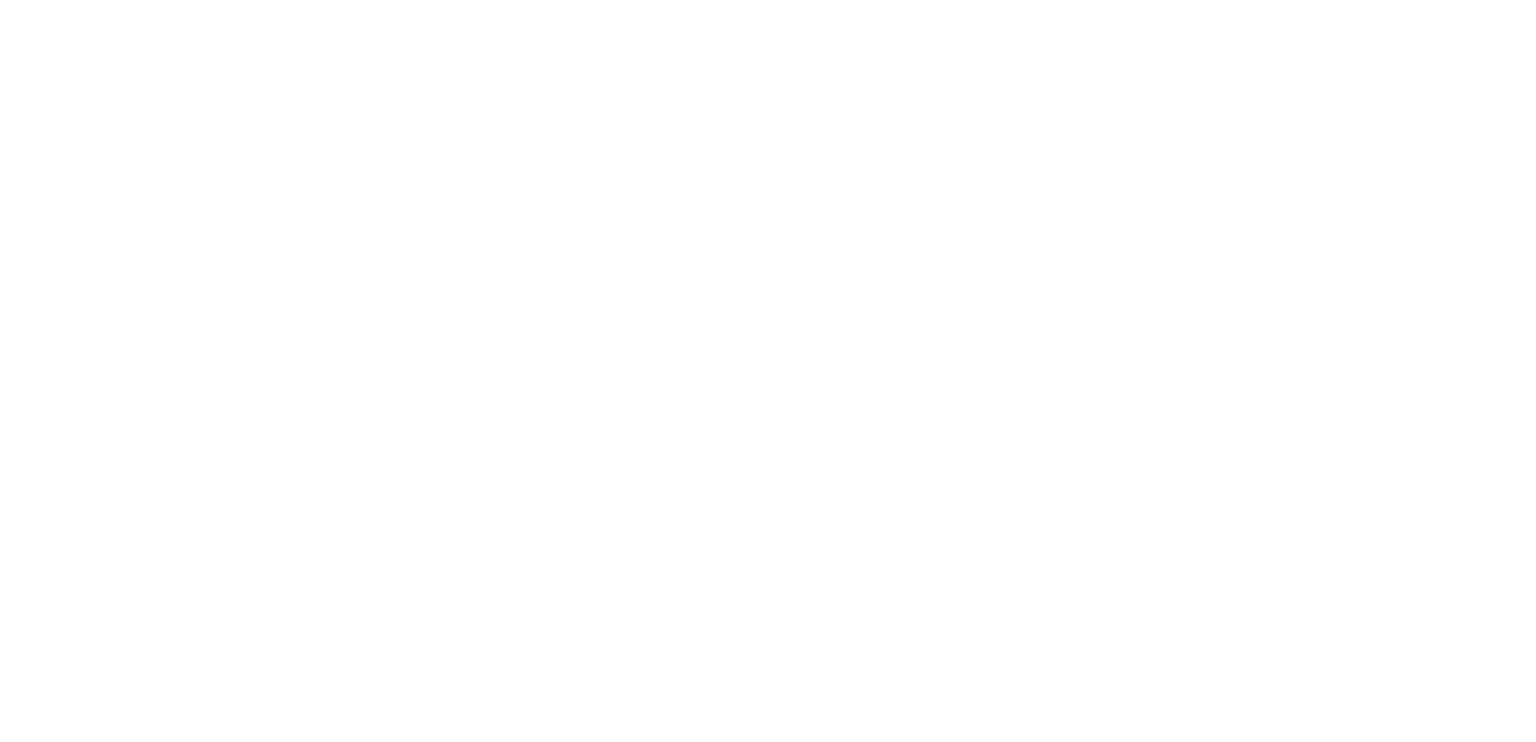 scroll, scrollTop: 0, scrollLeft: 0, axis: both 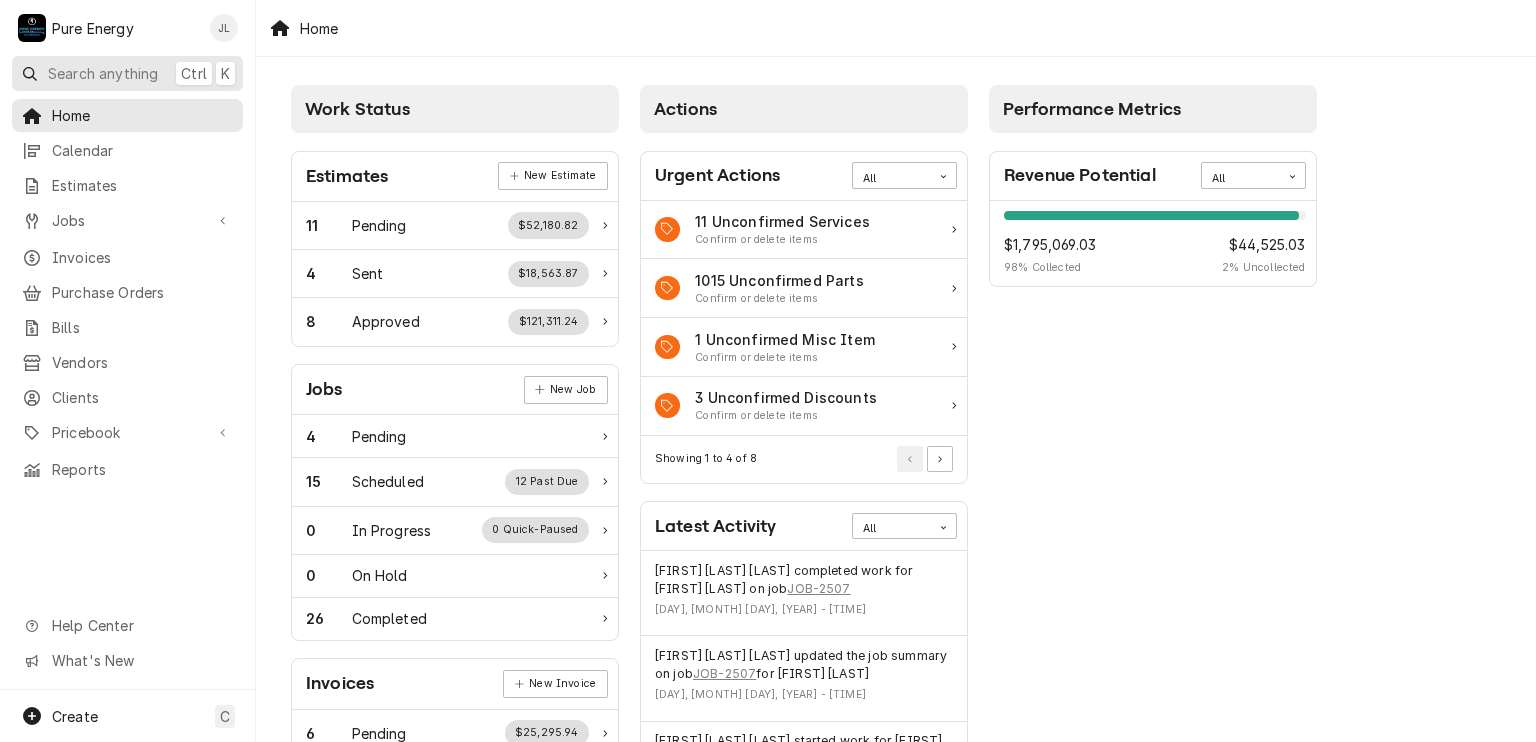 click on "Search anything" at bounding box center [103, 73] 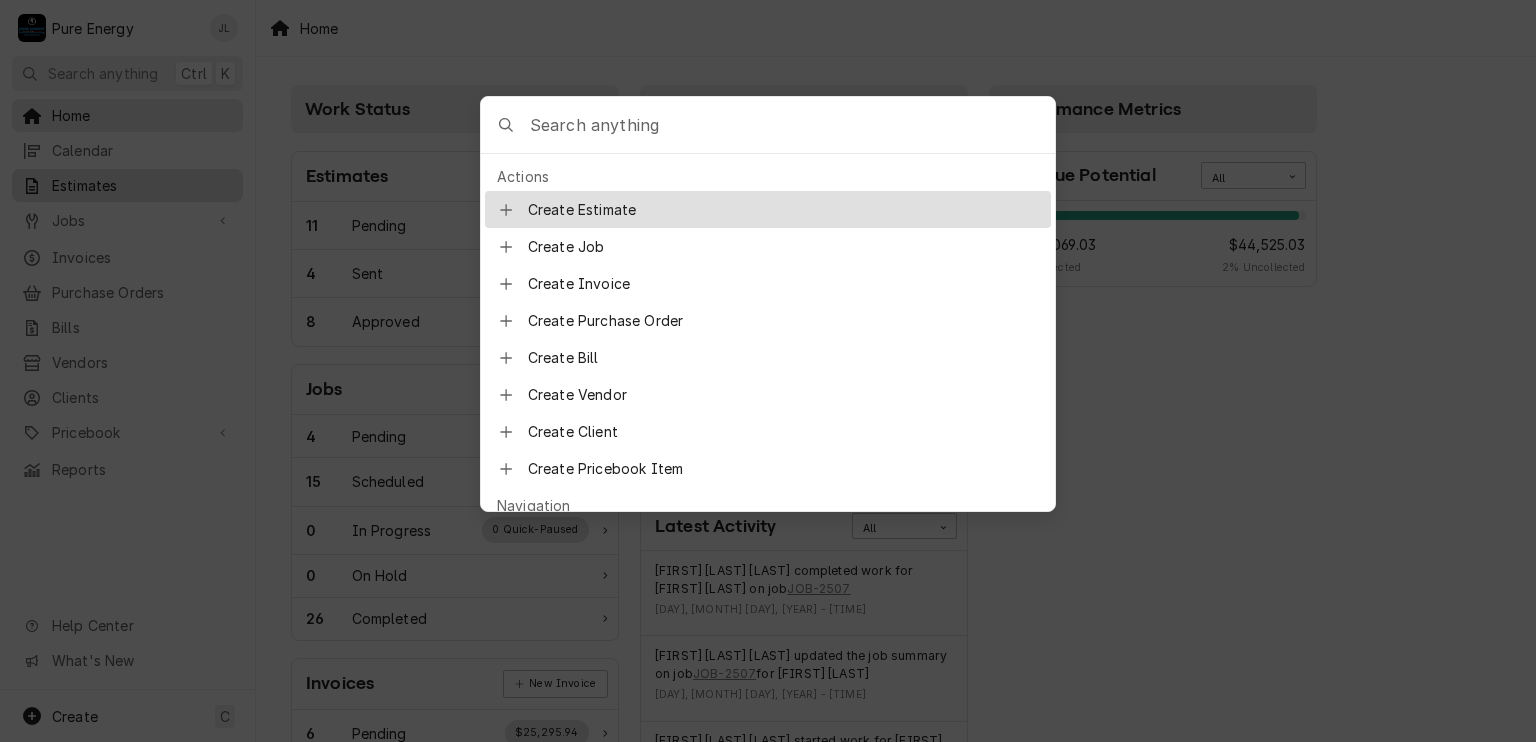 click on "P Pure Energy JL Search anything Ctrl K Home Calendar Estimates Jobs Jobs Job Series Invoices Purchase Orders Bills Vendors Clients Pricebook Services Parts & Materials Miscellaneous Discounts Reports Help Center What's New Create C Home   Work Status Estimates New Estimate 11 Pending $52,180.82 4 Sent $18,563.87 8 Approved $121,311.24 Jobs New Job 4 Pending 15 Scheduled 12 Past Due 0 In Progress 0 Quick-Paused 0 On Hold 26 Completed Invoices New Invoice 6 Pending $25,295.94 2 Outstanding $616.14 25 Overdue $43,908.89 Purchase Orders New Order 0 Pending 0 Open 0 Unacknowledged 0 In Transit 0 Untracked 0 Delivered 0 Stocked Bills New Bill 0 Pending $0.00 0 Outstanding $0.00 0 Overdue $0.00 Actions Urgent Actions All 11 Unconfirmed Services Confirm or delete items 1015 Unconfirmed Parts Confirm or delete items 1 Unconfirmed Misc Item Confirm or delete items 3 Unconfirmed Discounts Confirm or delete items Showing 1 to 4 of 8 Latest Activity All JOB-2507 Thu, Jul 31, 2025 - 4:37PM JOB-2507 All" at bounding box center (768, 371) 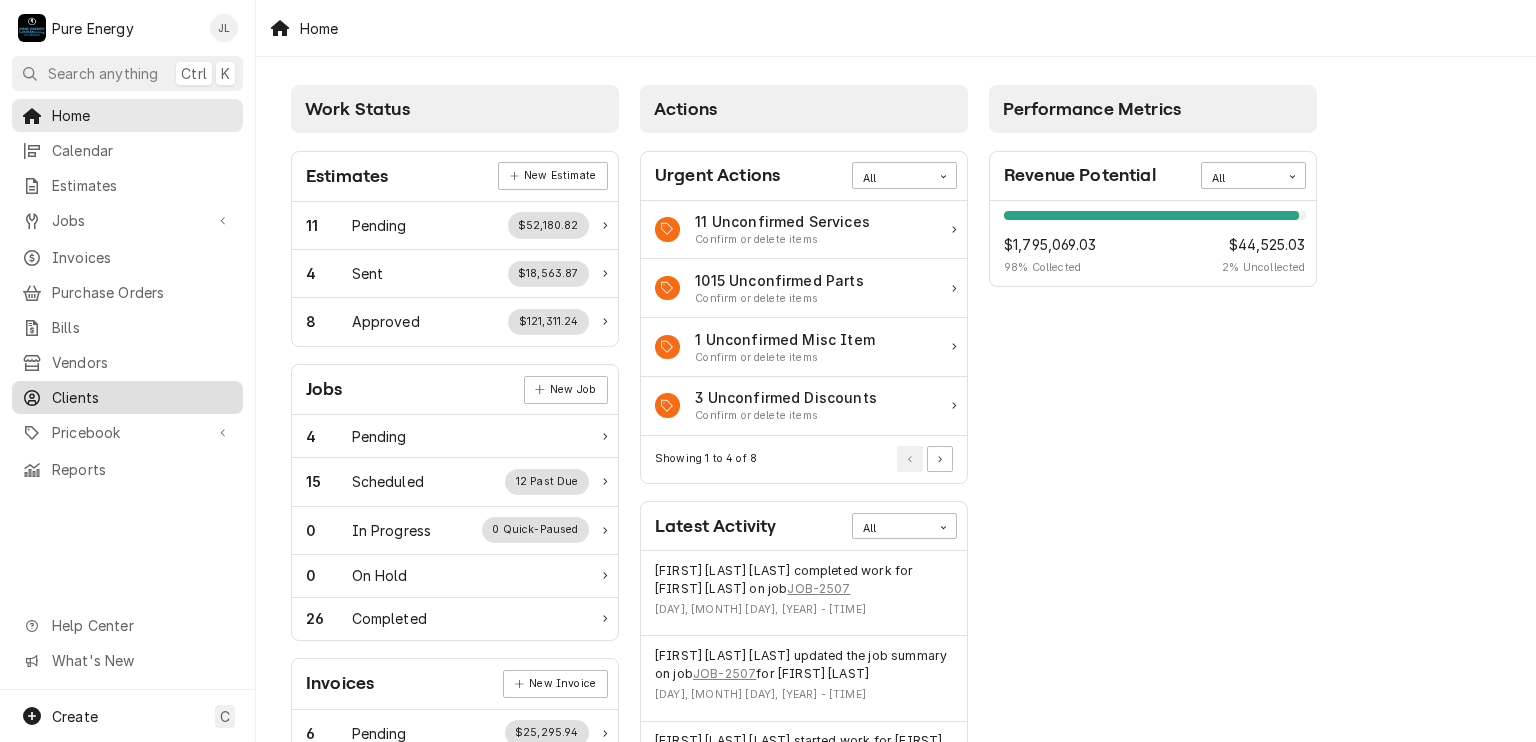 click on "Clients" at bounding box center [142, 397] 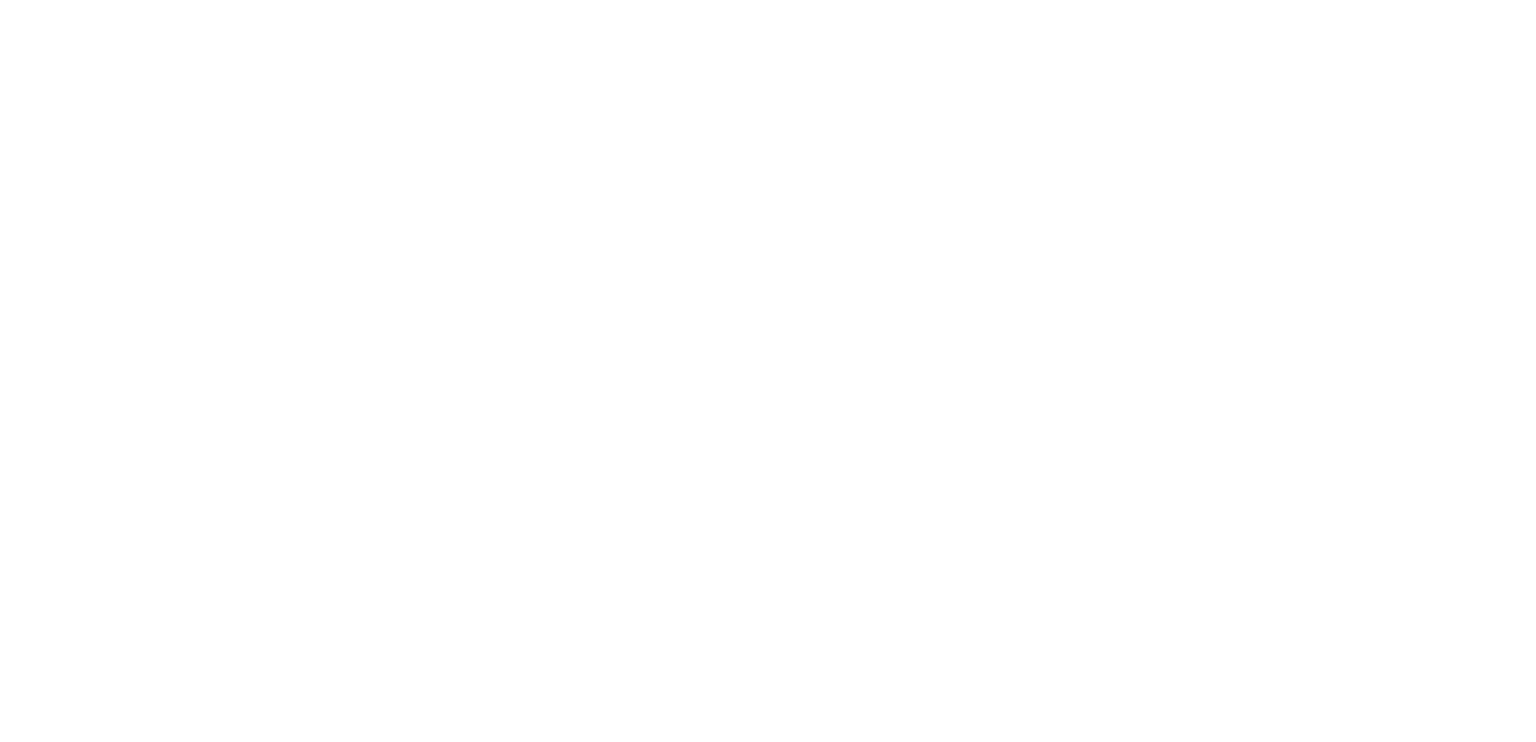scroll, scrollTop: 0, scrollLeft: 0, axis: both 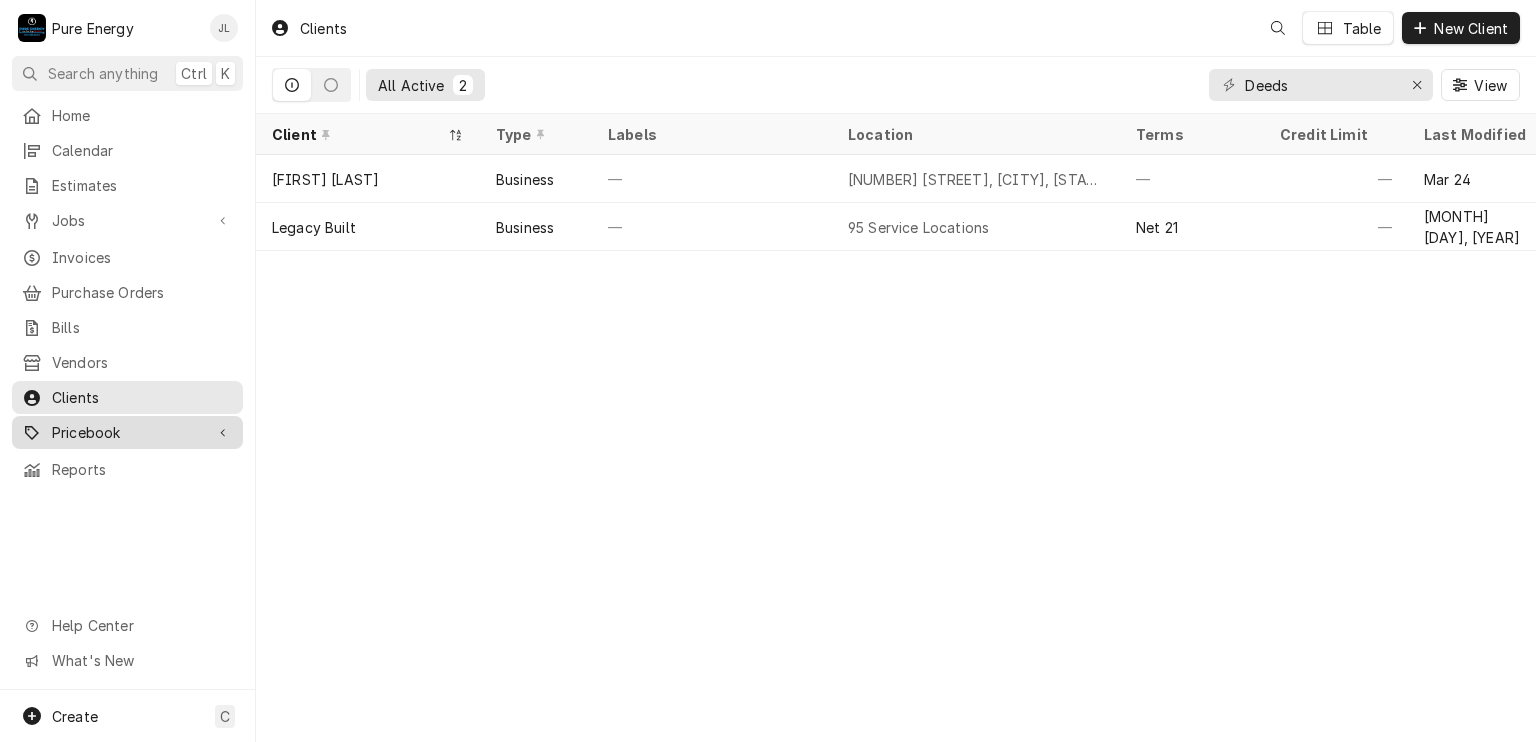 click on "Pricebook" at bounding box center (127, 432) 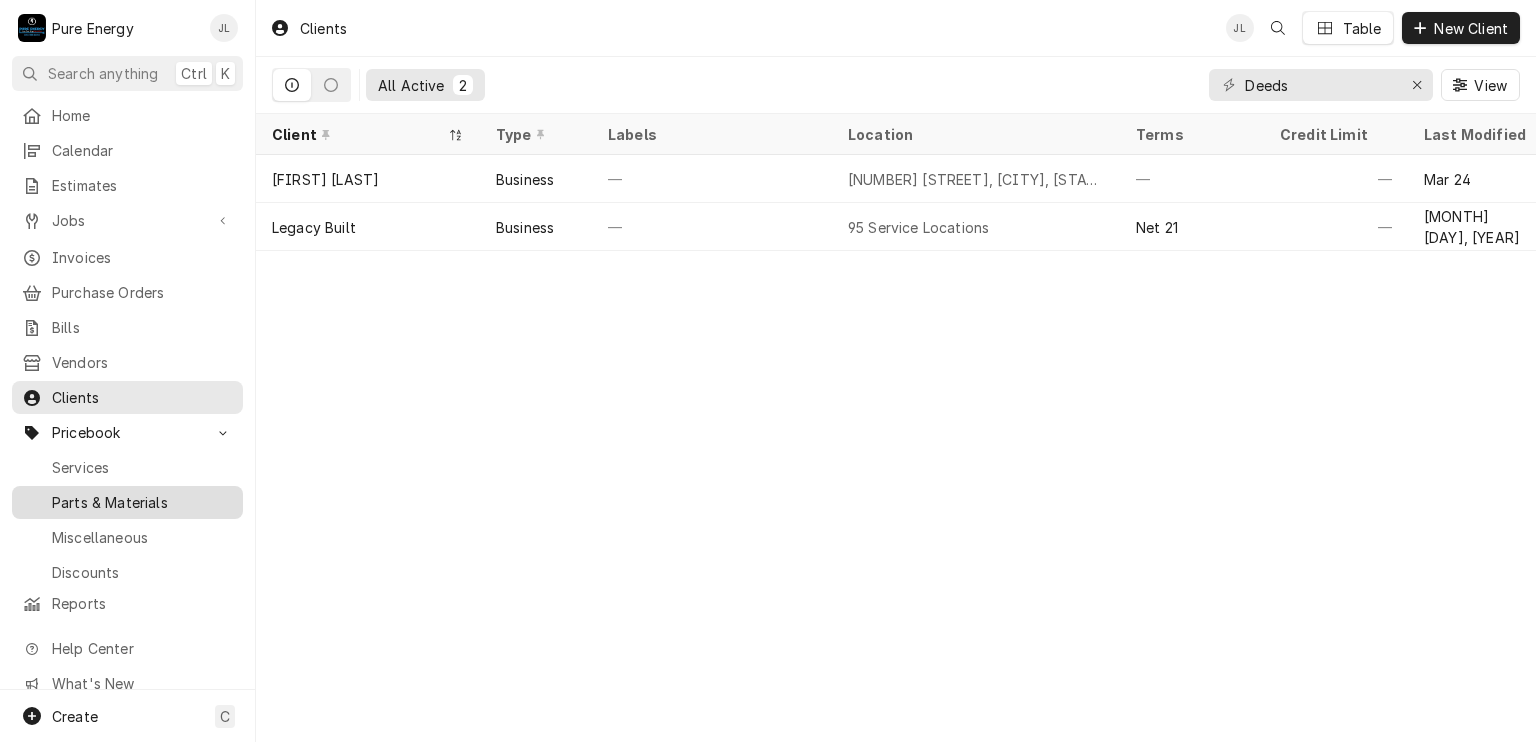 click on "Parts & Materials" at bounding box center [142, 502] 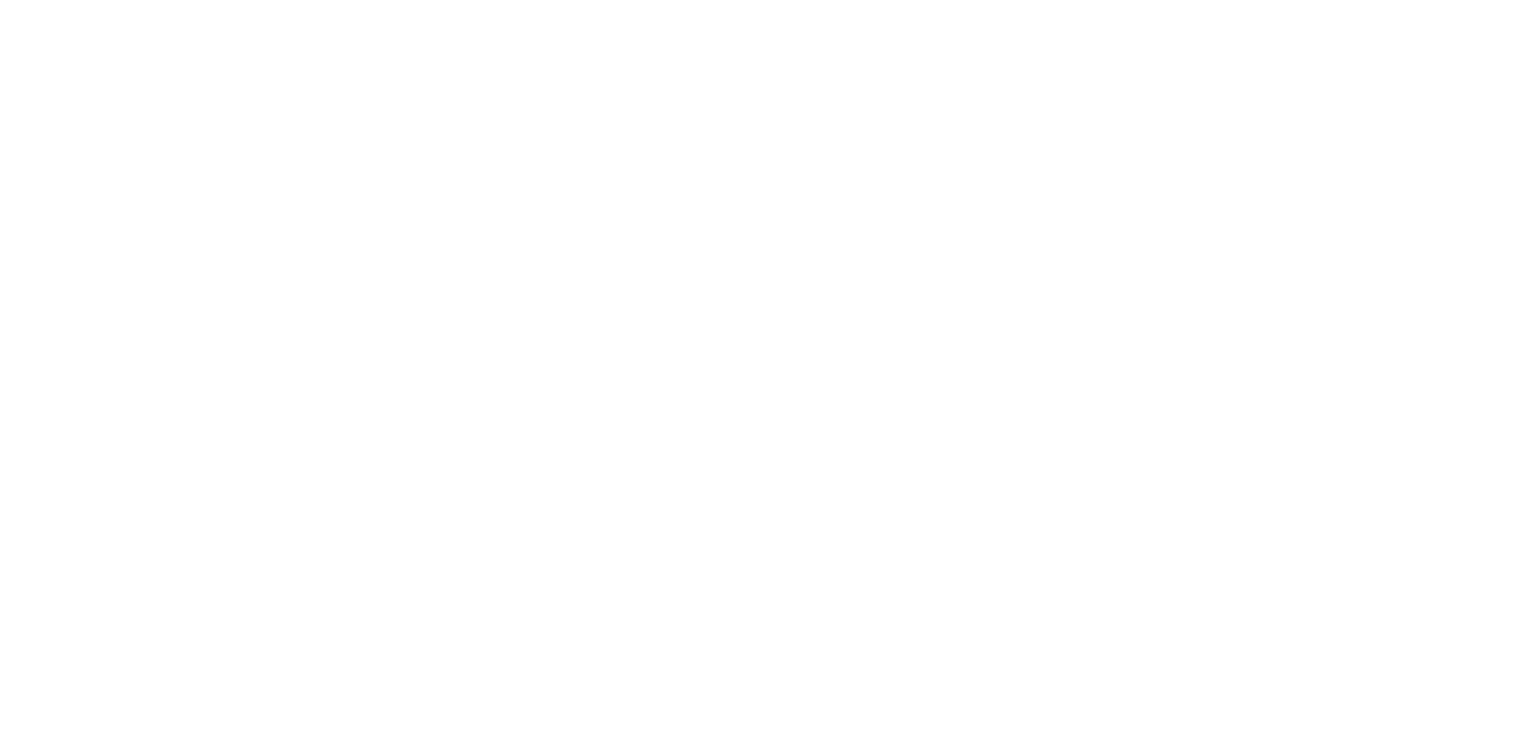 scroll, scrollTop: 0, scrollLeft: 0, axis: both 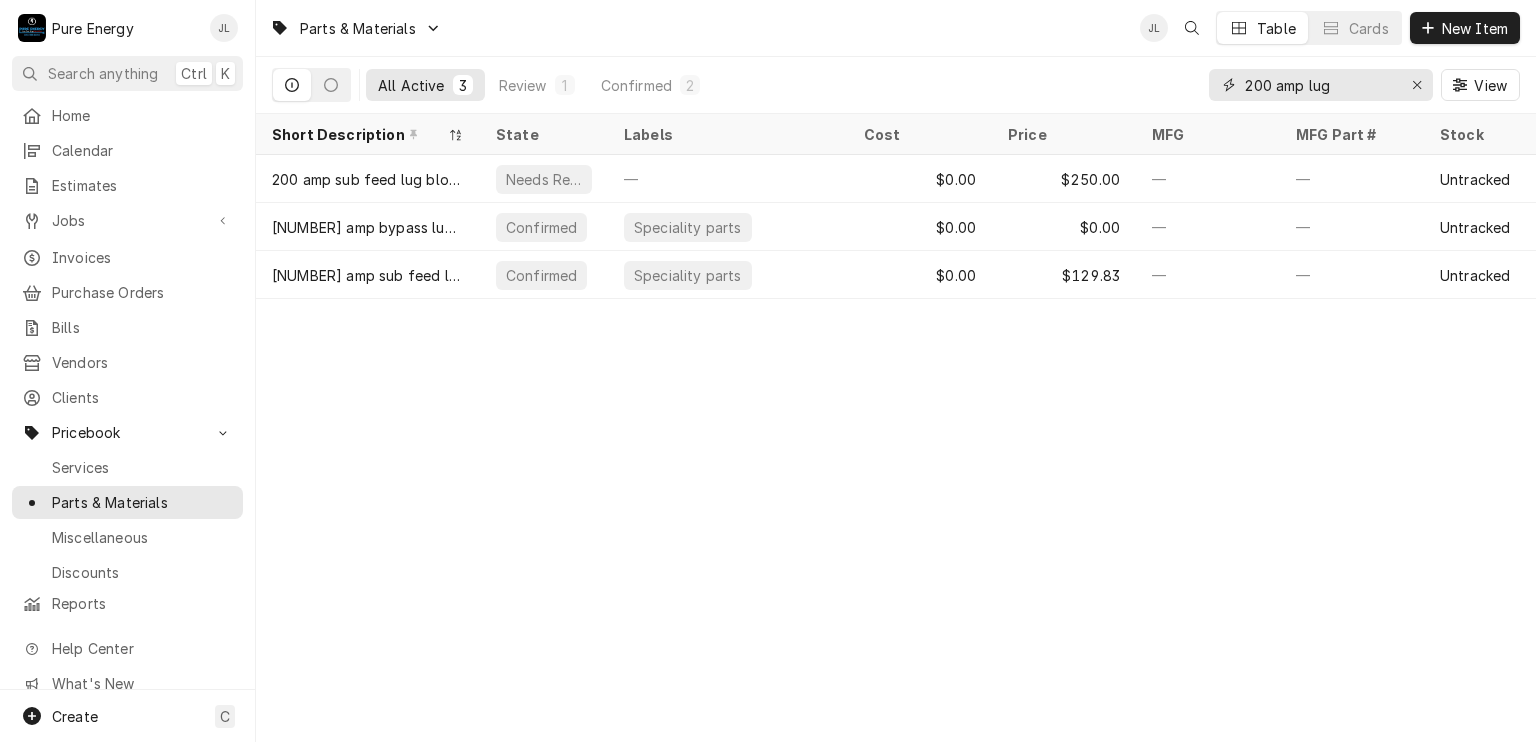 click on "200 amp lug" at bounding box center [1320, 85] 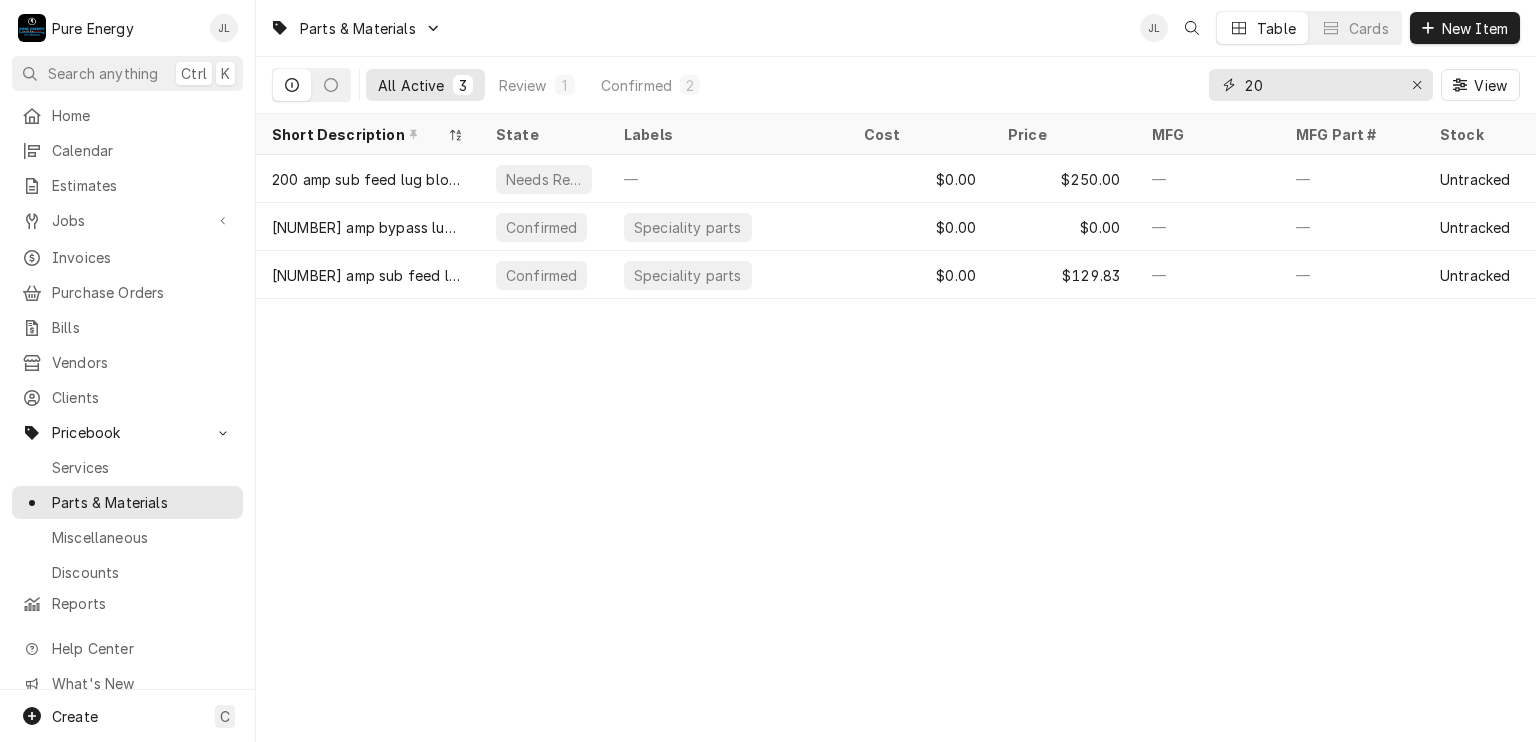 type on "2" 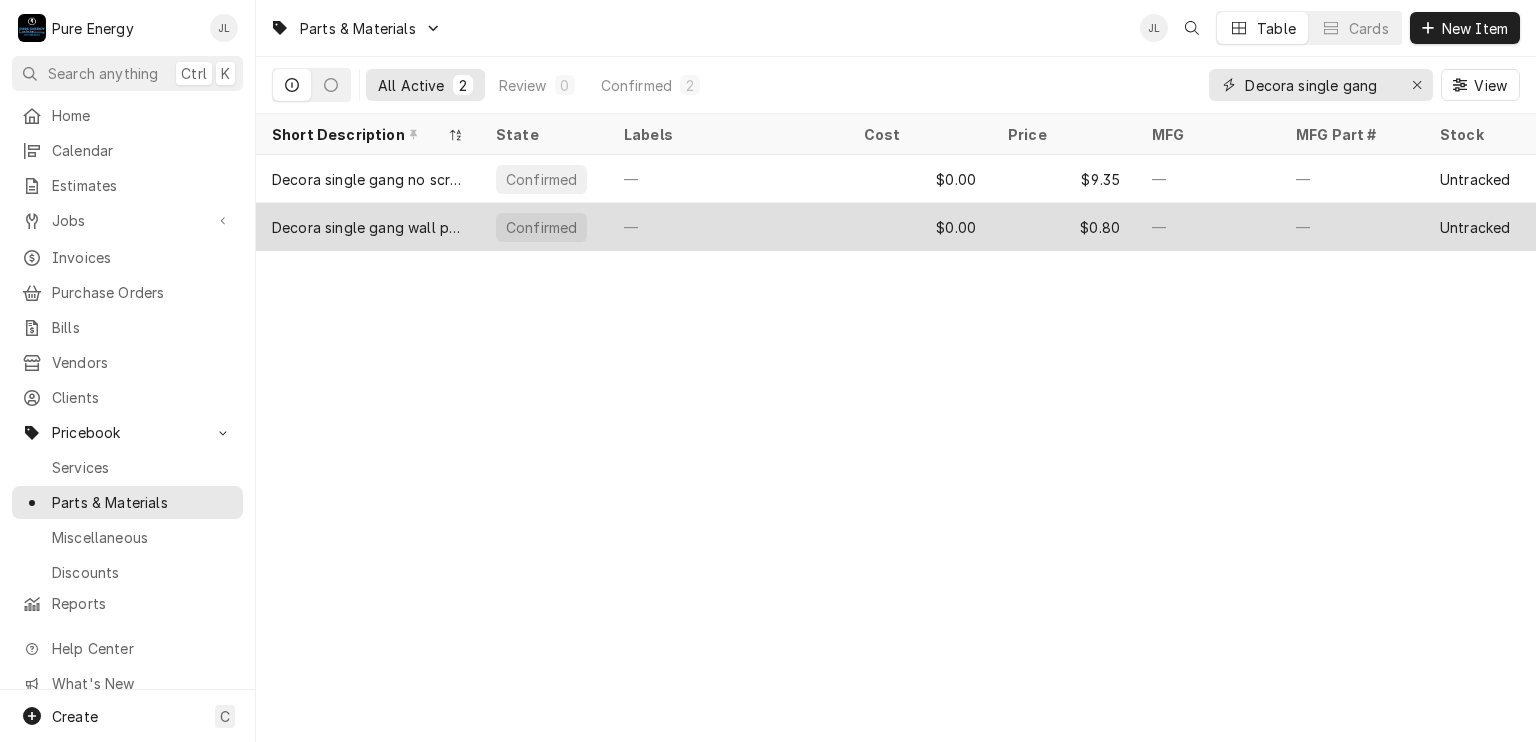 type on "Decora single gang" 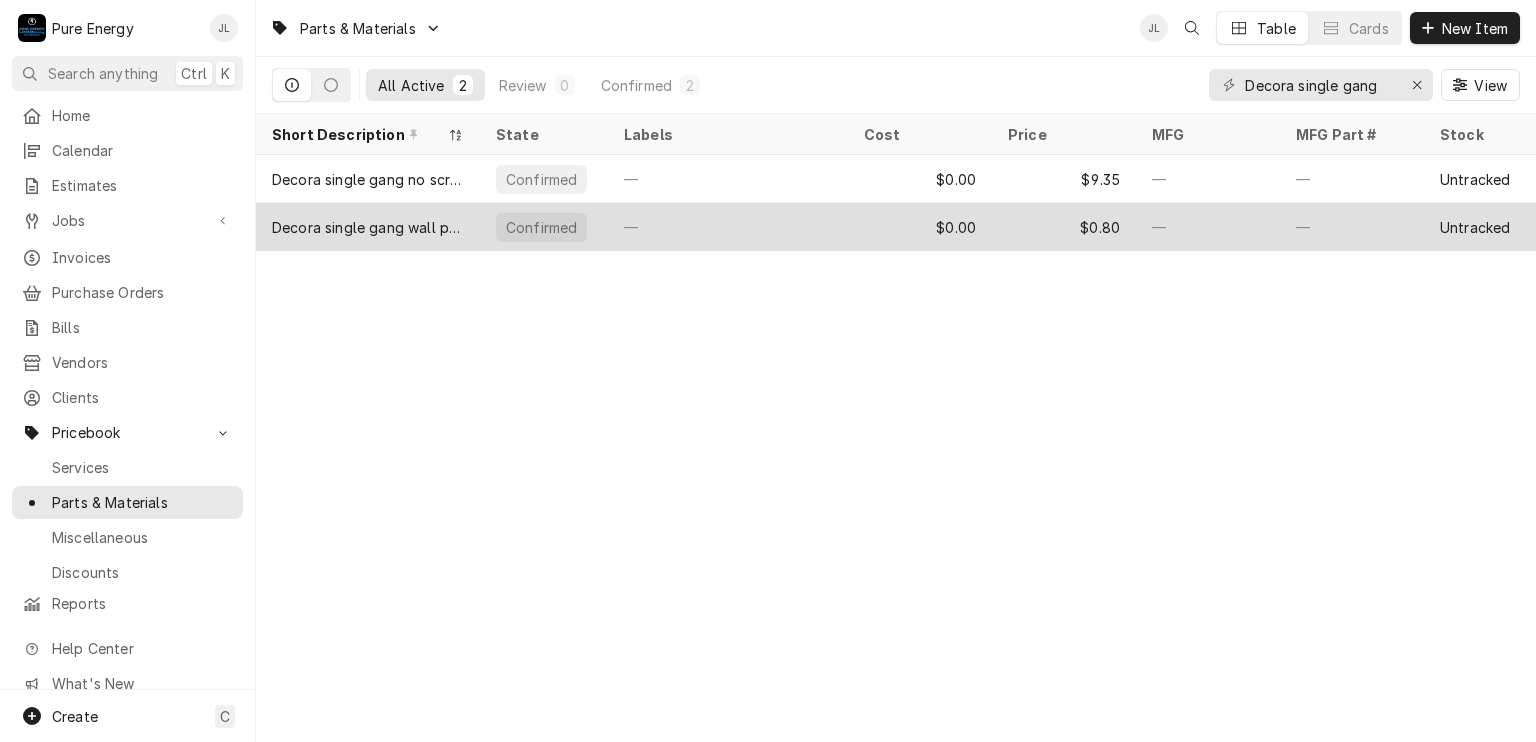 click on "—" at bounding box center (728, 227) 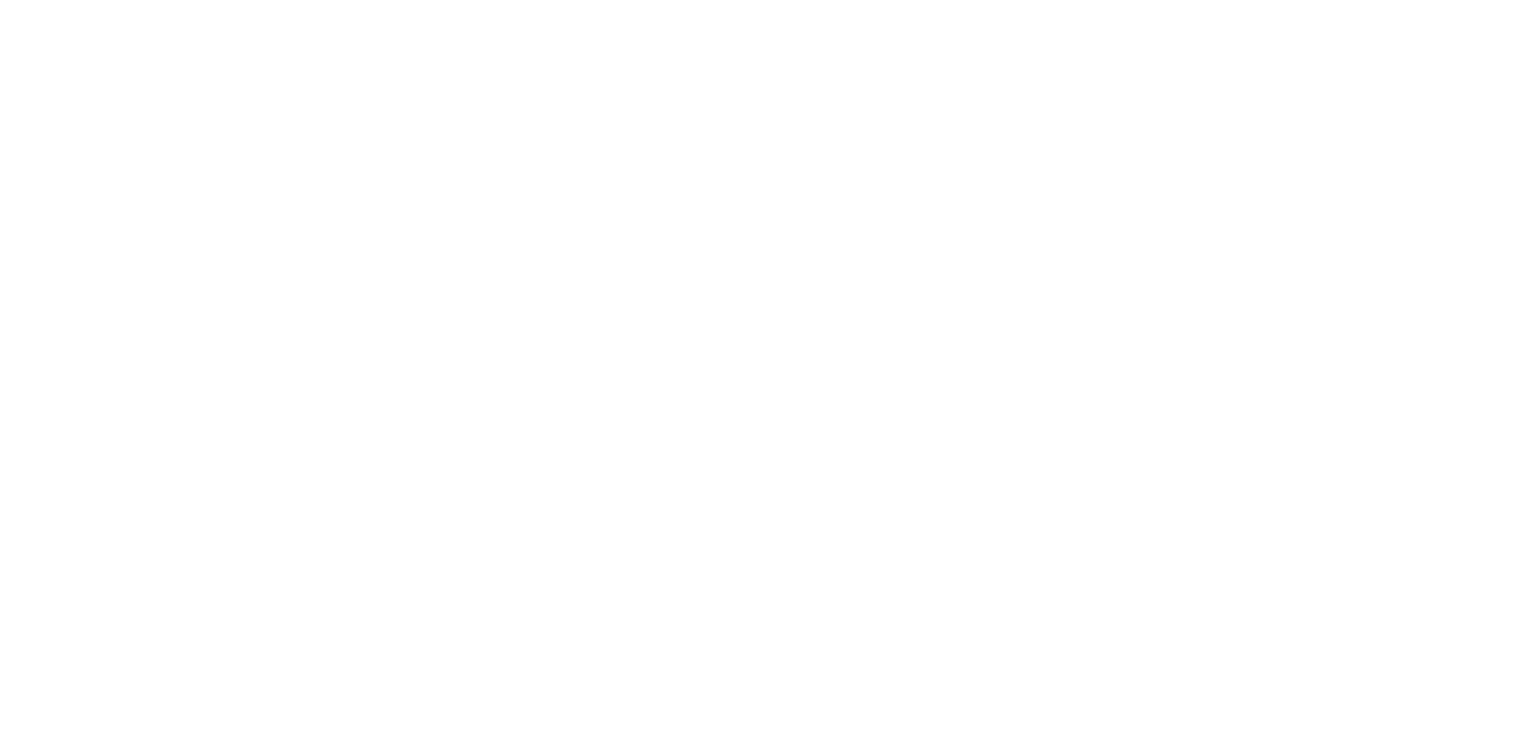 scroll, scrollTop: 0, scrollLeft: 0, axis: both 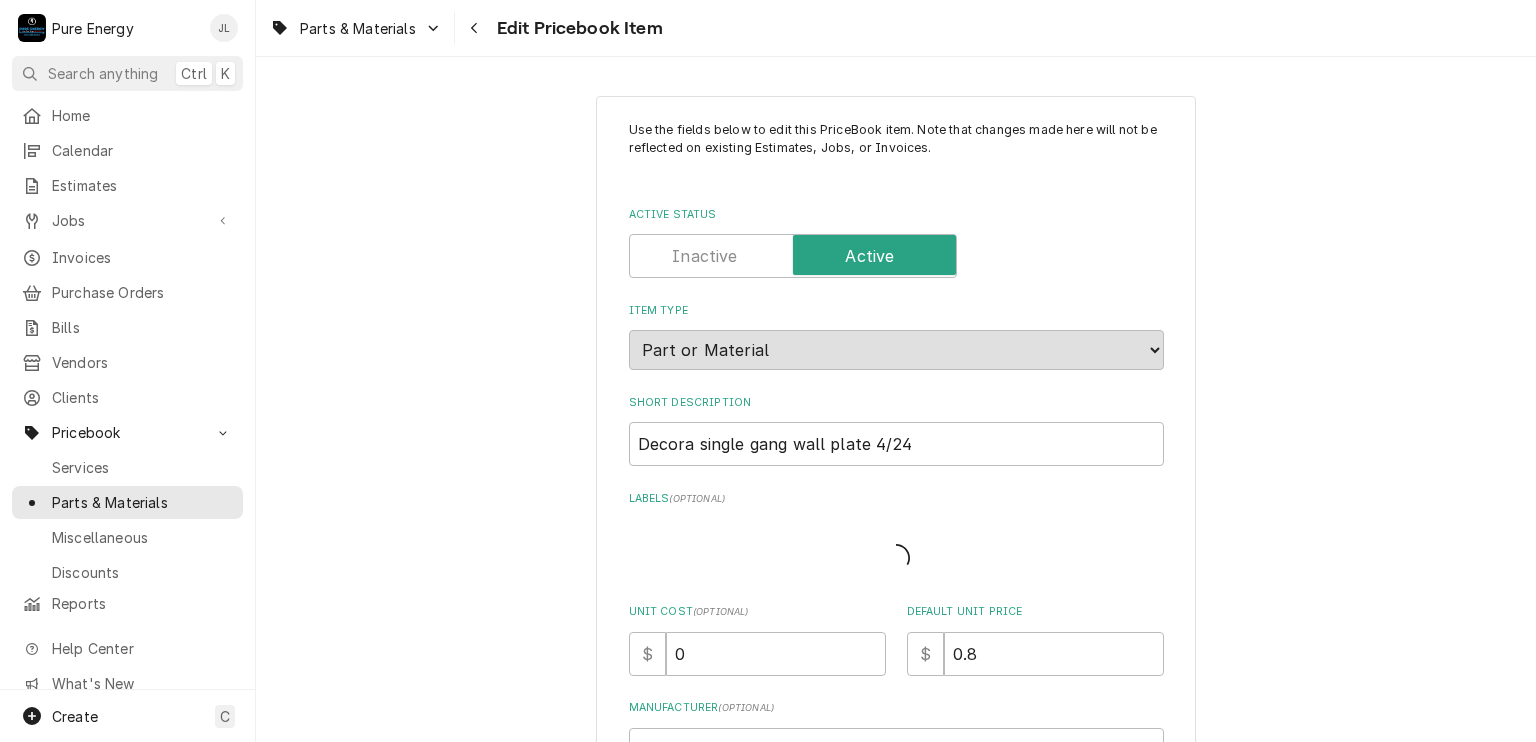 type on "x" 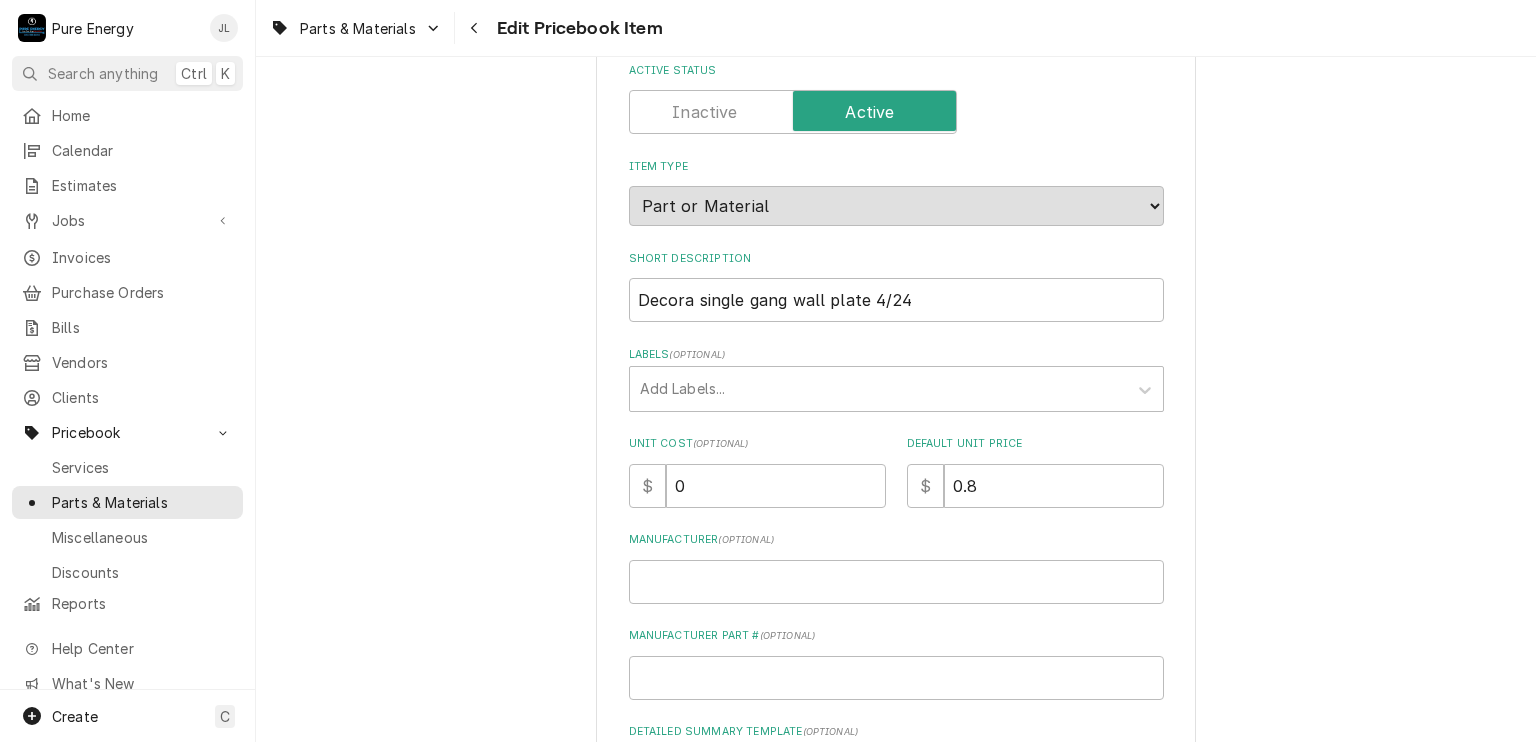 scroll, scrollTop: 0, scrollLeft: 0, axis: both 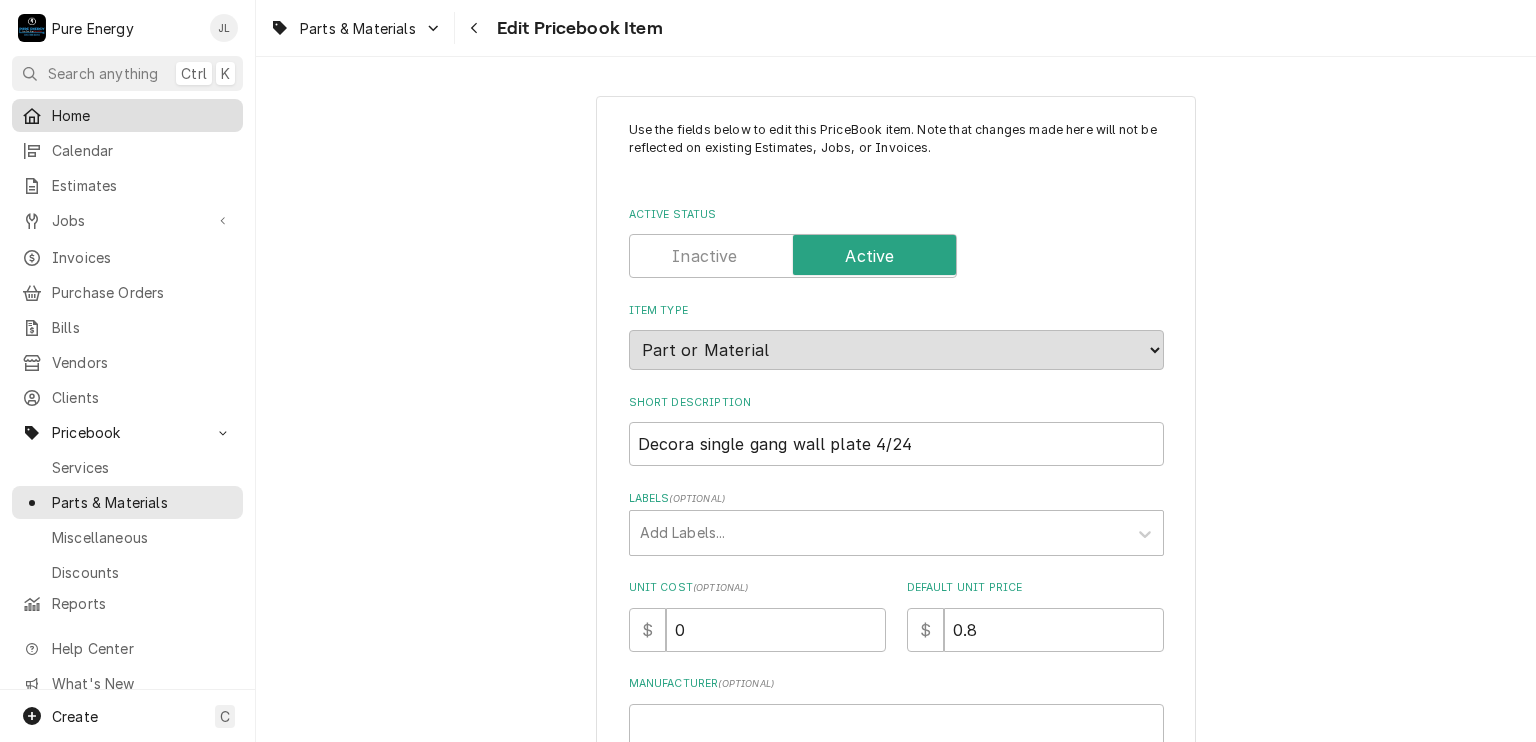 click on "Home" at bounding box center (142, 115) 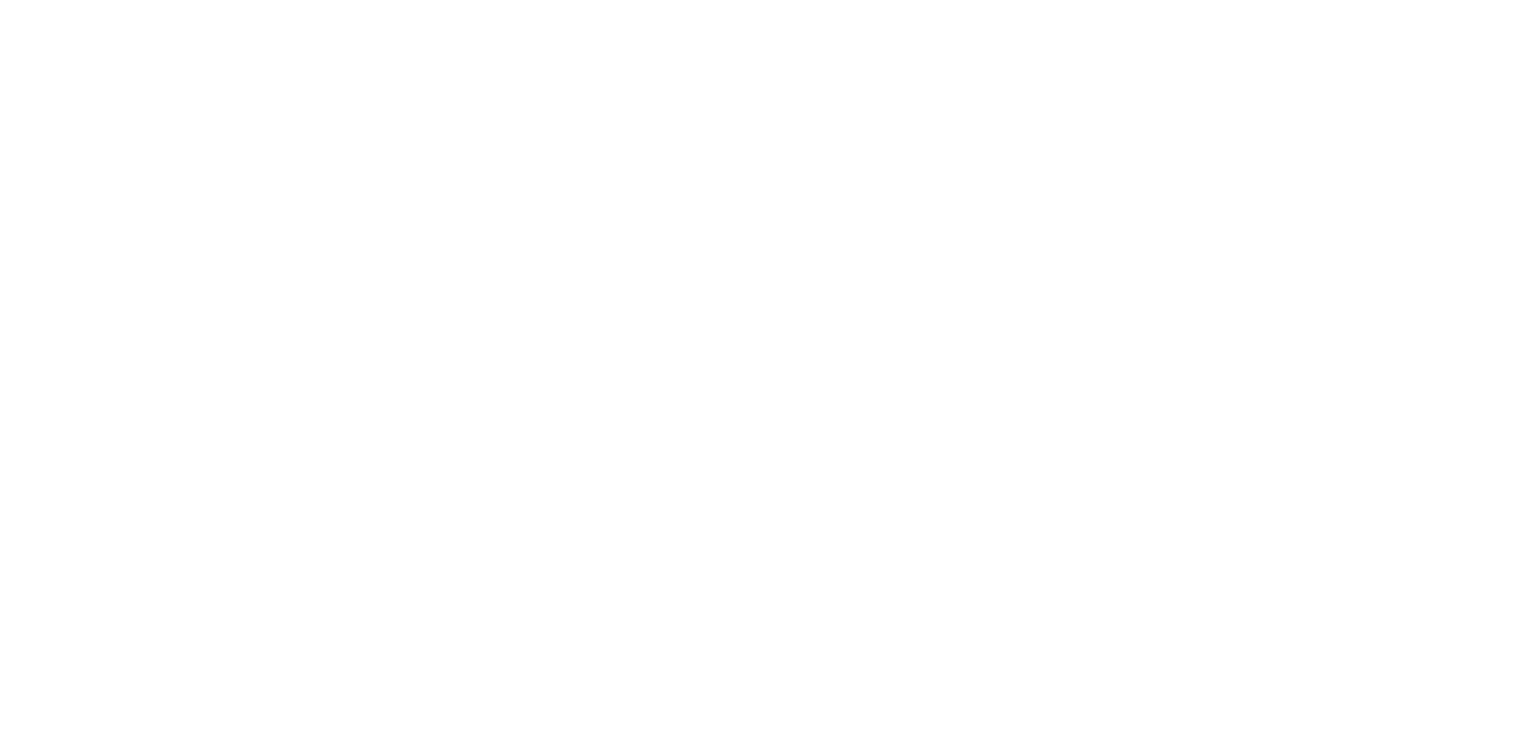 scroll, scrollTop: 0, scrollLeft: 0, axis: both 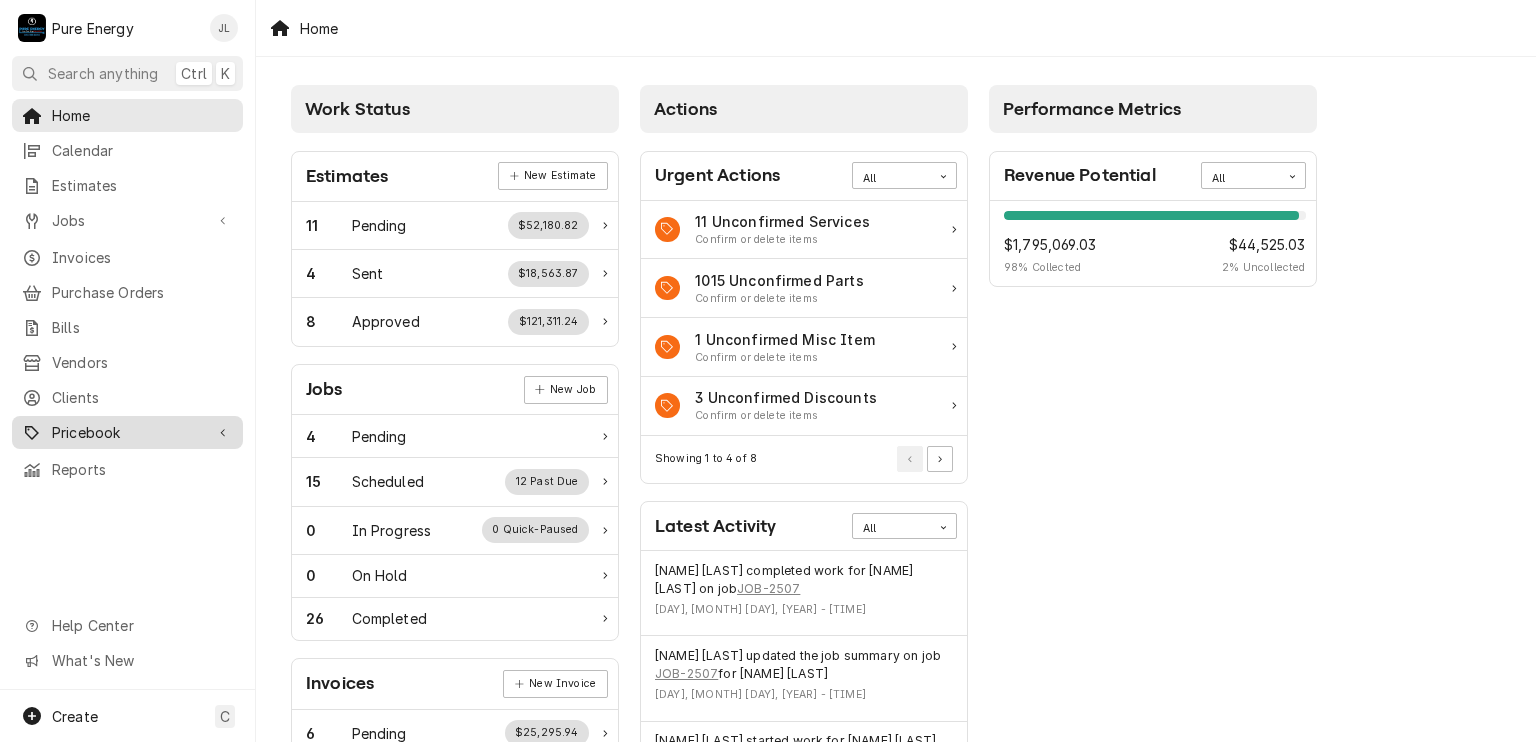 click on "Pricebook" at bounding box center (127, 432) 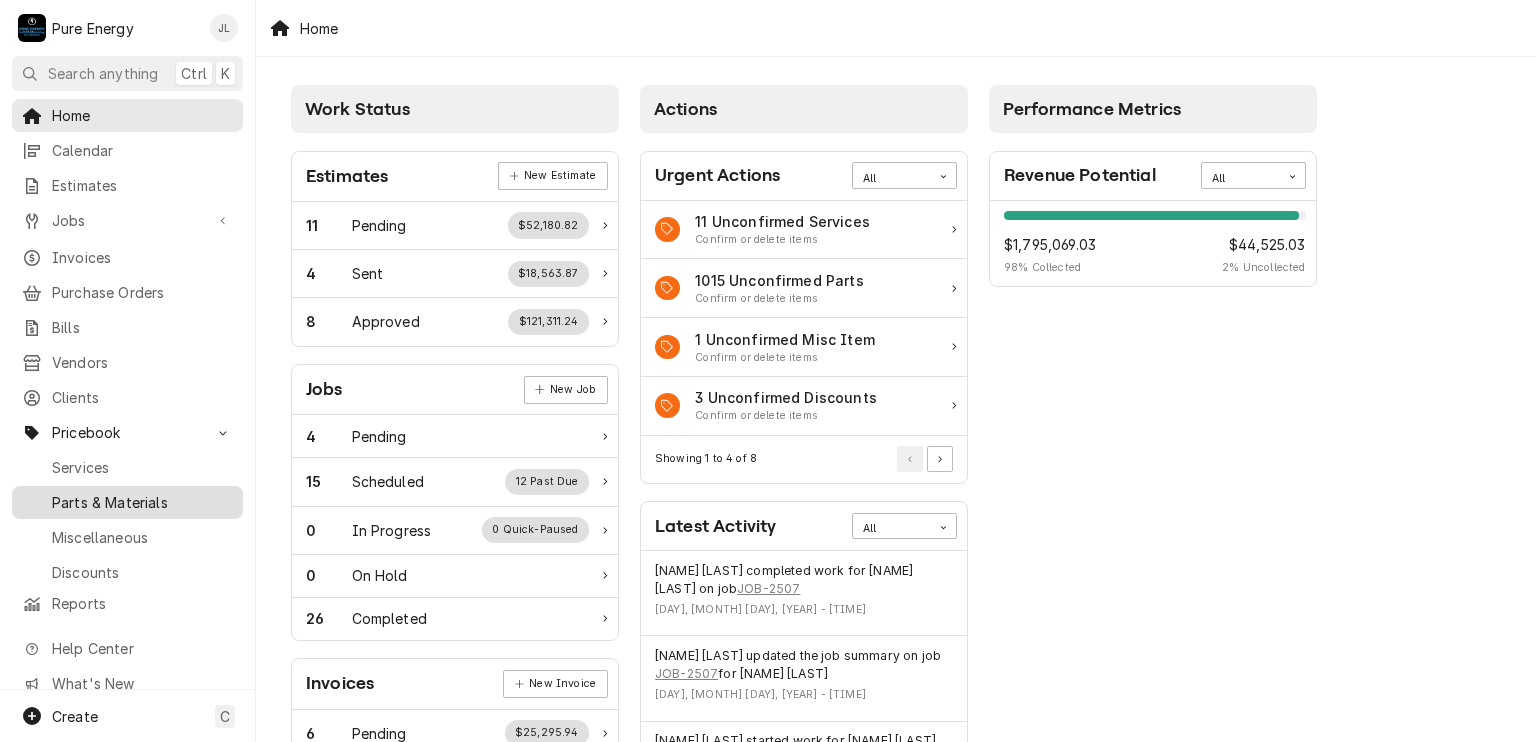 click on "Parts & Materials" at bounding box center (142, 502) 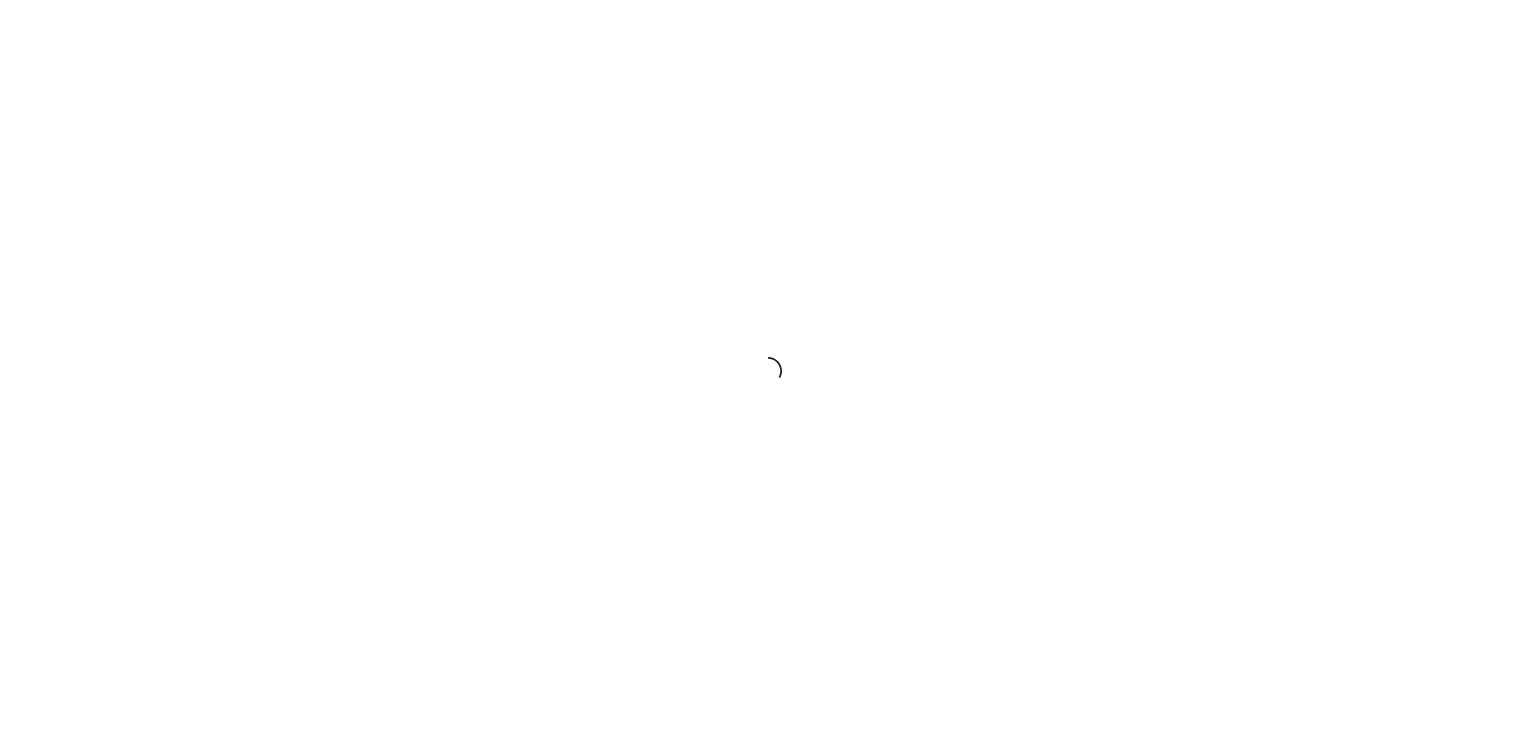 scroll, scrollTop: 0, scrollLeft: 0, axis: both 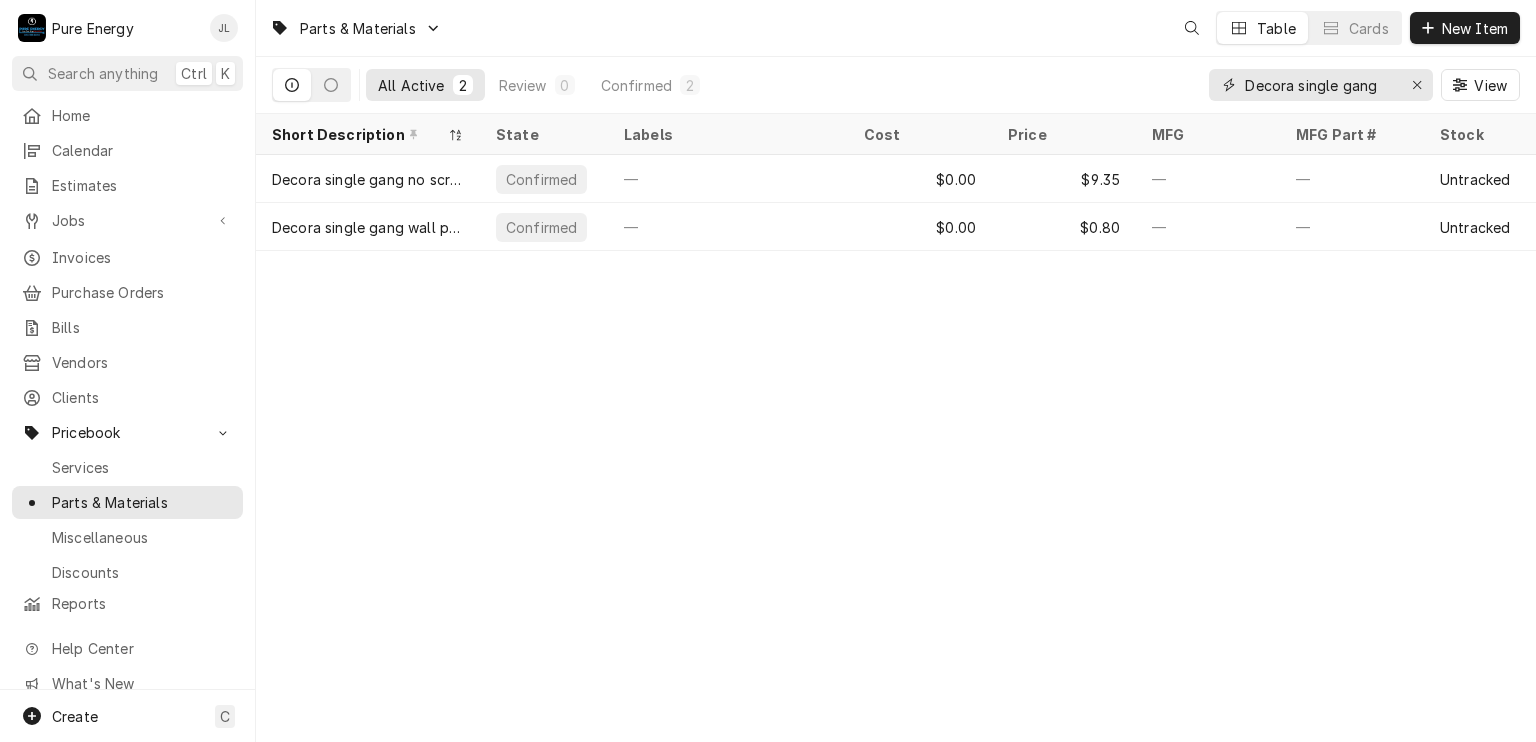 click on "Decora single gang" at bounding box center (1320, 85) 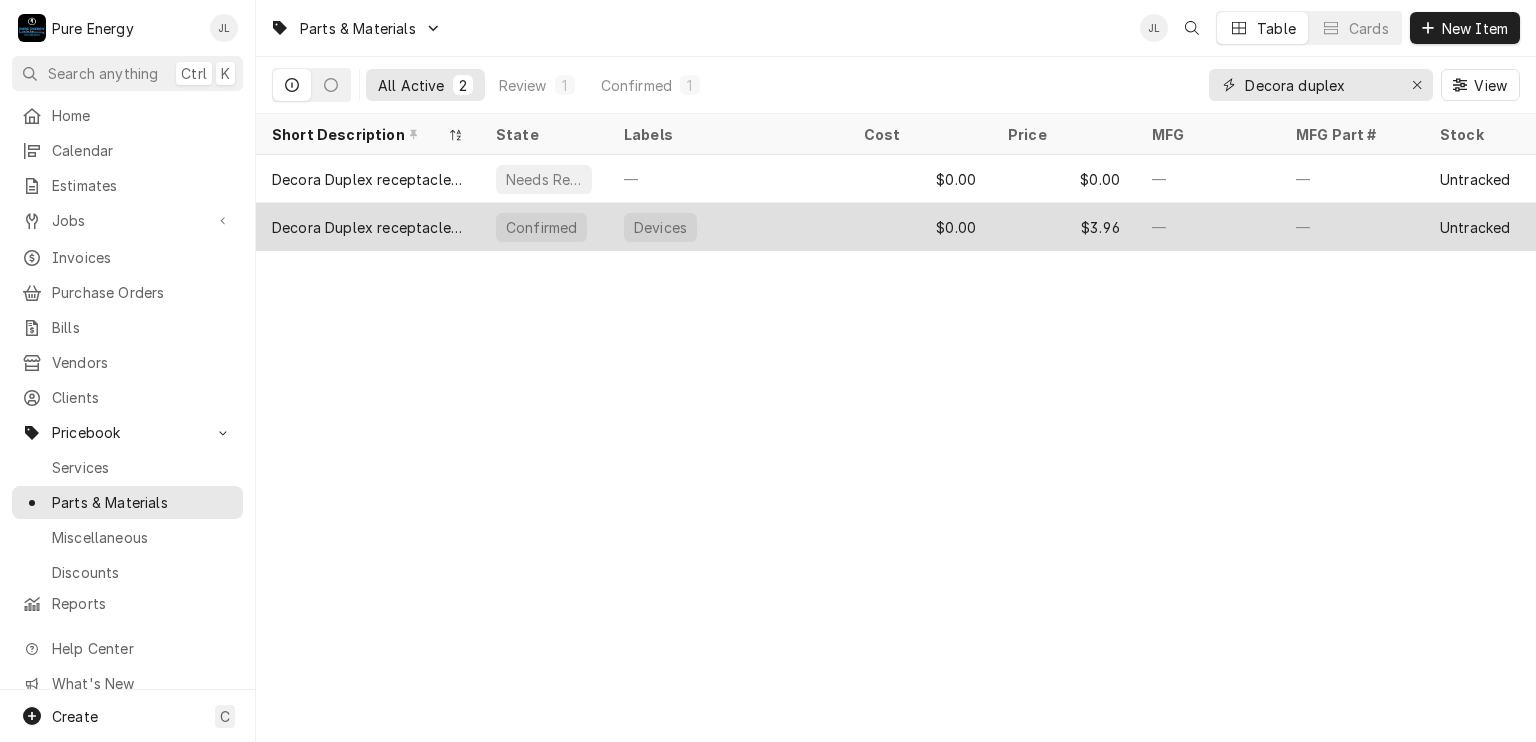 type on "Decora duplex" 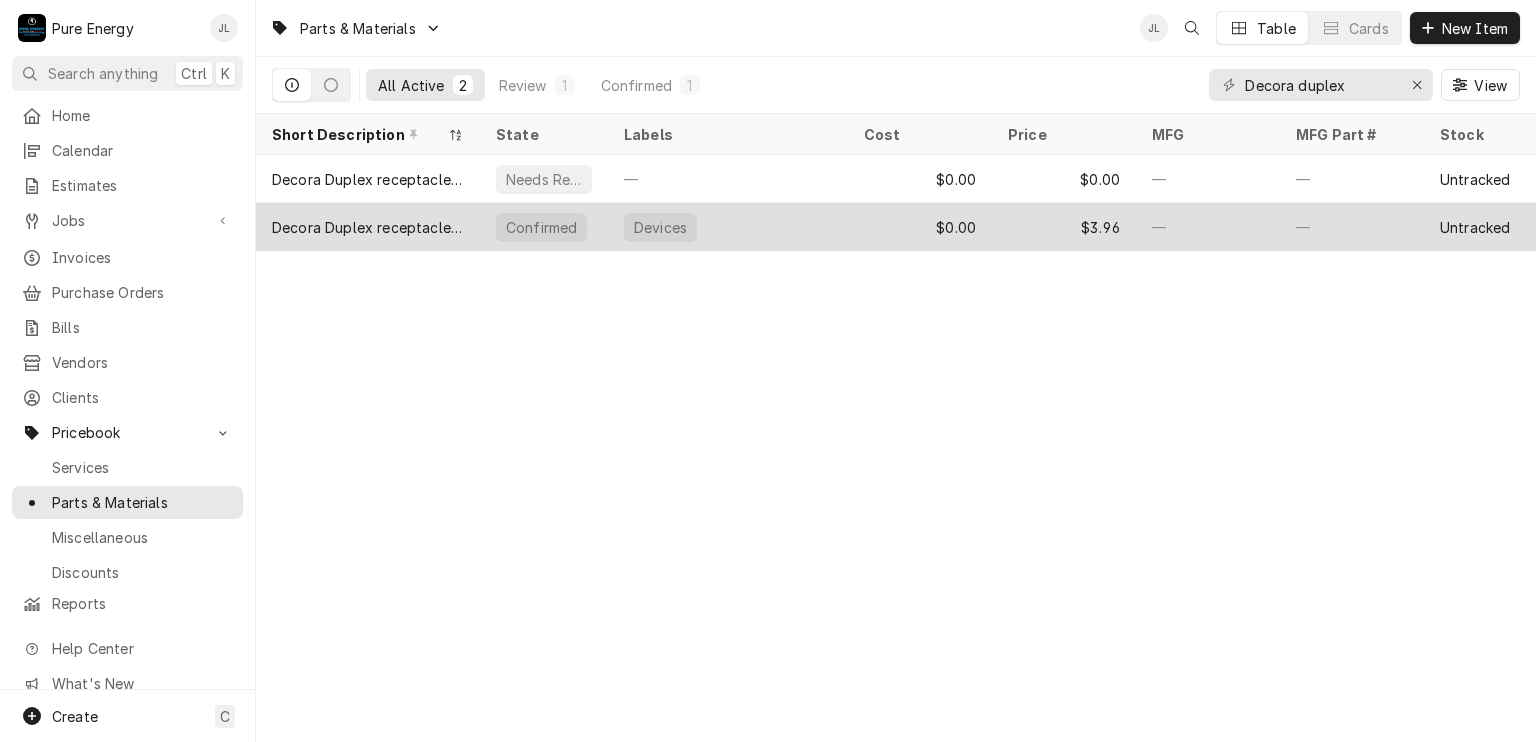 click on "Devices" at bounding box center (728, 227) 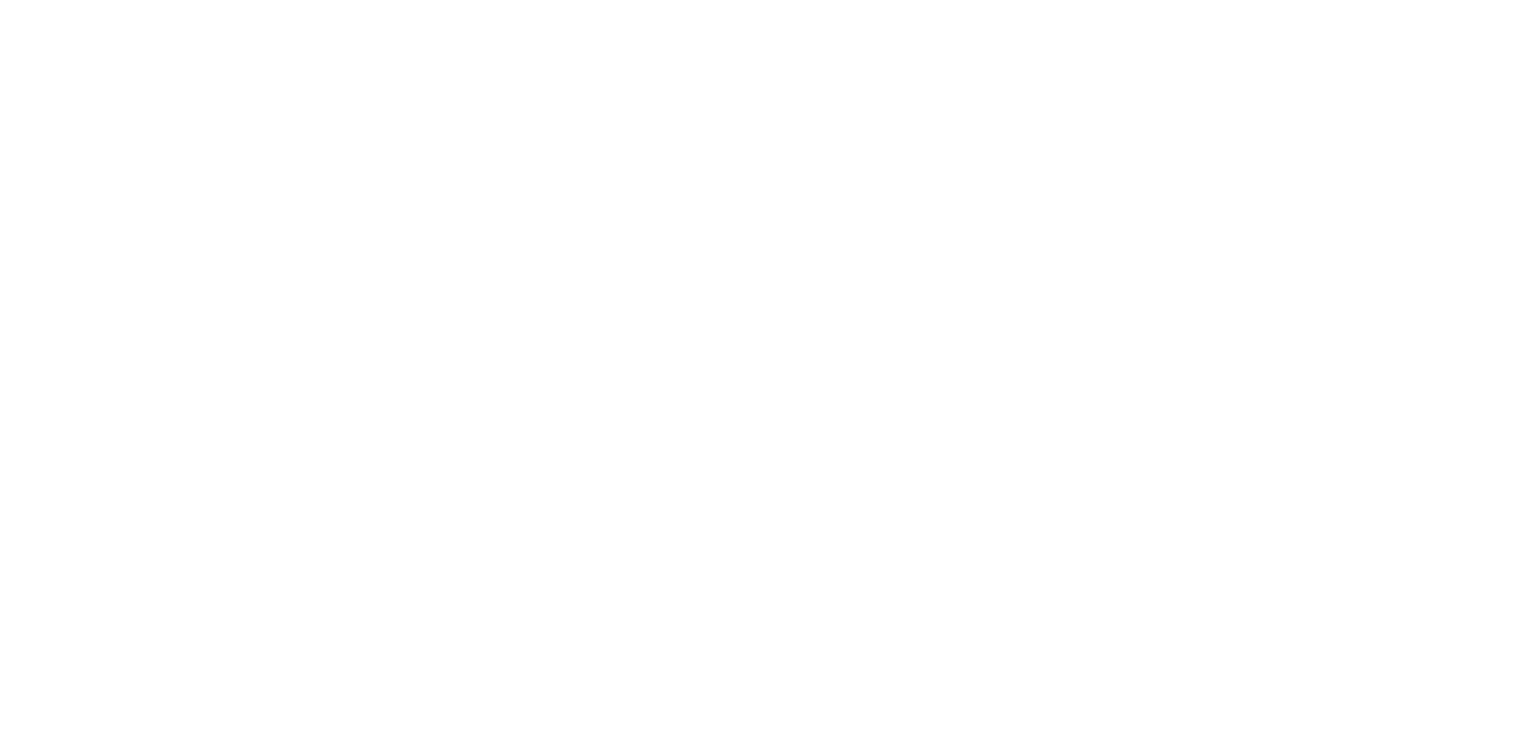scroll, scrollTop: 0, scrollLeft: 0, axis: both 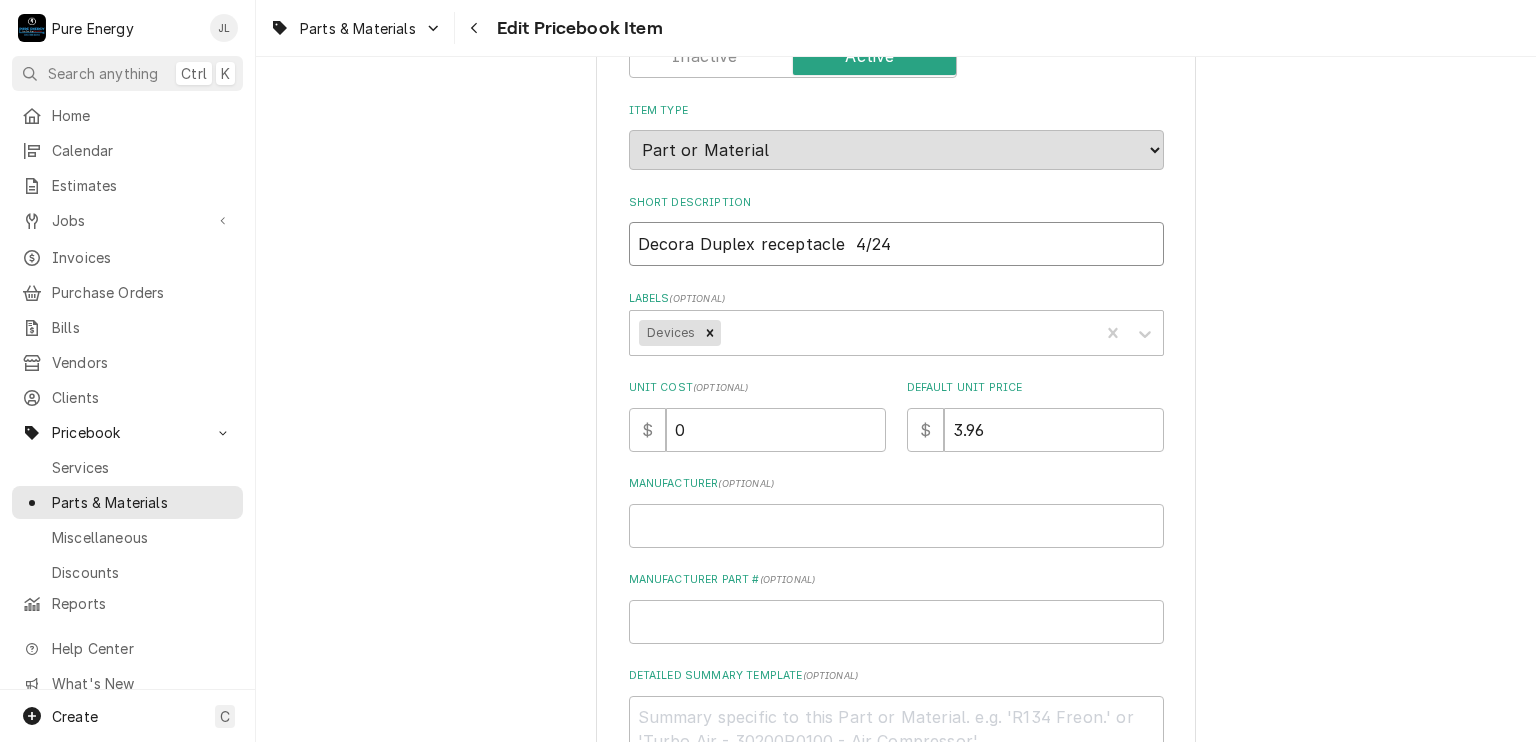 drag, startPoint x: 836, startPoint y: 238, endPoint x: 861, endPoint y: 277, distance: 46.32494 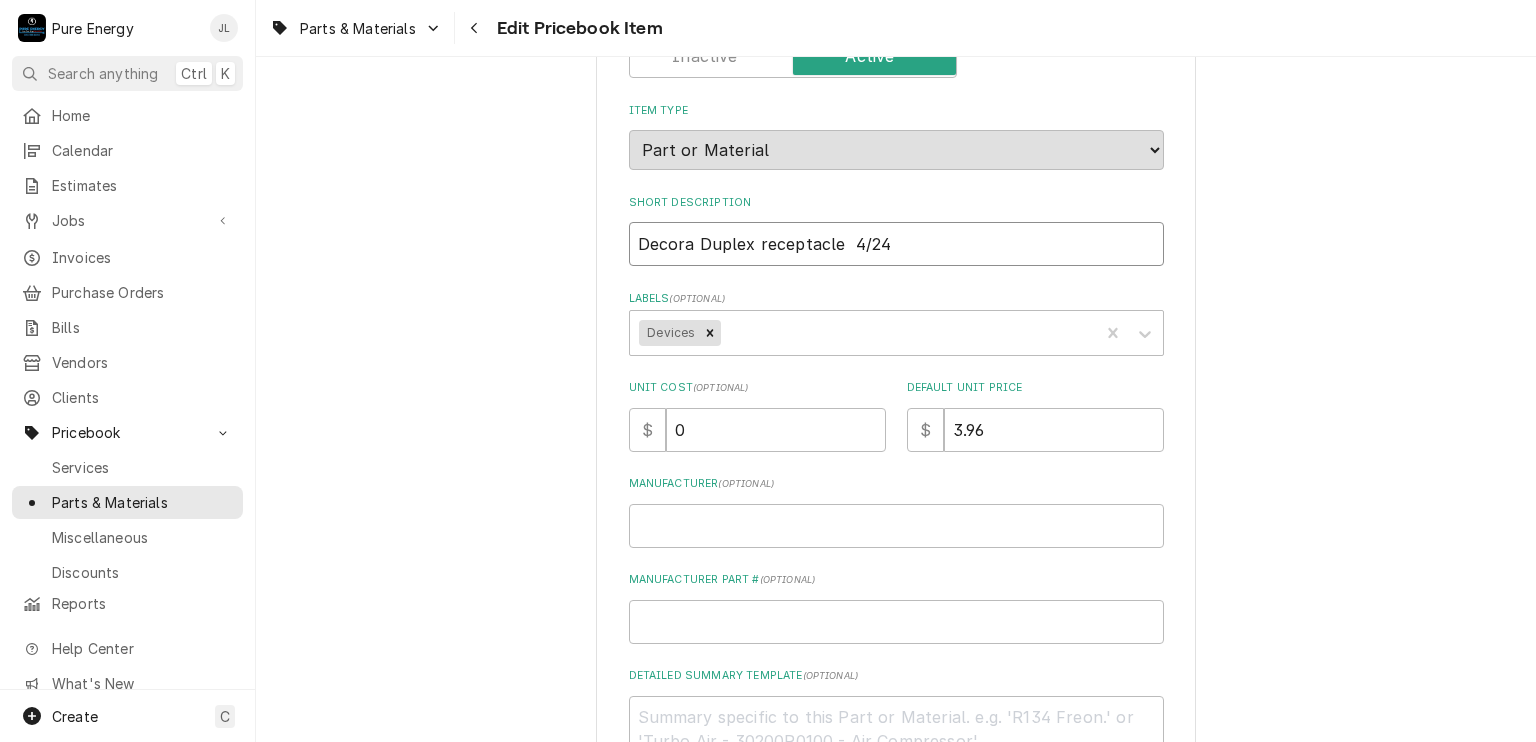 type on "x" 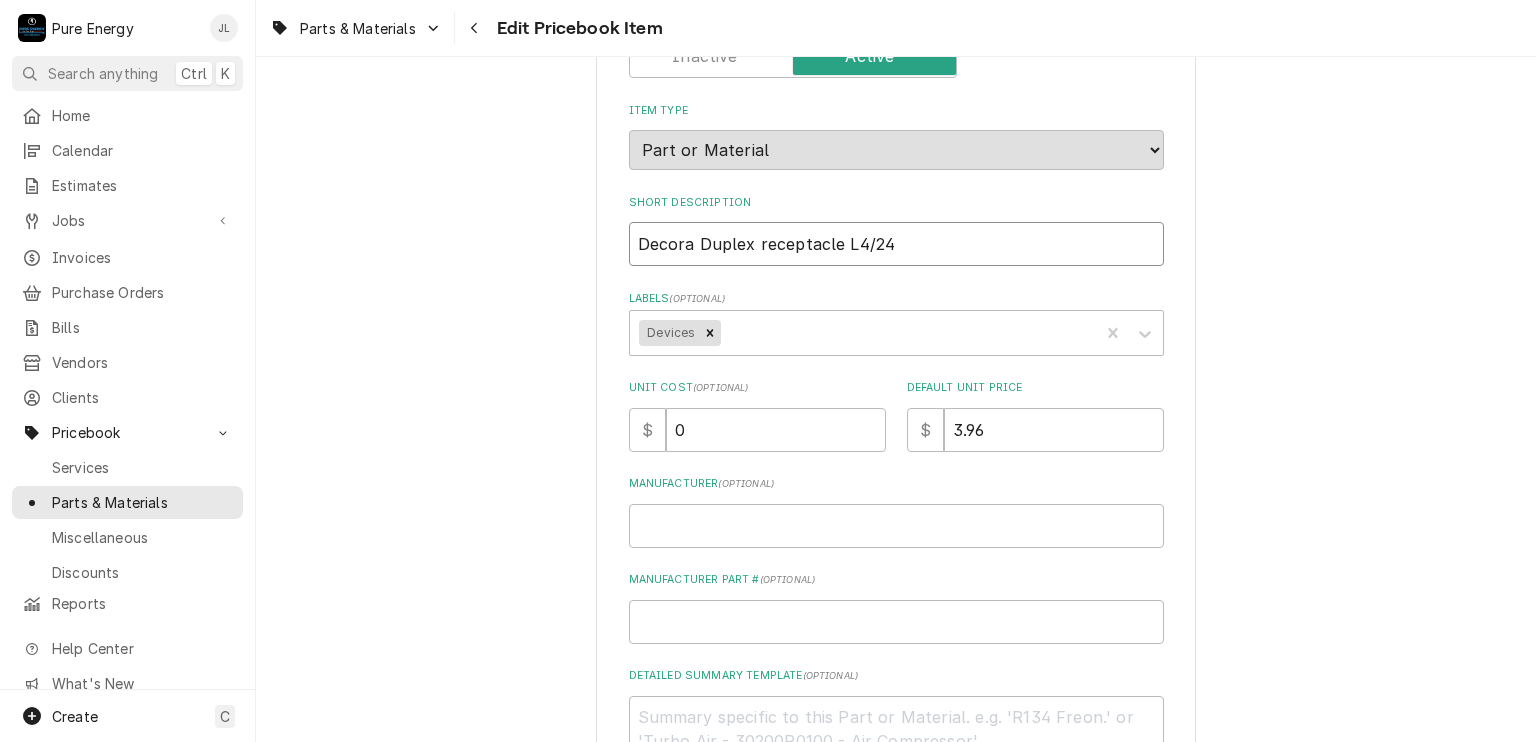 type on "x" 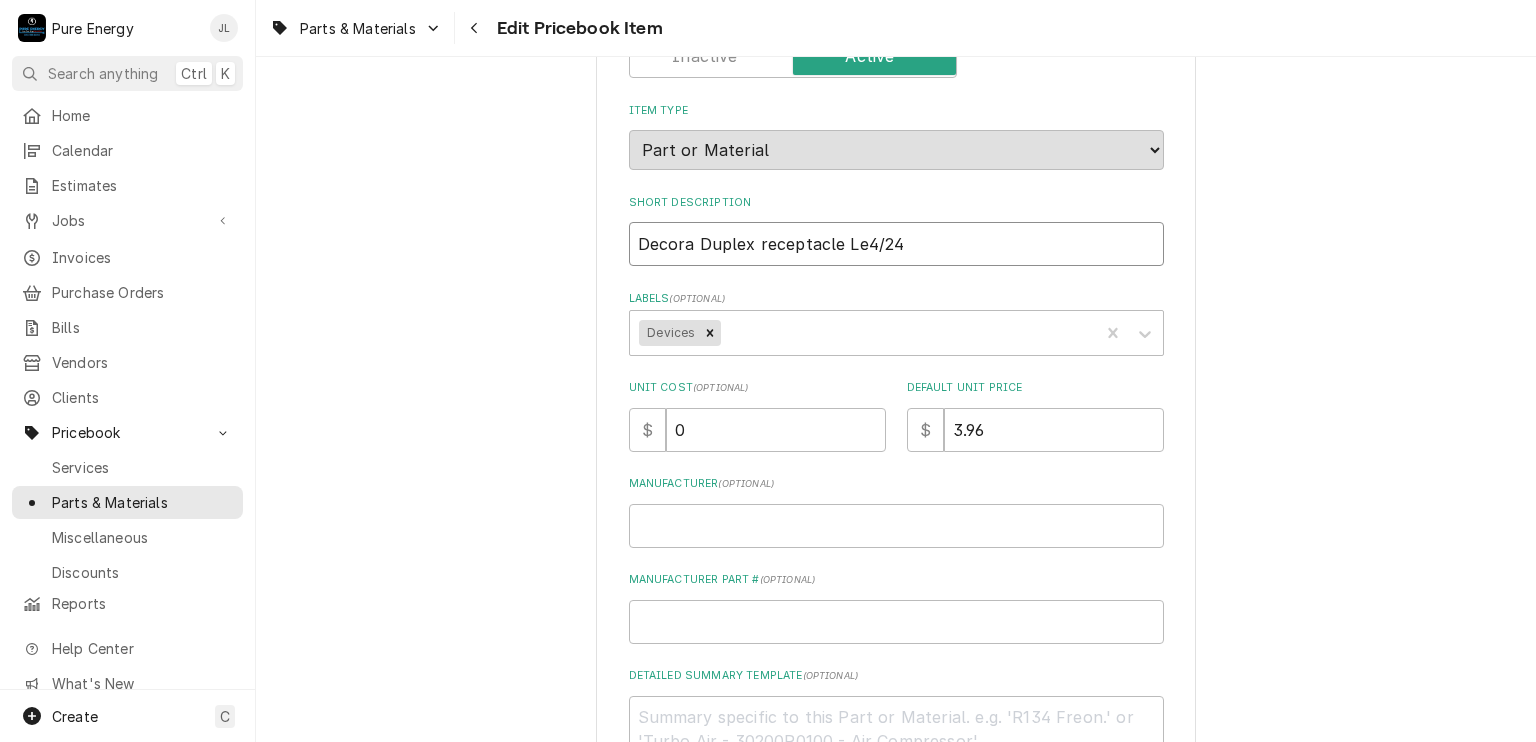 type on "x" 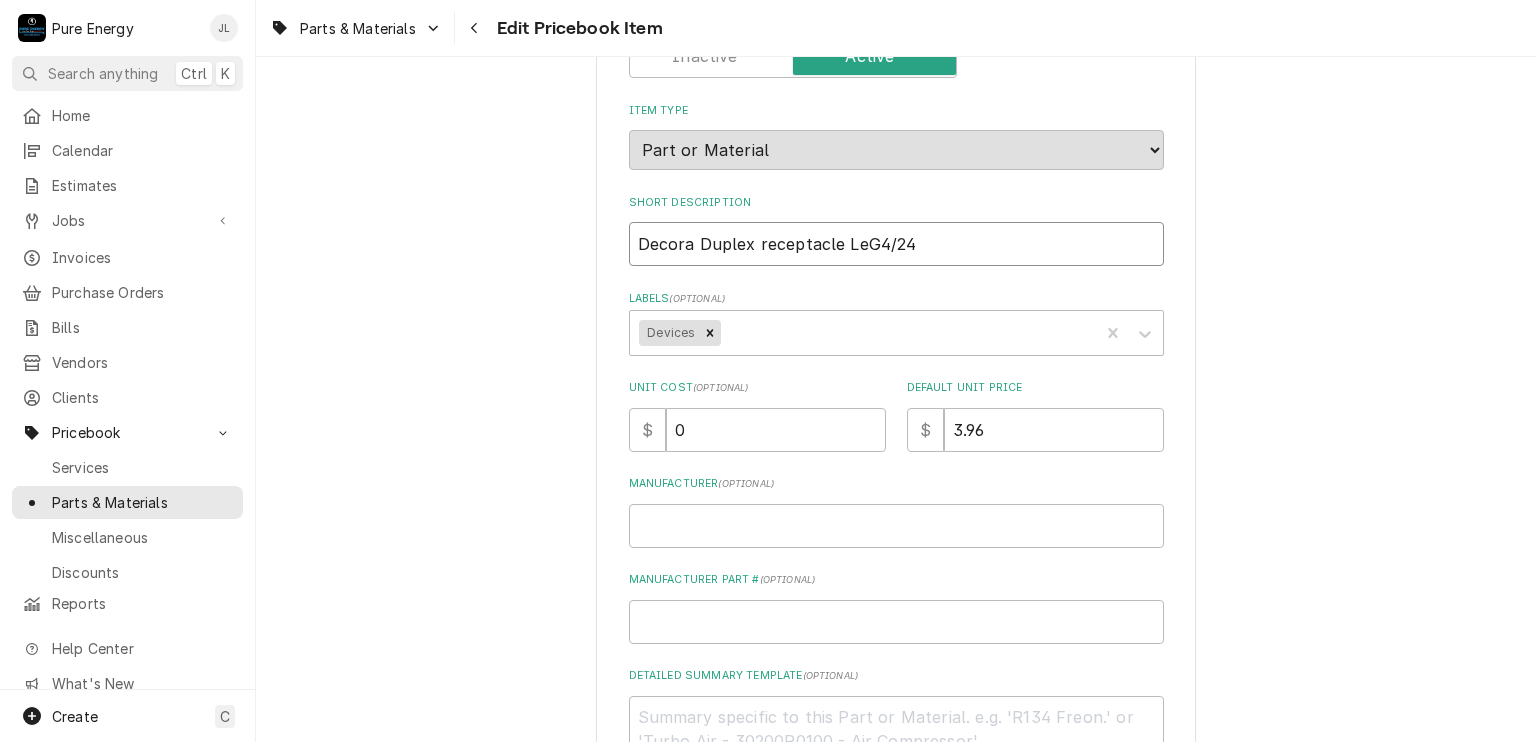 type on "x" 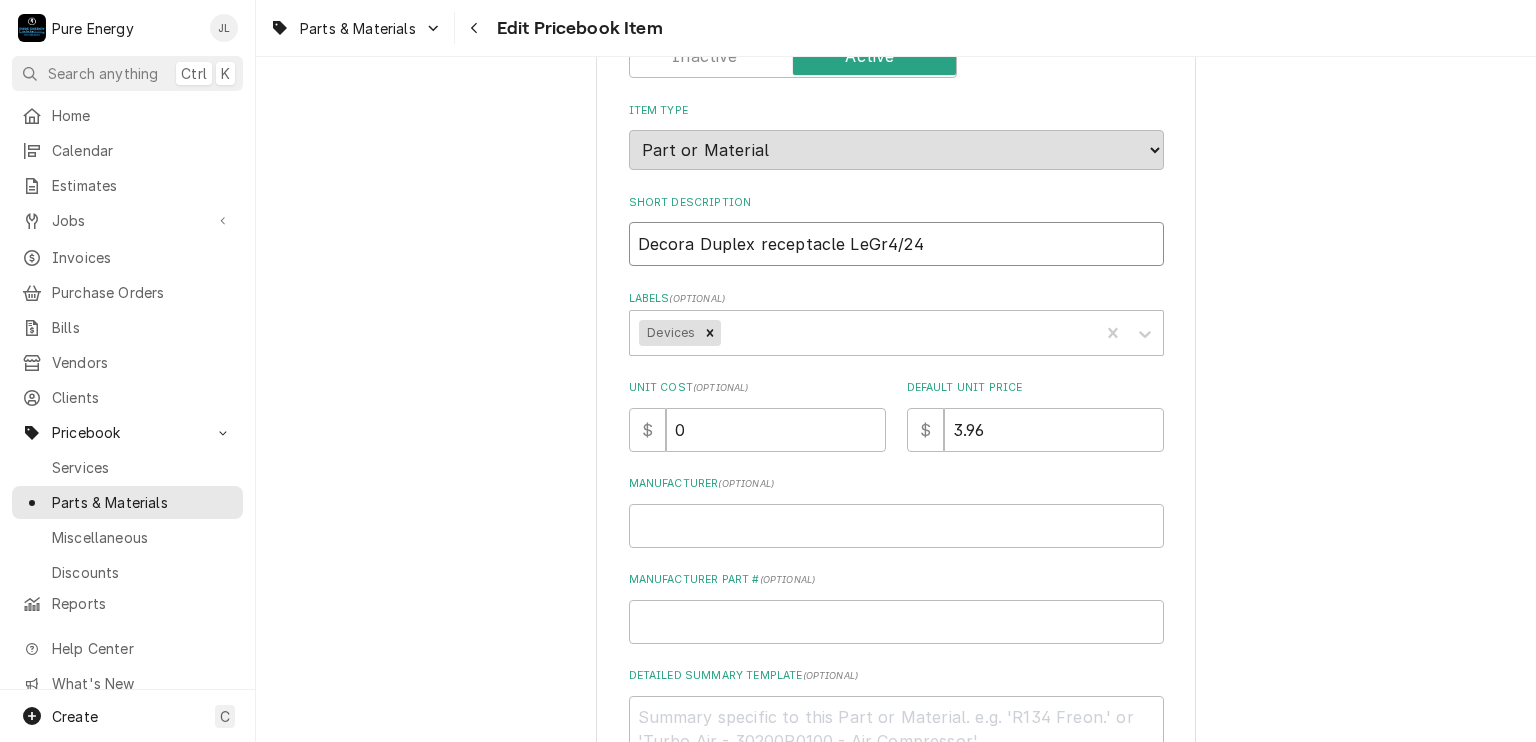type on "x" 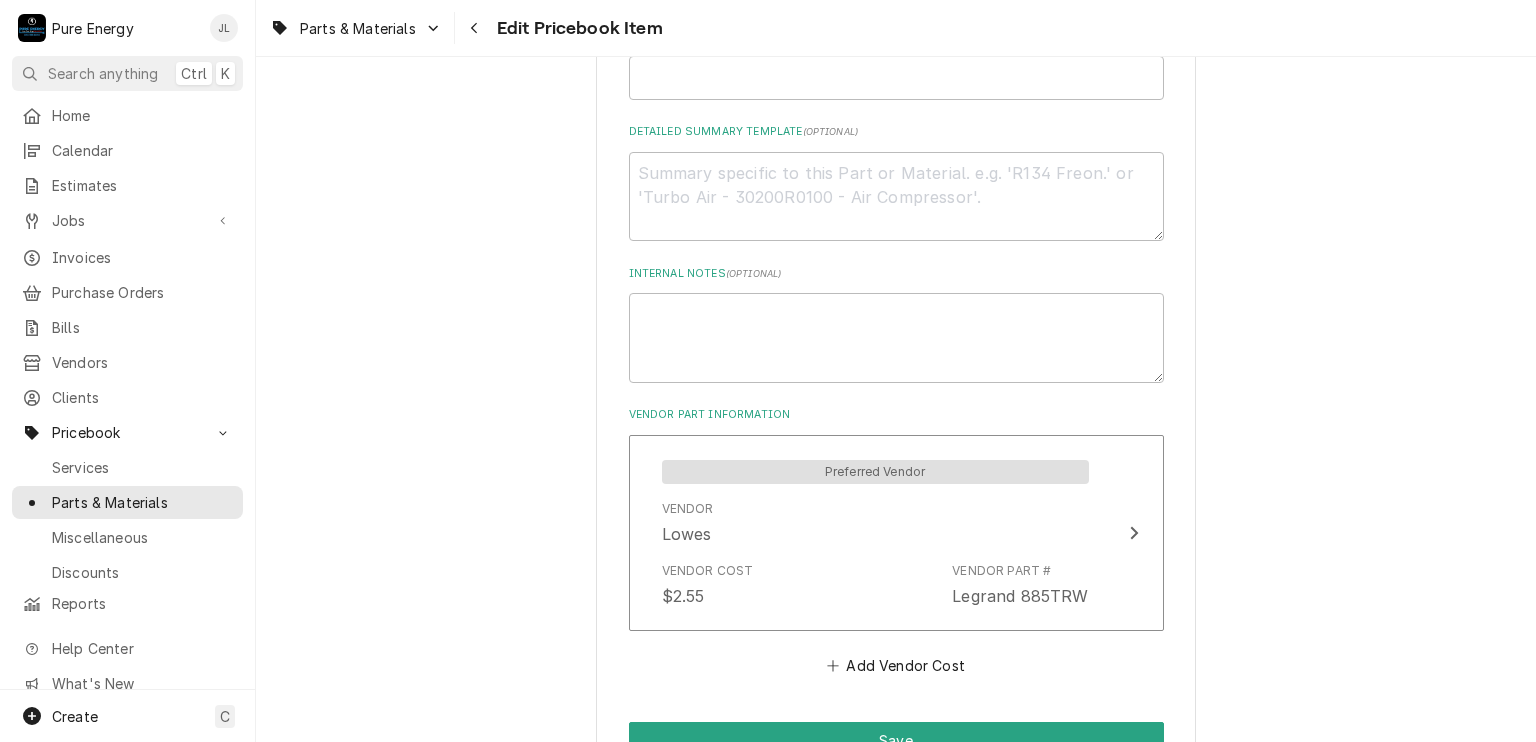 scroll, scrollTop: 944, scrollLeft: 0, axis: vertical 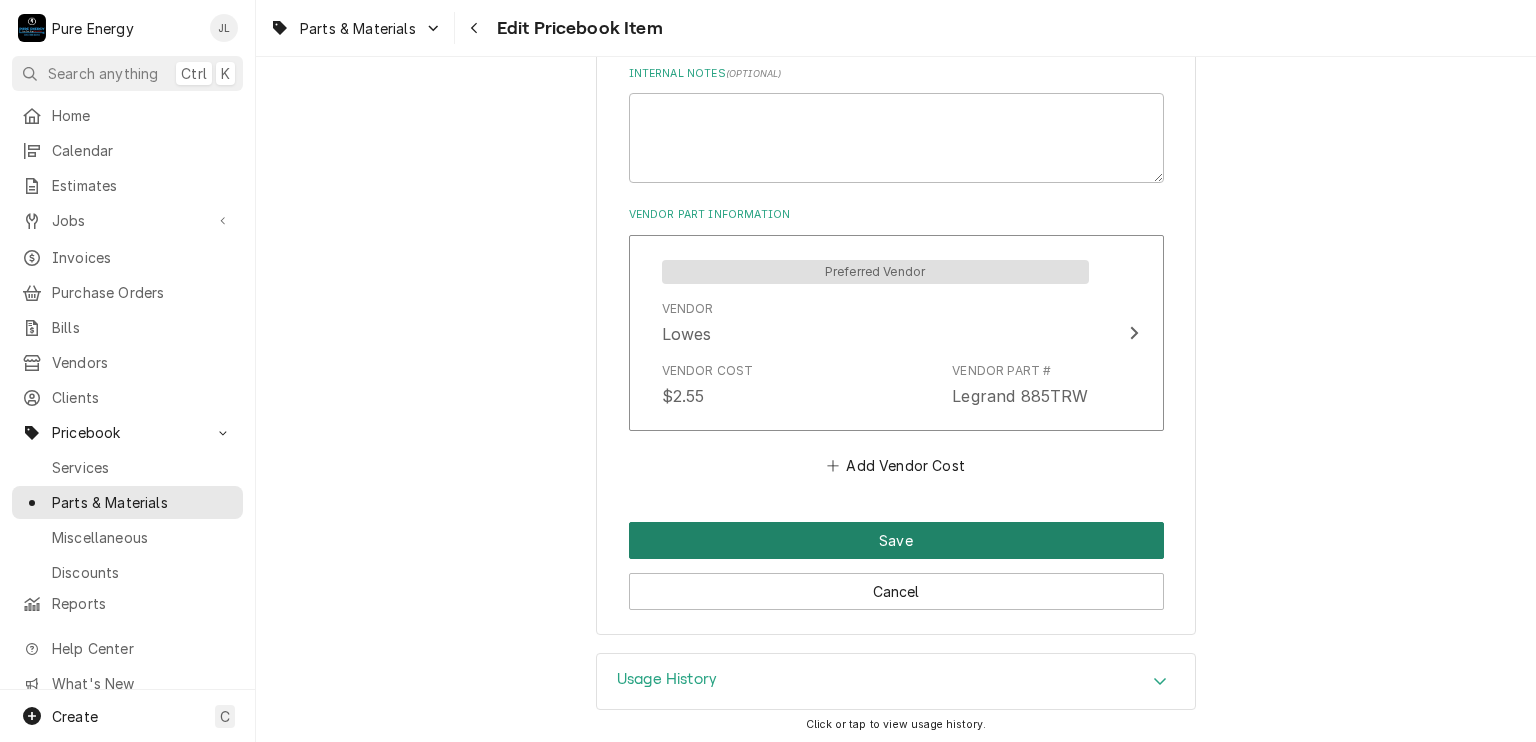 type on "Decora Duplex receptacle LeGr 4/24" 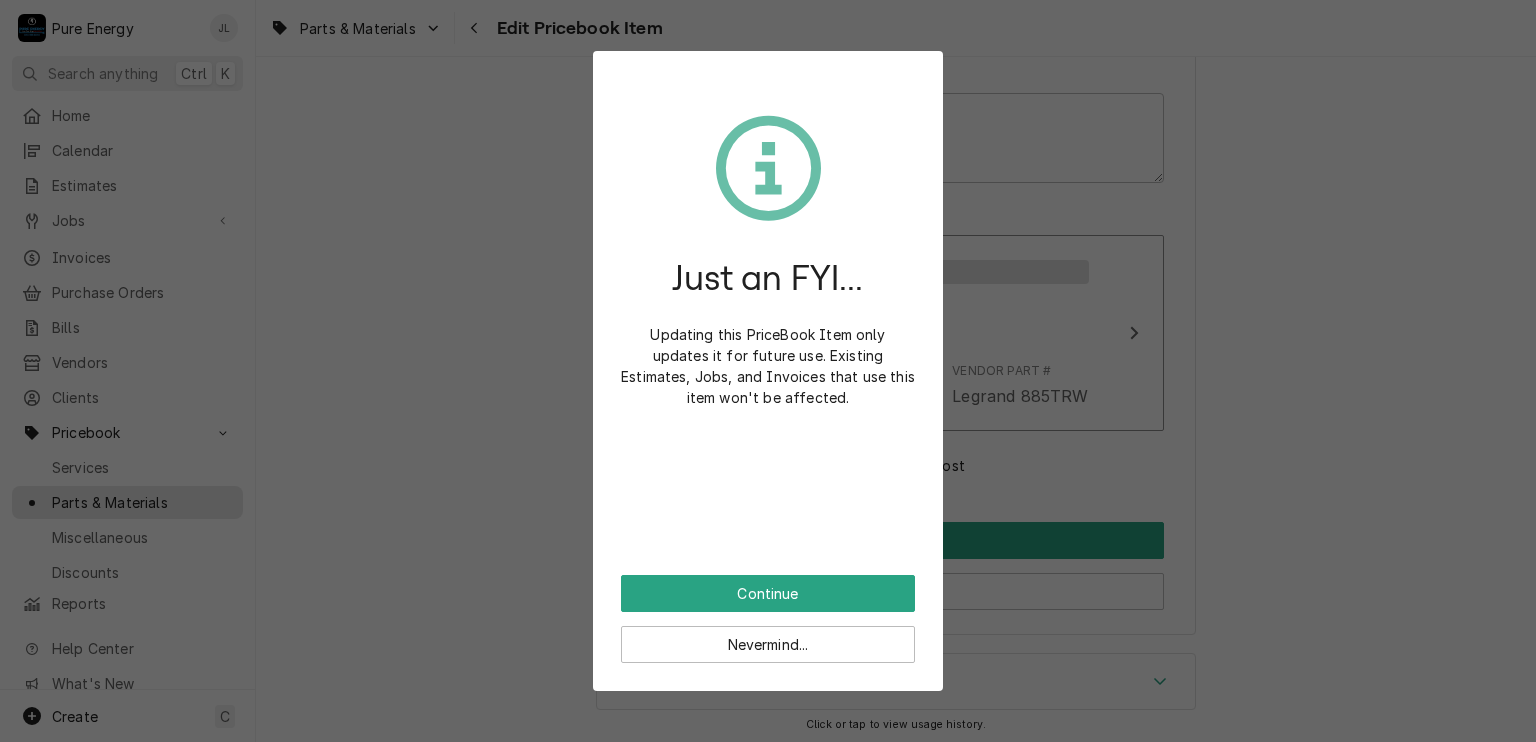 click on "Just an FYI...
Updating this PriceBook Item only updates it for future use. Existing Estimates, Jobs, and Invoices that use this item won't be affected." at bounding box center (768, 327) 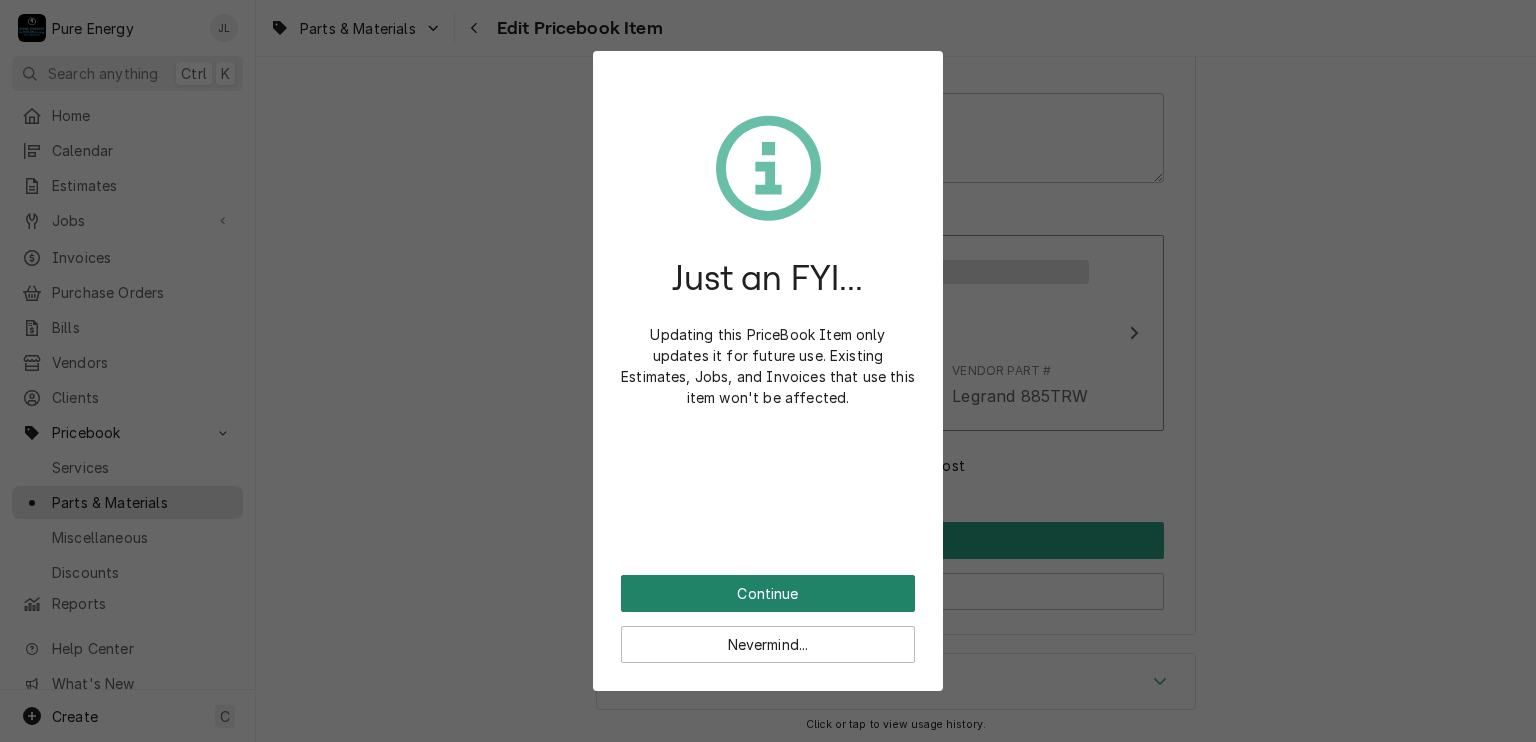 click on "Continue" at bounding box center [768, 593] 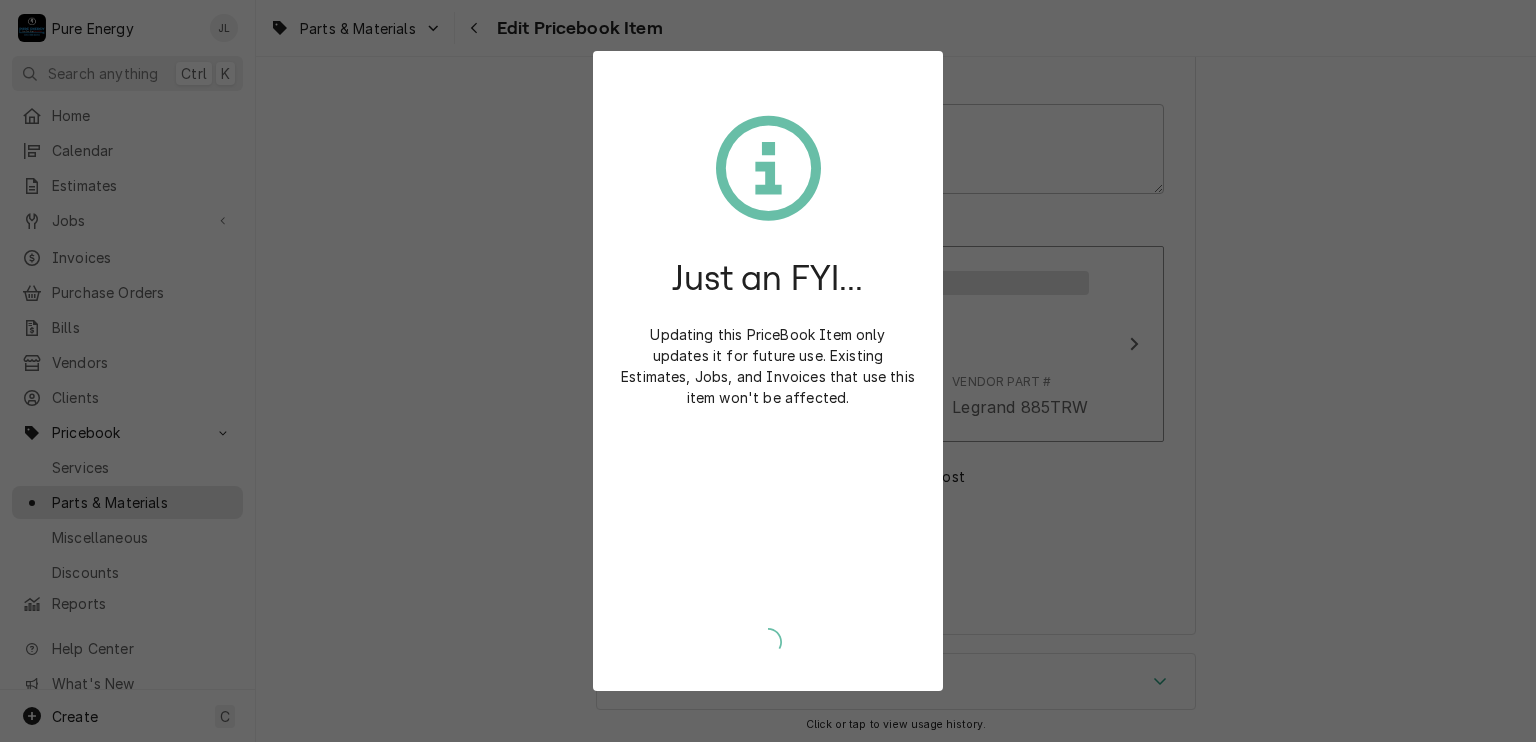 type on "x" 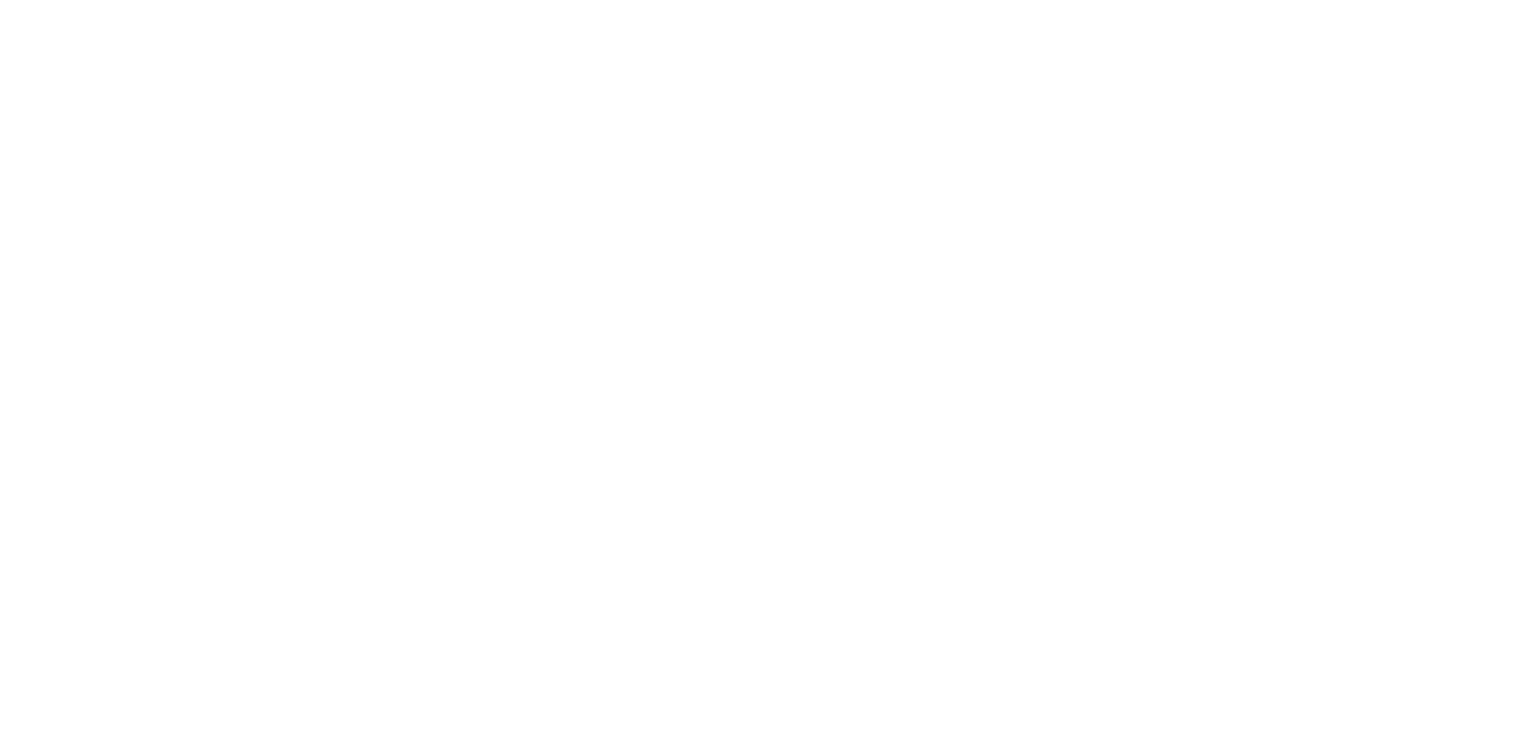 scroll, scrollTop: 0, scrollLeft: 0, axis: both 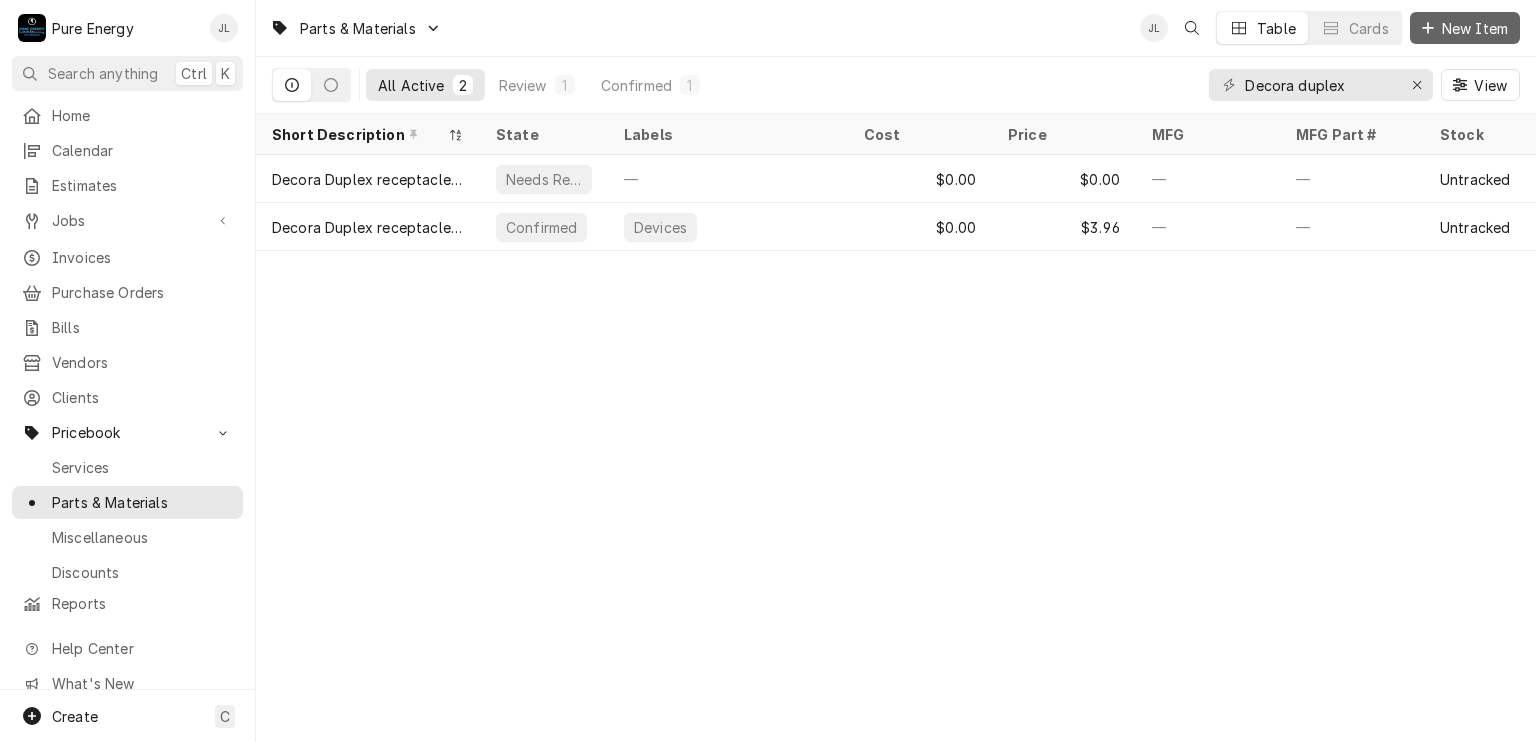 click on "New Item" at bounding box center [1475, 28] 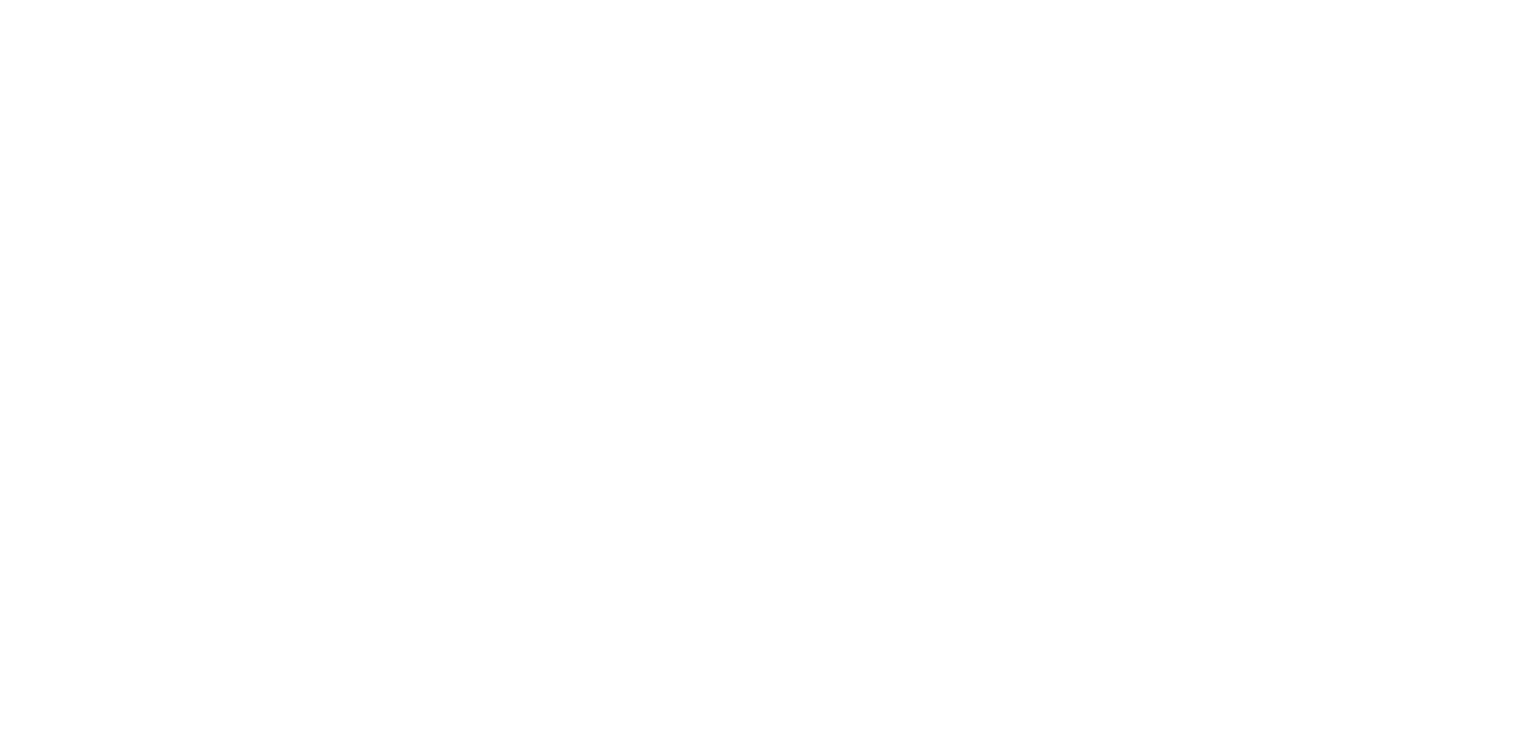 scroll, scrollTop: 0, scrollLeft: 0, axis: both 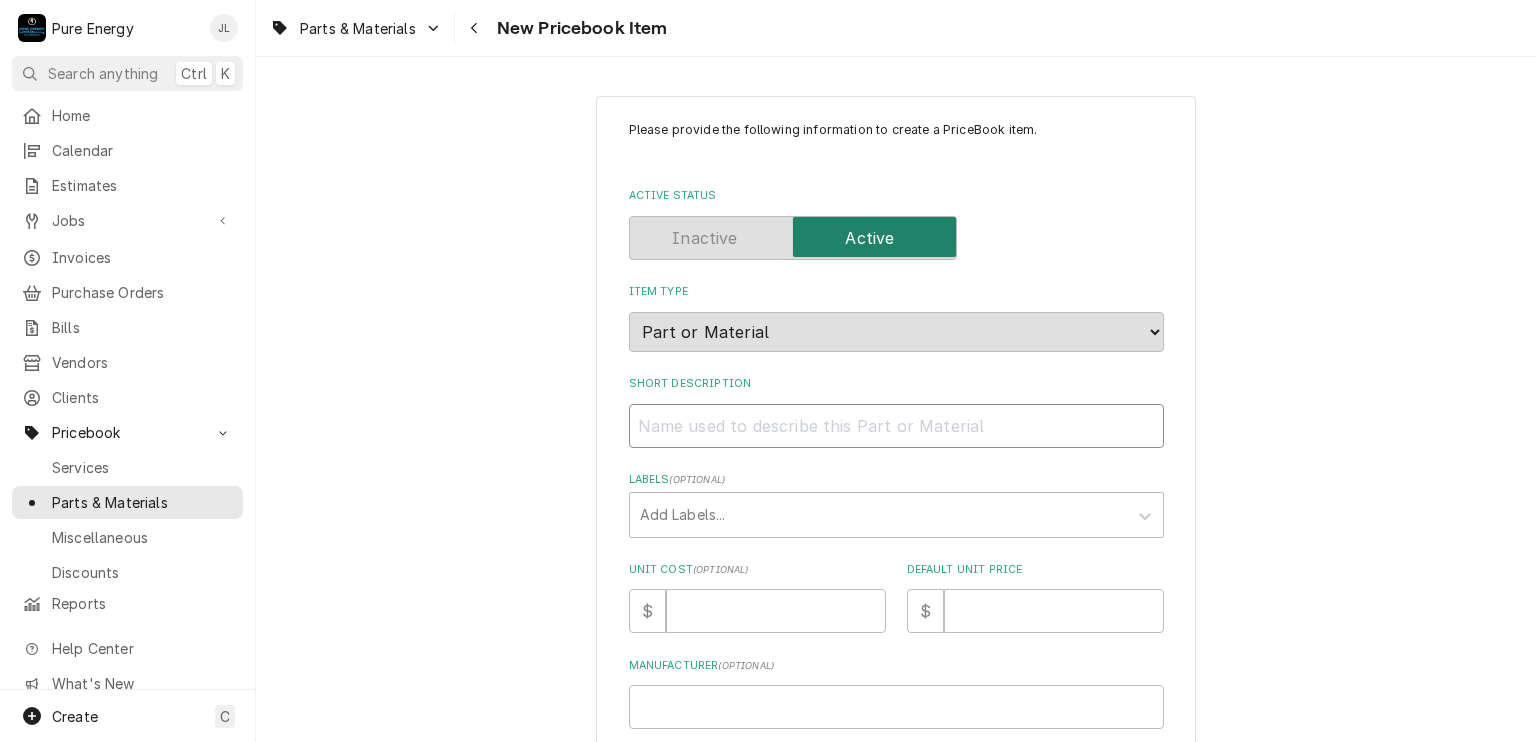 click on "Short Description" at bounding box center [896, 426] 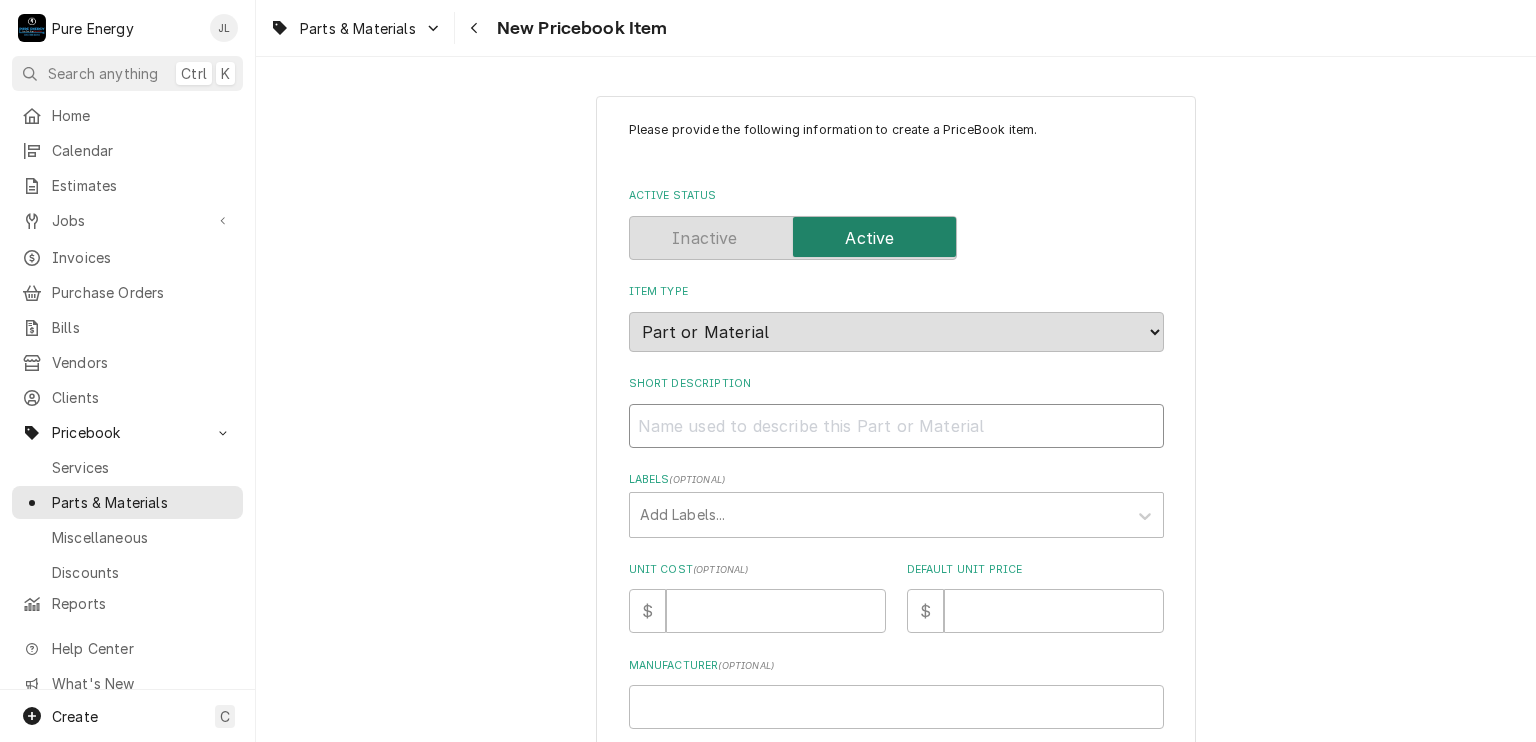 type on "x" 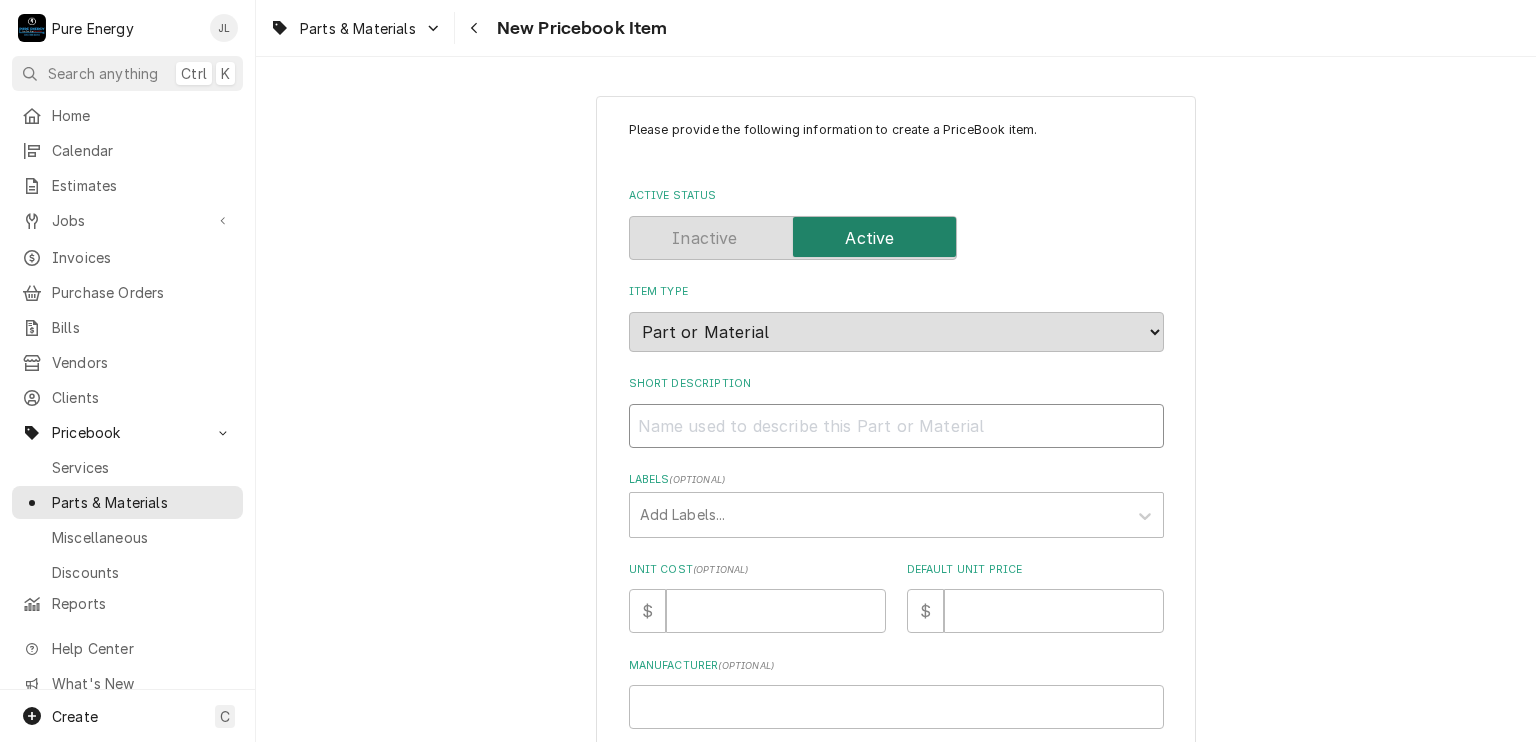 type on "D" 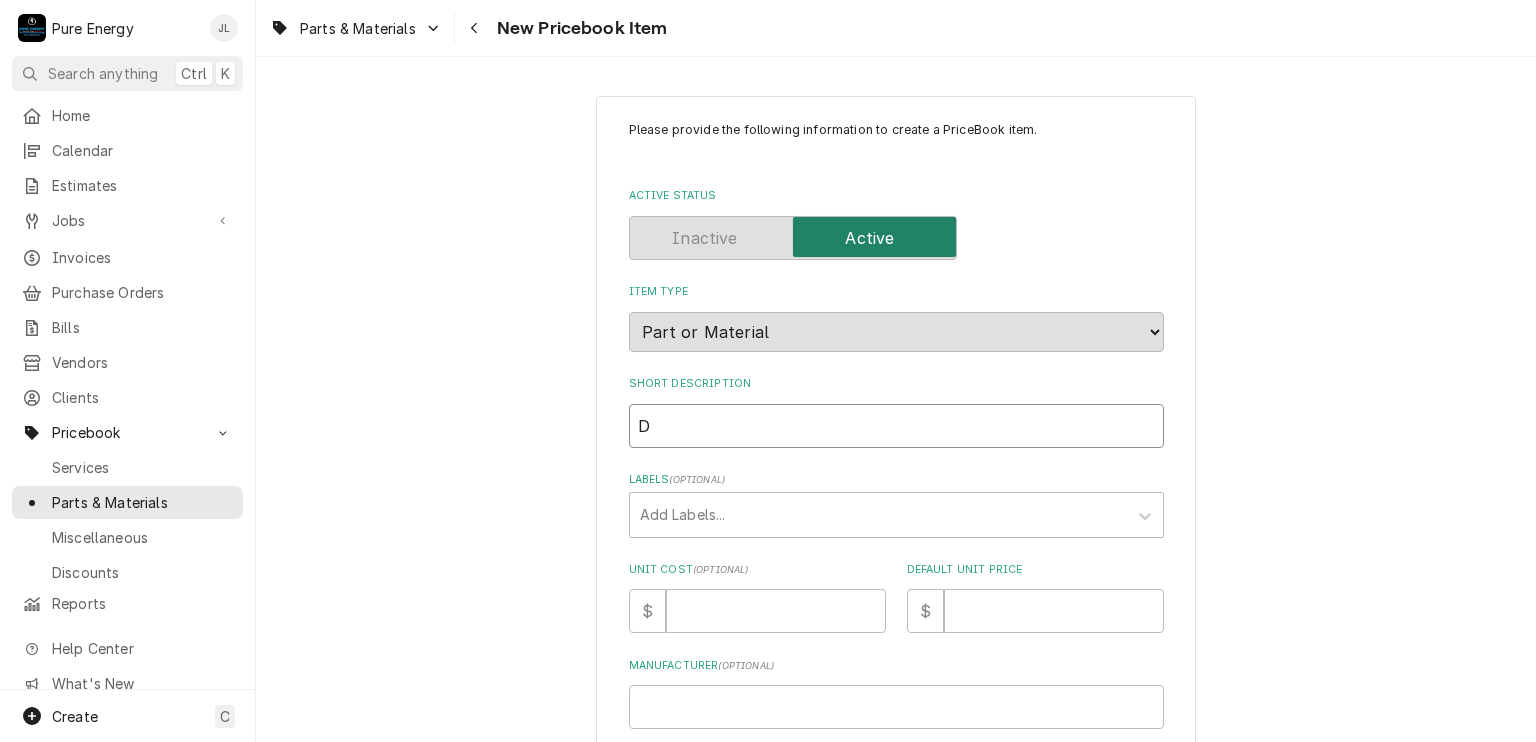 type on "x" 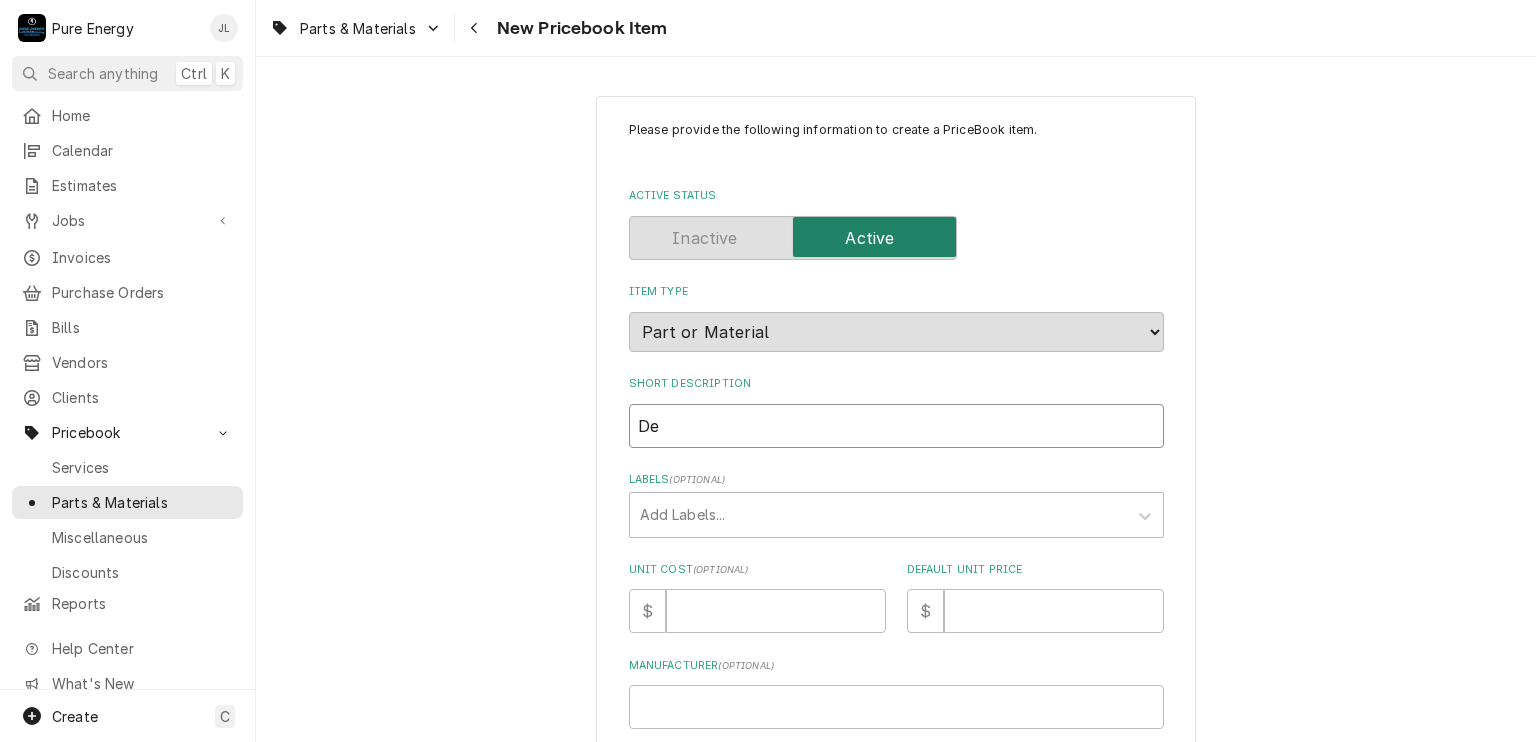 type on "x" 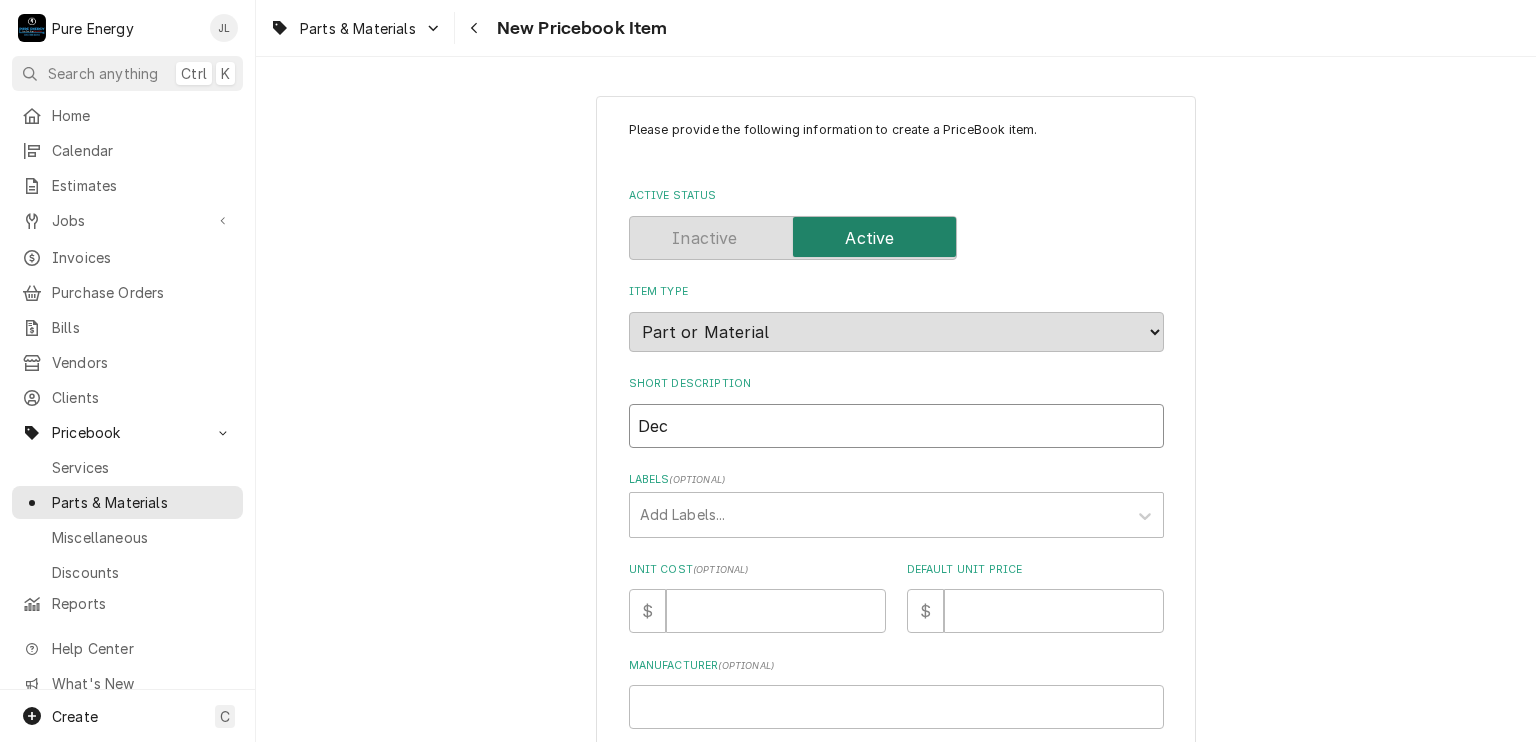 type on "x" 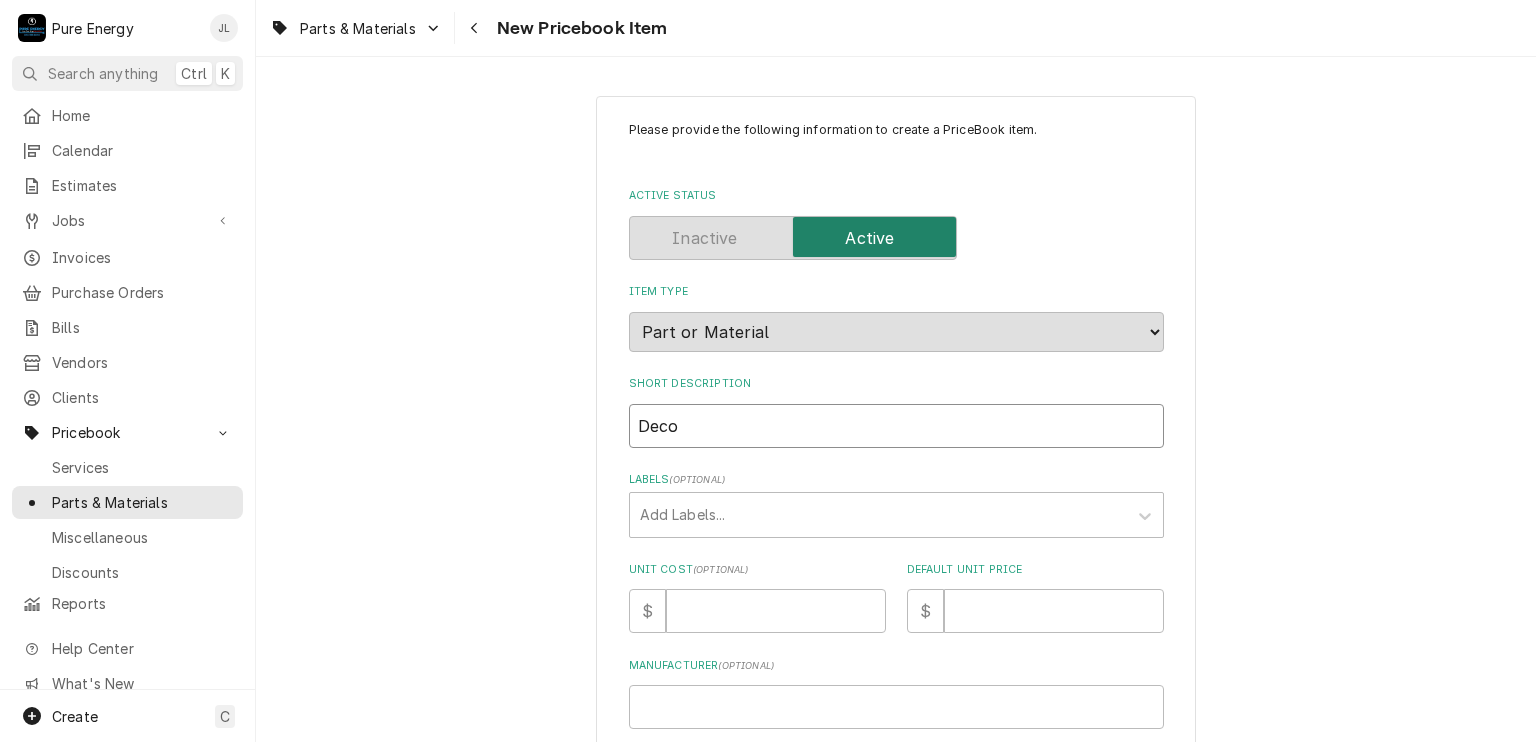 type on "x" 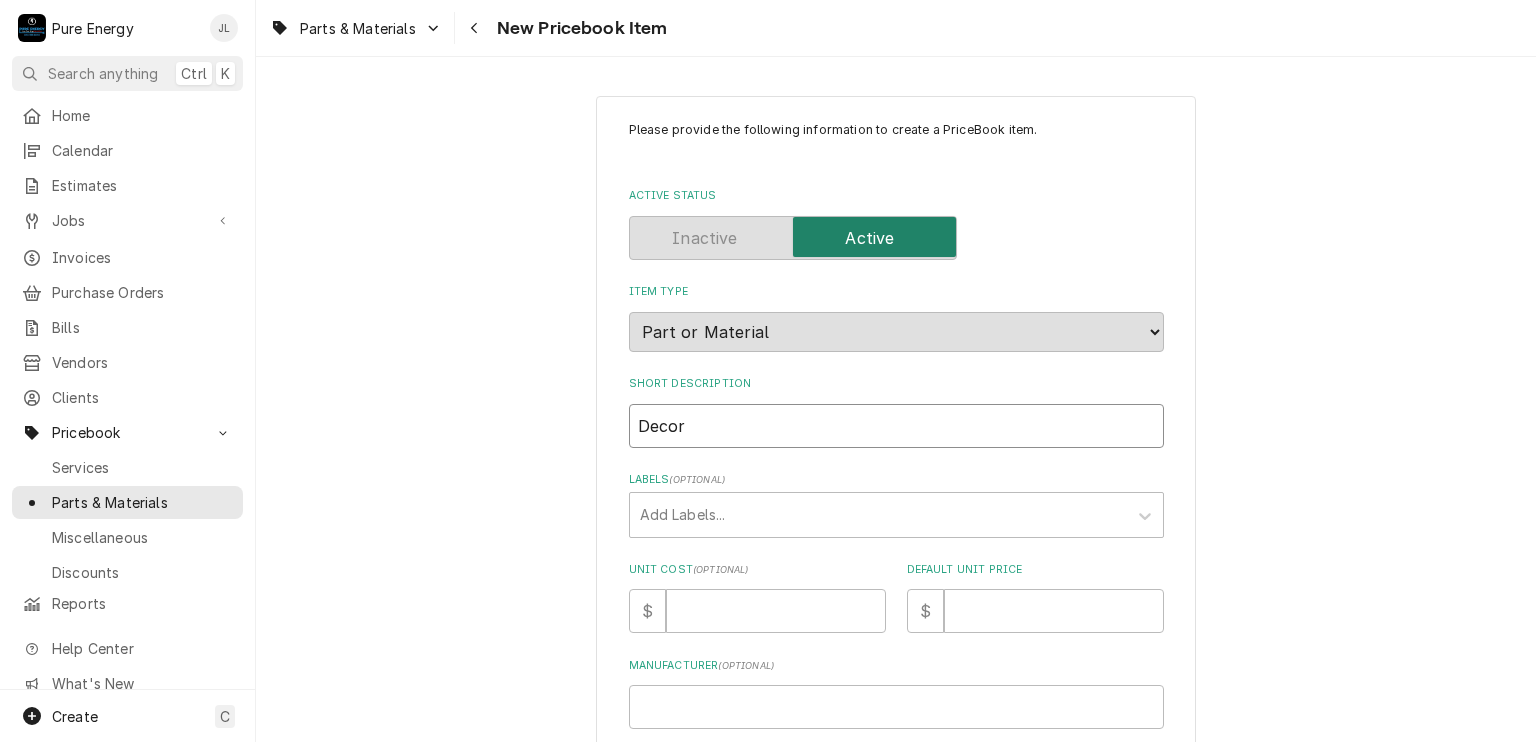 type on "x" 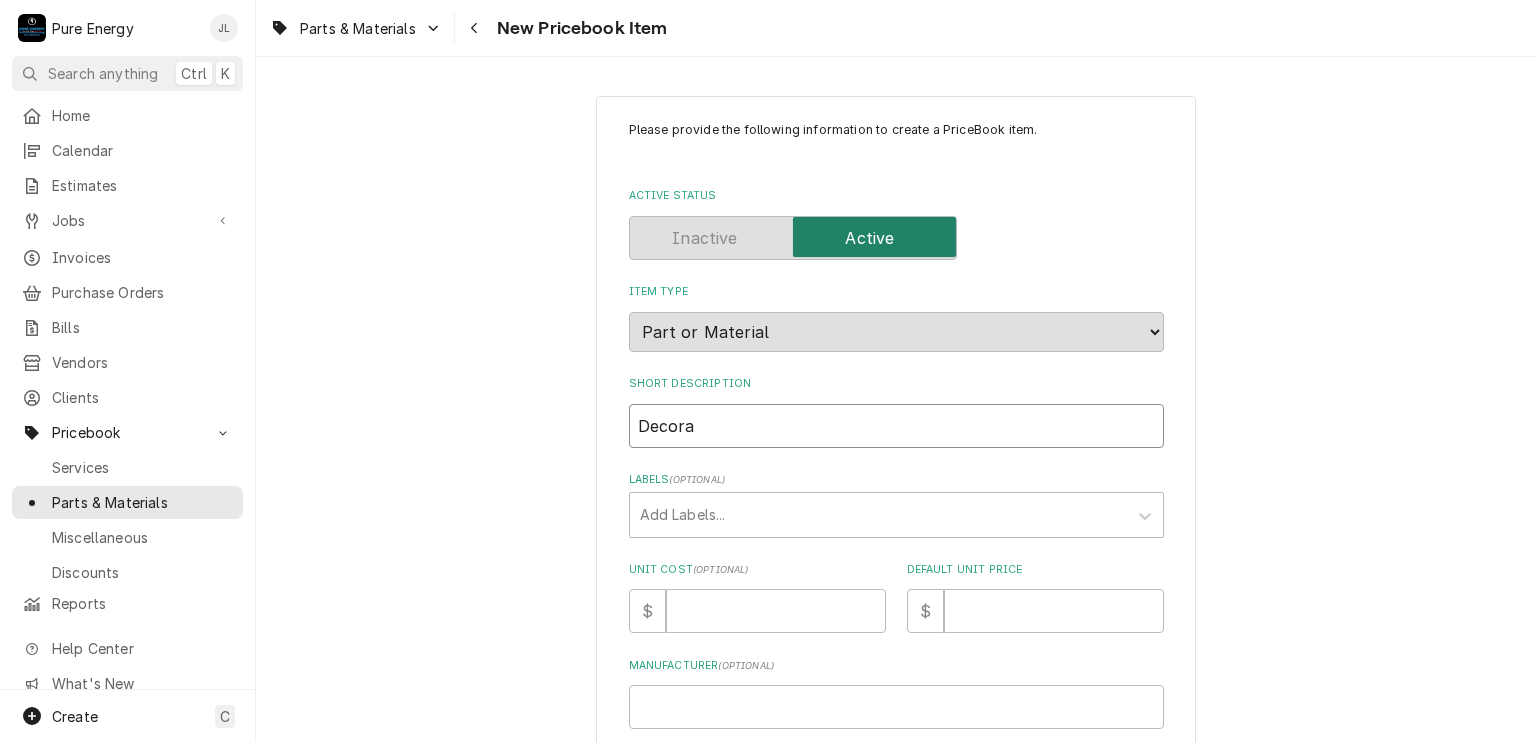 type on "x" 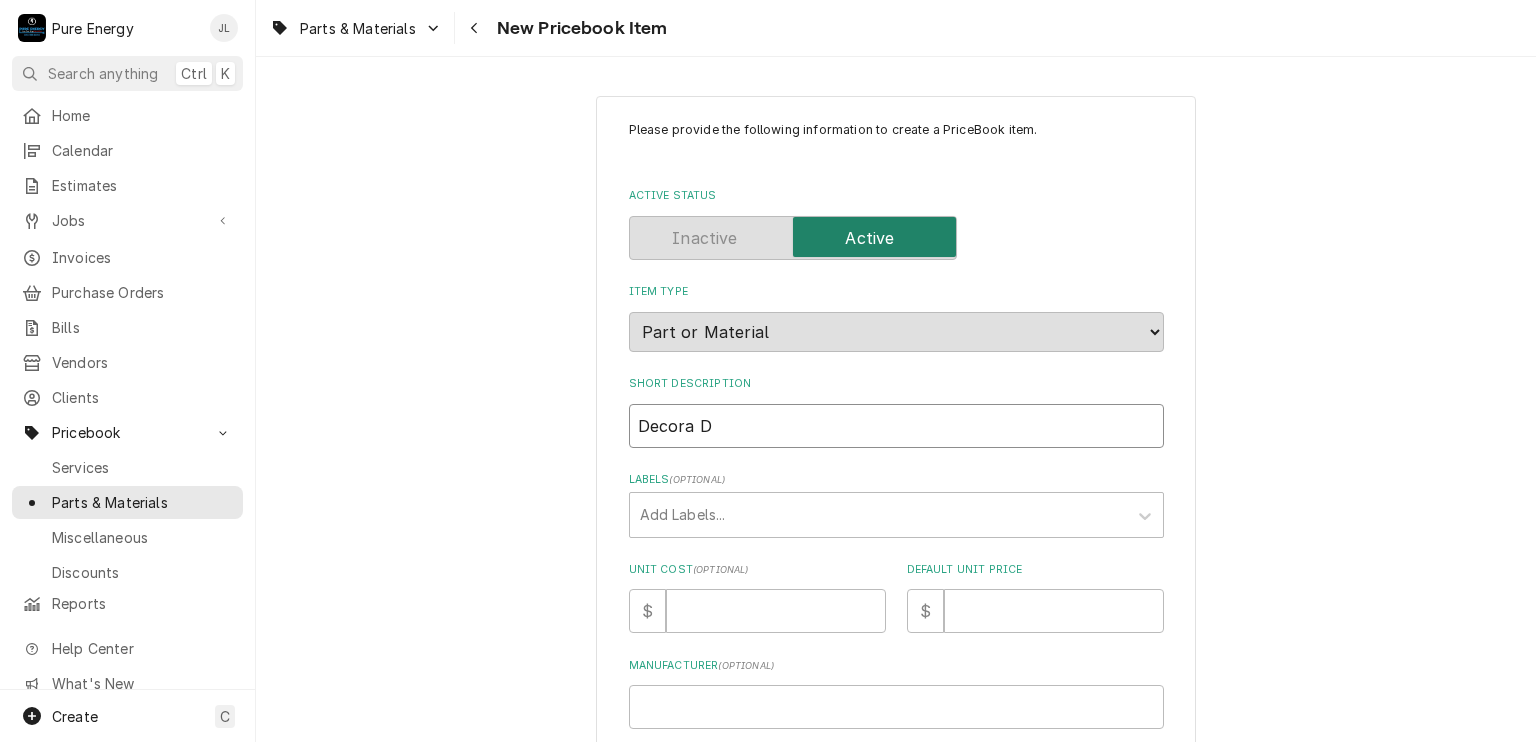 type on "x" 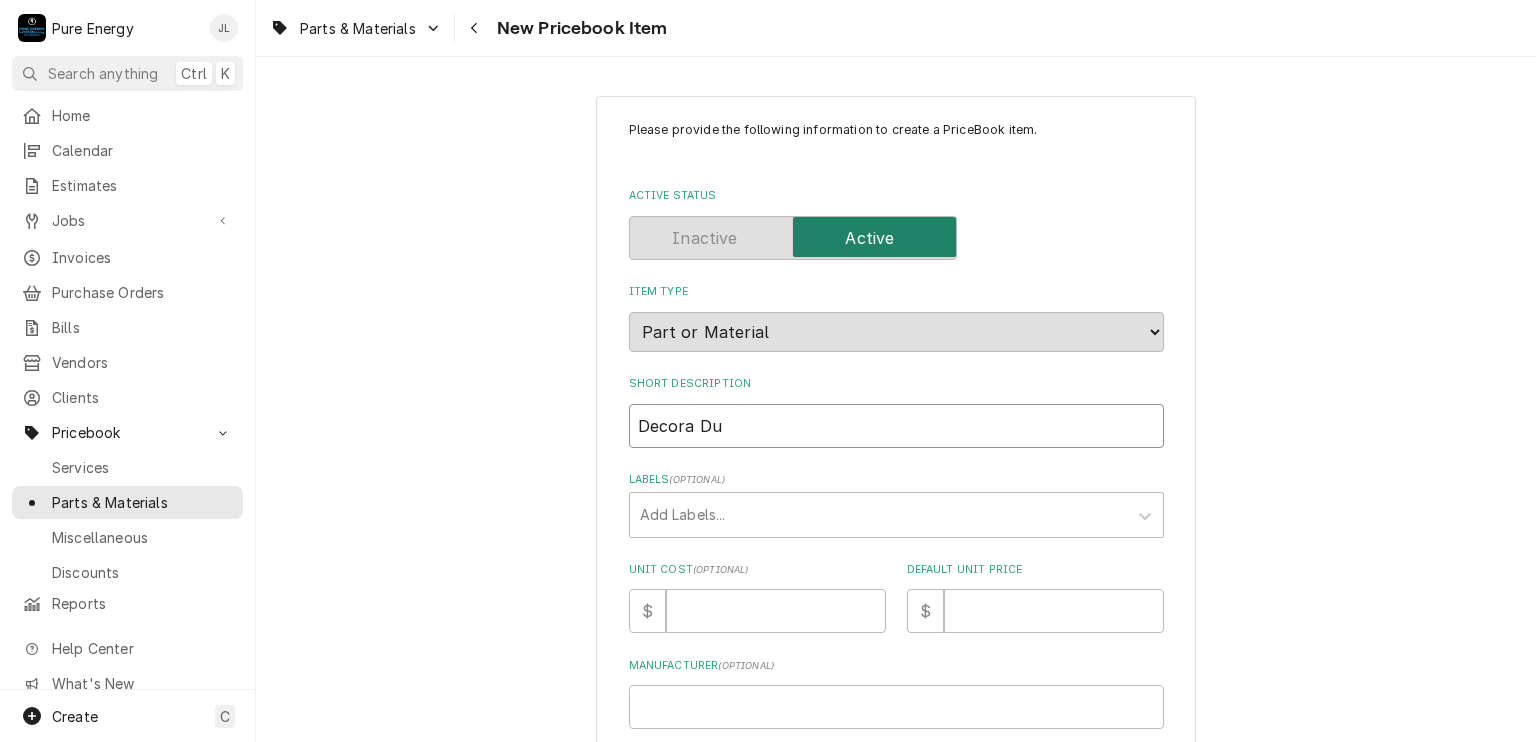 type on "x" 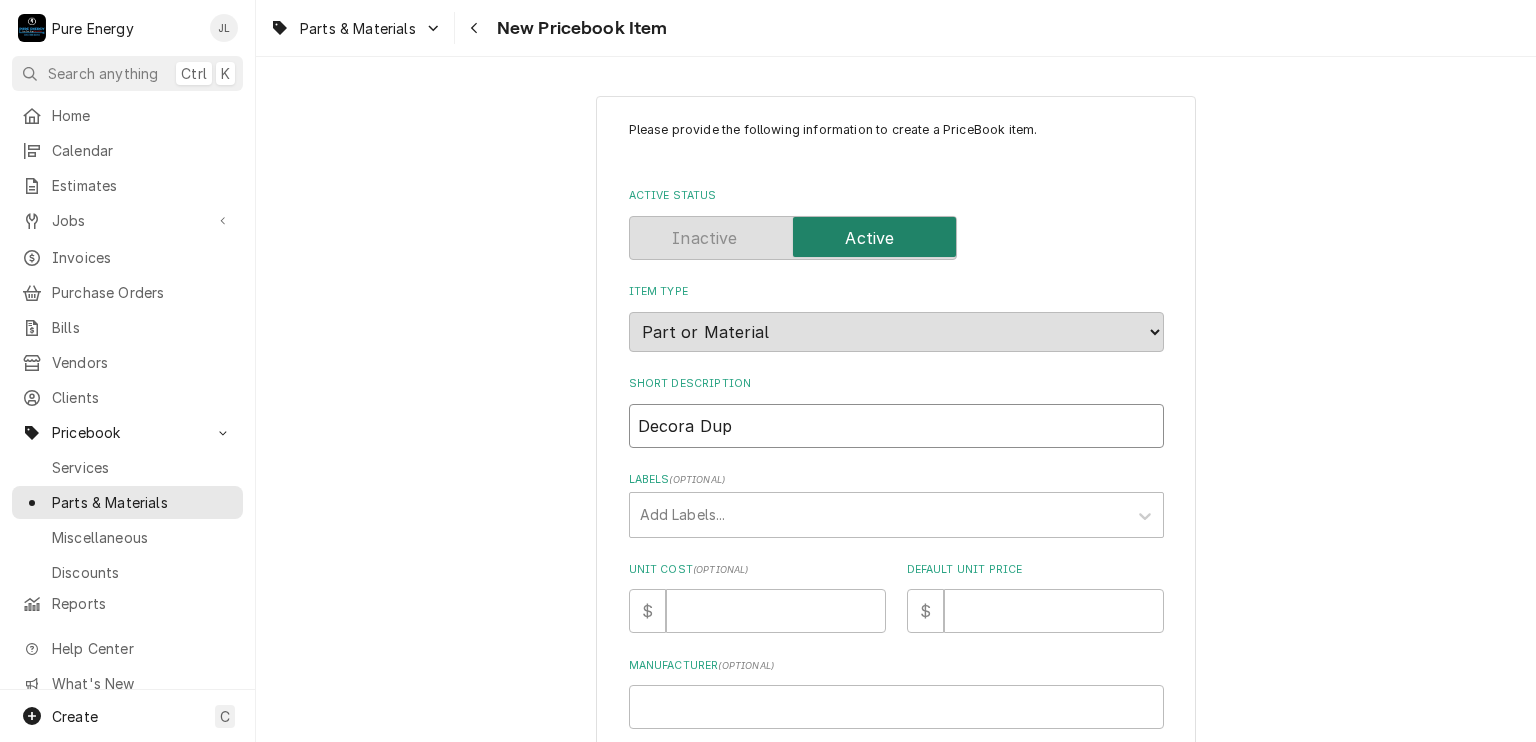 type on "x" 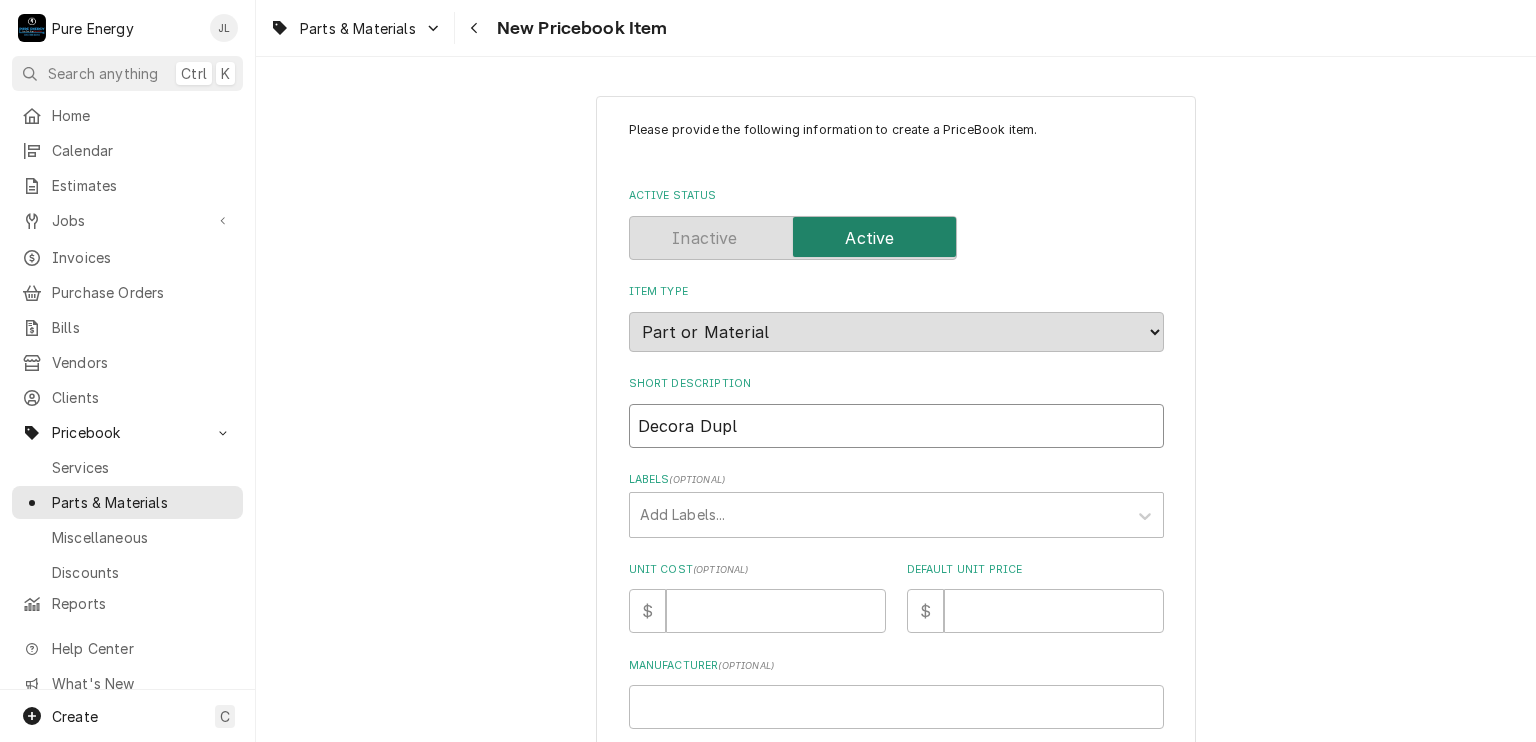 type on "x" 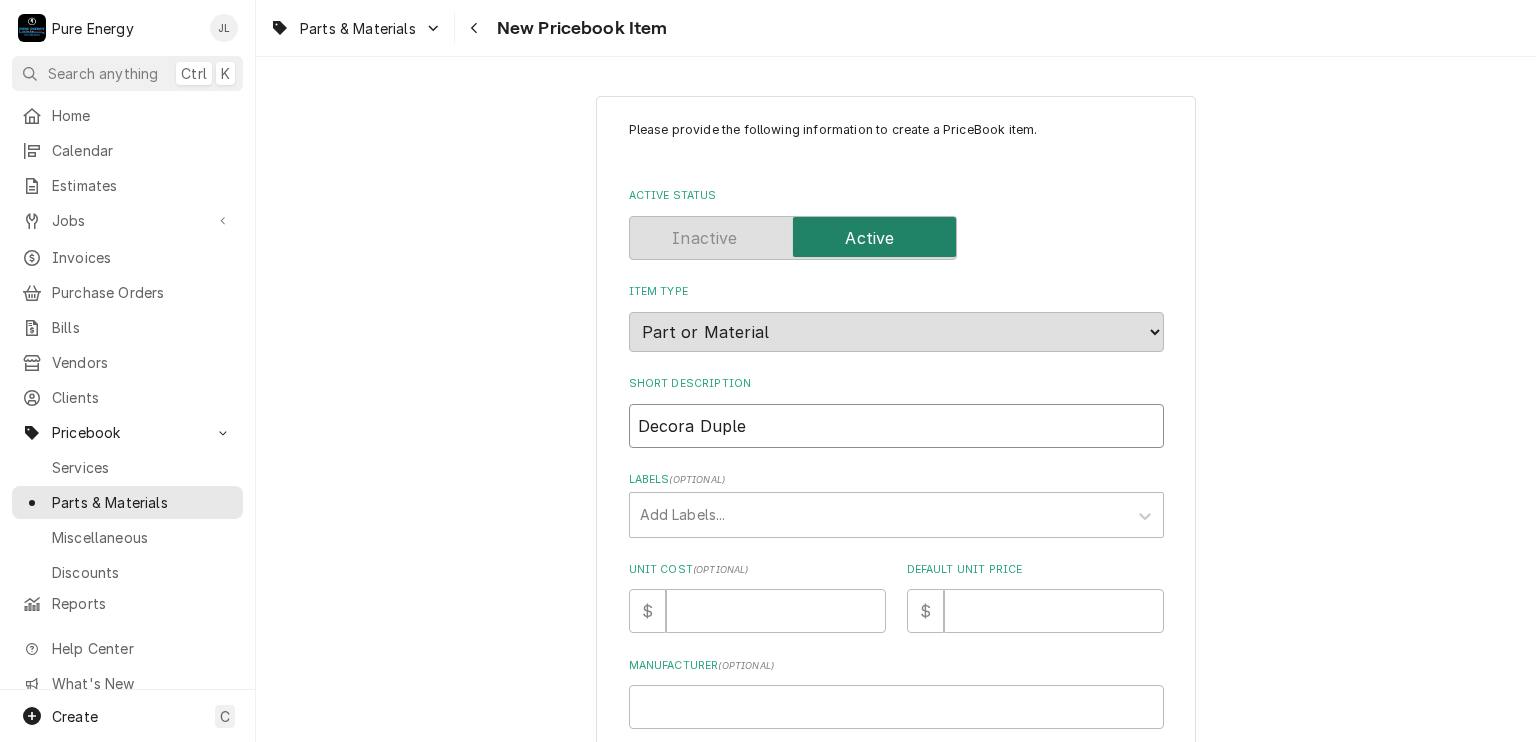 type on "x" 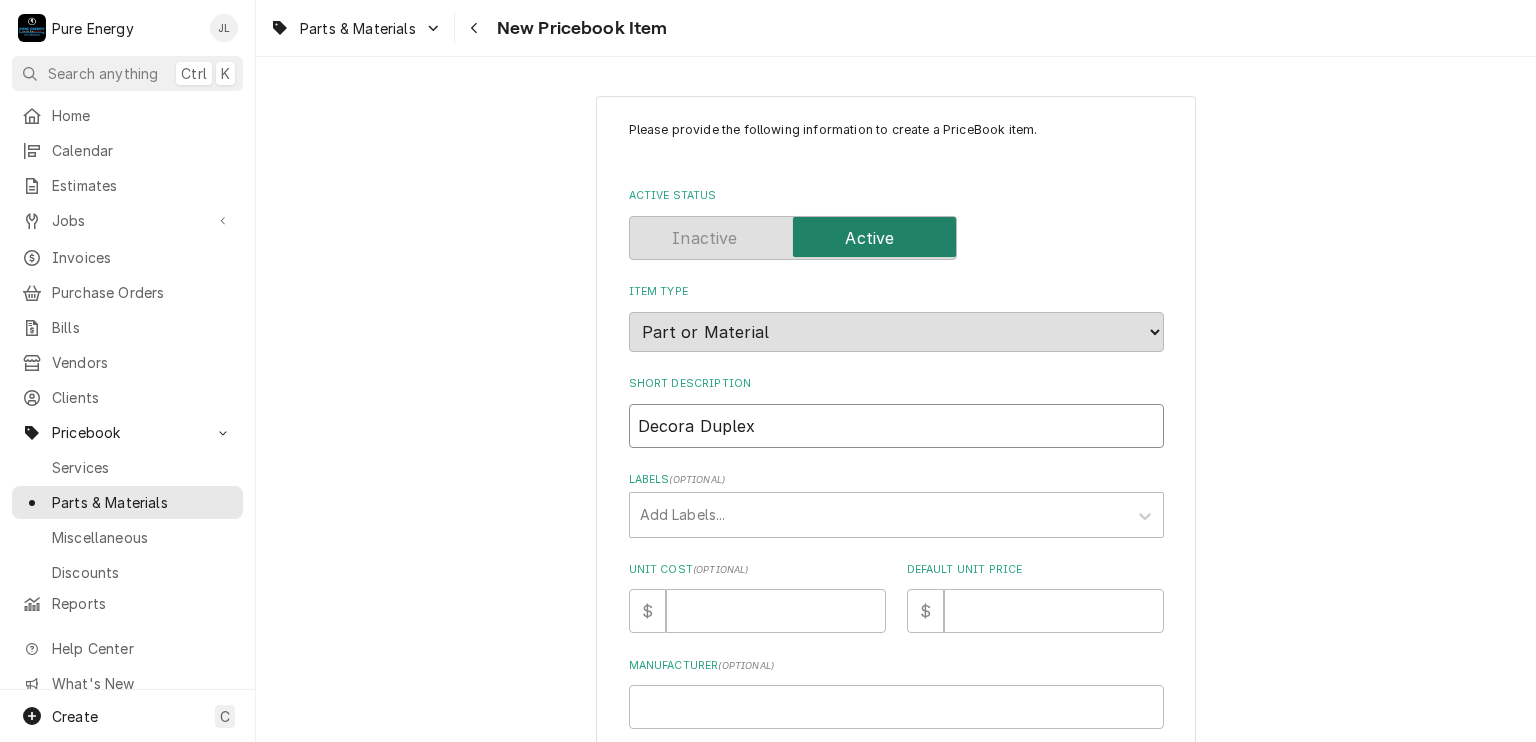 type on "Decora Duplex" 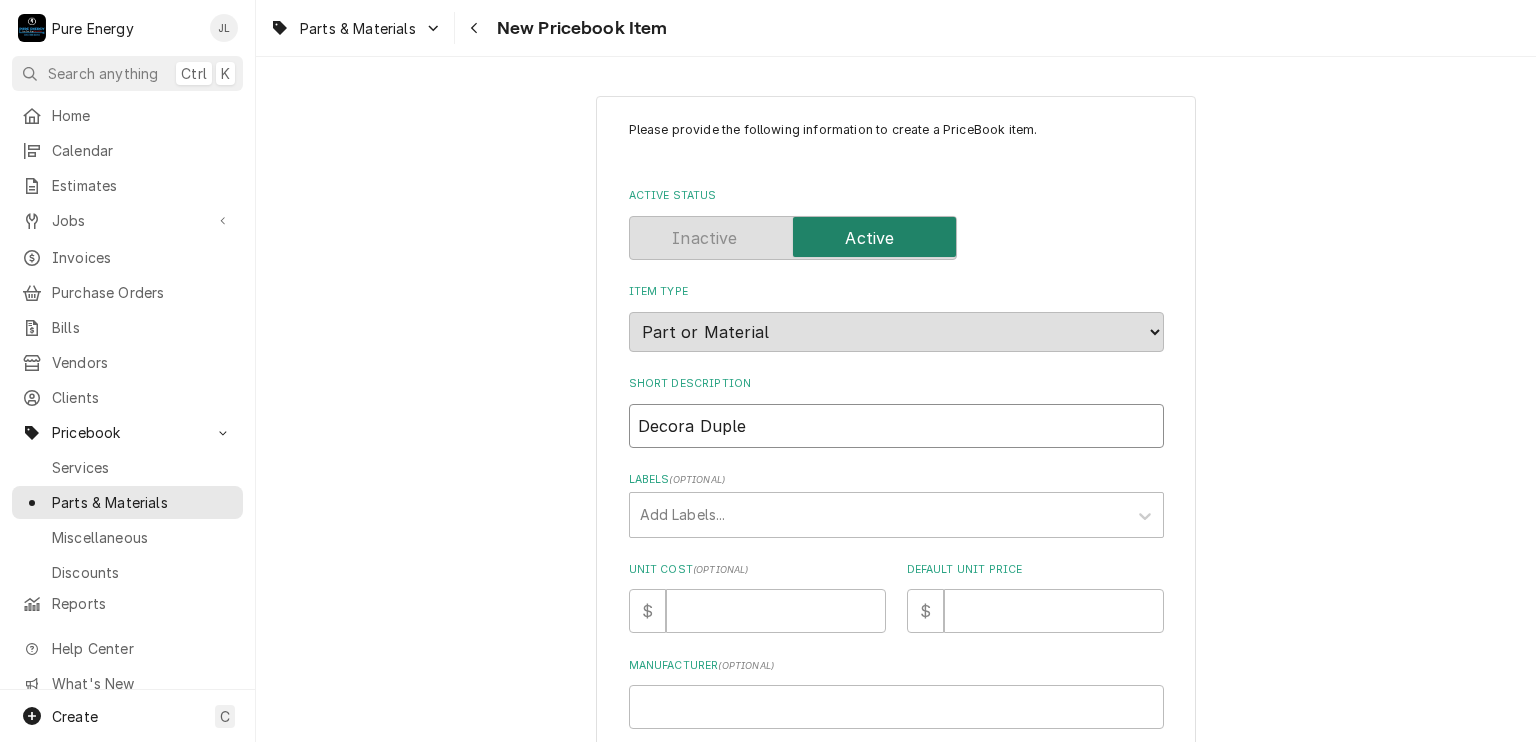 type on "x" 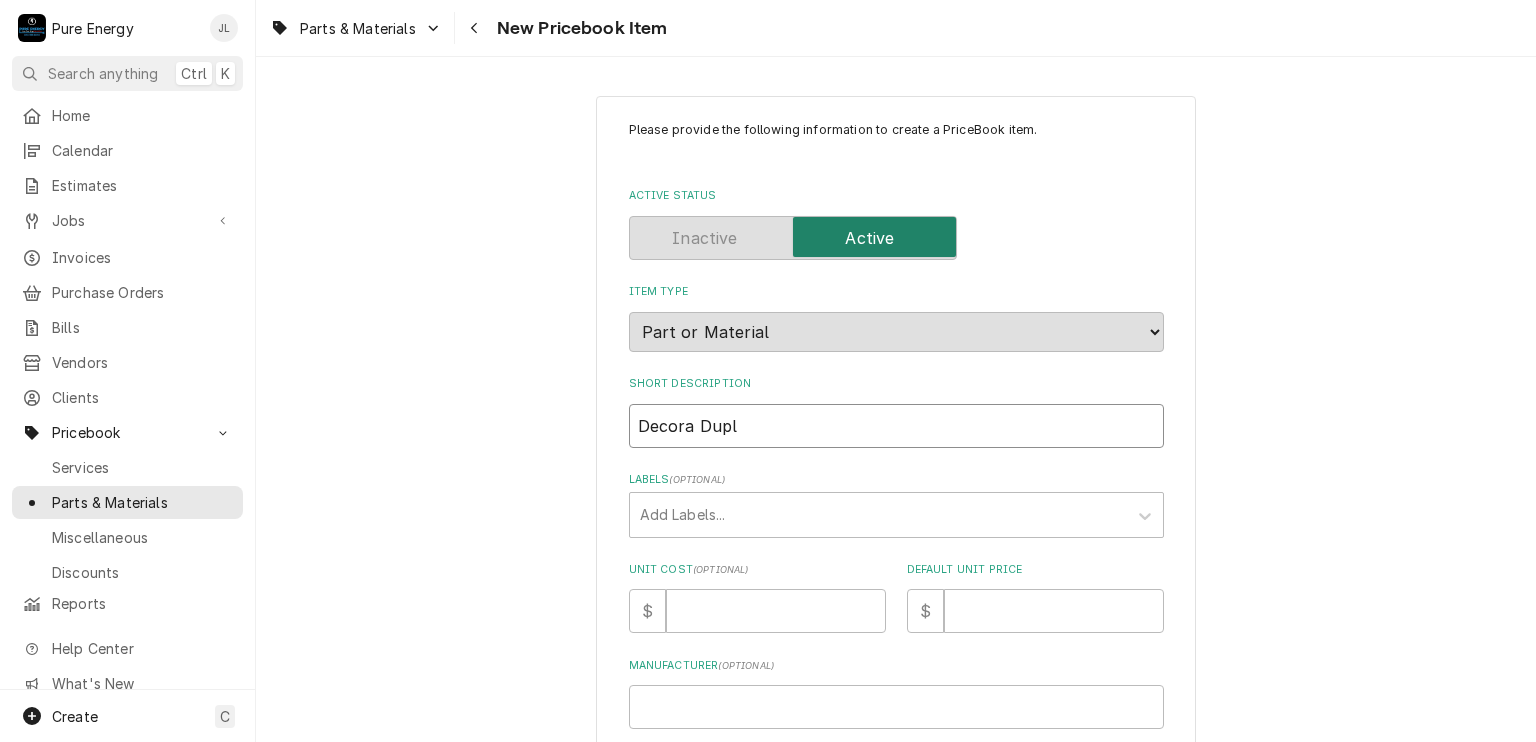 type on "x" 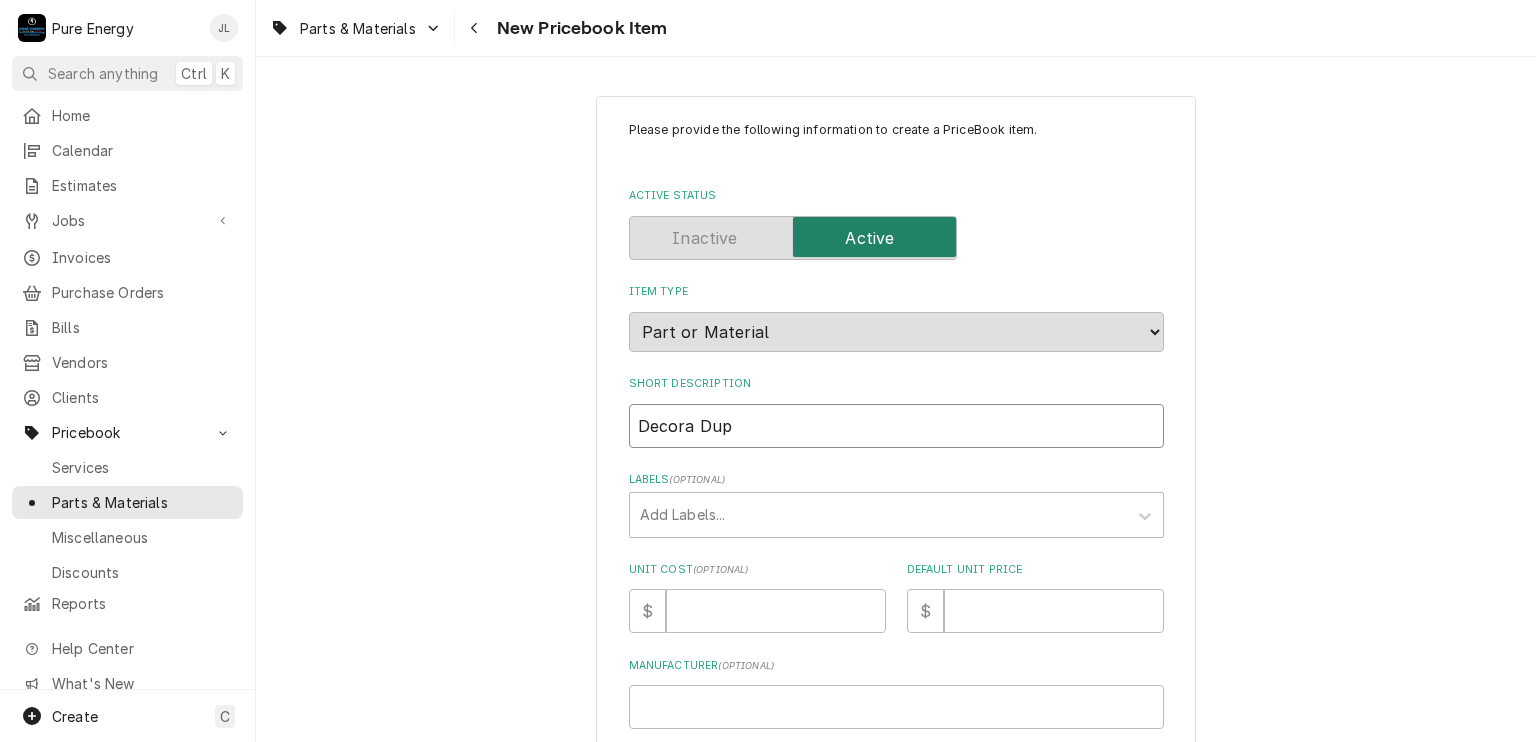 type on "x" 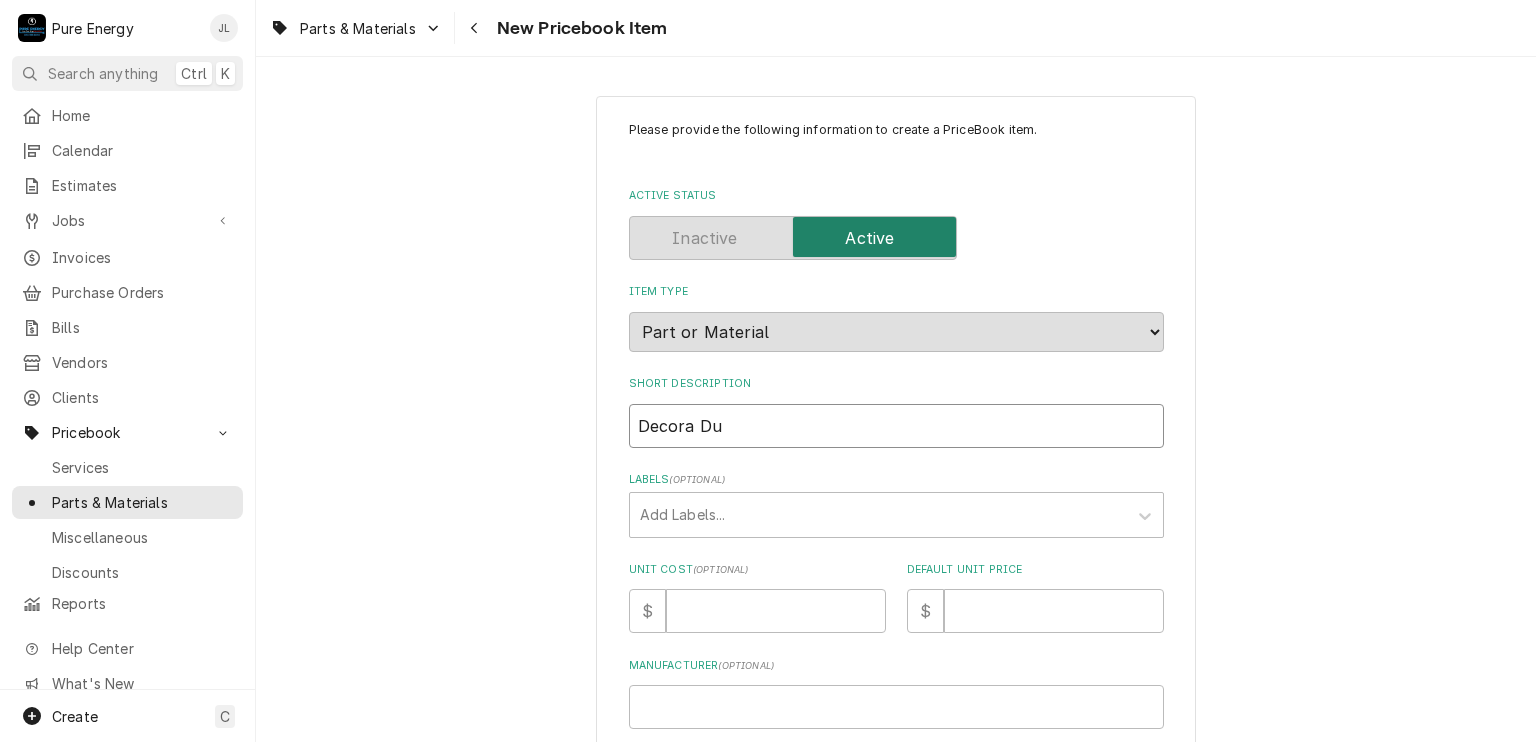 type on "x" 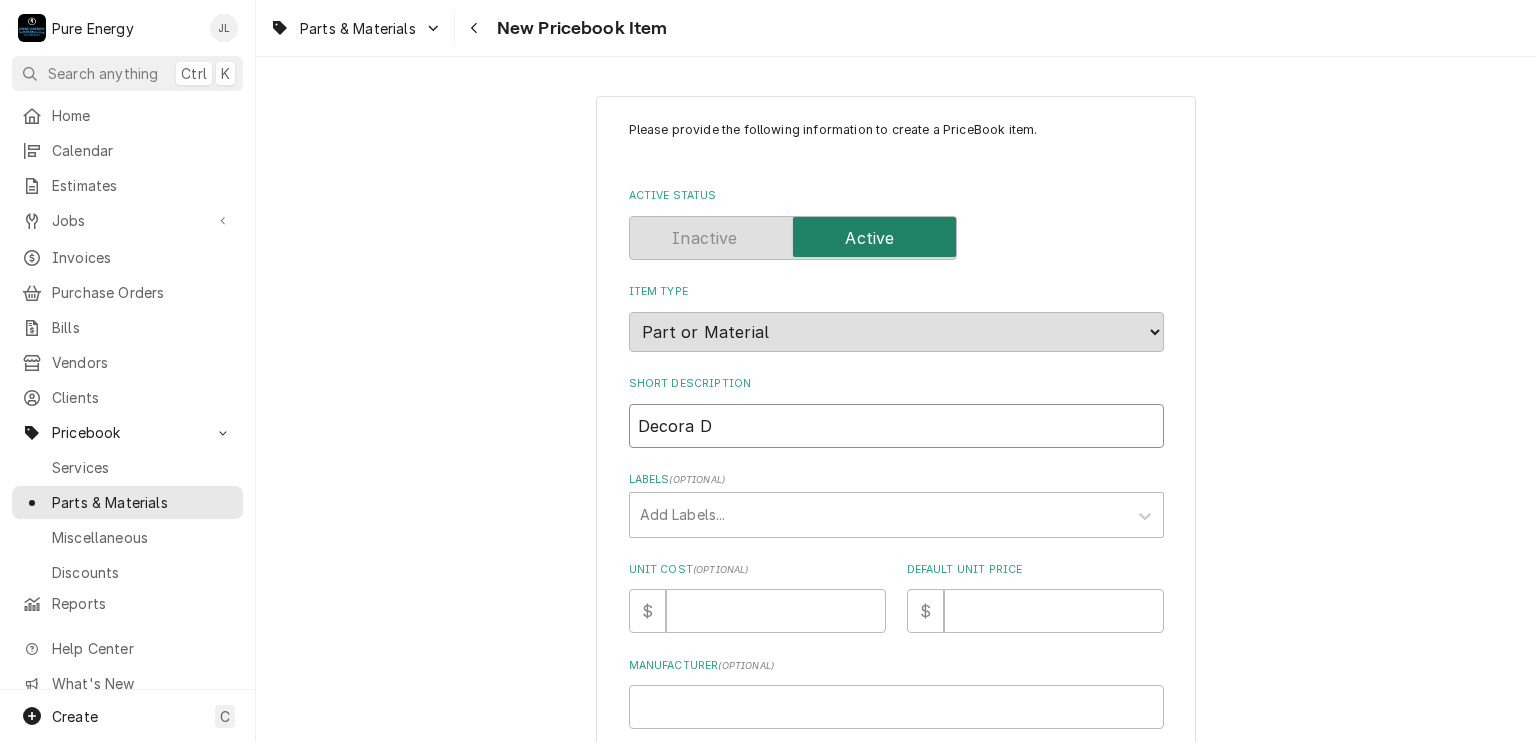 type on "x" 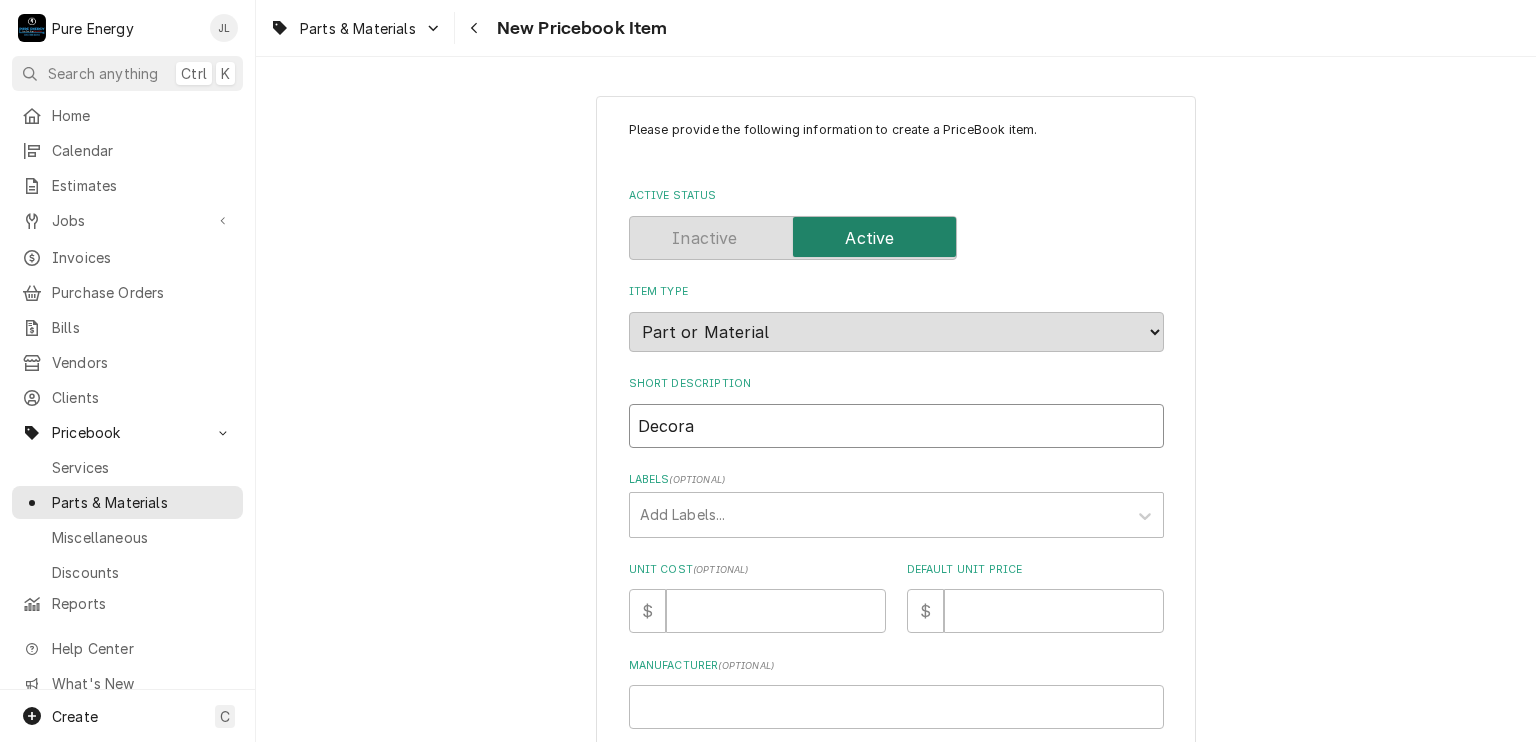 type on "Decora" 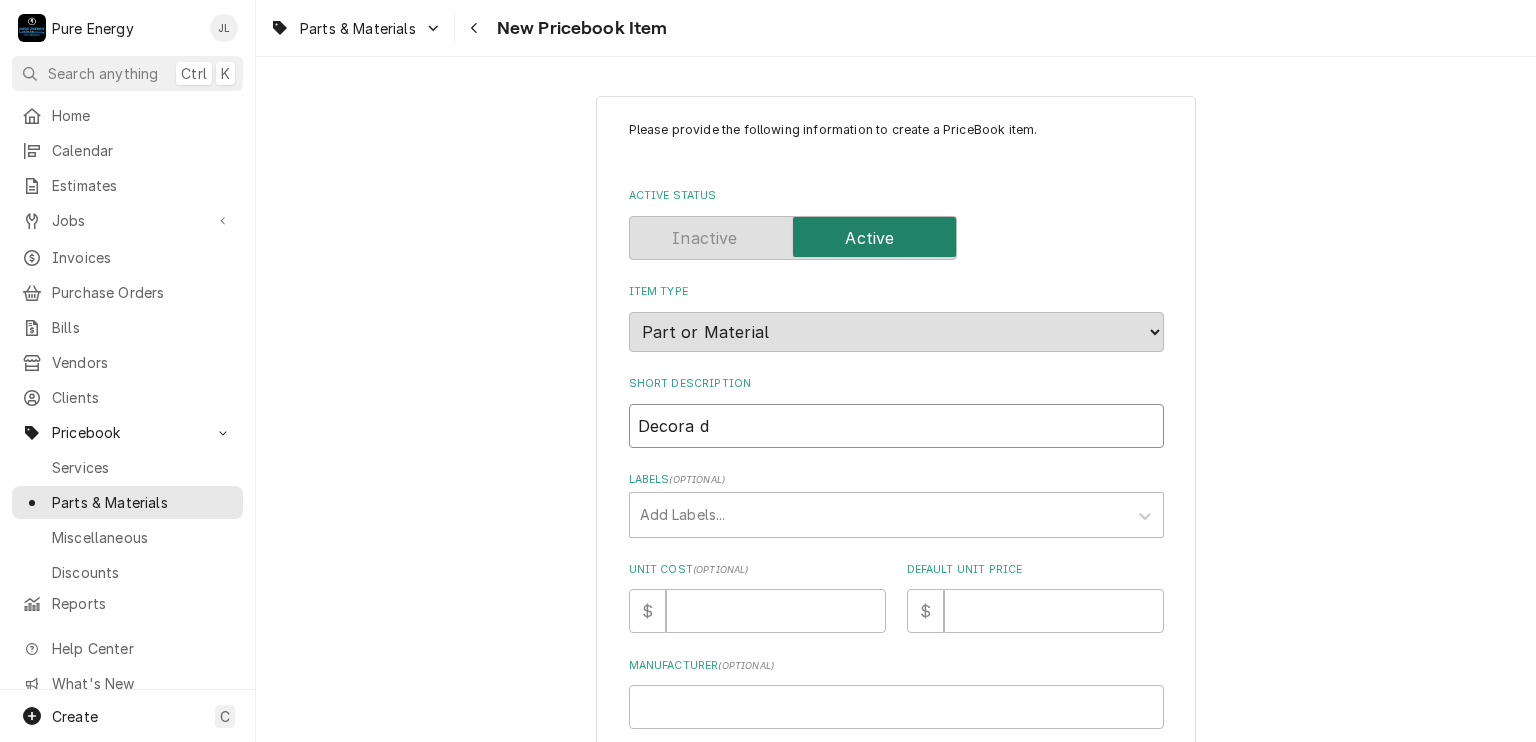 type on "x" 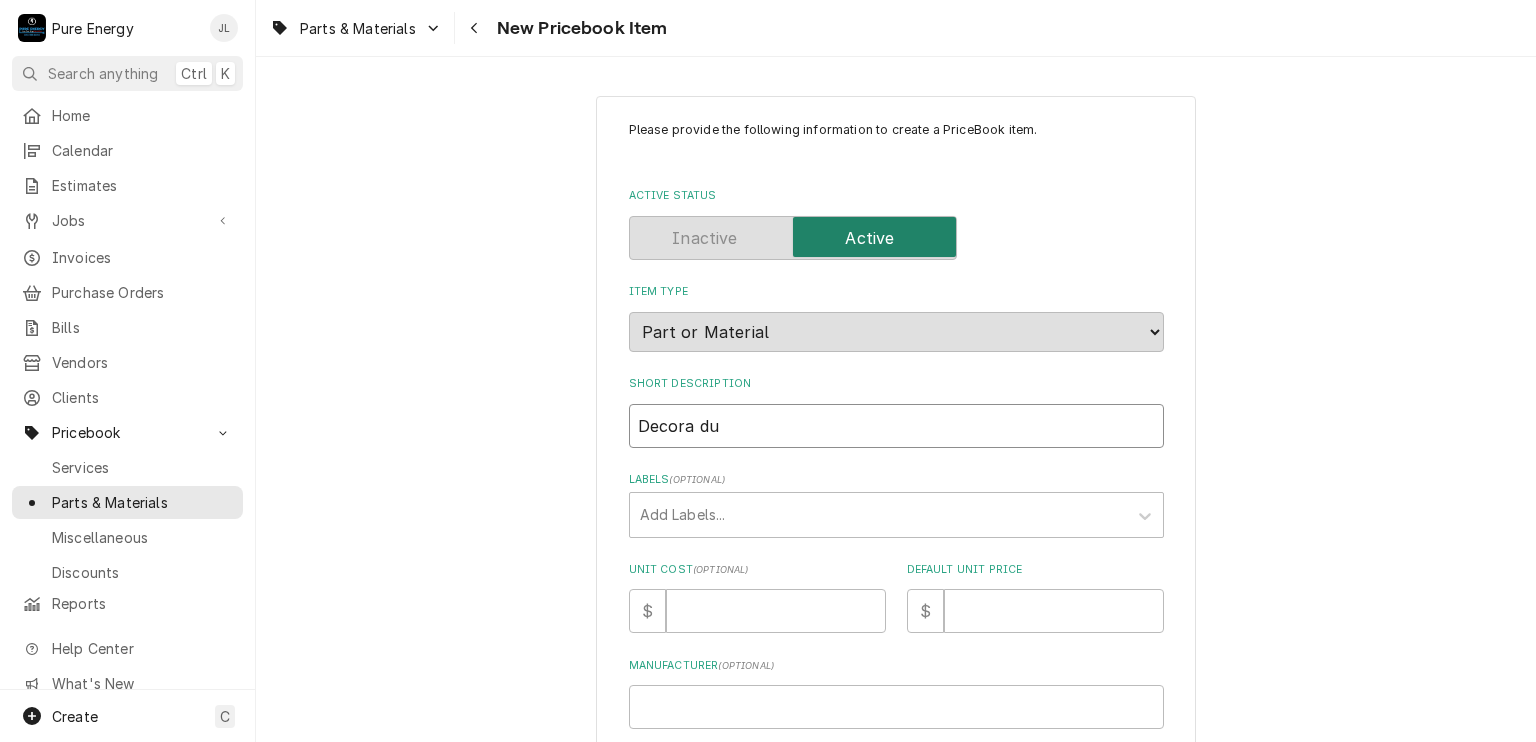 type on "x" 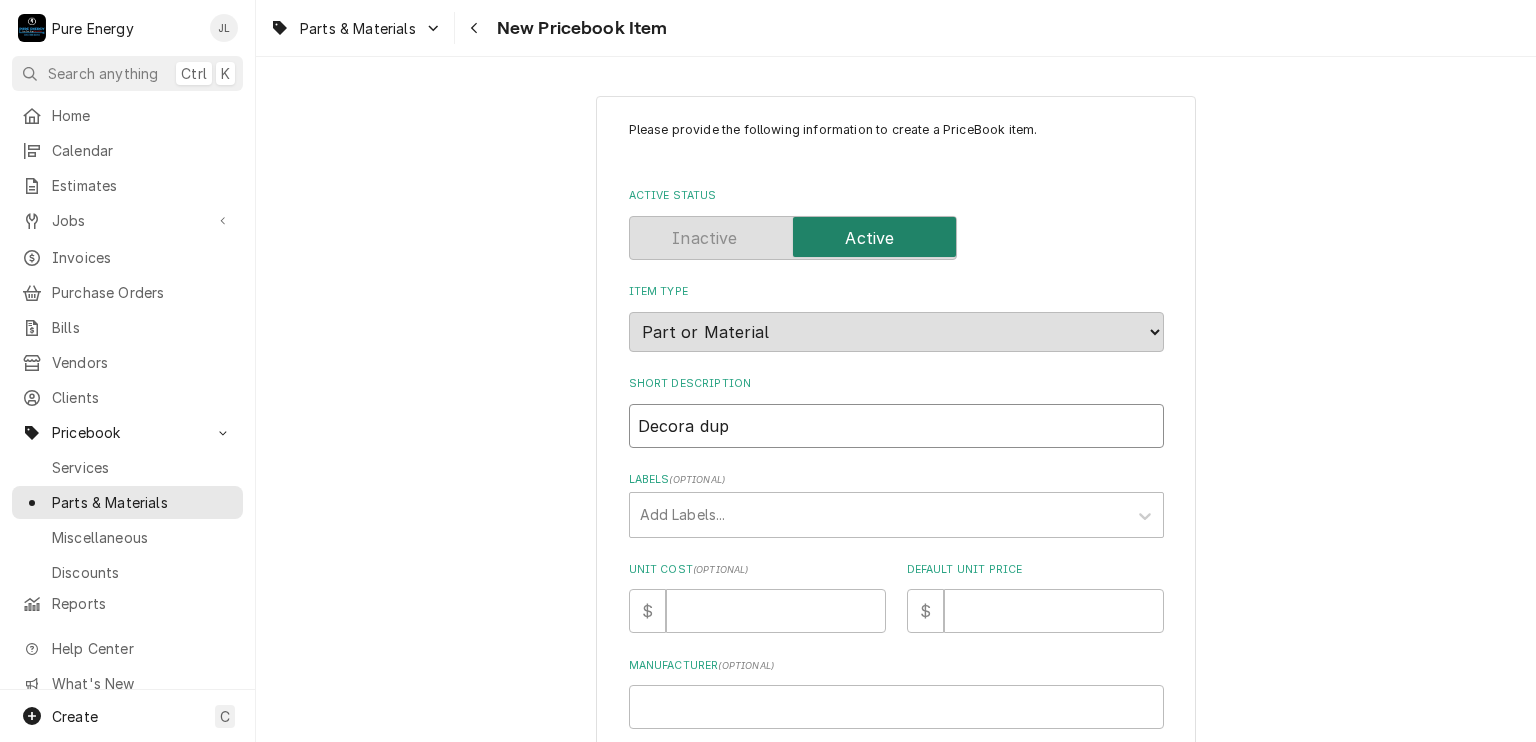 type on "x" 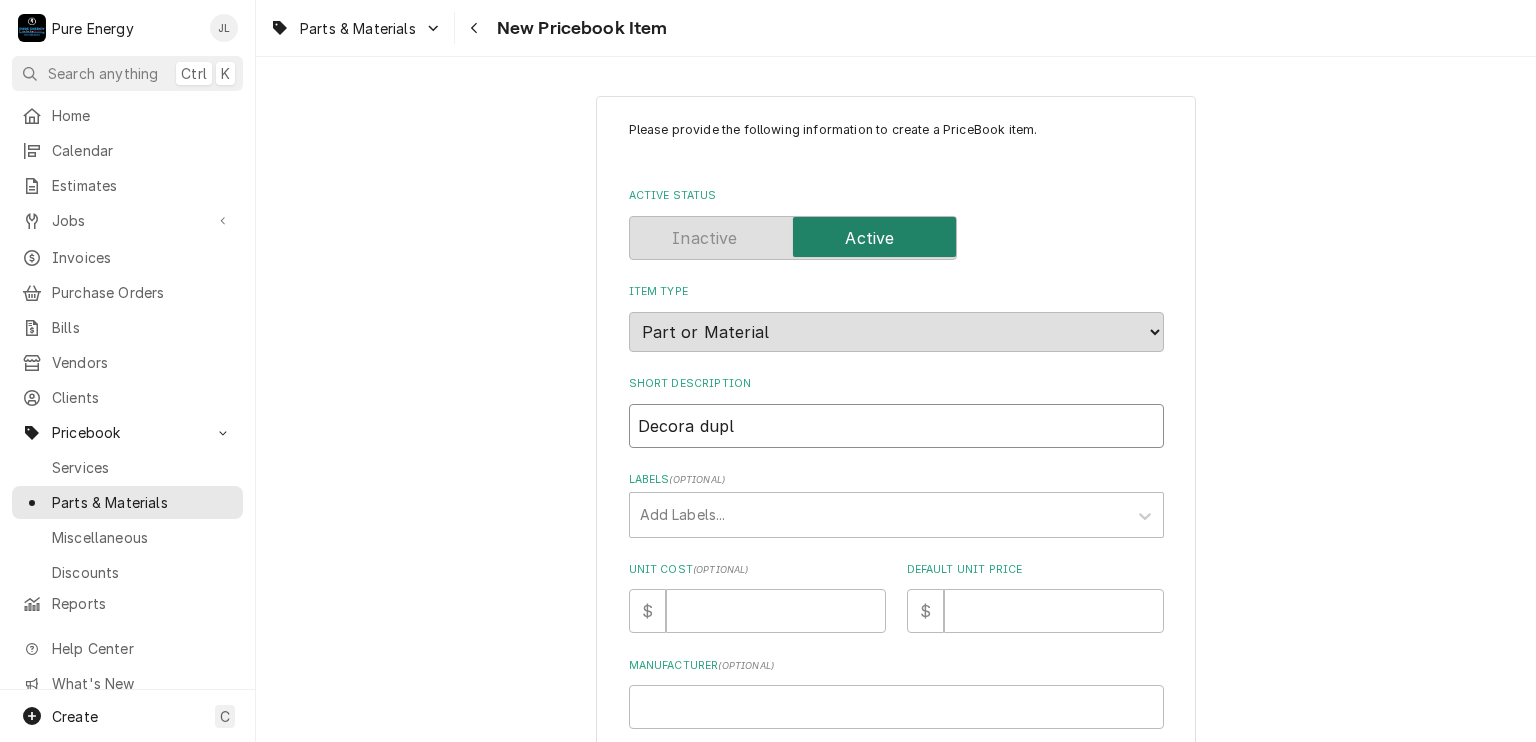 type on "x" 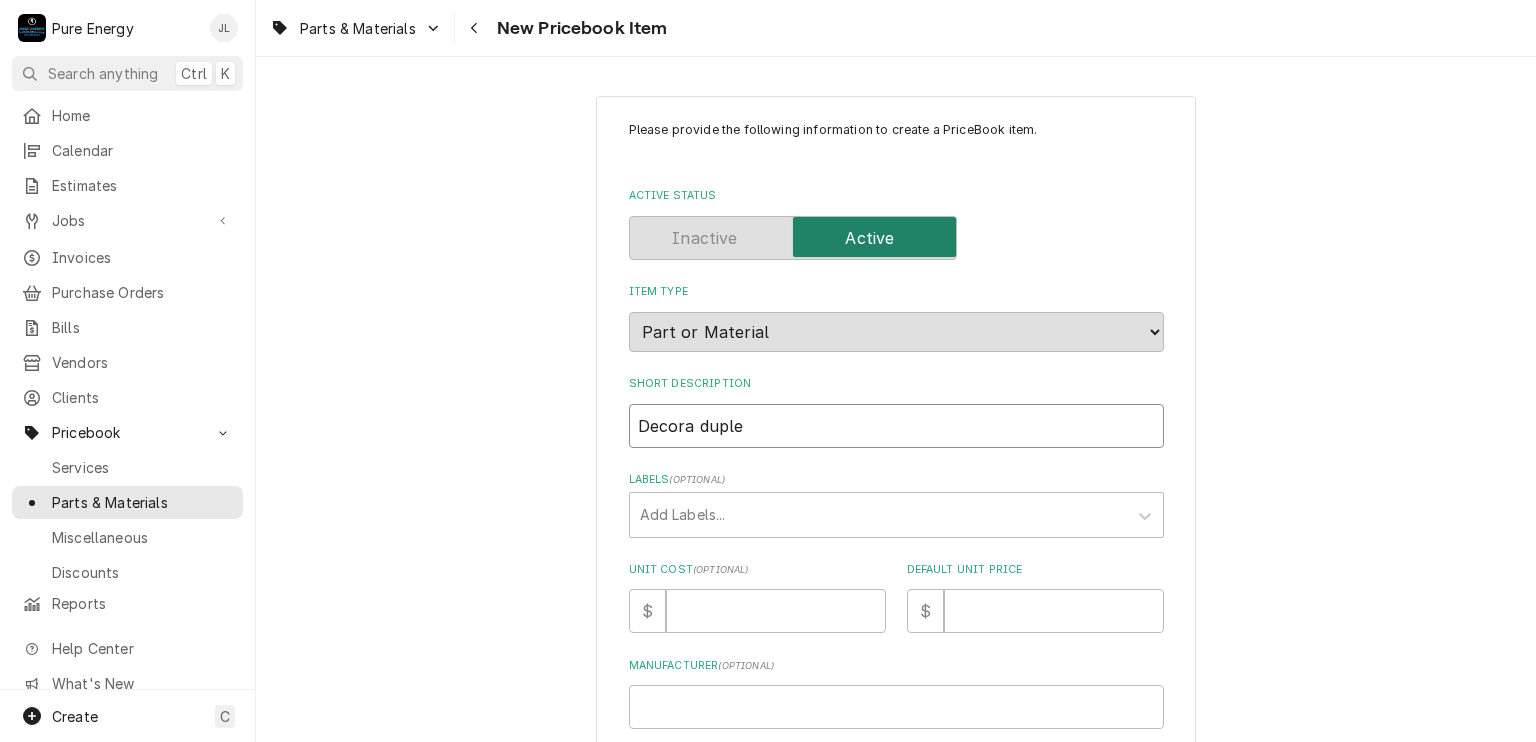 type on "x" 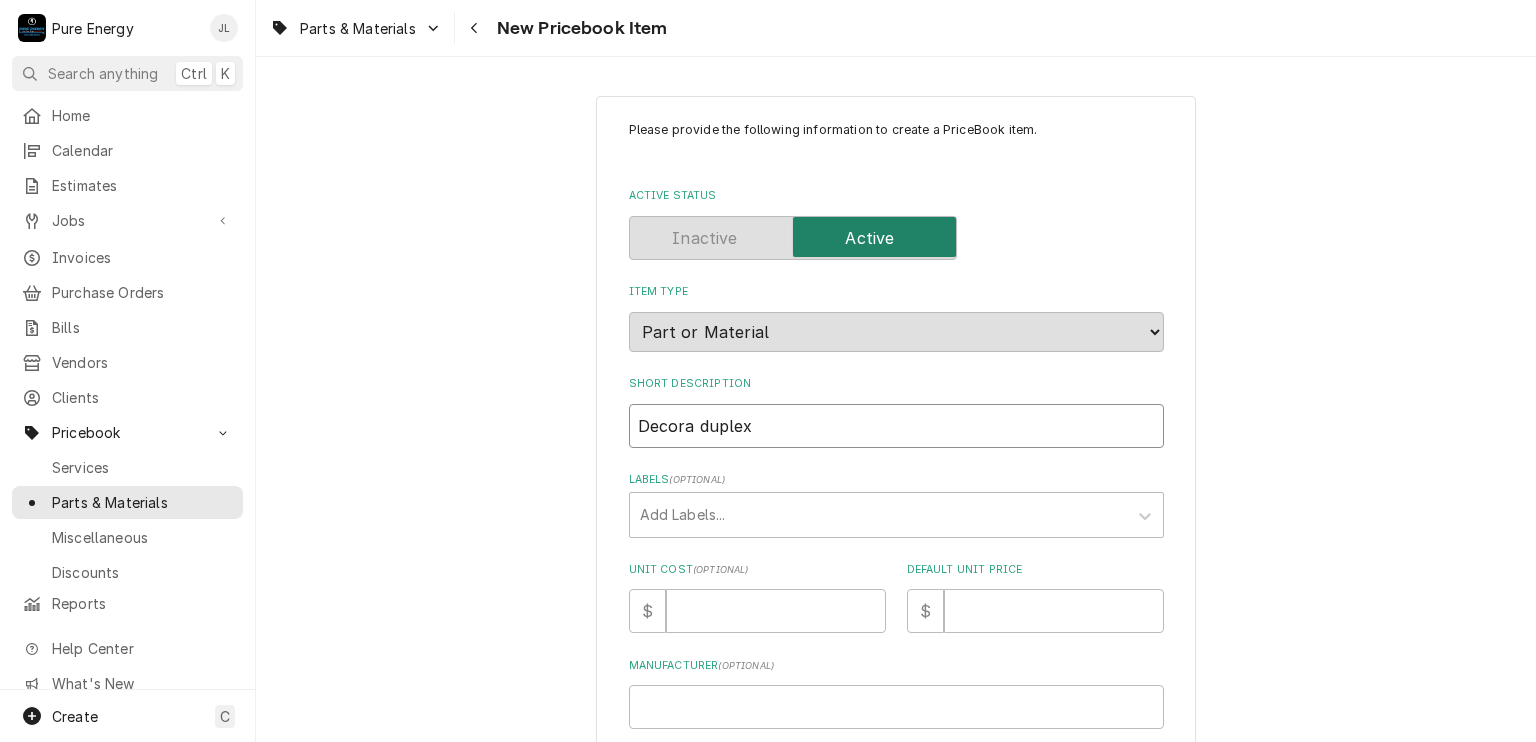 type on "x" 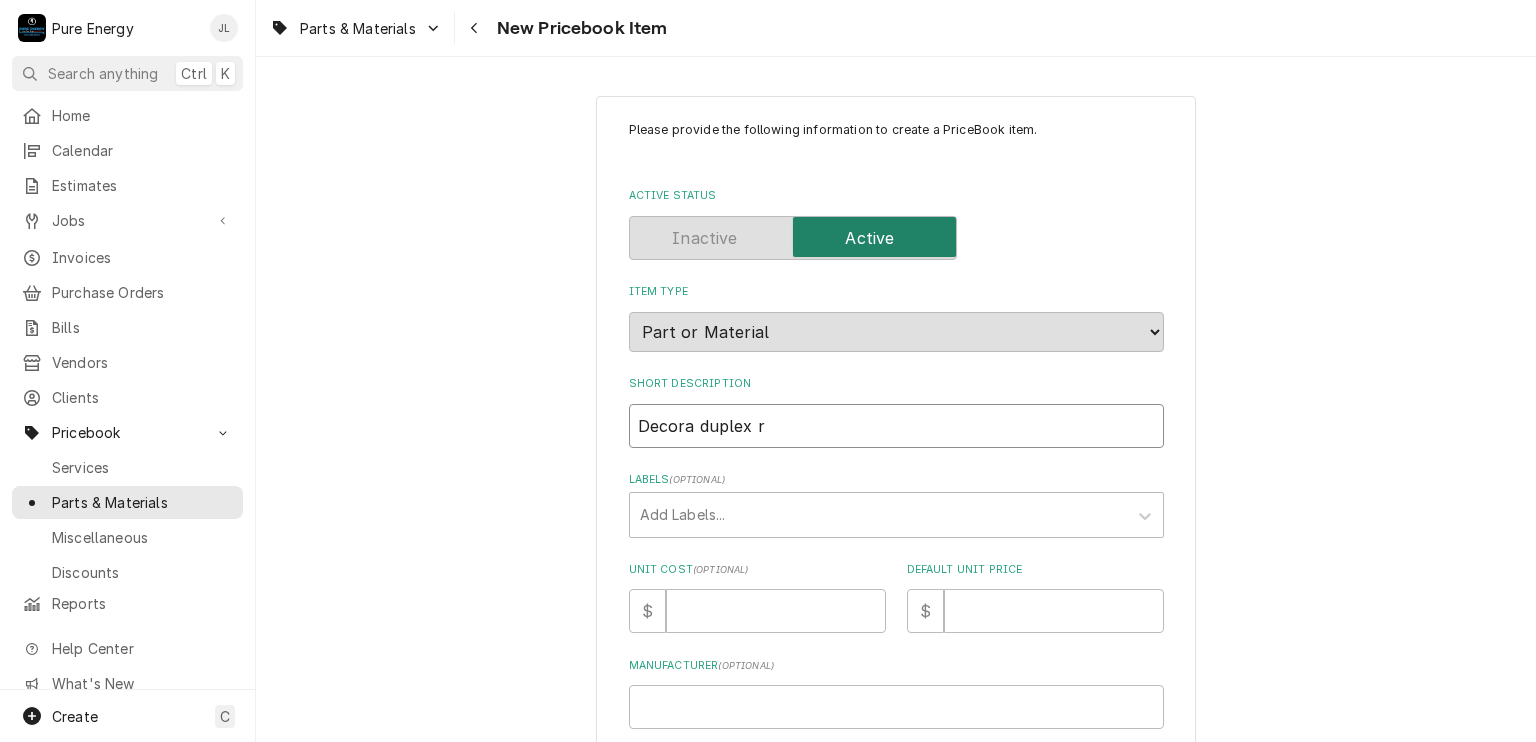 type on "x" 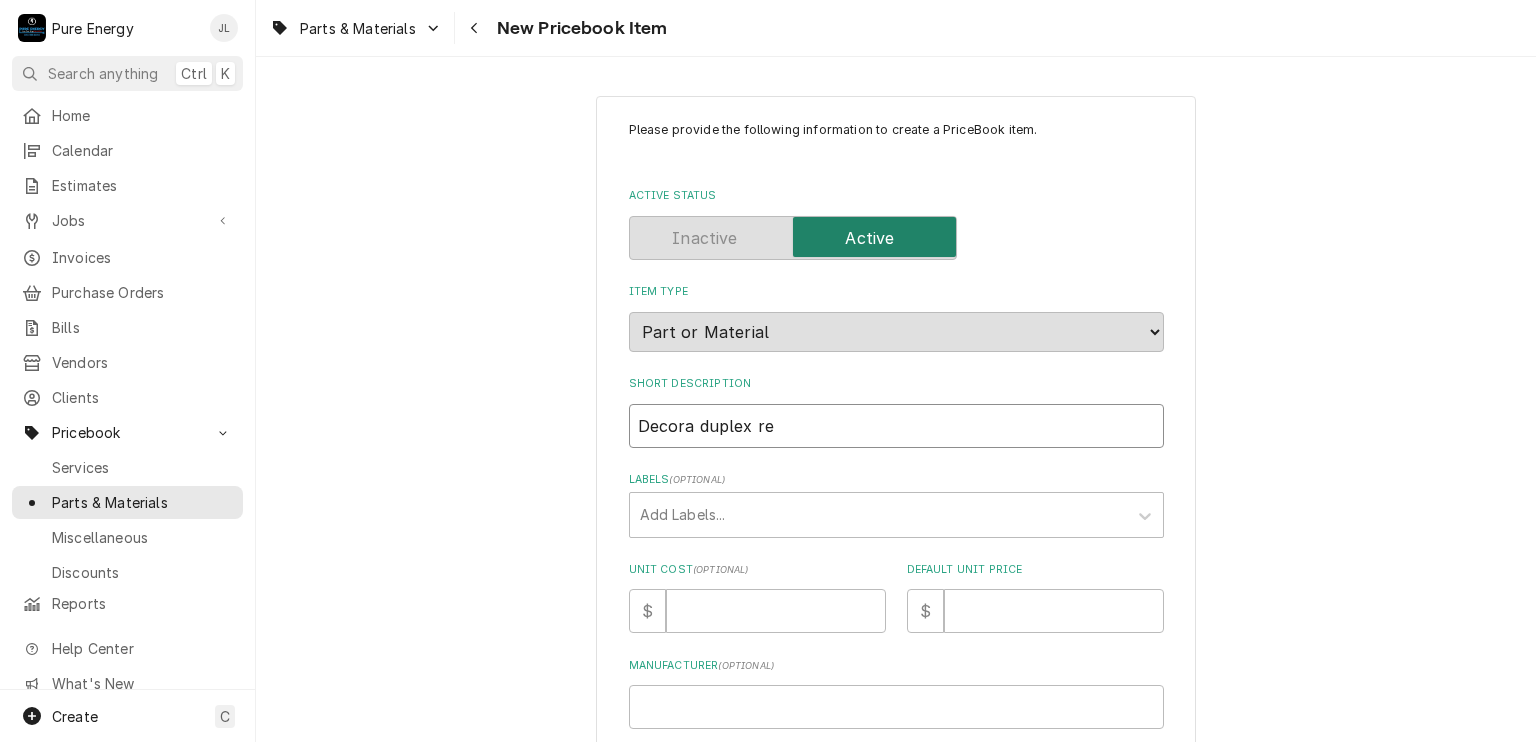 type on "x" 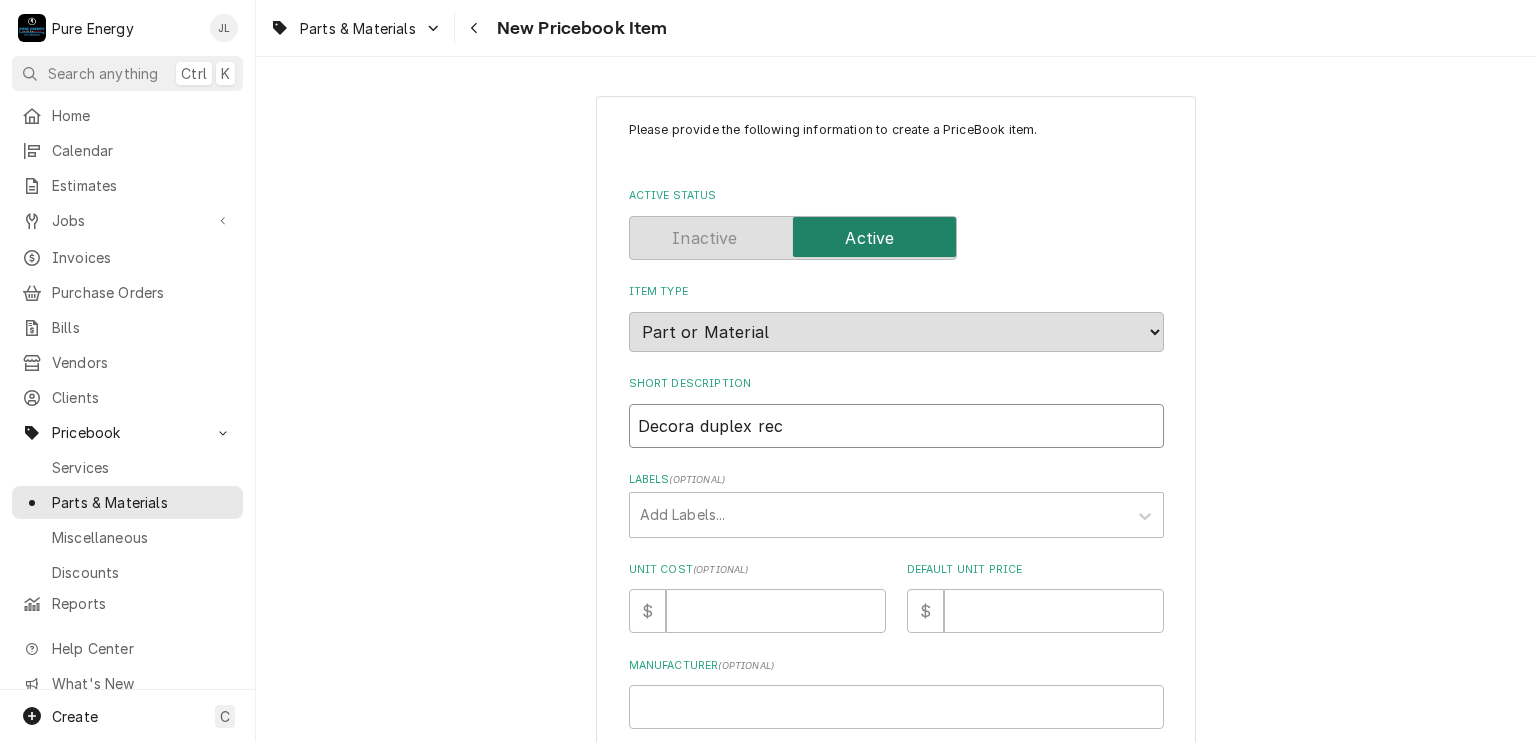type on "x" 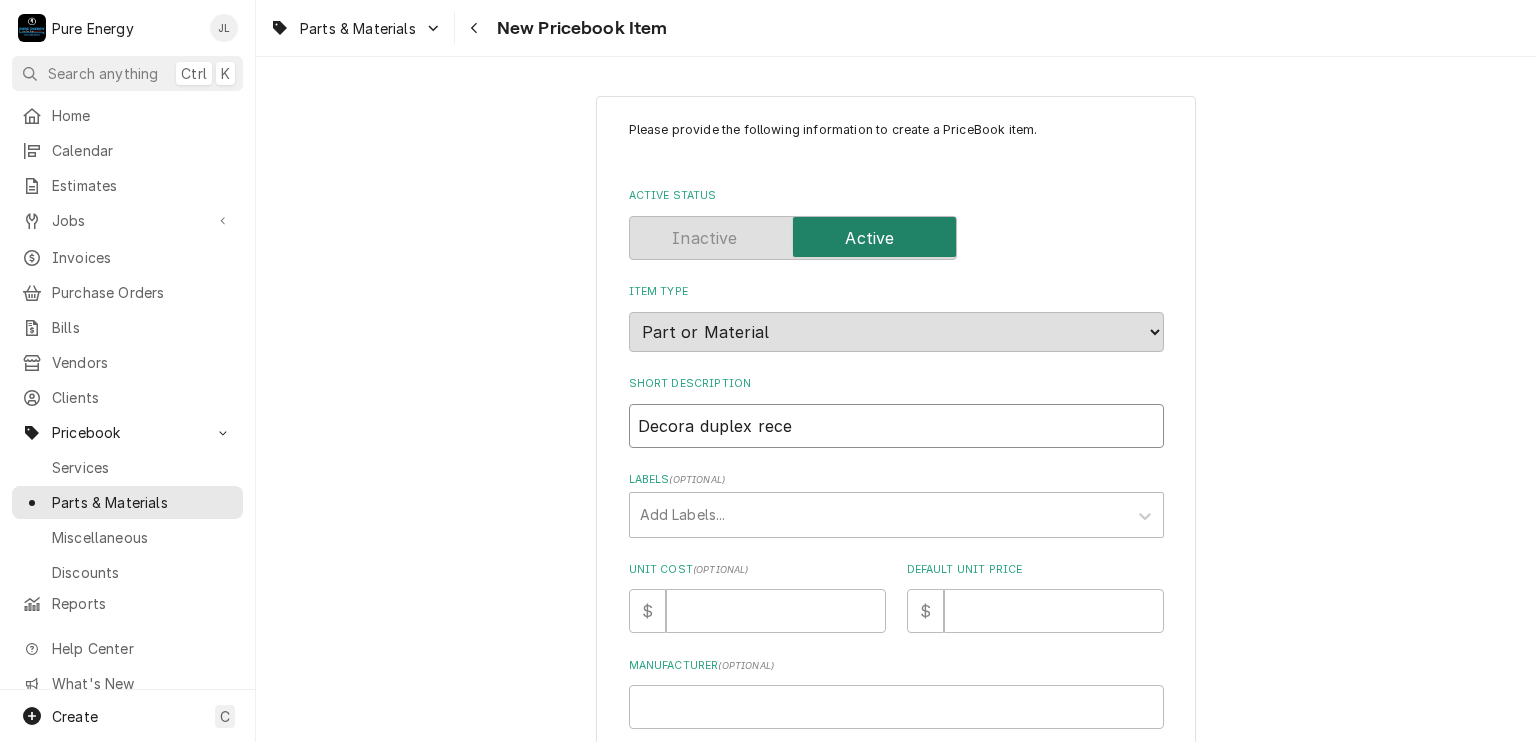 type on "x" 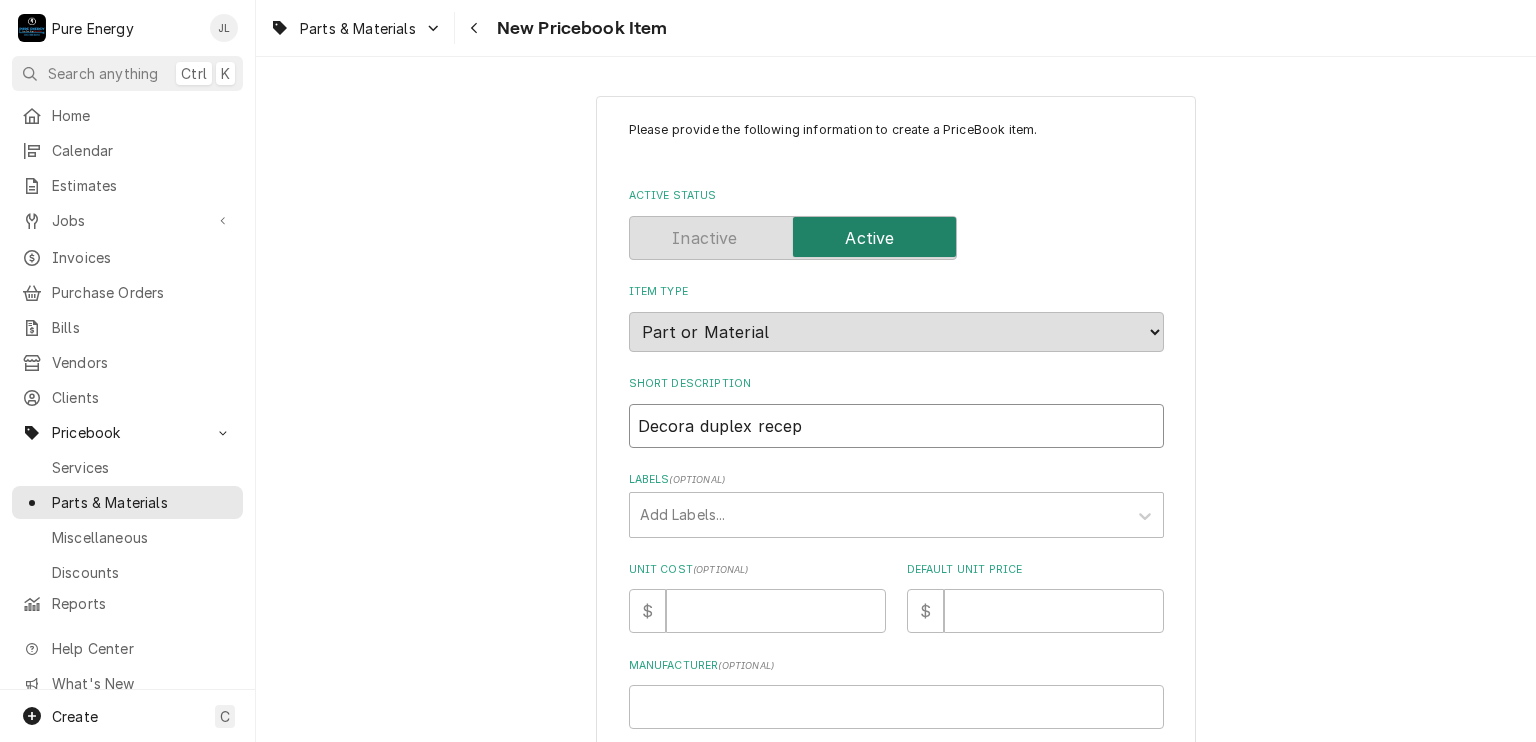 type on "x" 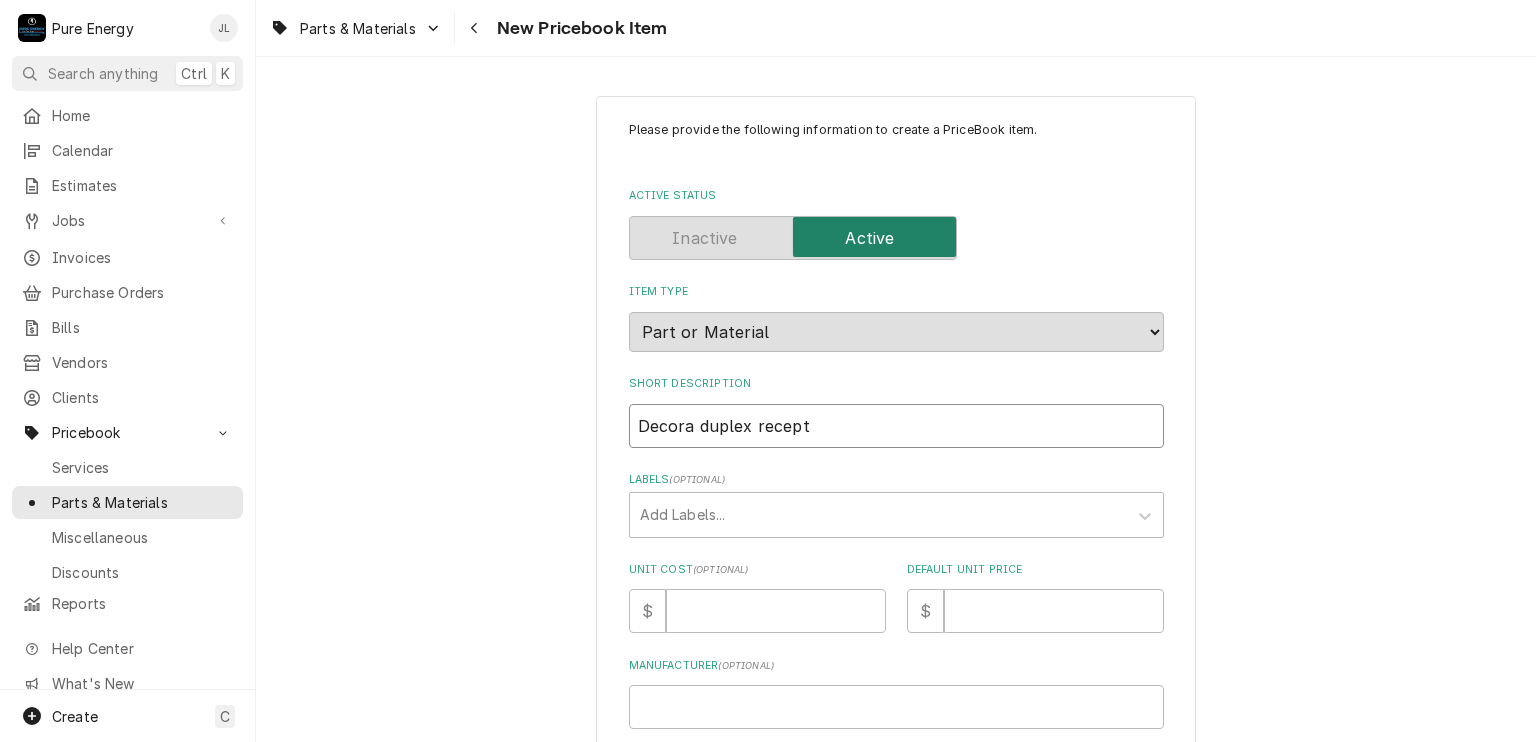 type on "x" 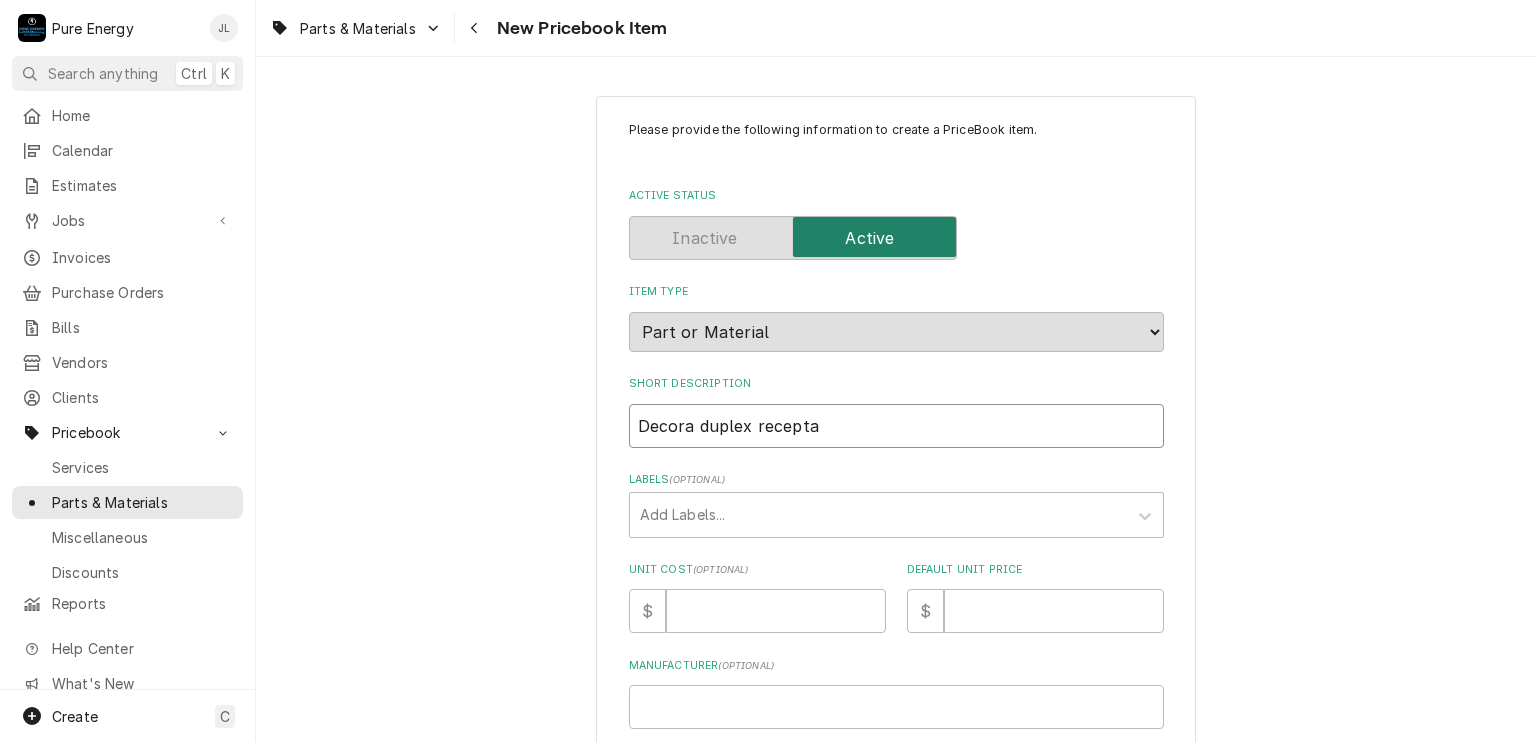 type on "x" 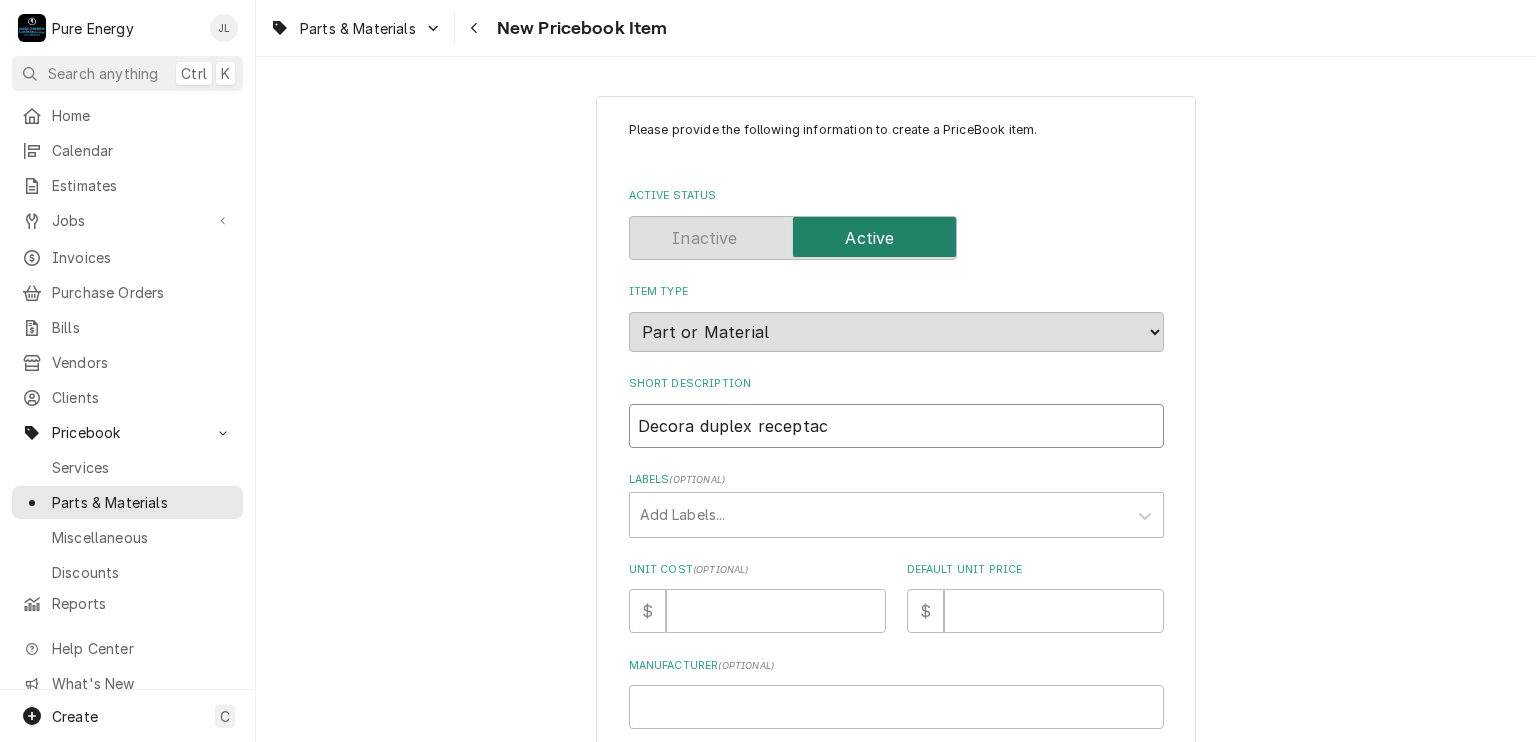 type on "x" 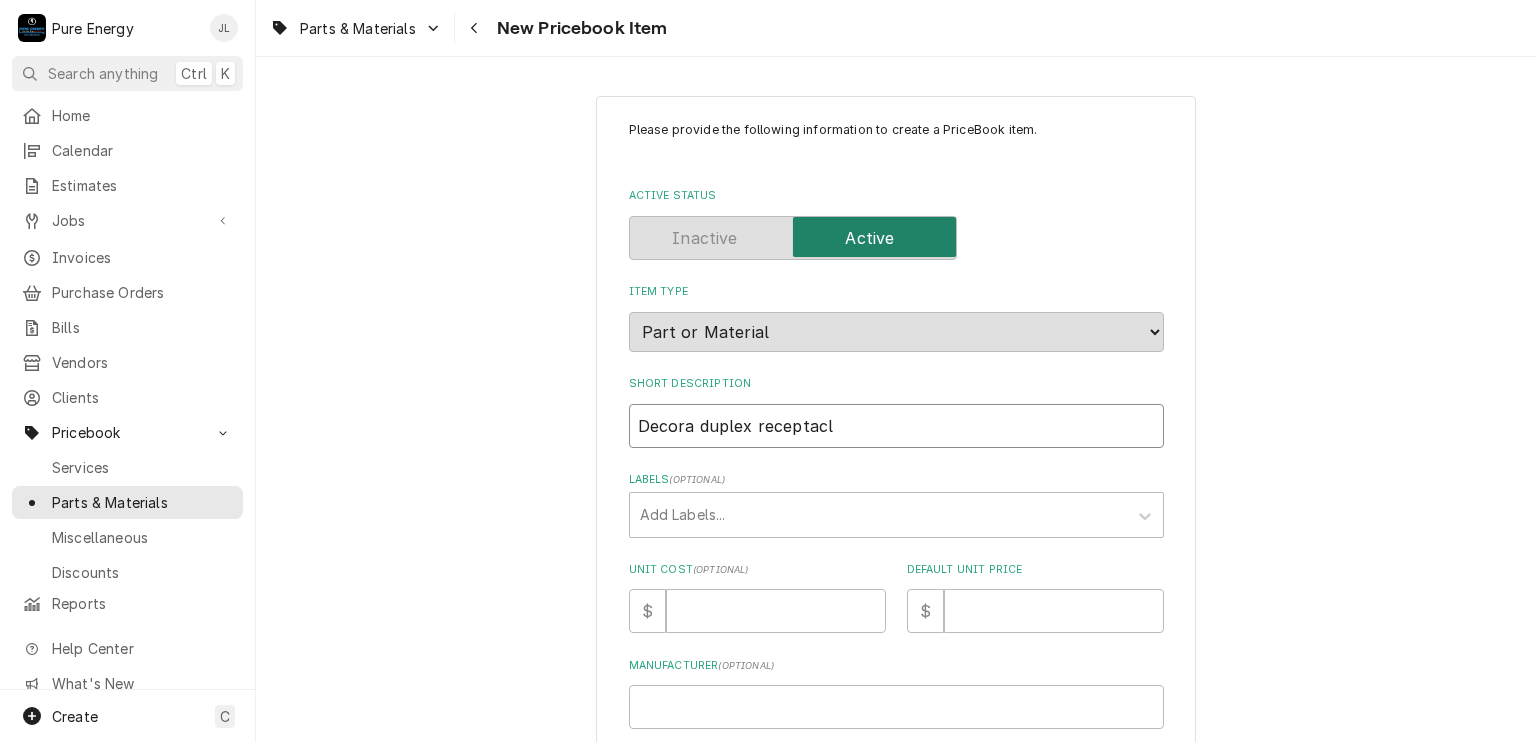 type on "x" 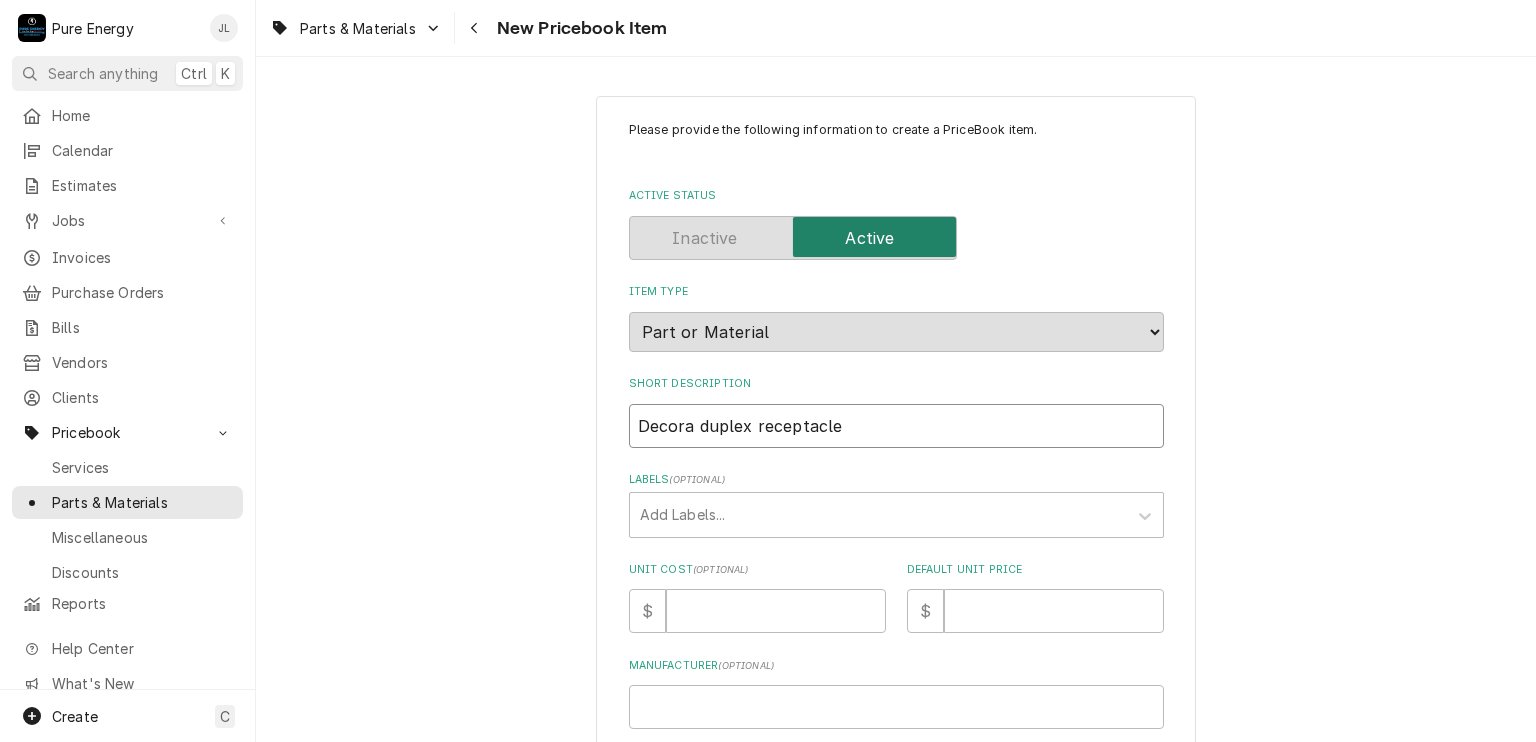 type on "x" 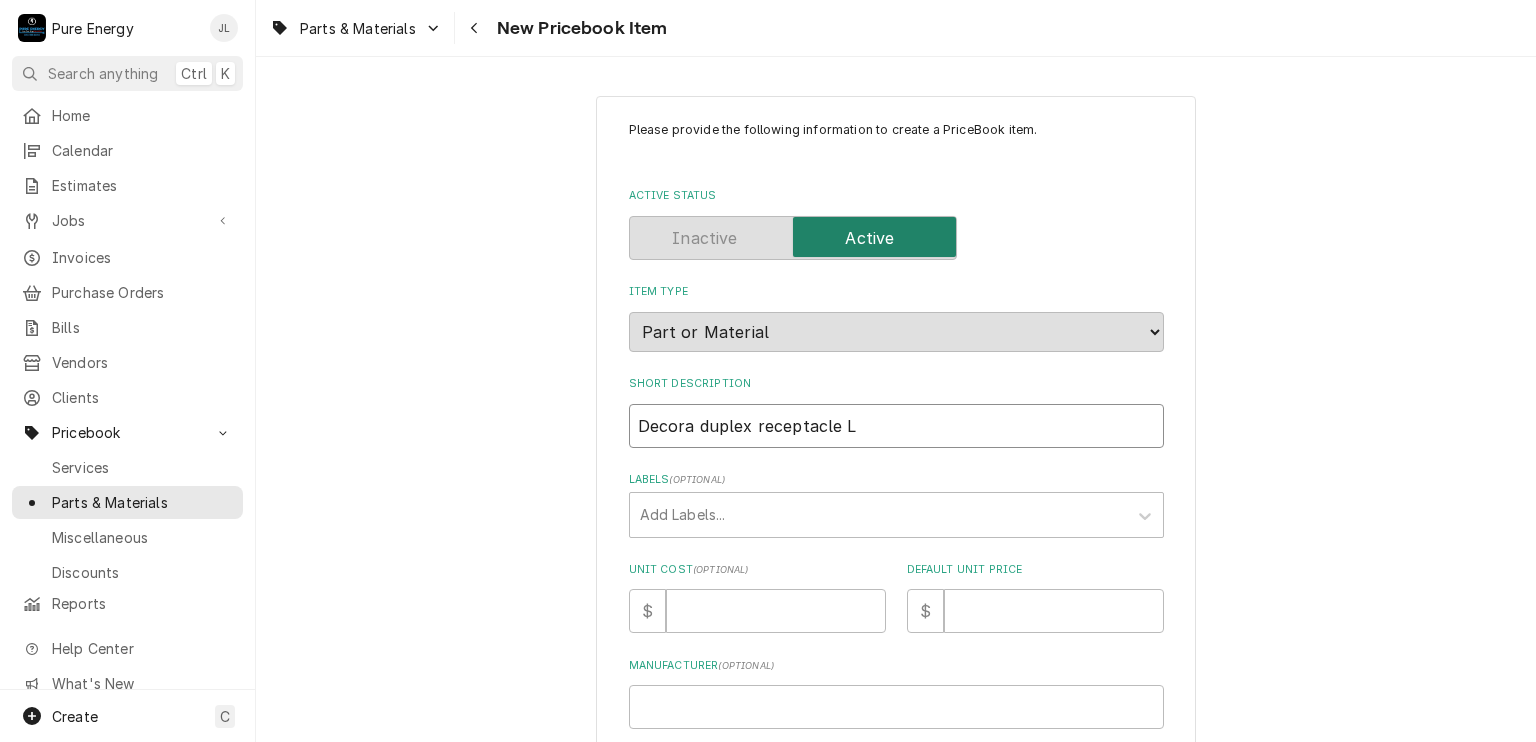 type on "x" 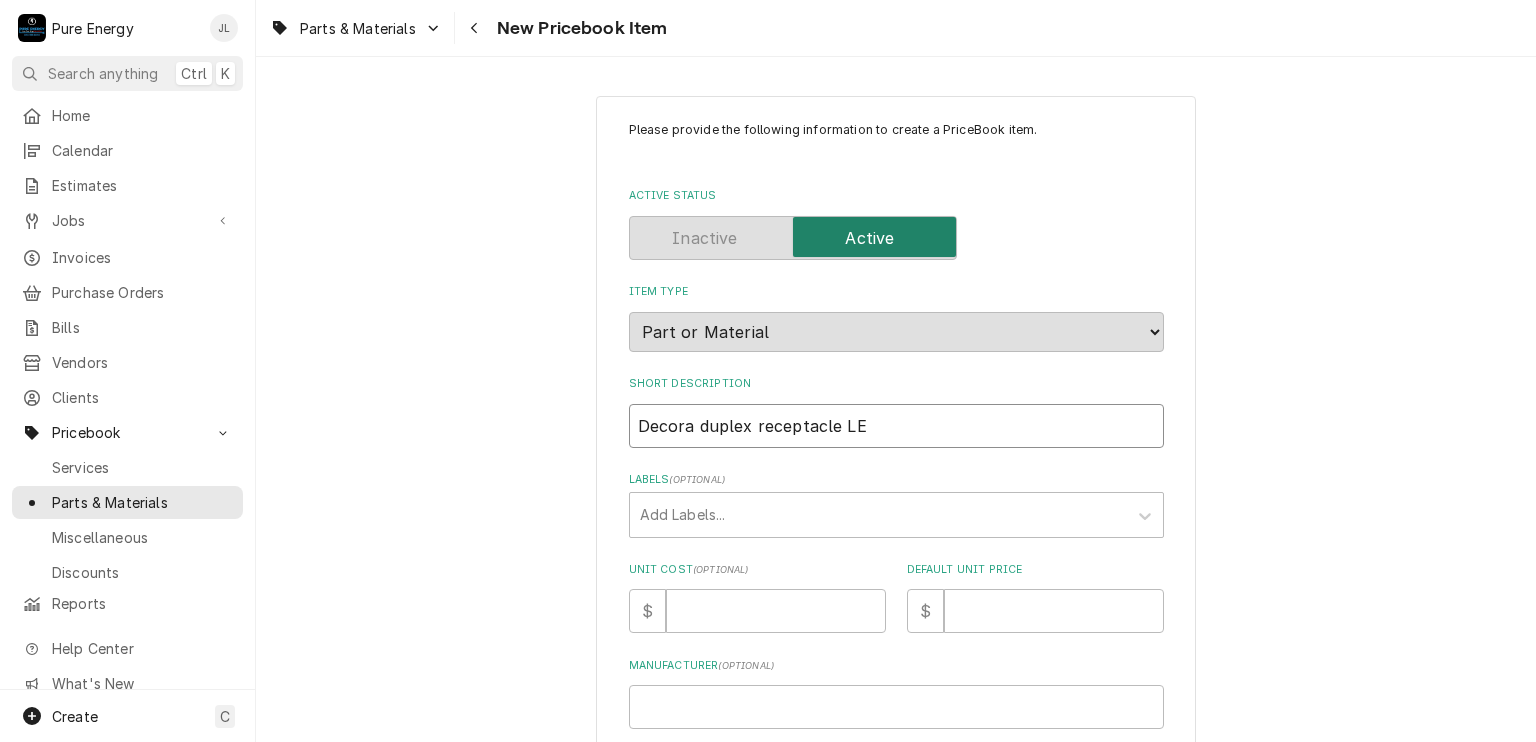 type on "x" 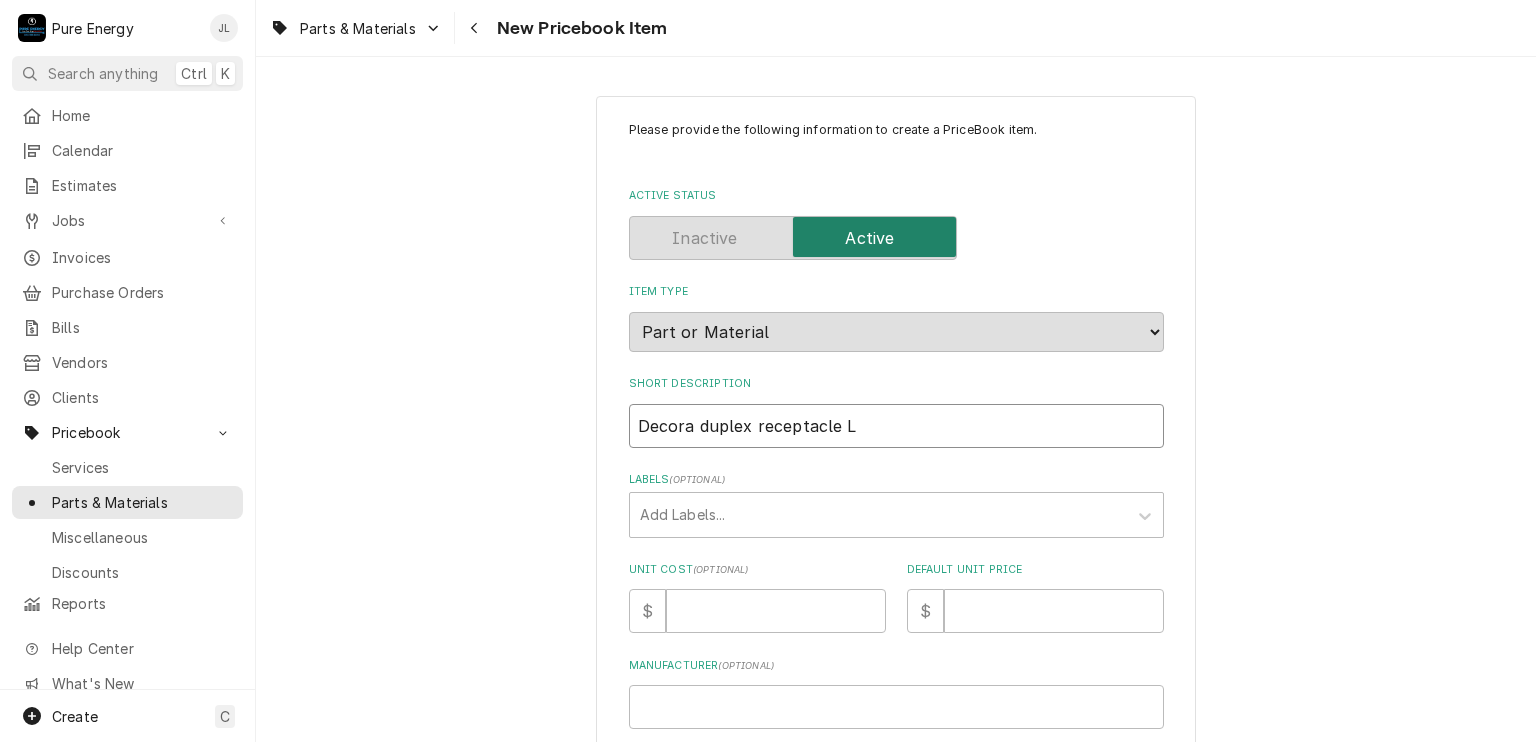 type on "x" 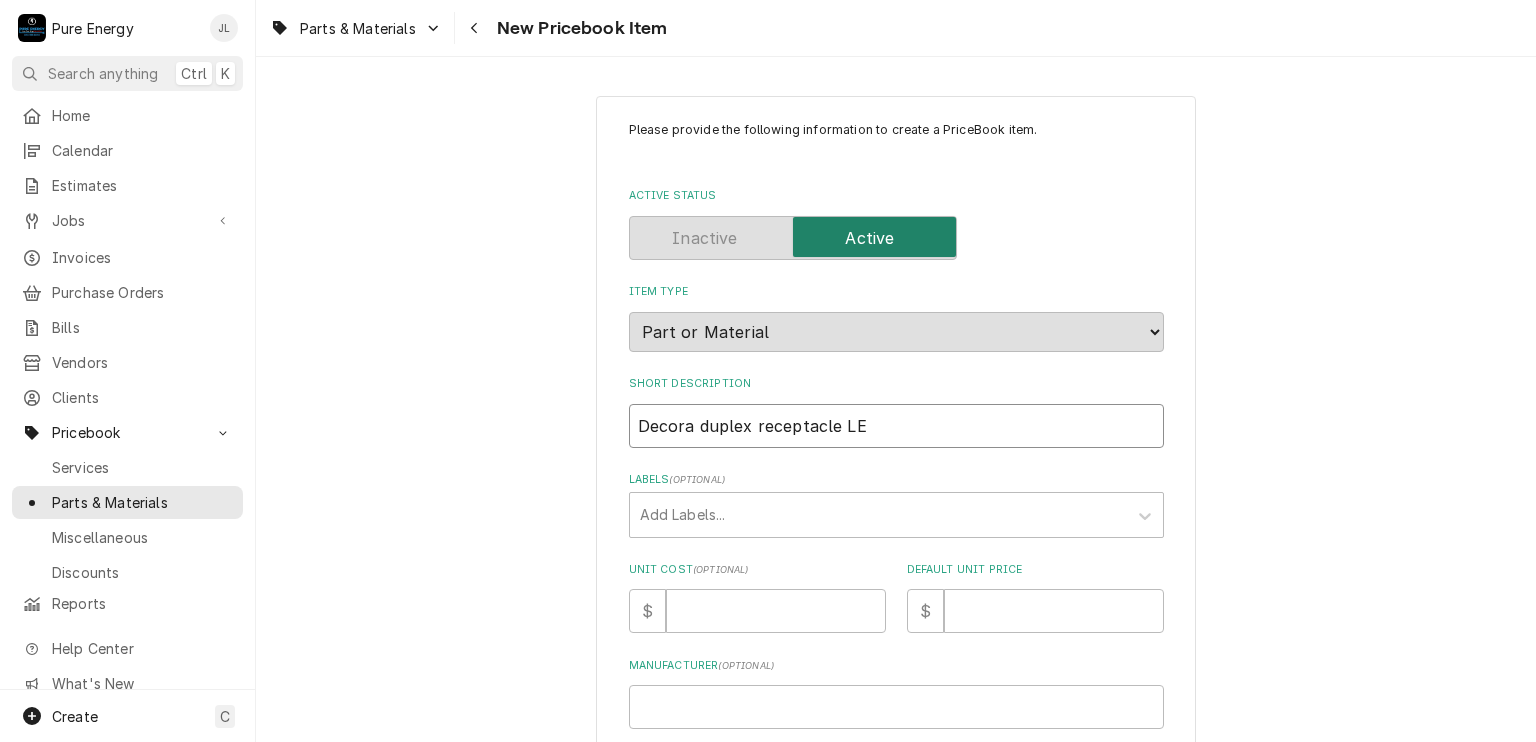 type on "x" 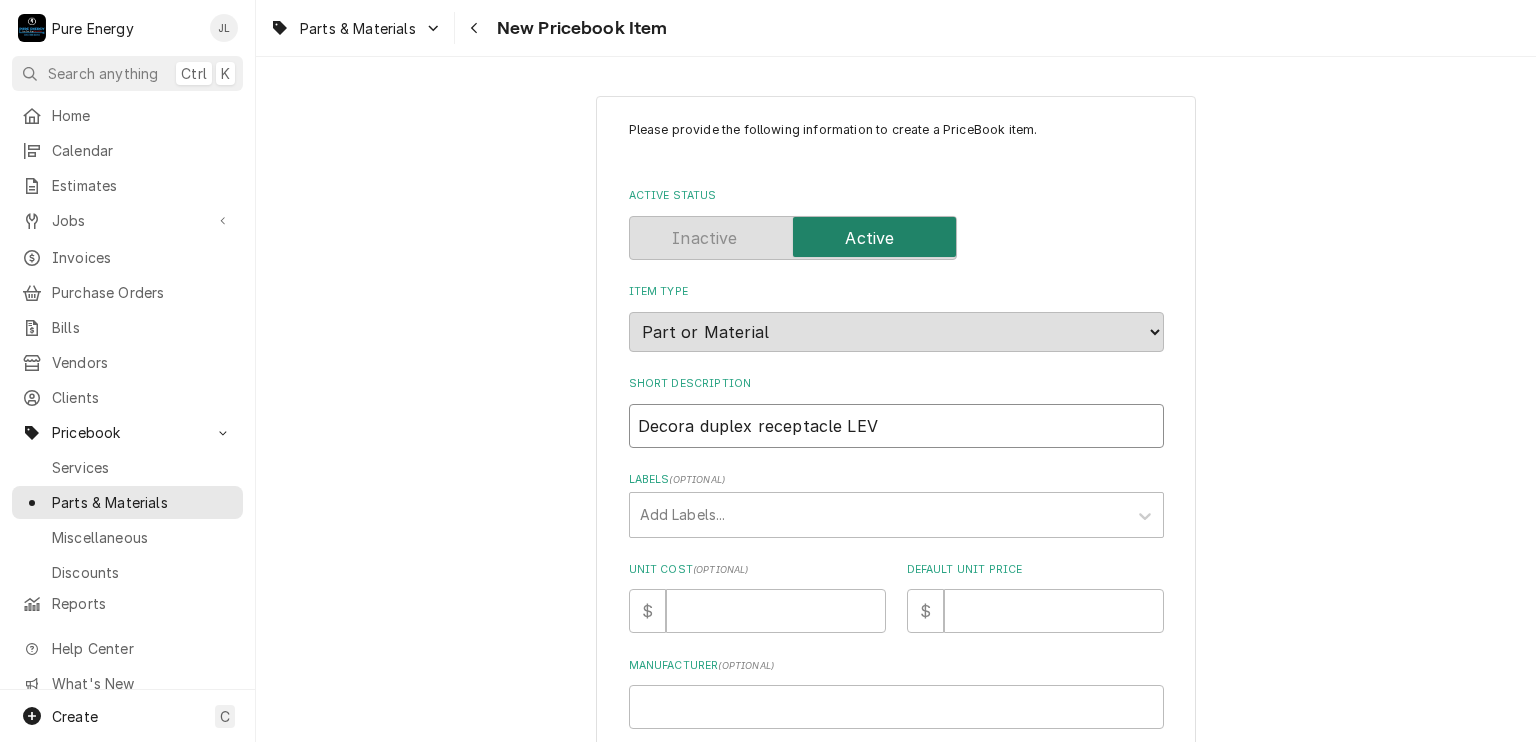 type on "x" 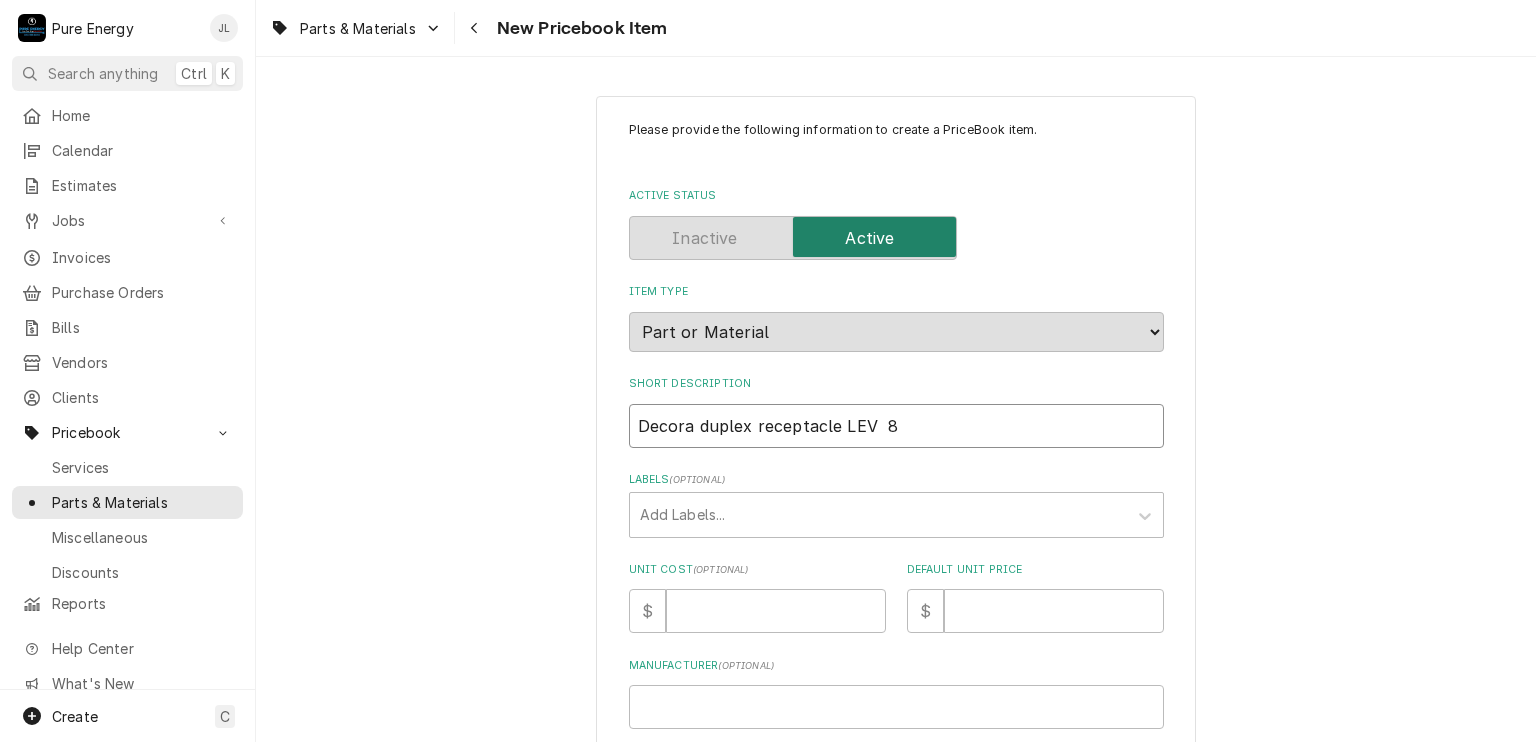 type on "x" 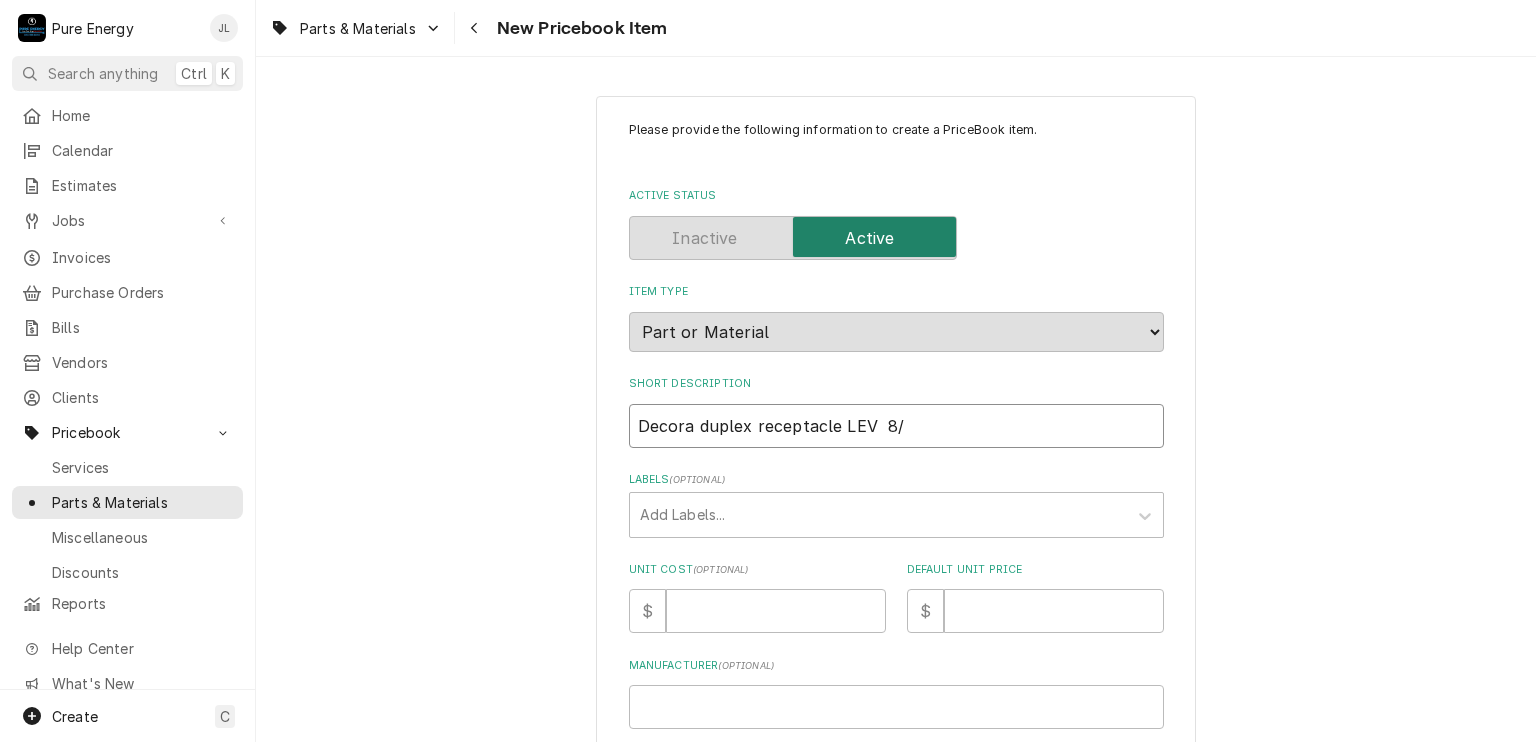 type on "x" 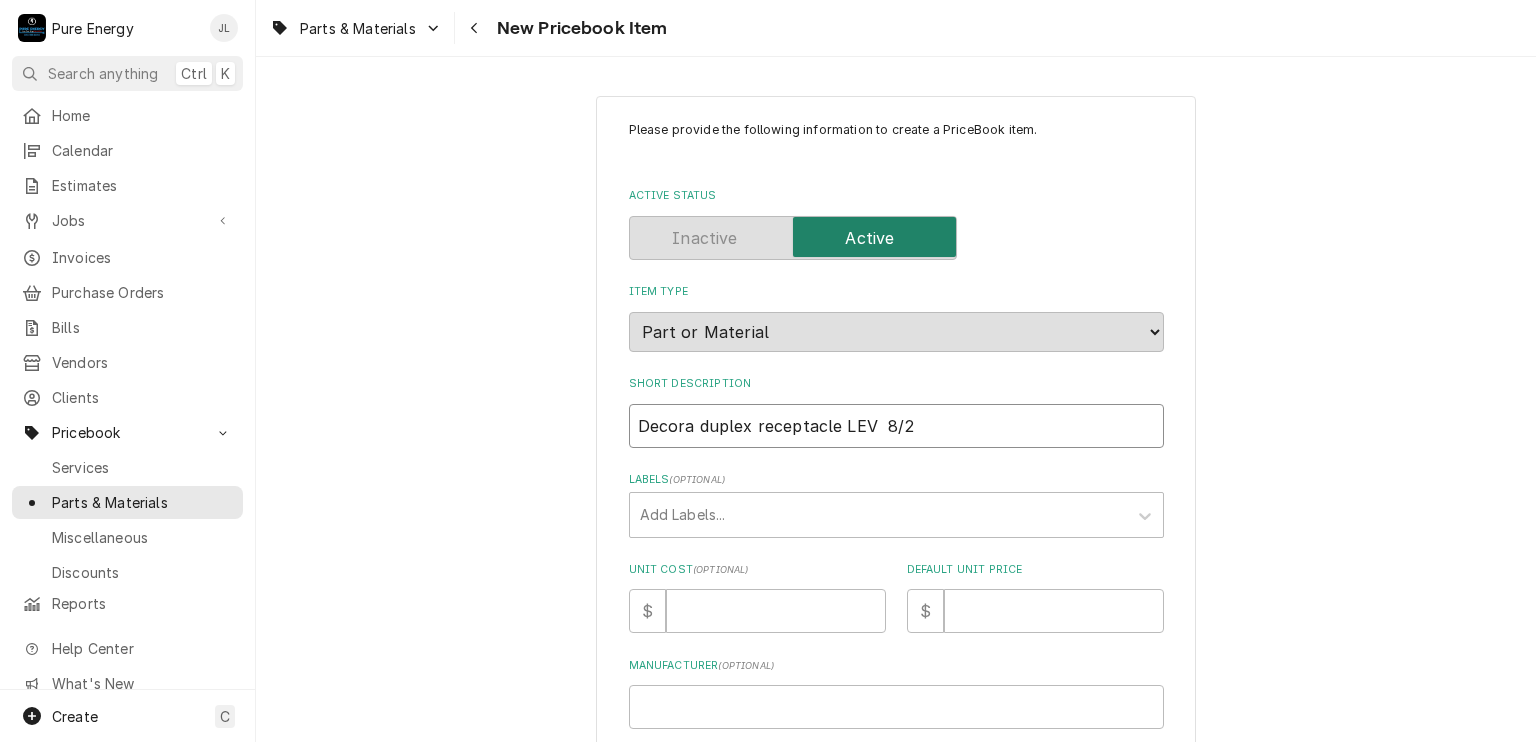 type on "x" 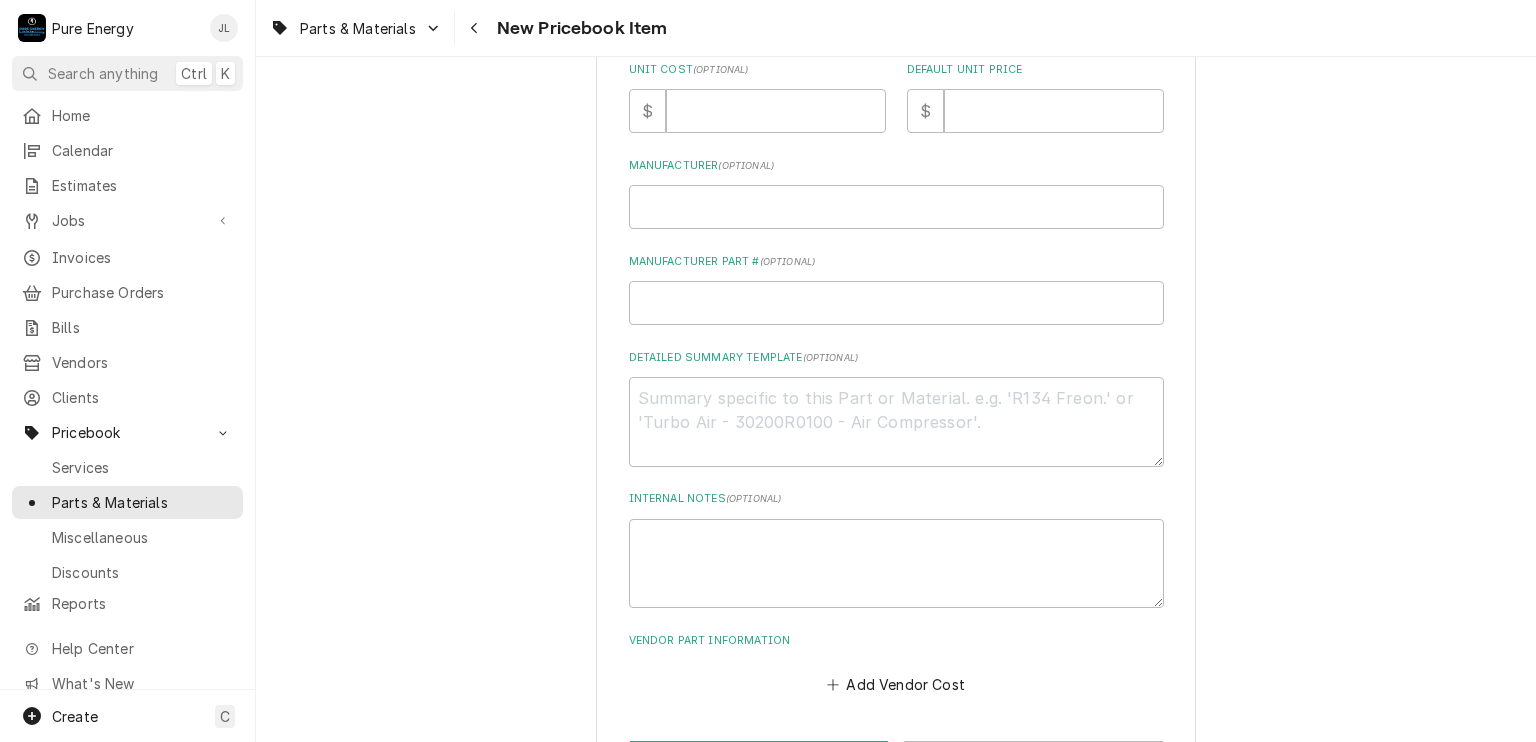 scroll, scrollTop: 400, scrollLeft: 0, axis: vertical 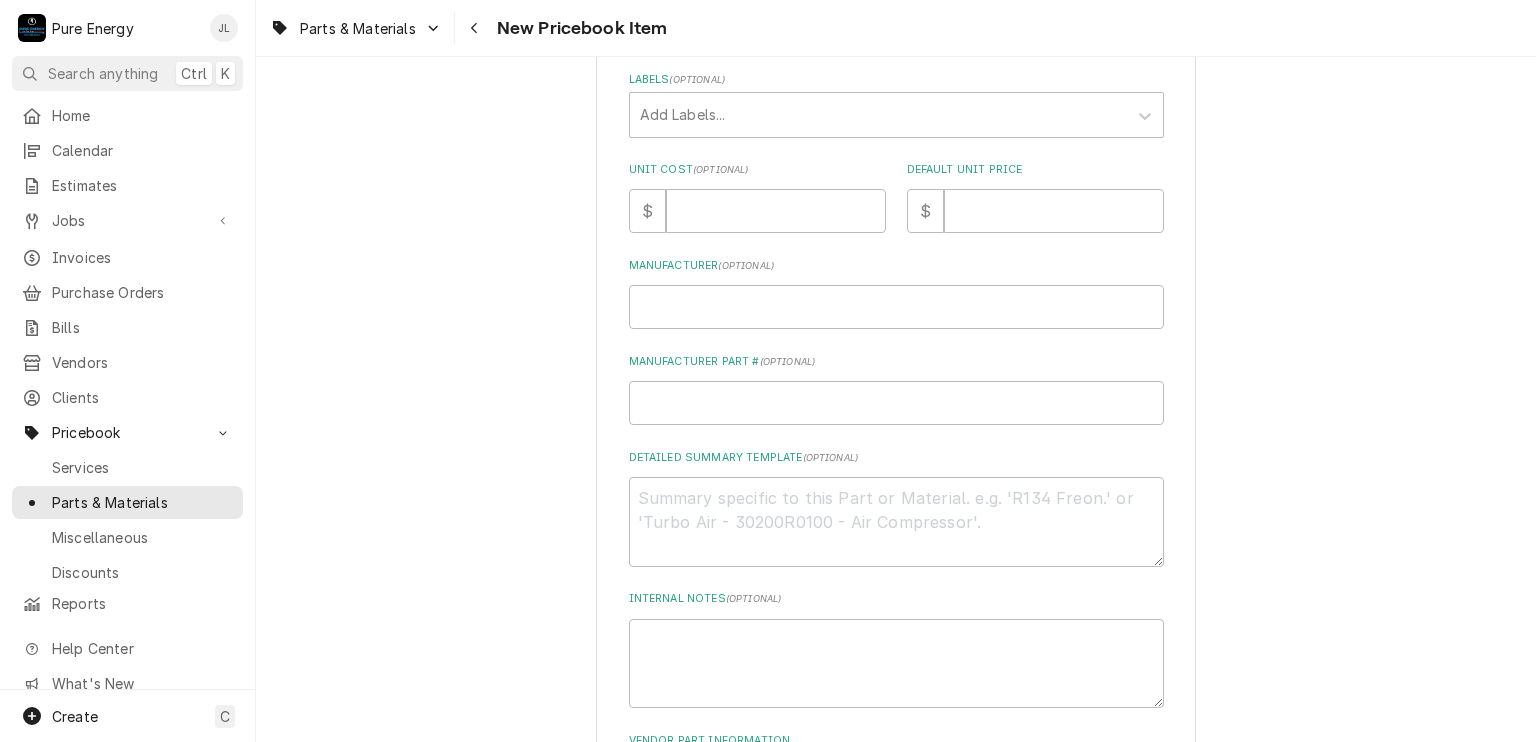 type on "Decora duplex receptacle LEV  8/25" 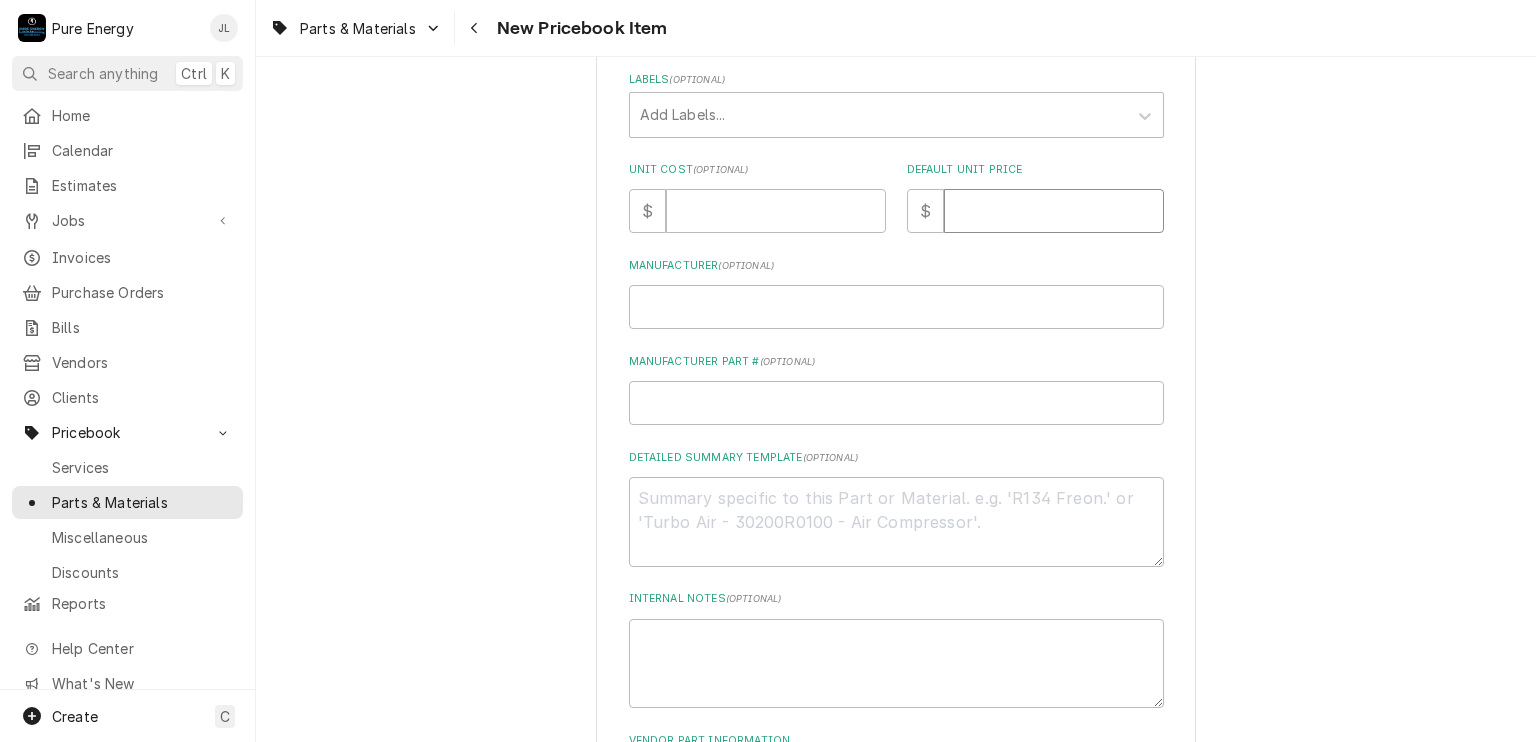 click on "Default Unit Price" at bounding box center [1054, 211] 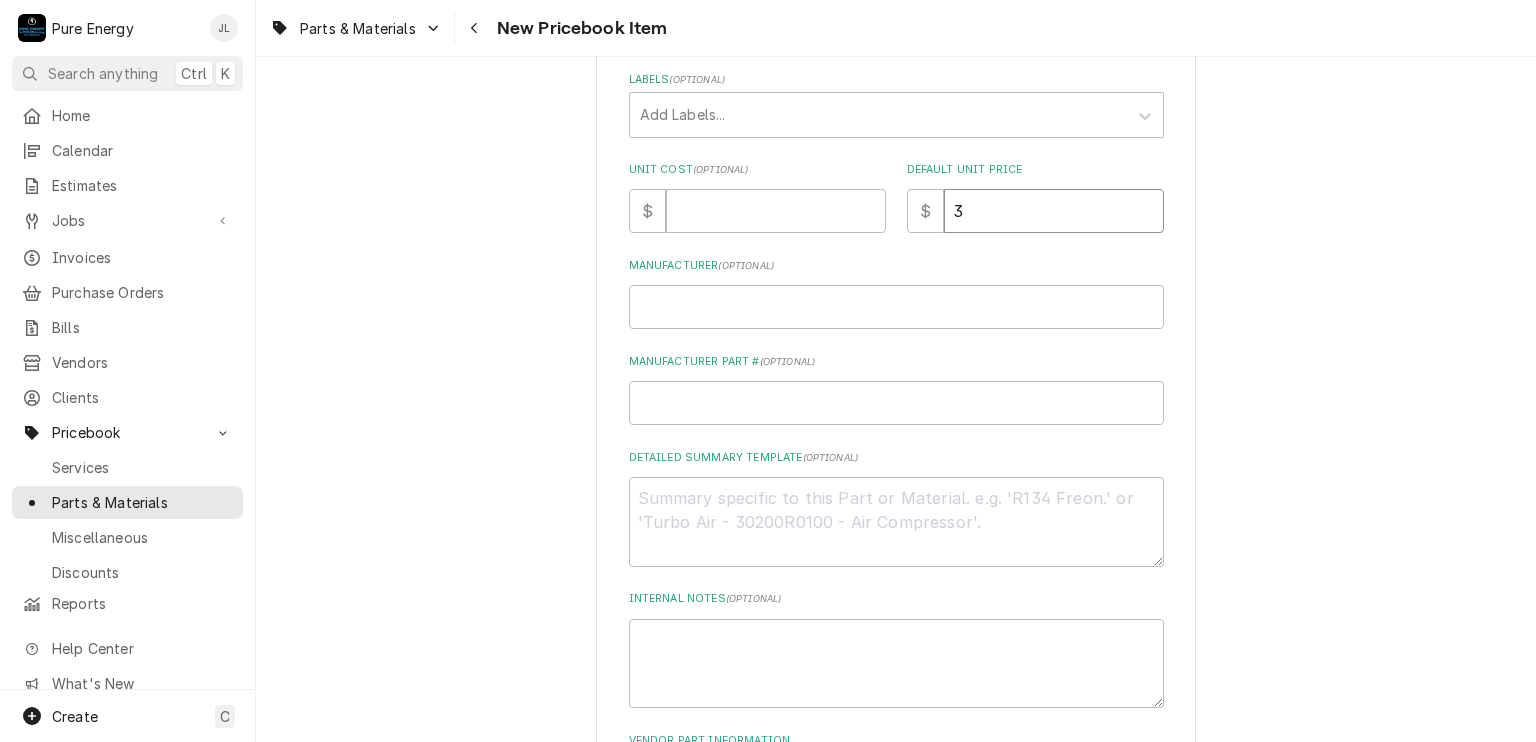 type on "x" 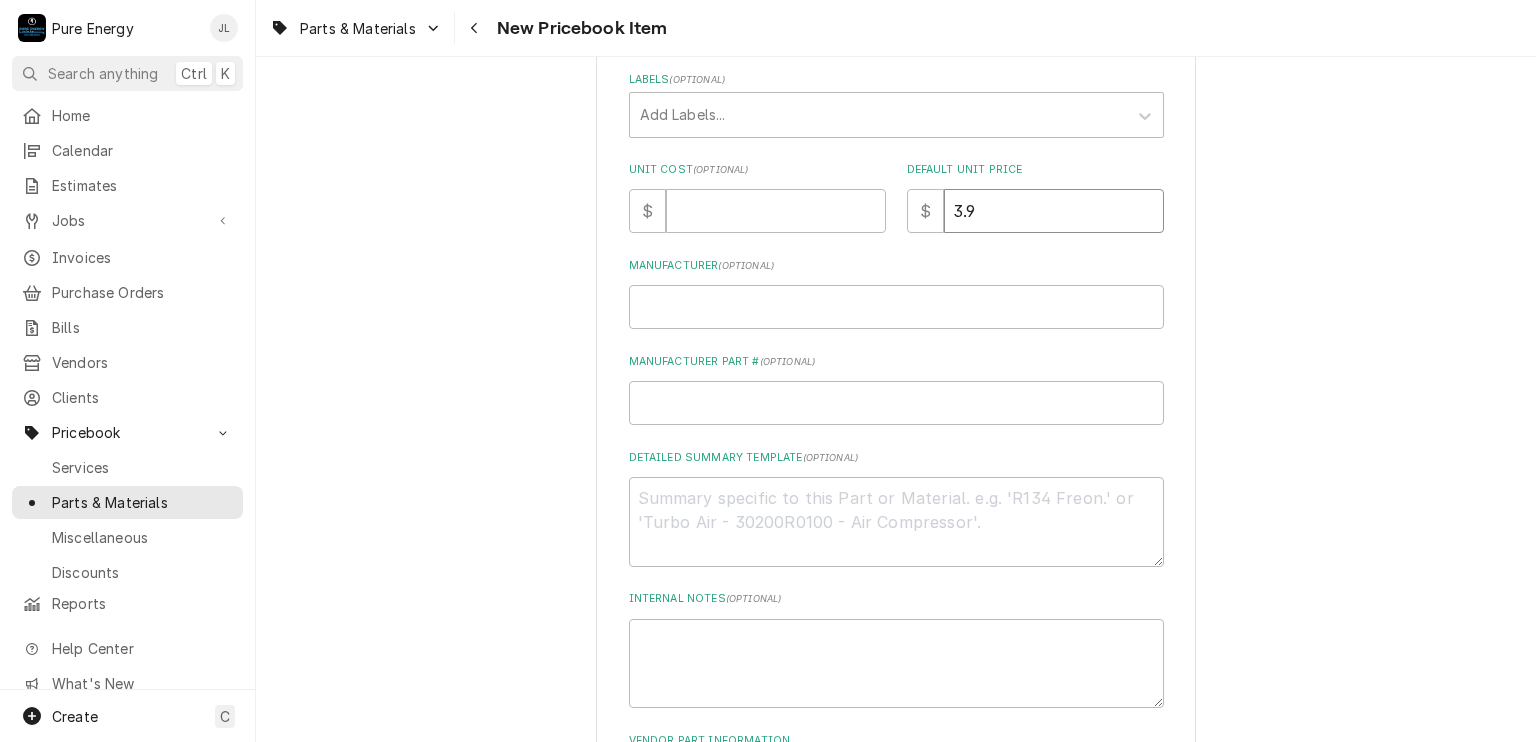 type on "x" 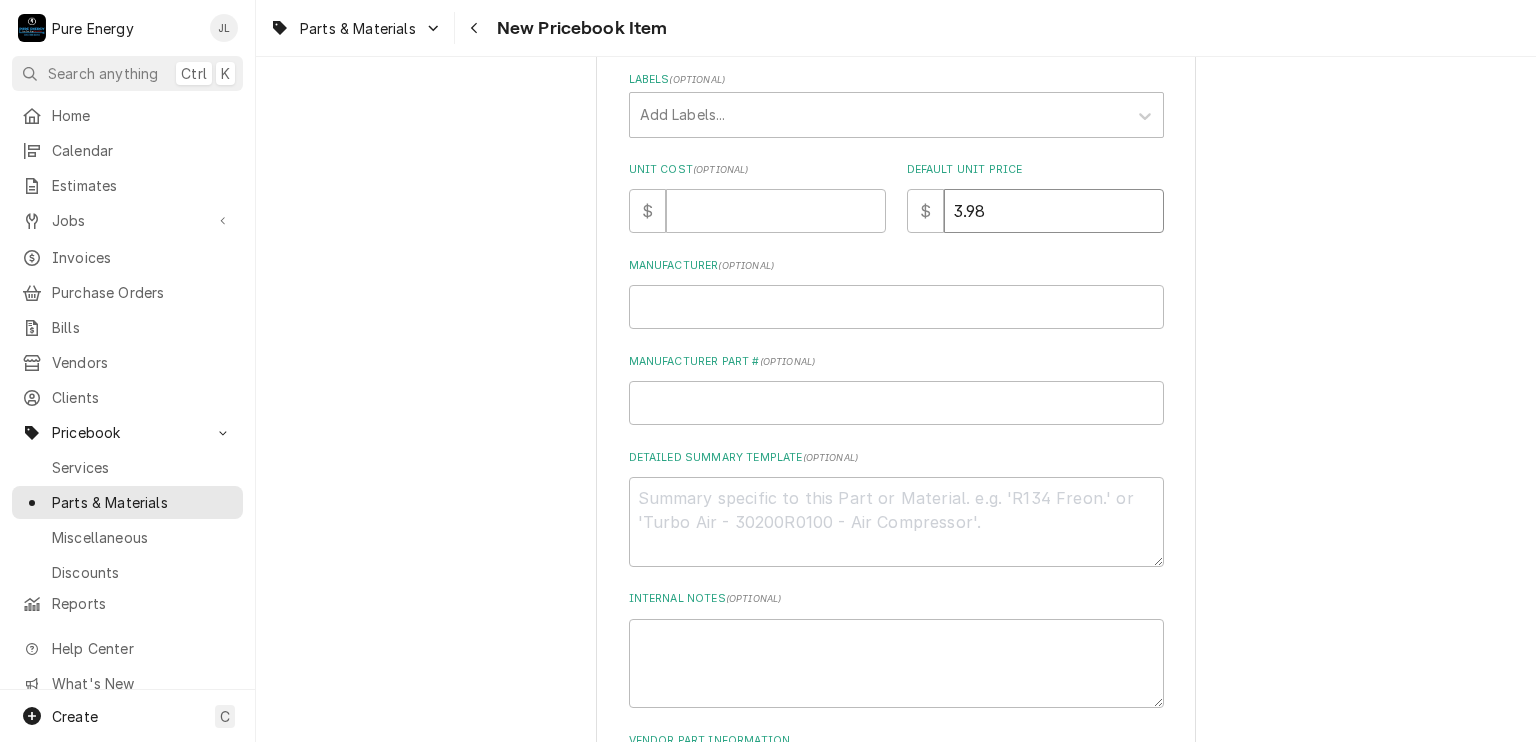 type on "3.98" 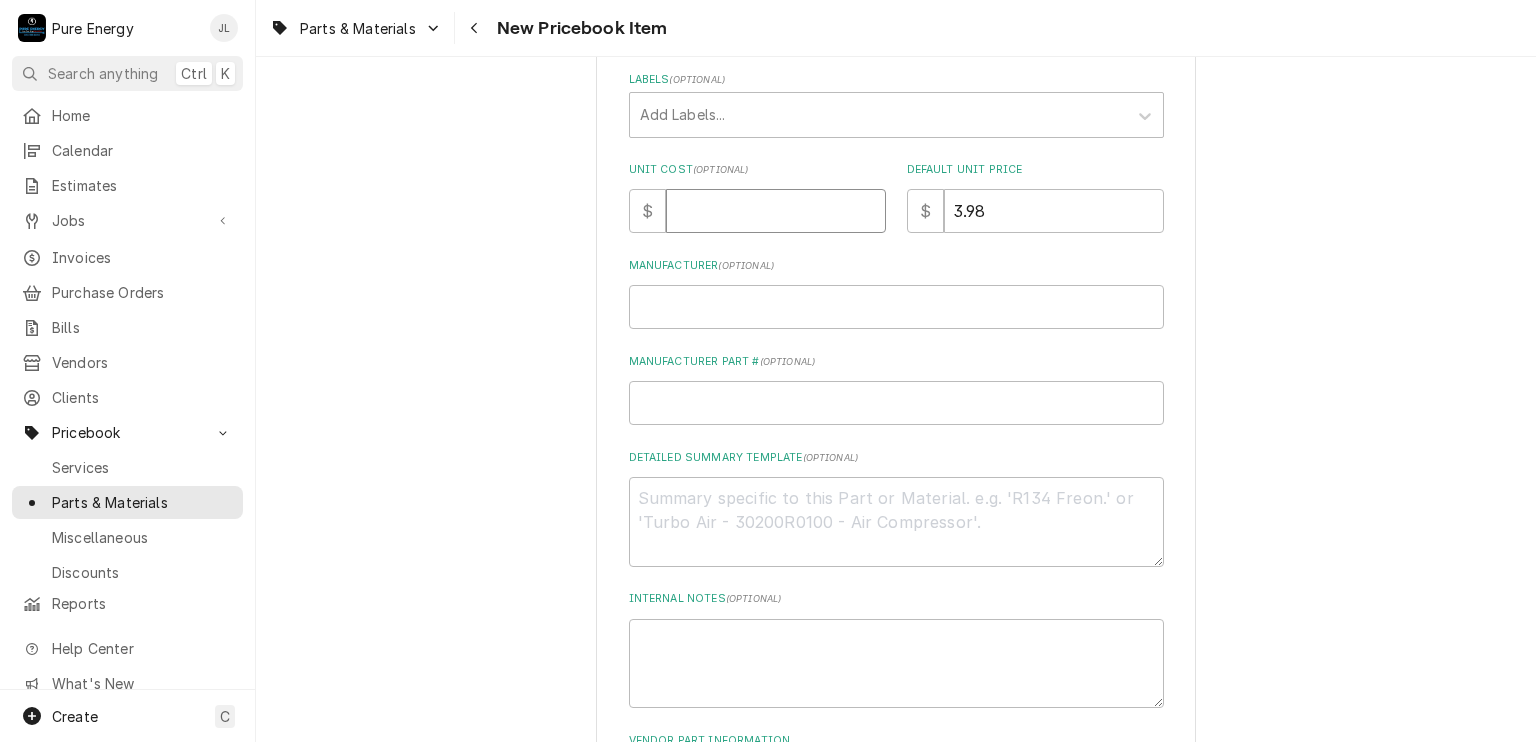 click on "Unit Cost  ( optional )" at bounding box center (776, 211) 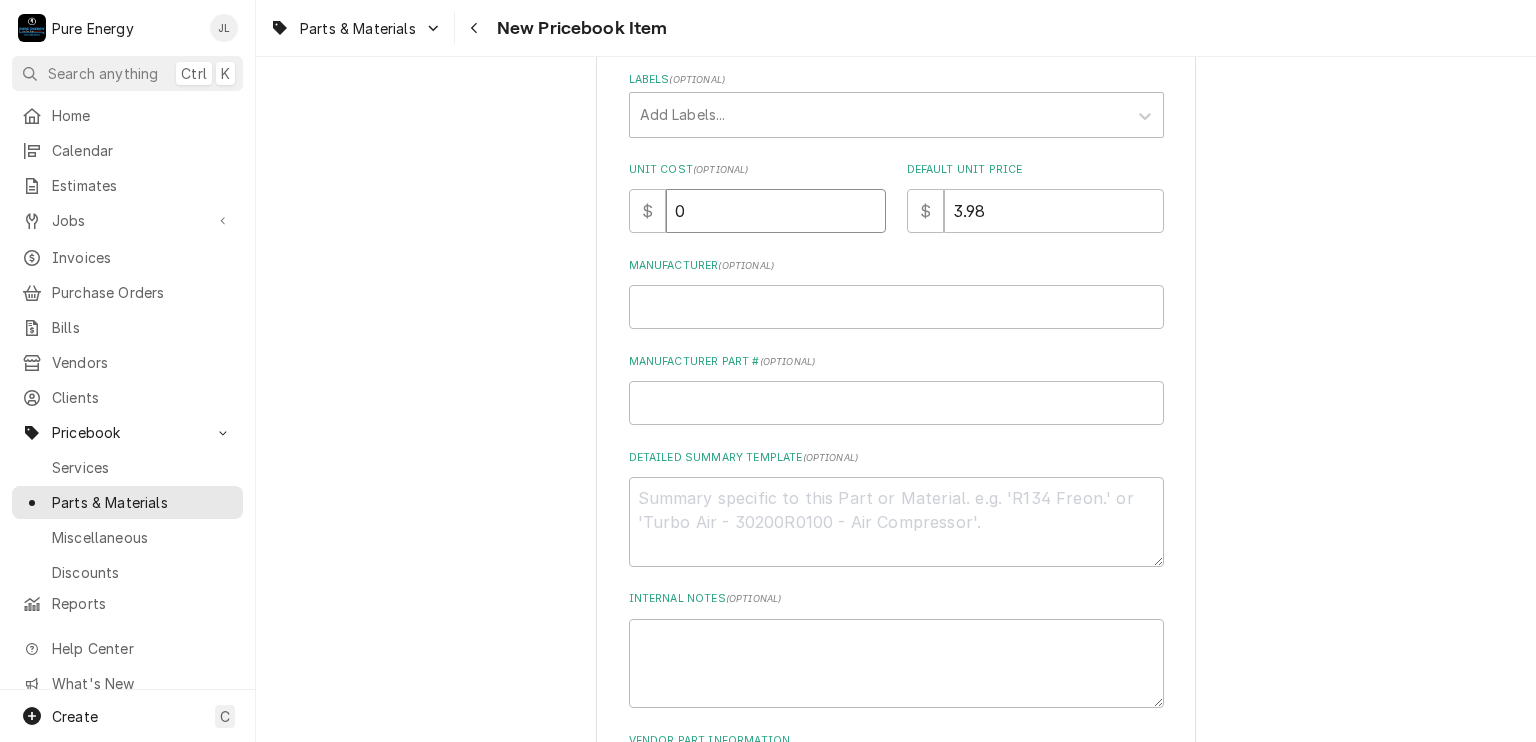 type on "x" 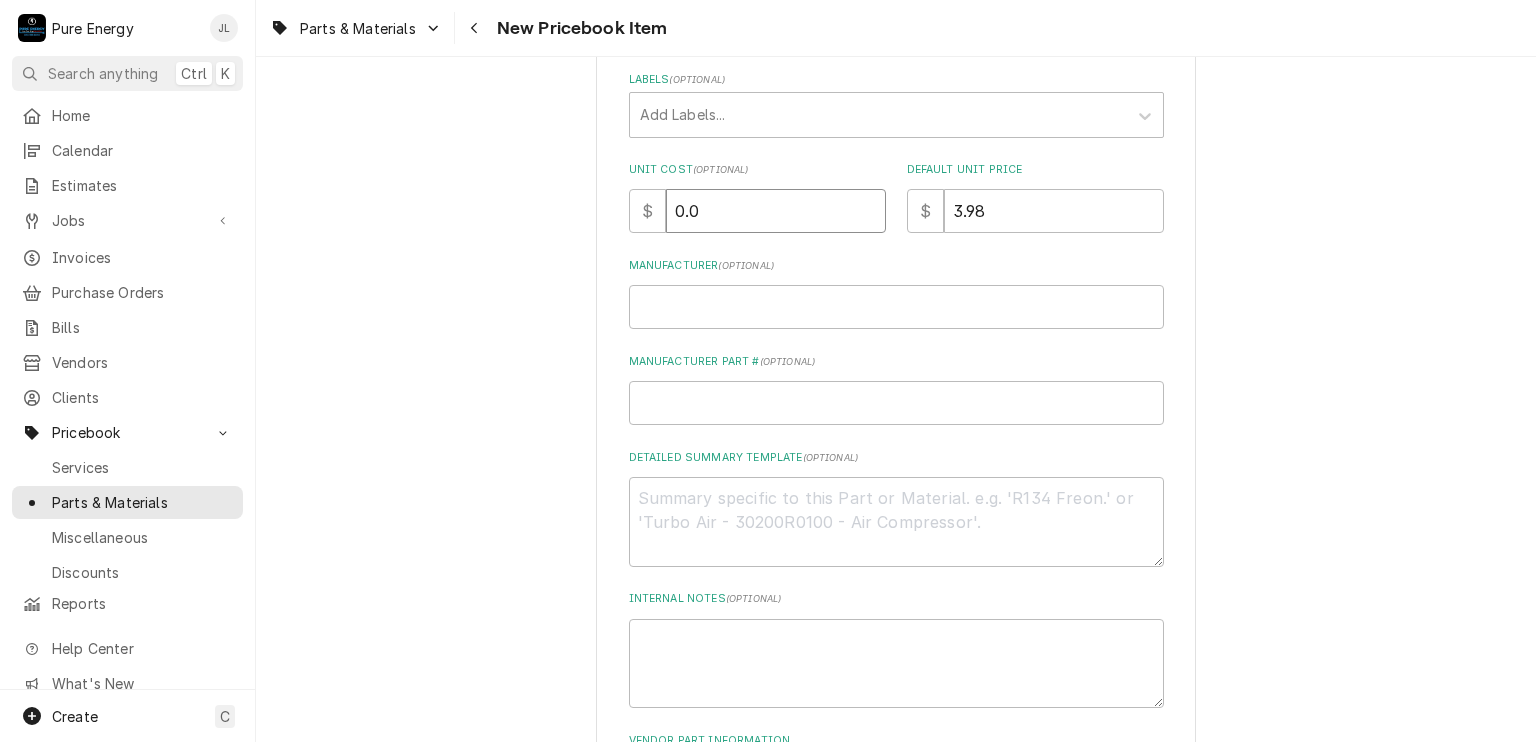type on "0.0" 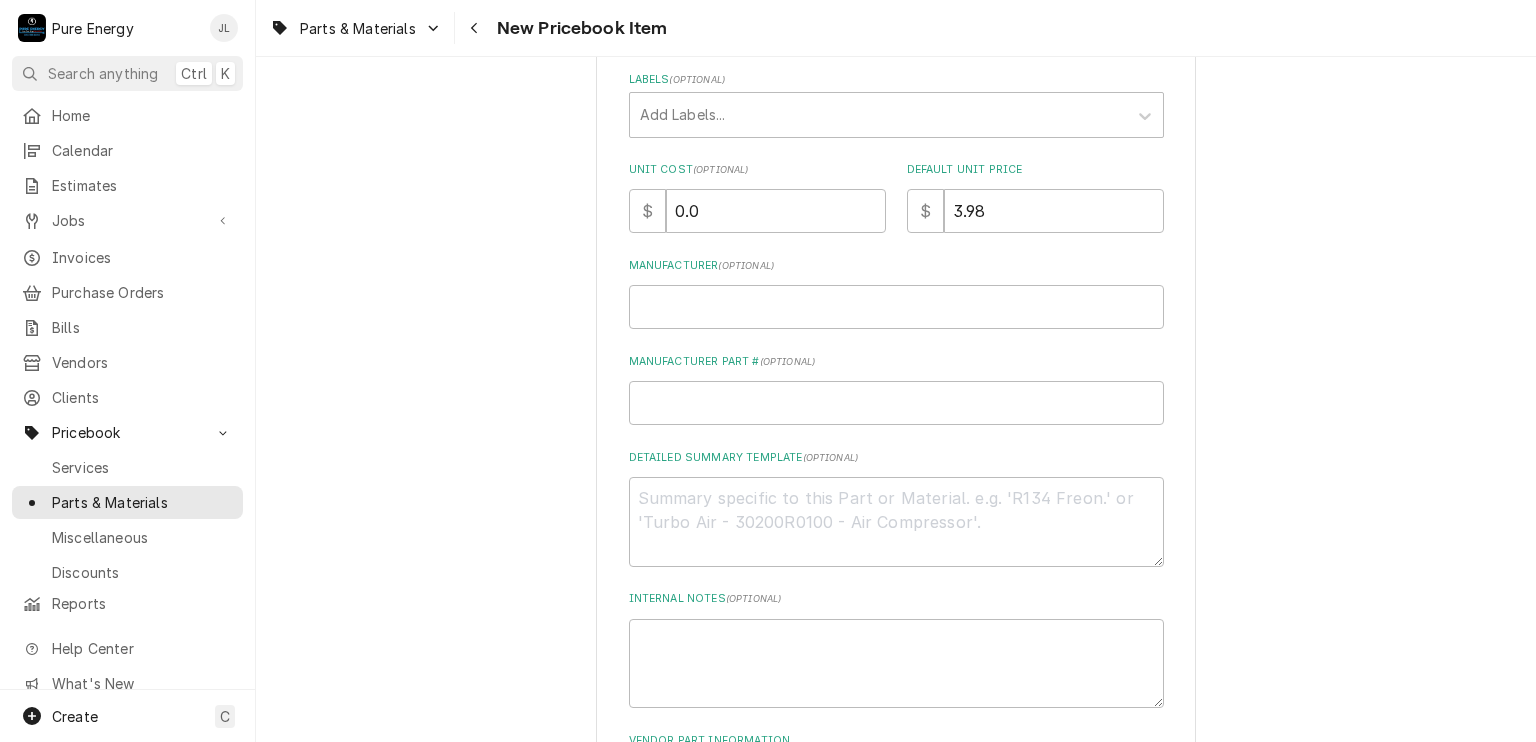 scroll, scrollTop: 575, scrollLeft: 0, axis: vertical 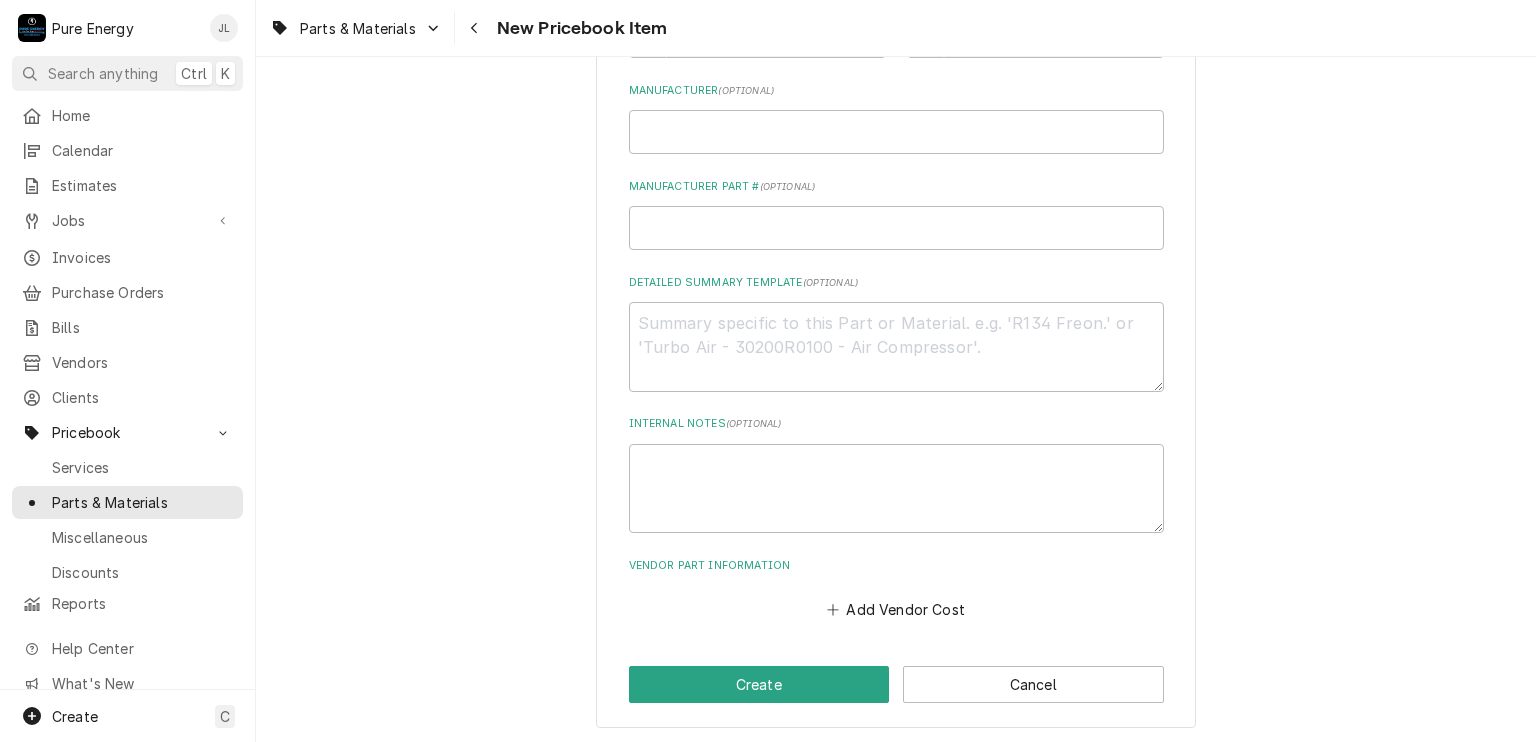 click on "Vendor Part Information Add Vendor Cost" at bounding box center (896, 591) 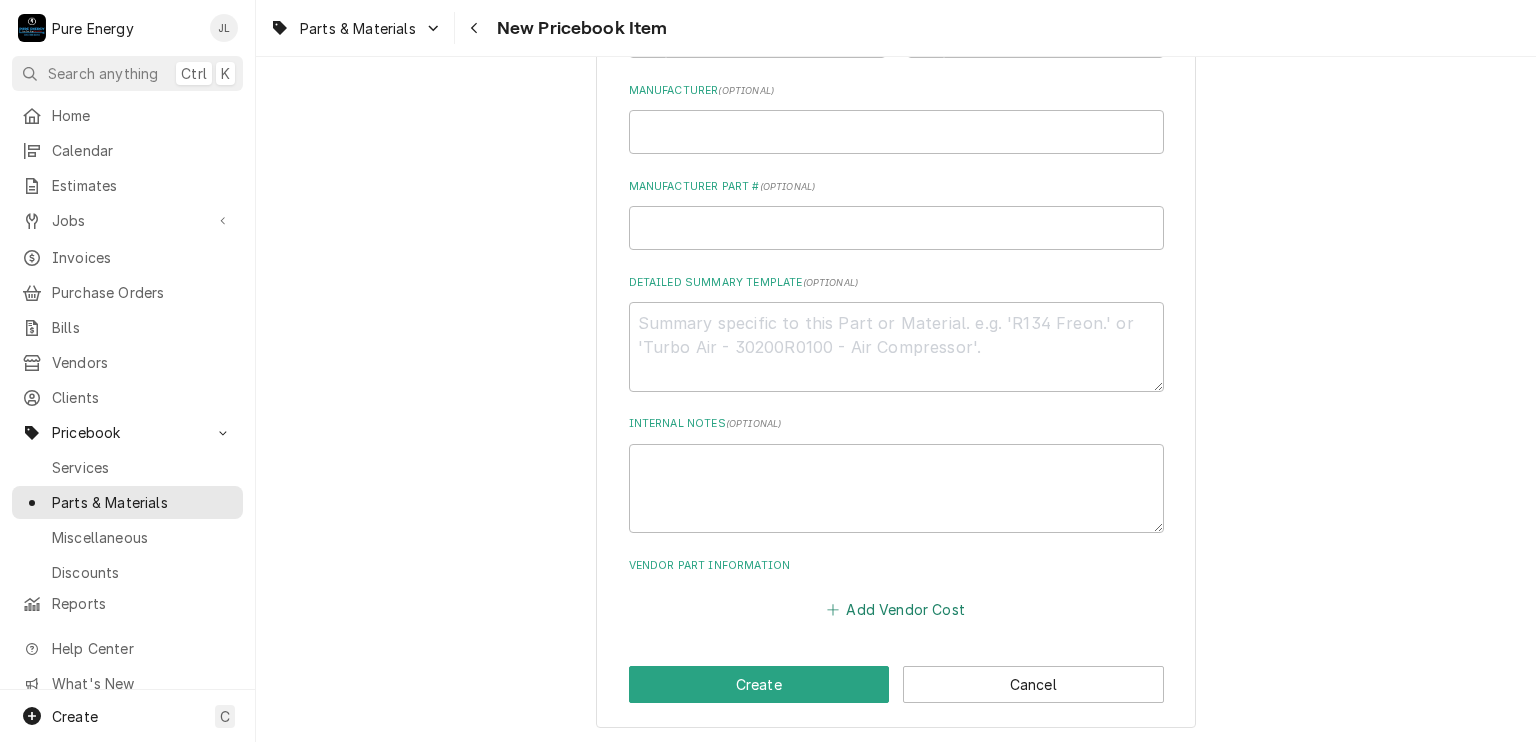 click on "Add Vendor Cost" at bounding box center (896, 610) 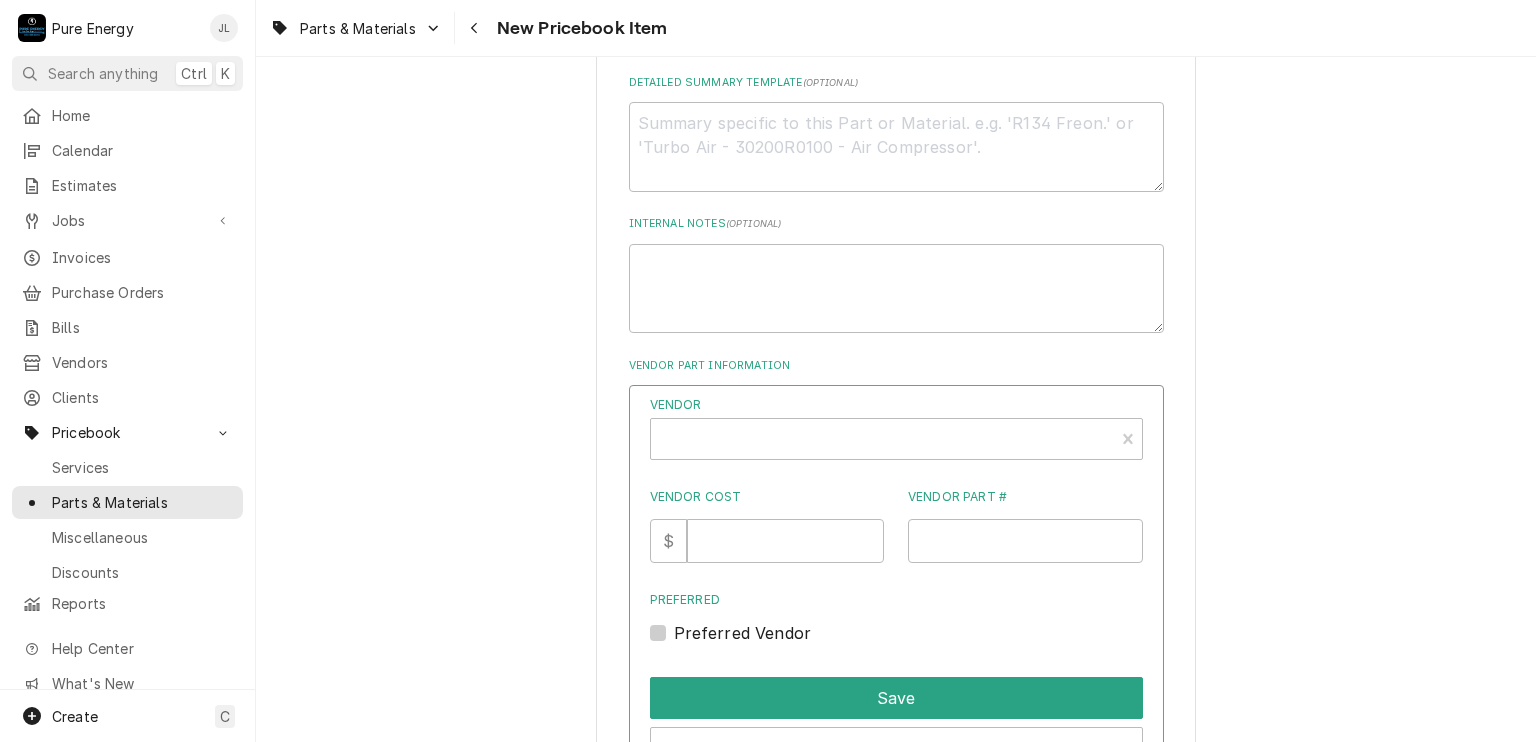 scroll, scrollTop: 875, scrollLeft: 0, axis: vertical 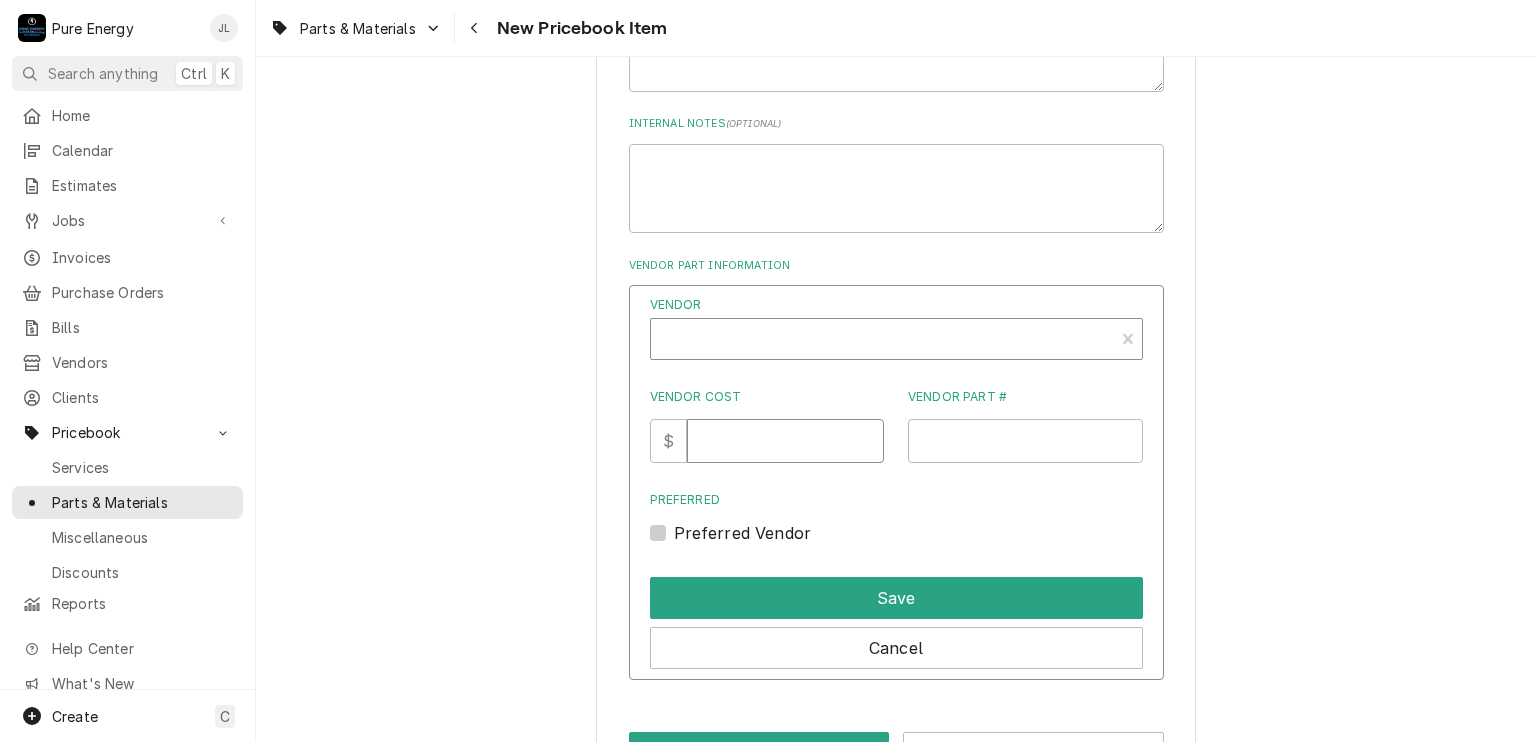 drag, startPoint x: 772, startPoint y: 433, endPoint x: 768, endPoint y: 343, distance: 90.088844 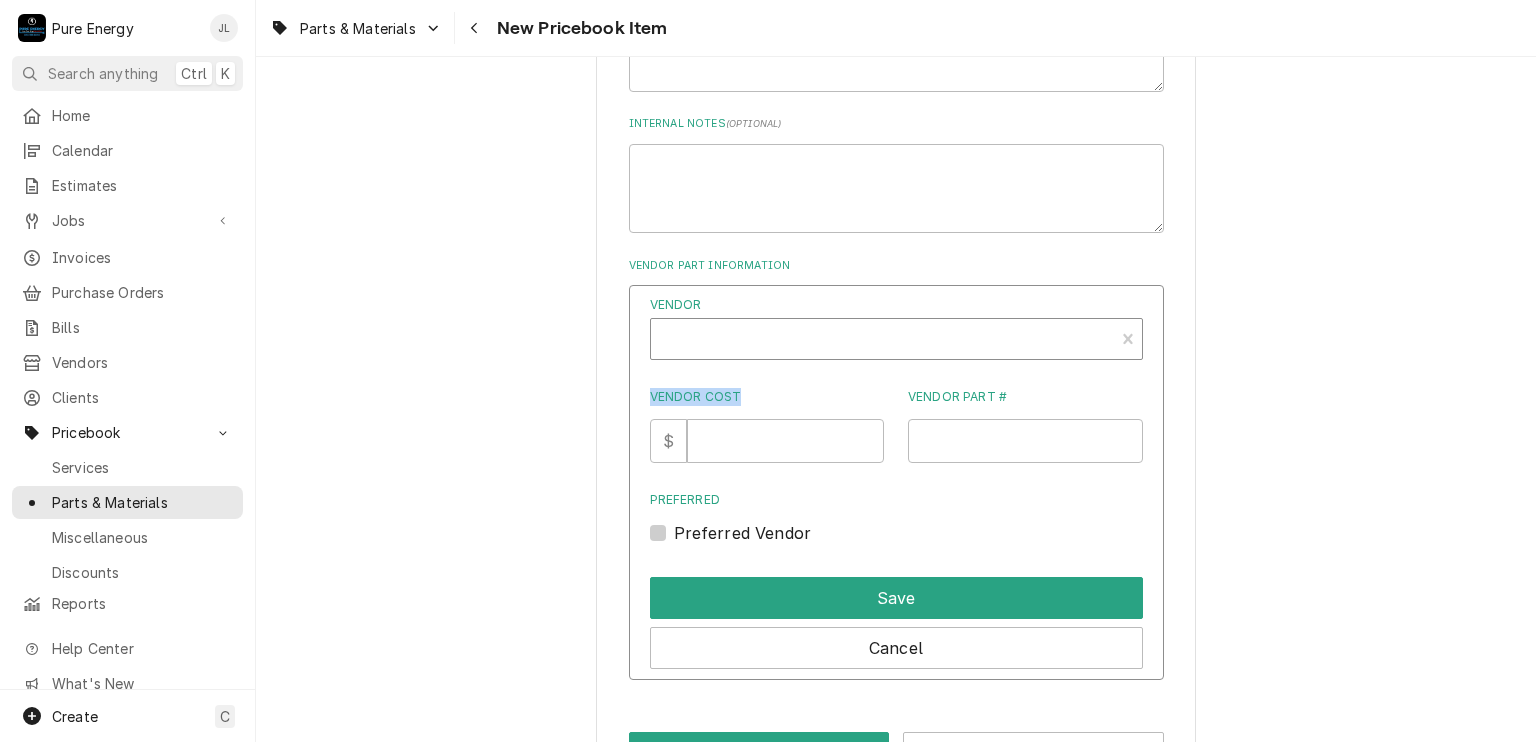 drag, startPoint x: 768, startPoint y: 343, endPoint x: 768, endPoint y: 319, distance: 24 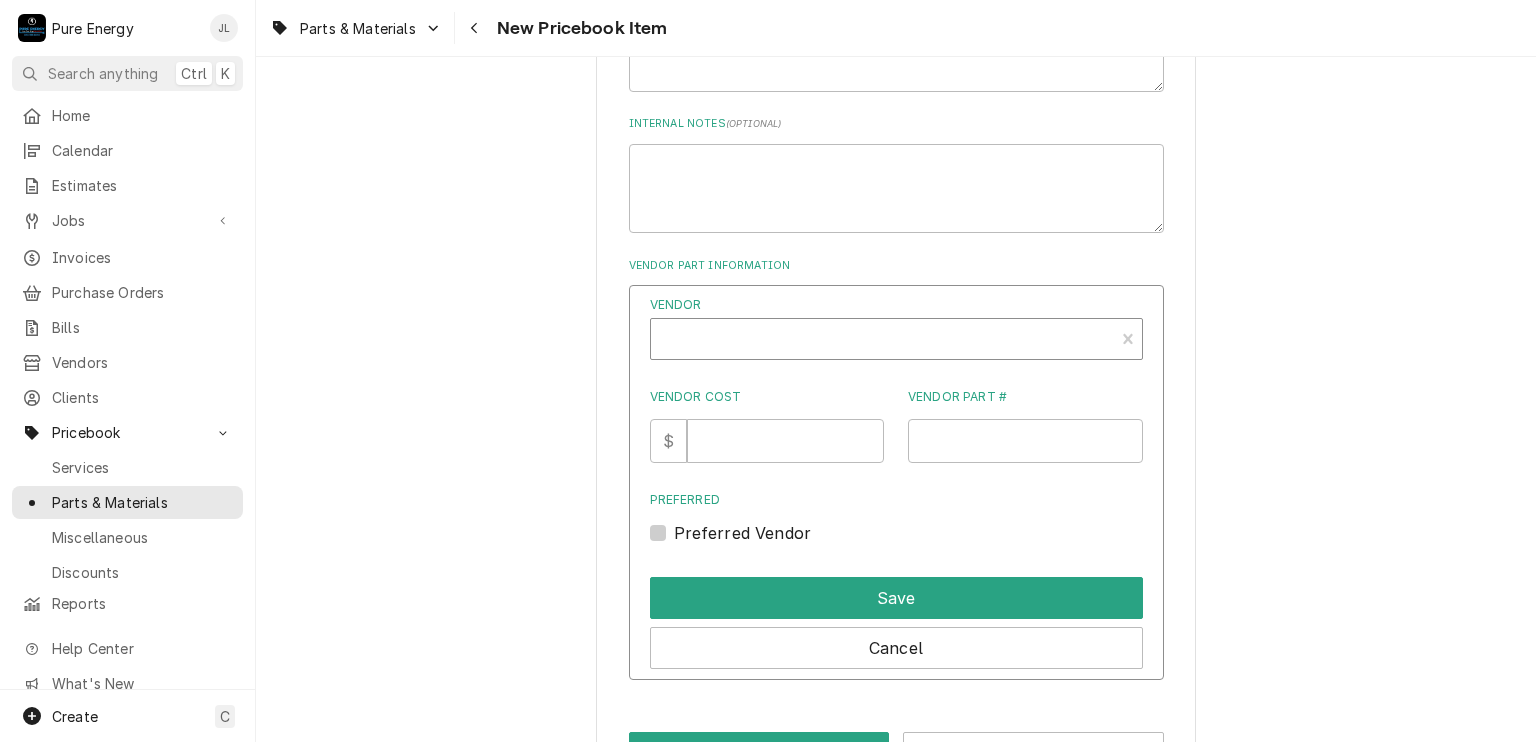type on "x" 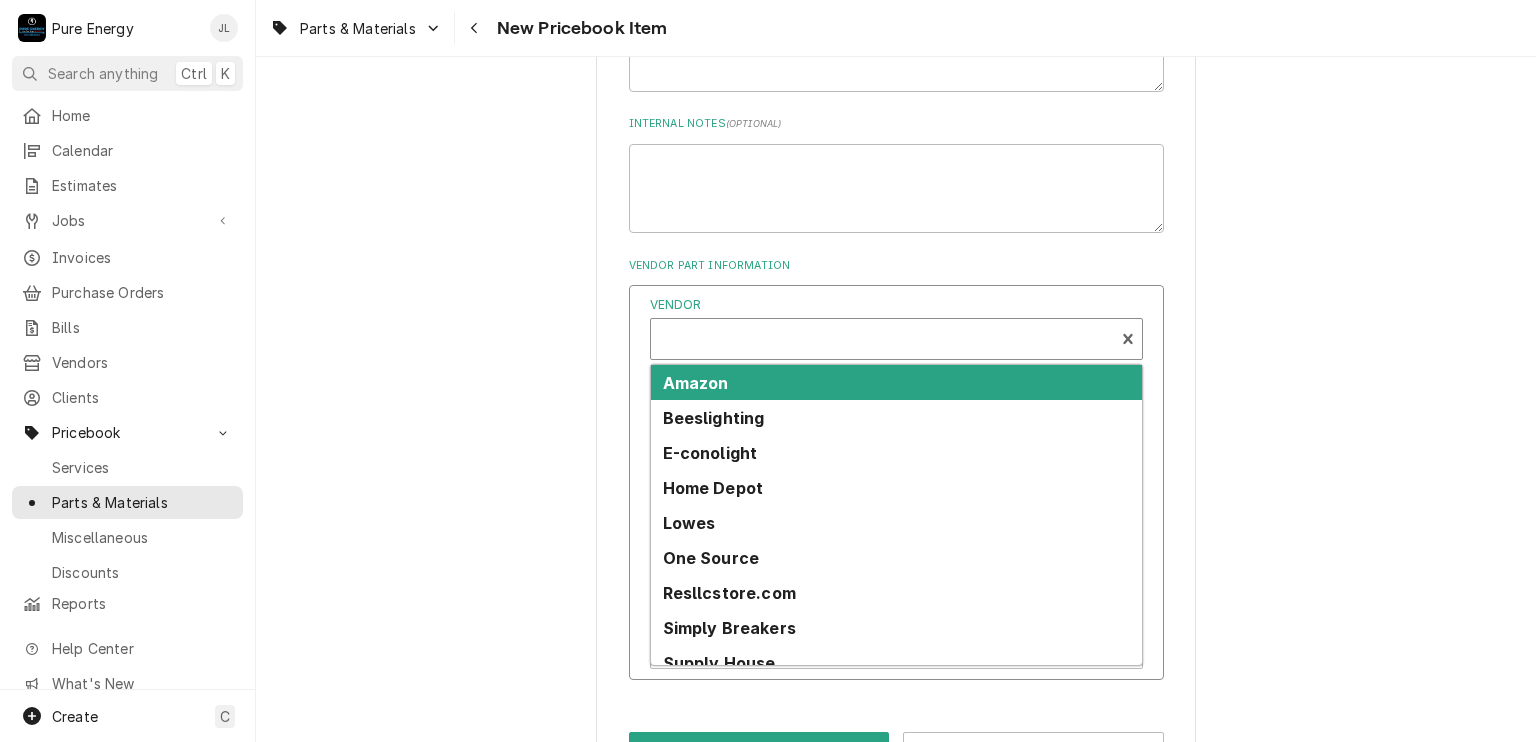 click on "Vendor 10 results available. Use Up and Down to choose options, press Enter to select the currently focused option, press Escape to exit the menu, press Tab to select the option and exit the menu. Amazon Beeslighting E-conolight Home Depot Lowes One Source Resllcstore.com Simply Breakers Supply House Tech Tool Supply Vendor Cost $ Vendor Part # Preferred Preferred Vendor" at bounding box center (896, 420) 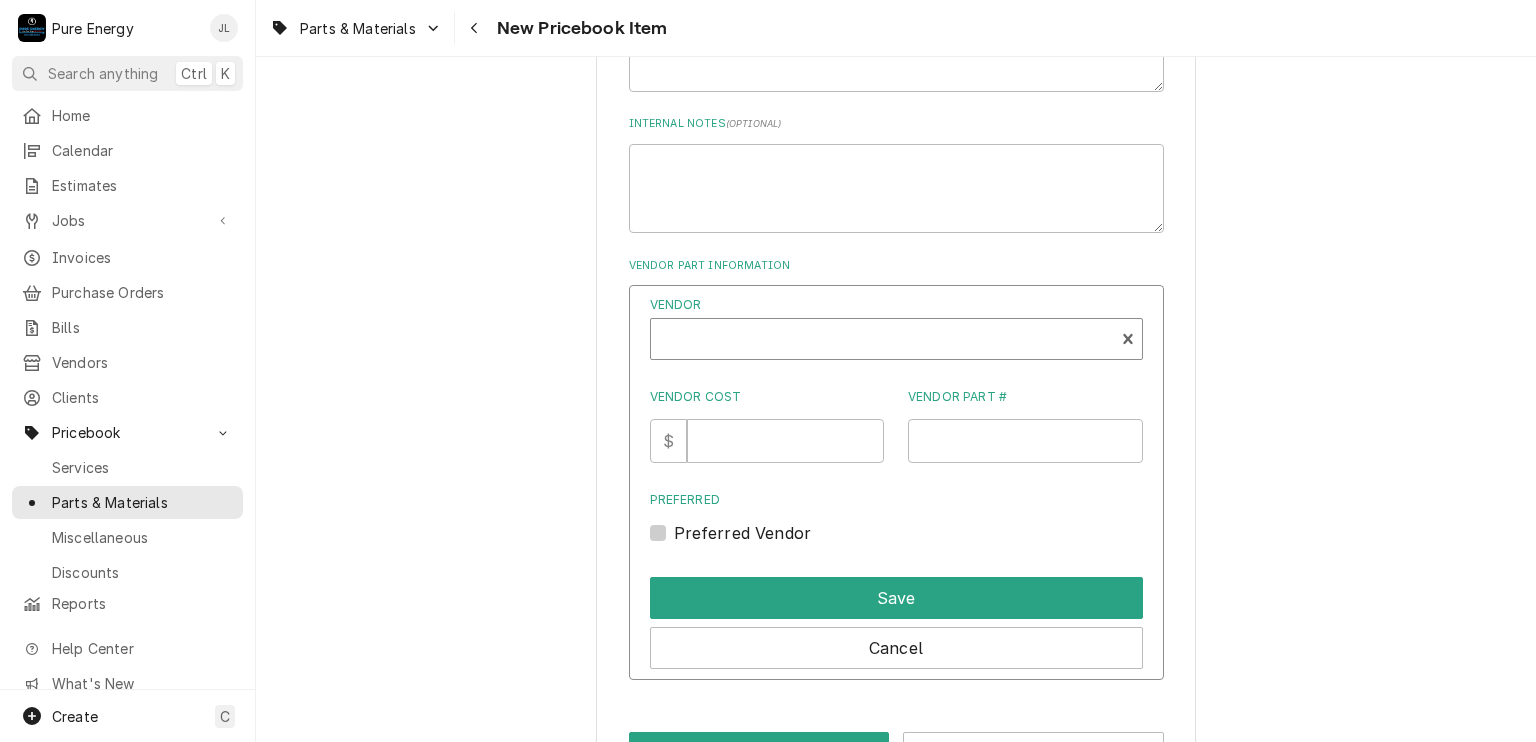 click at bounding box center (882, 341) 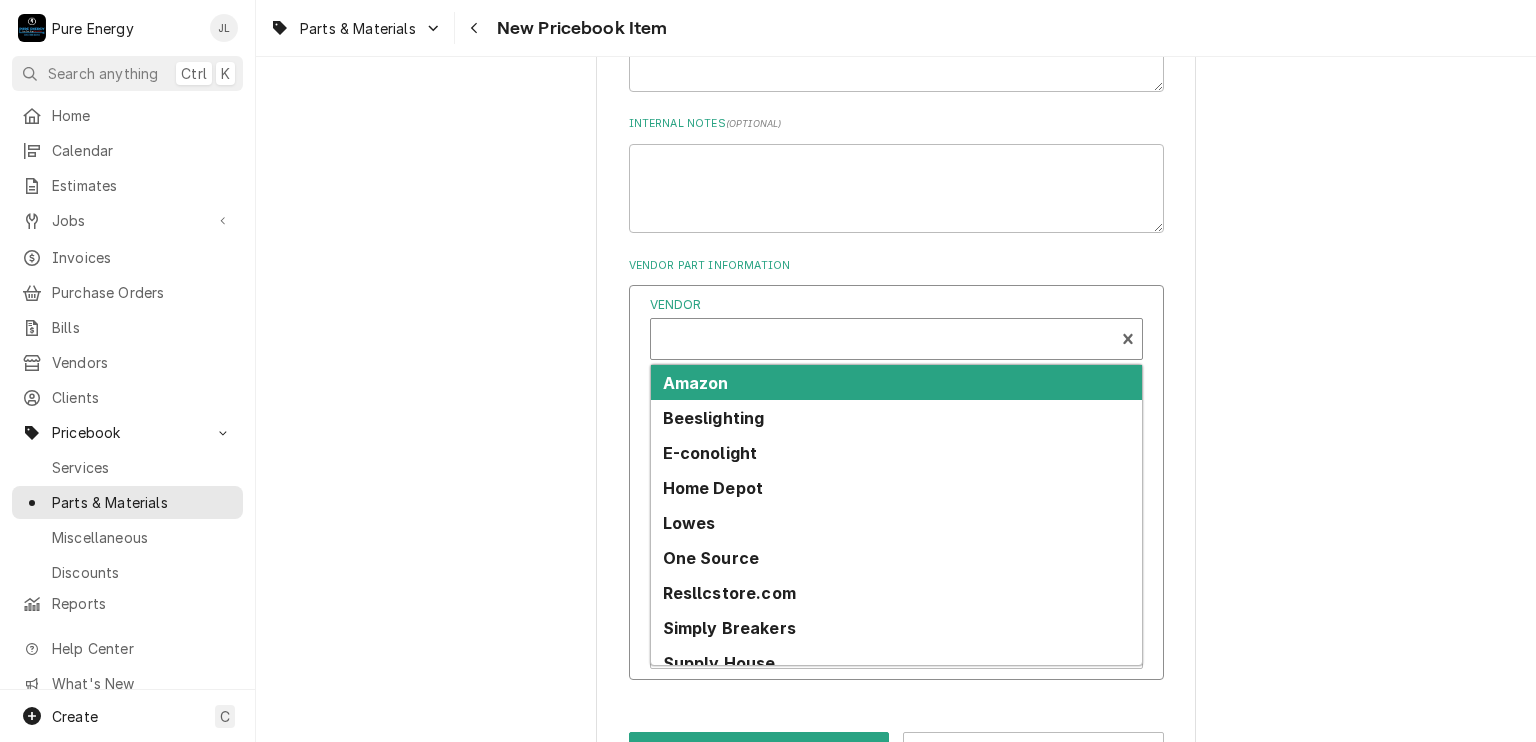 click on "Amazon" at bounding box center (896, 382) 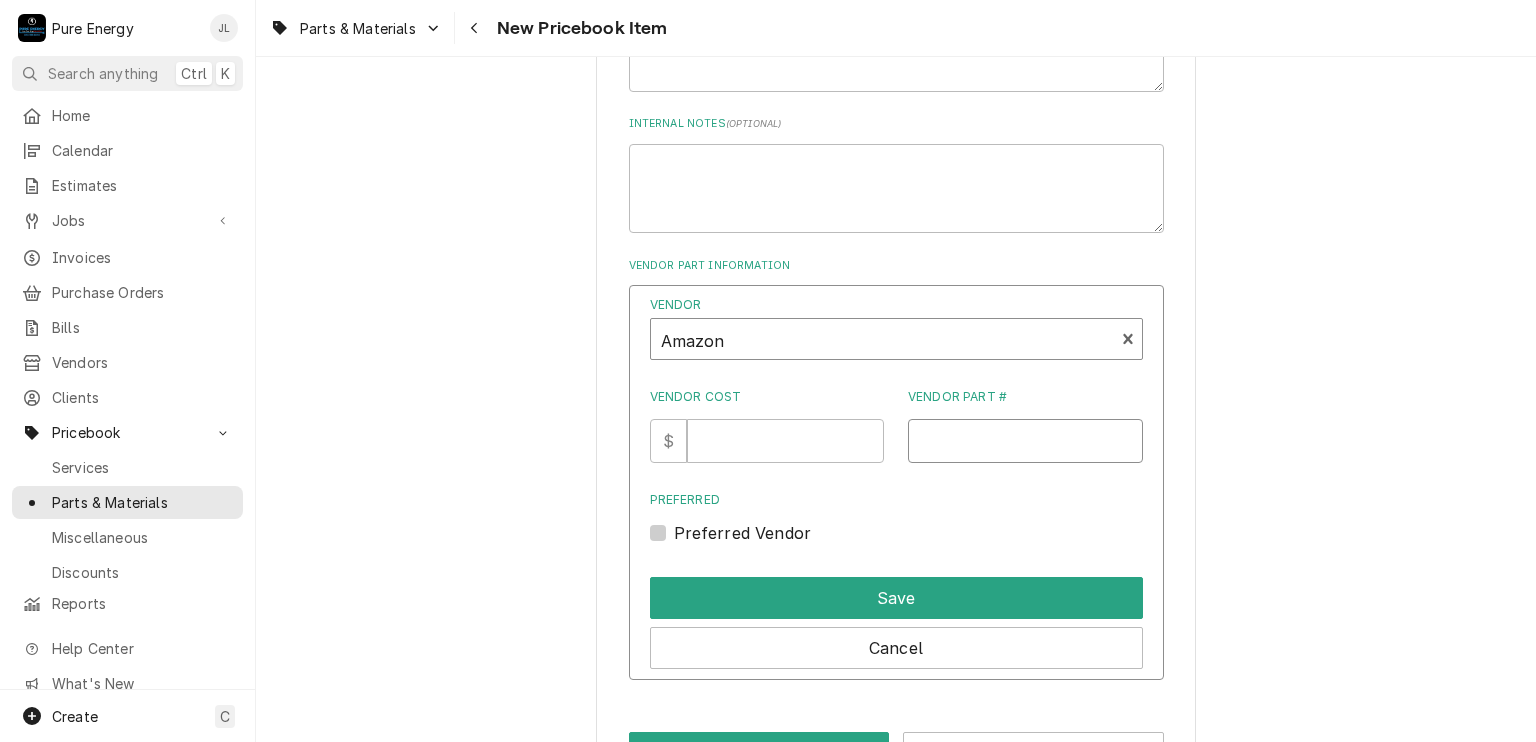 click on "Vendor Part #" at bounding box center [1025, 441] 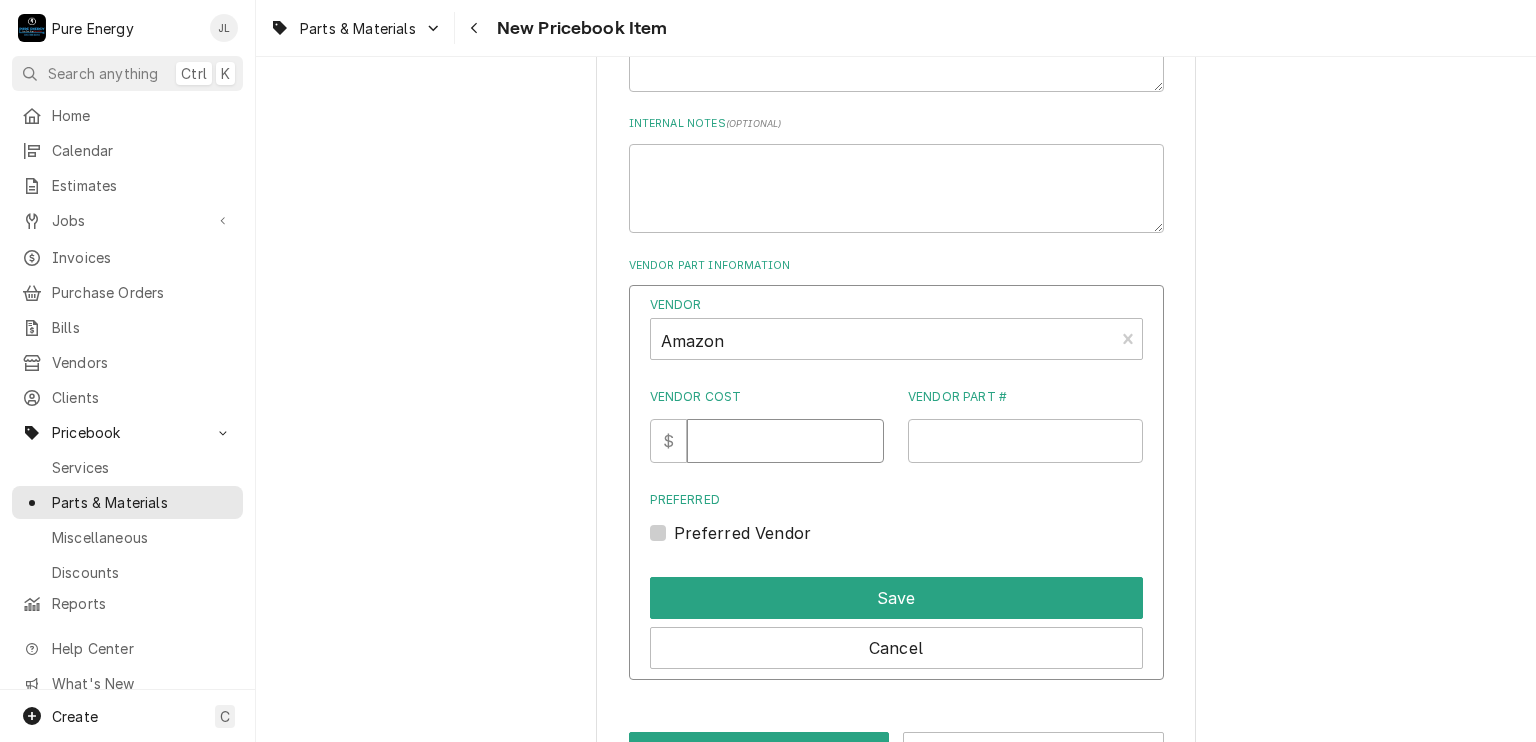 click on "Vendor Cost" at bounding box center (785, 441) 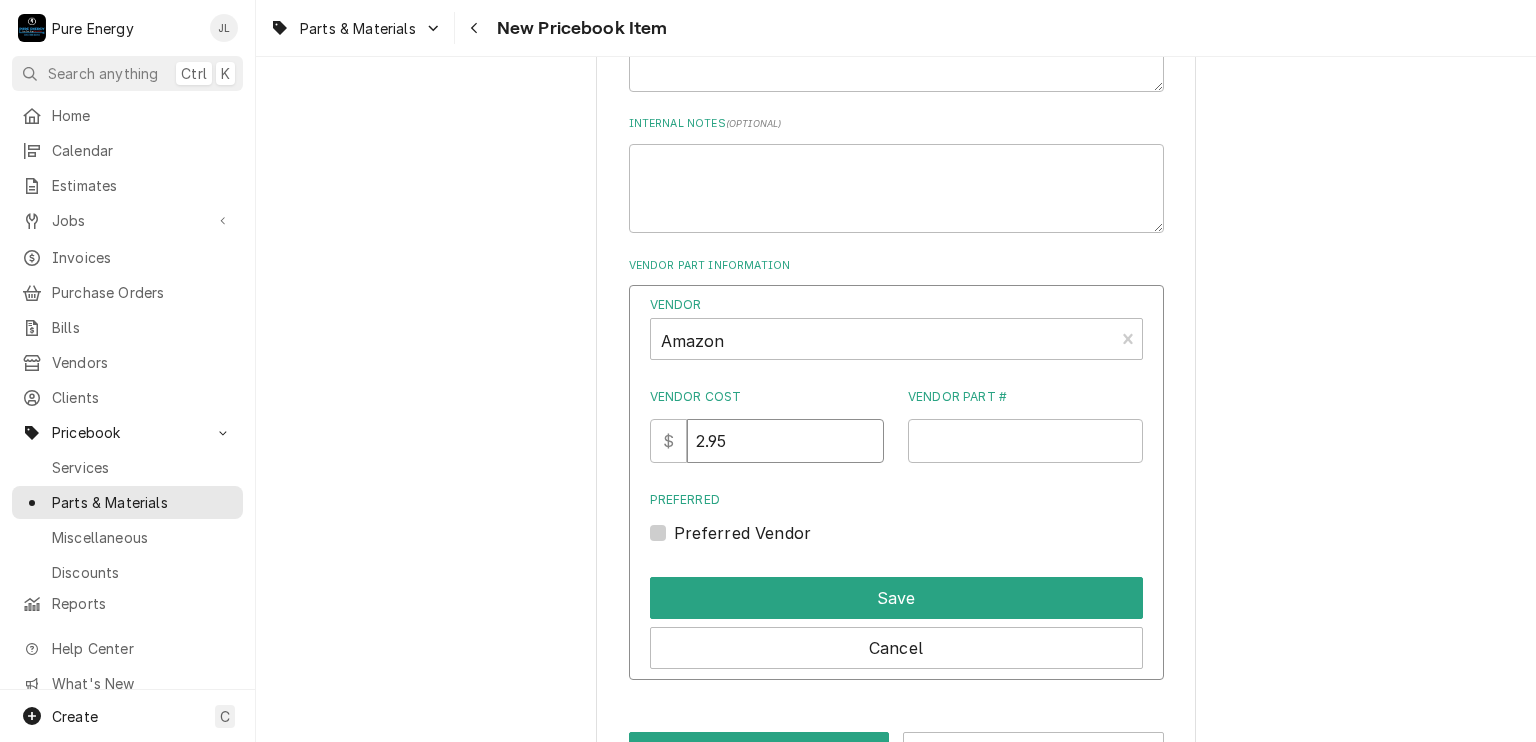 type on "2.95" 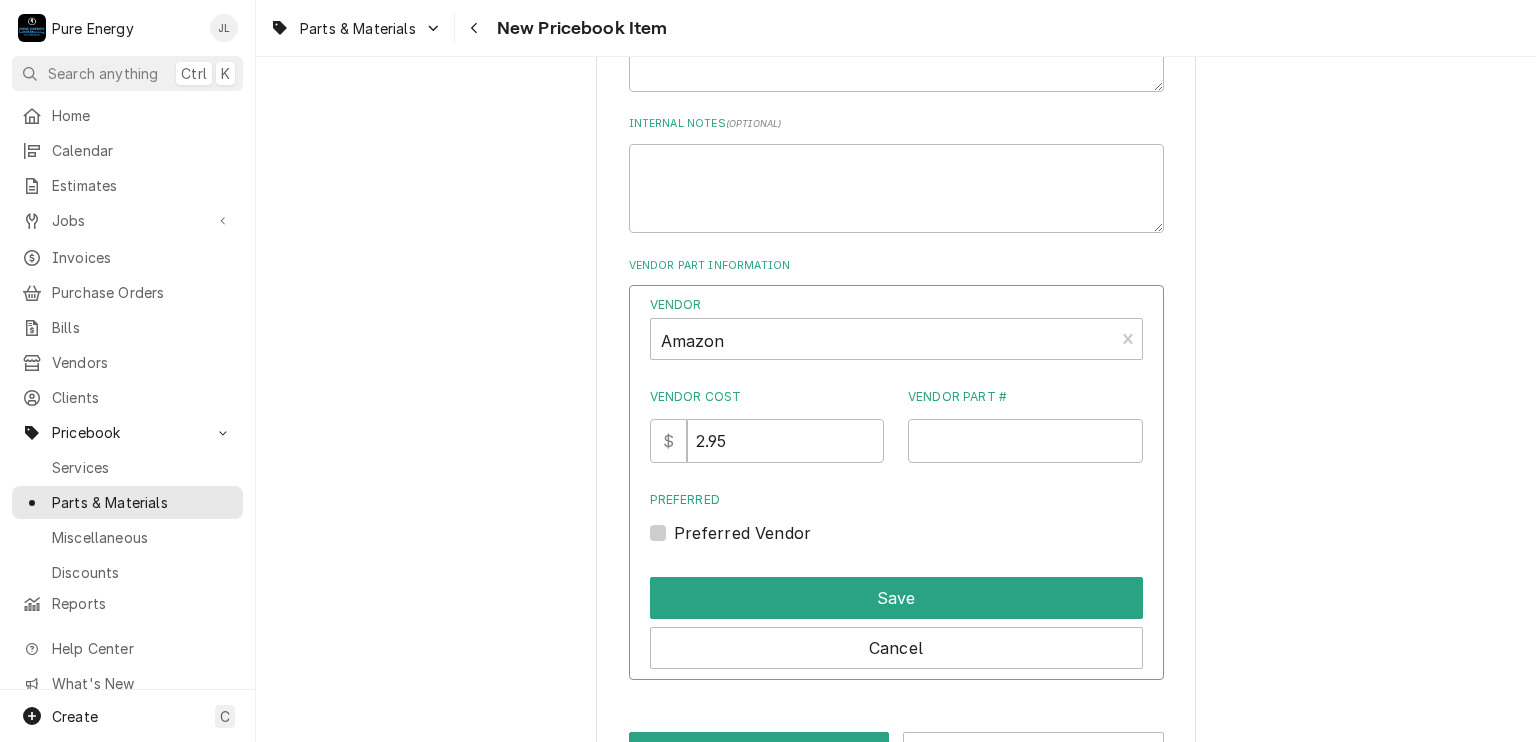 scroll, scrollTop: 375, scrollLeft: 0, axis: vertical 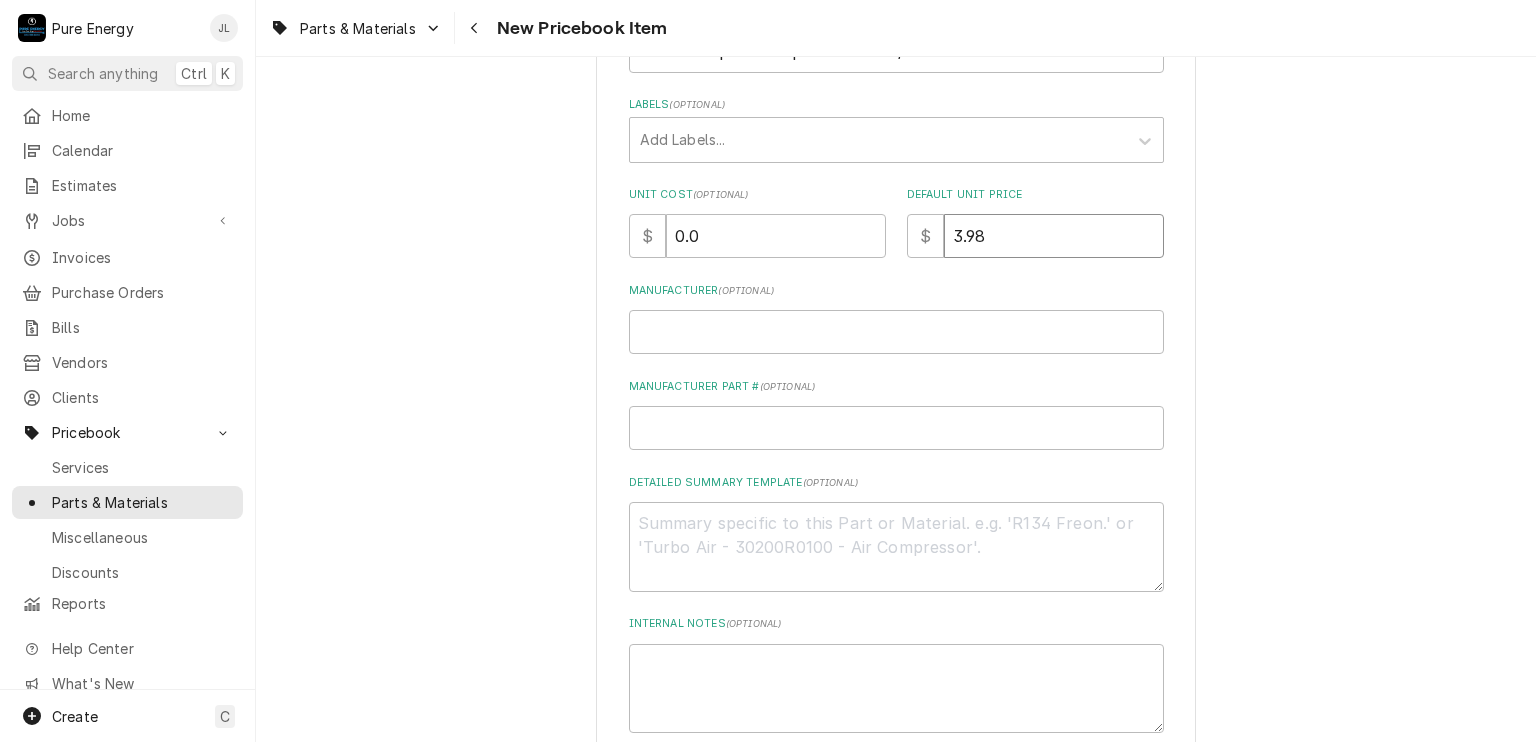 click on "3.98" at bounding box center [1054, 236] 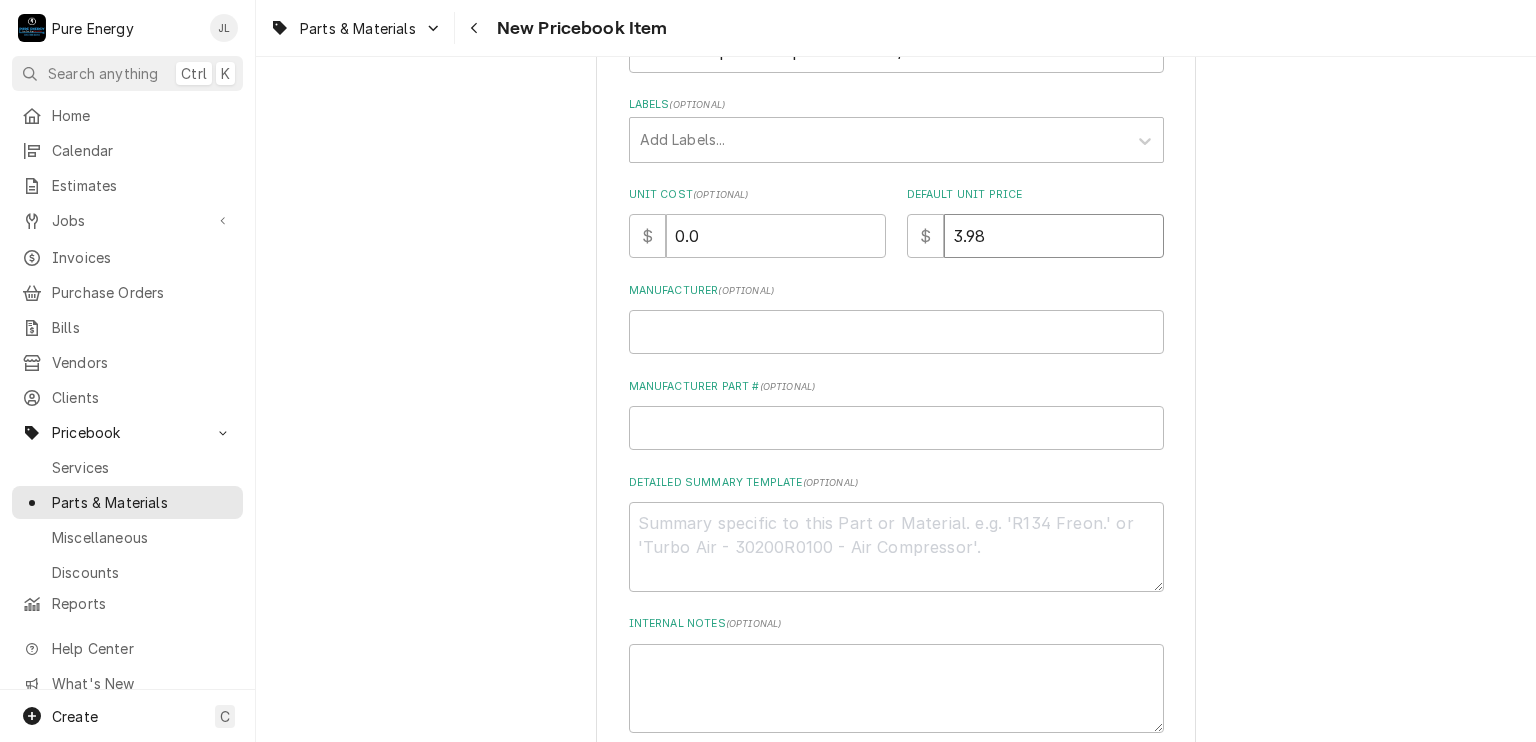 type on "x" 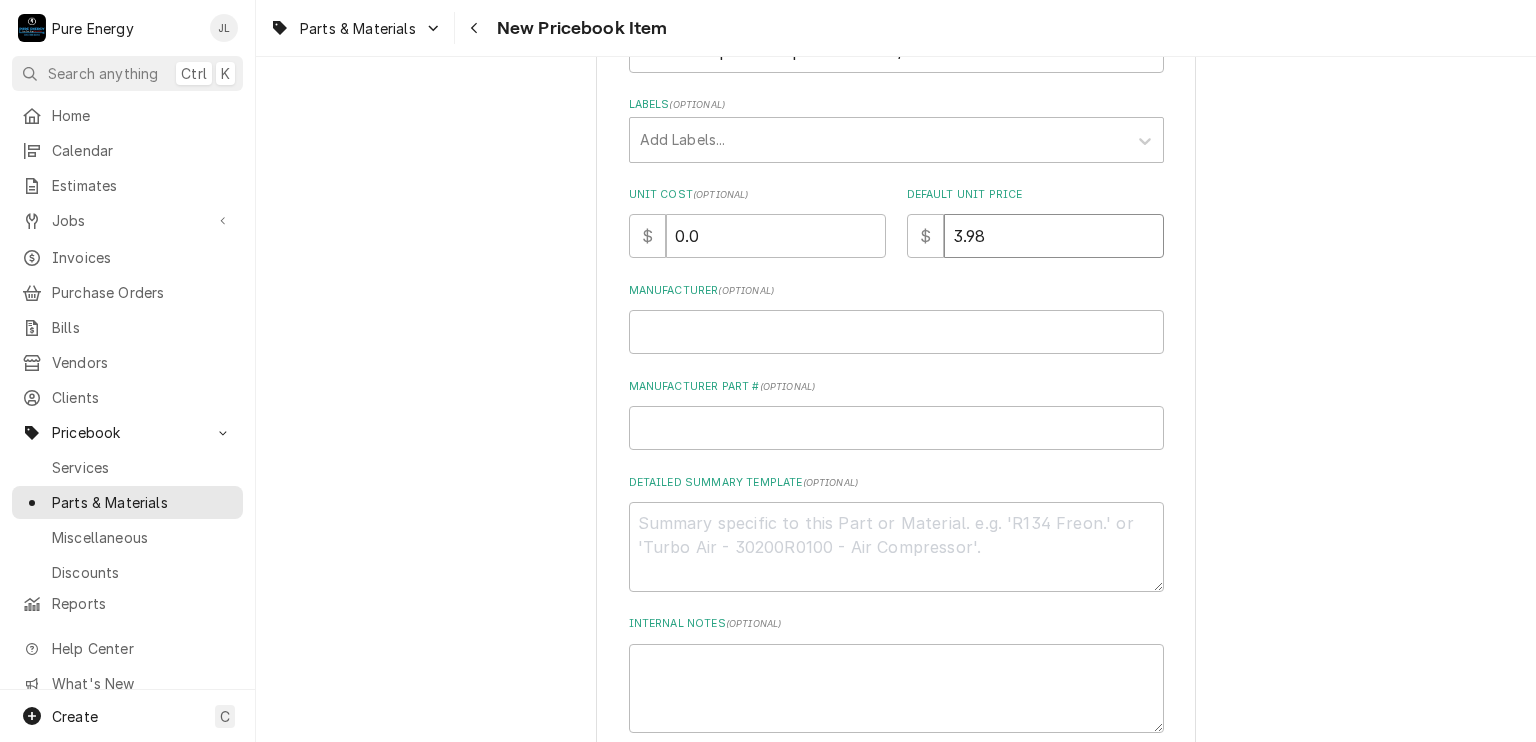 type on "3.9" 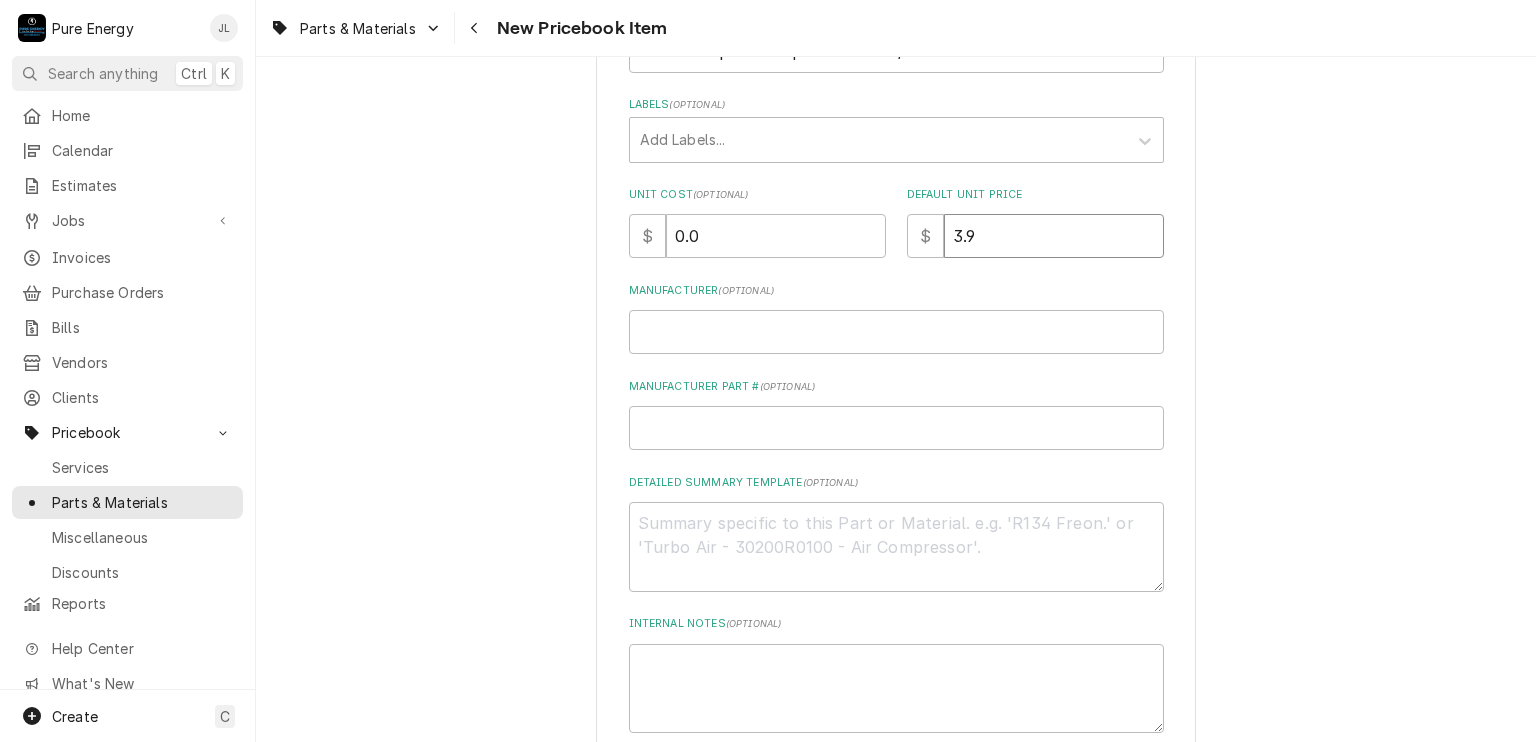 type on "x" 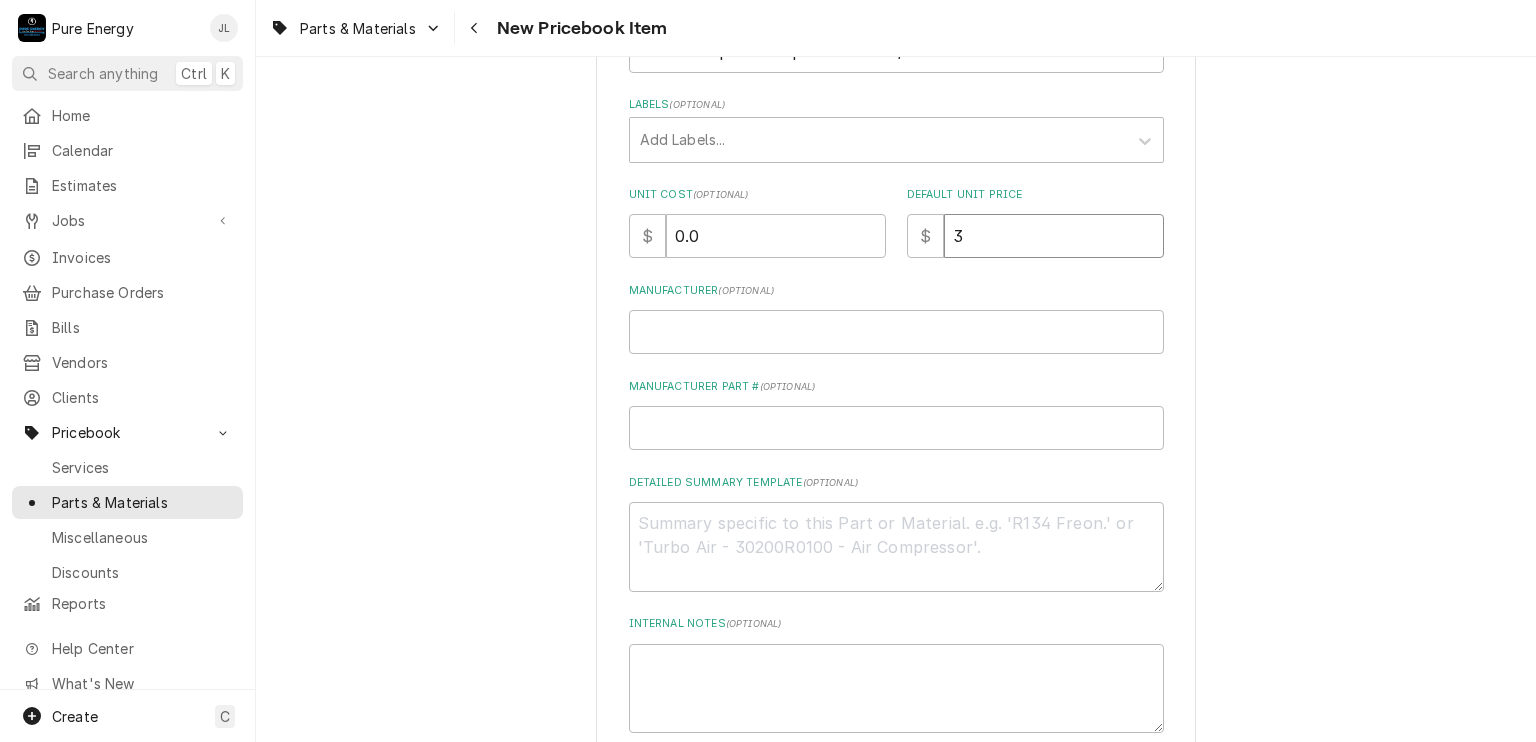 type on "x" 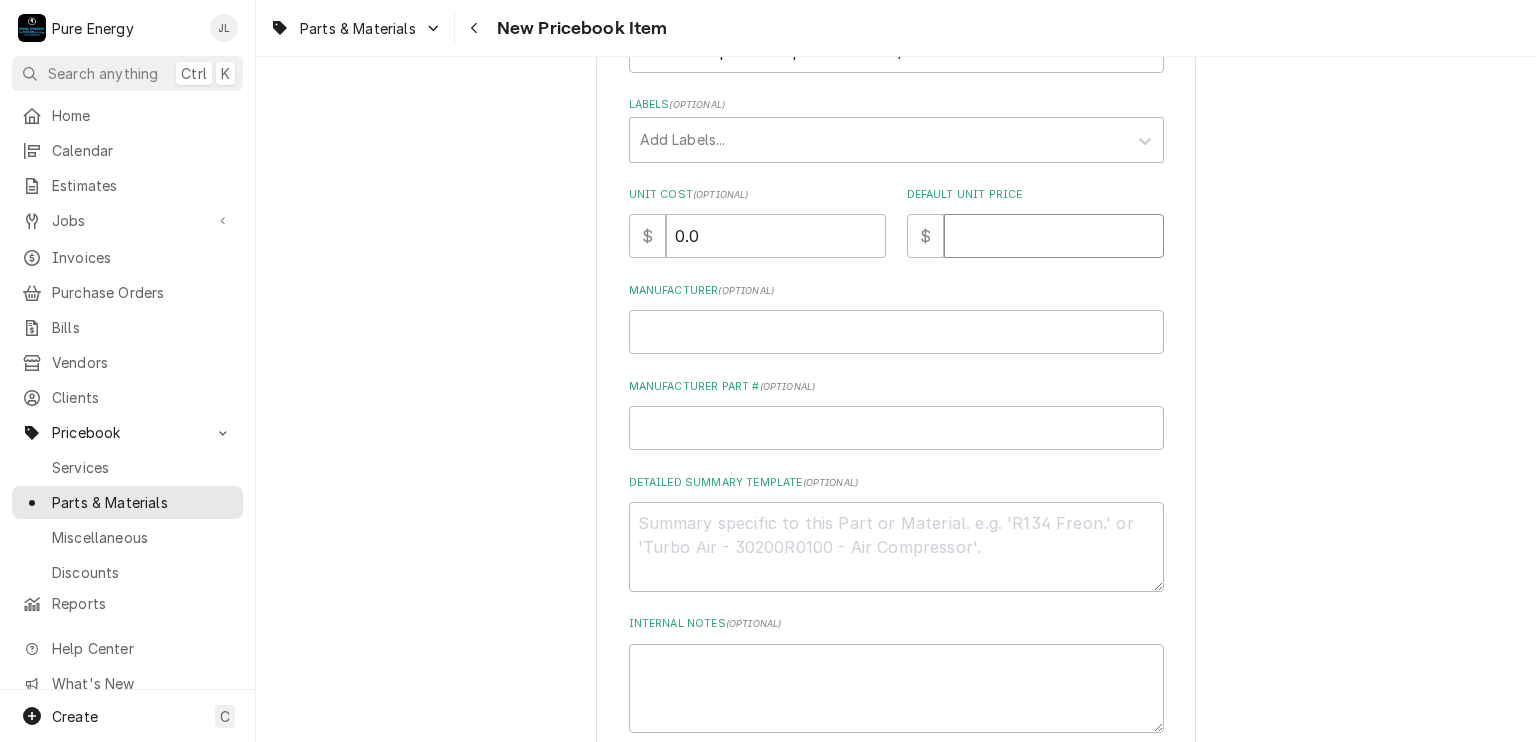 type on "x" 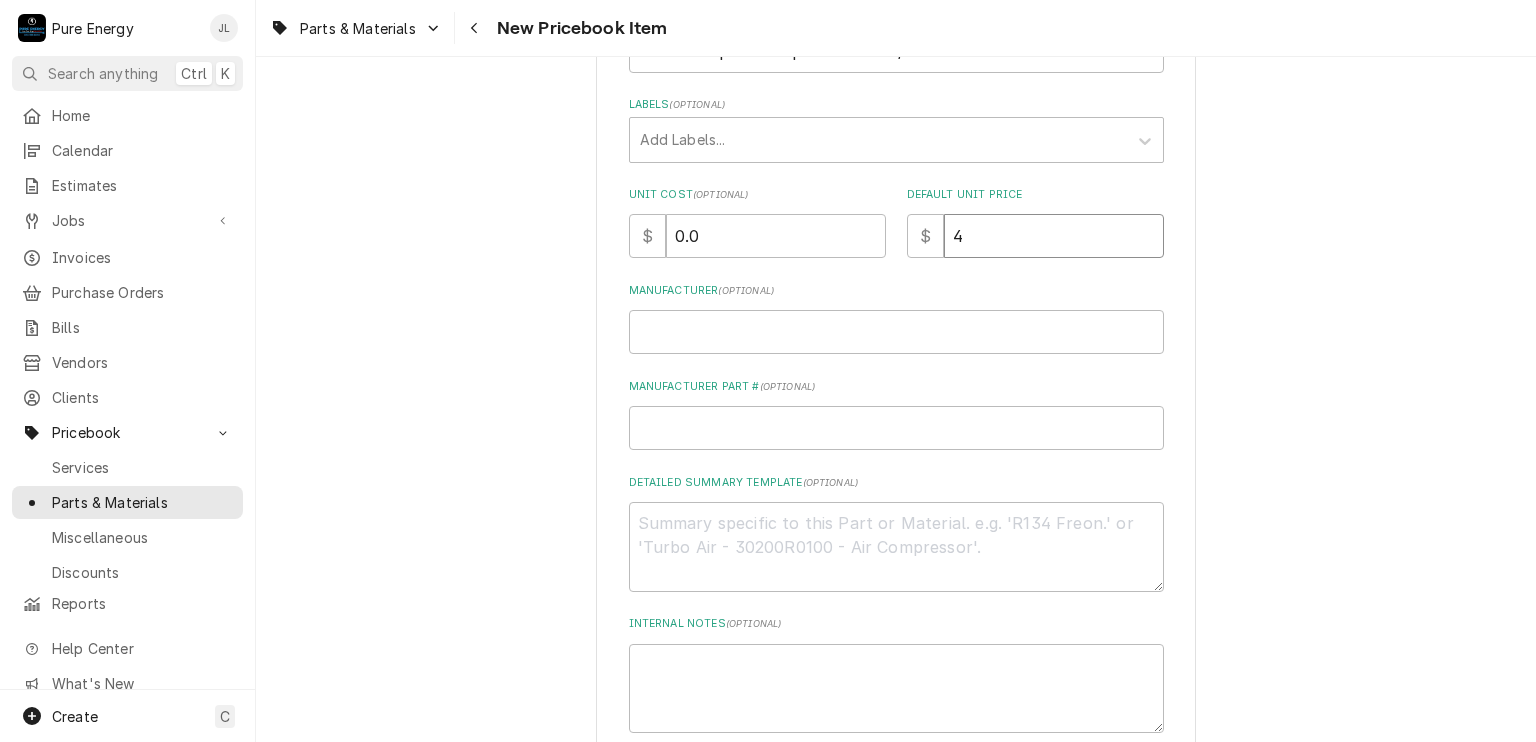 type on "x" 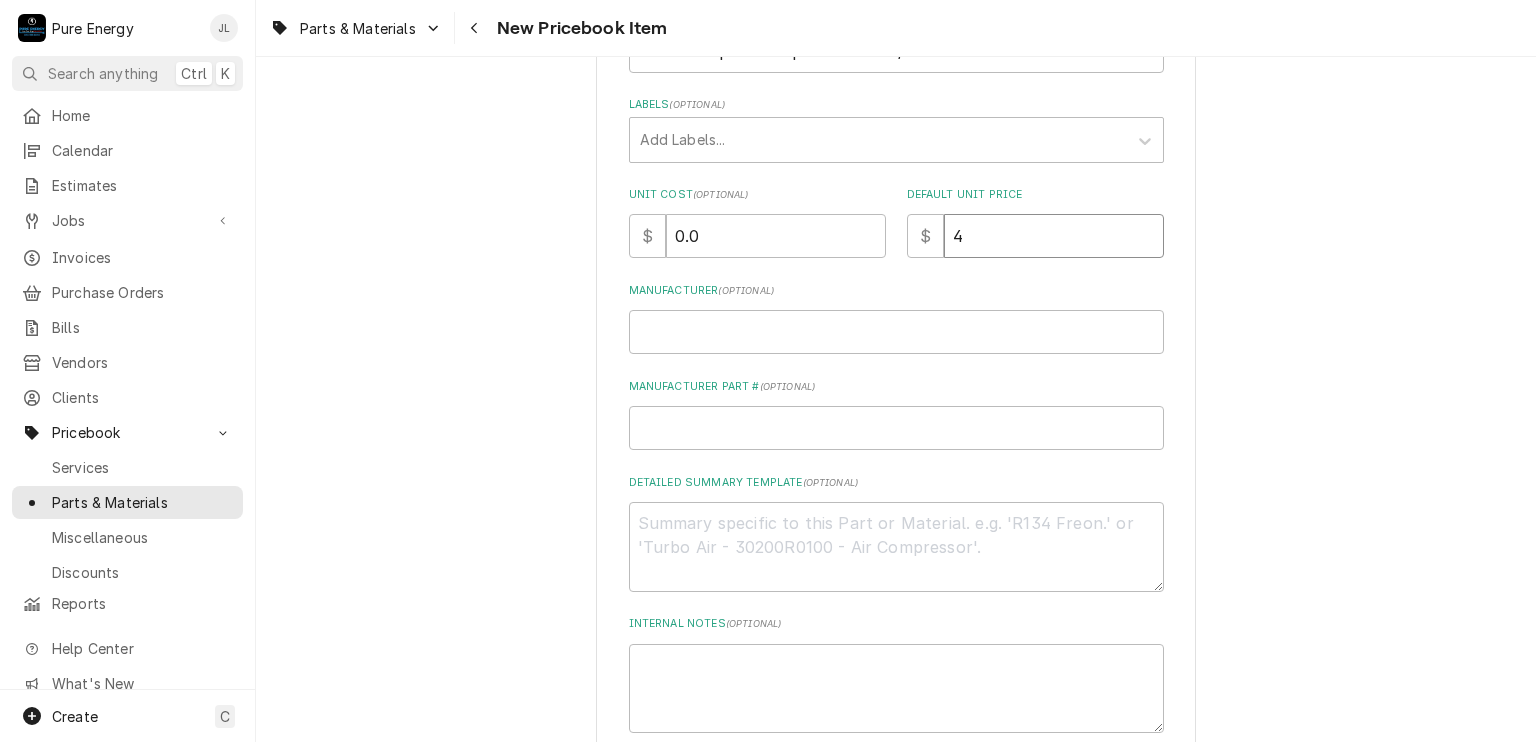 type on "4.1" 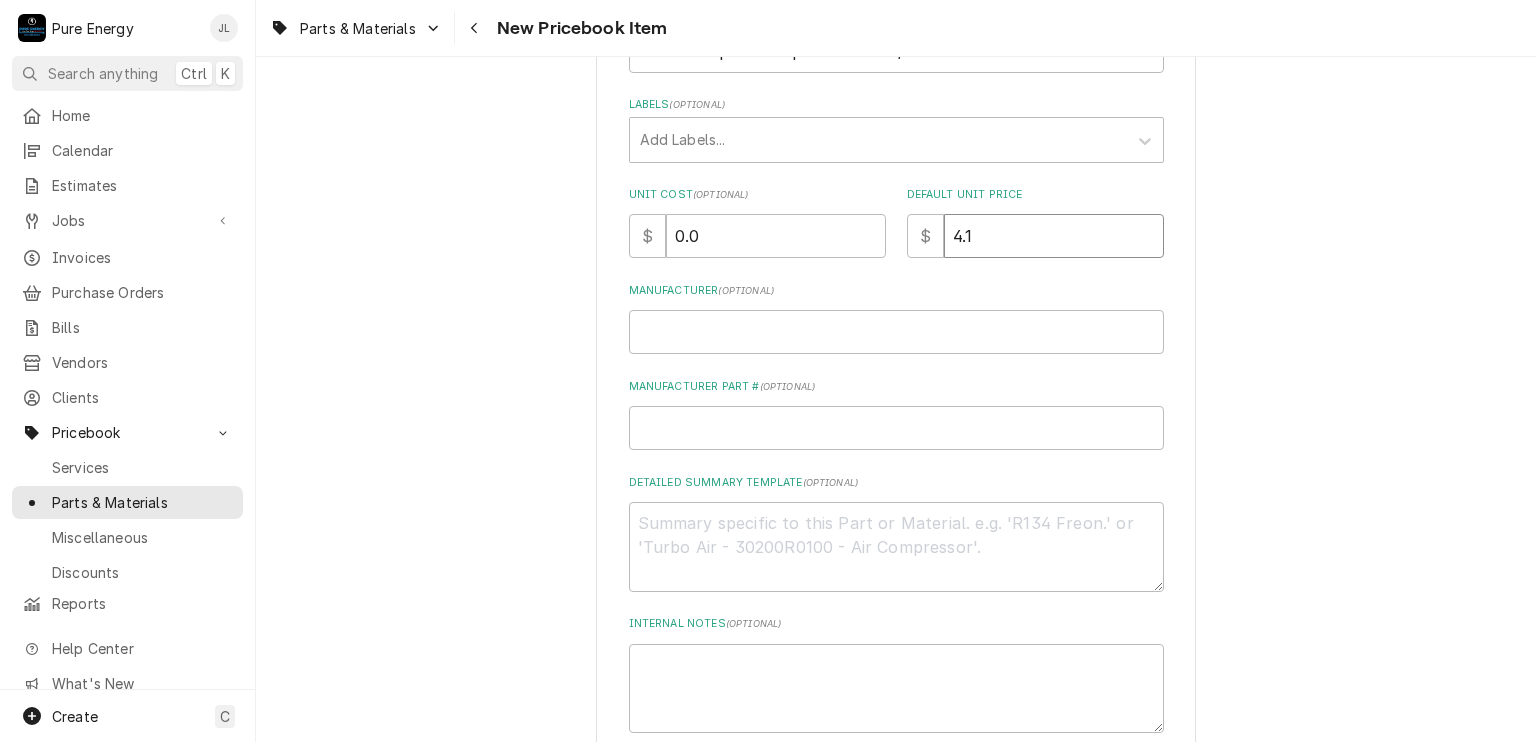 type on "x" 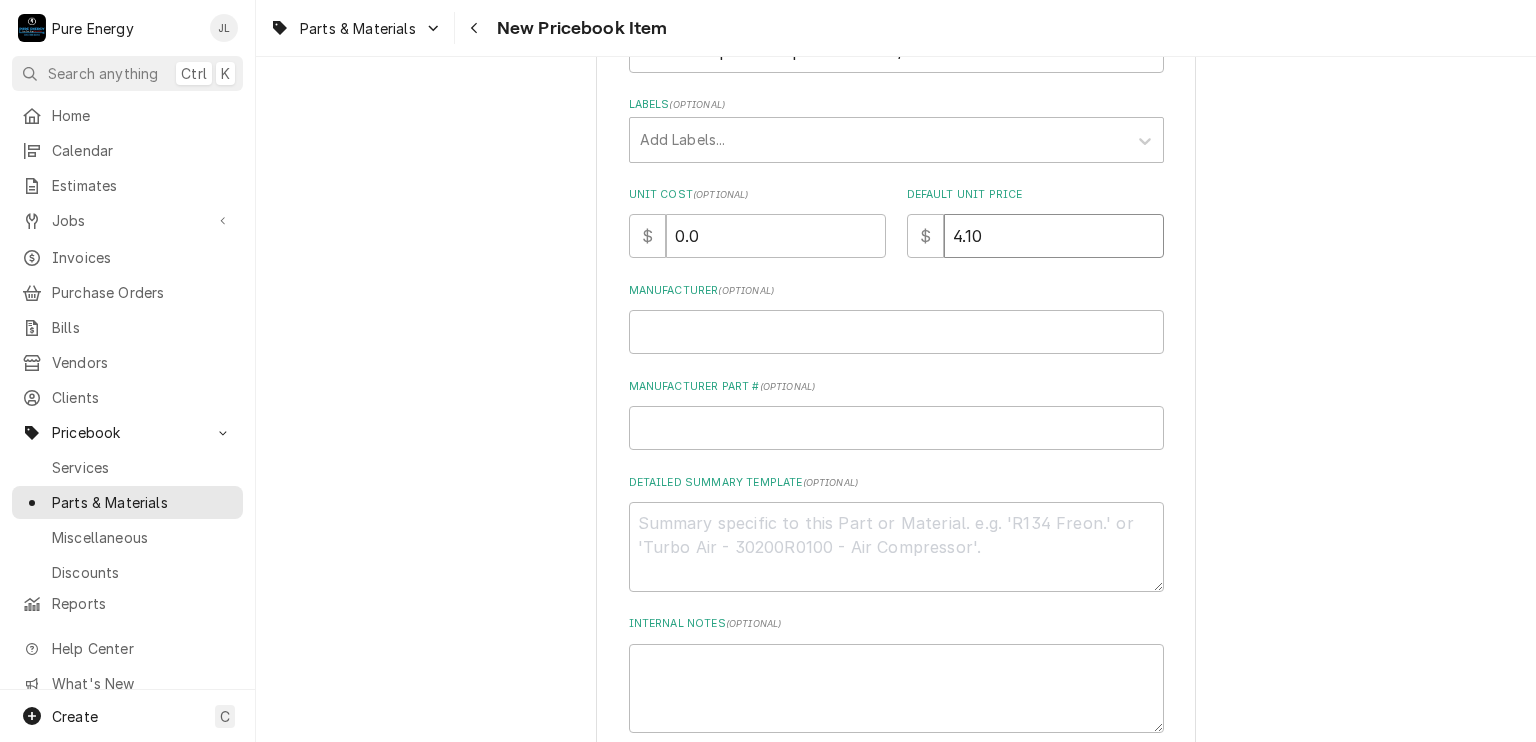 type on "4.10" 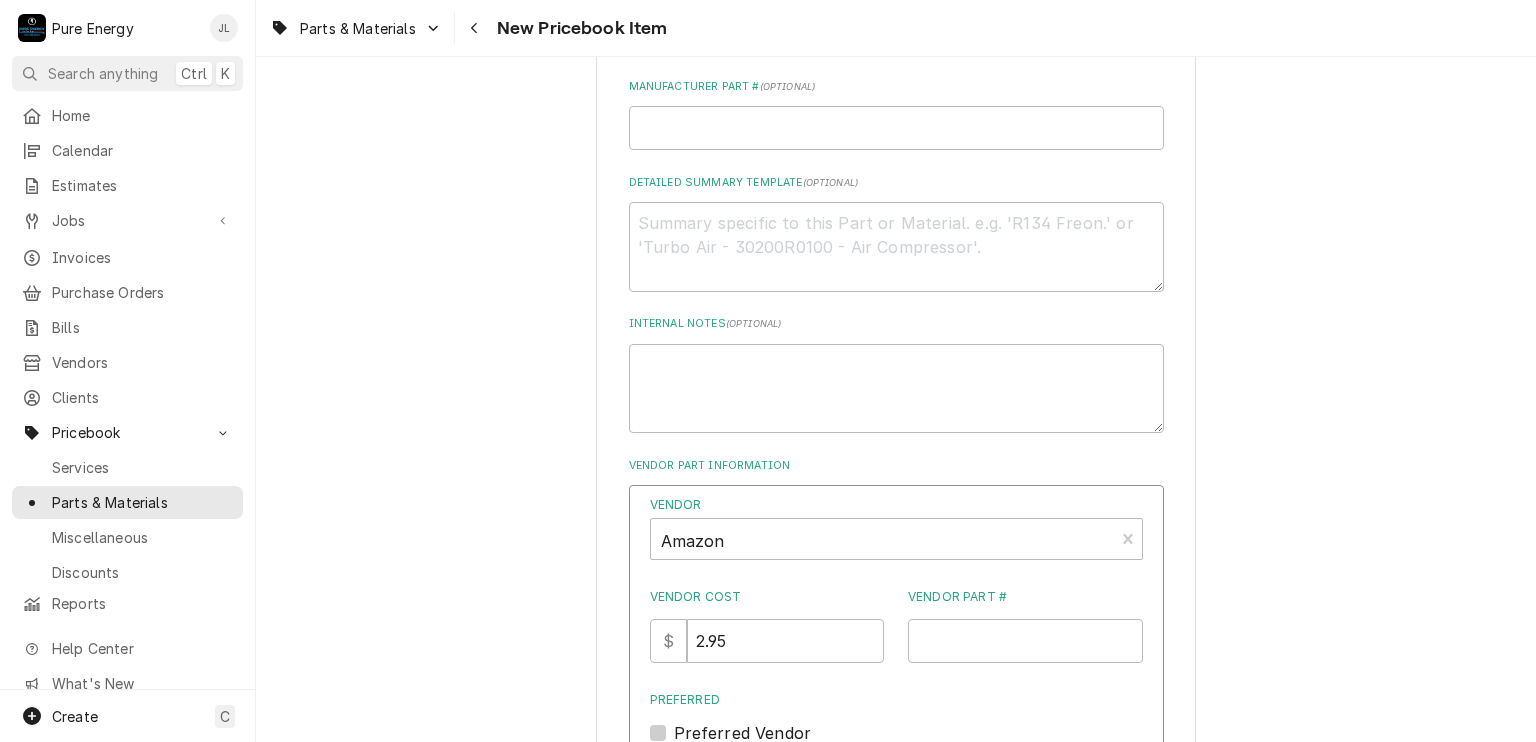 scroll, scrollTop: 940, scrollLeft: 0, axis: vertical 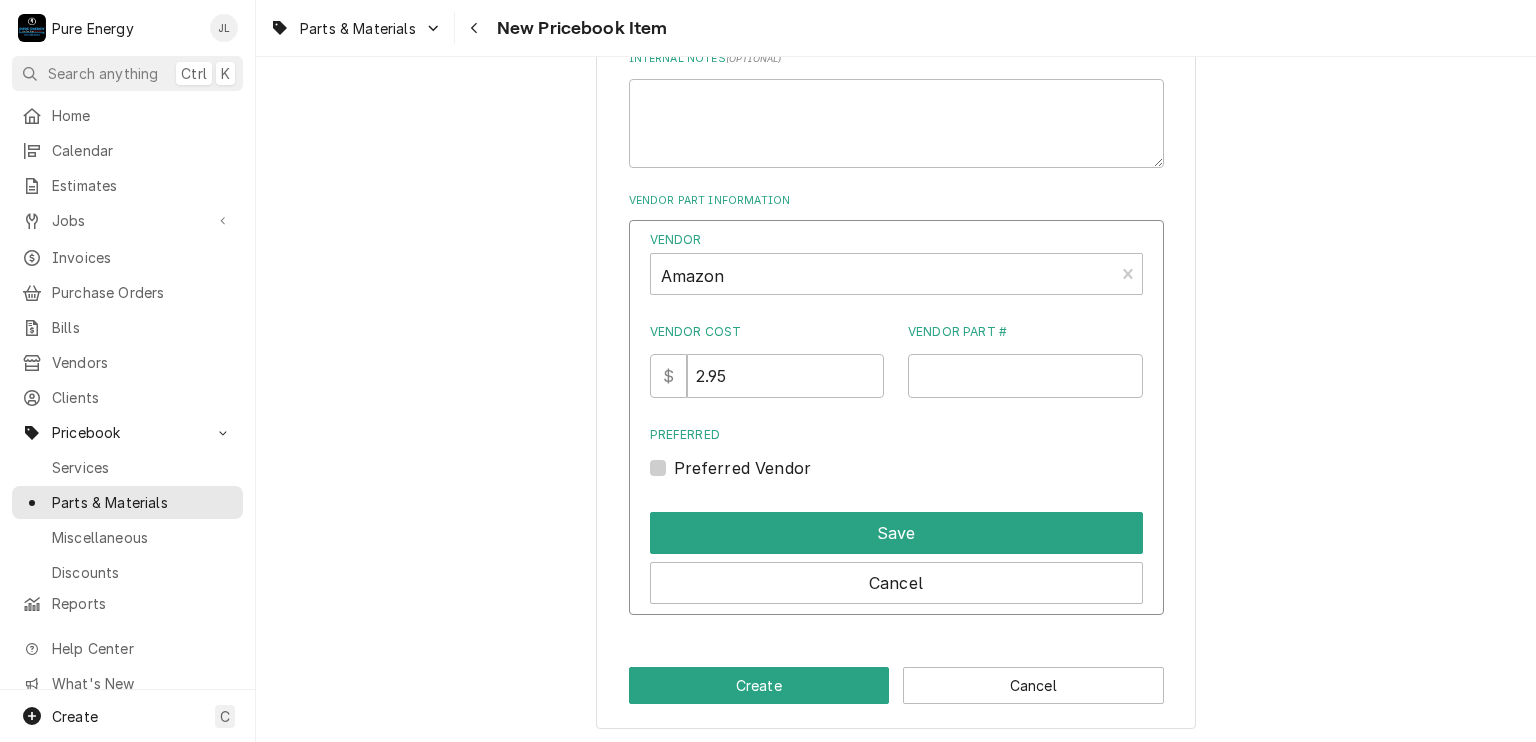 click on "Preferred Vendor" at bounding box center [743, 468] 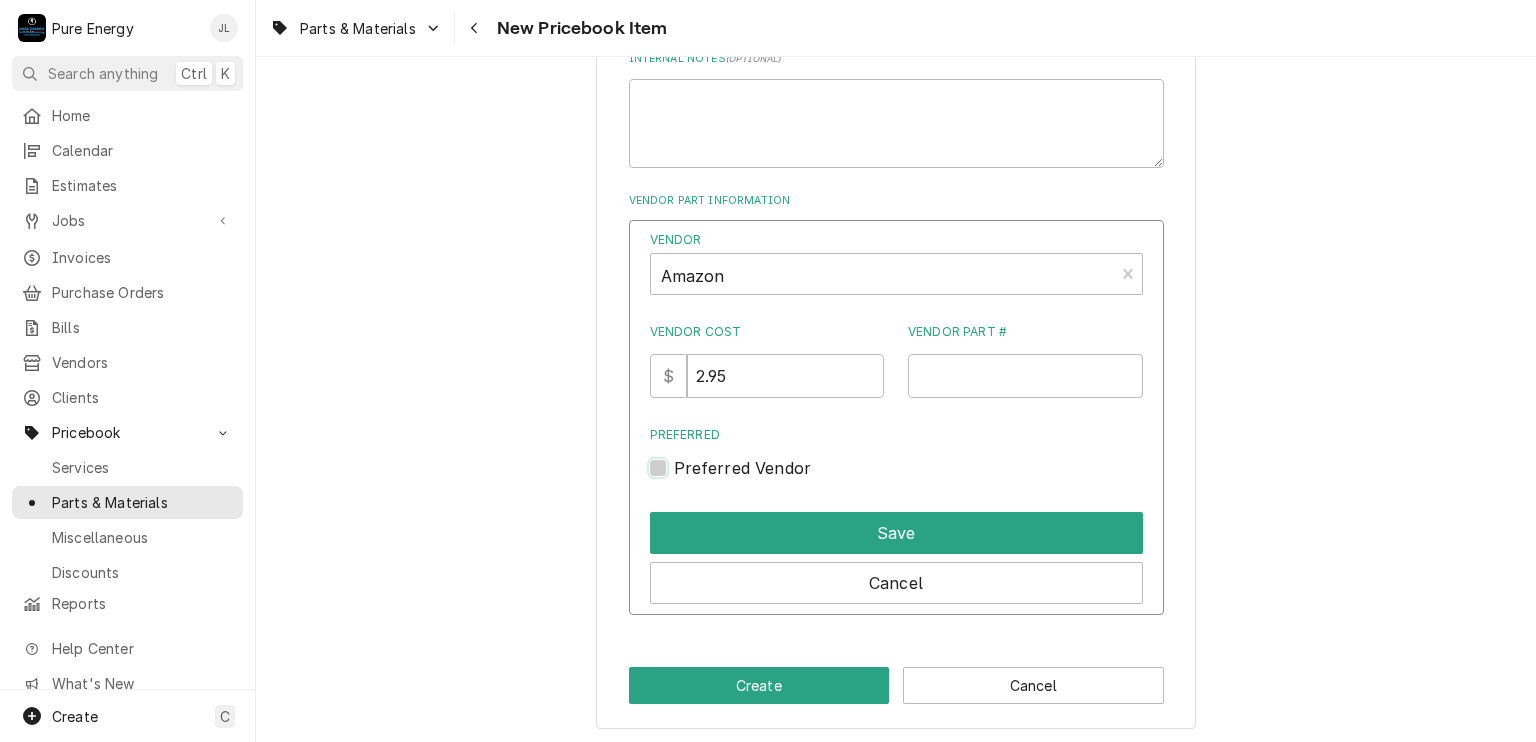 click on "Preferred" at bounding box center [920, 478] 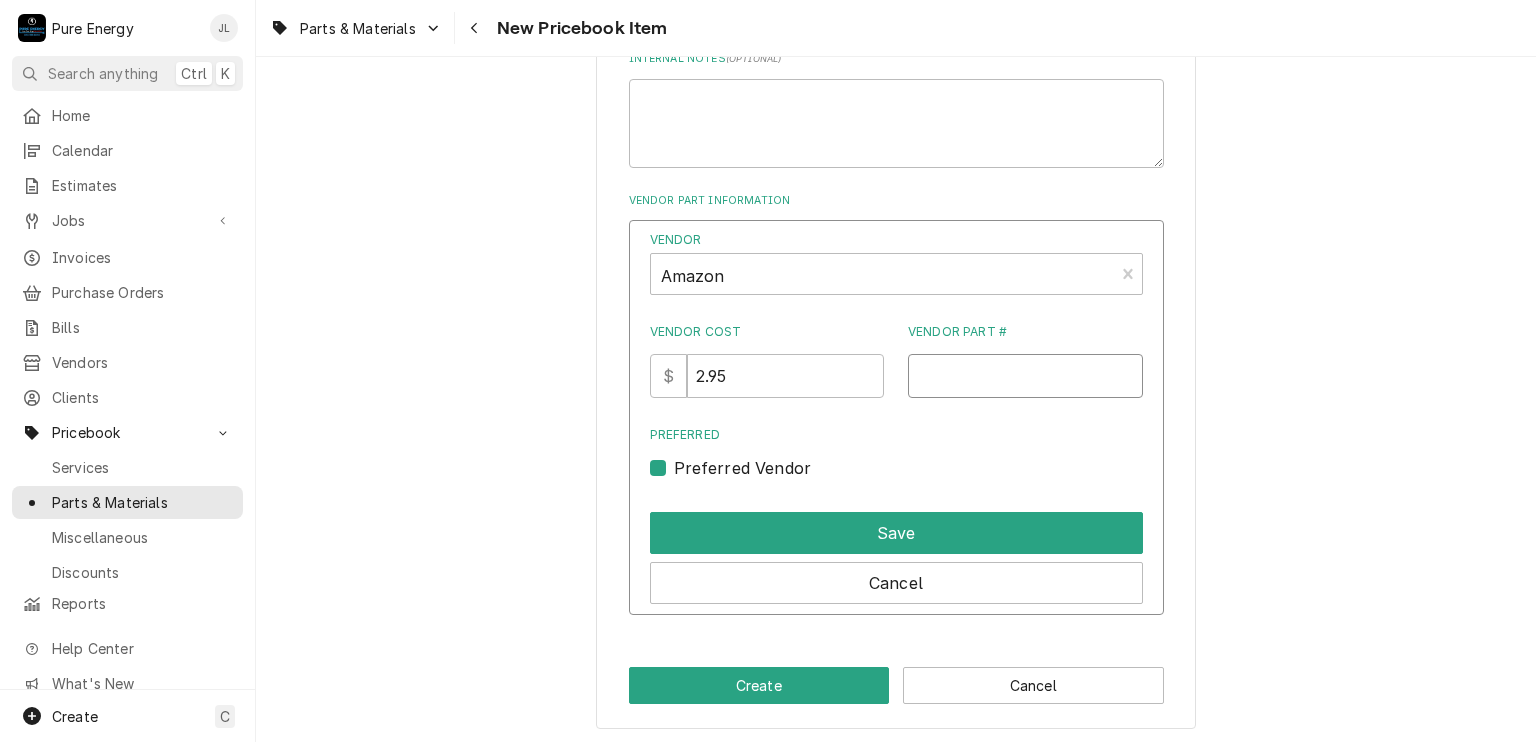 click on "Vendor Part #" at bounding box center (1025, 376) 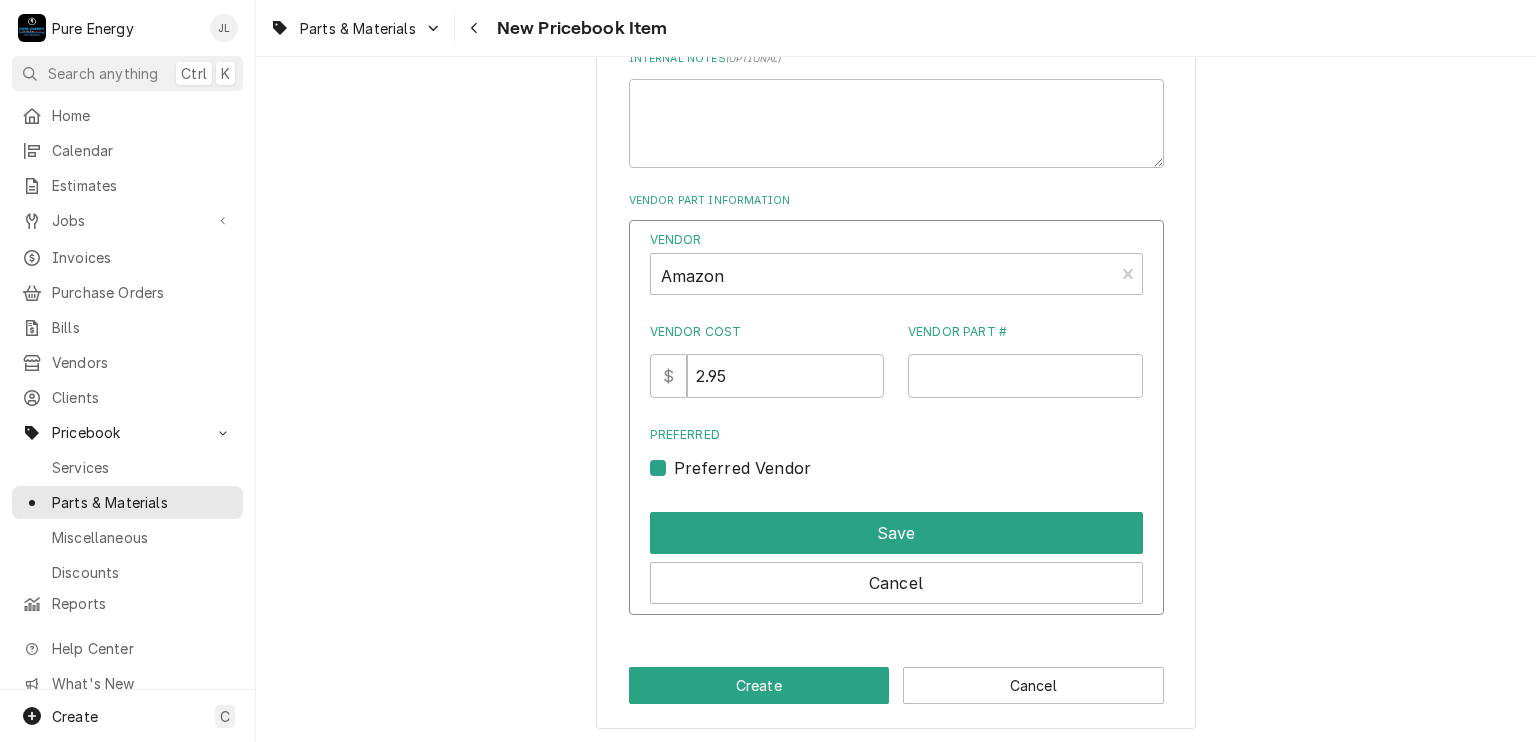 click on "Preferred Vendor" at bounding box center (896, 468) 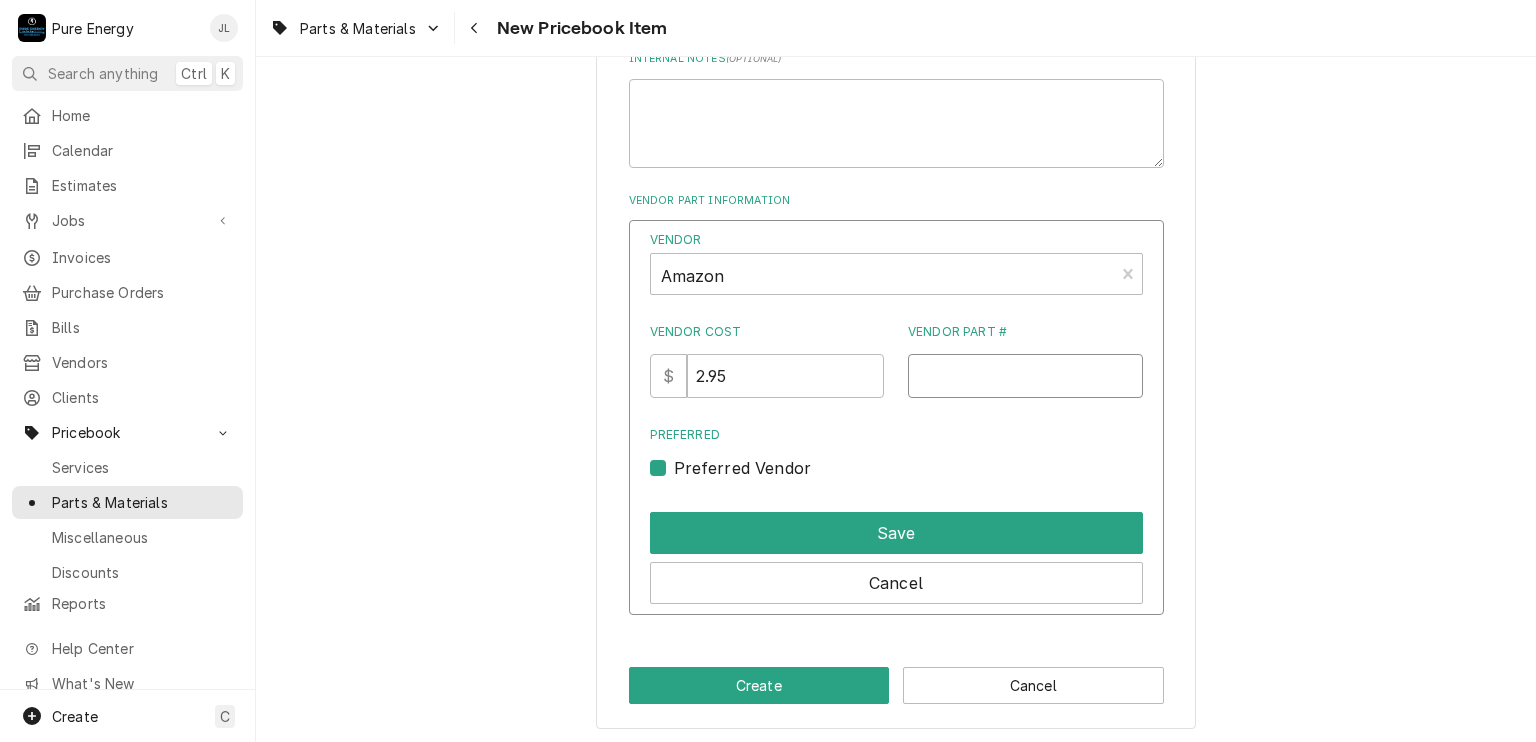 click on "Vendor Part #" at bounding box center [1025, 376] 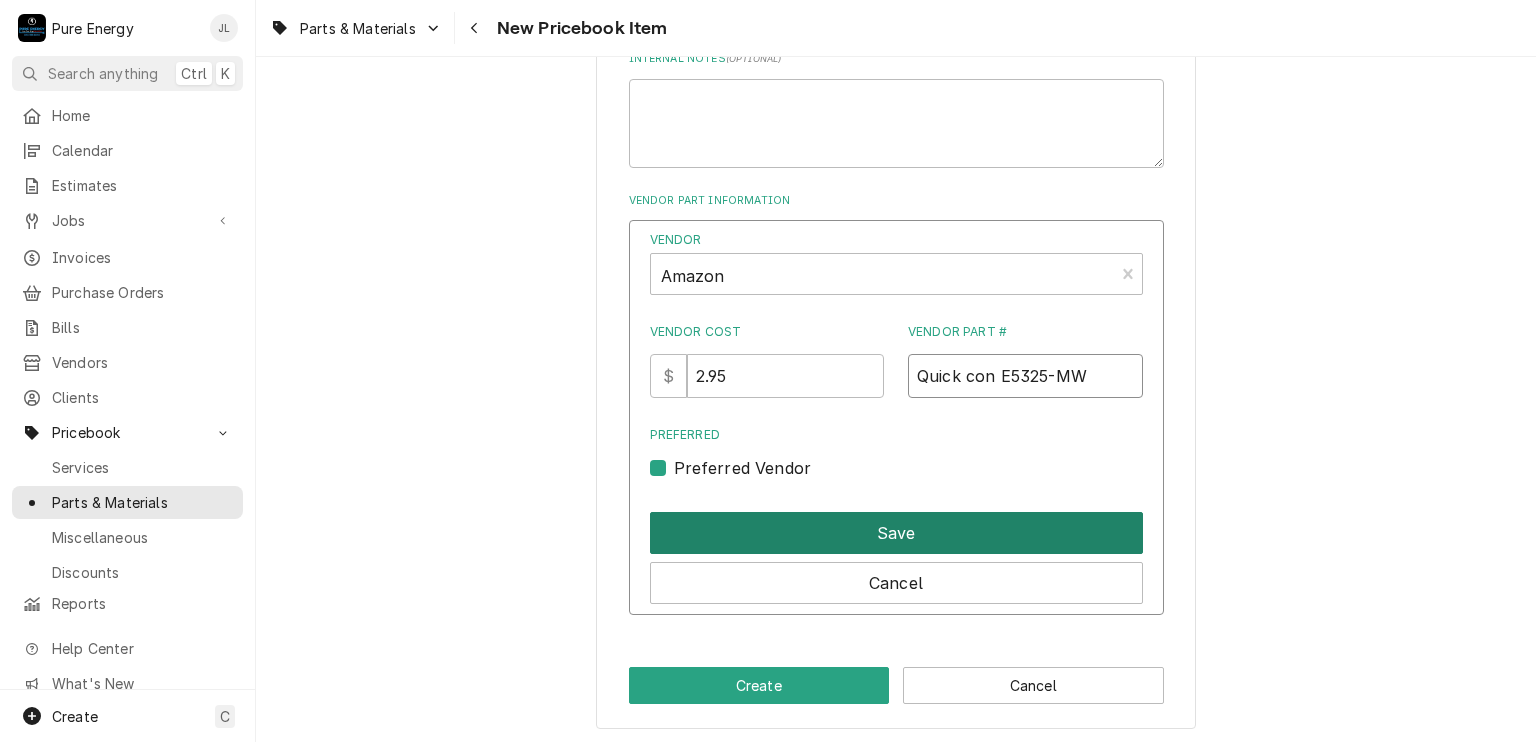 type on "Quick con E5325-MW" 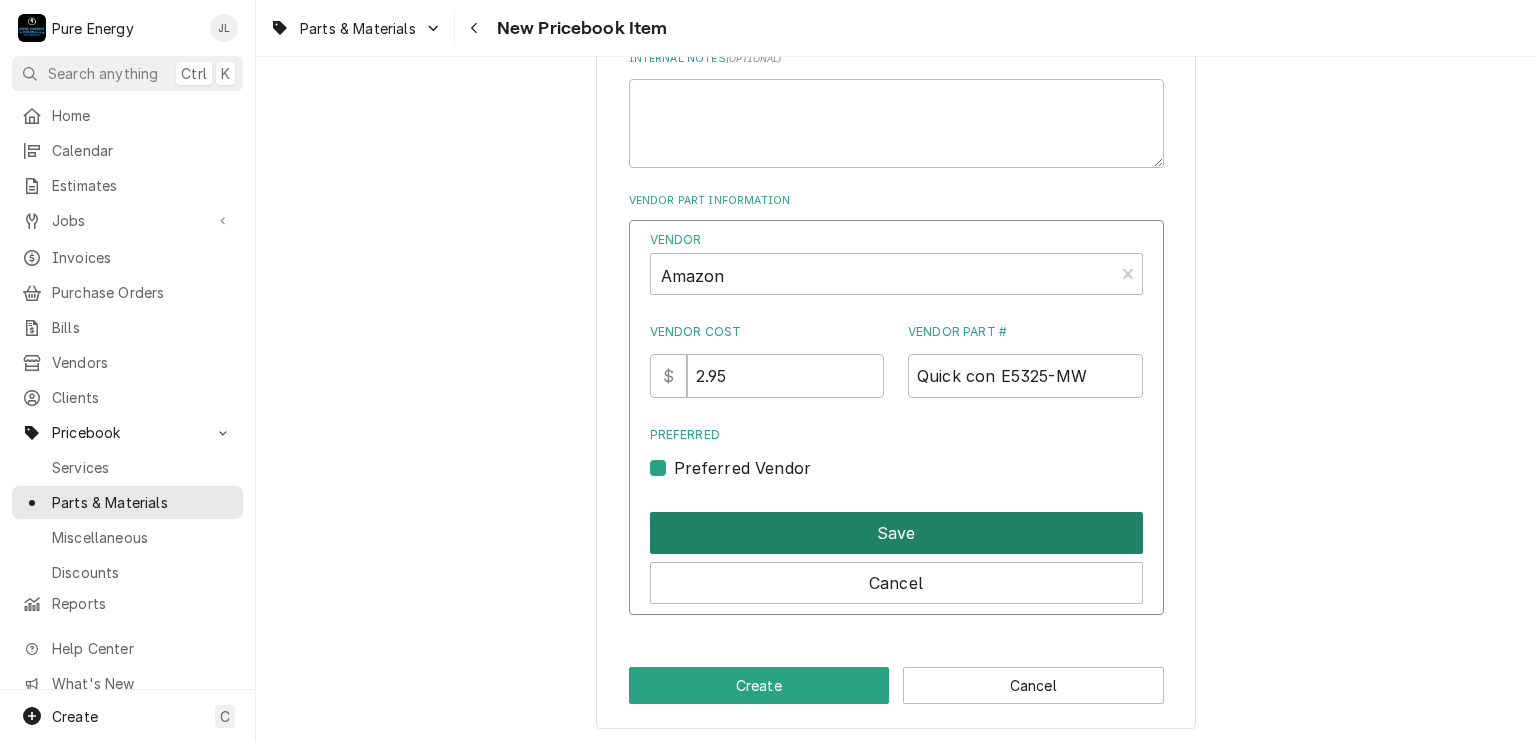 click on "Save" at bounding box center [896, 533] 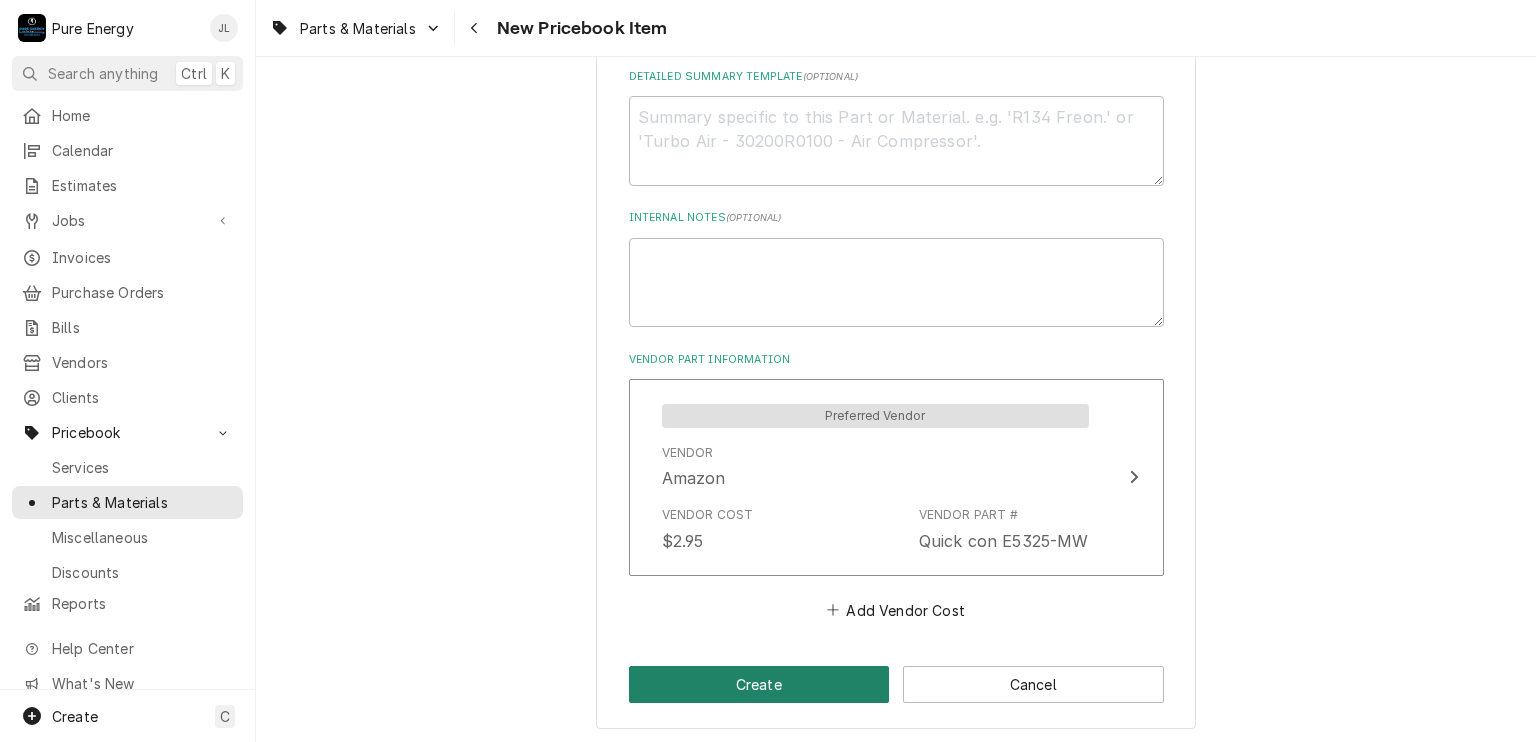 click on "Create" at bounding box center [759, 684] 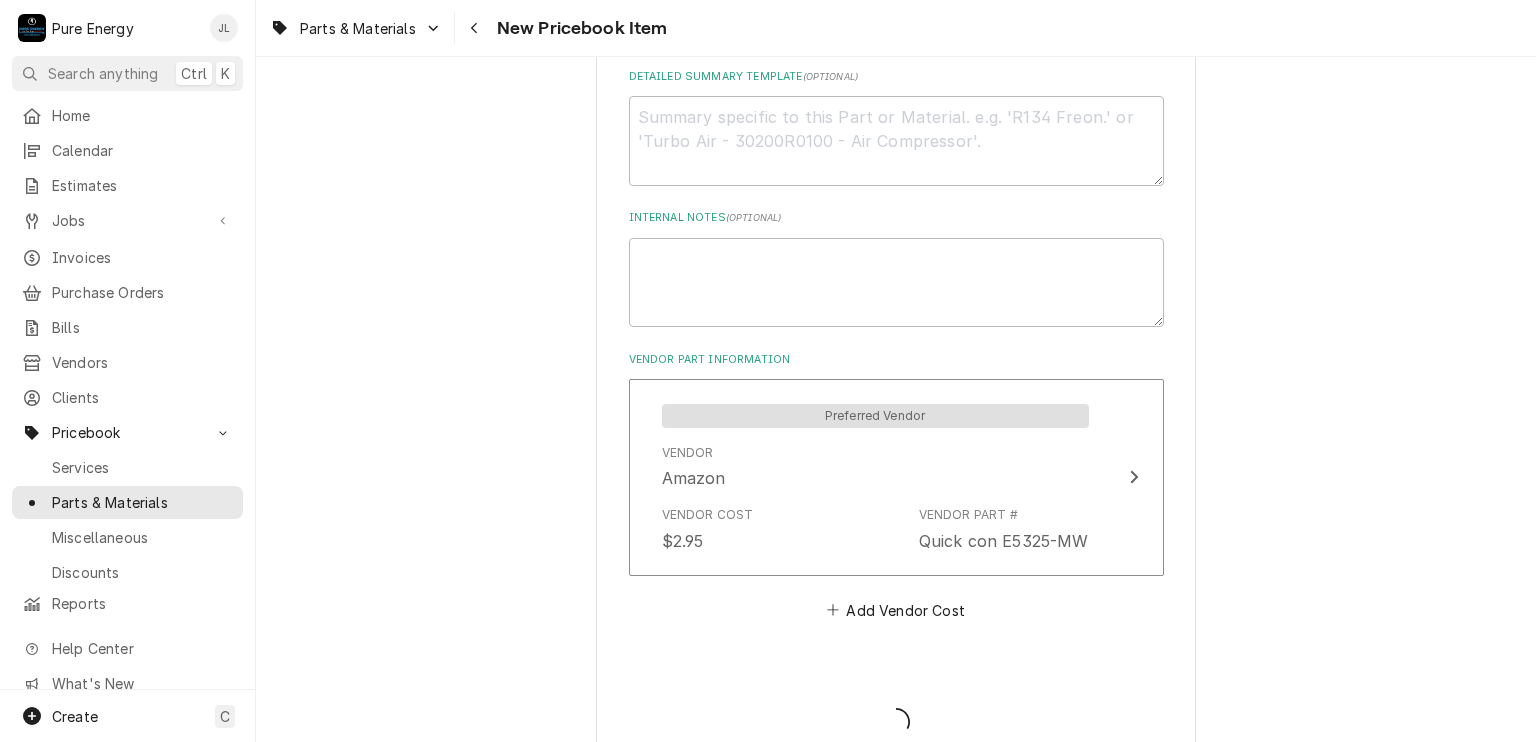 type on "x" 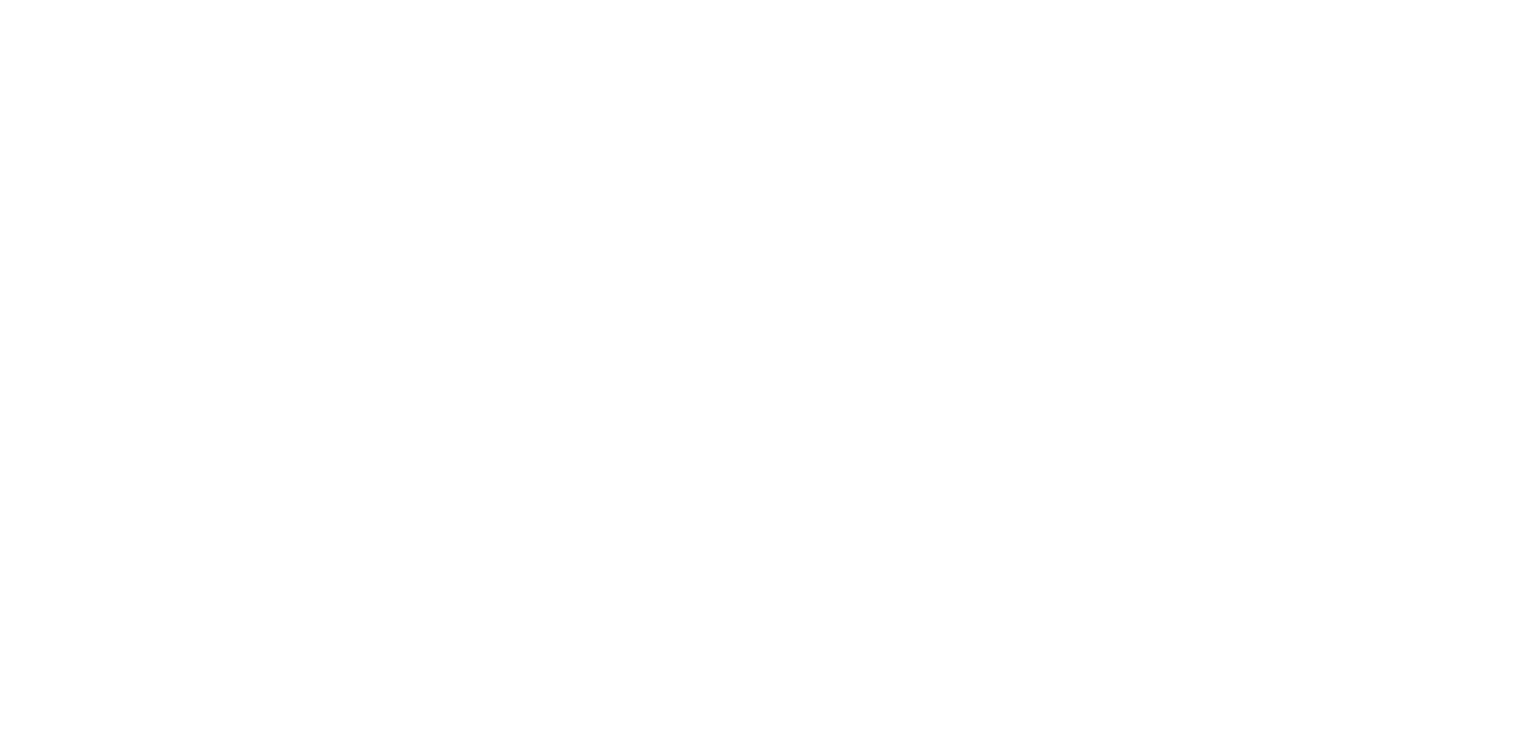 scroll, scrollTop: 0, scrollLeft: 0, axis: both 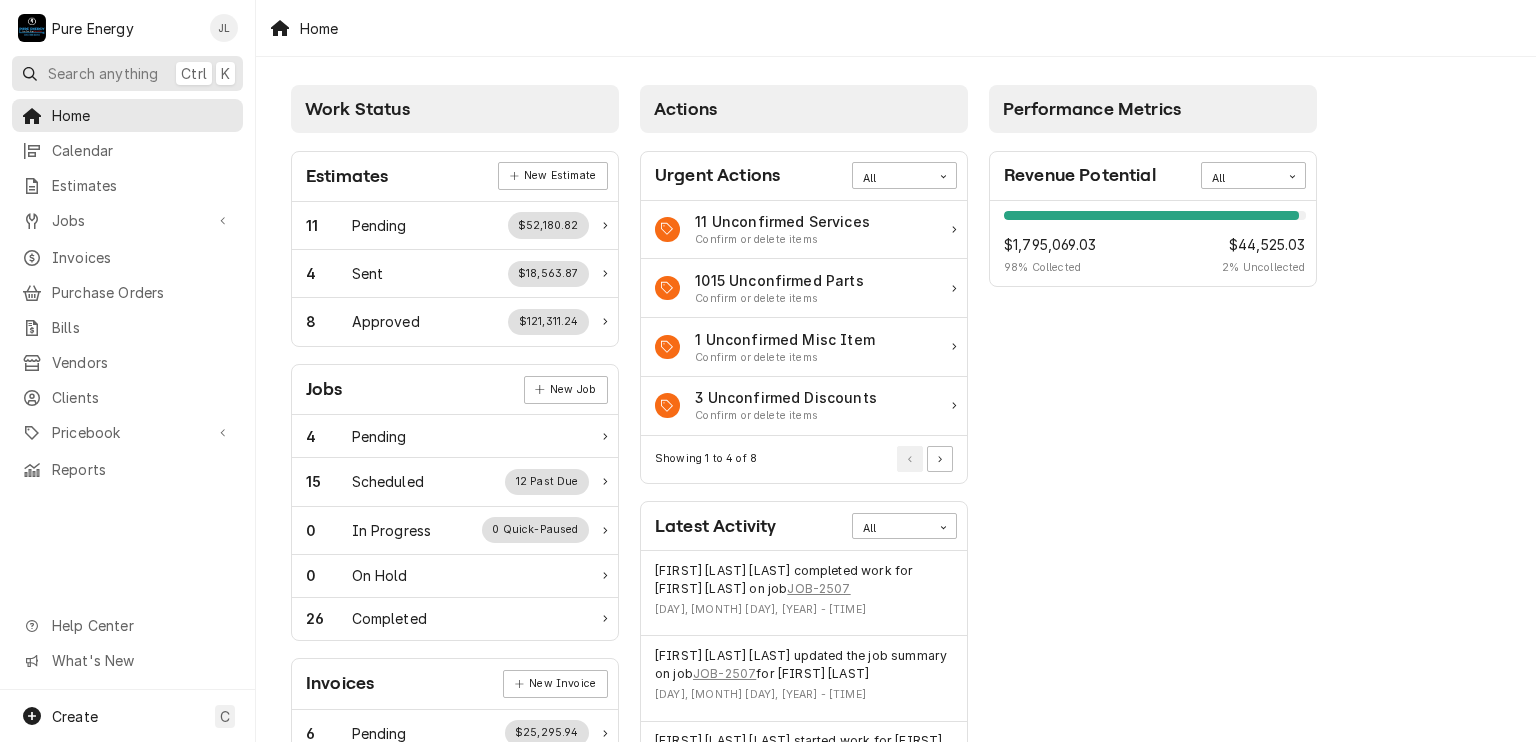 click on "Search anything" at bounding box center (103, 73) 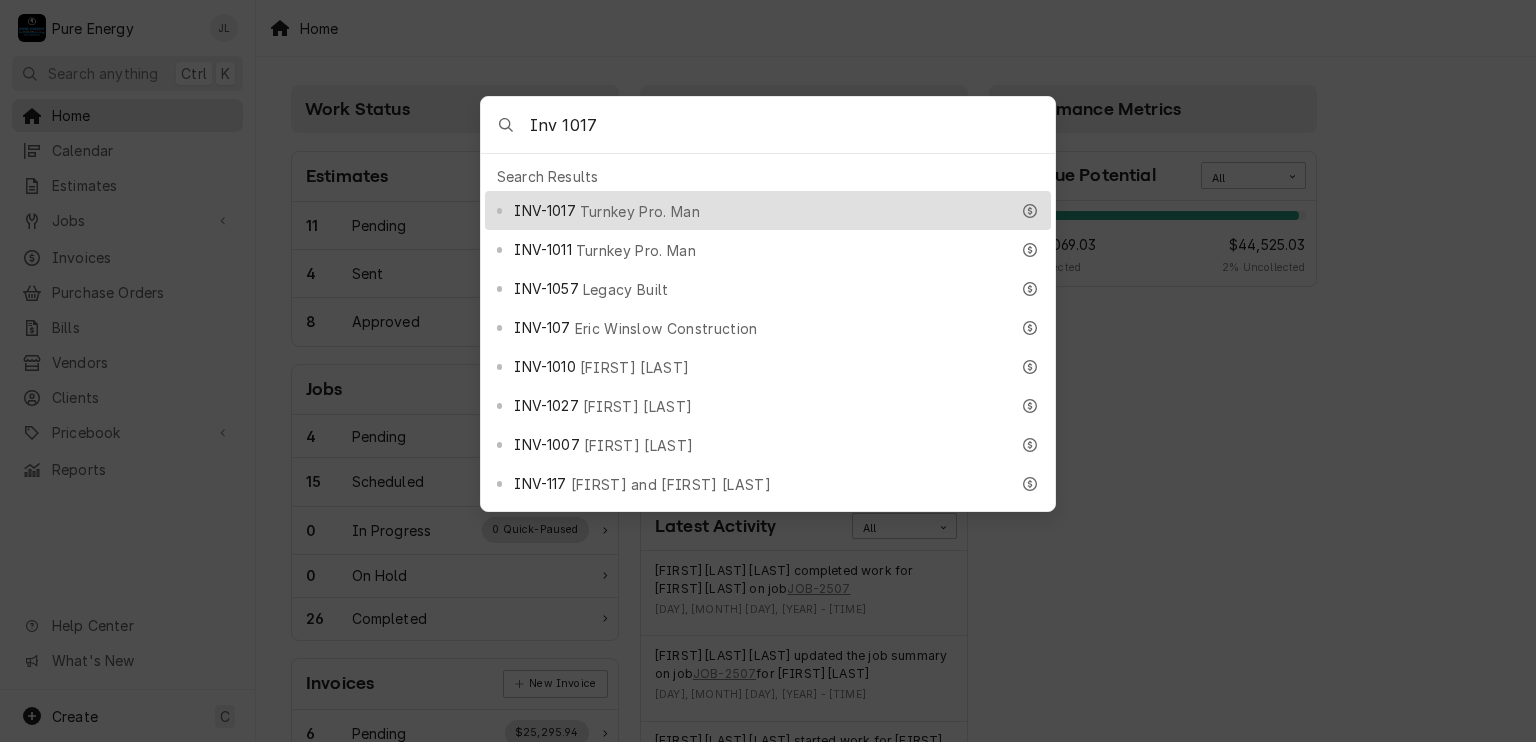 type on "Inv 1017" 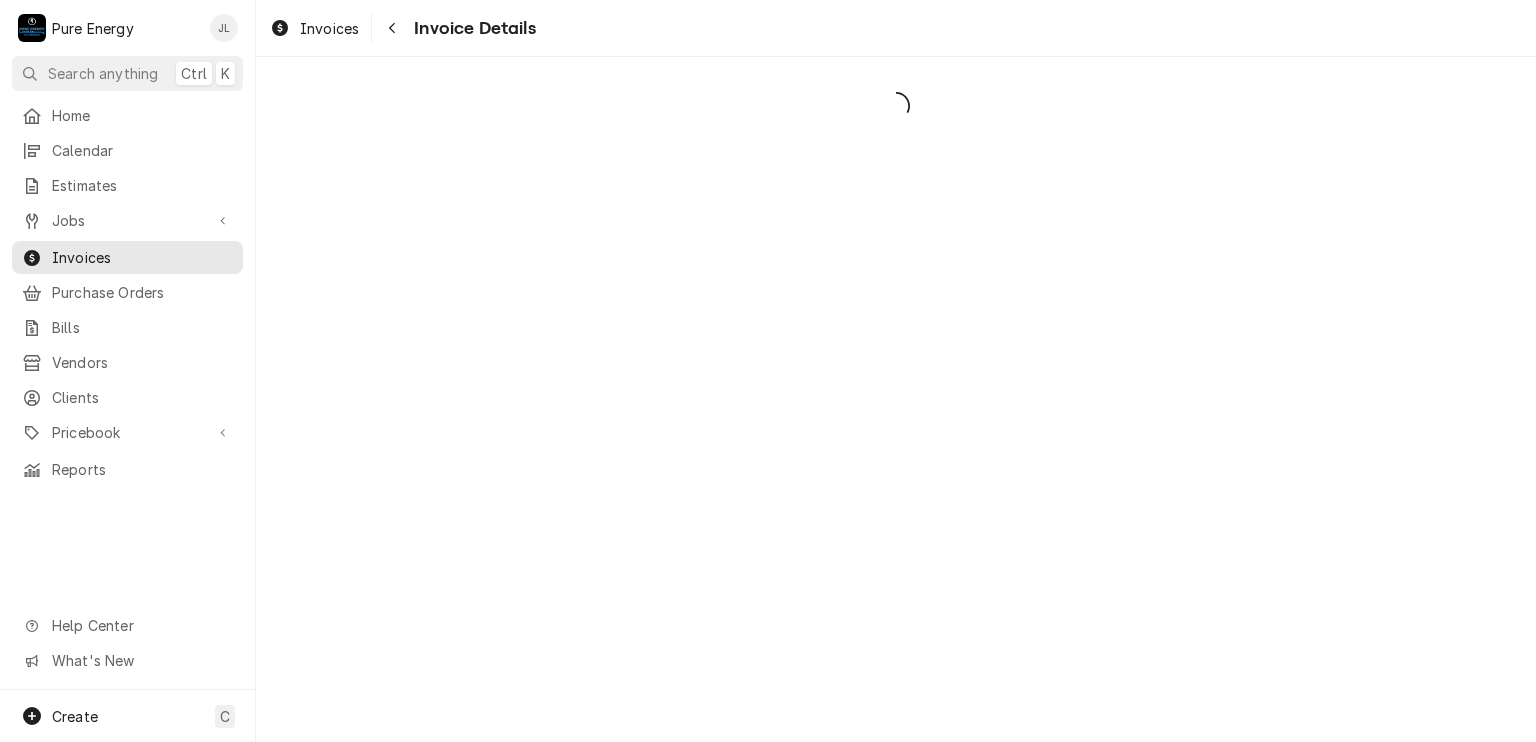 scroll, scrollTop: 0, scrollLeft: 0, axis: both 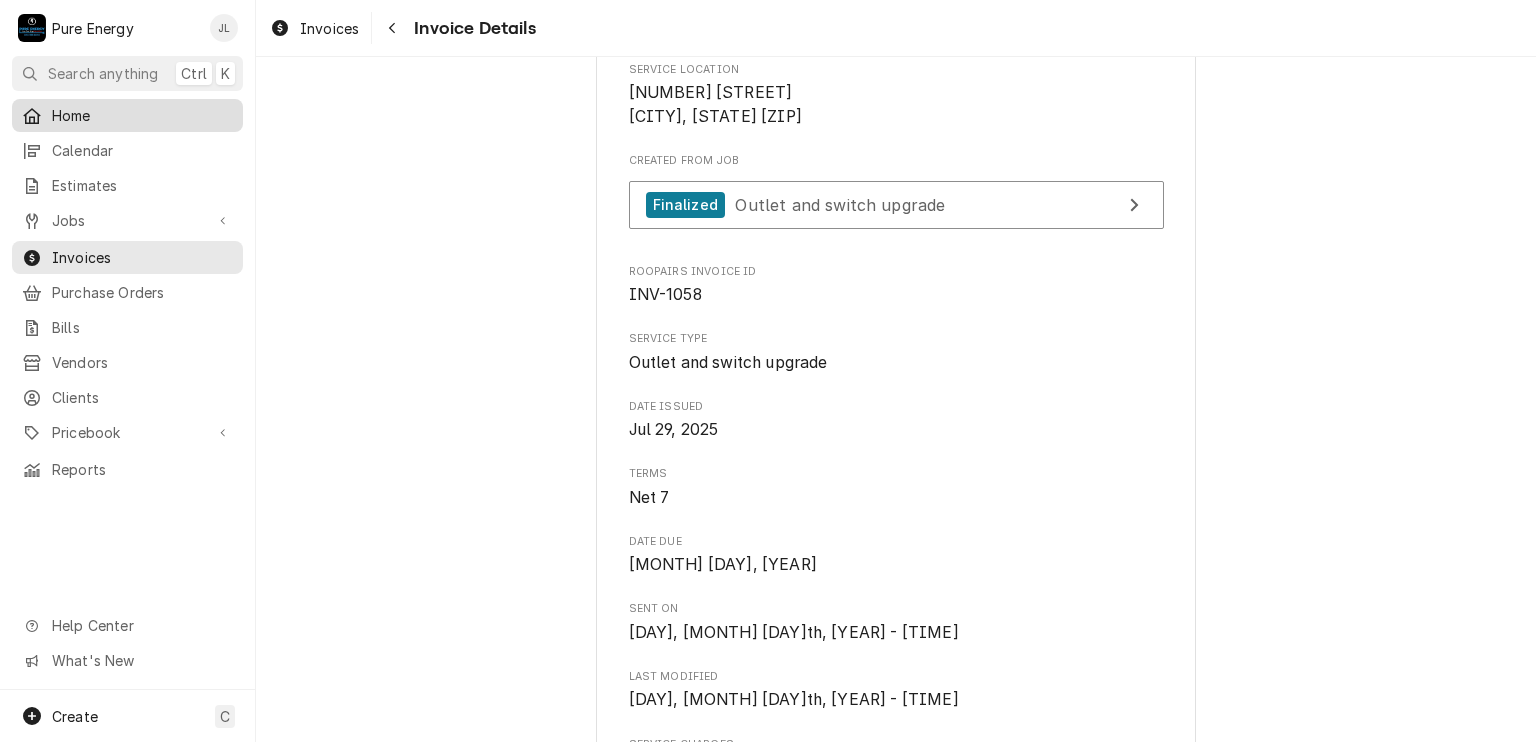click on "Home" at bounding box center [142, 115] 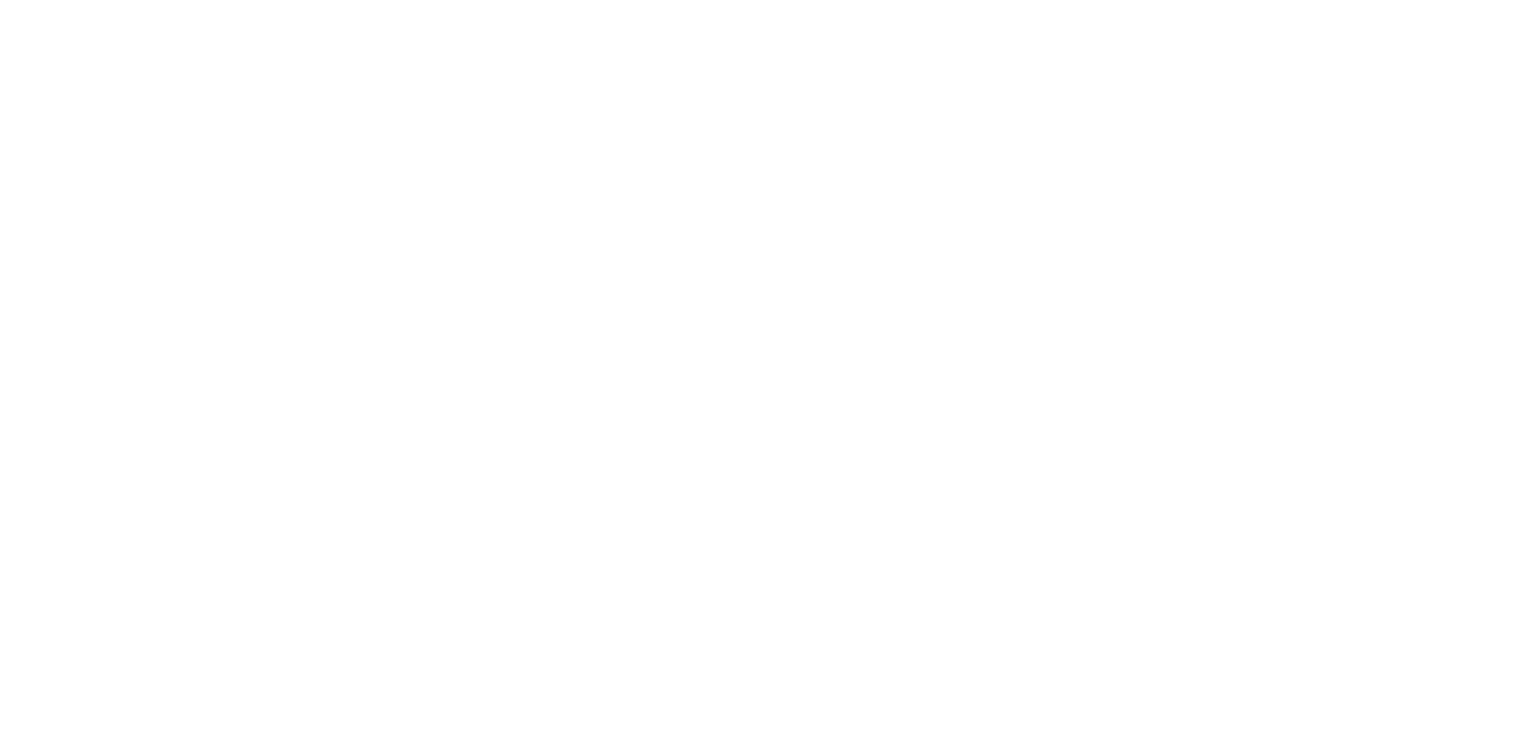 scroll, scrollTop: 0, scrollLeft: 0, axis: both 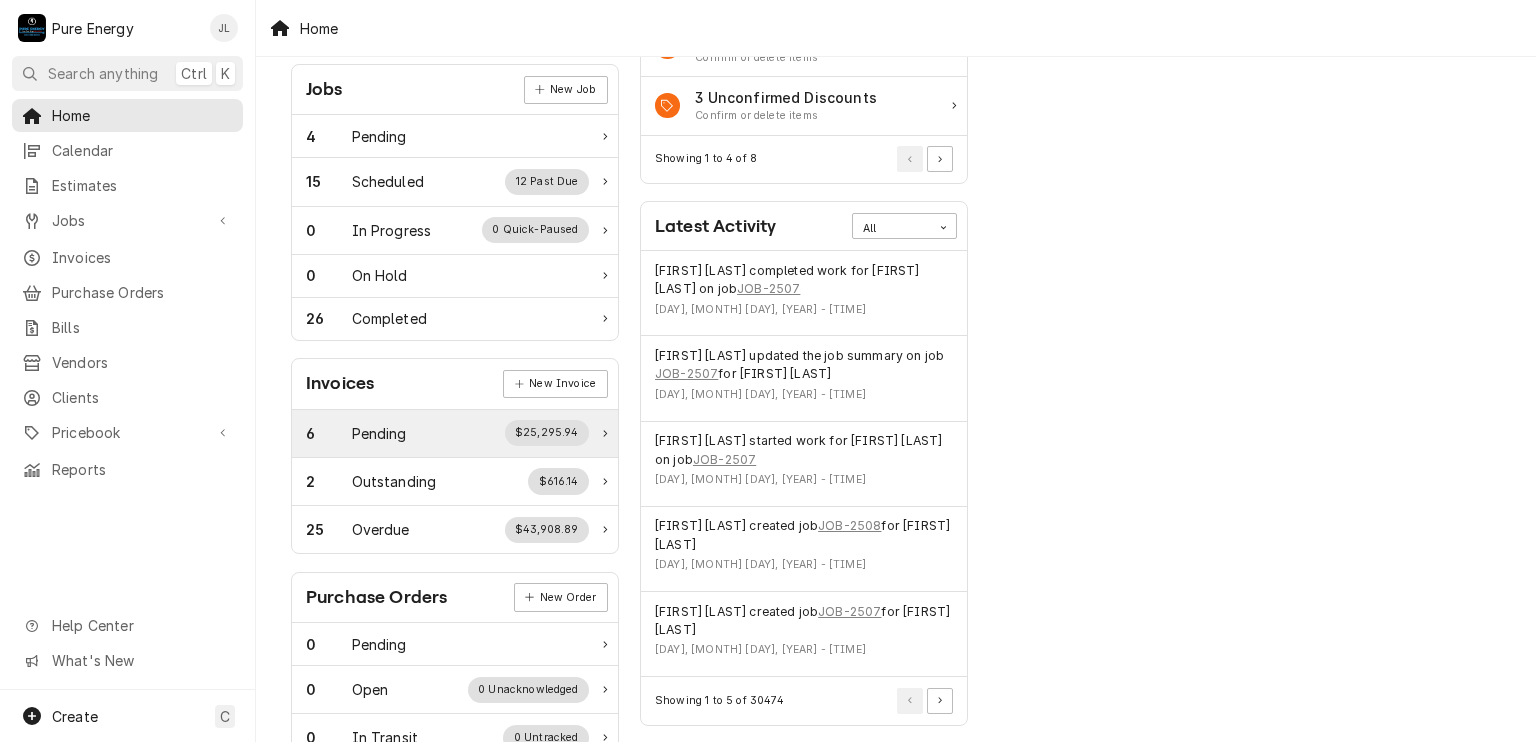 click on "Pending" at bounding box center (379, 433) 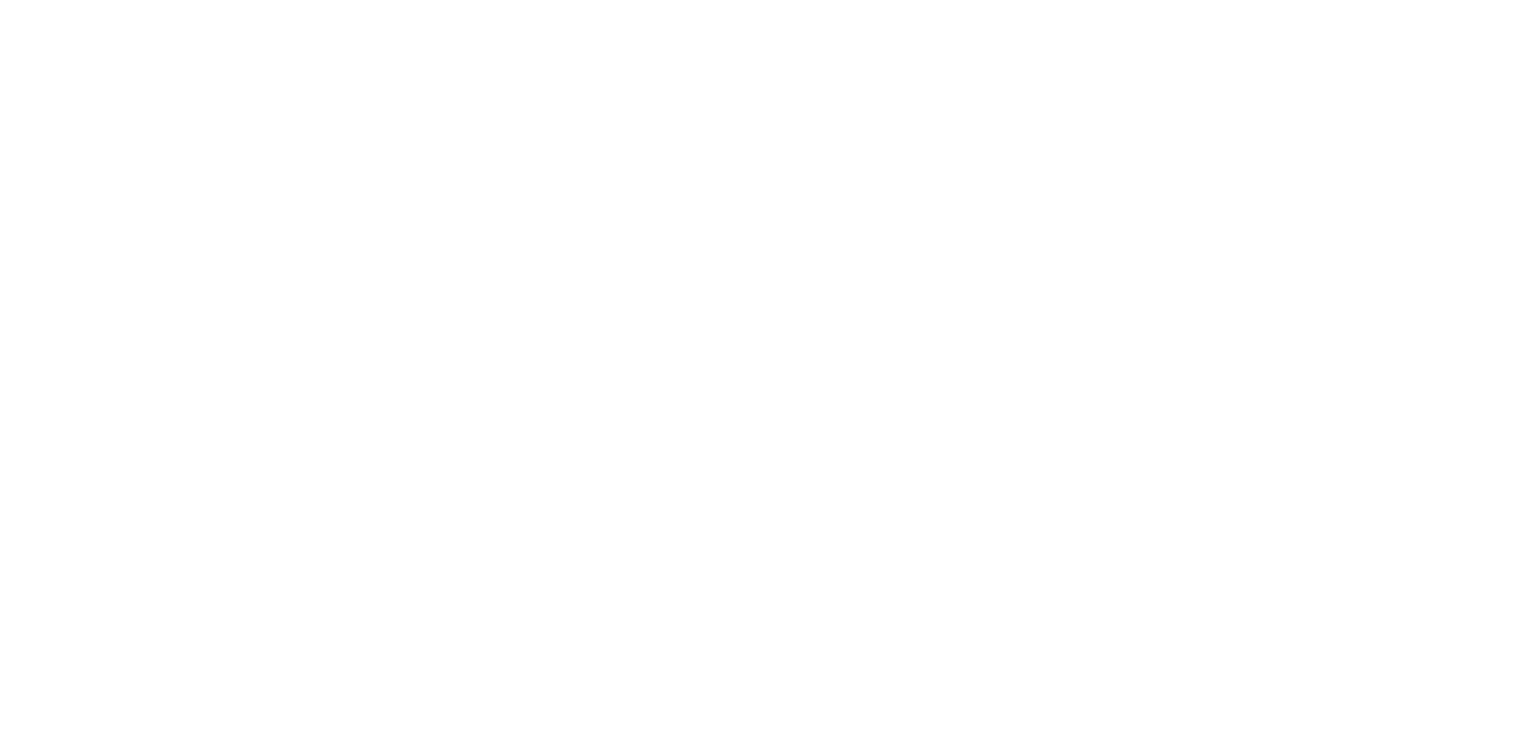 scroll, scrollTop: 0, scrollLeft: 0, axis: both 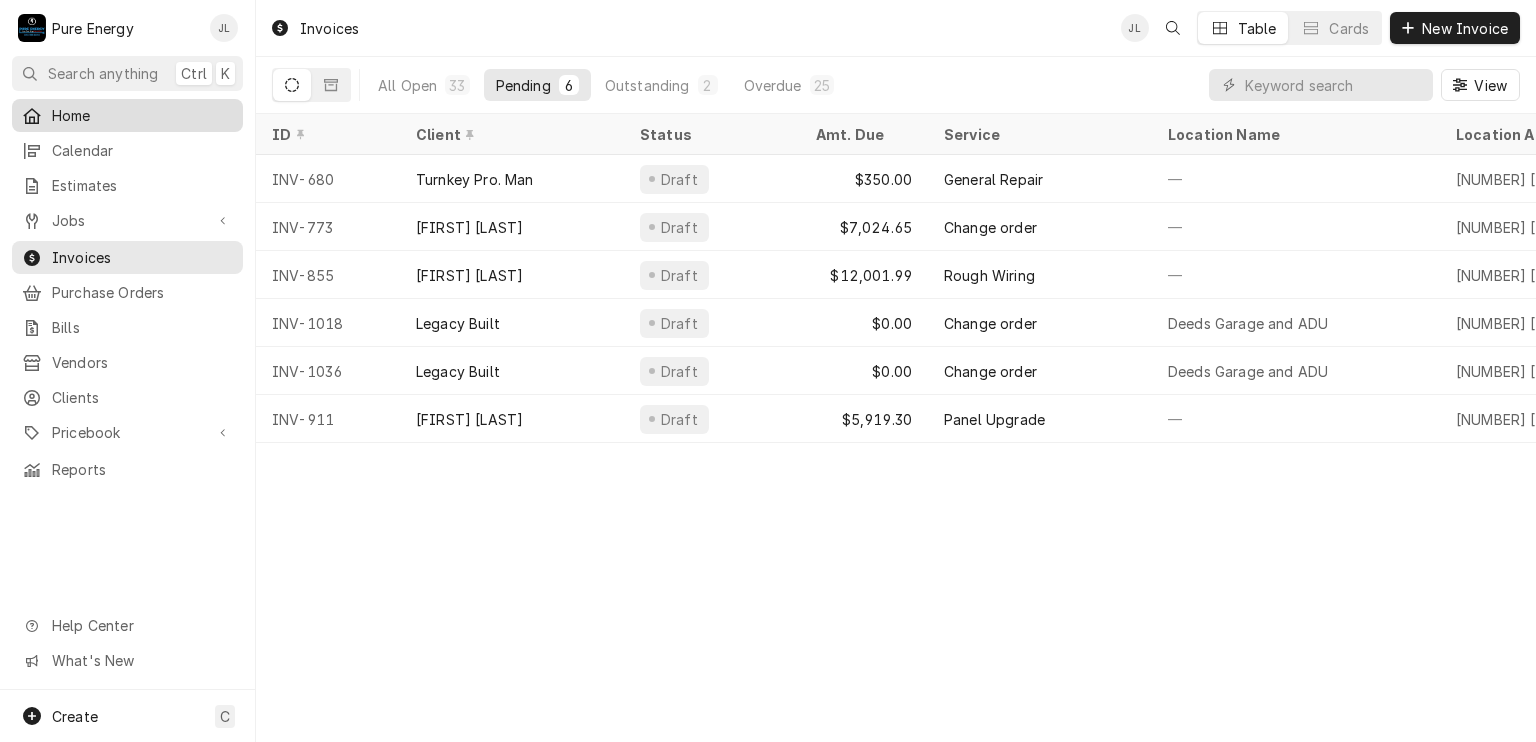 click on "Home" at bounding box center [142, 115] 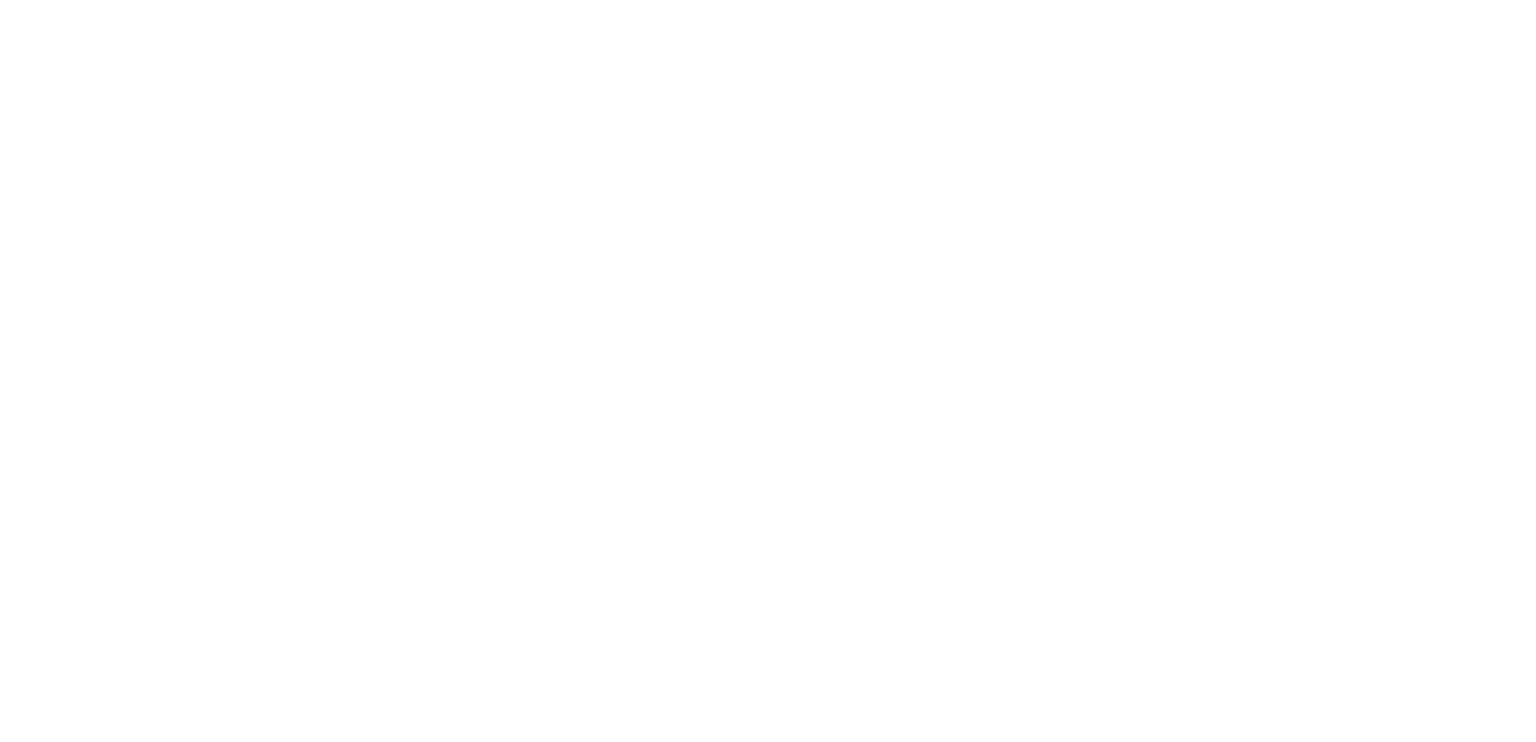 scroll, scrollTop: 0, scrollLeft: 0, axis: both 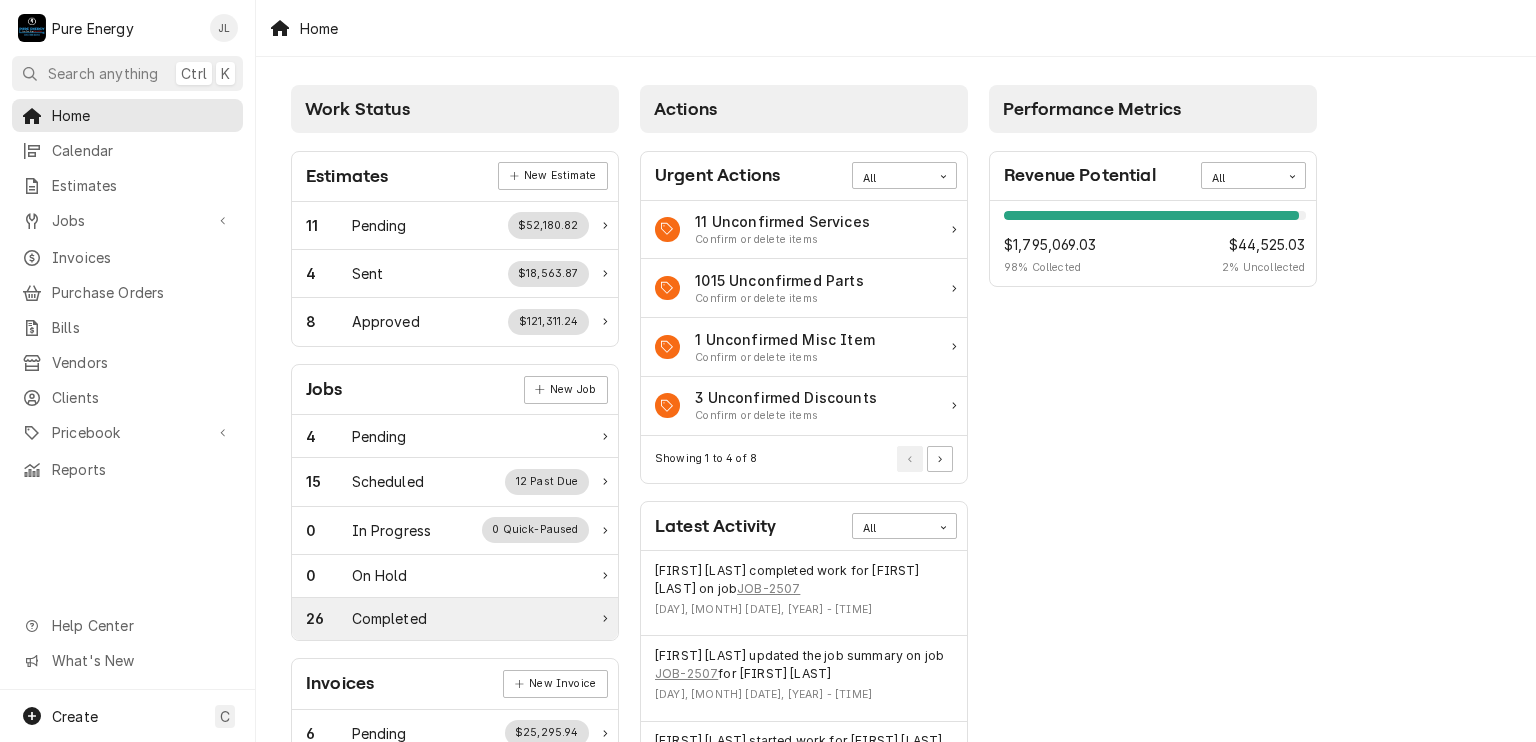 click on "Completed" at bounding box center [389, 618] 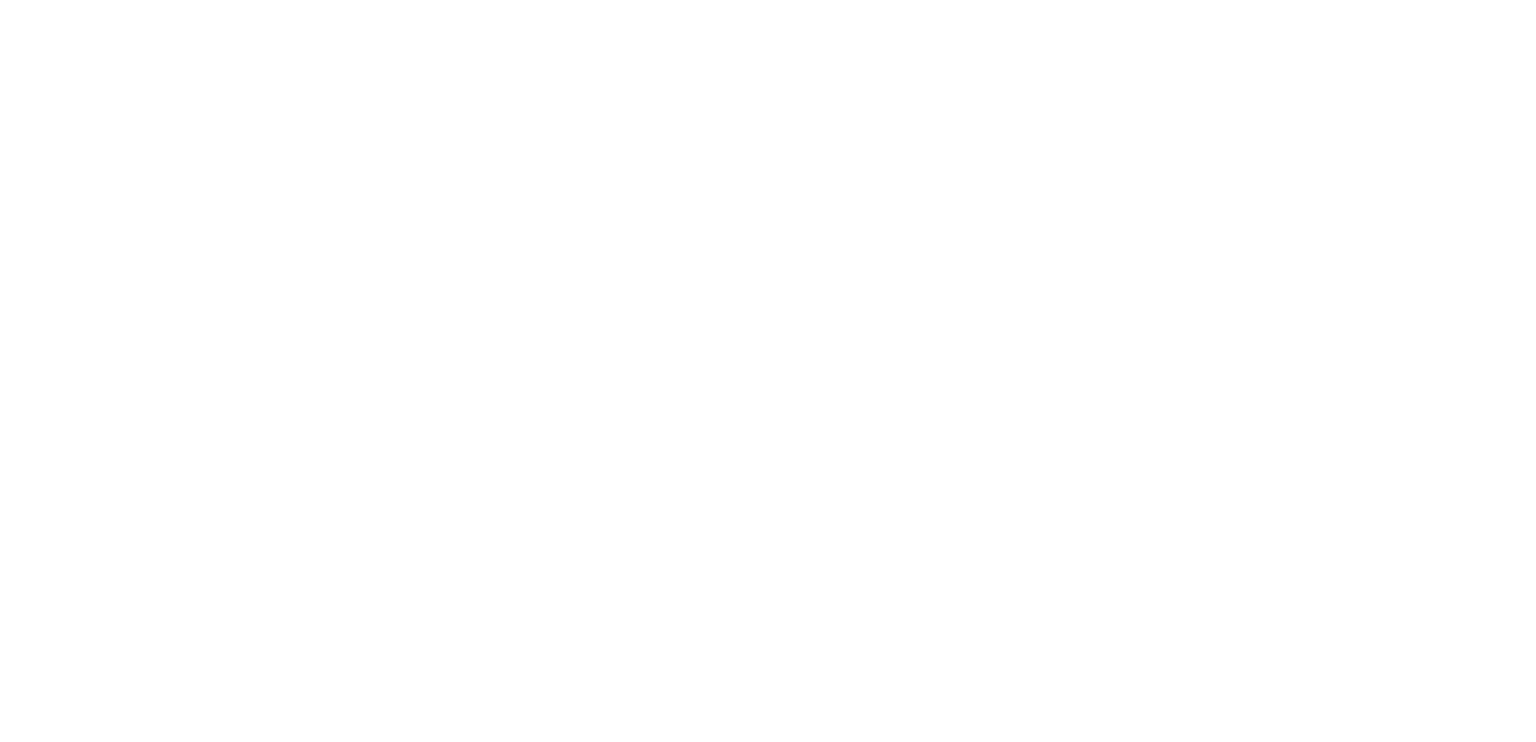 scroll, scrollTop: 0, scrollLeft: 0, axis: both 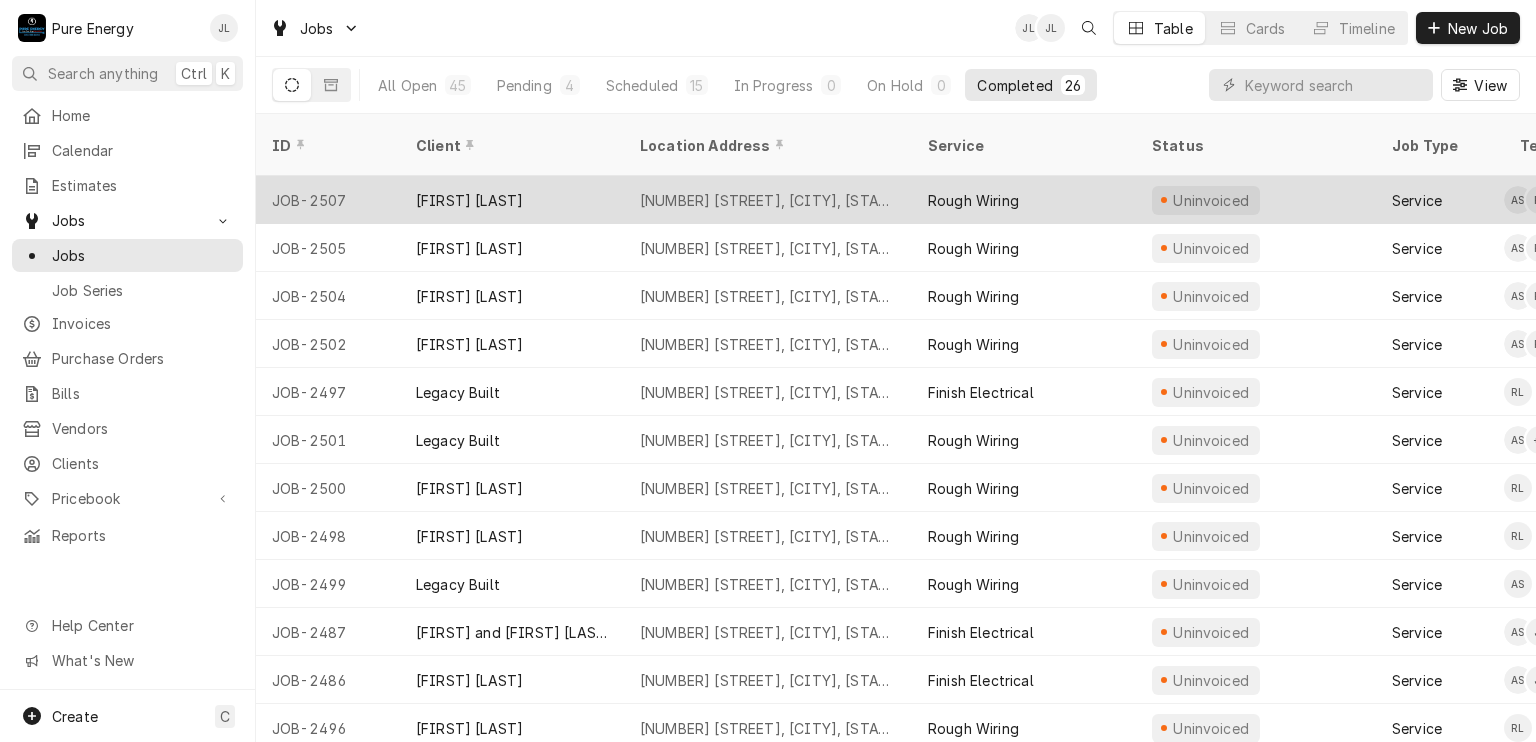 click on "Rough Wiring" at bounding box center (1024, 200) 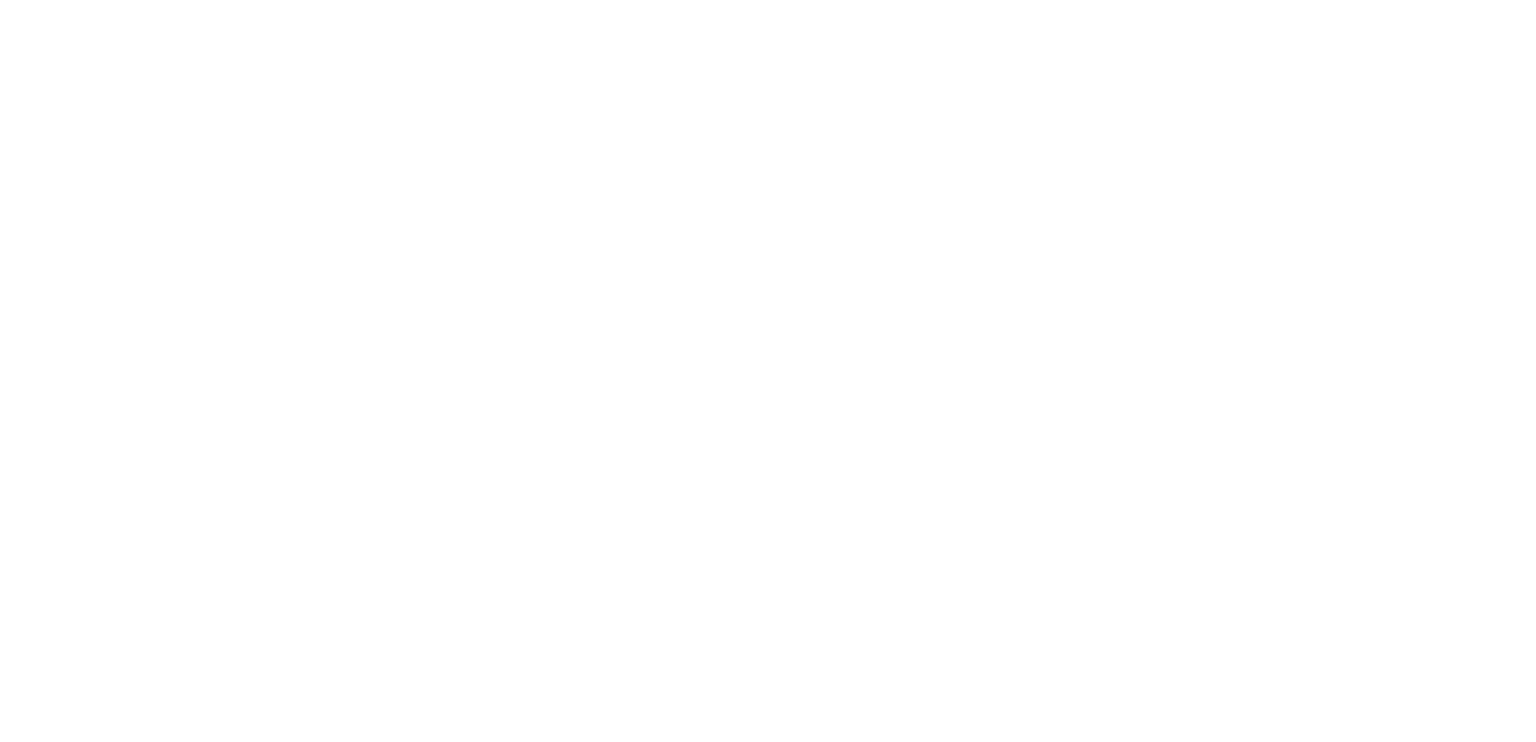 scroll, scrollTop: 0, scrollLeft: 0, axis: both 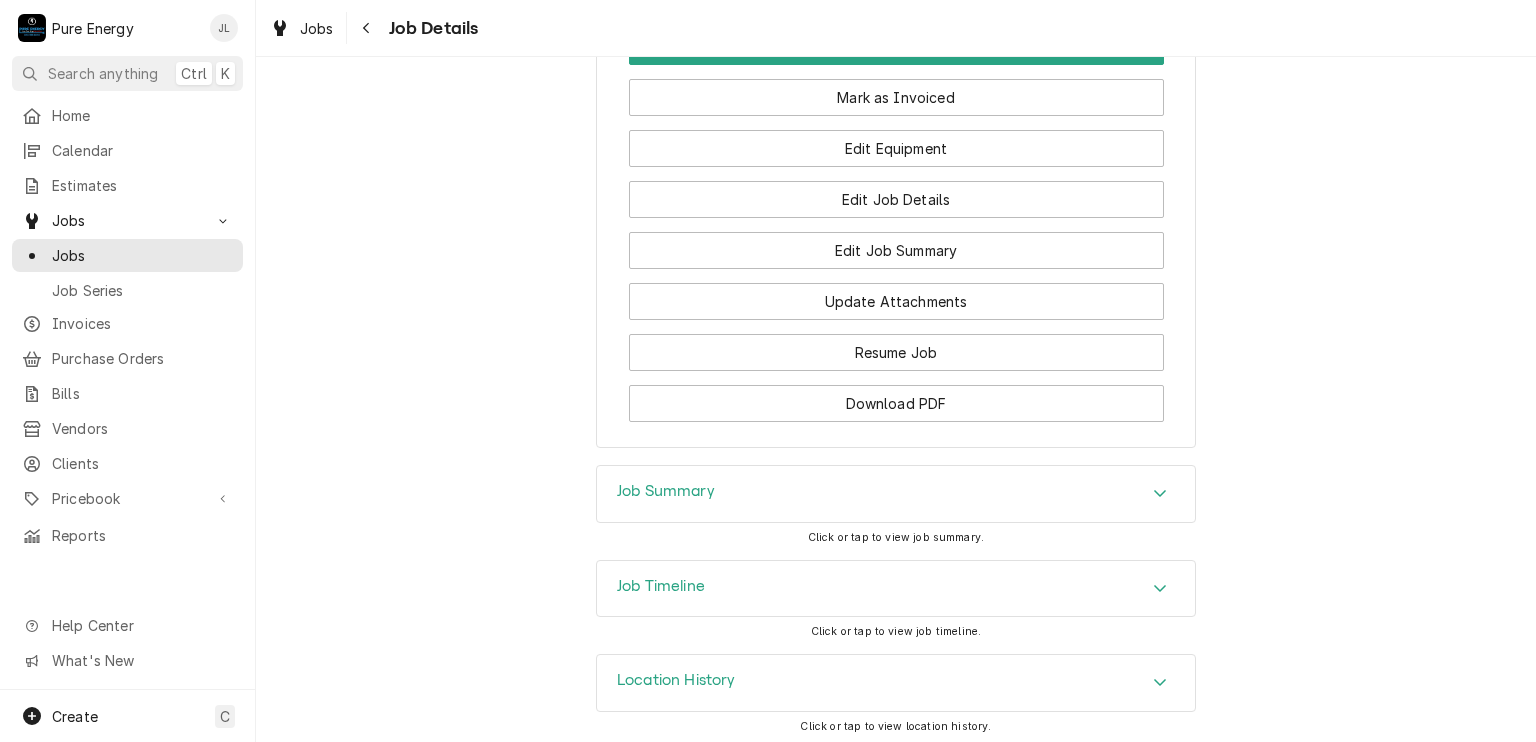 click on "Job Summary" at bounding box center [896, 494] 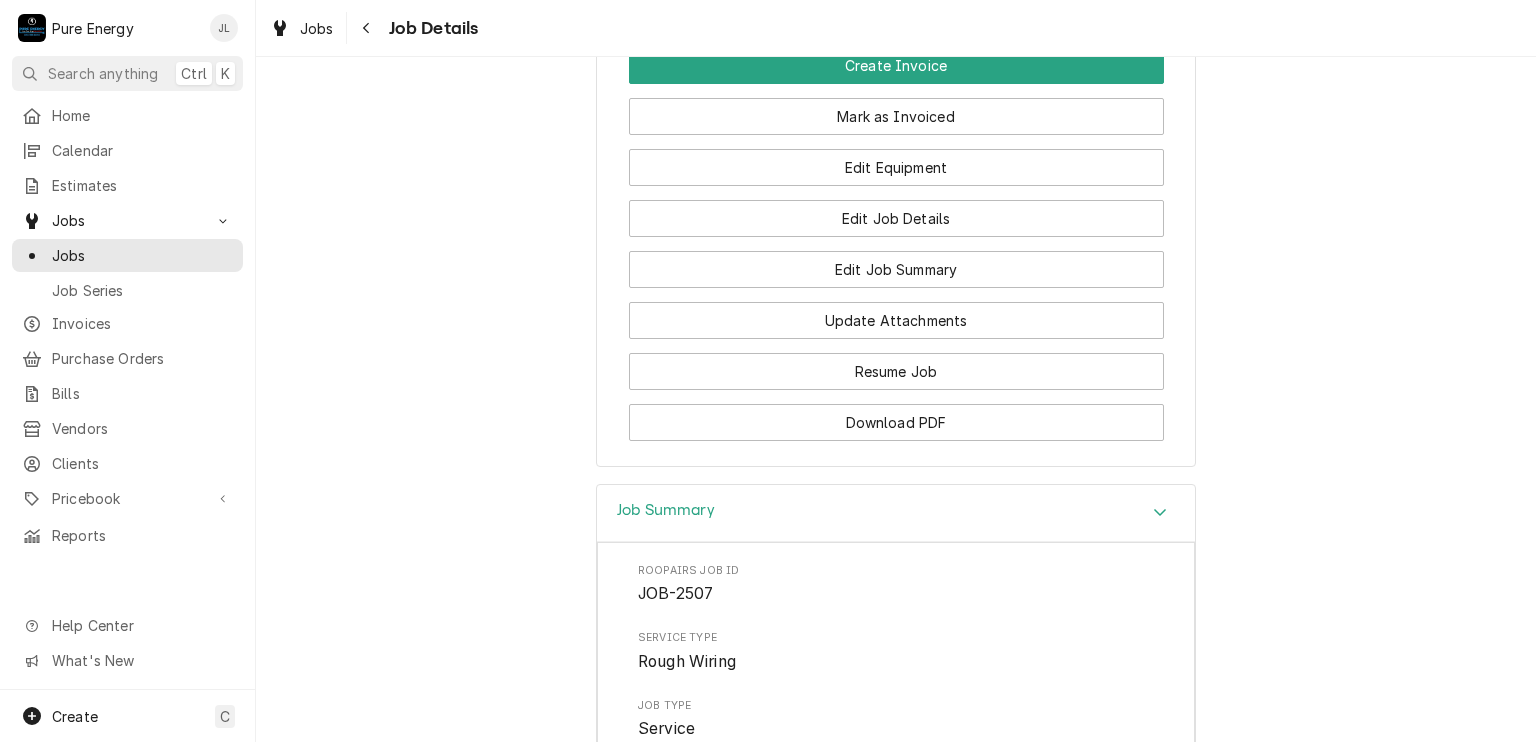 scroll, scrollTop: 1178, scrollLeft: 0, axis: vertical 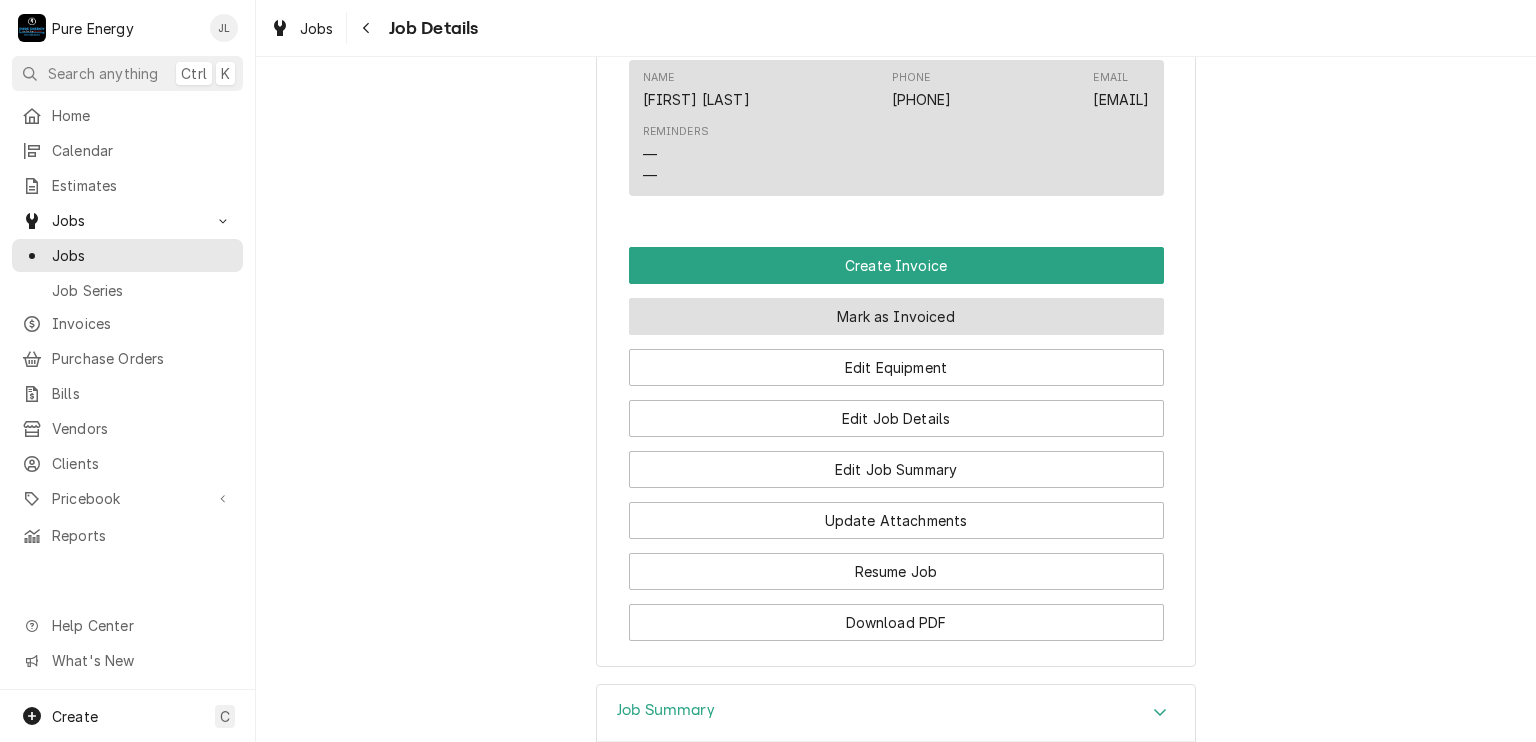 click on "Mark as Invoiced" at bounding box center [896, 316] 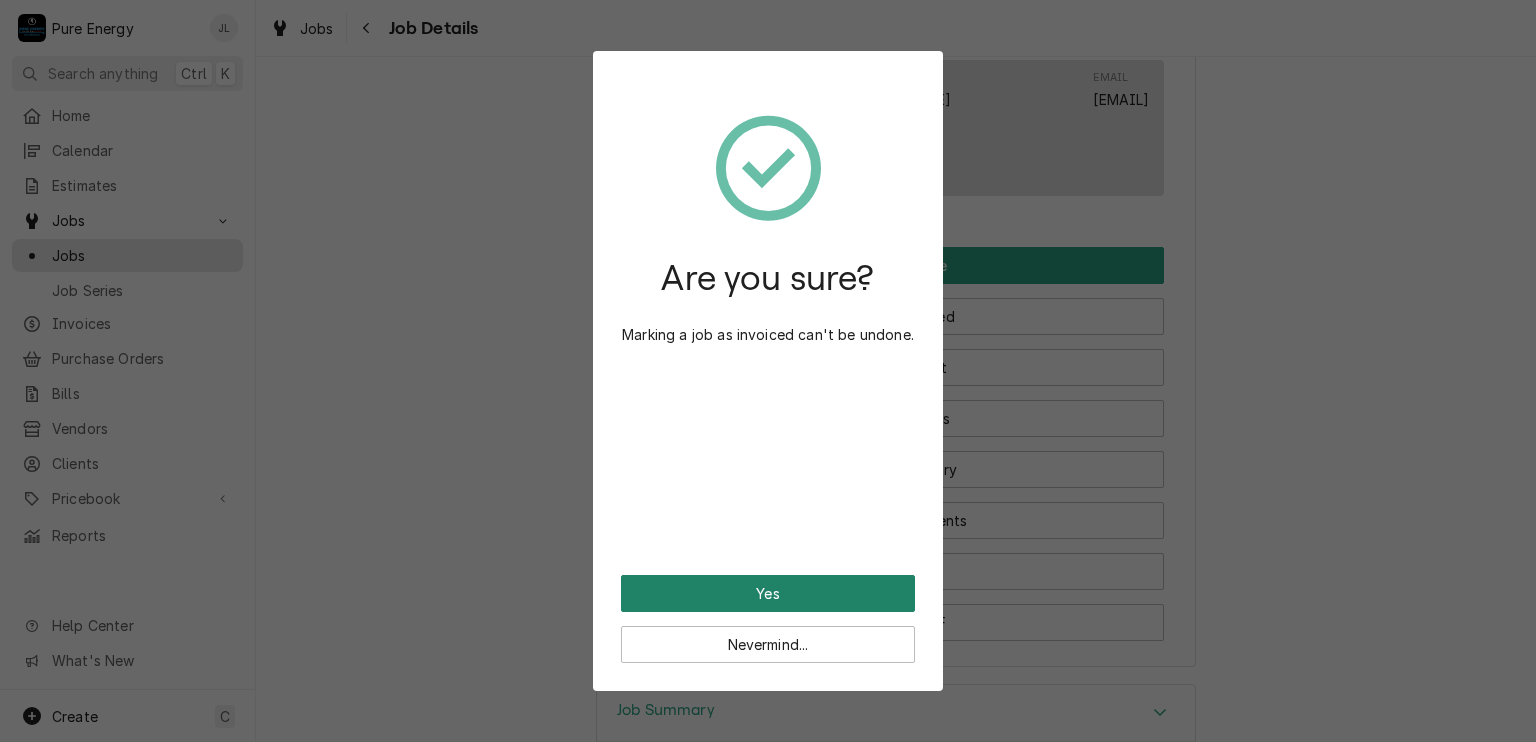 click on "Yes" at bounding box center (768, 593) 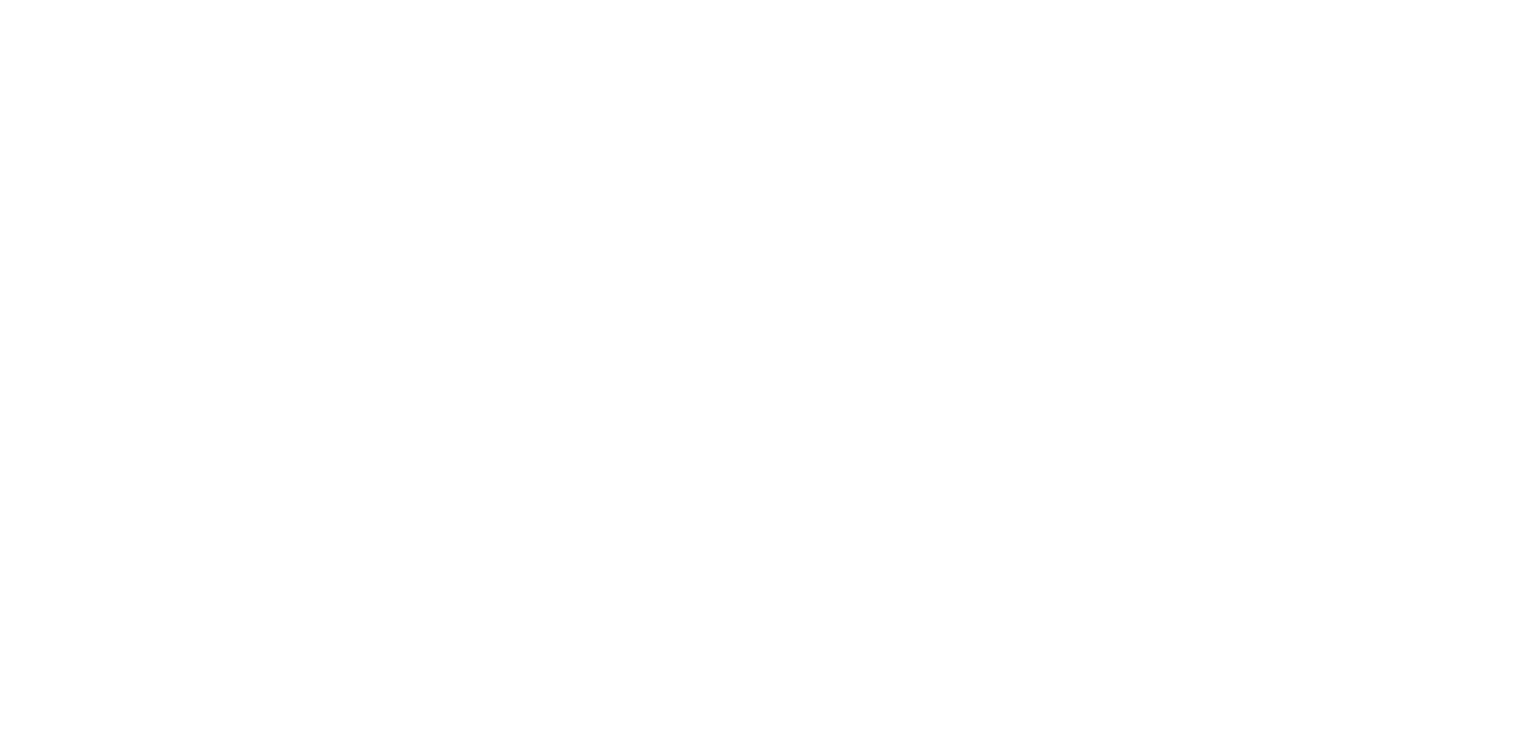 scroll, scrollTop: 0, scrollLeft: 0, axis: both 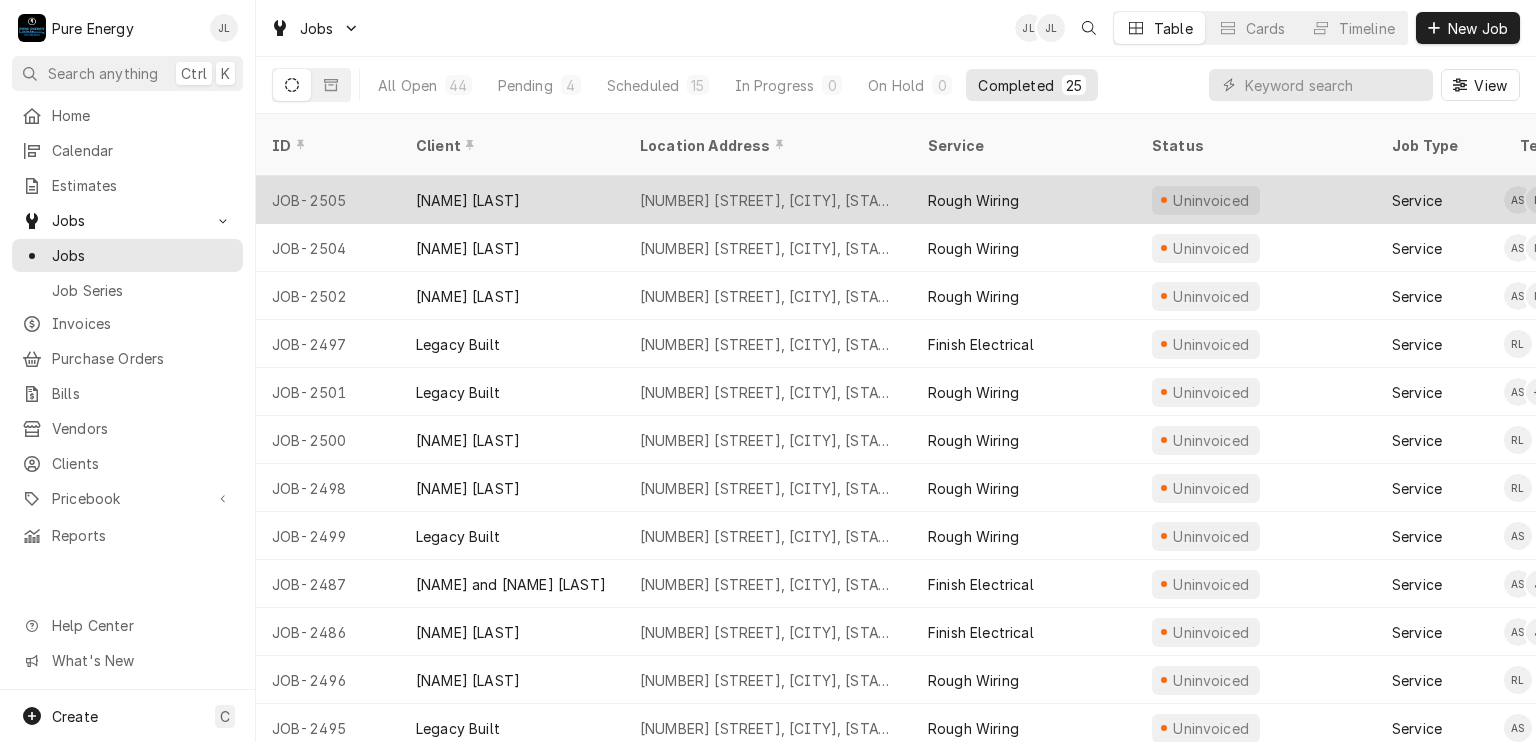 click on "Rough Wiring" at bounding box center [1024, 200] 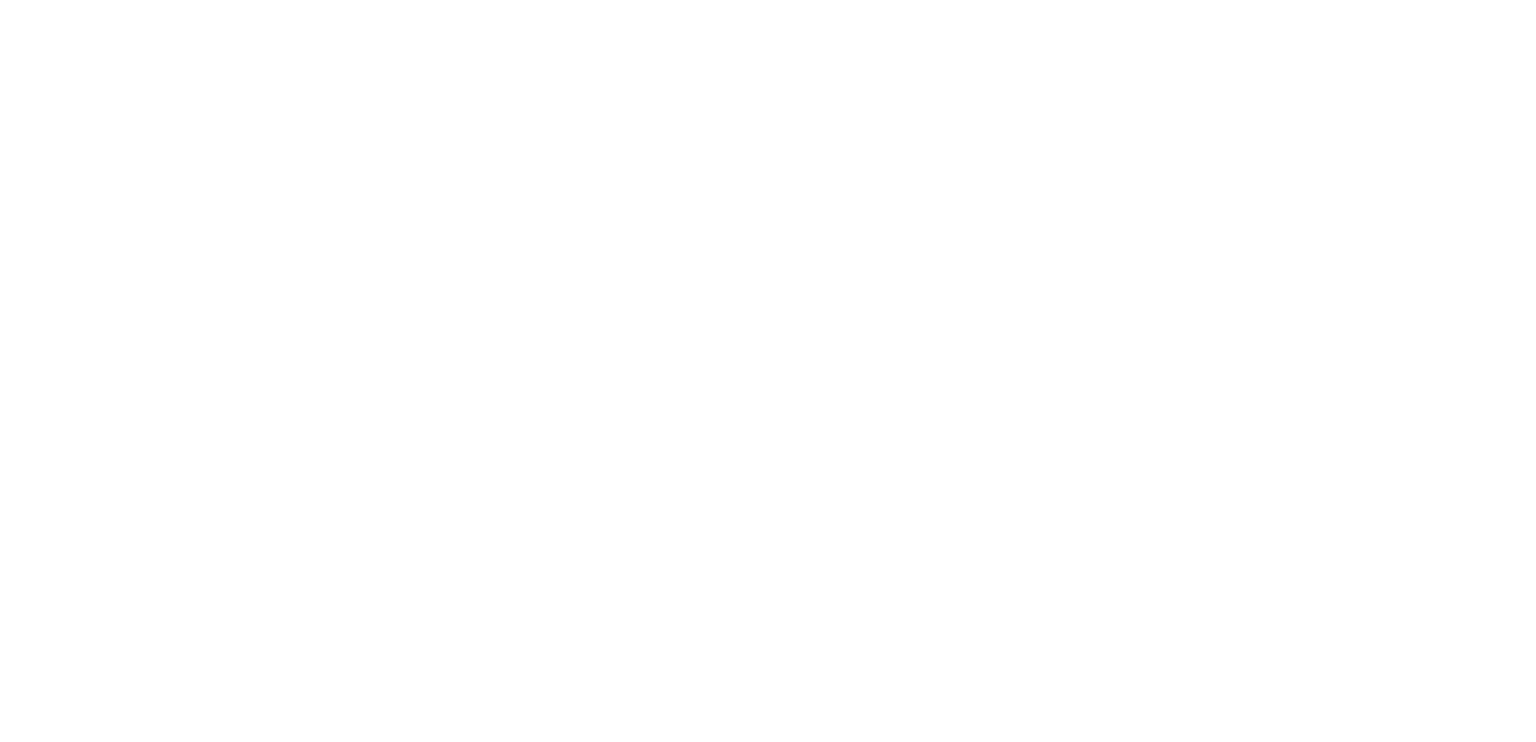 scroll, scrollTop: 0, scrollLeft: 0, axis: both 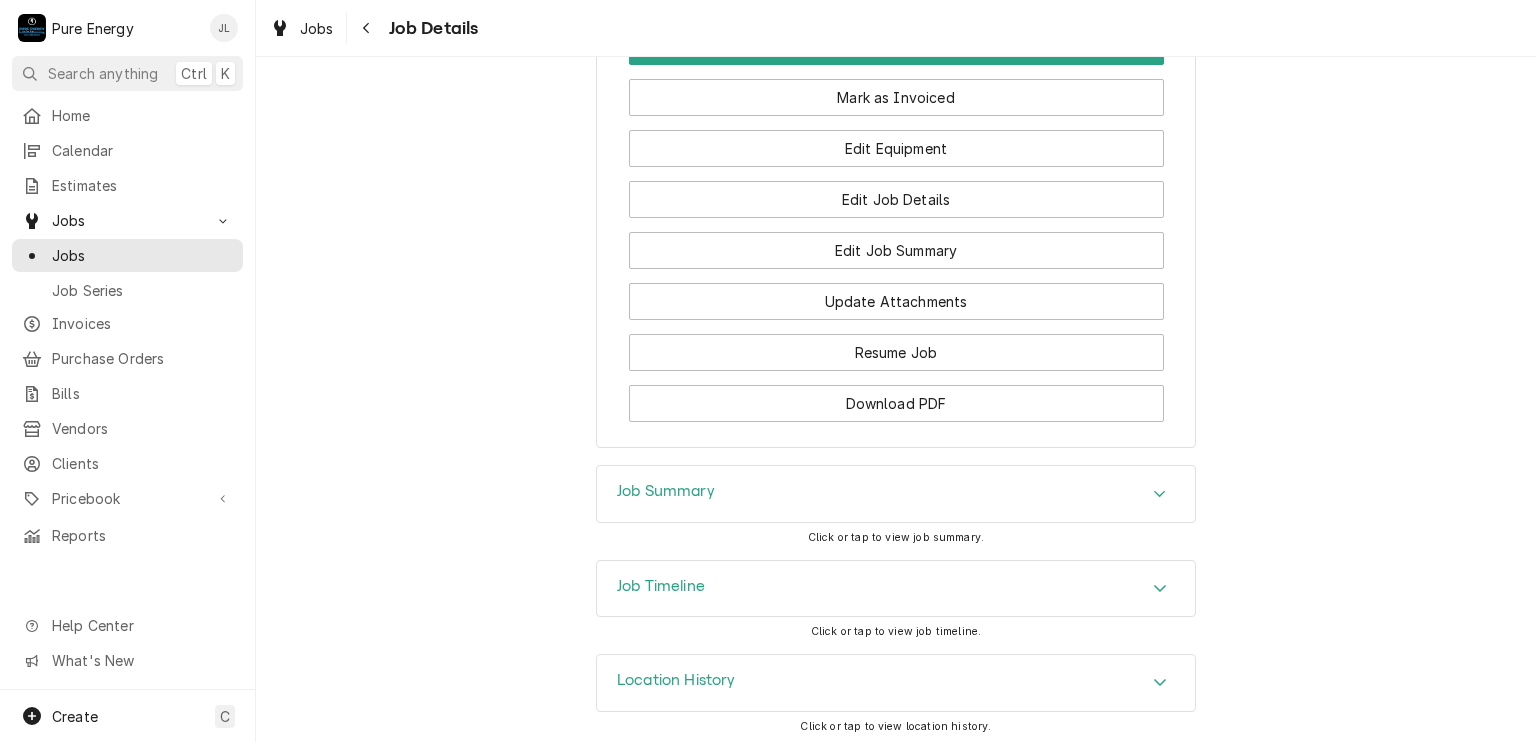 click on "Job Summary" at bounding box center [896, 494] 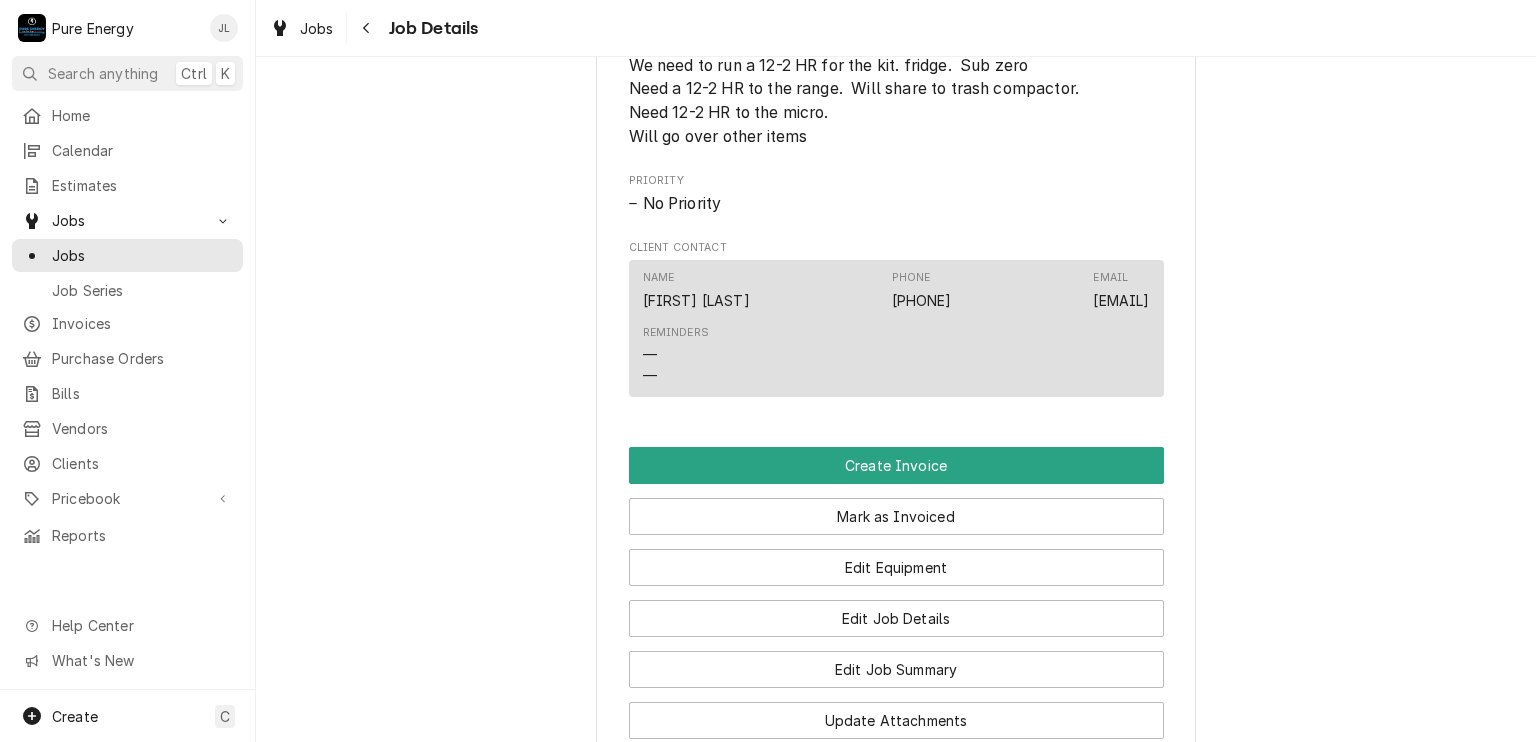 scroll, scrollTop: 1225, scrollLeft: 0, axis: vertical 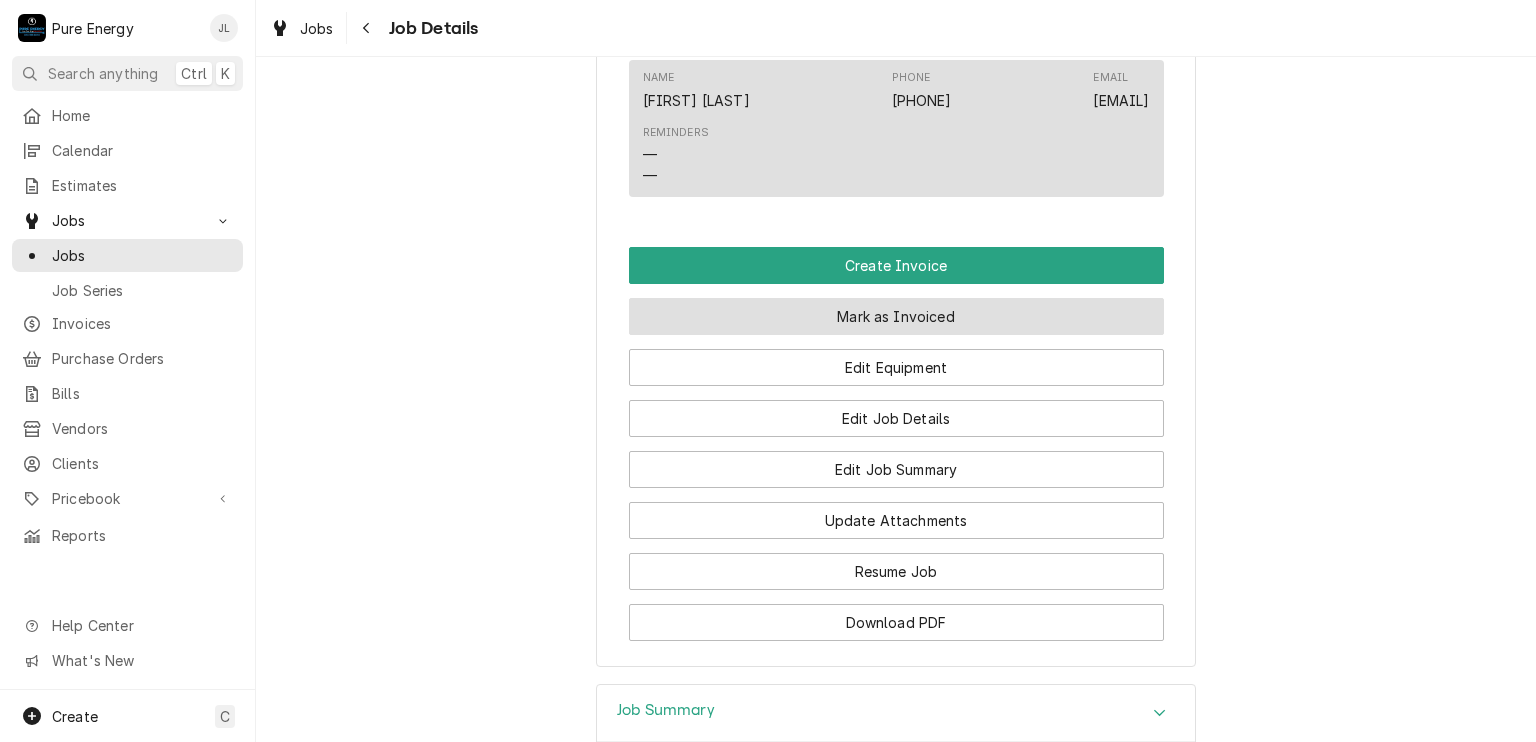 click on "Mark as Invoiced" at bounding box center (896, 316) 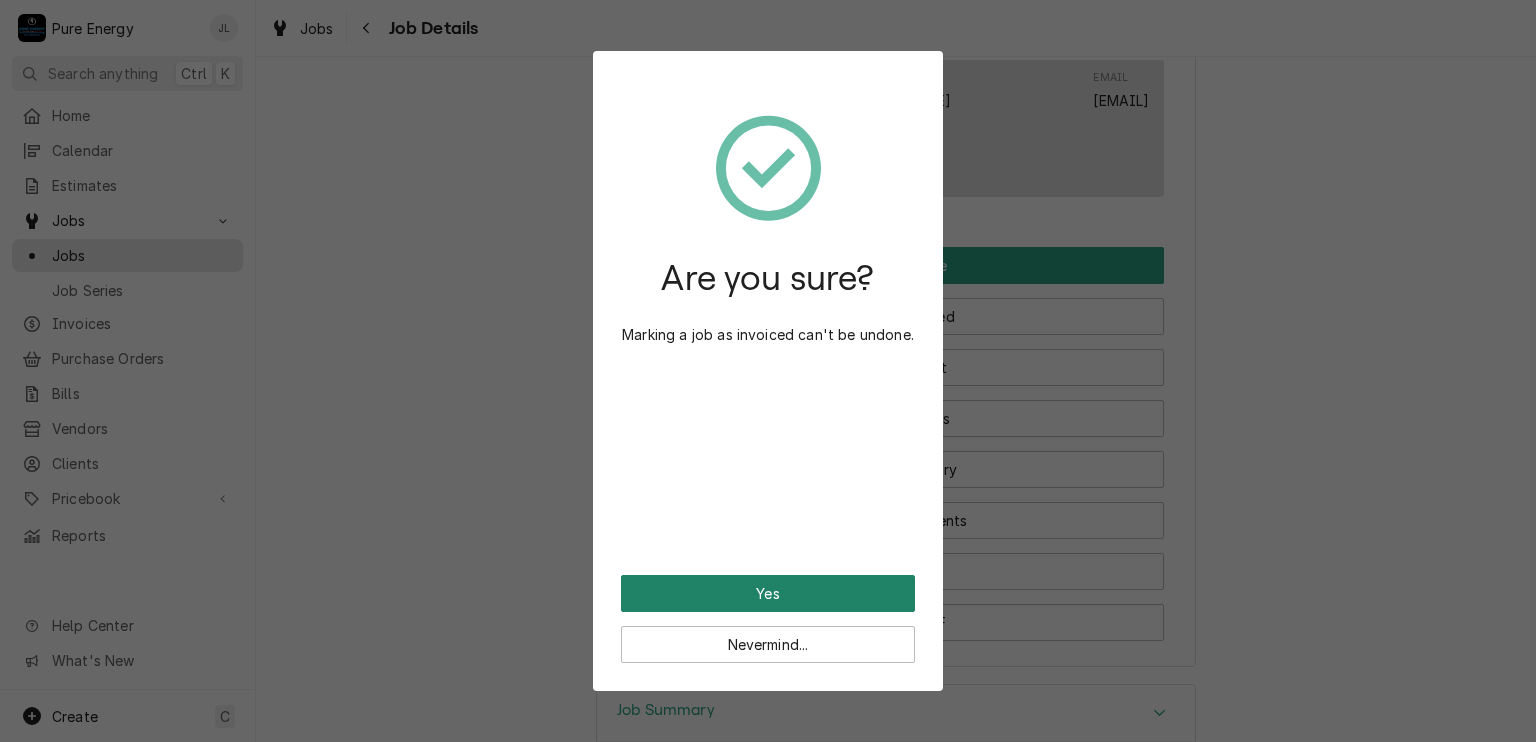 click on "Yes" at bounding box center [768, 593] 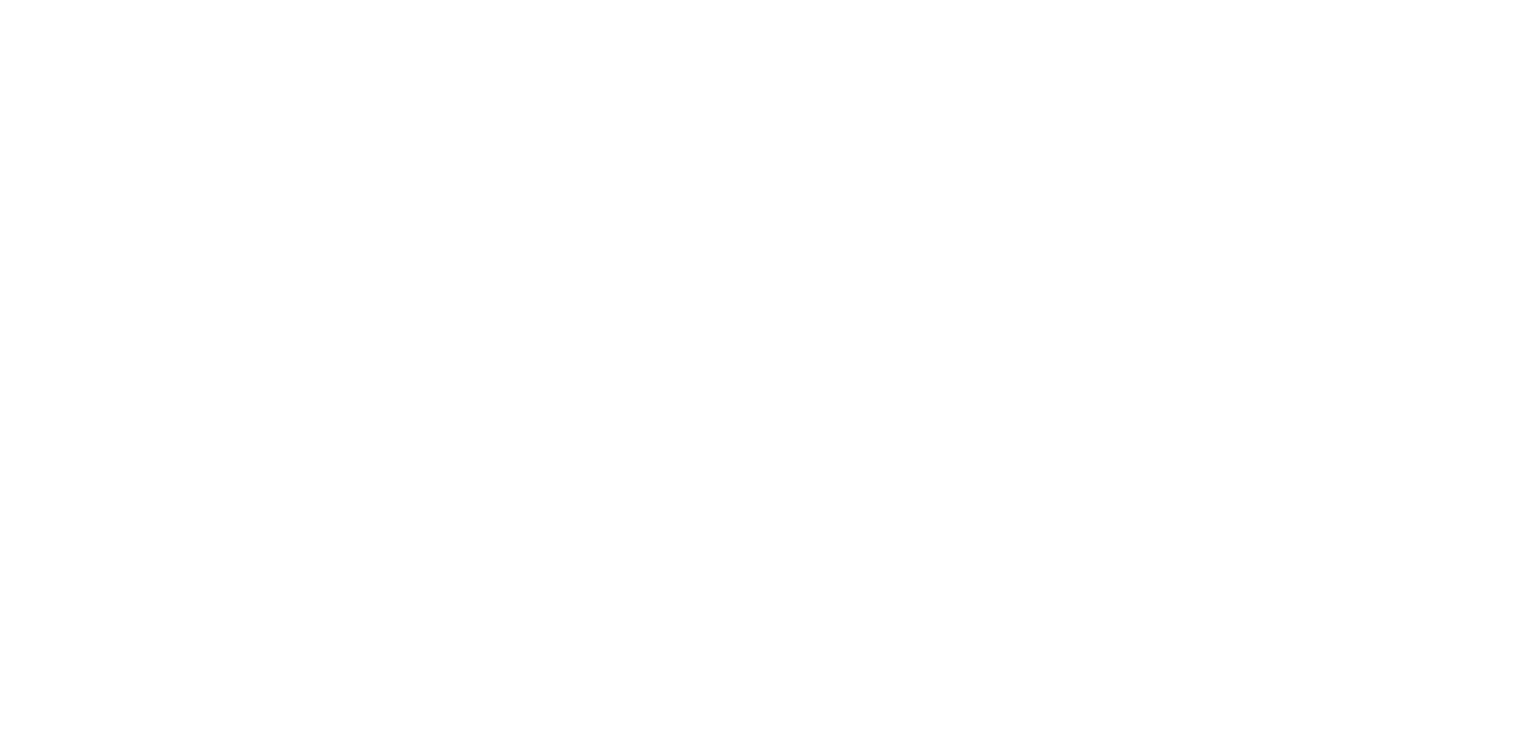 scroll, scrollTop: 0, scrollLeft: 0, axis: both 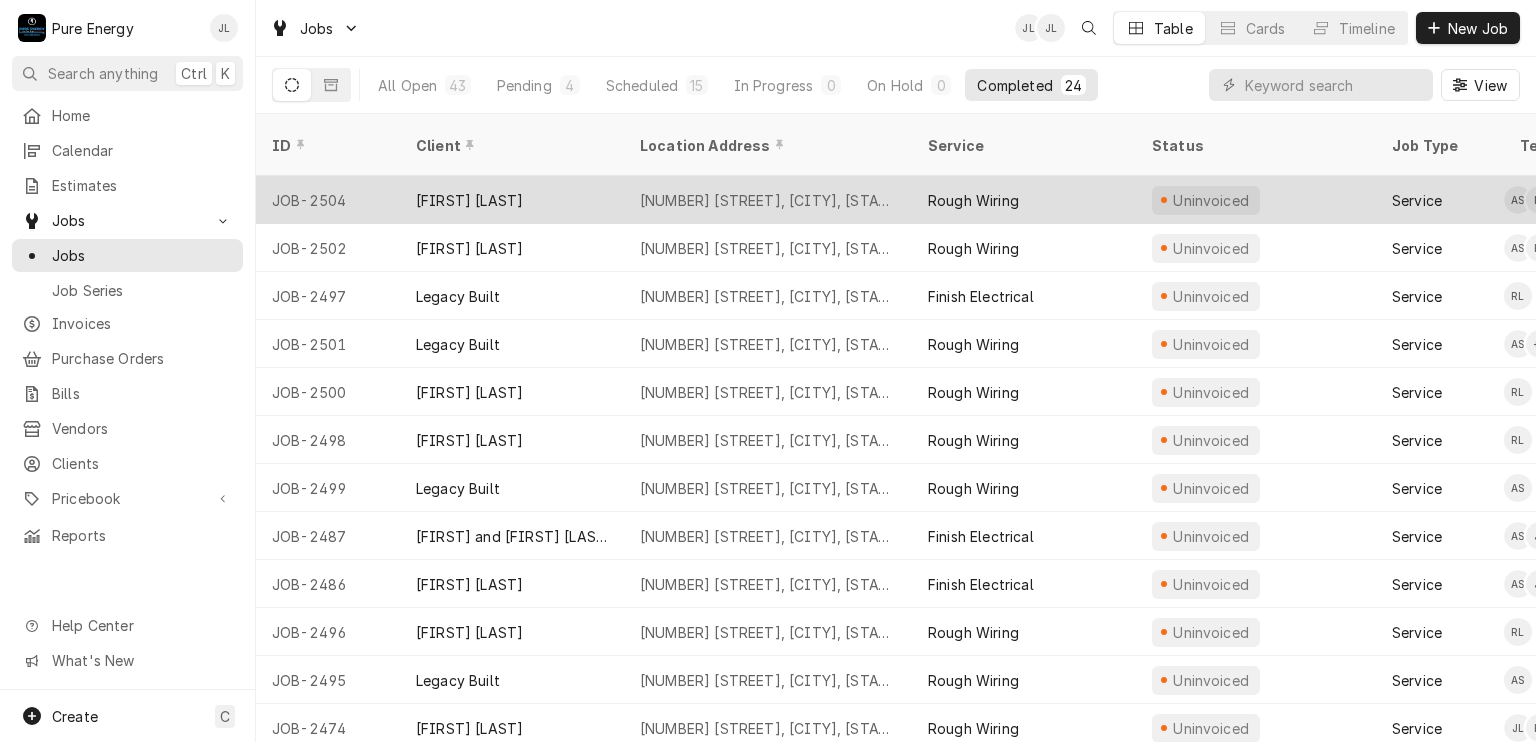 click on "Rough Wiring" at bounding box center (1024, 200) 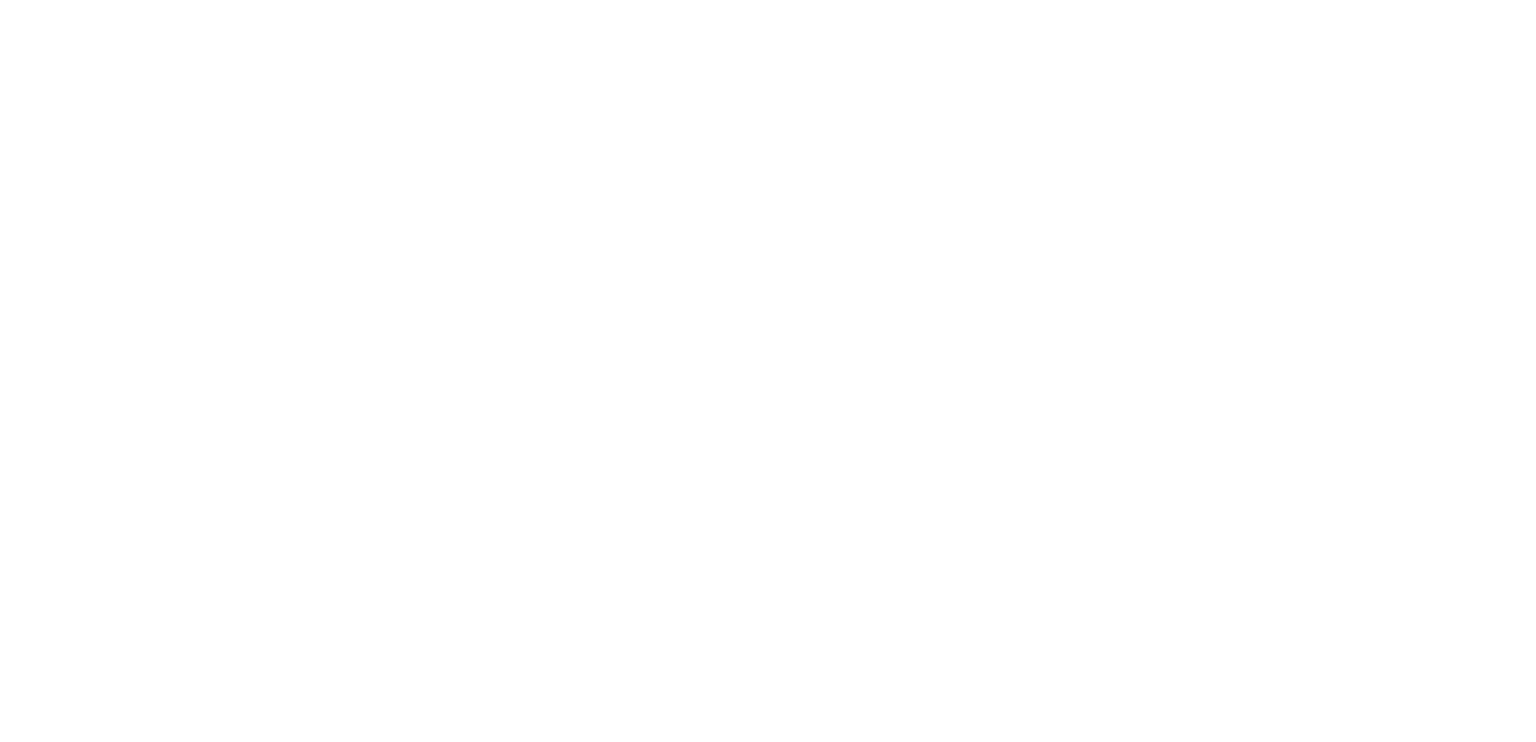 scroll, scrollTop: 0, scrollLeft: 0, axis: both 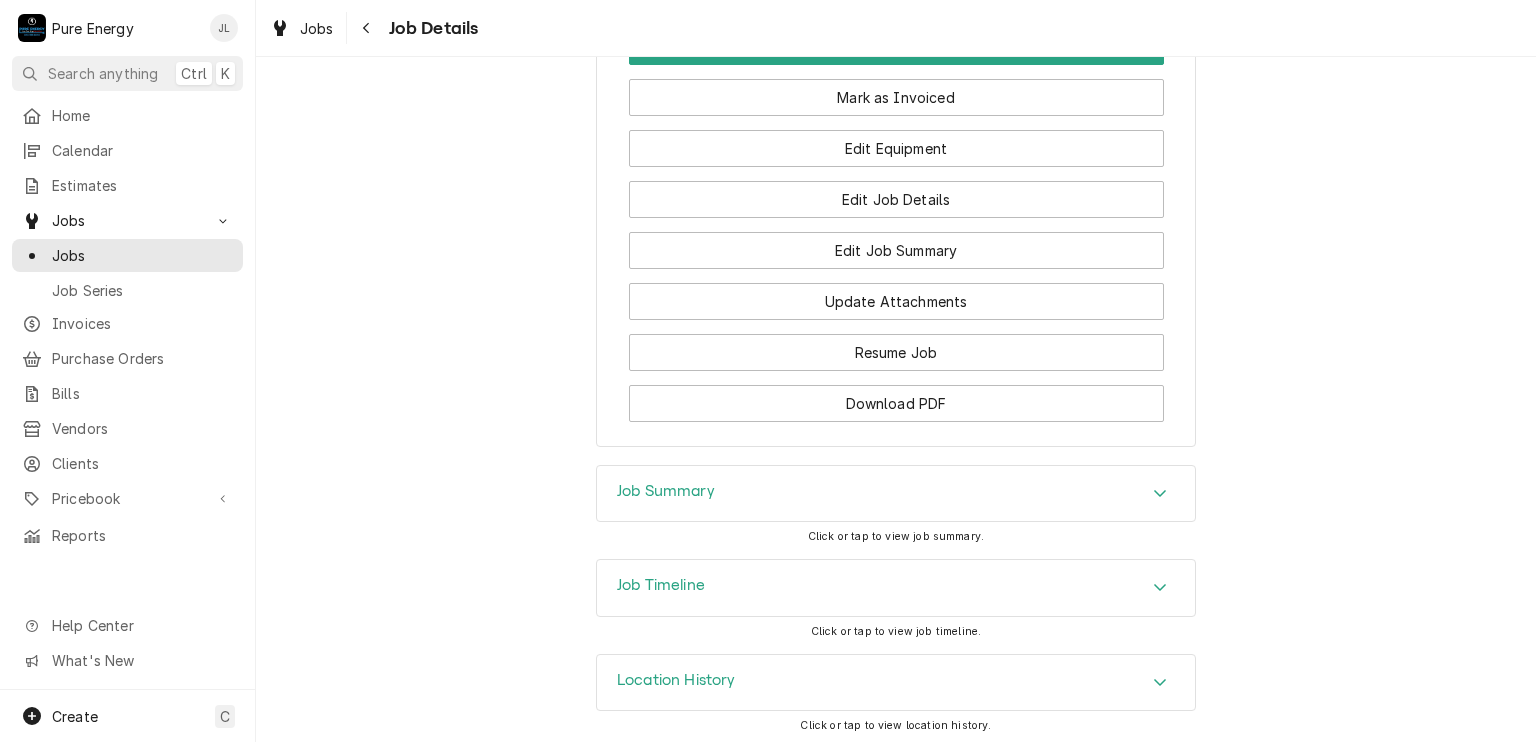 click on "Job Summary" at bounding box center (896, 494) 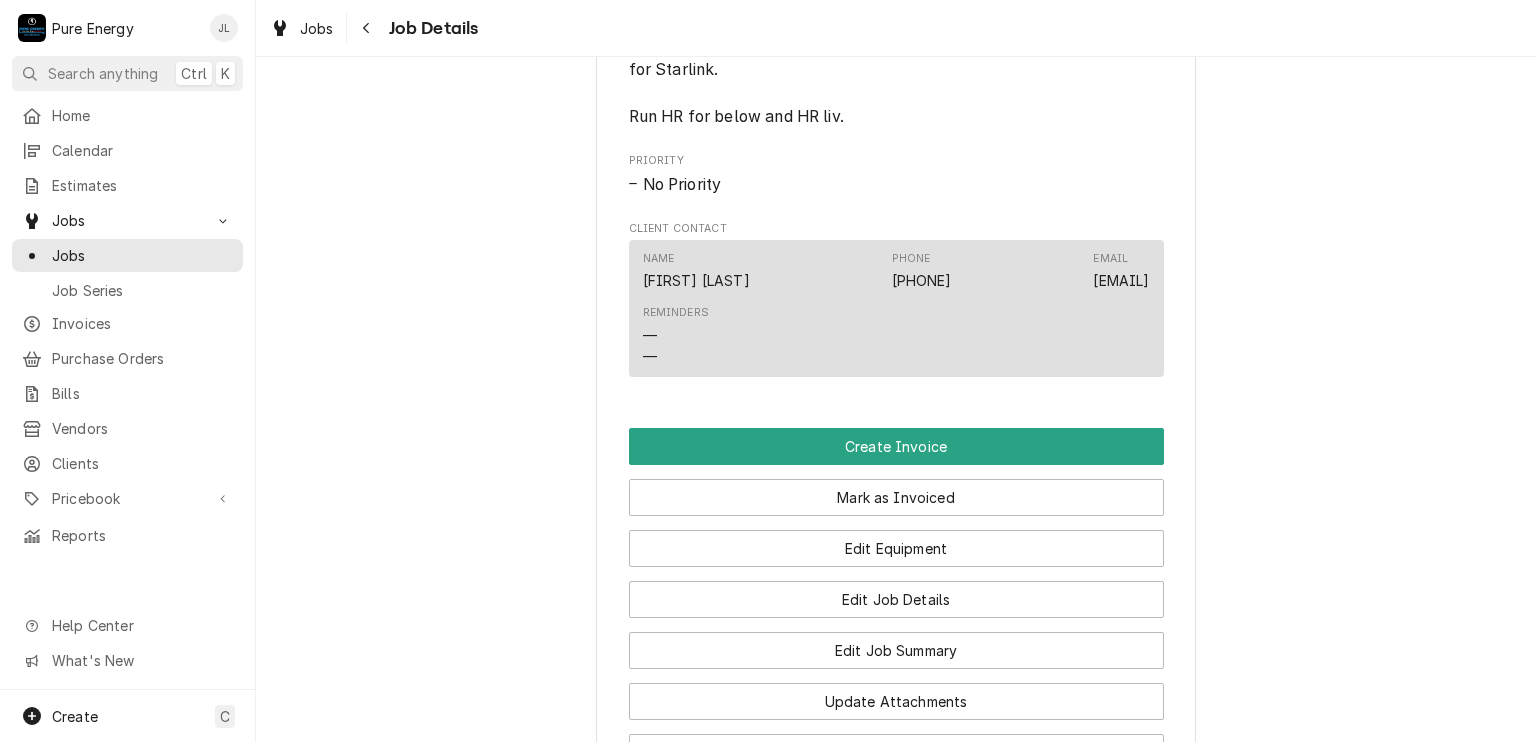 scroll, scrollTop: 1599, scrollLeft: 0, axis: vertical 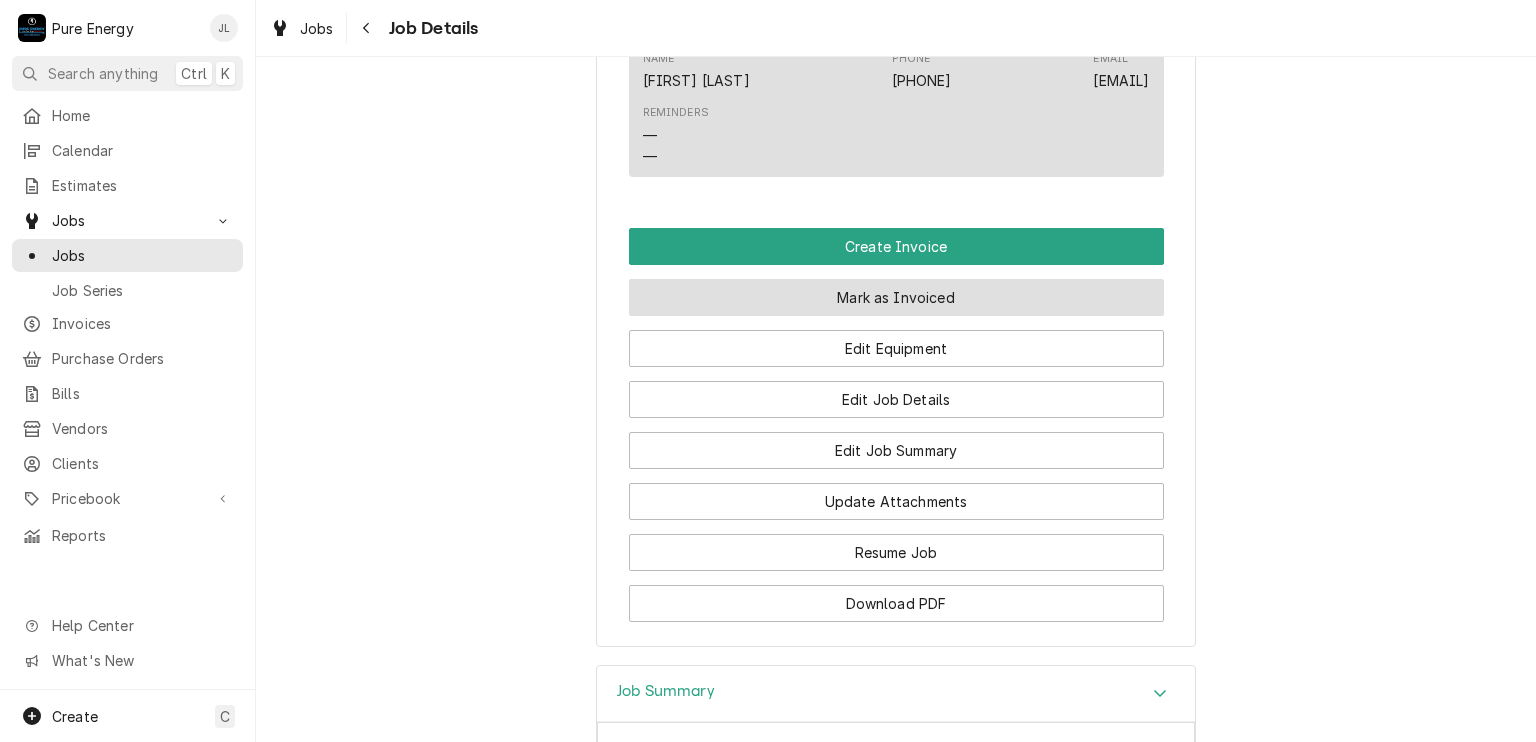 click on "Mark as Invoiced" at bounding box center (896, 297) 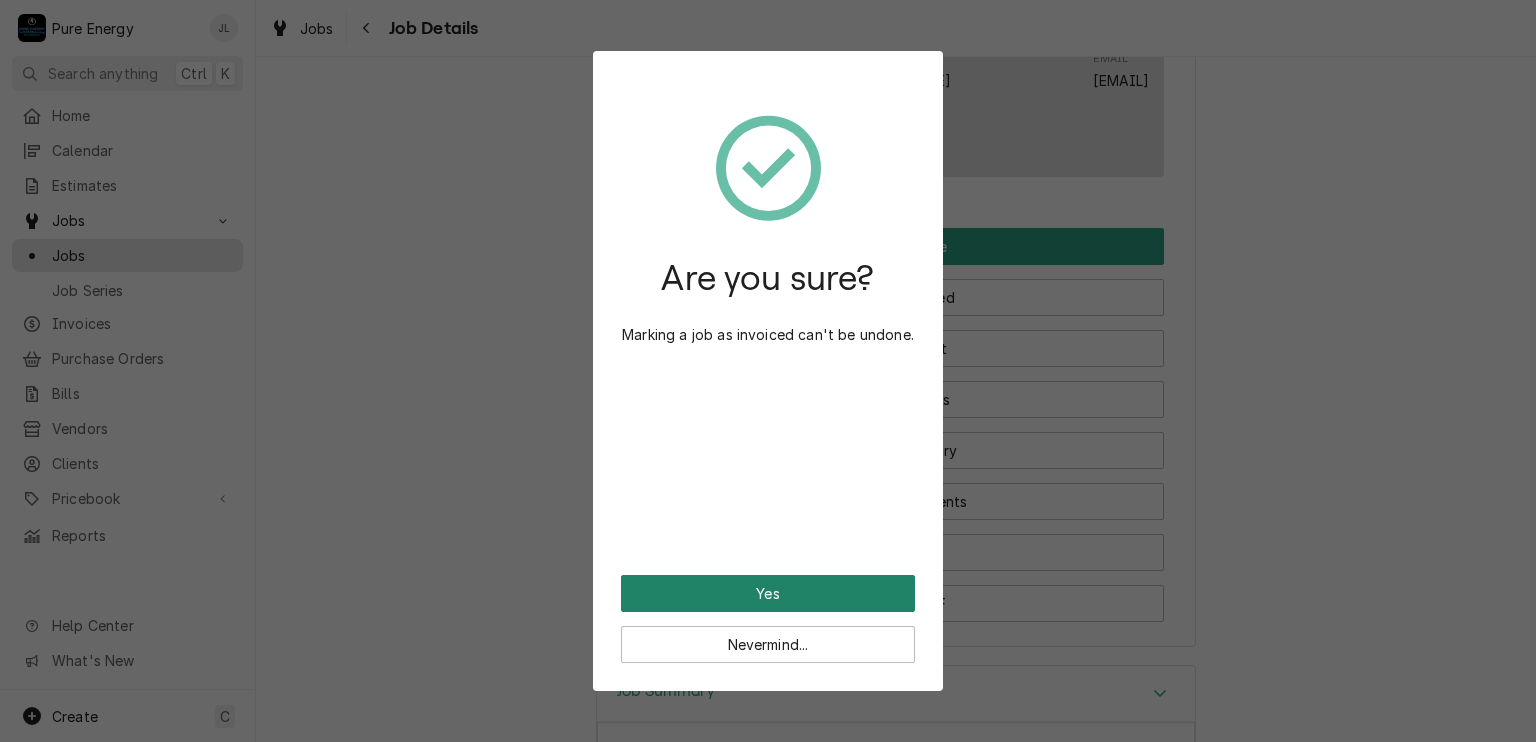 click on "Yes" at bounding box center [768, 593] 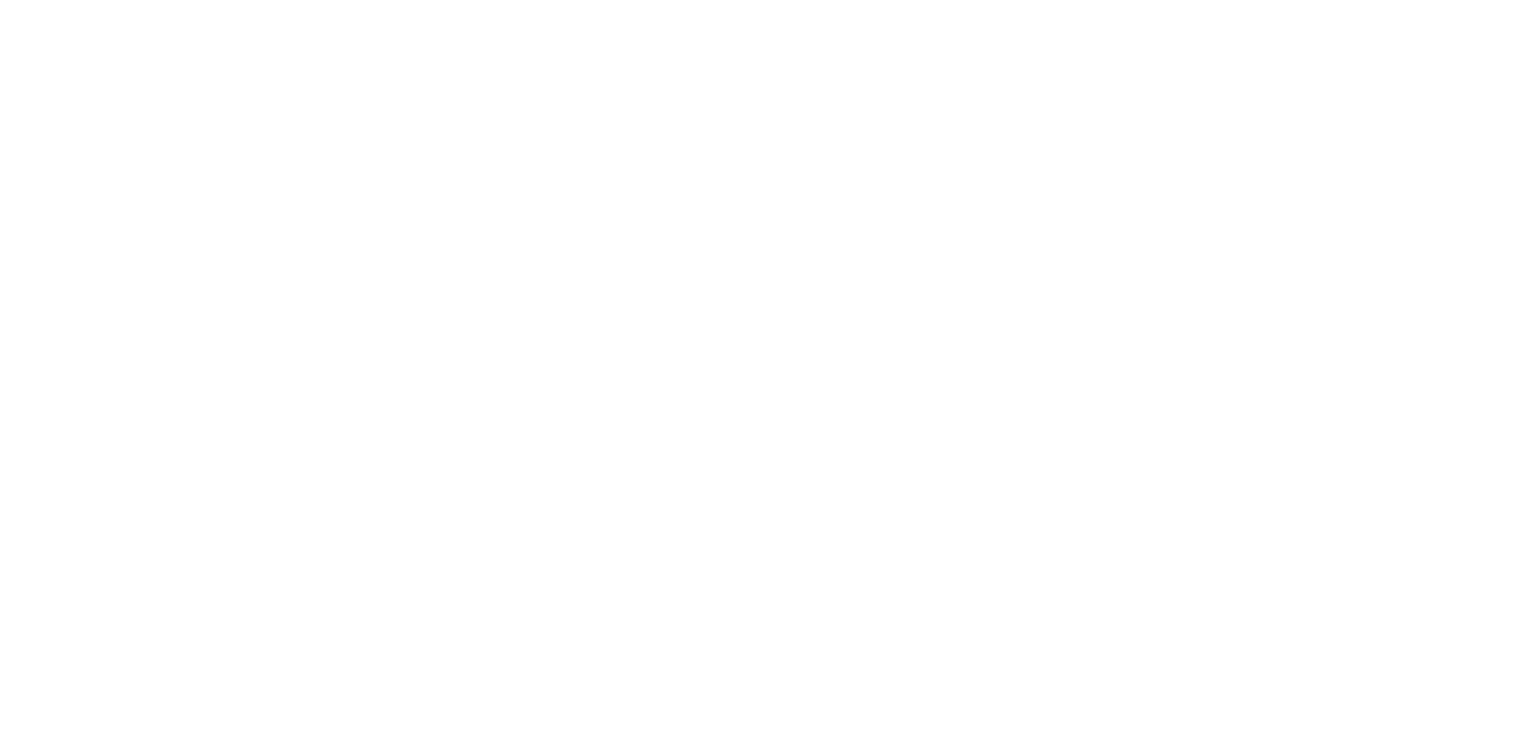 scroll, scrollTop: 0, scrollLeft: 0, axis: both 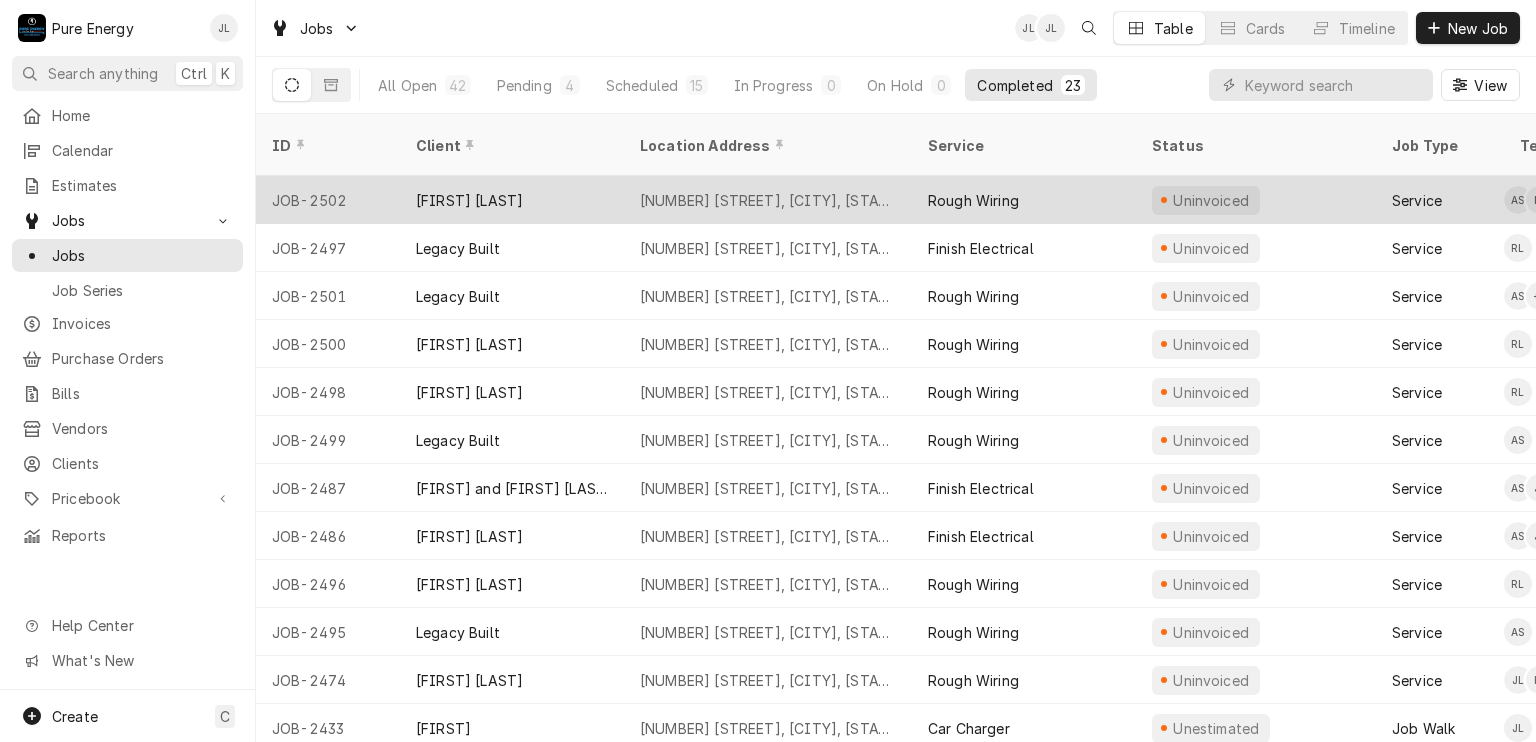 click on "Rough Wiring" at bounding box center [1024, 200] 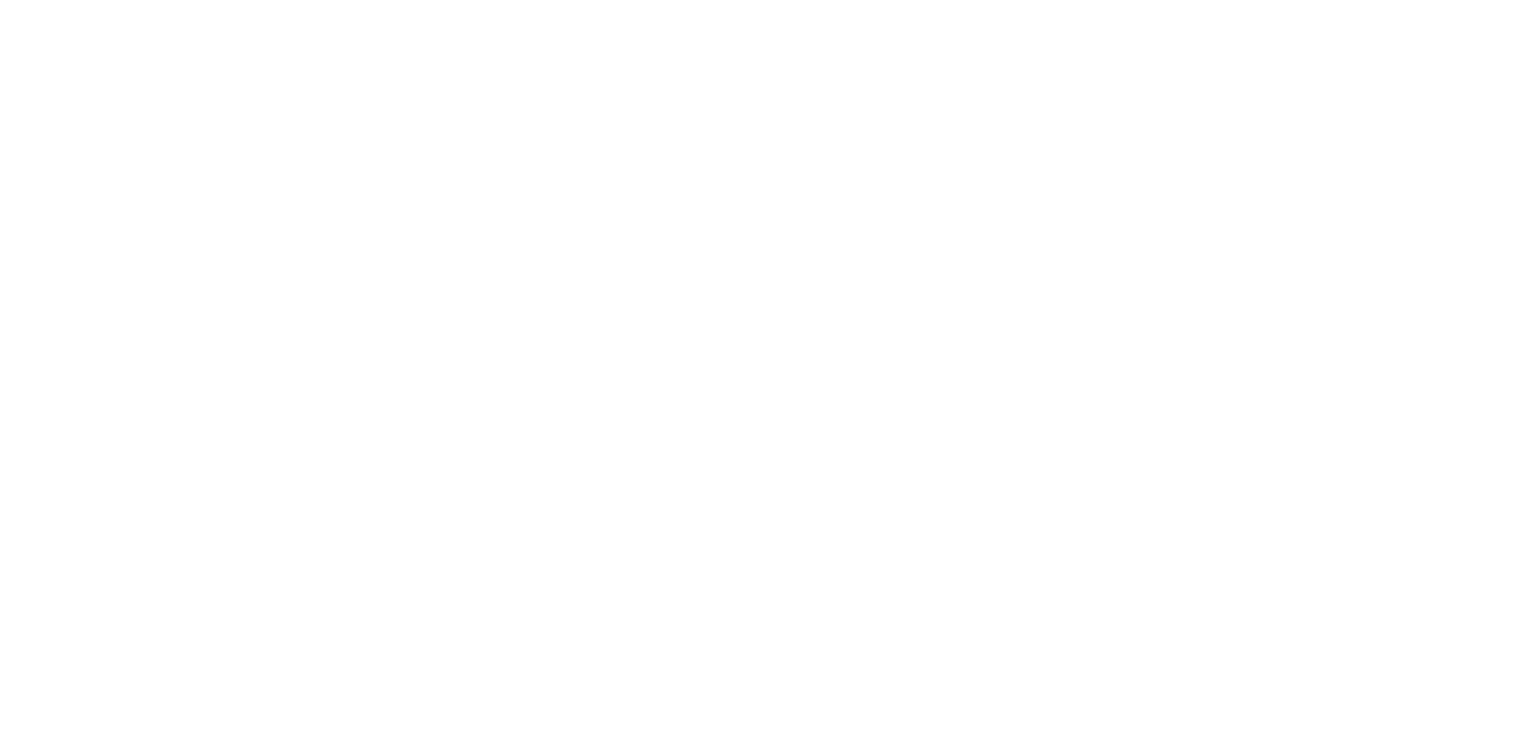 scroll, scrollTop: 0, scrollLeft: 0, axis: both 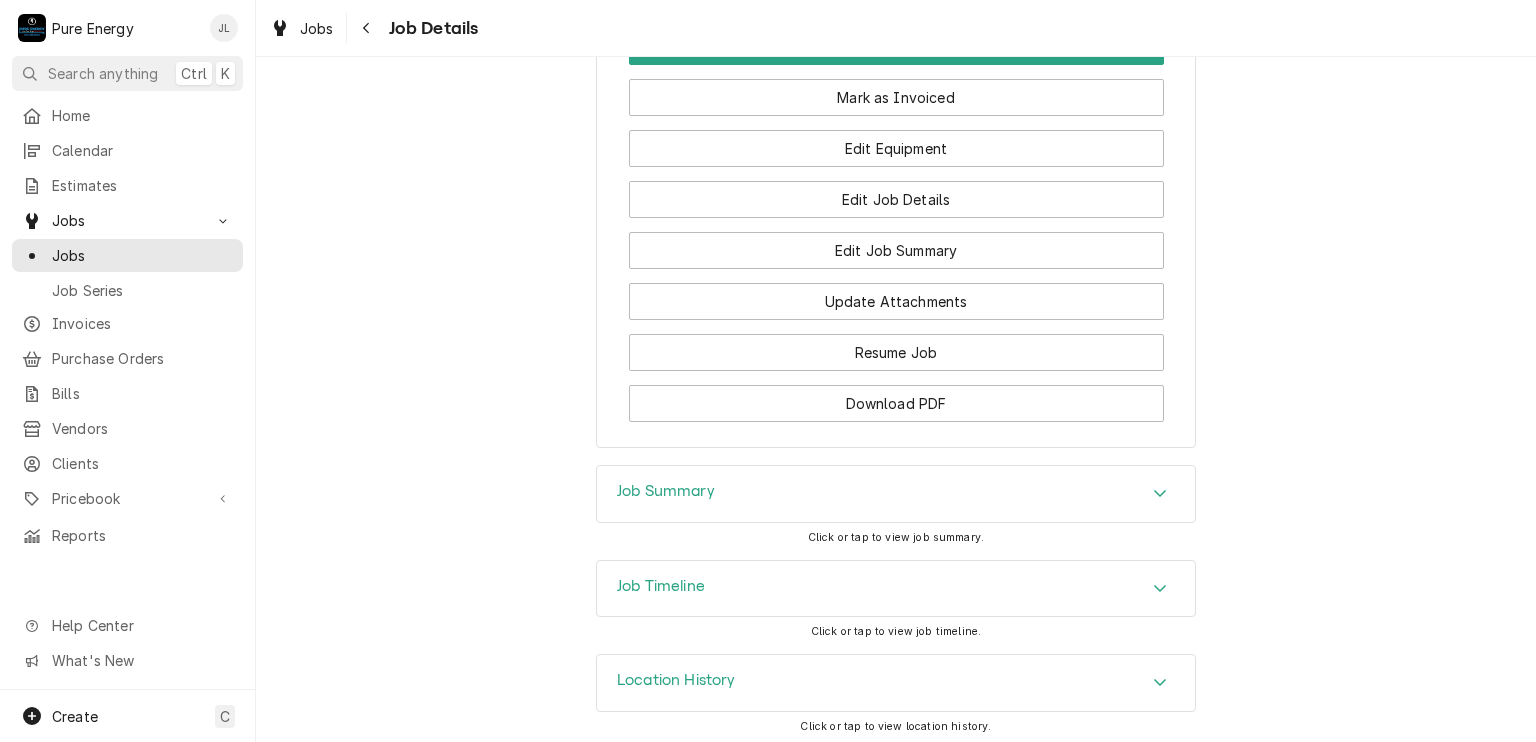 click on "Job Summary" at bounding box center (896, 494) 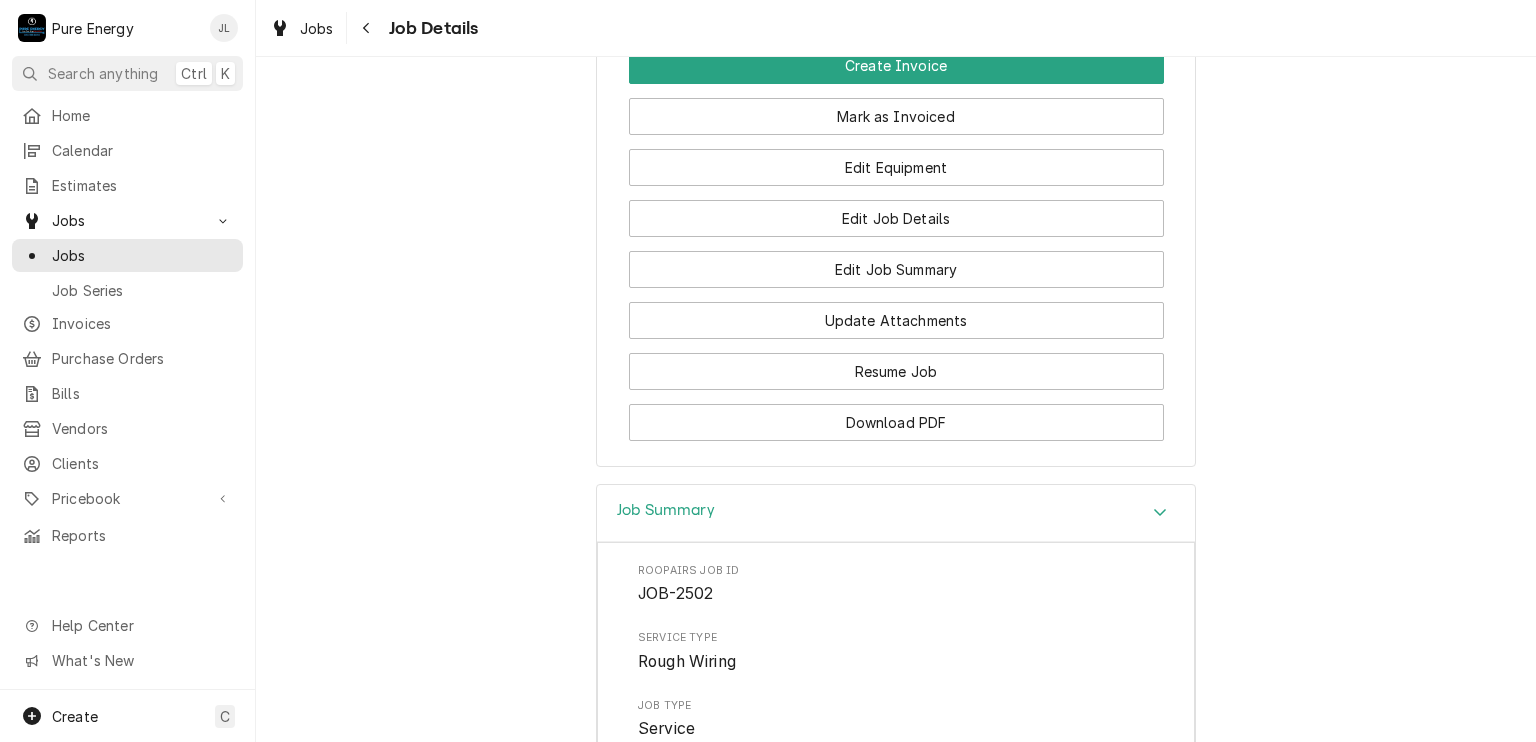 scroll, scrollTop: 1656, scrollLeft: 0, axis: vertical 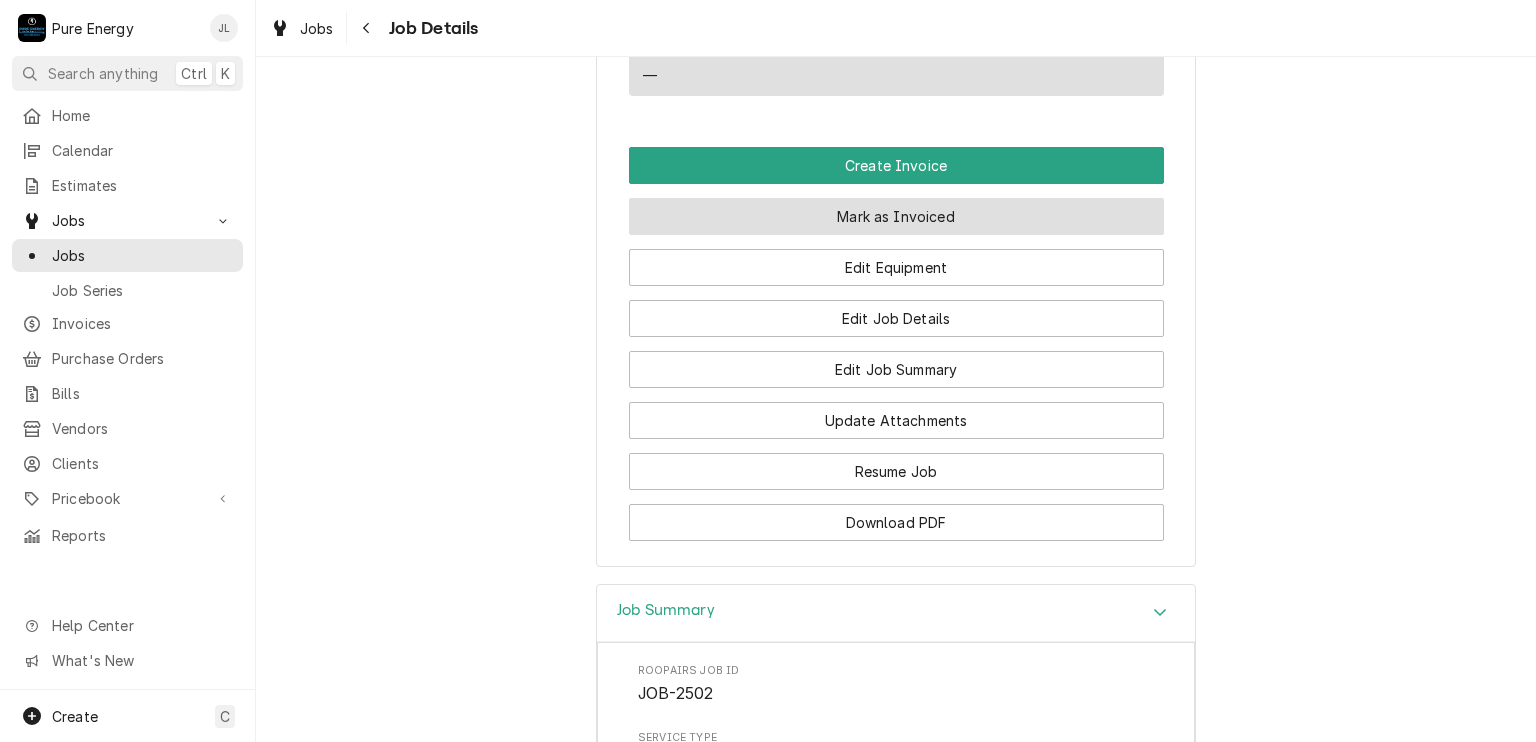 click on "Mark as Invoiced" at bounding box center [896, 216] 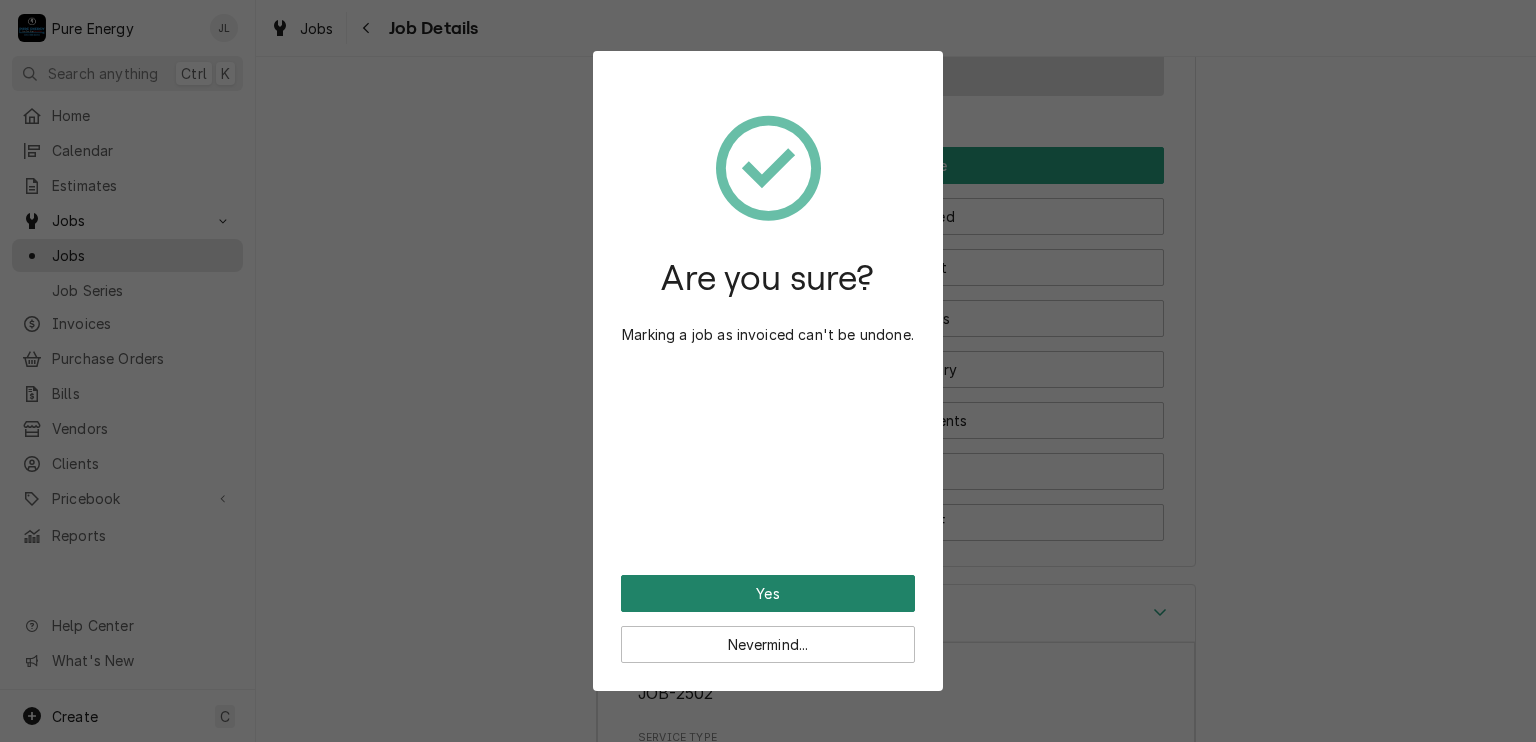 click on "Yes" at bounding box center [768, 593] 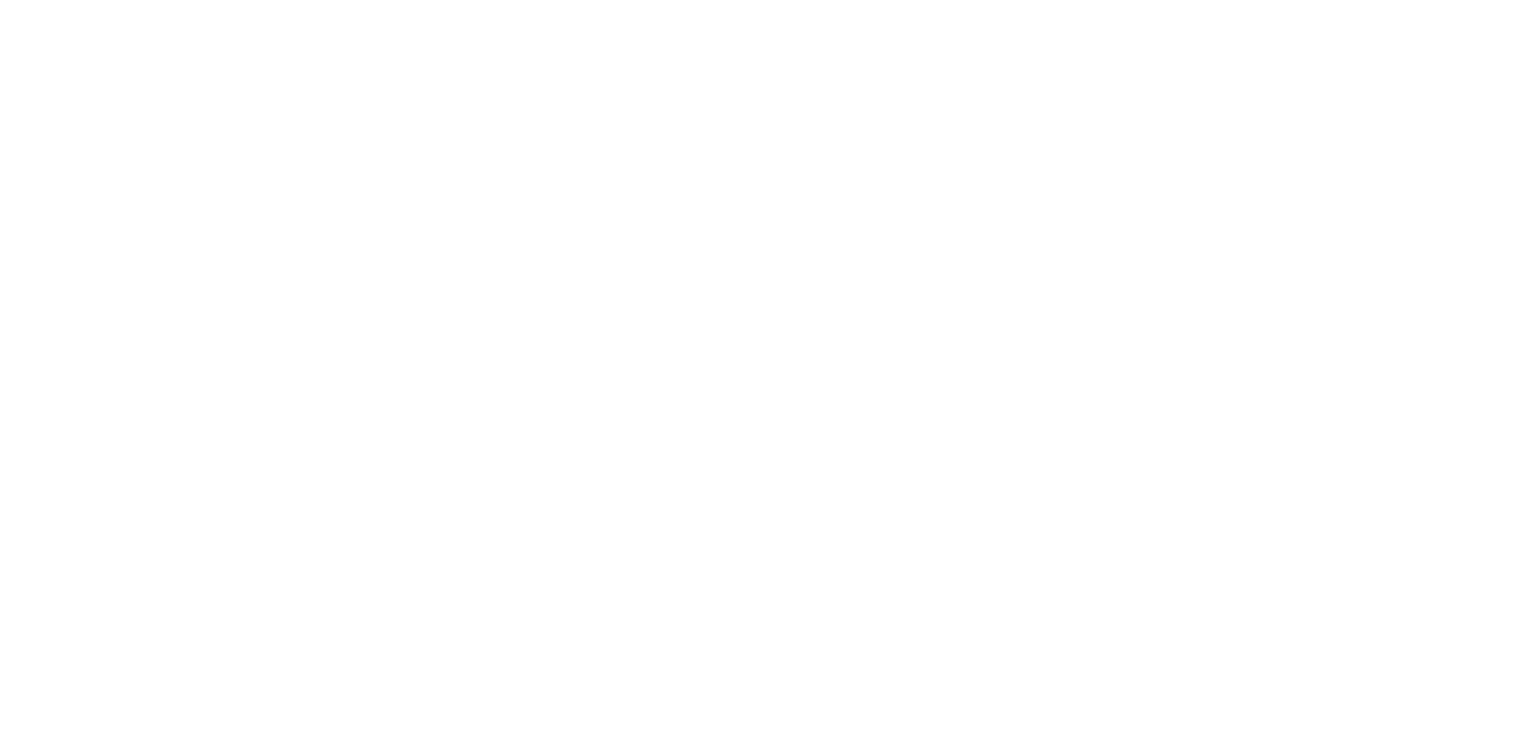 scroll, scrollTop: 0, scrollLeft: 0, axis: both 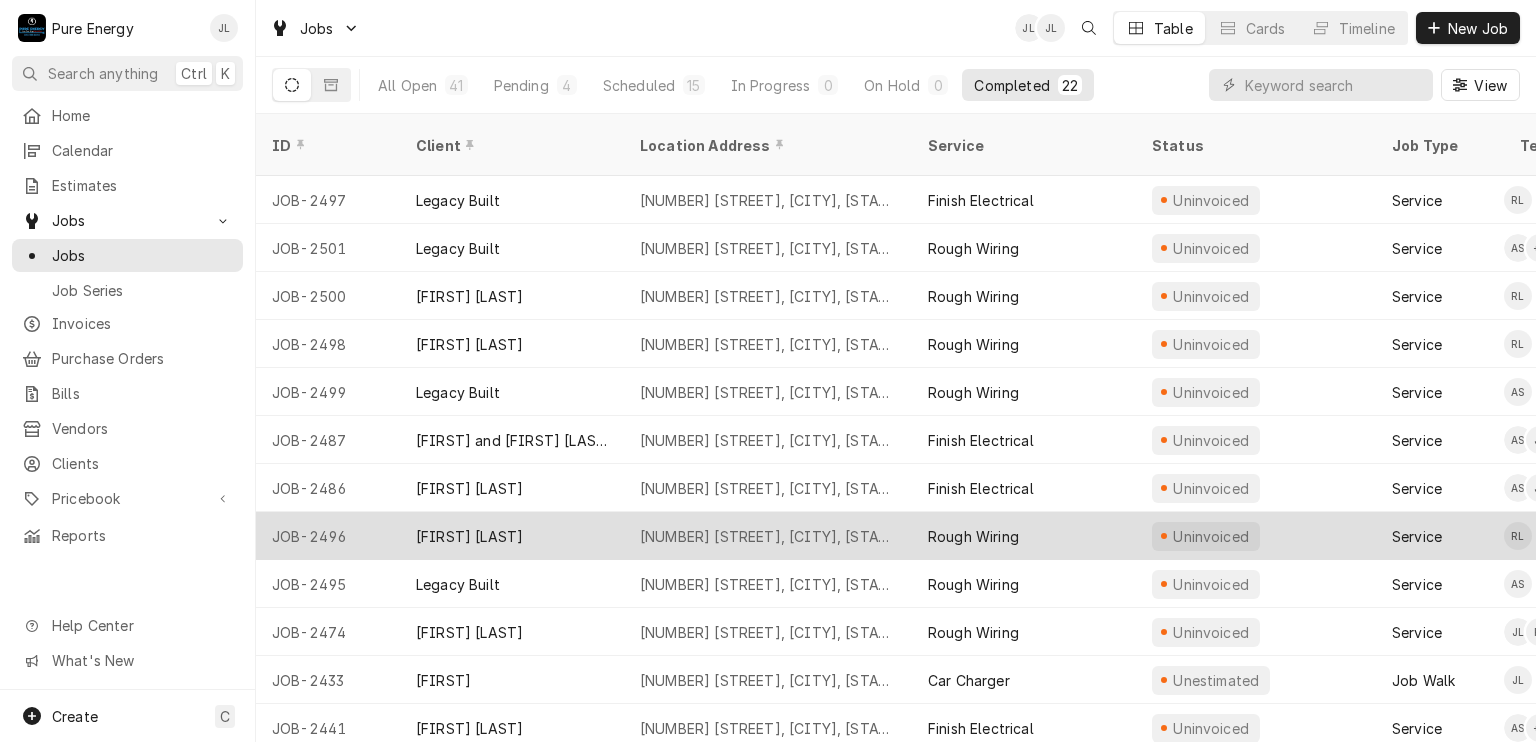 click on "Rough Wiring" at bounding box center [1024, 536] 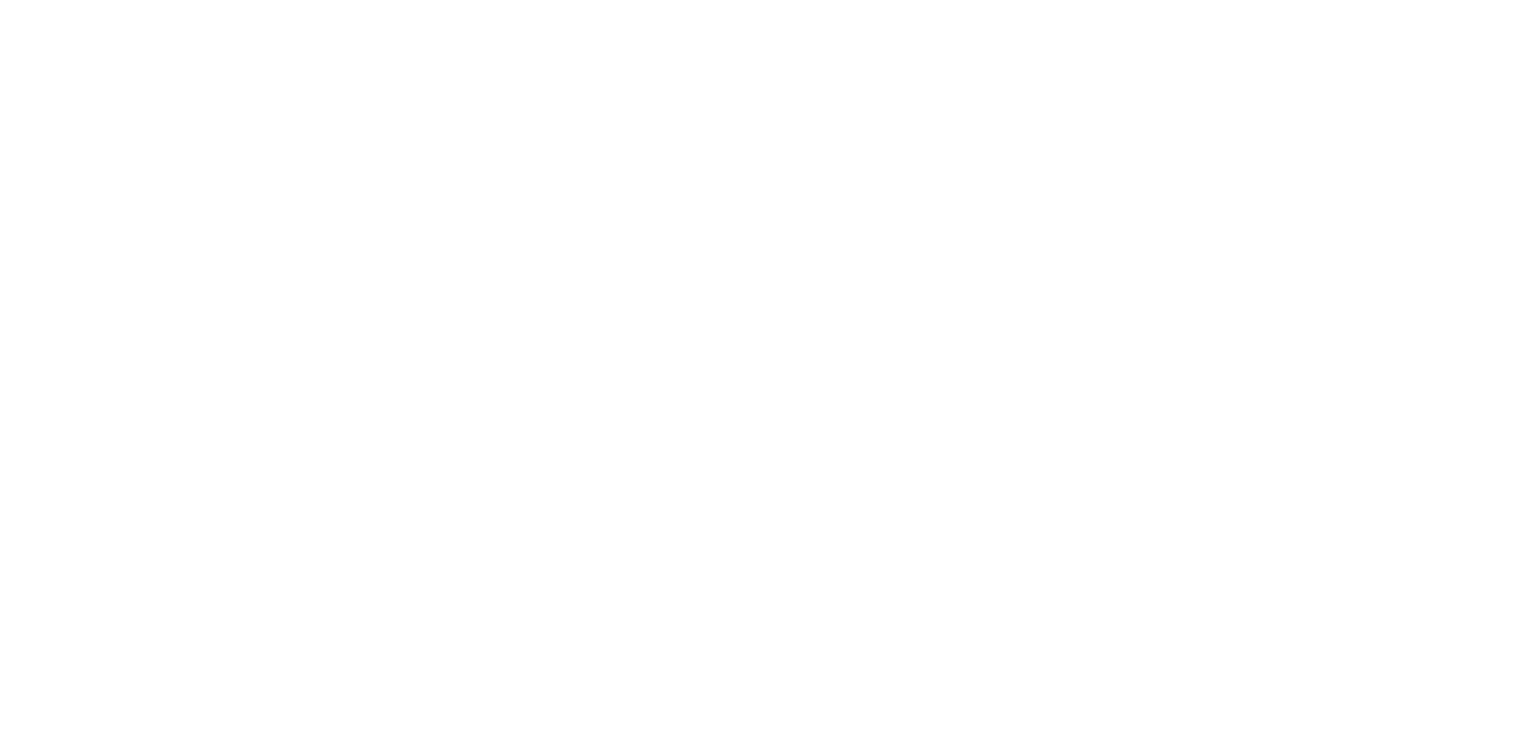 scroll, scrollTop: 0, scrollLeft: 0, axis: both 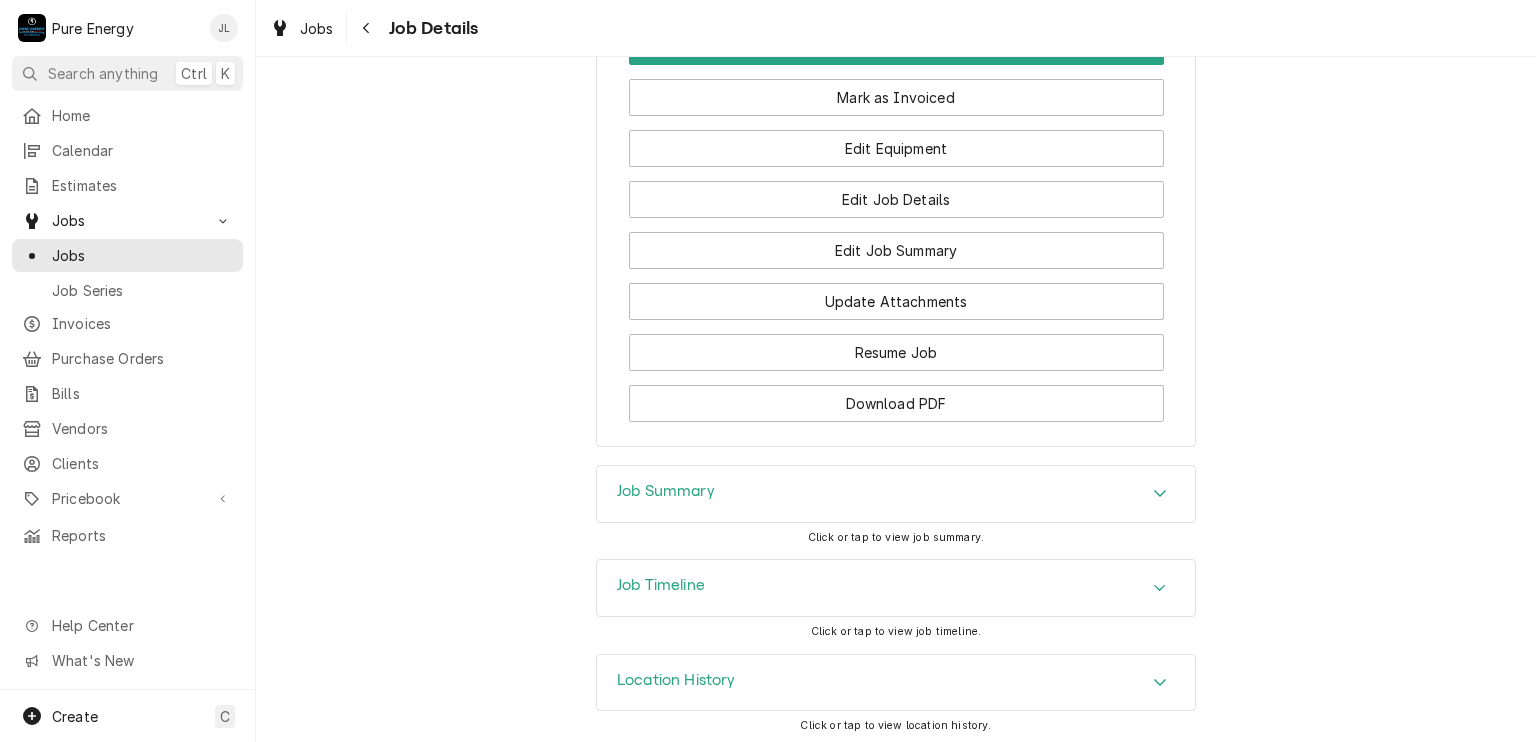 click on "Job Summary" at bounding box center (896, 494) 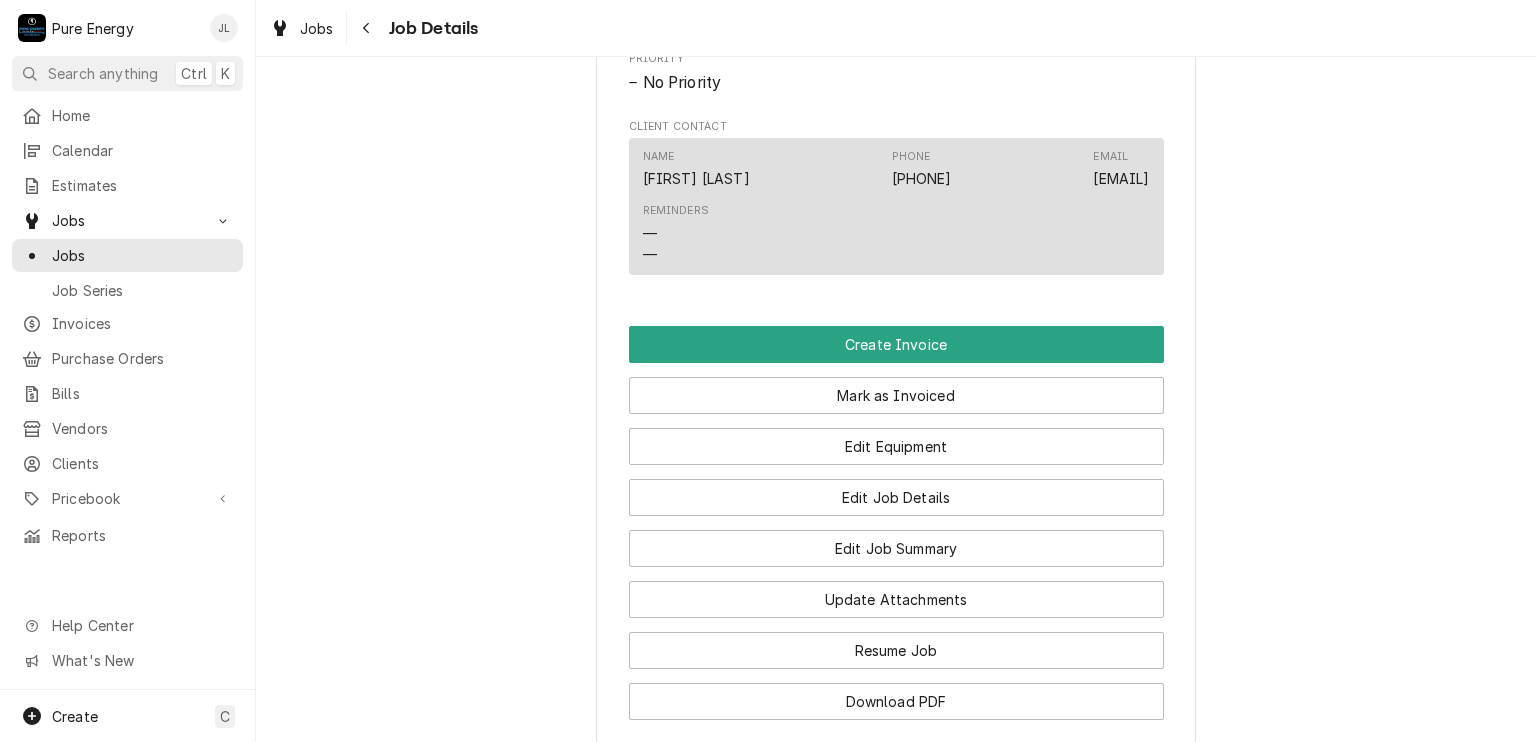scroll, scrollTop: 952, scrollLeft: 0, axis: vertical 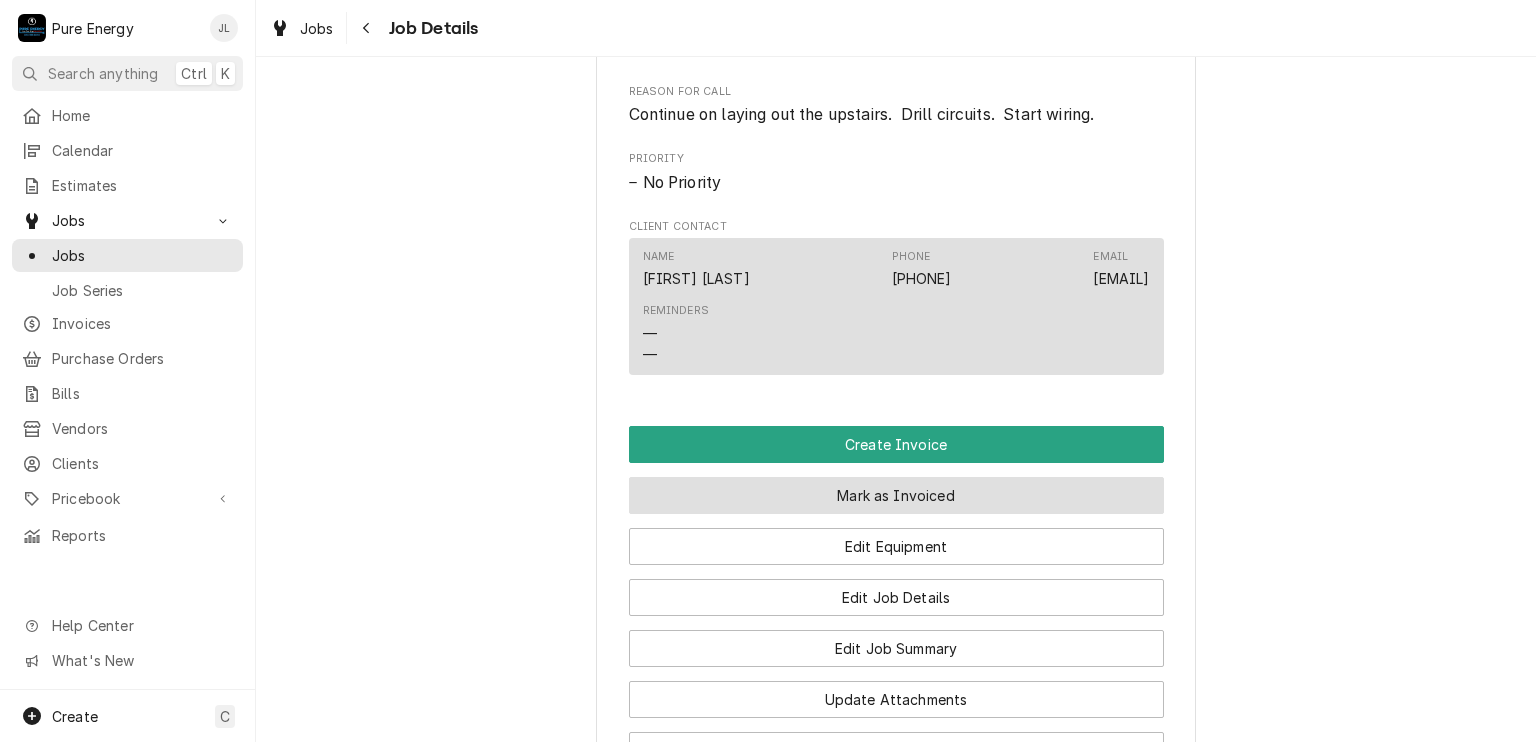 click on "Mark as Invoiced" at bounding box center [896, 495] 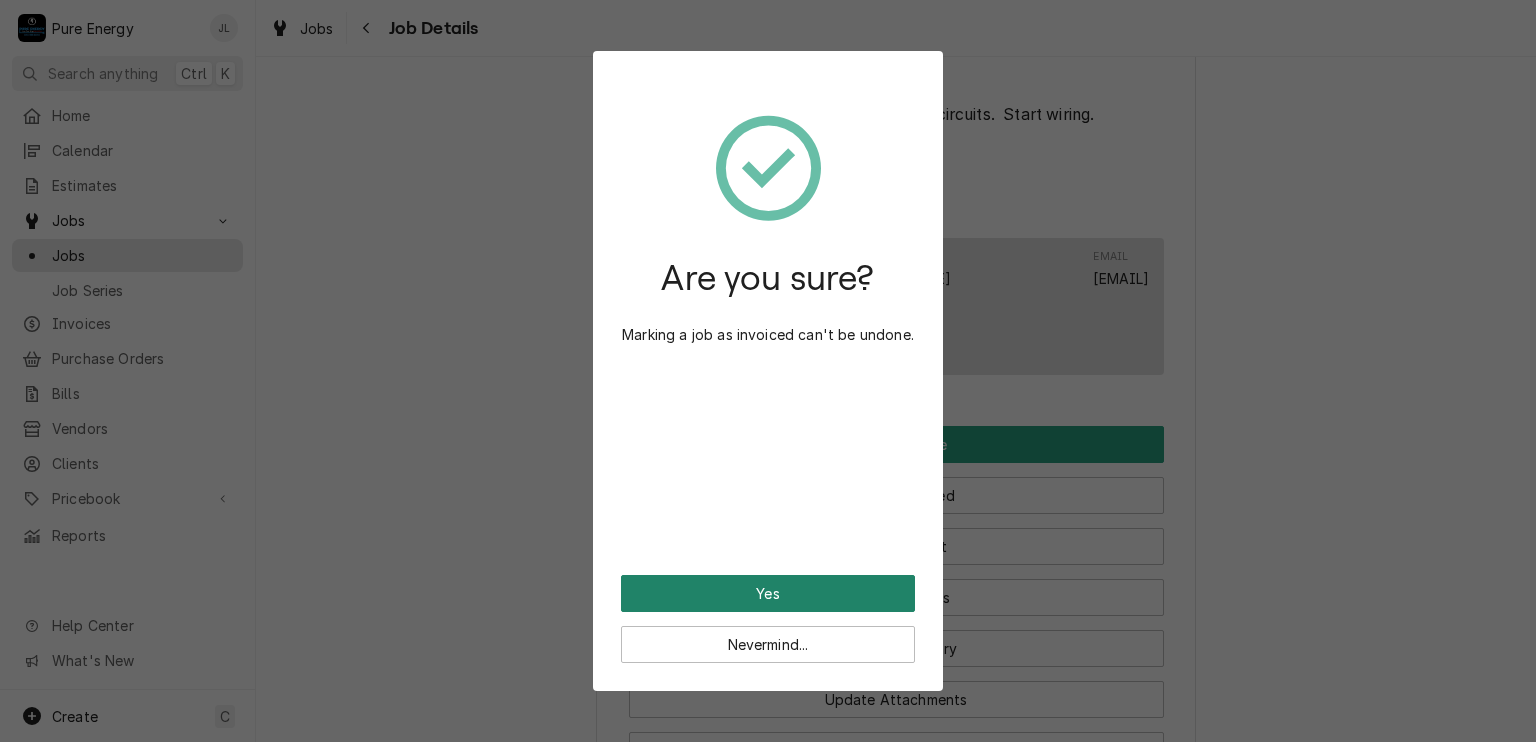 click on "Yes" at bounding box center (768, 593) 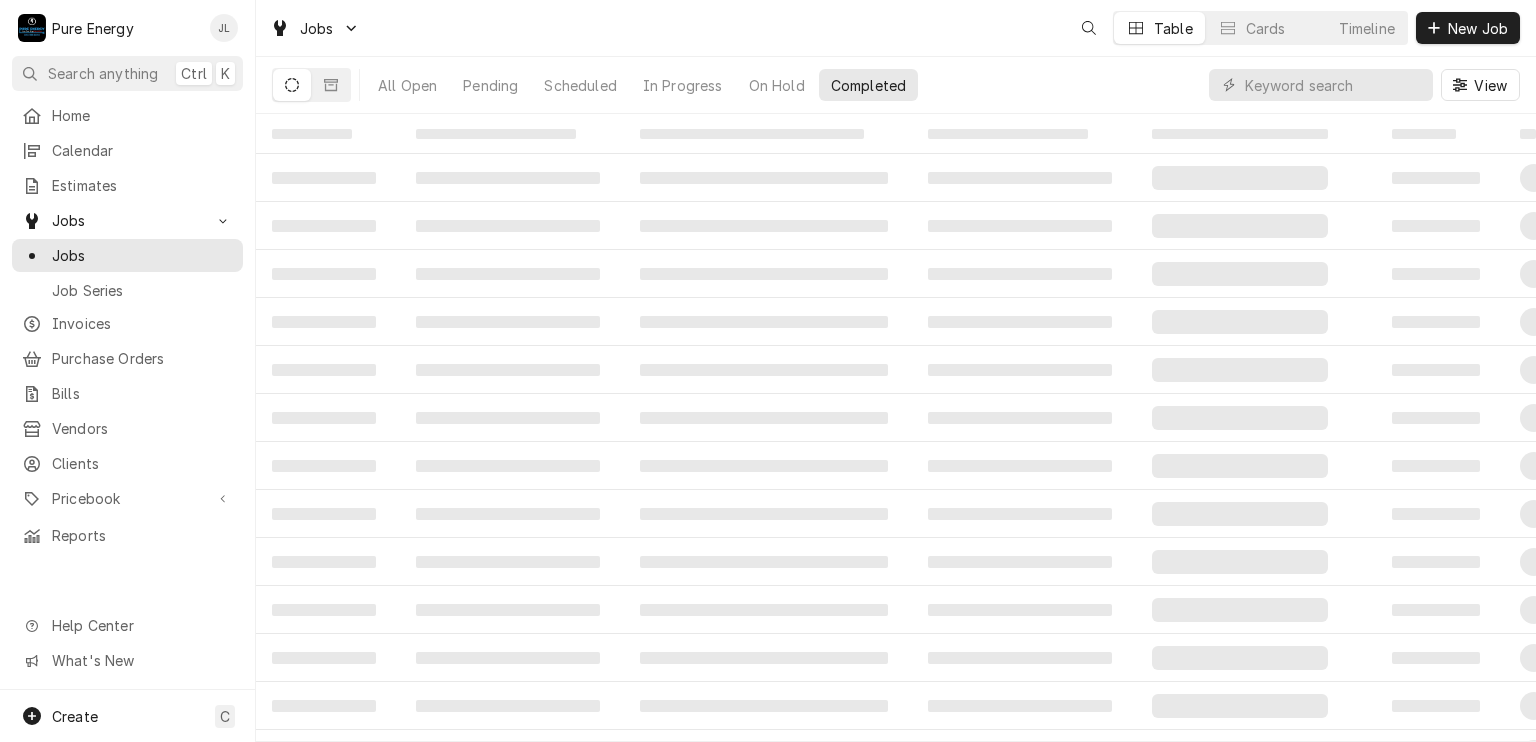 scroll, scrollTop: 0, scrollLeft: 0, axis: both 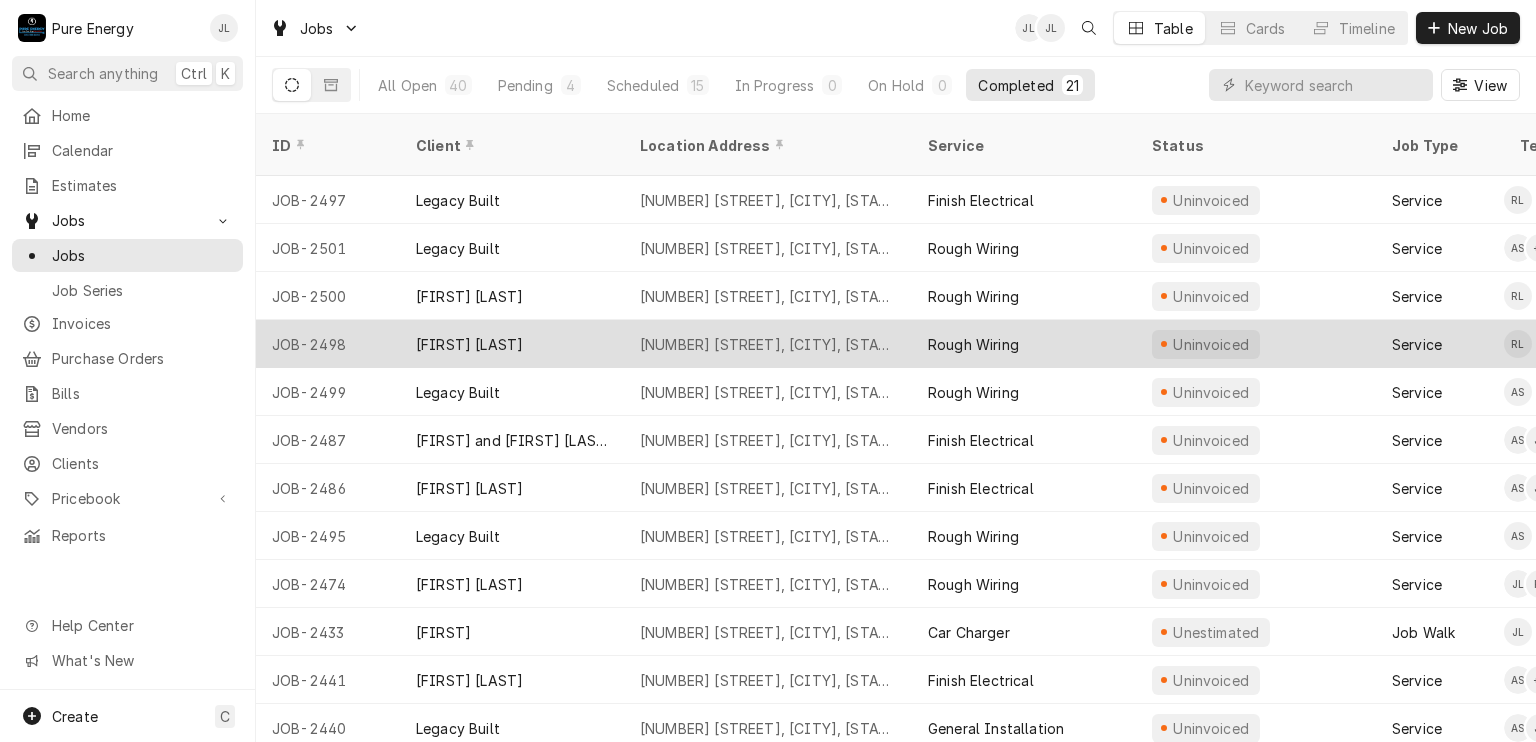 click on "Rough Wiring" at bounding box center [1024, 344] 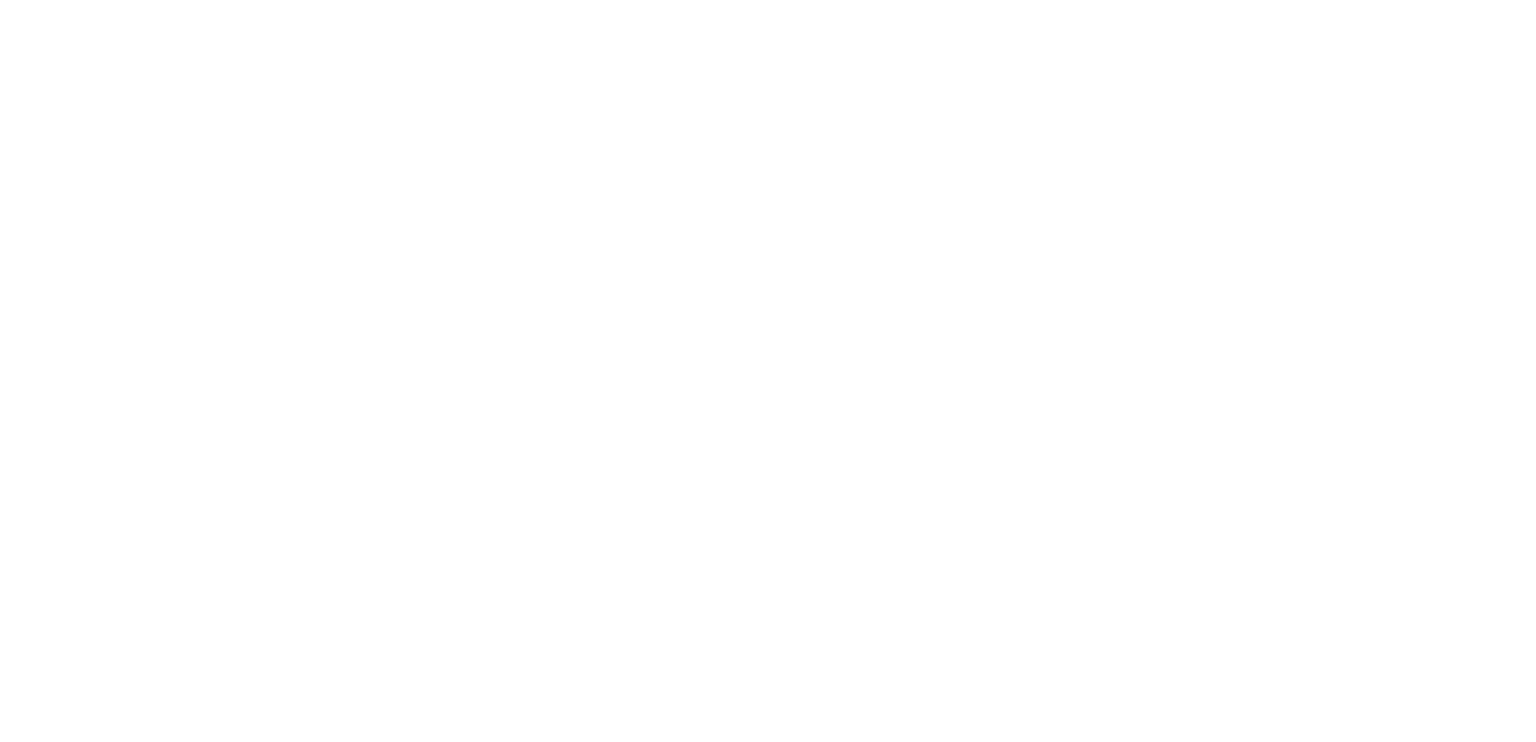 scroll, scrollTop: 0, scrollLeft: 0, axis: both 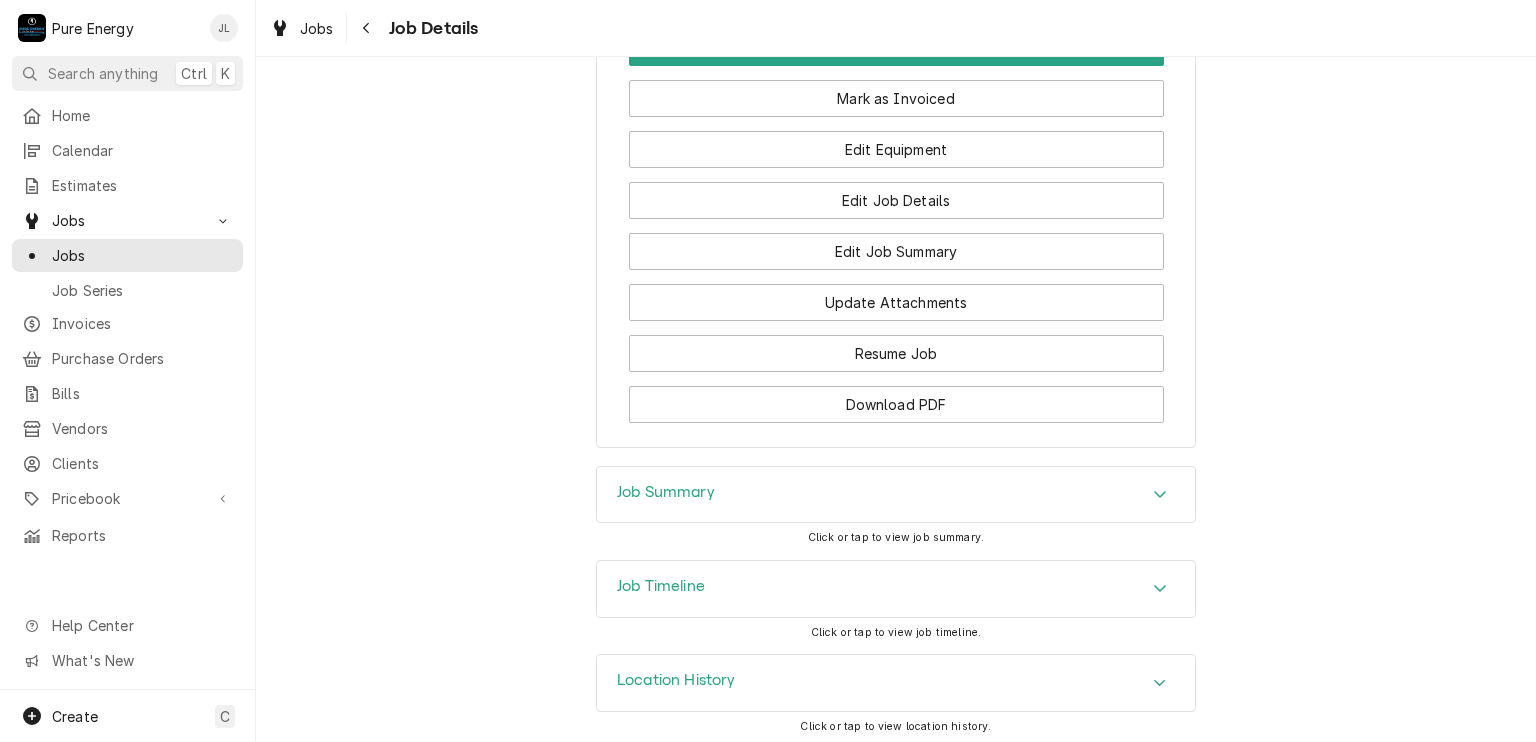 drag, startPoint x: 705, startPoint y: 479, endPoint x: 728, endPoint y: 476, distance: 23.194826 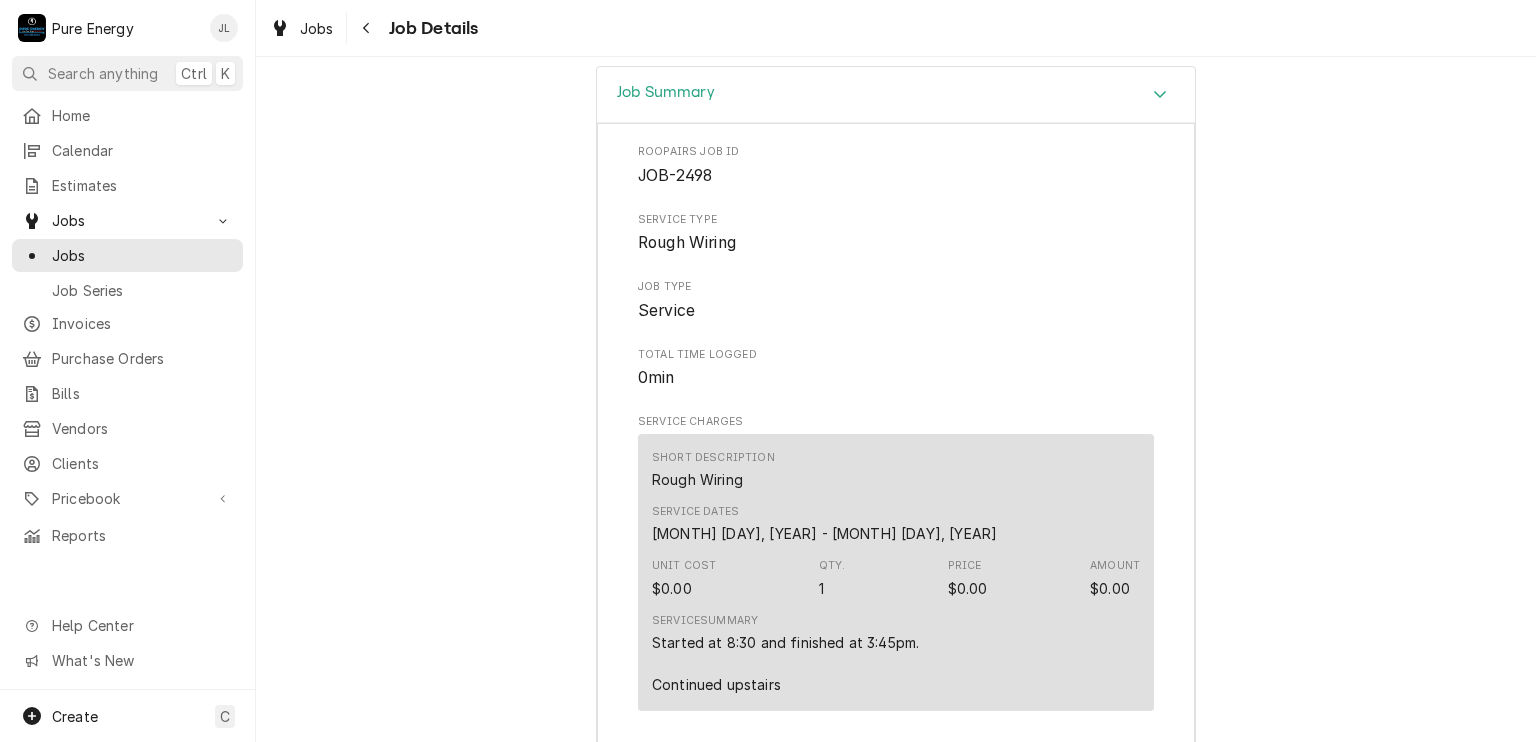 scroll, scrollTop: 1973, scrollLeft: 0, axis: vertical 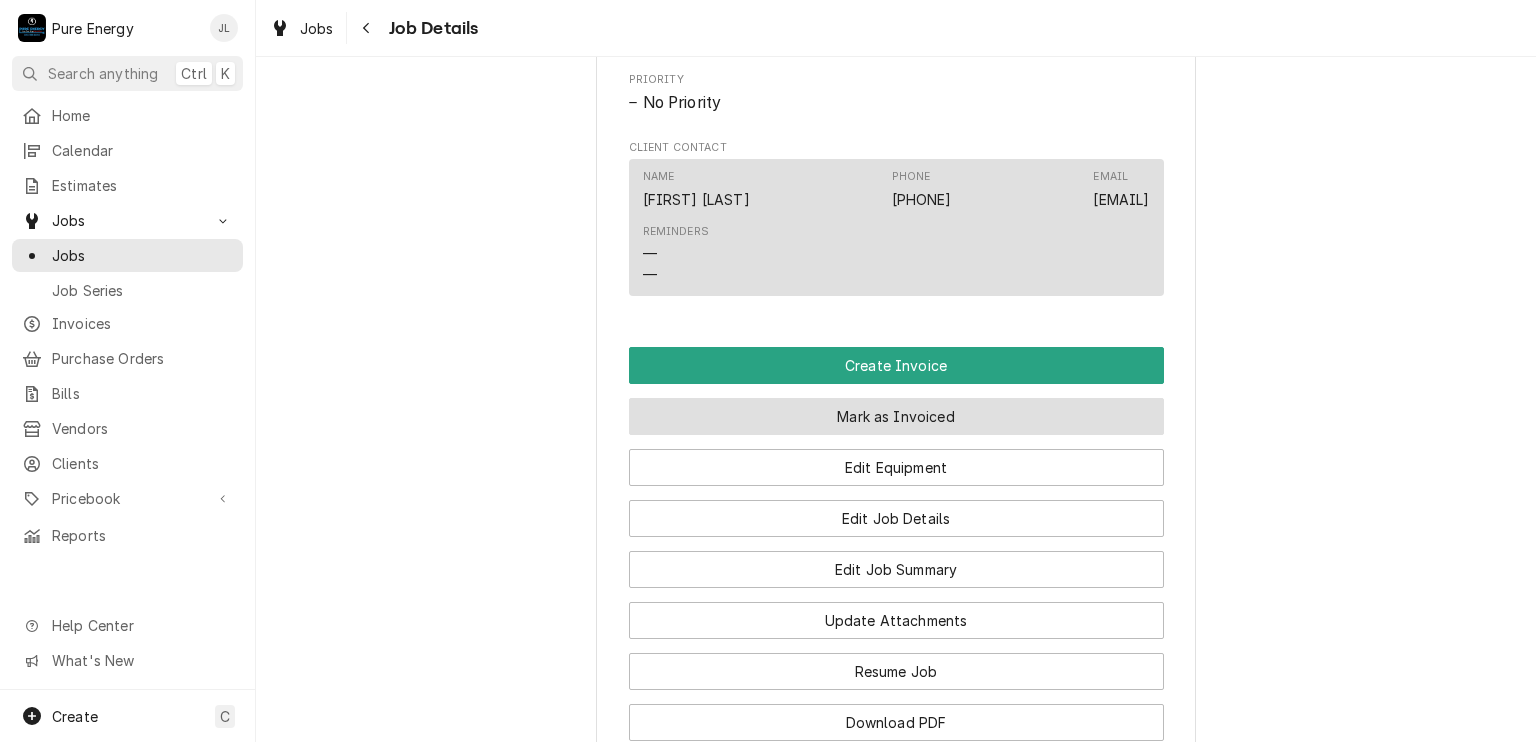 click on "Mark as Invoiced" at bounding box center (896, 416) 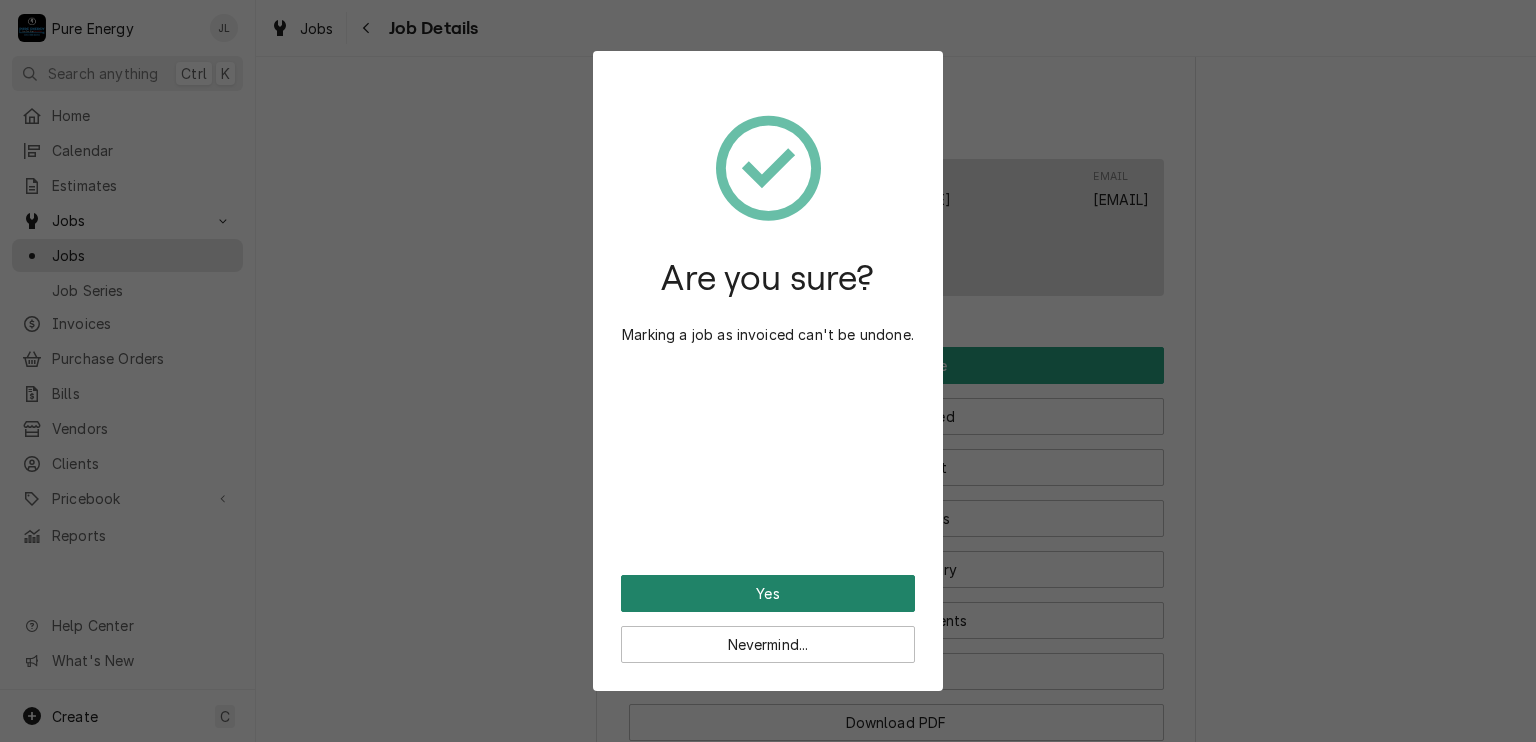 click on "Yes" at bounding box center (768, 593) 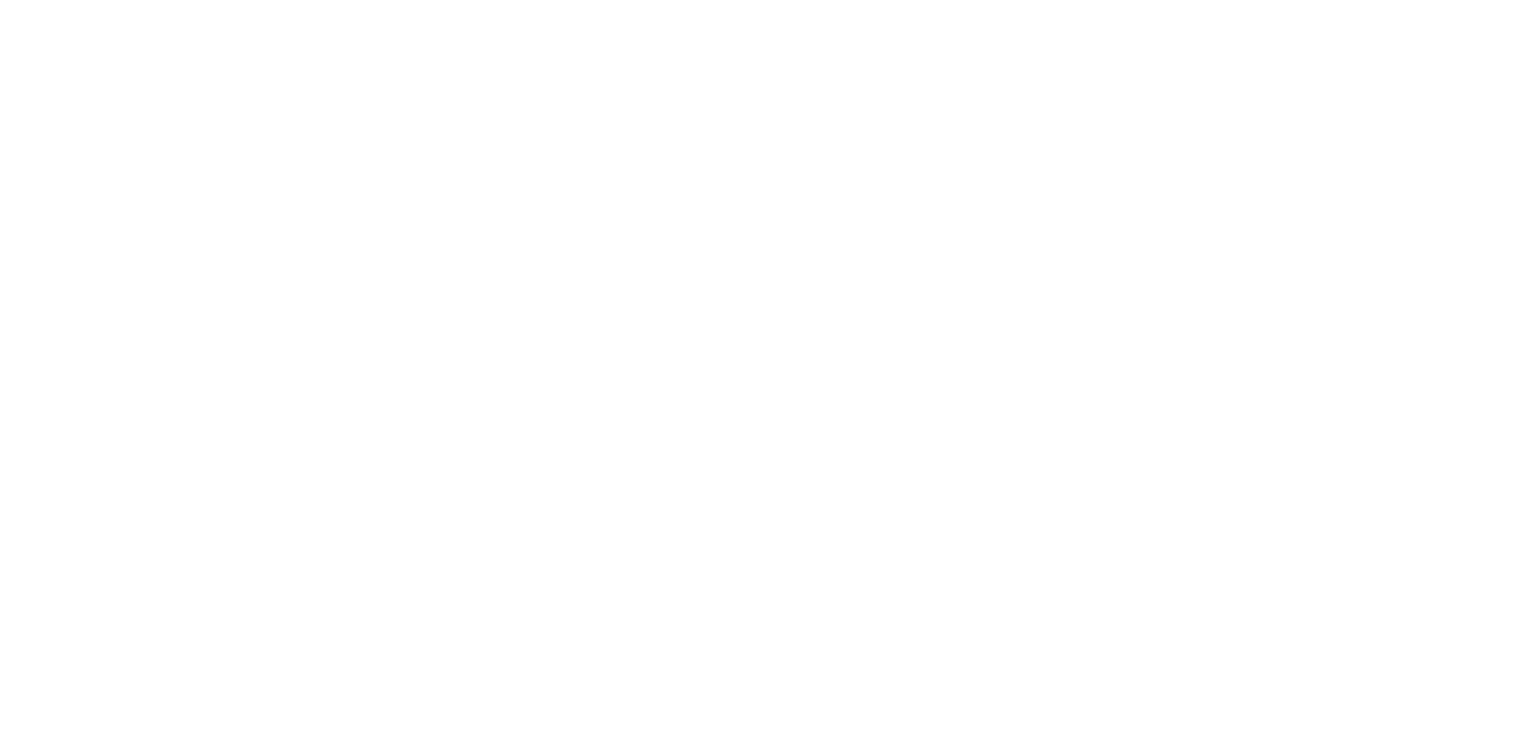 scroll, scrollTop: 0, scrollLeft: 0, axis: both 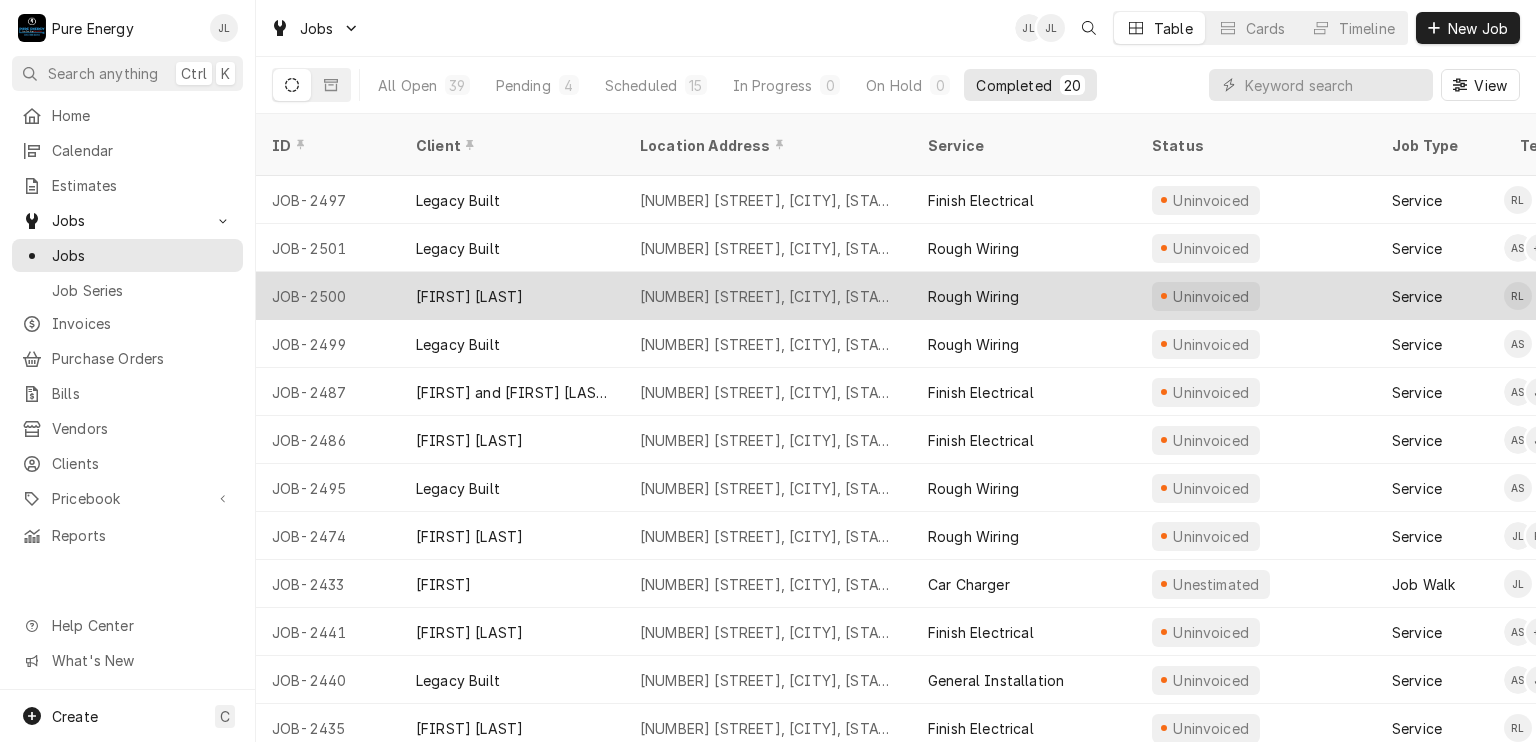 click on "Rough Wiring" at bounding box center [1024, 296] 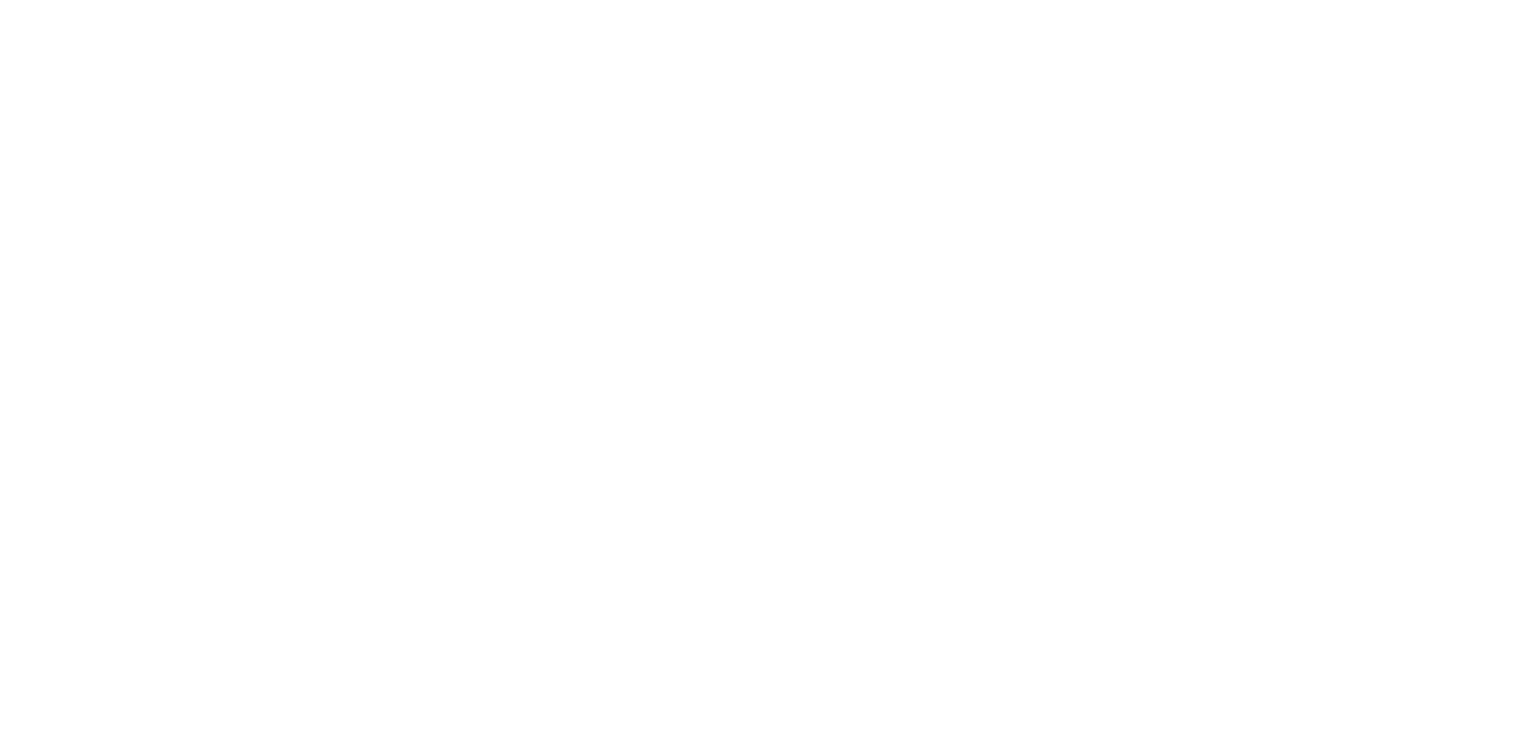 scroll, scrollTop: 0, scrollLeft: 0, axis: both 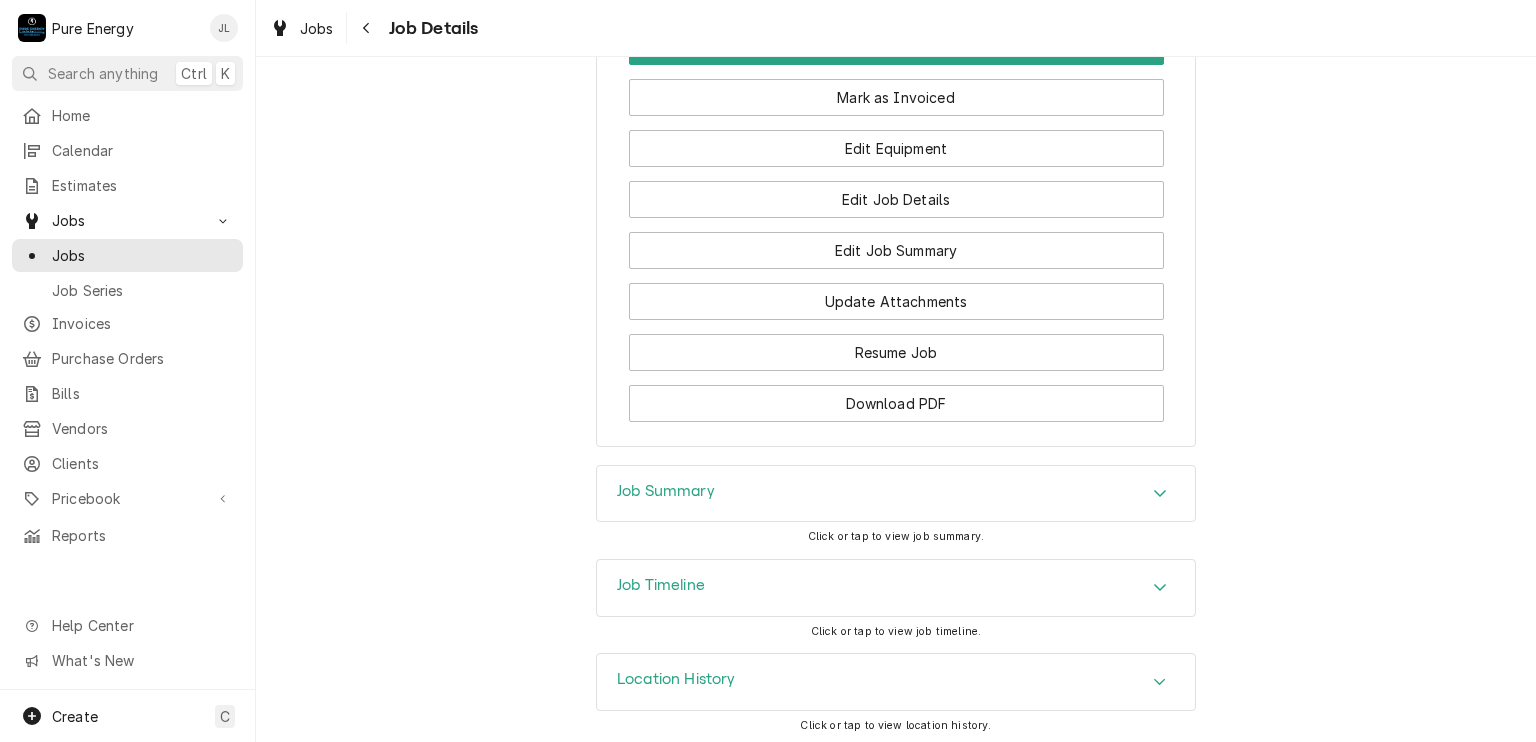 click on "Job Summary" at bounding box center (896, 494) 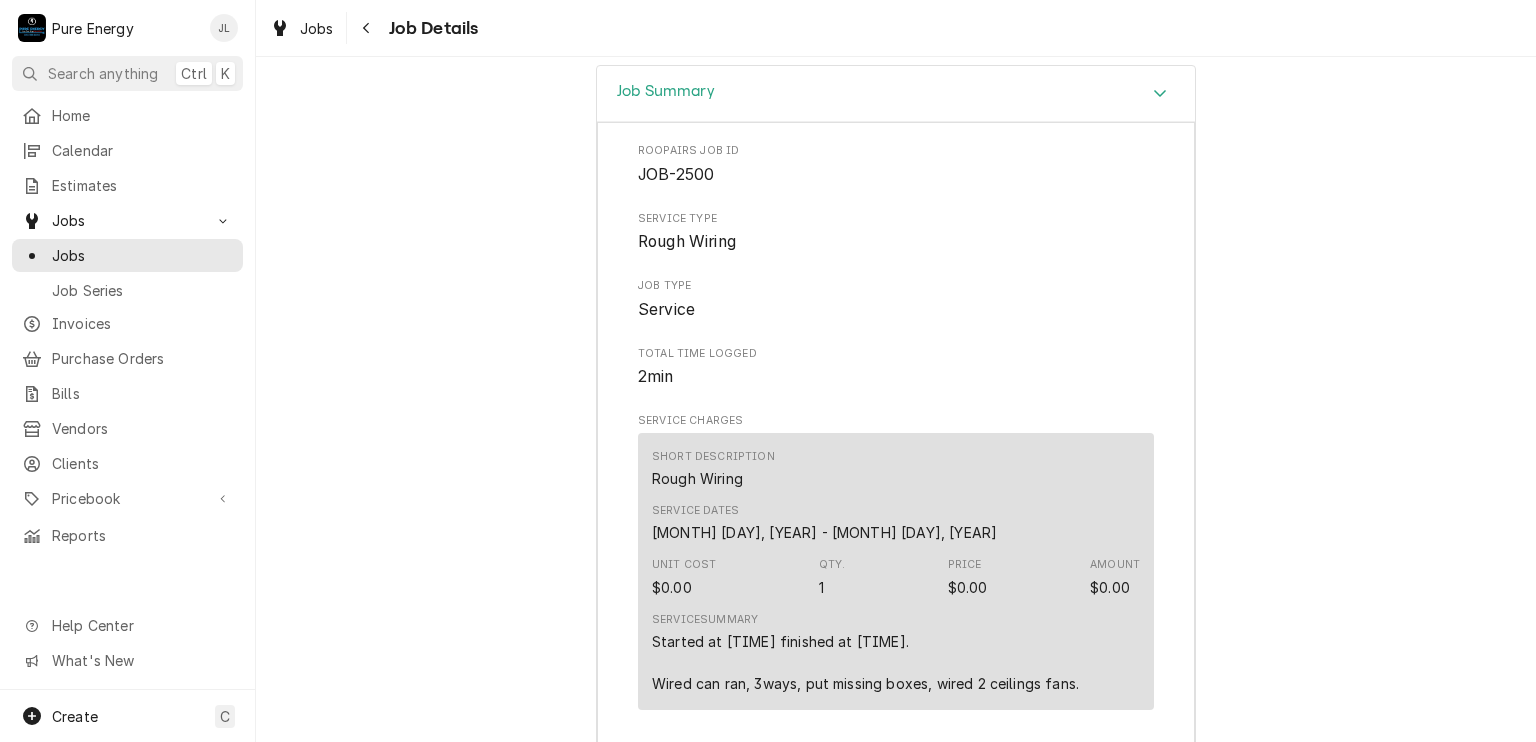 scroll, scrollTop: 2352, scrollLeft: 0, axis: vertical 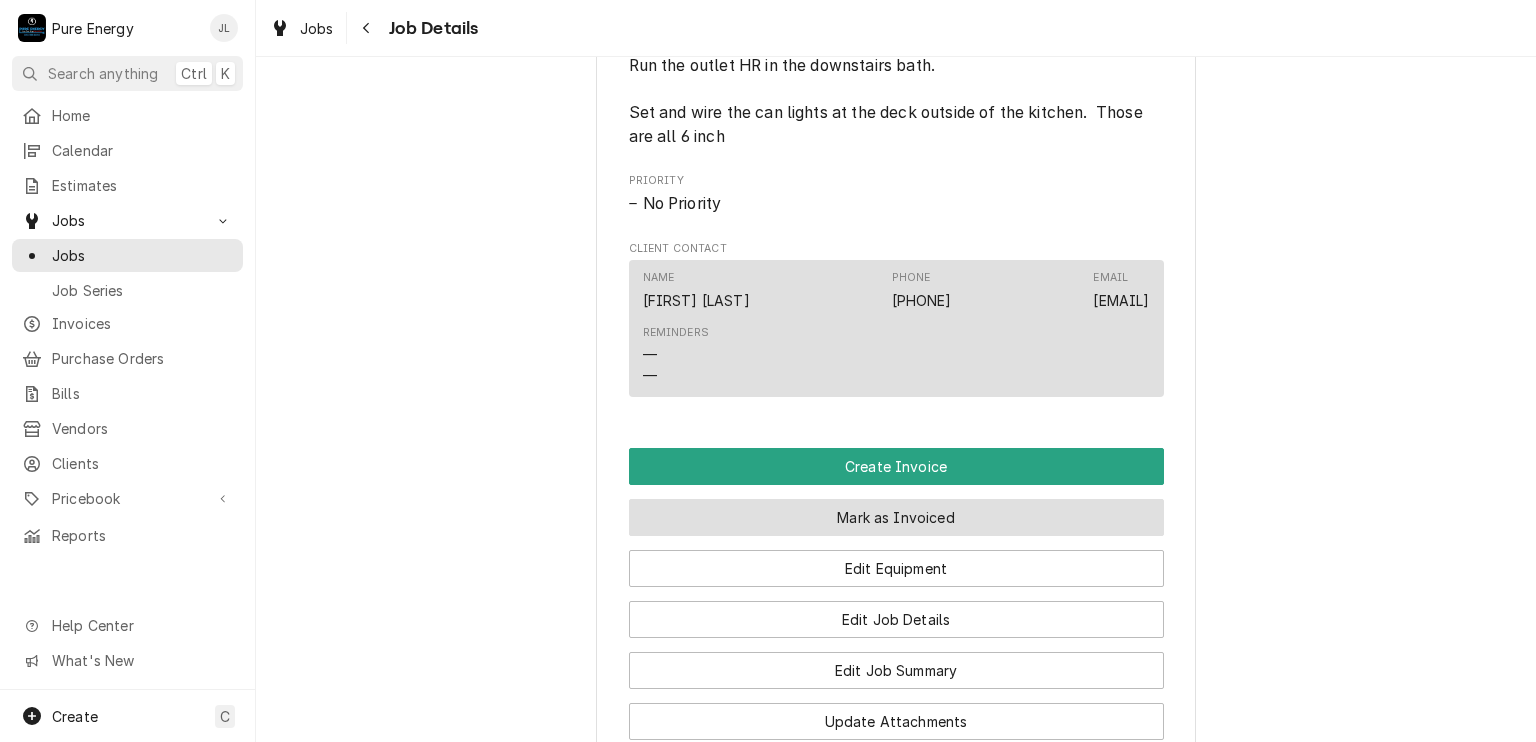 click on "Mark as Invoiced" at bounding box center [896, 517] 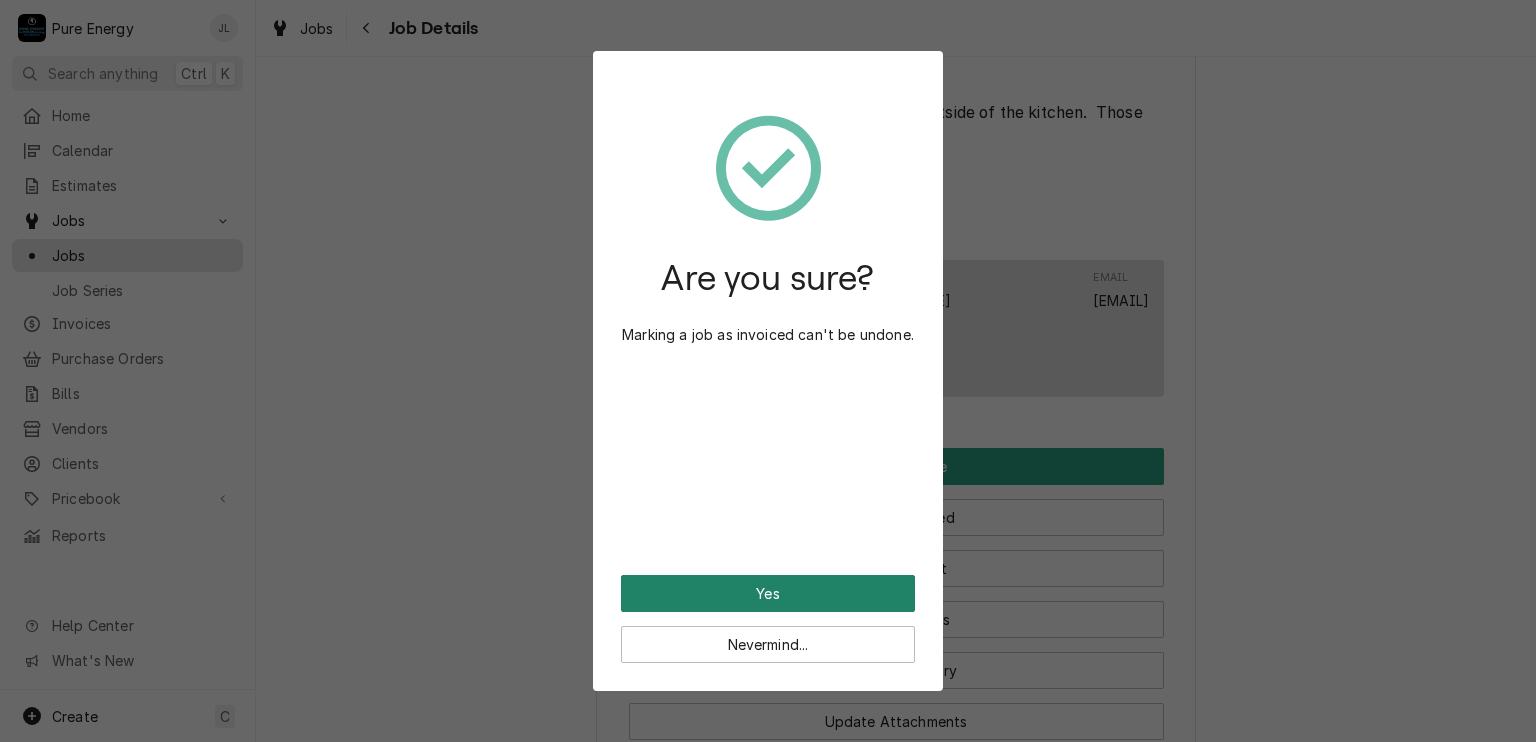 click on "Yes" at bounding box center [768, 593] 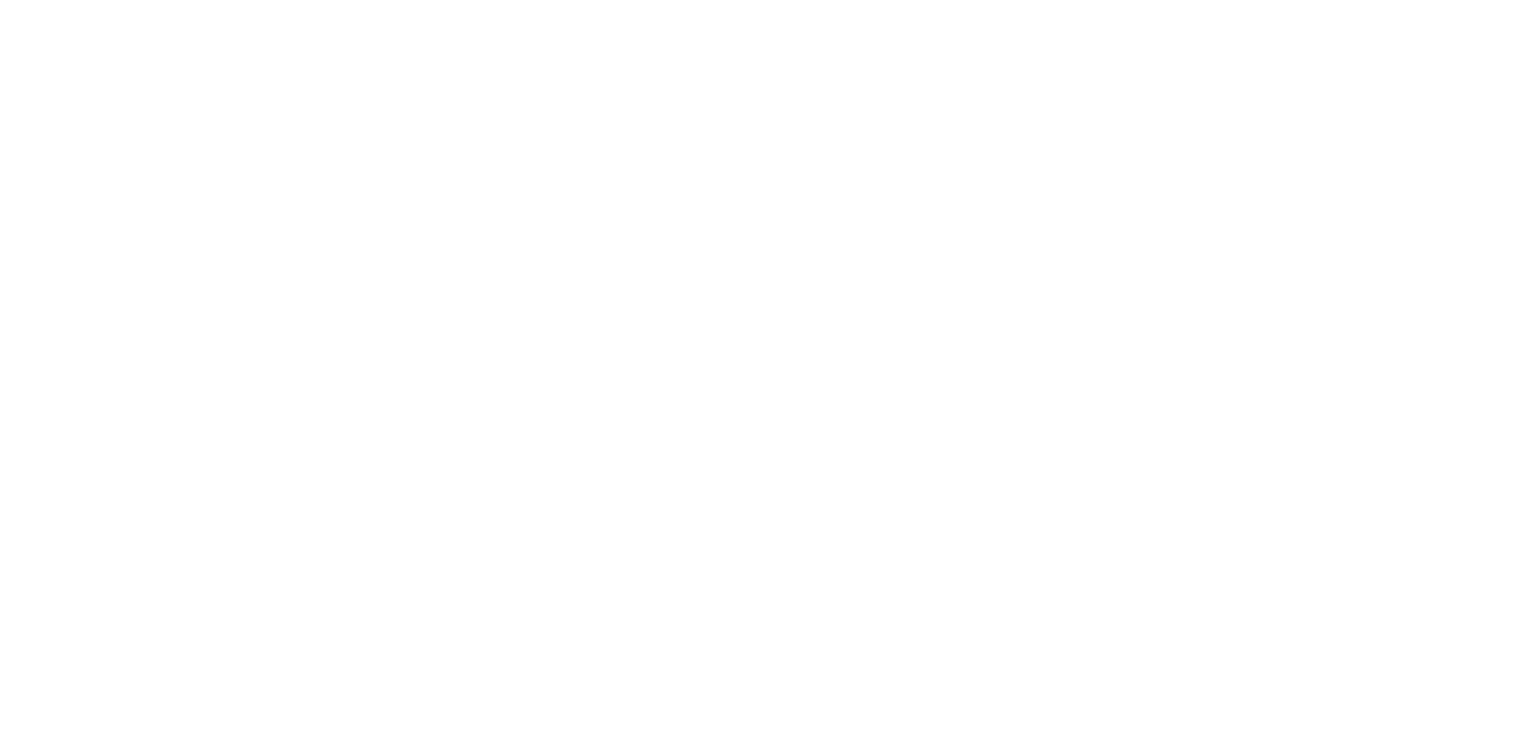 scroll, scrollTop: 0, scrollLeft: 0, axis: both 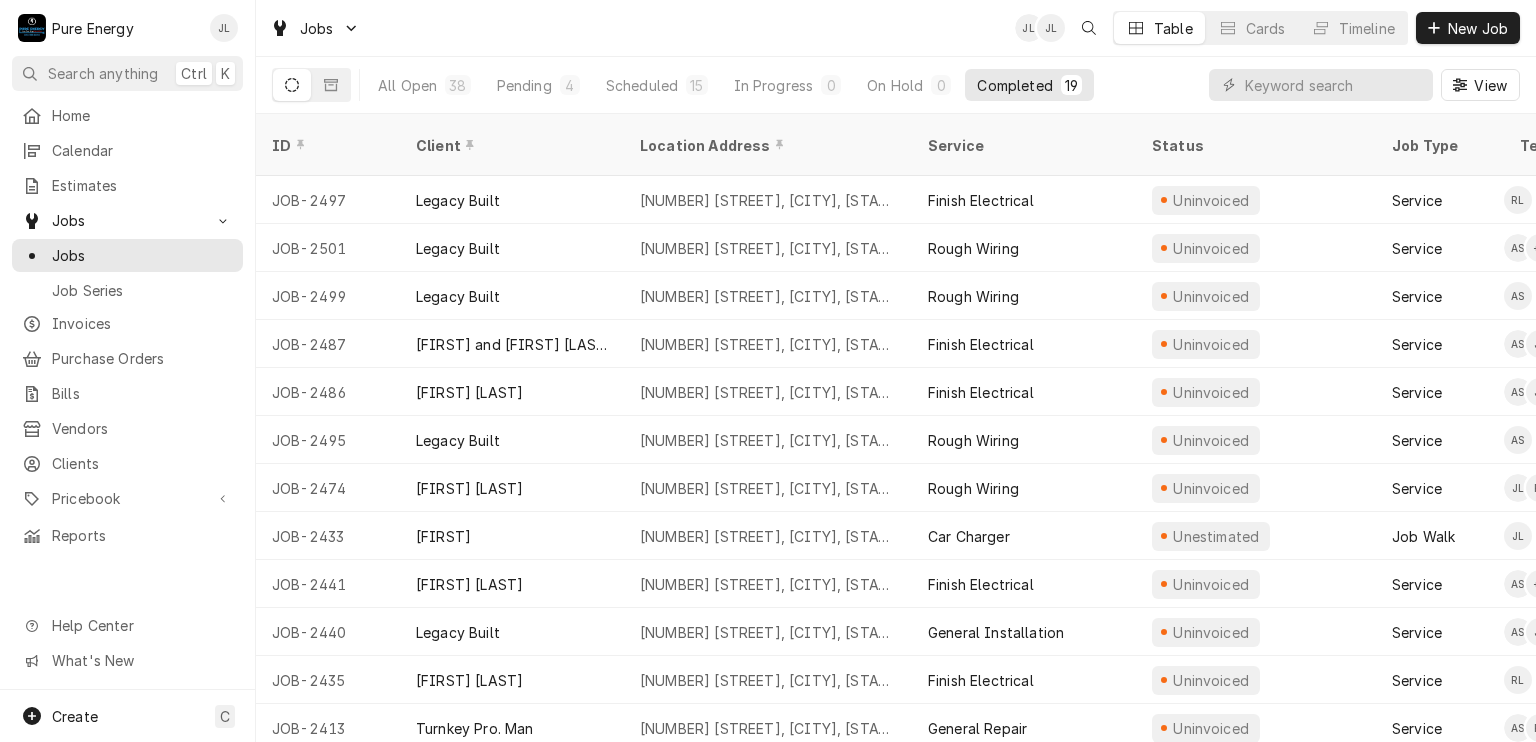 click on "Jobs   JL JL Table Cards Timeline New Job" at bounding box center (896, 28) 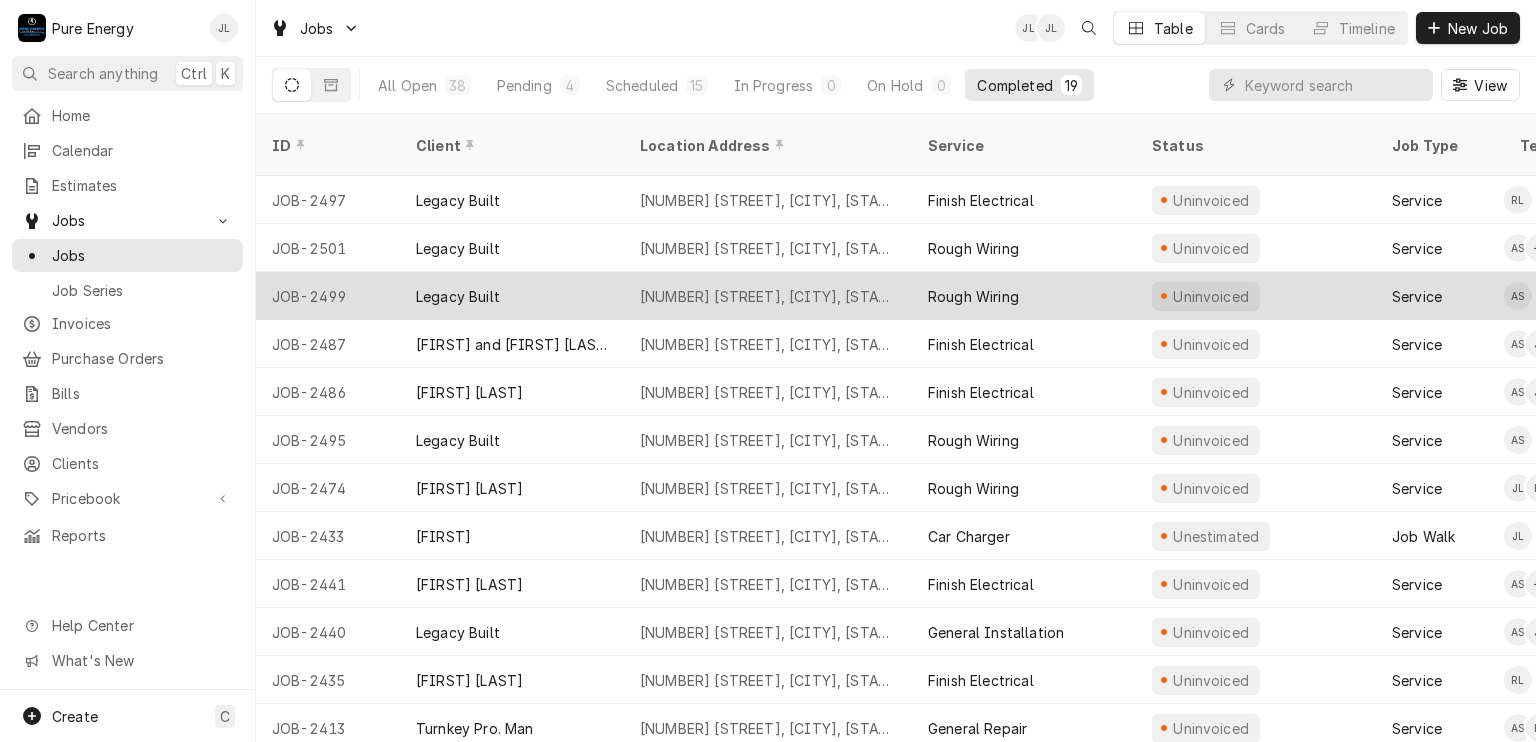 click on "Rough Wiring" at bounding box center [1024, 296] 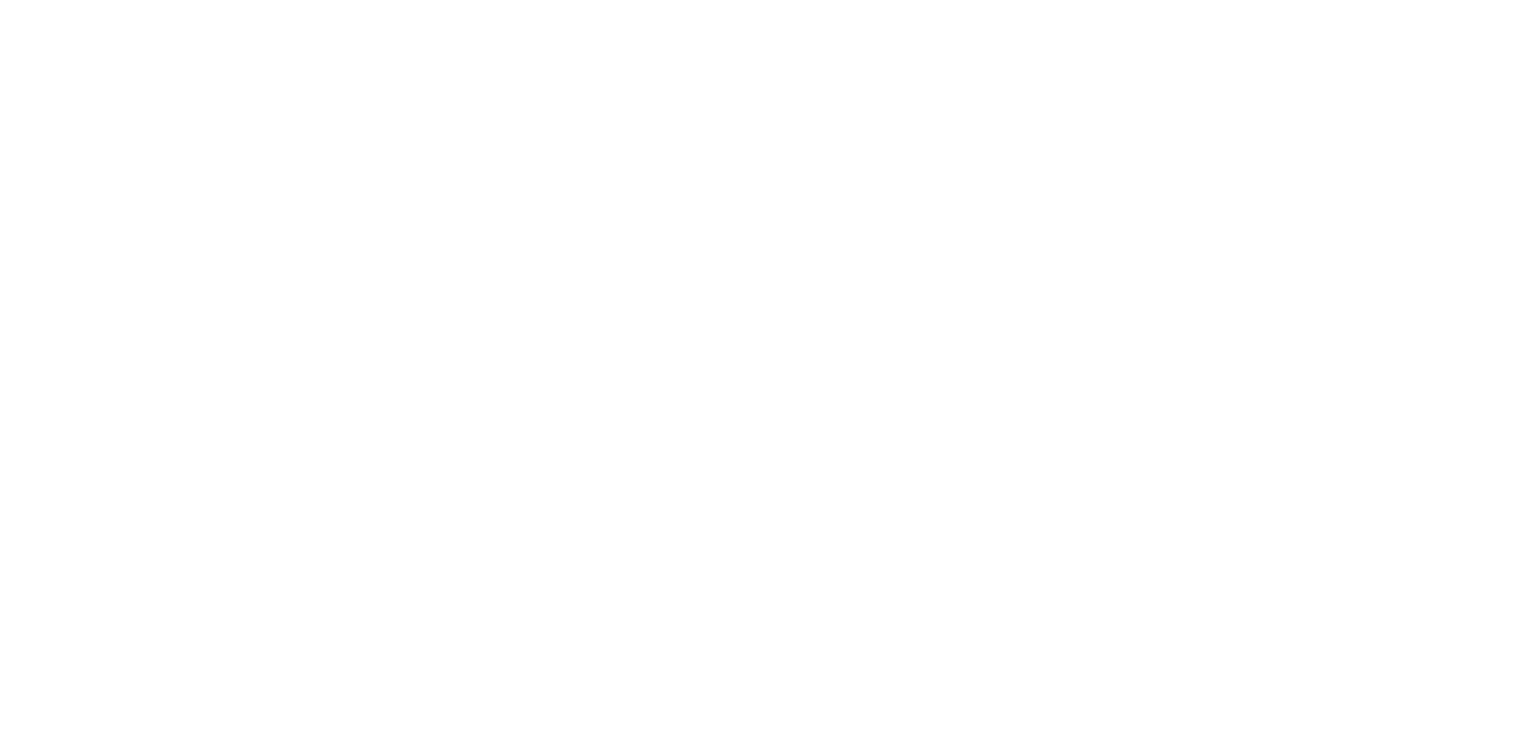 scroll, scrollTop: 0, scrollLeft: 0, axis: both 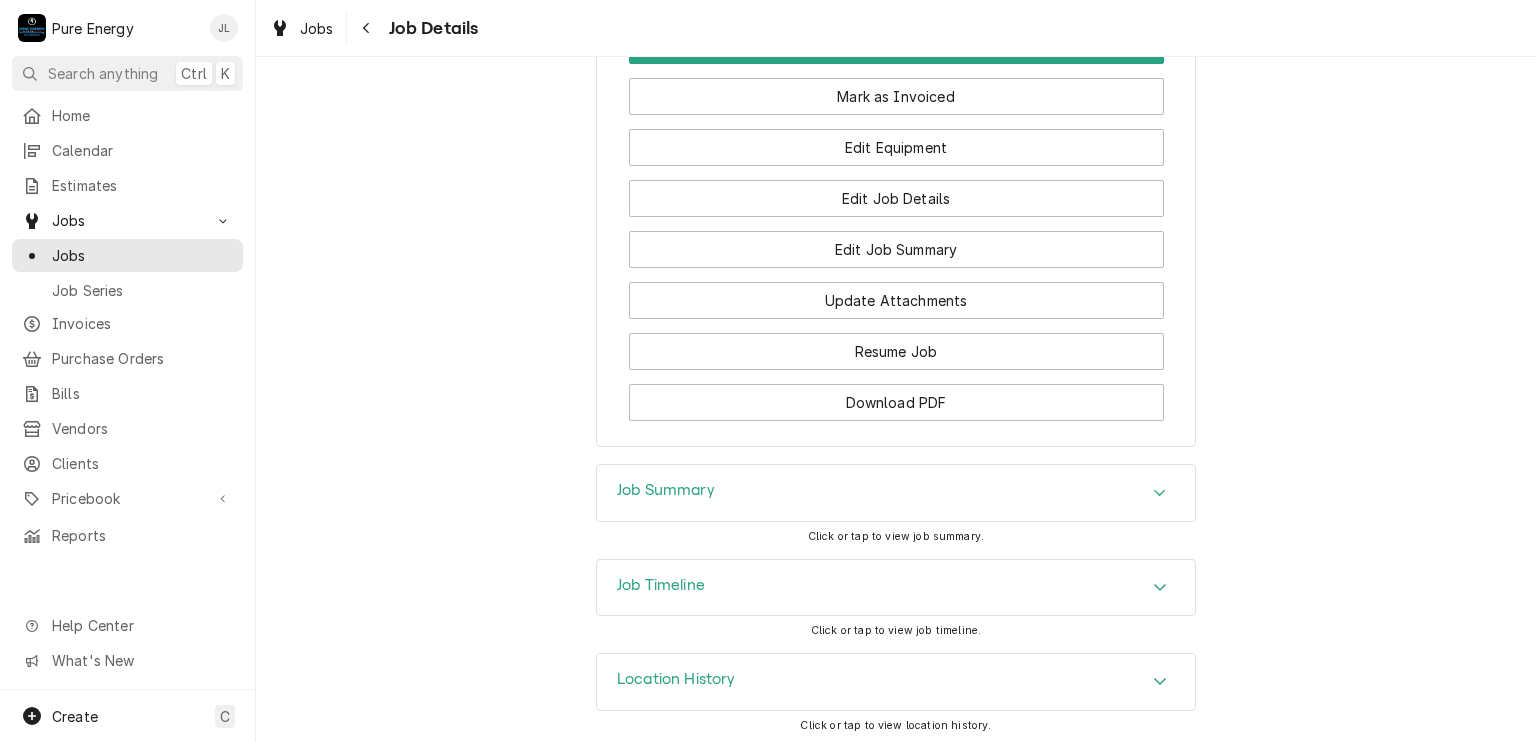 drag, startPoint x: 724, startPoint y: 492, endPoint x: 731, endPoint y: 484, distance: 10.630146 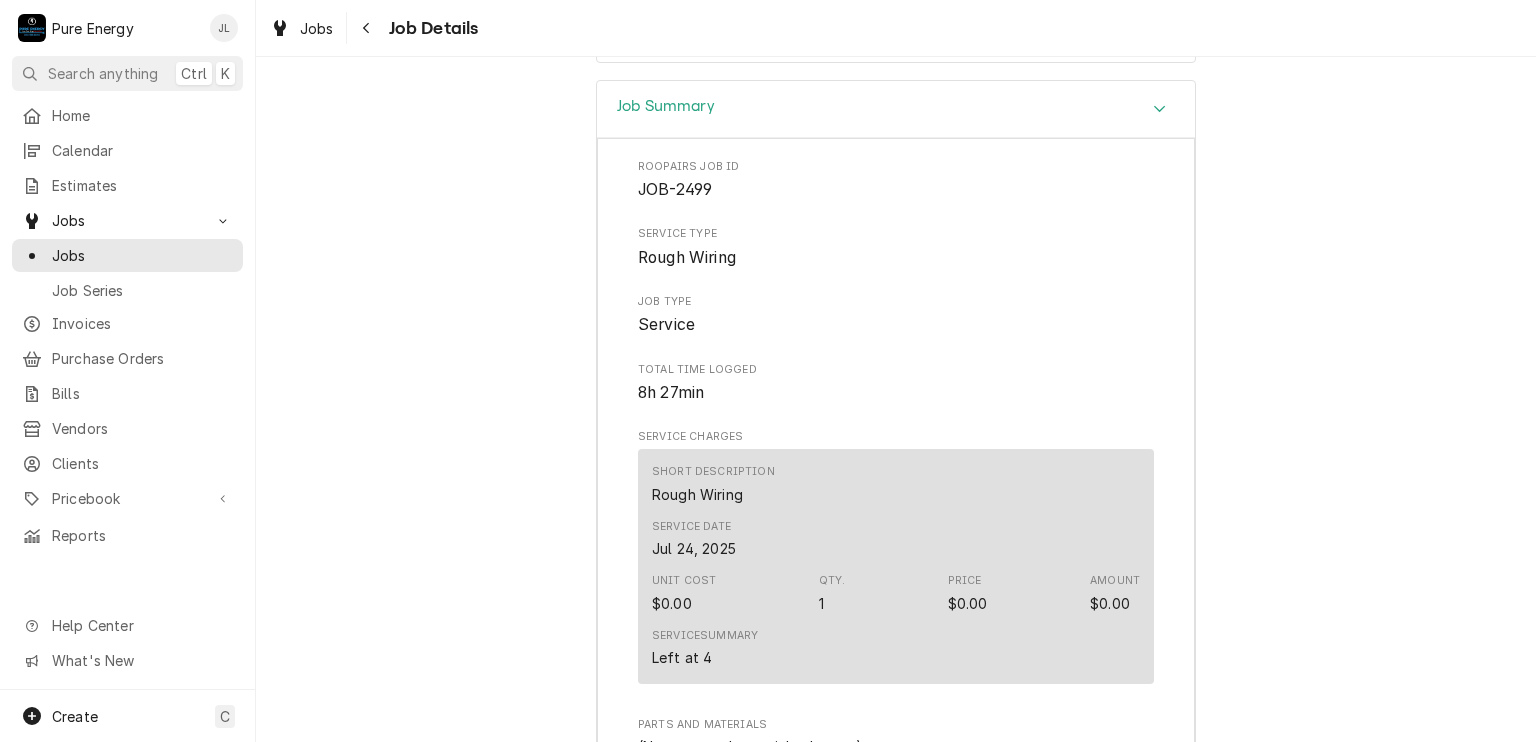 scroll, scrollTop: 2000, scrollLeft: 0, axis: vertical 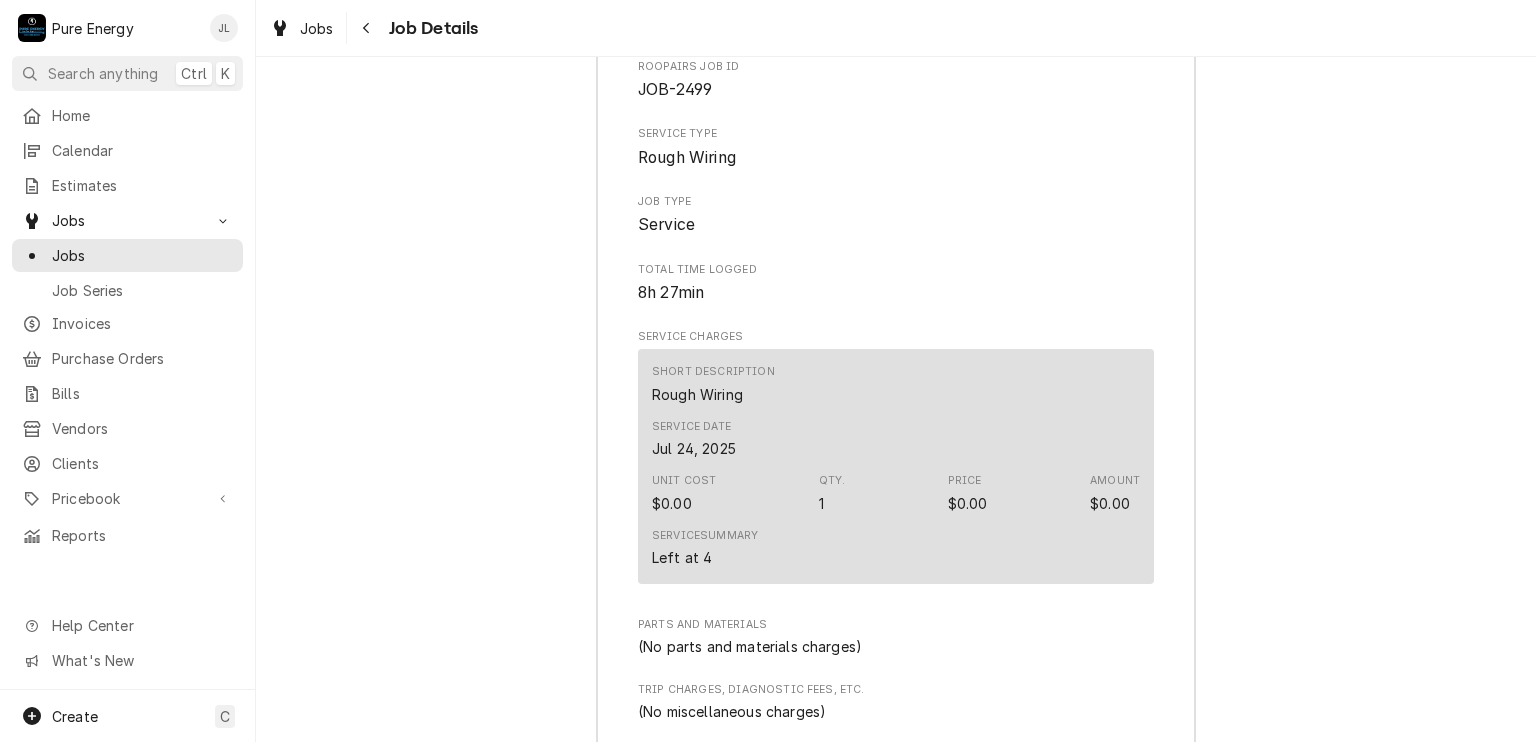 click on "8h 27min" at bounding box center [896, 293] 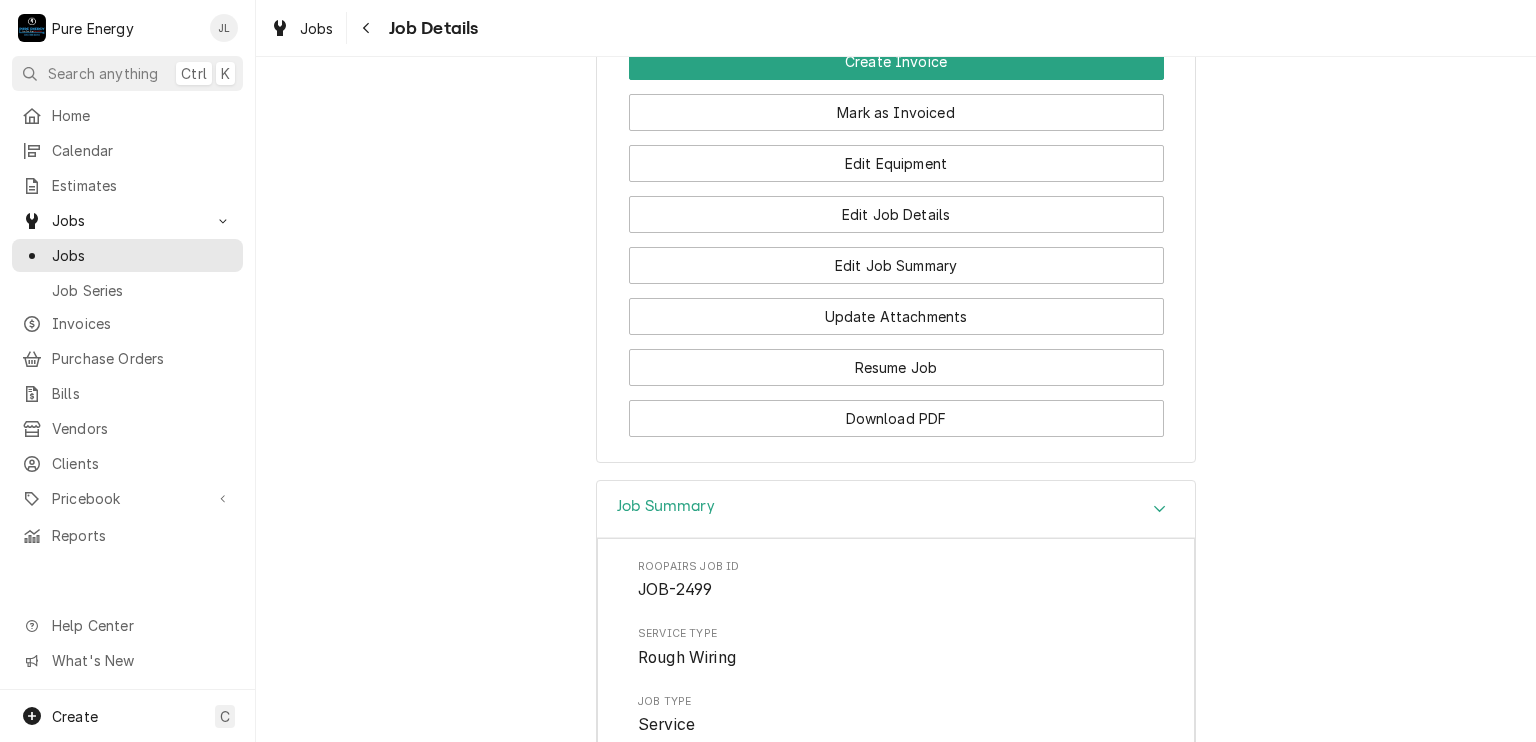scroll, scrollTop: 1300, scrollLeft: 0, axis: vertical 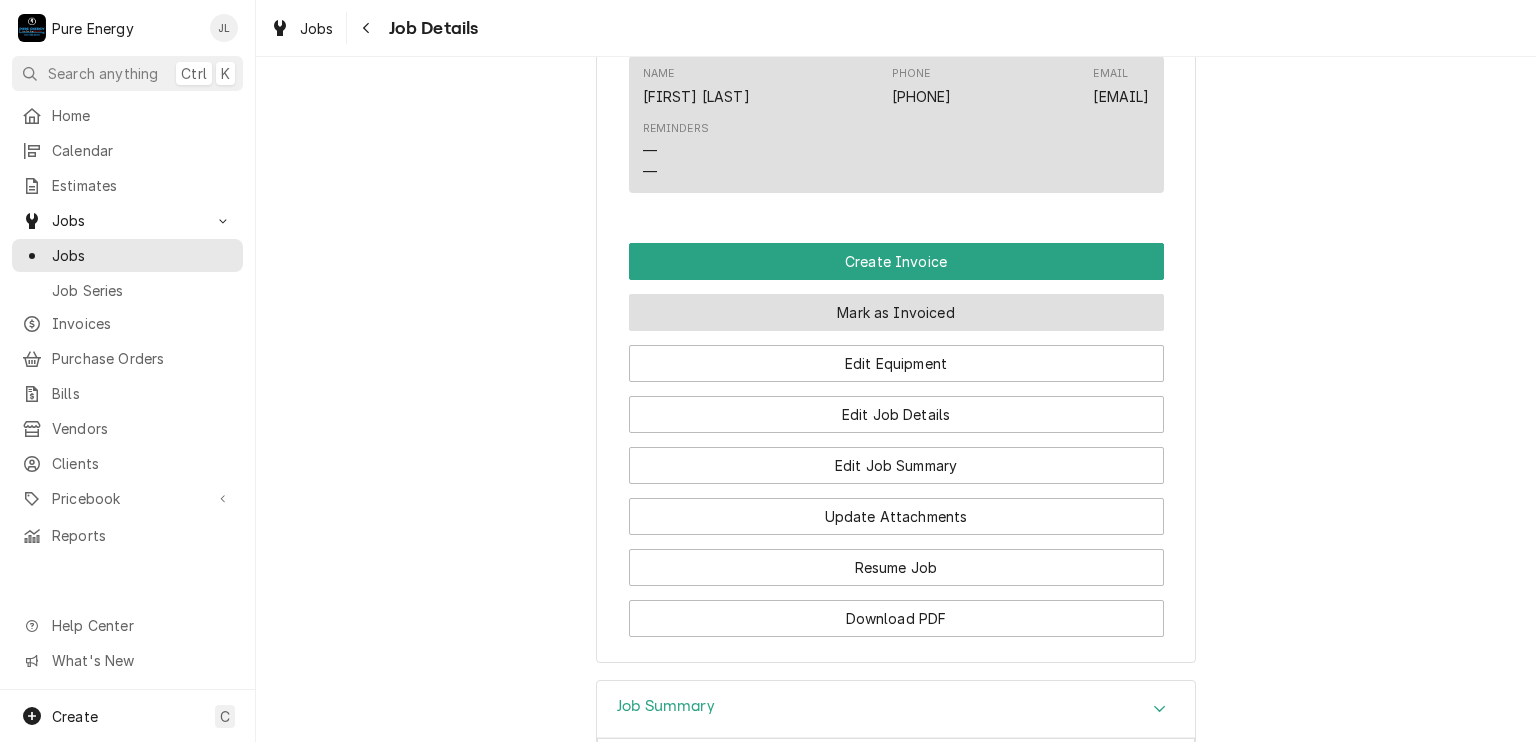 click on "Mark as Invoiced" at bounding box center [896, 312] 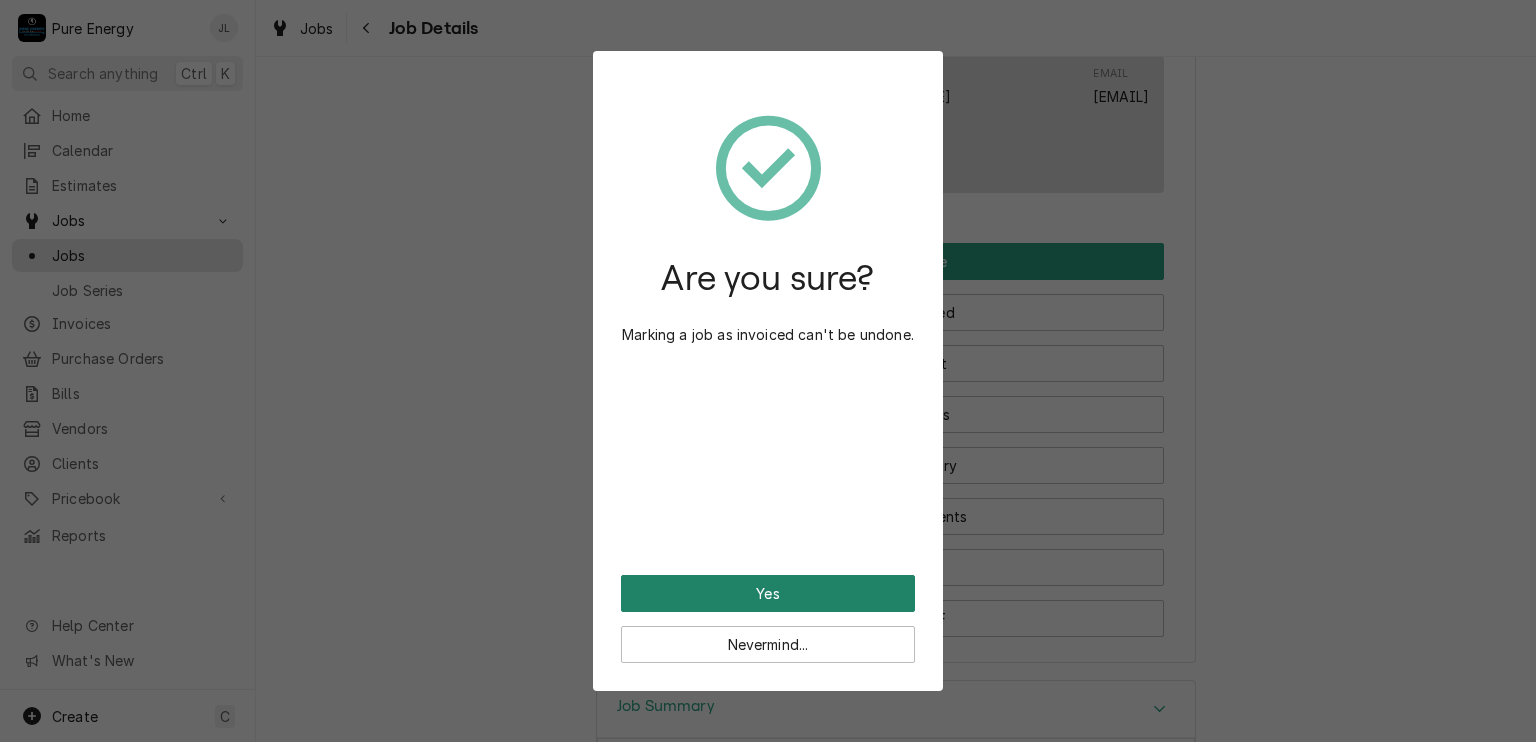 click on "Yes" at bounding box center [768, 593] 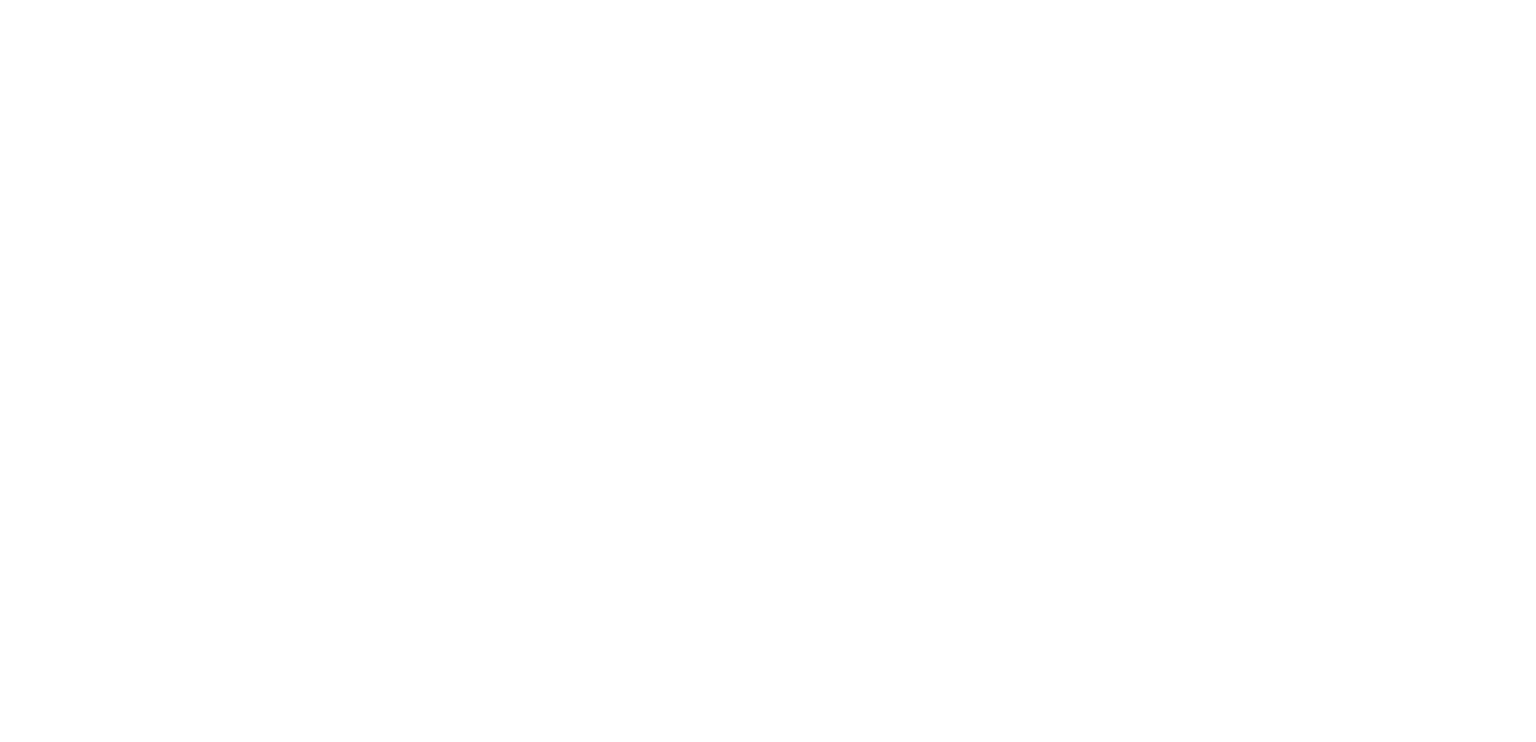 scroll, scrollTop: 0, scrollLeft: 0, axis: both 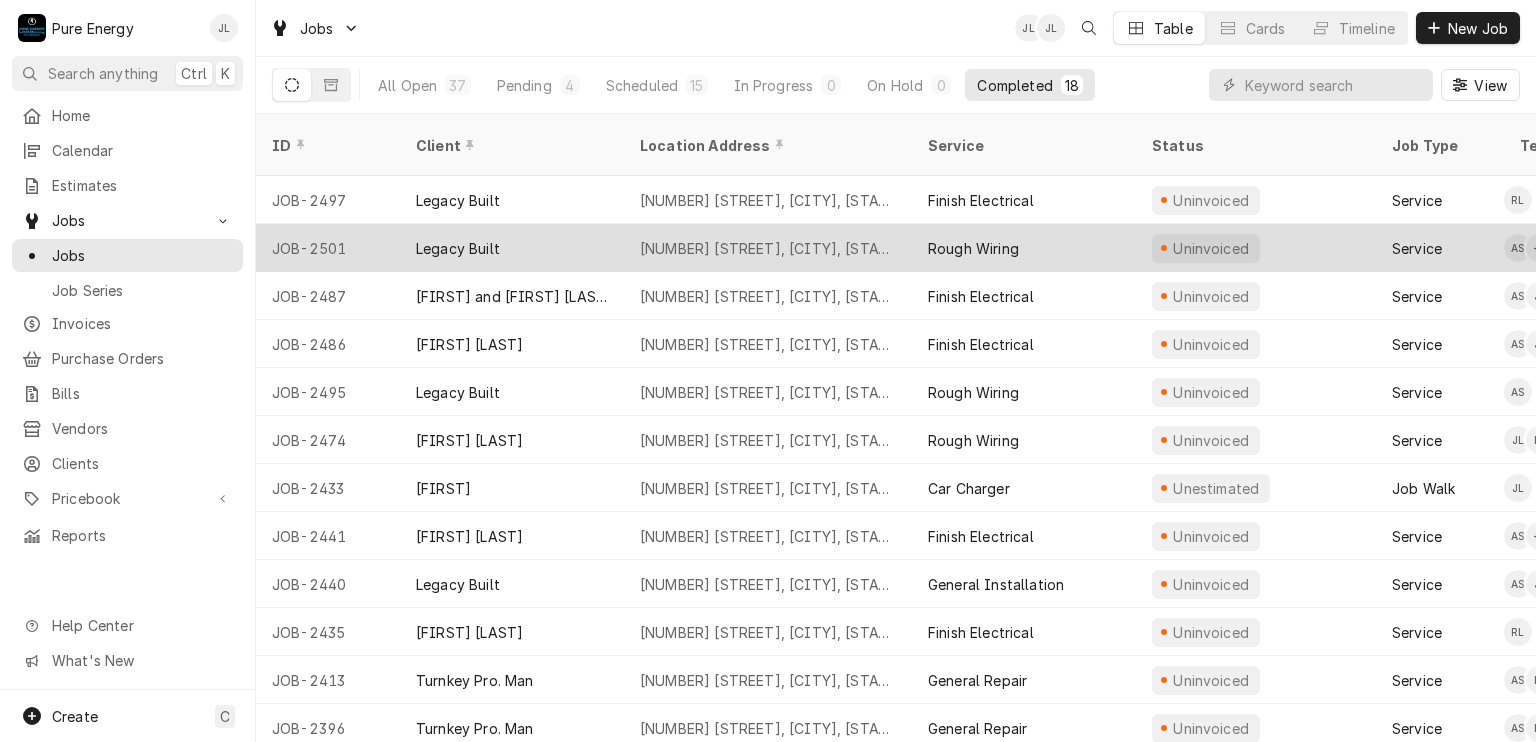 click on "Rough Wiring" at bounding box center (1024, 248) 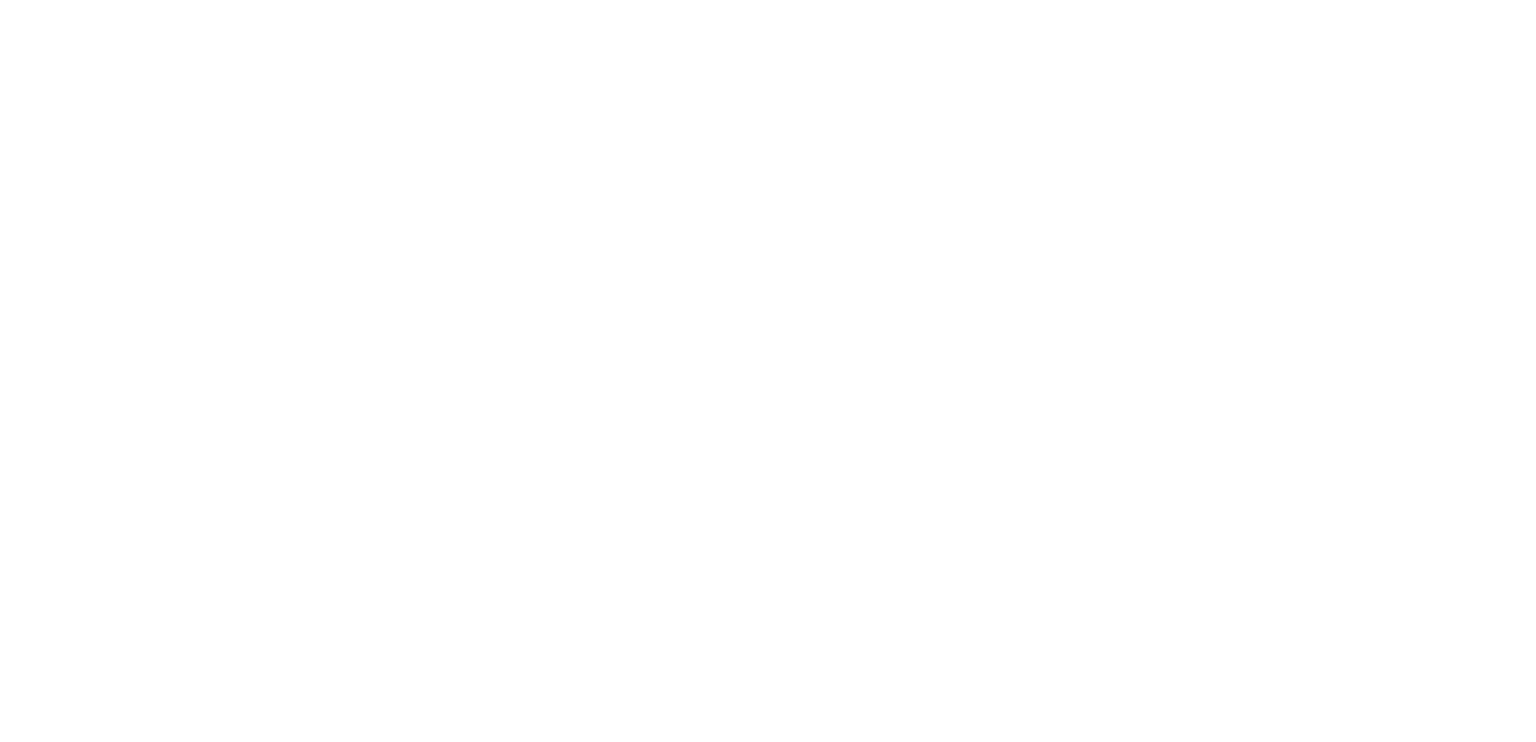 scroll, scrollTop: 0, scrollLeft: 0, axis: both 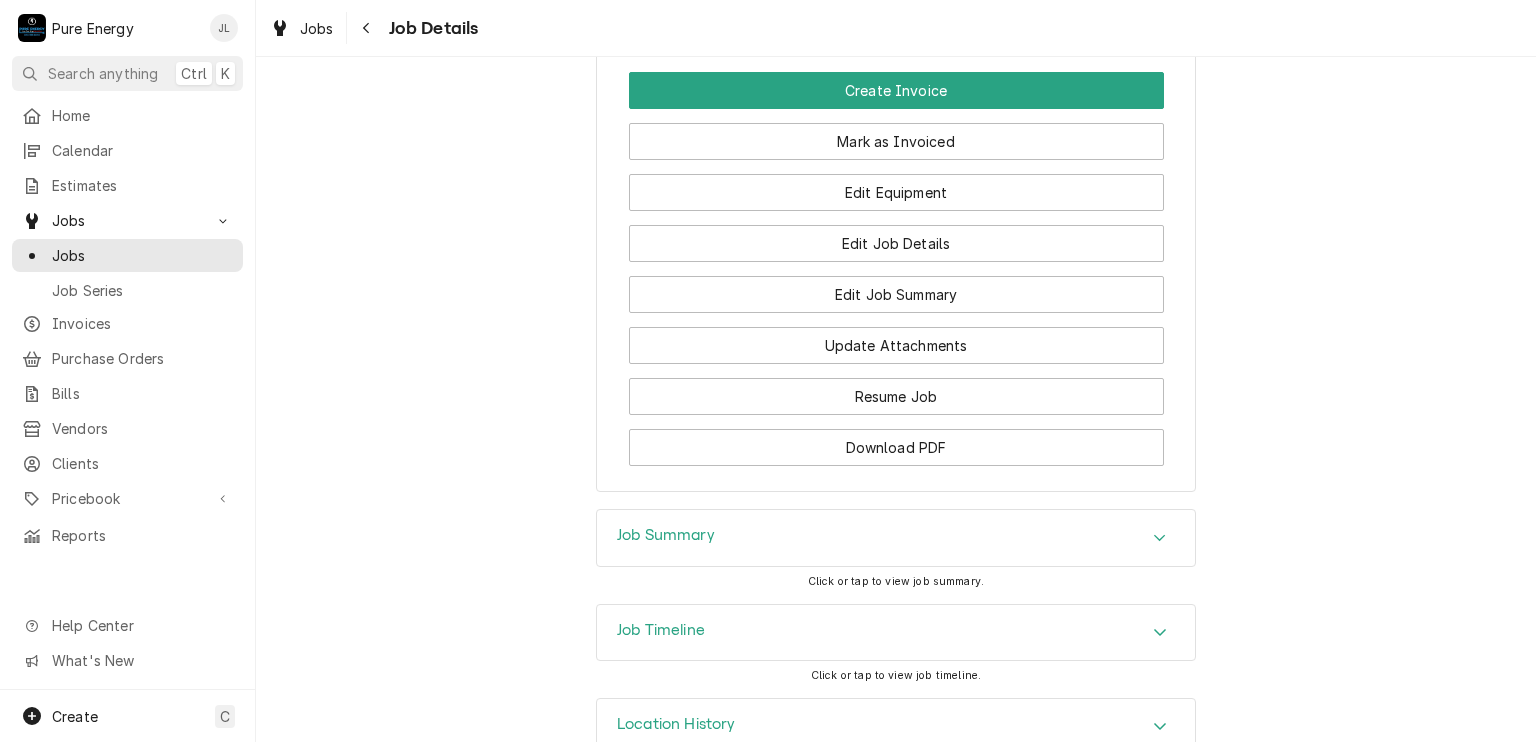 click on "Job Summary" at bounding box center (666, 535) 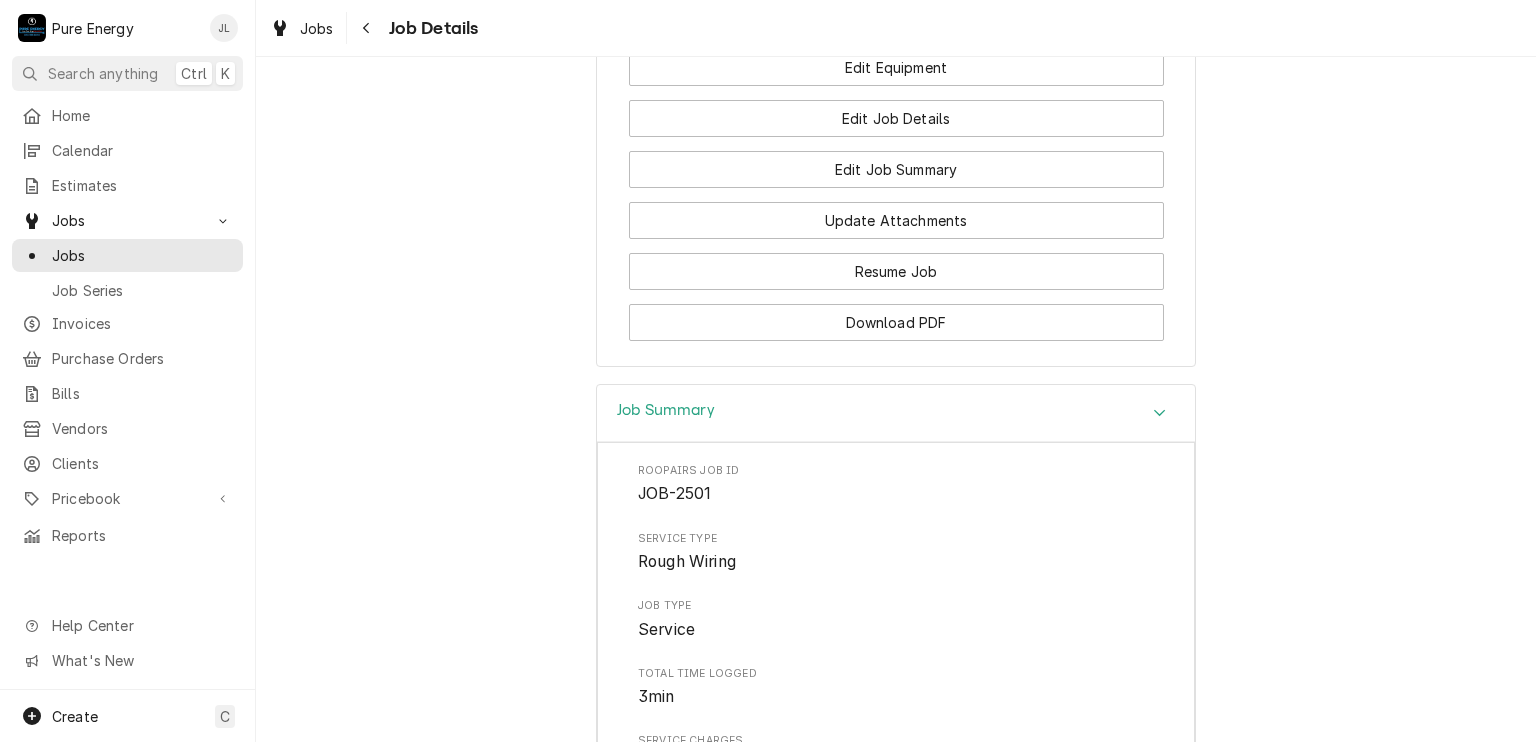 scroll, scrollTop: 1125, scrollLeft: 0, axis: vertical 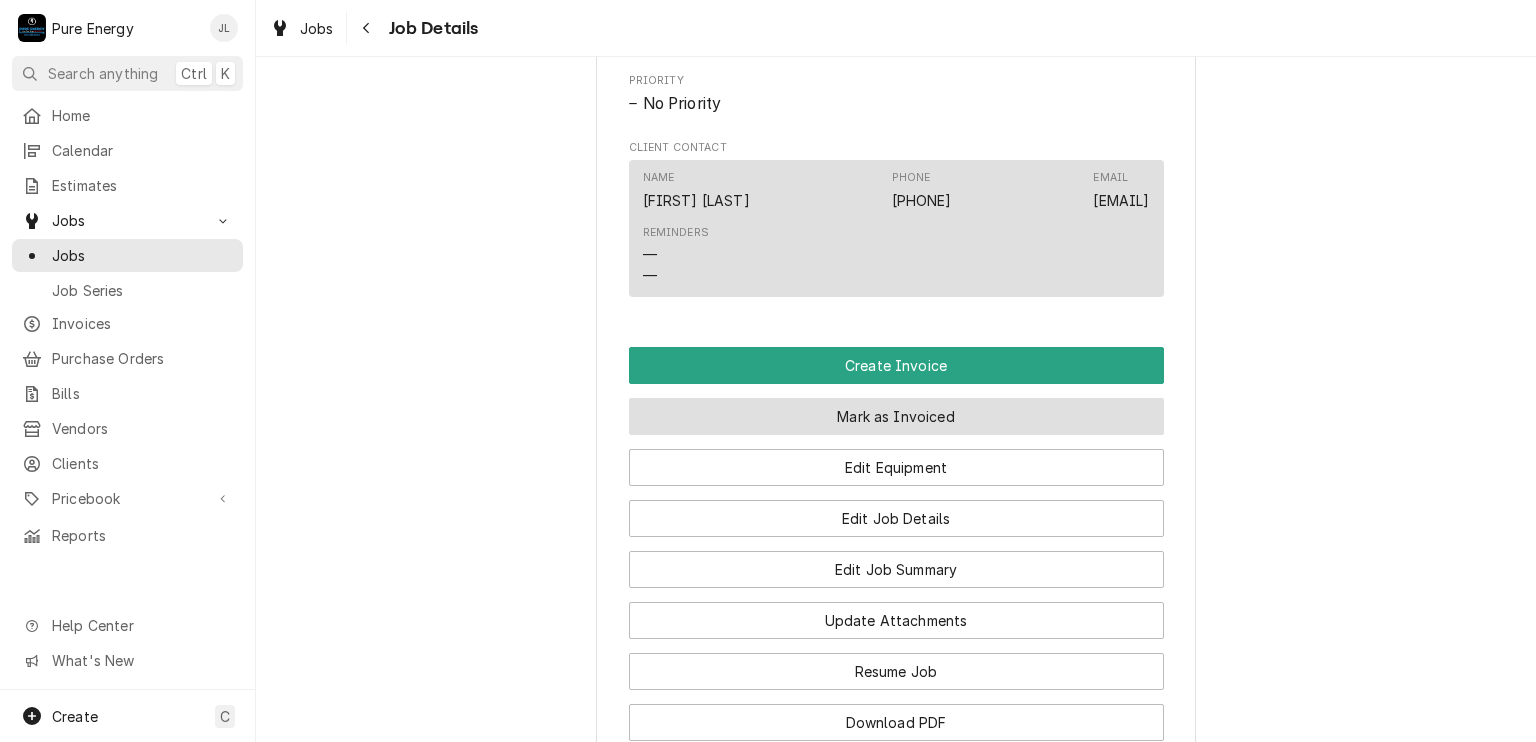 click on "Mark as Invoiced" at bounding box center (896, 416) 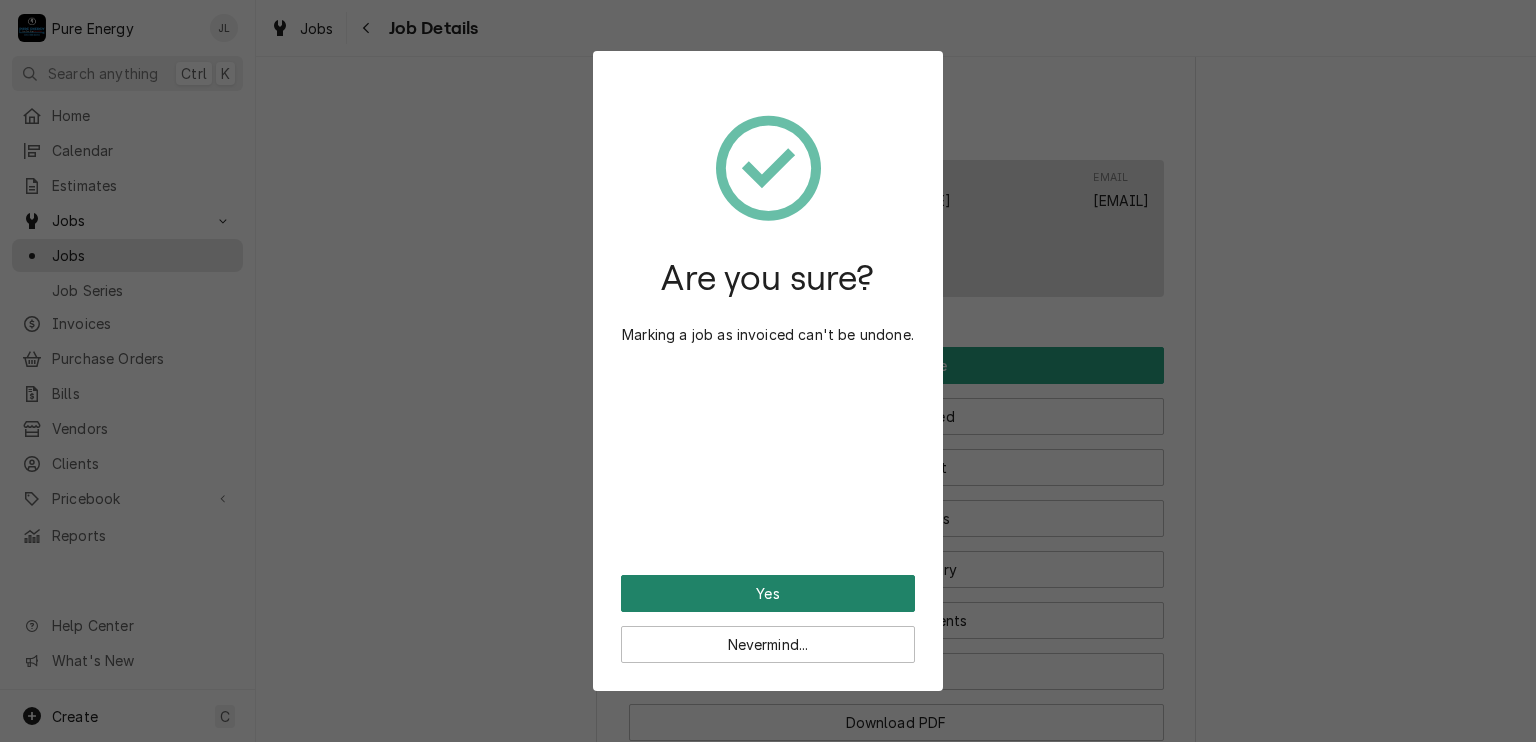 click on "Yes" at bounding box center [768, 593] 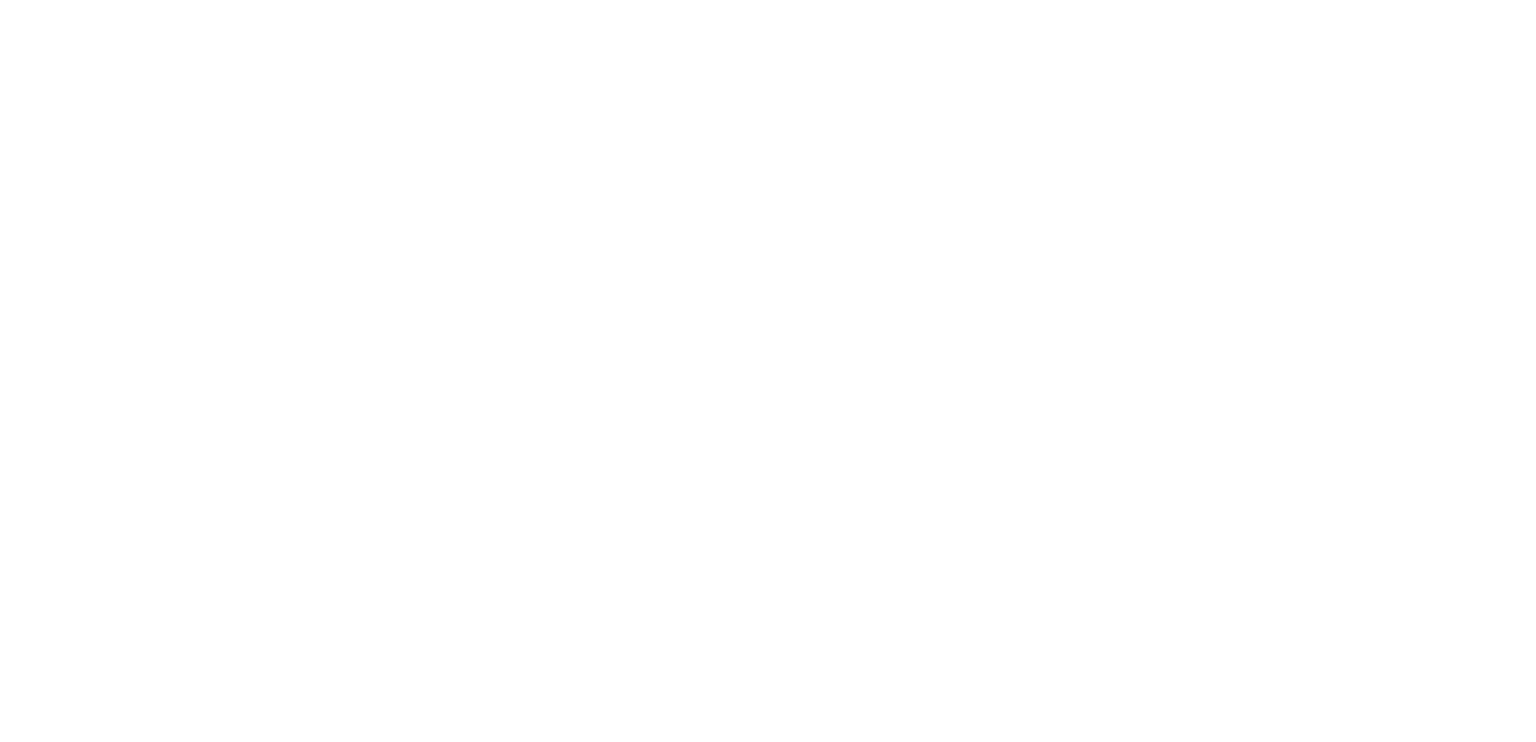 scroll, scrollTop: 0, scrollLeft: 0, axis: both 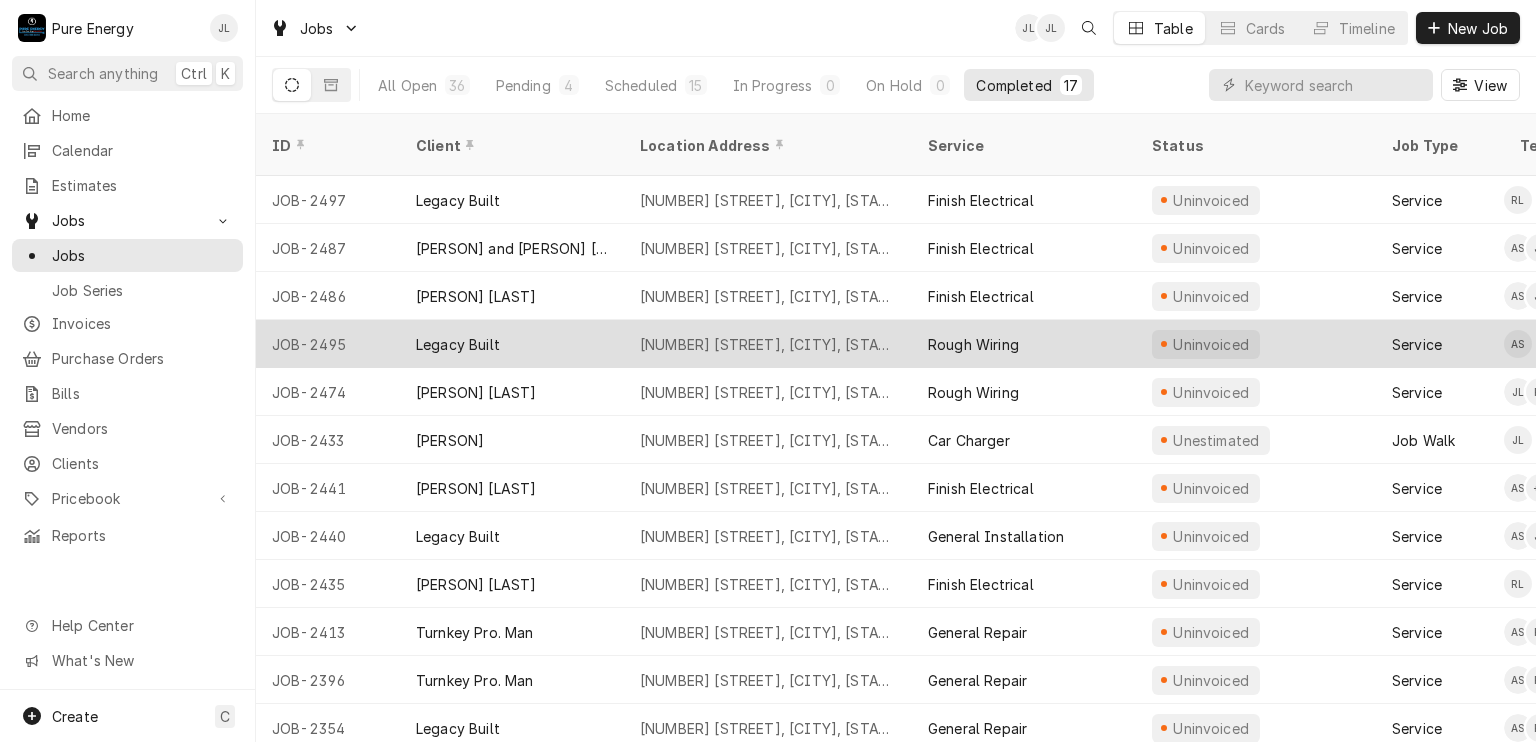 click on "Rough Wiring" at bounding box center (1024, 344) 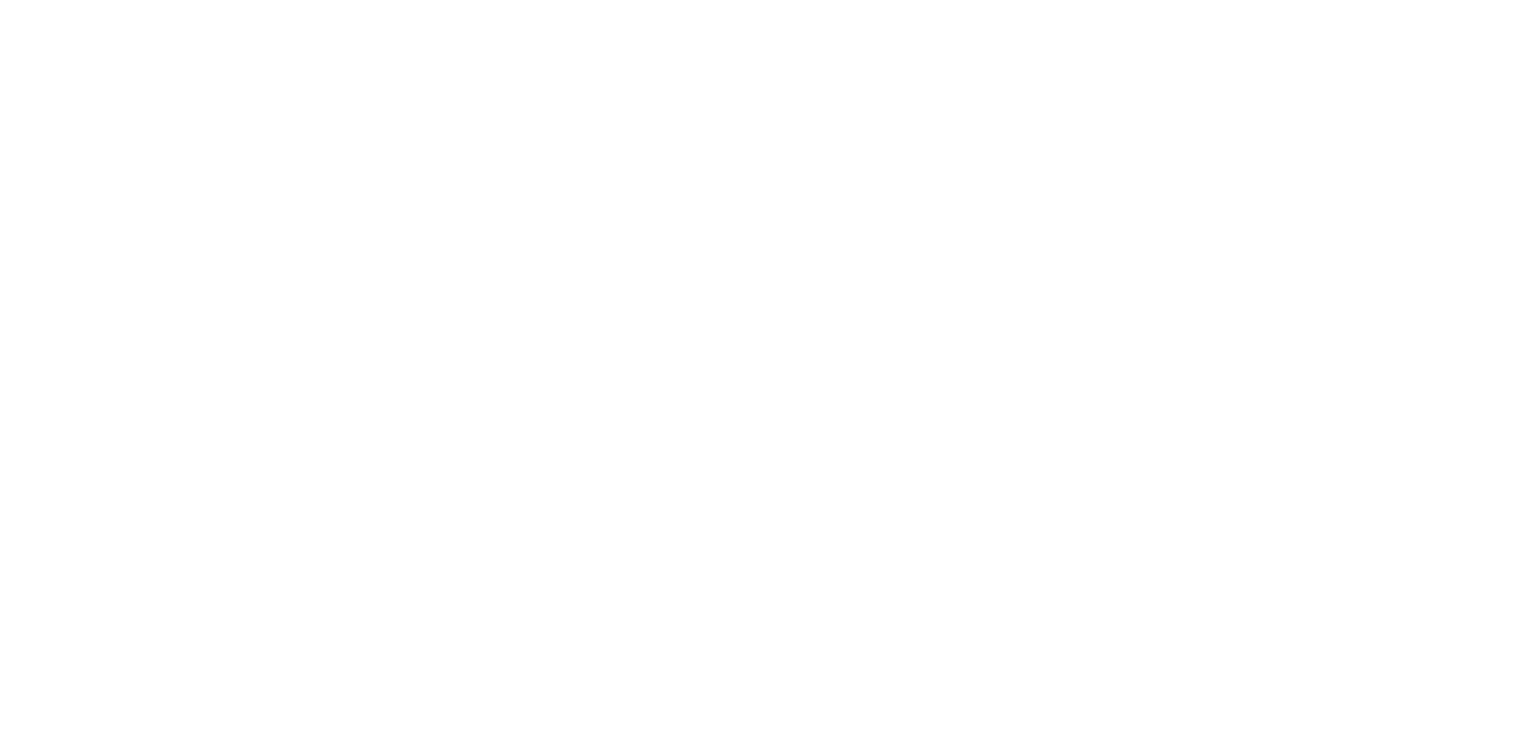 scroll, scrollTop: 0, scrollLeft: 0, axis: both 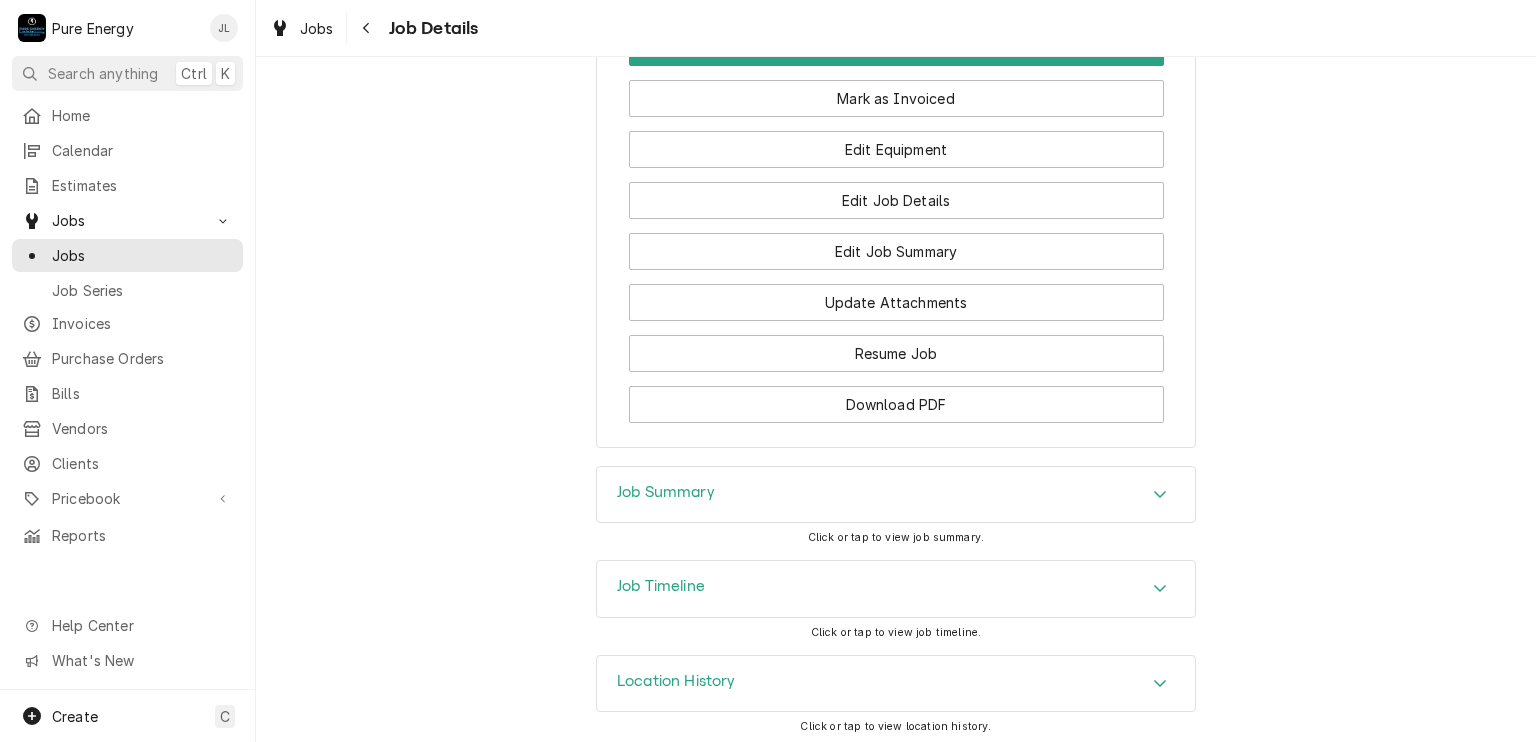 click on "Job Summary" at bounding box center [896, 495] 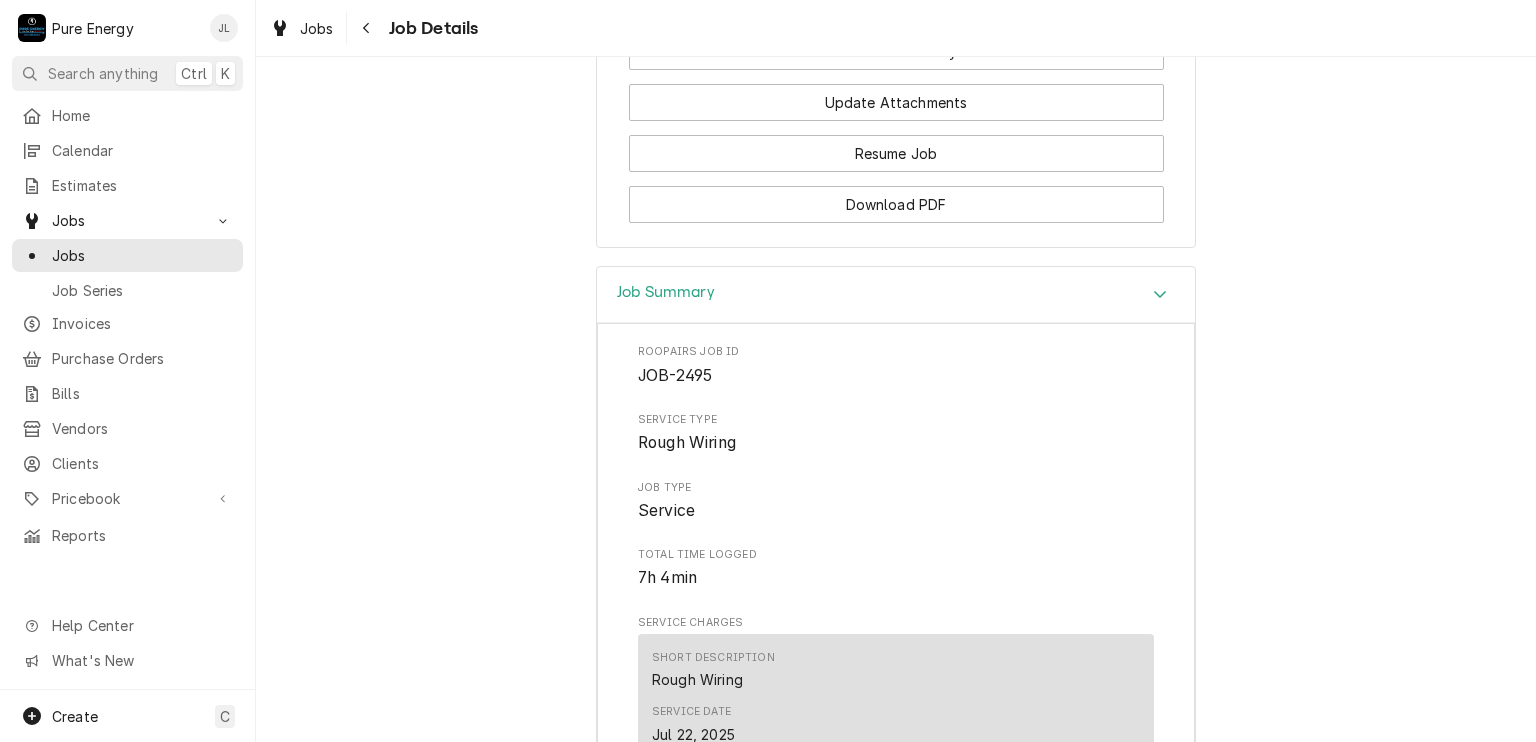 scroll, scrollTop: 1320, scrollLeft: 0, axis: vertical 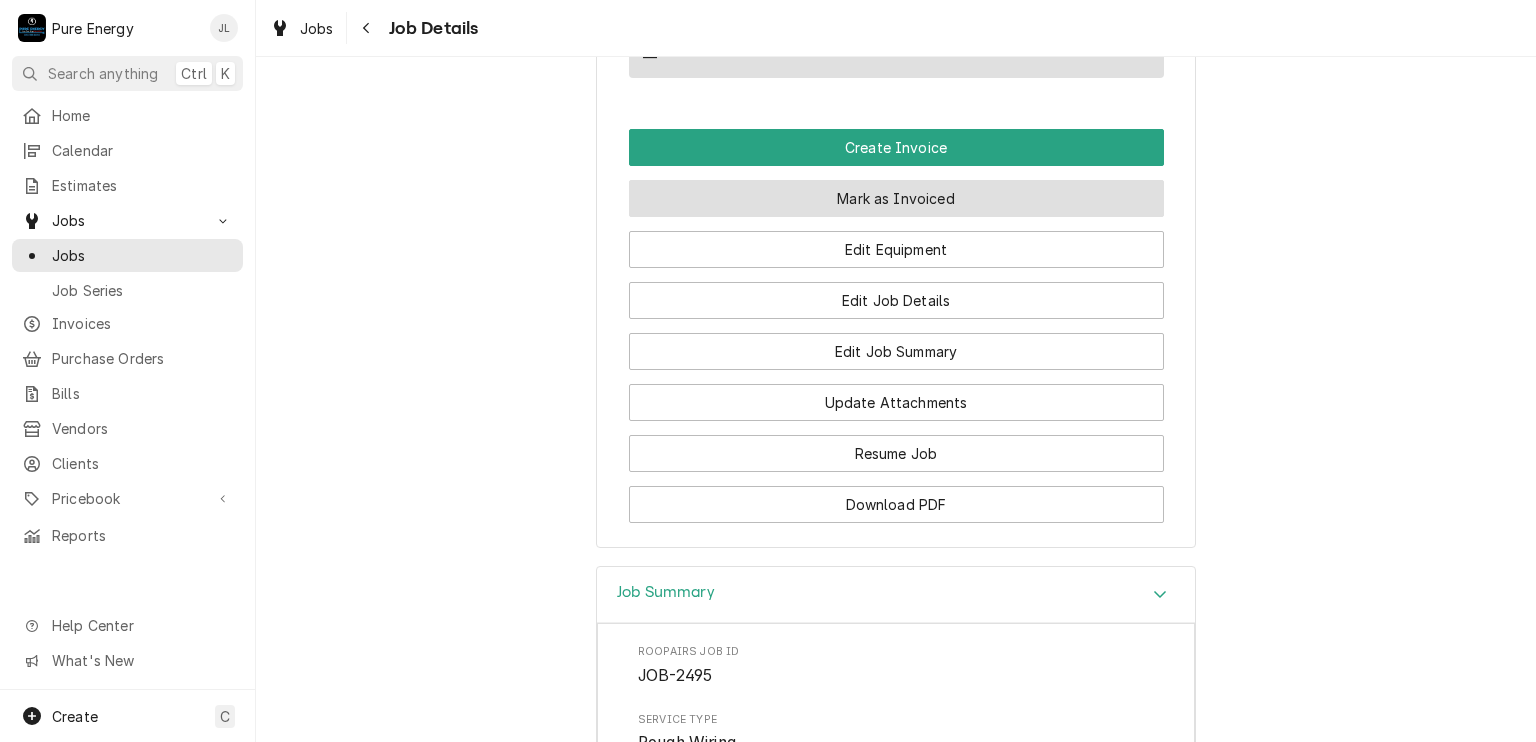 click on "Mark as Invoiced" at bounding box center (896, 198) 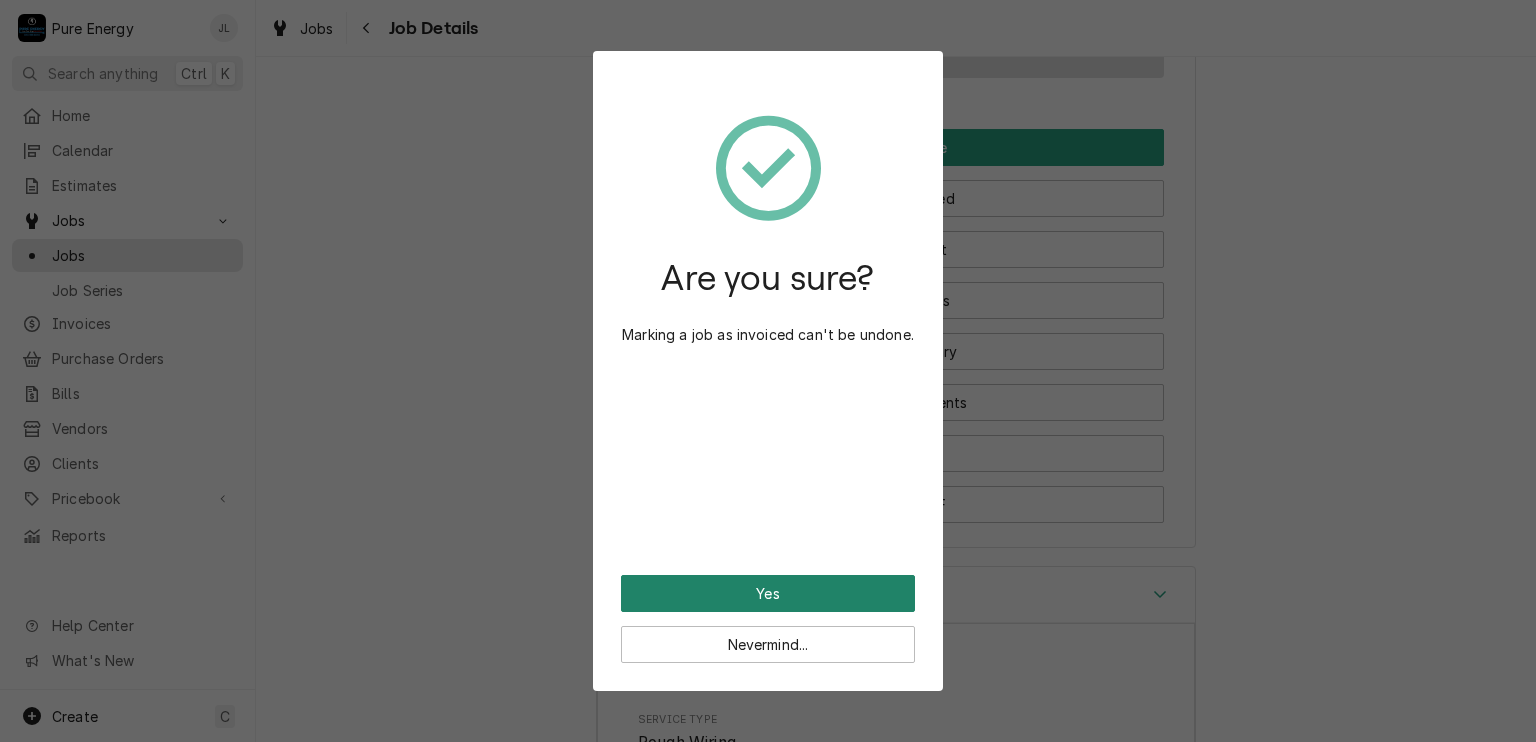 click on "Yes" at bounding box center [768, 593] 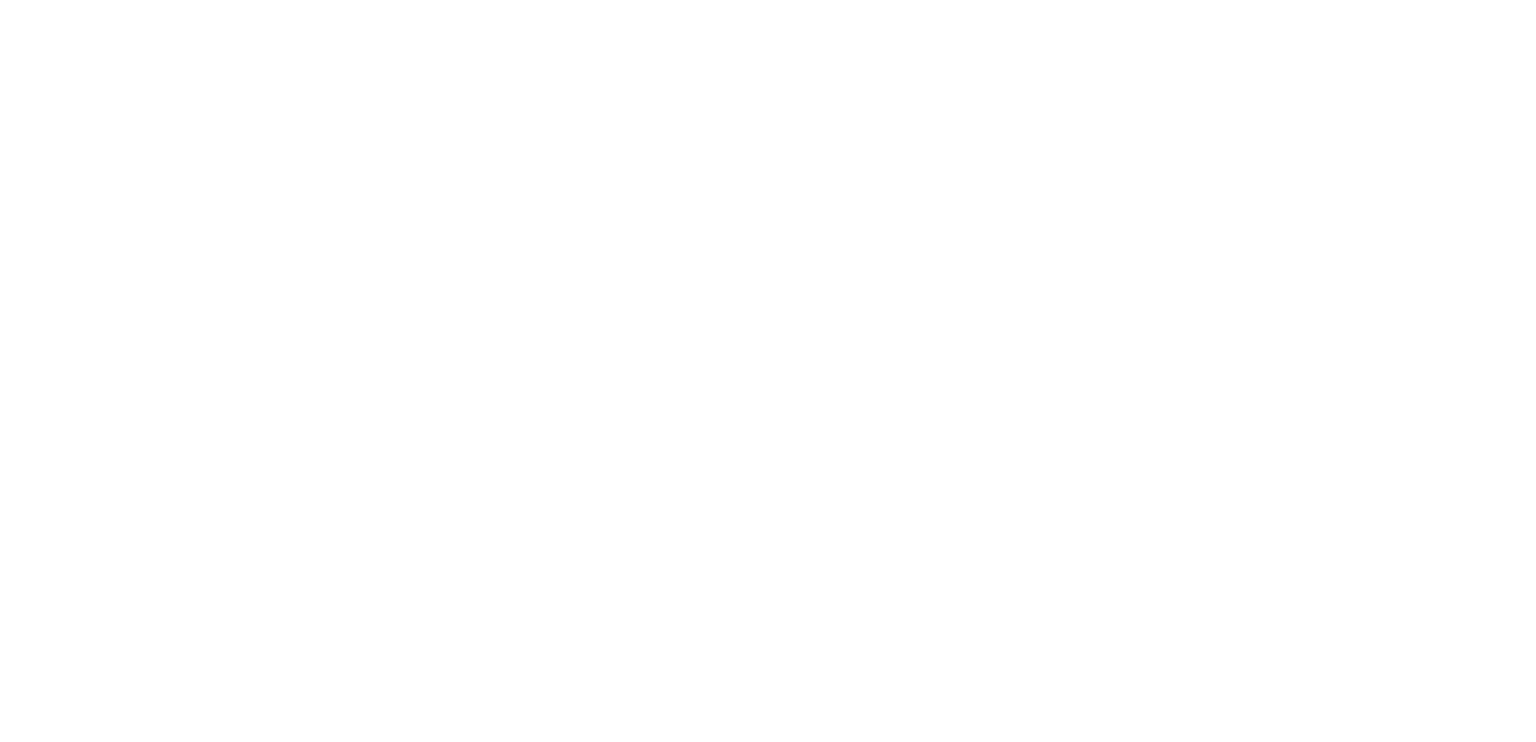 scroll, scrollTop: 0, scrollLeft: 0, axis: both 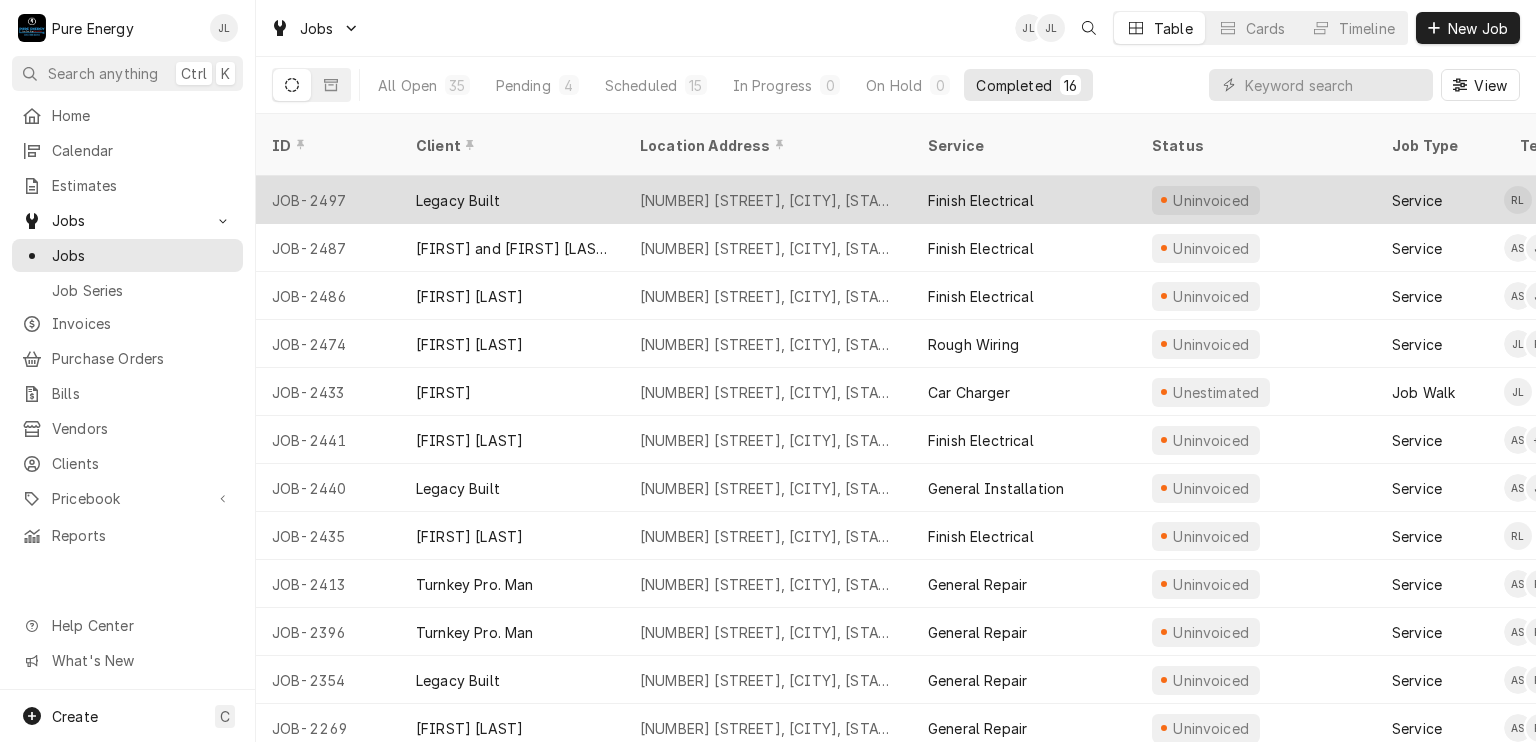 click on "Finish Electrical" at bounding box center (1024, 200) 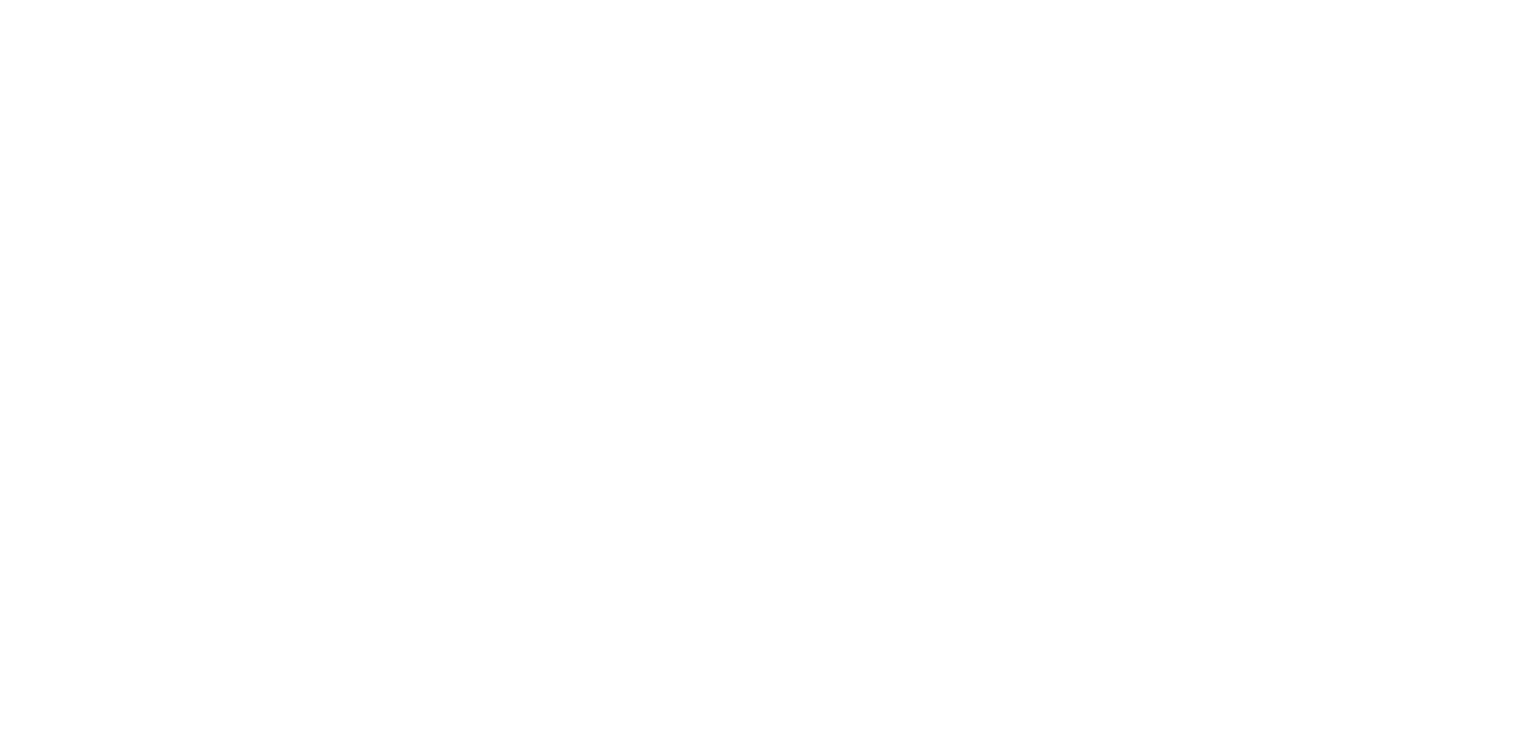 scroll, scrollTop: 0, scrollLeft: 0, axis: both 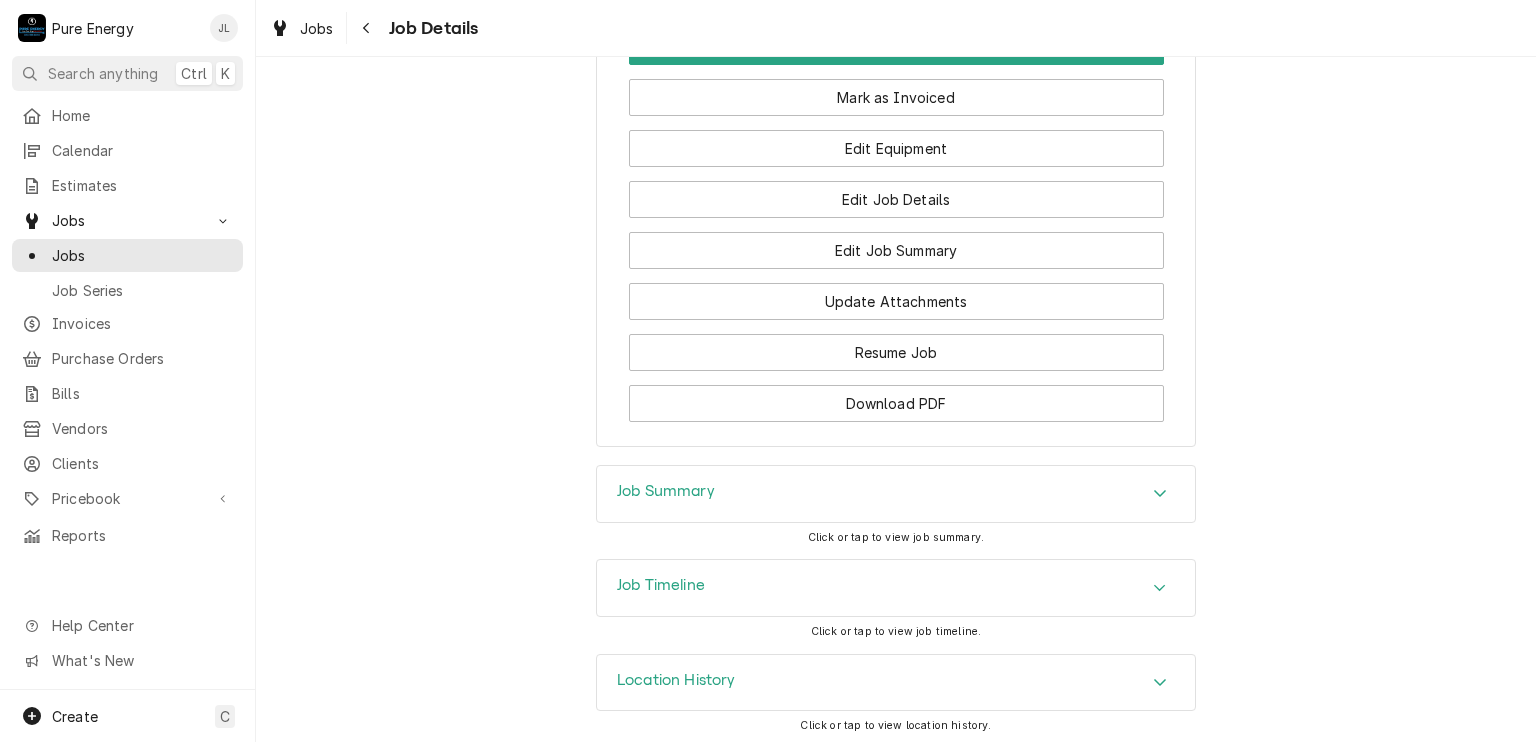 click on "Job Summary" at bounding box center (896, 494) 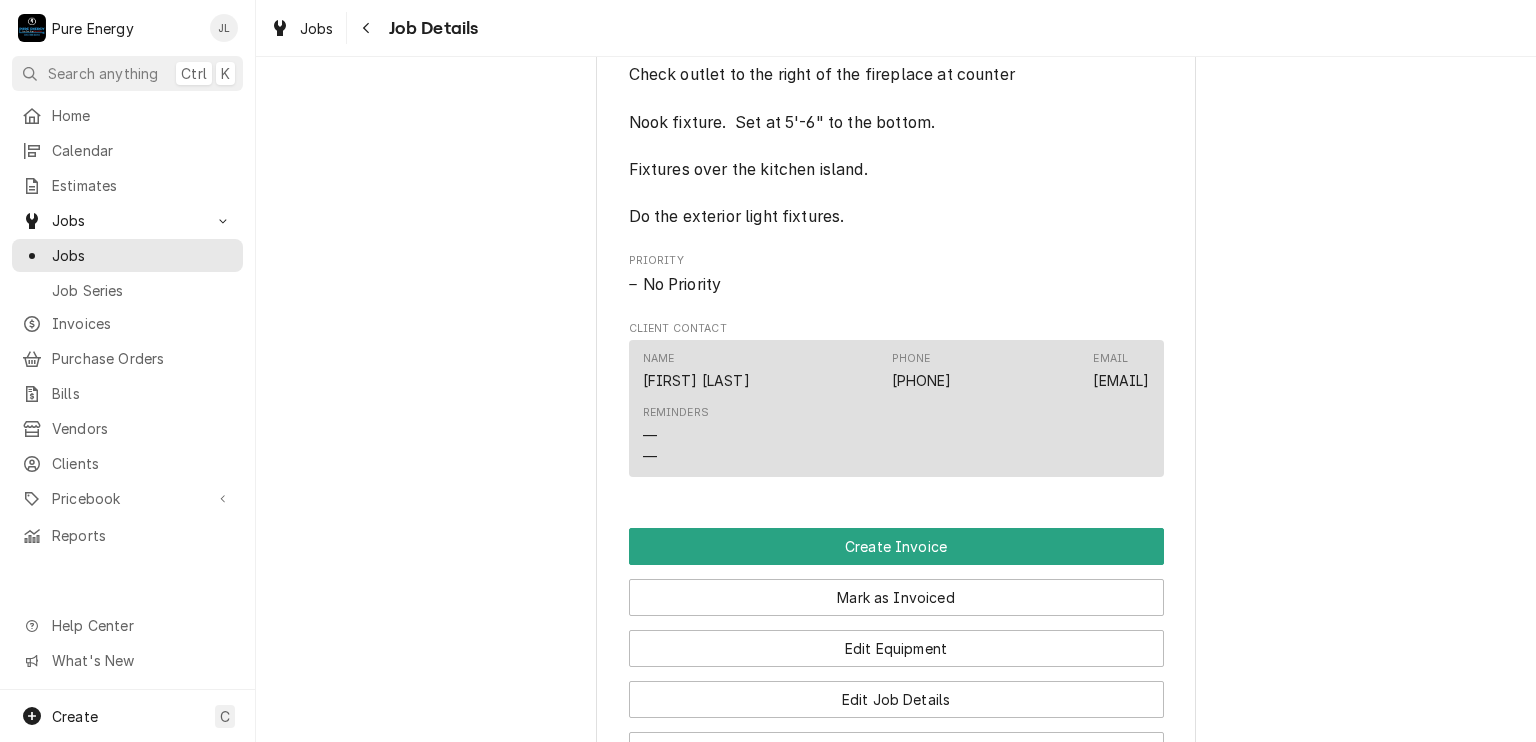 scroll, scrollTop: 739, scrollLeft: 0, axis: vertical 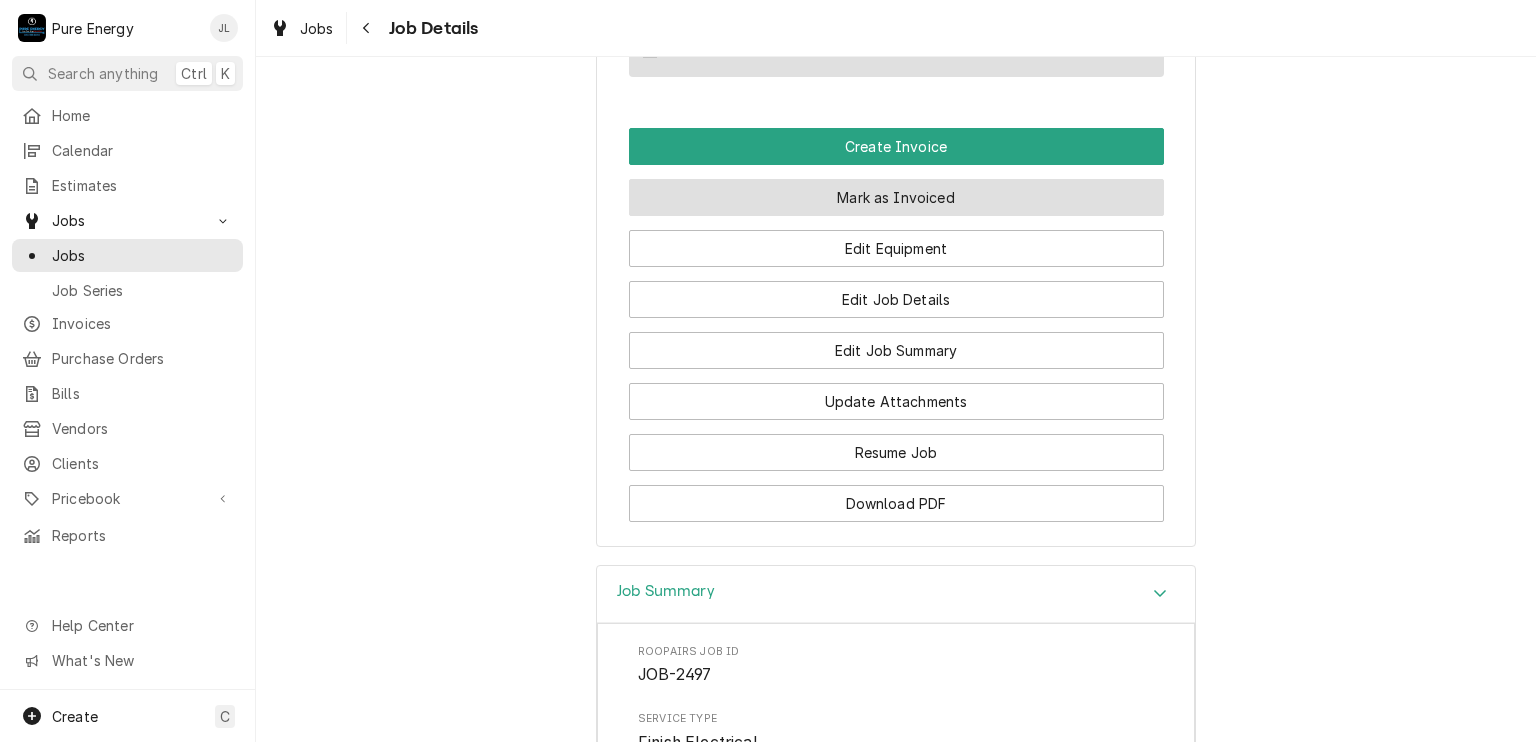 click on "Mark as Invoiced" at bounding box center (896, 197) 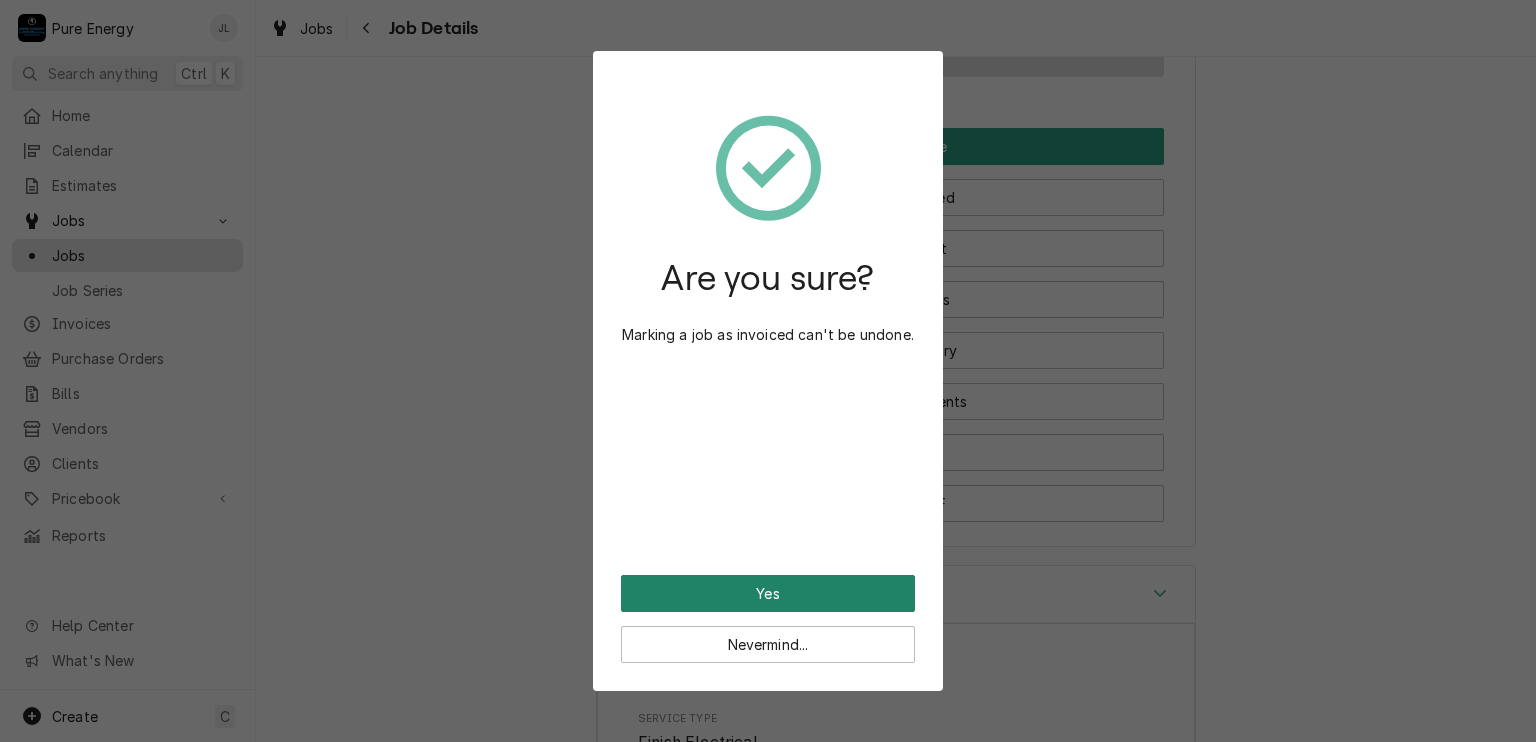 click on "Yes" at bounding box center [768, 593] 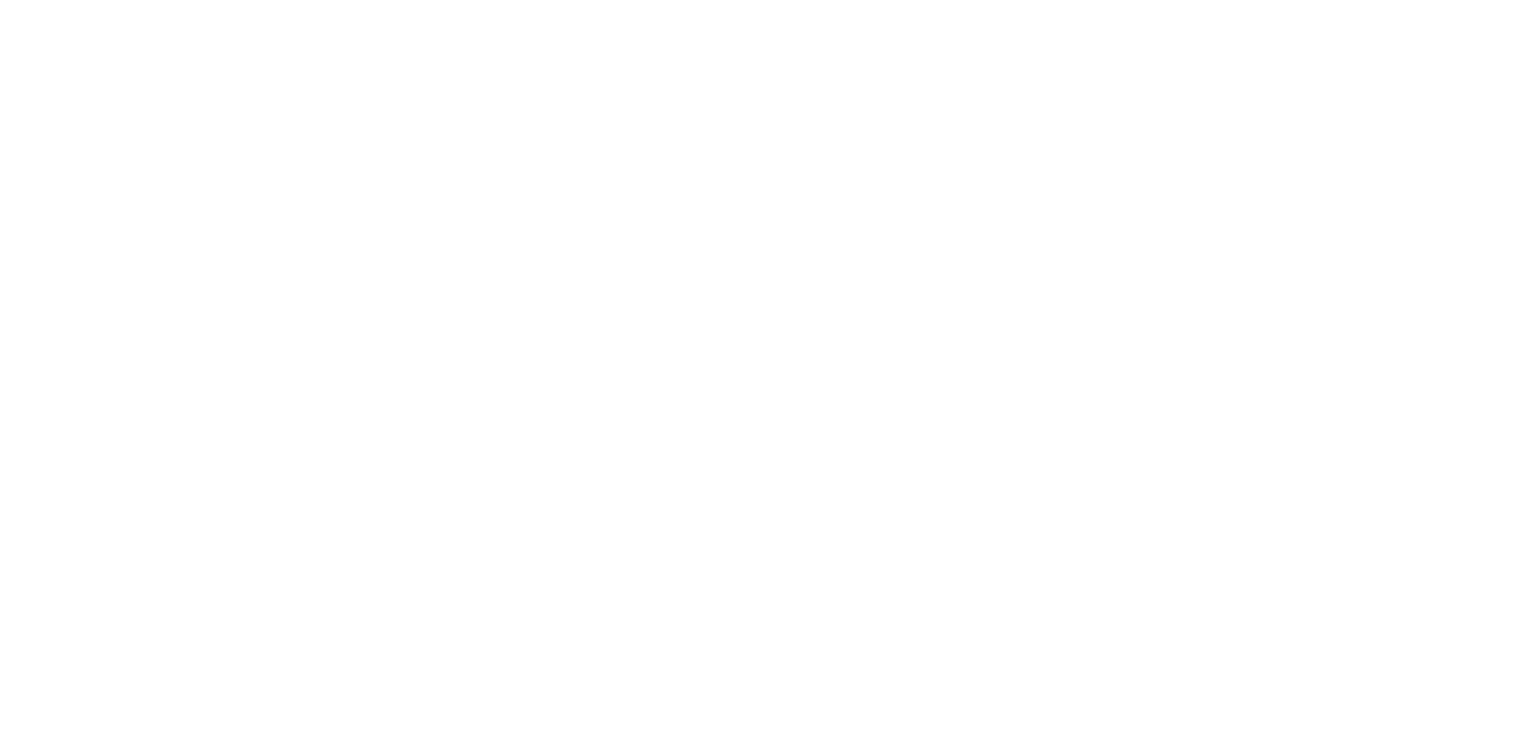scroll, scrollTop: 0, scrollLeft: 0, axis: both 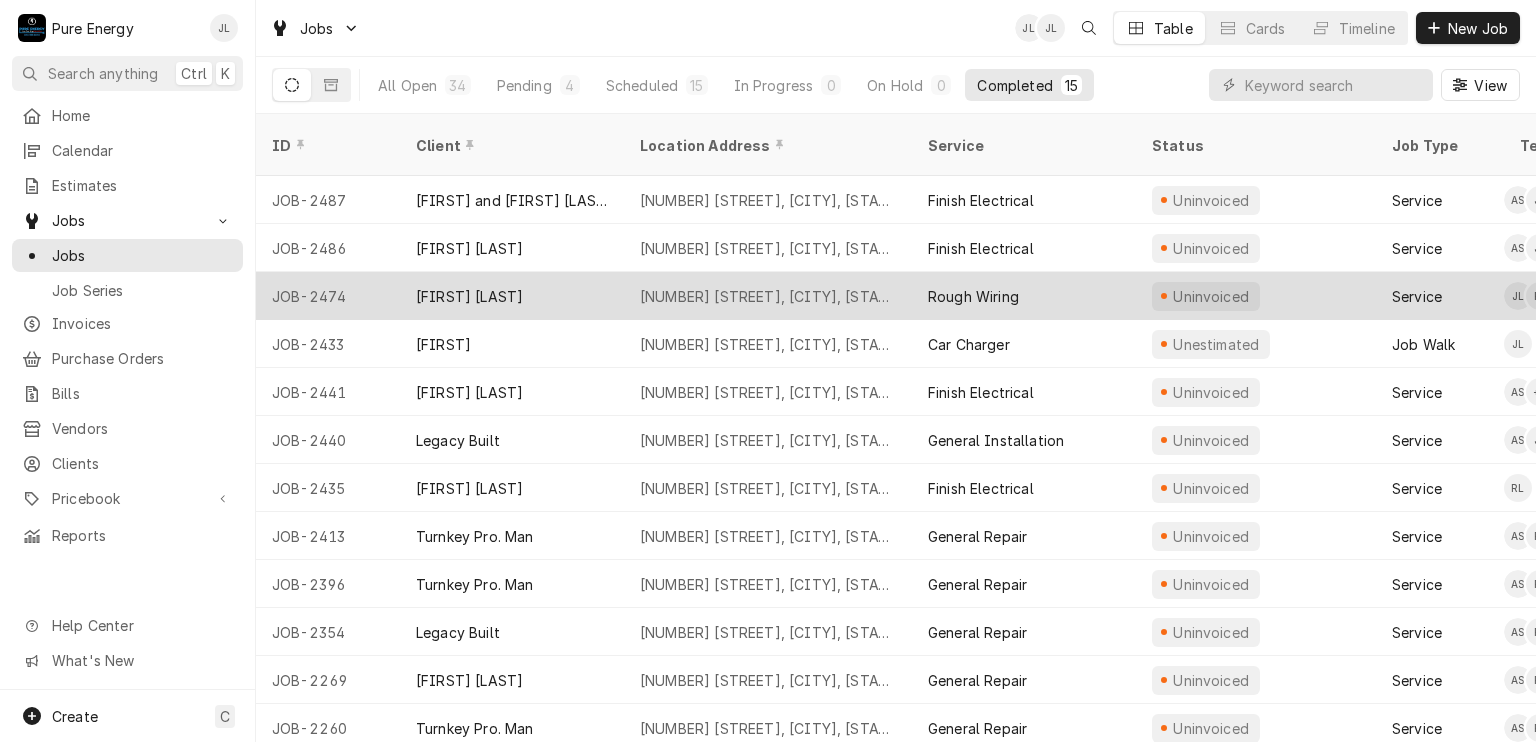 click on "Rough Wiring" at bounding box center (1024, 296) 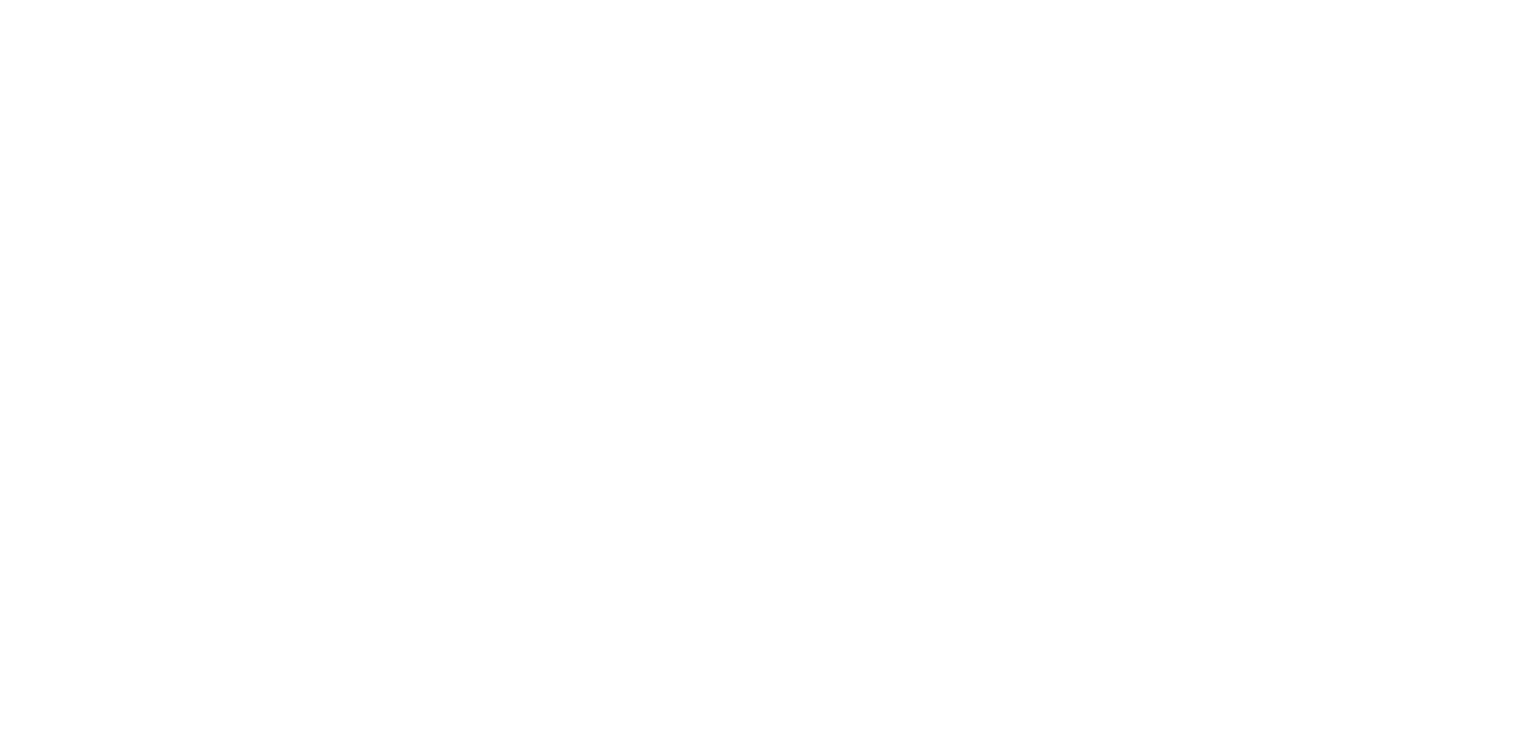 scroll, scrollTop: 0, scrollLeft: 0, axis: both 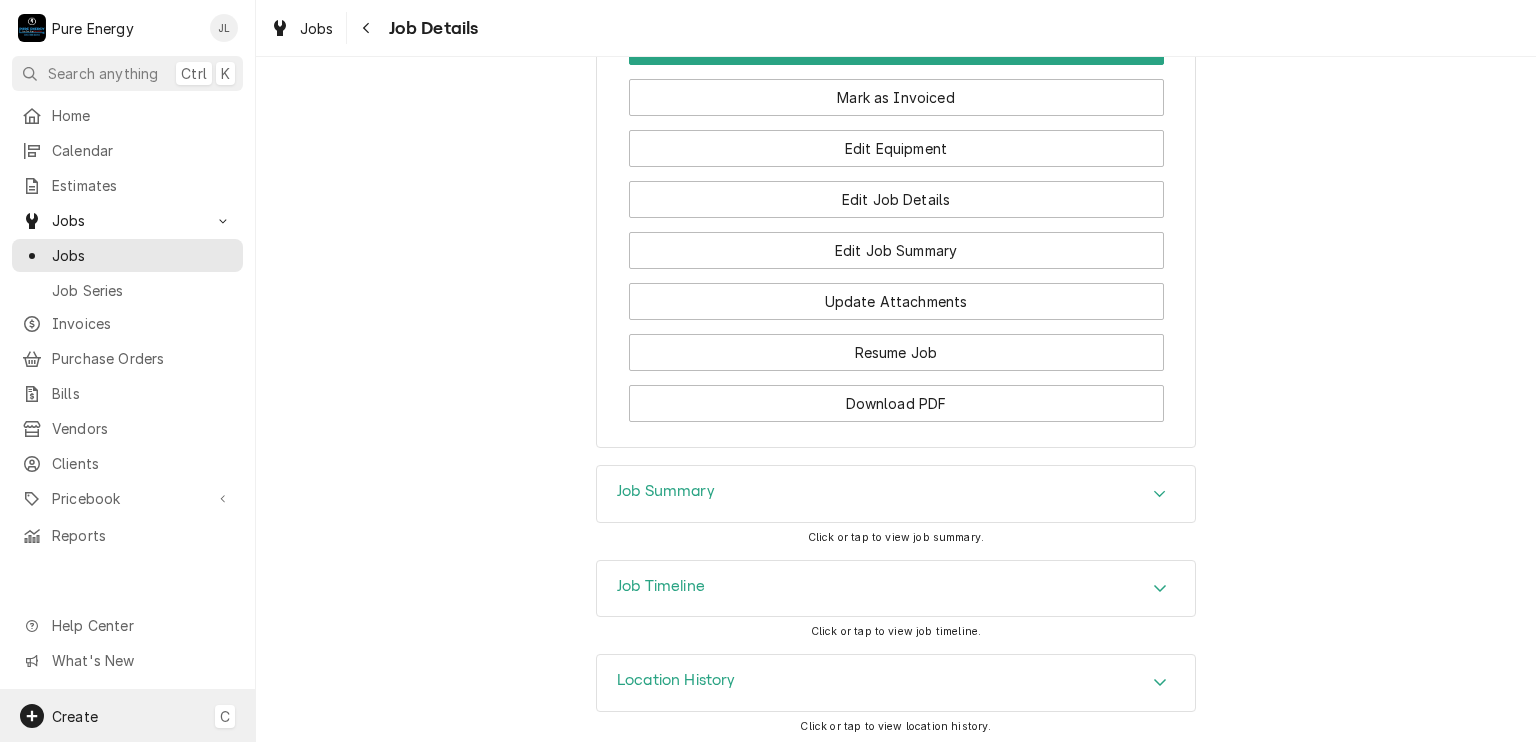 click on "Create C" at bounding box center [127, 716] 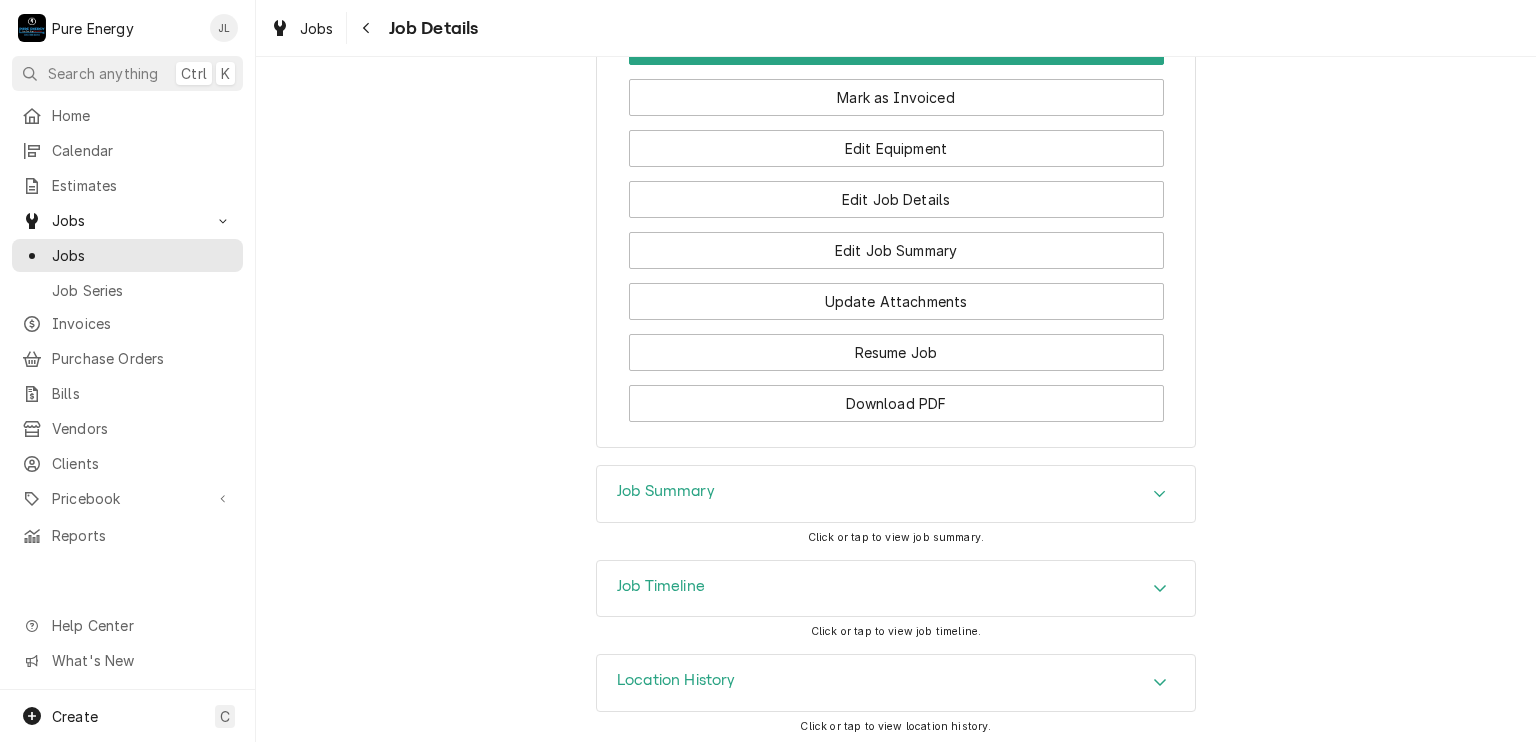 click on "P Pure Energy JL Search anything Ctrl K Home Calendar Estimates Jobs Jobs Job Series Invoices Purchase Orders Bills Vendors Clients Pricebook Services Parts & Materials Miscellaneous Discounts Reports Help Center What's New Create C Jobs   Job Details Completed and Uninvoiced Jose Banderas 2779 Oak Shores Dr, Bradley, CA 93426 Open in Maps Roopairs Job ID JOB-2474 Date Received Jul 13, 2025 Service Type Rough Wiring Job Type Service Service Location 2779 Oak Shores Dr
Bradley, CA 93426 Scheduled For Mon, Jul 21st, 2025 - 9:00 AM Started On Tue, Jul 22nd, 2025 - 7:39 AM Completed On Tue, Jul 22nd, 2025 - 7:41 AM Last Modified Tue, Jul 22nd, 2025 - 7:41 AM Estimated Job Duration 7h Assigned Technician(s) James Linnenkamp Rodolfo Hernandez Lorenzo Reason For Call Priority No Priority Client Contact Name Jose Banderas Phone (805) 806-5017 Email banderasjj@yahoo.com Reminders — — Create Invoice Mark as Invoiced Edit Equipment Edit Job Details Edit Job Summary Update Attachments Start" at bounding box center (768, 371) 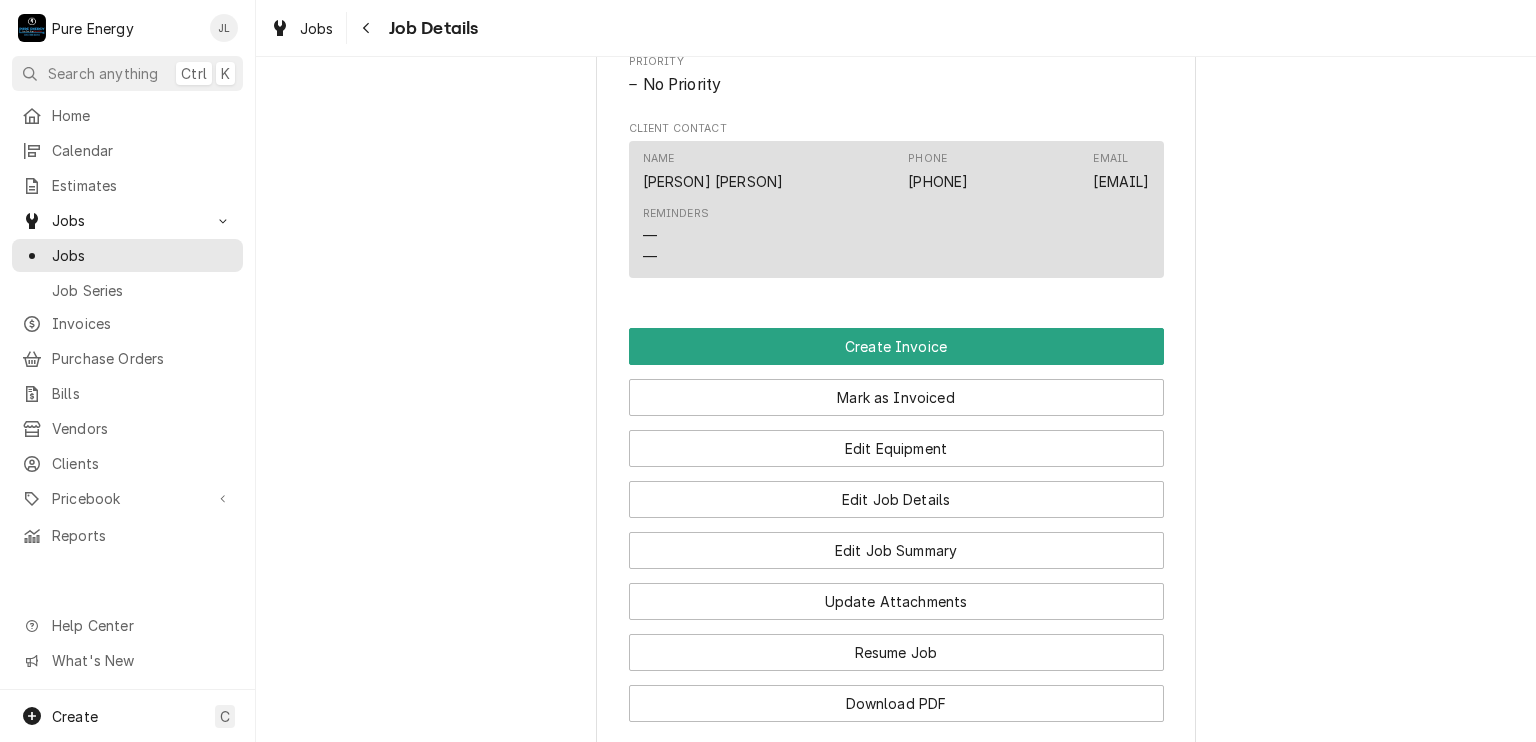 click on "Completed and Uninvoiced Jose Banderas 2779 Oak Shores Dr, Bradley, CA 93426 Open in Maps Roopairs Job ID JOB-2474 Date Received Jul 13, 2025 Service Type Rough Wiring Job Type Service Service Location 2779 Oak Shores Dr
Bradley, CA 93426 Scheduled For Mon, Jul 21st, 2025 - 9:00 AM Started On Tue, Jul 22nd, 2025 - 7:39 AM Completed On Tue, Jul 22nd, 2025 - 7:41 AM Last Modified Tue, Jul 22nd, 2025 - 7:41 AM Estimated Job Duration 7h Assigned Technician(s) James Linnenkamp Rodolfo Hernandez Lorenzo Reason For Call I will run with to layout.  It's you and me K.C!!! You will drive thing 2.  Check gas.  If 1/3 a tank or more we're good
Bring the green 8 foot ladder at the side of the shop.
Bring
120 nailers single gangs grab whole box in the shed
2 gang nailers 10
3 gang nailers  4
4 gang nailer   1
F101s Single side screw  whatever we have
F102s  2 gang side screw  whatever we have Priority No Priority Client Contact Name Jose Banderas Phone (805) 806-5017 Email Reminders —" at bounding box center [896, -245] 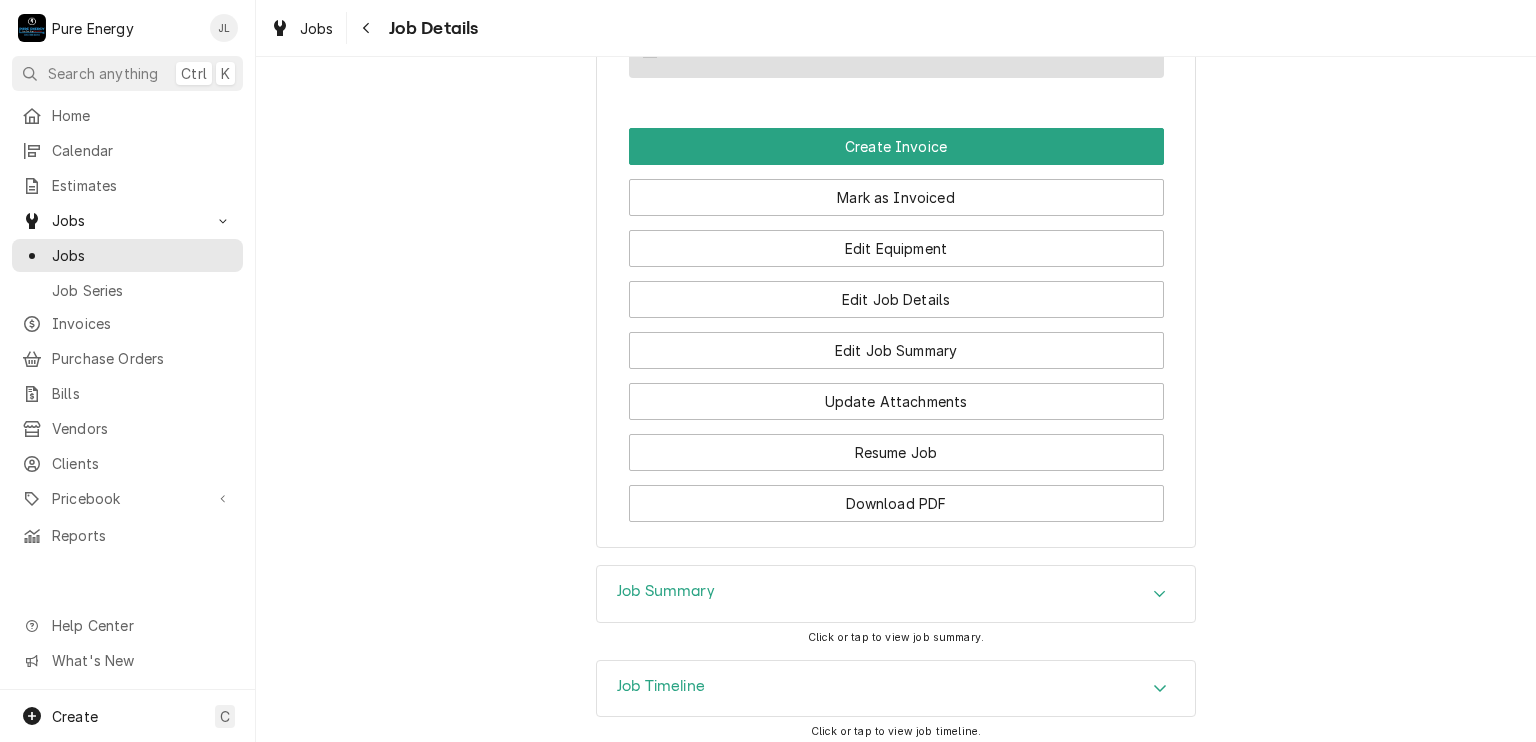 scroll, scrollTop: 1633, scrollLeft: 0, axis: vertical 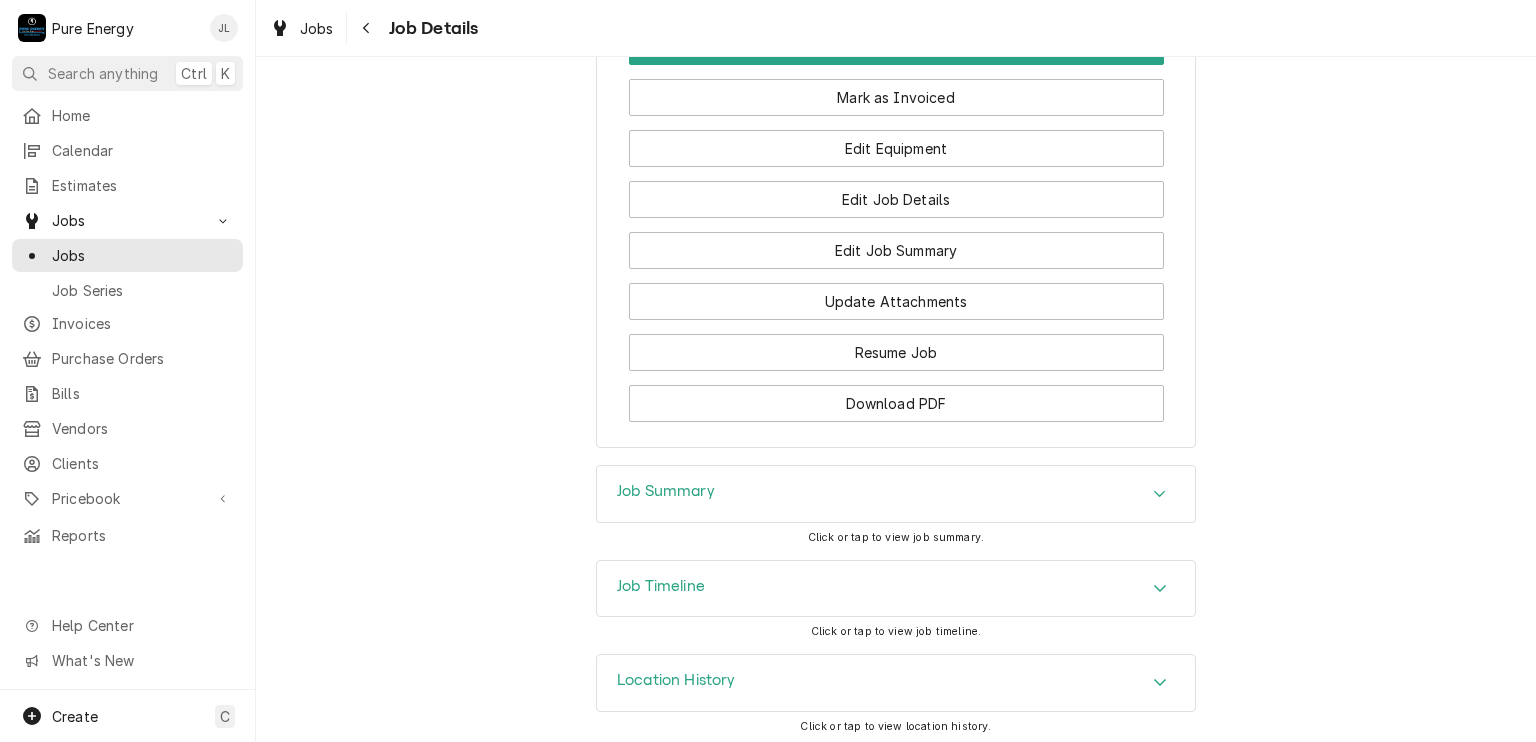 click on "Job Summary" at bounding box center [896, 494] 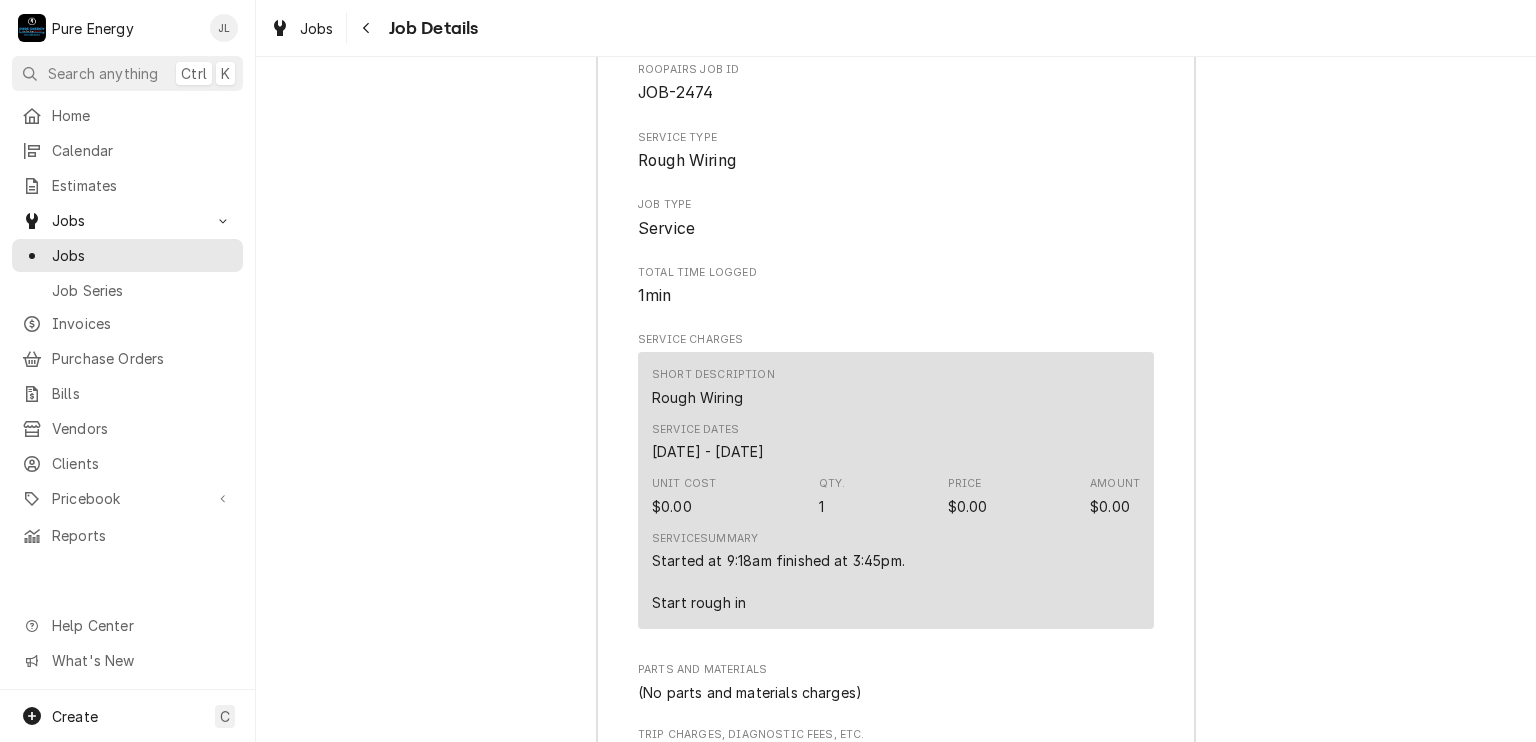 scroll, scrollTop: 1415, scrollLeft: 0, axis: vertical 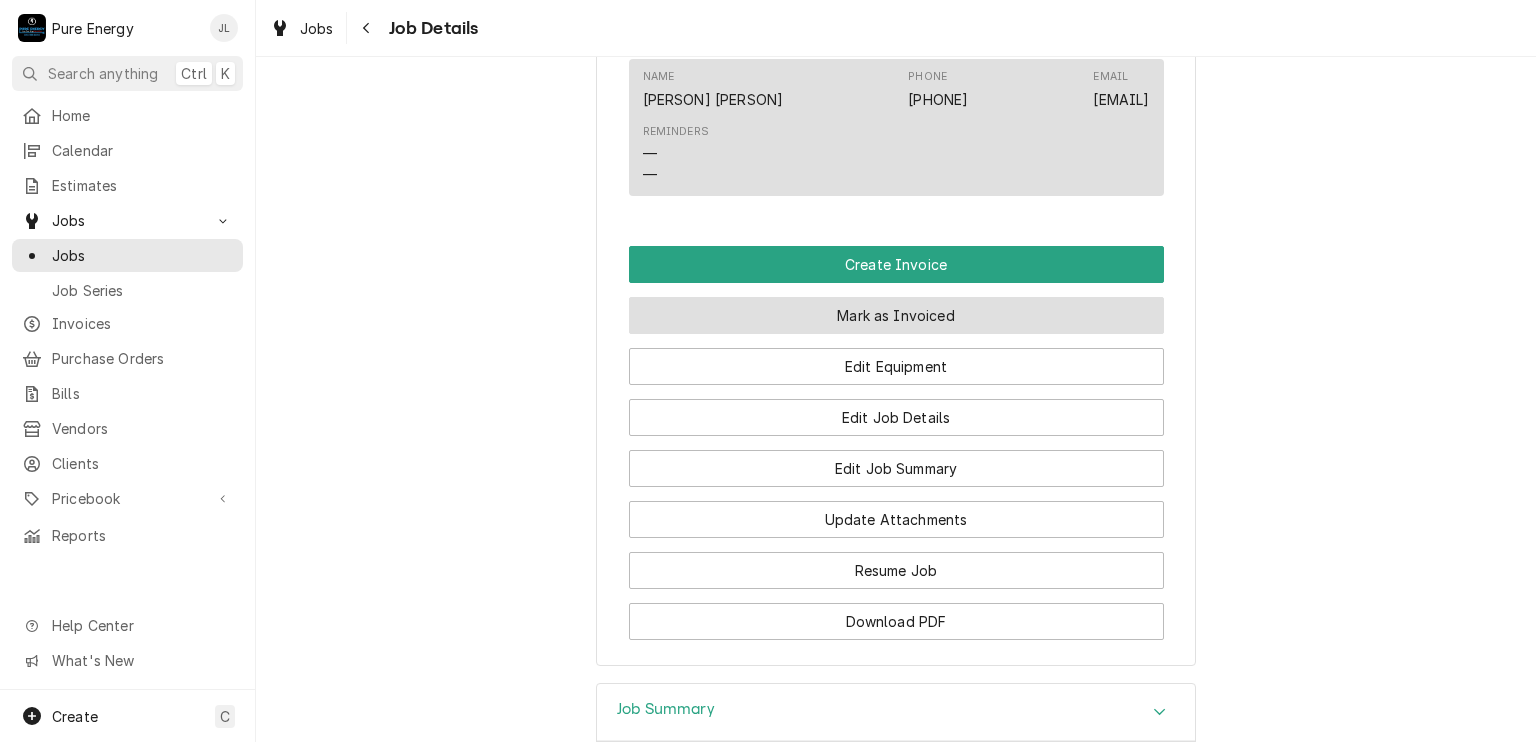 click on "Mark as Invoiced" at bounding box center [896, 315] 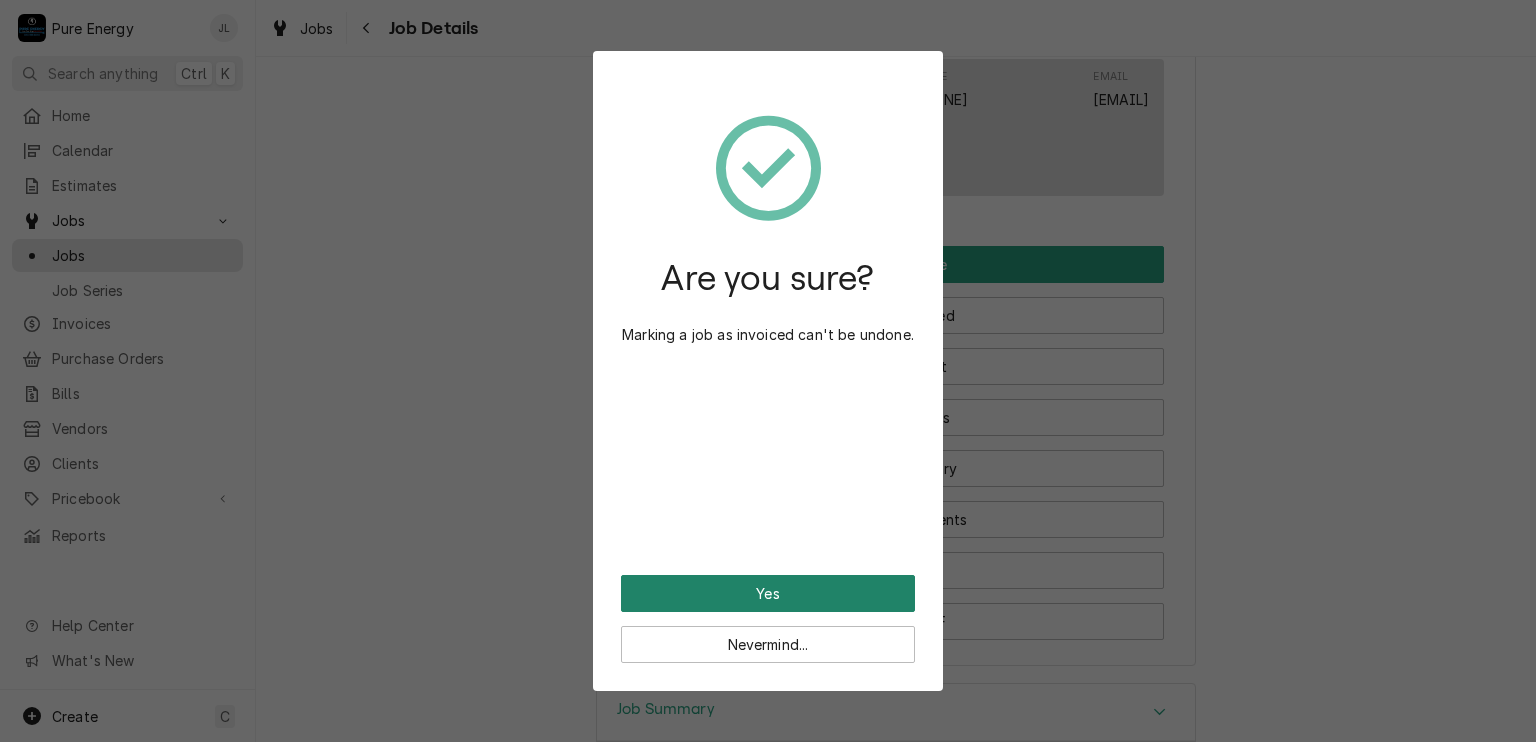 click on "Yes" at bounding box center [768, 593] 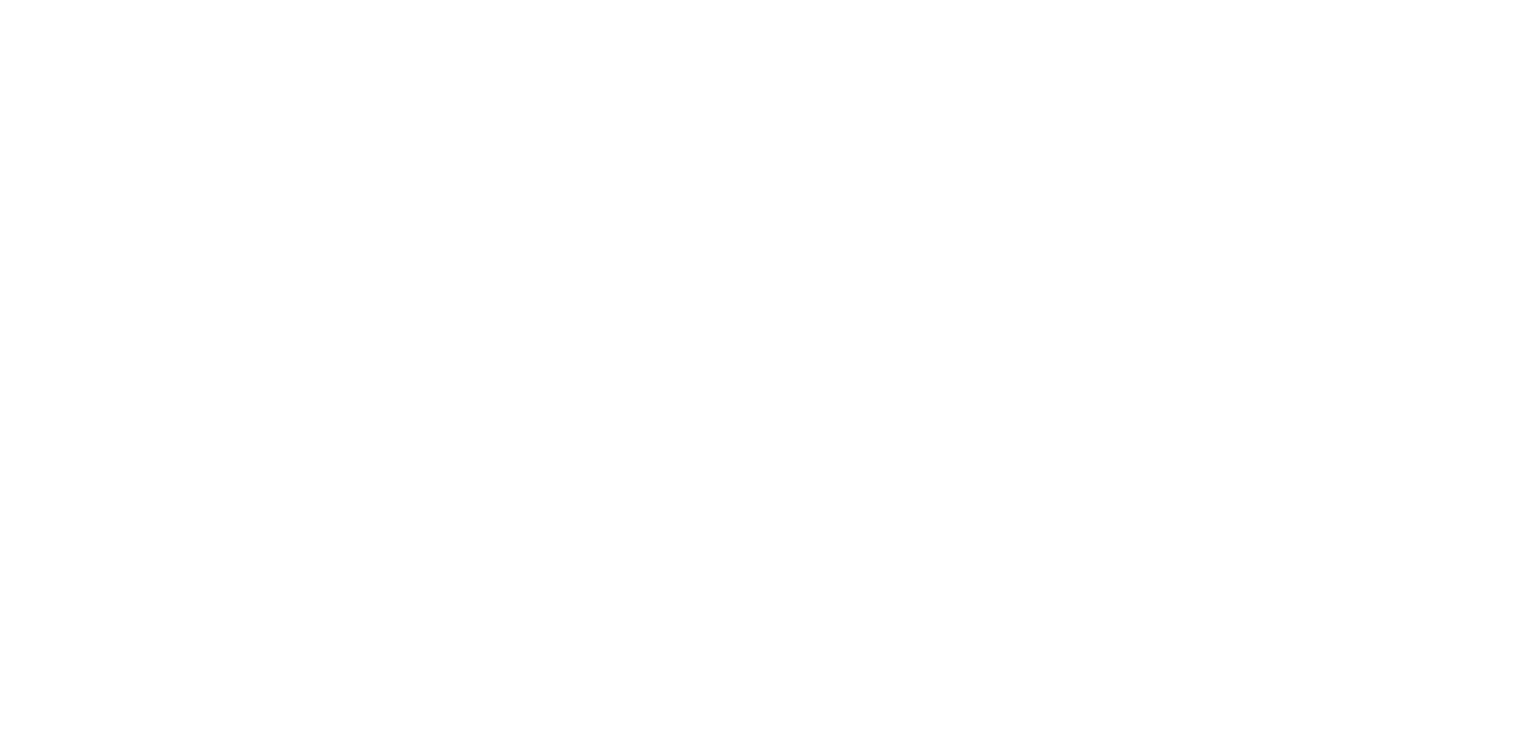 scroll, scrollTop: 0, scrollLeft: 0, axis: both 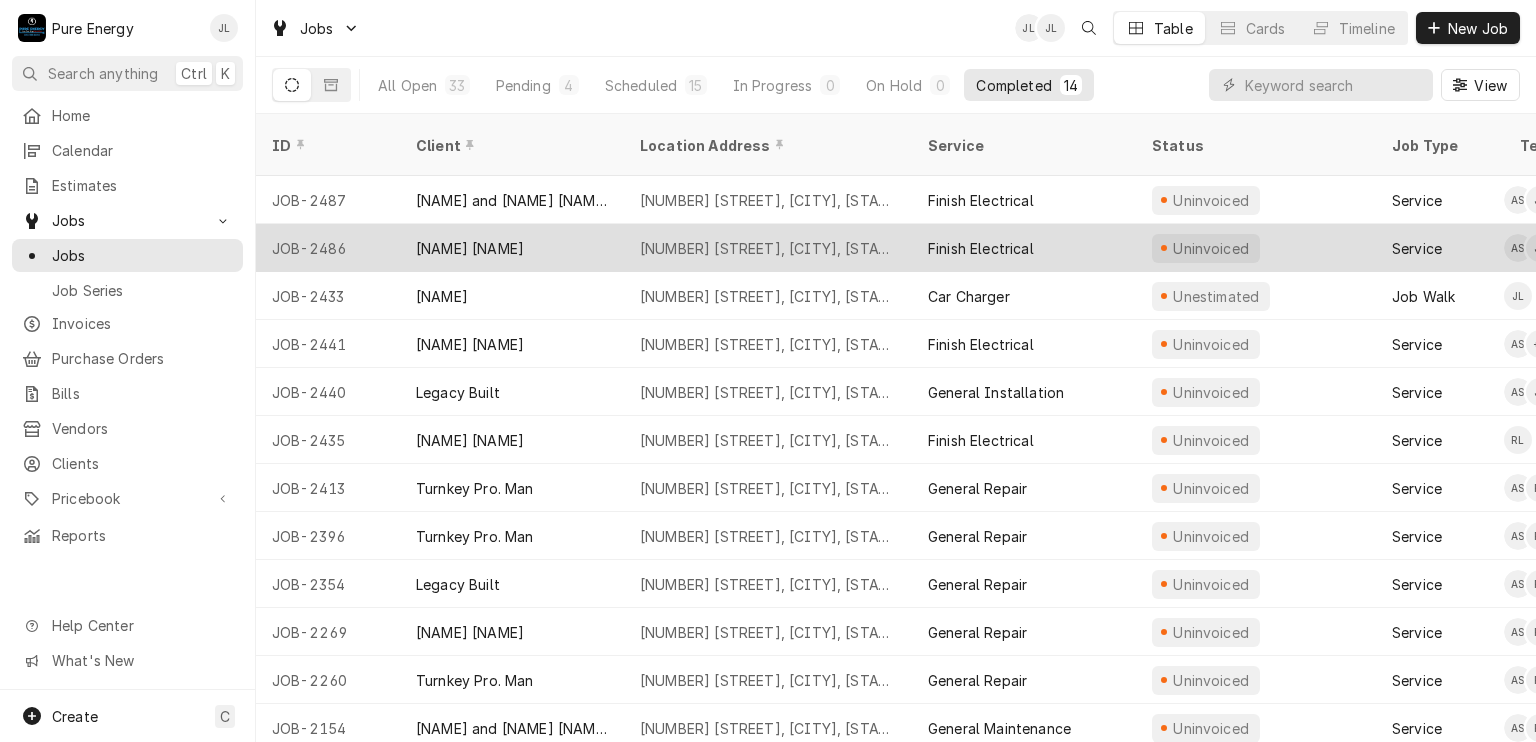 click on "Finish Electrical" at bounding box center [1024, 248] 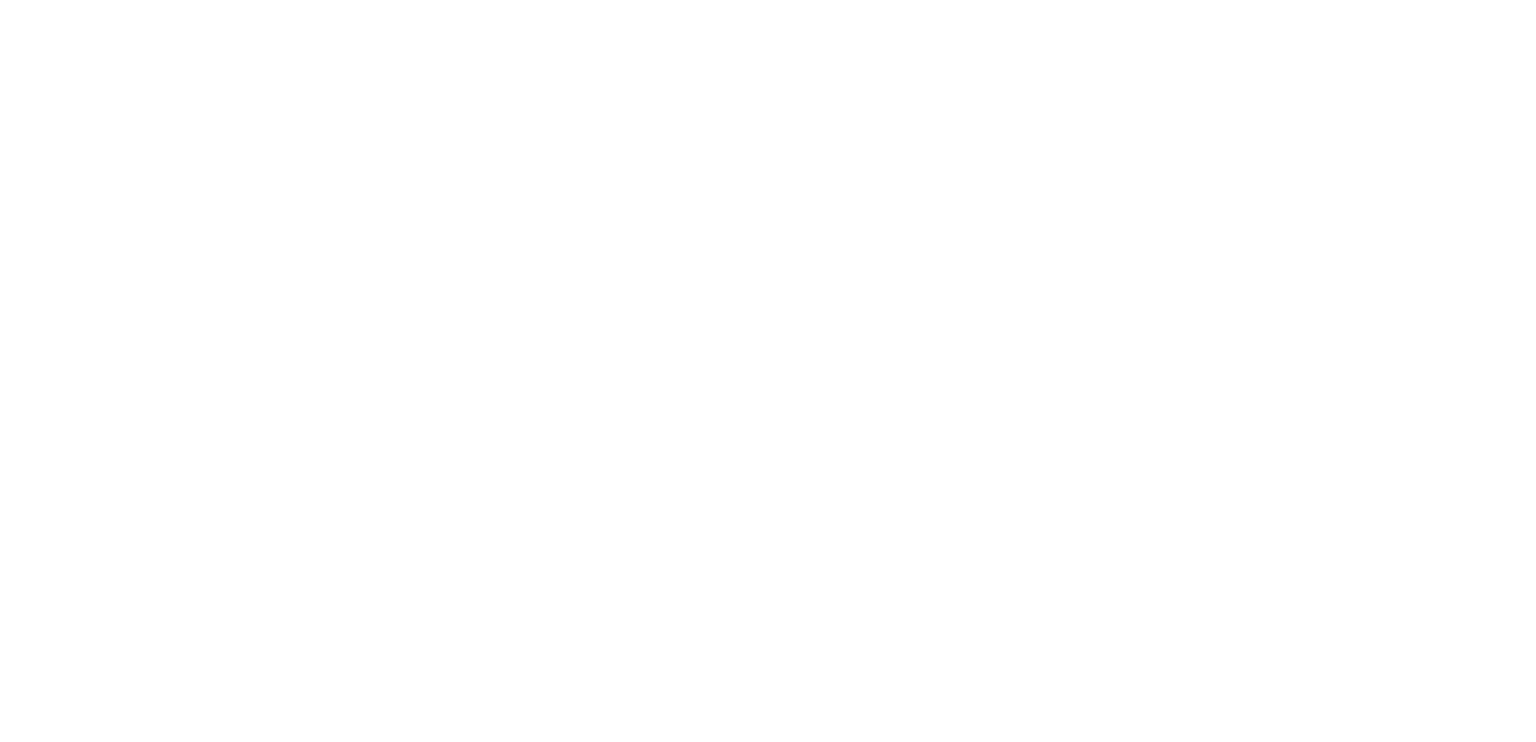 scroll, scrollTop: 0, scrollLeft: 0, axis: both 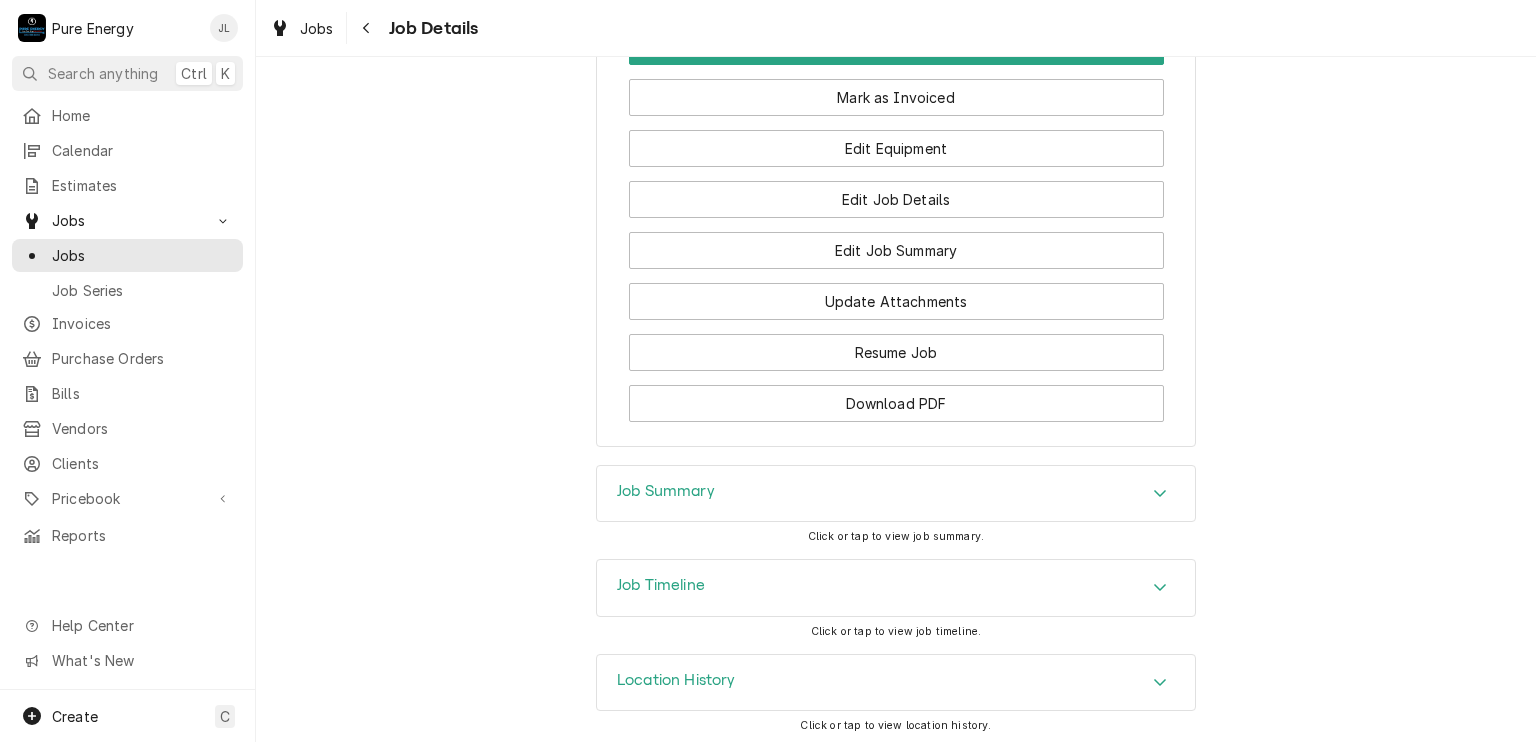 click on "Job Summary" at bounding box center [666, 491] 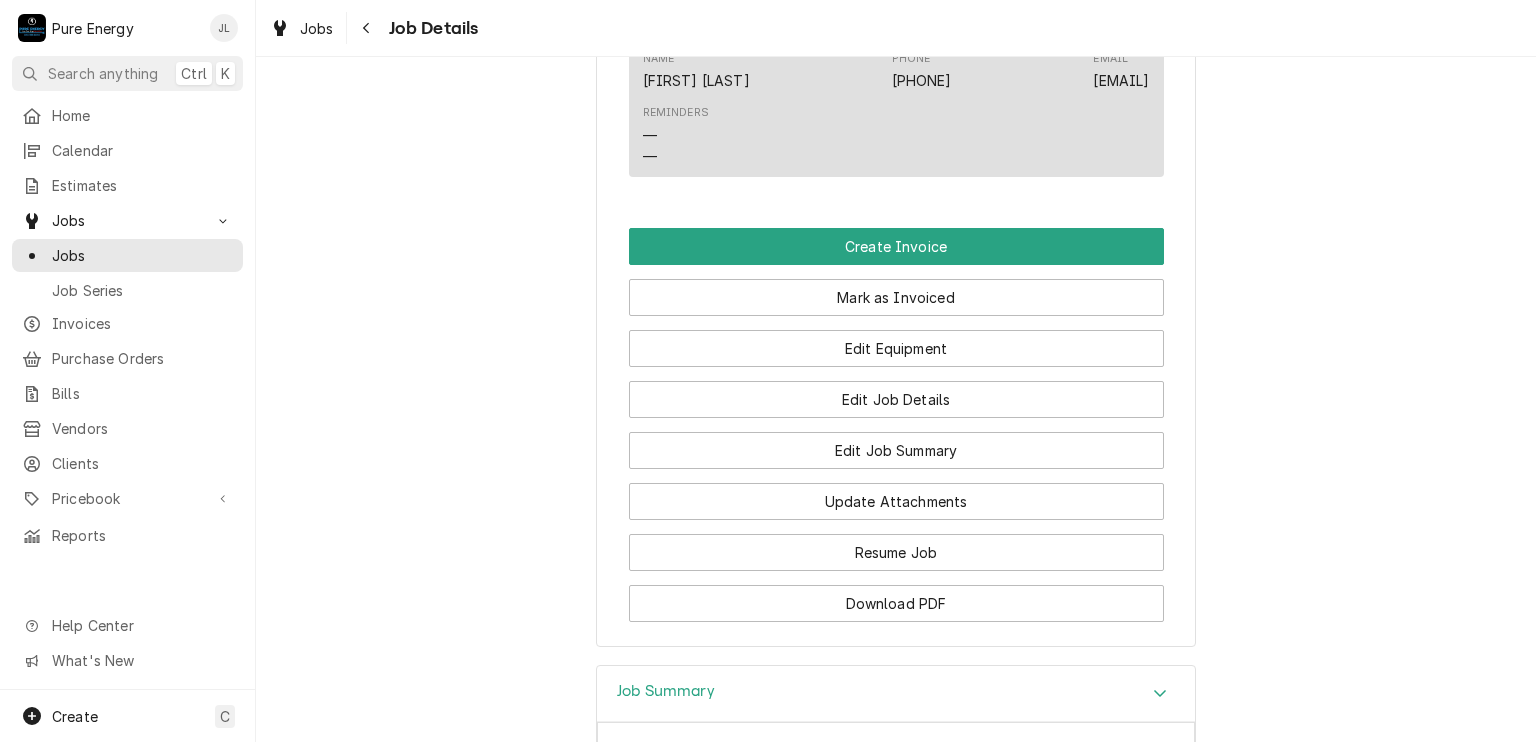 scroll, scrollTop: 1310, scrollLeft: 0, axis: vertical 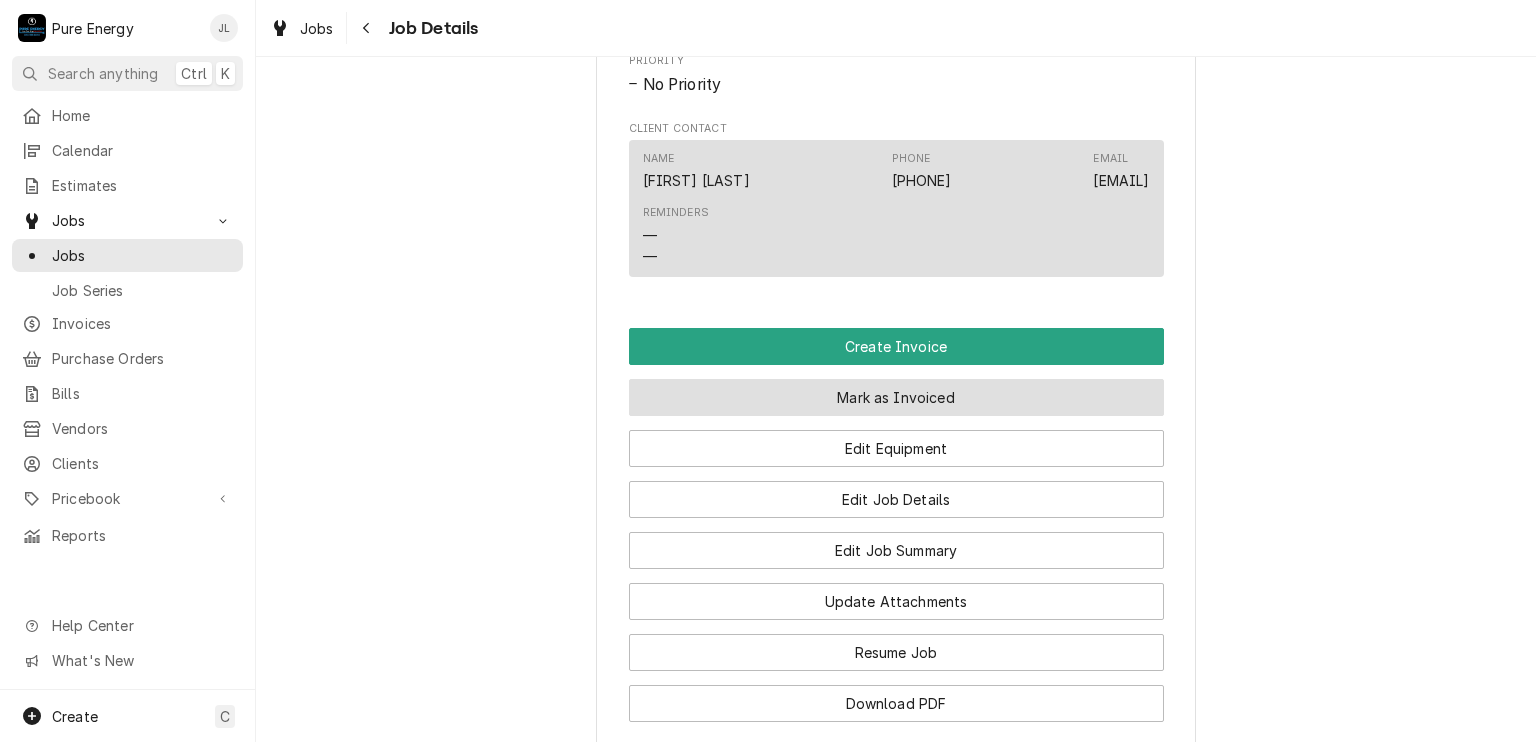 click on "Mark as Invoiced" at bounding box center [896, 397] 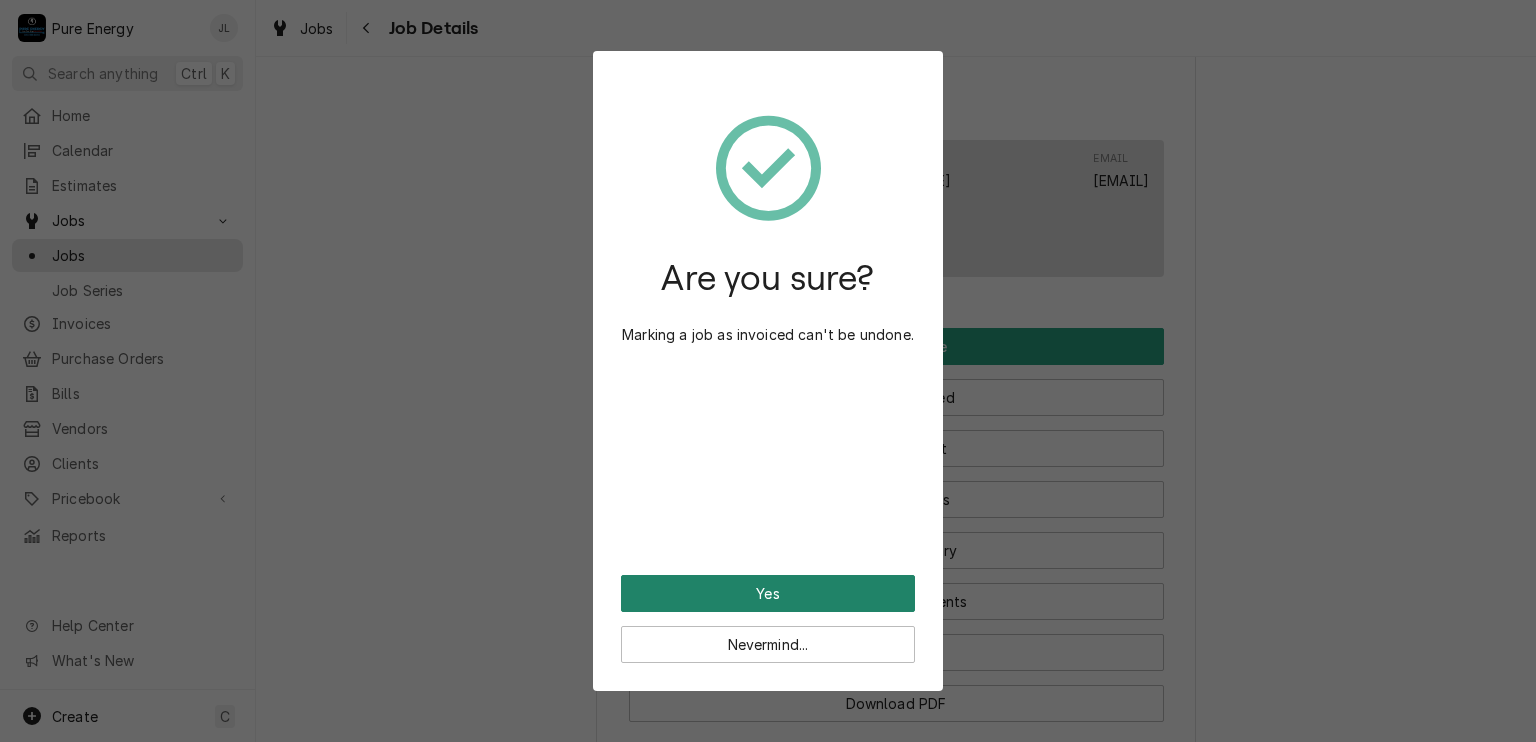 click on "Yes" at bounding box center (768, 593) 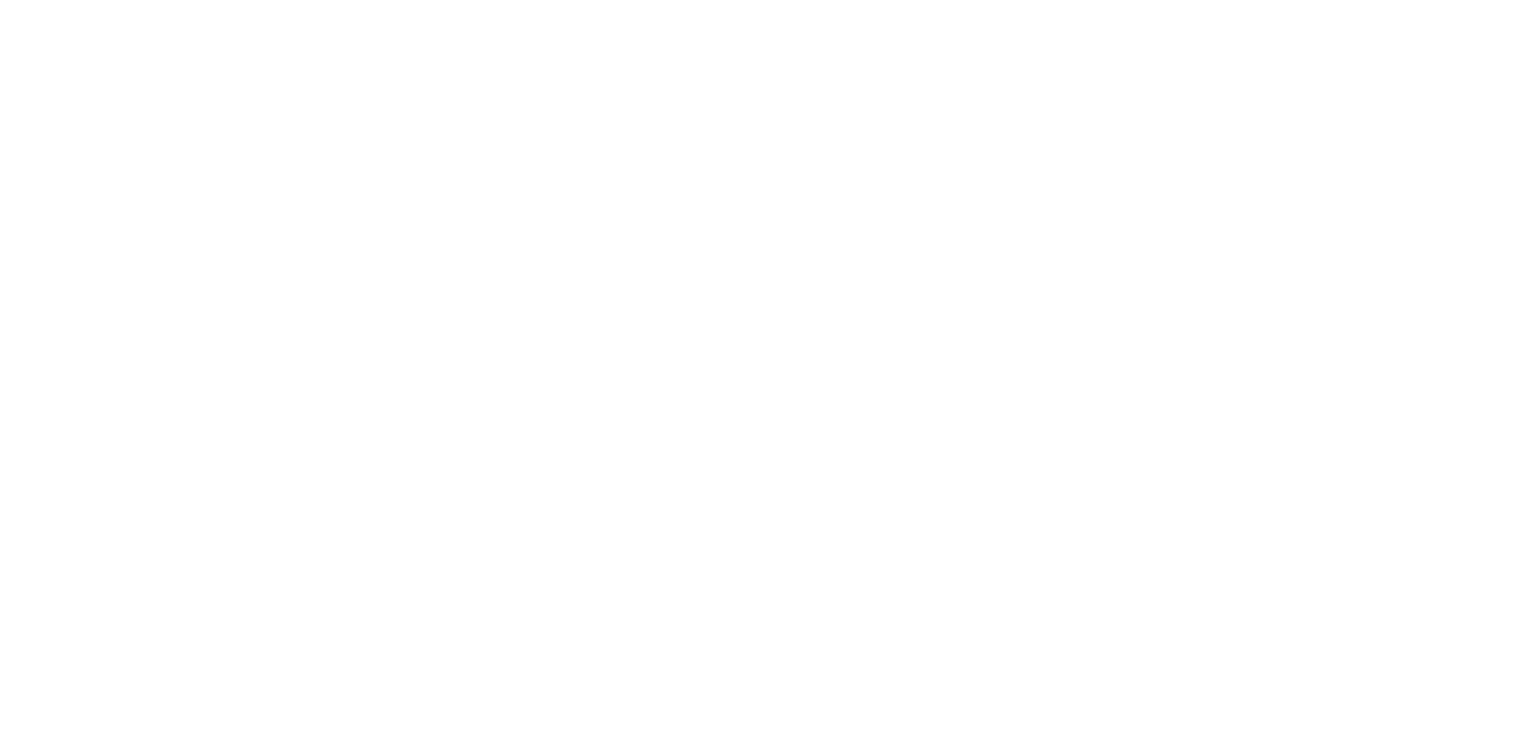 scroll, scrollTop: 0, scrollLeft: 0, axis: both 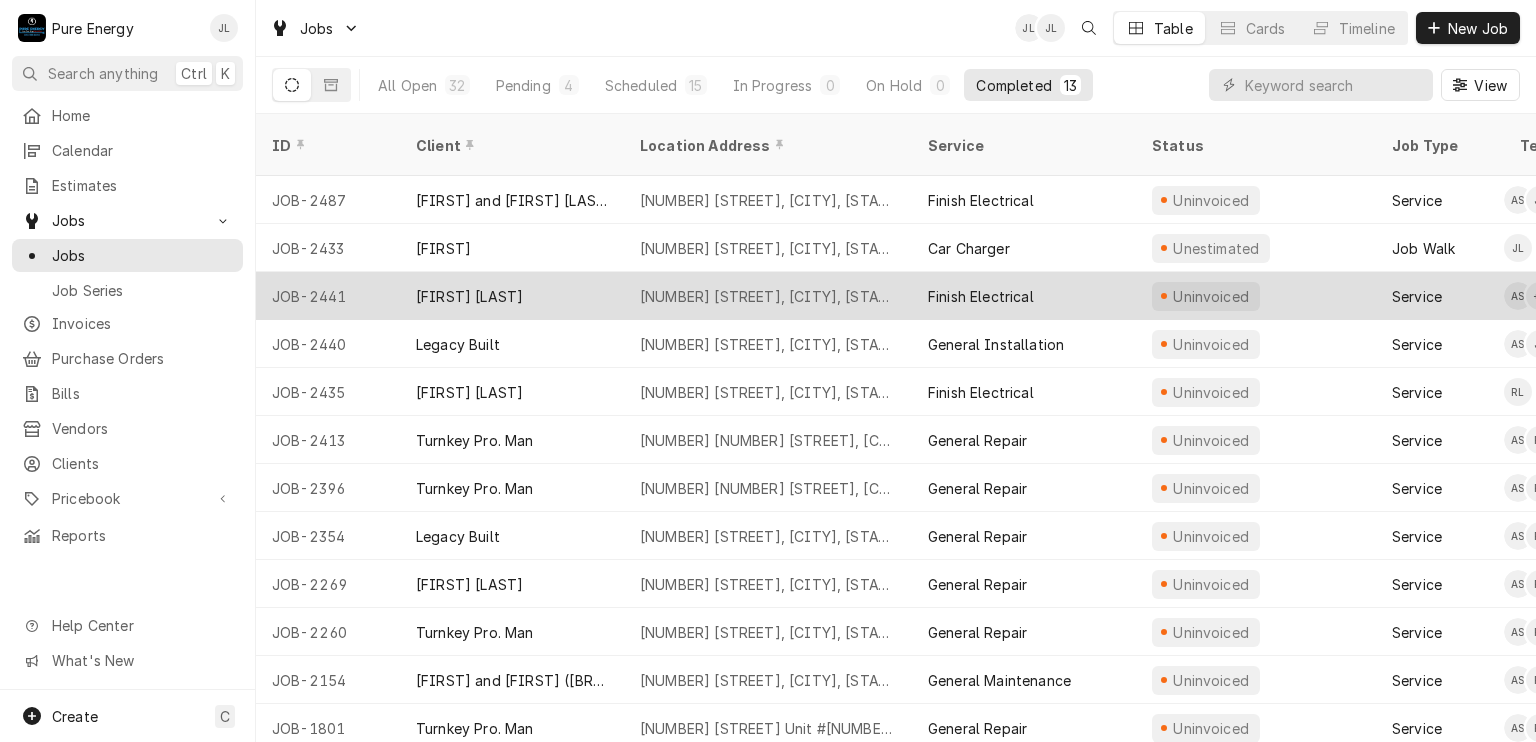 click on "Finish Electrical" at bounding box center [1024, 296] 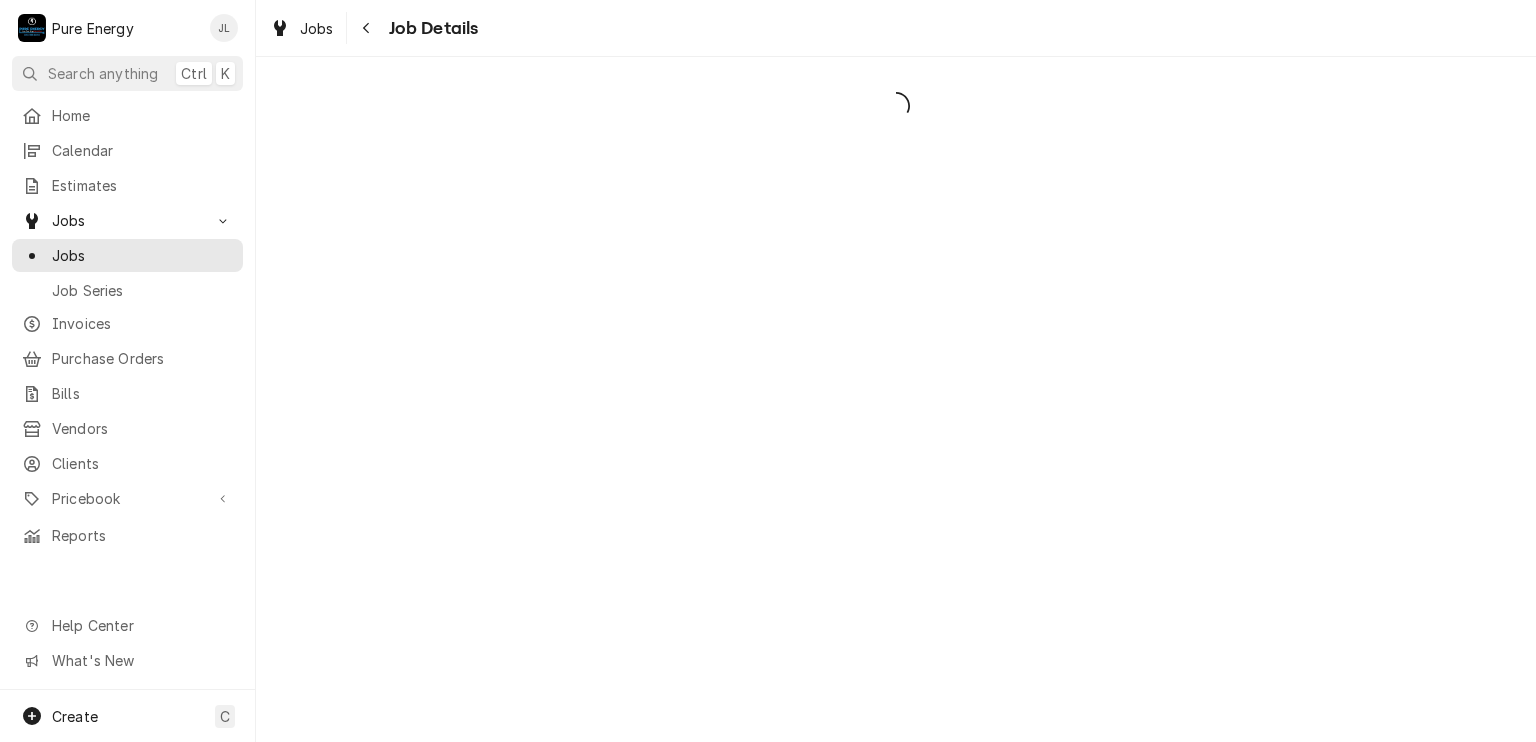 scroll, scrollTop: 0, scrollLeft: 0, axis: both 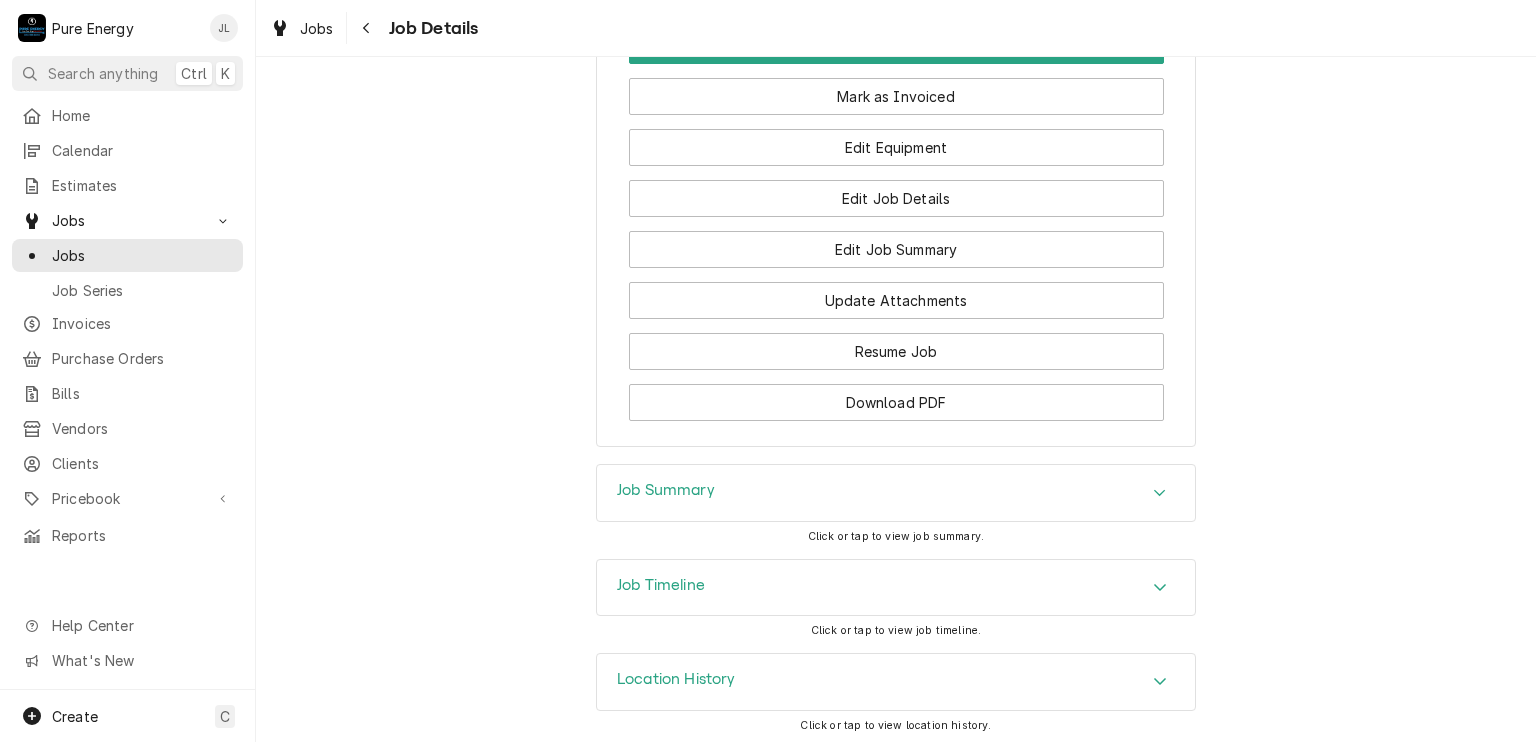 click on "Job Summary" at bounding box center [896, 493] 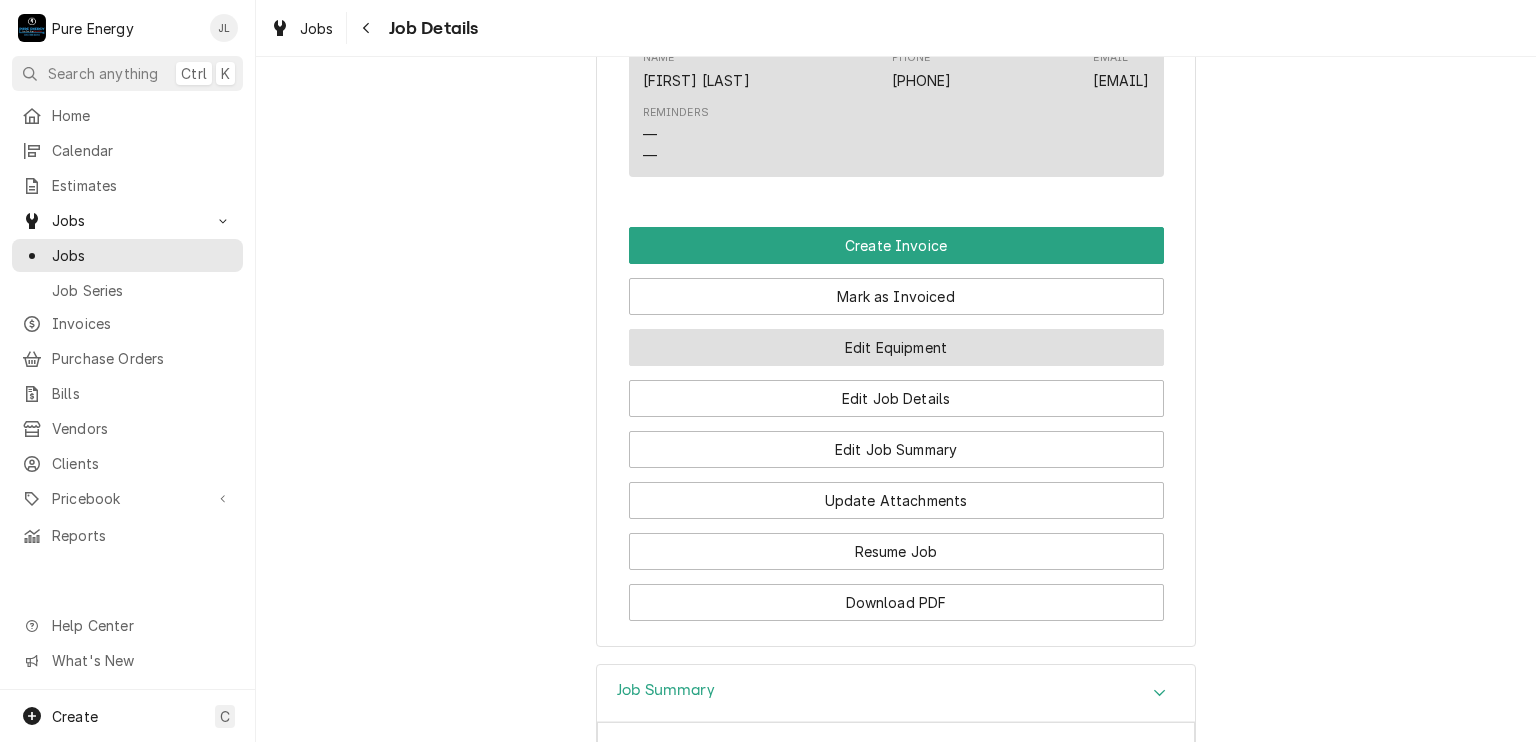 scroll, scrollTop: 1416, scrollLeft: 0, axis: vertical 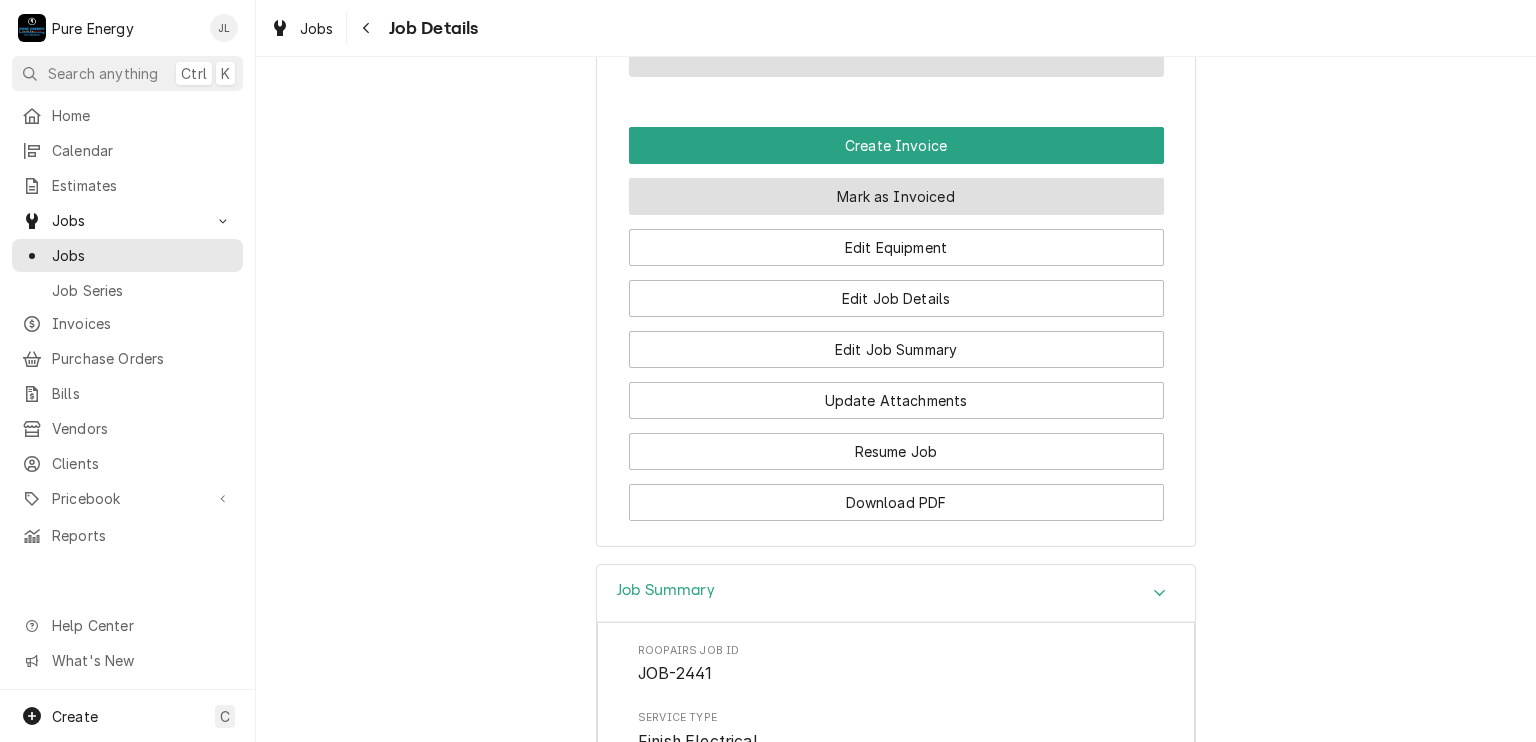 click on "Mark as Invoiced" at bounding box center [896, 196] 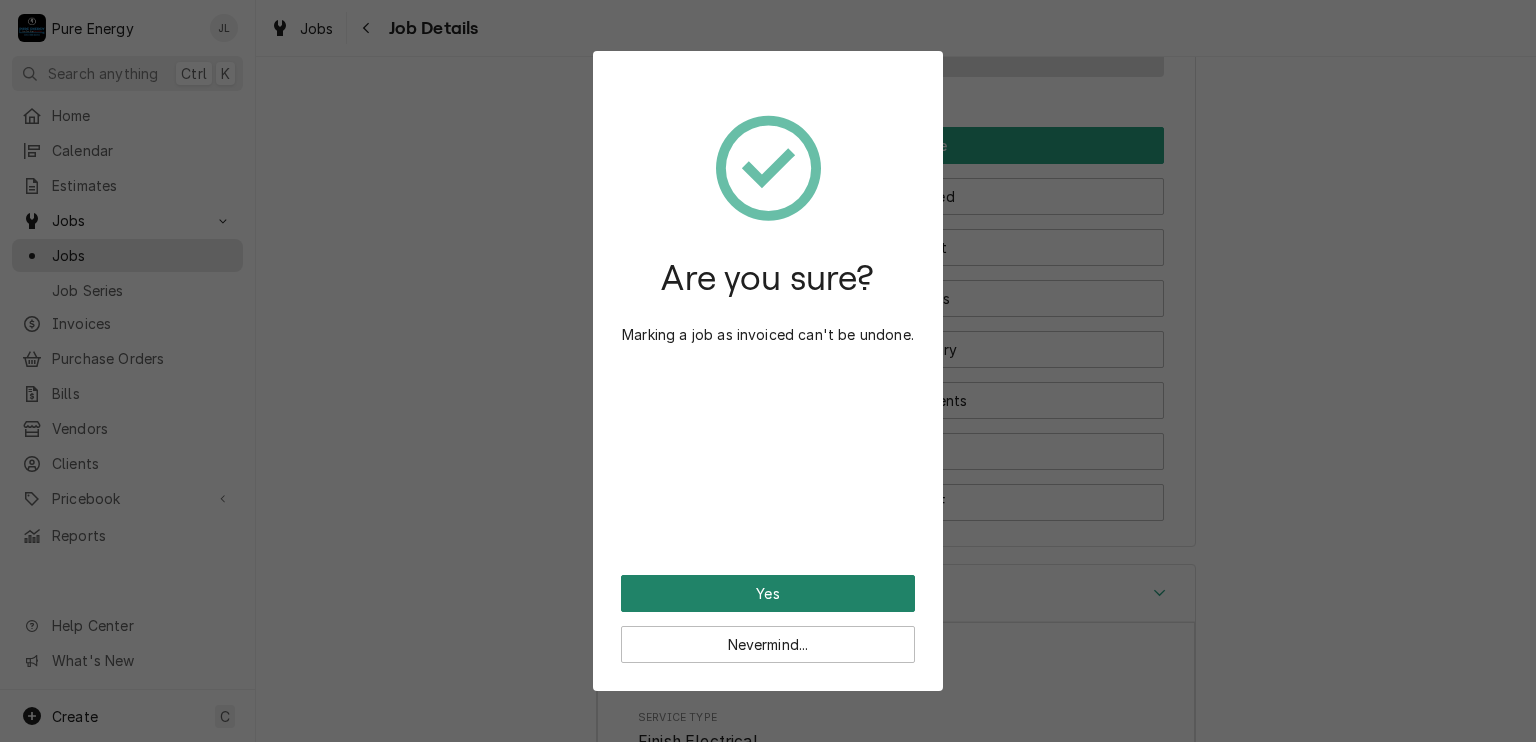 click on "Yes" at bounding box center [768, 593] 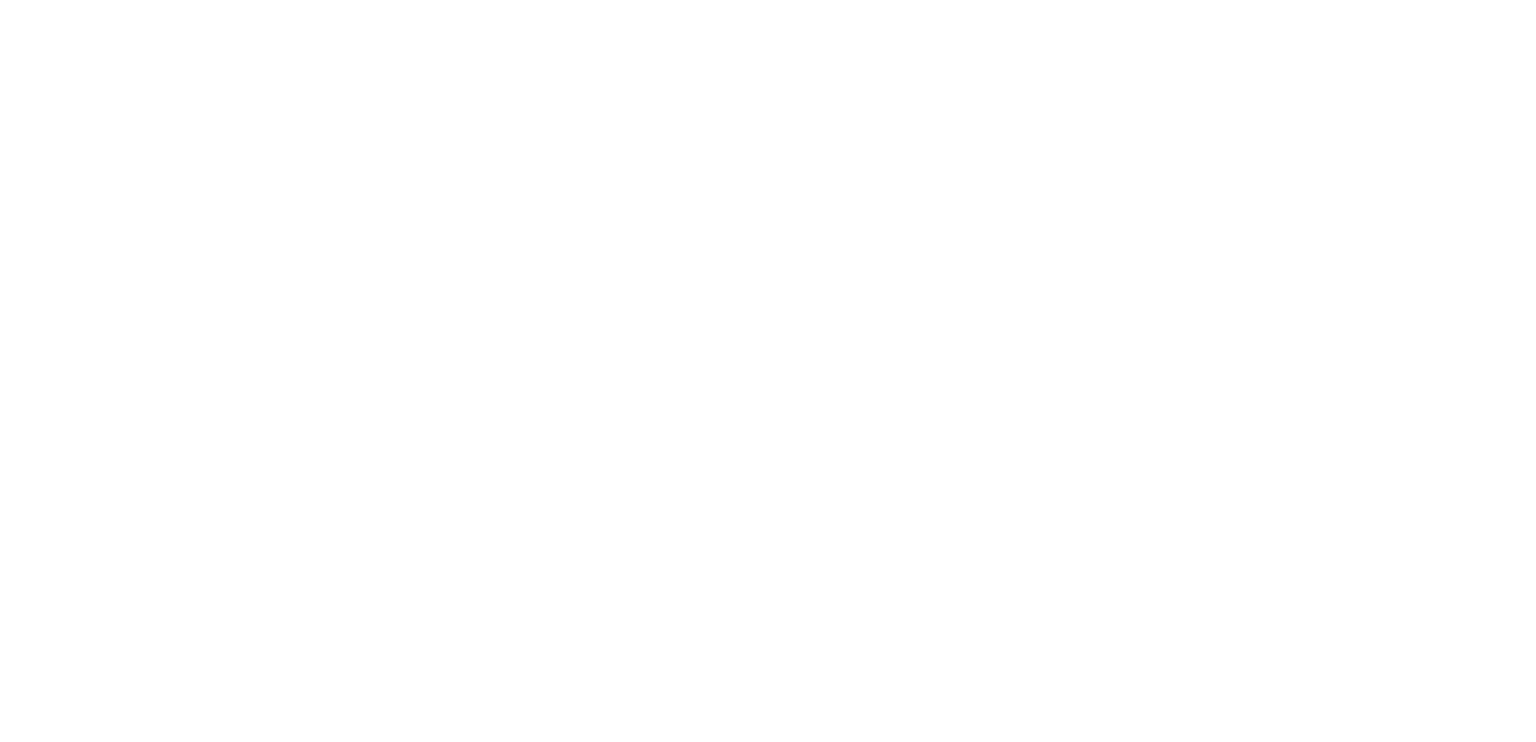 scroll, scrollTop: 0, scrollLeft: 0, axis: both 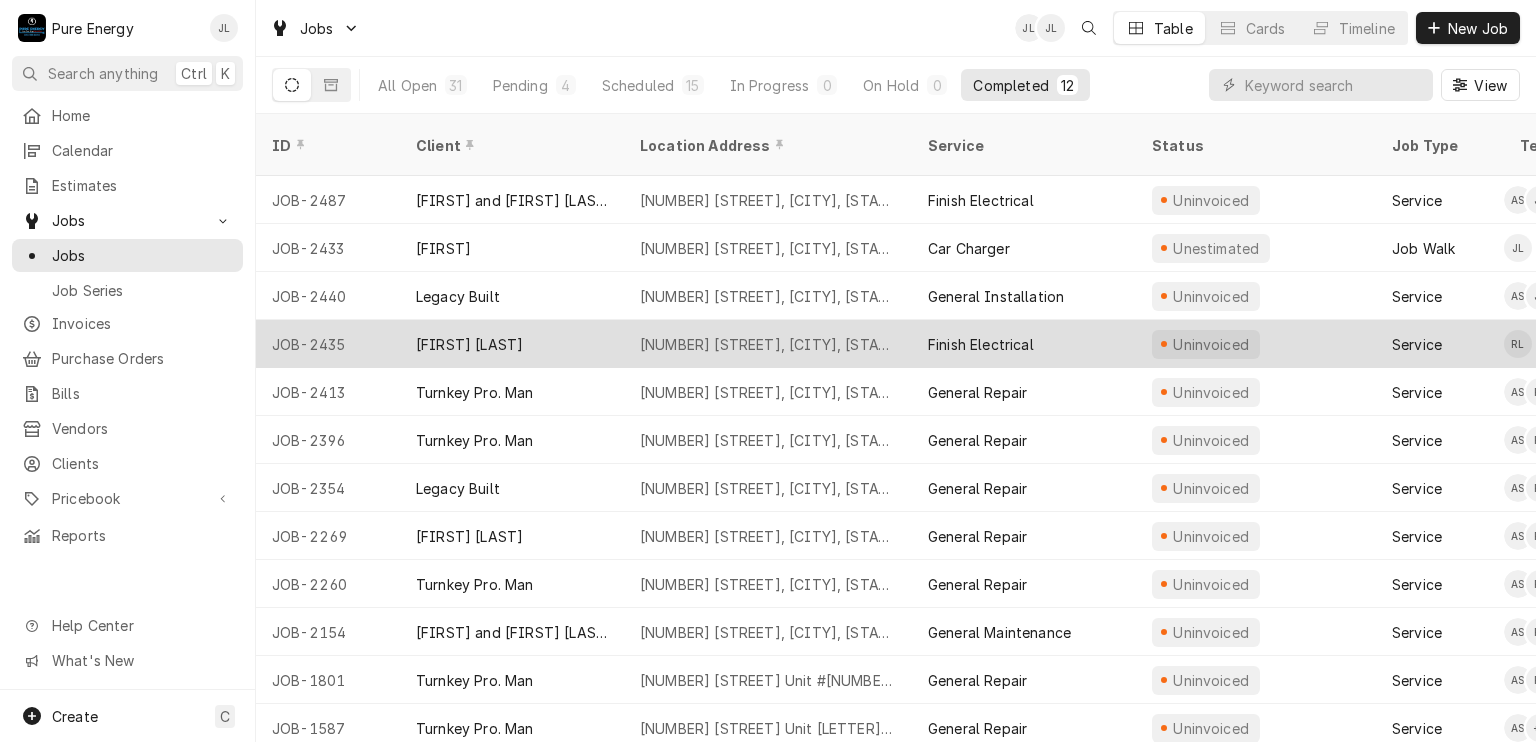 click on "Finish Electrical" at bounding box center [1024, 344] 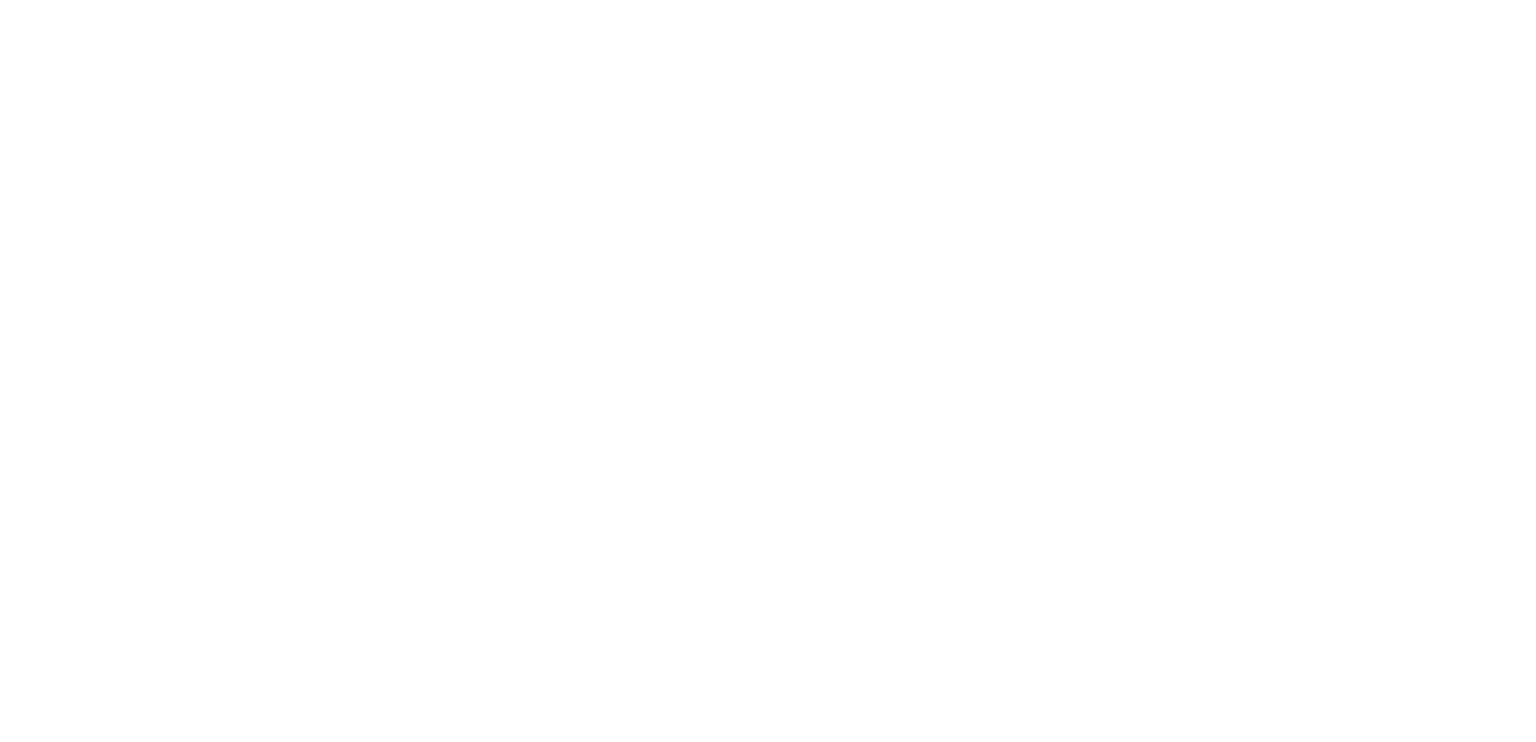 scroll, scrollTop: 0, scrollLeft: 0, axis: both 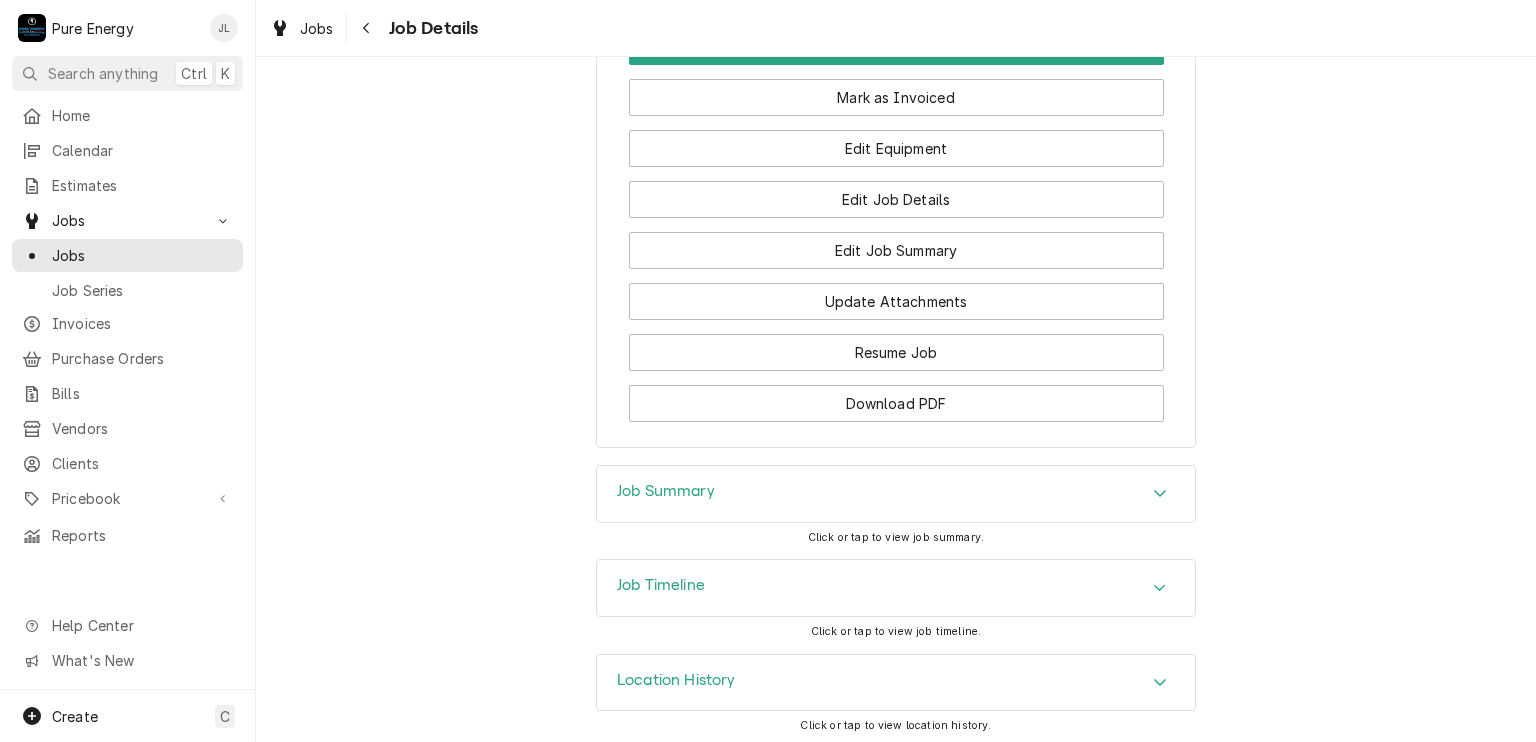 click on "Job Summary" at bounding box center [896, 494] 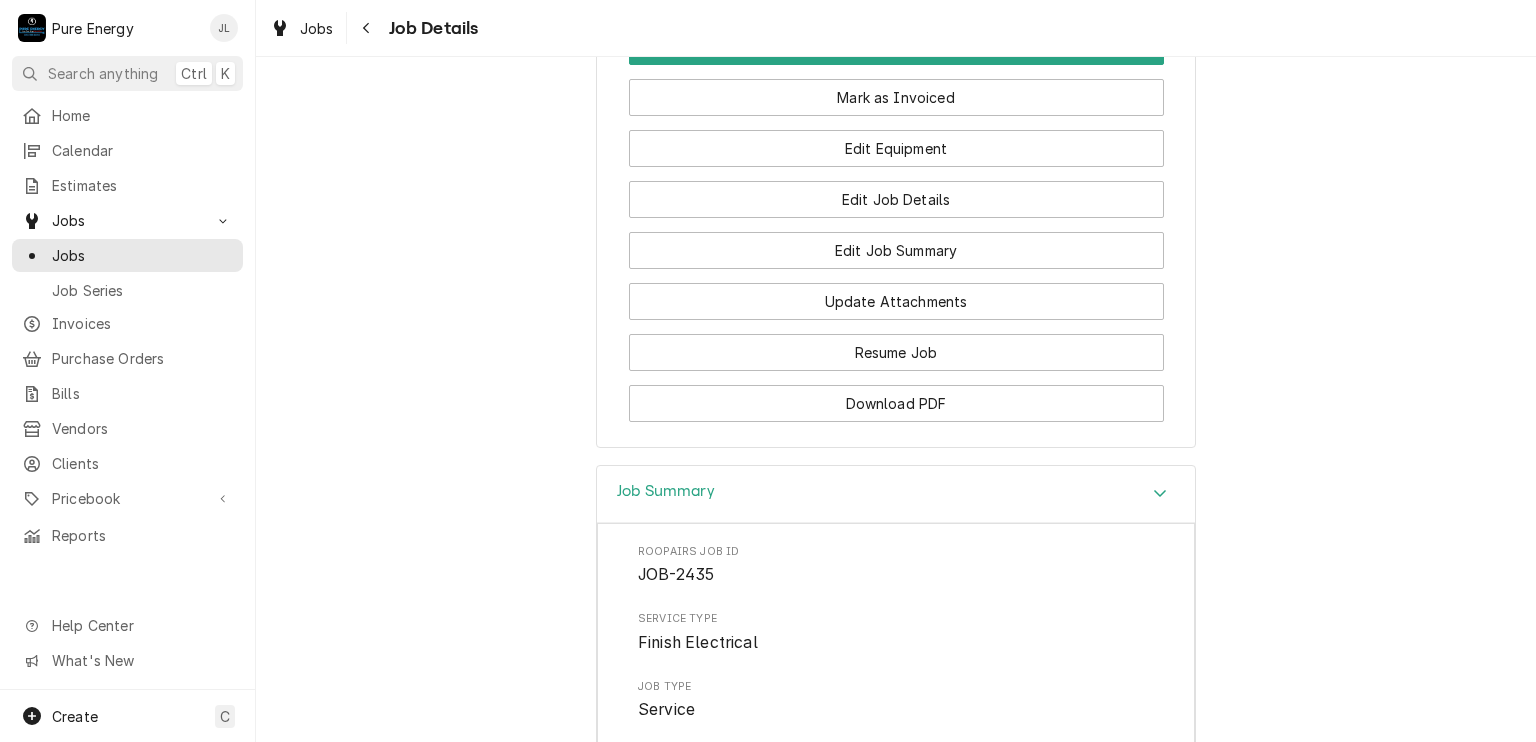 scroll, scrollTop: 1357, scrollLeft: 0, axis: vertical 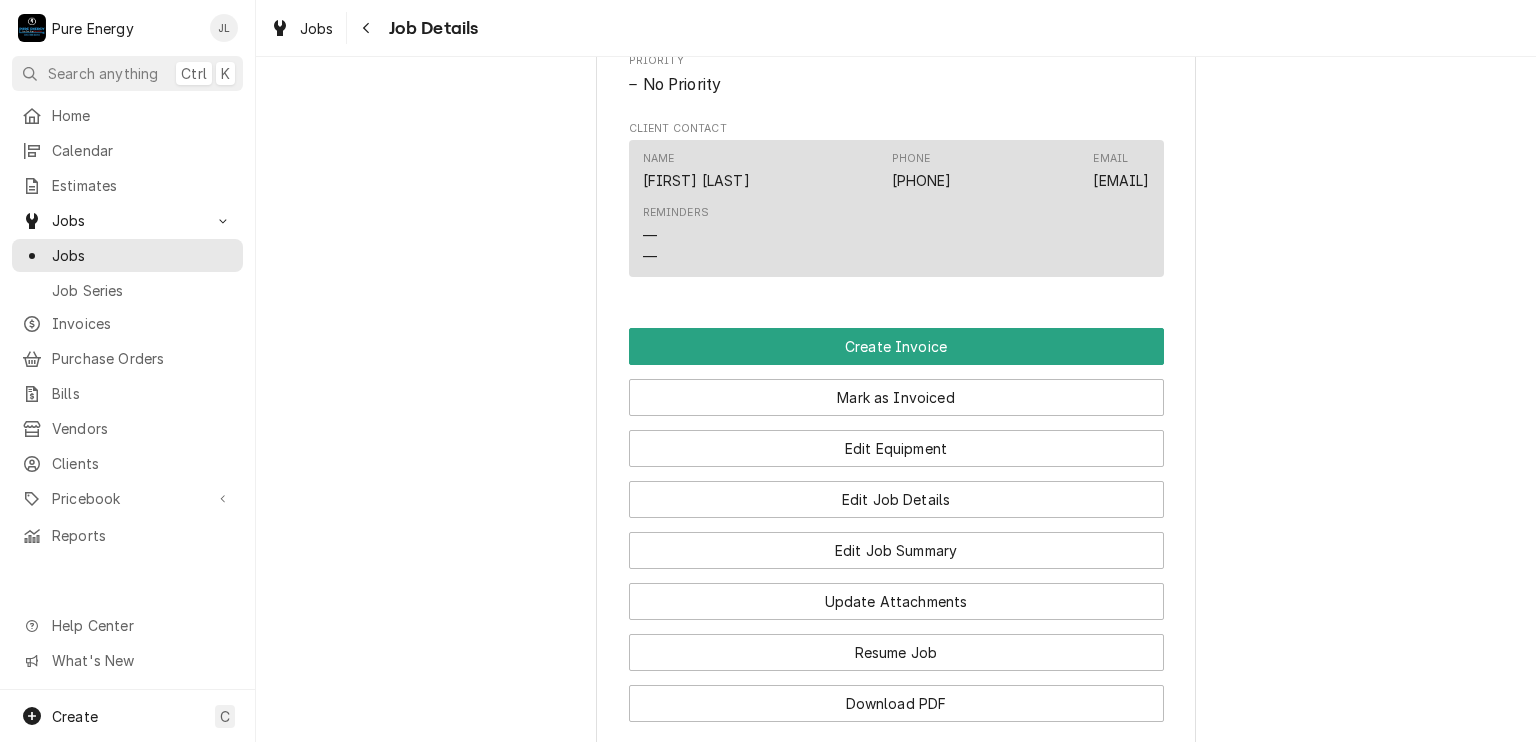 click on "Dan Cook 2941 Juniper Ave, Morro Bay, CA 93442 Open in Maps Roopairs Job ID JOB-2435 Date Received Jun 19, 2025 Service Type Finish Electrical Job Type Service Service Location 2941 Juniper Ave
Morro Bay, CA 93442 Scheduled For Fri, Jun 20th, 2025 - 8:45 AM Started On Fri, Jun 20th, 2025 - 4:12 PM Completed On Fri, Jun 20th, 2025 - 4:14 PM Last Modified Fri, Jun 20th, 2025 - 4:14 PM Estimated Job Duration 6h Assigned Technician(s) Rodolfo Hernandez Lorenzo Reason For Call Priority No Priority Client Contact Name Dan Cook Phone (408) 409-9205 Email onedsc@gmail.com Reminders — — Create Invoice Mark as Invoiced Edit Equipment Edit Job Details Edit Job Summary Update Attachments Resume Job Download PDF" at bounding box center (896, -241) 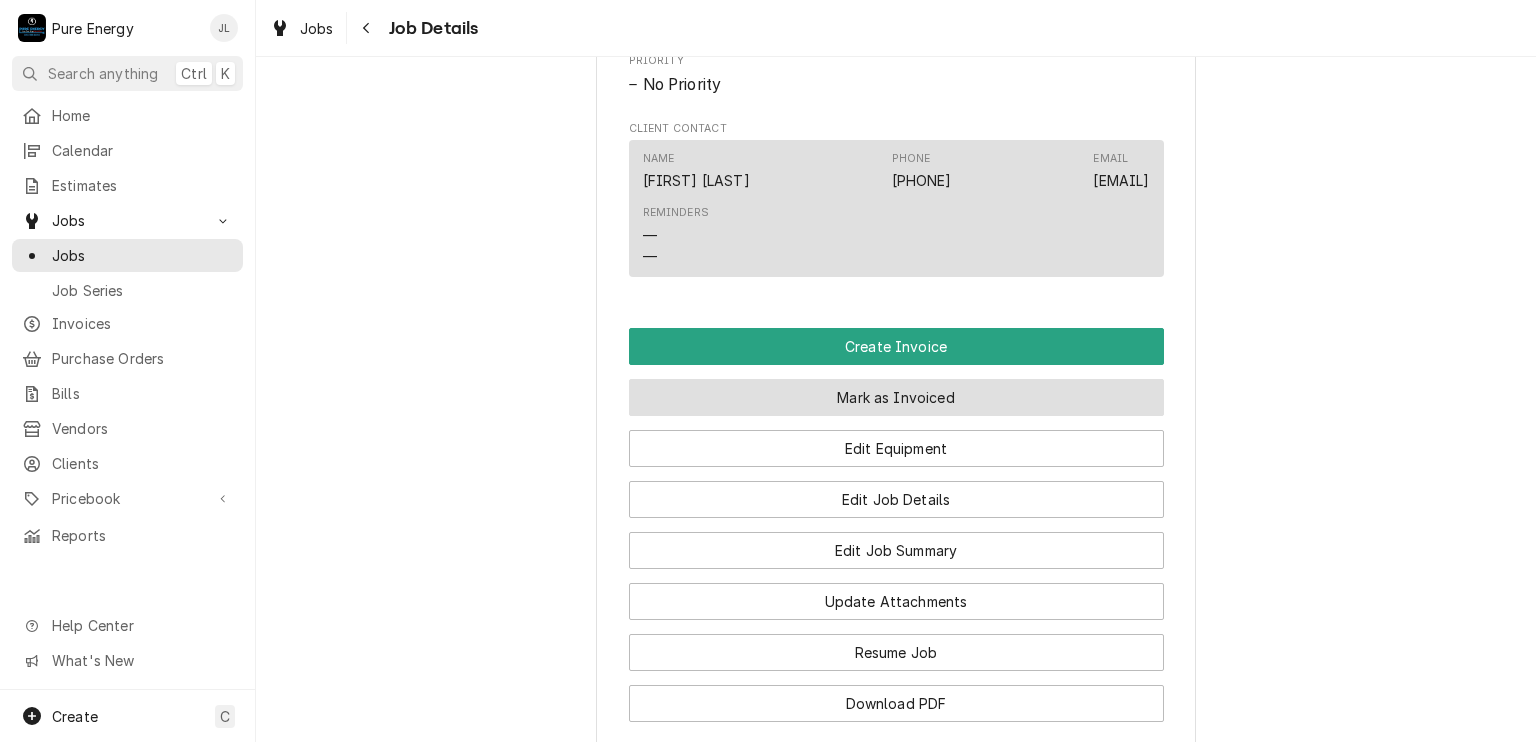 click on "Mark as Invoiced" at bounding box center [896, 397] 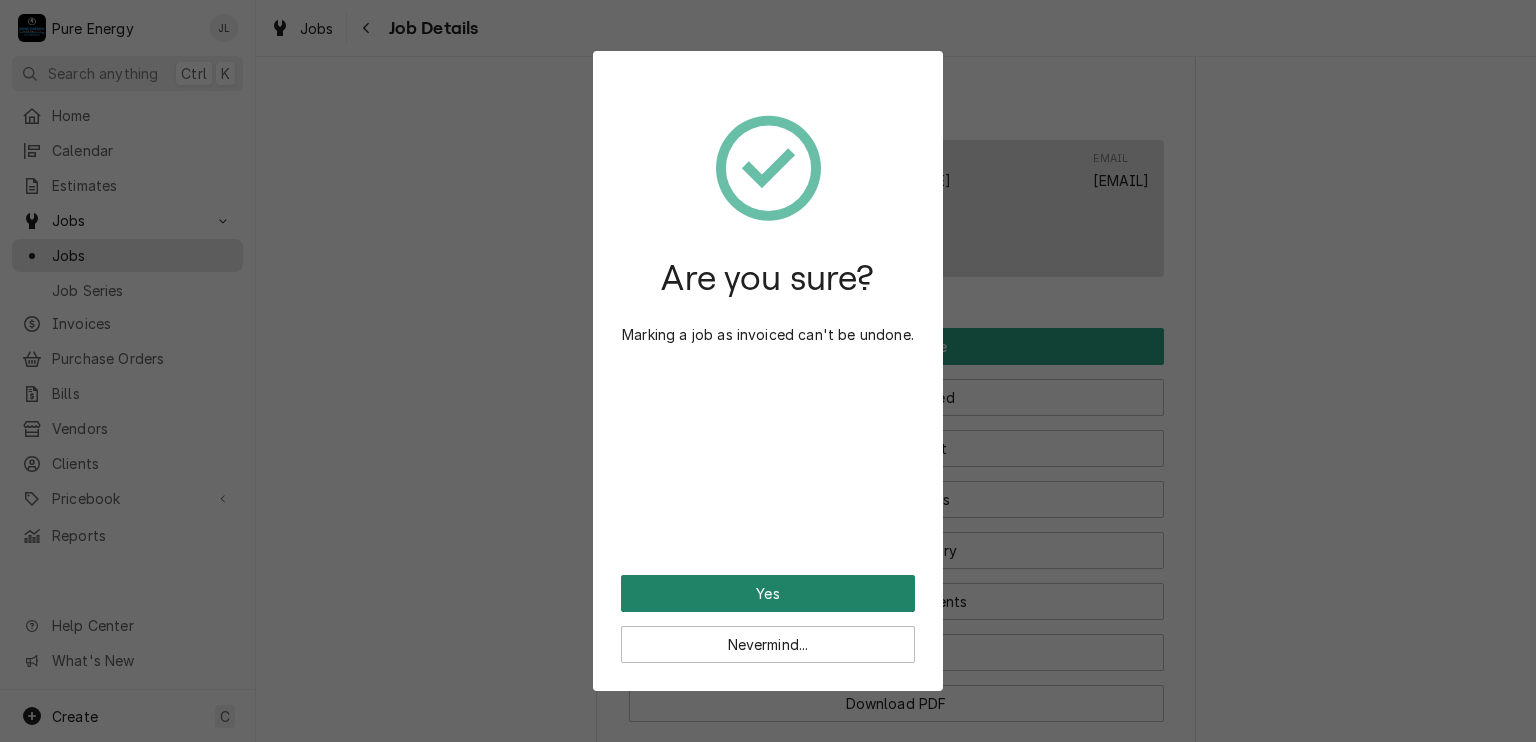 click on "Yes" at bounding box center (768, 593) 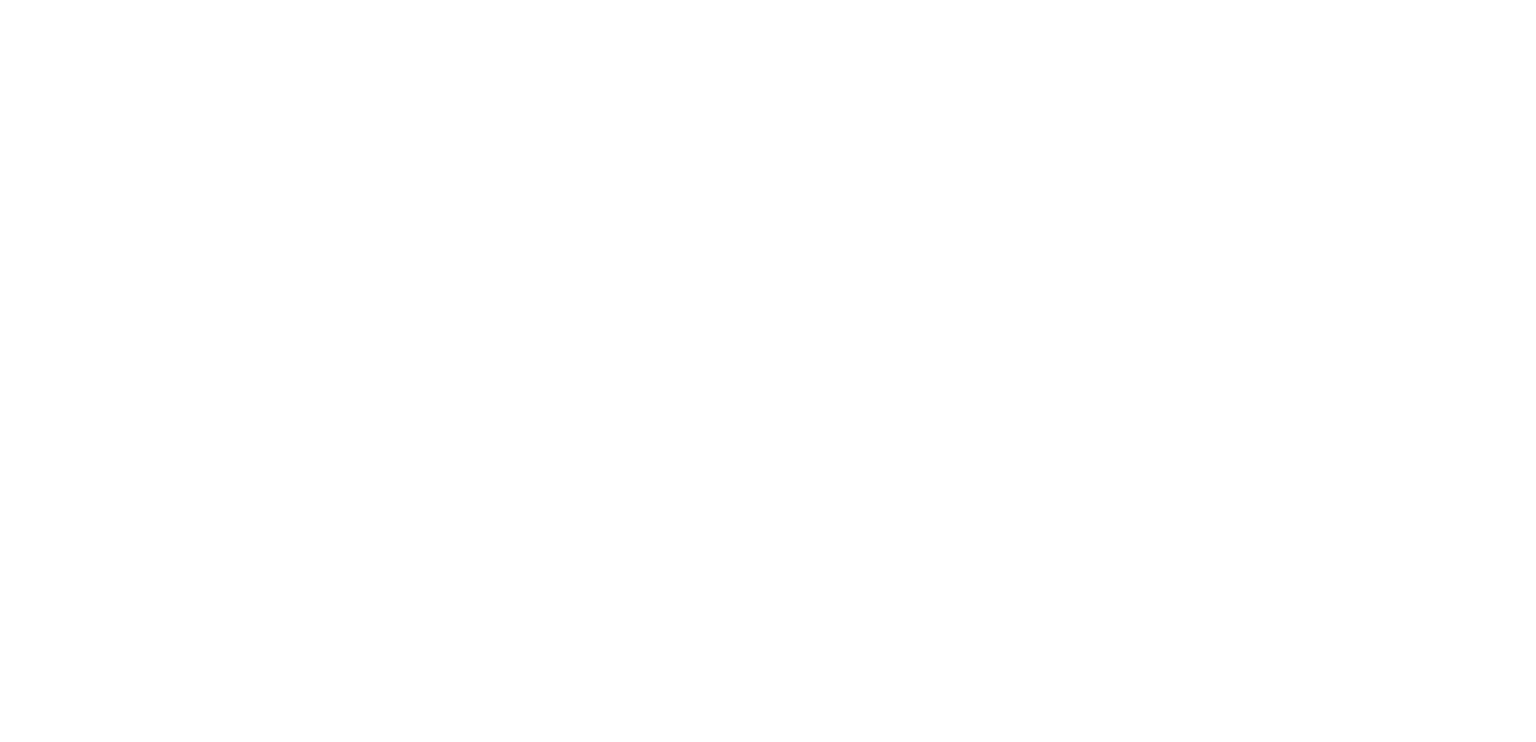 scroll, scrollTop: 0, scrollLeft: 0, axis: both 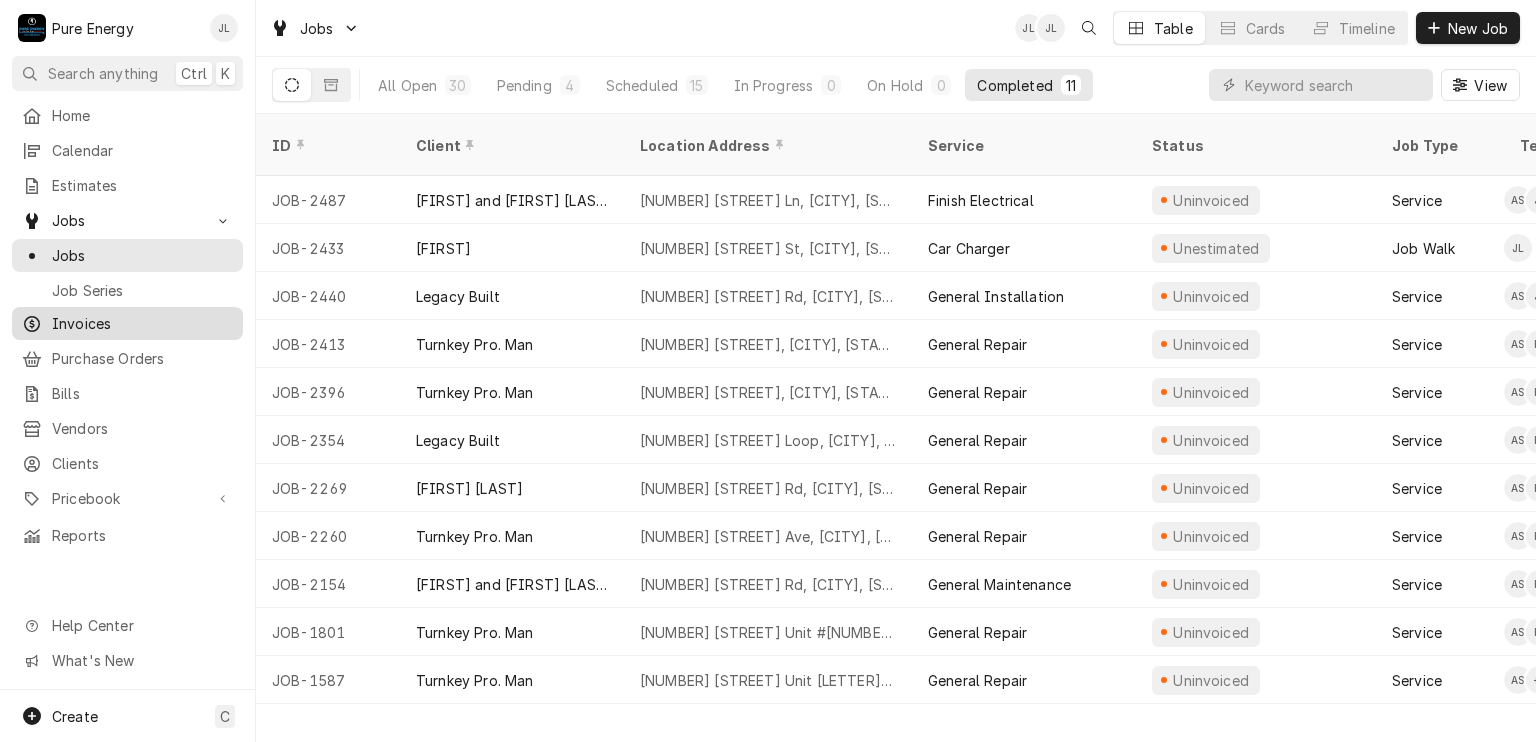 click on "Invoices" at bounding box center (142, 323) 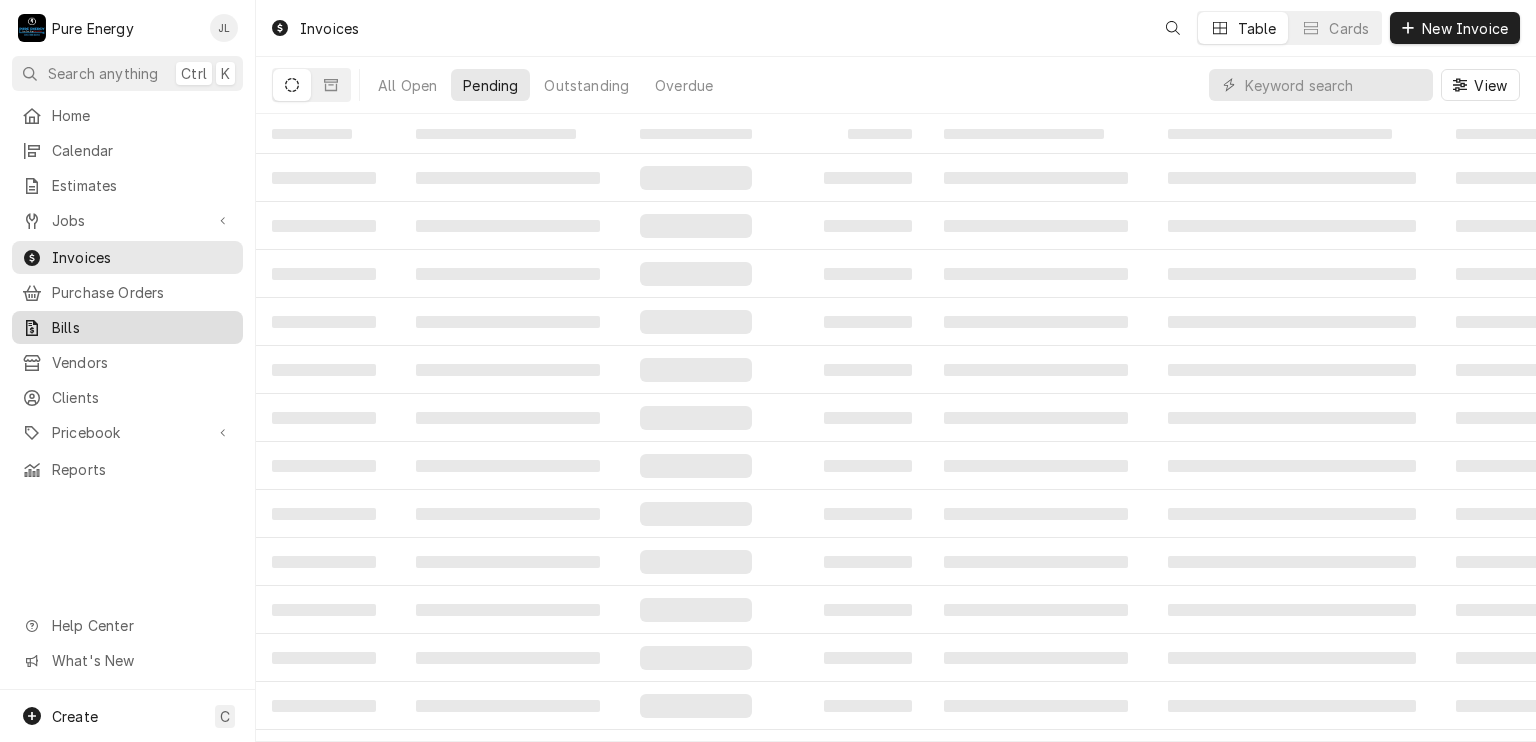 scroll, scrollTop: 0, scrollLeft: 0, axis: both 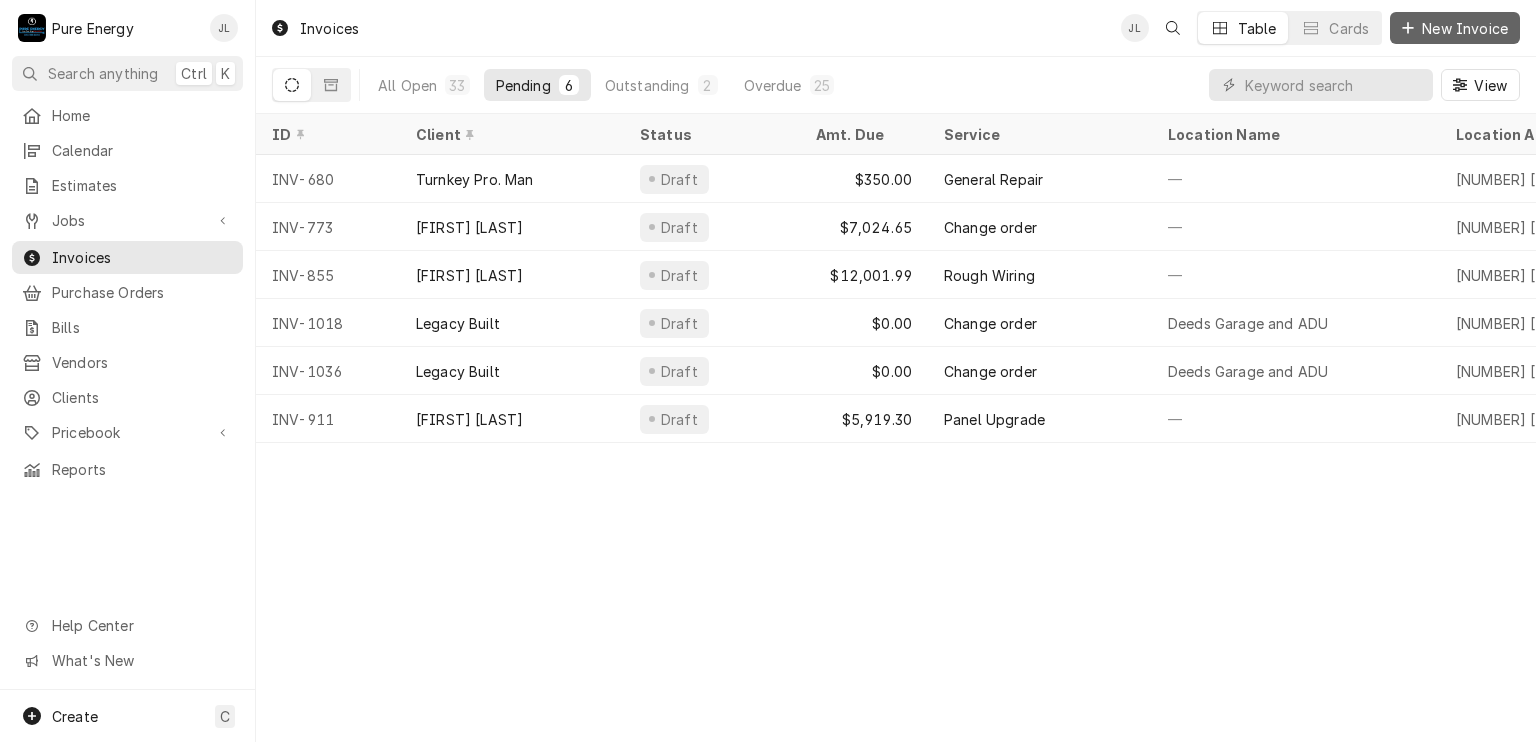 click on "New Invoice" at bounding box center (1465, 28) 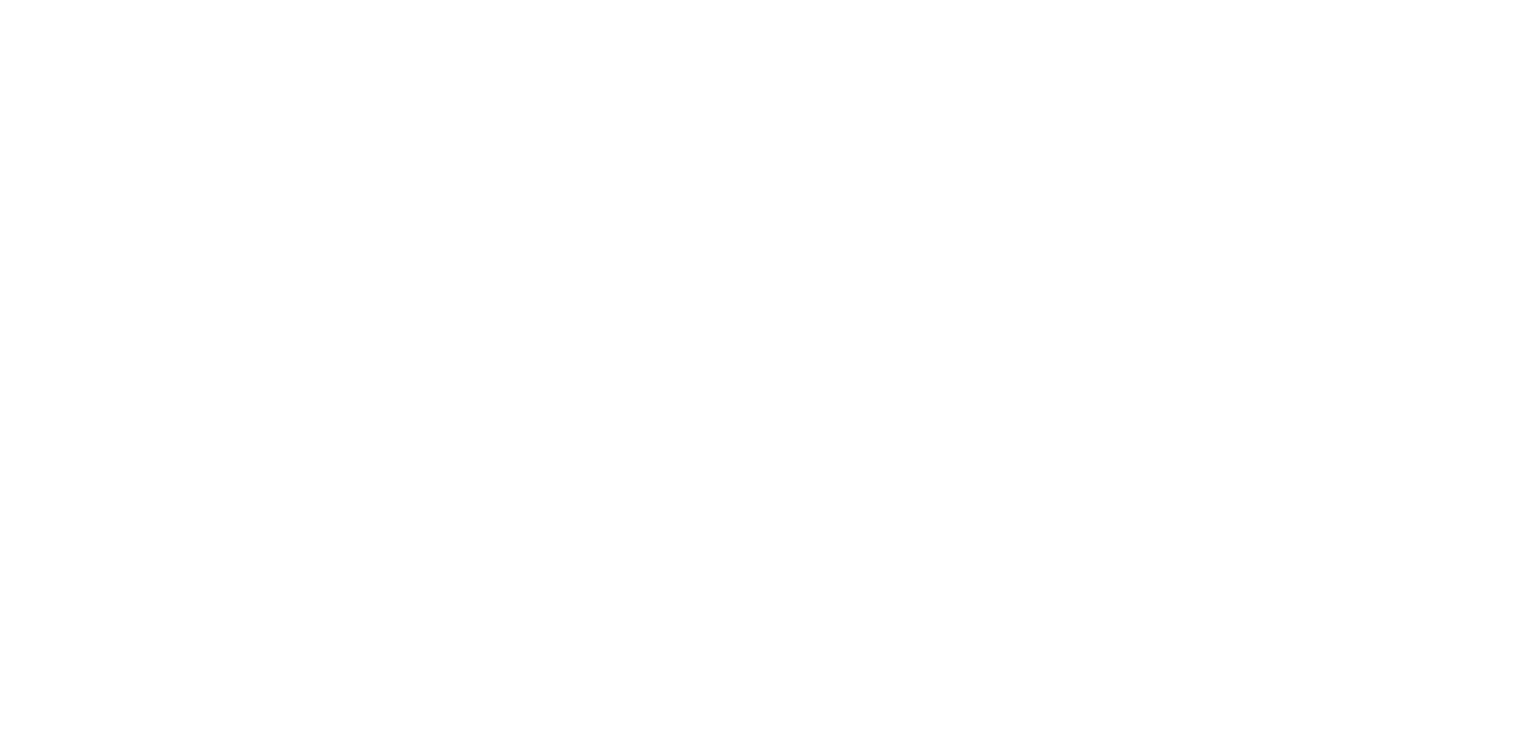scroll, scrollTop: 0, scrollLeft: 0, axis: both 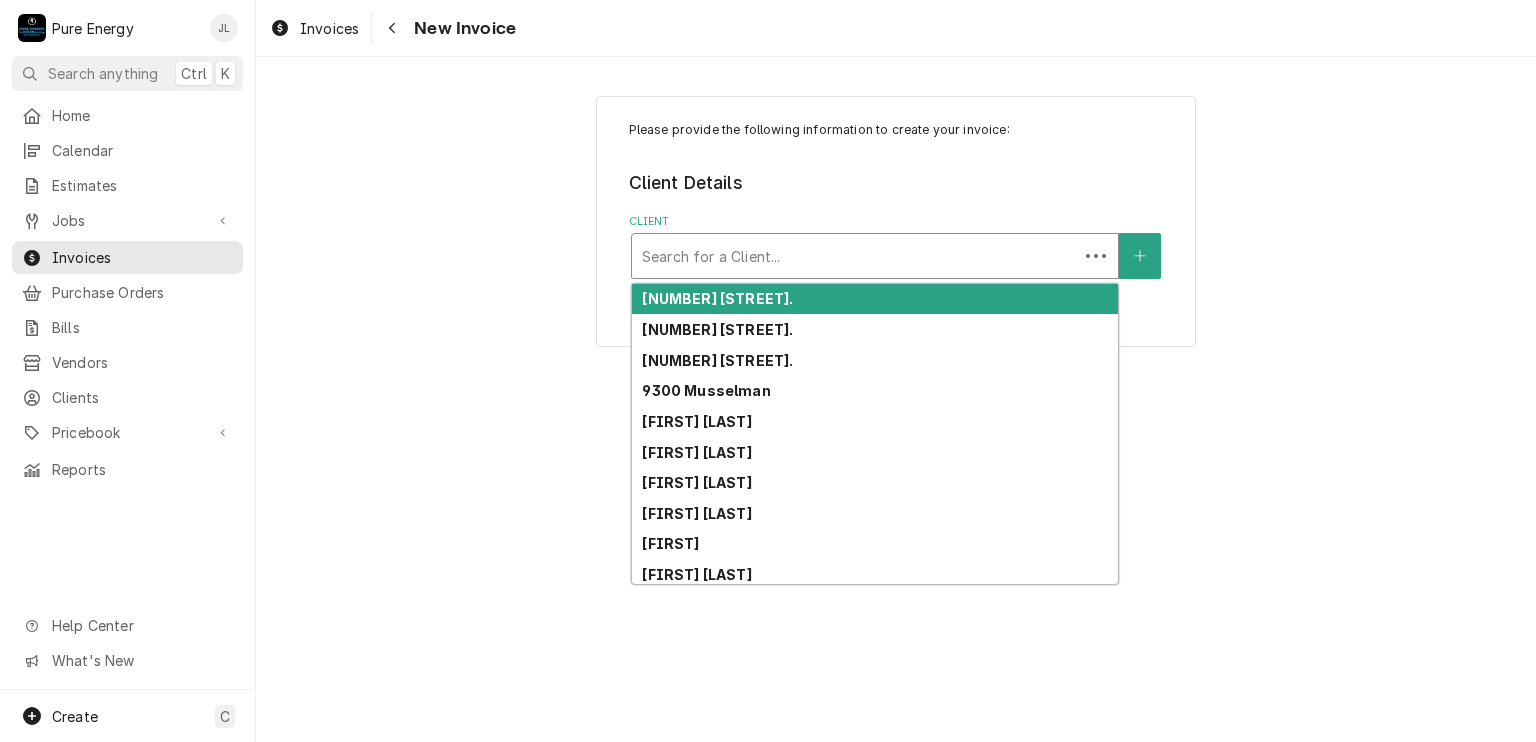 click at bounding box center [855, 256] 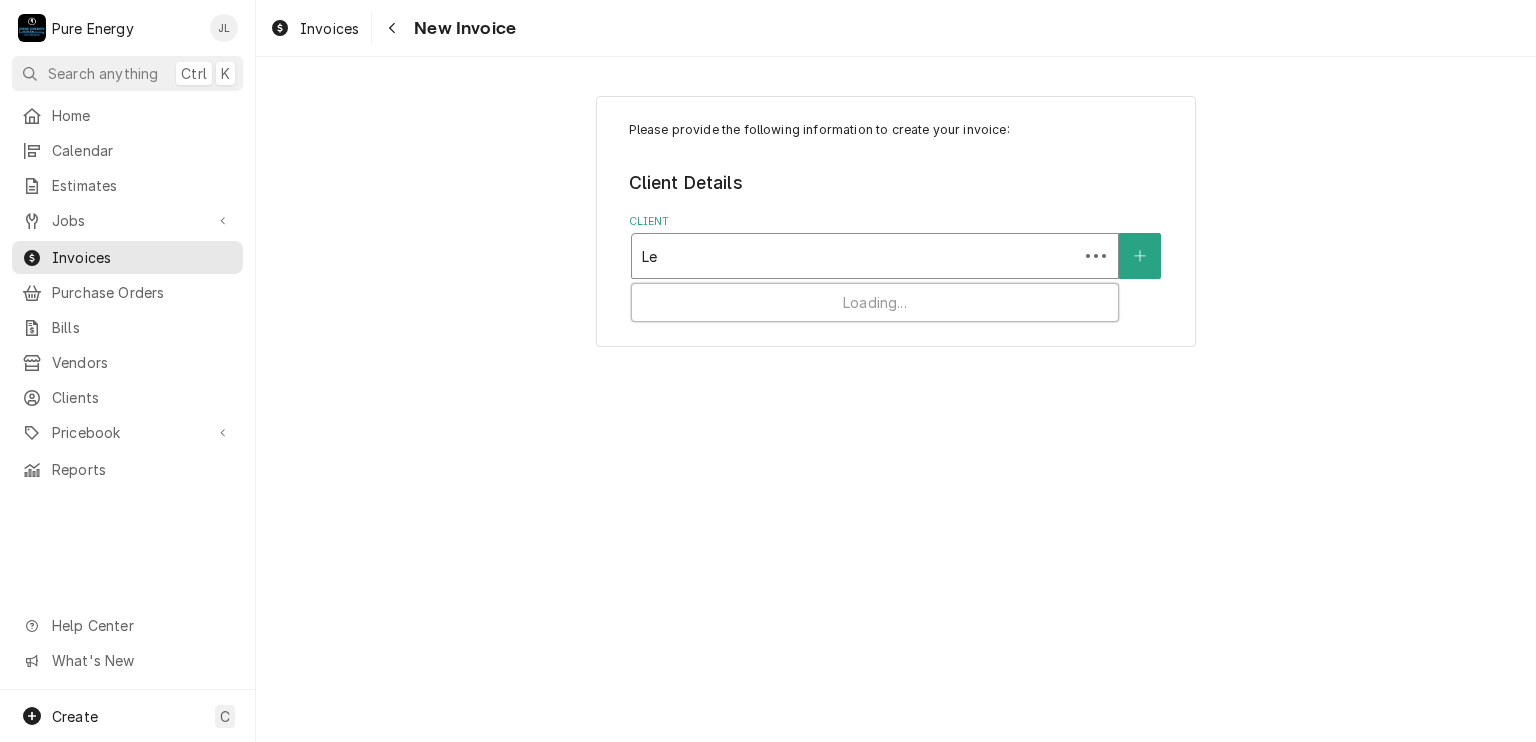 type on "L" 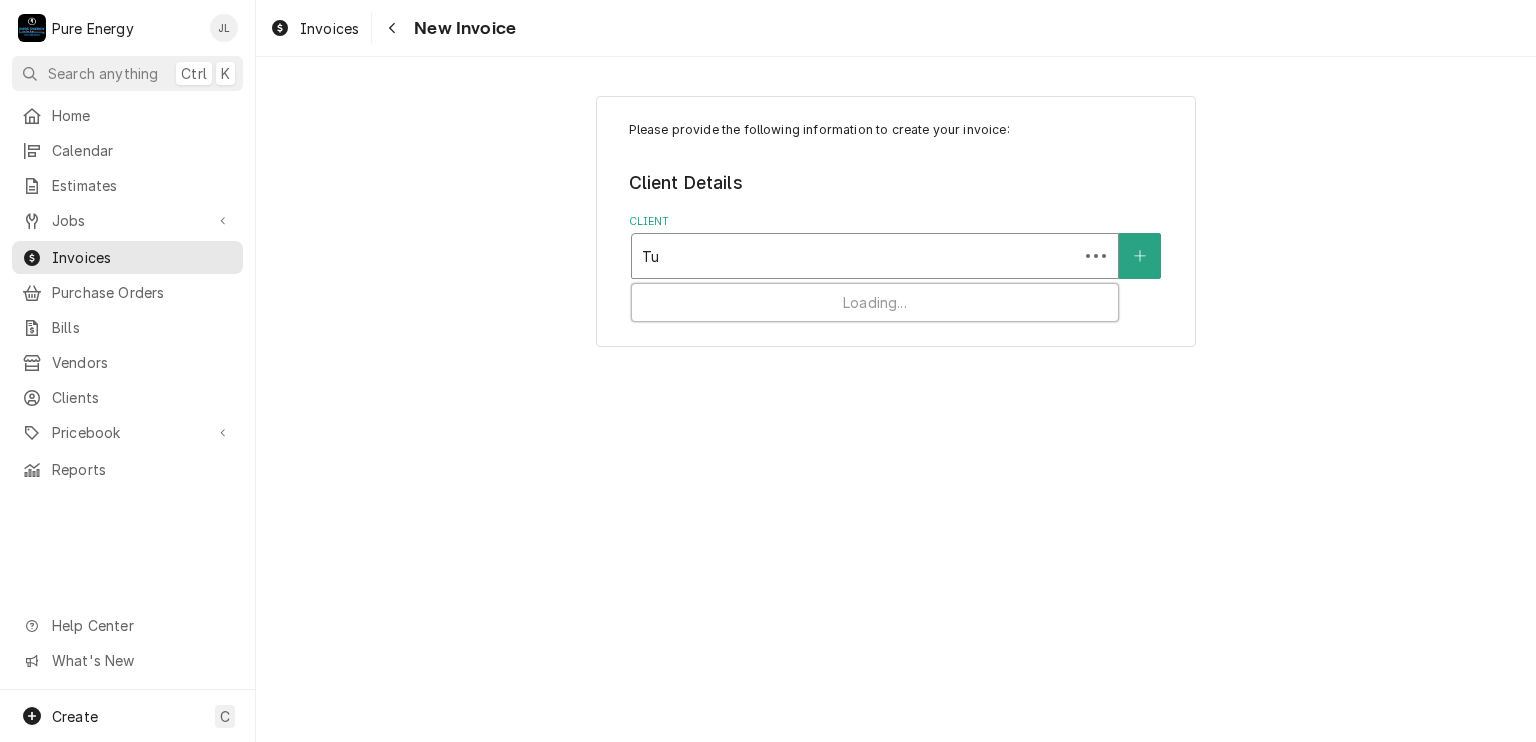 type on "T" 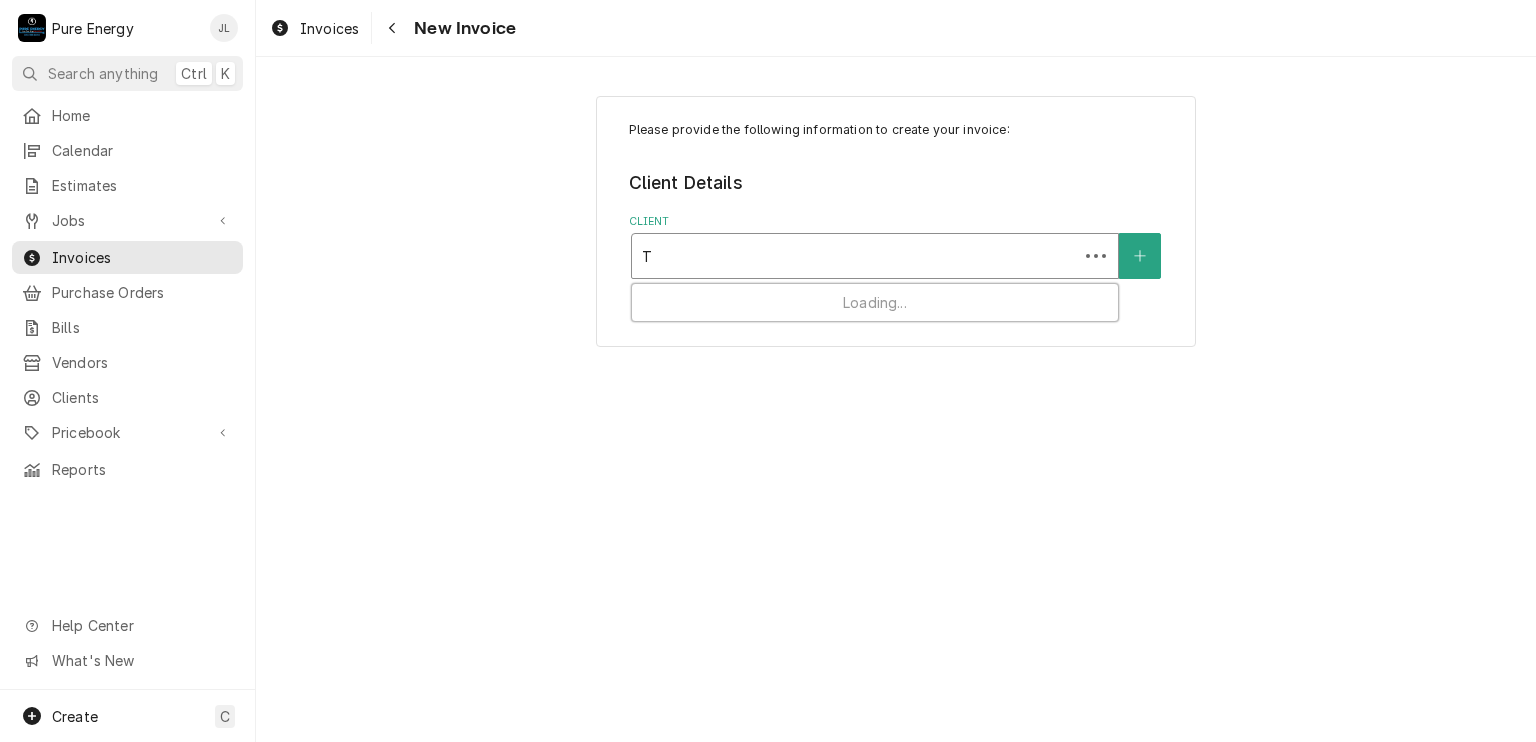 type 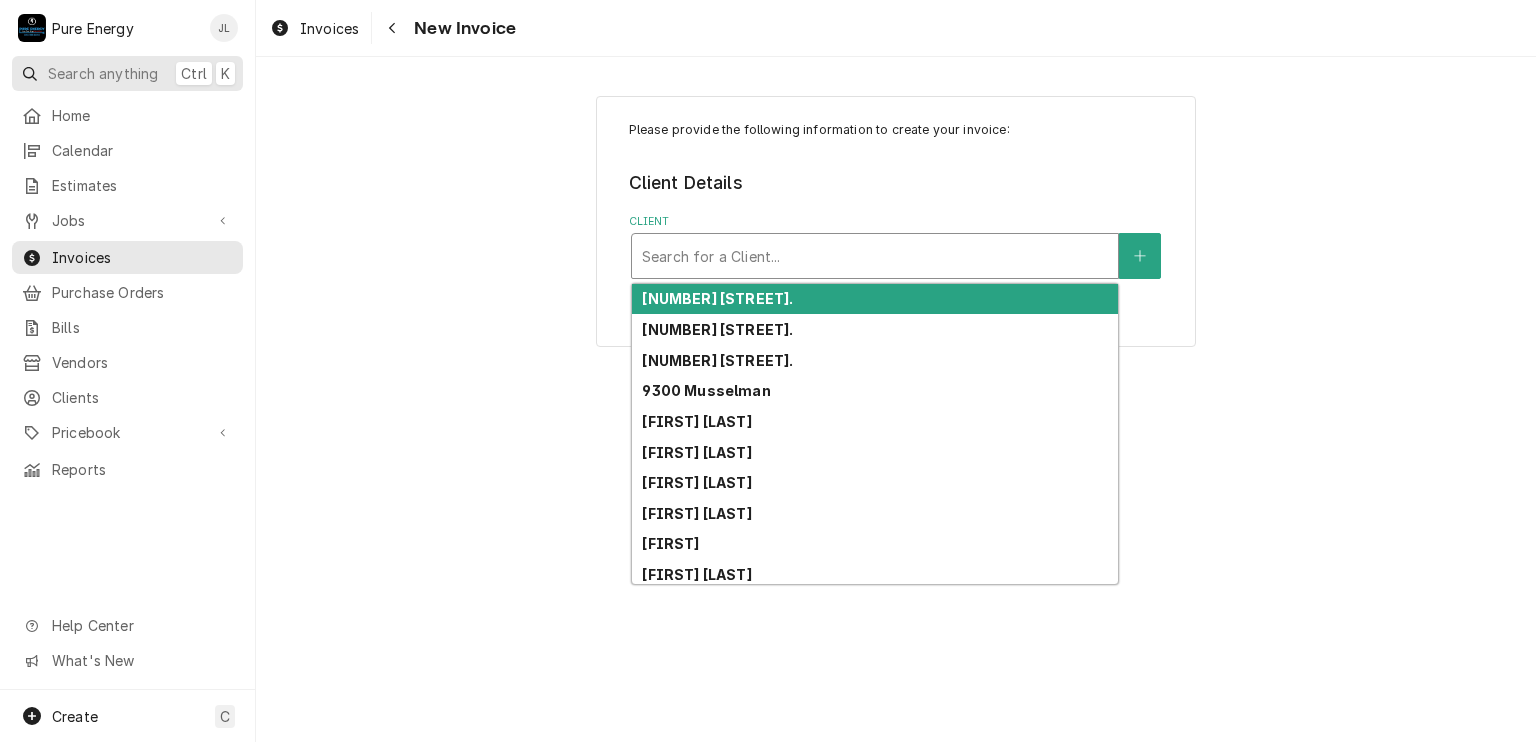 click on "Search anything" at bounding box center (103, 73) 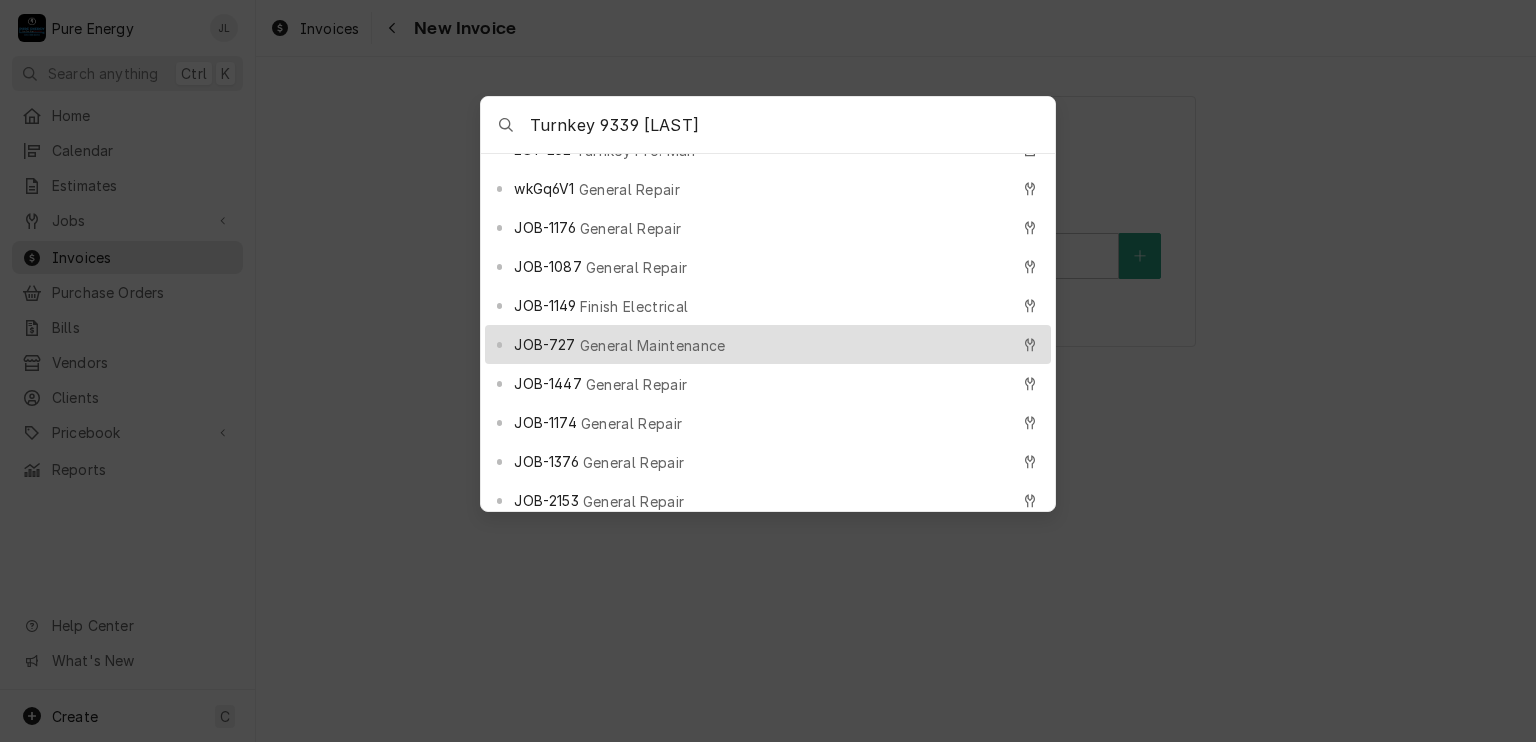 scroll, scrollTop: 0, scrollLeft: 0, axis: both 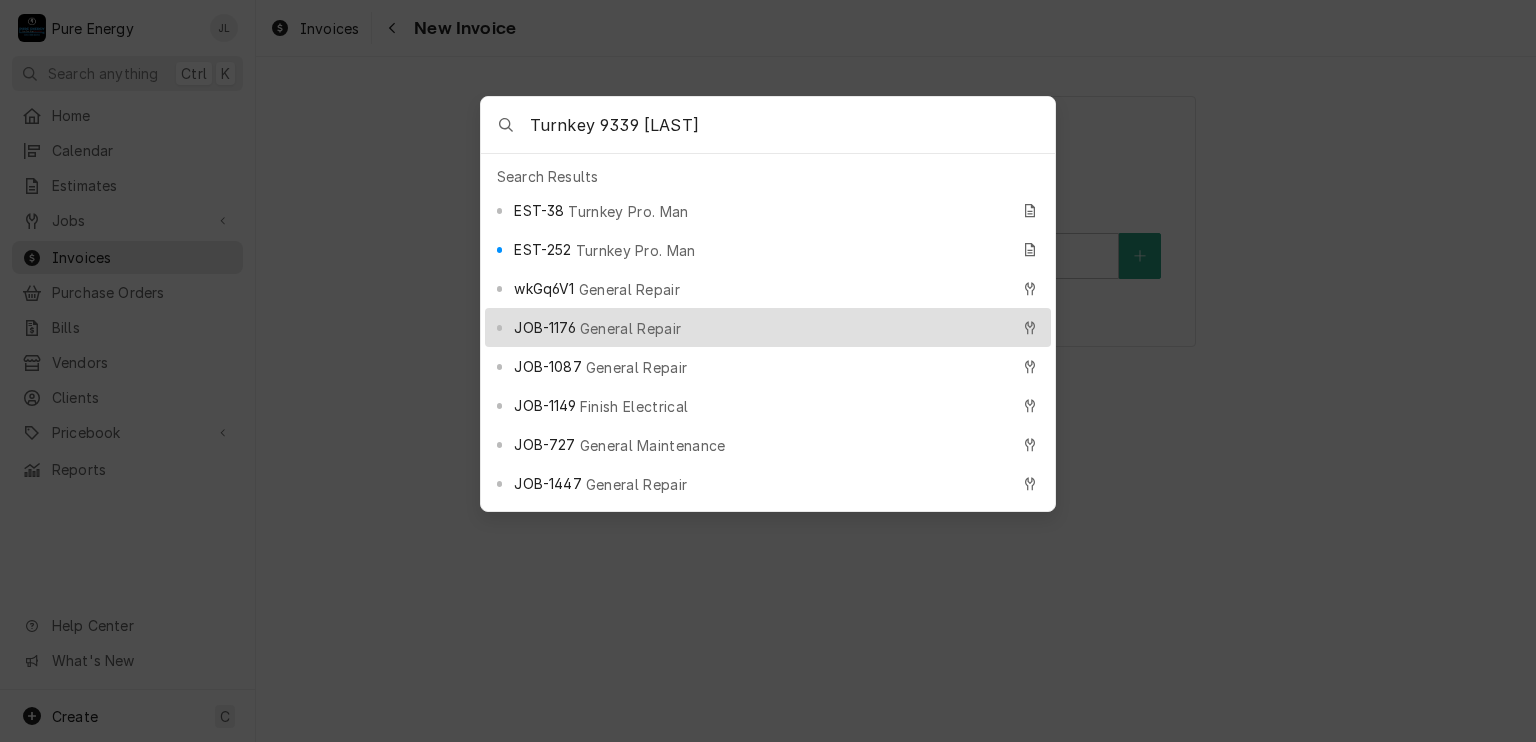 type on "Turnkey 9339 Mussleman" 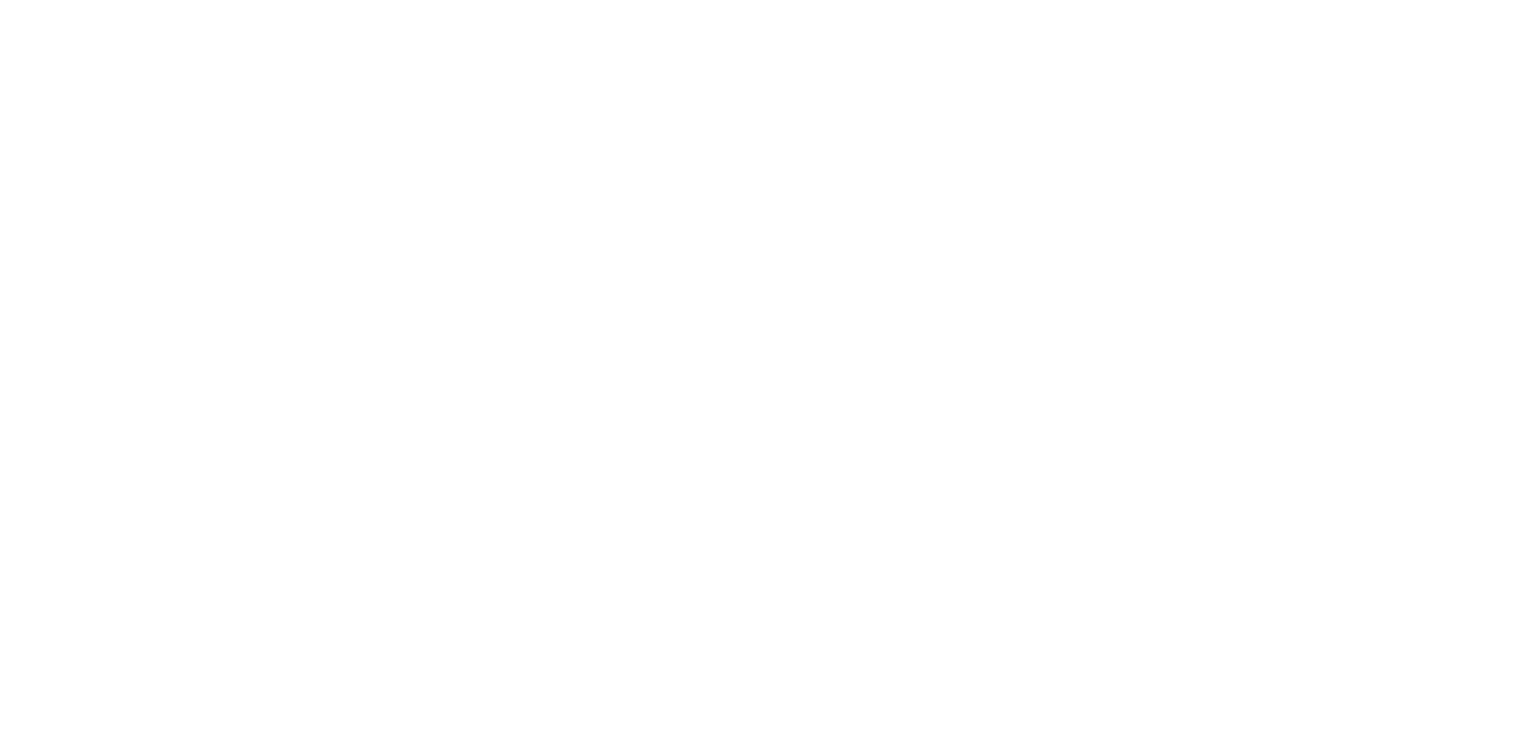 scroll, scrollTop: 0, scrollLeft: 0, axis: both 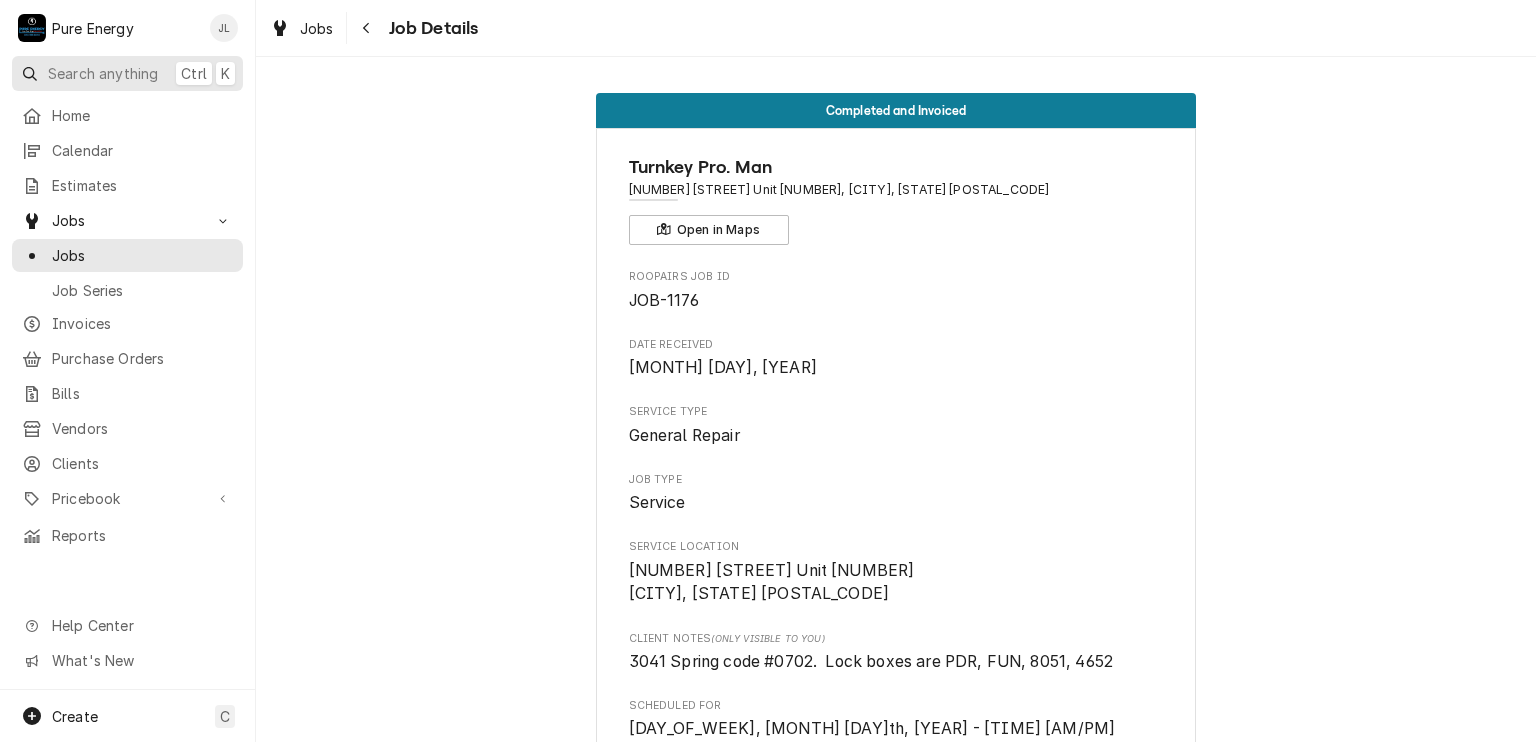 click on "Search anything" at bounding box center [103, 73] 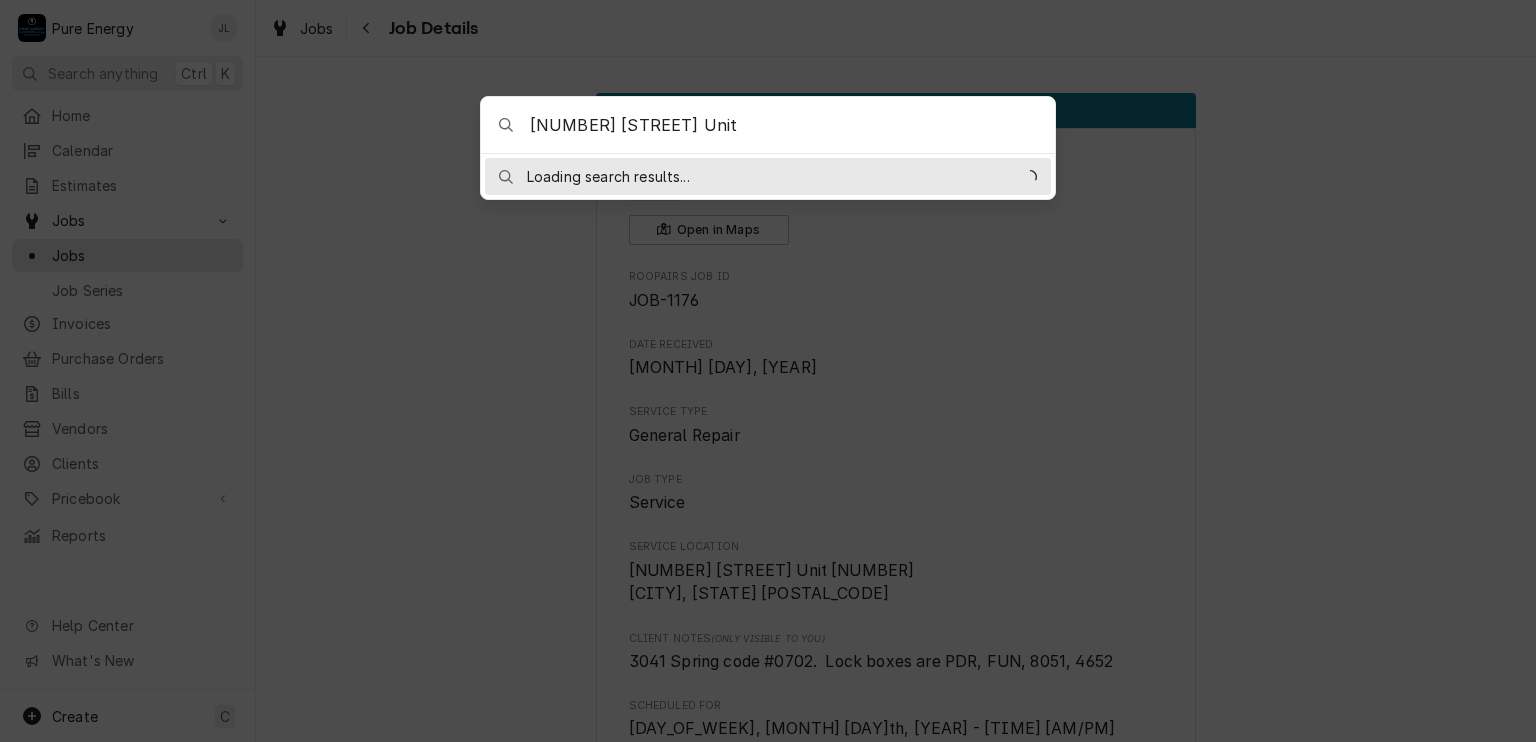 type on "9339 mussleman" 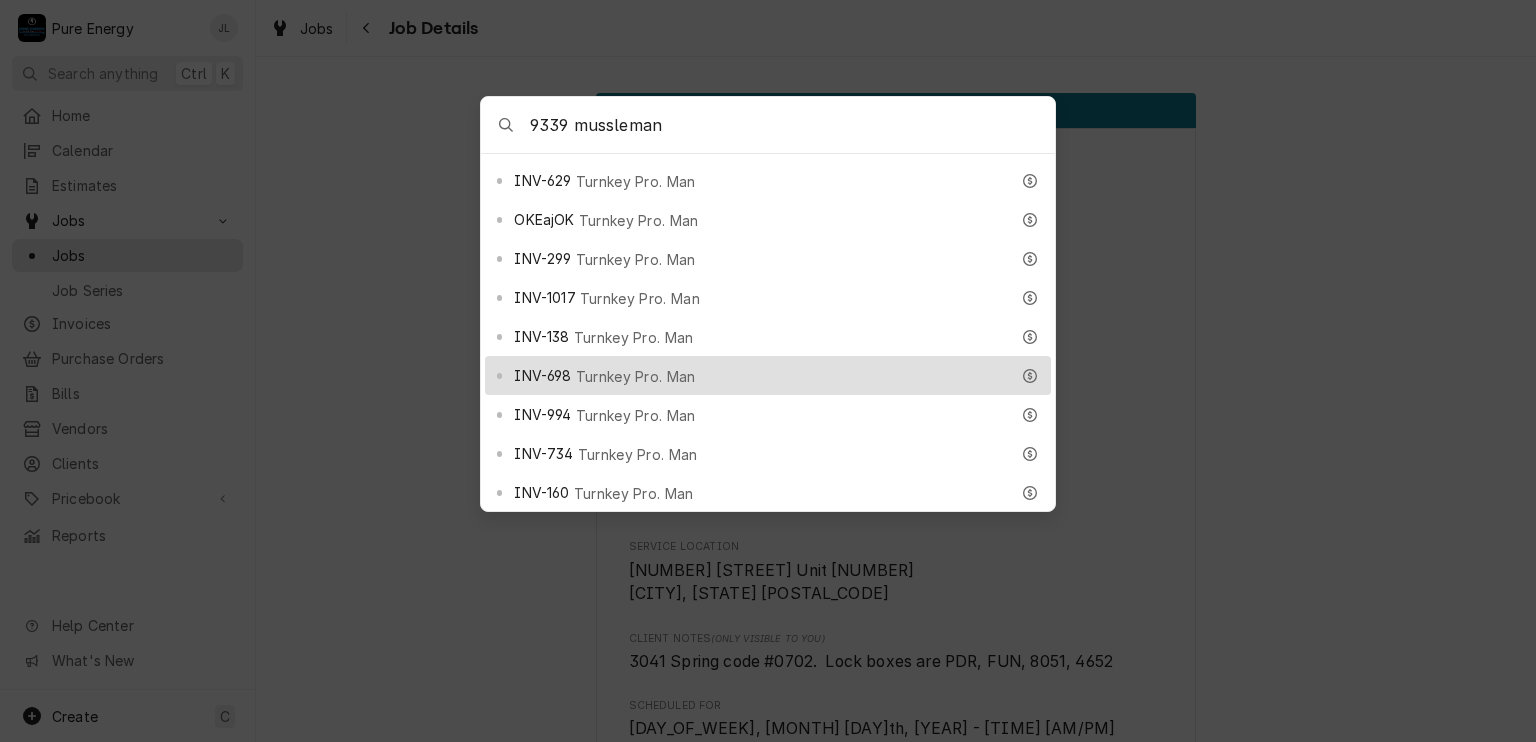 scroll, scrollTop: 1100, scrollLeft: 0, axis: vertical 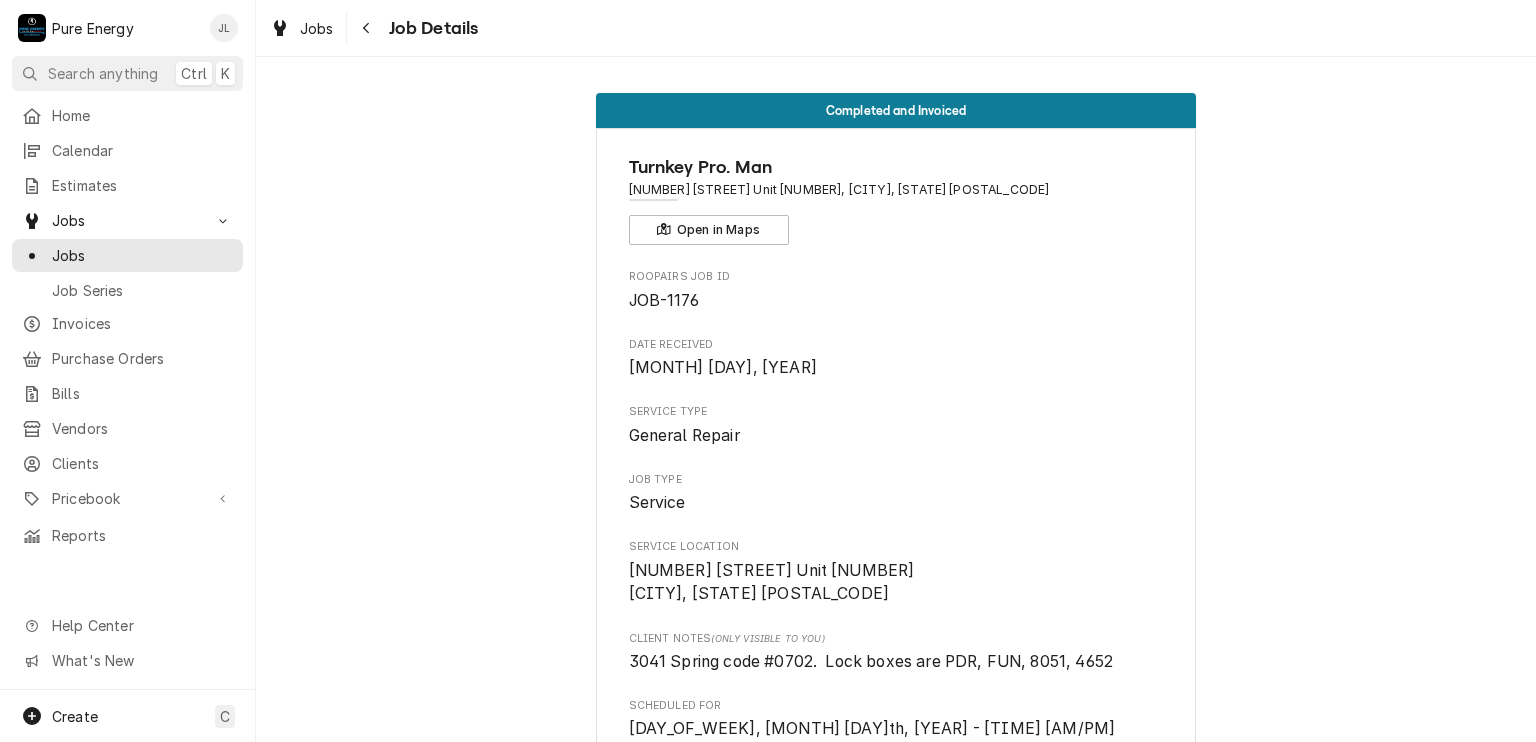 click on "P Pure Energy JL Search anything Ctrl K Home Calendar Estimates Jobs Jobs Job Series Invoices Purchase Orders Bills Vendors Clients Pricebook Services Parts & Materials Miscellaneous Discounts Reports Help Center What's New Create C Jobs   Job Details Completed and Invoiced Turnkey Pro. Man 9339 Musselman Unit 30, Atascadero, CA 93422 Open in Maps Roopairs Job ID JOB-1176 Date Received Jun 15, 2023 Service Type General Repair Job Type Service Service Location 9339 Musselman Unit 30
Atascadero, CA 93422 Client Notes  (Only Visible to You) 3041 Spring code #0702.  Lock boxes are PDR, FUN, 8051, 4652 Scheduled For Fri, Jun 16th, 2023 - 11:15 AM Started On Fri, Jun 16th, 2023 - 11:35 AM Finalized On Fri, Jun 16th, 2023 - 5:15 PM Last Modified Fri, Jun 16th, 2023 - 5:15 PM Estimated Job Duration 30min Assigned Technician(s) Albert Hernandez Soto Rodolfo Hernandez Lorenzo Reason For Call Priority No Priority Invoices Paid $127.35 Create Callback Download PDF Job Summary Job Timeline
Yes" at bounding box center [768, 371] 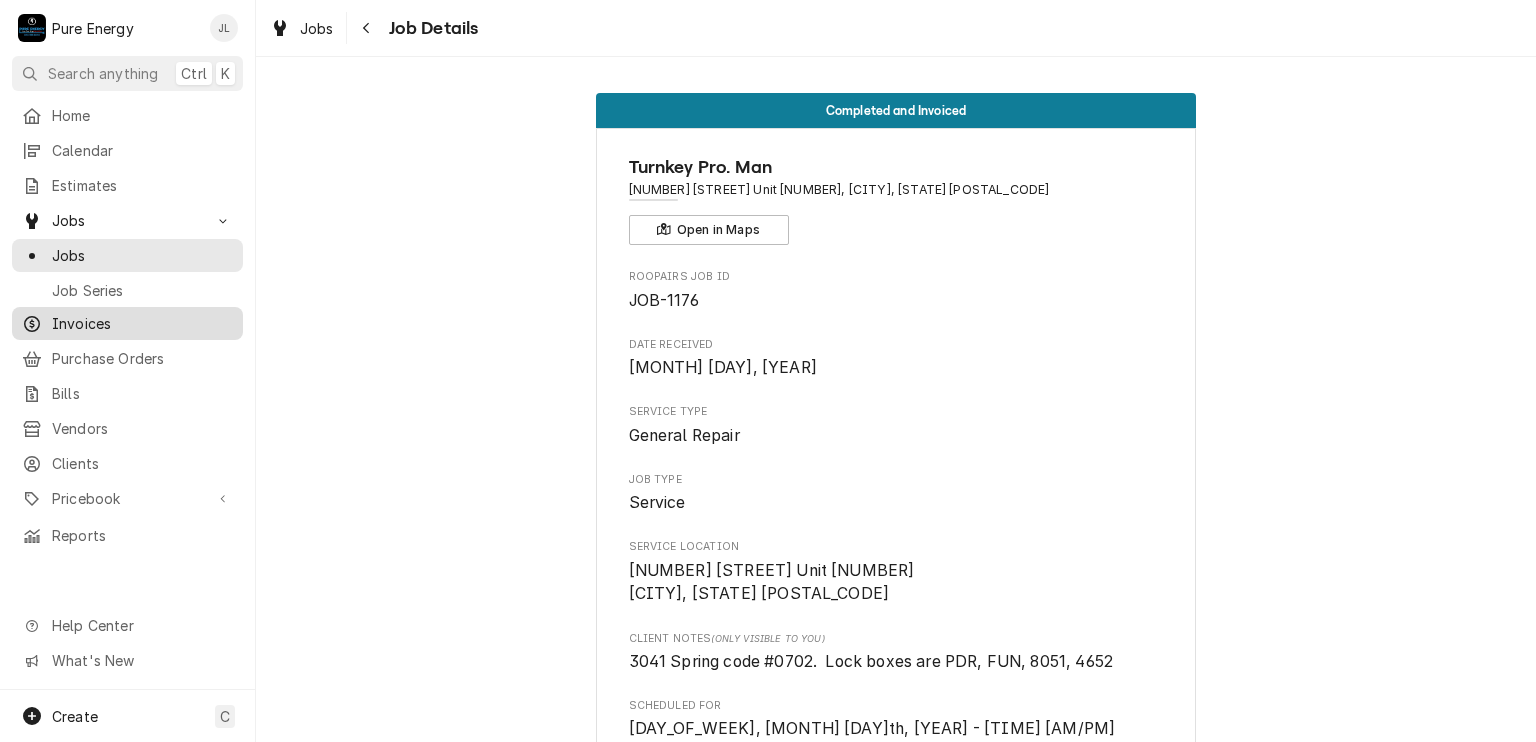 click on "Invoices" at bounding box center [142, 323] 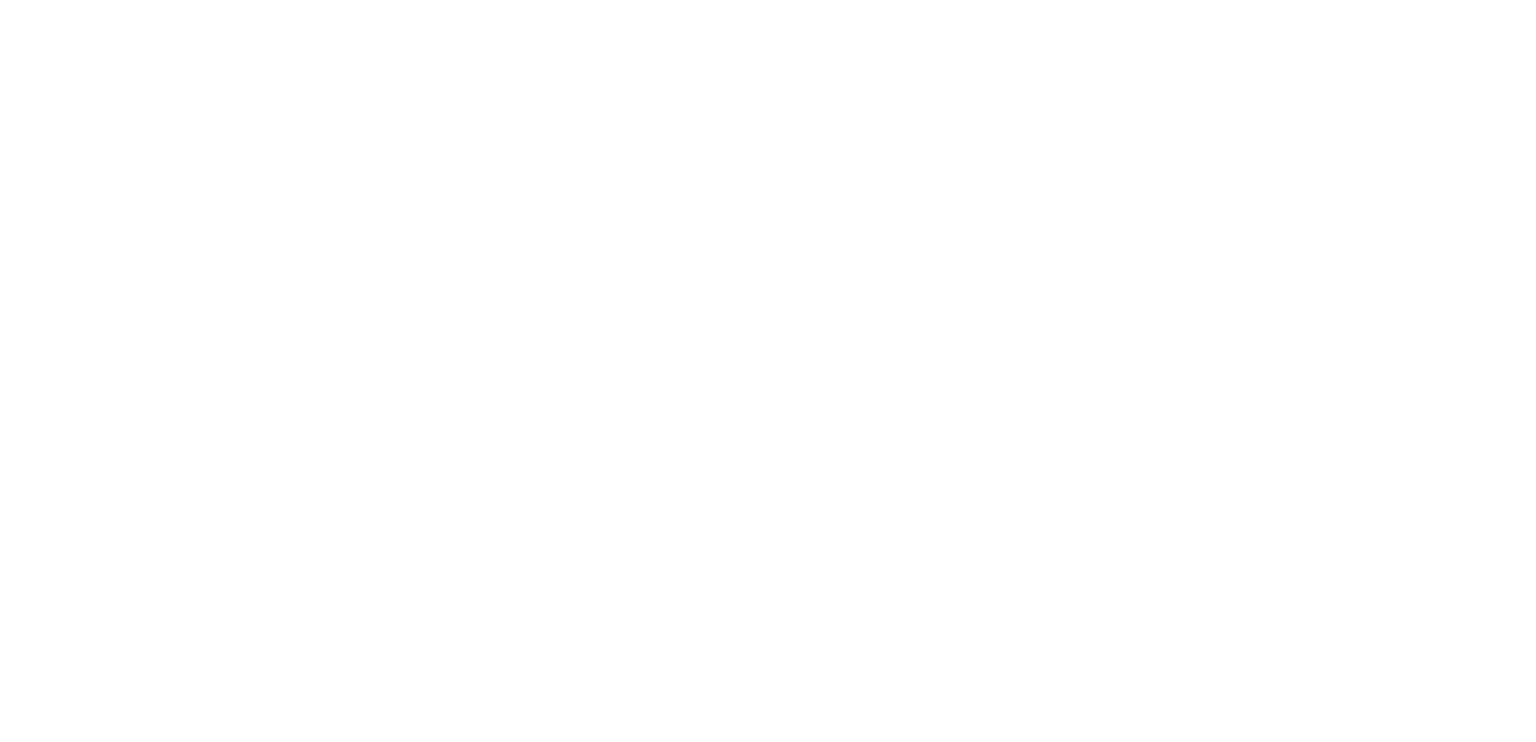 scroll, scrollTop: 0, scrollLeft: 0, axis: both 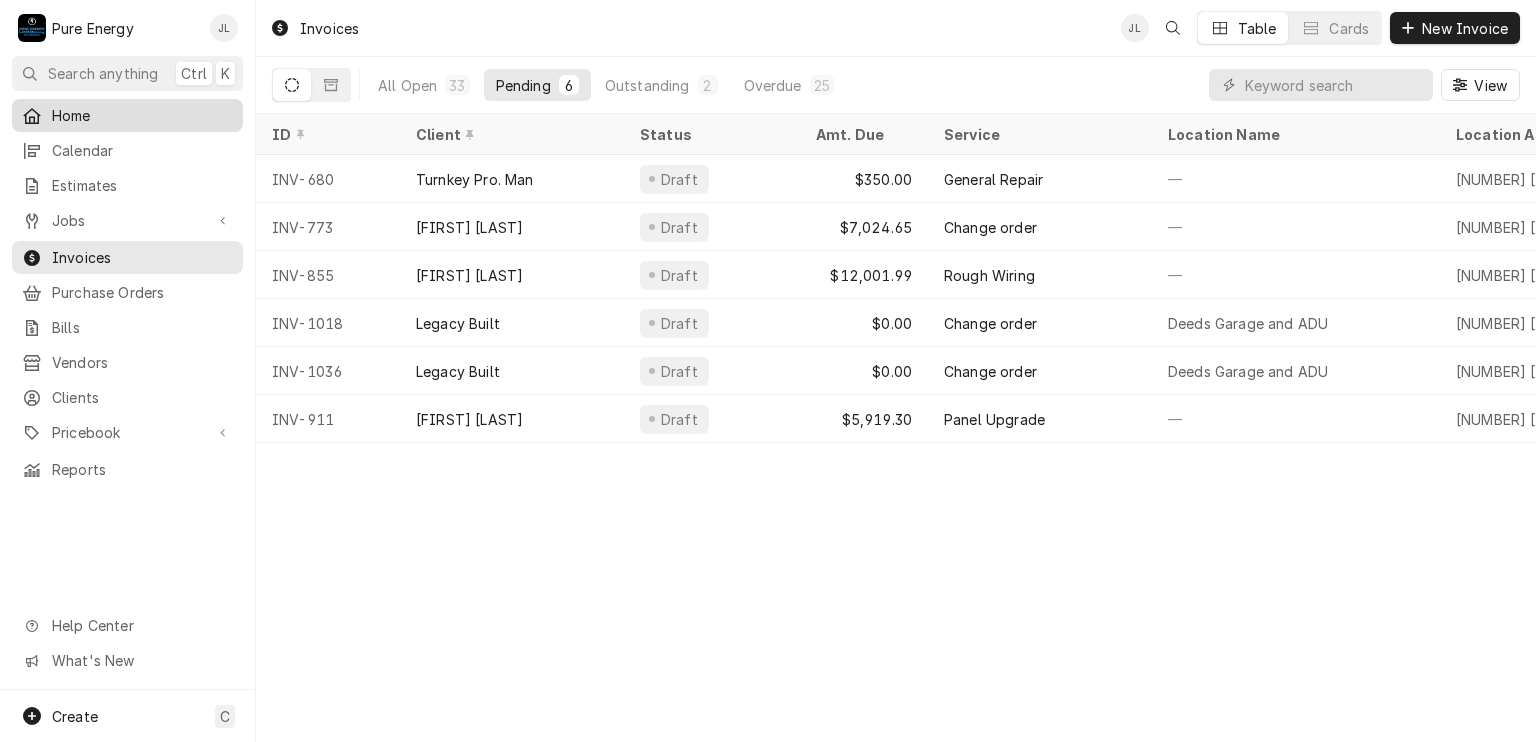 click on "Home" at bounding box center [142, 115] 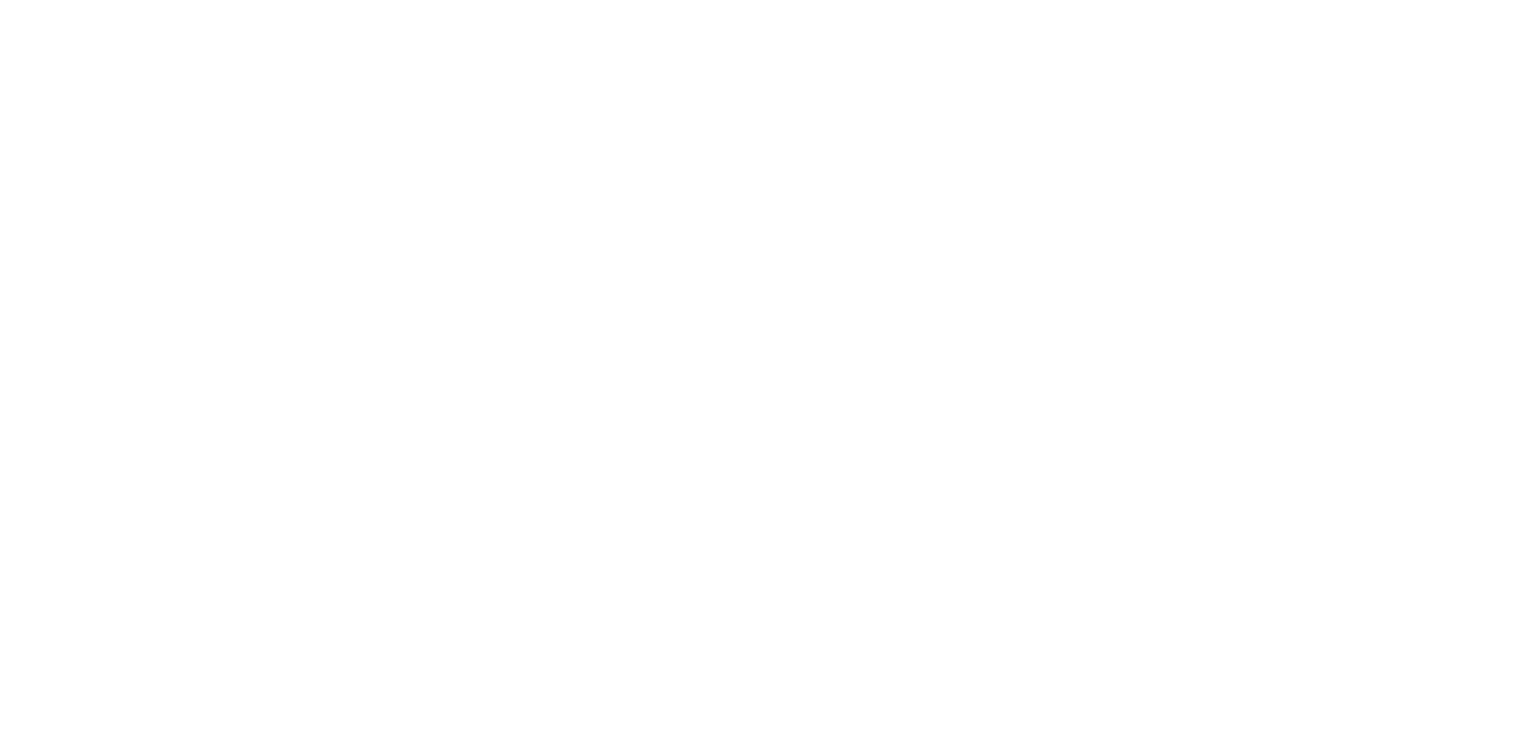 scroll, scrollTop: 0, scrollLeft: 0, axis: both 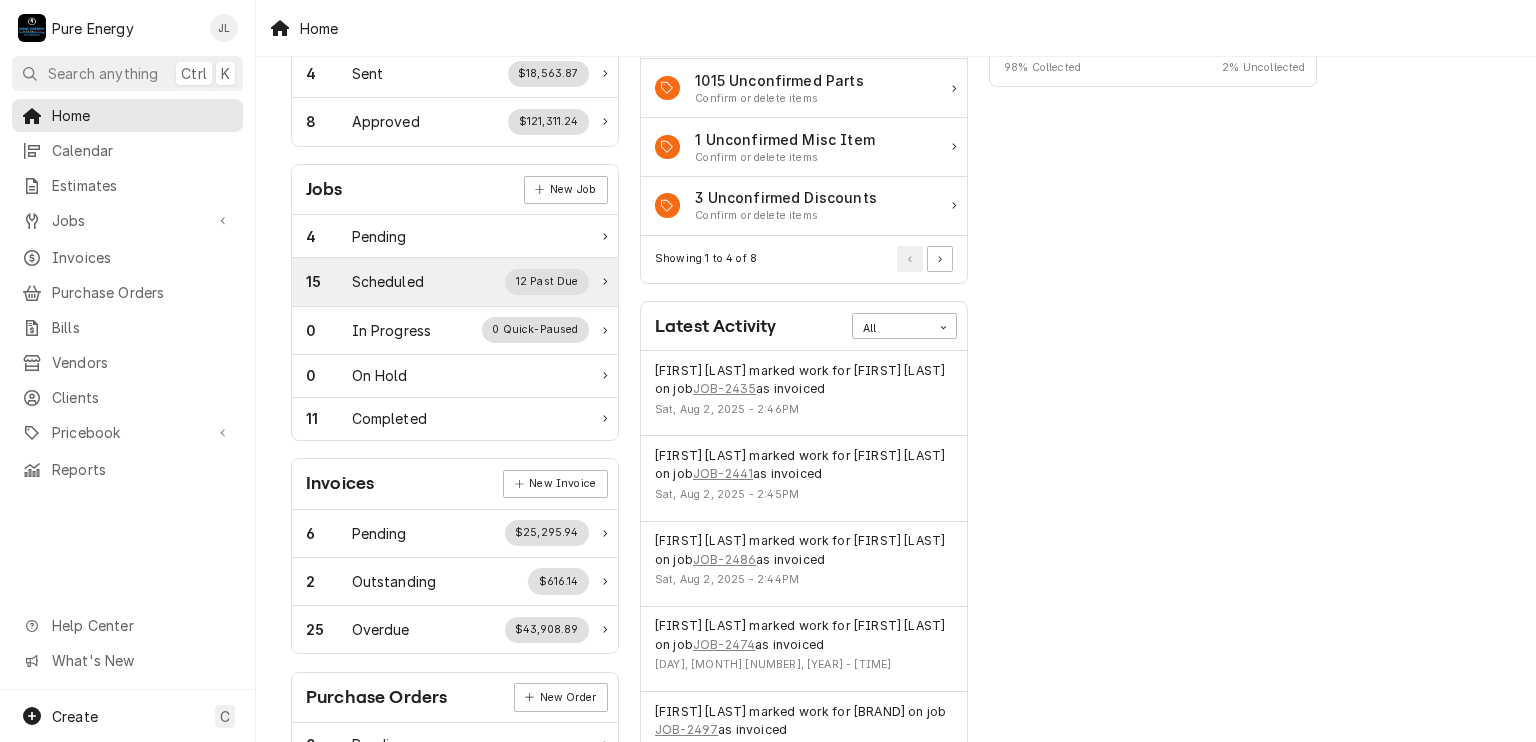 click on "Scheduled" at bounding box center (388, 281) 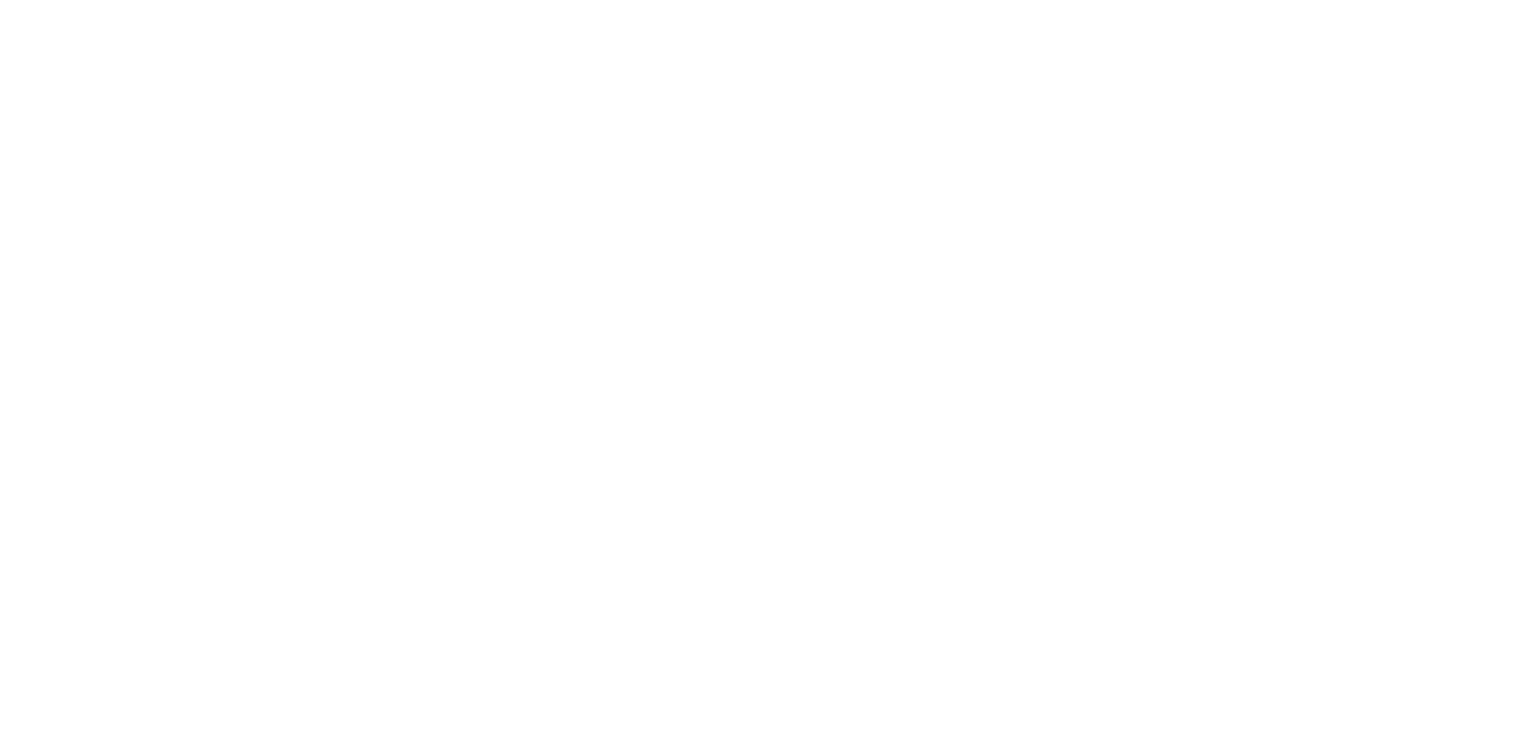 scroll, scrollTop: 0, scrollLeft: 0, axis: both 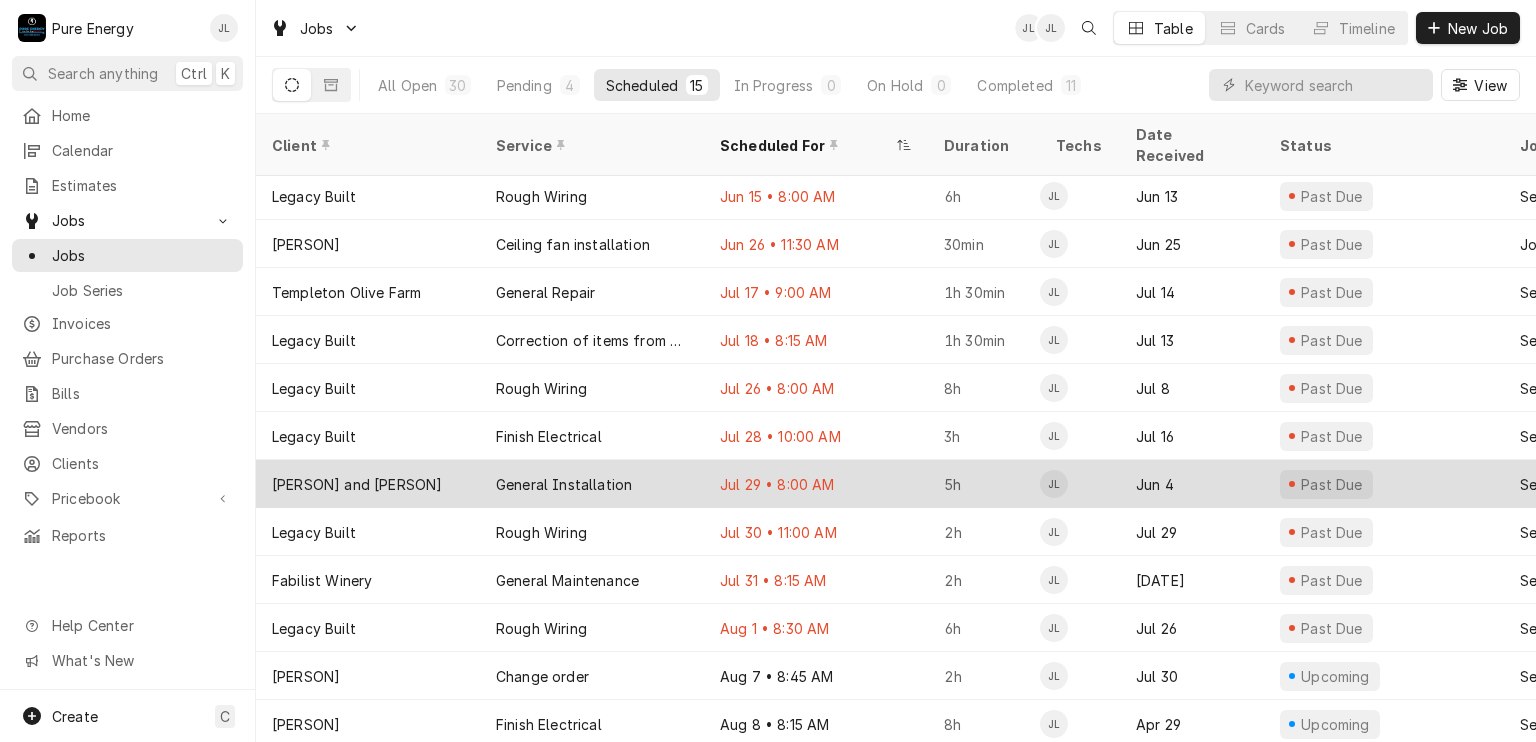 click on "Jul 29   • 8:00 AM" at bounding box center (816, 484) 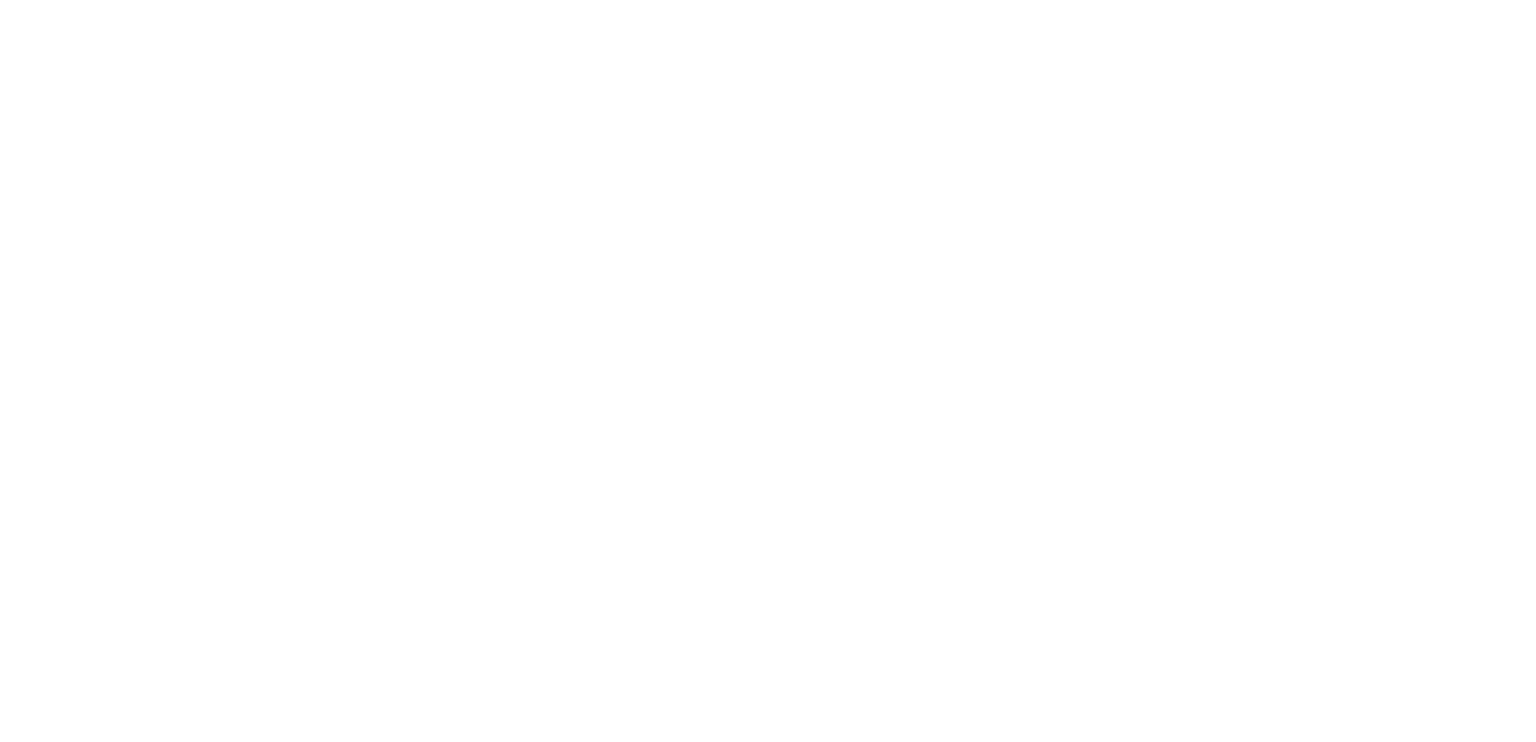 scroll, scrollTop: 0, scrollLeft: 0, axis: both 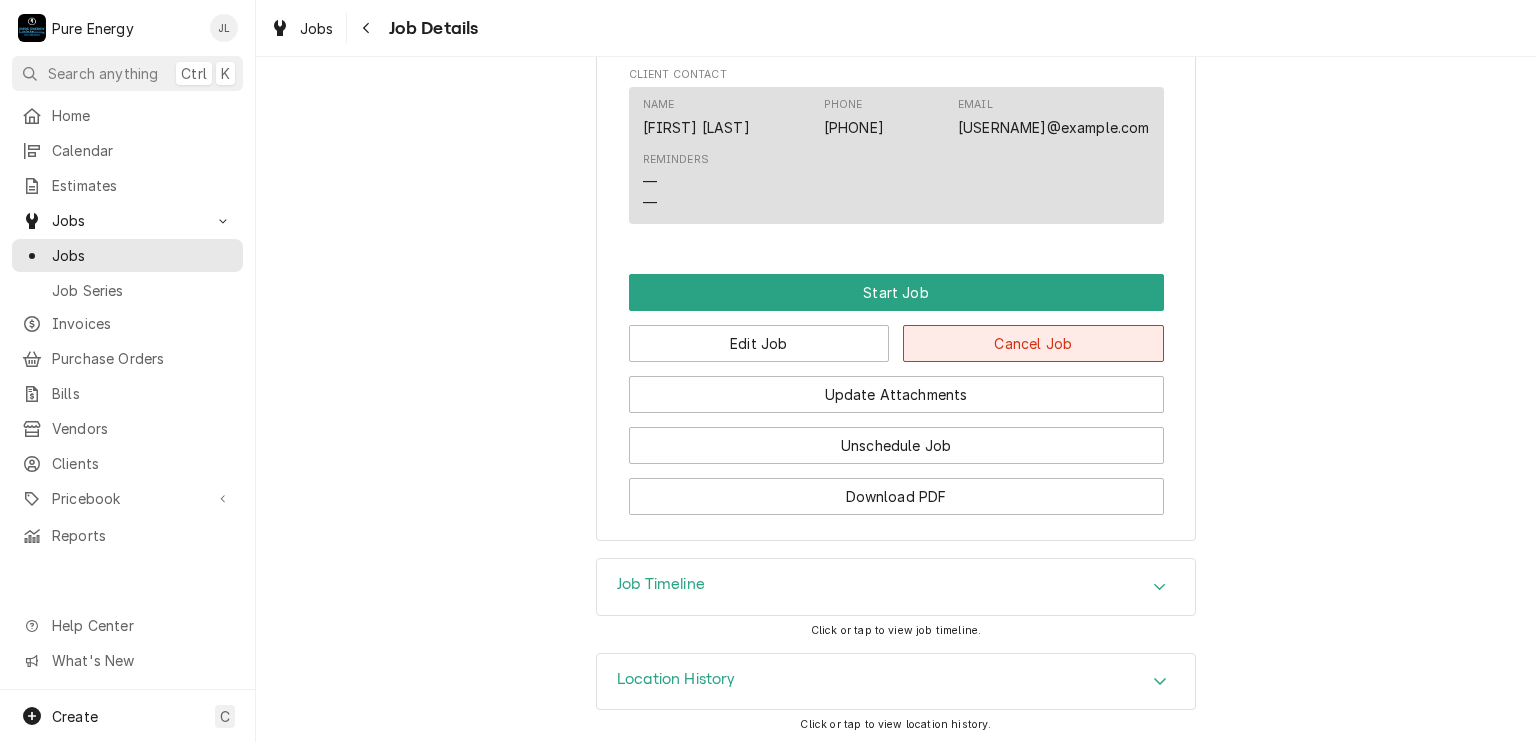 click on "Cancel Job" at bounding box center (1033, 343) 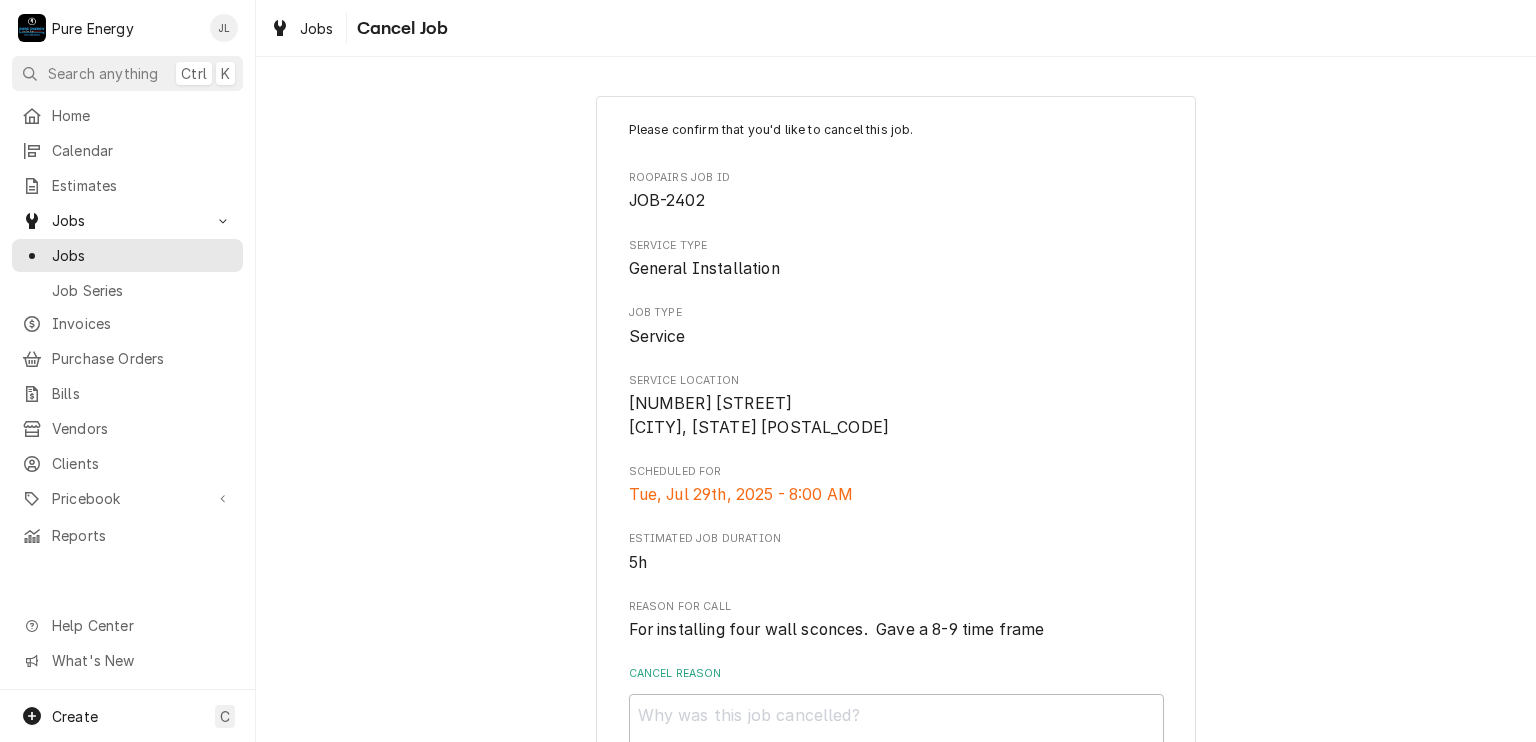 scroll, scrollTop: 162, scrollLeft: 0, axis: vertical 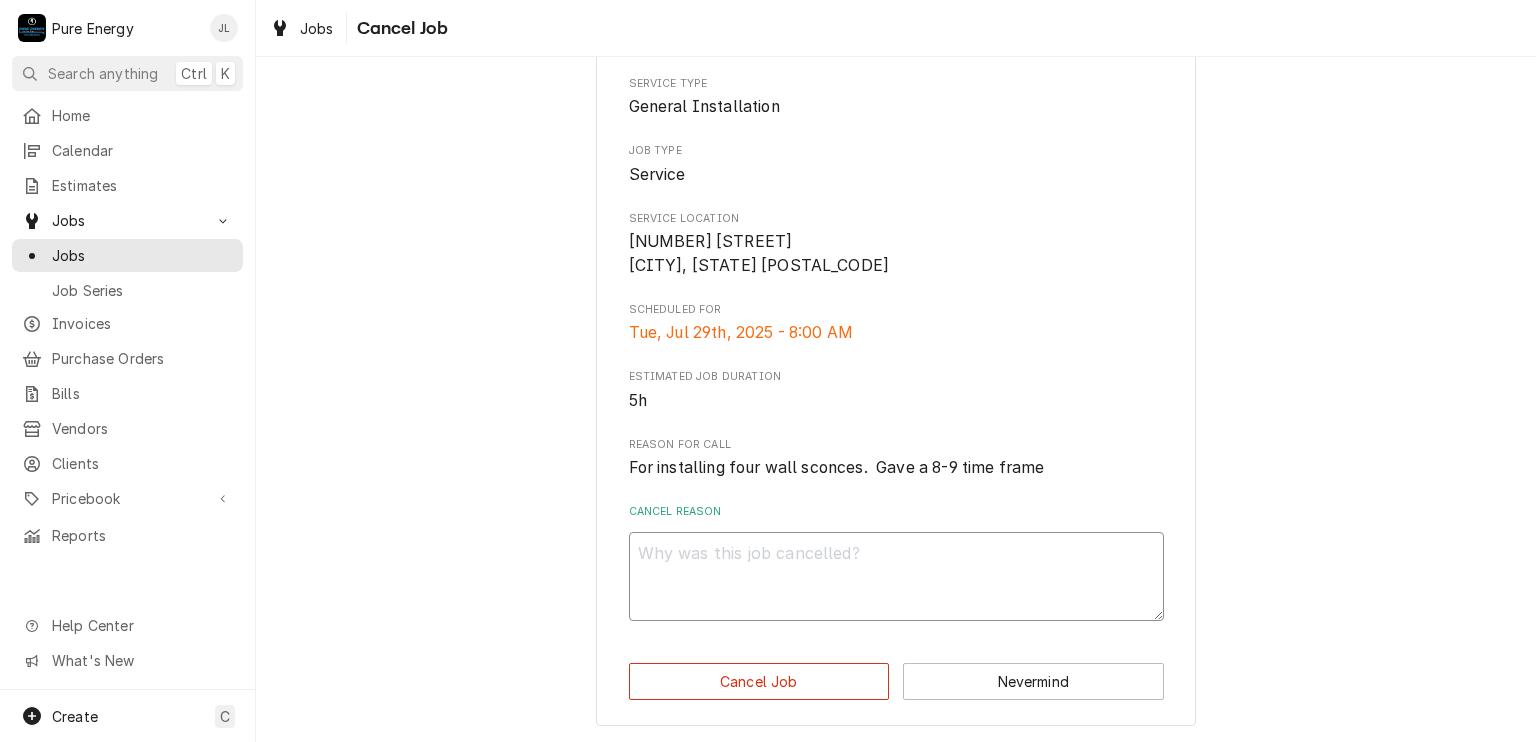 click on "Cancel Reason" at bounding box center (896, 577) 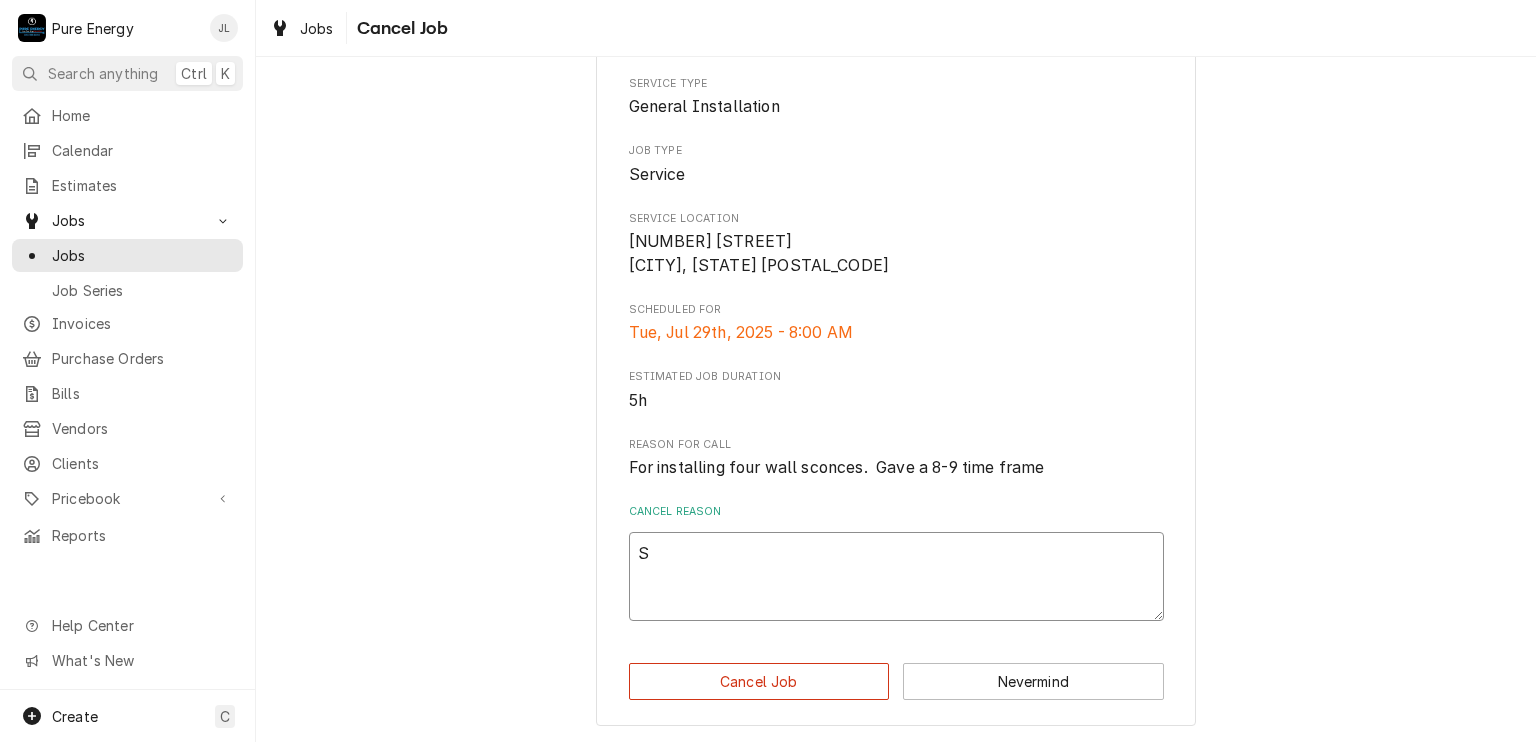 type on "Sh" 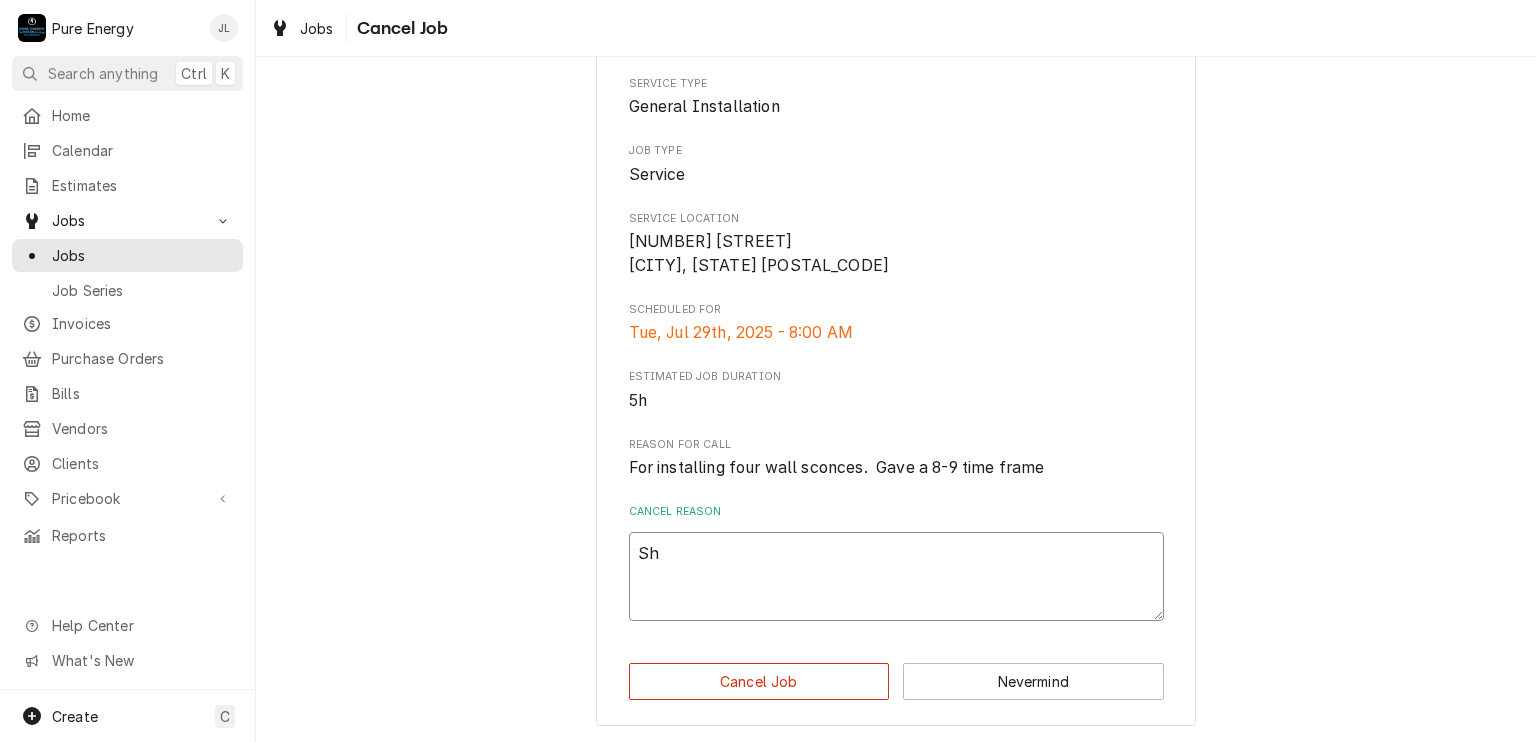 type on "x" 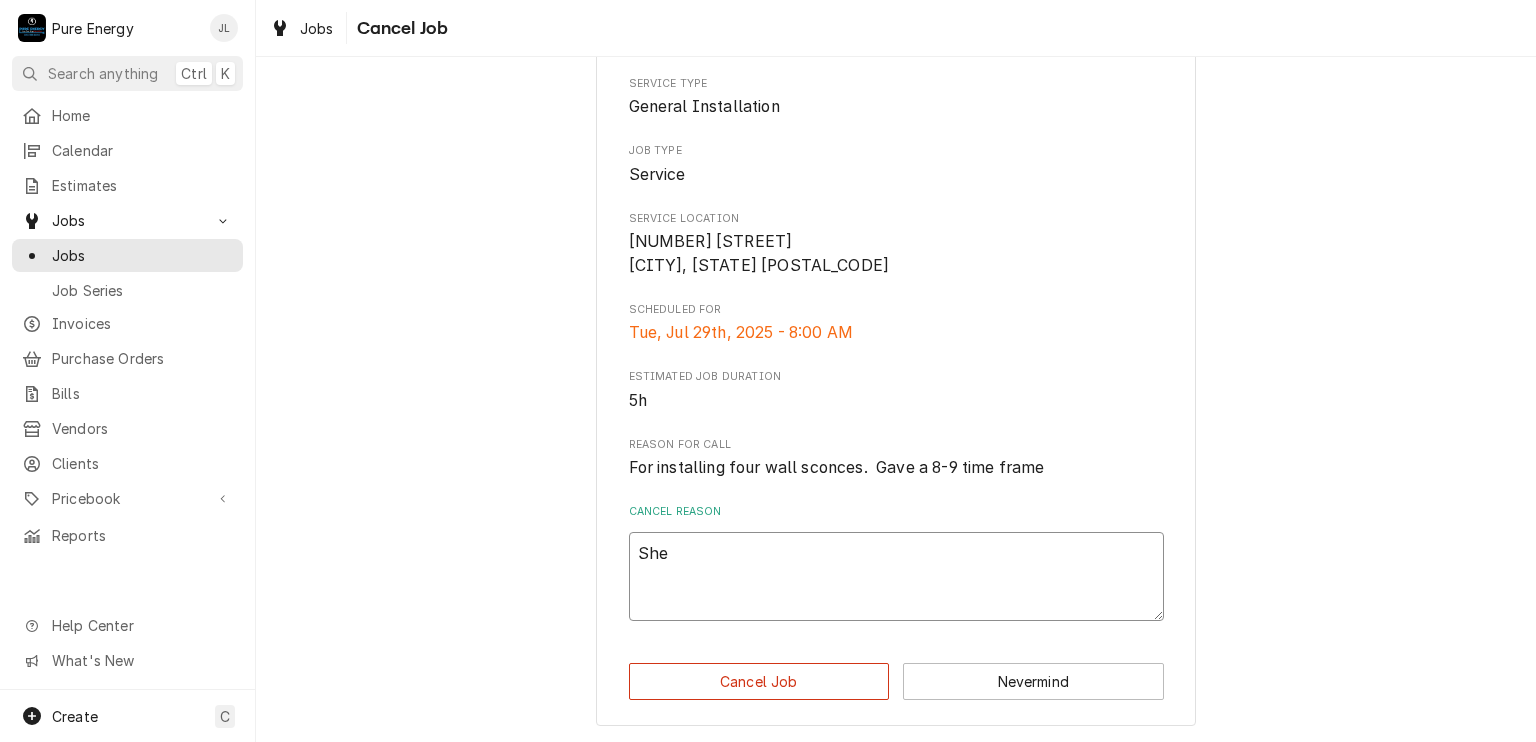 type on "x" 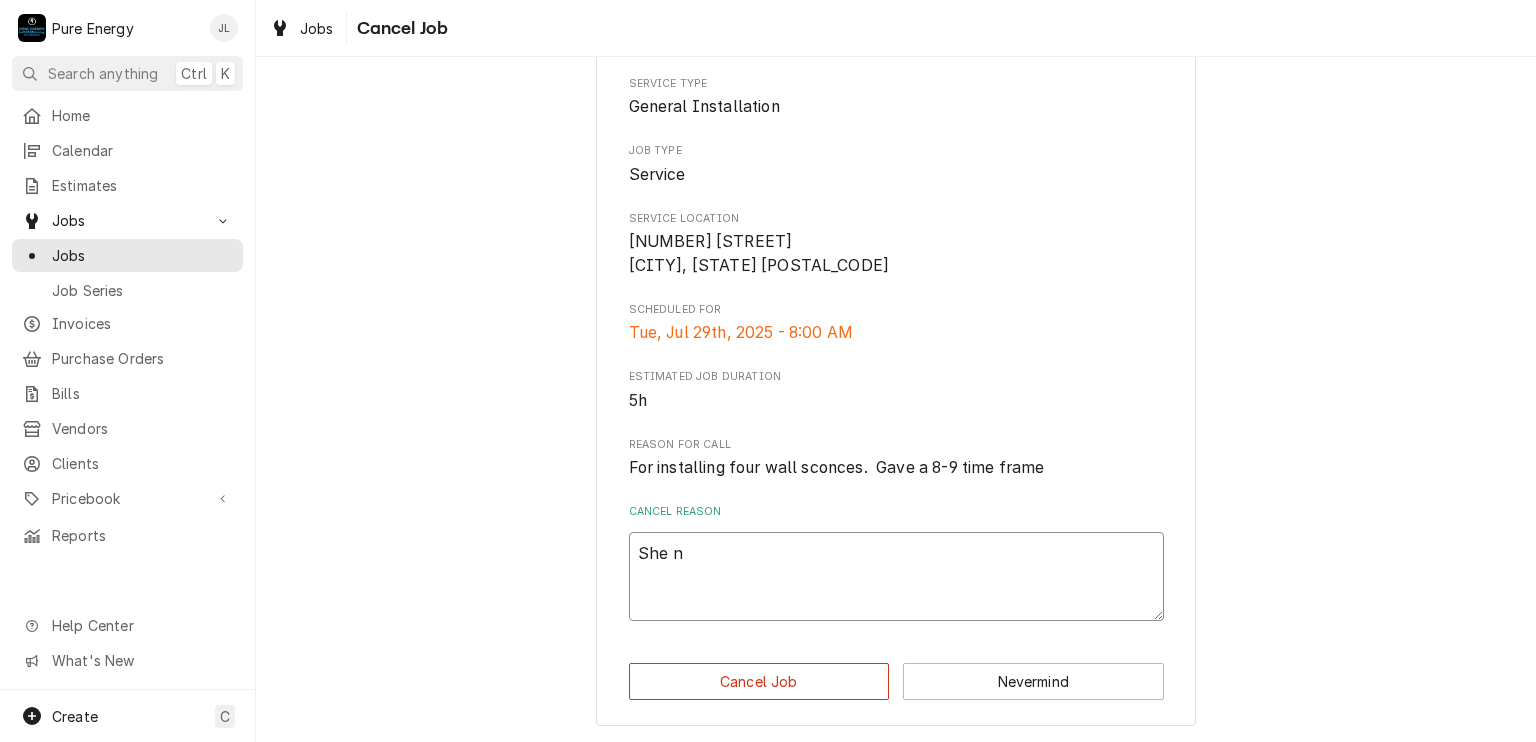 type on "x" 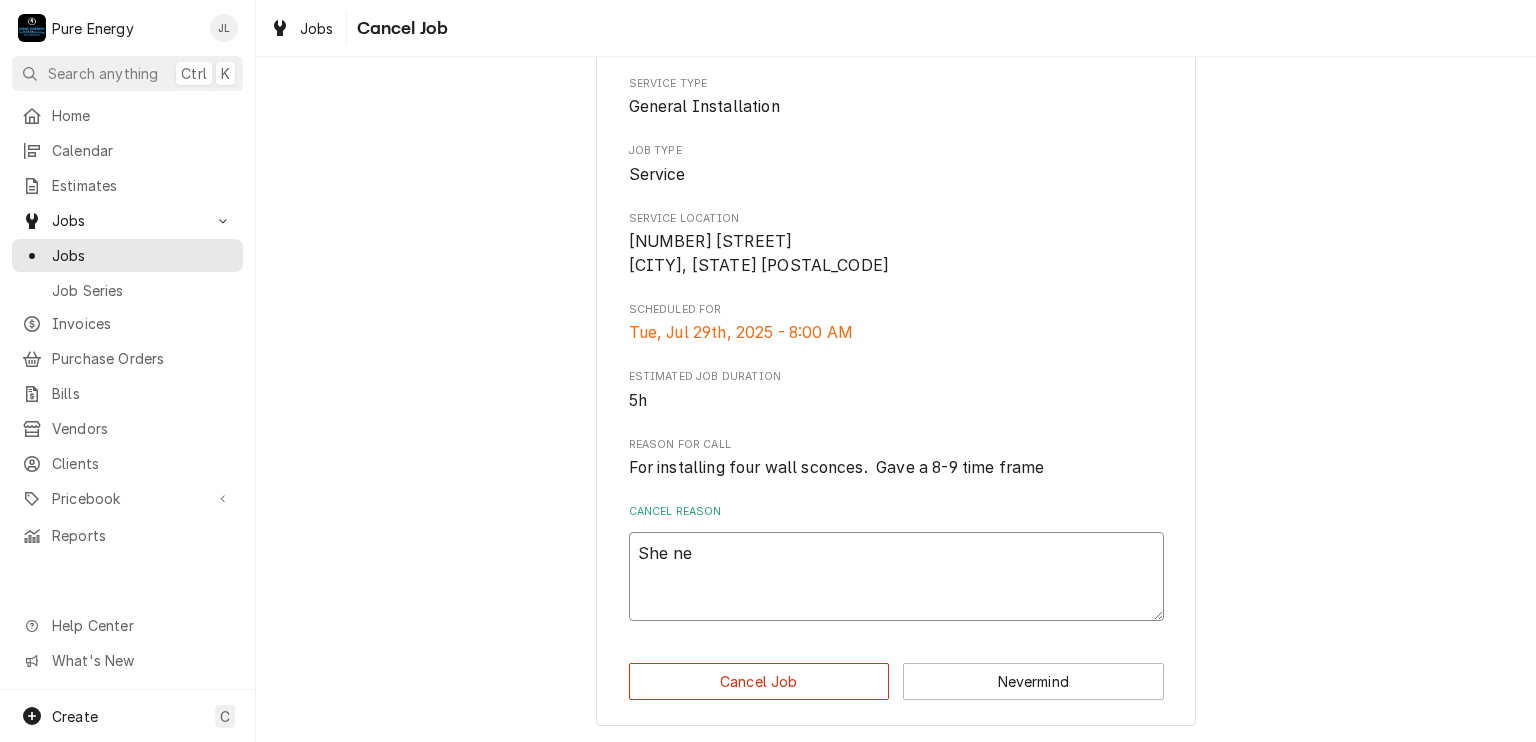type on "x" 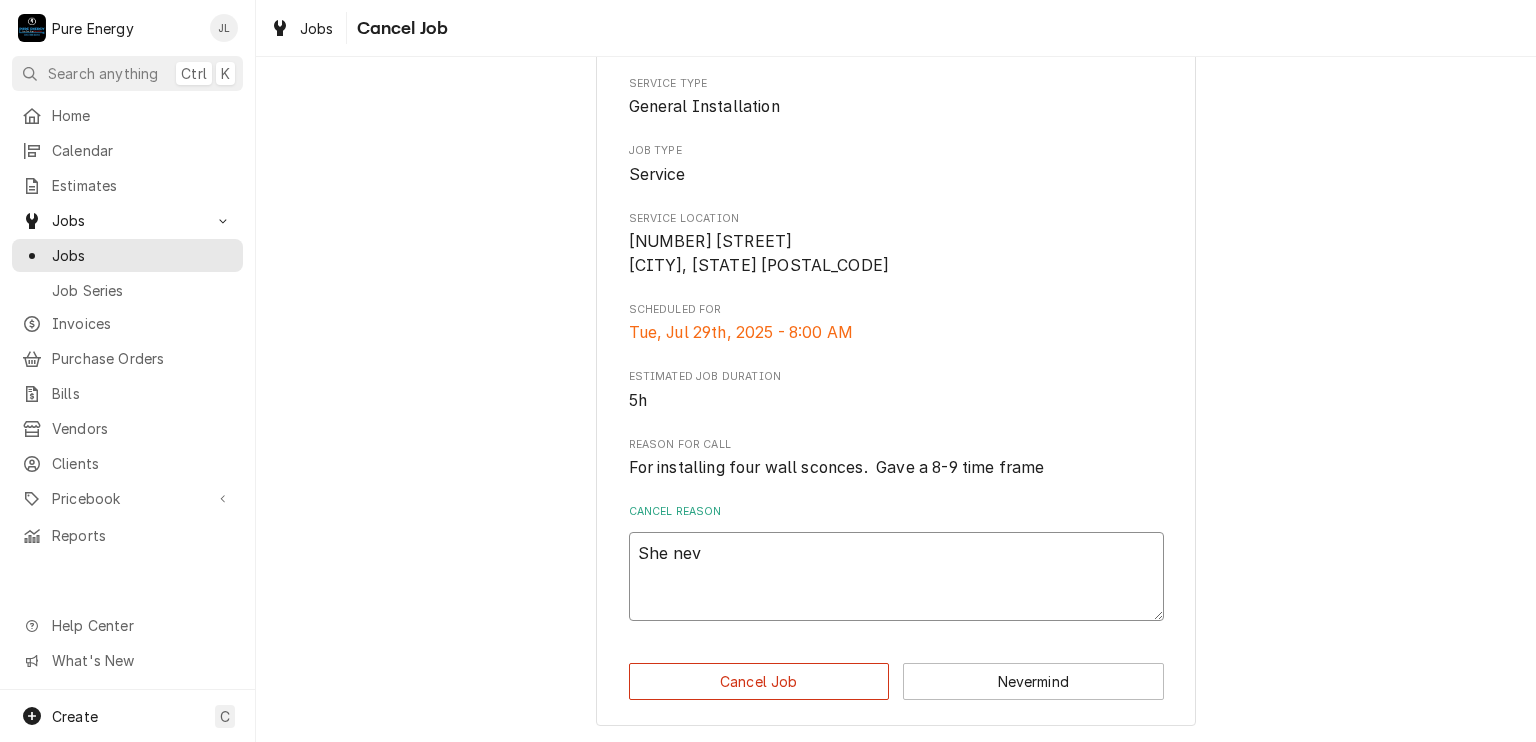 type on "x" 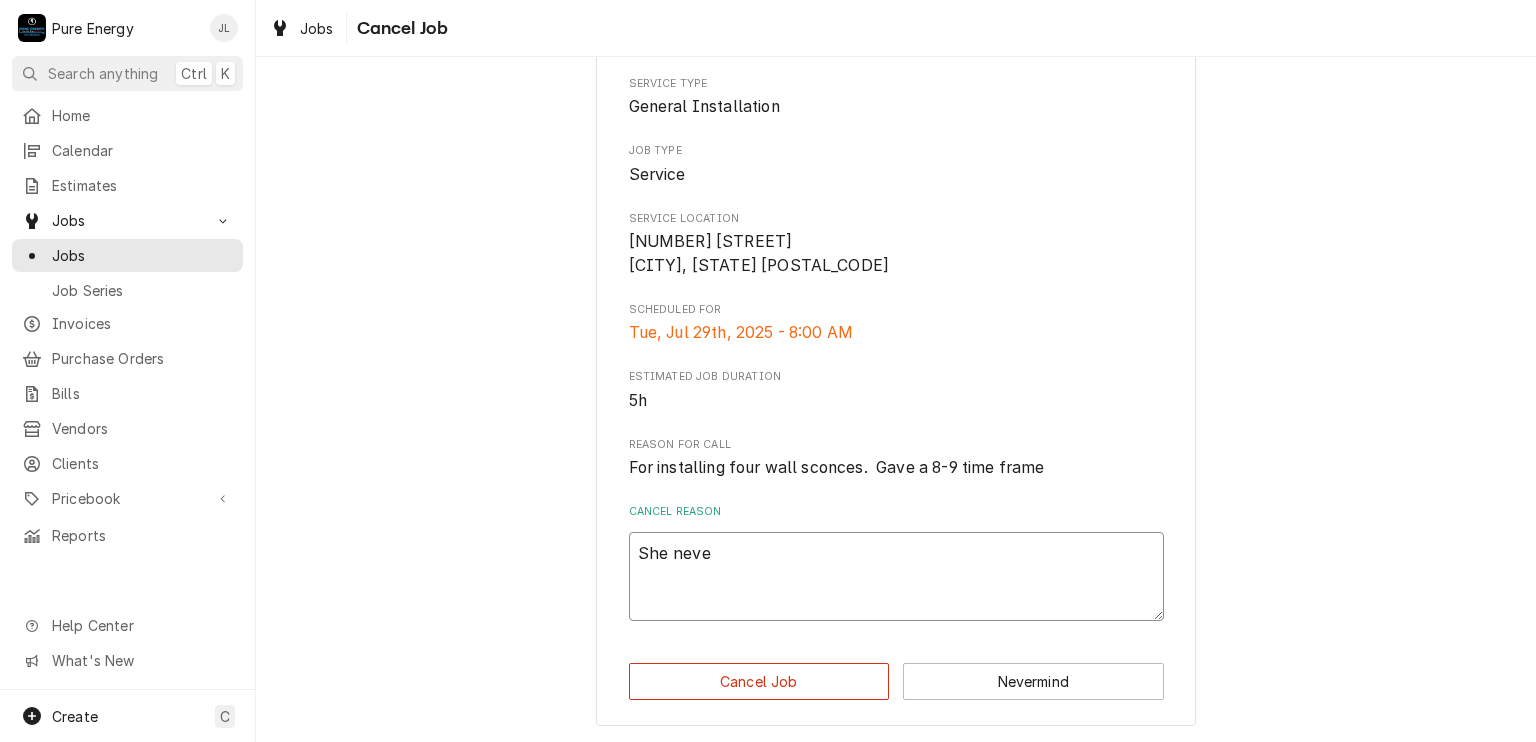 type on "x" 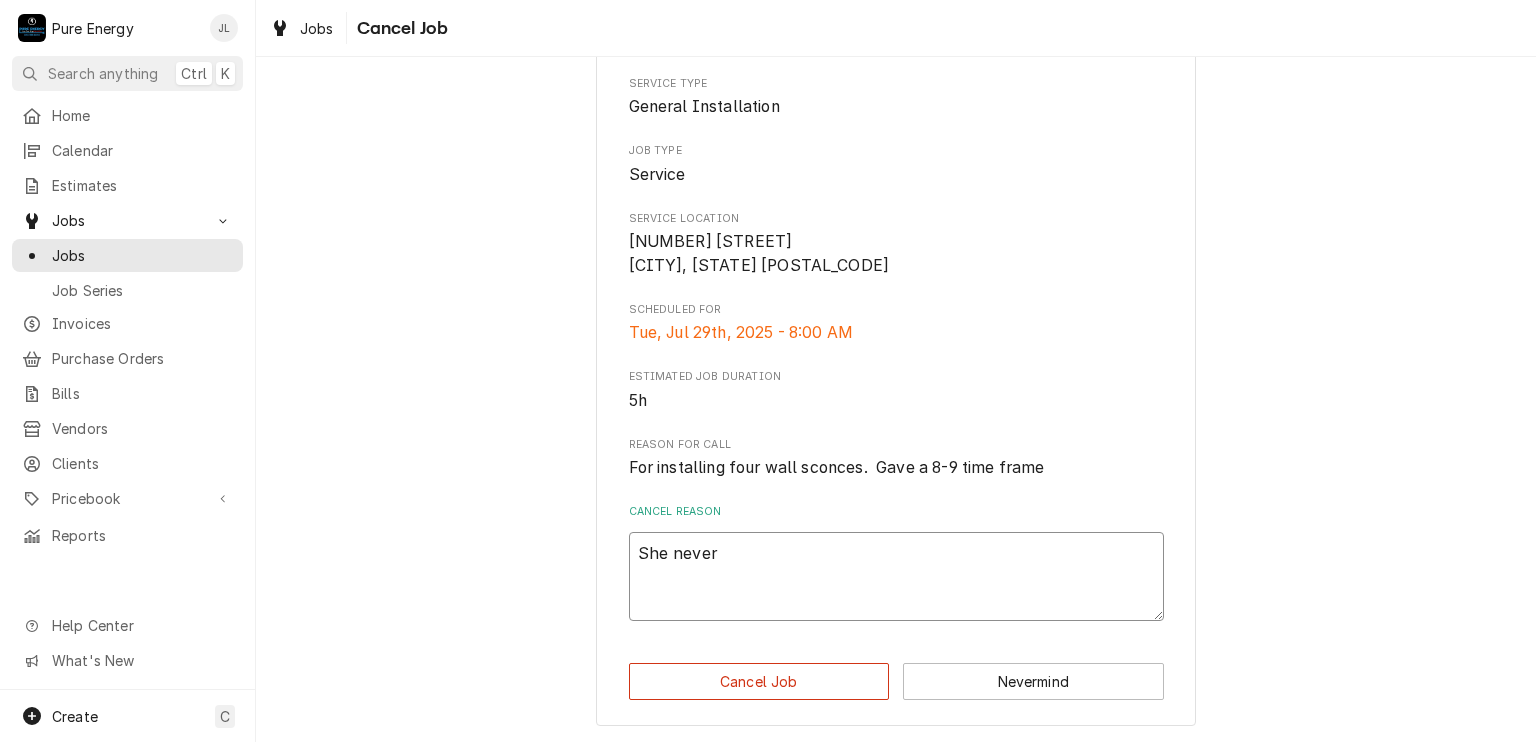 type on "She never" 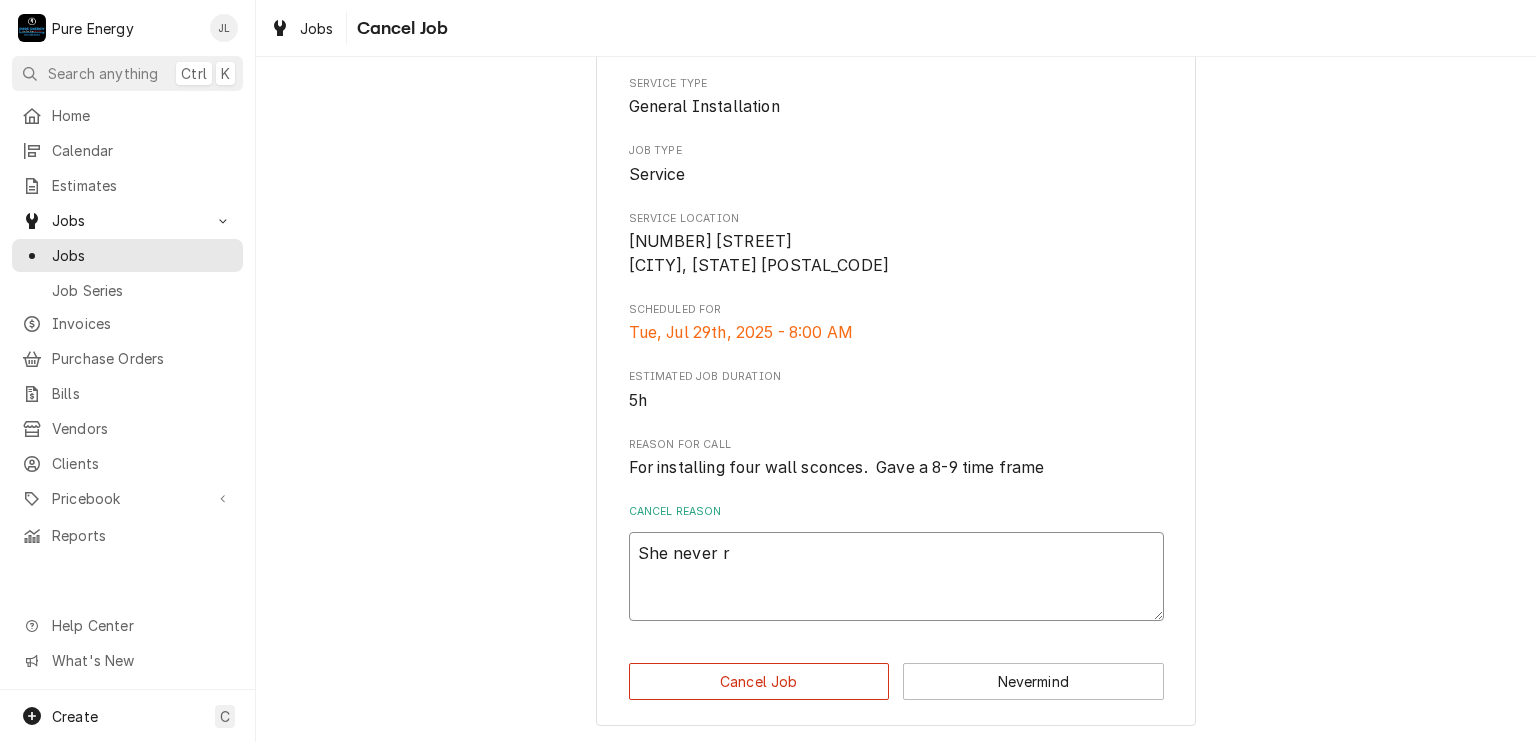type on "x" 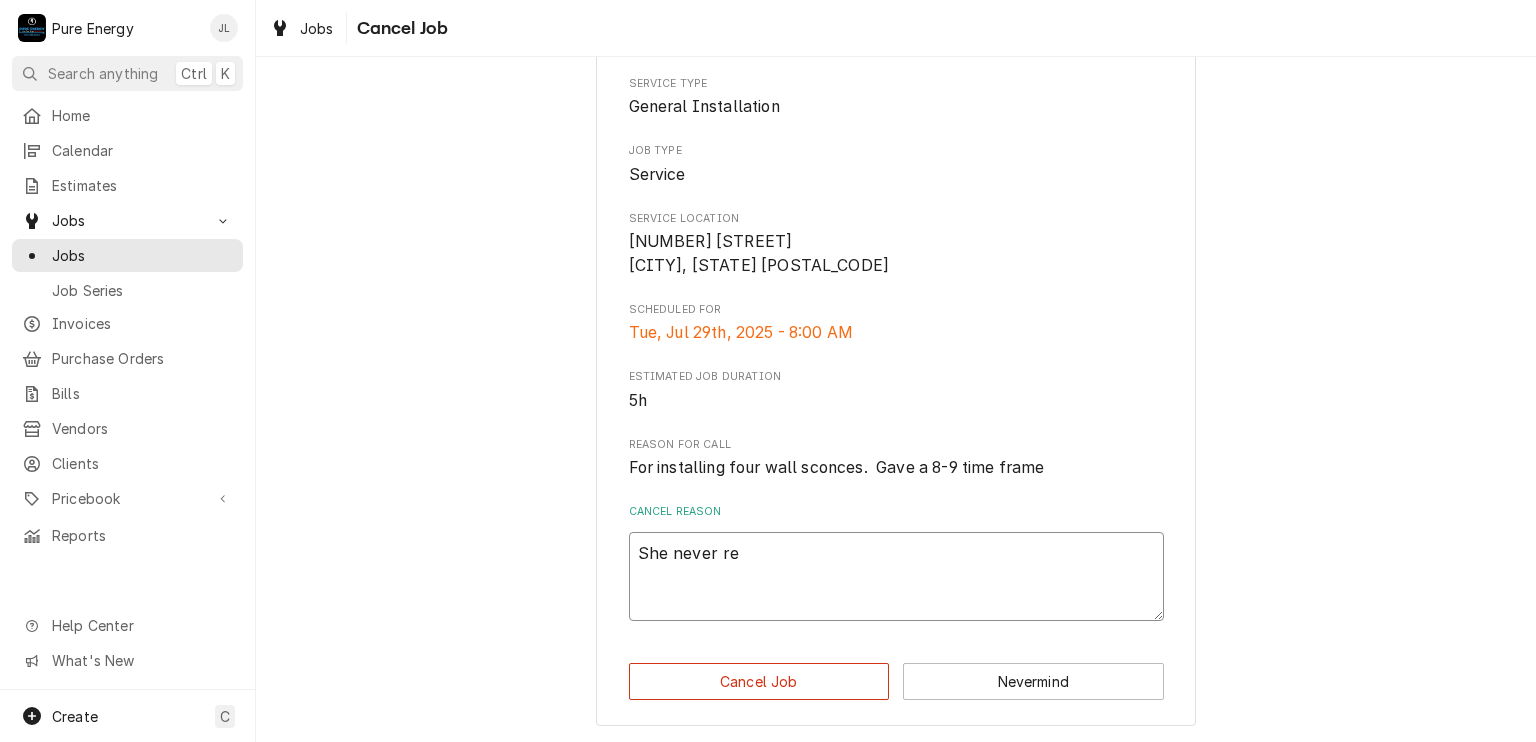 type on "x" 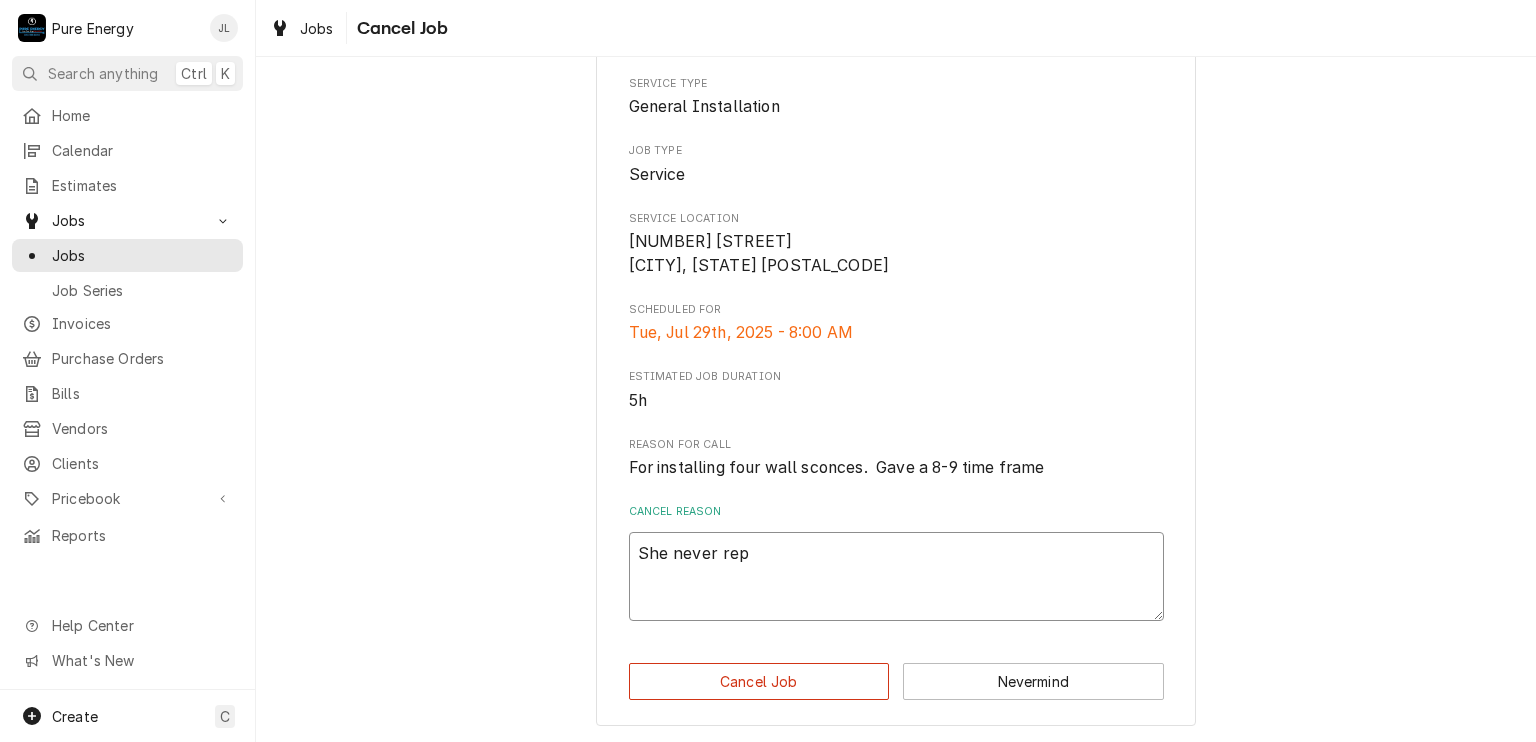 type on "x" 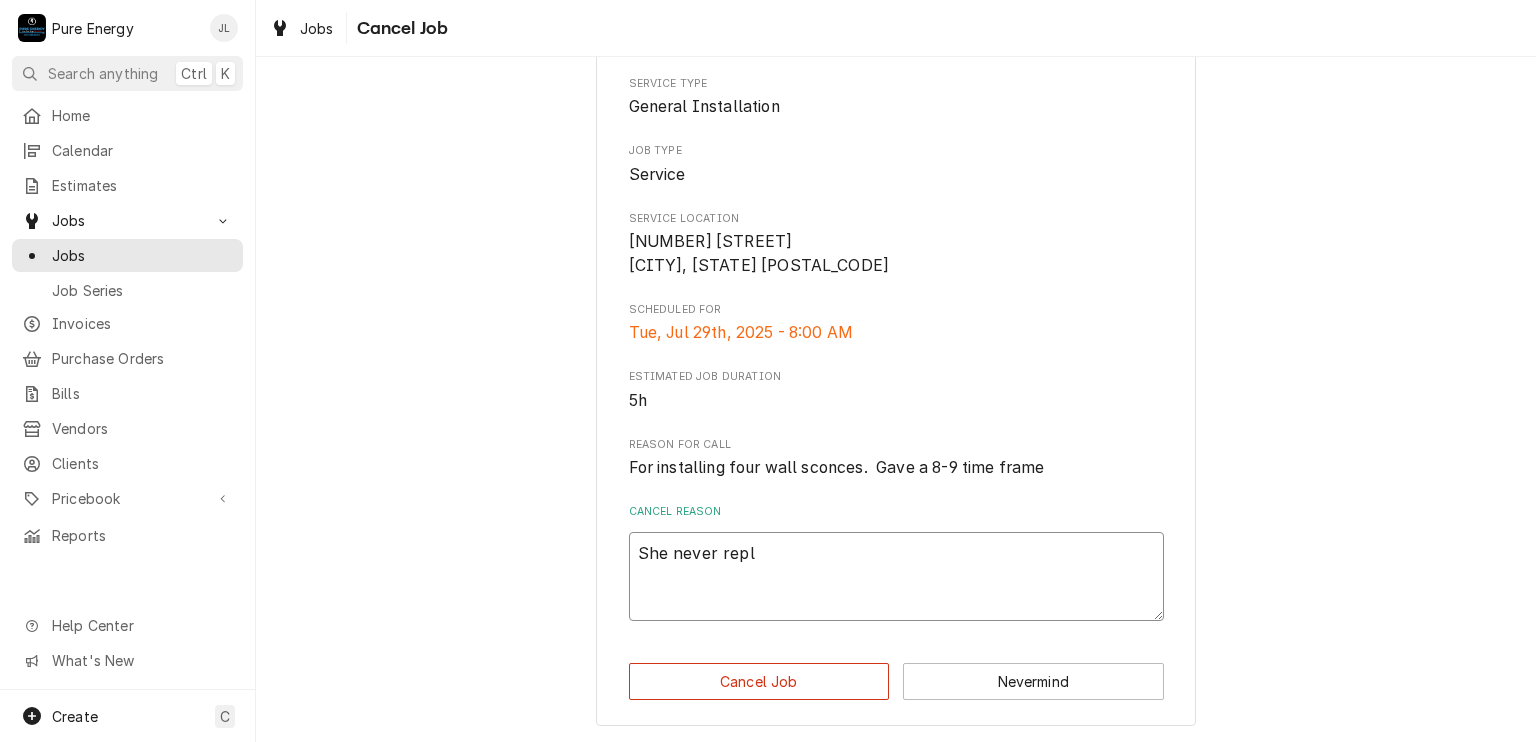 type on "x" 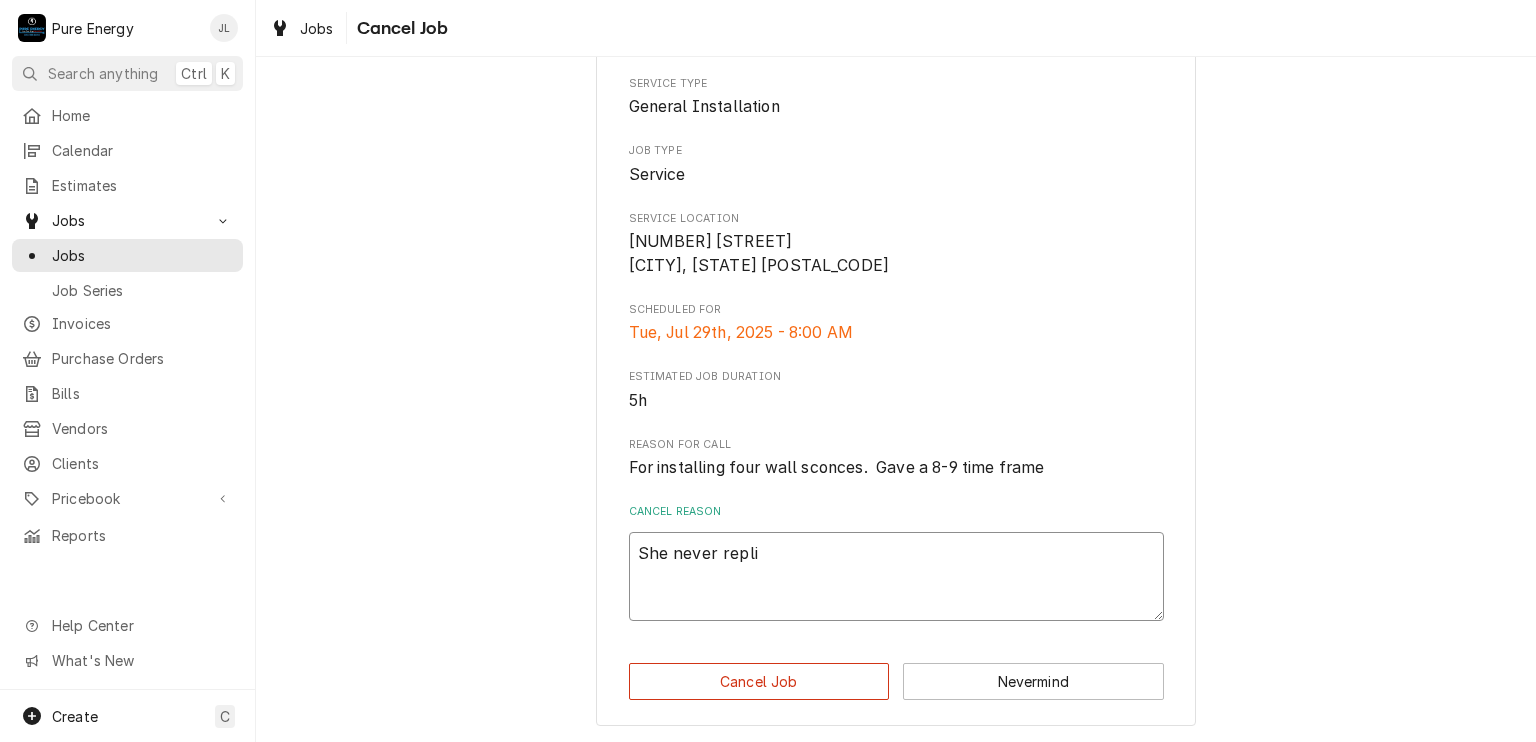 type on "x" 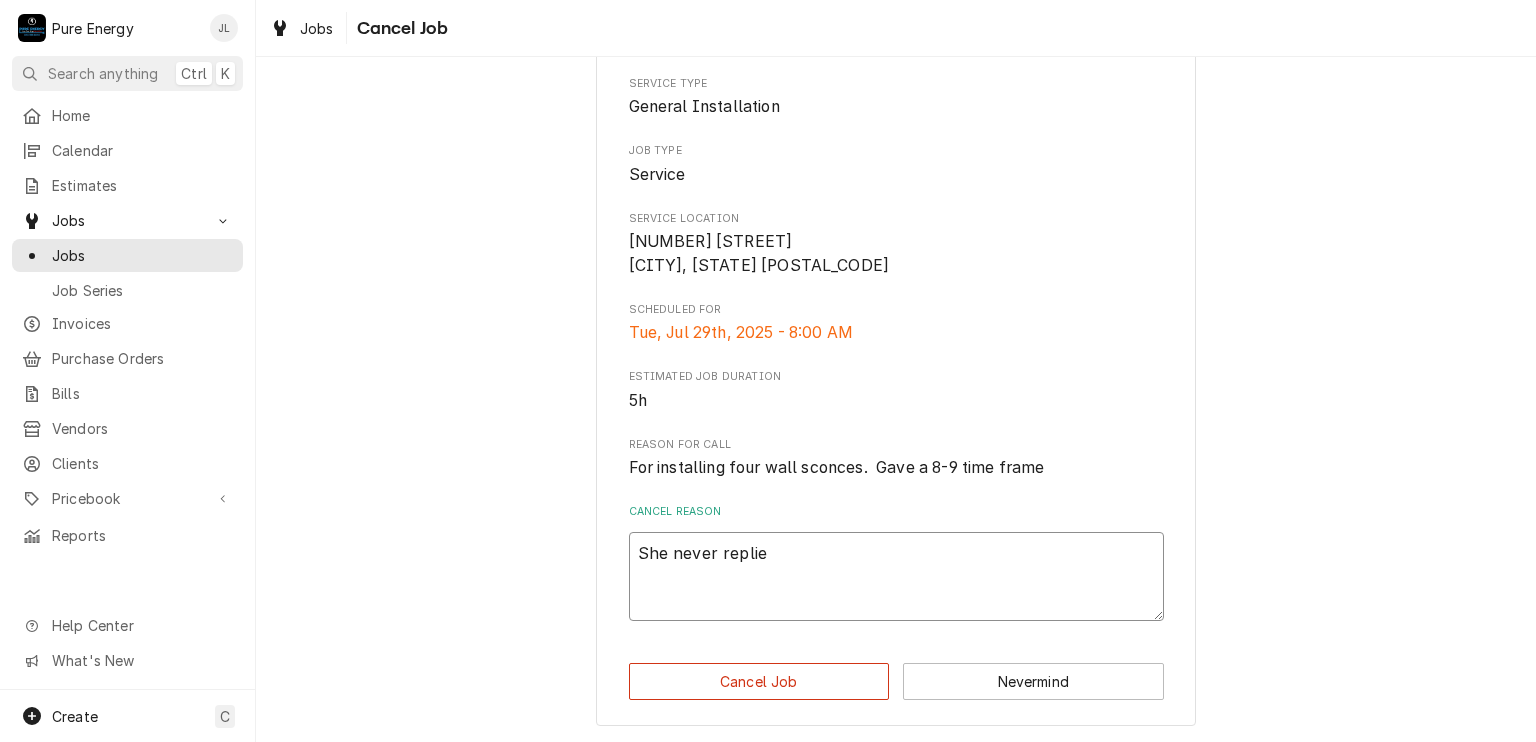 type on "x" 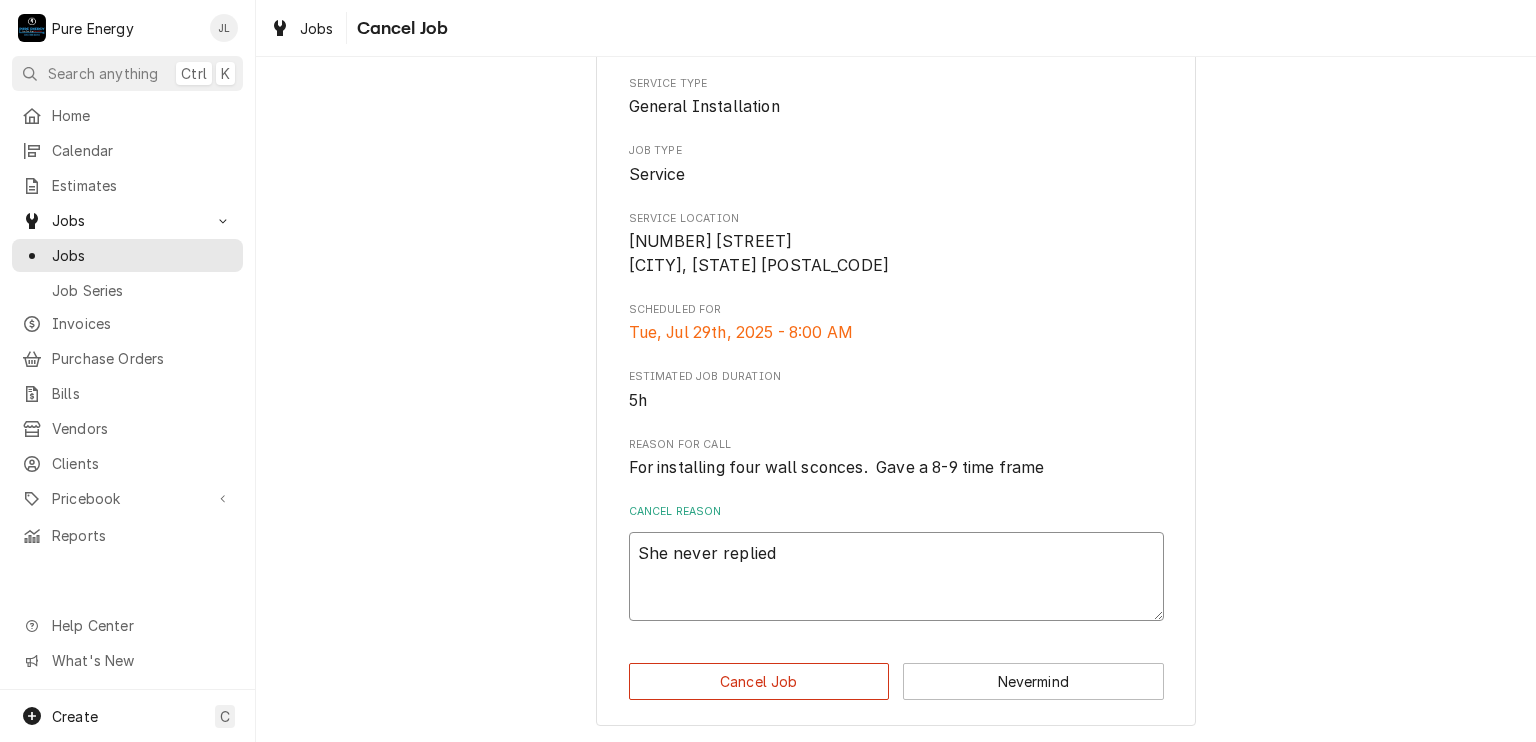 type on "She never replied" 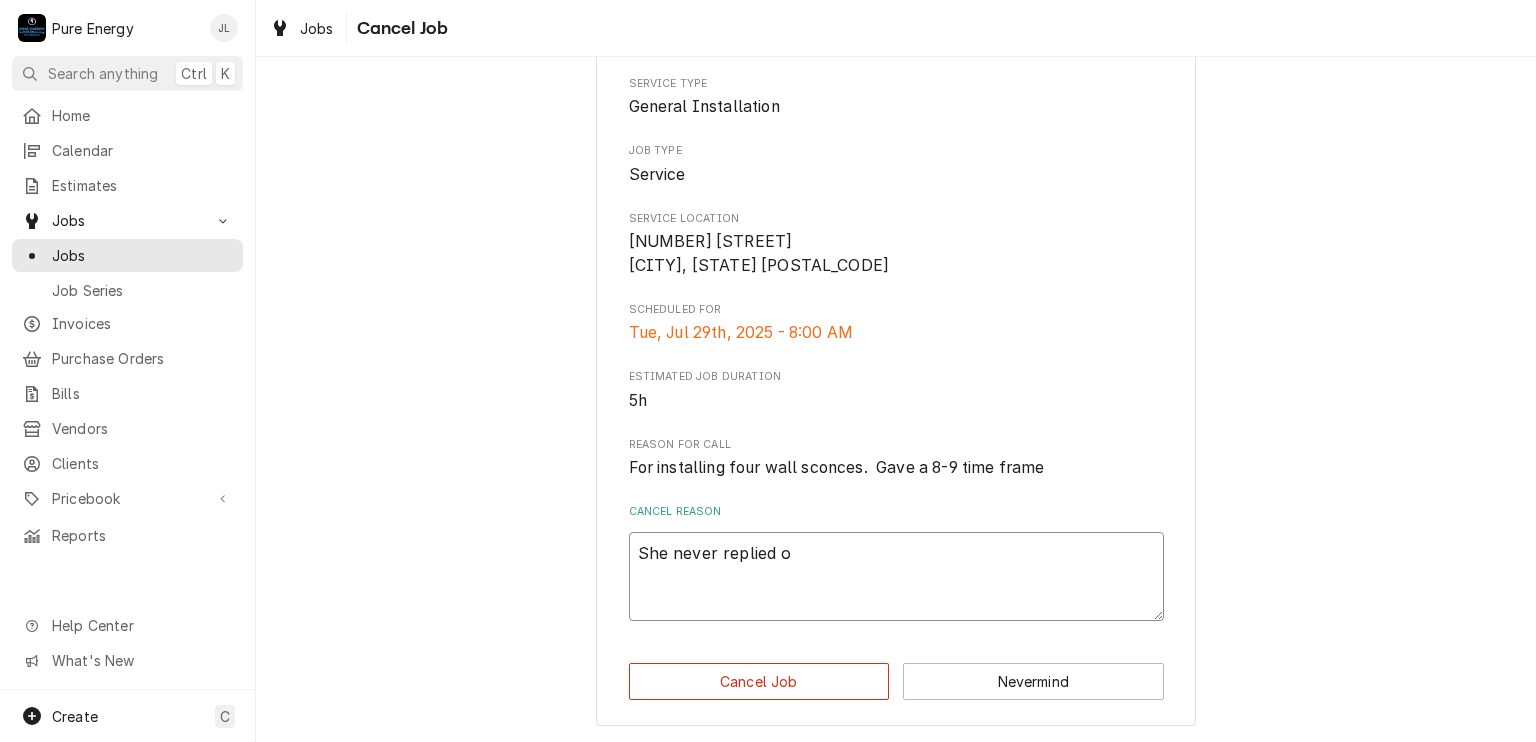 type on "x" 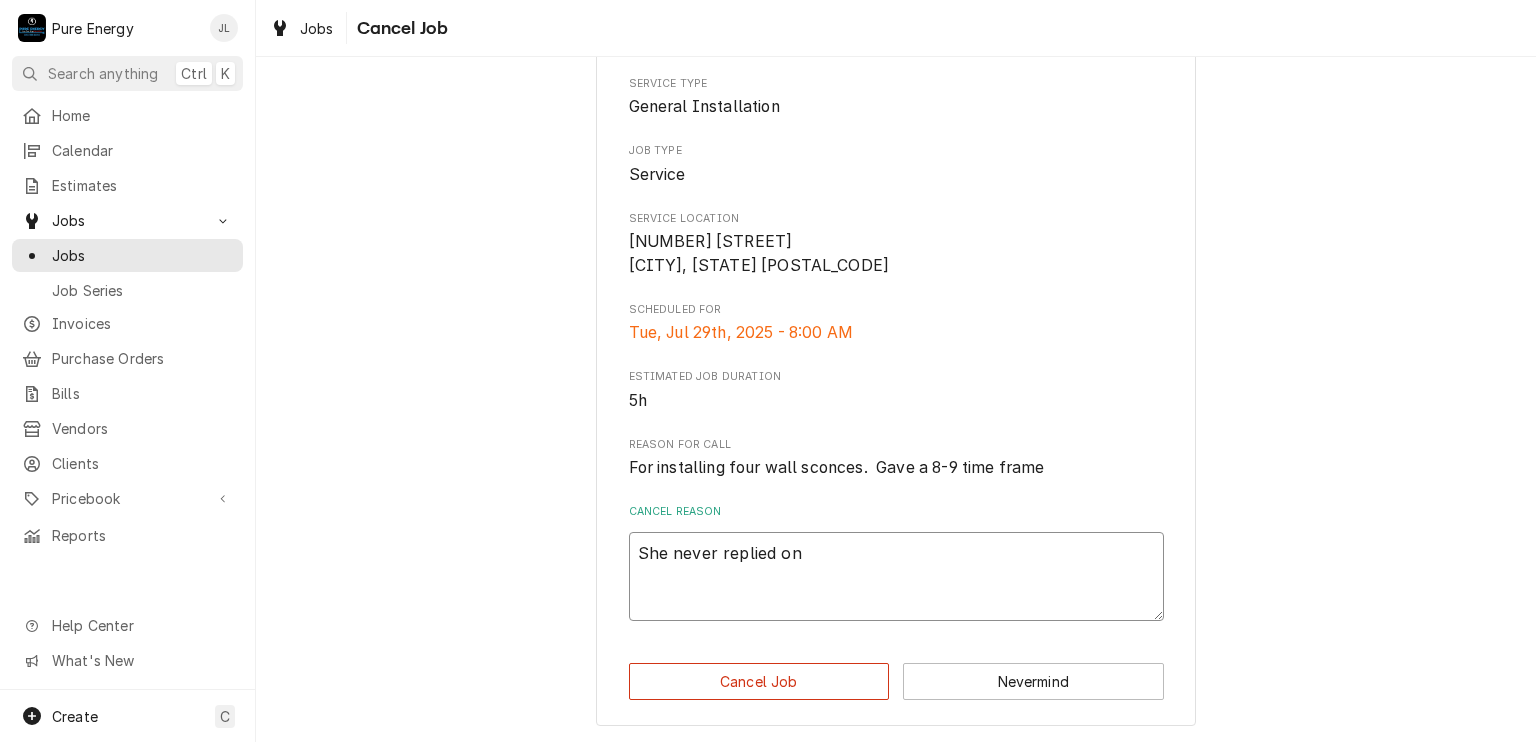 type on "x" 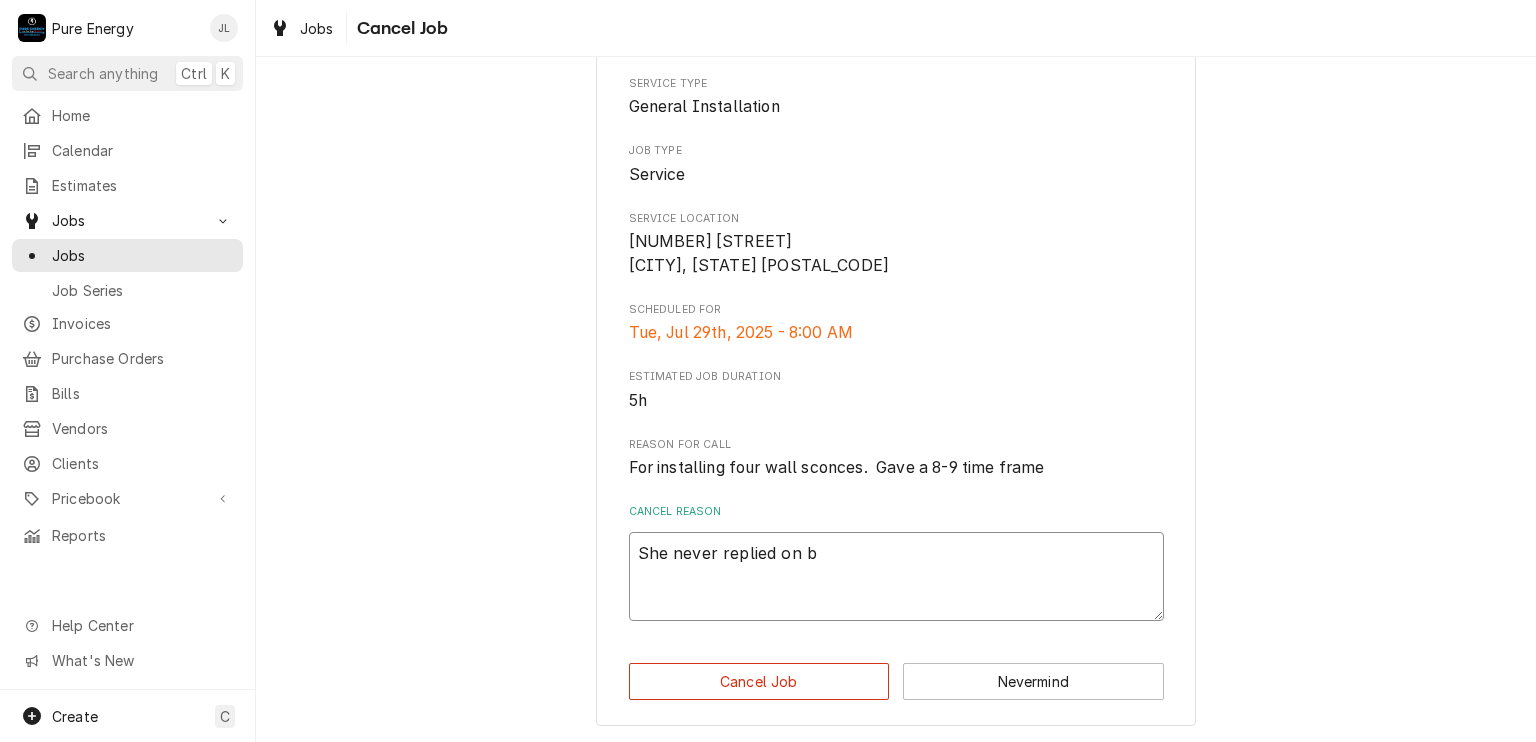 type on "She never replied on bi" 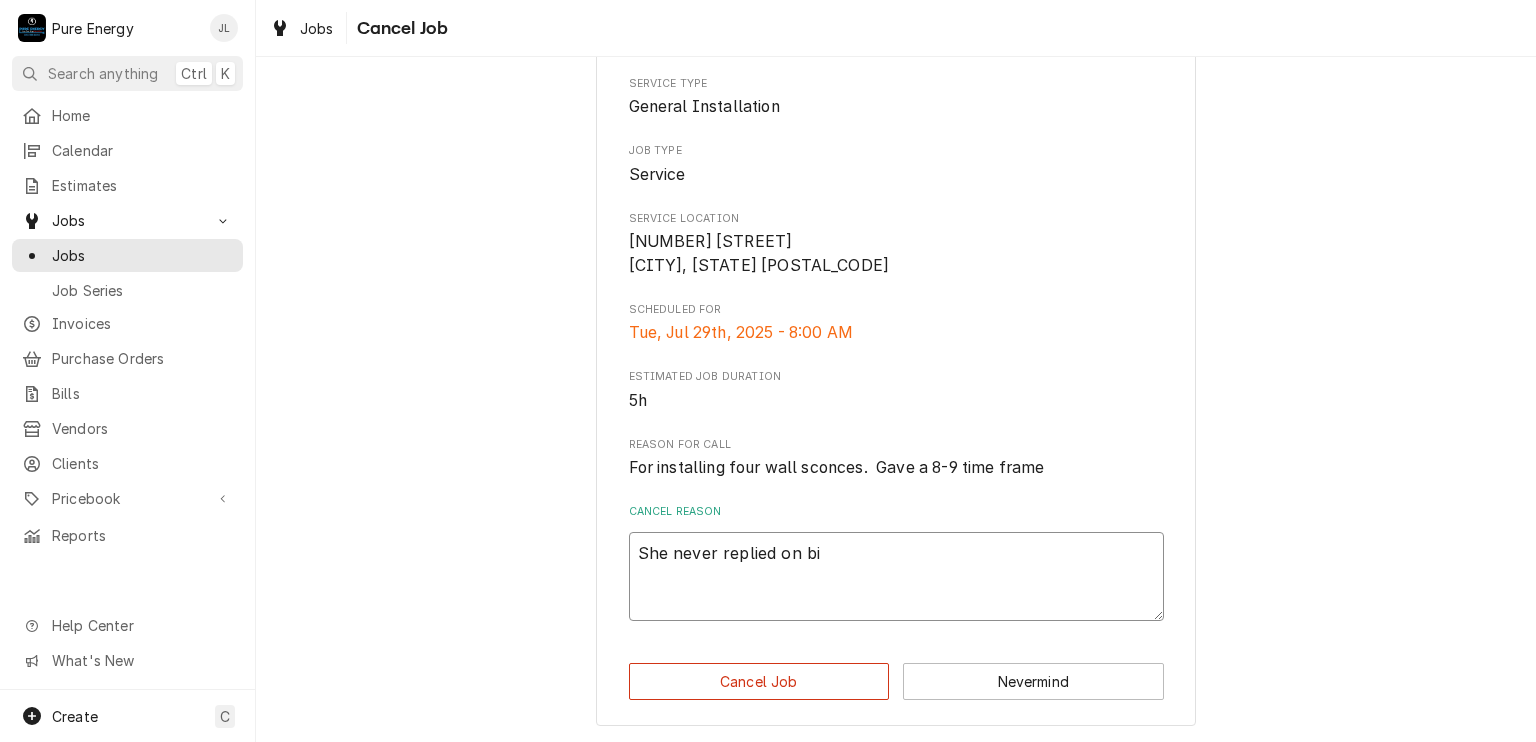 type on "x" 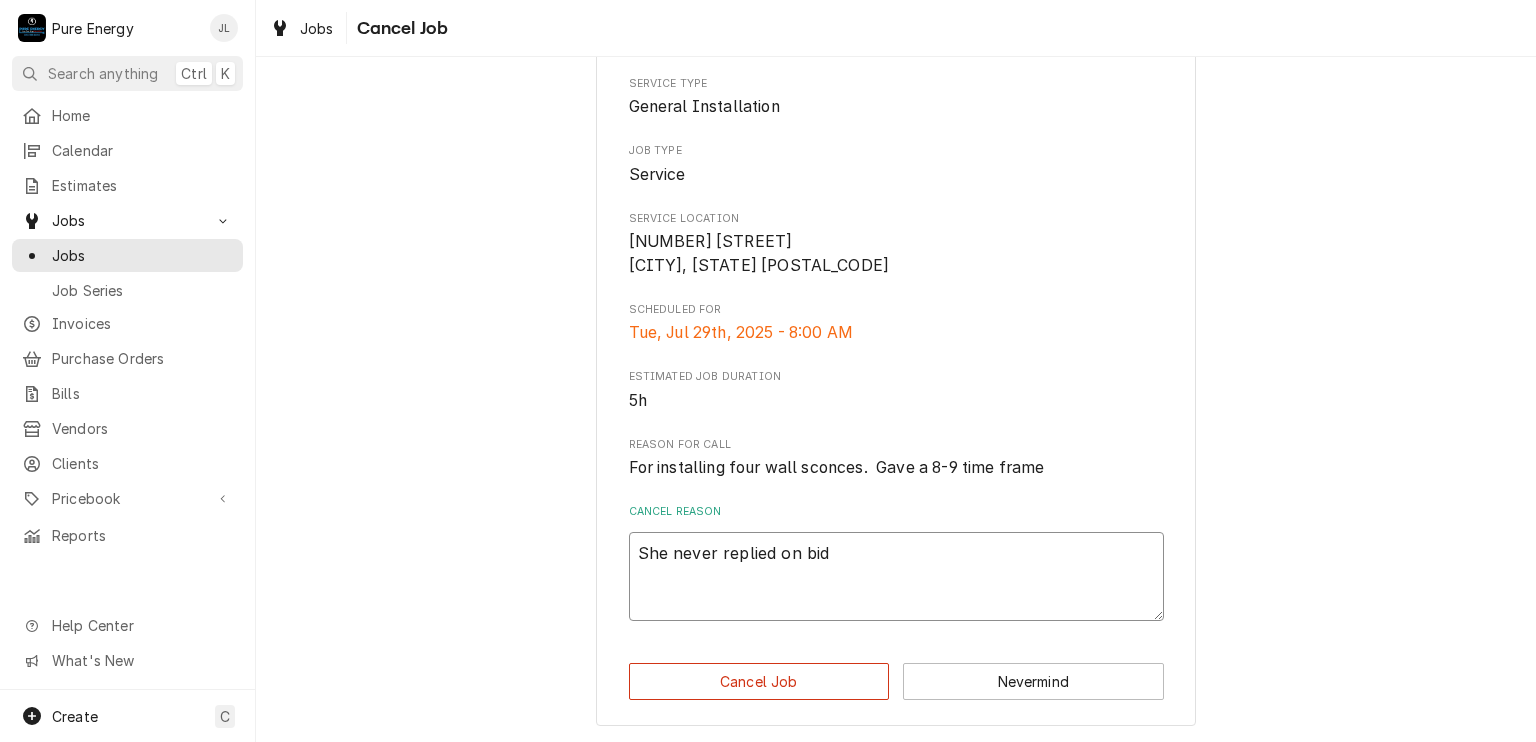 type on "x" 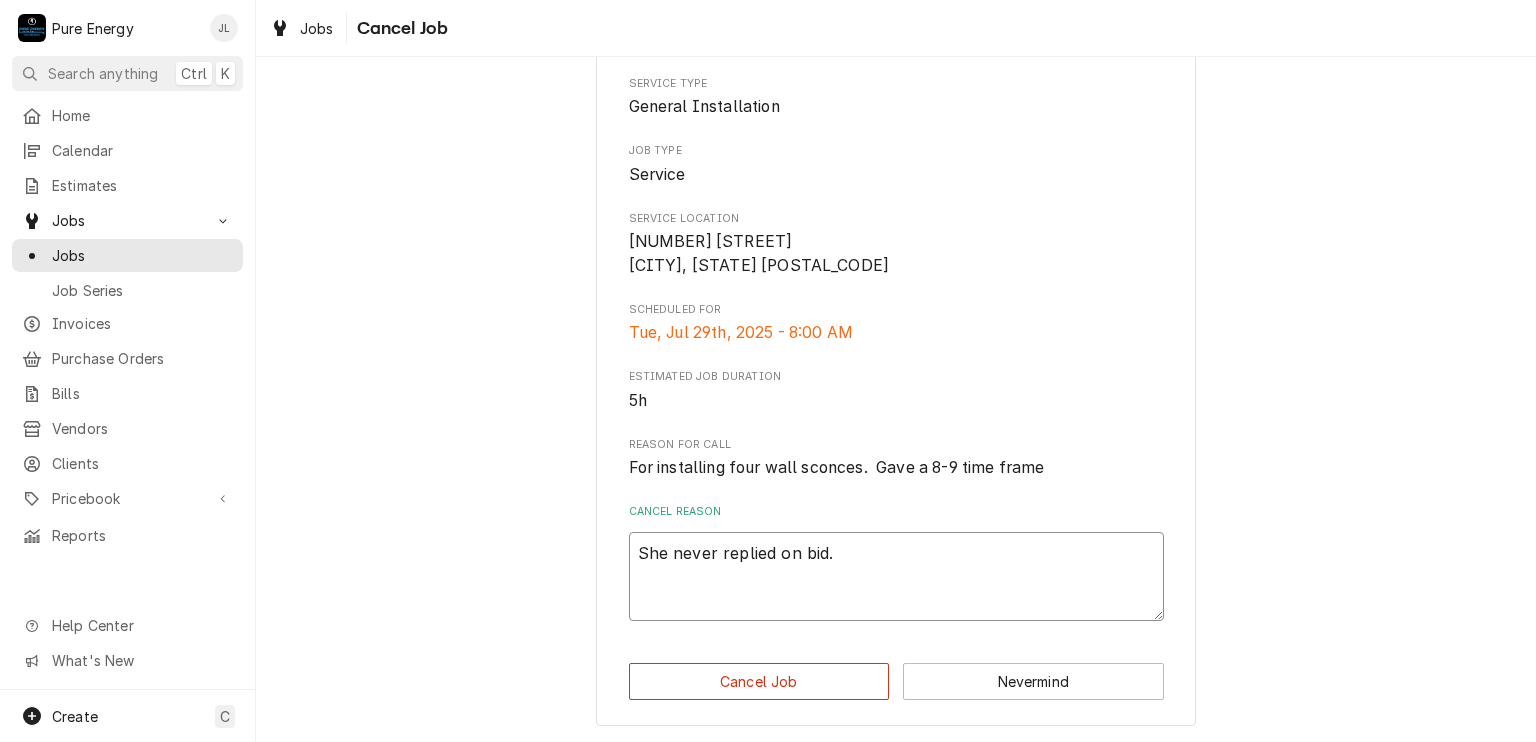 type on "She never replied on bid." 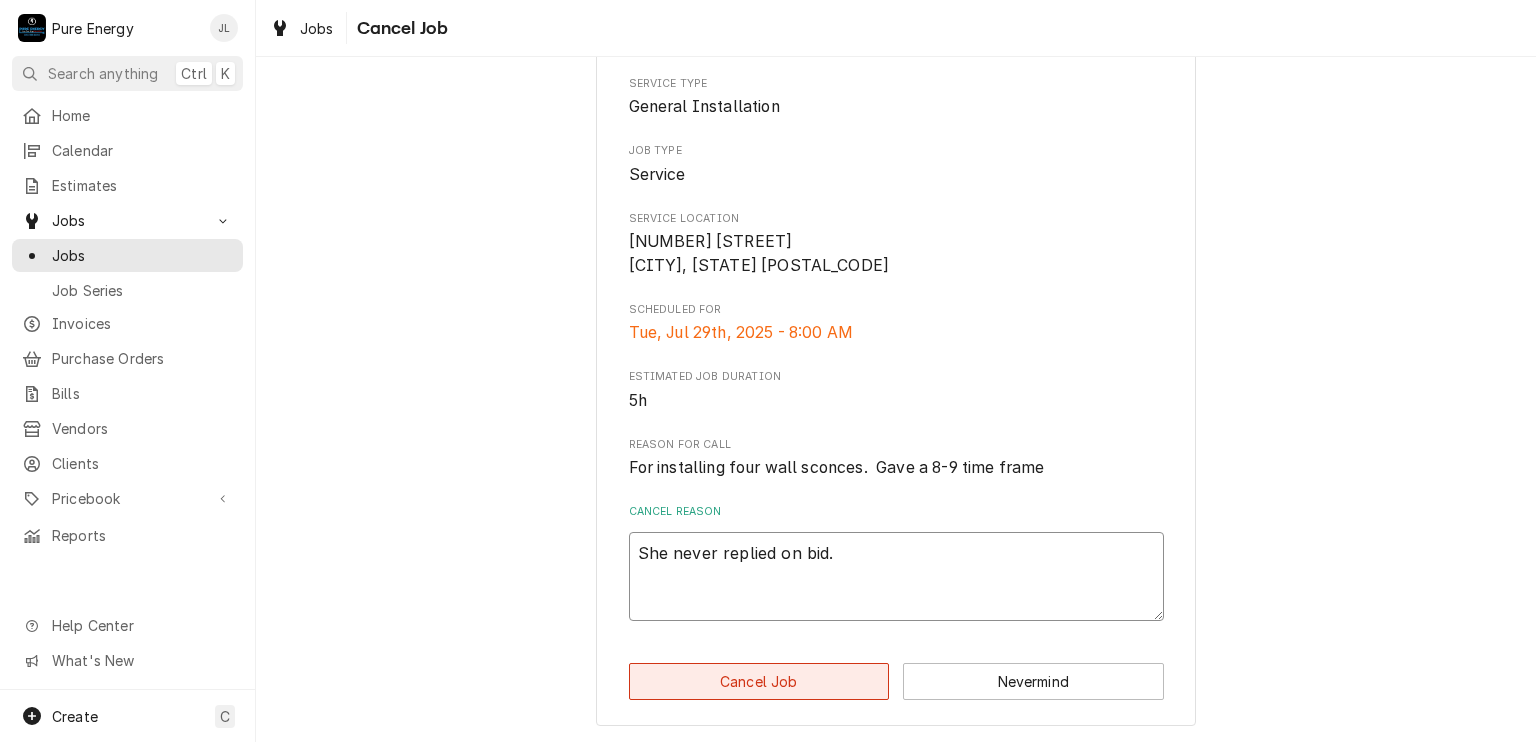 type on "She never replied on bid." 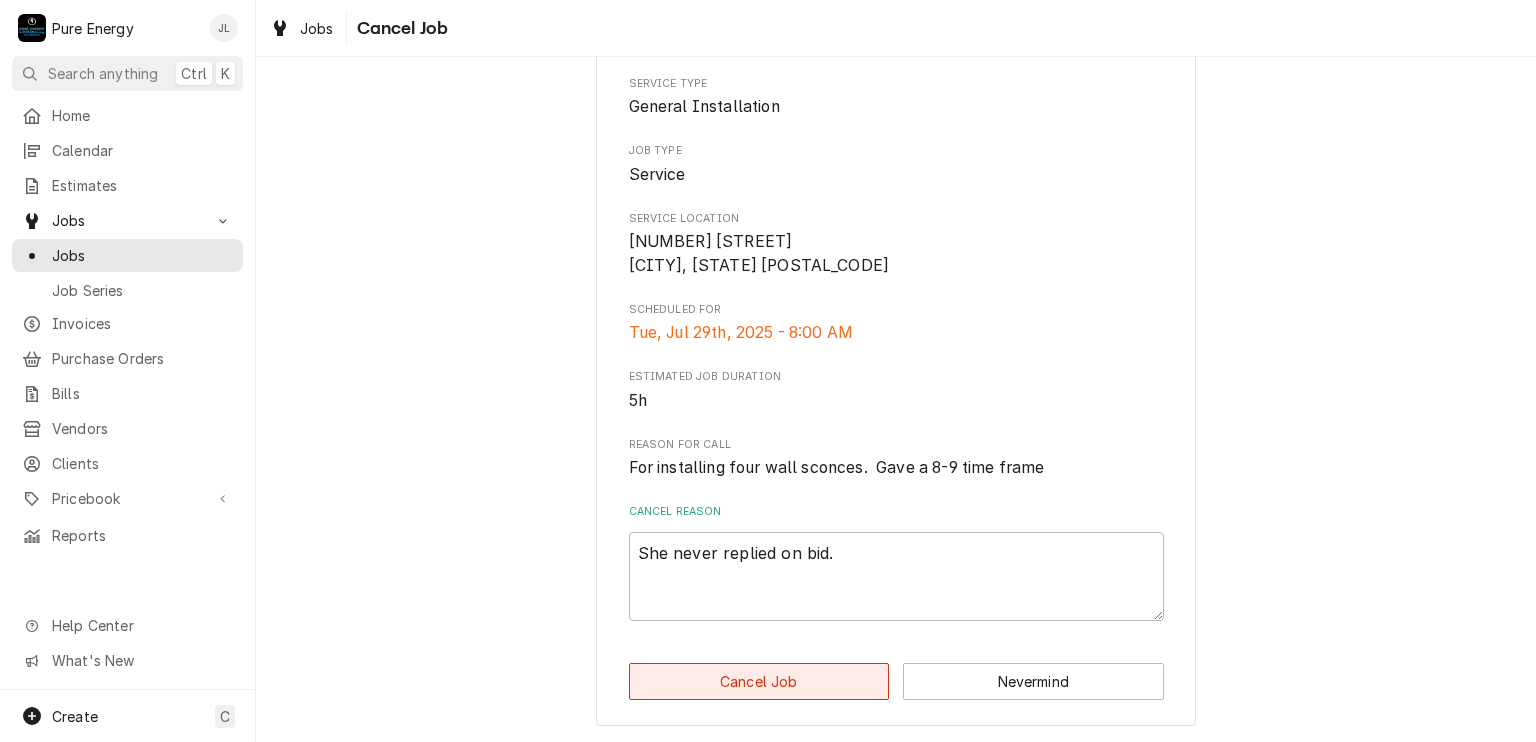 click on "Cancel Job" at bounding box center [759, 681] 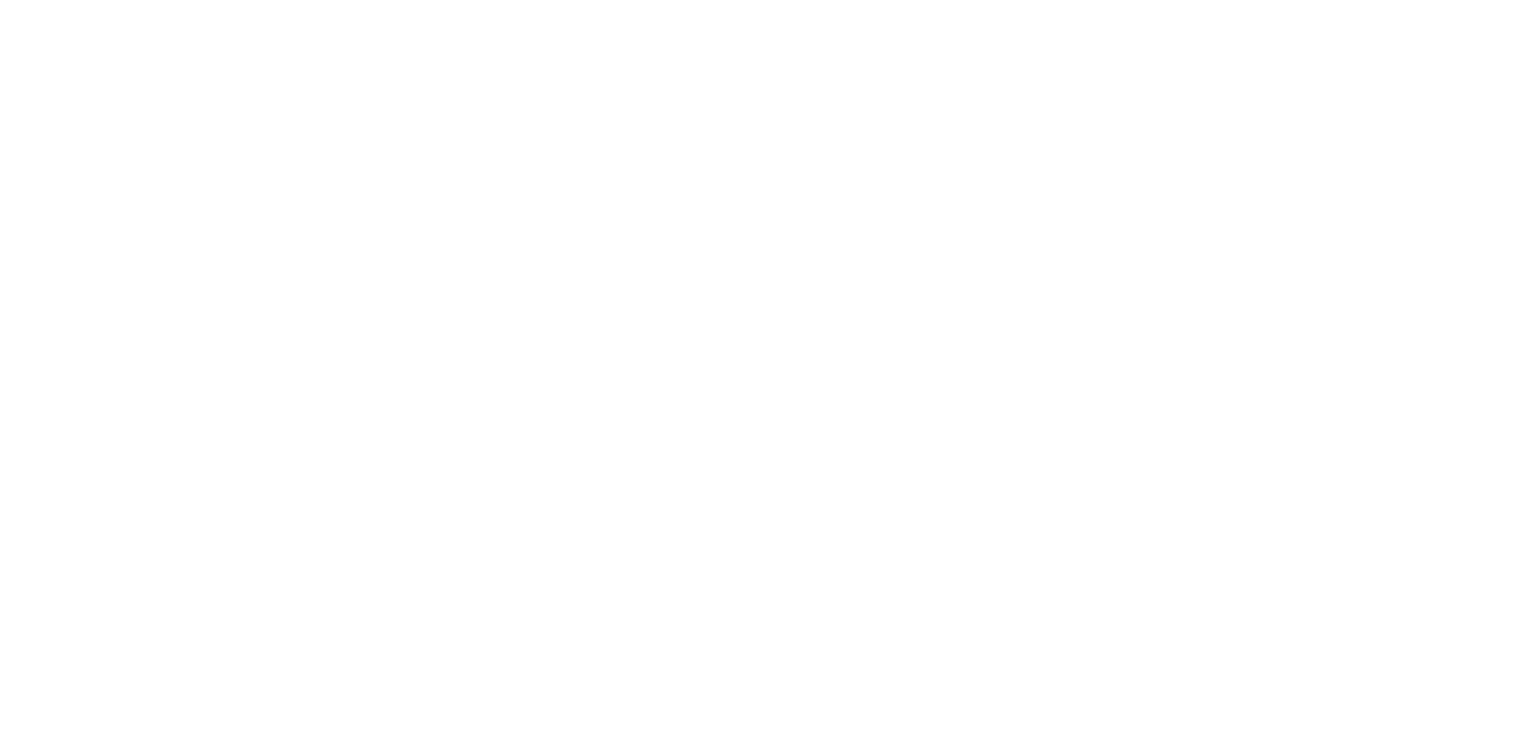 scroll, scrollTop: 0, scrollLeft: 0, axis: both 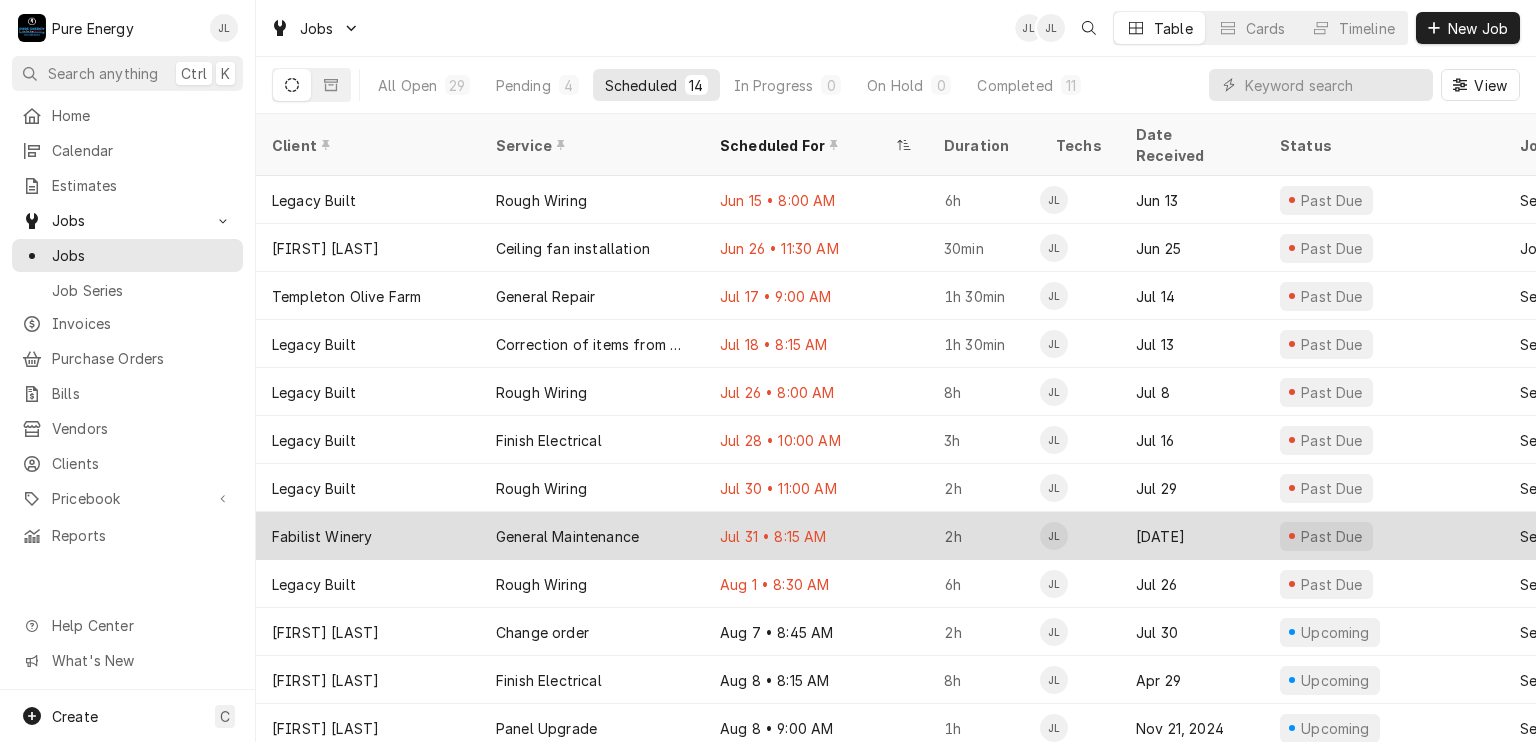 click on "[MONTH] [DAY]   • [TIME]" at bounding box center (816, 536) 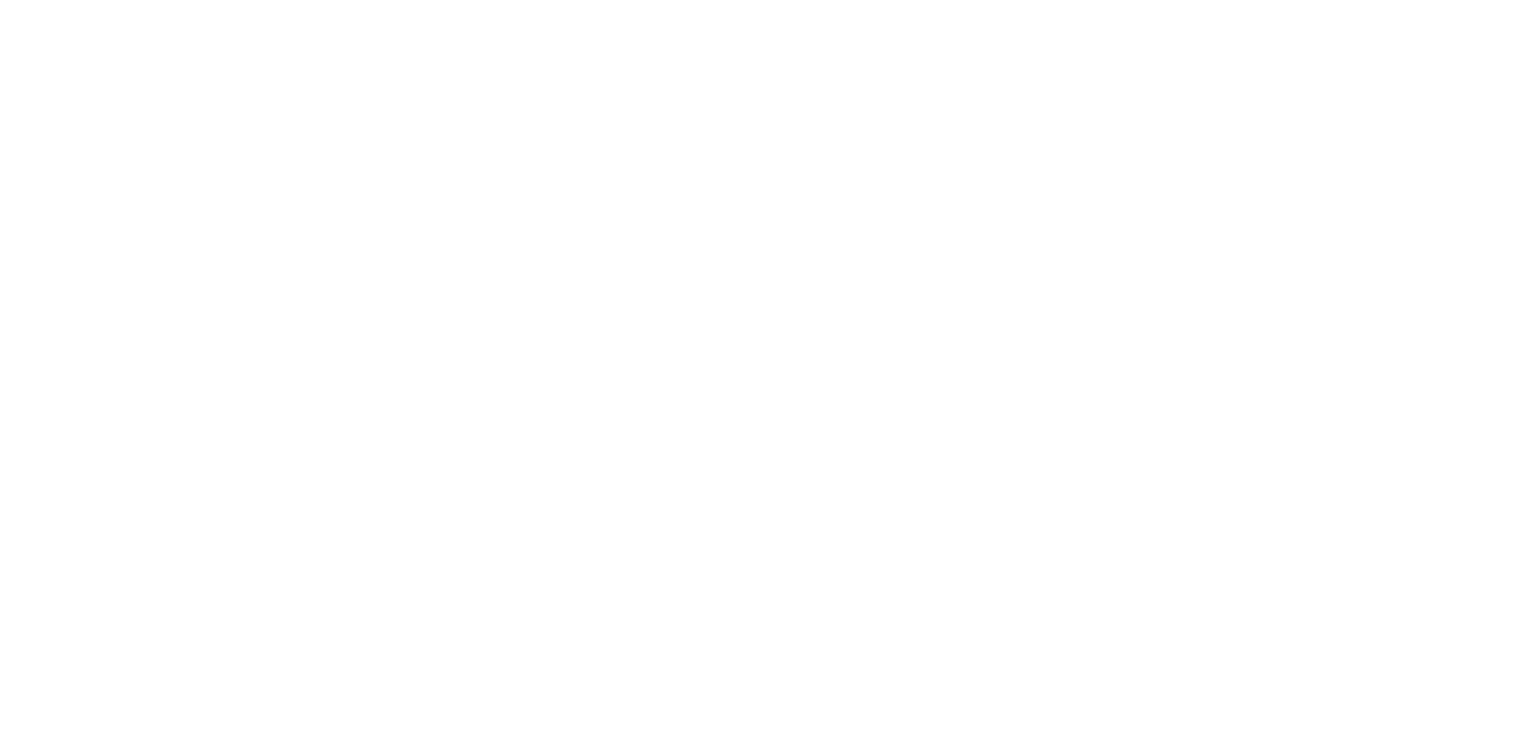 scroll, scrollTop: 0, scrollLeft: 0, axis: both 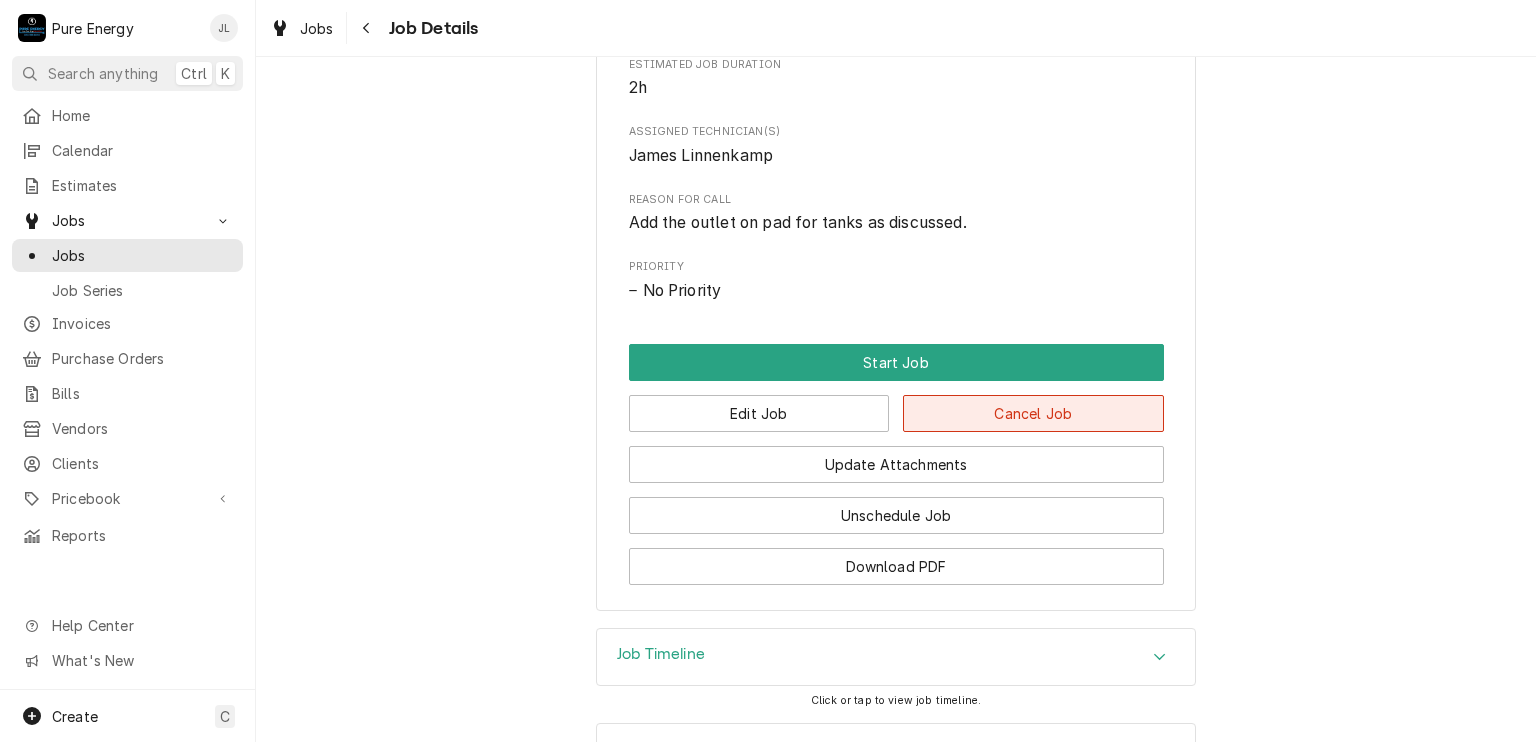 click on "Cancel Job" at bounding box center [1033, 413] 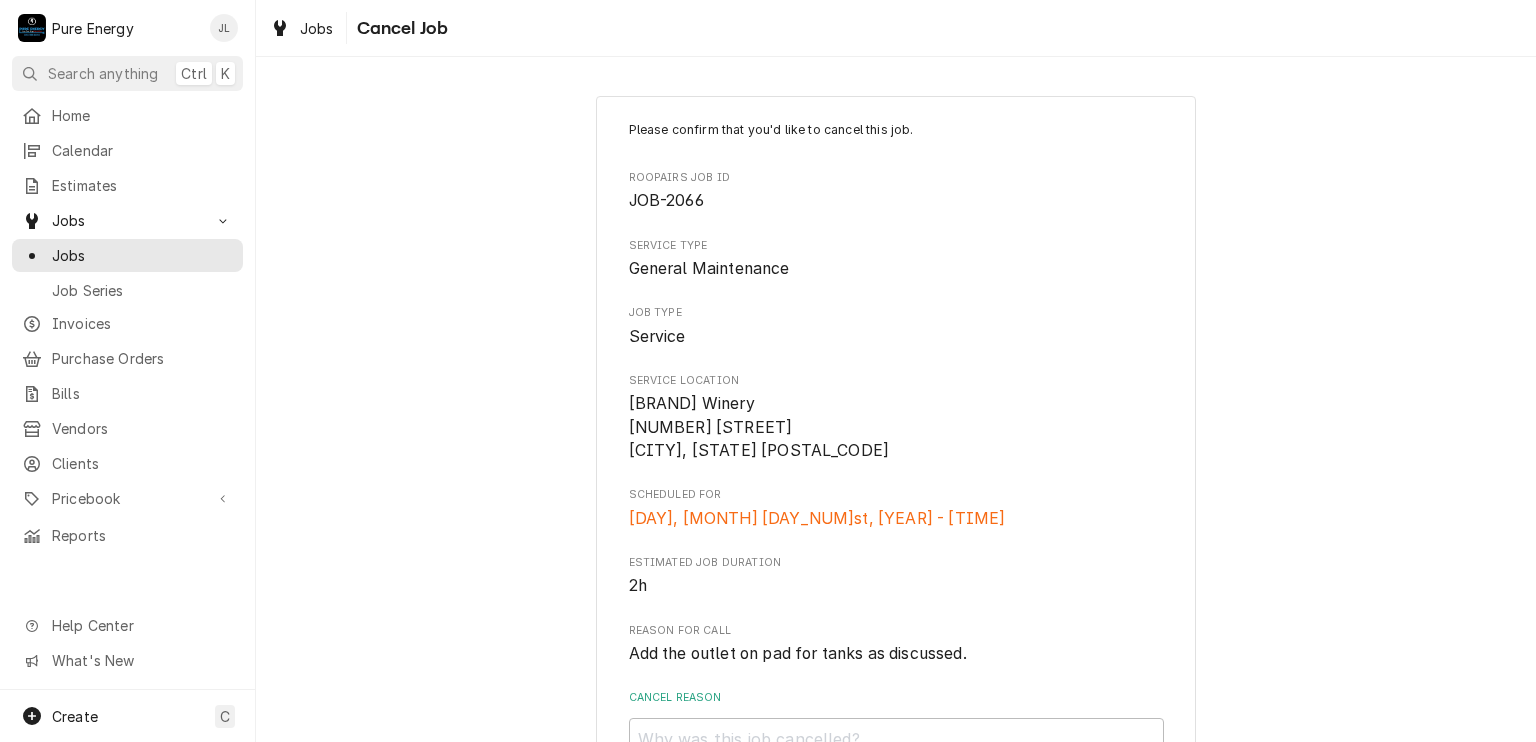 scroll, scrollTop: 185, scrollLeft: 0, axis: vertical 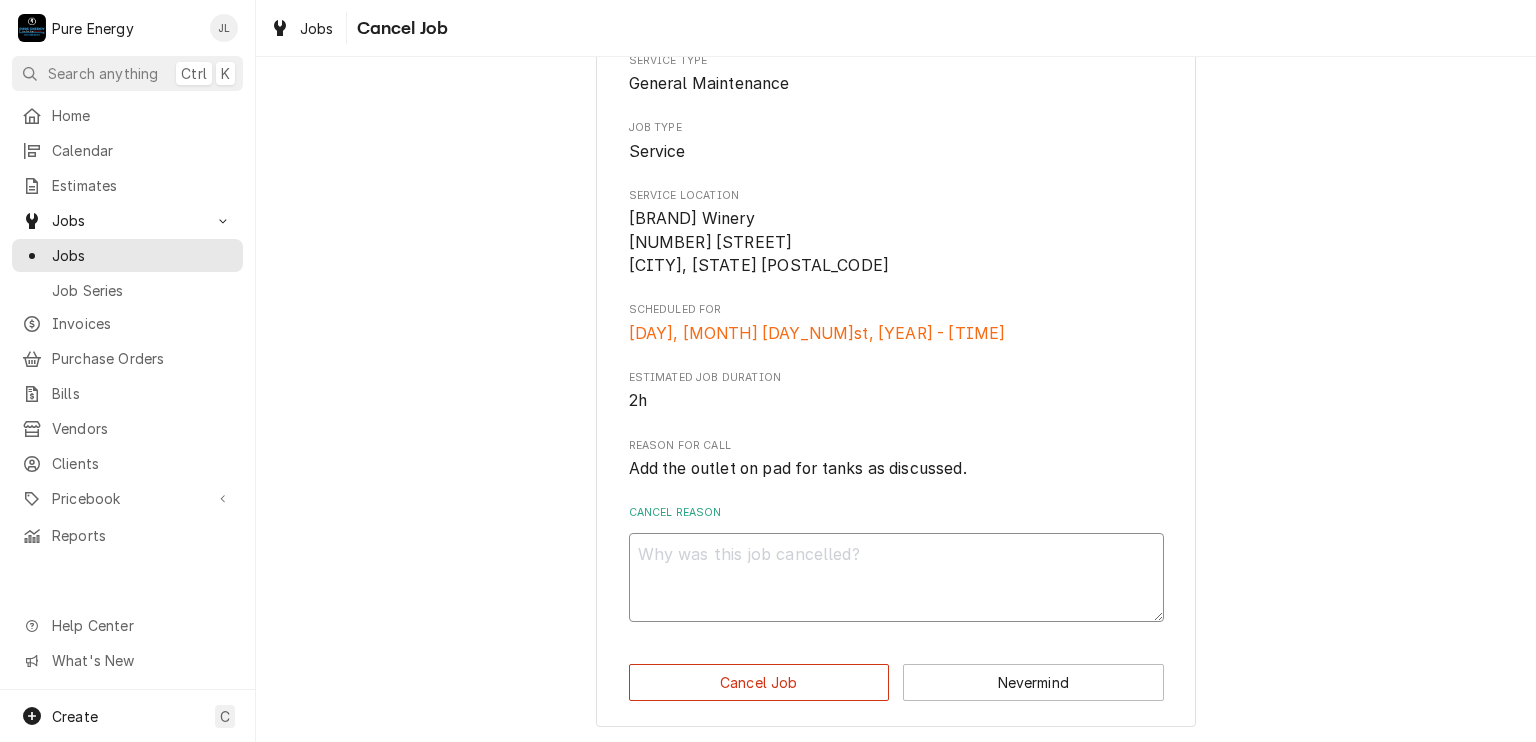 click on "Cancel Reason" at bounding box center (896, 578) 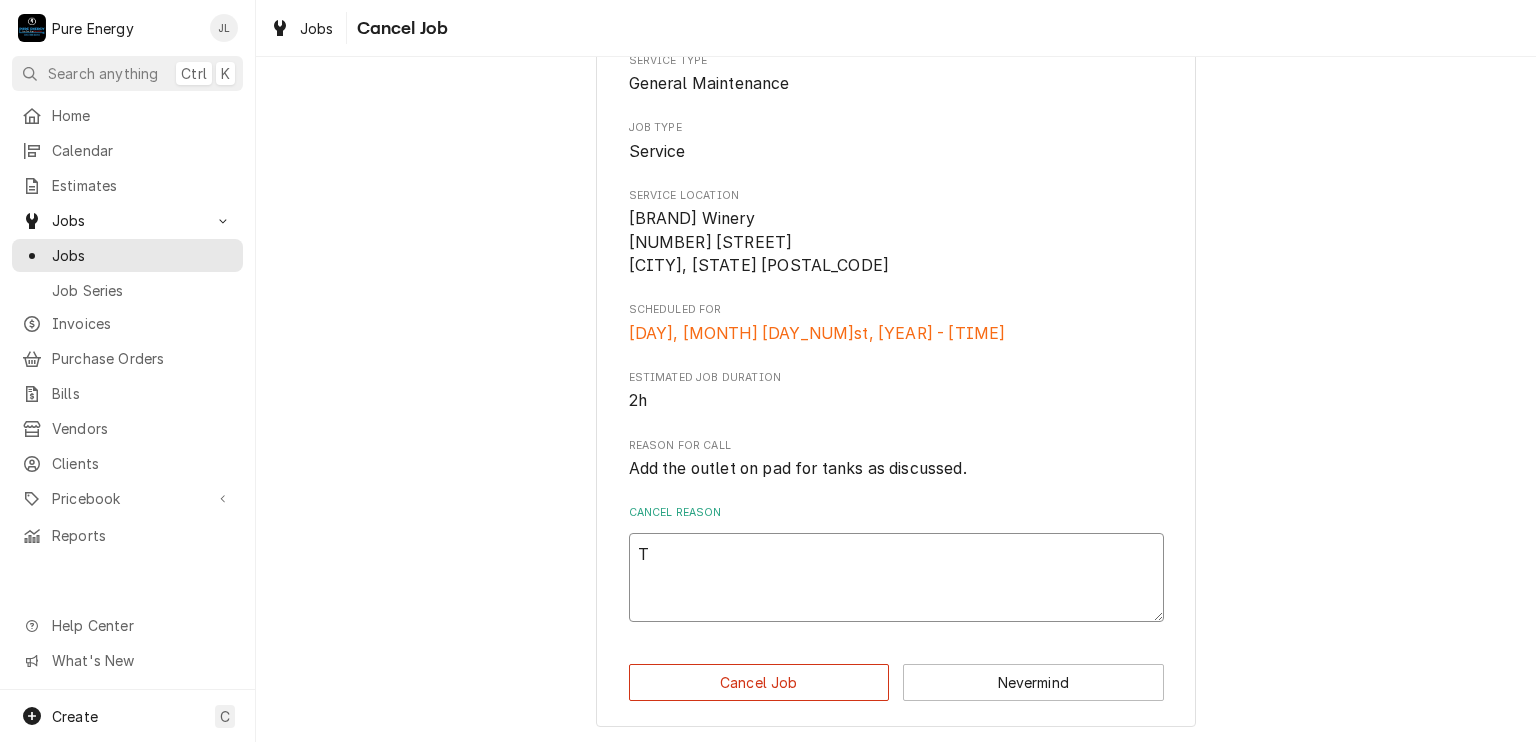 type on "x" 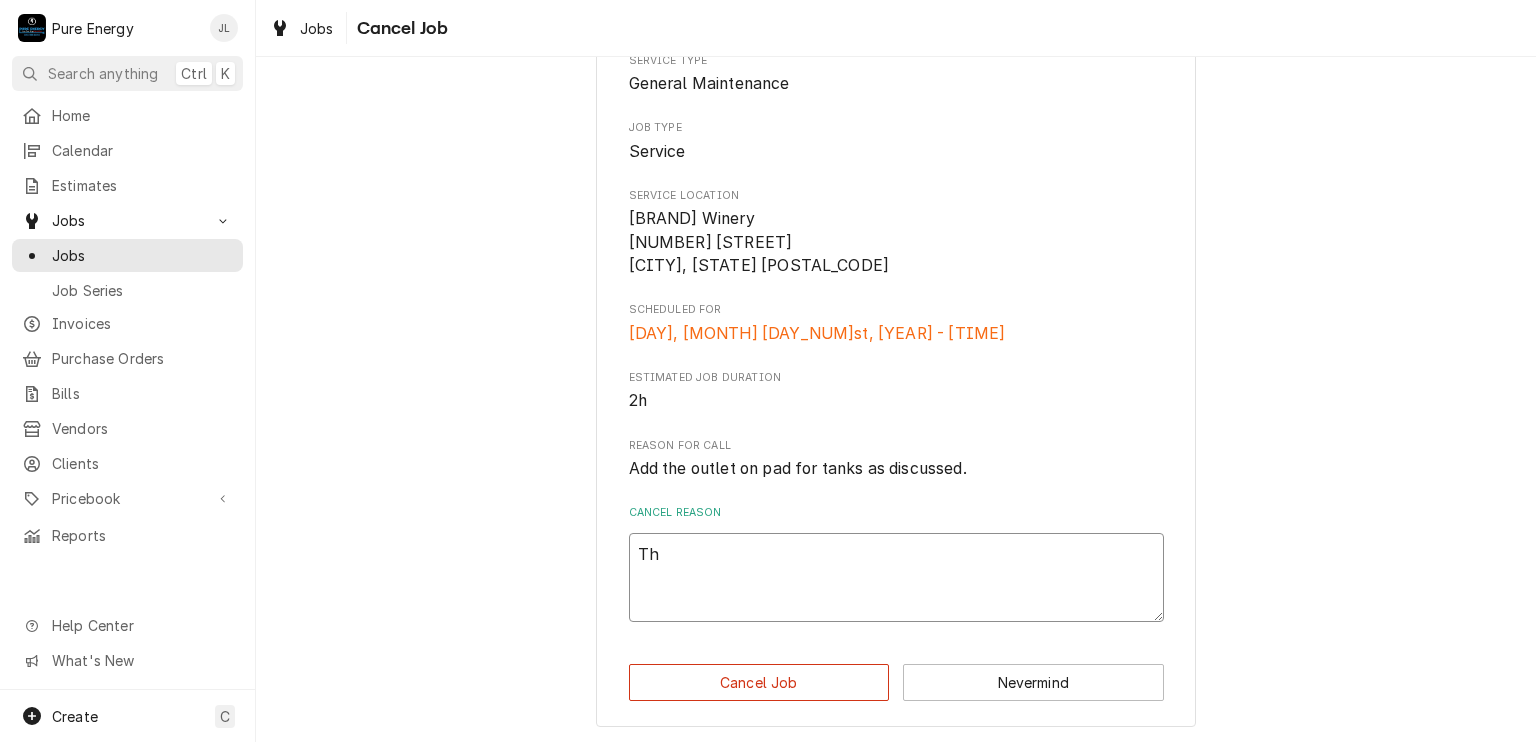 type on "x" 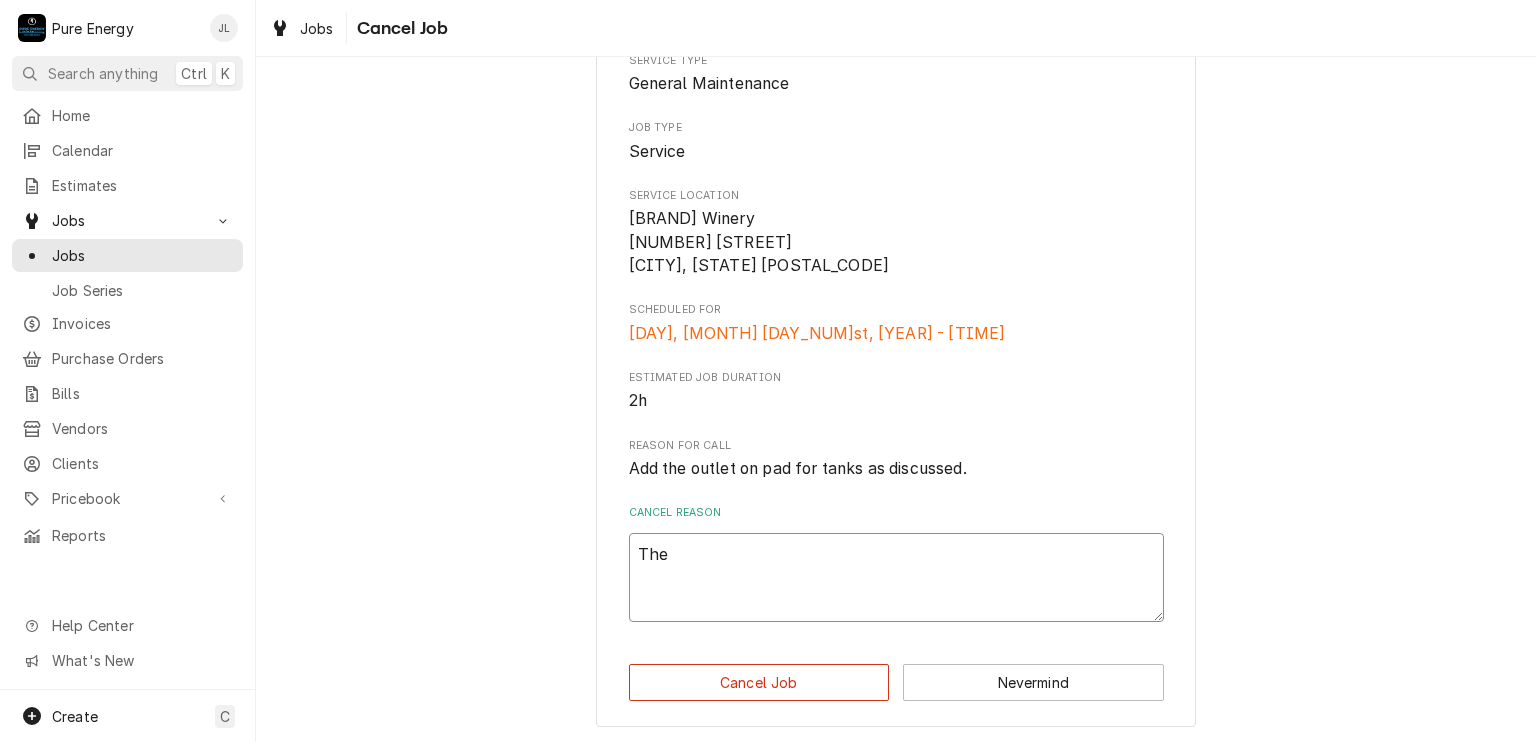 type on "x" 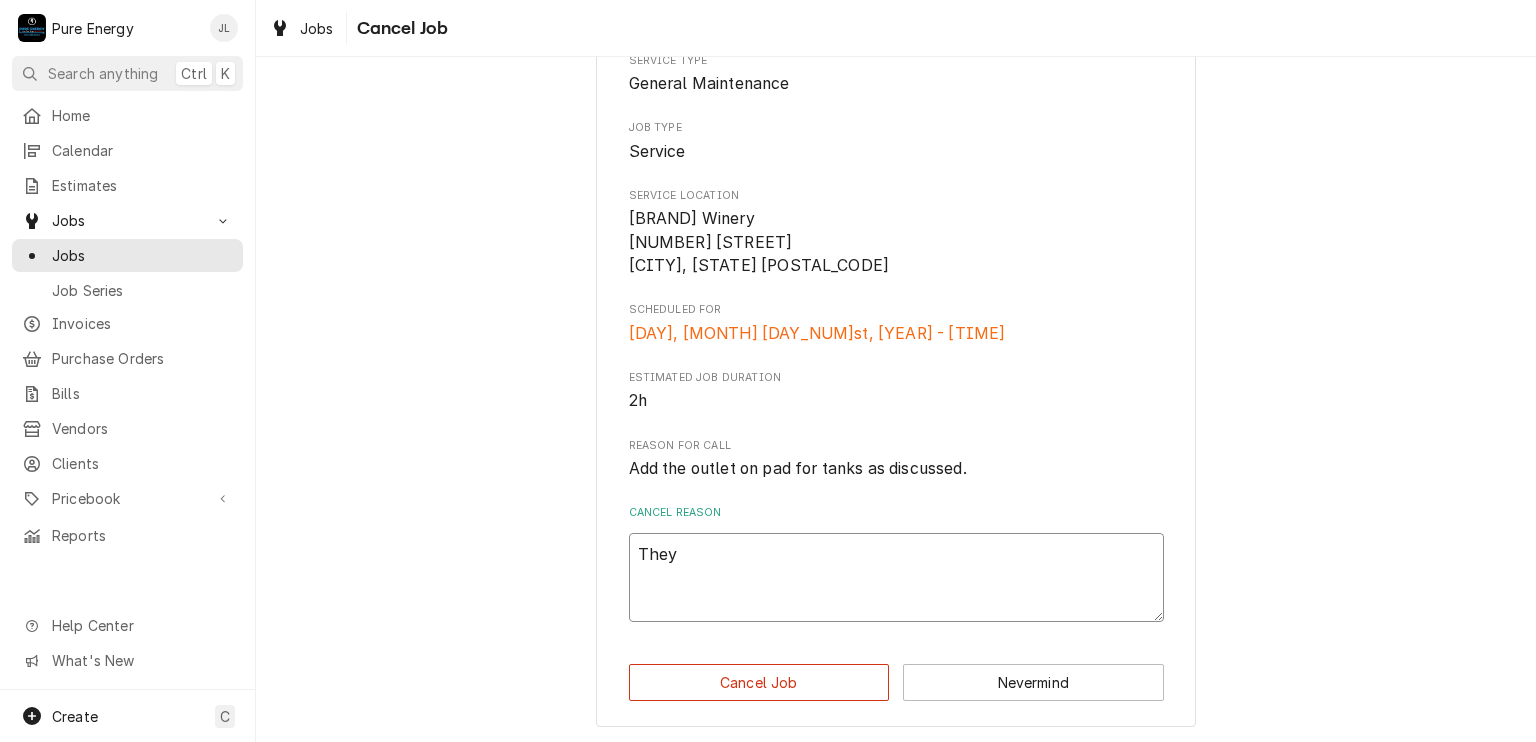 type on "x" 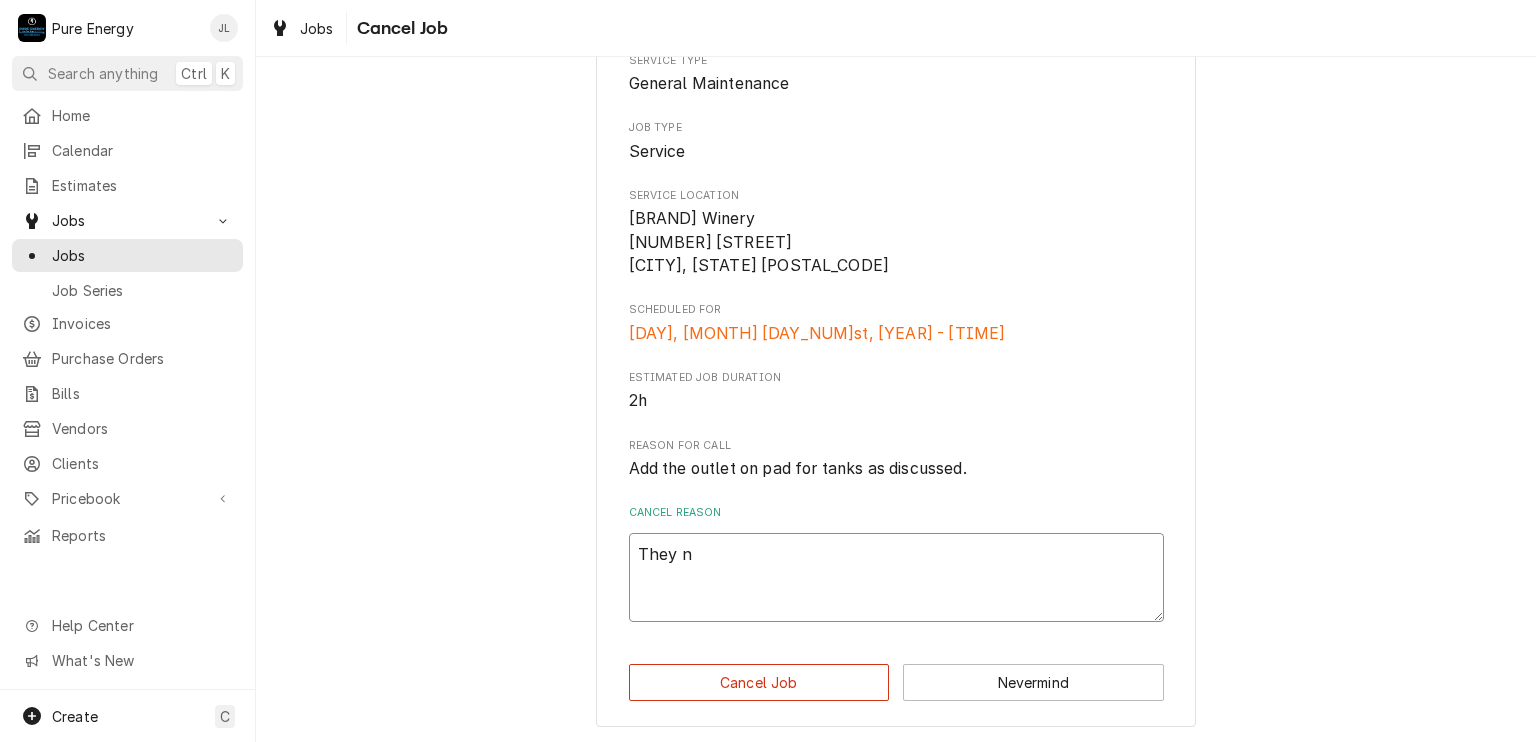 type on "x" 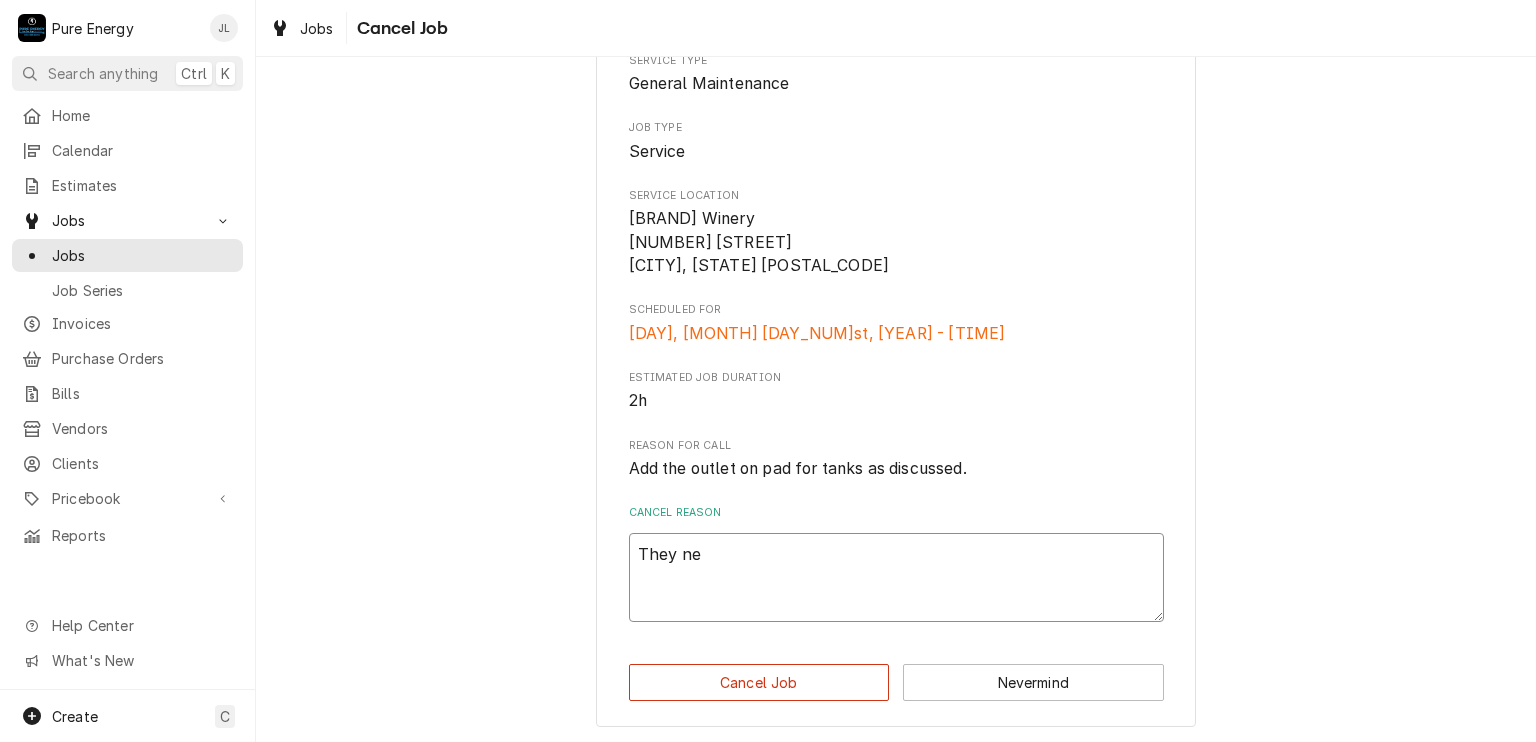 type on "x" 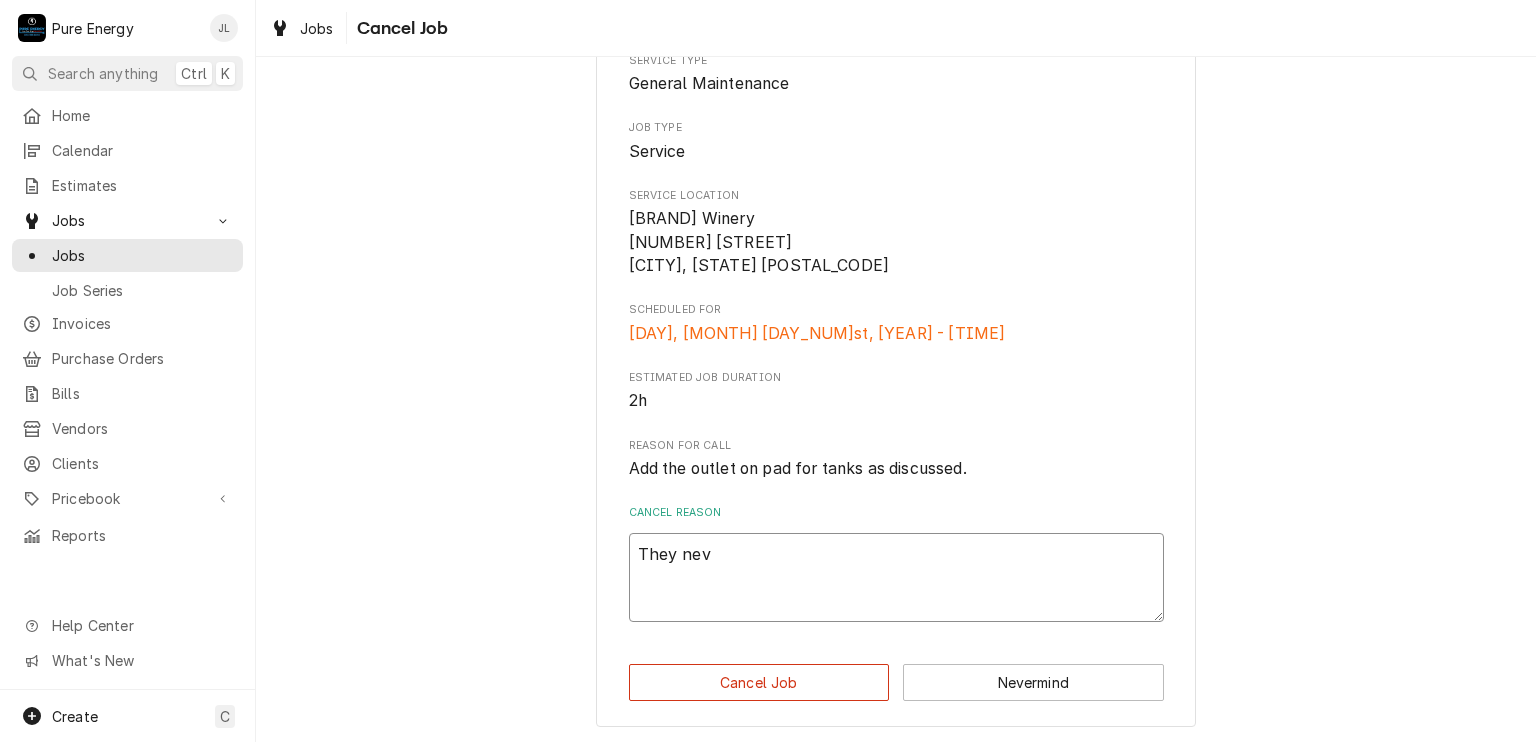 type on "x" 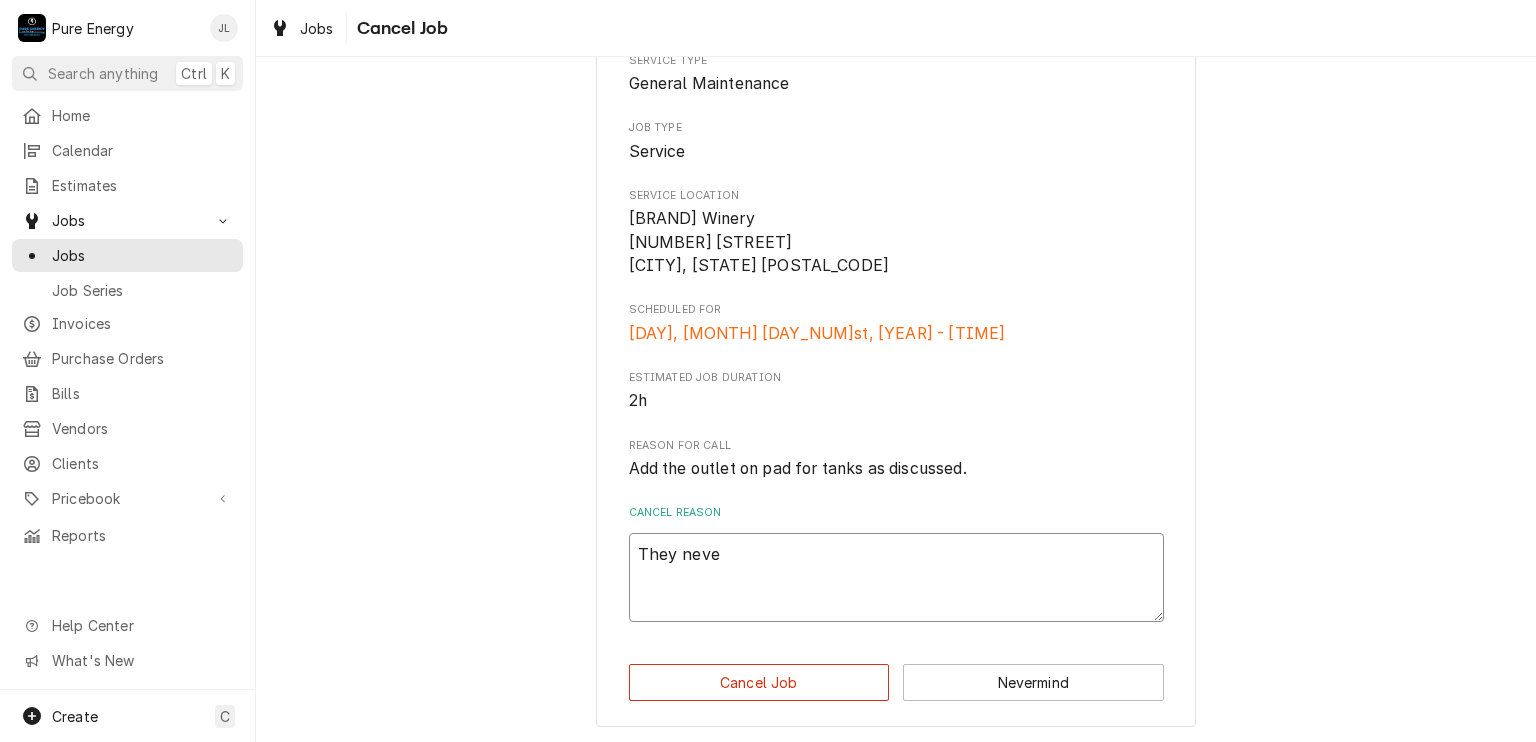 type on "x" 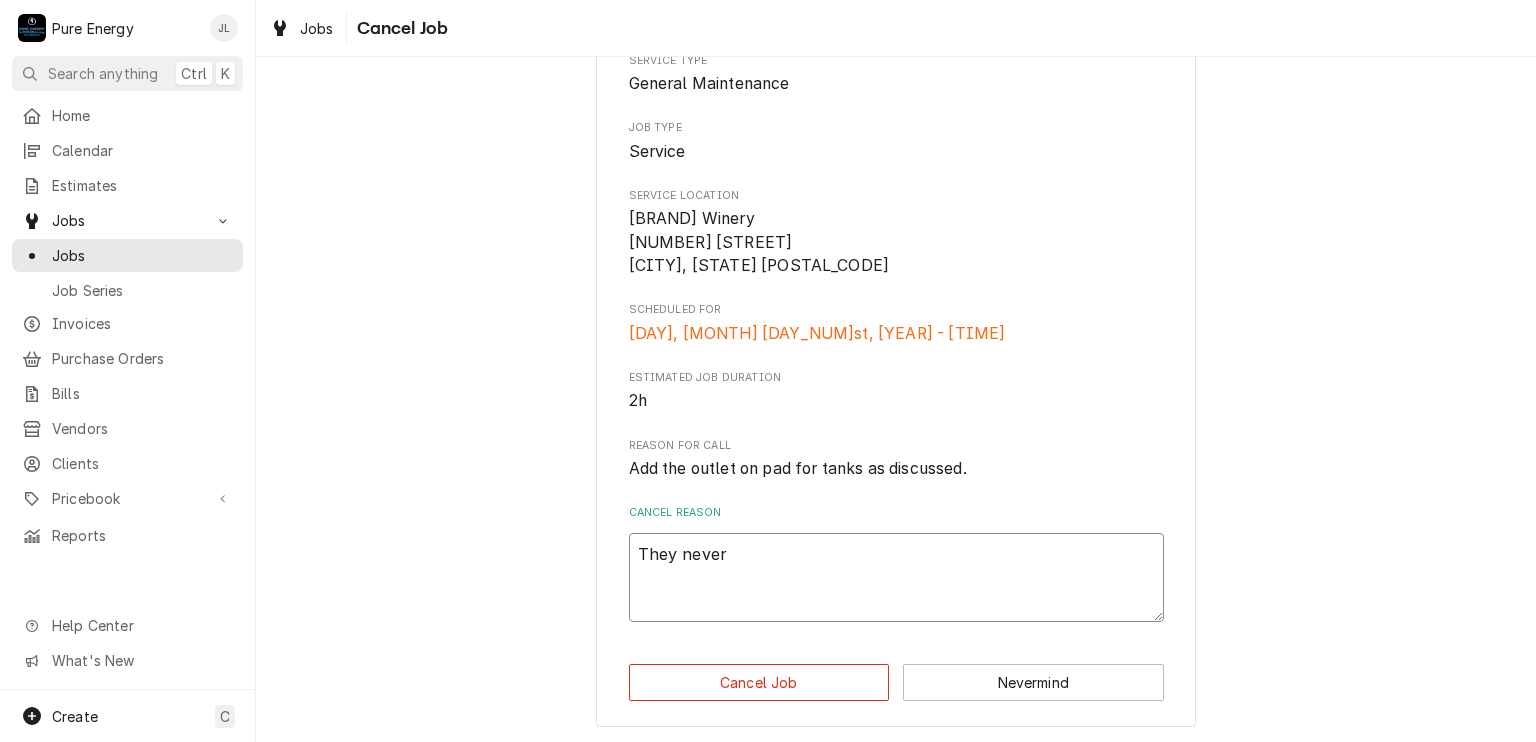 type on "They never" 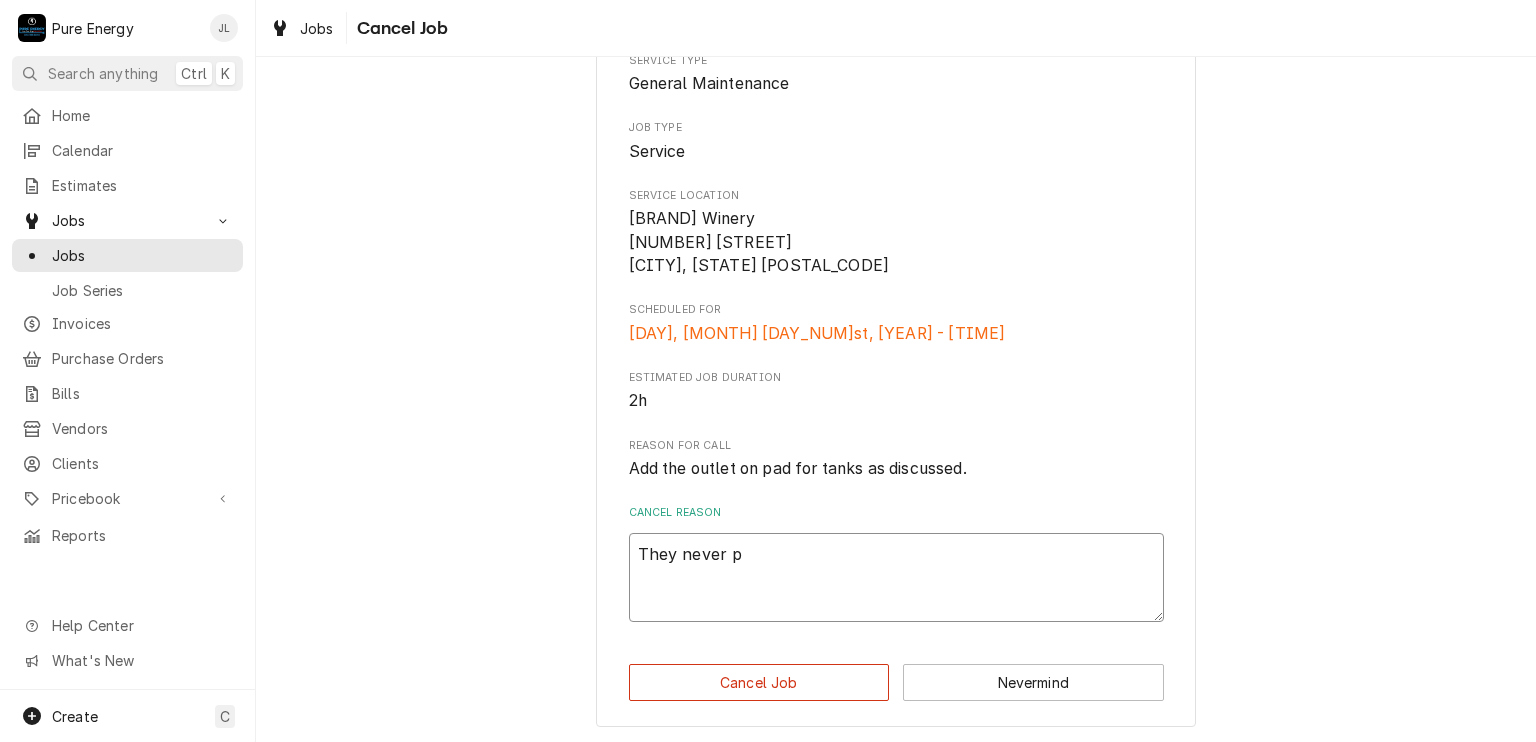 type on "x" 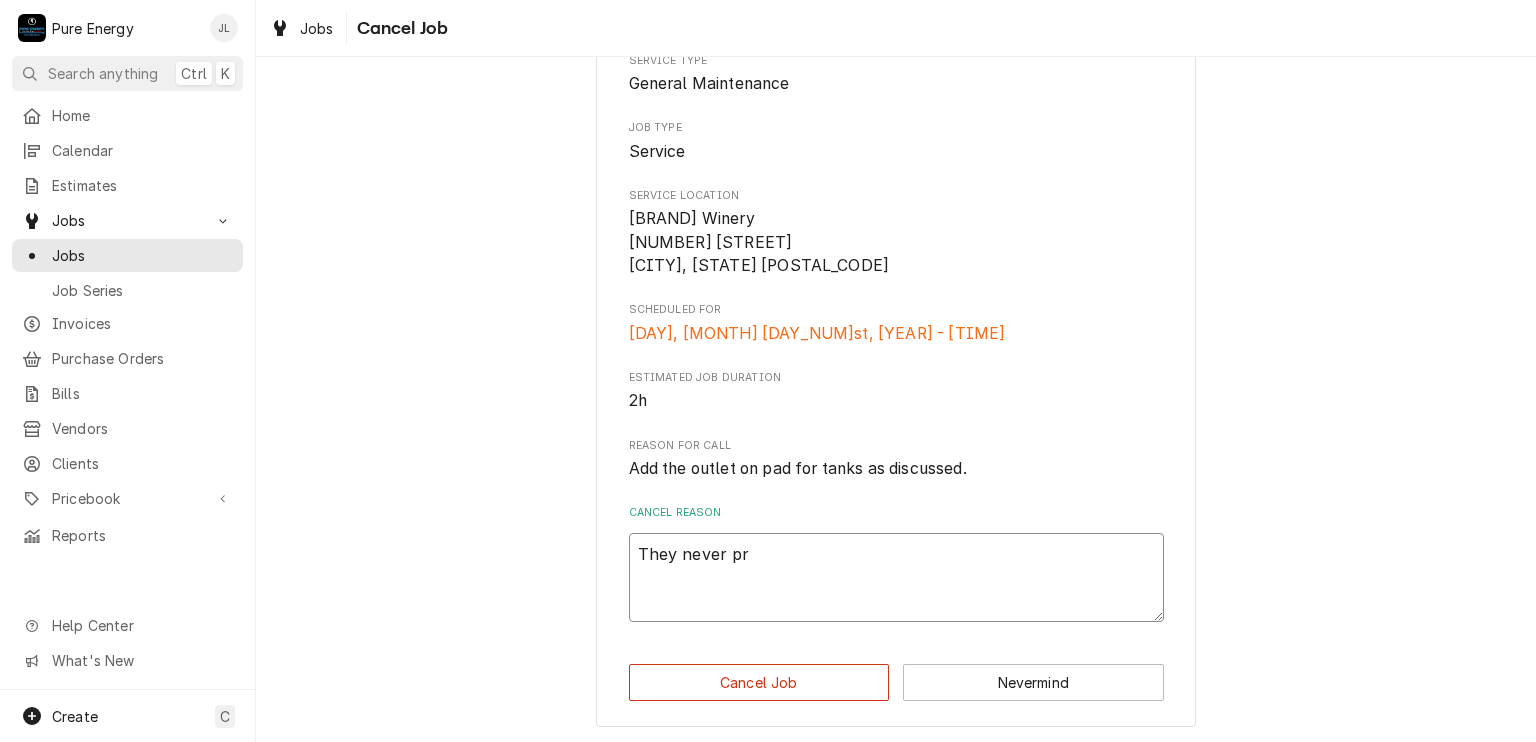type on "They never pro" 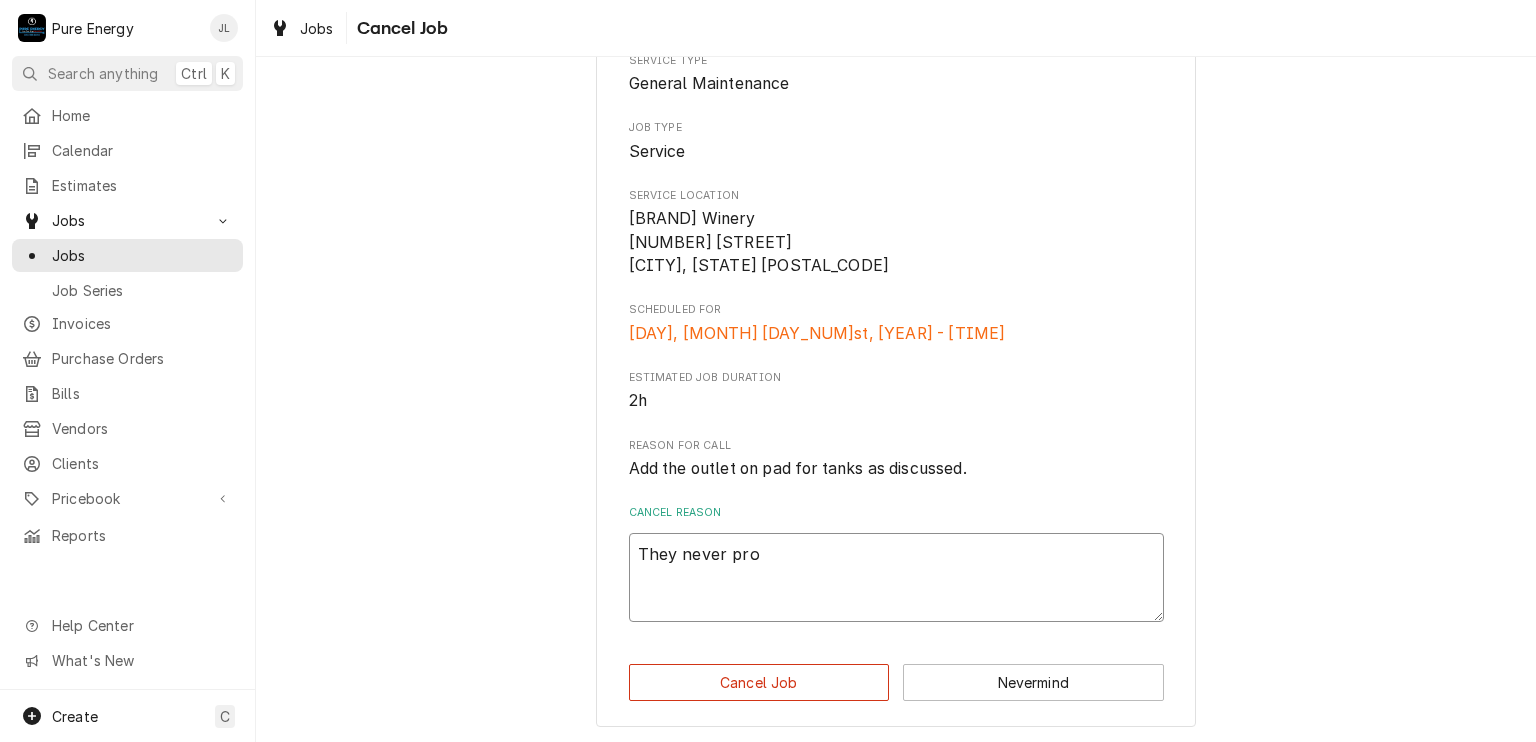 type on "x" 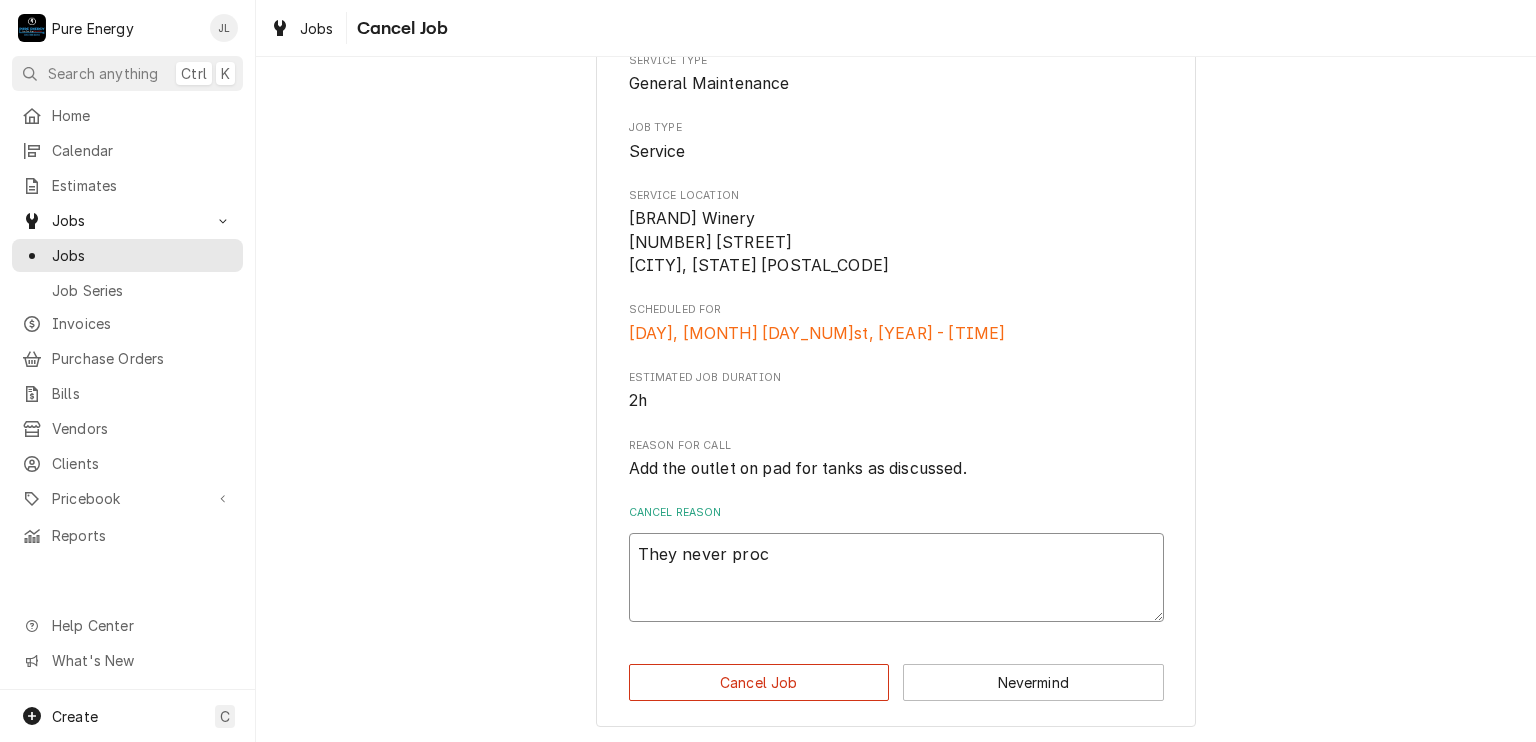 type on "x" 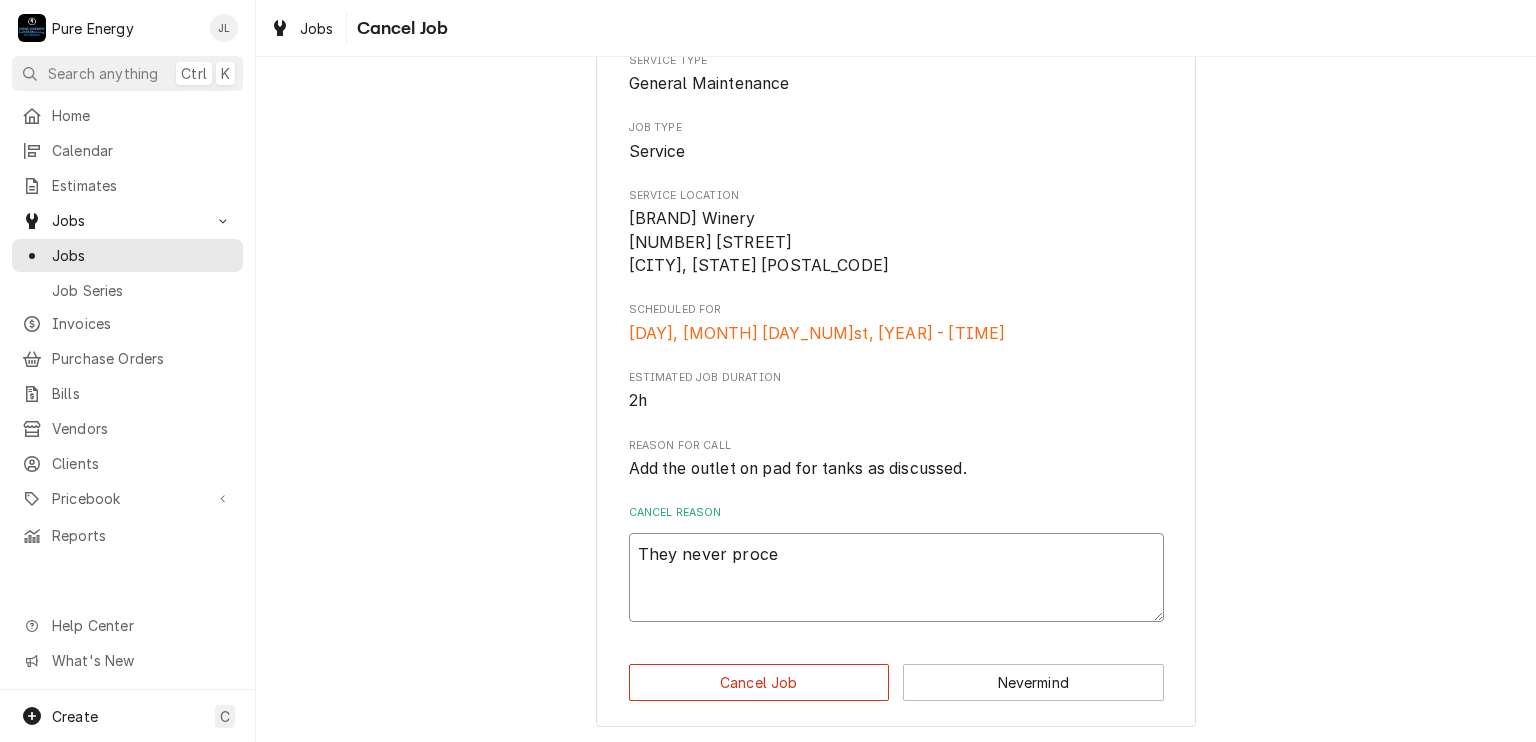 type on "x" 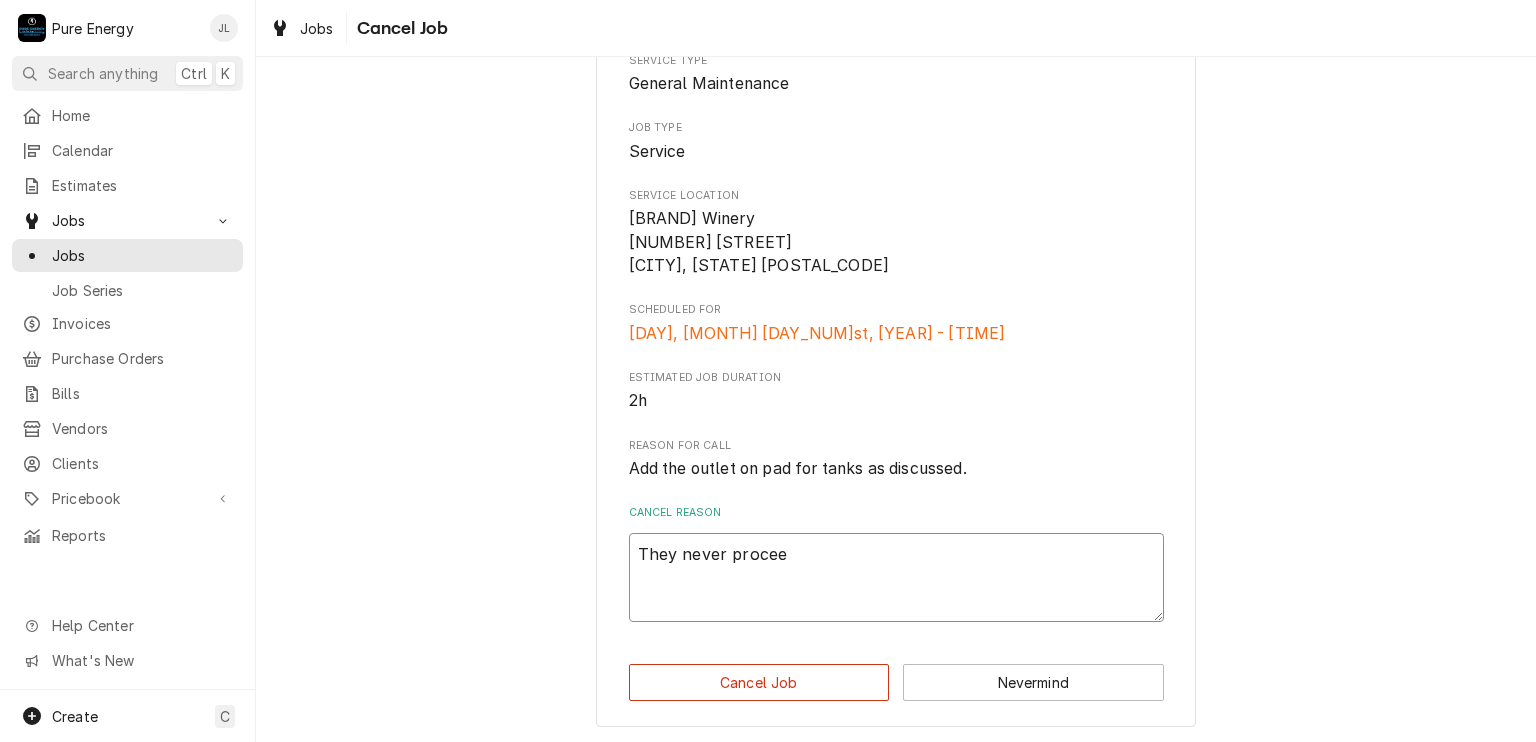 type on "x" 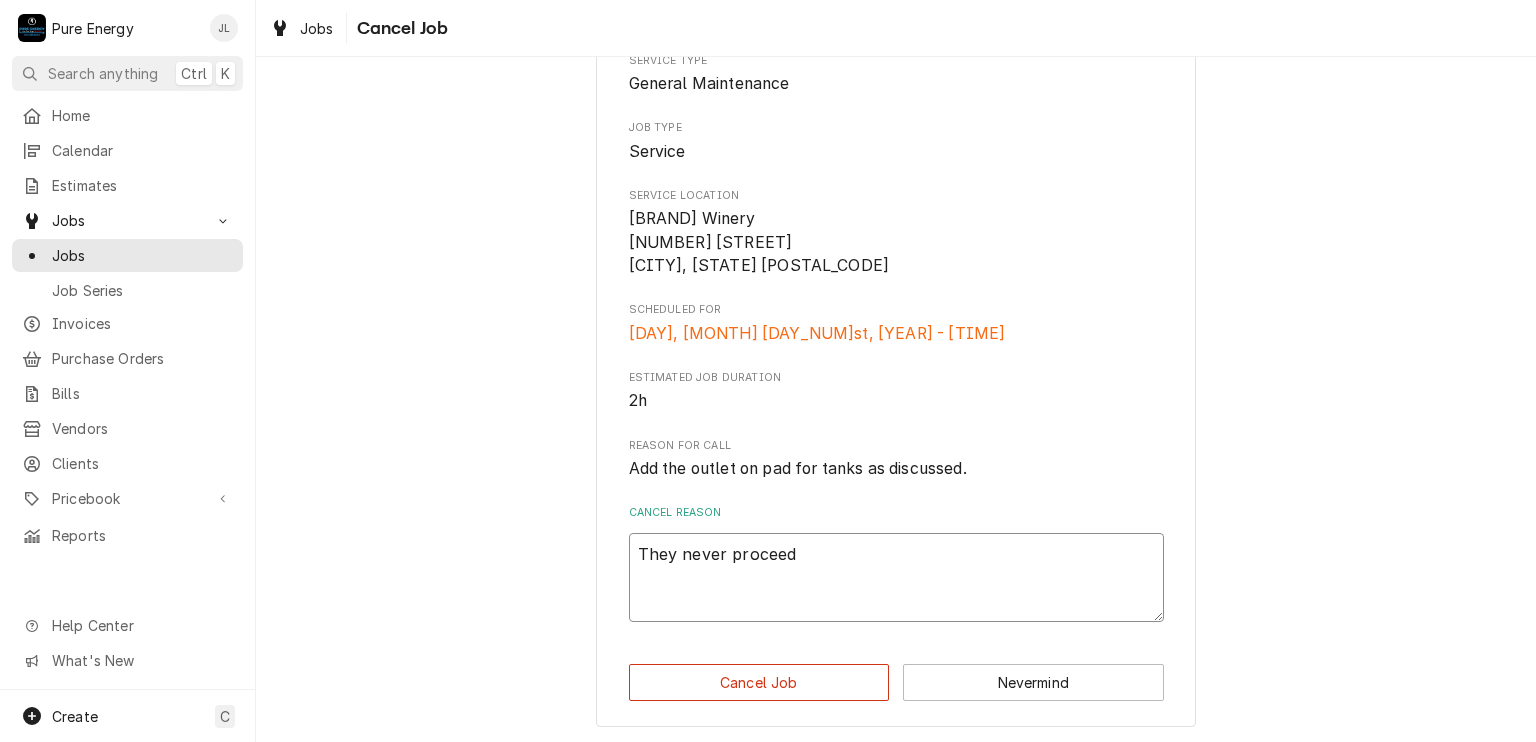 type on "x" 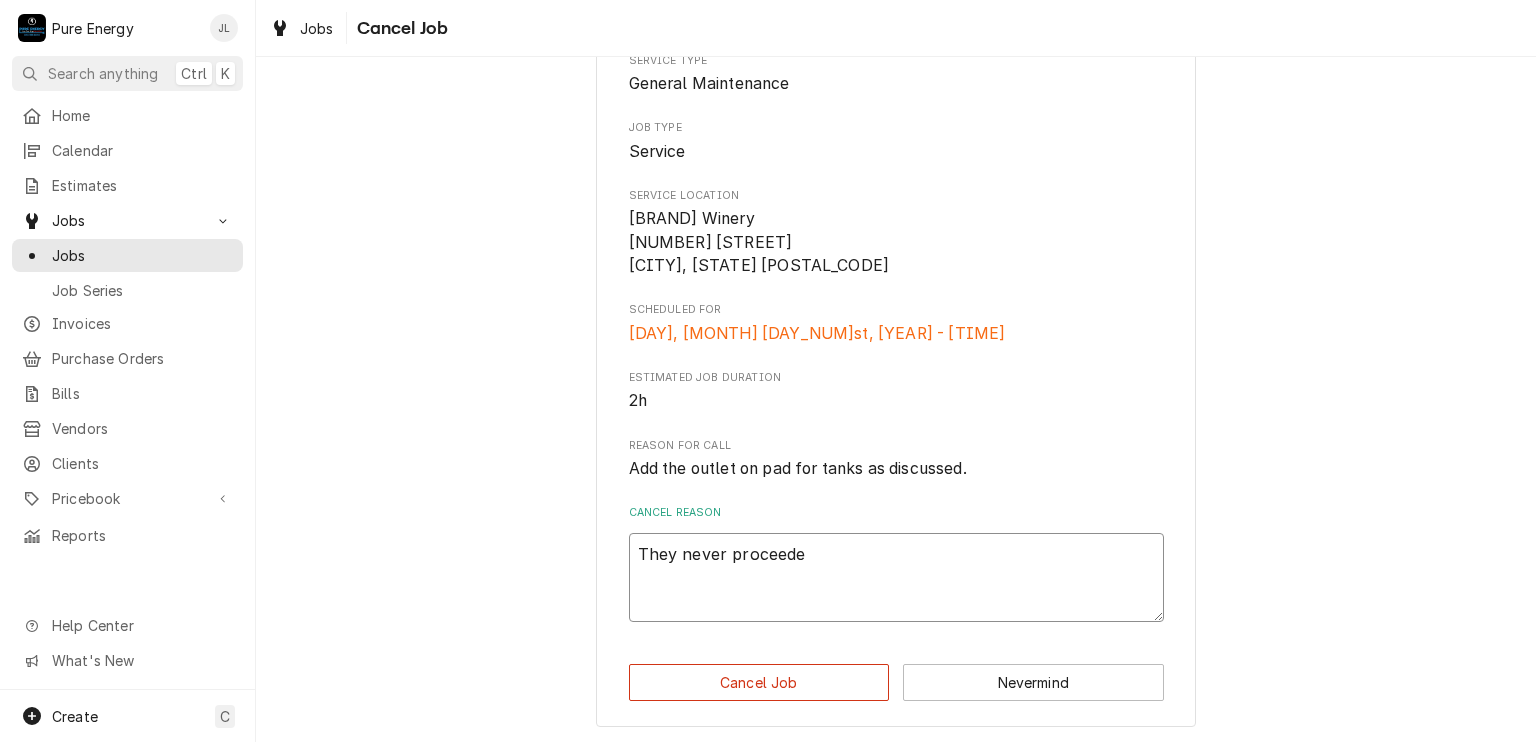 type on "x" 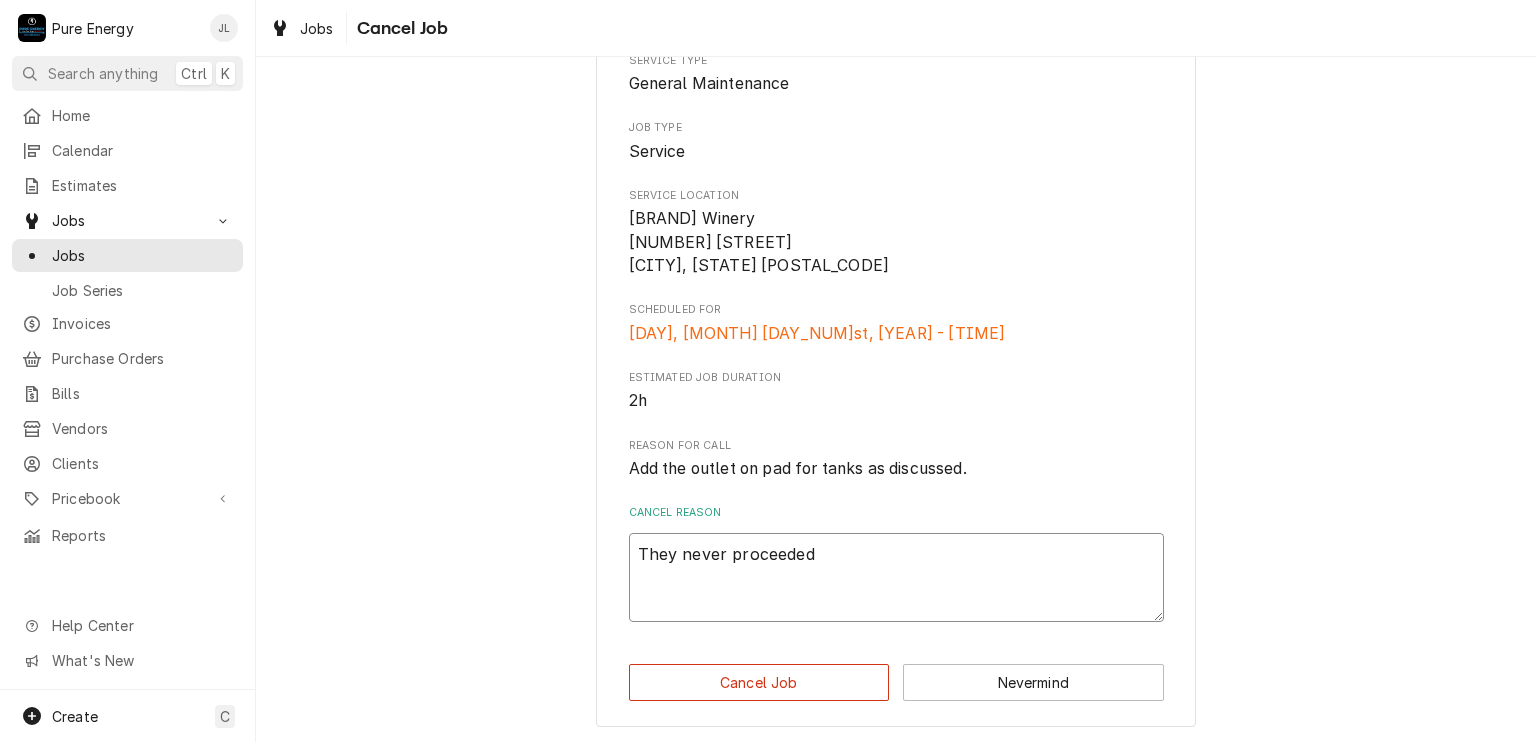 type on "x" 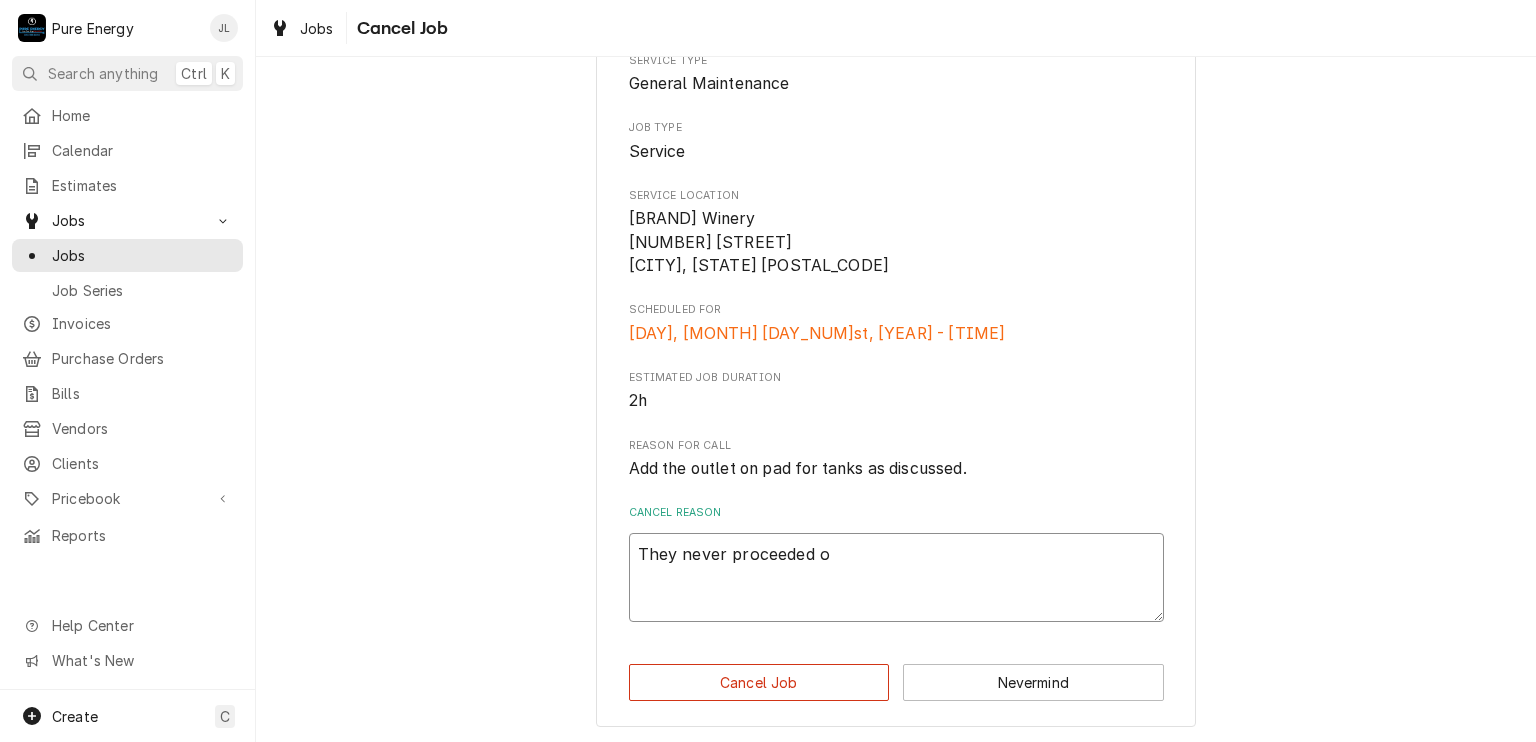 type on "x" 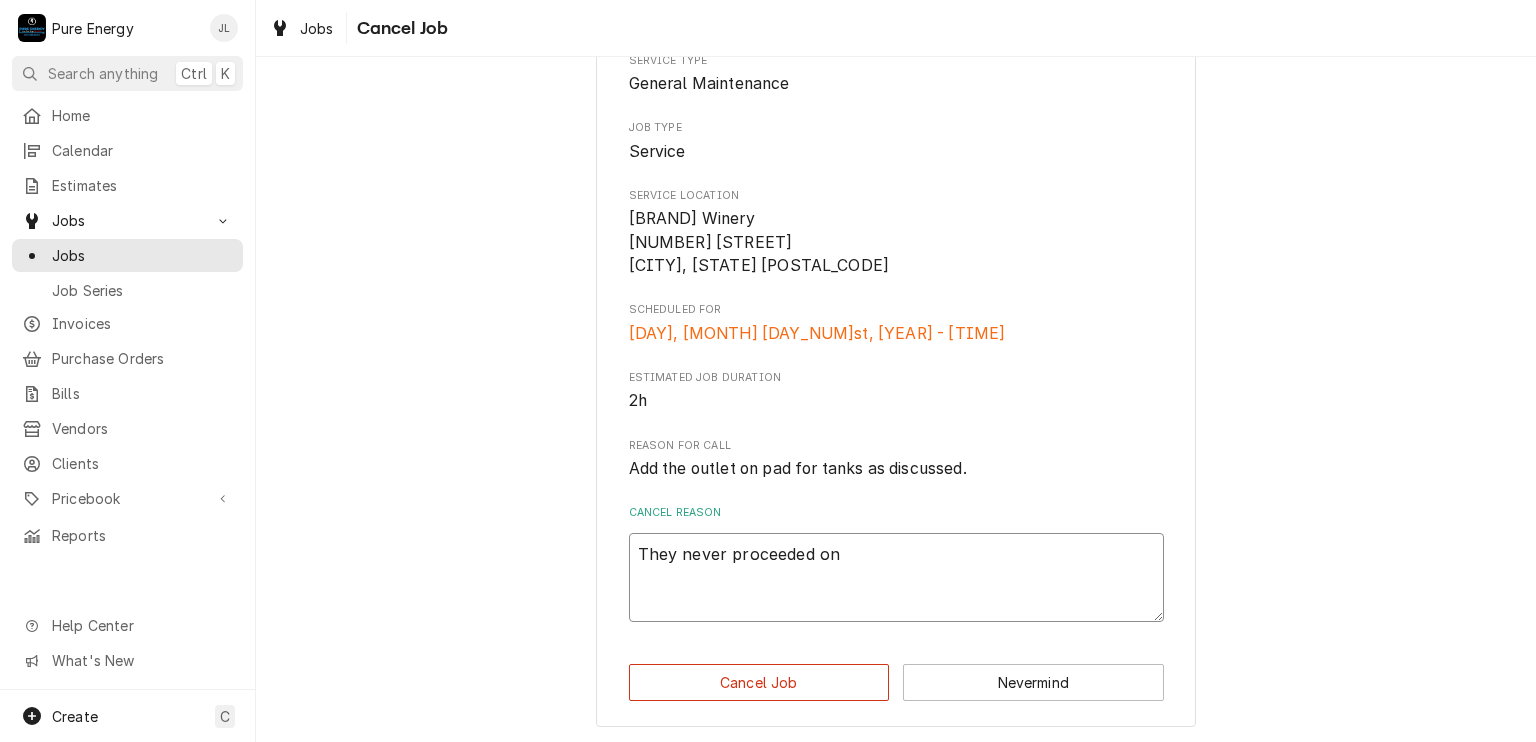 type on "x" 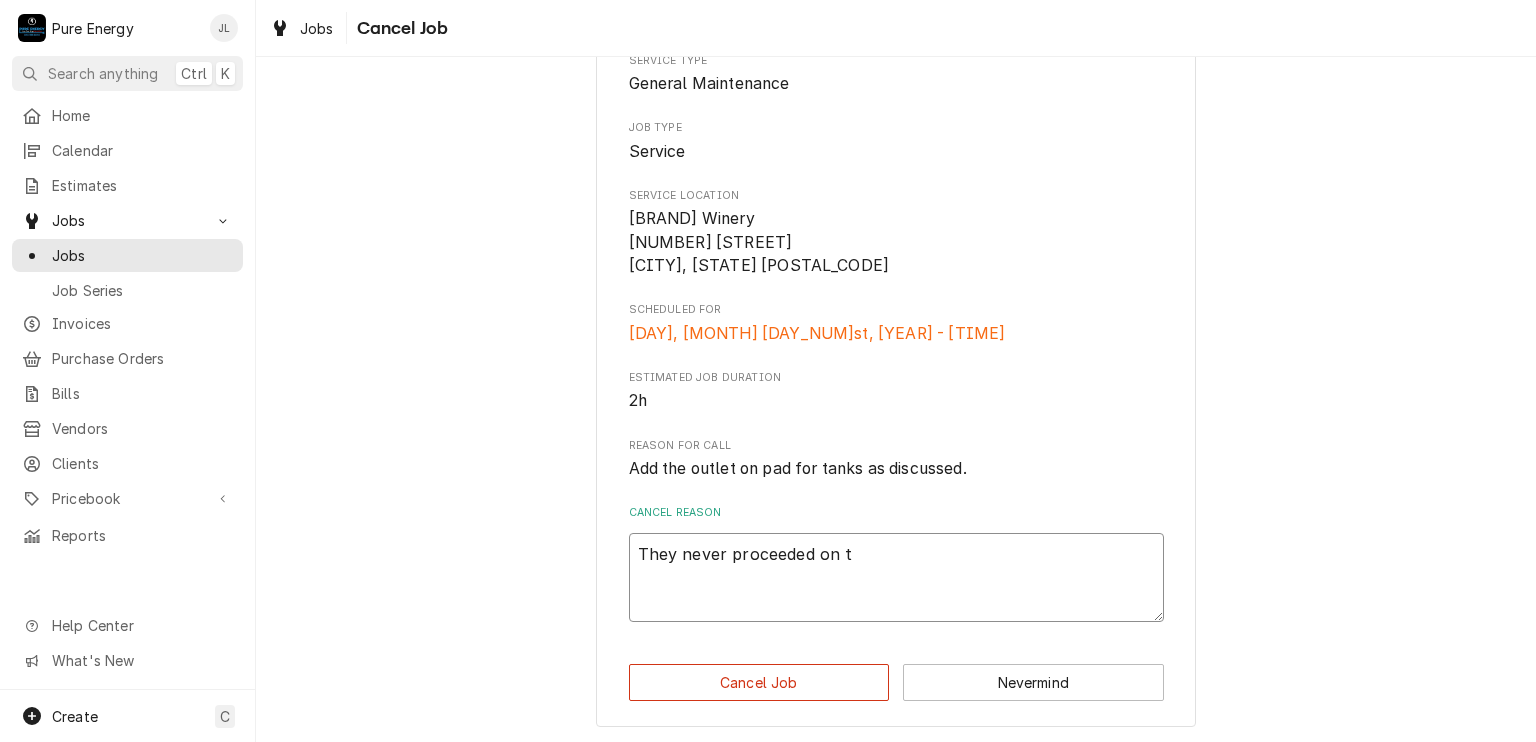 type on "They never proceeded on th" 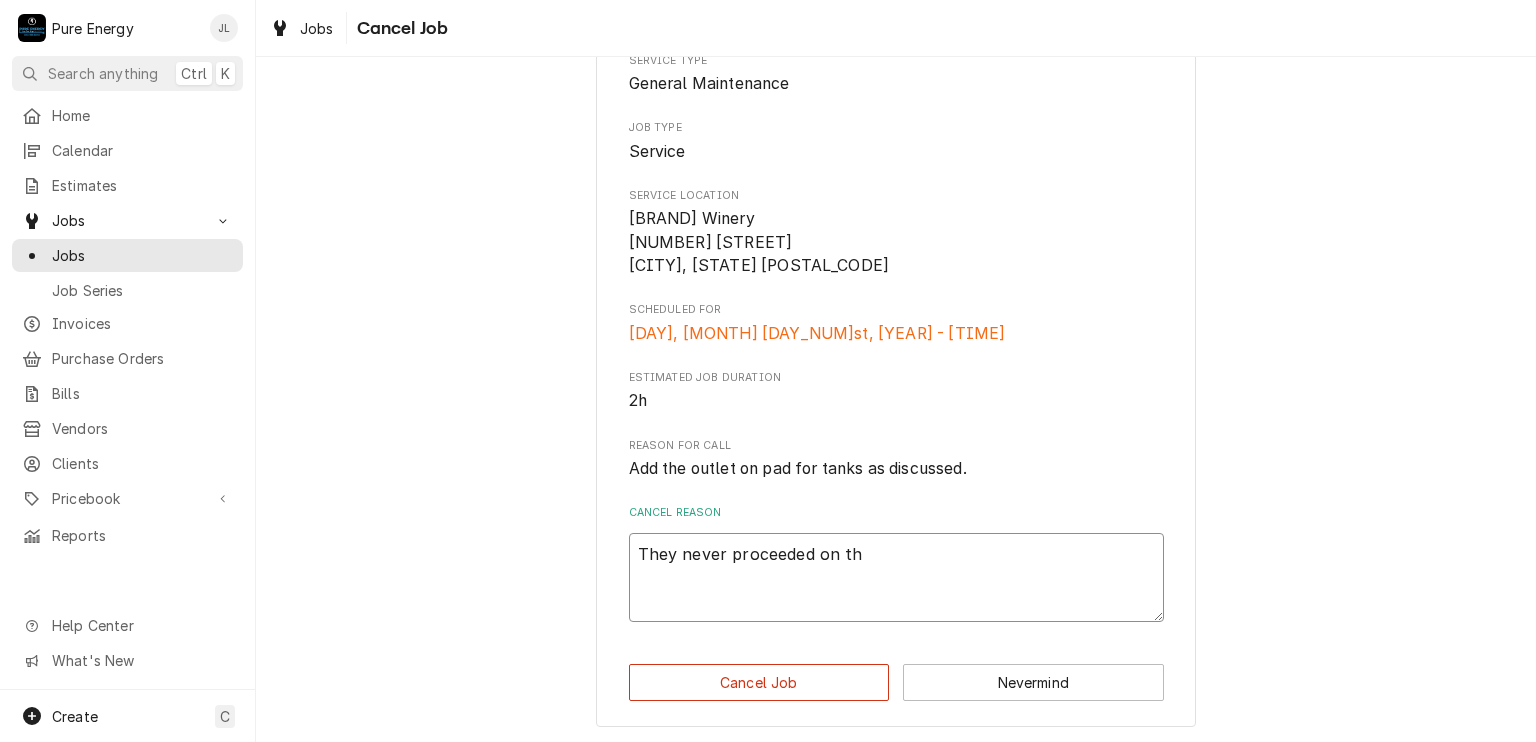 type on "x" 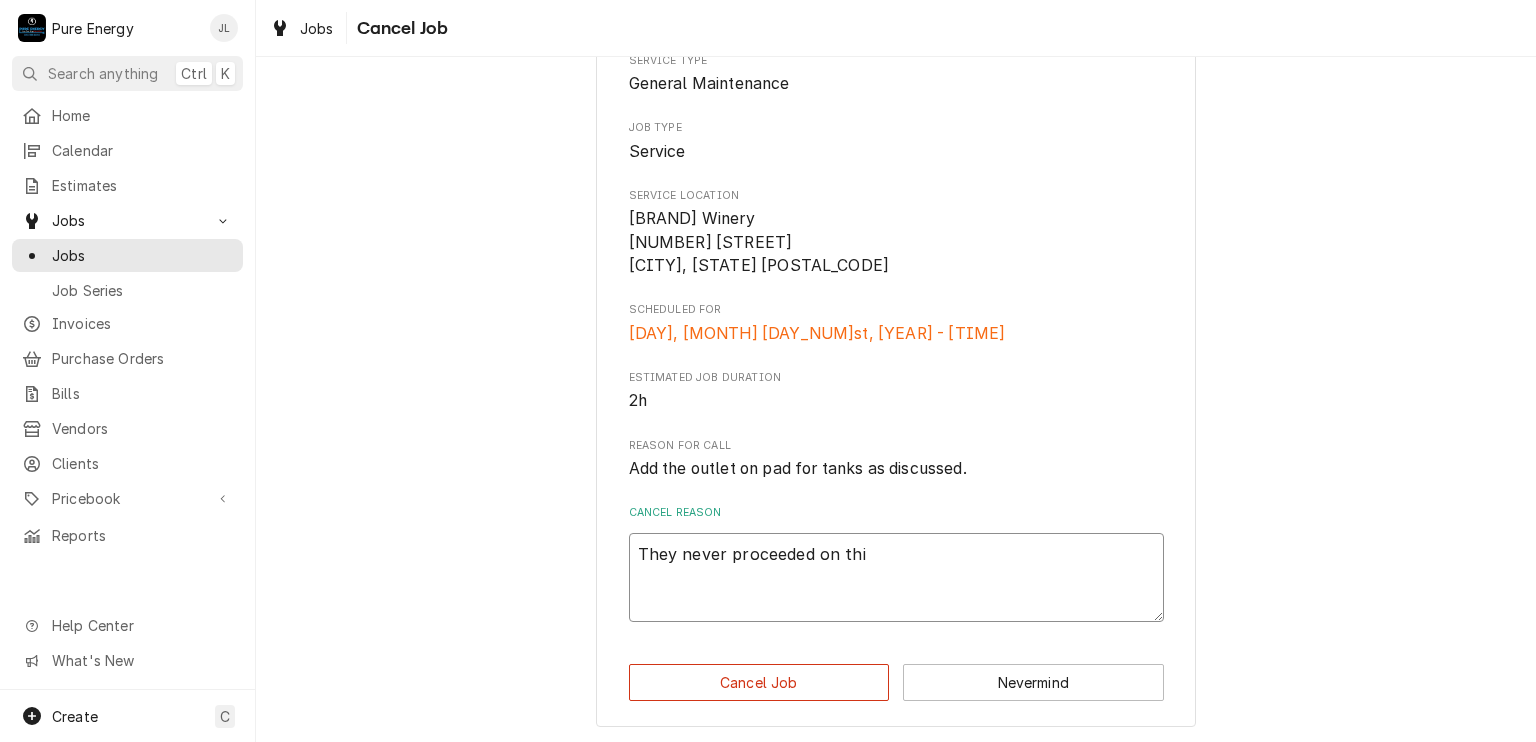 type on "x" 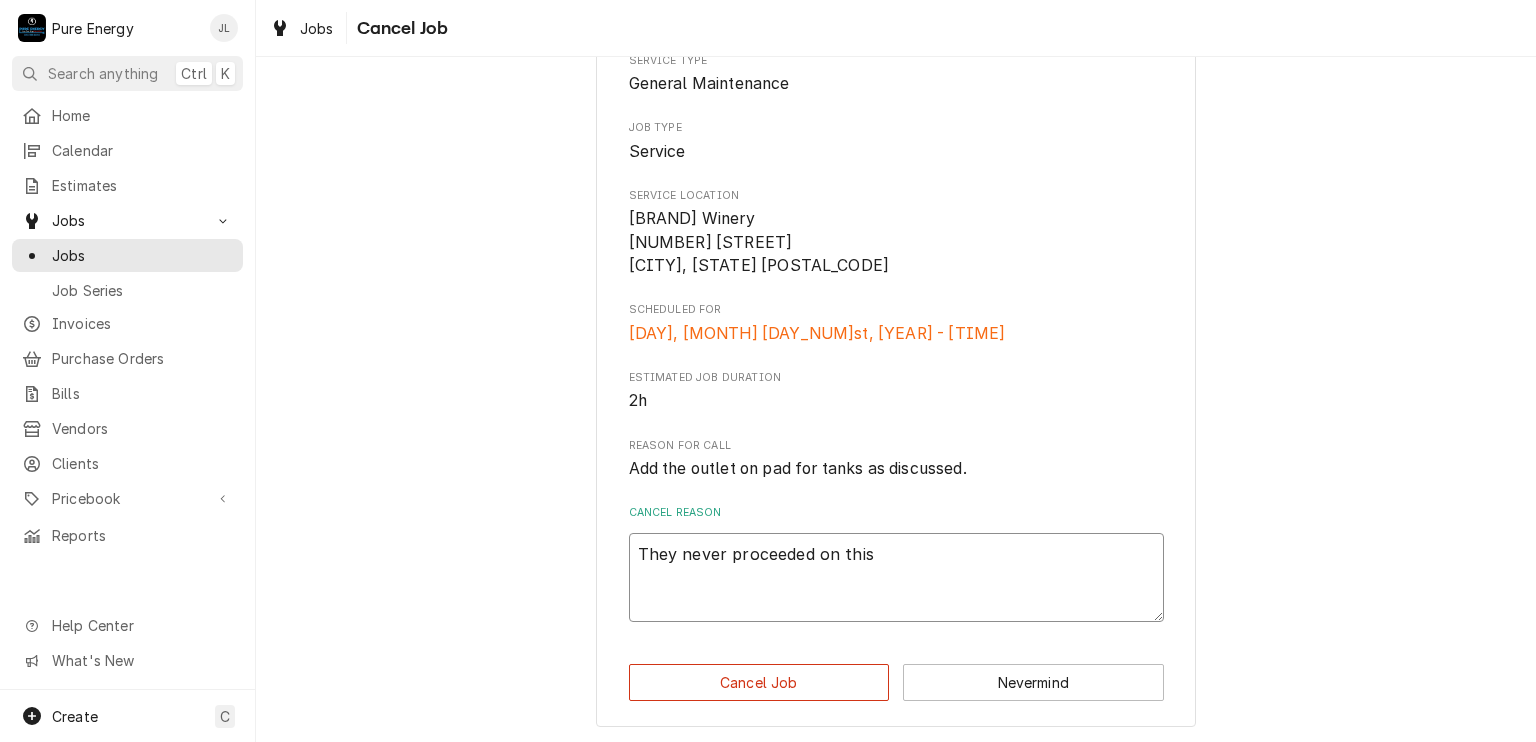 type on "x" 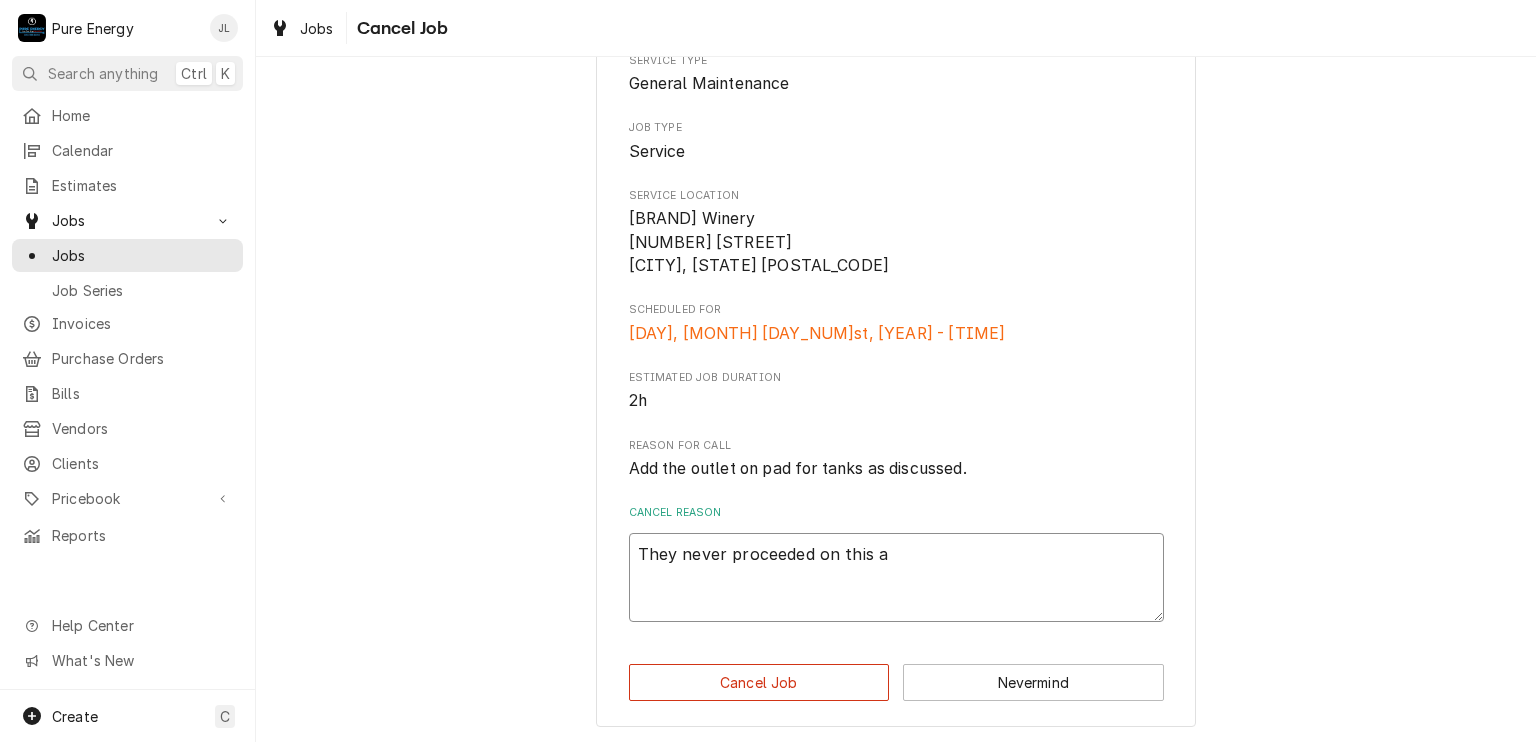 type on "x" 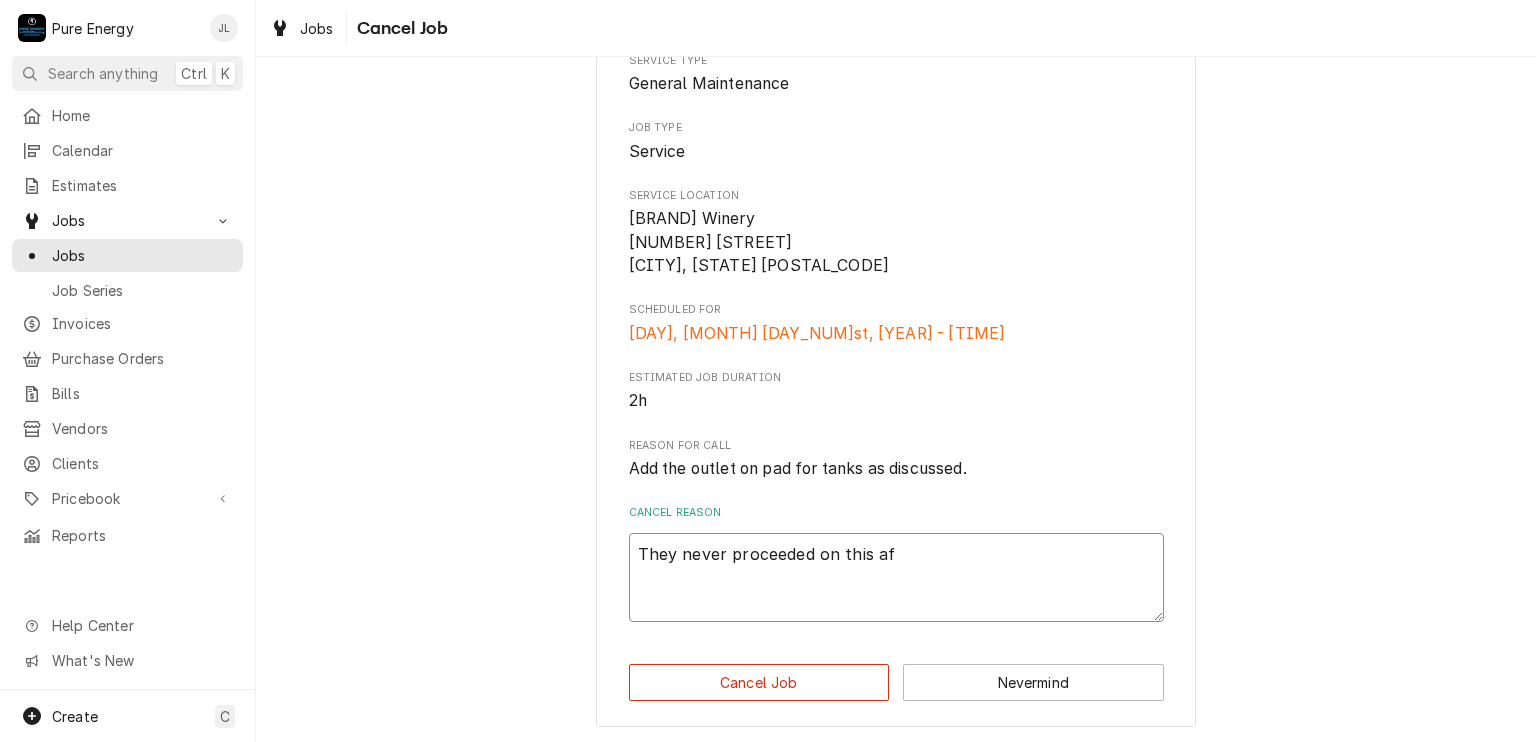 type on "x" 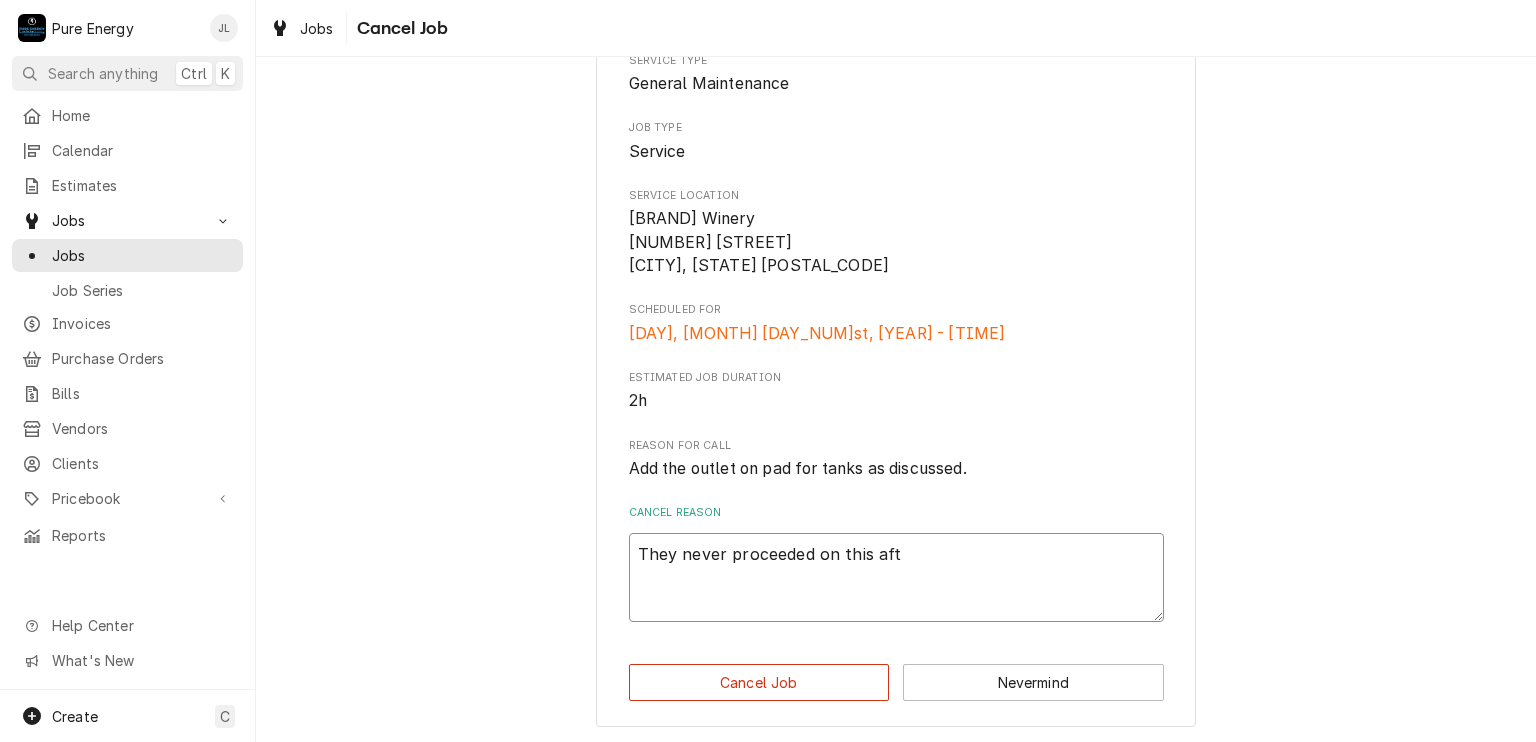 type on "x" 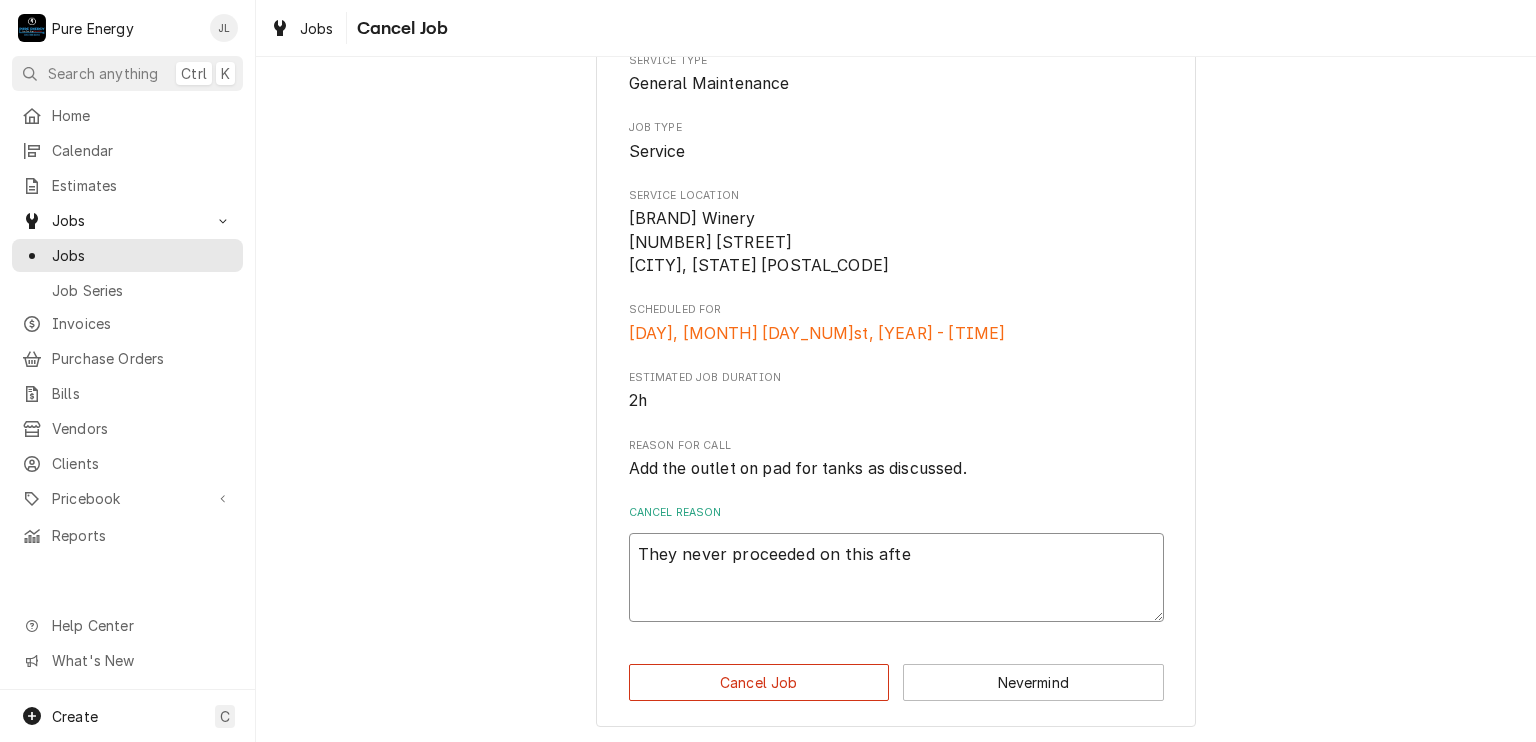type on "x" 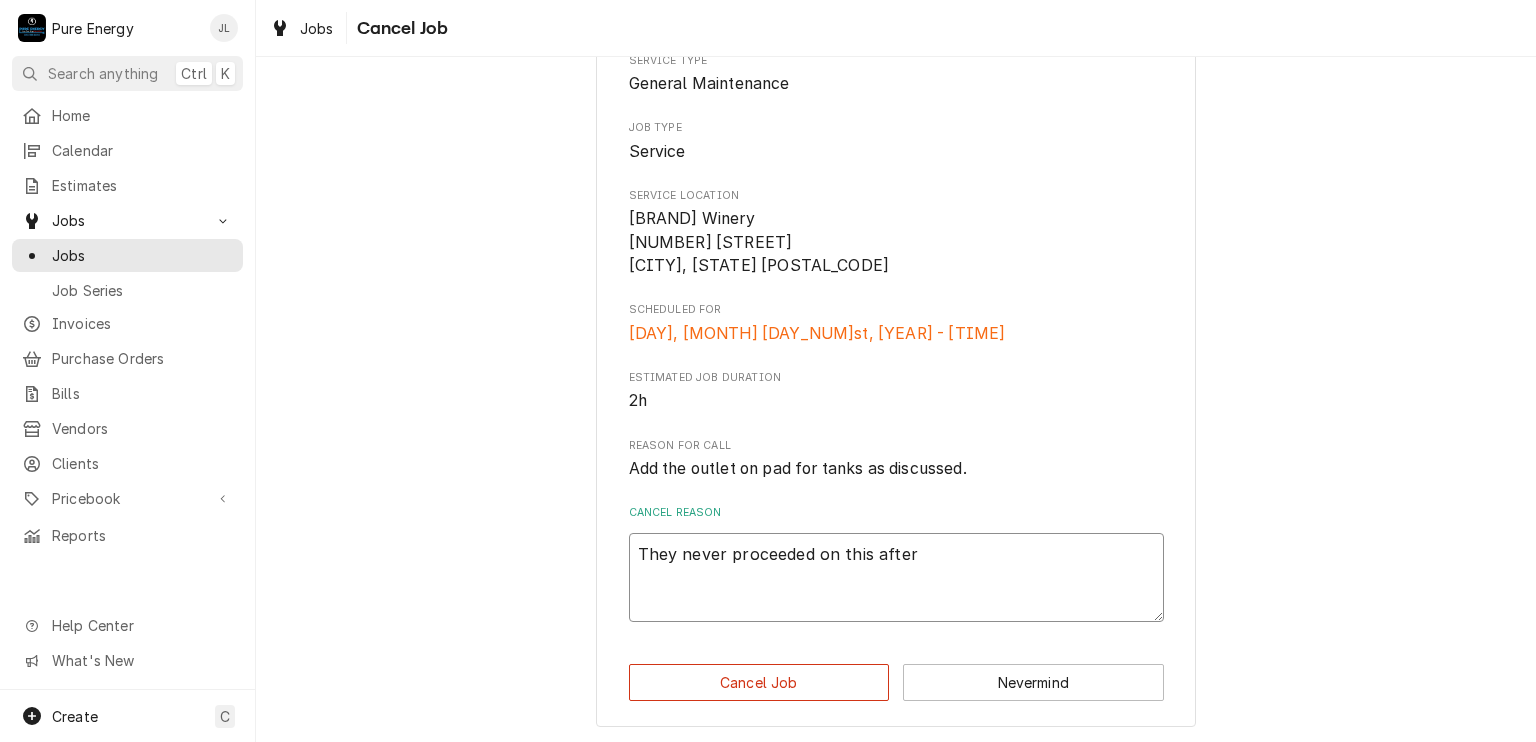 type on "They never proceeded on this after" 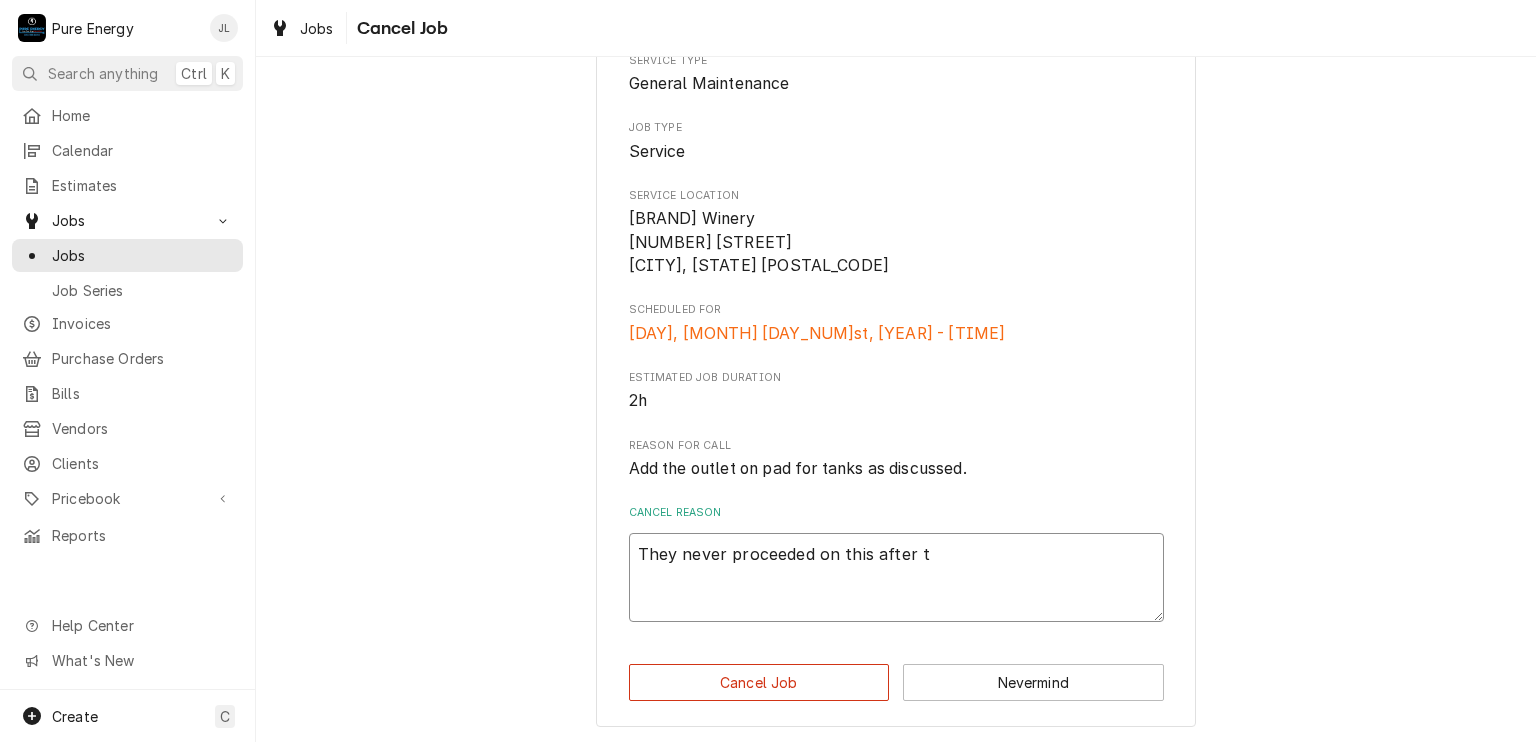 type on "They never proceeded on this after th" 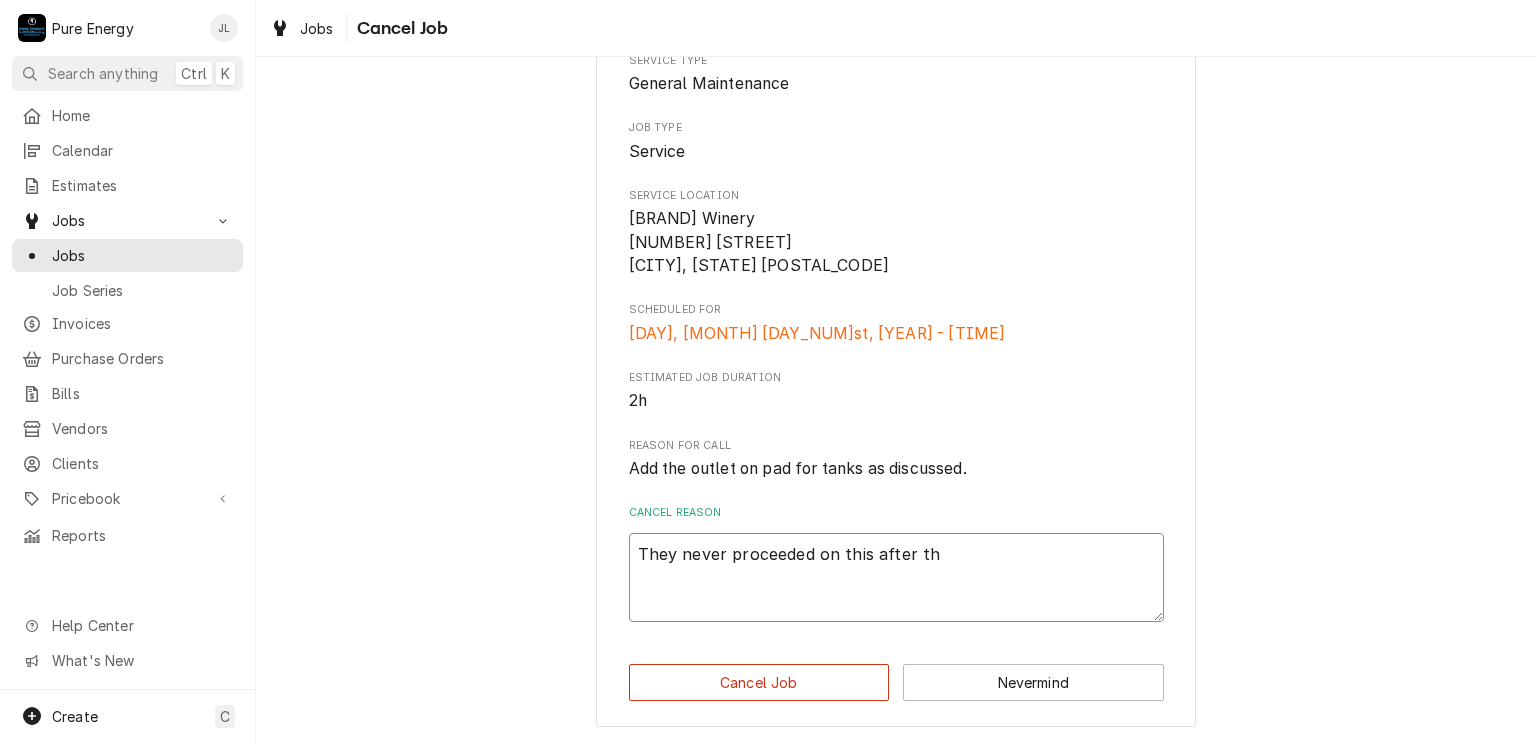 type on "x" 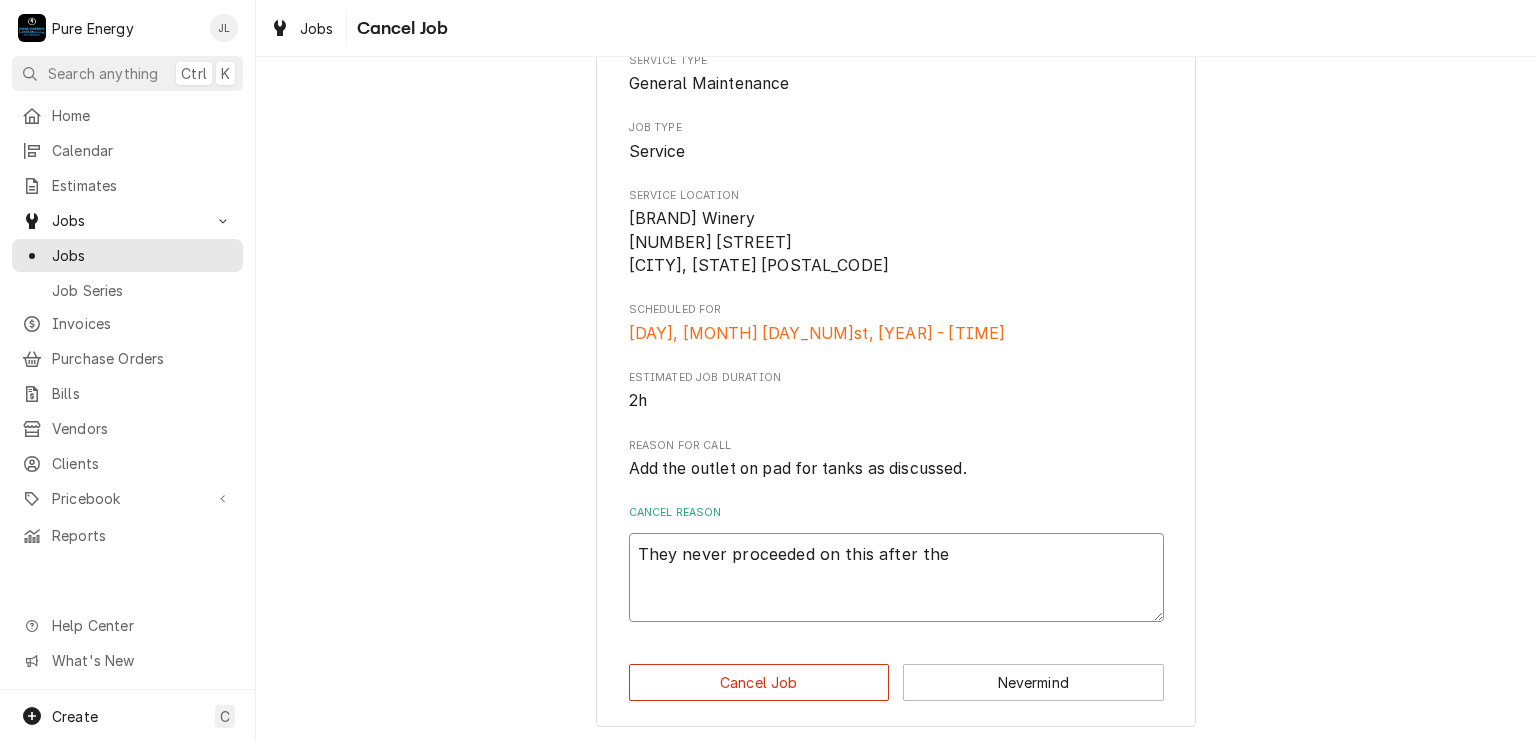 type on "They never proceeded on this after they" 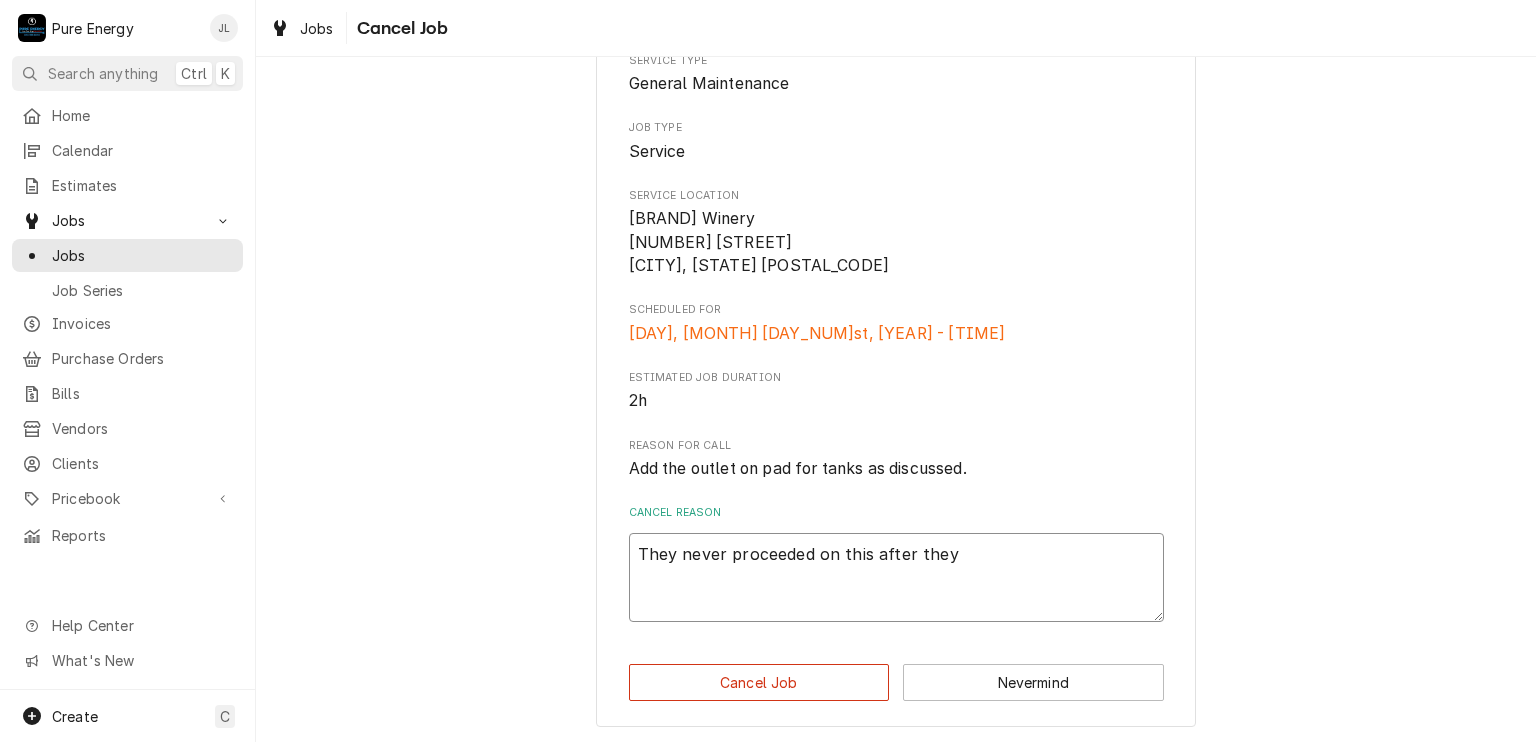 type on "x" 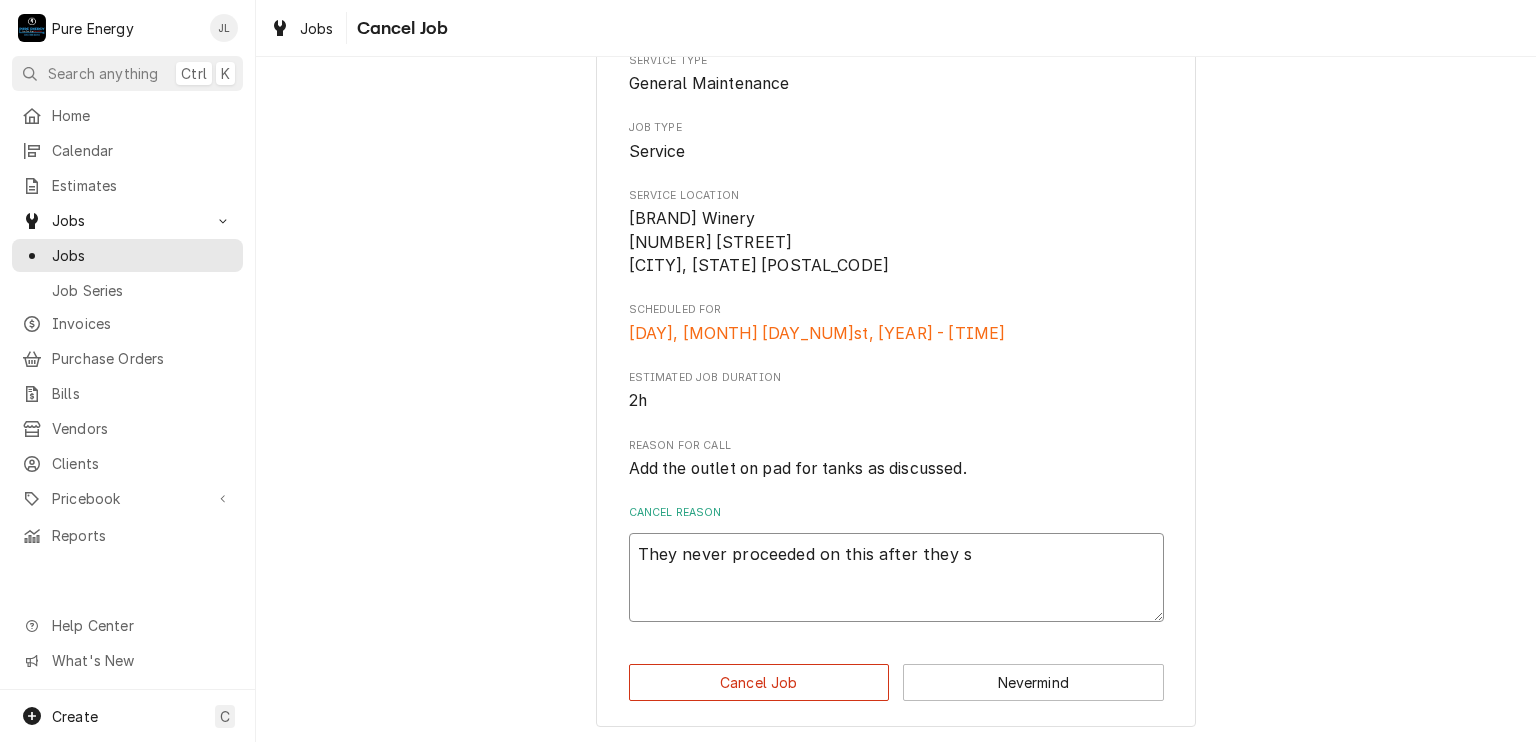 type on "x" 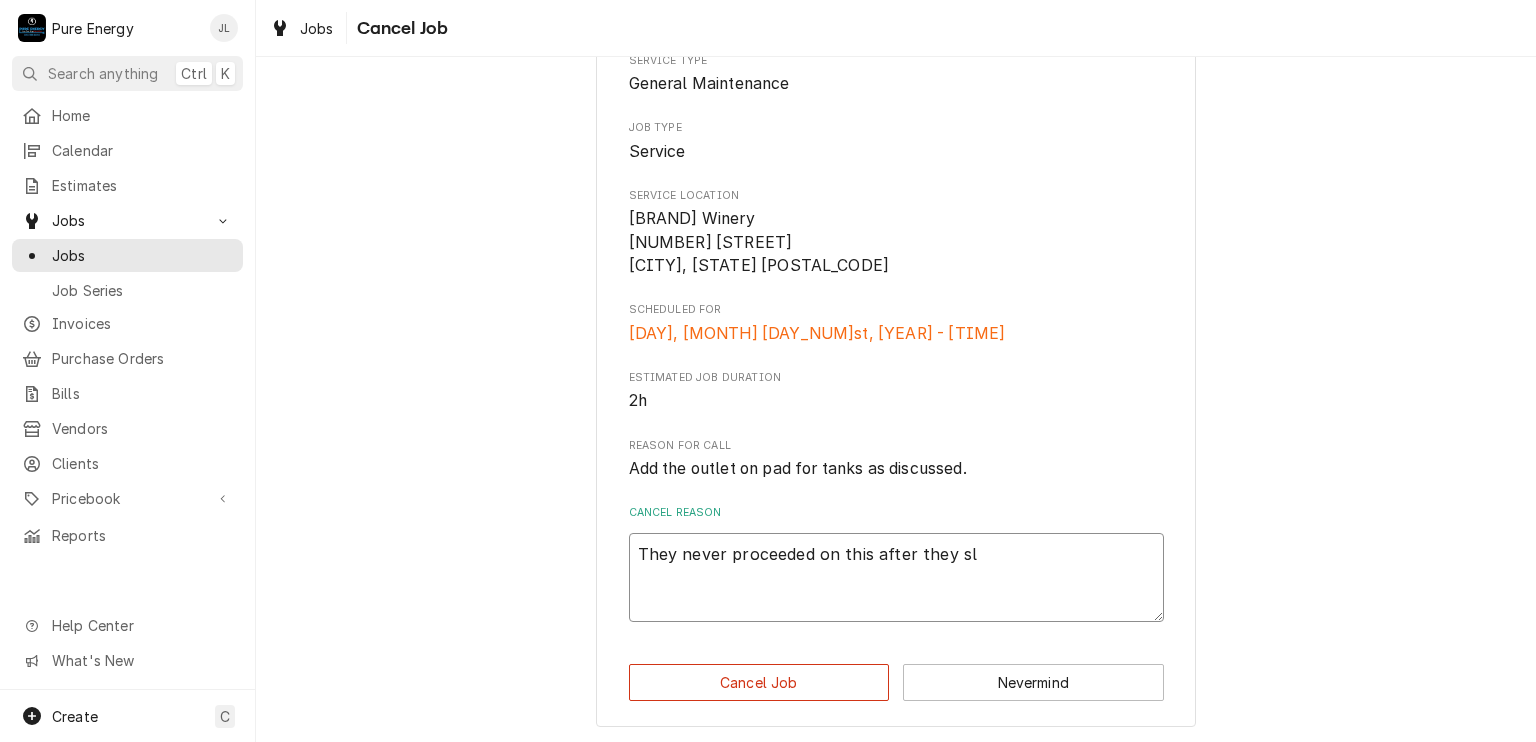 type on "x" 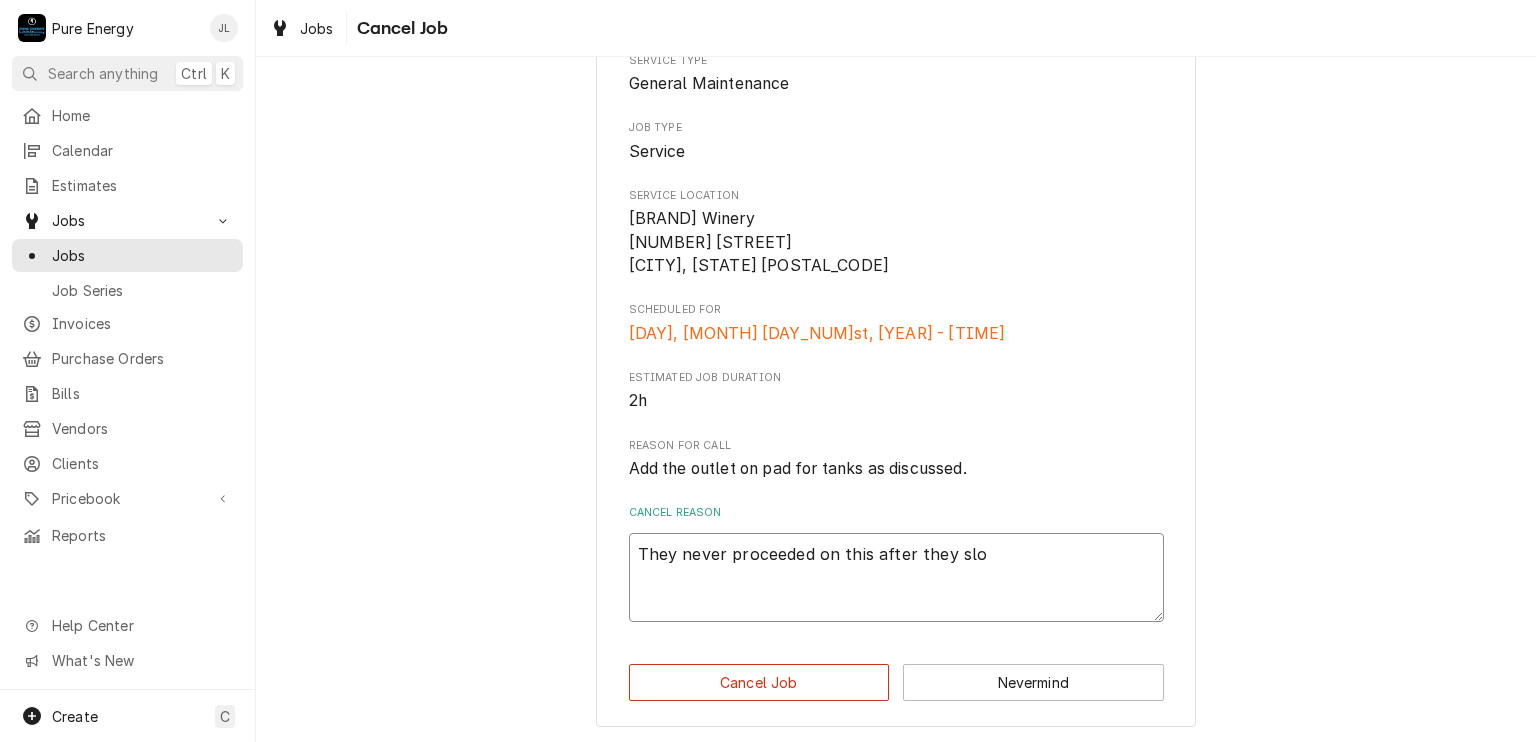 type on "x" 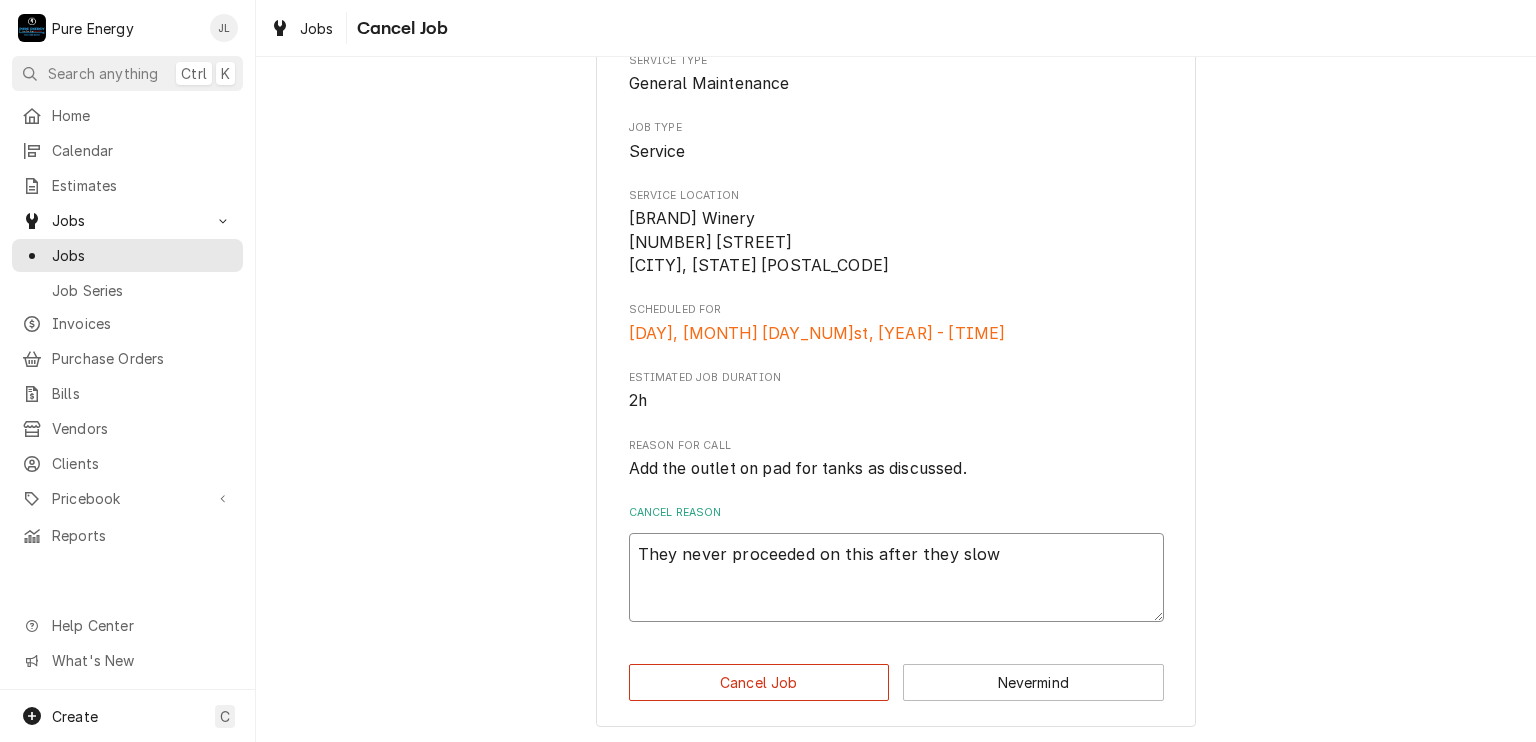 type on "x" 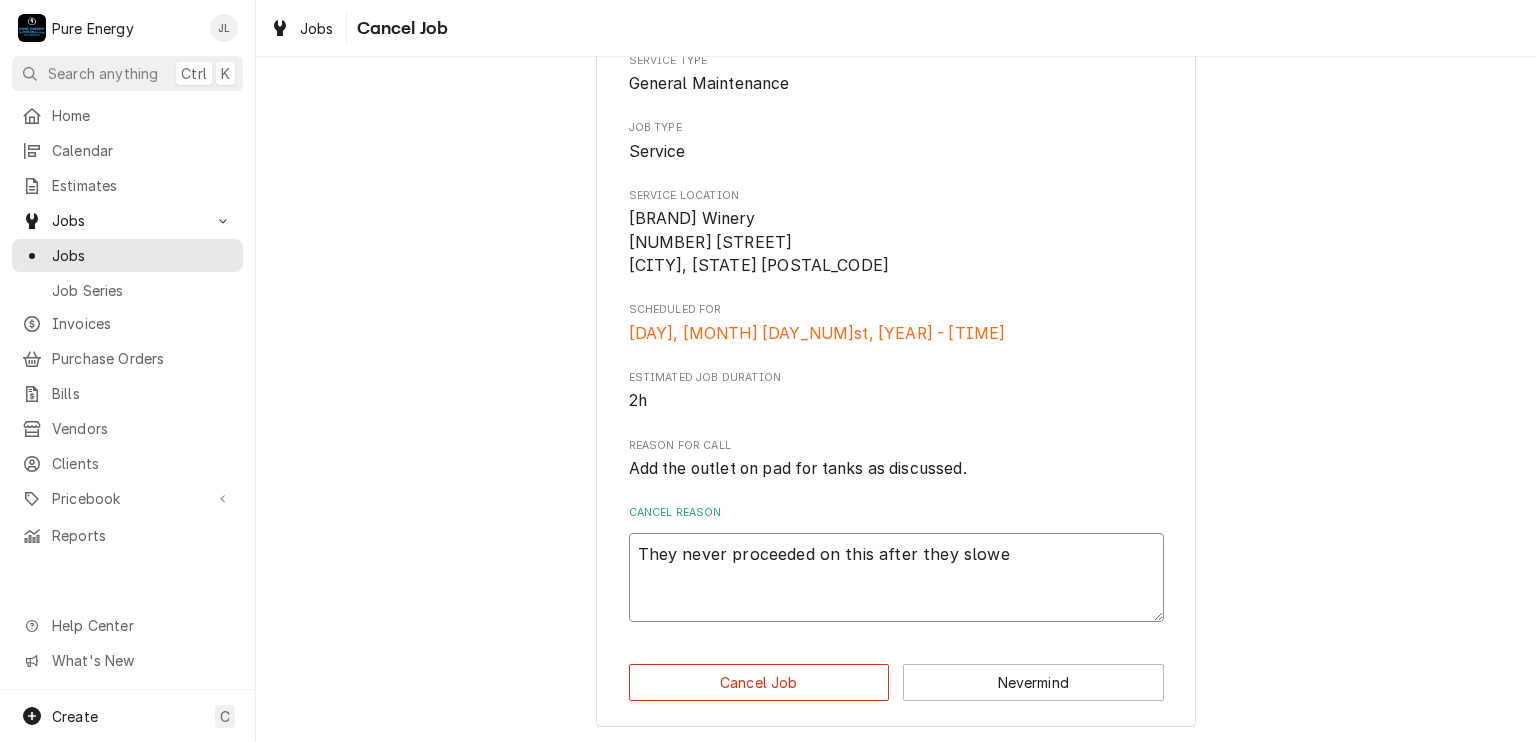 type on "x" 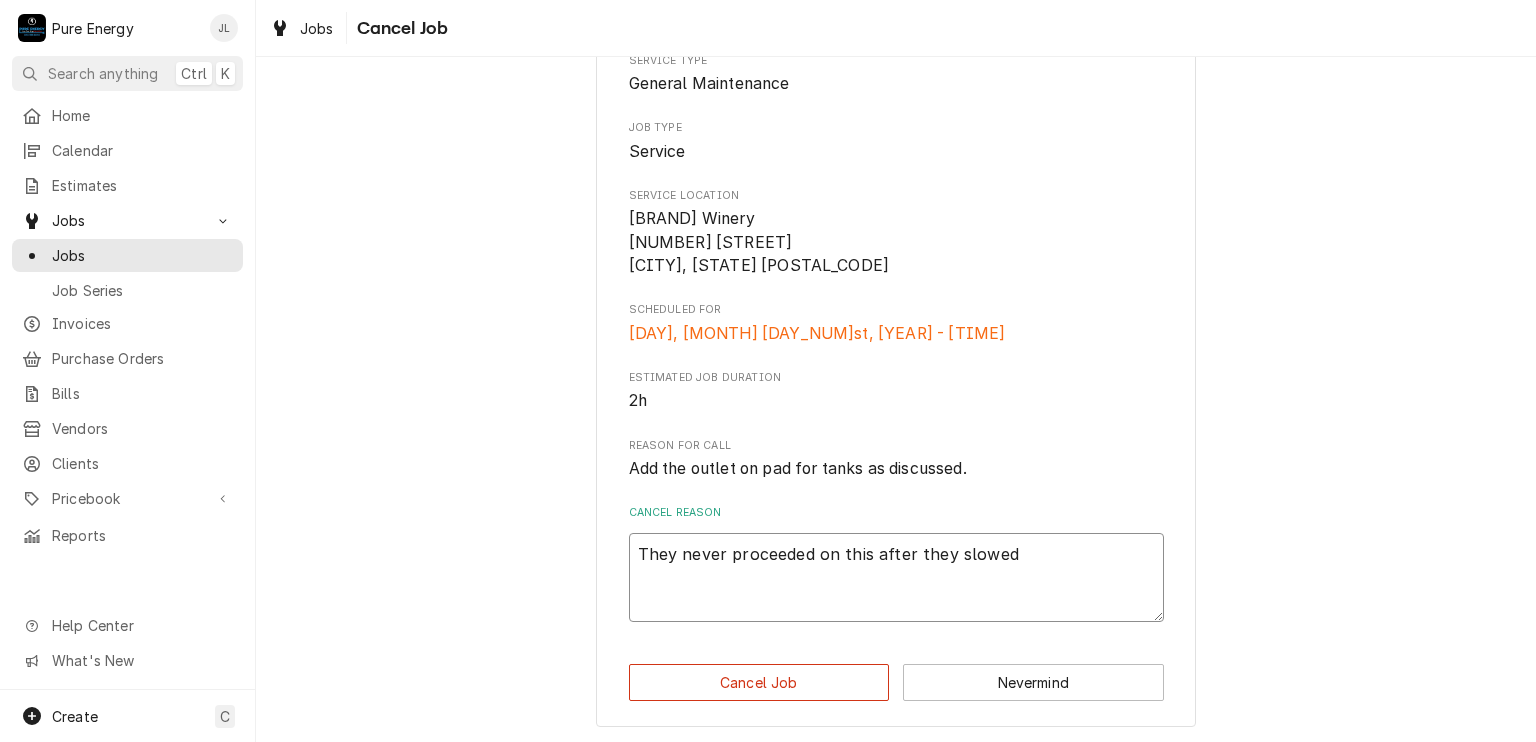 type on "They never proceeded on this after they slowed" 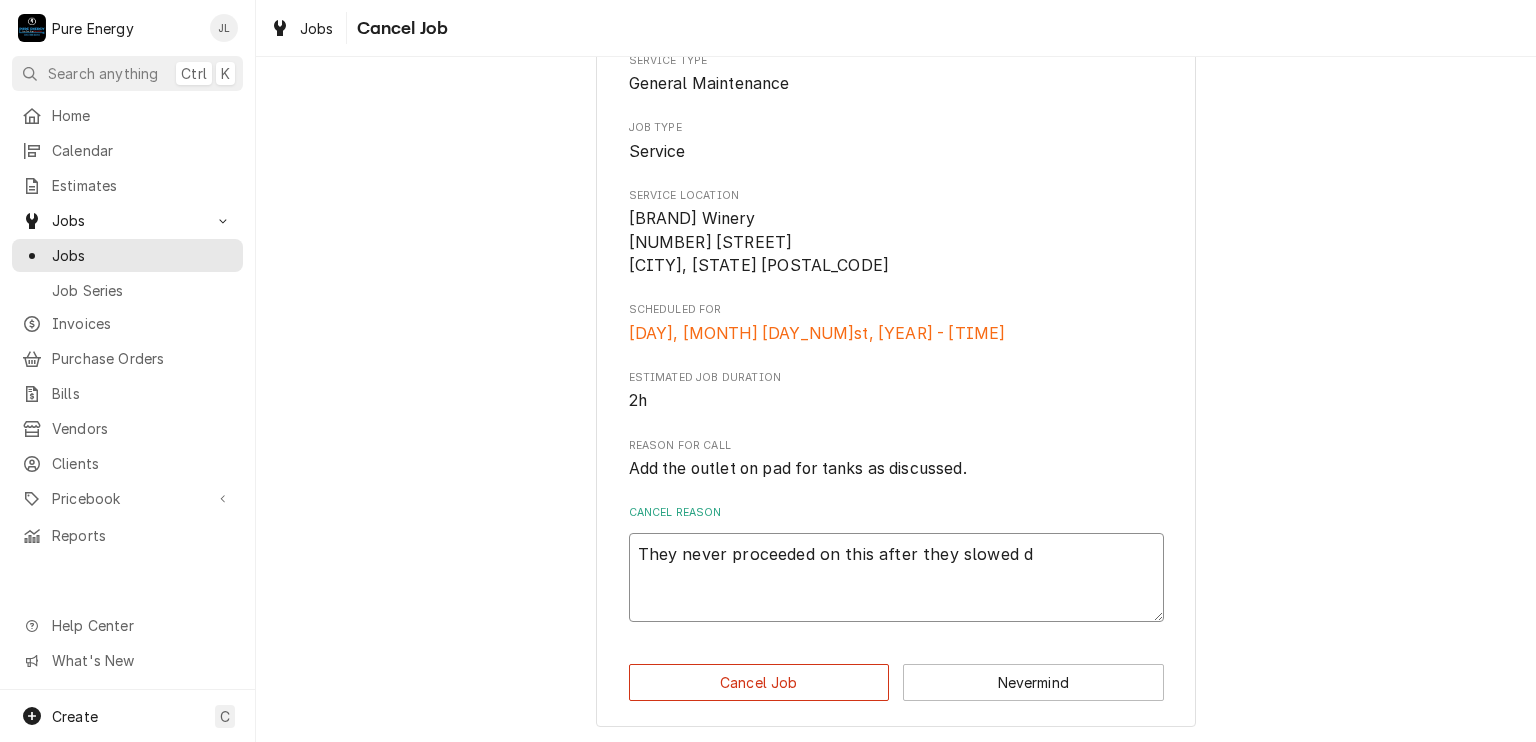 type on "x" 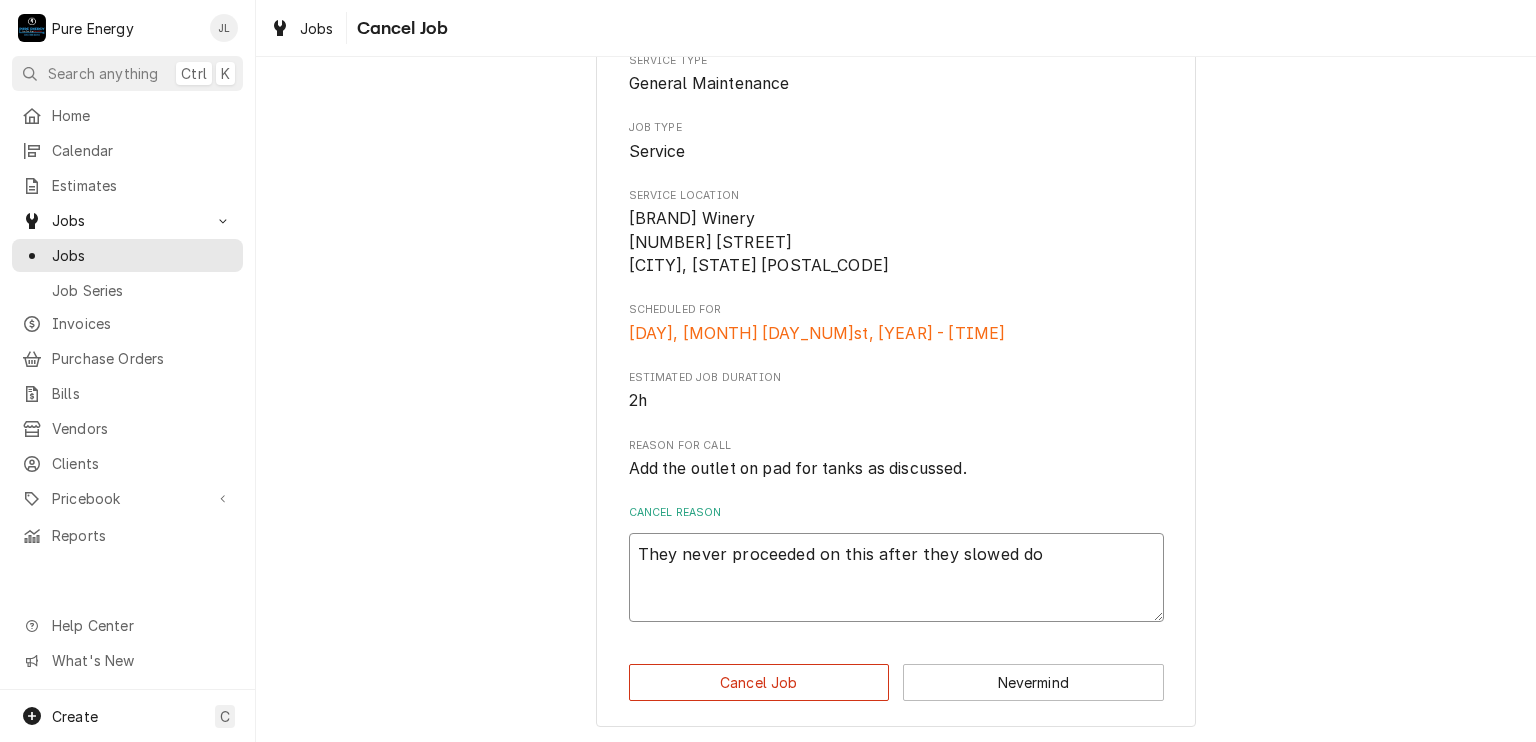 type on "x" 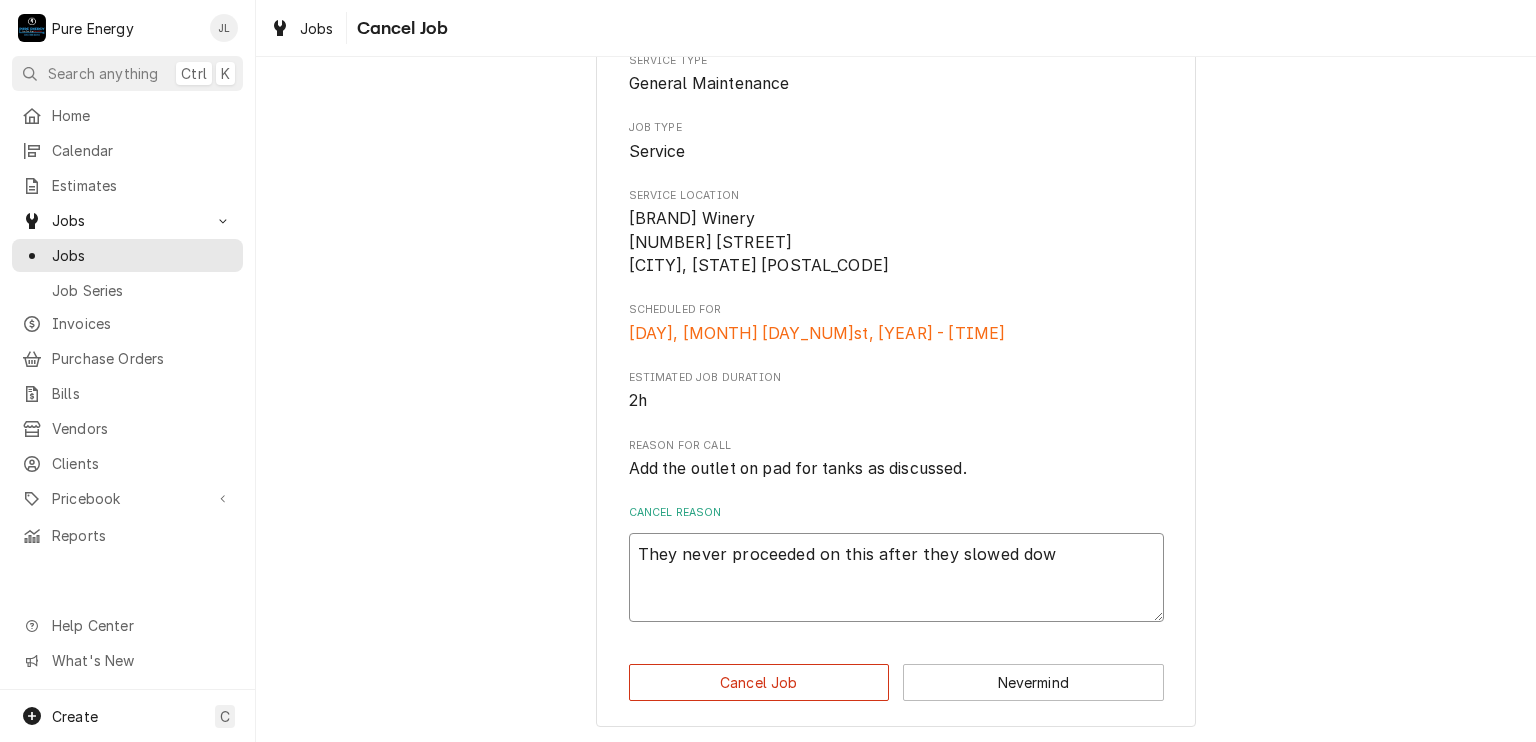 type on "They never proceeded on this after they slowed down" 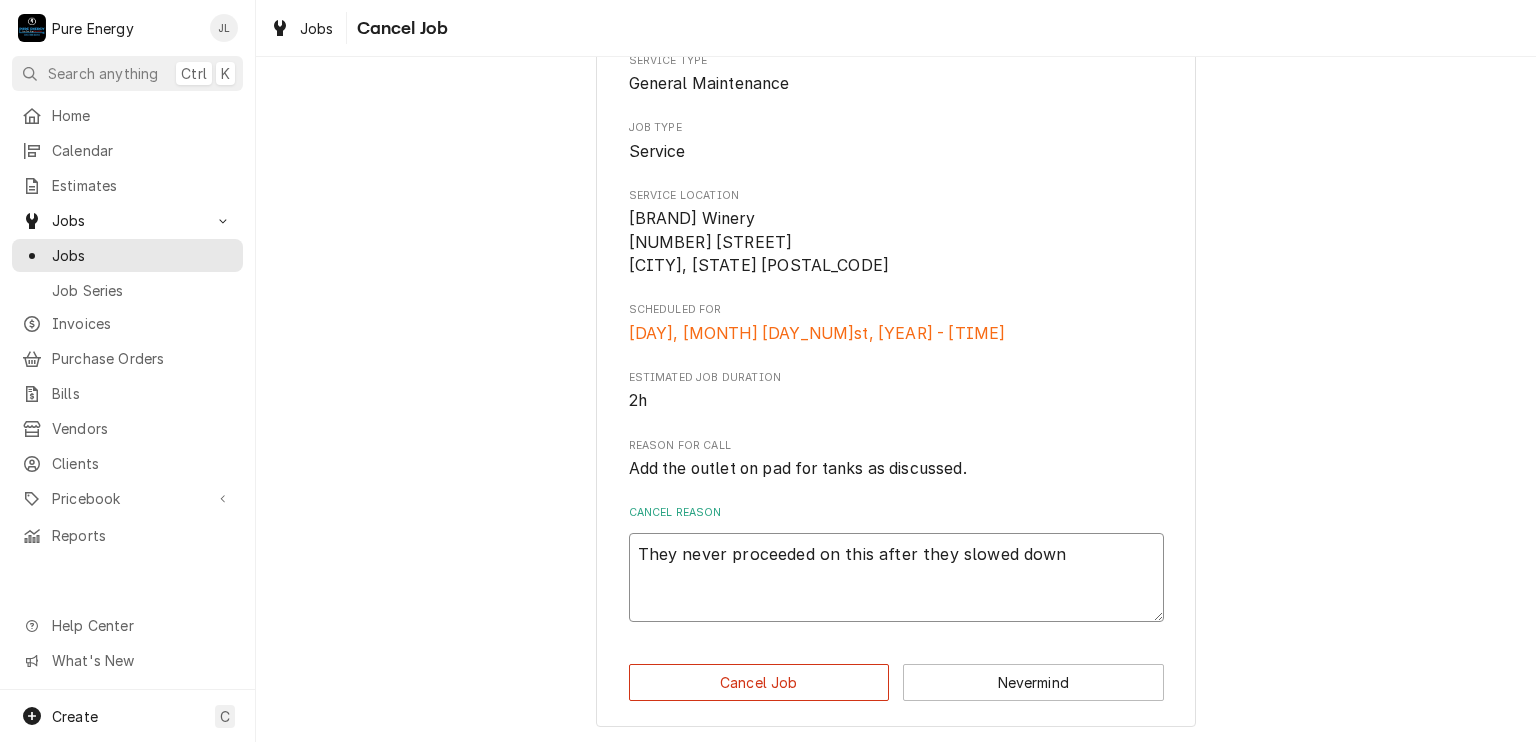 type on "x" 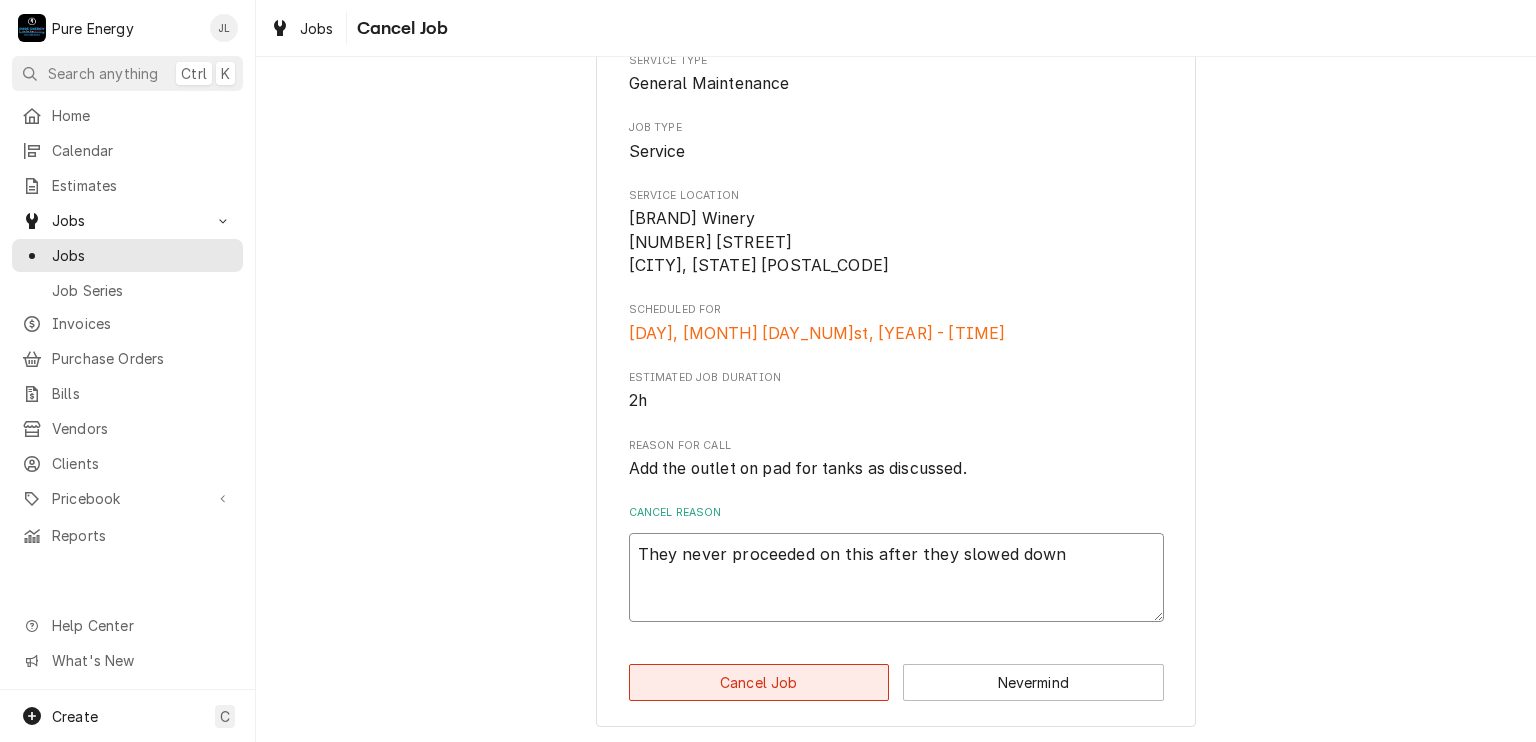 type on "They never proceeded on this after they slowed down" 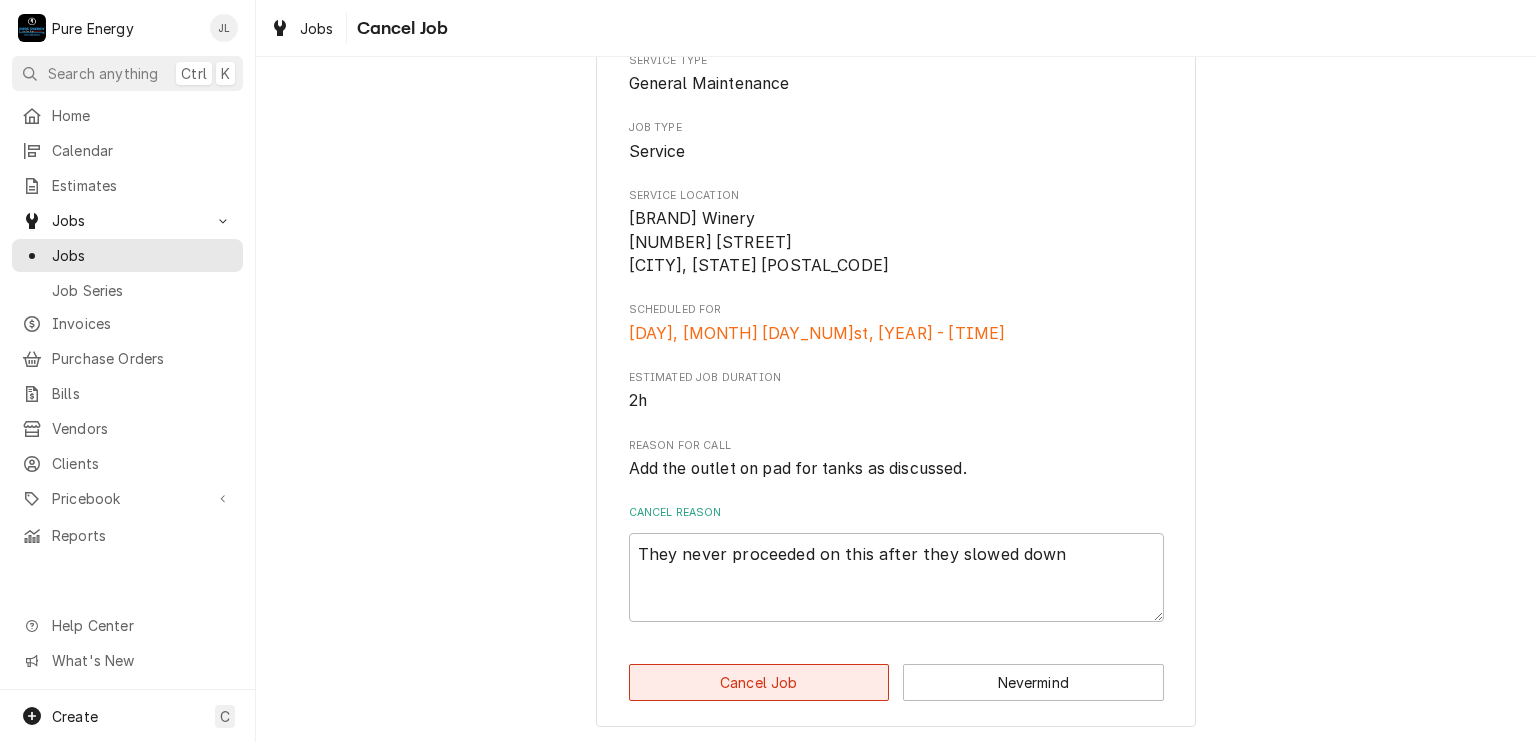 click on "Cancel Job" at bounding box center (759, 682) 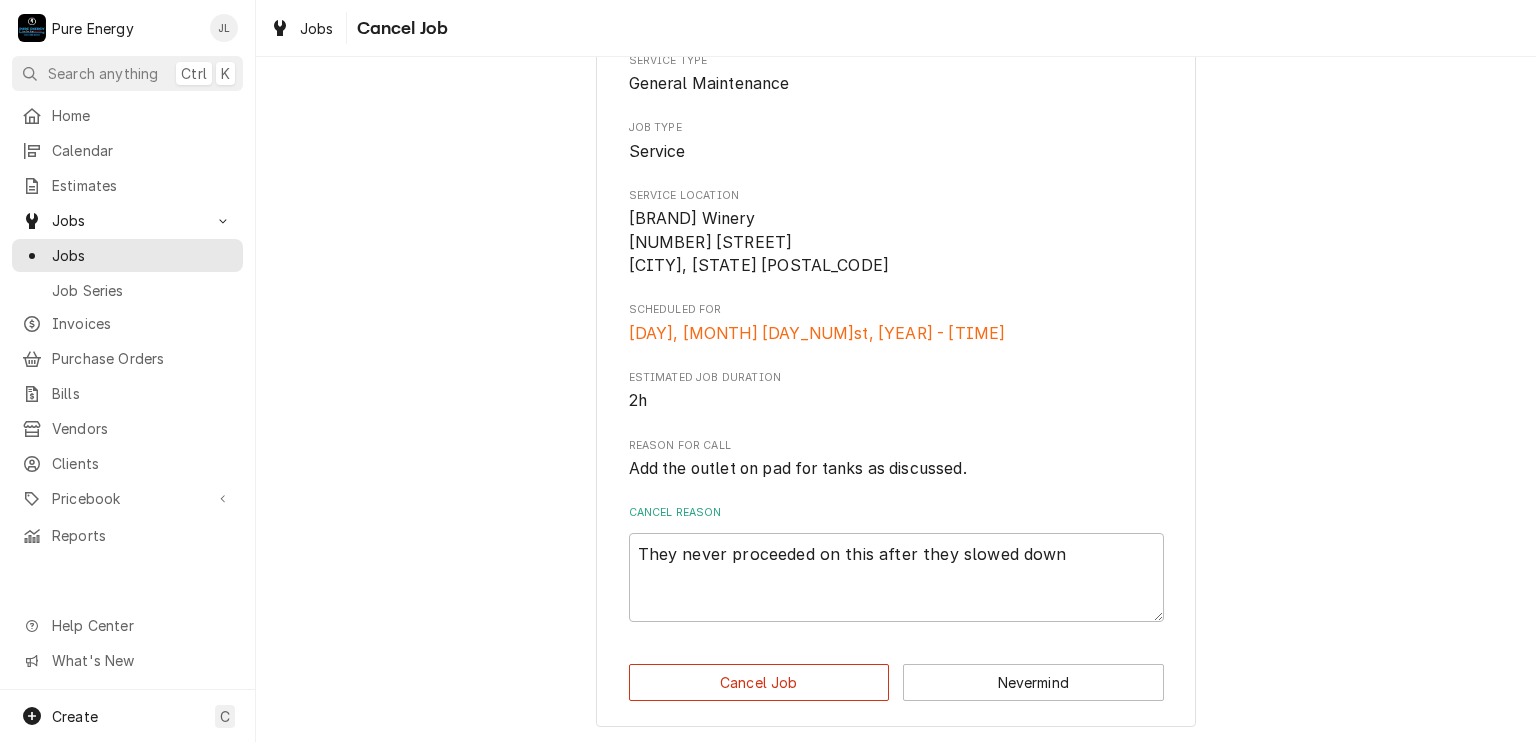 type on "x" 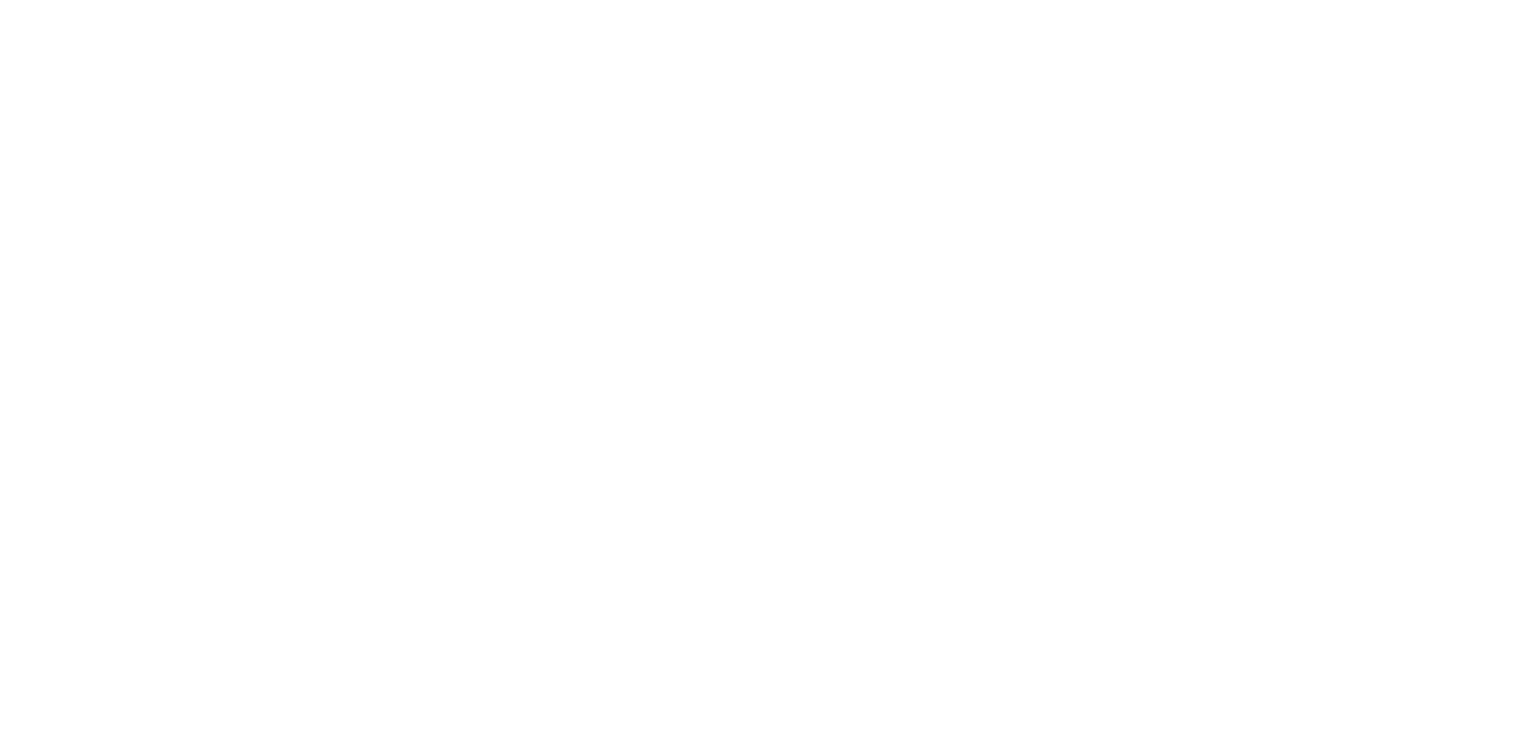 scroll, scrollTop: 0, scrollLeft: 0, axis: both 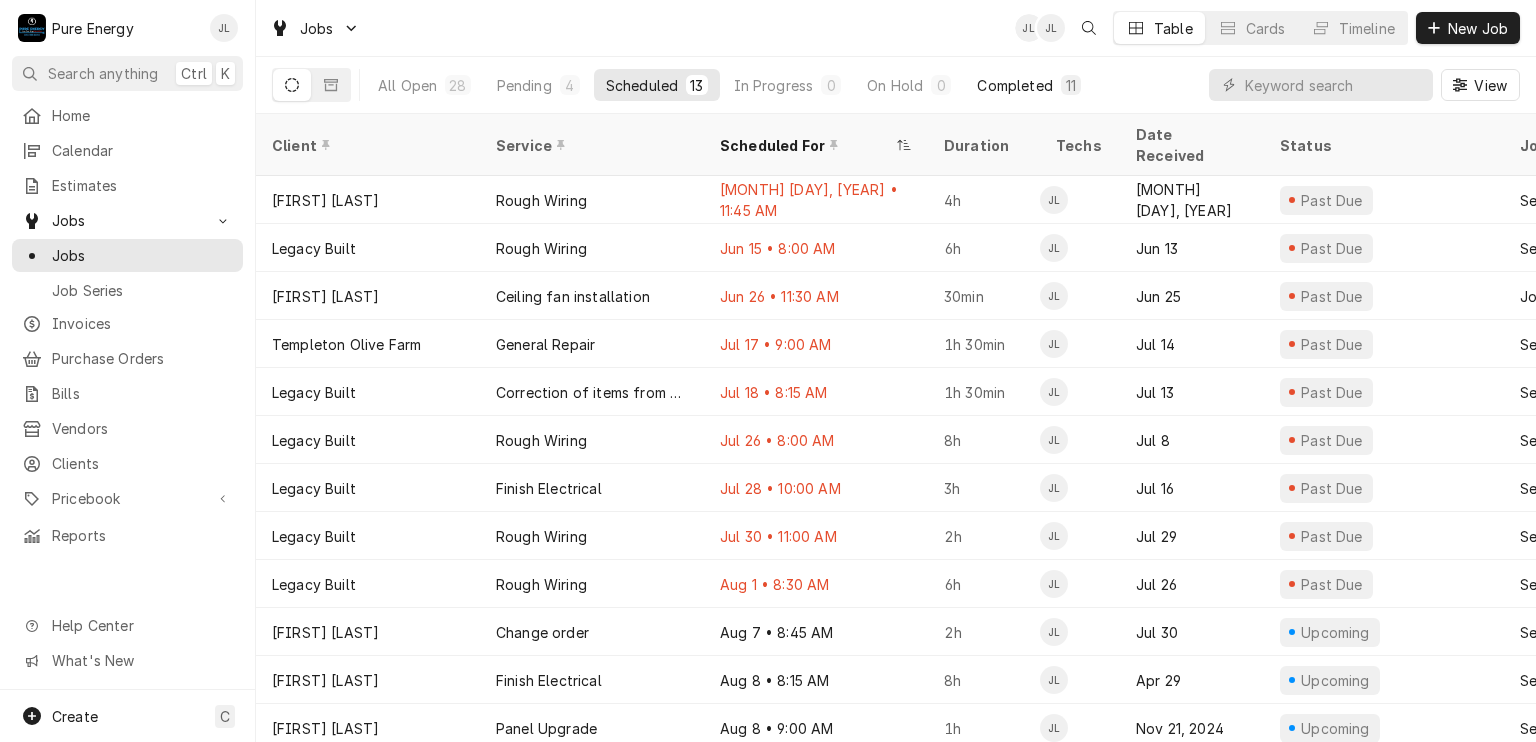 click on "Completed" at bounding box center [1014, 85] 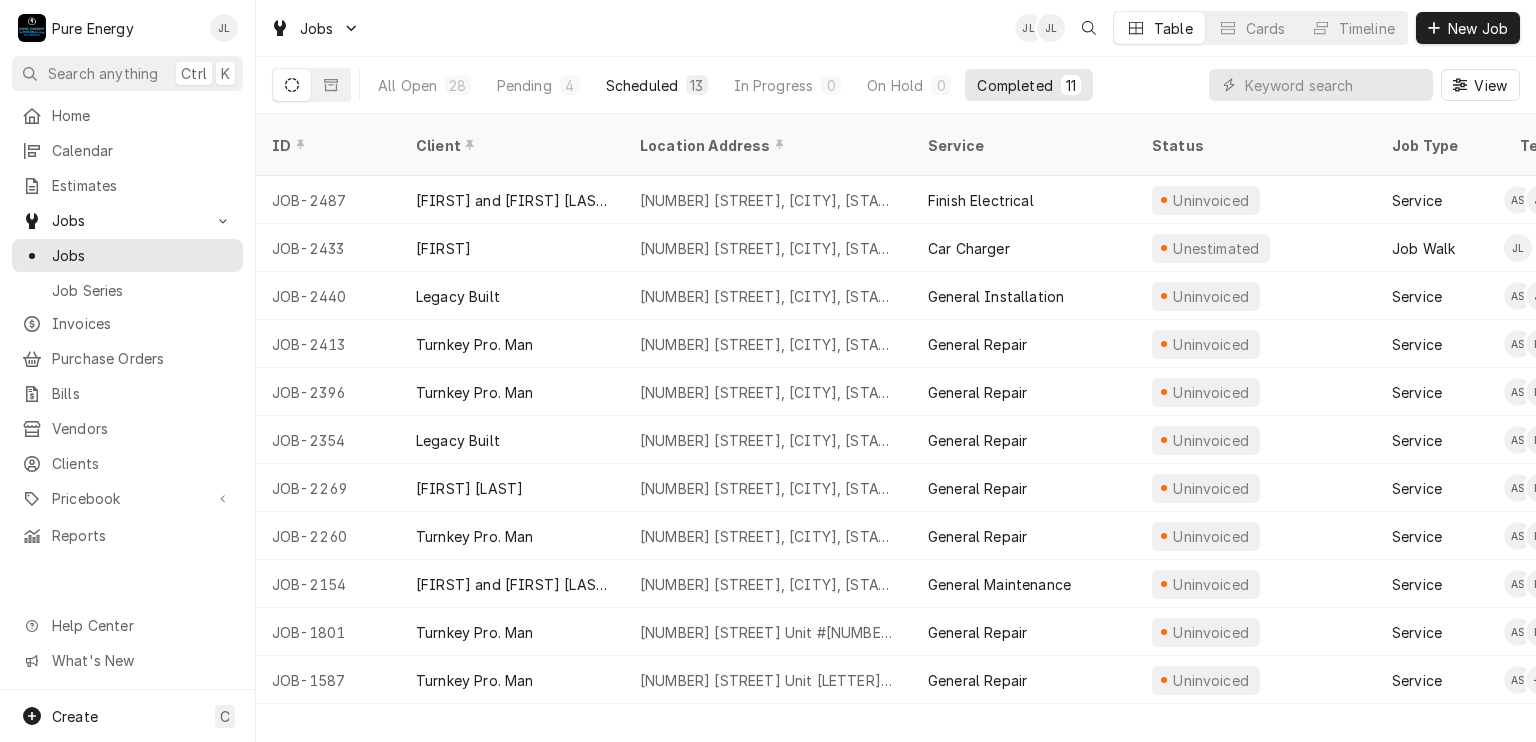 click on "Scheduled" at bounding box center [642, 85] 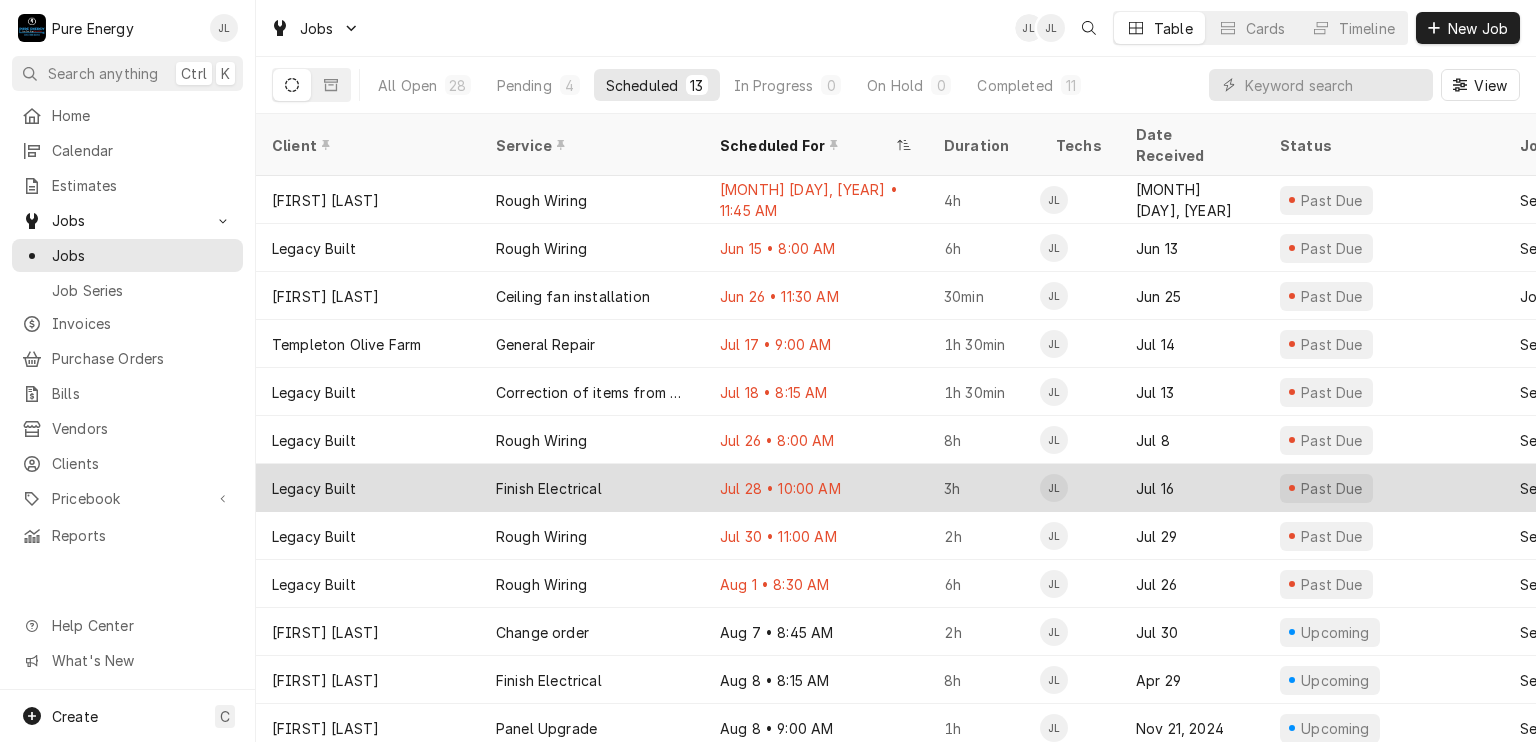 scroll, scrollTop: 0, scrollLeft: 0, axis: both 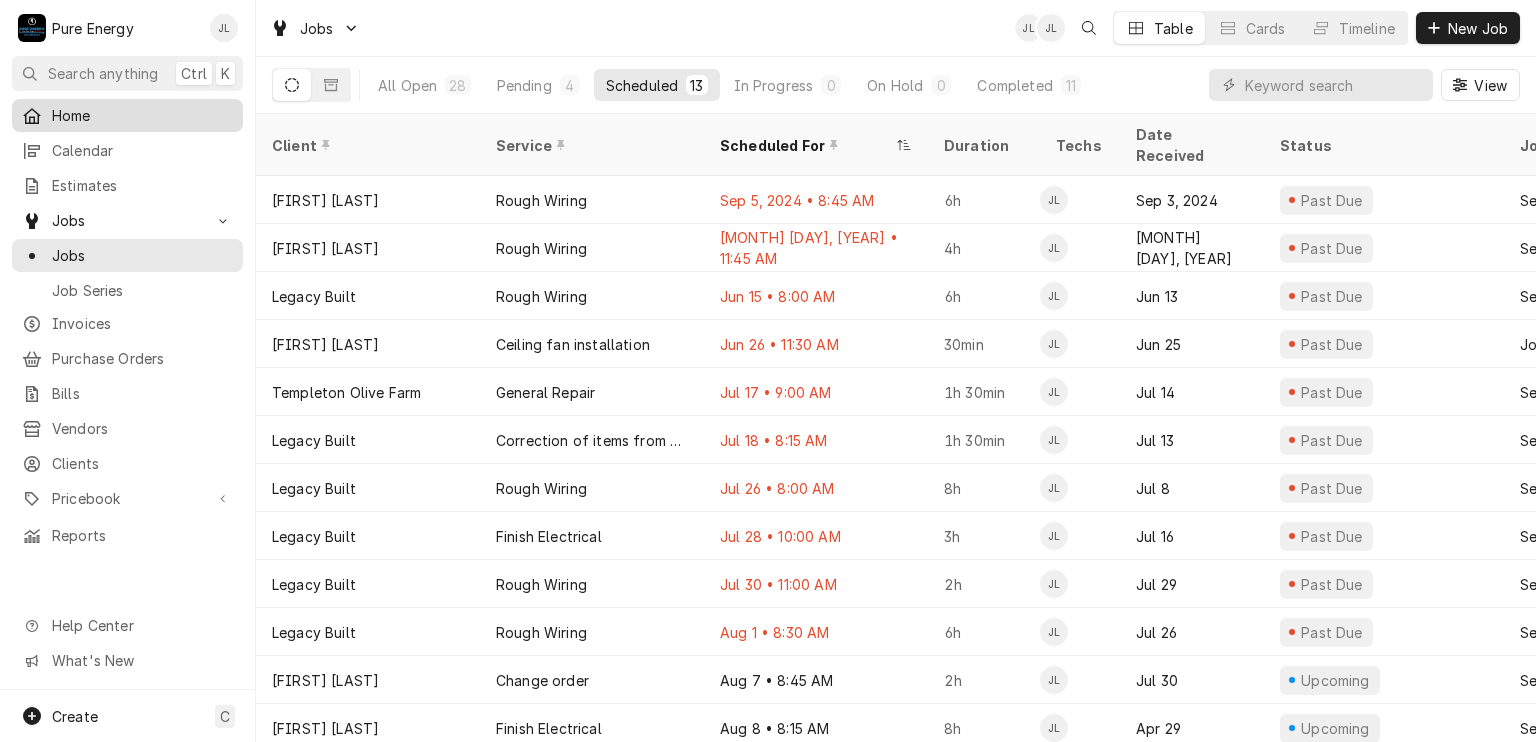 click on "Home" at bounding box center [142, 115] 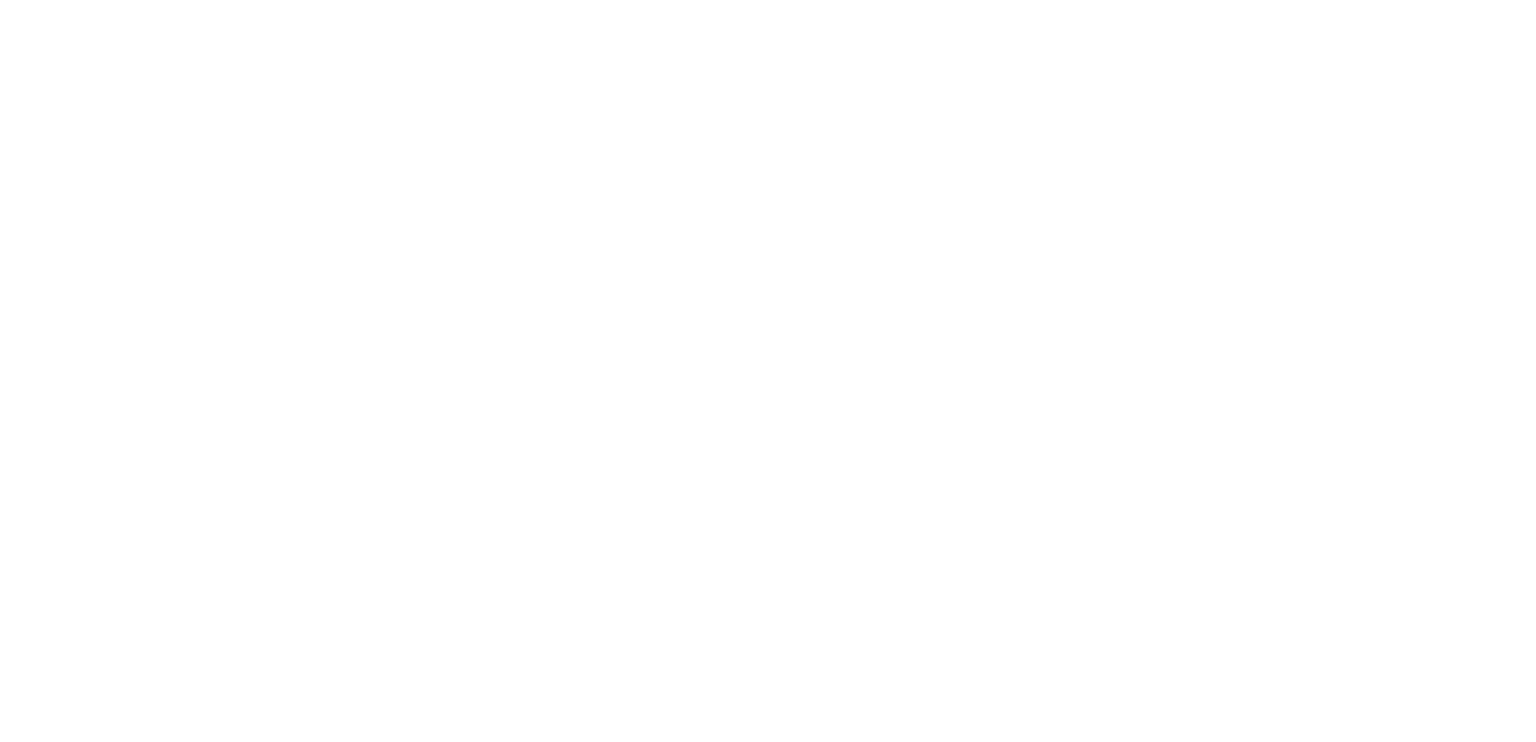 scroll, scrollTop: 0, scrollLeft: 0, axis: both 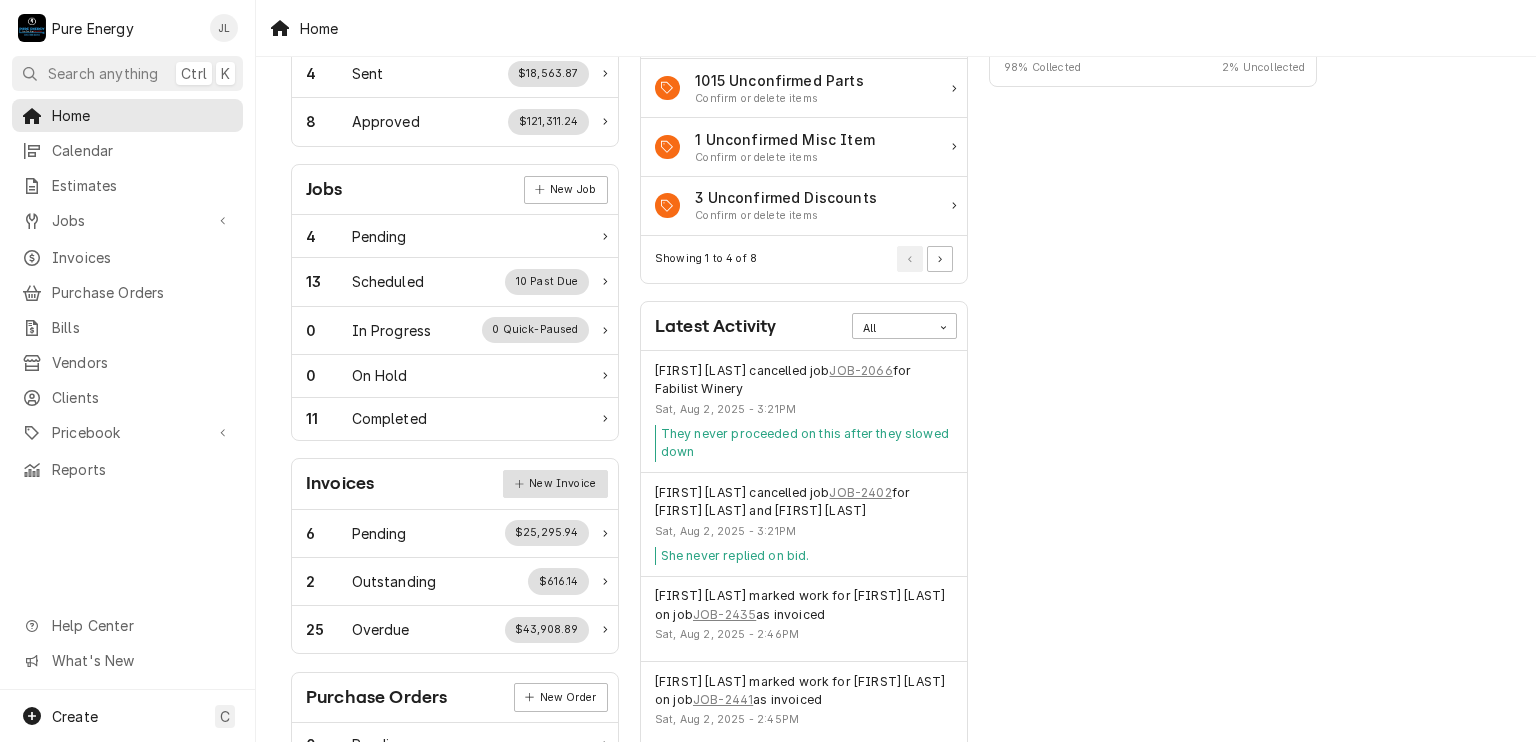 click on "New Invoice" at bounding box center (555, 484) 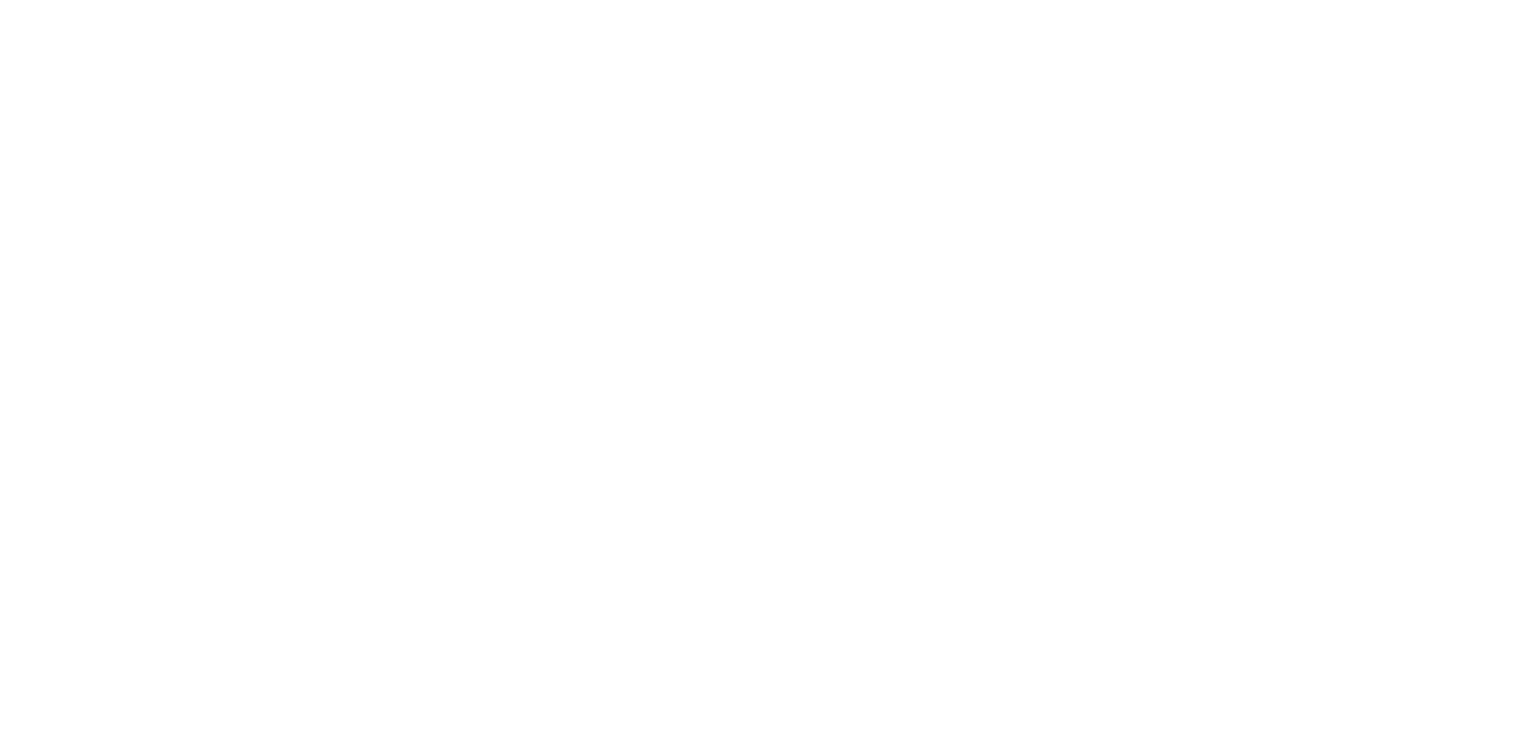 scroll, scrollTop: 0, scrollLeft: 0, axis: both 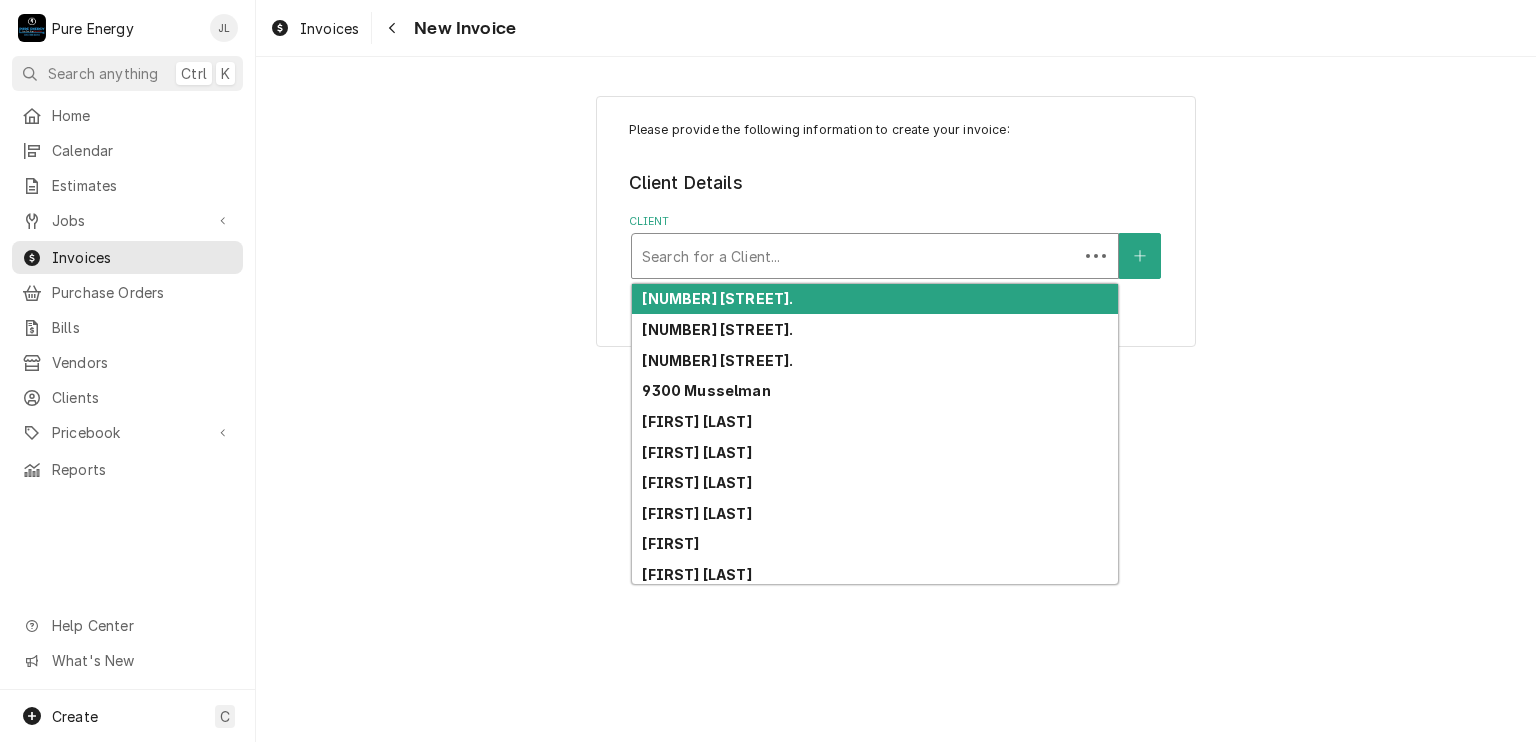 click at bounding box center (855, 256) 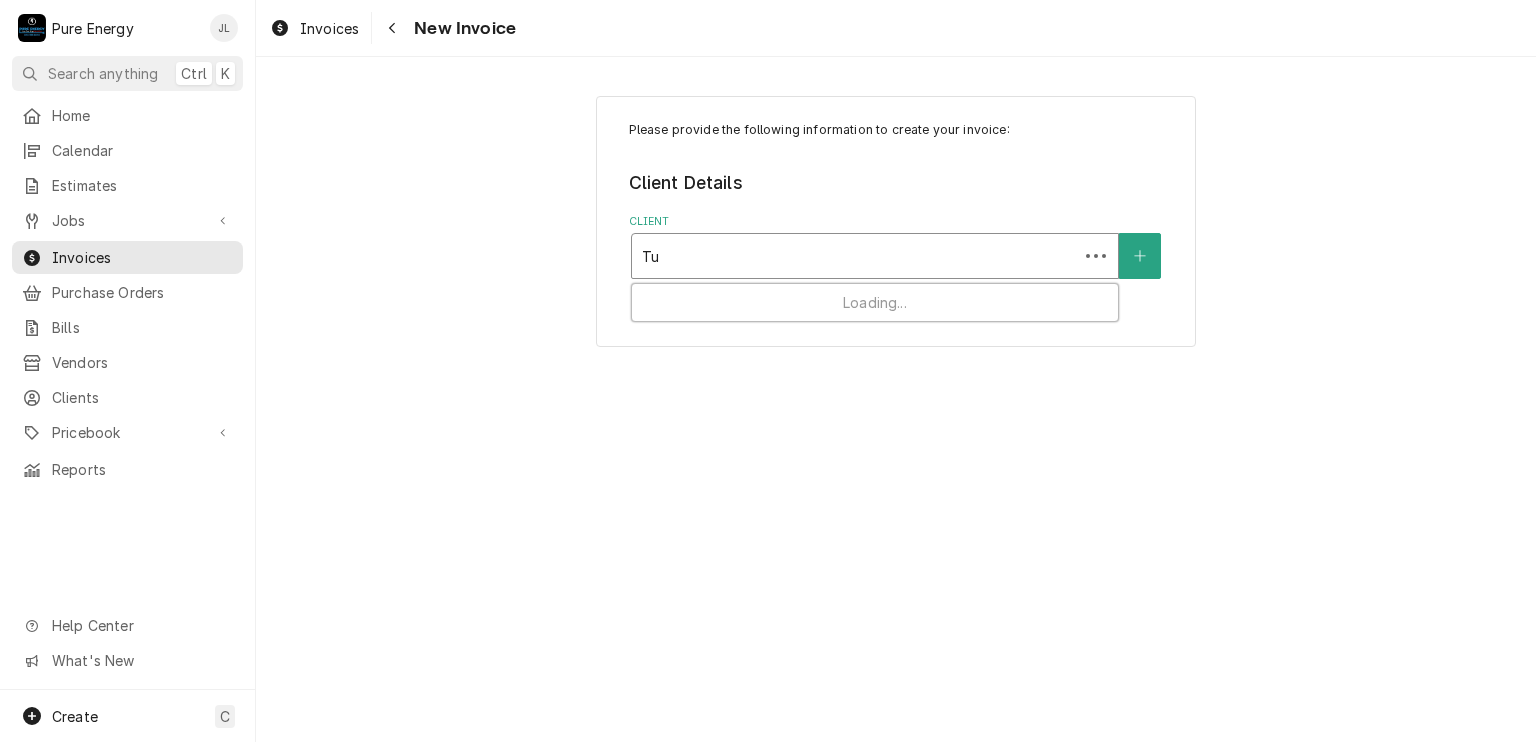 type on "T" 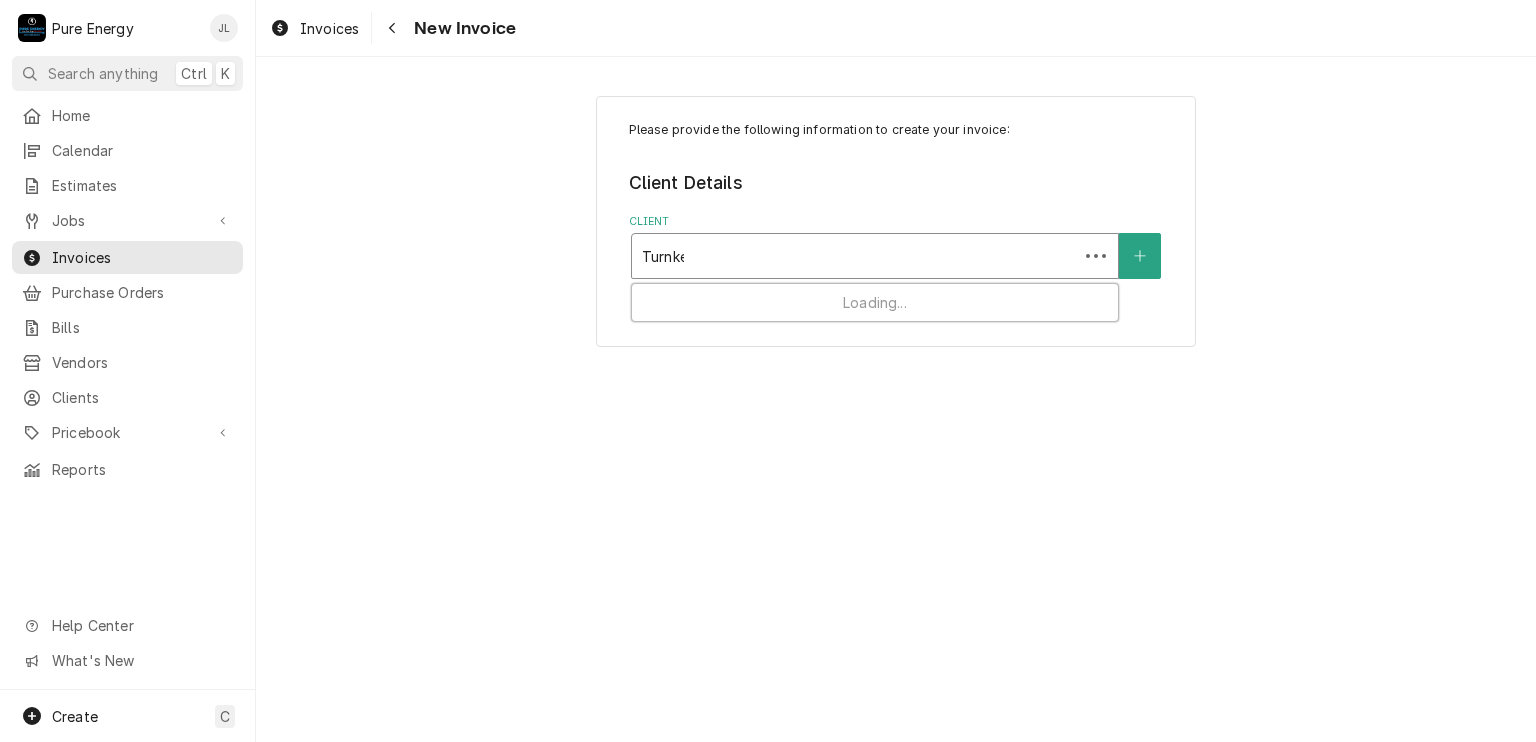 type on "Turnkey" 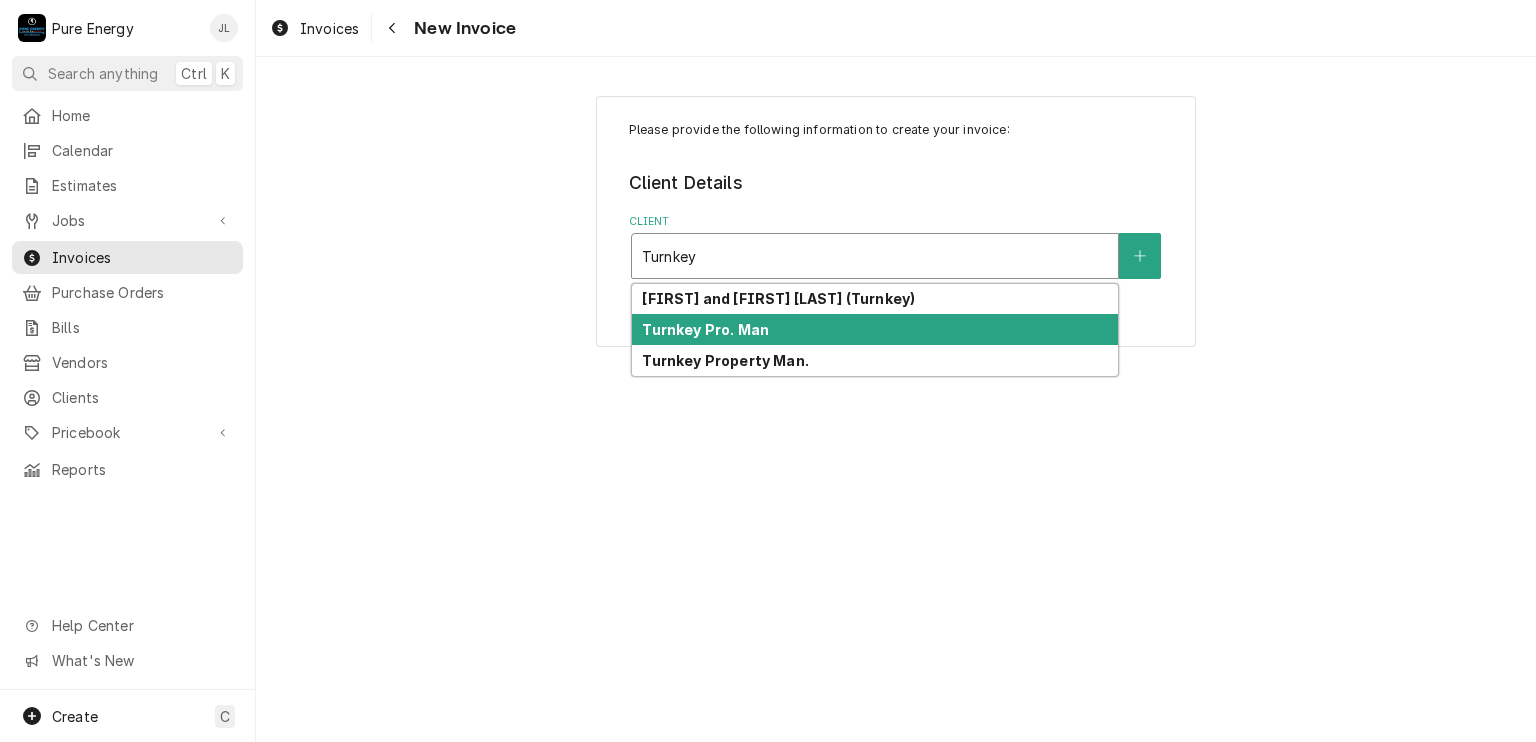 click on "Turnkey Pro. Man" at bounding box center [705, 329] 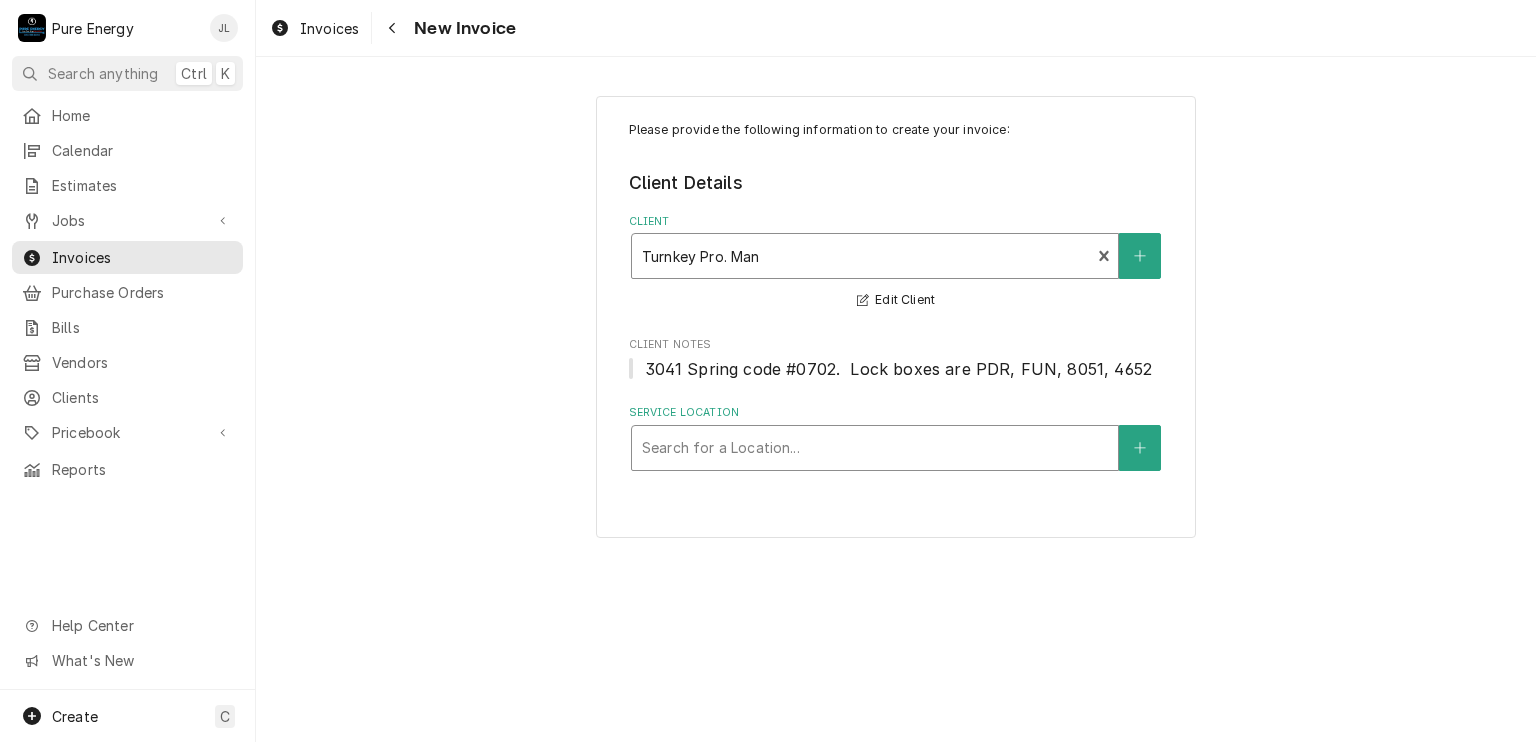 click at bounding box center [875, 448] 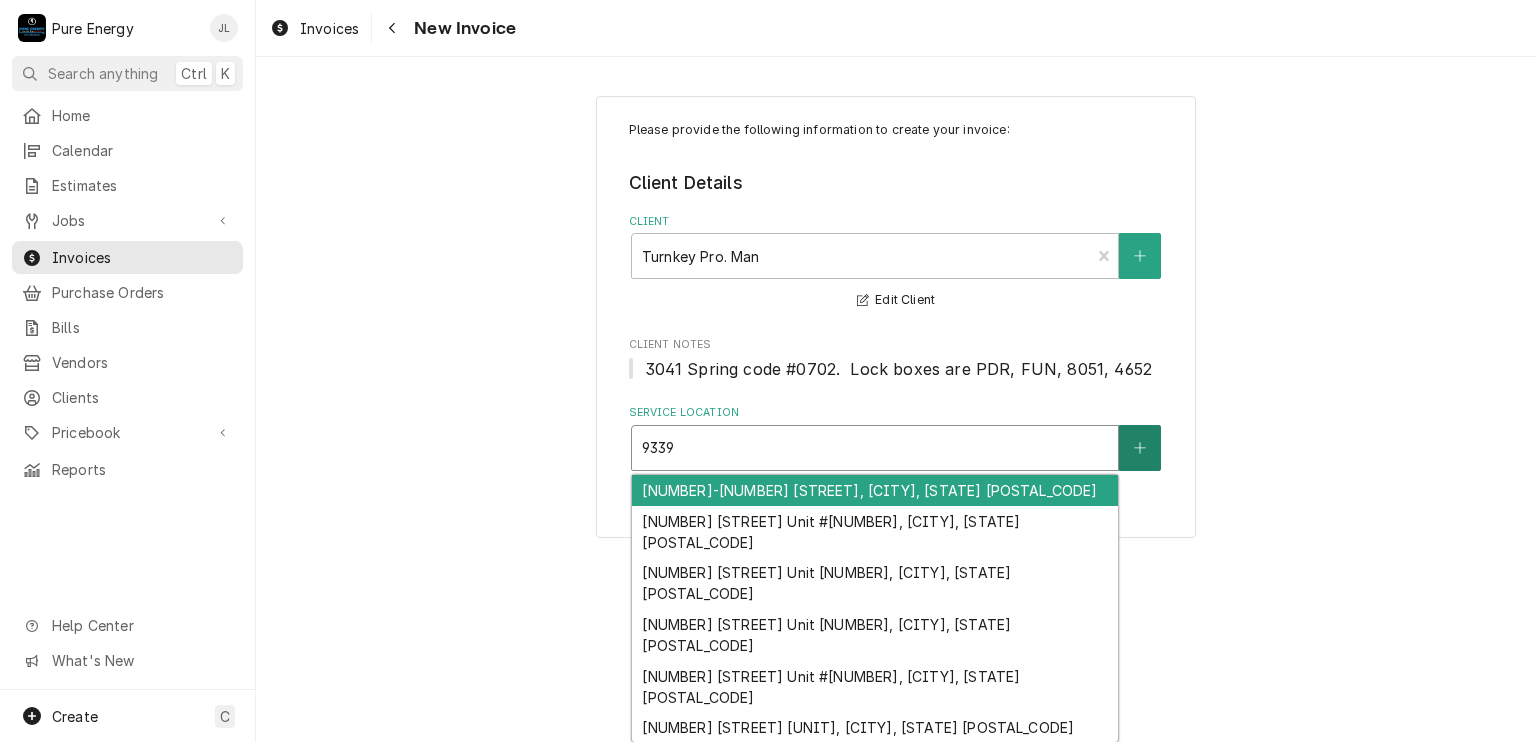 type on "9339" 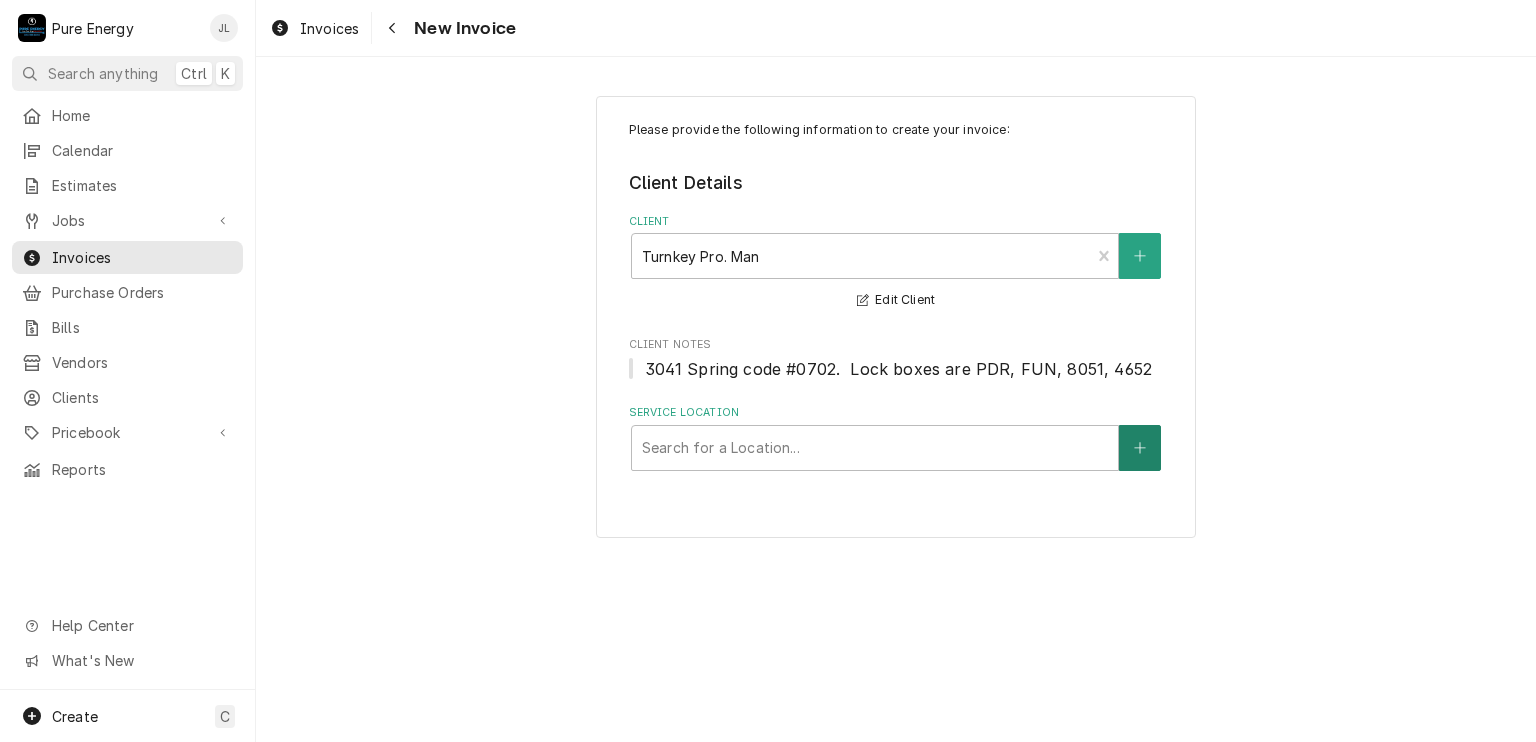 click 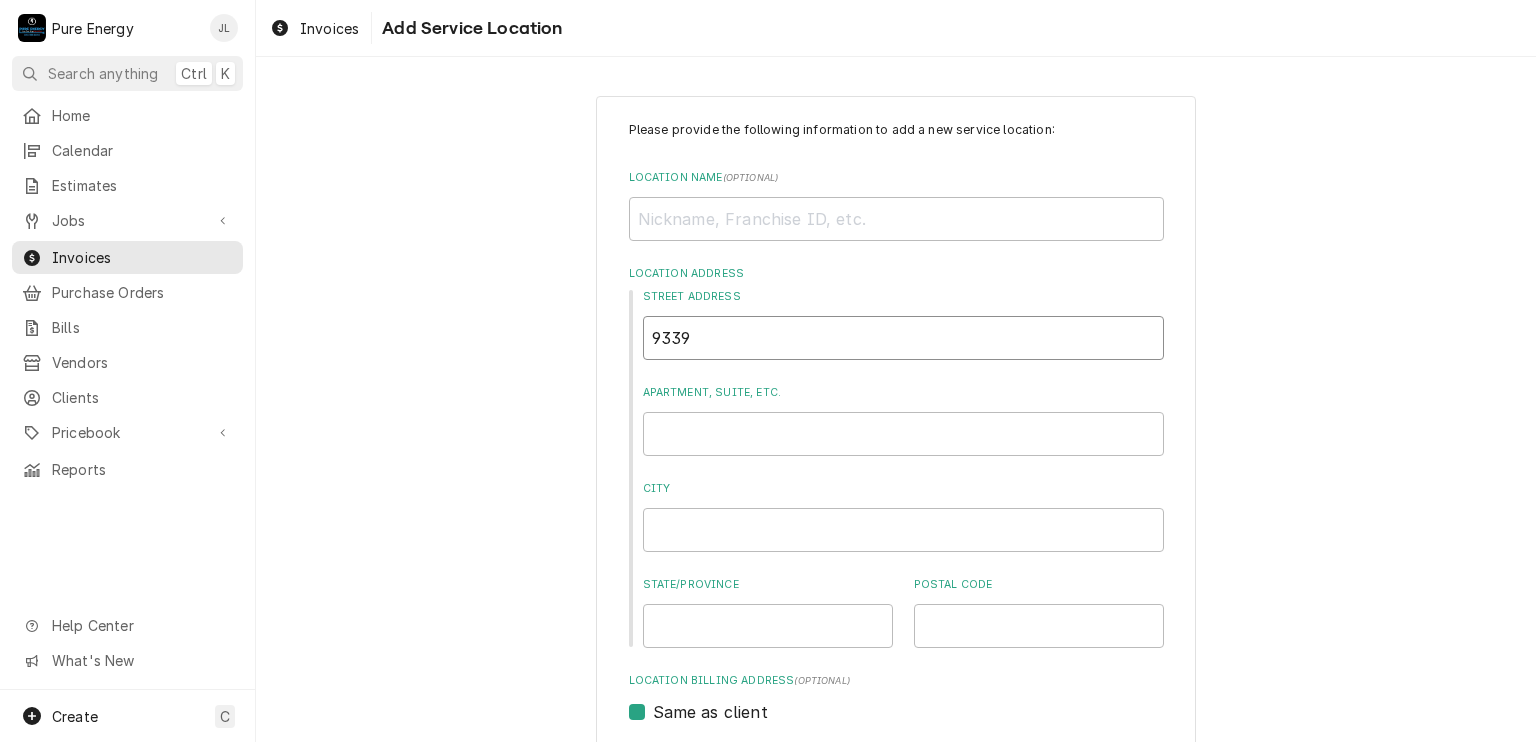 click on "9339" at bounding box center (903, 338) 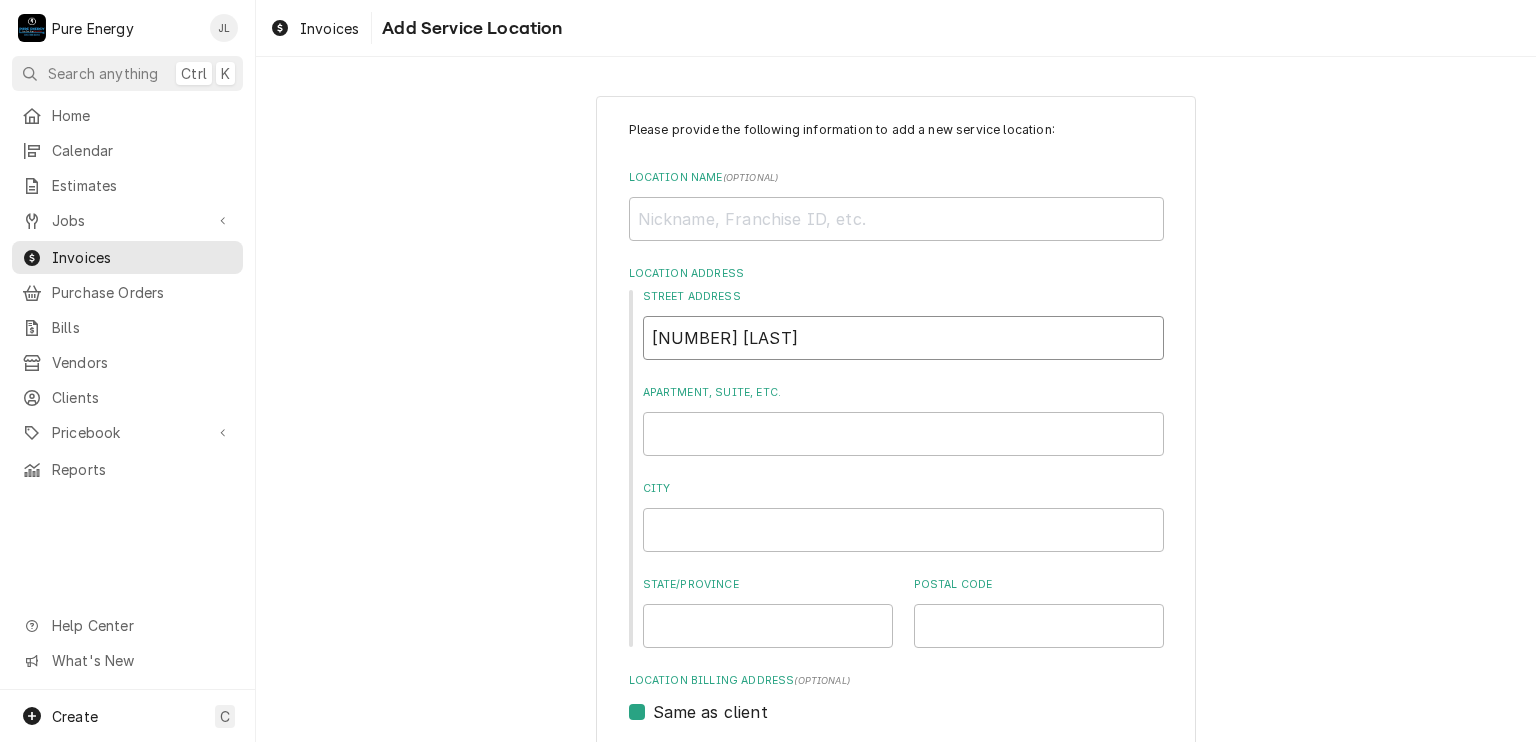 type on "x" 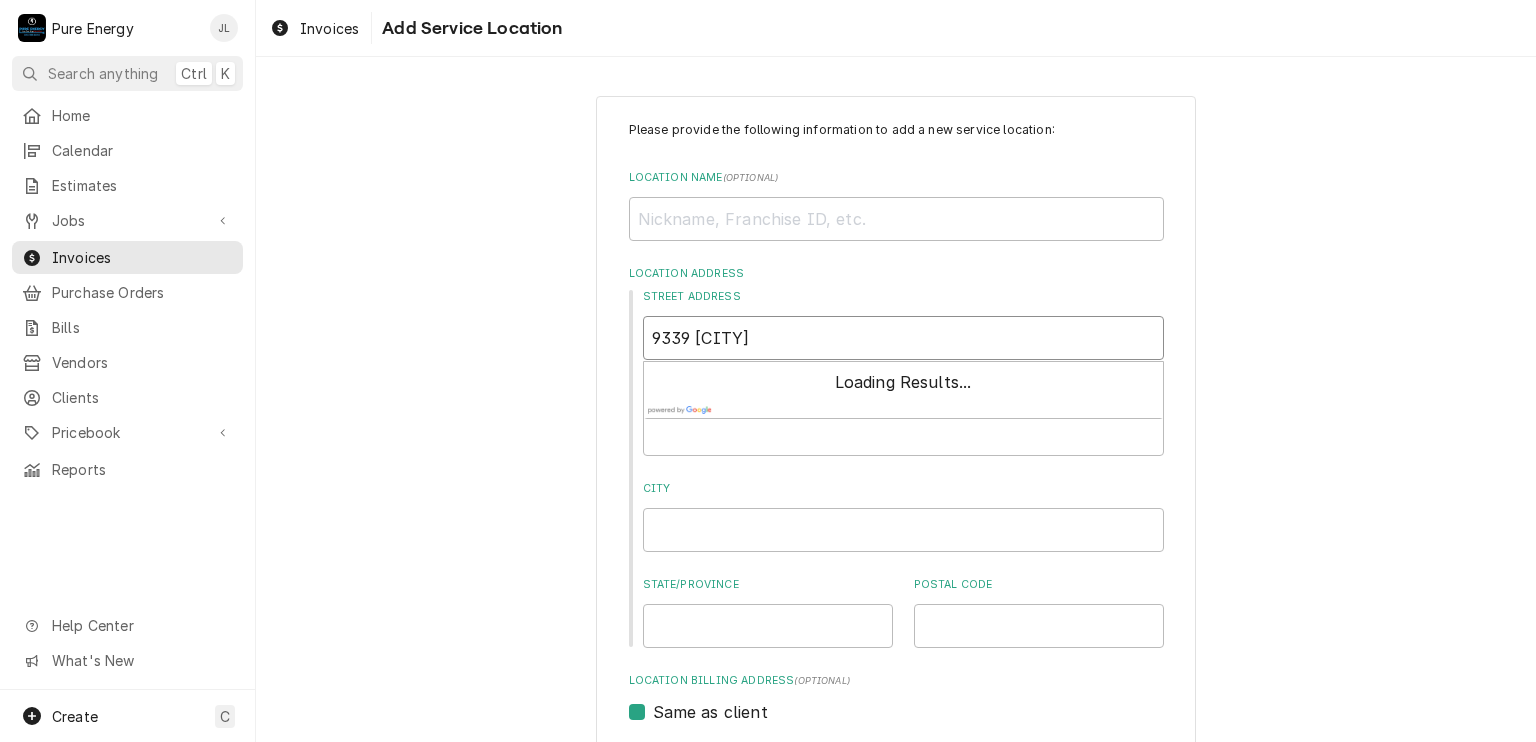 type on "x" 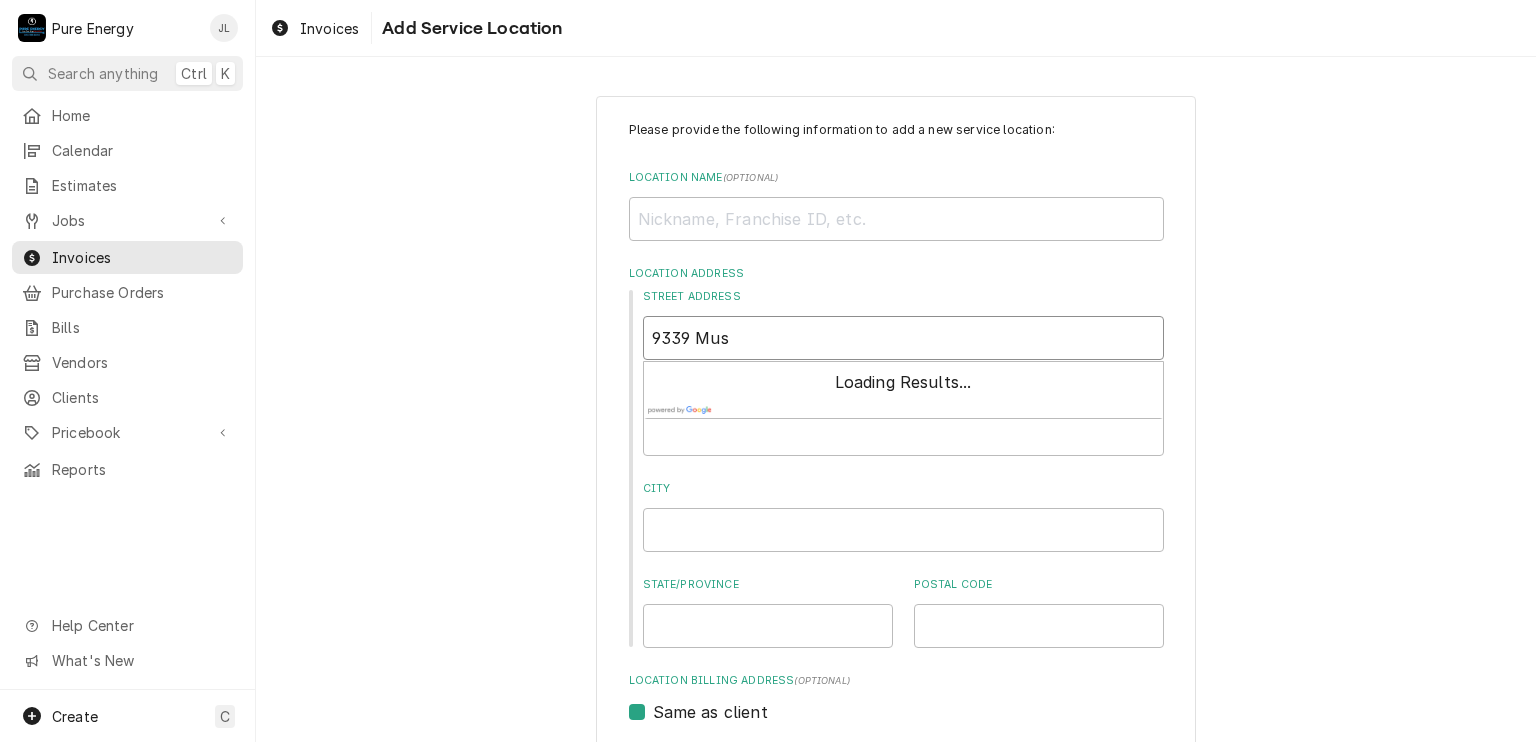 type on "x" 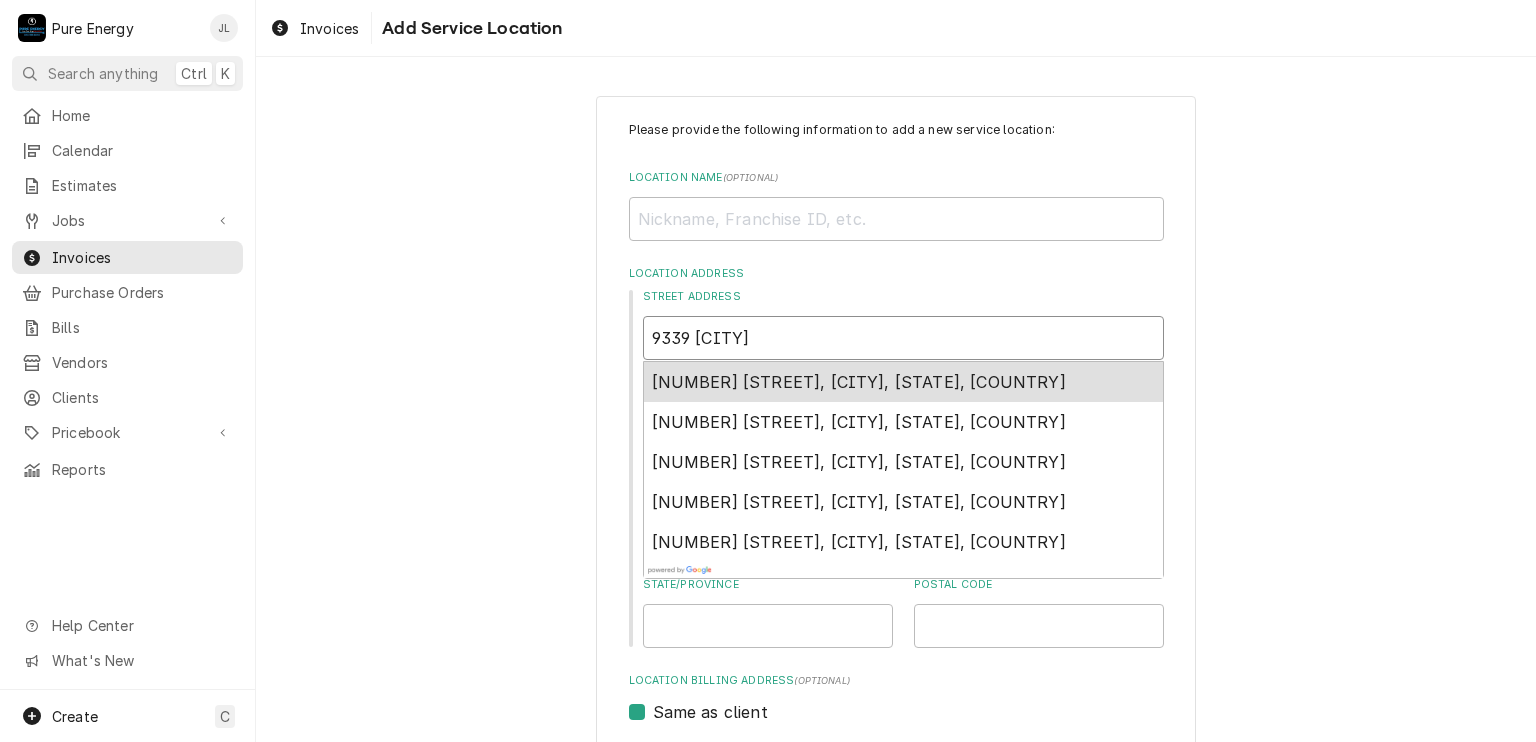 type on "x" 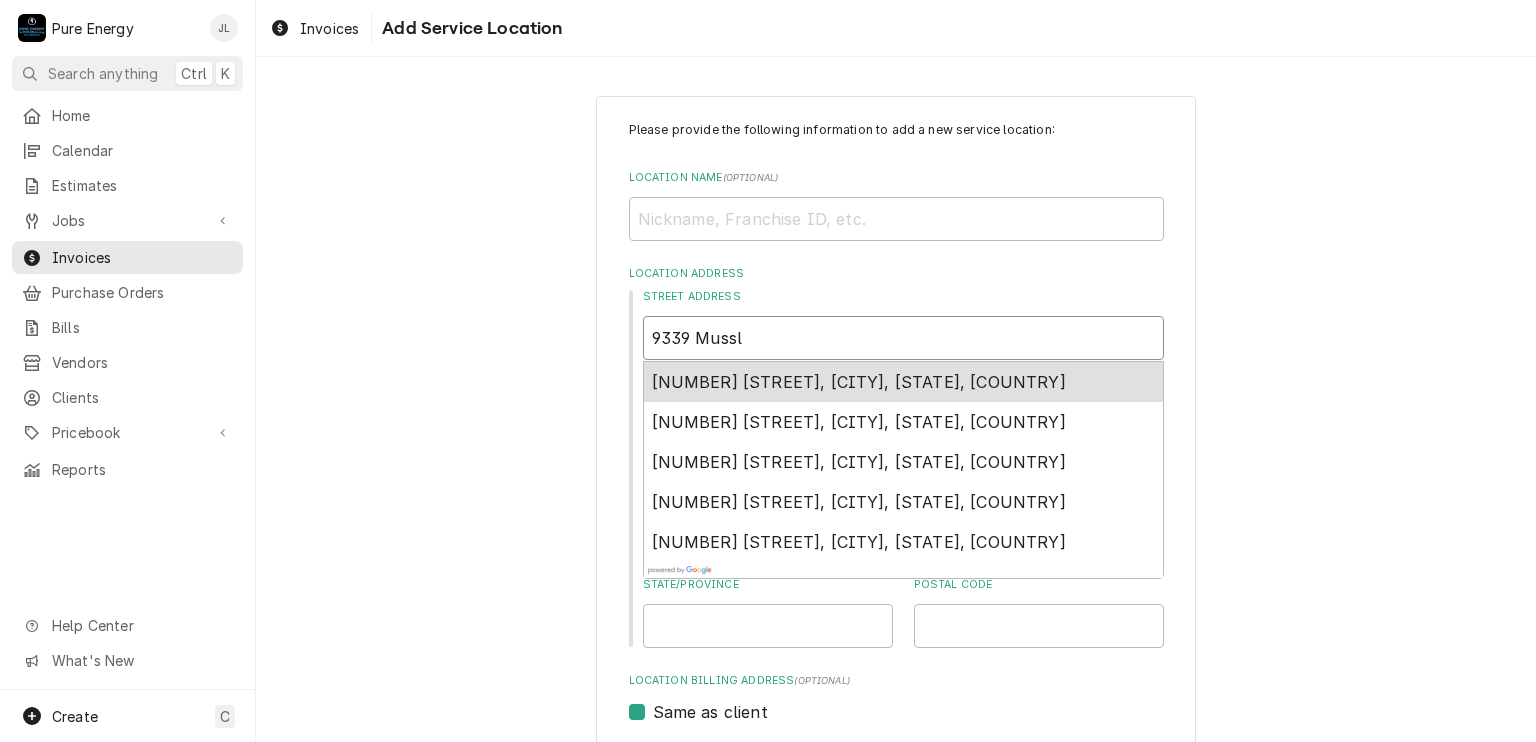 type on "x" 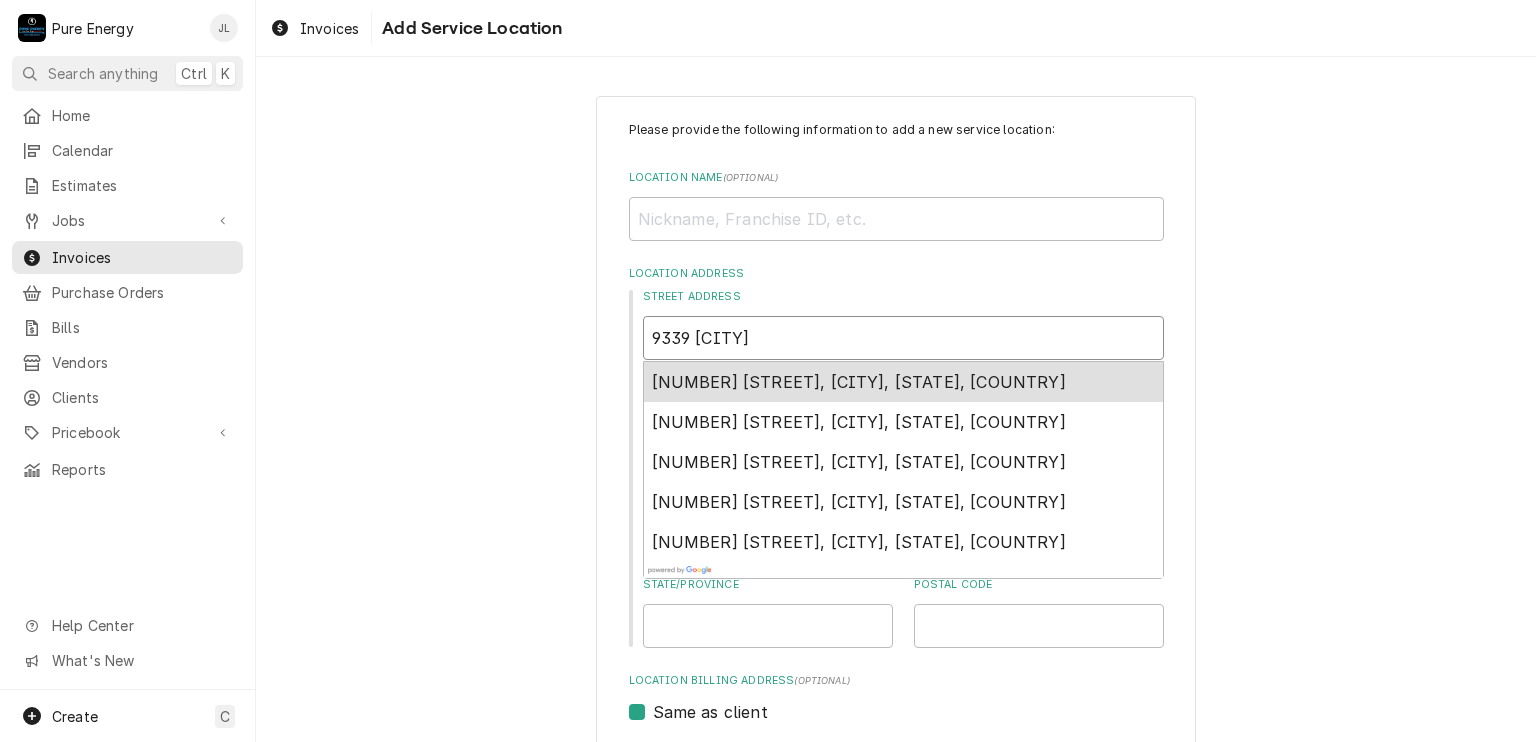 type on "x" 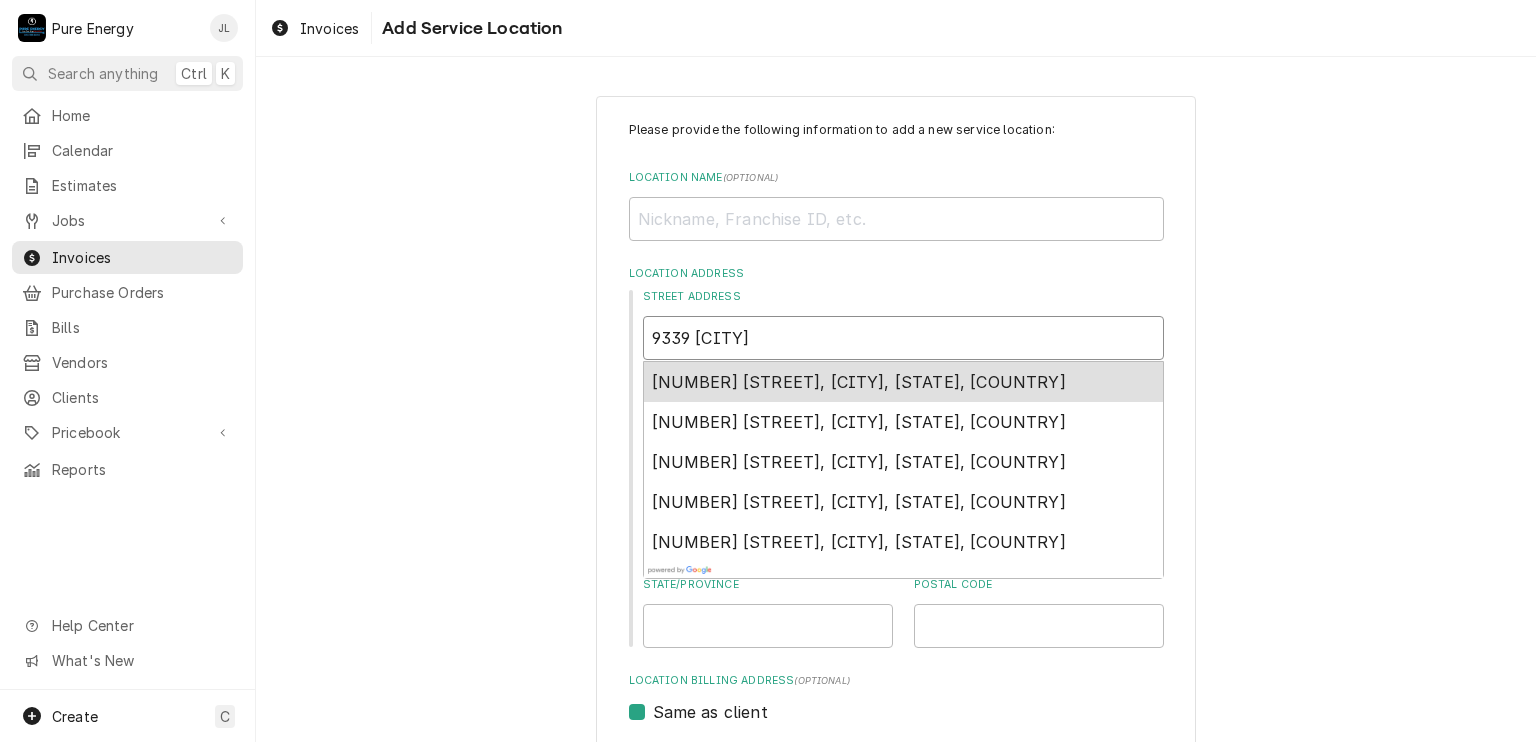 type on "x" 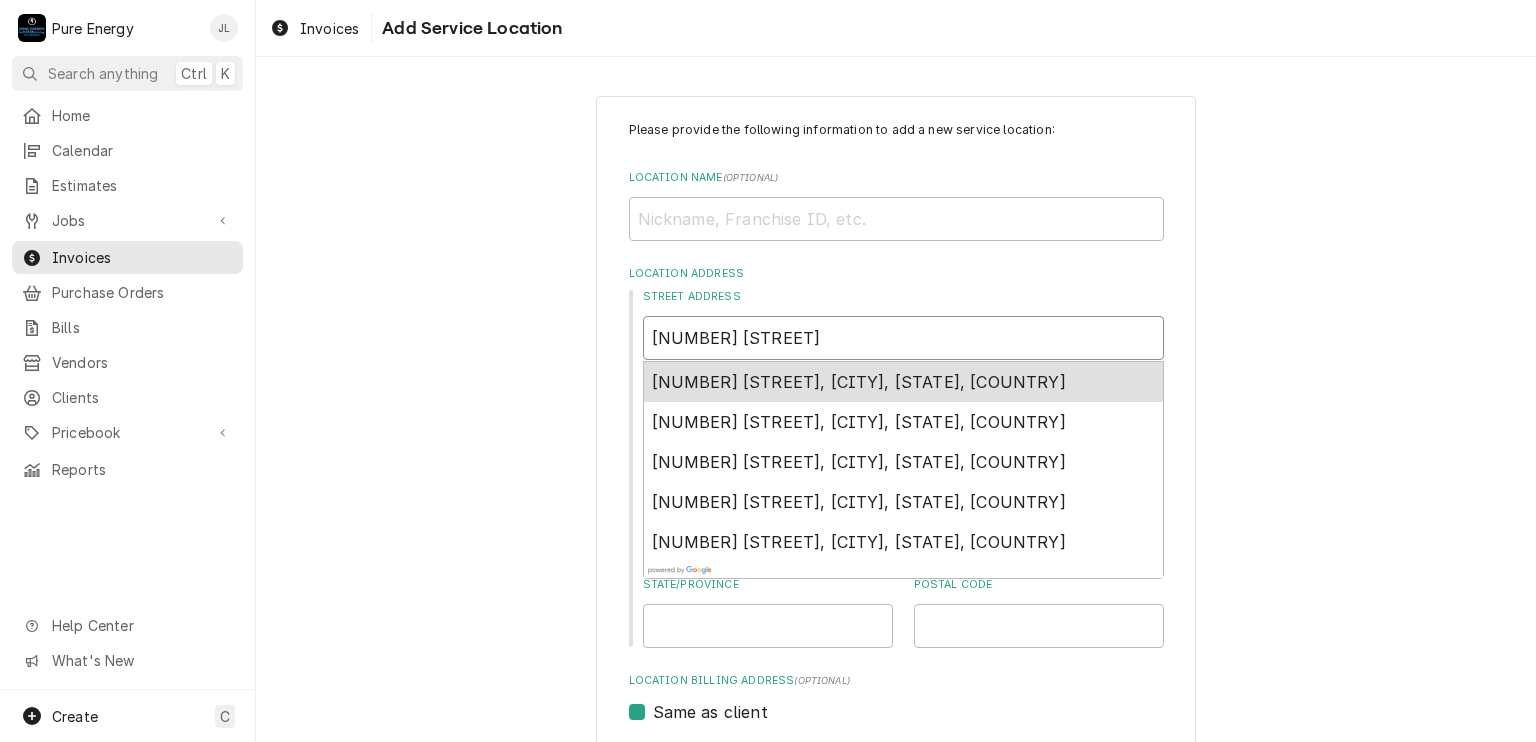type on "9339 Mussleman" 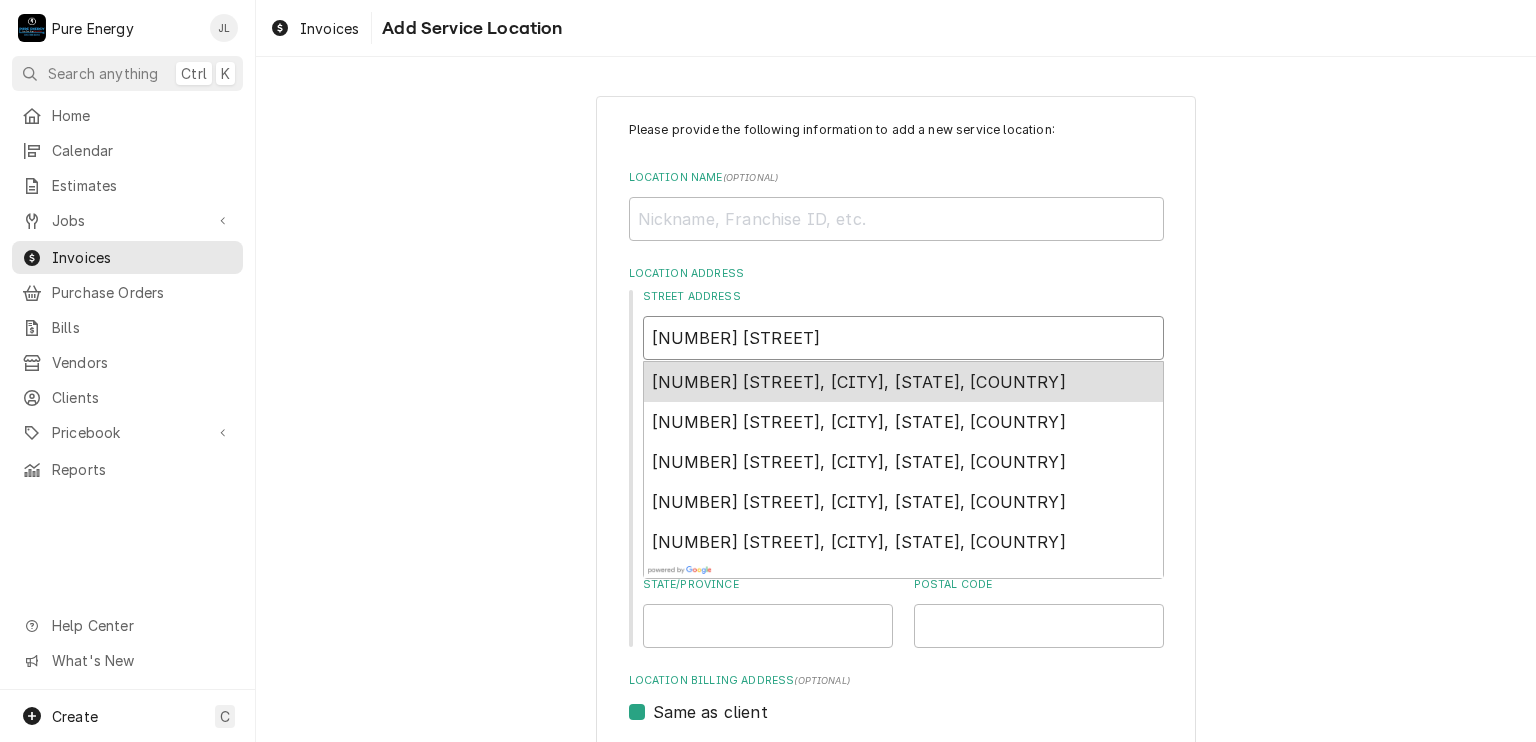 type on "x" 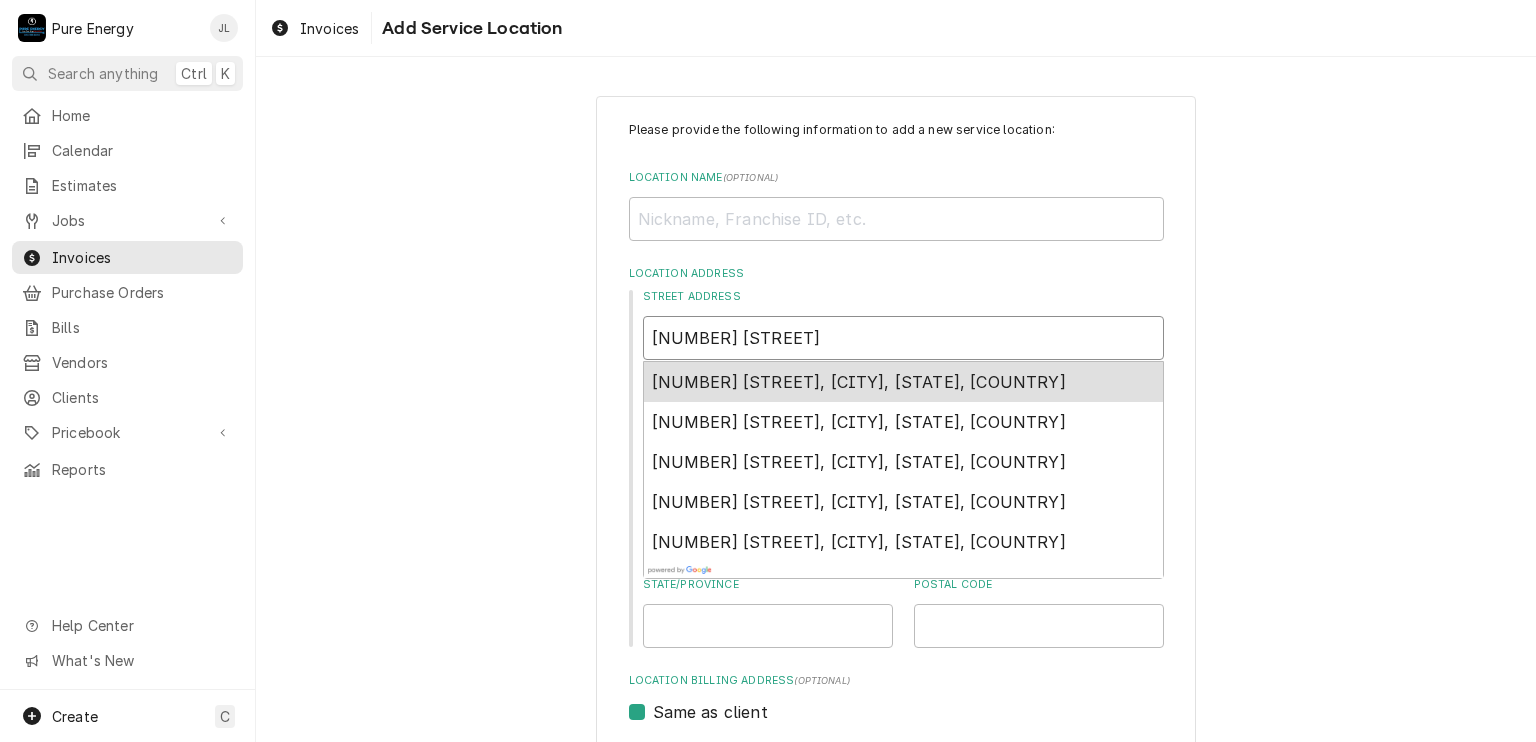 type on "9339 Mussleman" 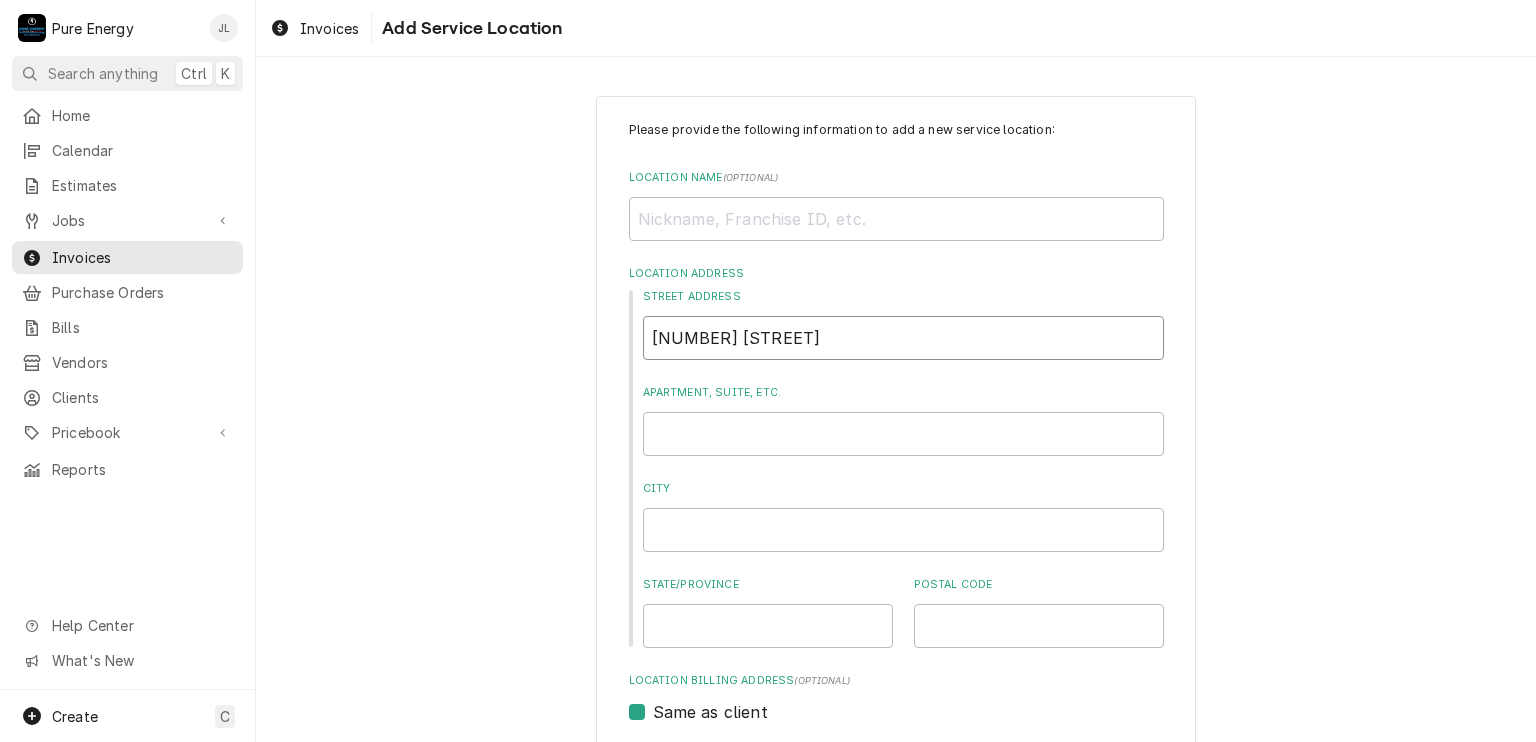 type on "x" 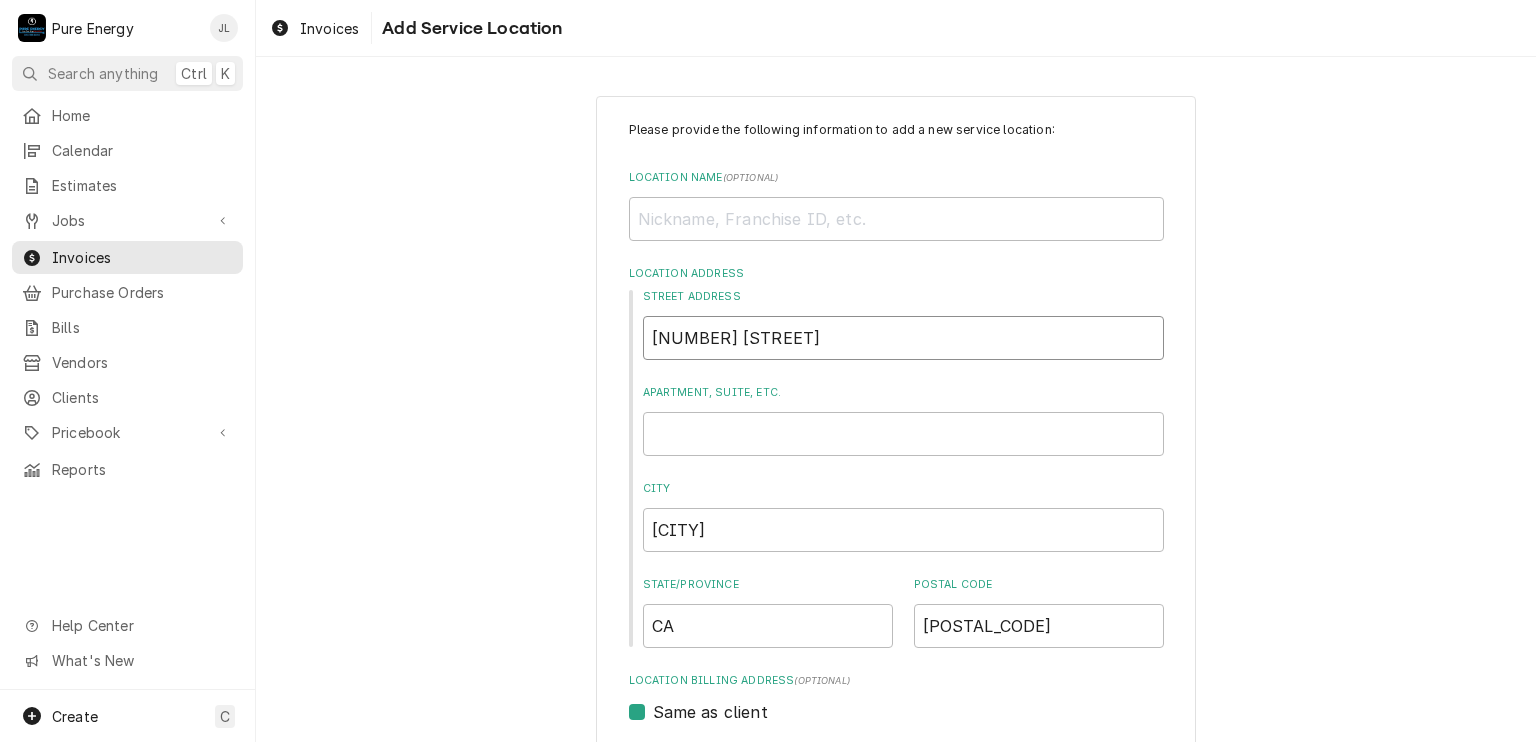 type on "9339 Musselman Dr" 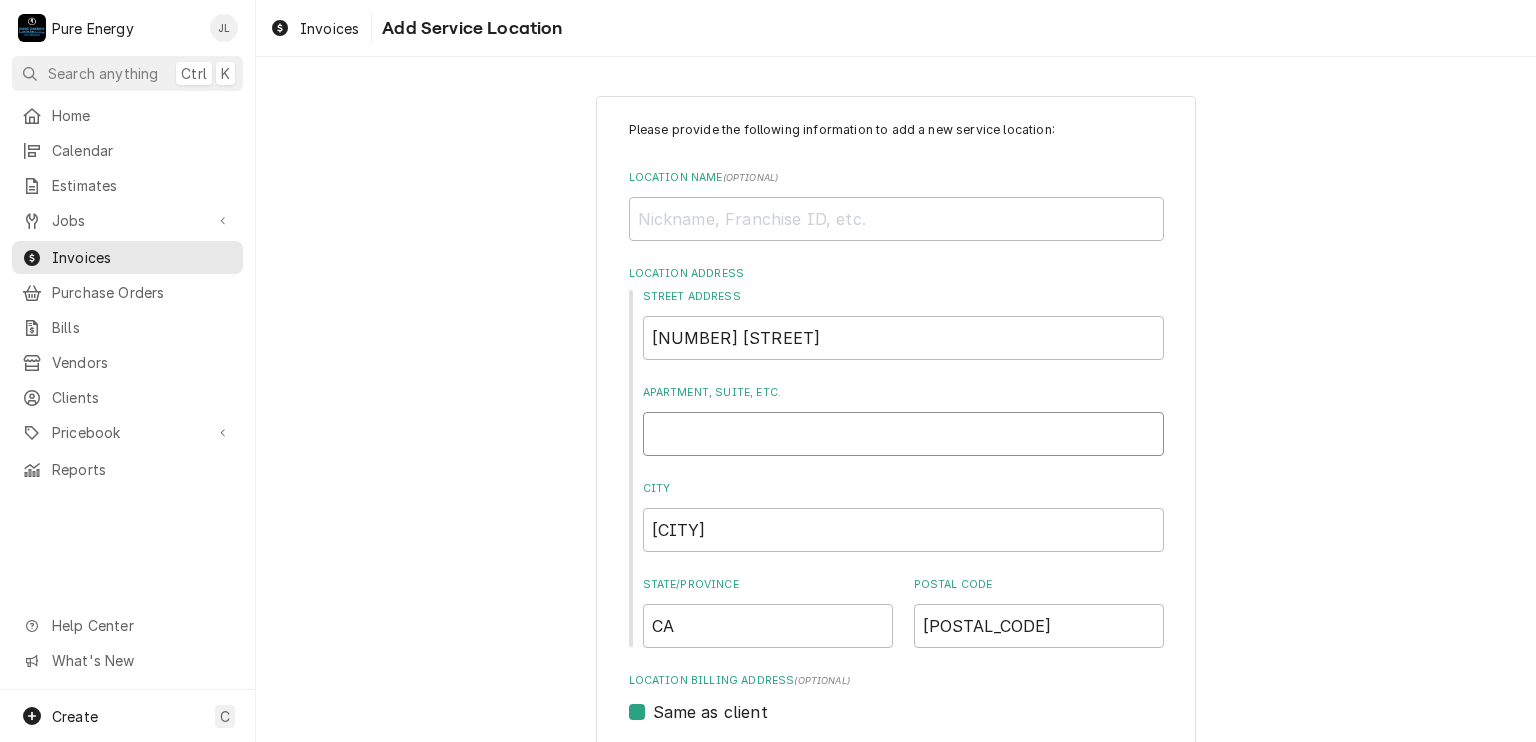 click on "Apartment, Suite, etc." at bounding box center (903, 434) 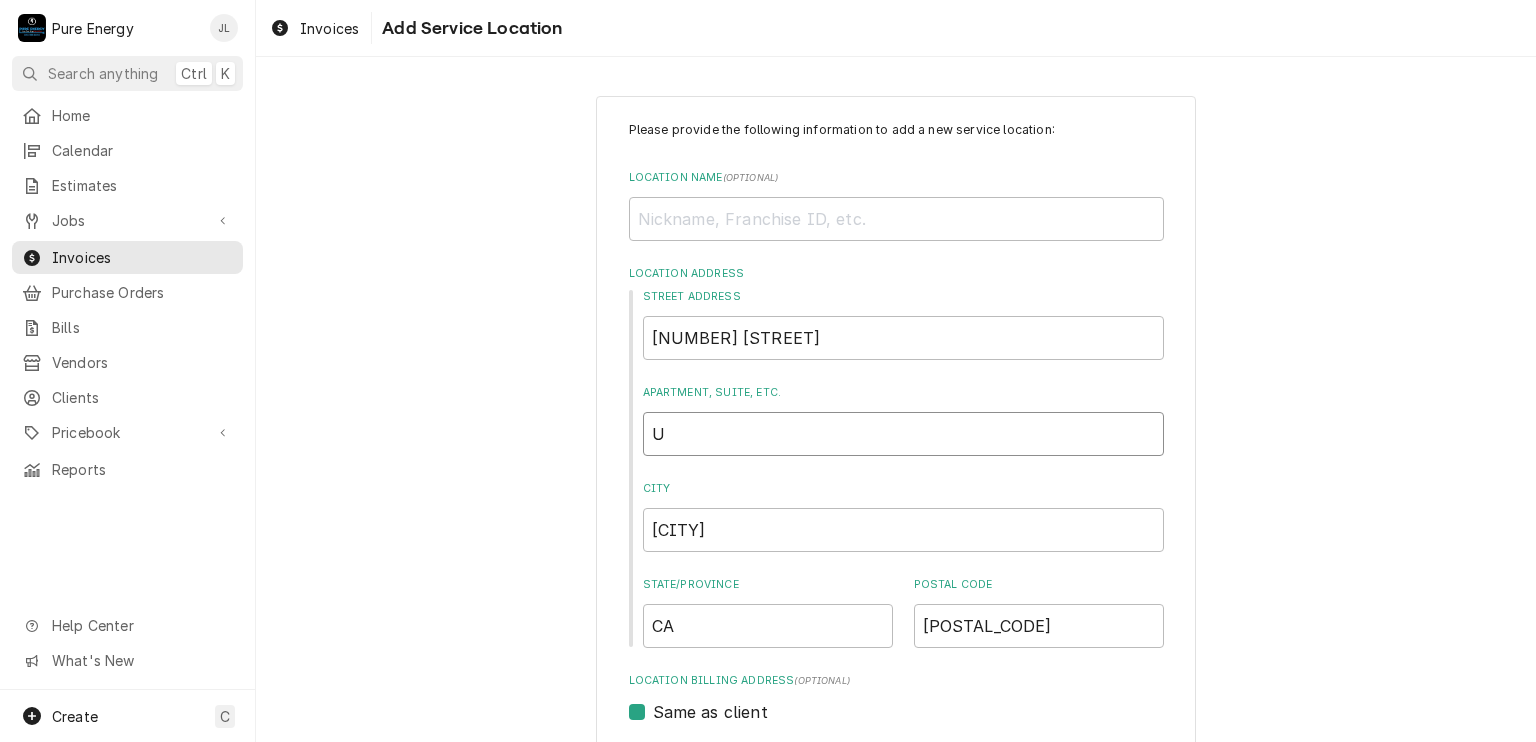 type on "x" 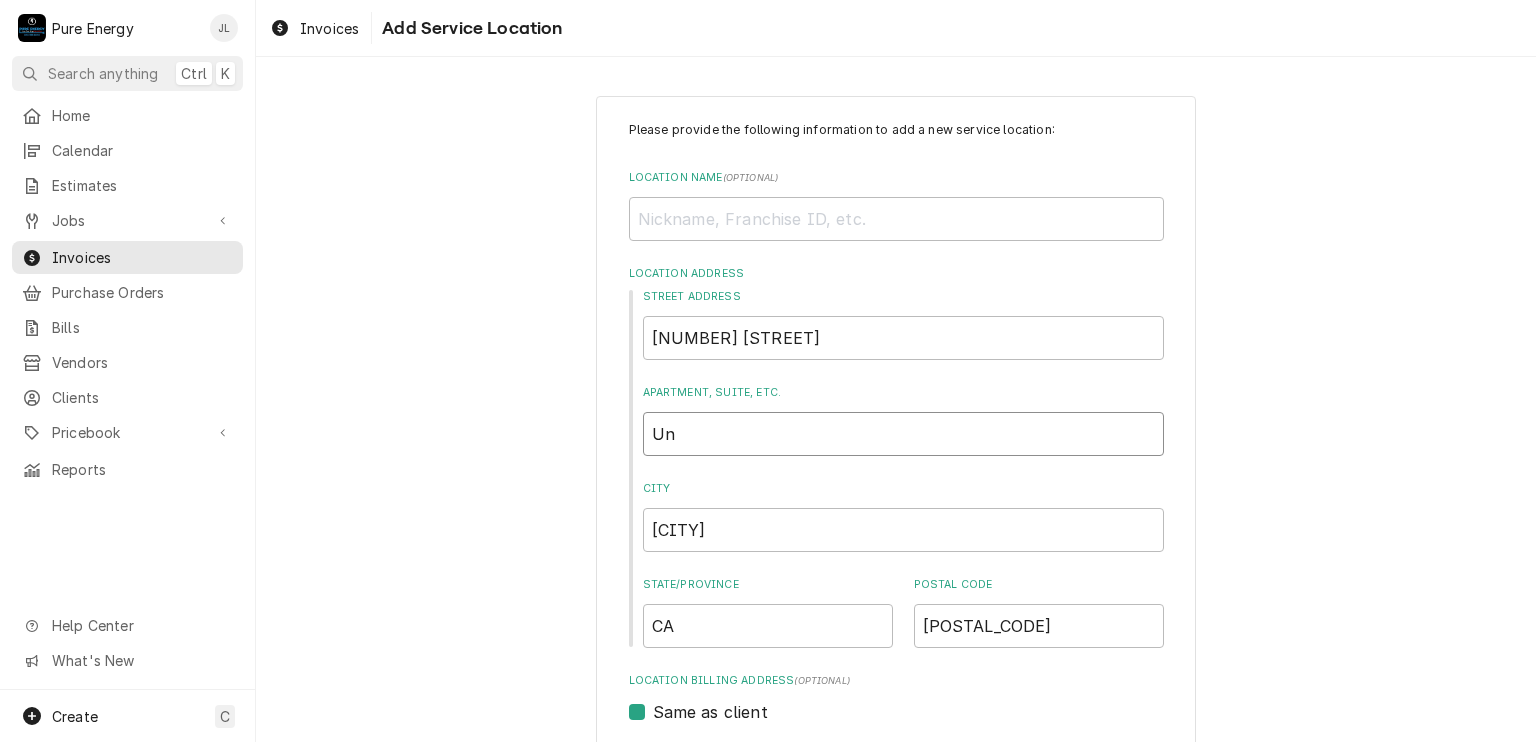 type on "x" 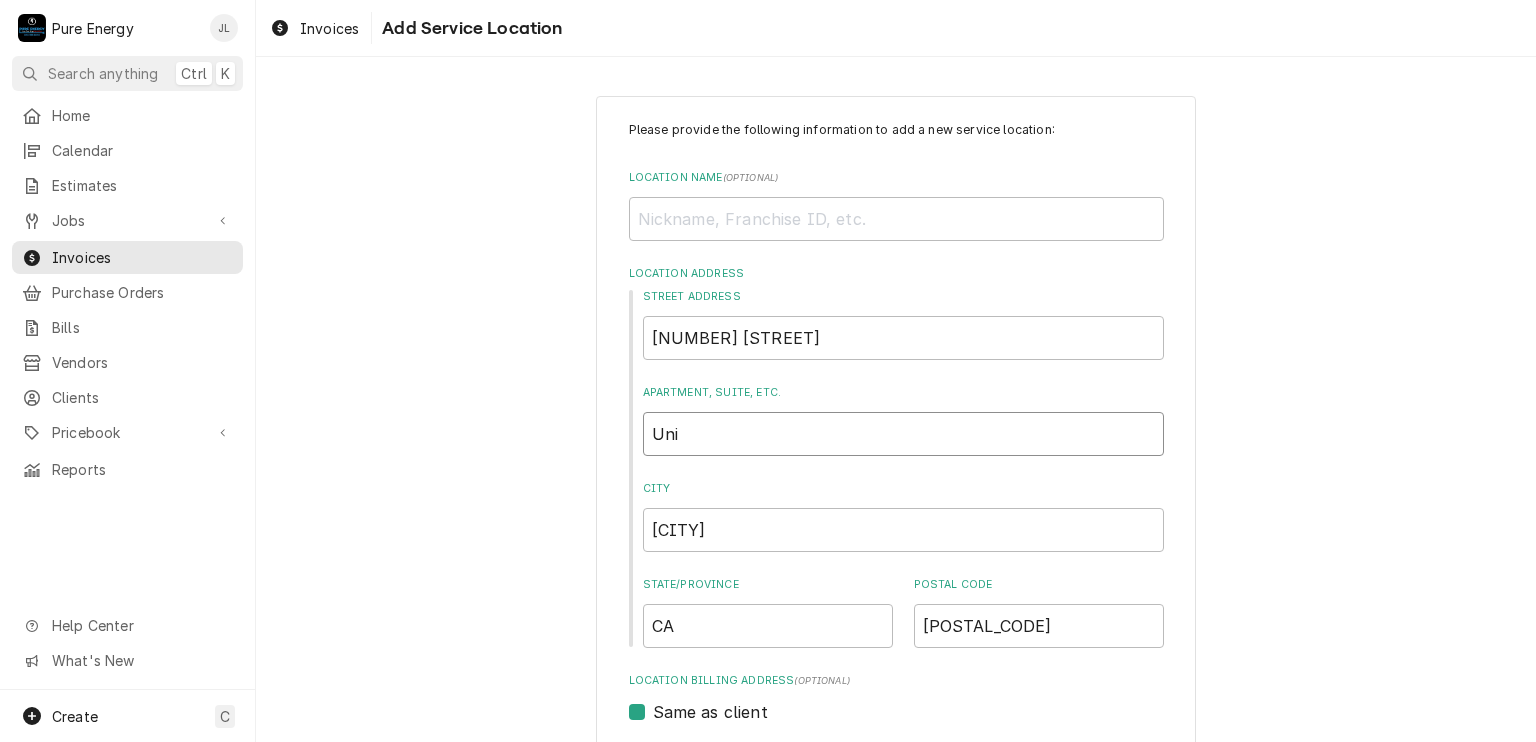 type on "x" 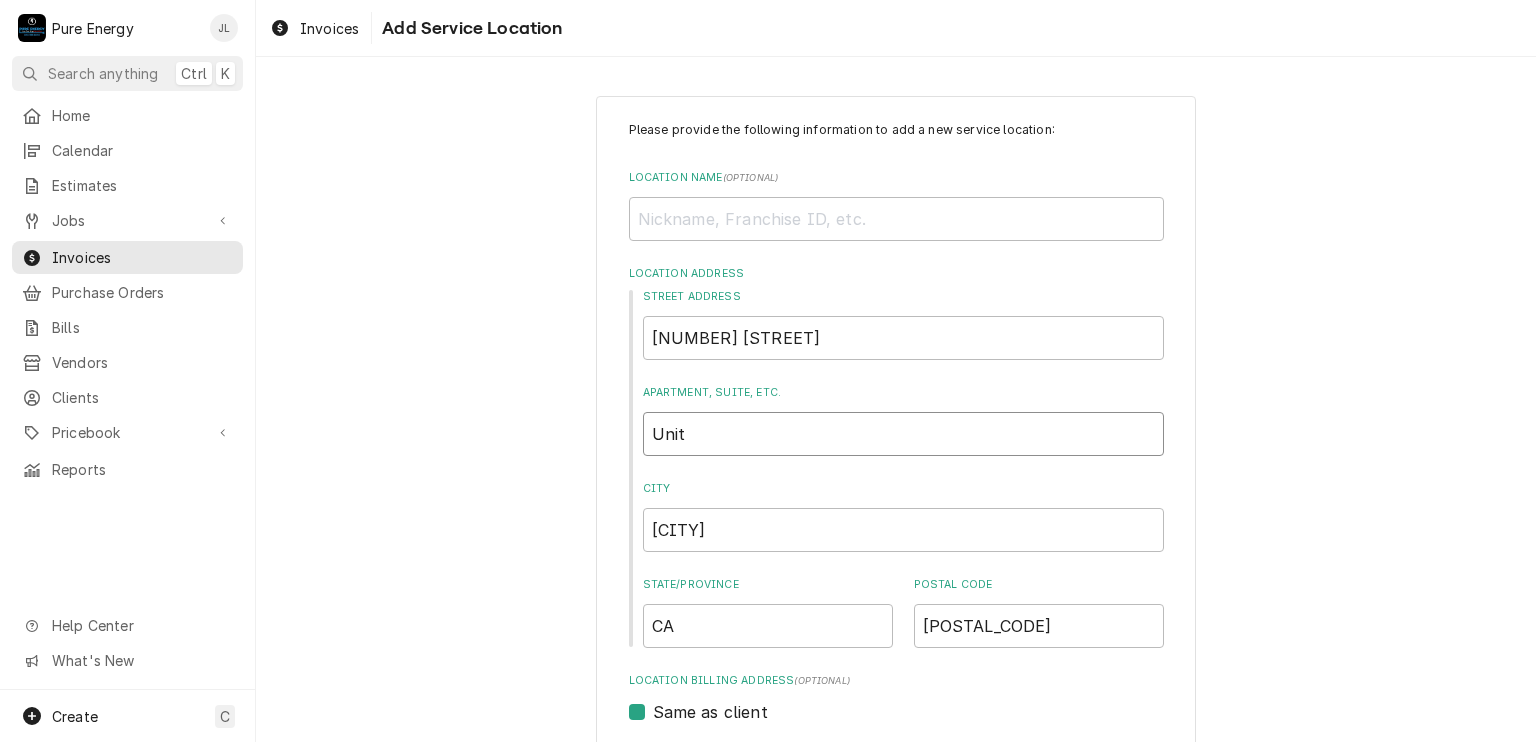 type on "x" 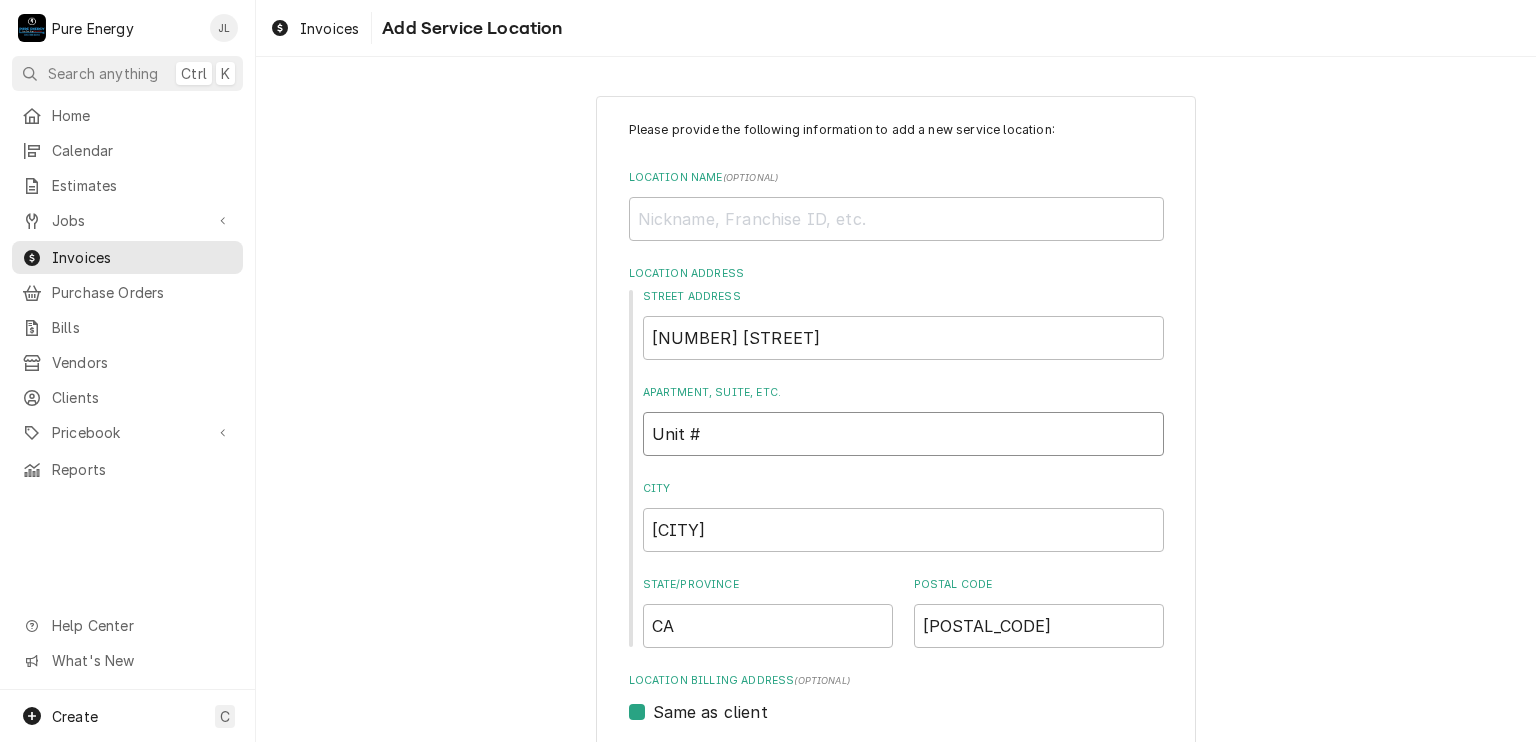type on "x" 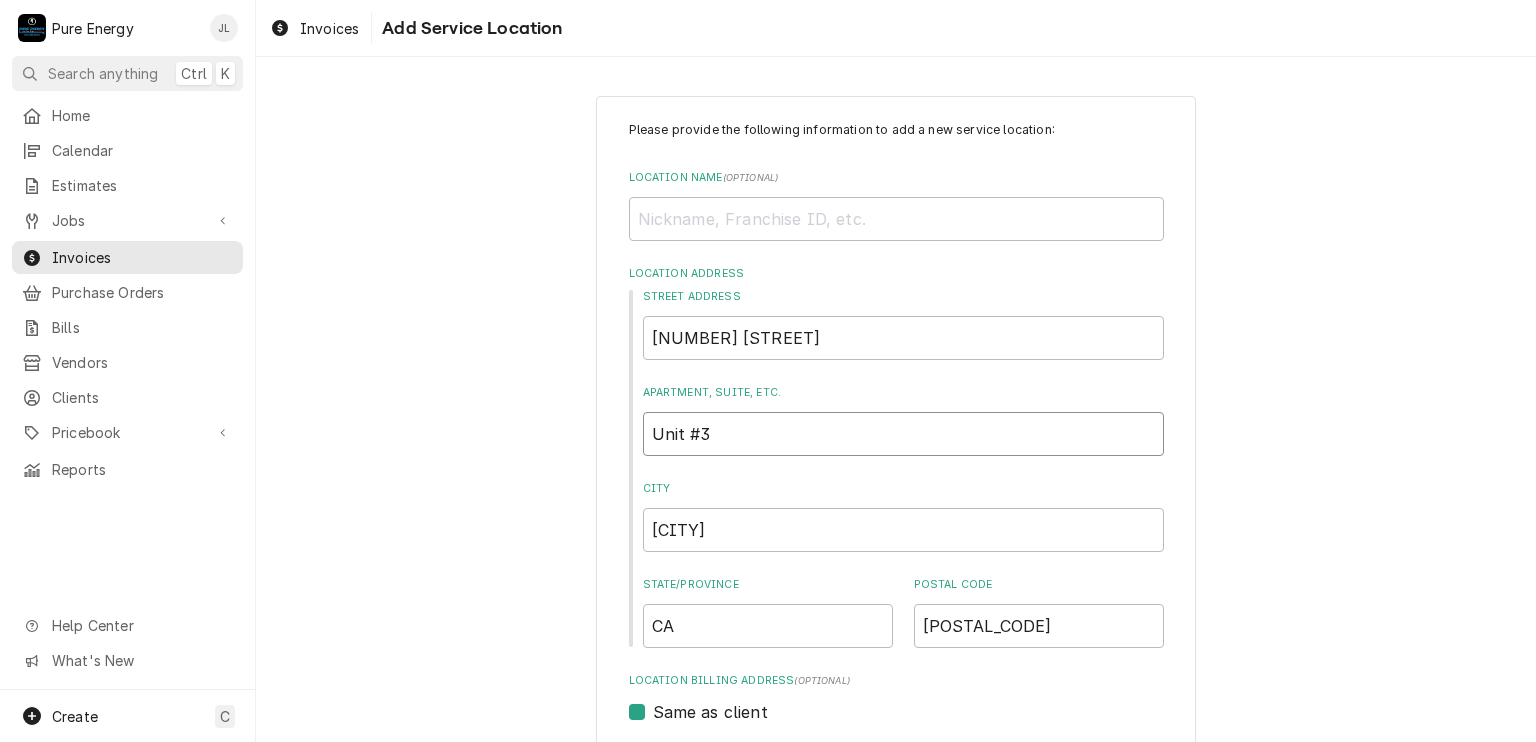 type on "x" 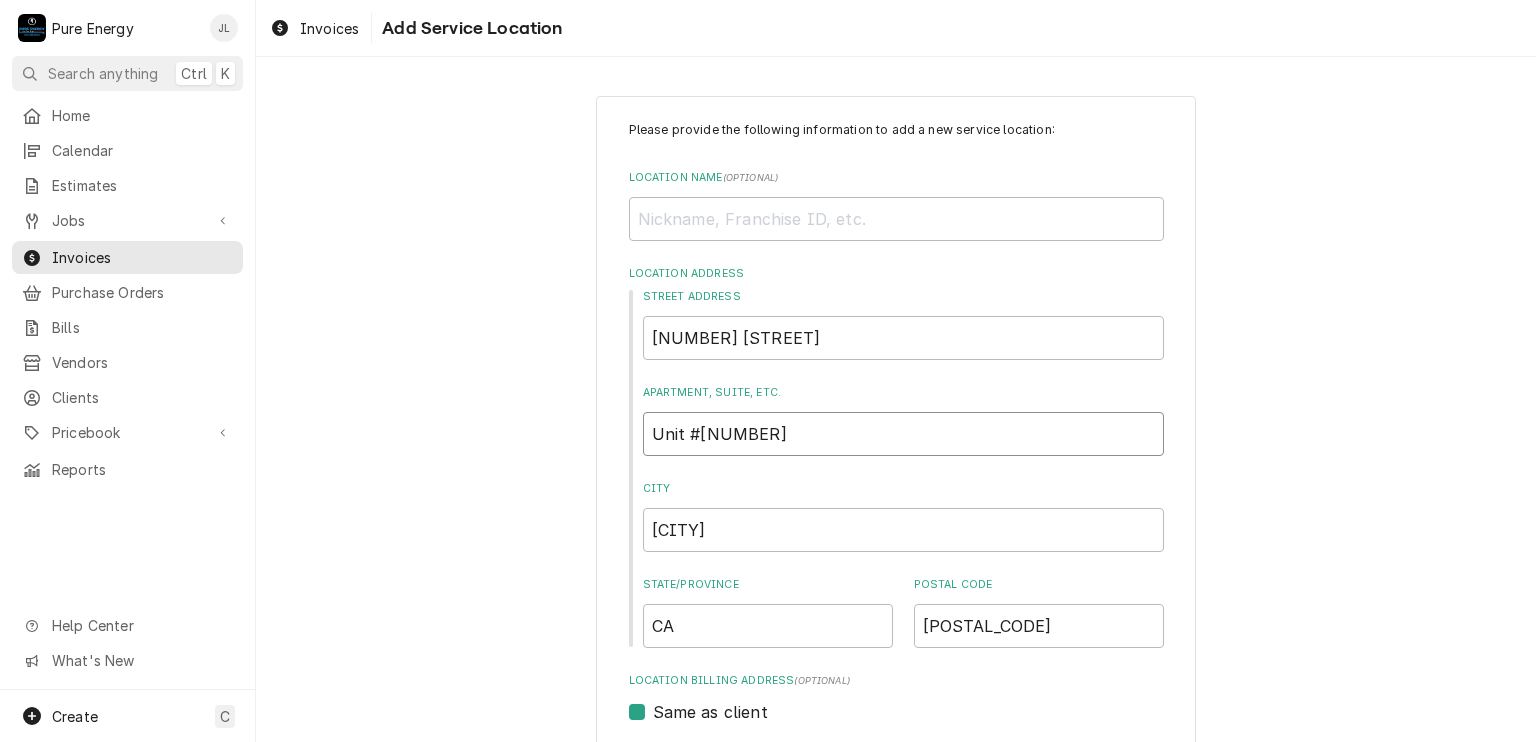 scroll, scrollTop: 410, scrollLeft: 0, axis: vertical 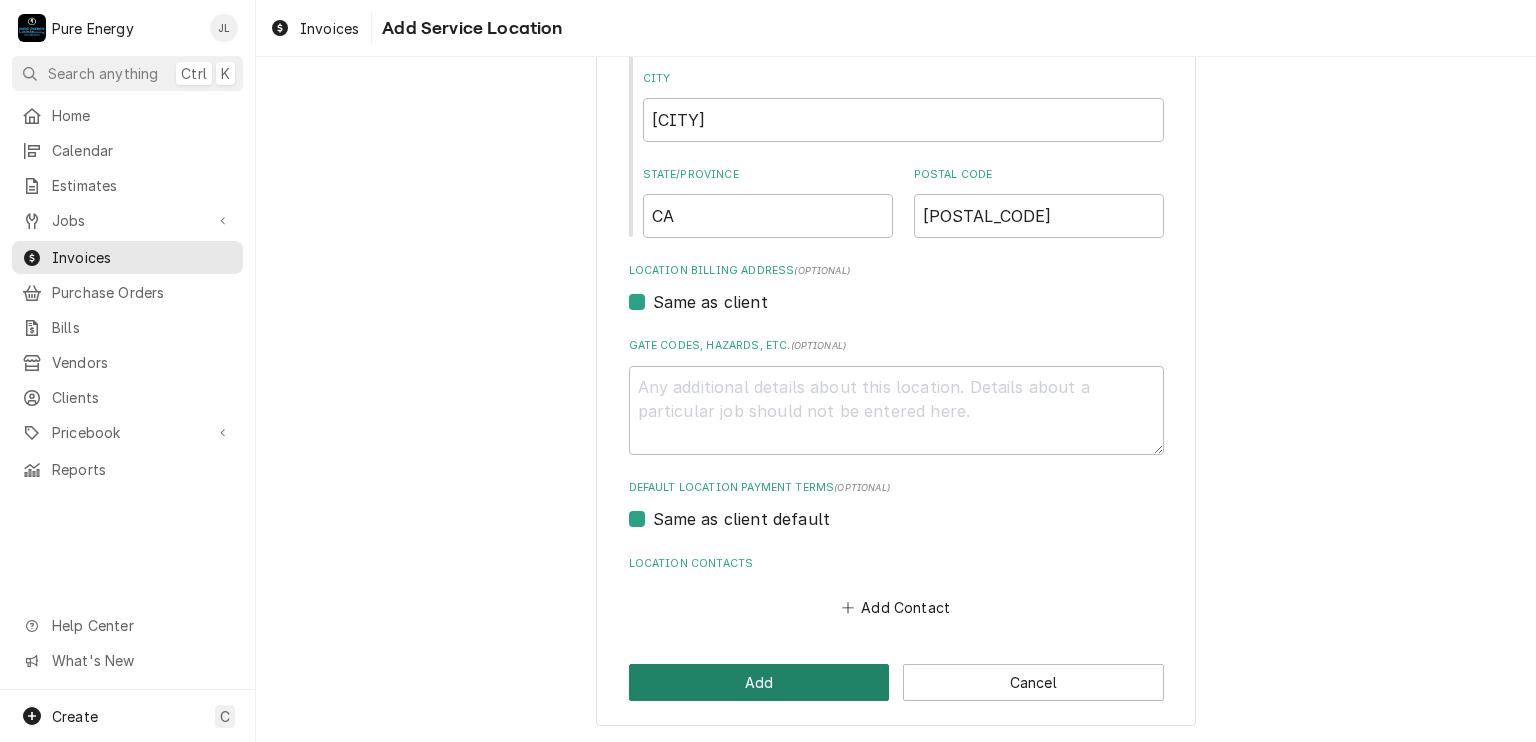 type on "Unit #34" 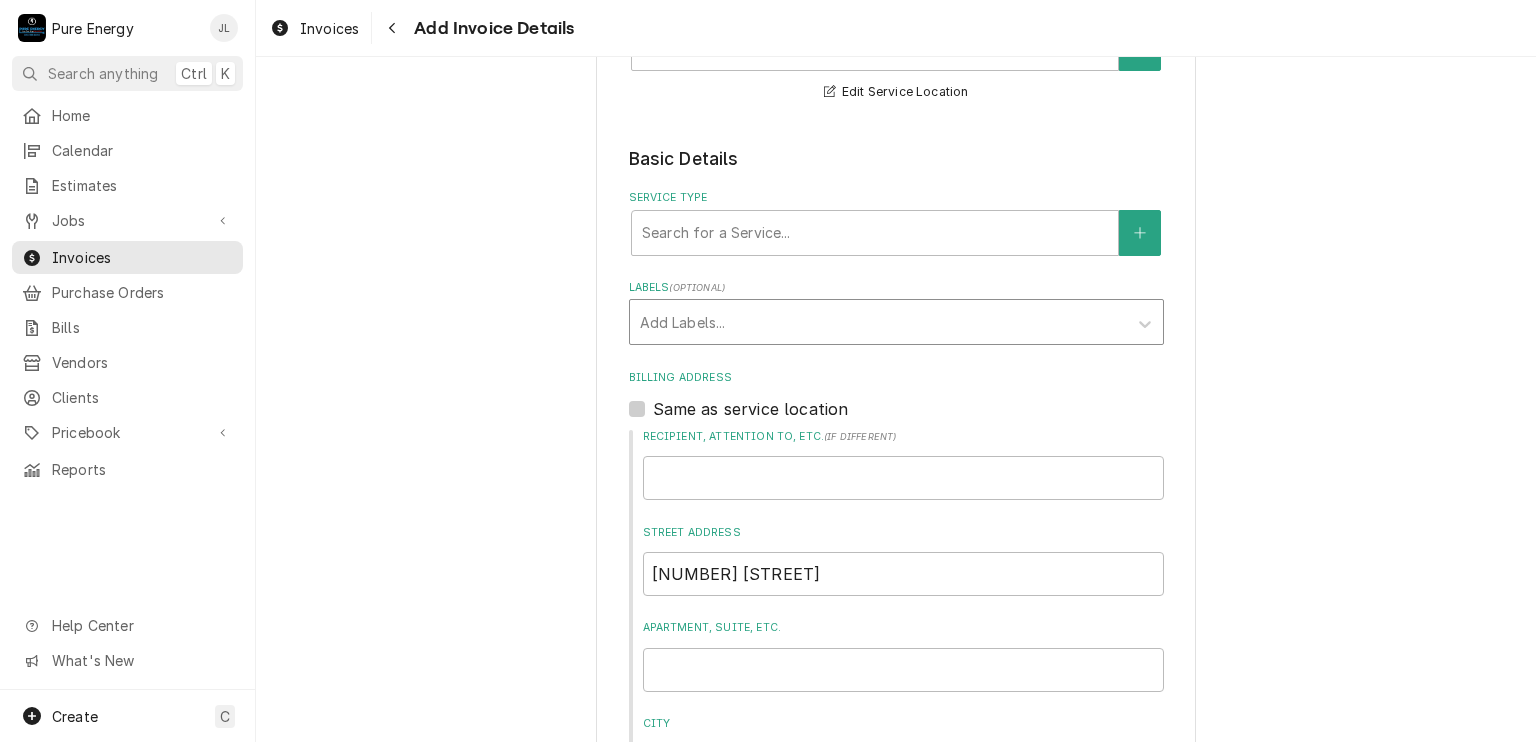 scroll, scrollTop: 300, scrollLeft: 0, axis: vertical 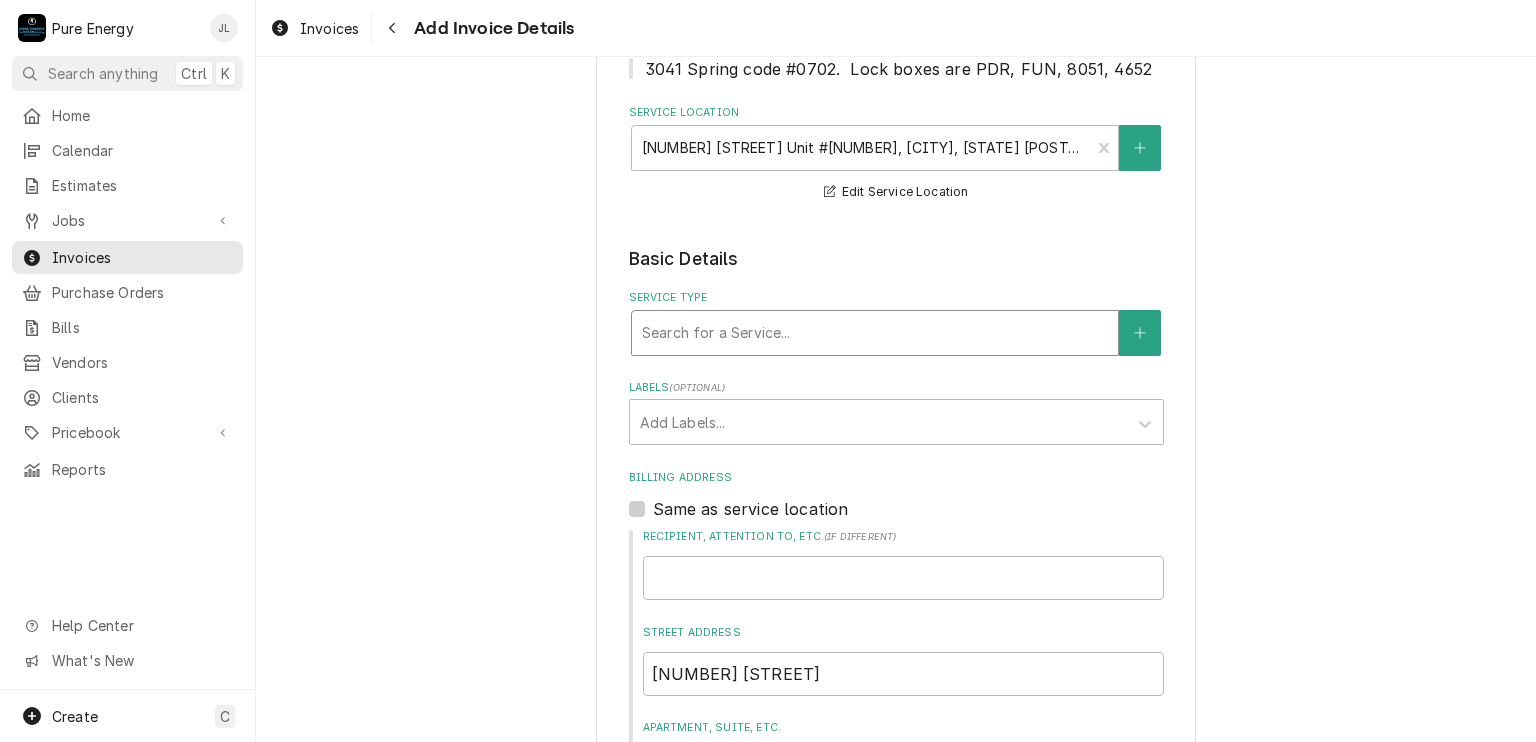 click at bounding box center (875, 333) 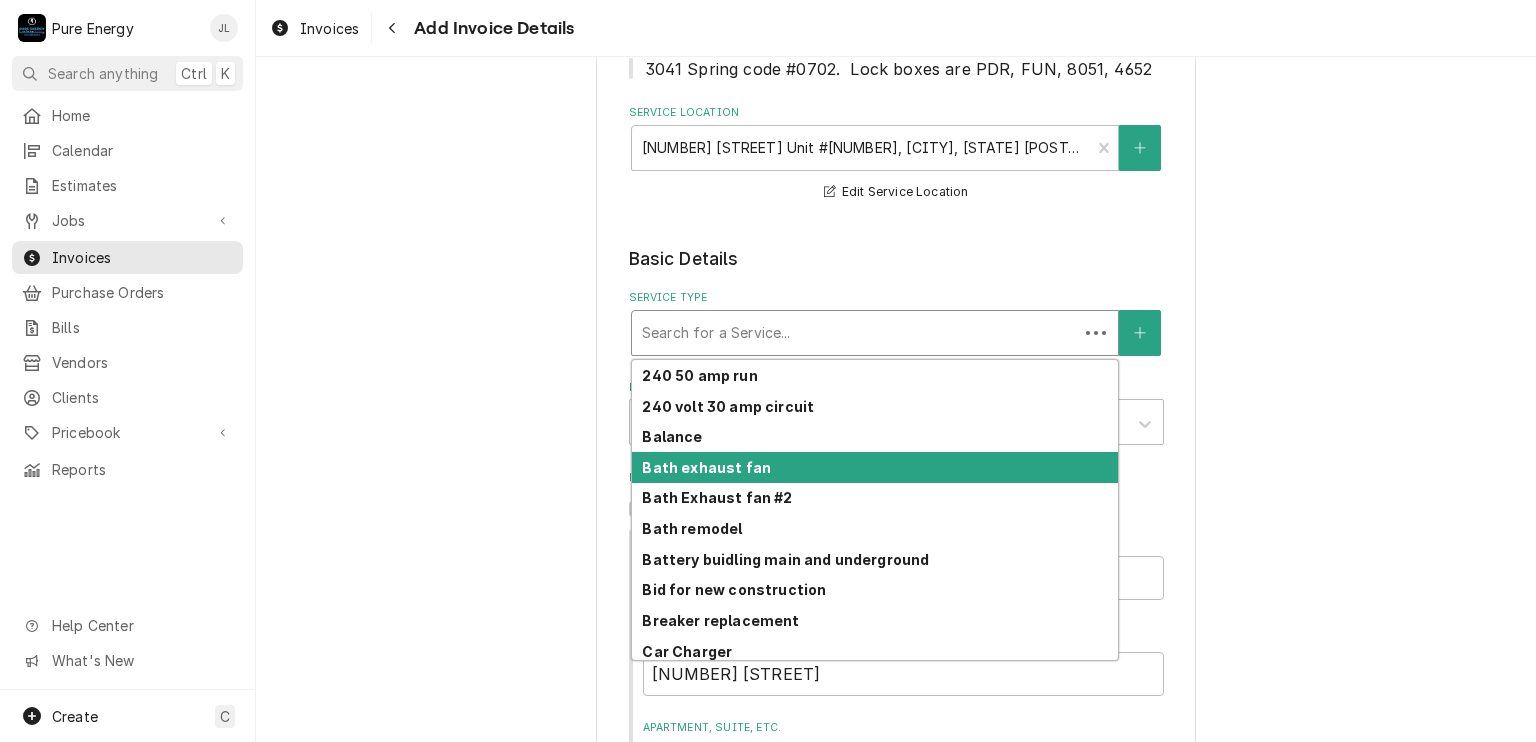 scroll, scrollTop: 6, scrollLeft: 0, axis: vertical 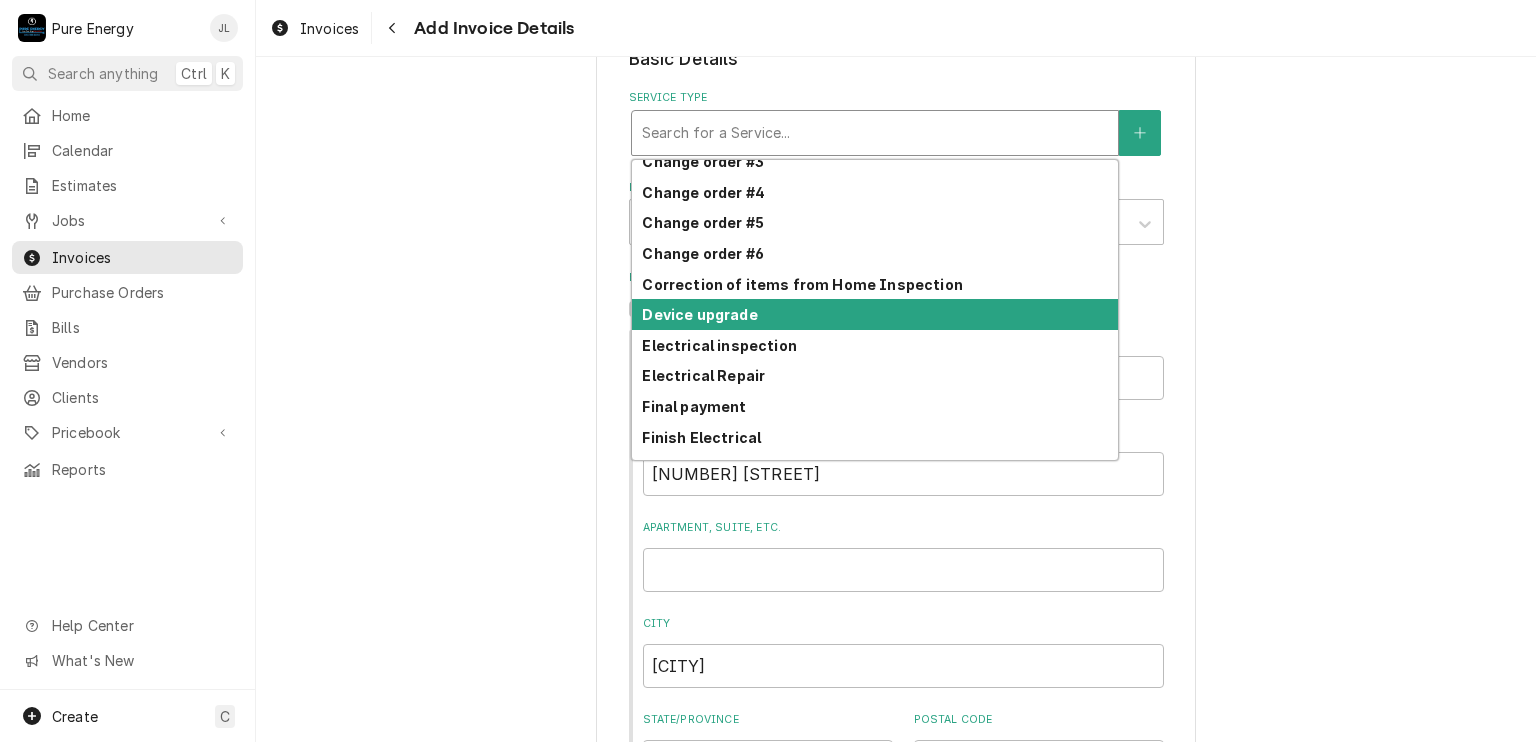 click on "Device upgrade" at bounding box center [875, 314] 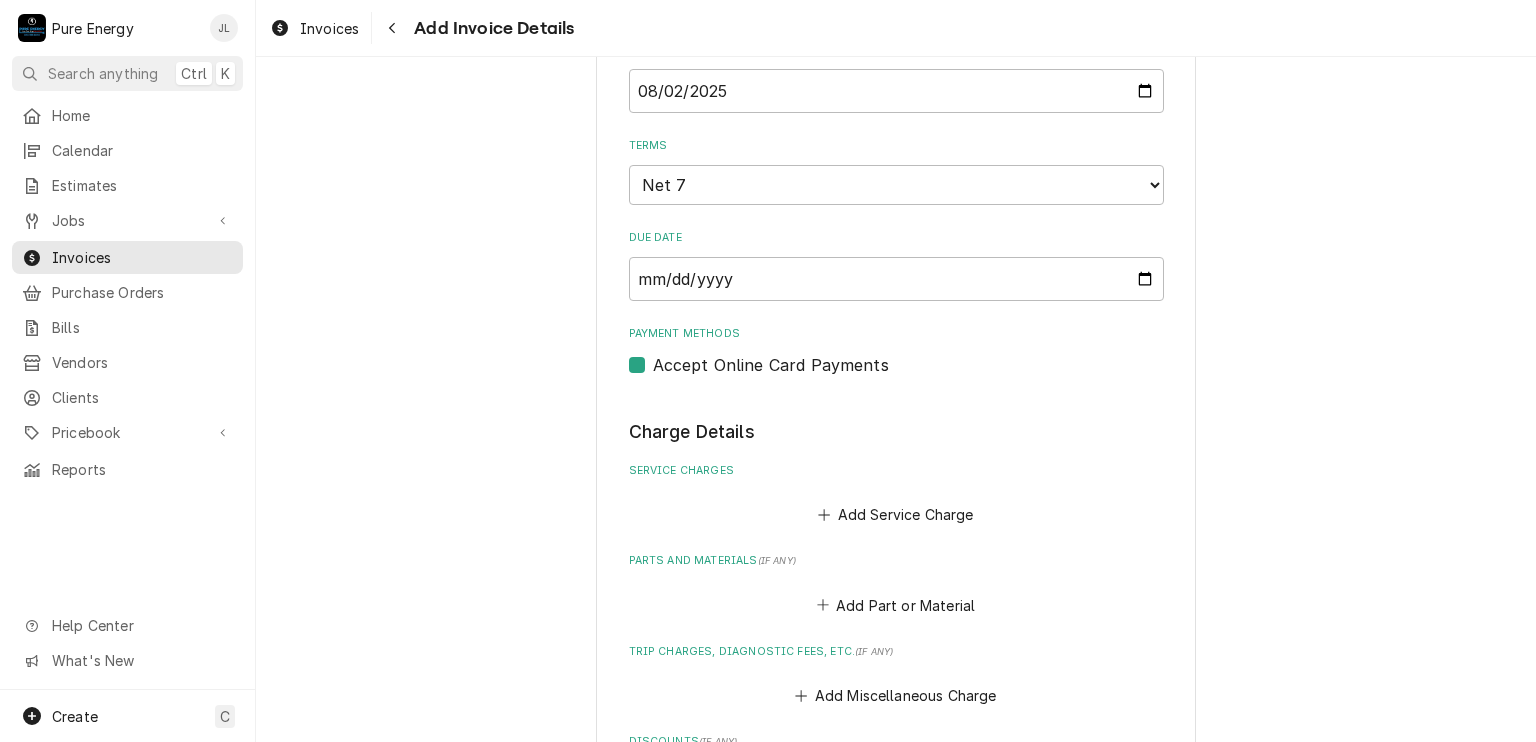 scroll, scrollTop: 1500, scrollLeft: 0, axis: vertical 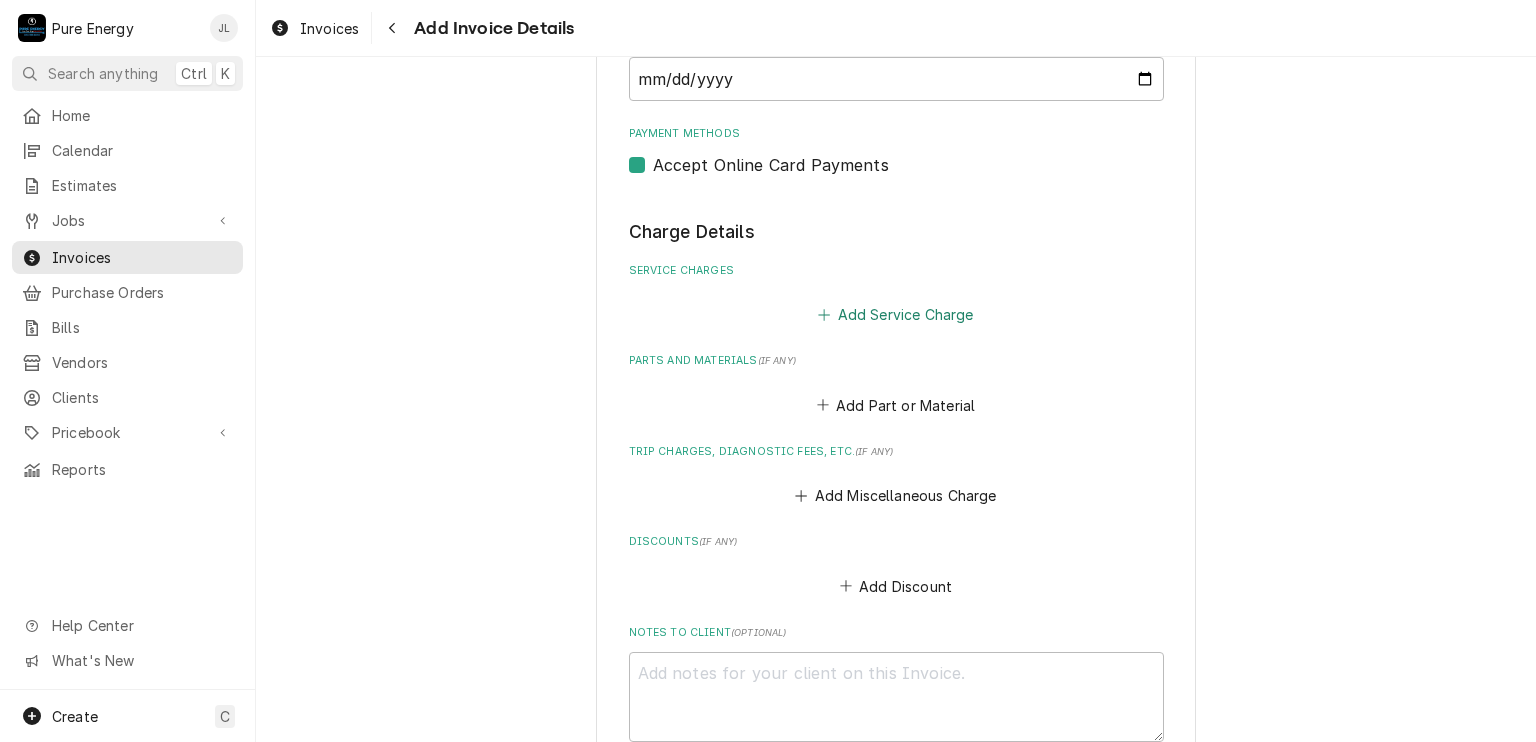 click on "Add Service Charge" at bounding box center [896, 315] 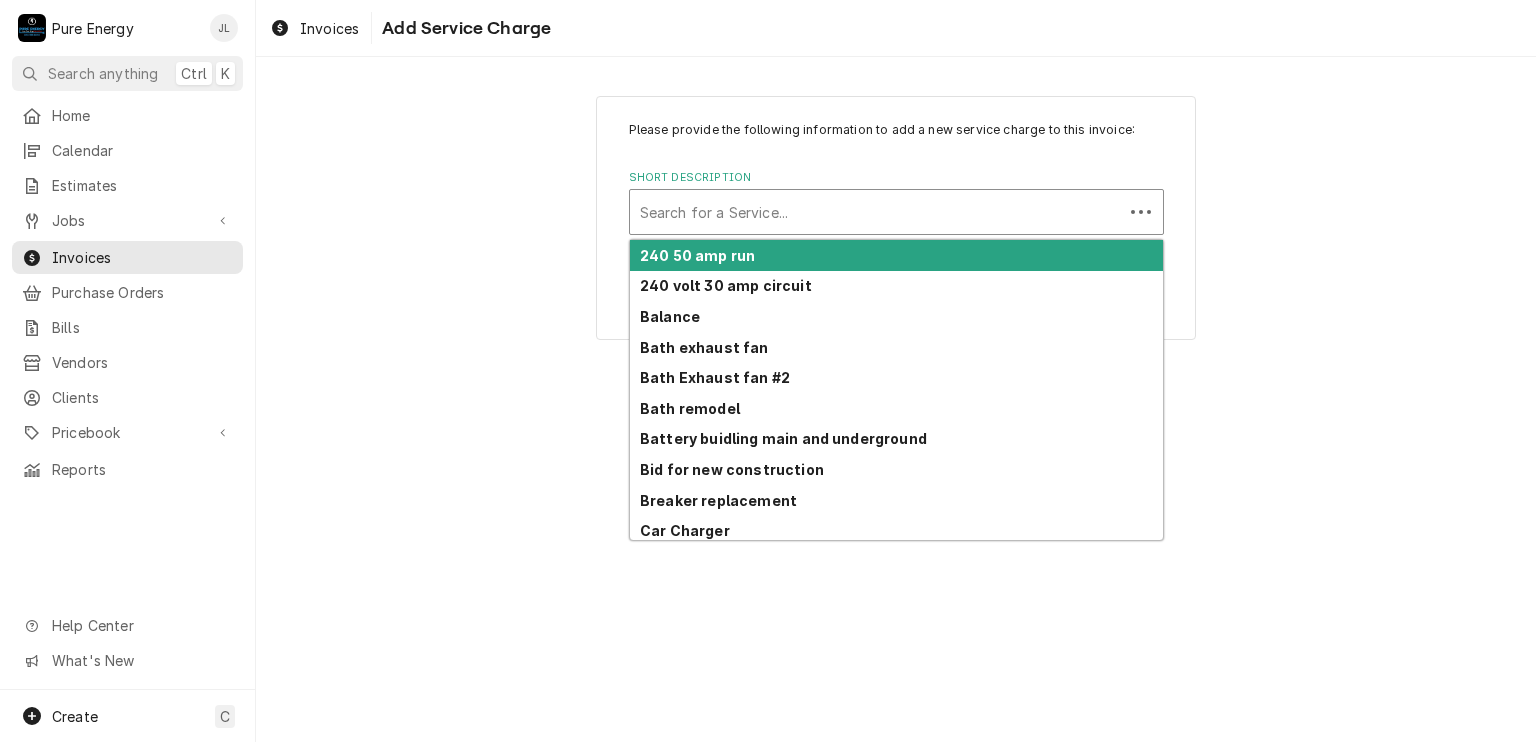 click at bounding box center (876, 212) 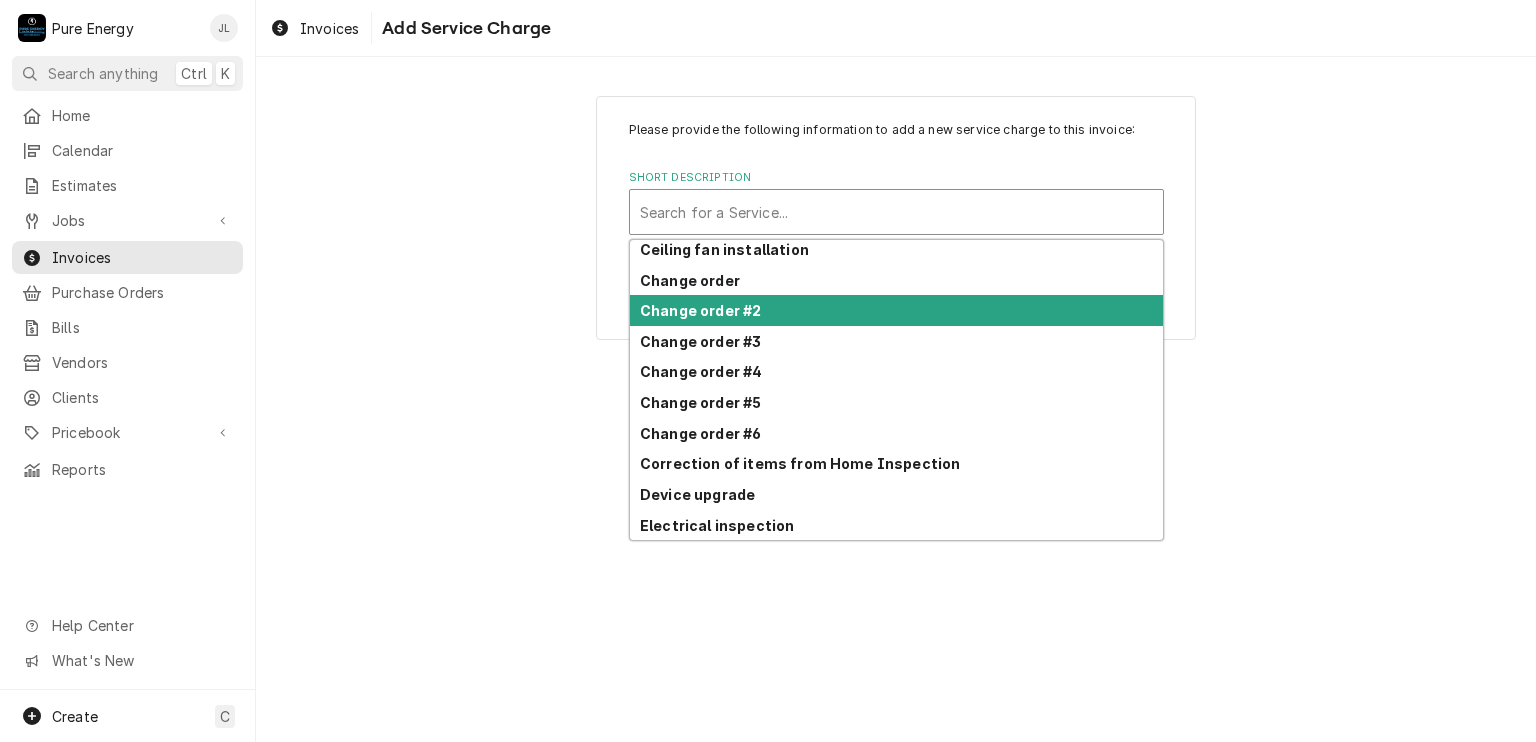 scroll, scrollTop: 312, scrollLeft: 0, axis: vertical 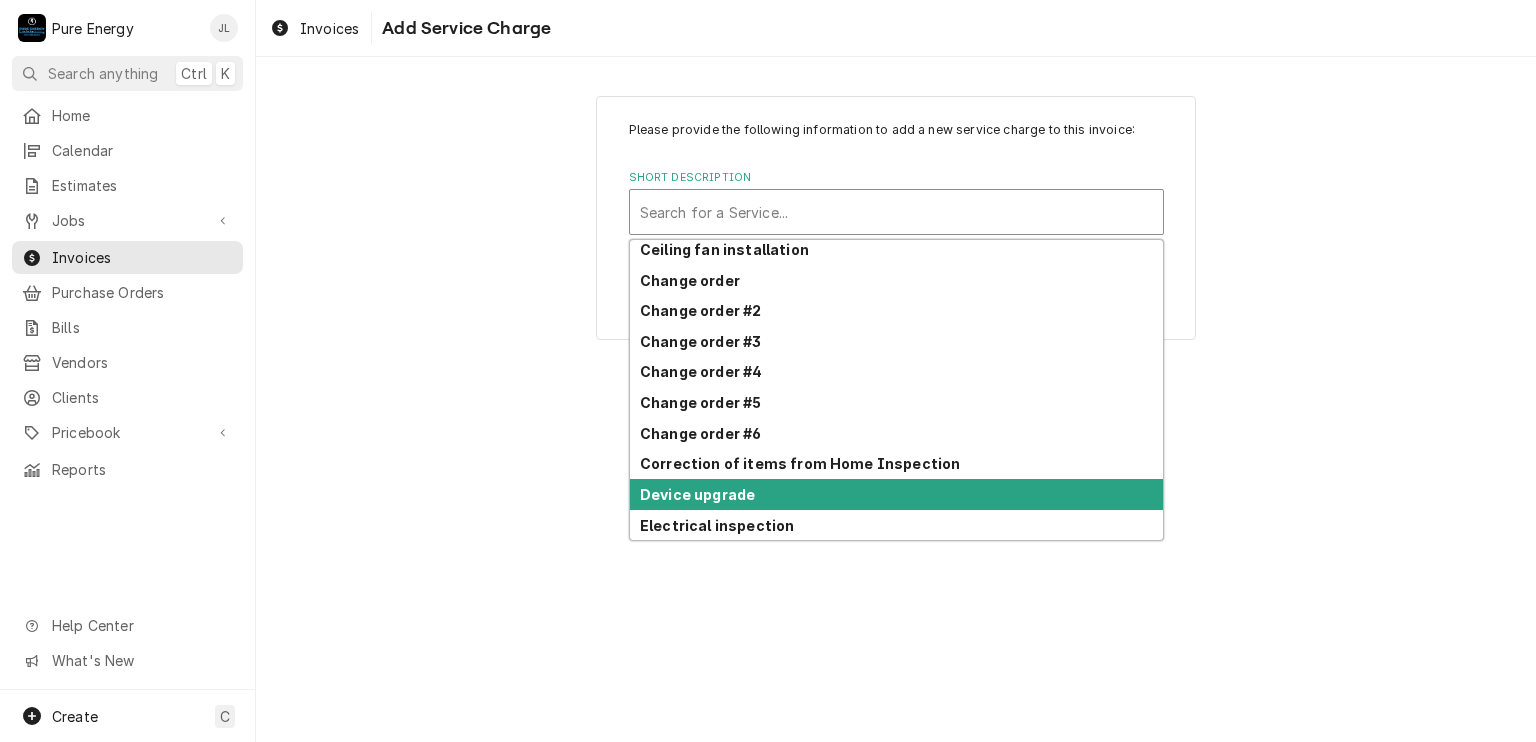 click on "Device upgrade" at bounding box center (896, 494) 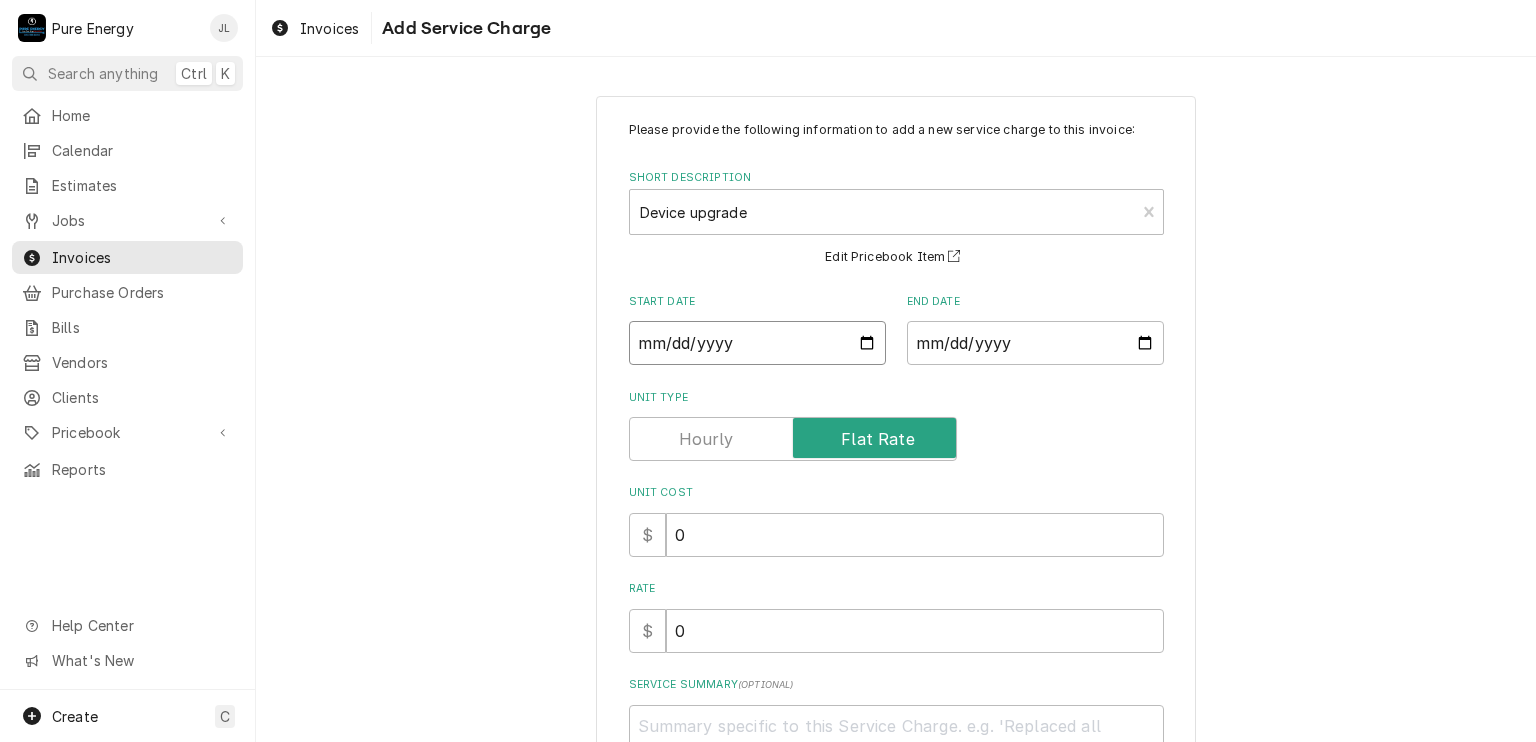 click on "Start Date" at bounding box center [757, 343] 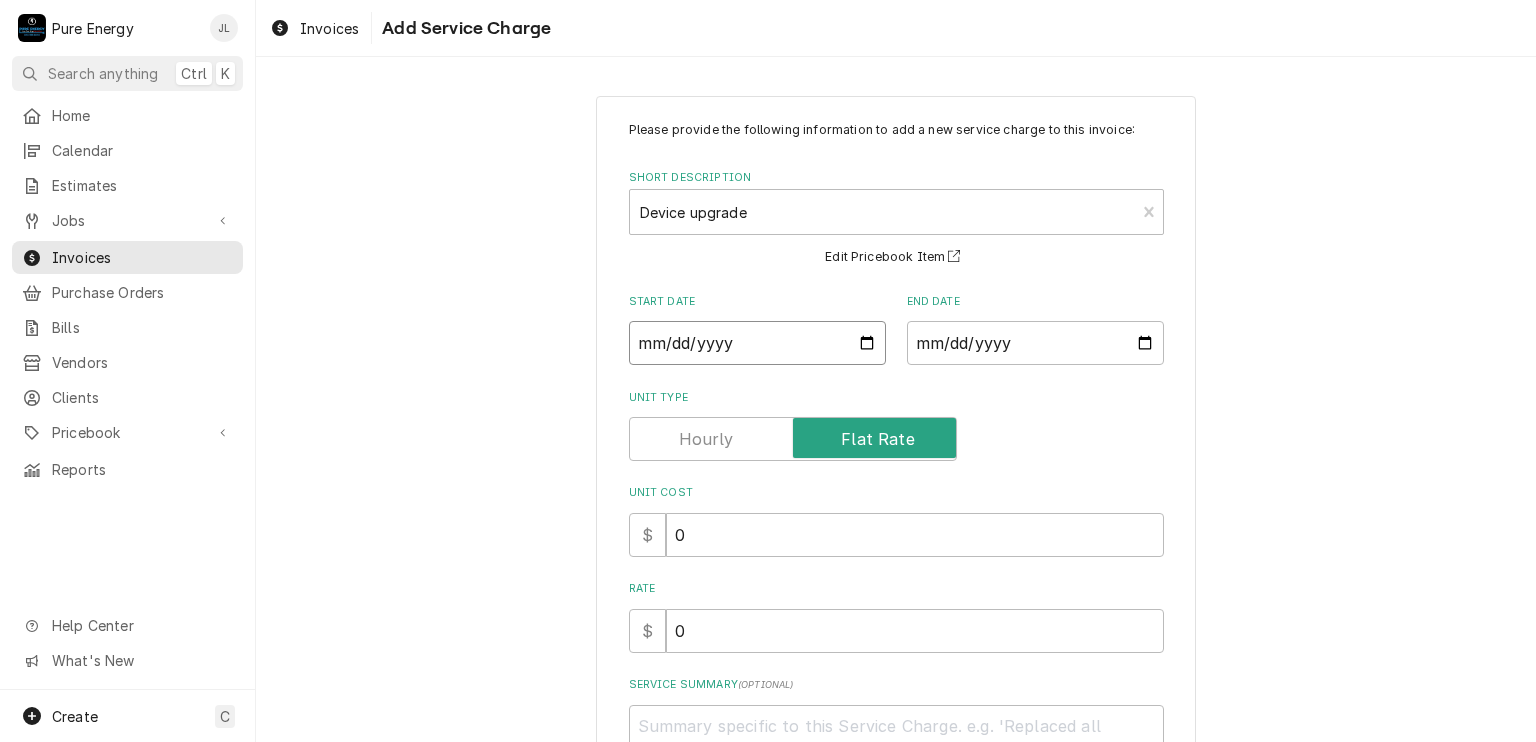 type on "x" 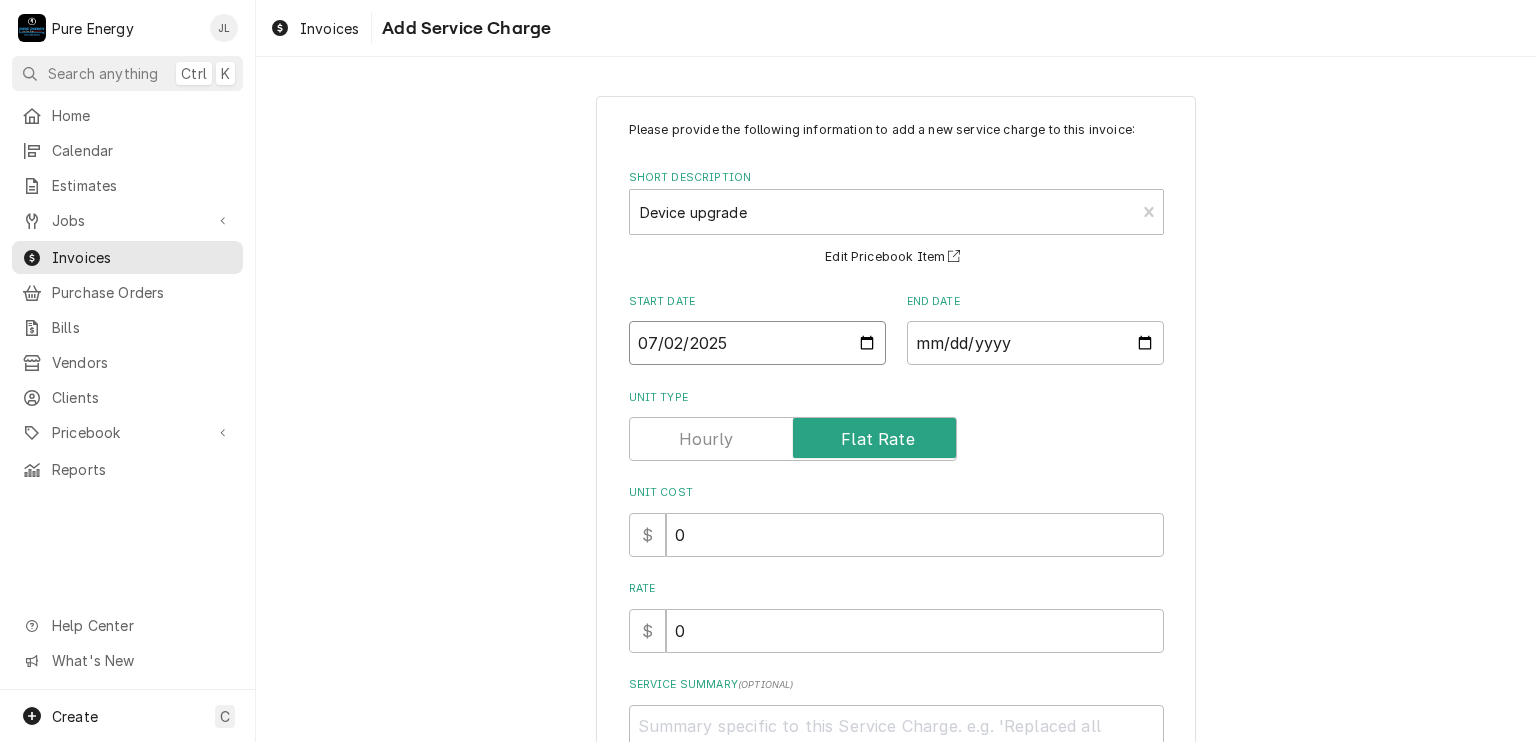 type on "2025-07-24" 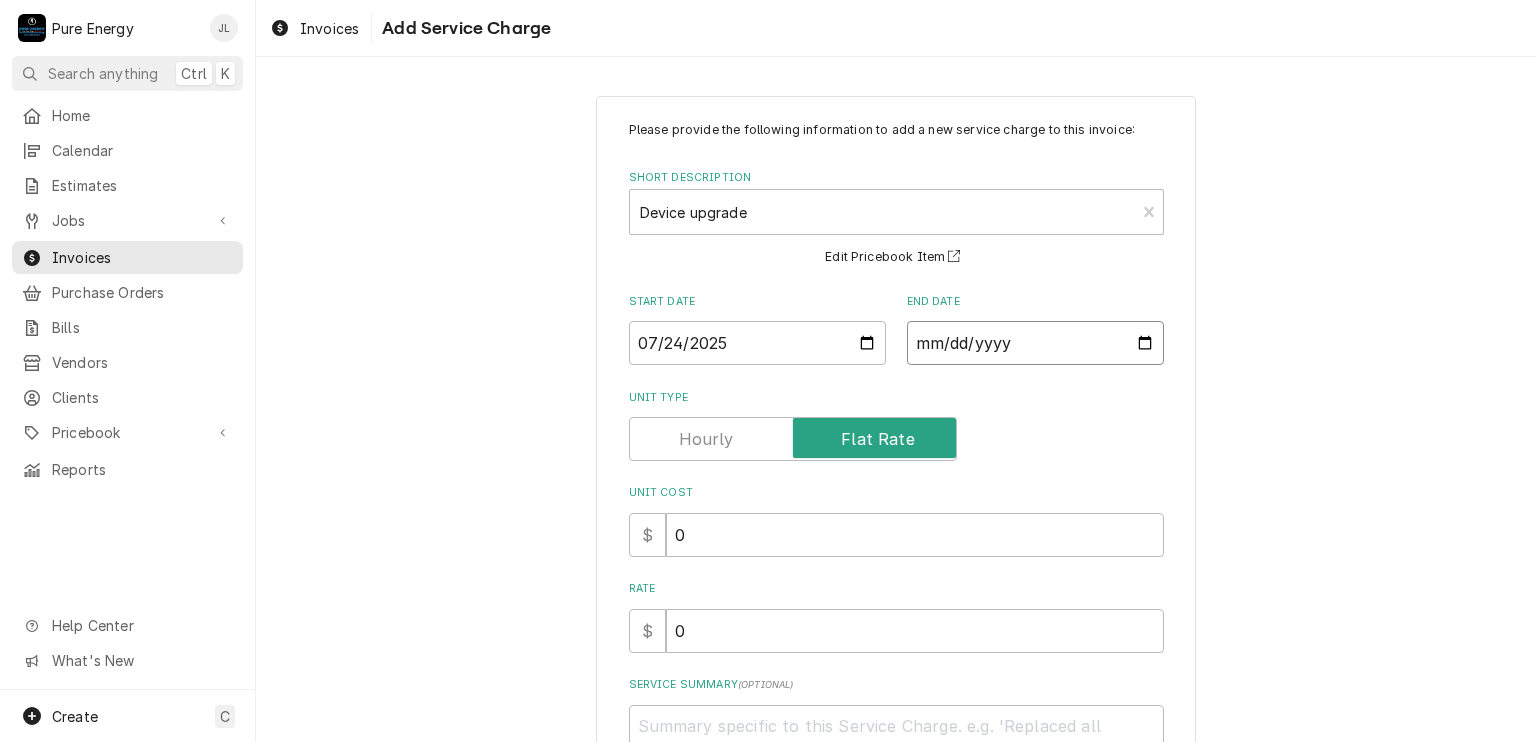click on "End Date" at bounding box center (1035, 343) 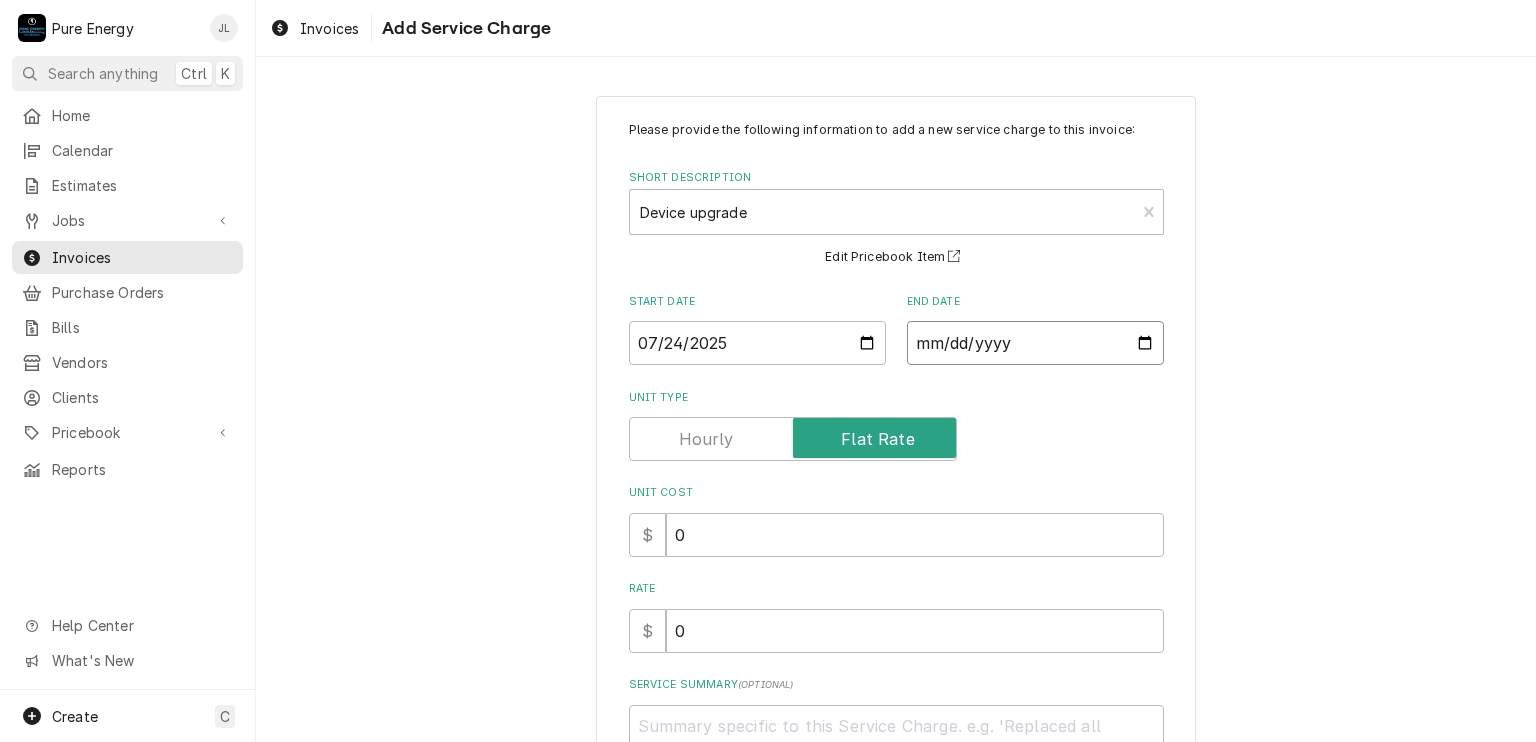 type on "x" 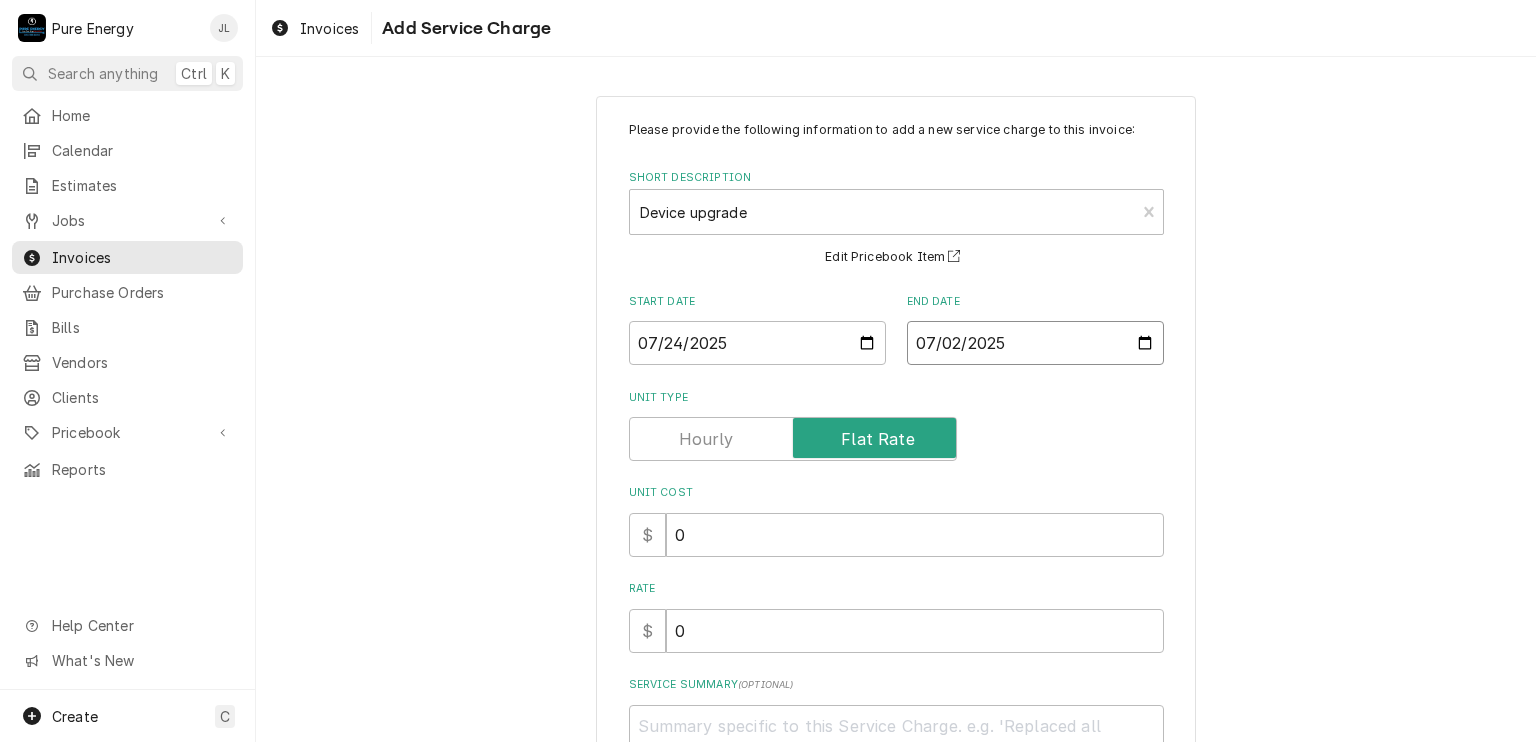 type on "x" 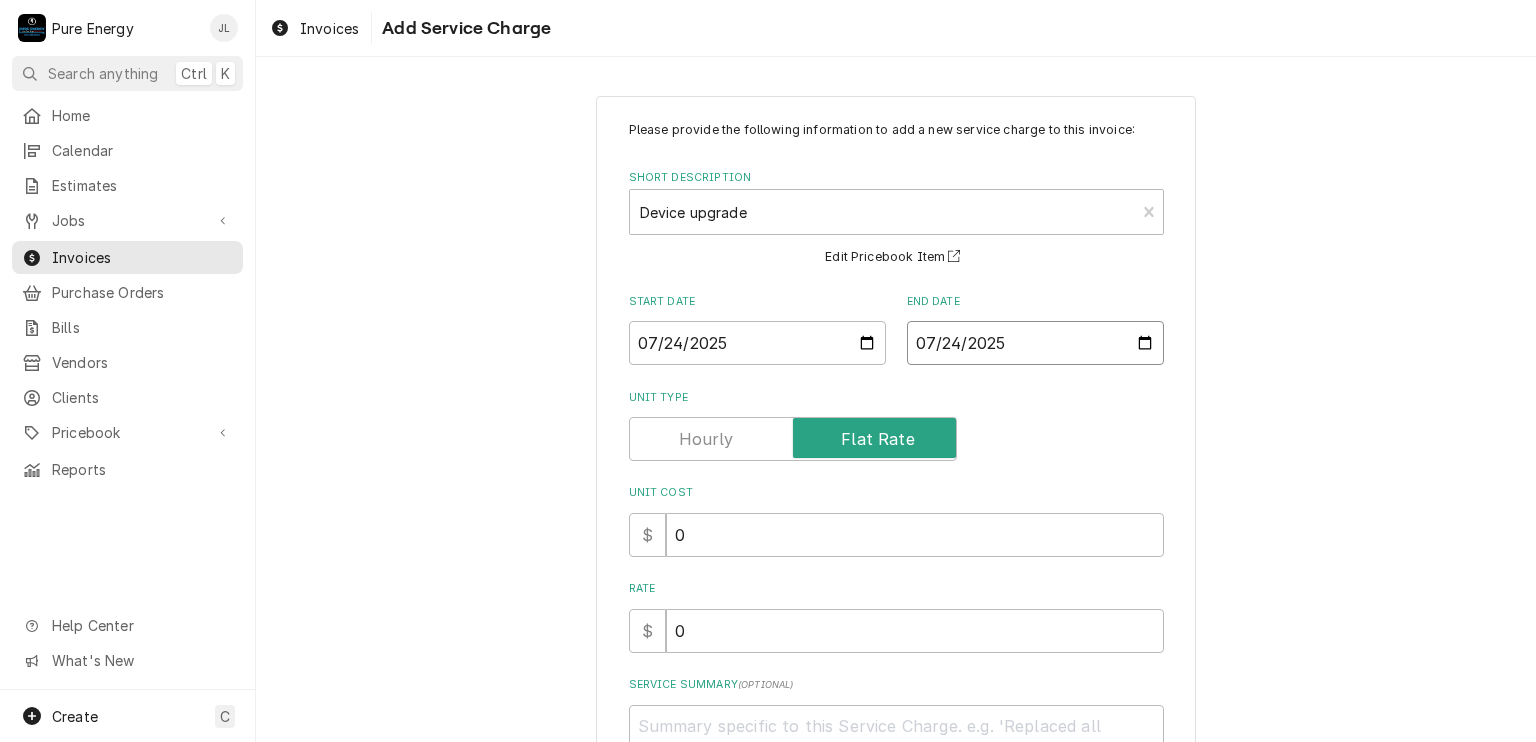 type on "2025-07-24" 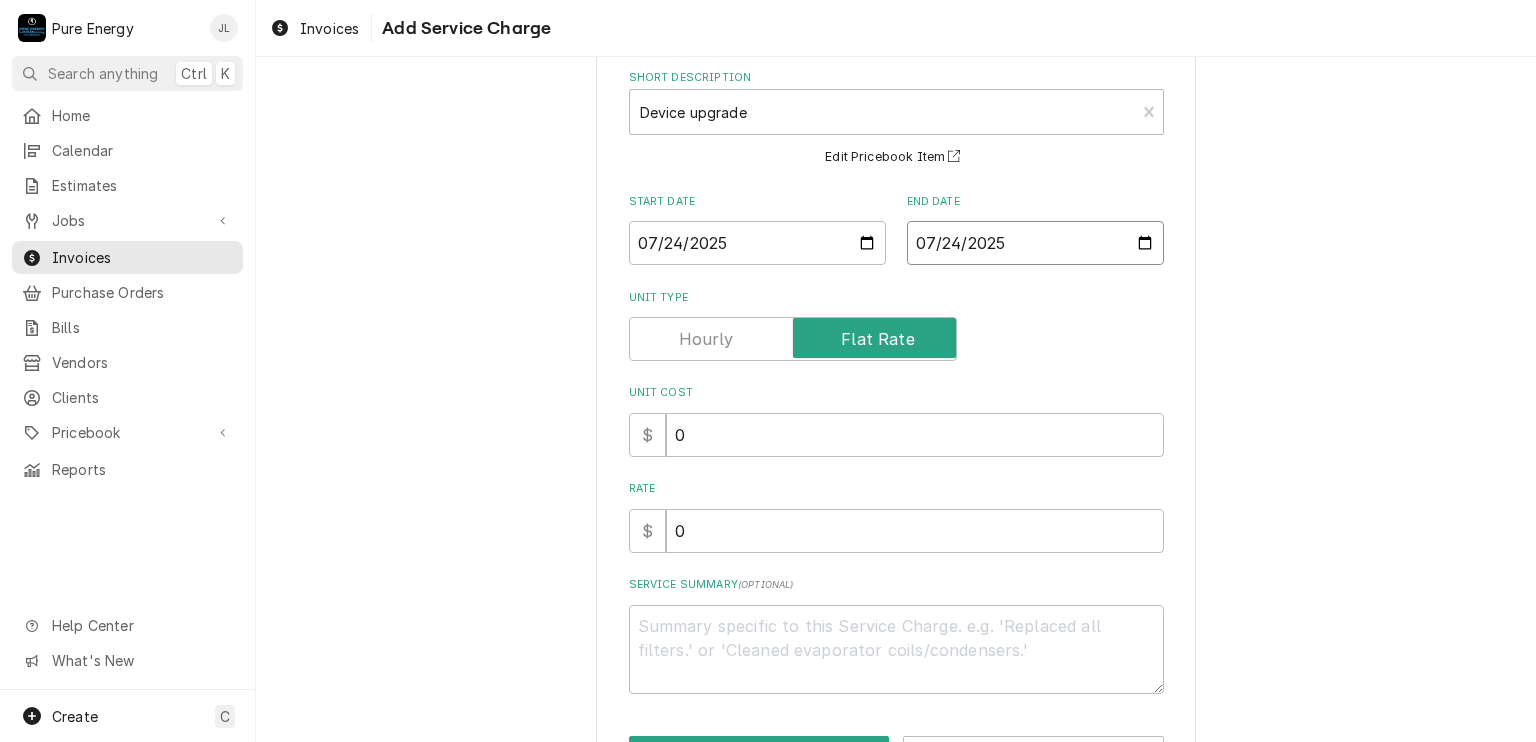 scroll, scrollTop: 172, scrollLeft: 0, axis: vertical 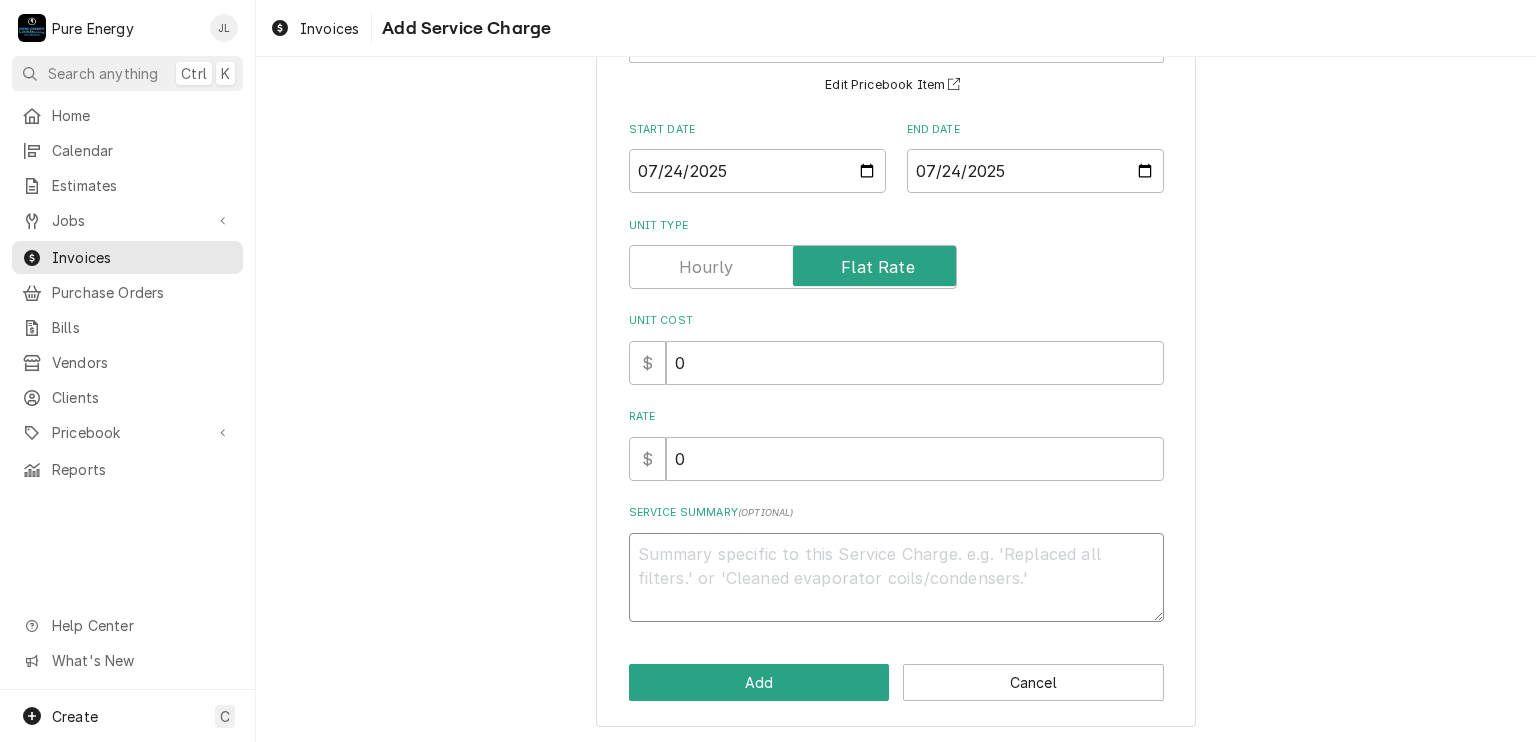 click on "Service Summary  ( optional )" at bounding box center (896, 578) 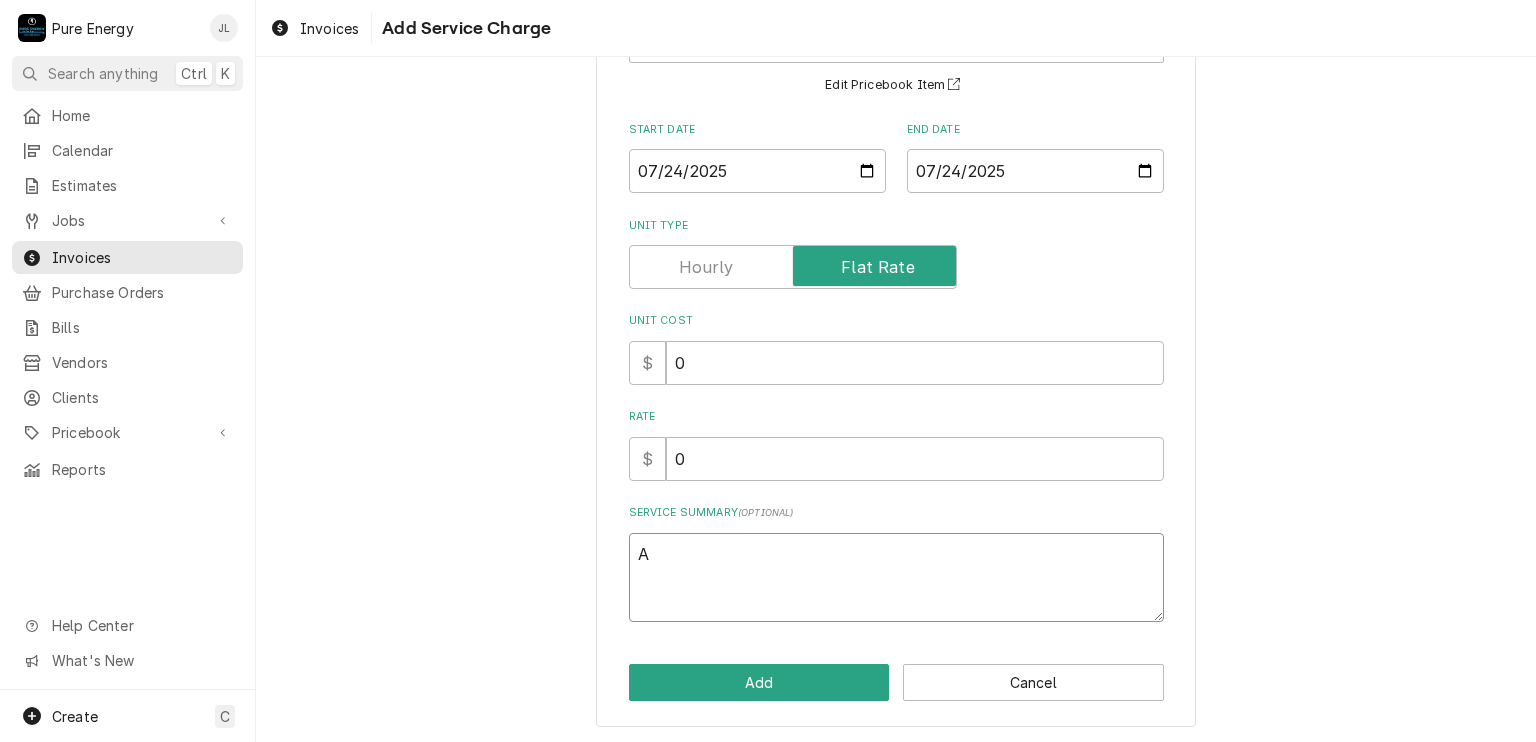 type on "x" 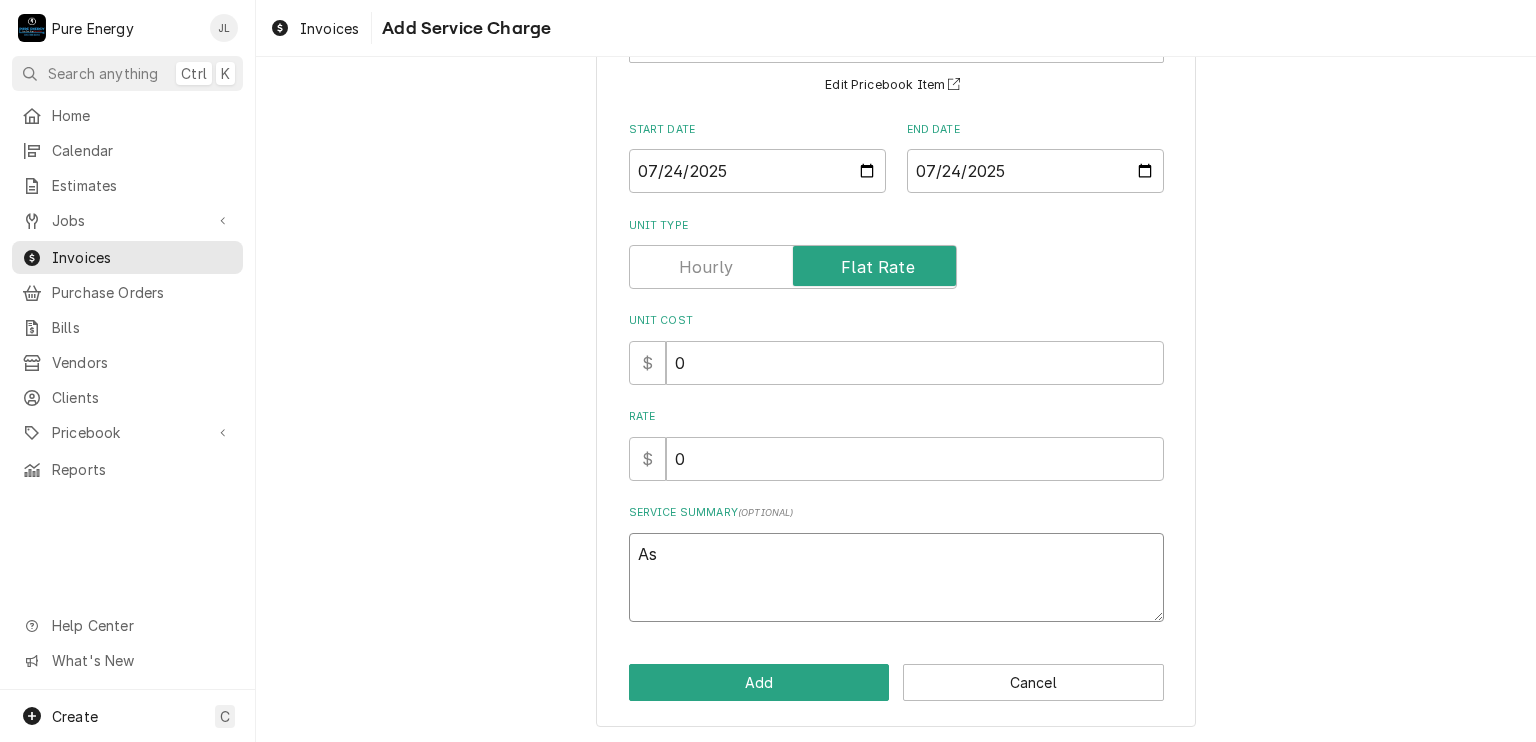 type on "x" 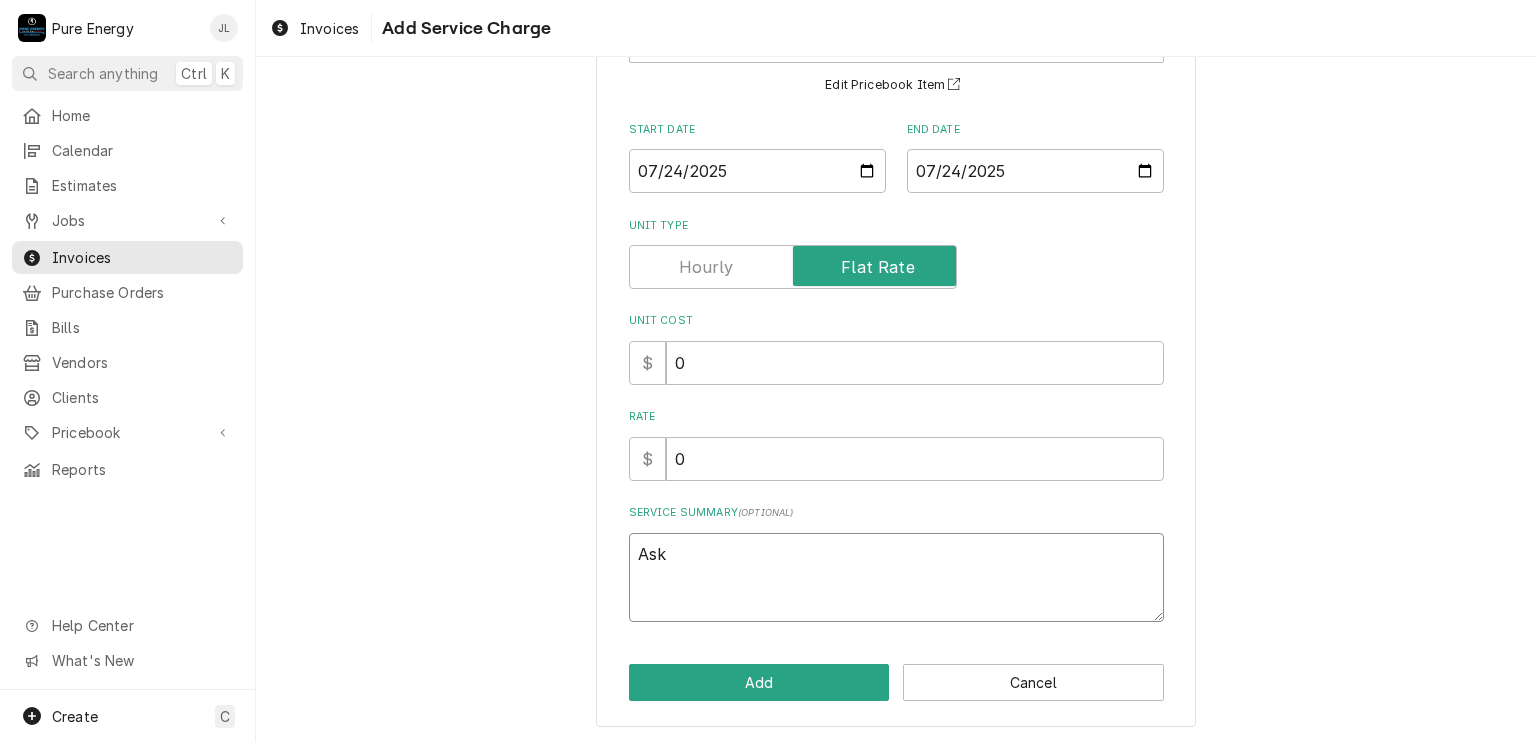 type on "x" 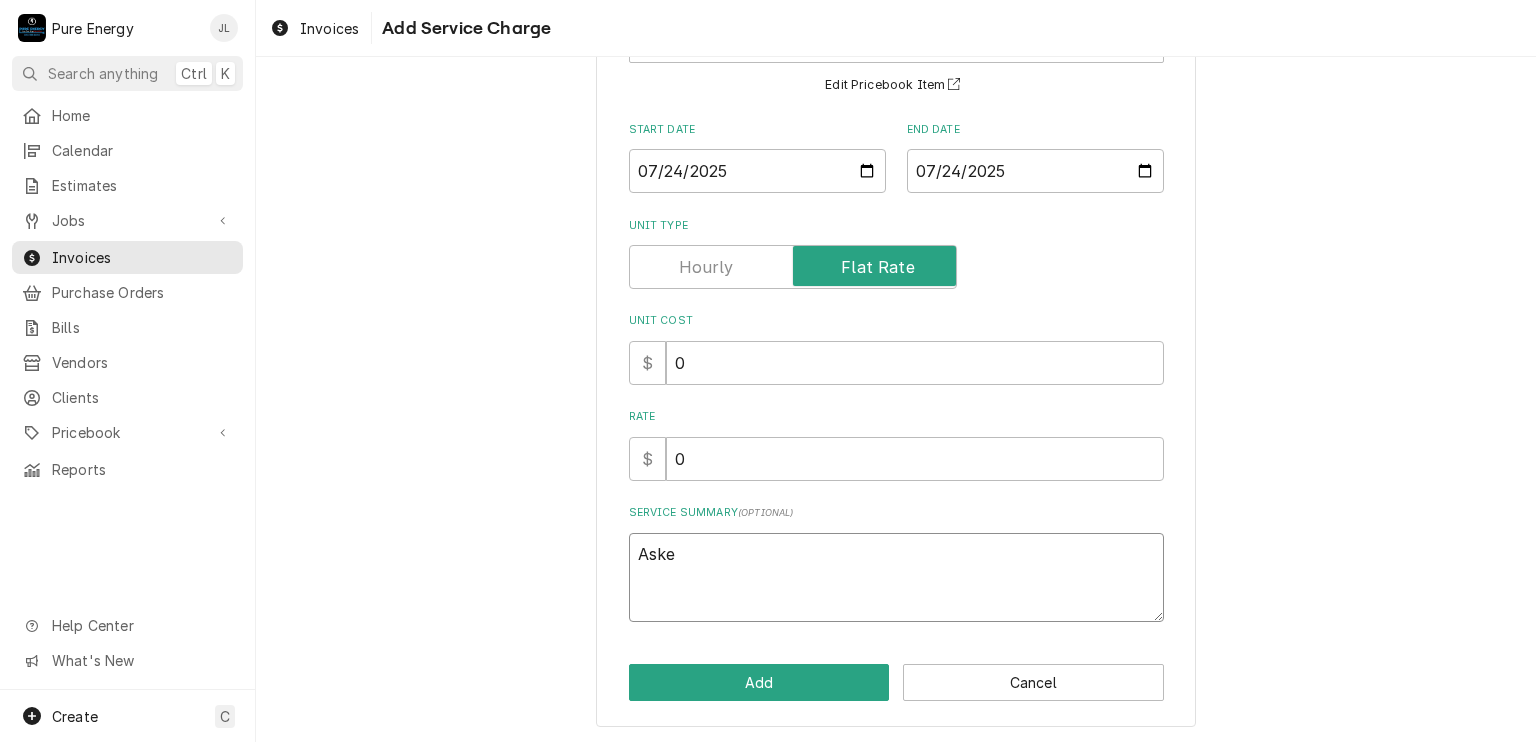 type on "x" 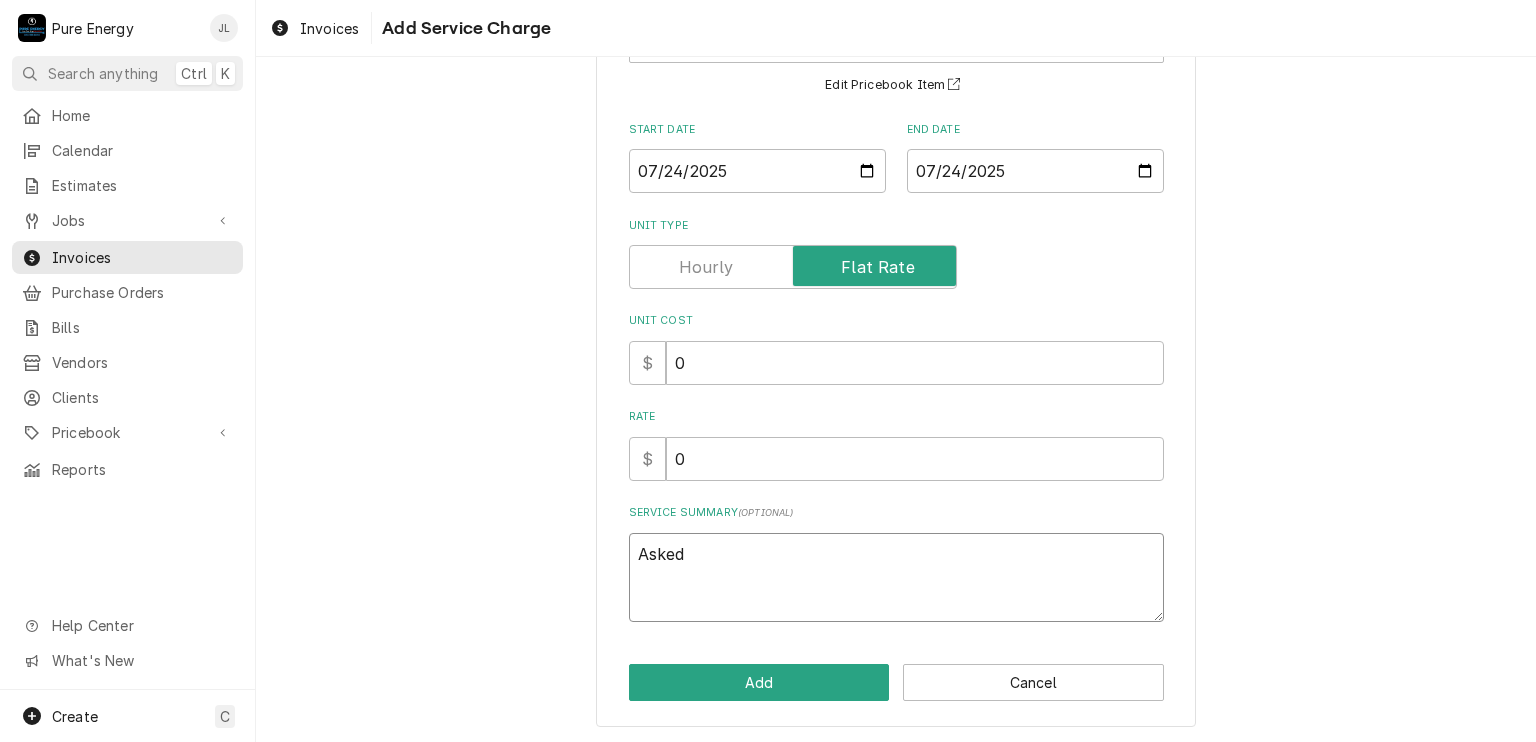 type on "x" 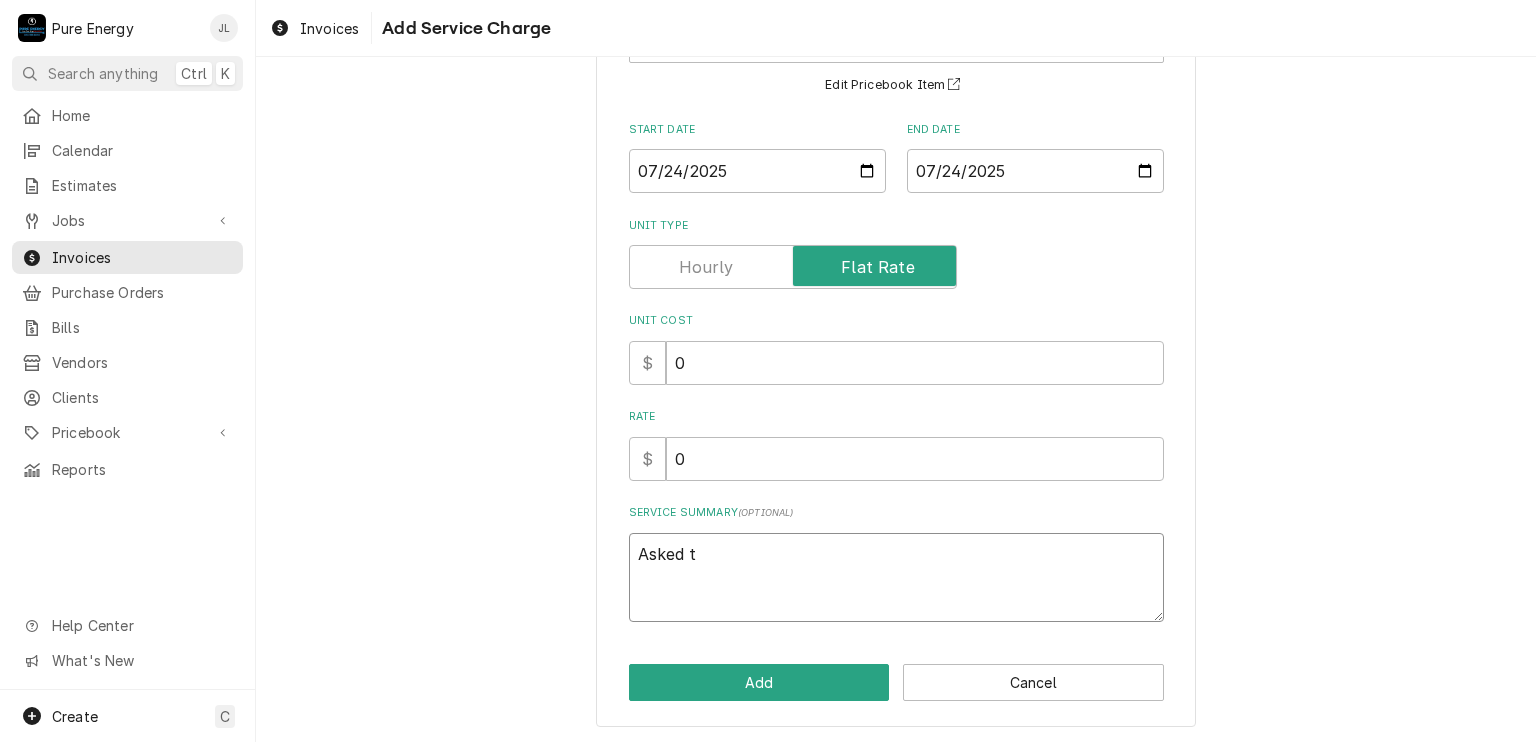 type on "Asked to" 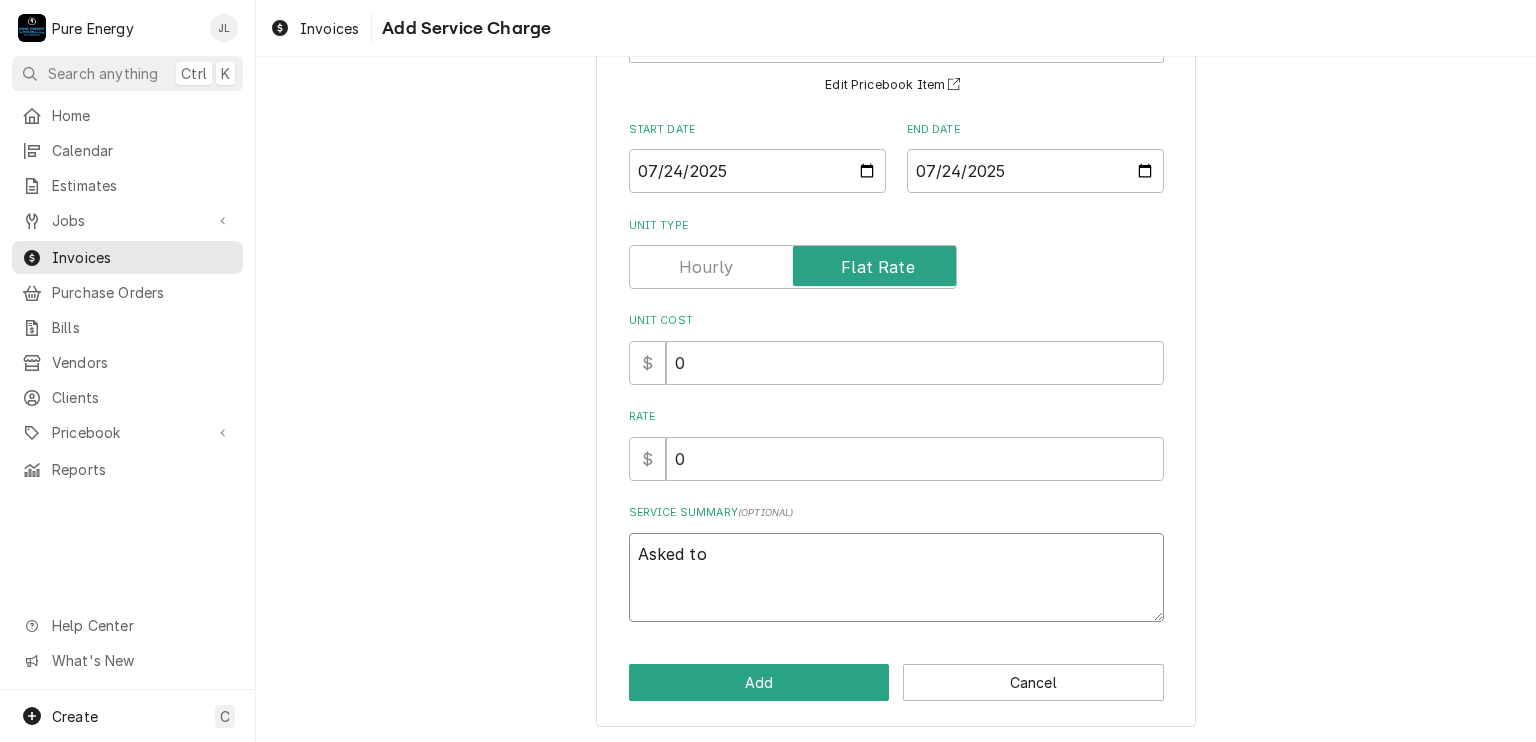 type on "x" 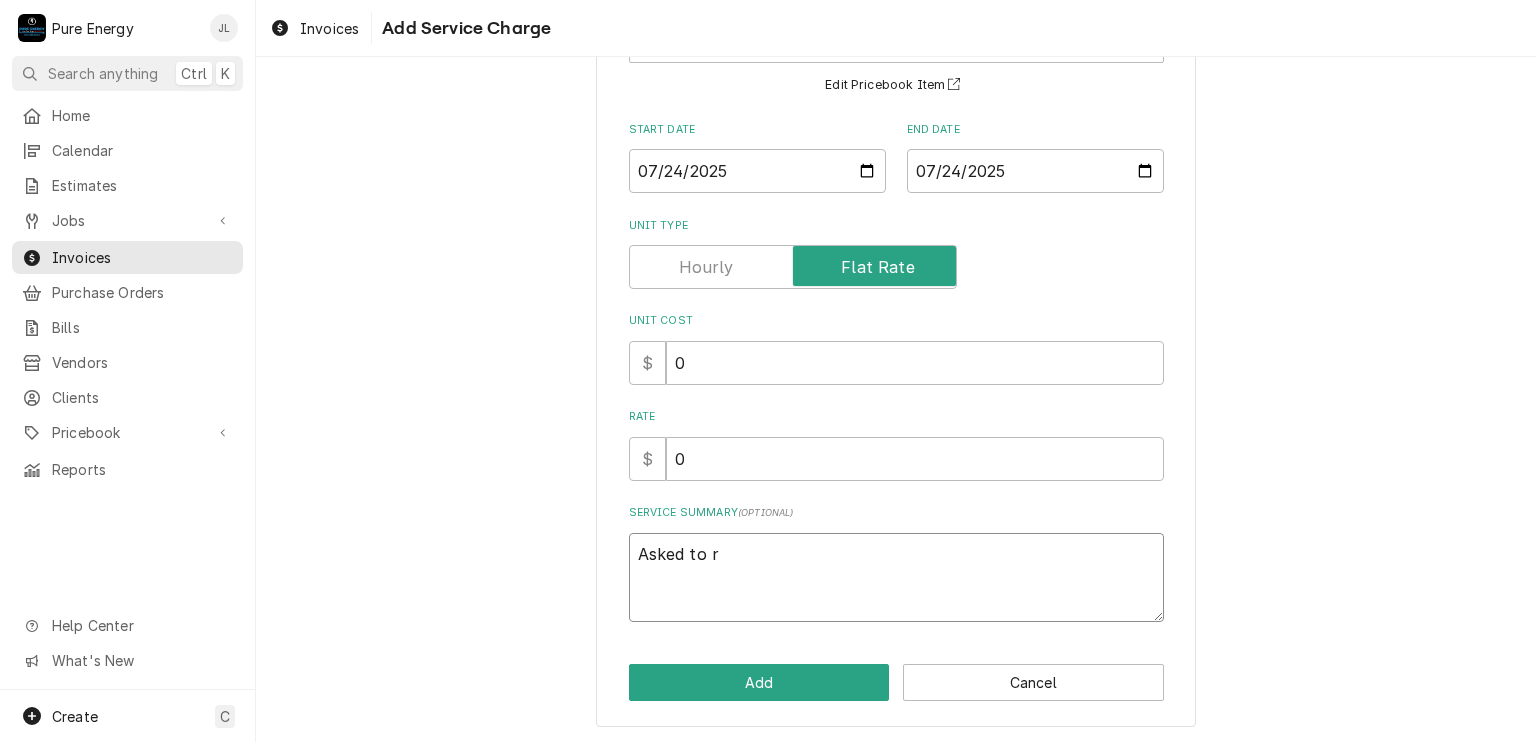 type on "x" 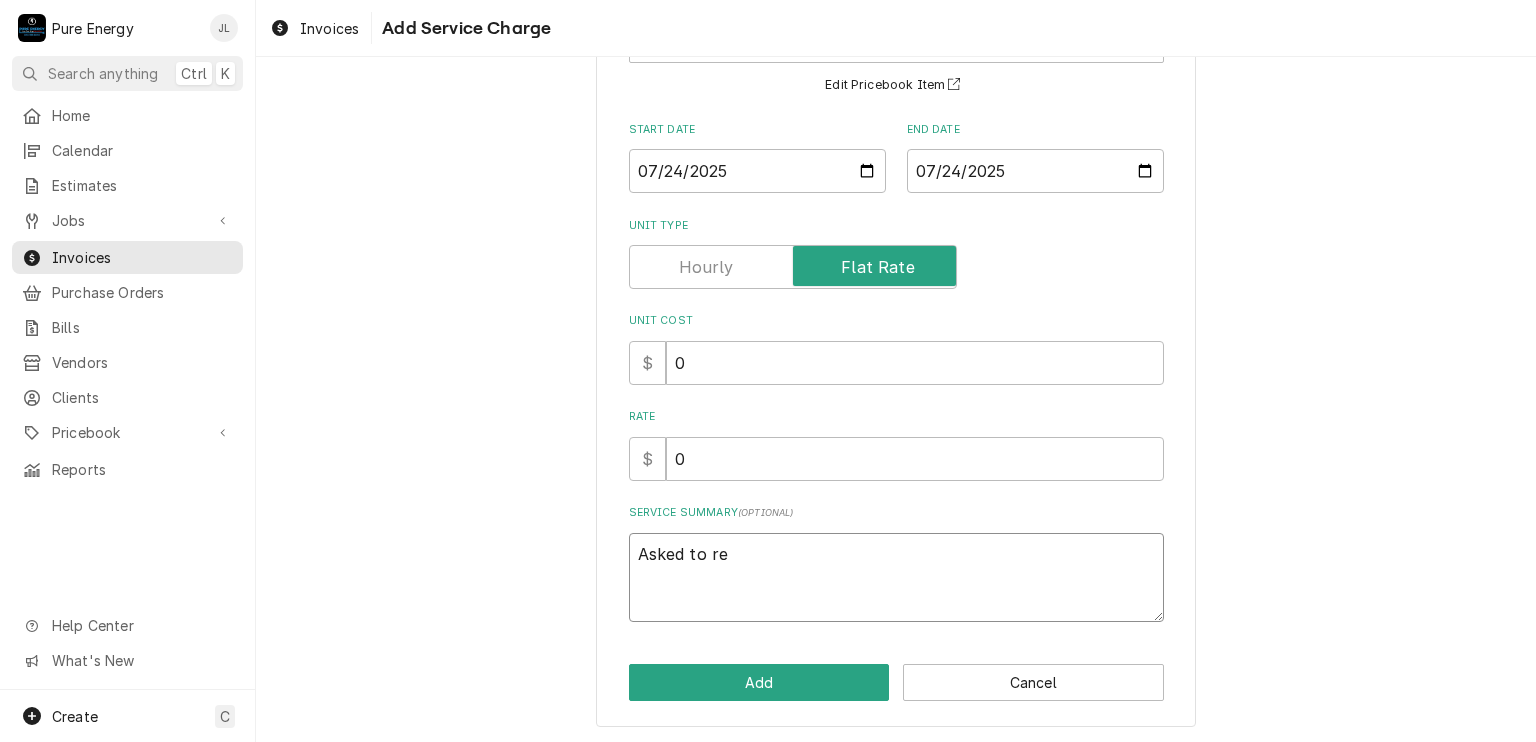 type on "x" 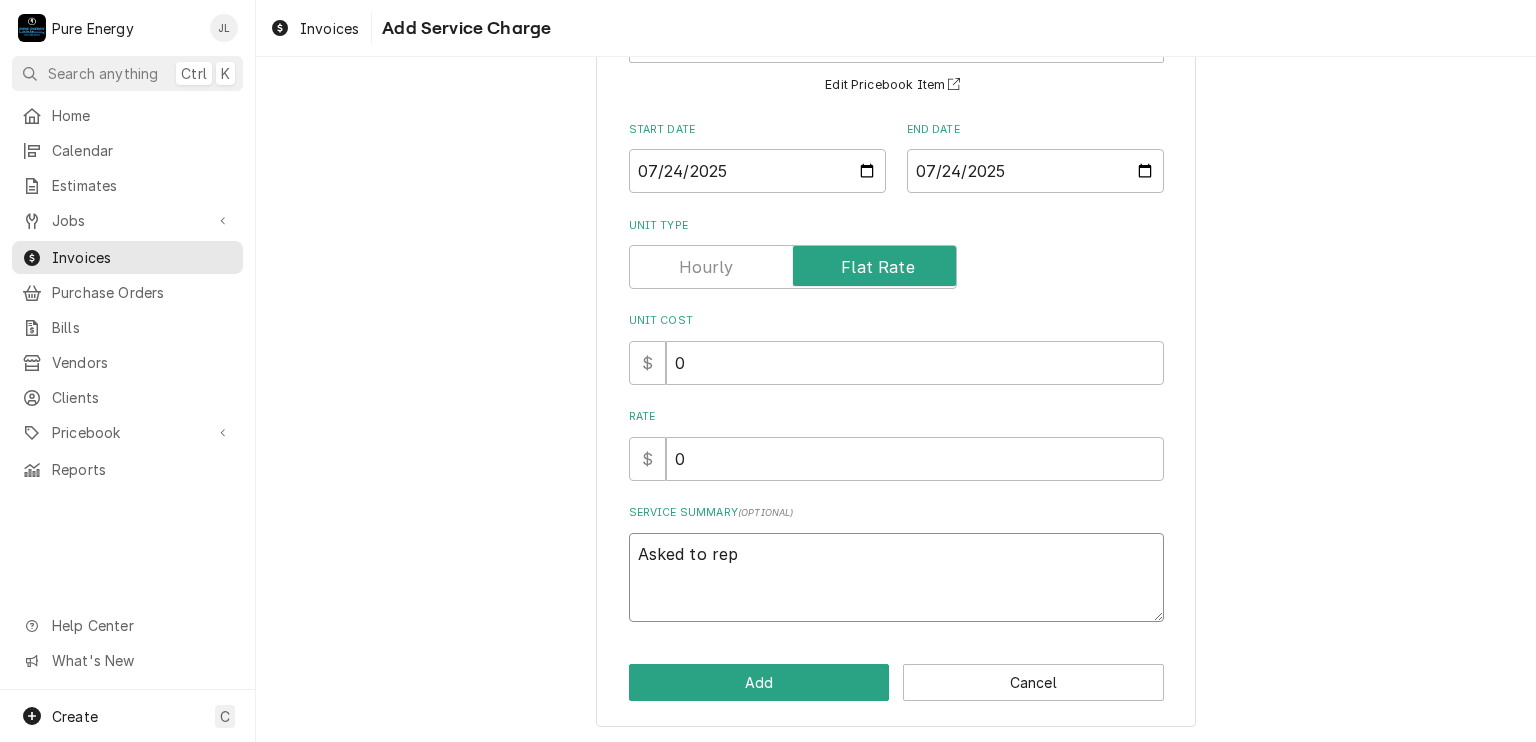 type on "x" 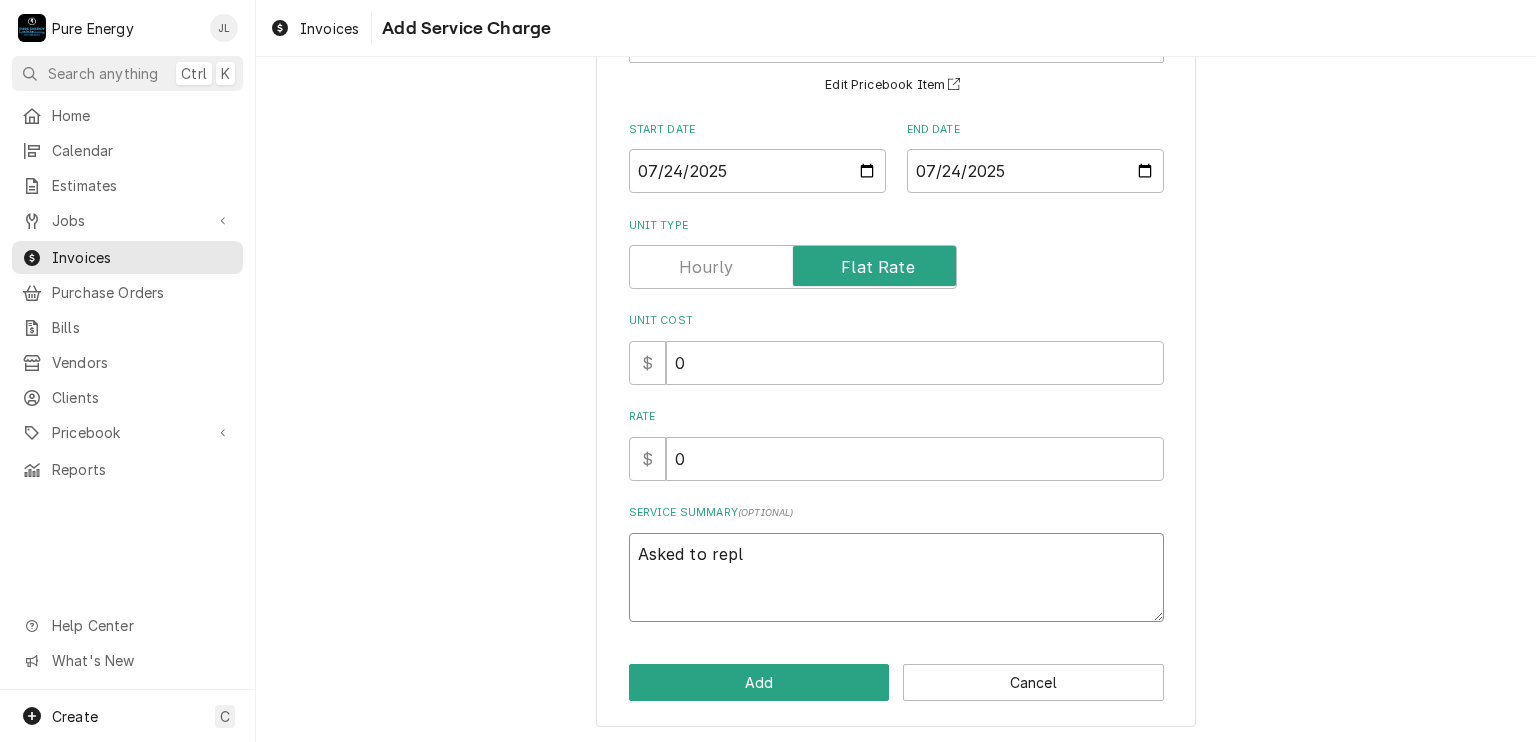 type on "x" 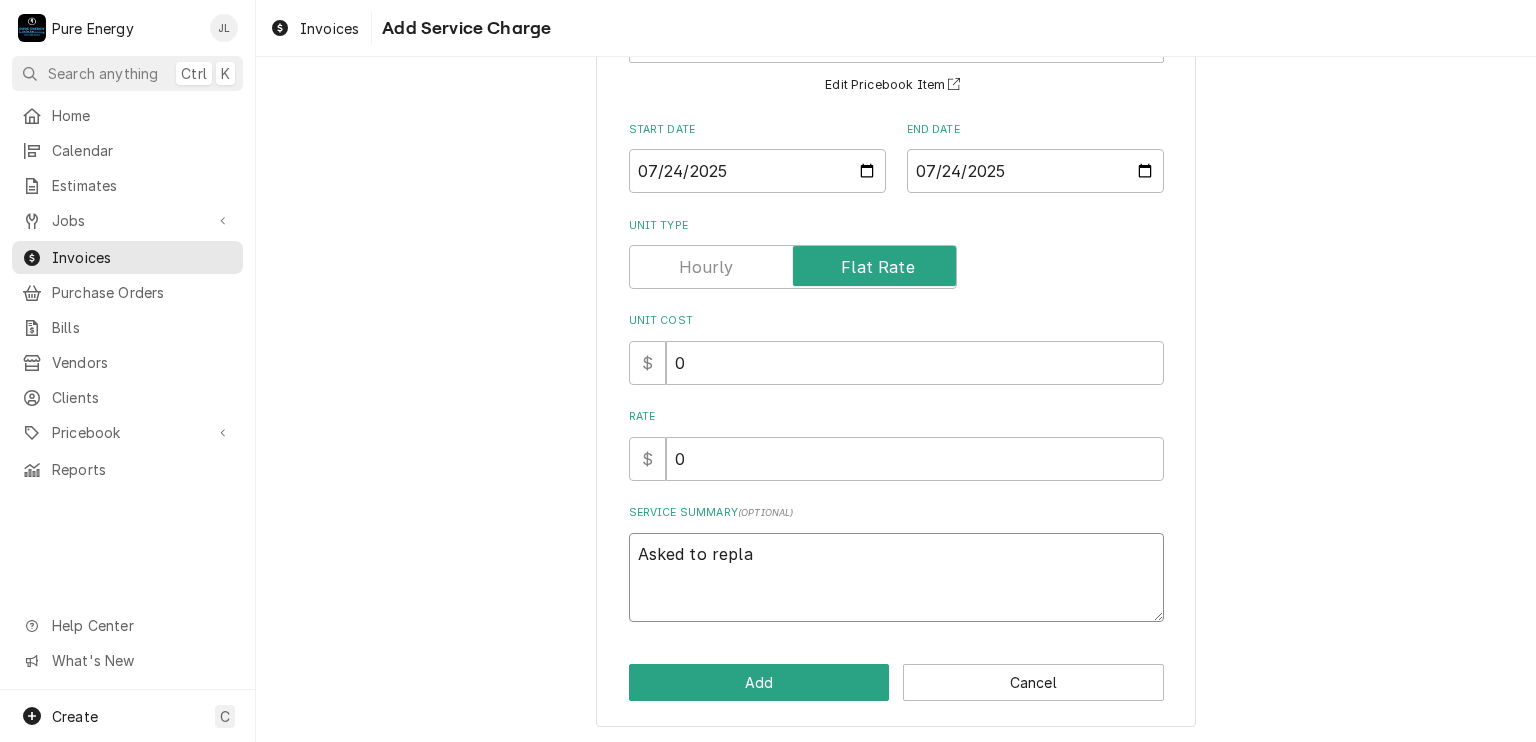 type on "x" 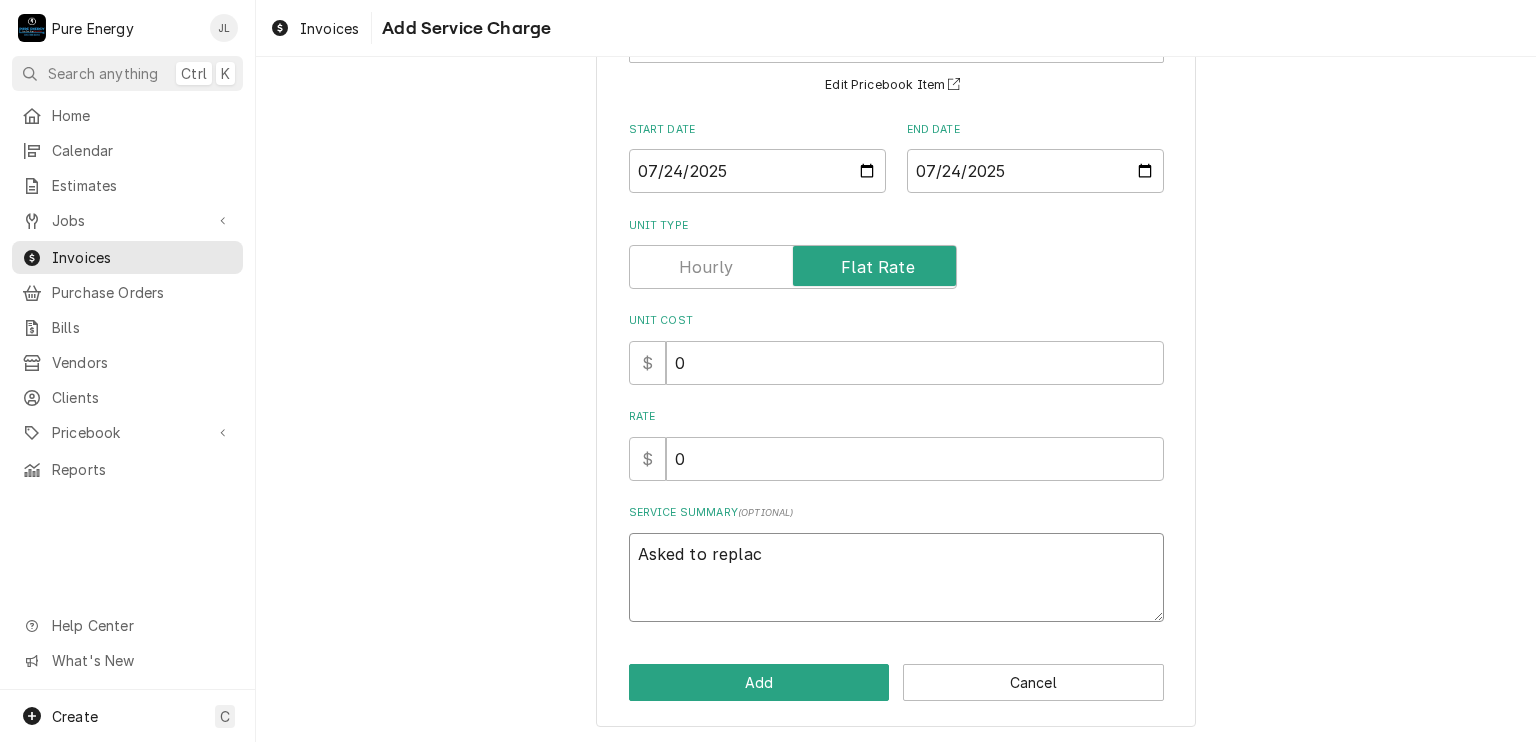 type on "x" 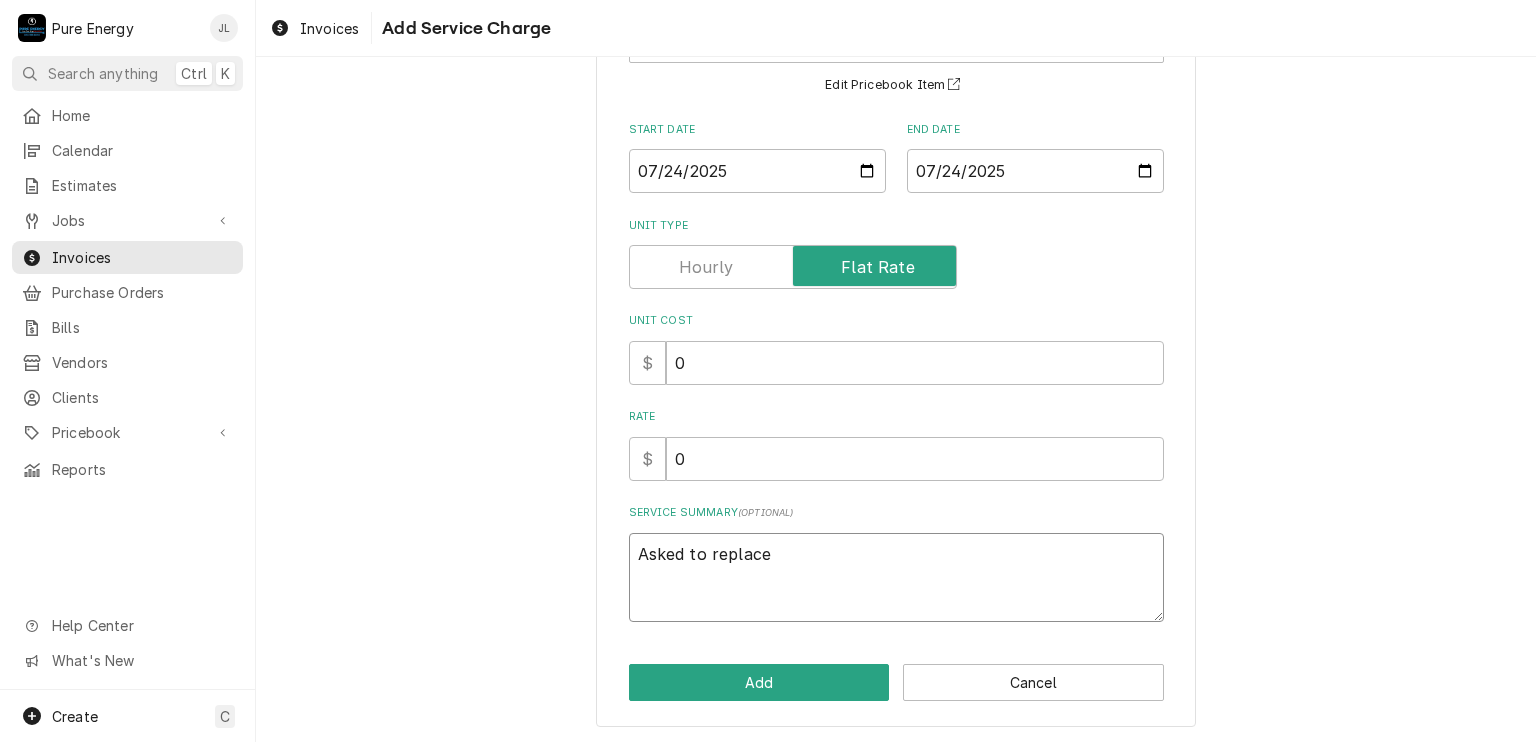 type on "x" 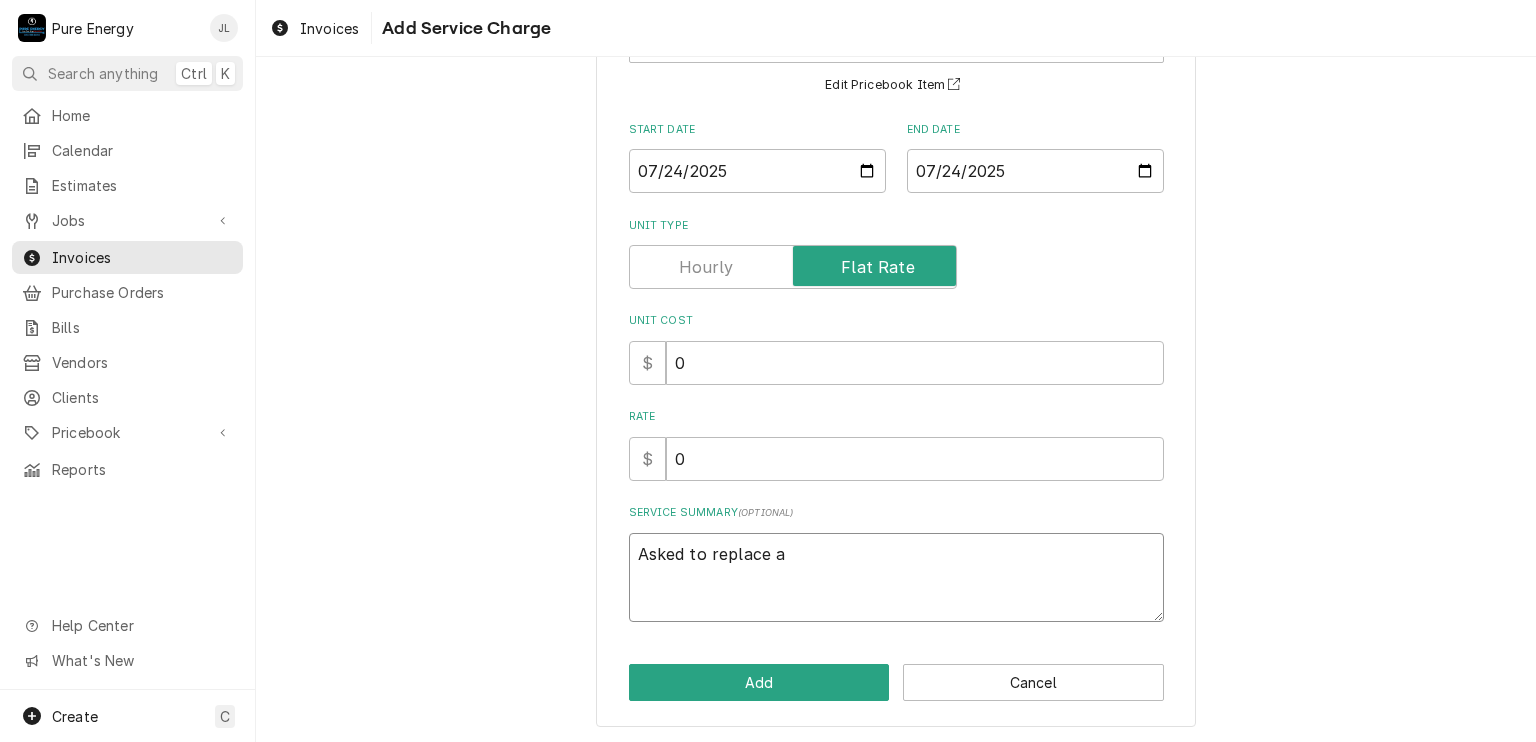type on "x" 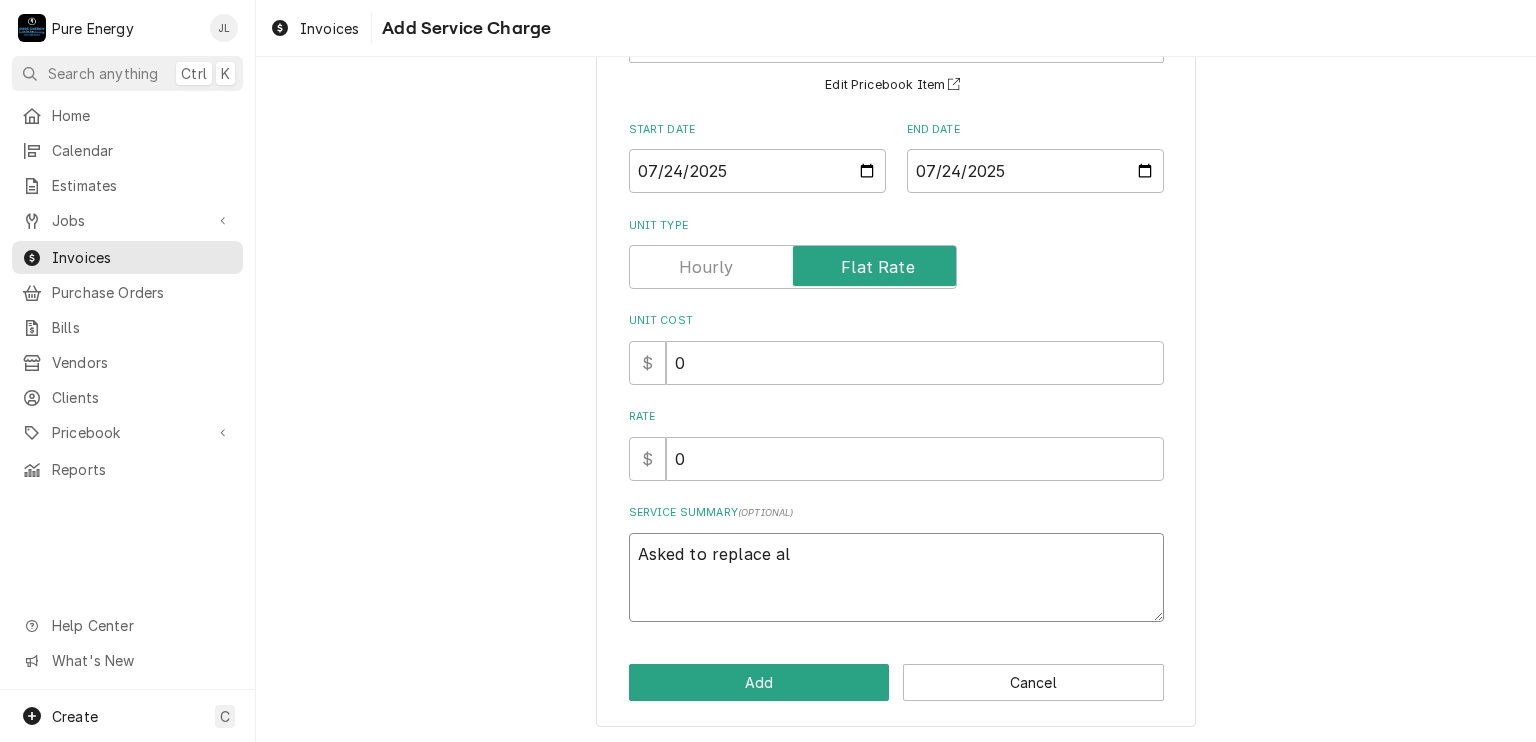 type on "x" 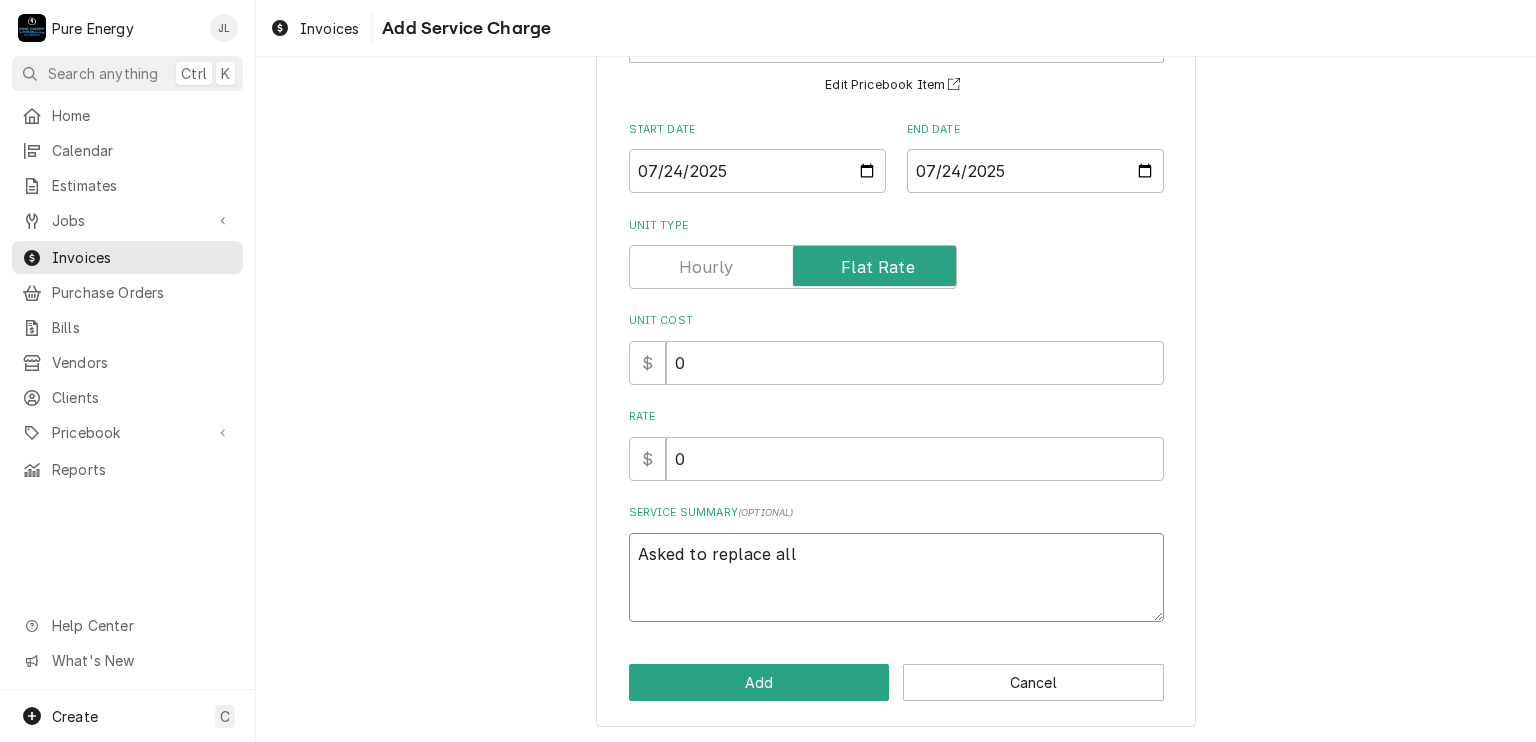 type on "x" 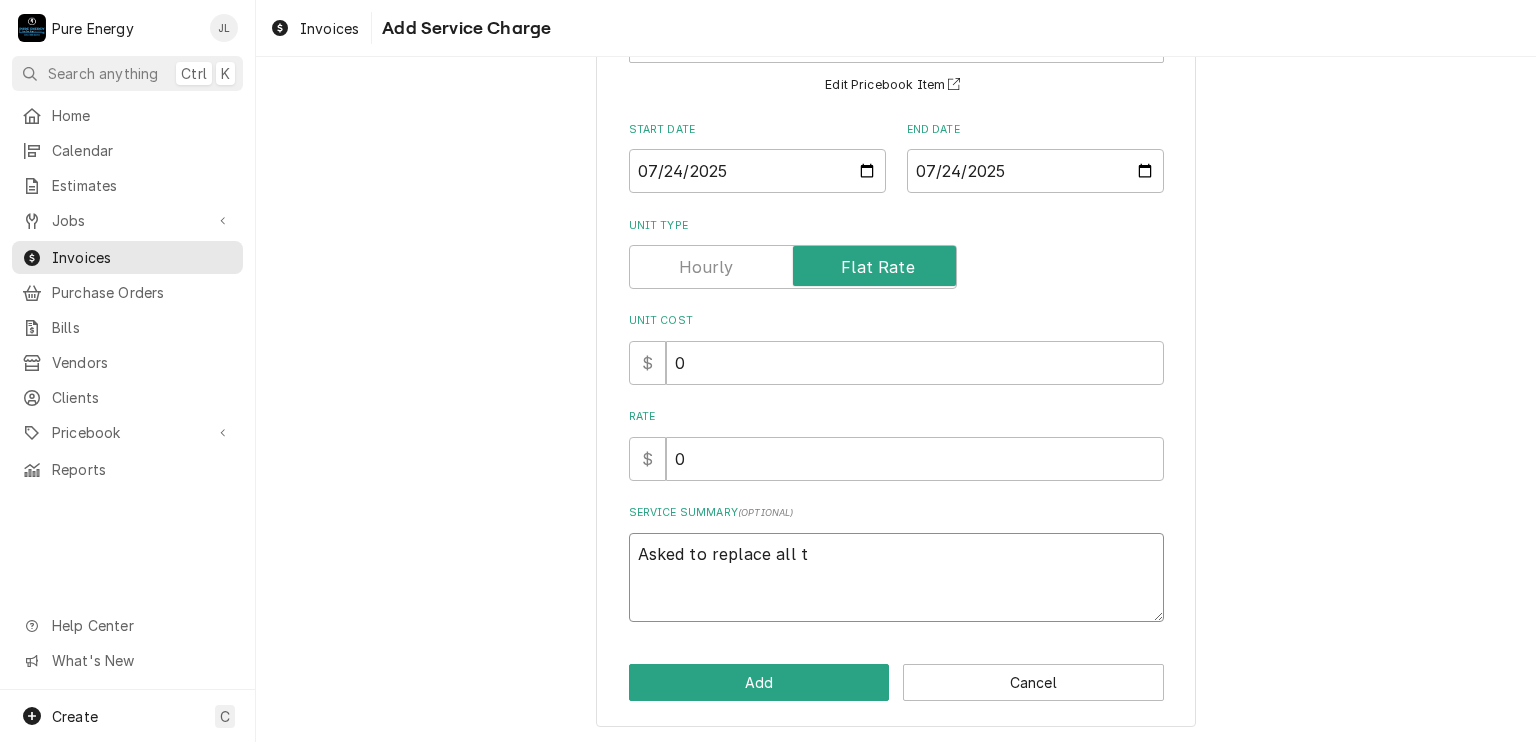 type on "x" 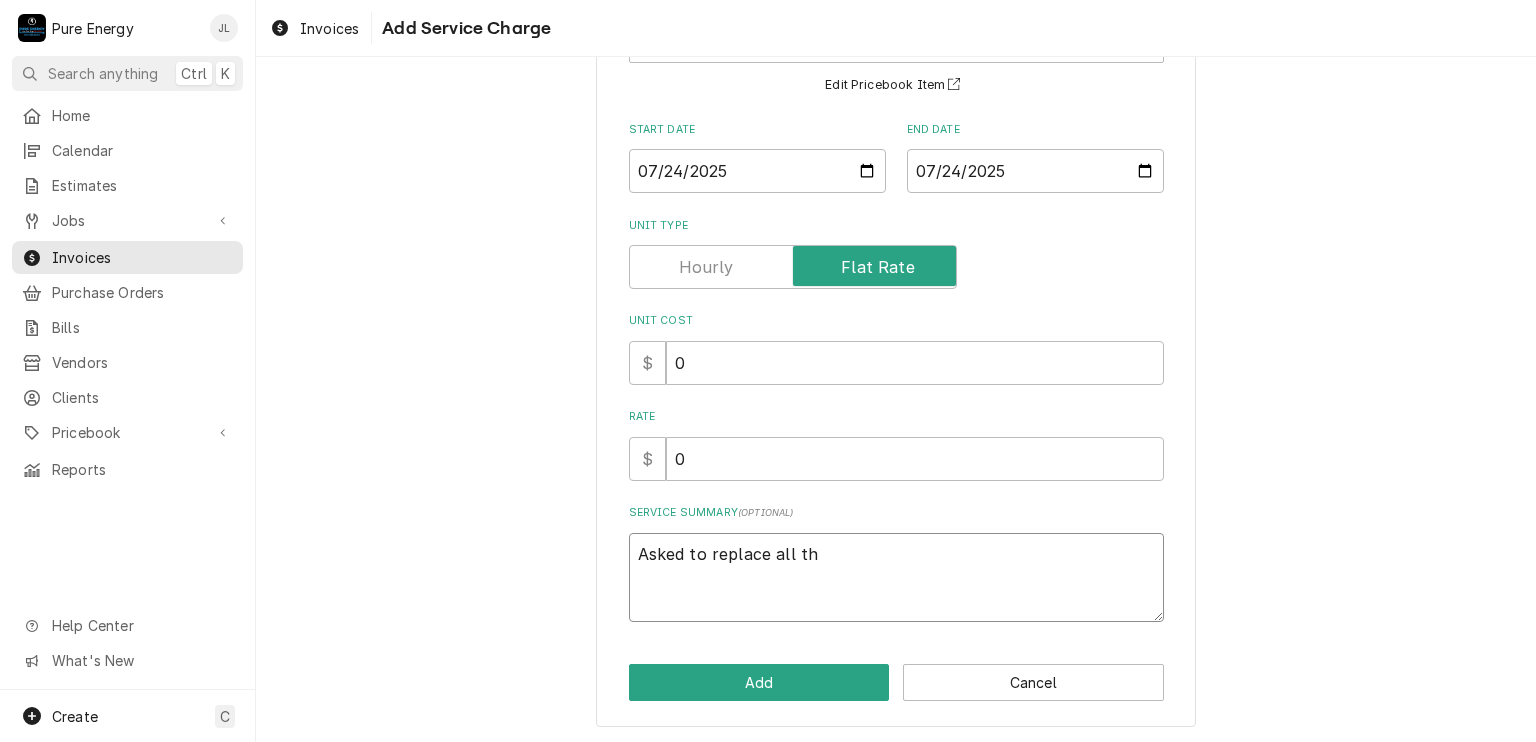 type on "x" 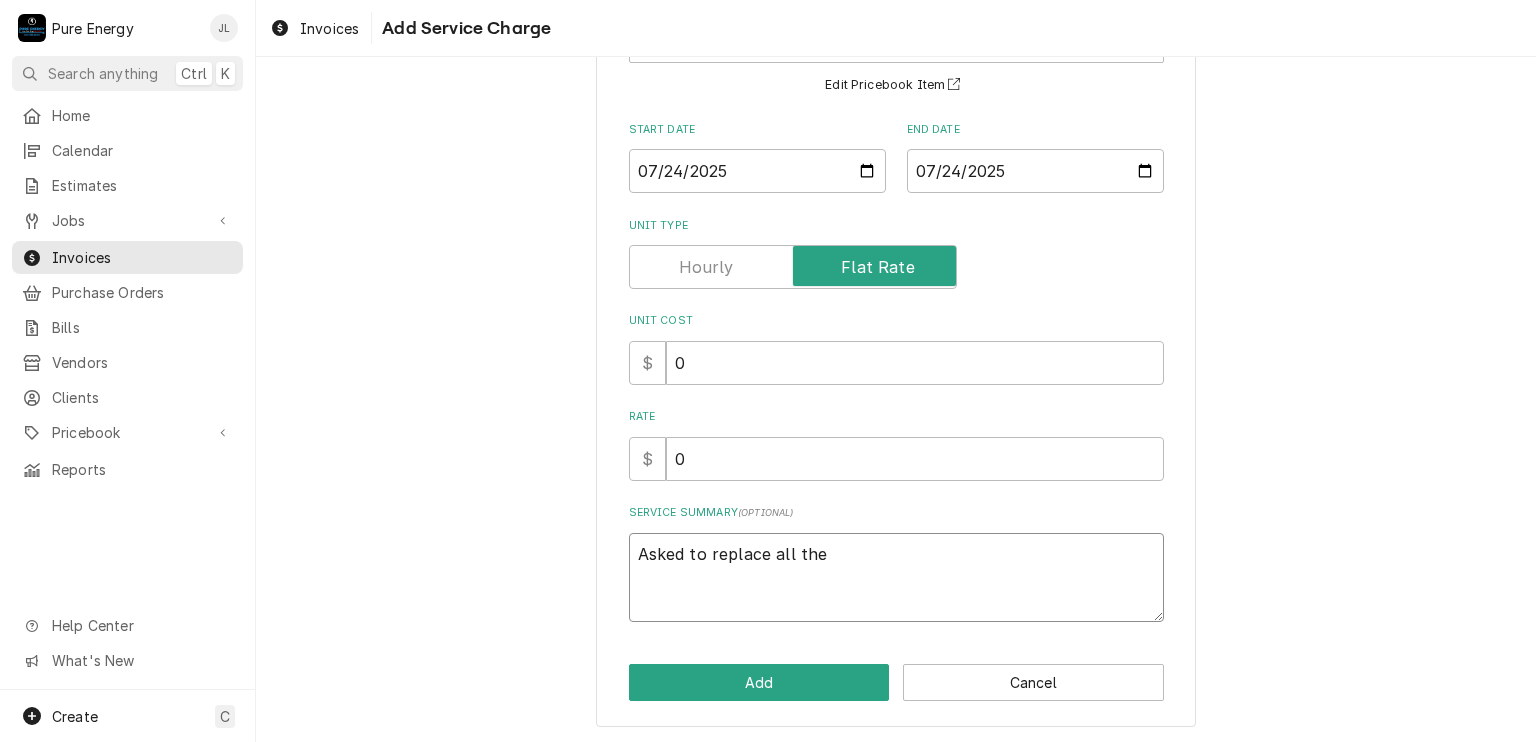 type on "Asked to replace all the" 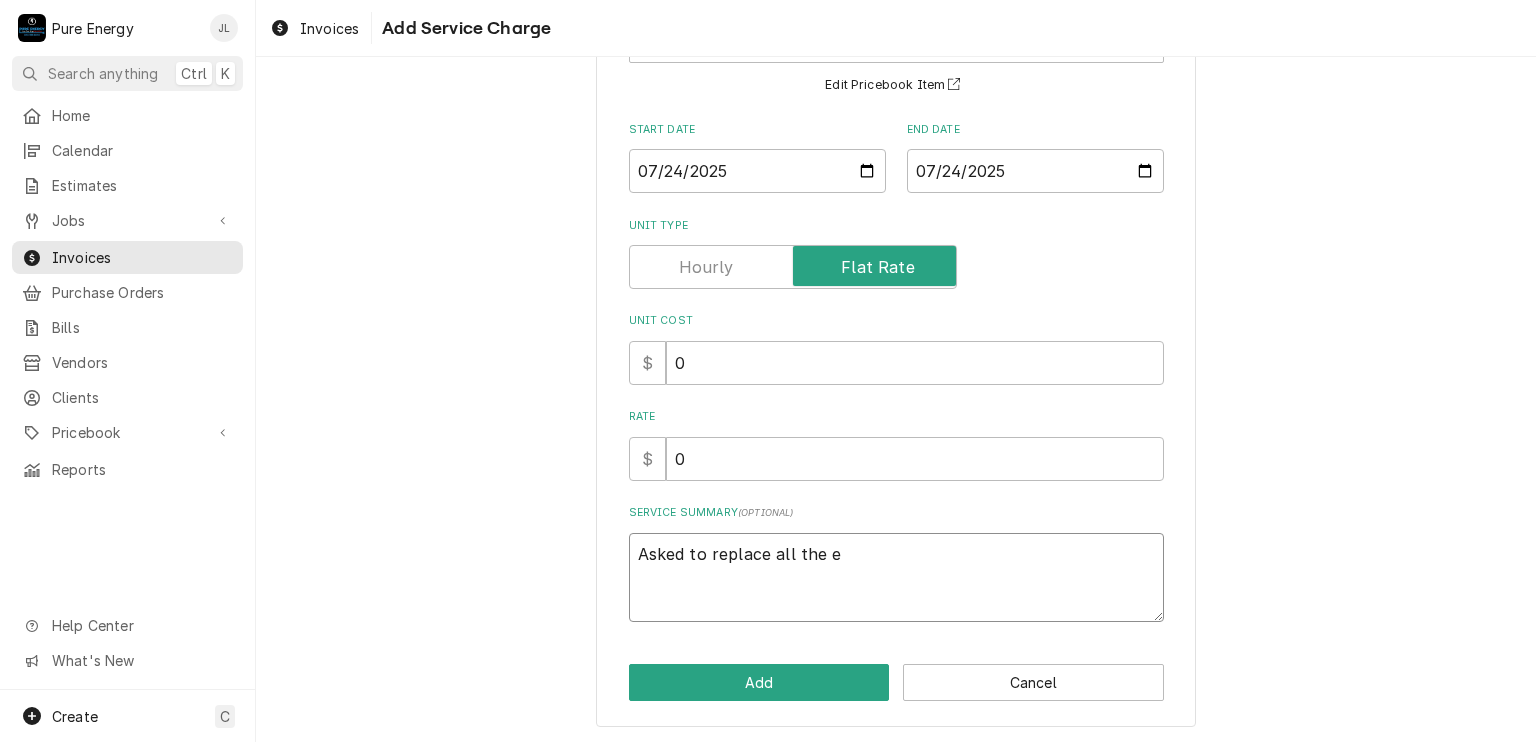 type on "x" 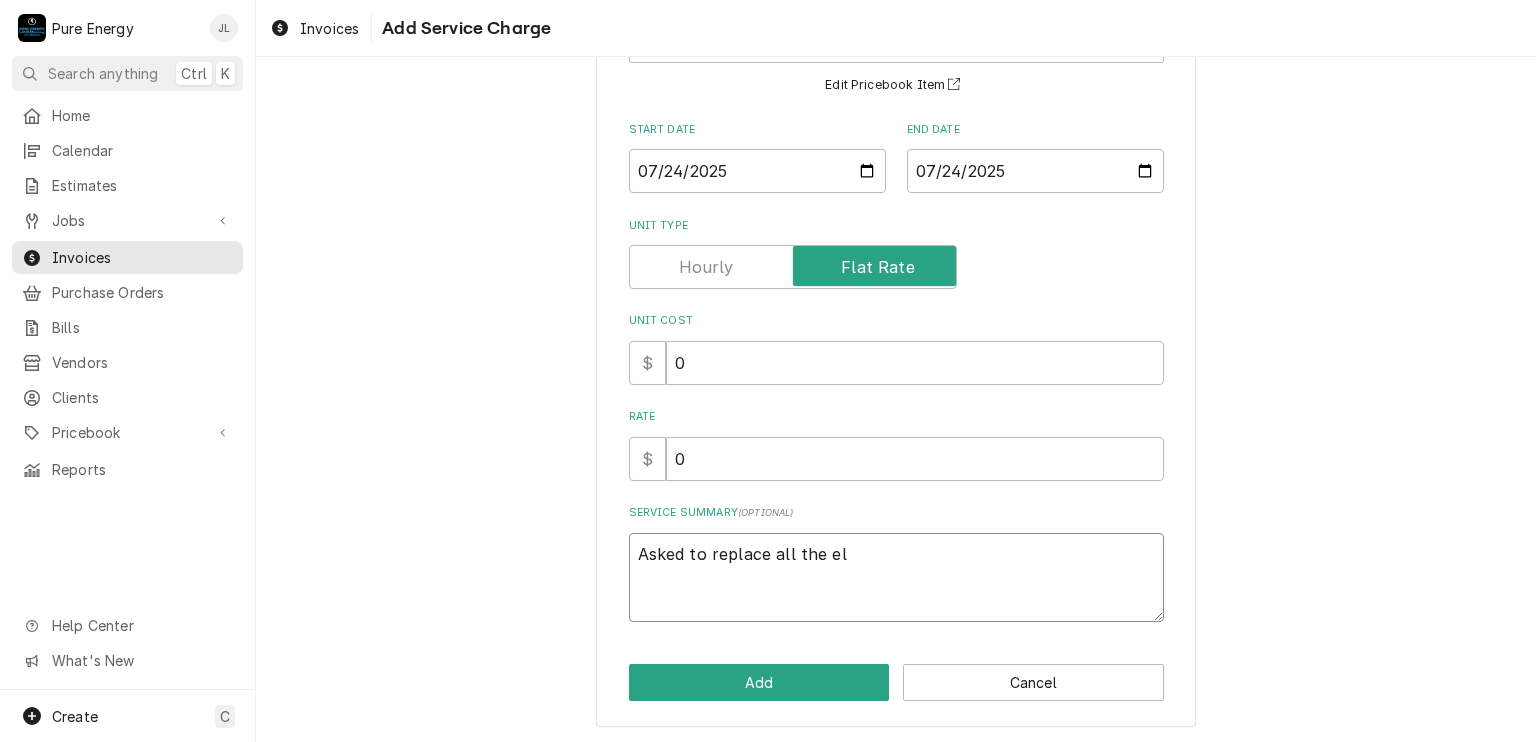 type on "x" 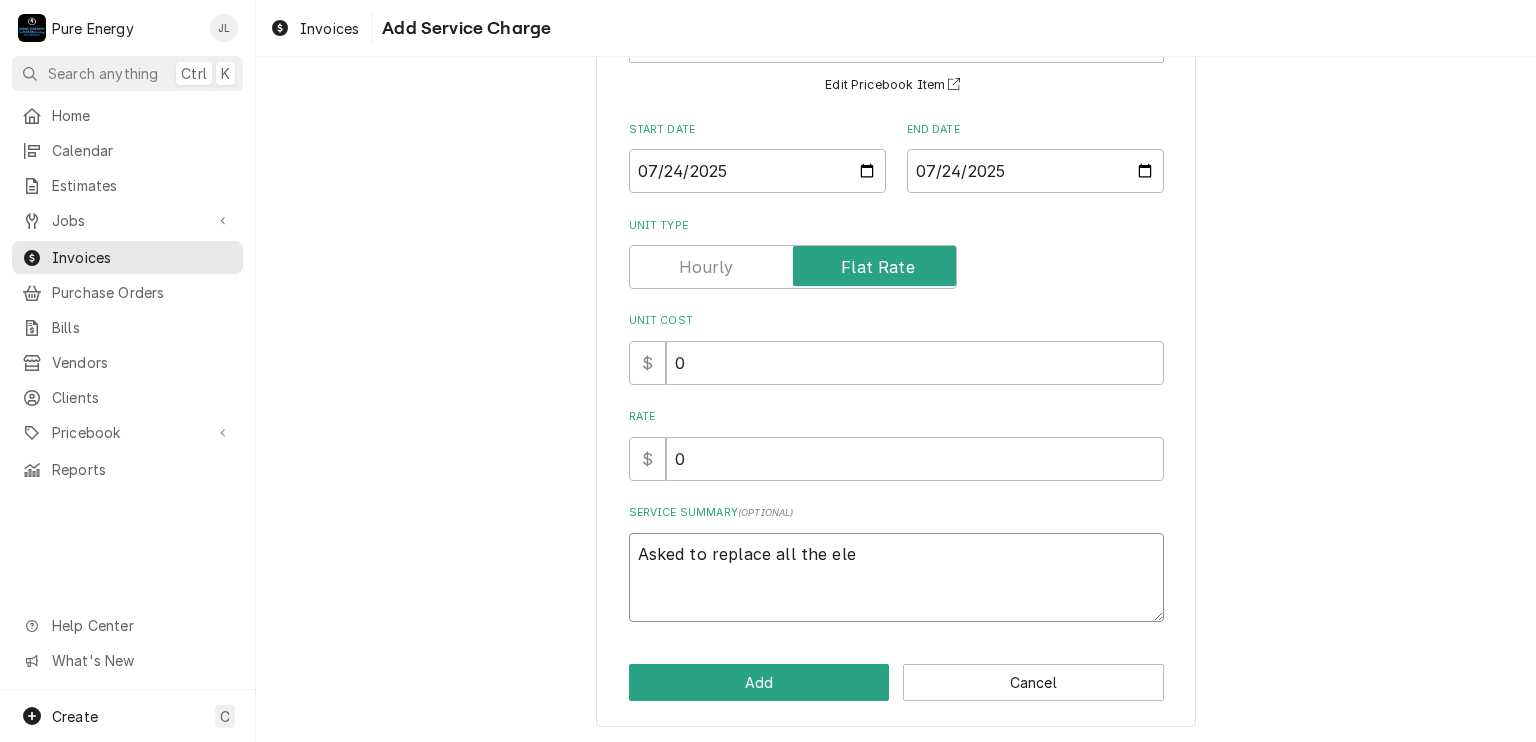 type on "x" 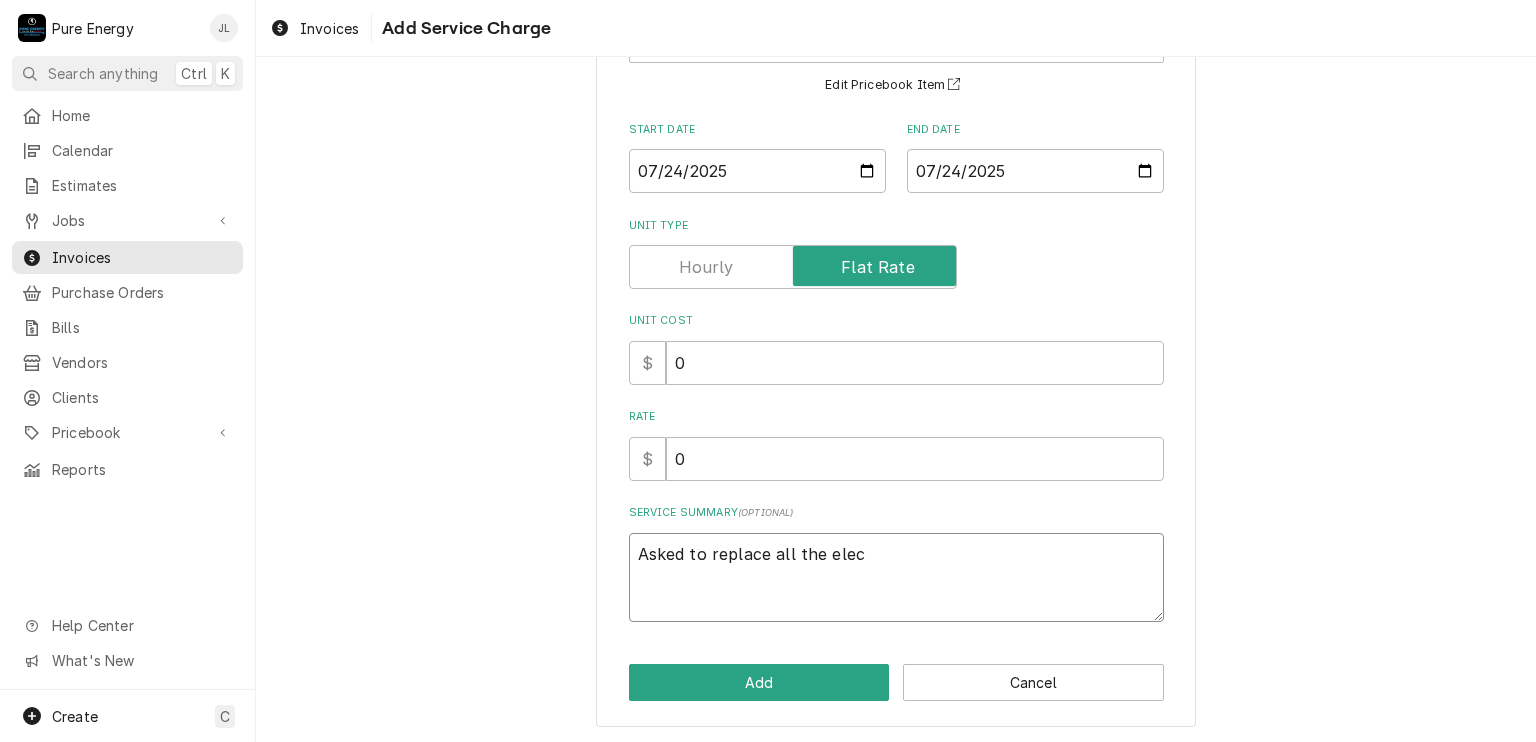 type on "x" 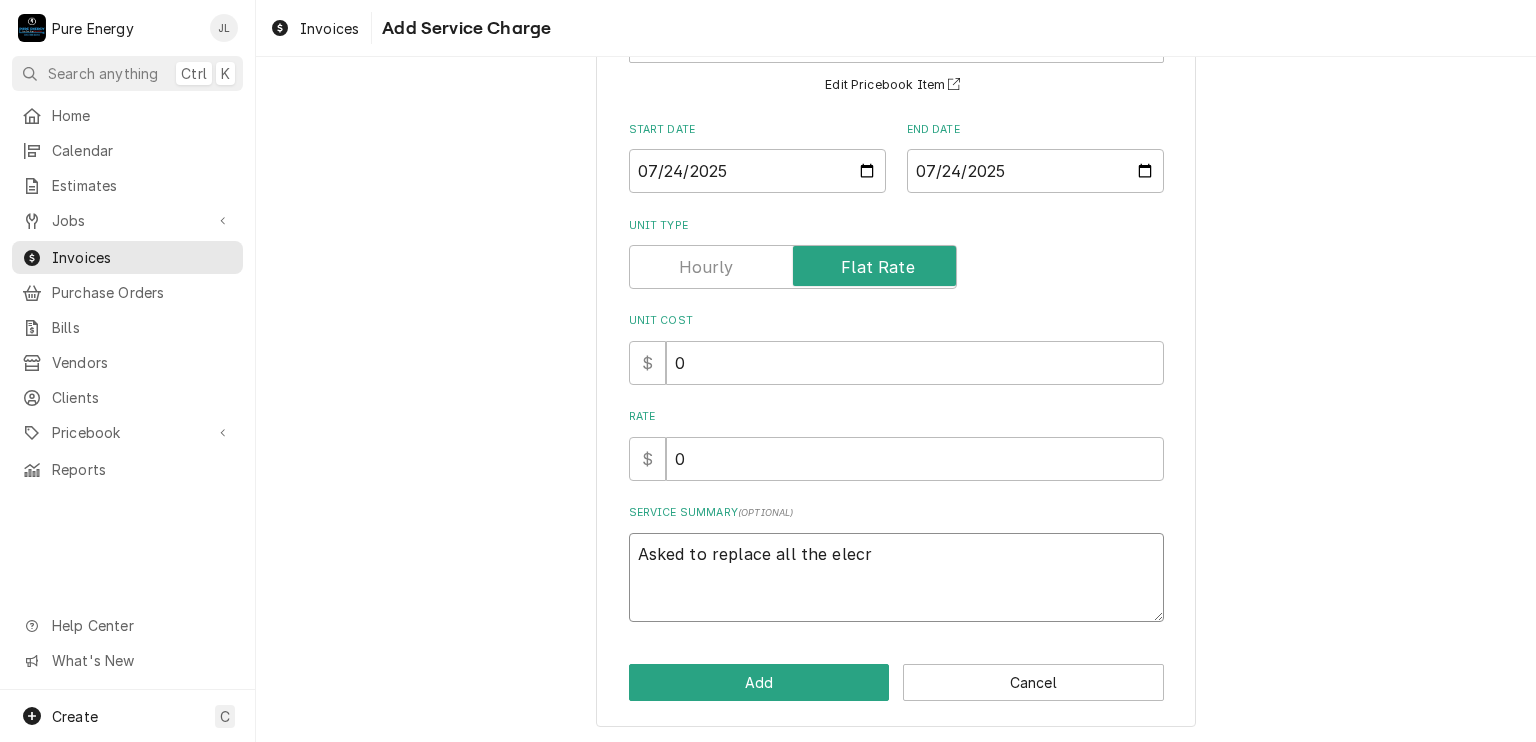 type on "x" 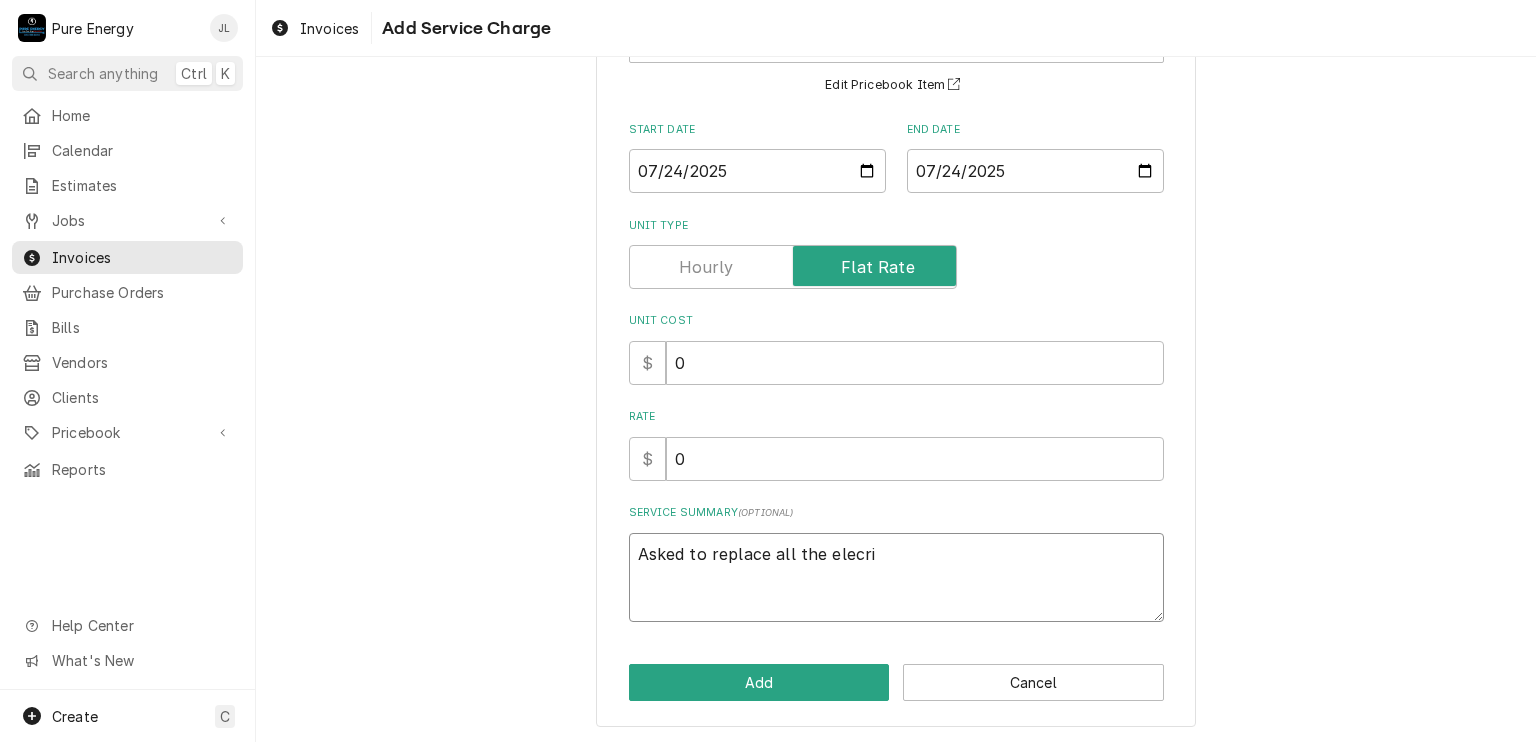type on "x" 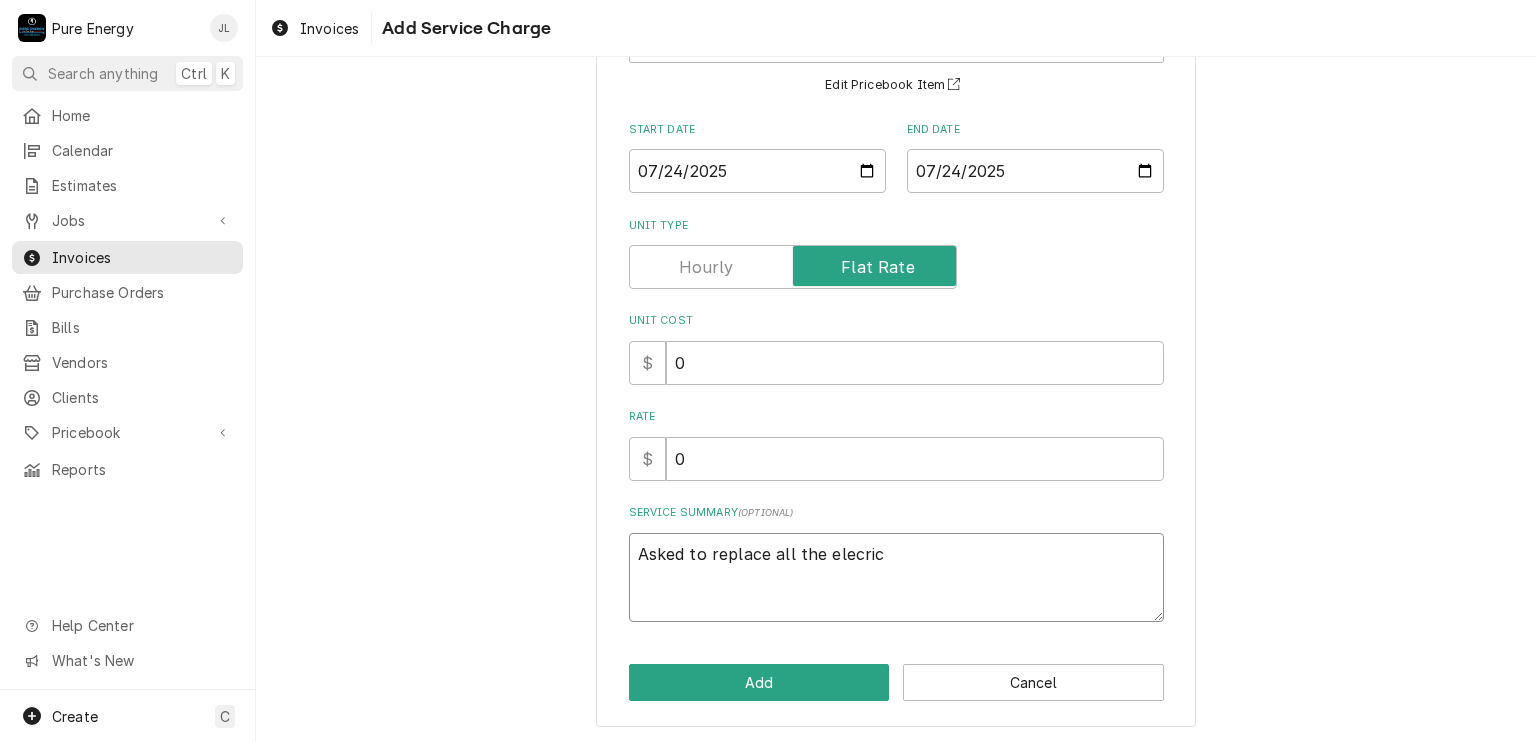 type on "x" 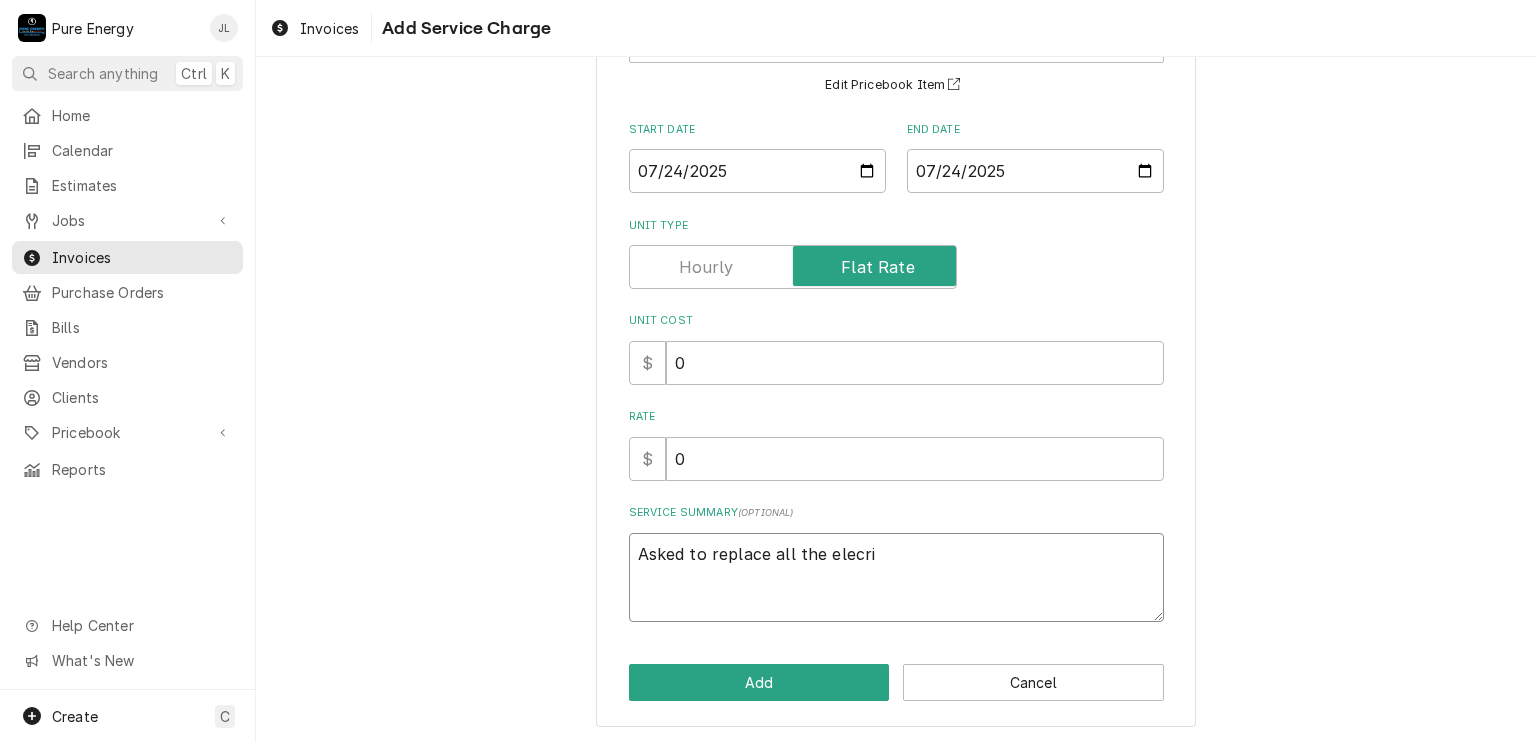 type on "x" 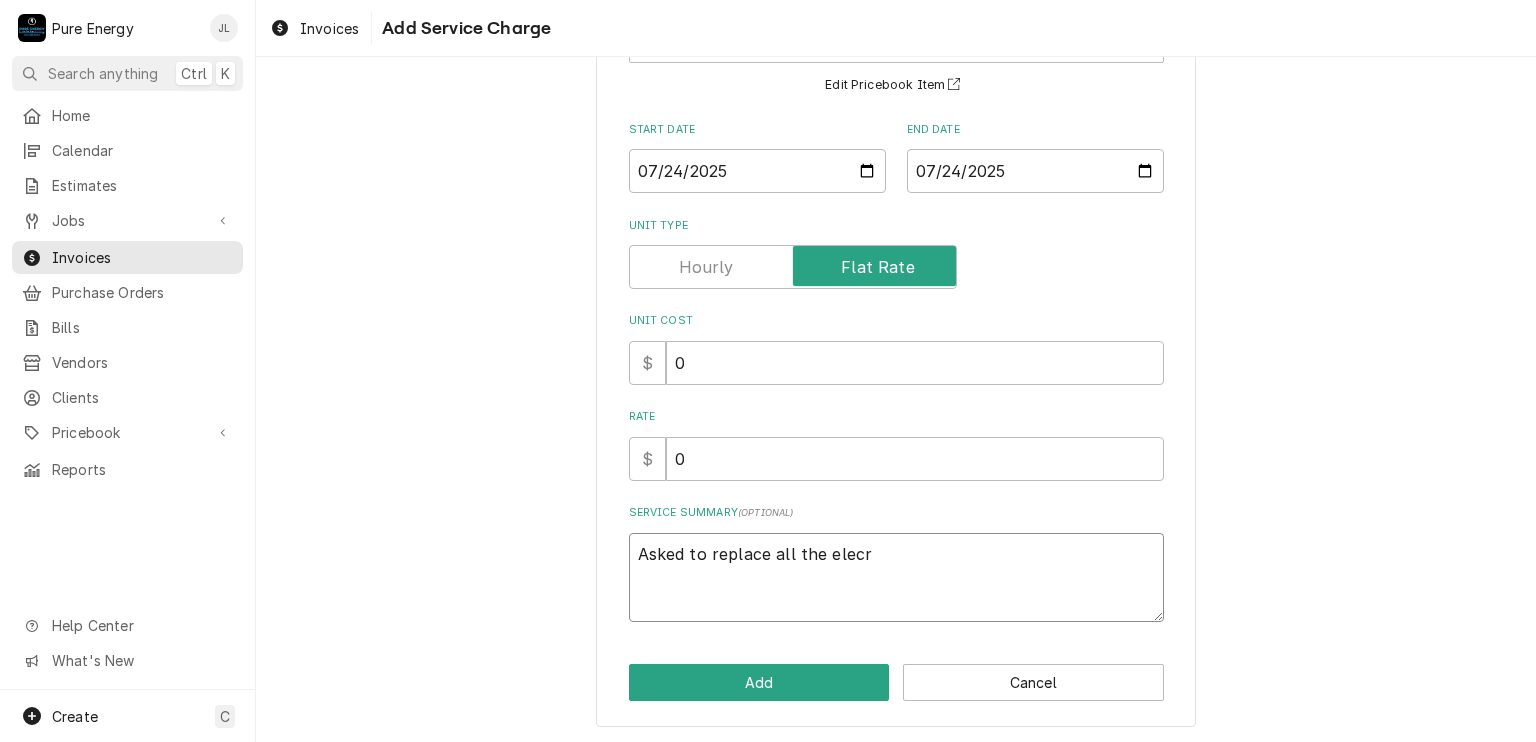 type on "x" 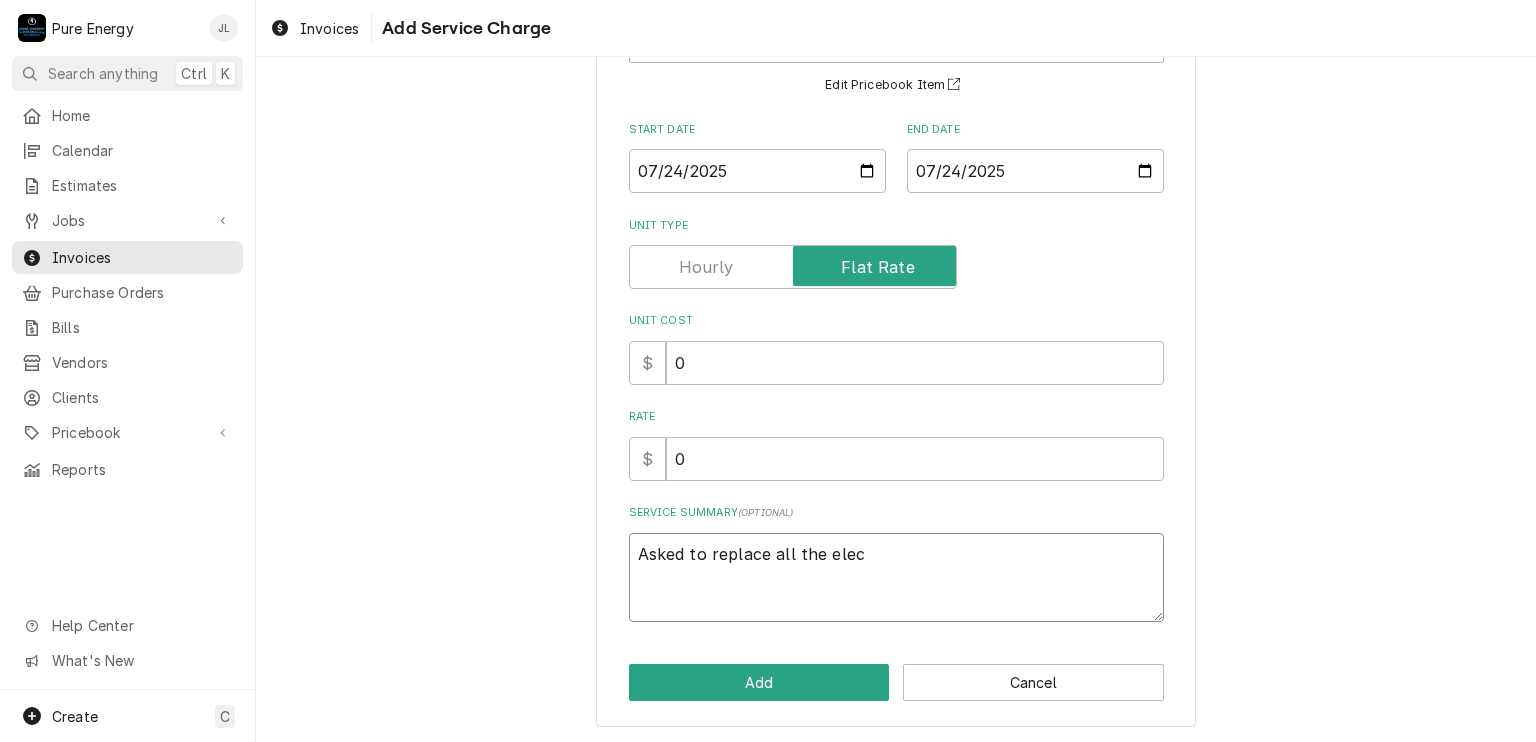 type on "x" 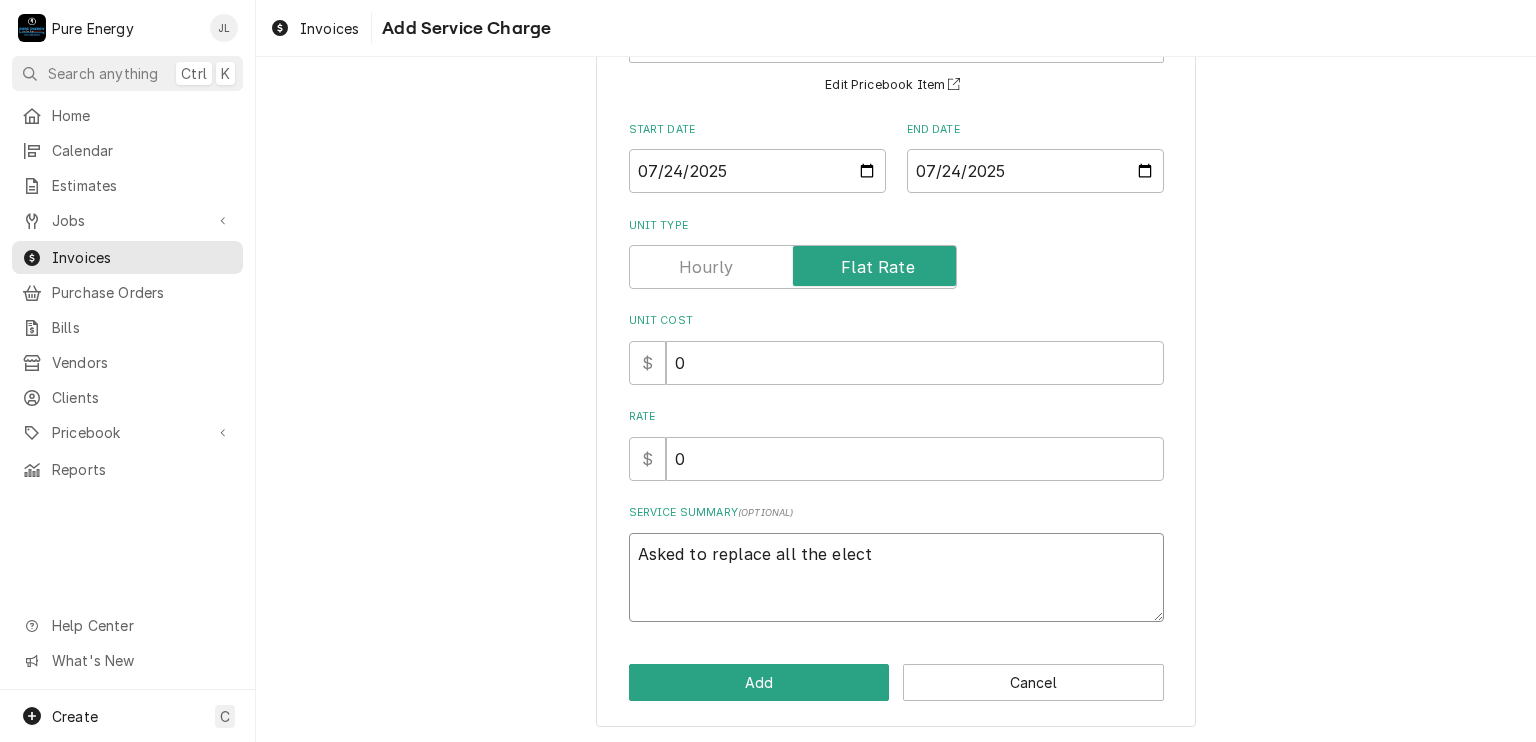 type on "x" 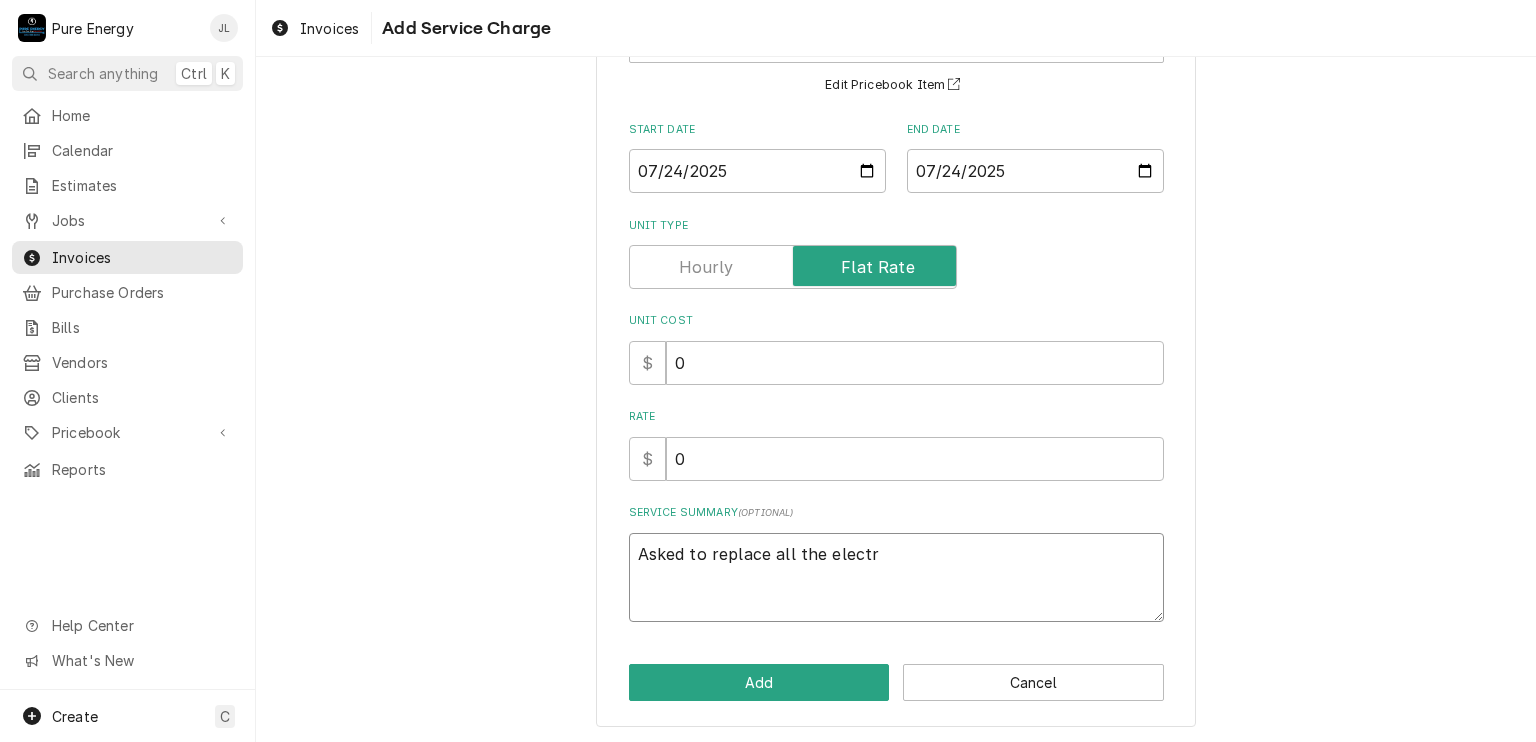 type on "x" 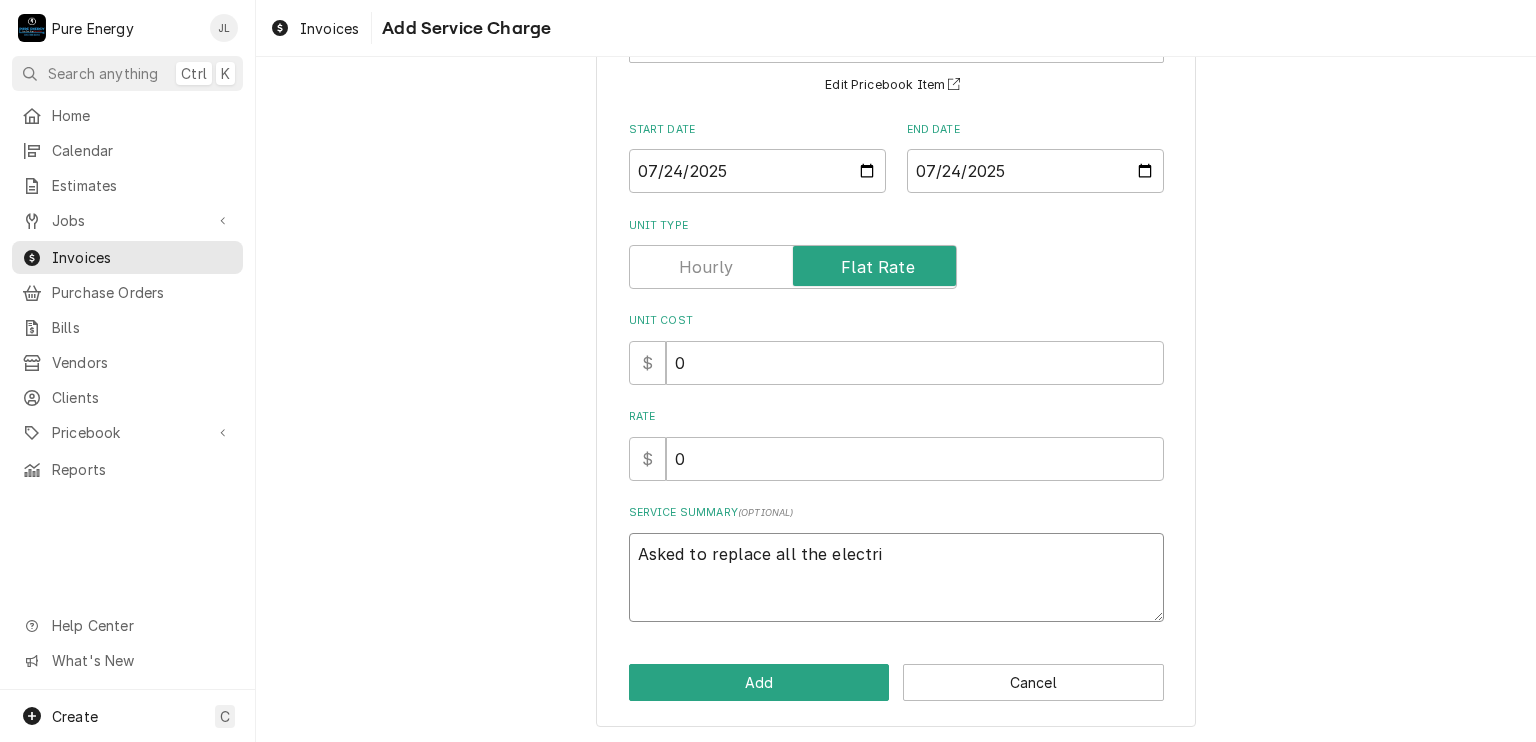 type on "x" 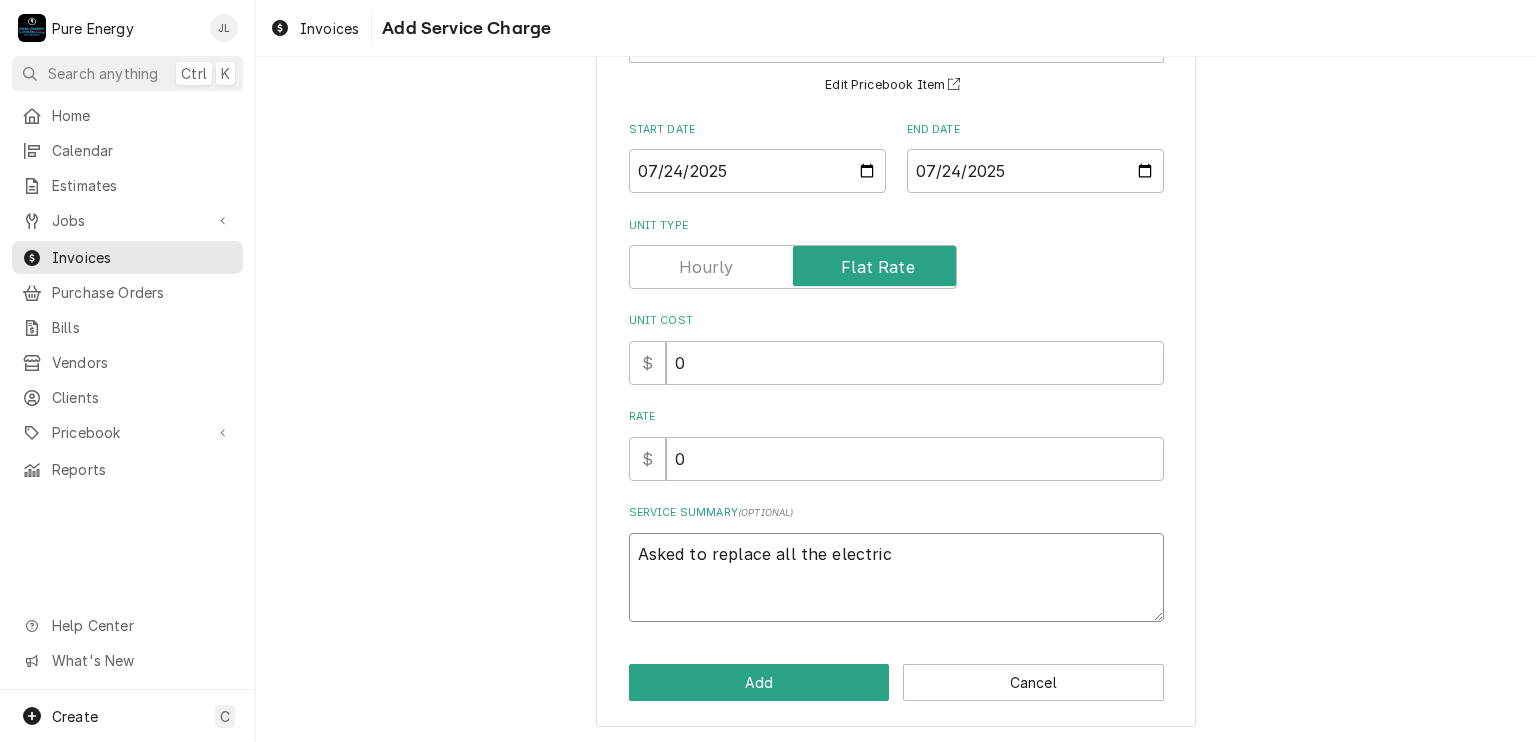 type on "x" 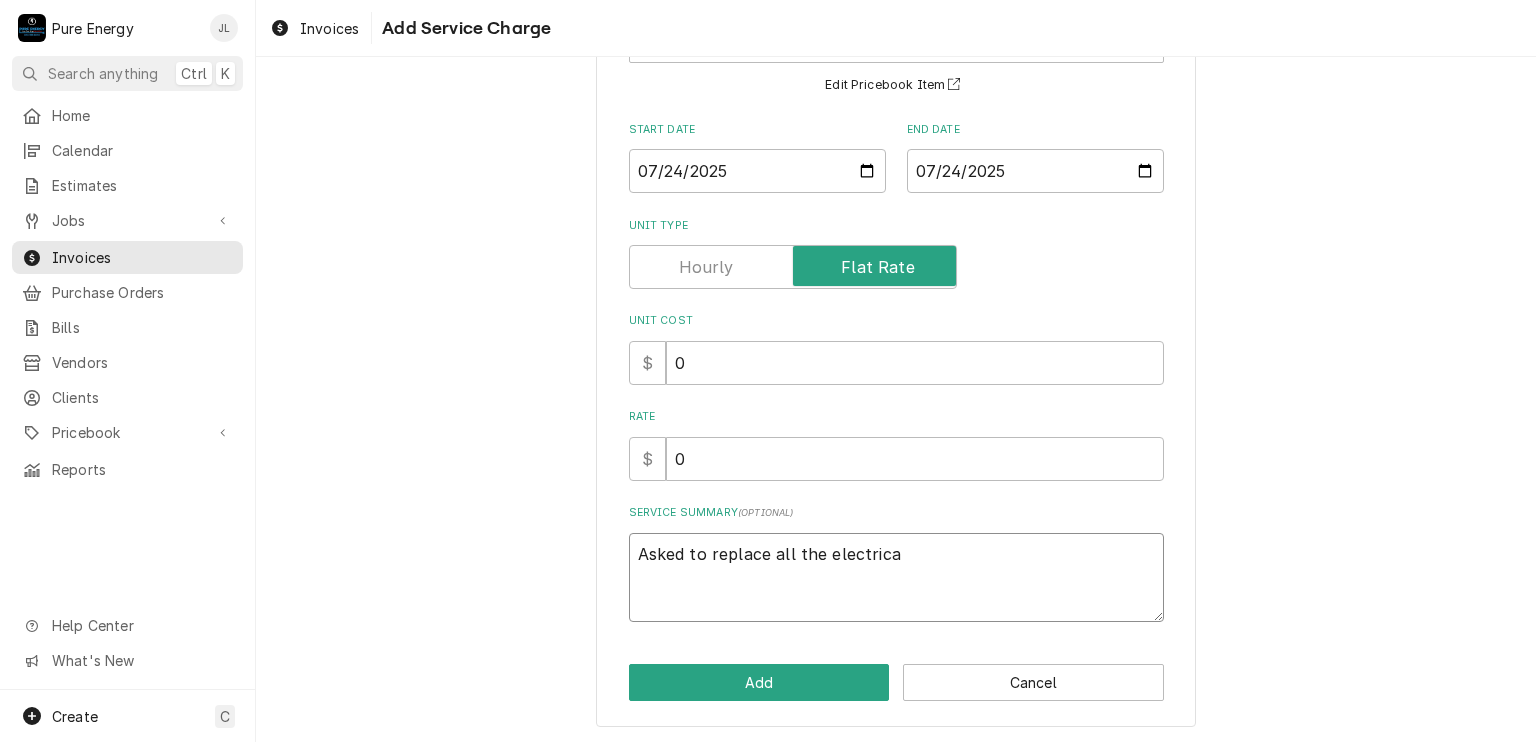 type on "x" 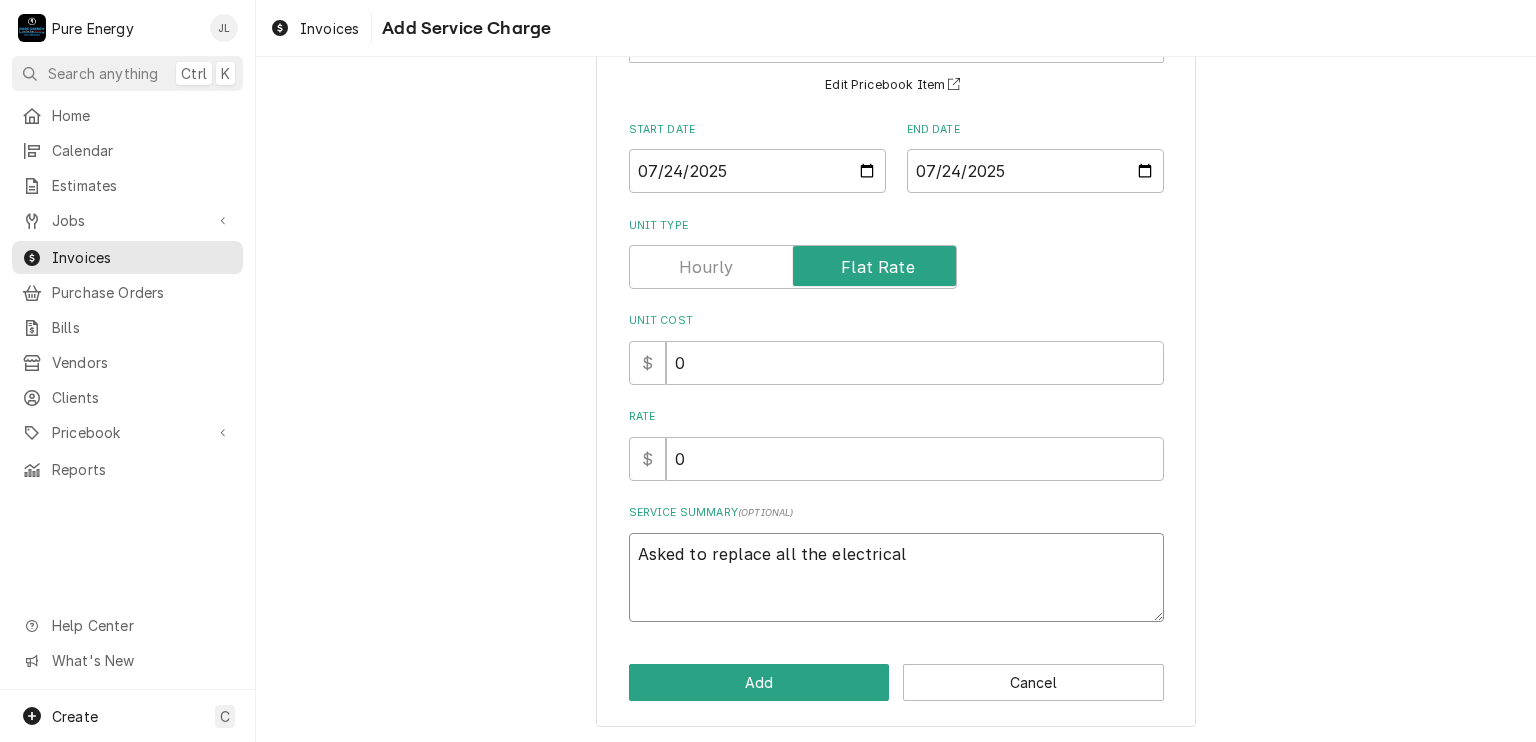 type on "x" 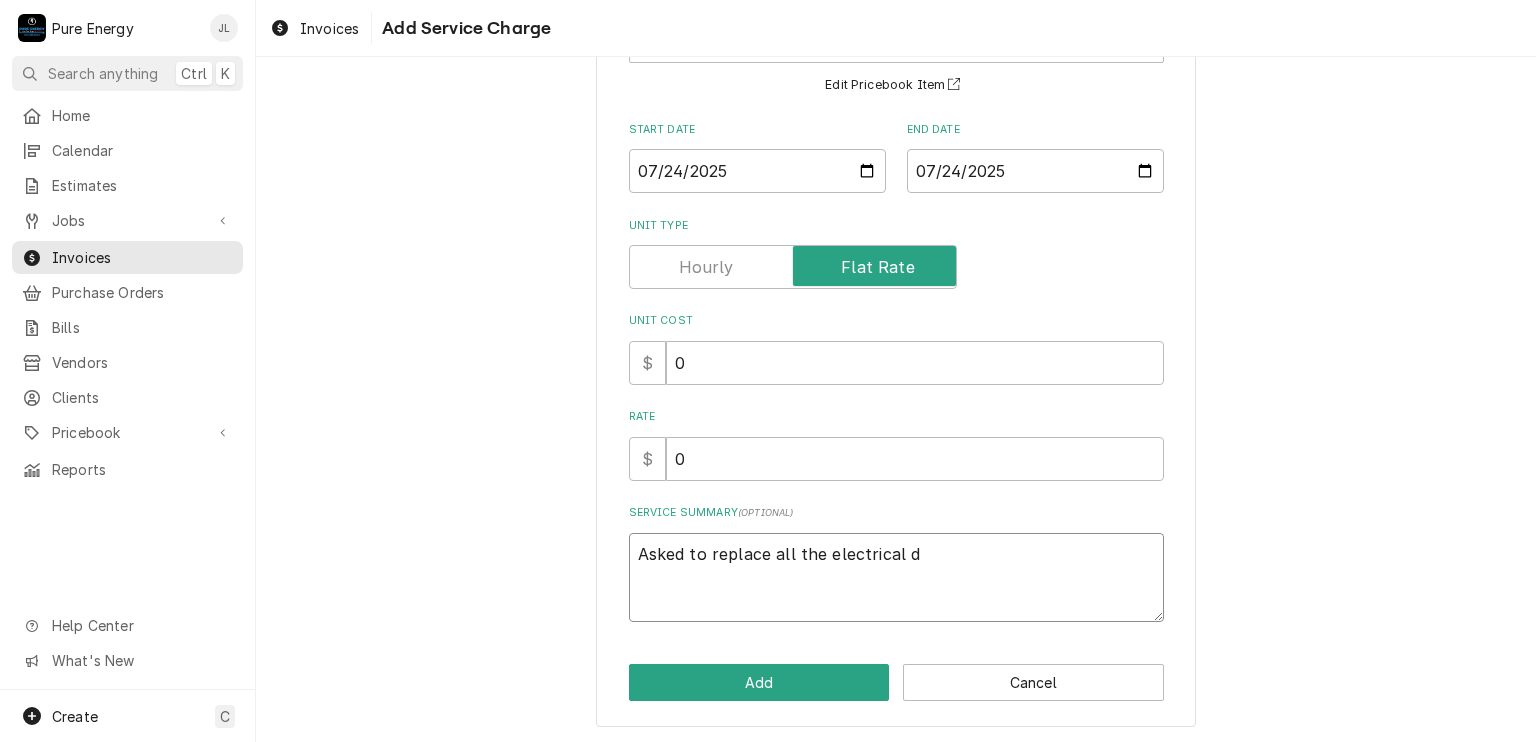 type on "x" 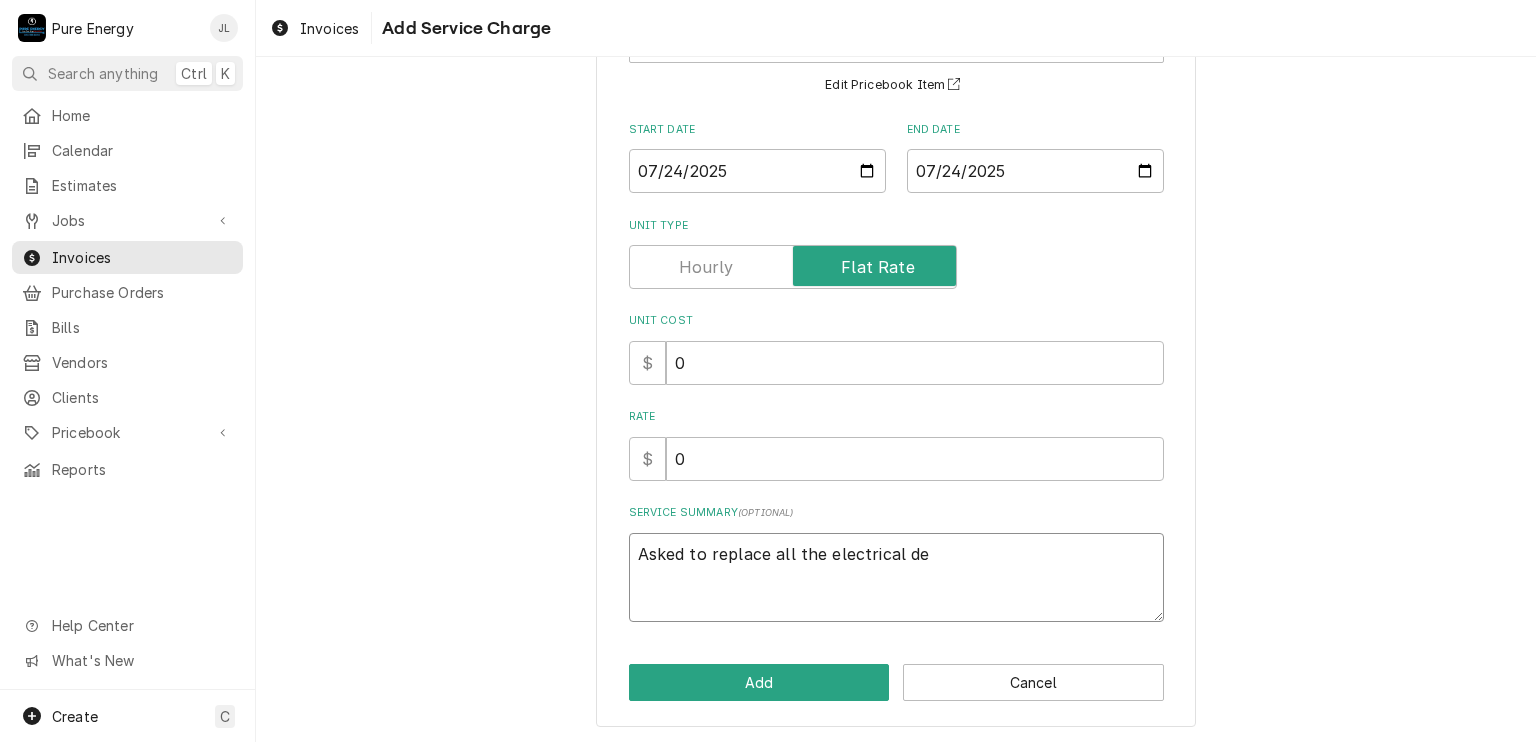 type on "x" 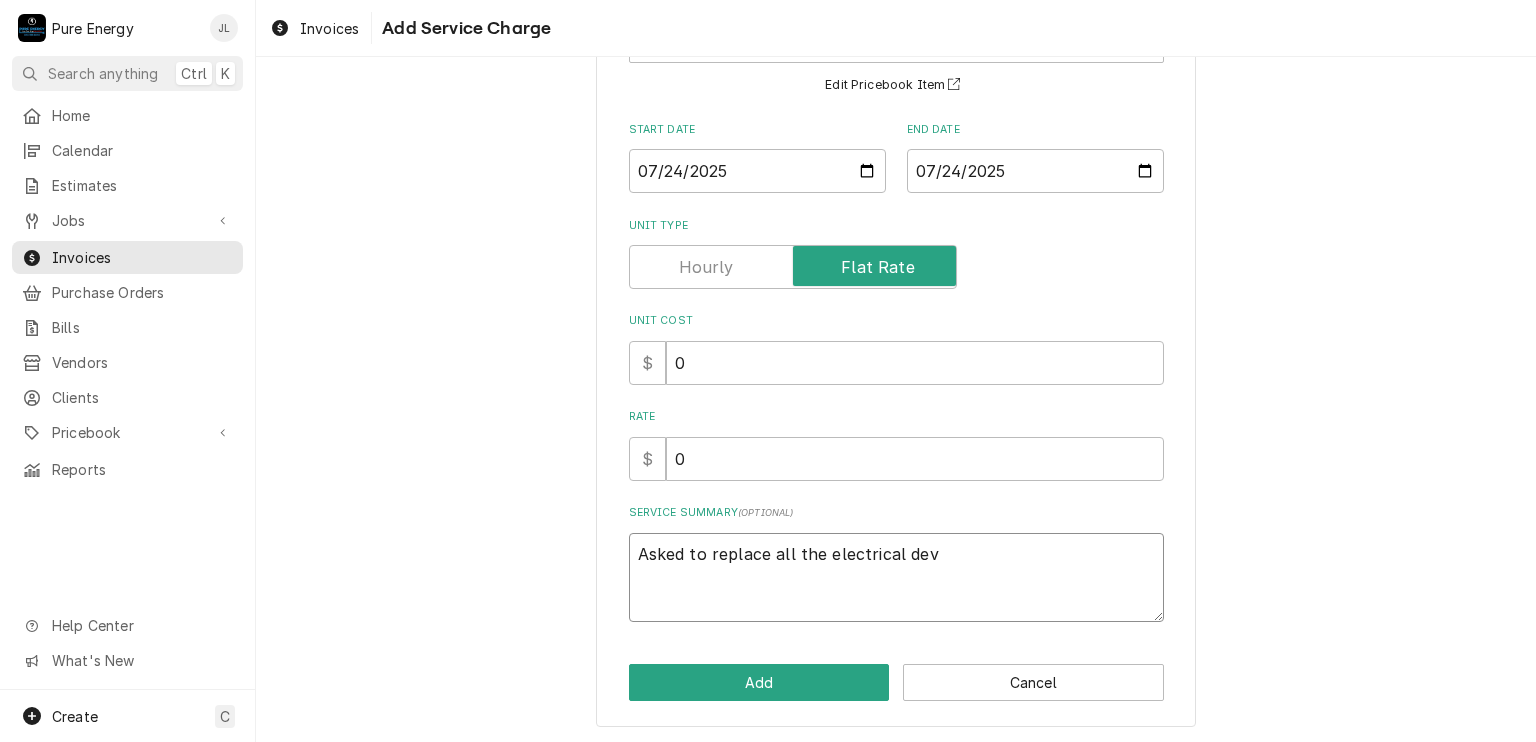 type on "Asked to replace all the electrical devi" 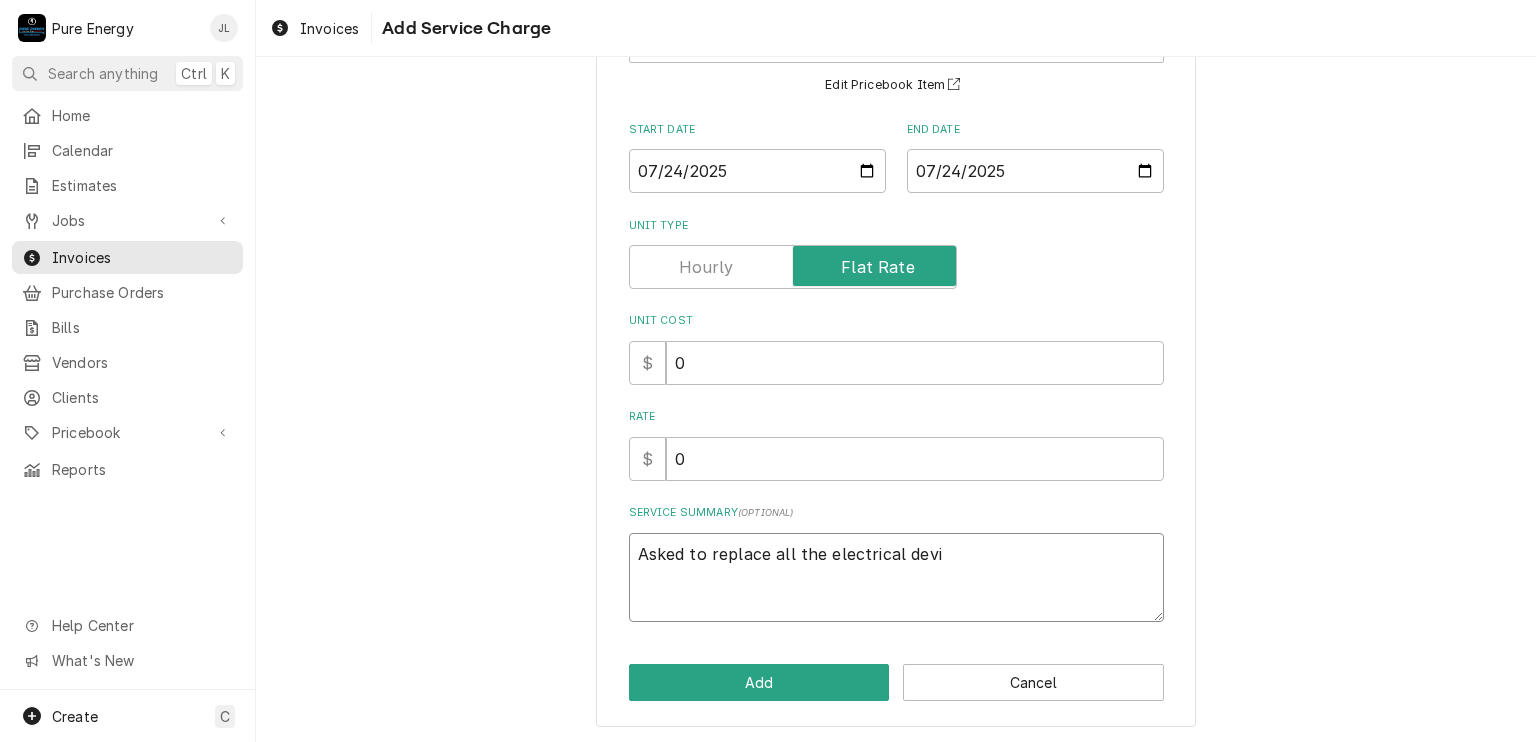 type on "x" 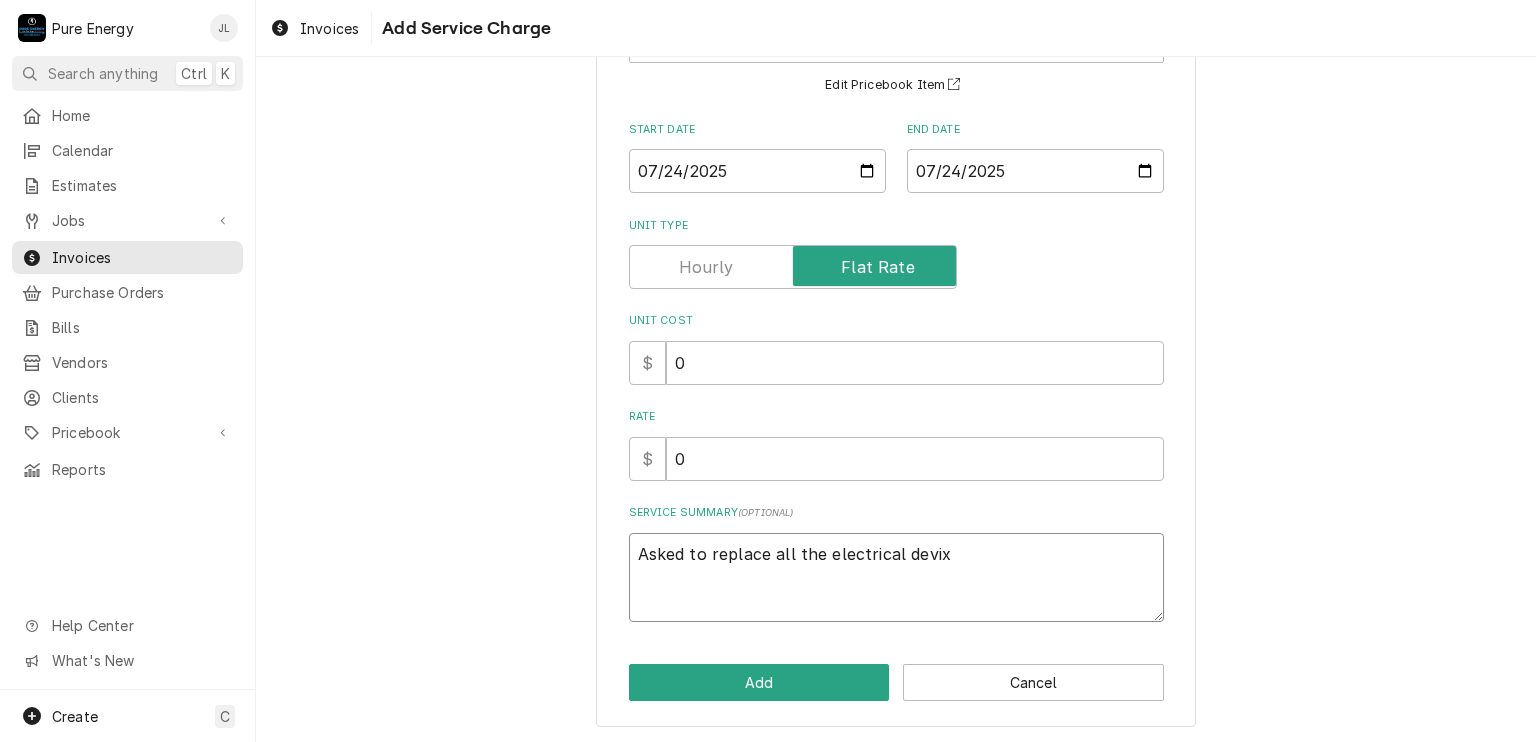 type on "x" 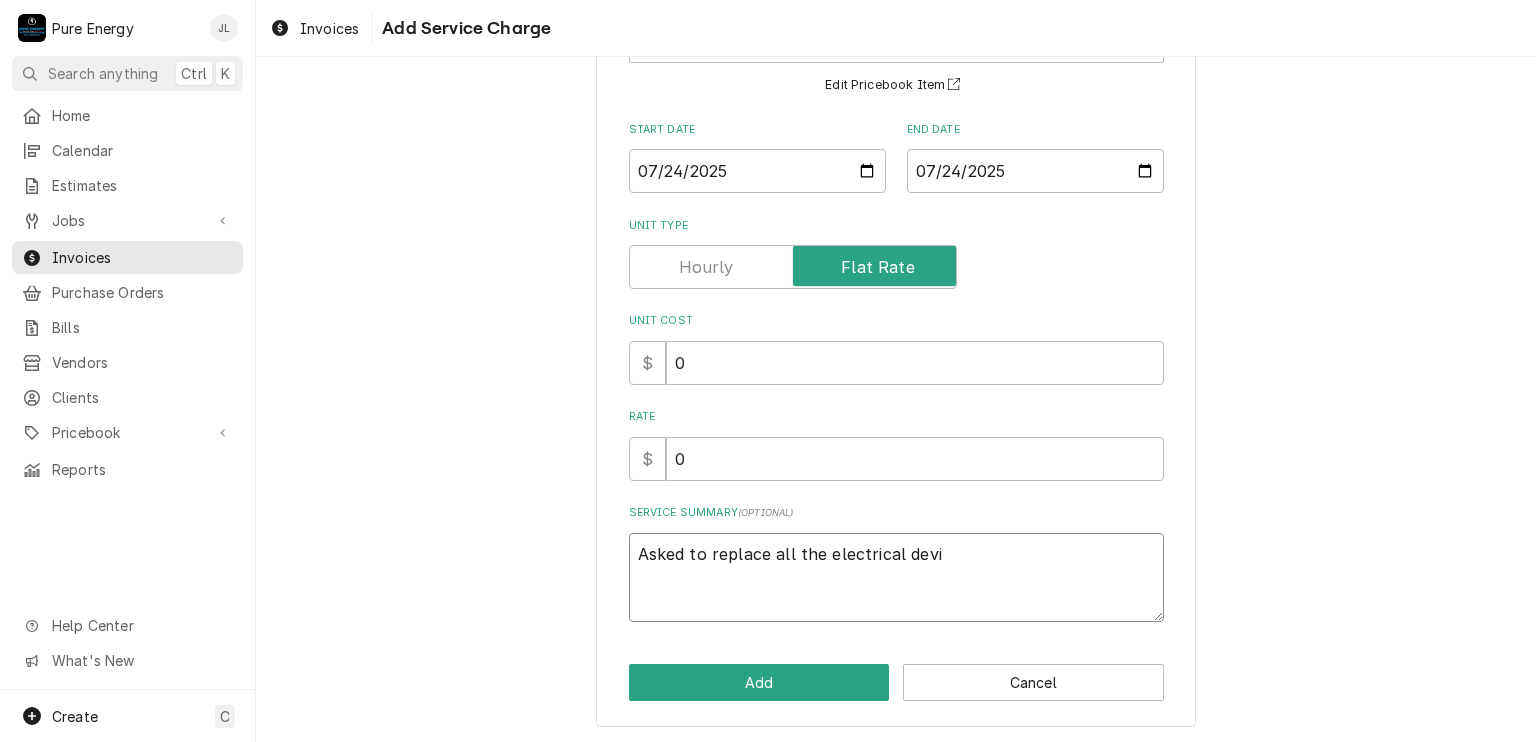 type on "x" 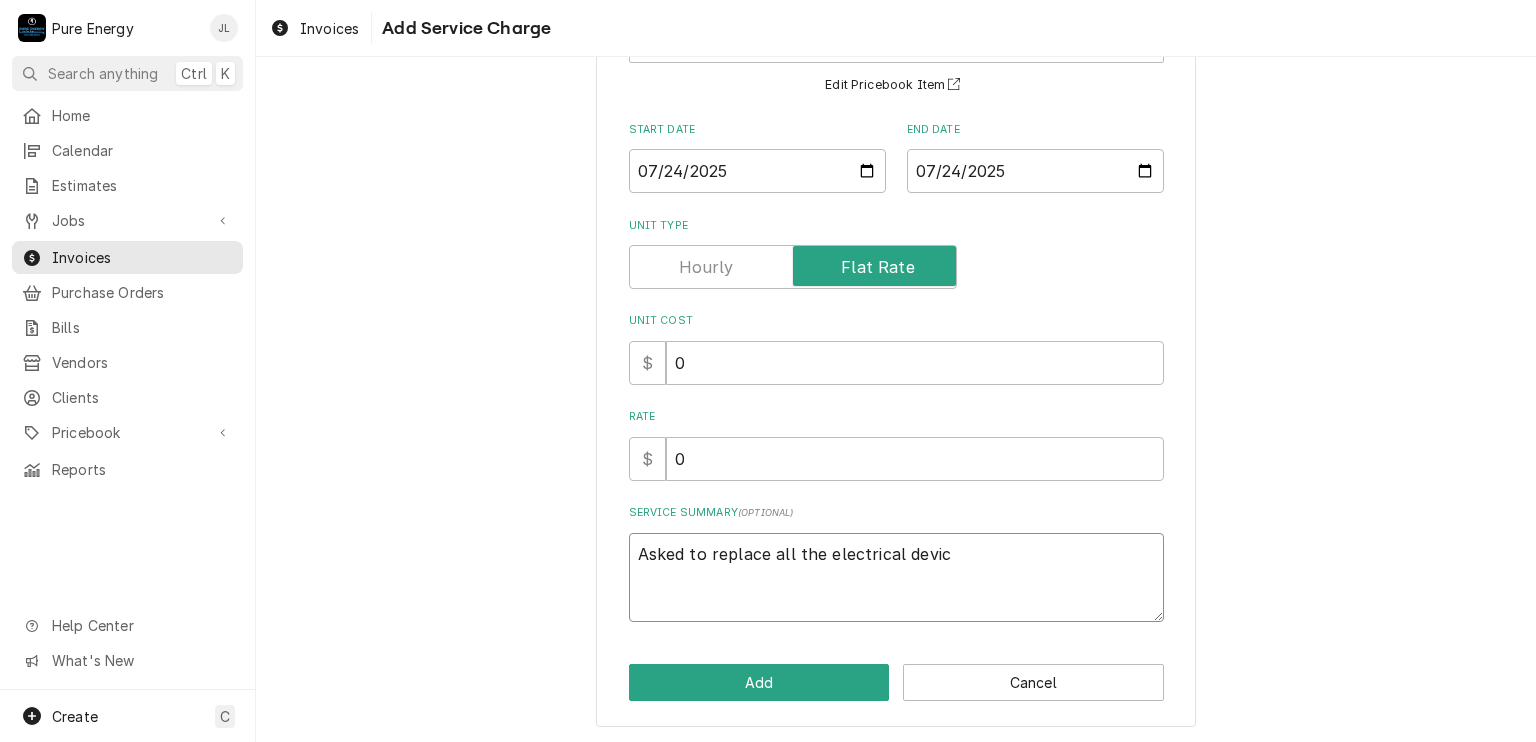 type on "x" 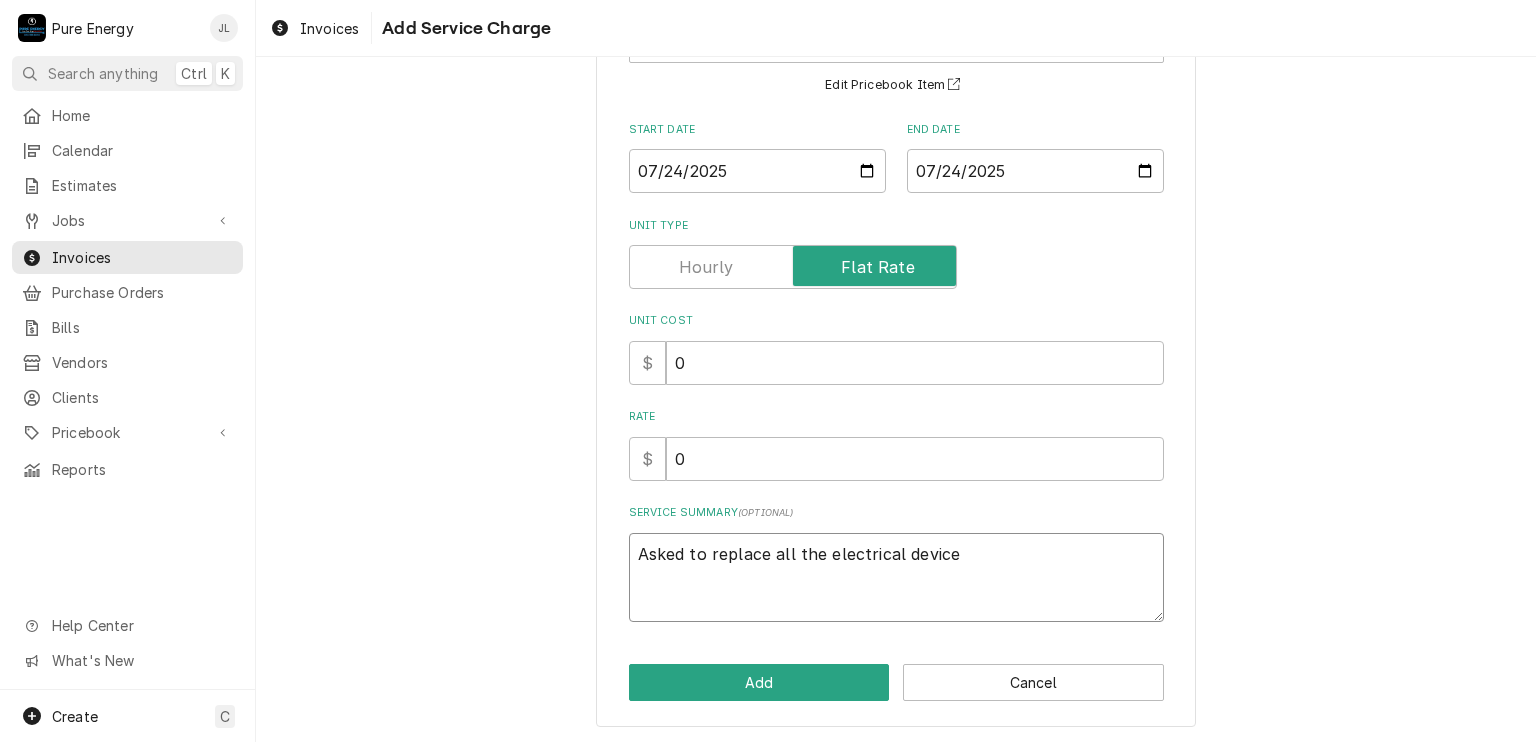 type on "x" 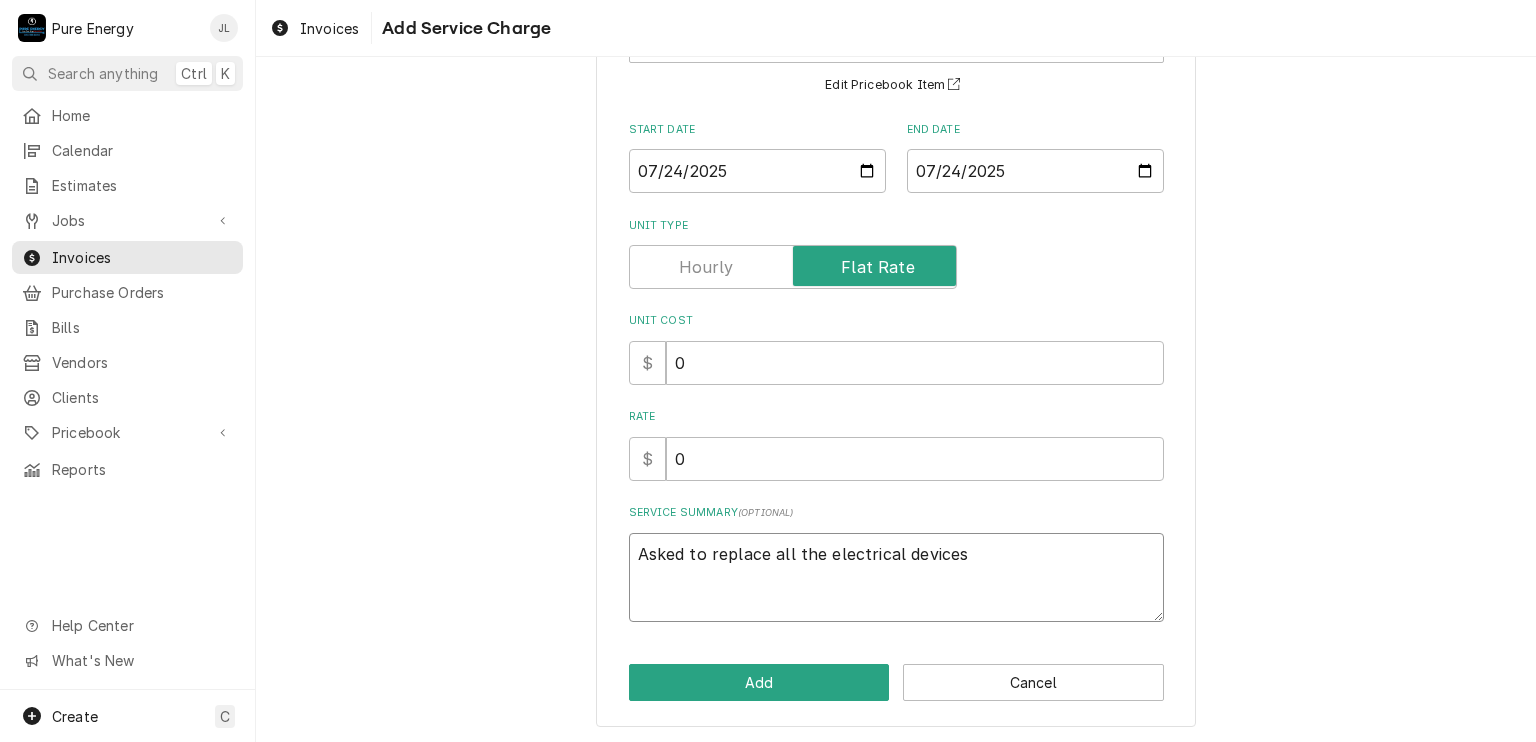 type on "Asked to replace all the electrical devices" 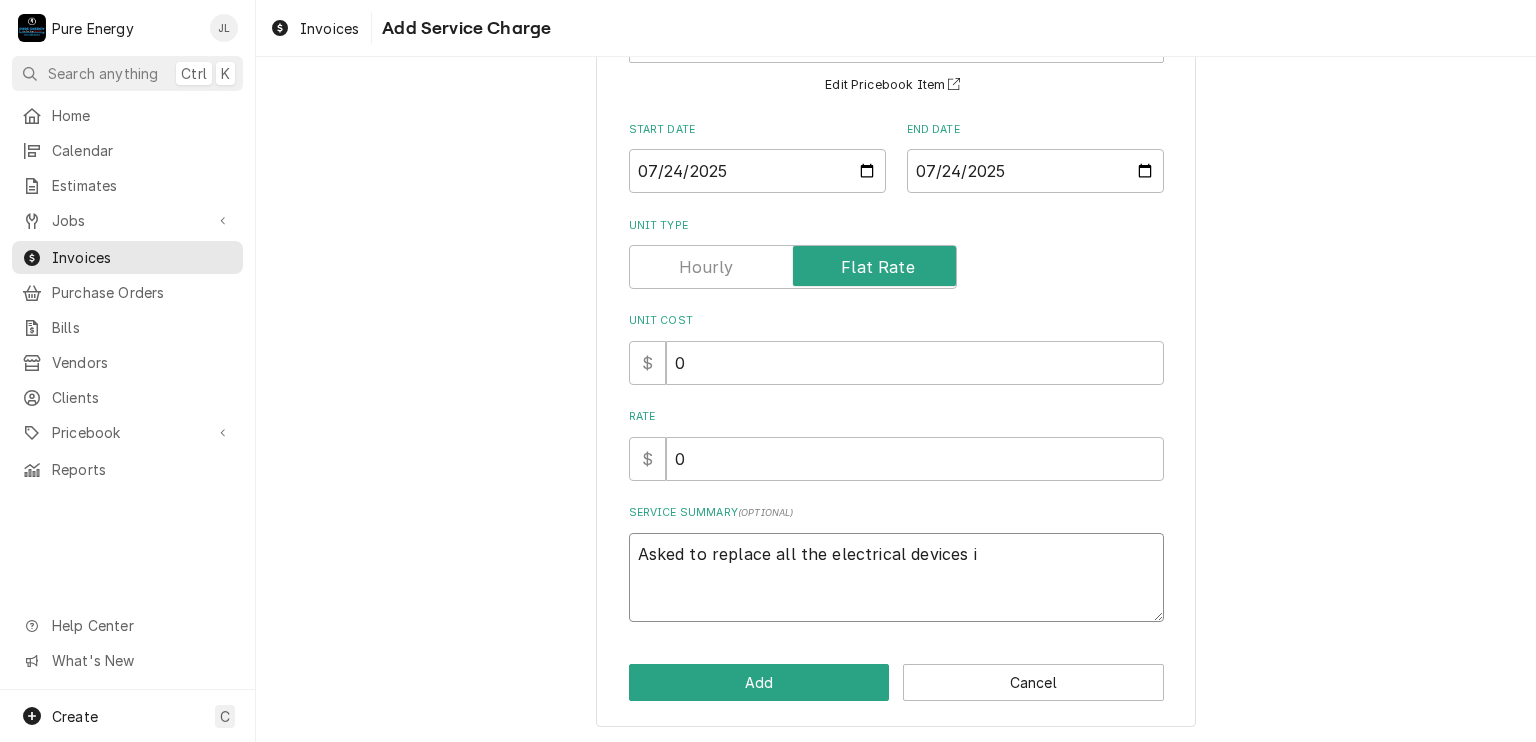 type on "x" 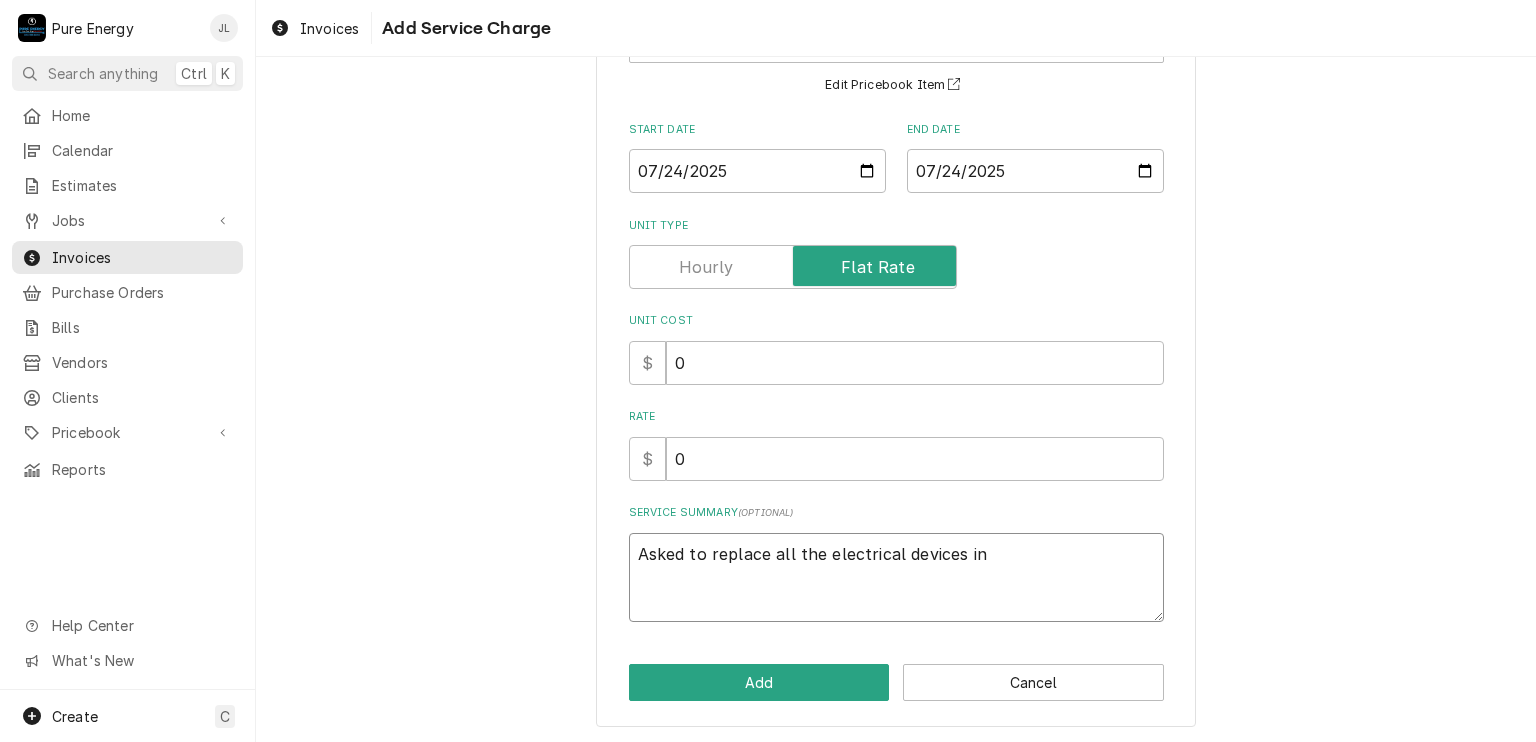 type on "x" 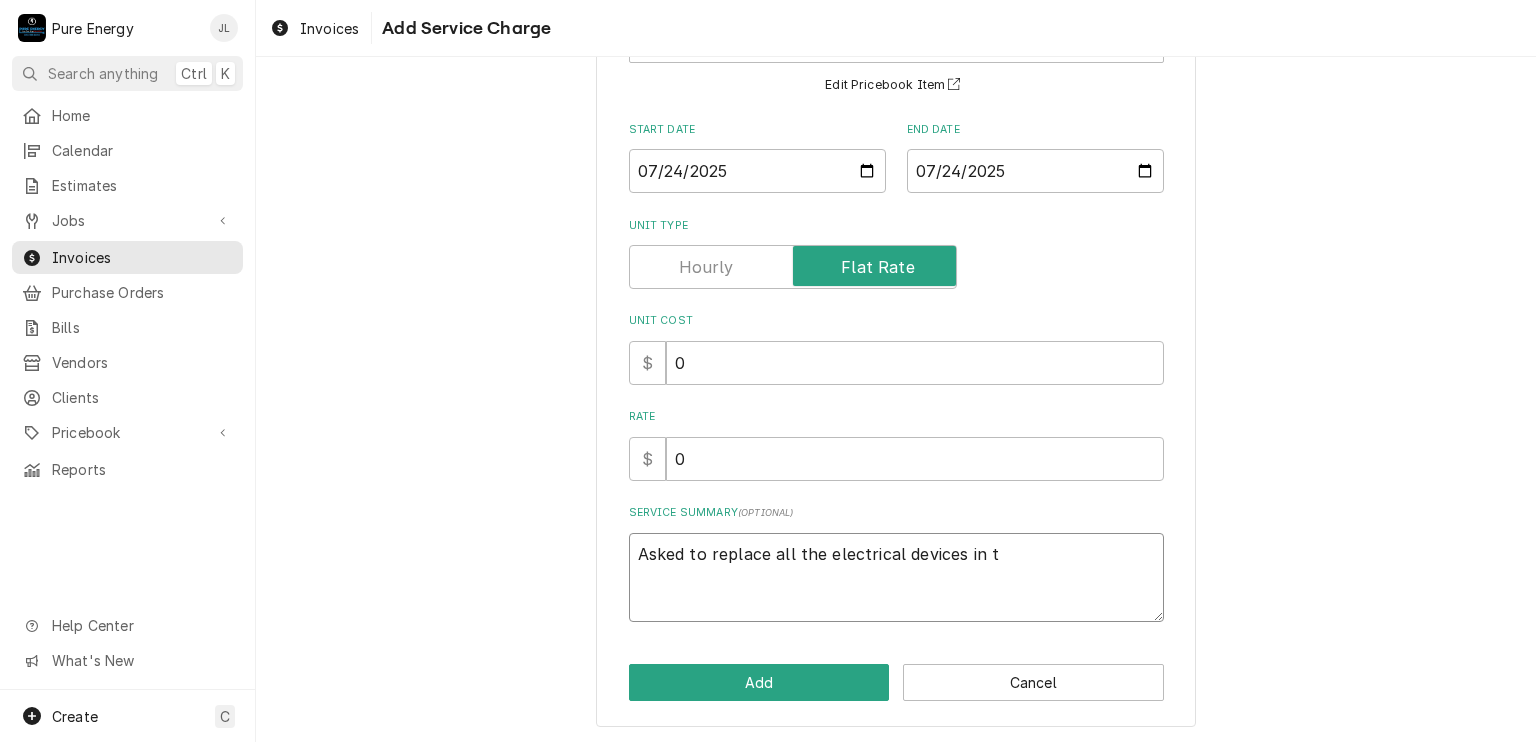 type on "x" 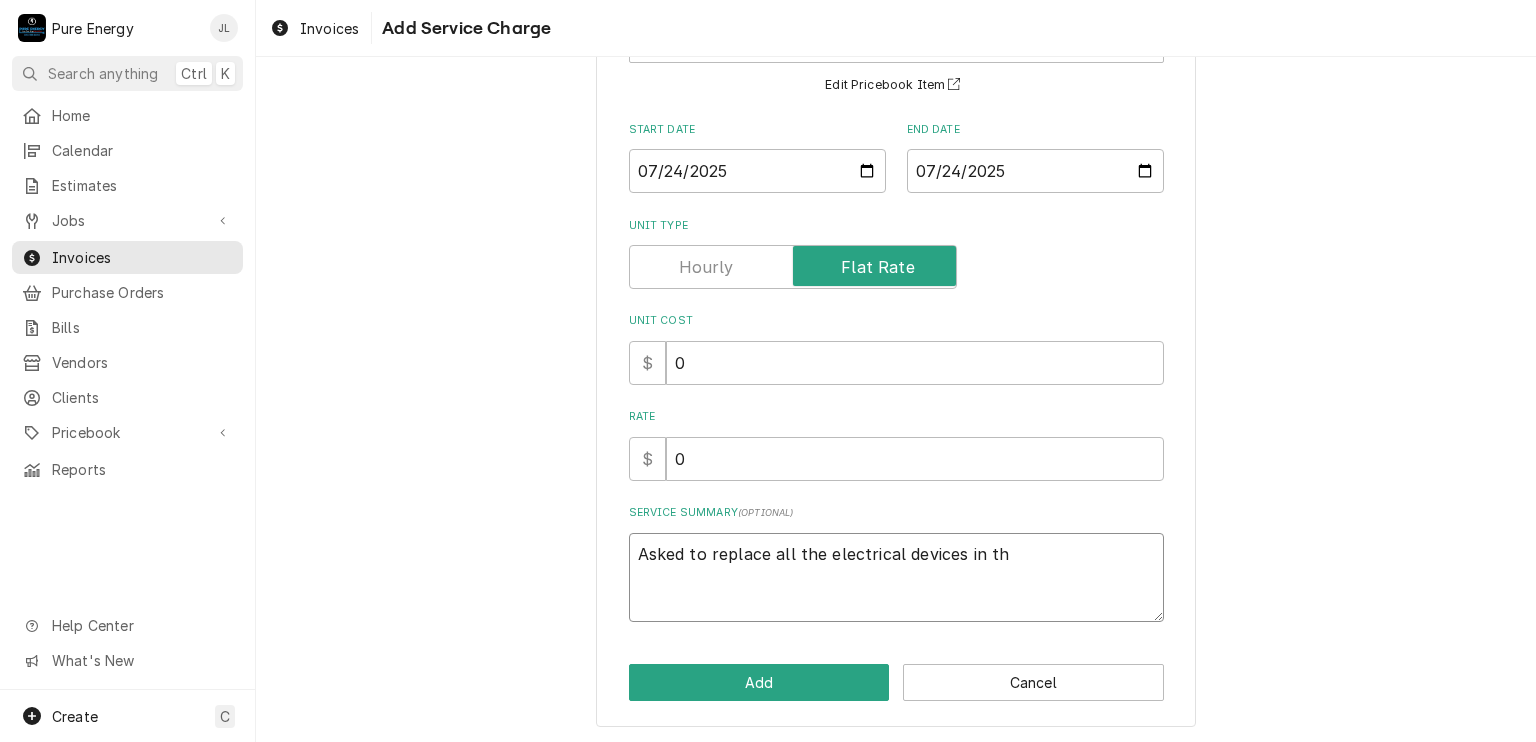 type on "x" 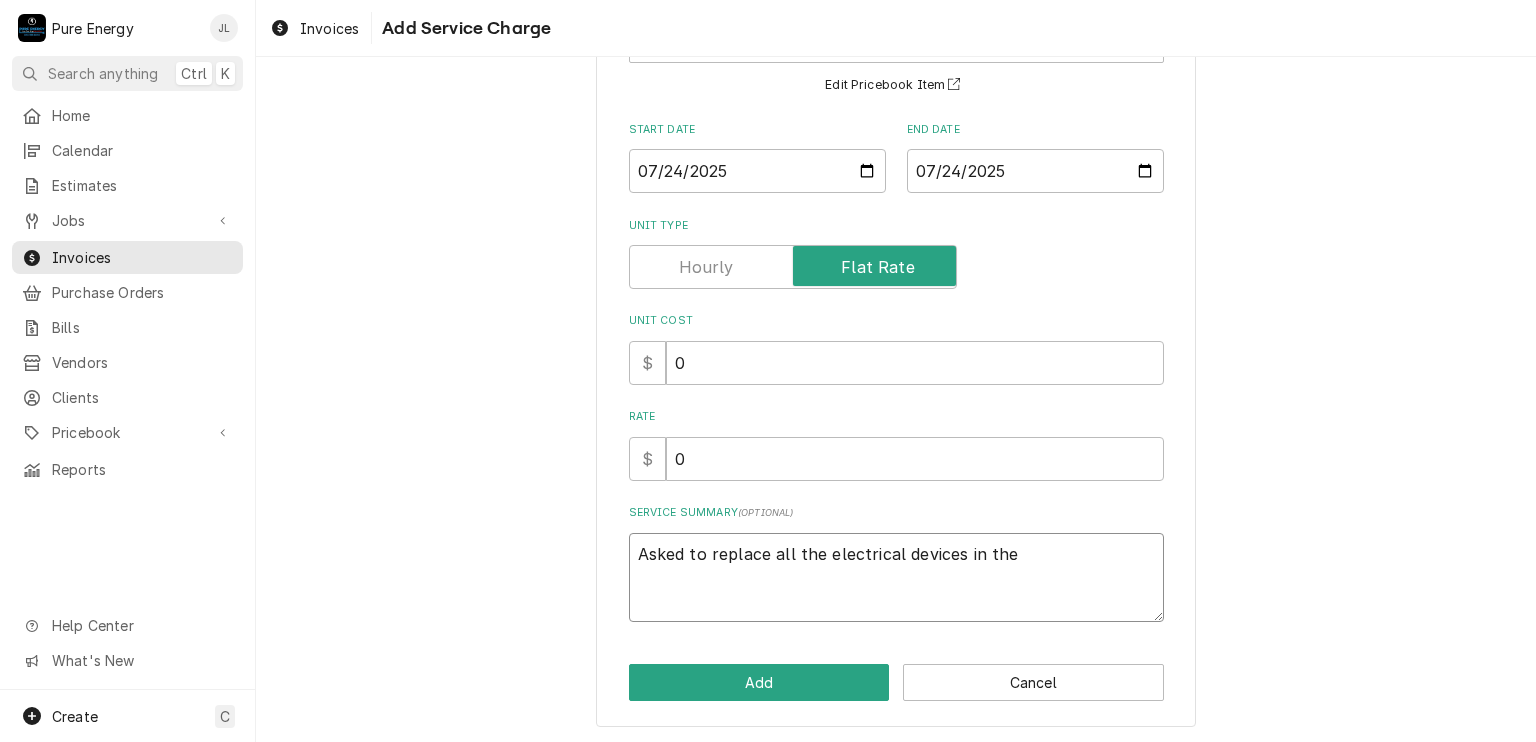type on "Asked to replace all the electrical devices in the" 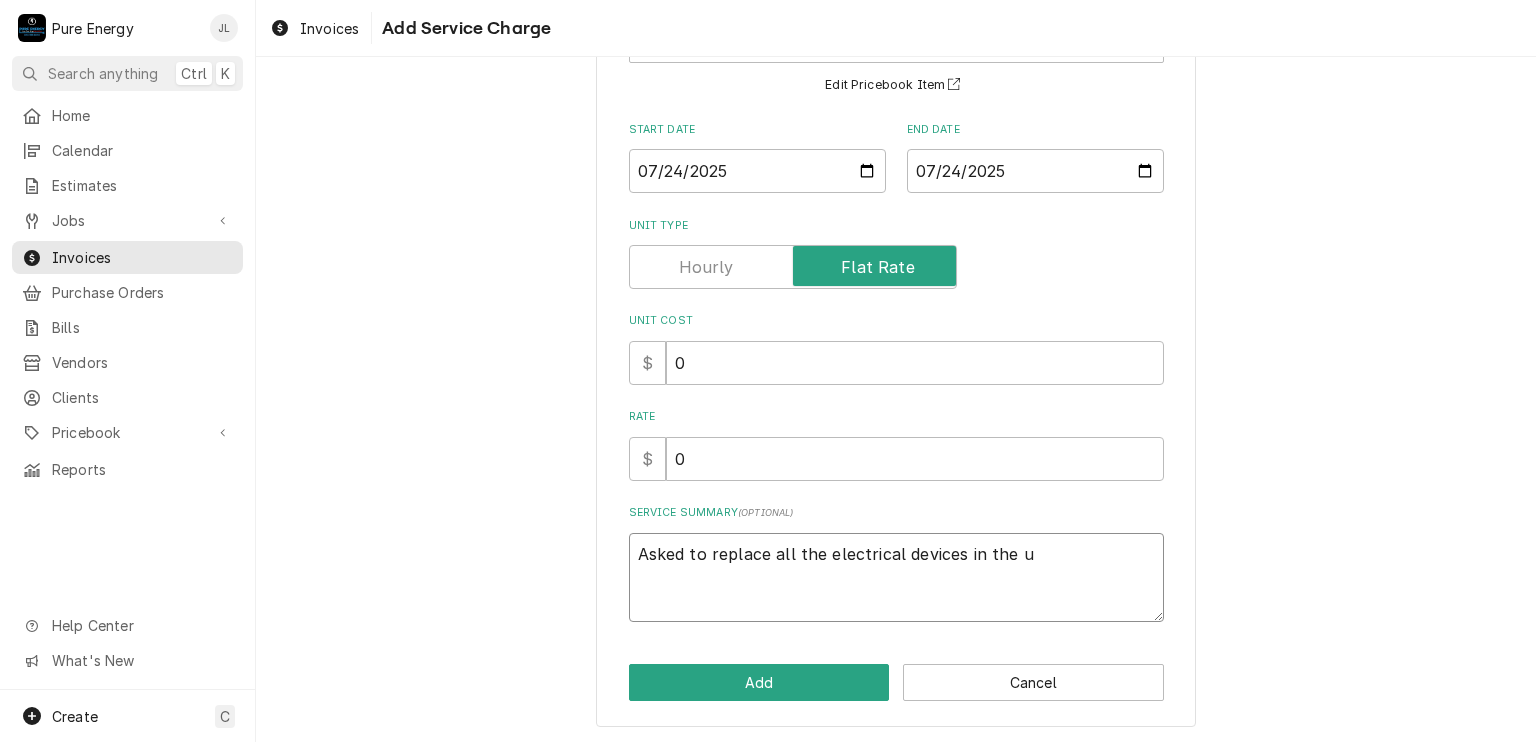 type on "x" 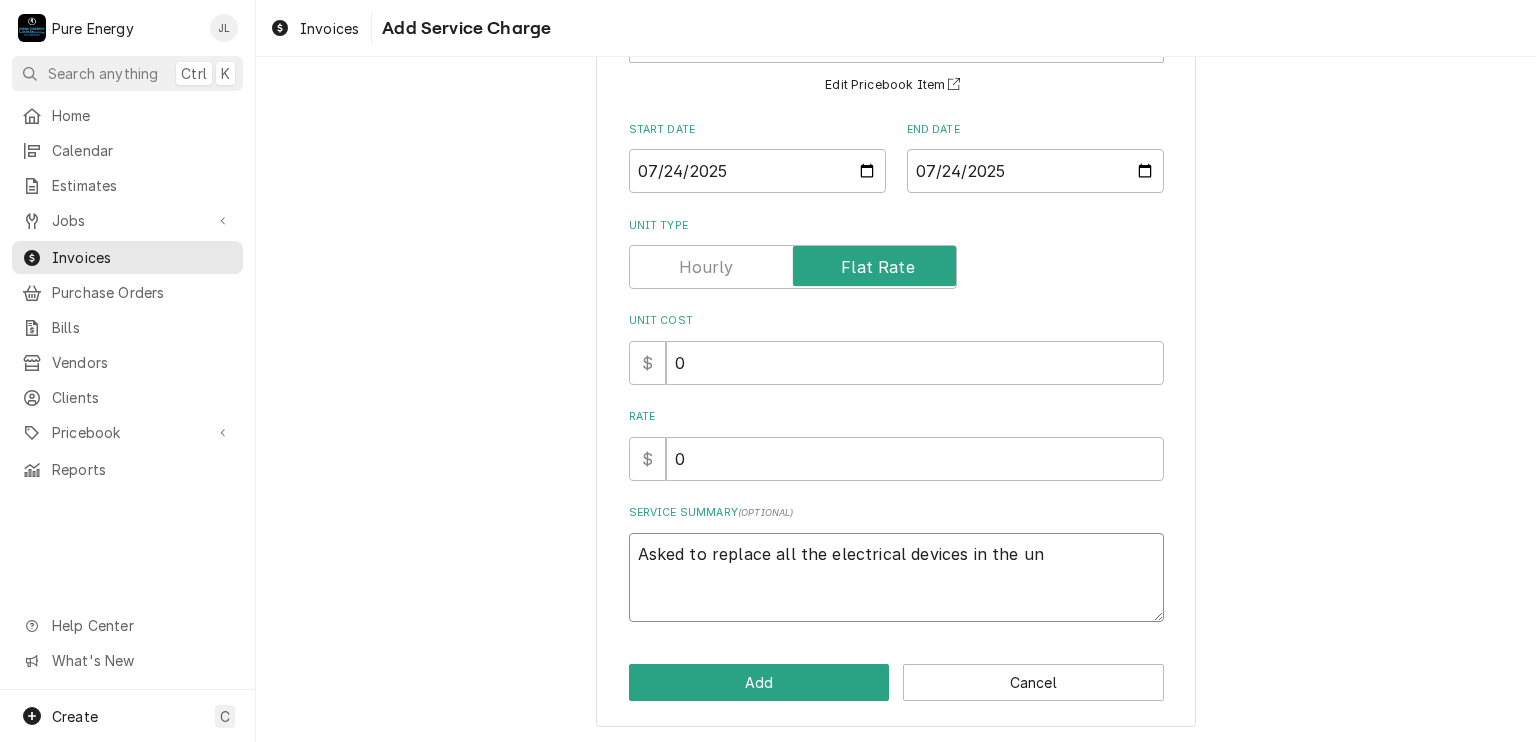 type on "x" 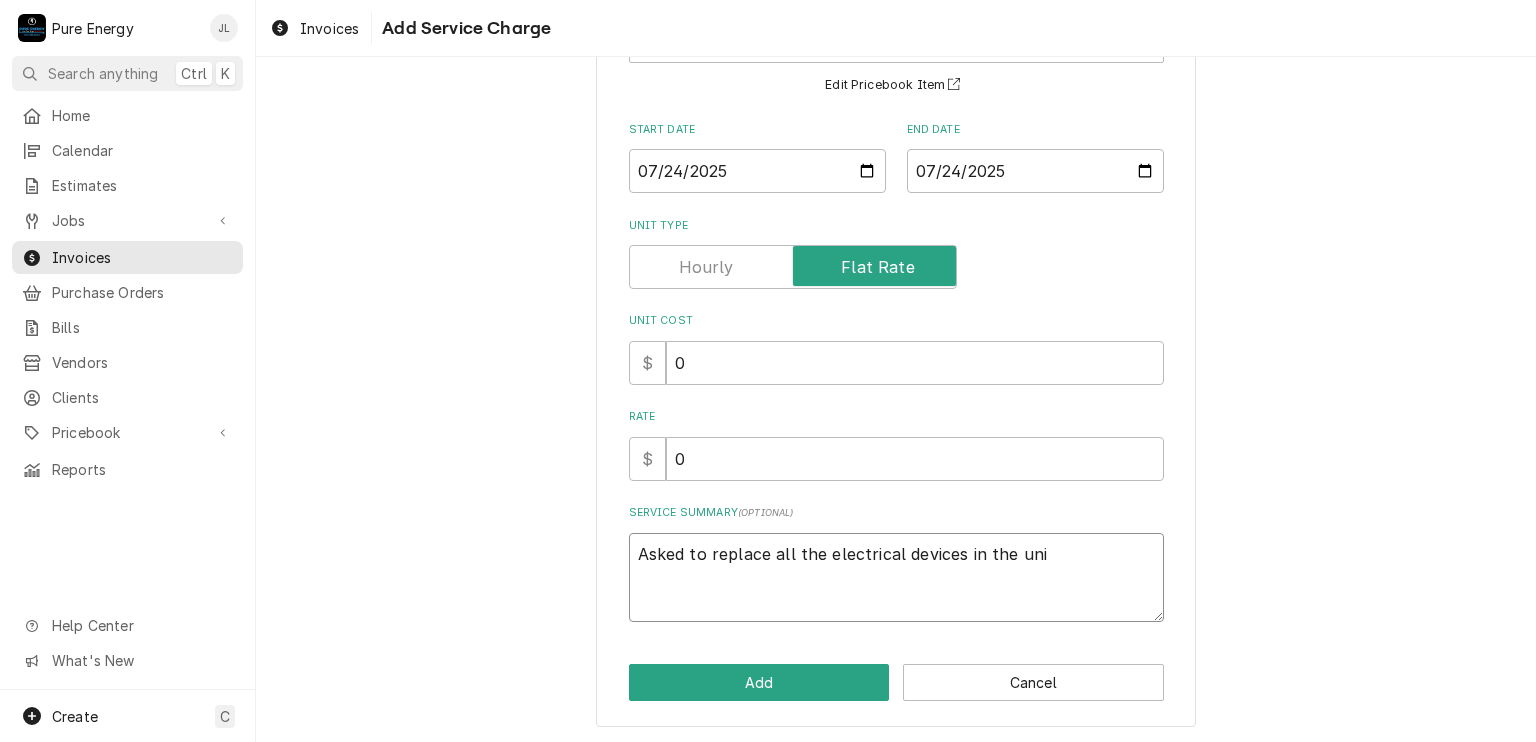 type on "x" 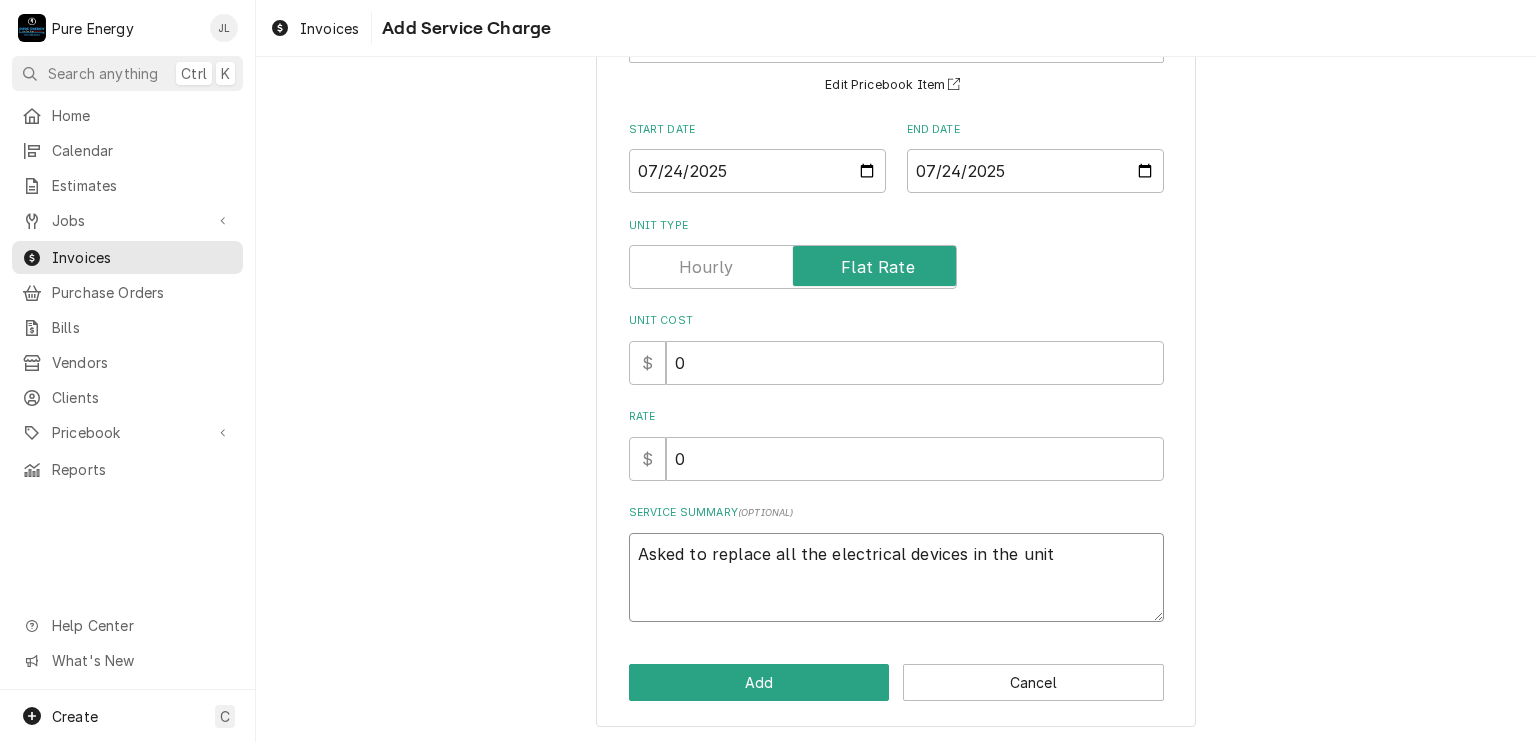 type on "x" 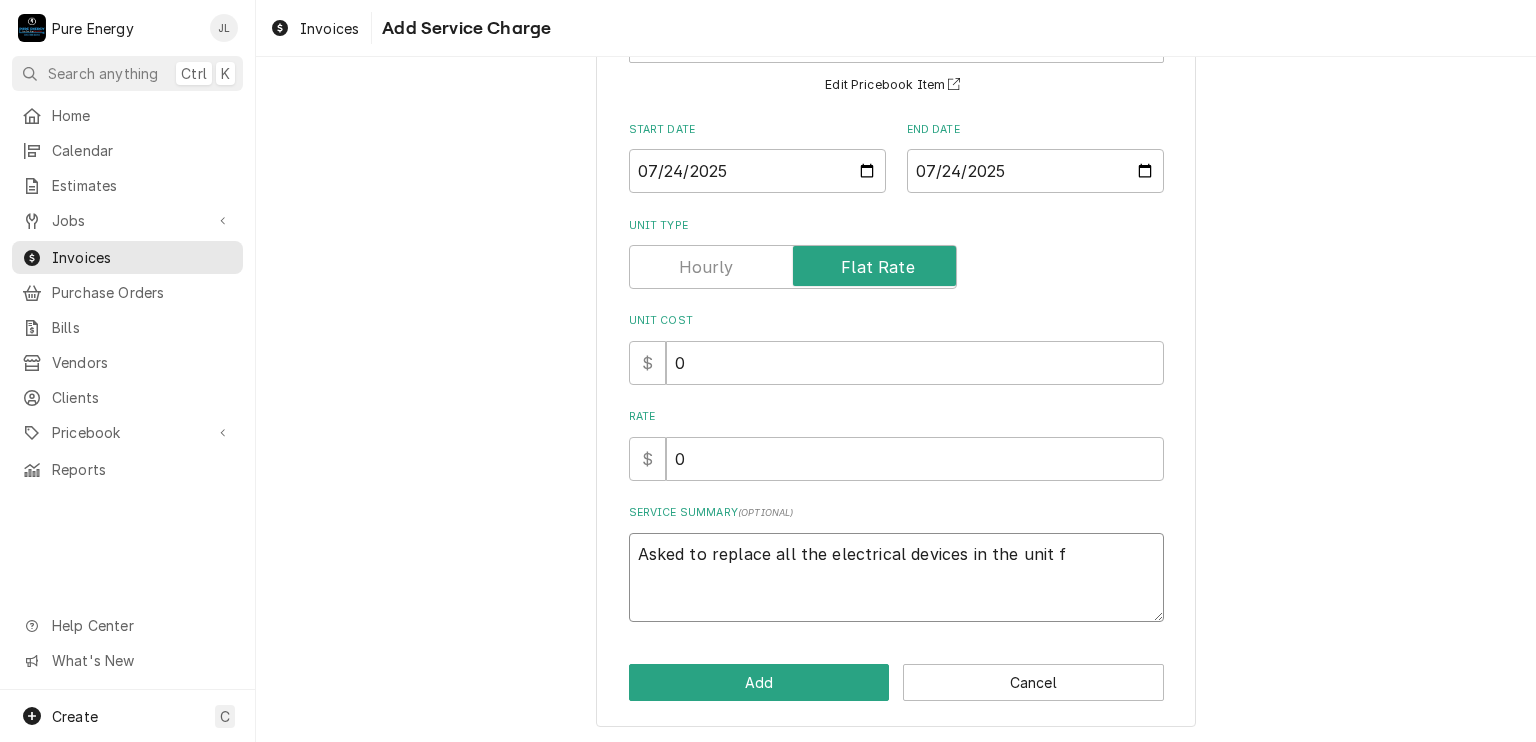 type on "x" 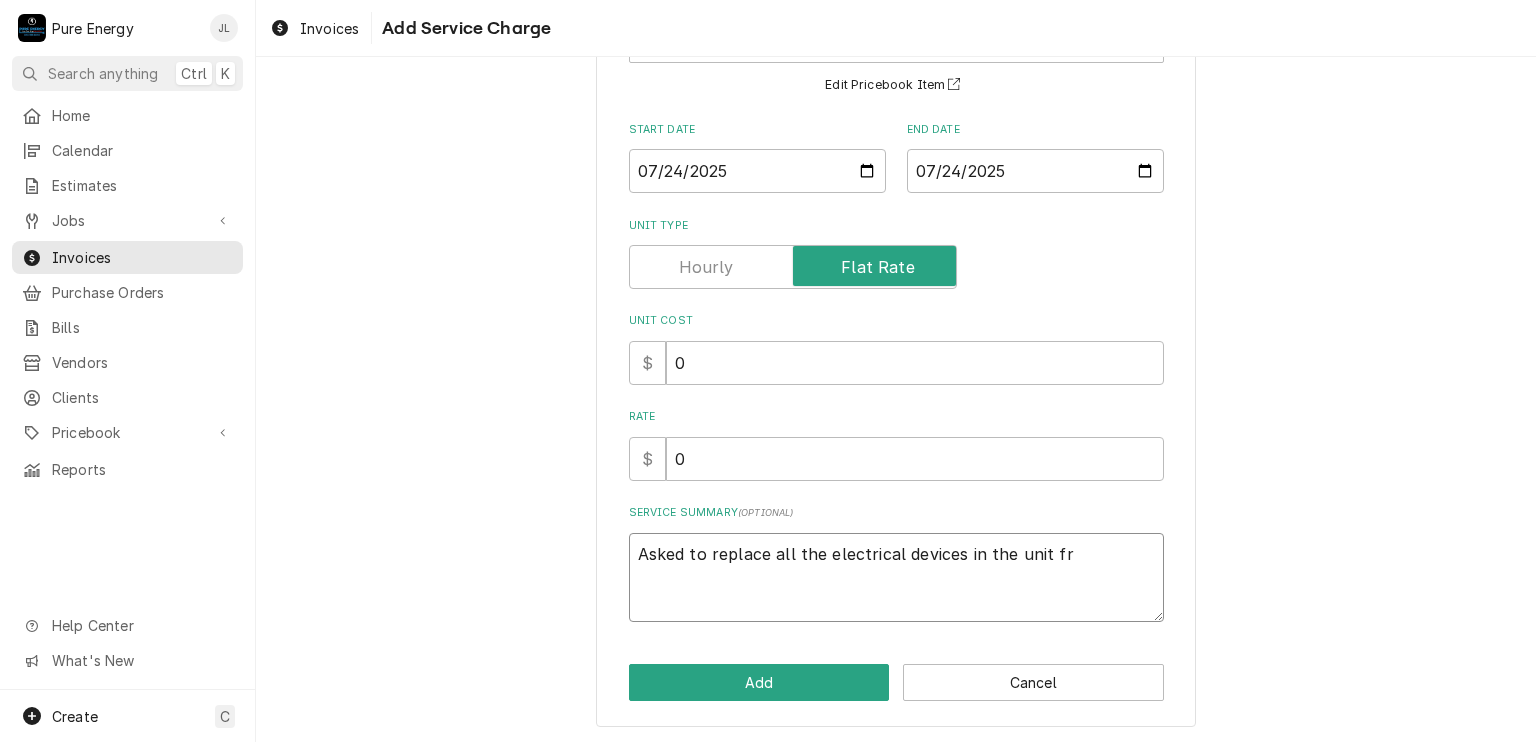 type on "Asked to replace all the electrical devices in the unit fro" 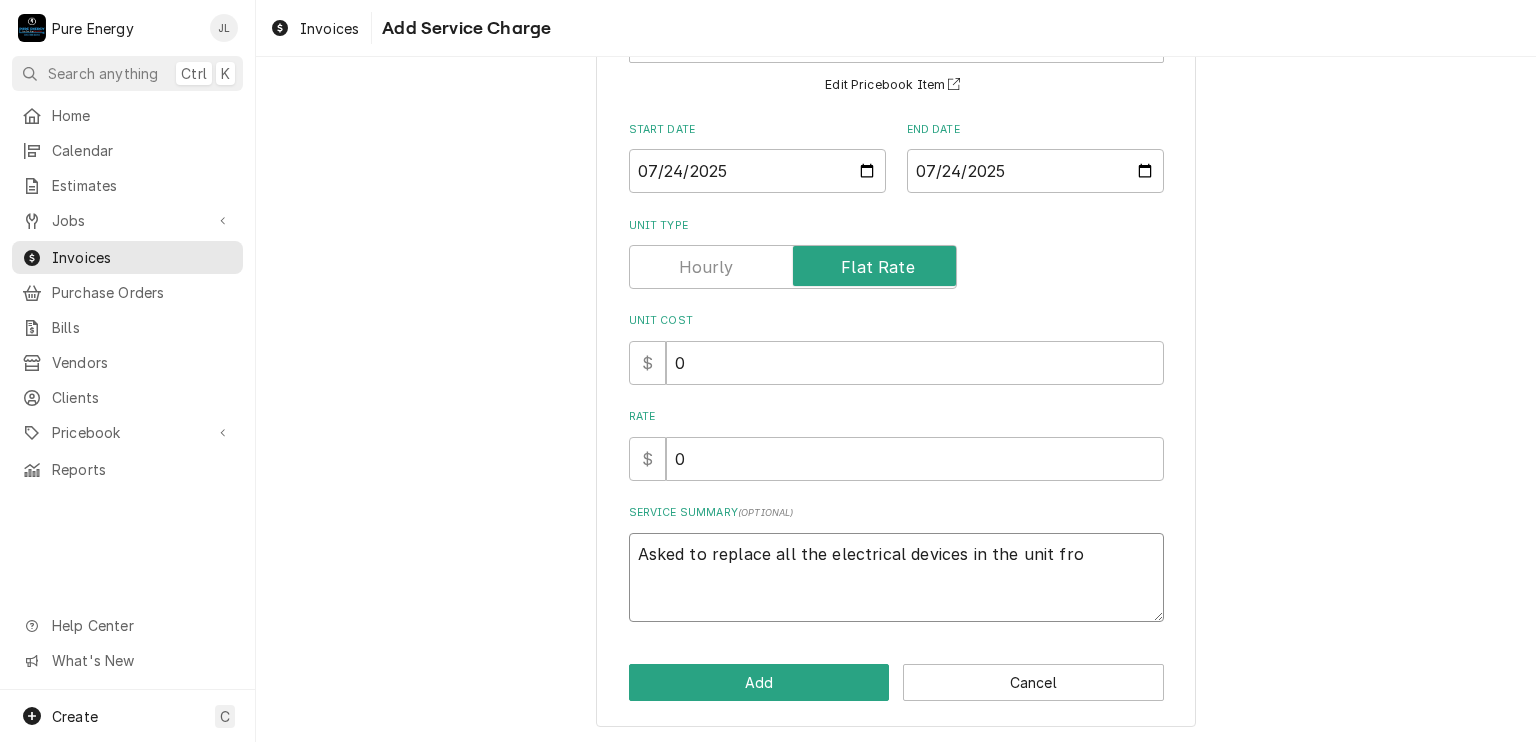 type on "x" 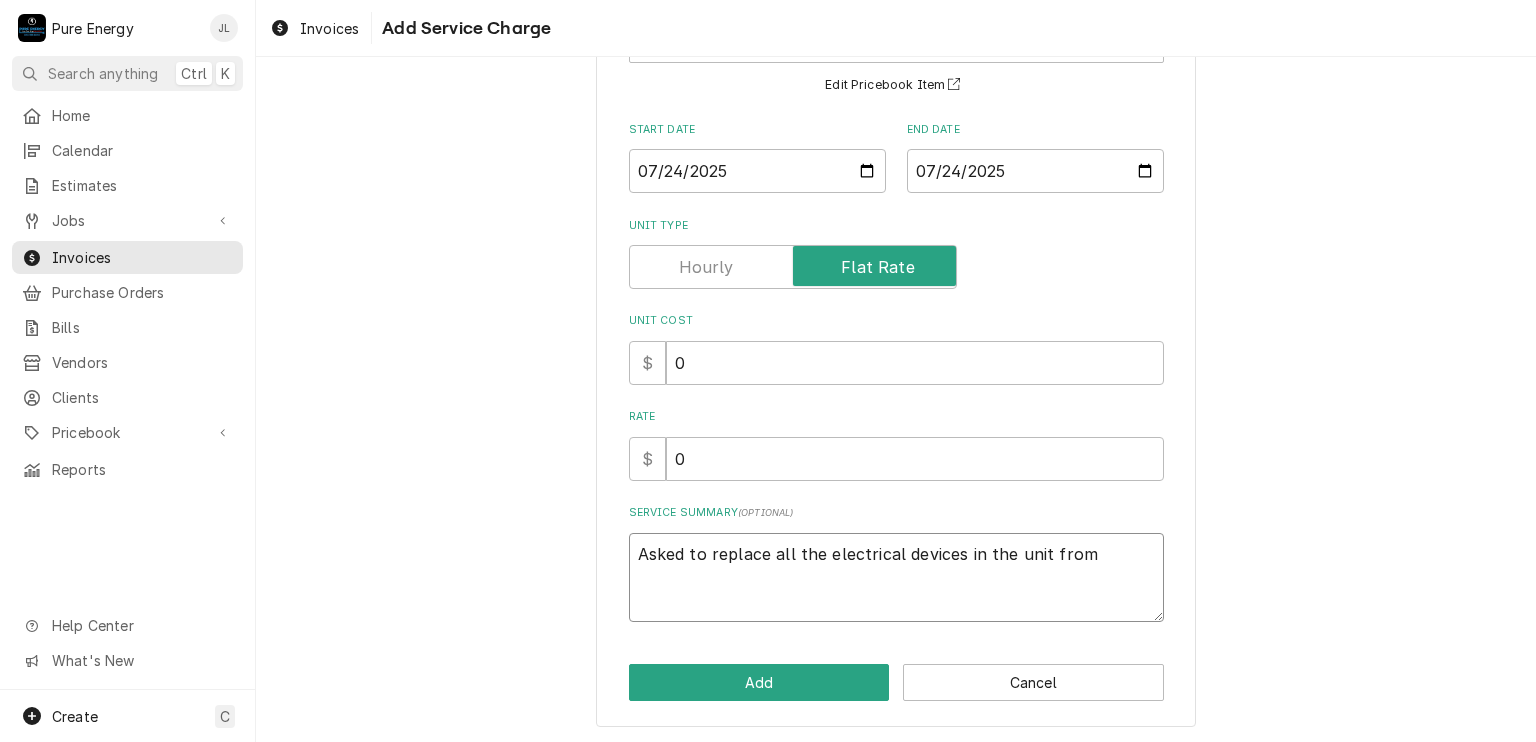 type on "x" 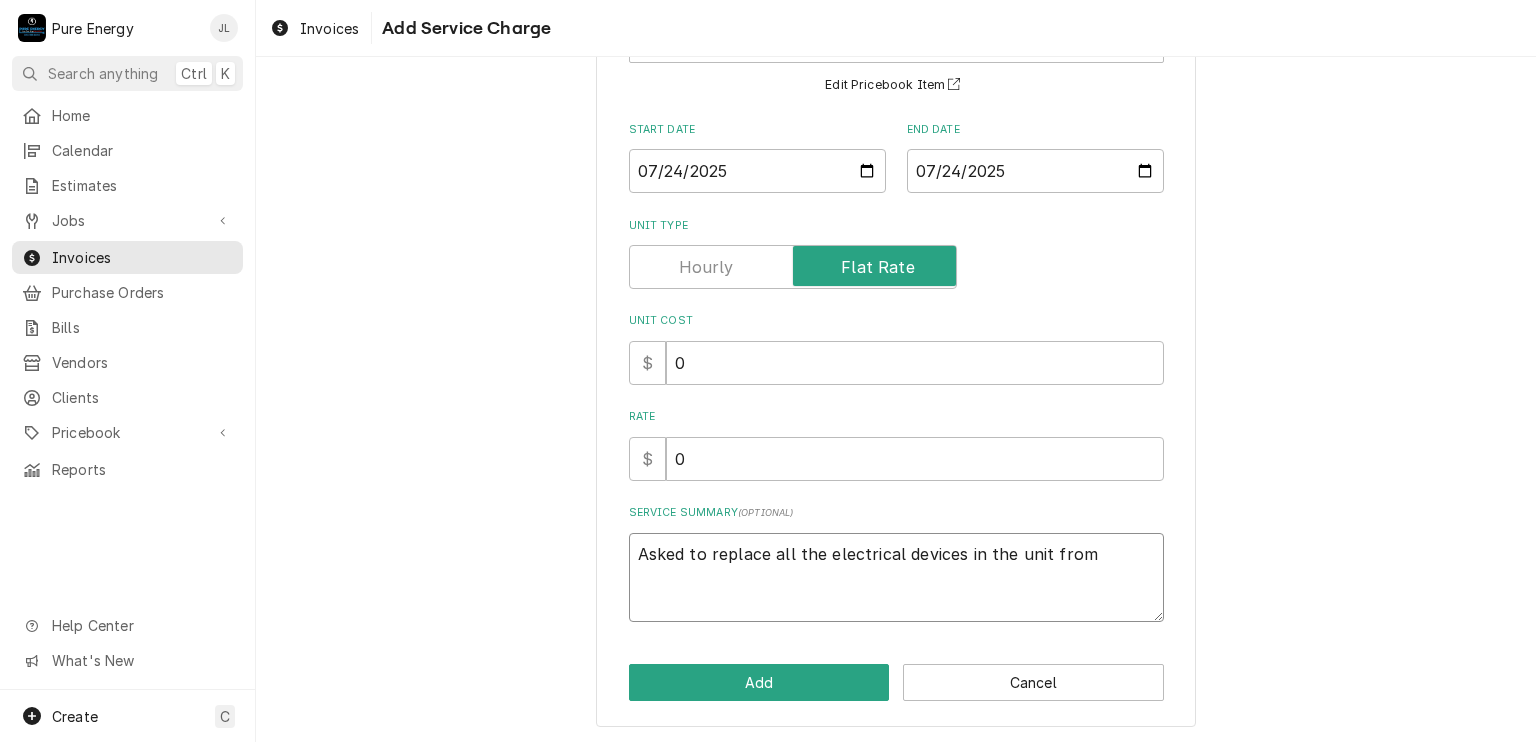 type on "x" 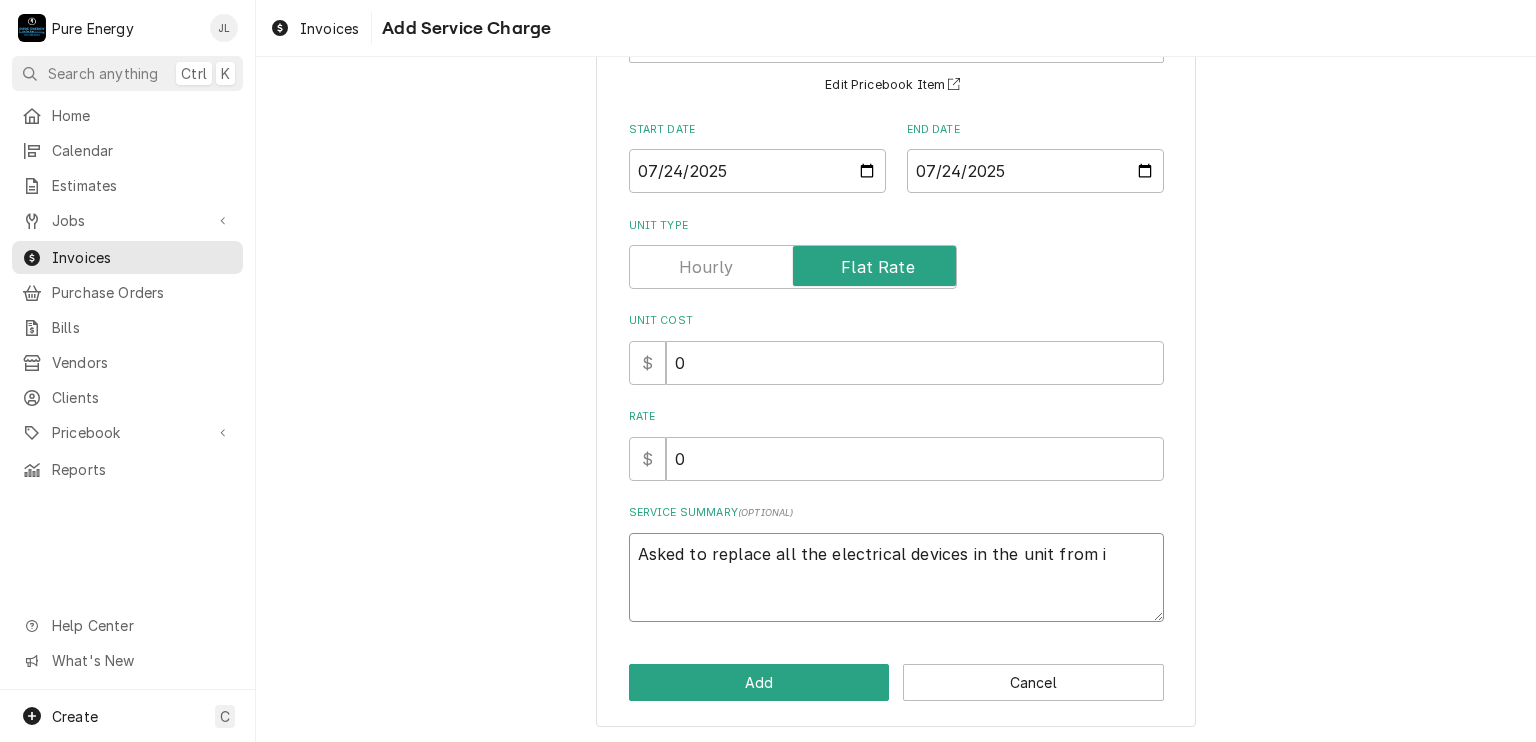 type on "x" 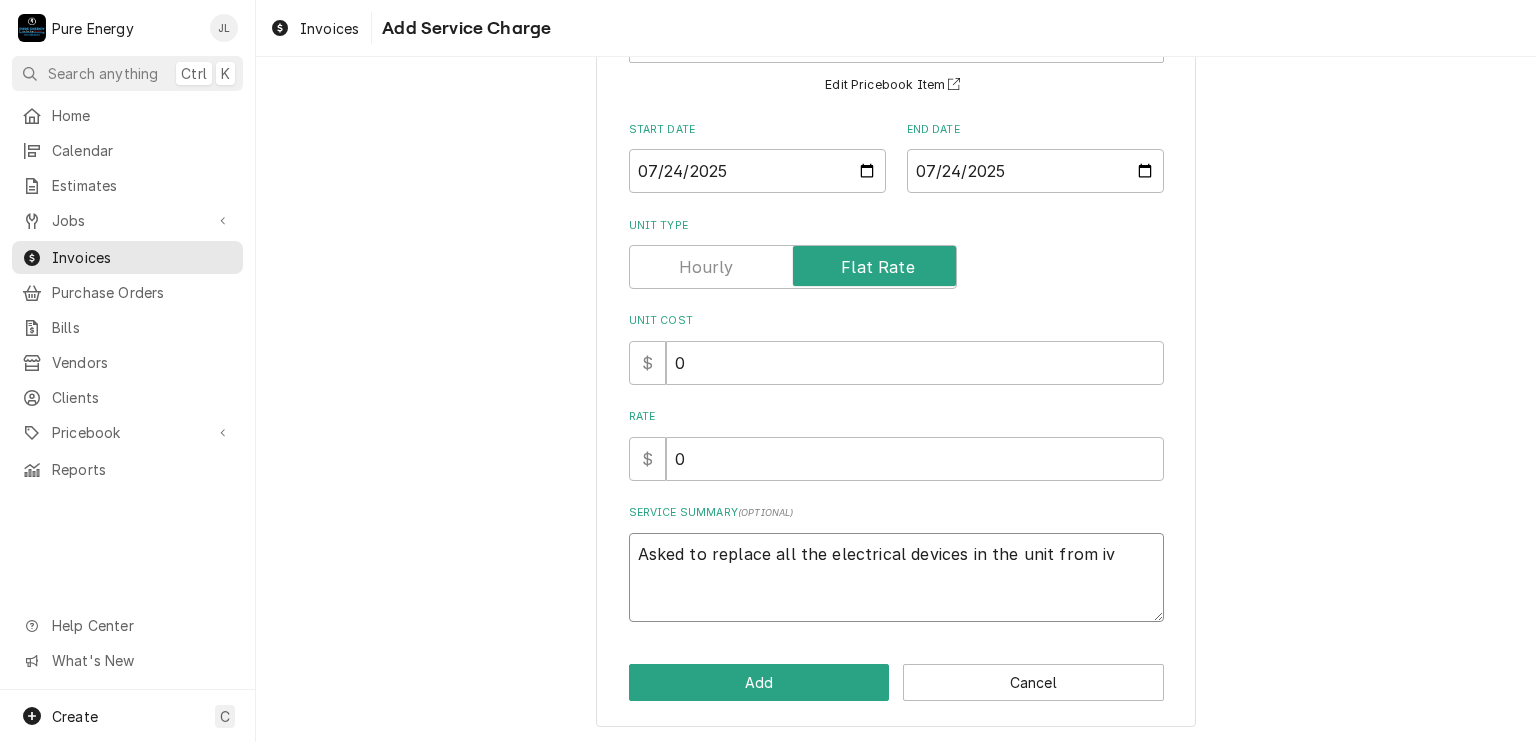 type on "Asked to replace all the electrical devices in the unit from ivo" 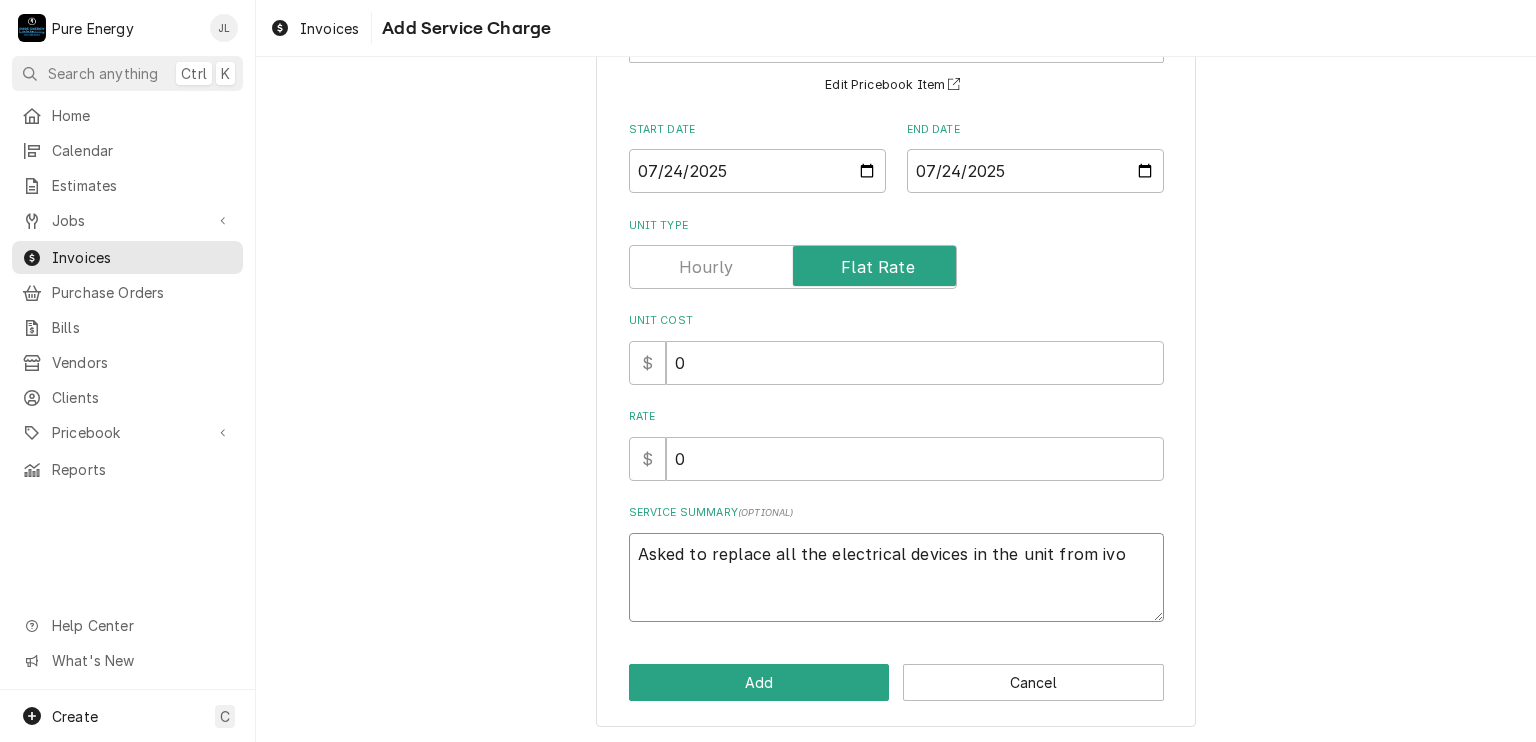 type on "x" 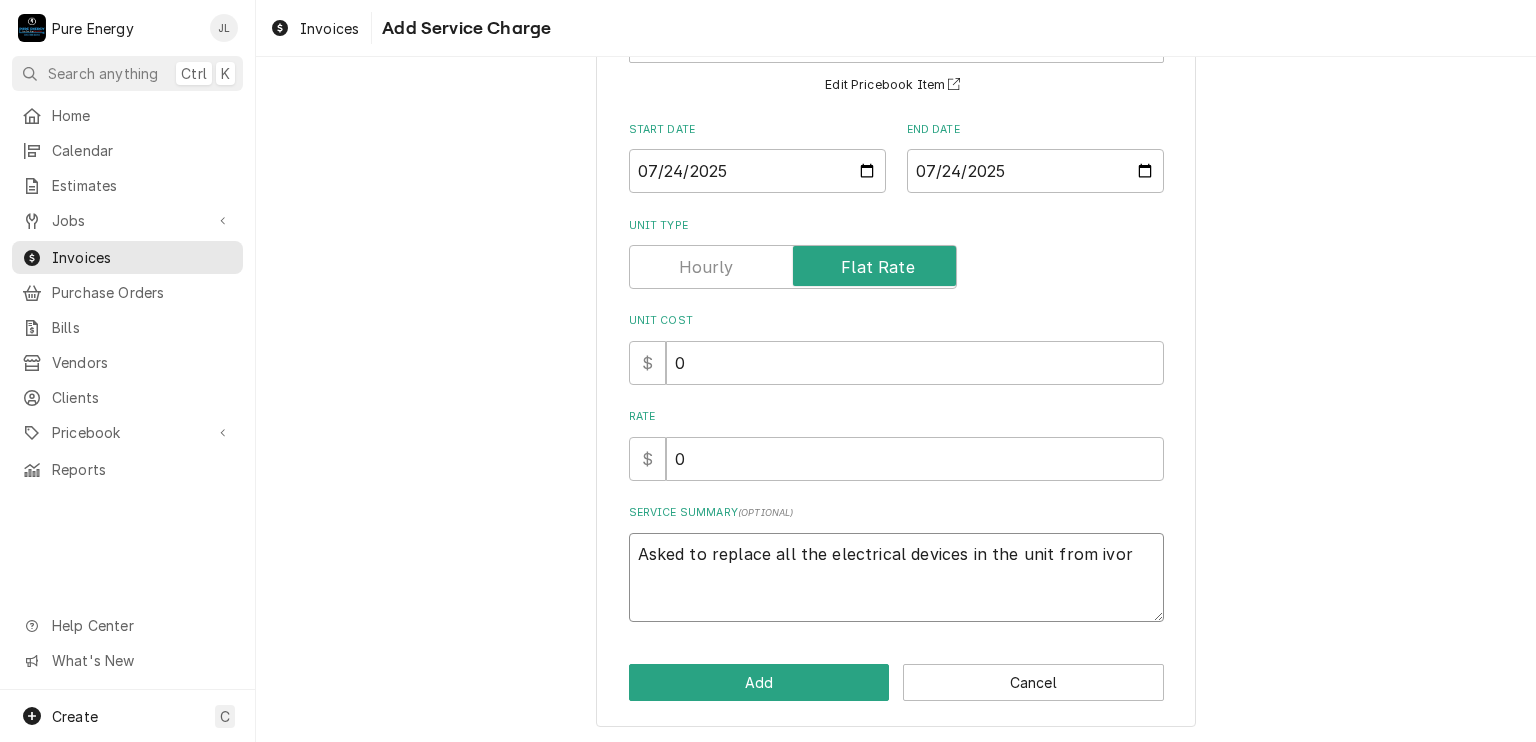 type on "x" 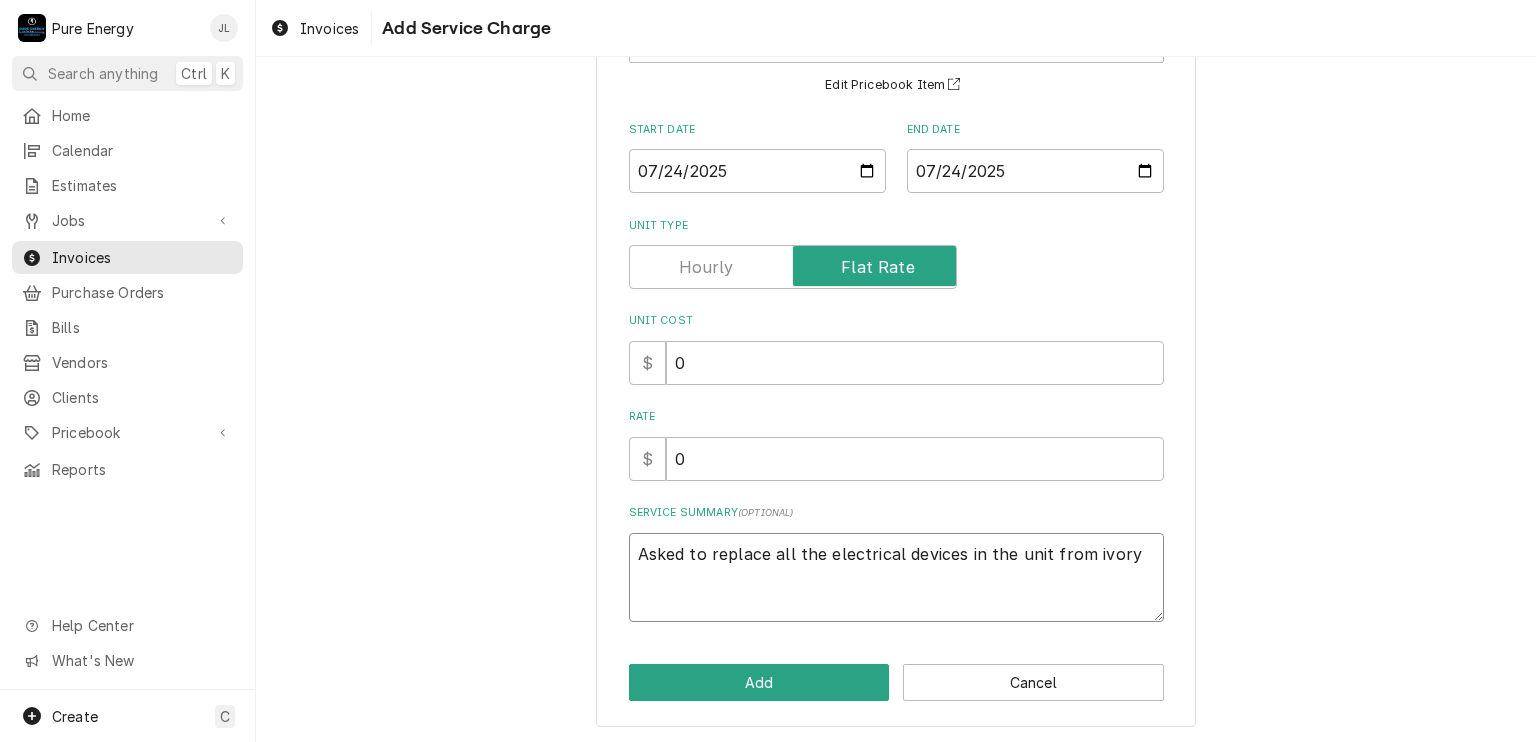 type on "x" 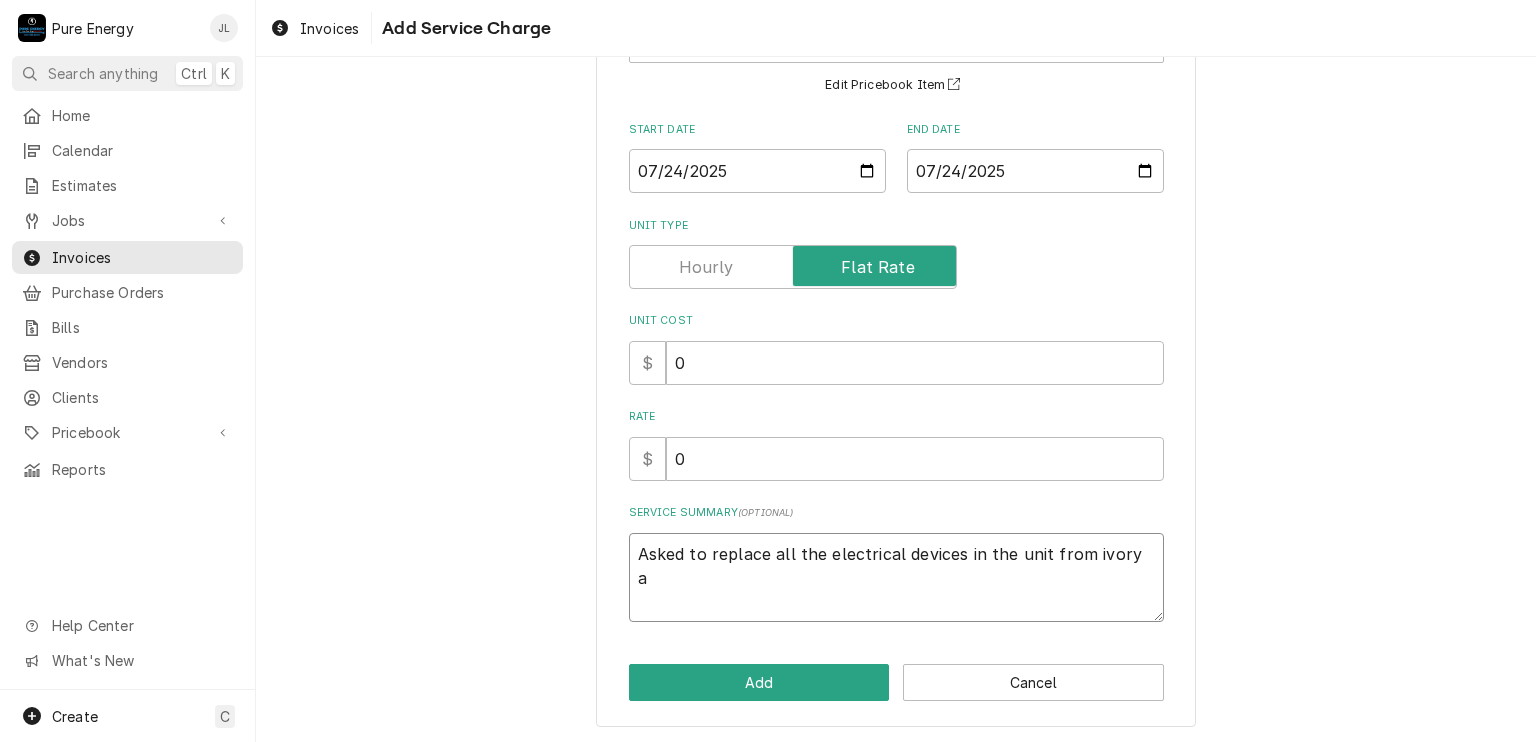 type on "x" 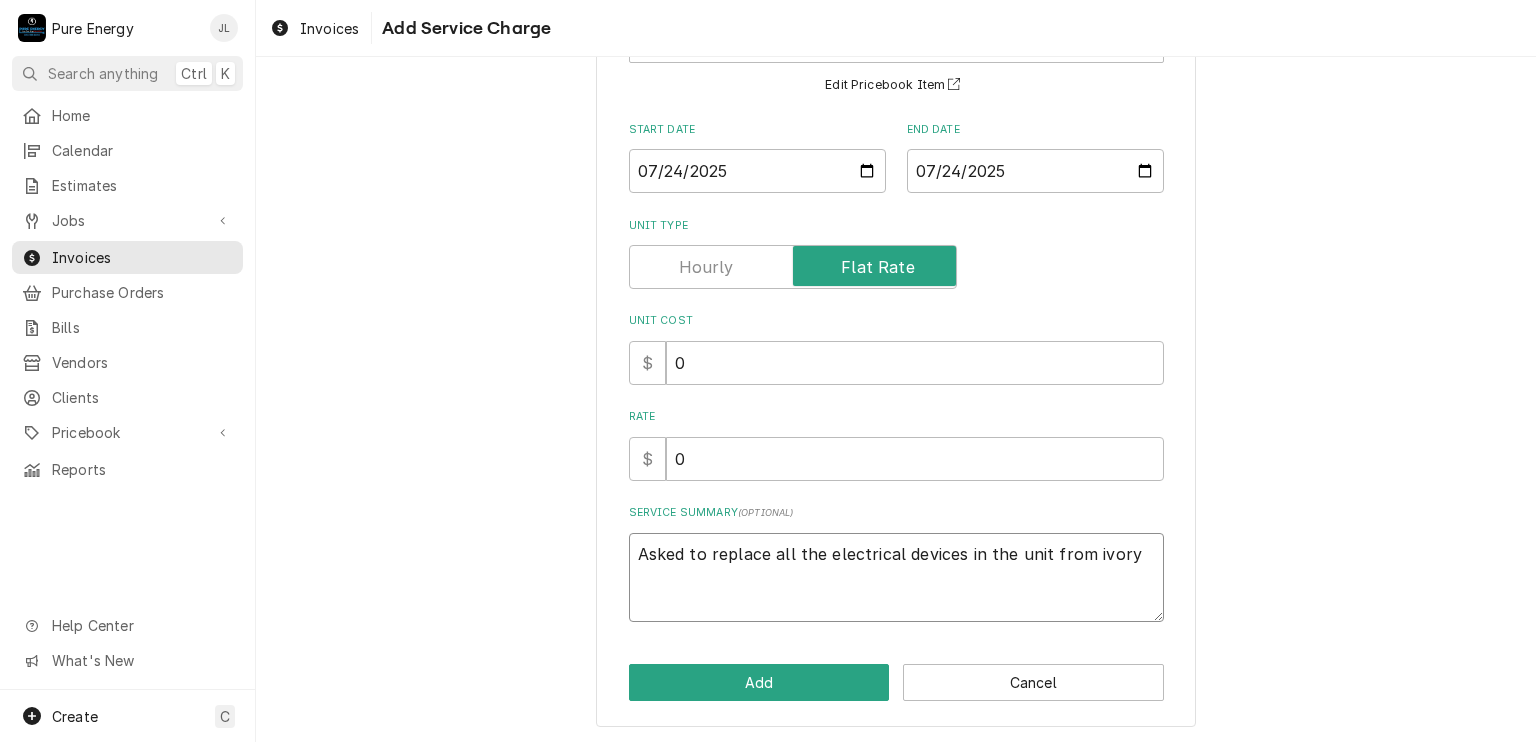 type on "x" 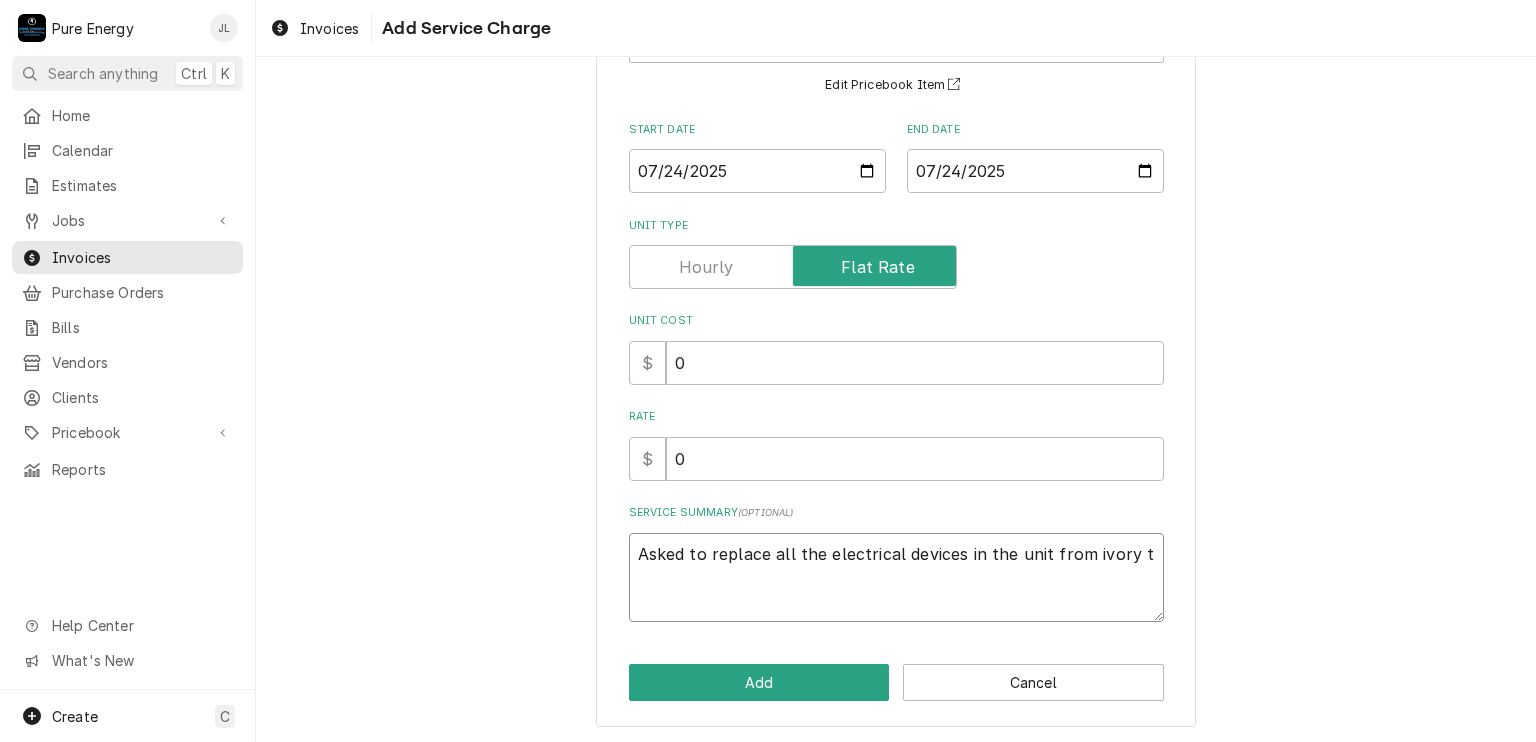type on "x" 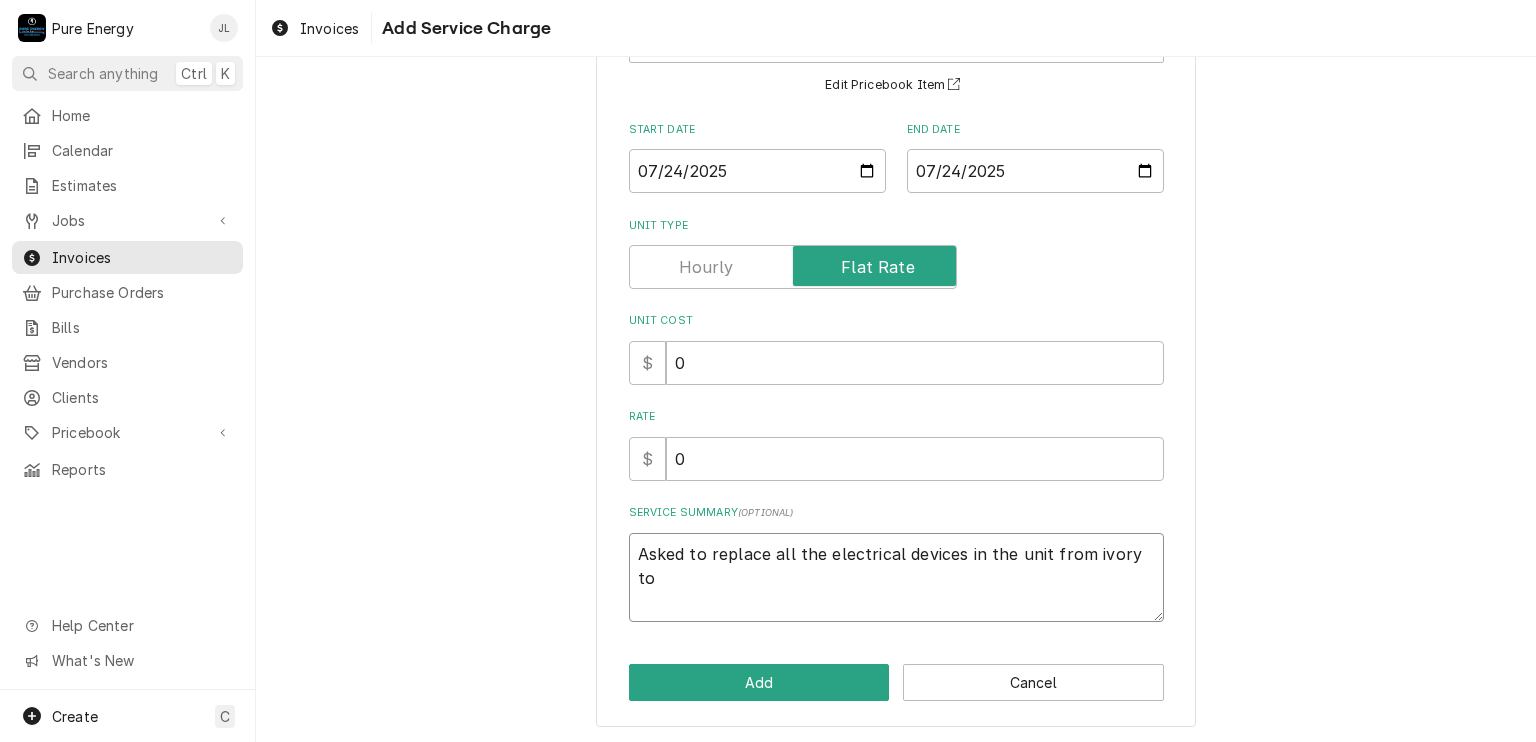 type on "x" 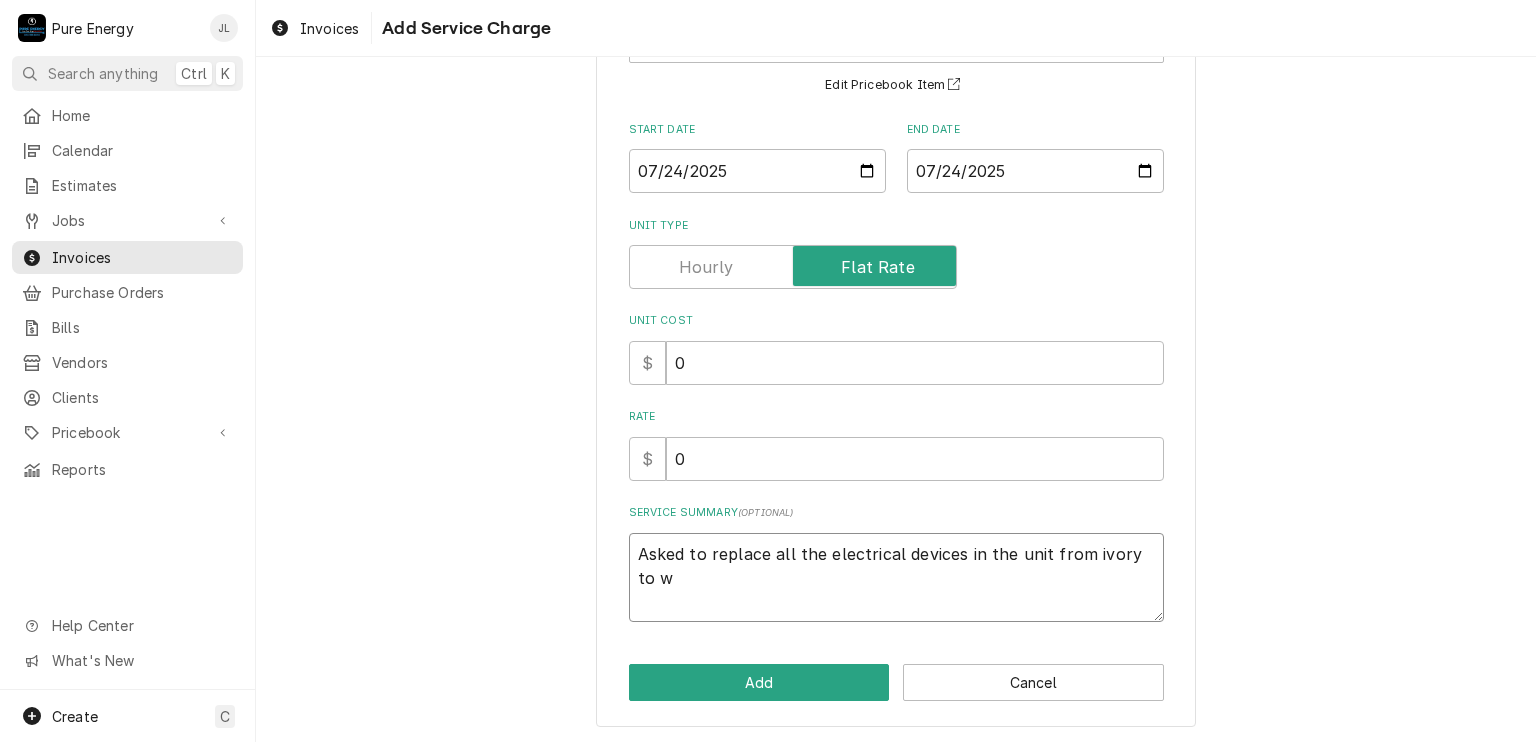 type on "Asked to replace all the electrical devices in the unit from ivory to wh" 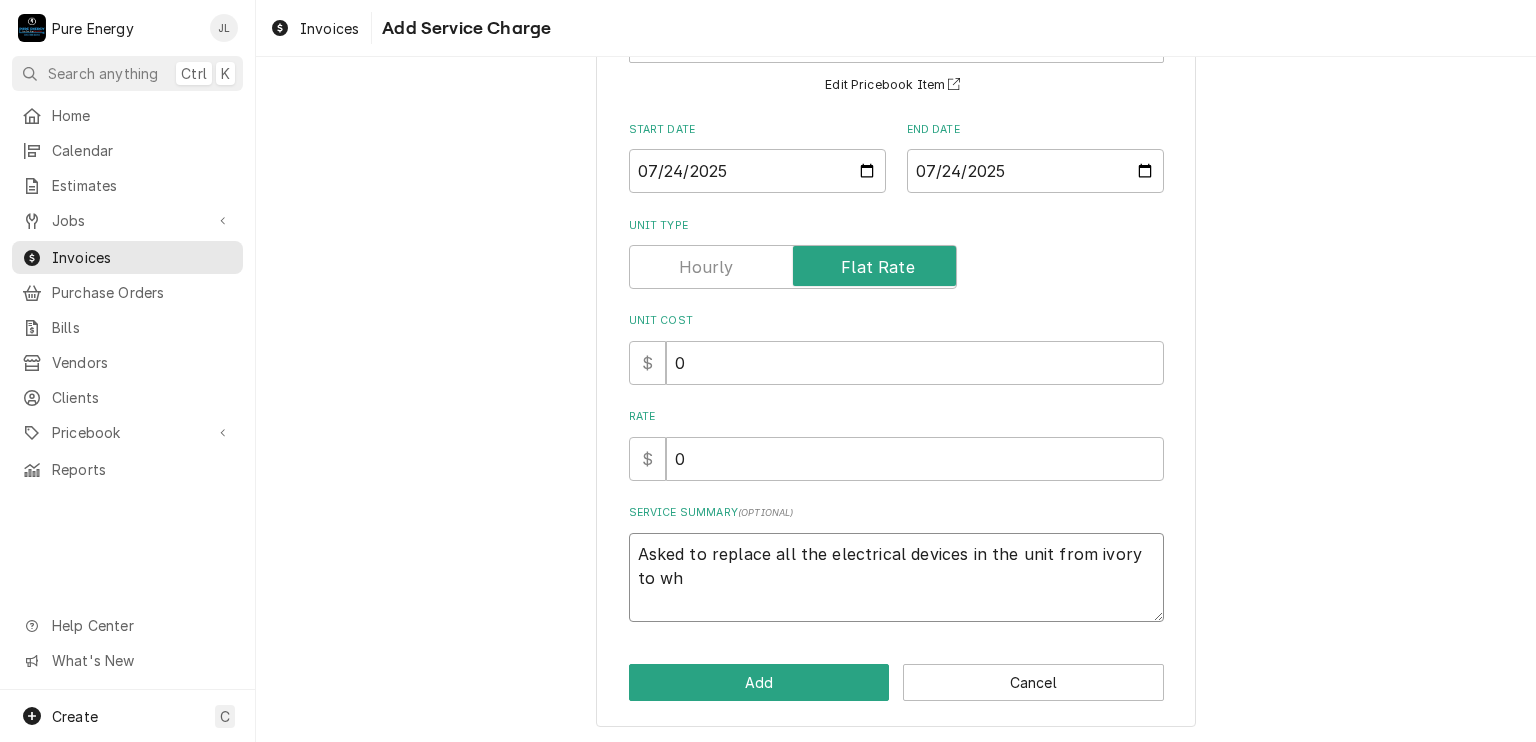 type on "x" 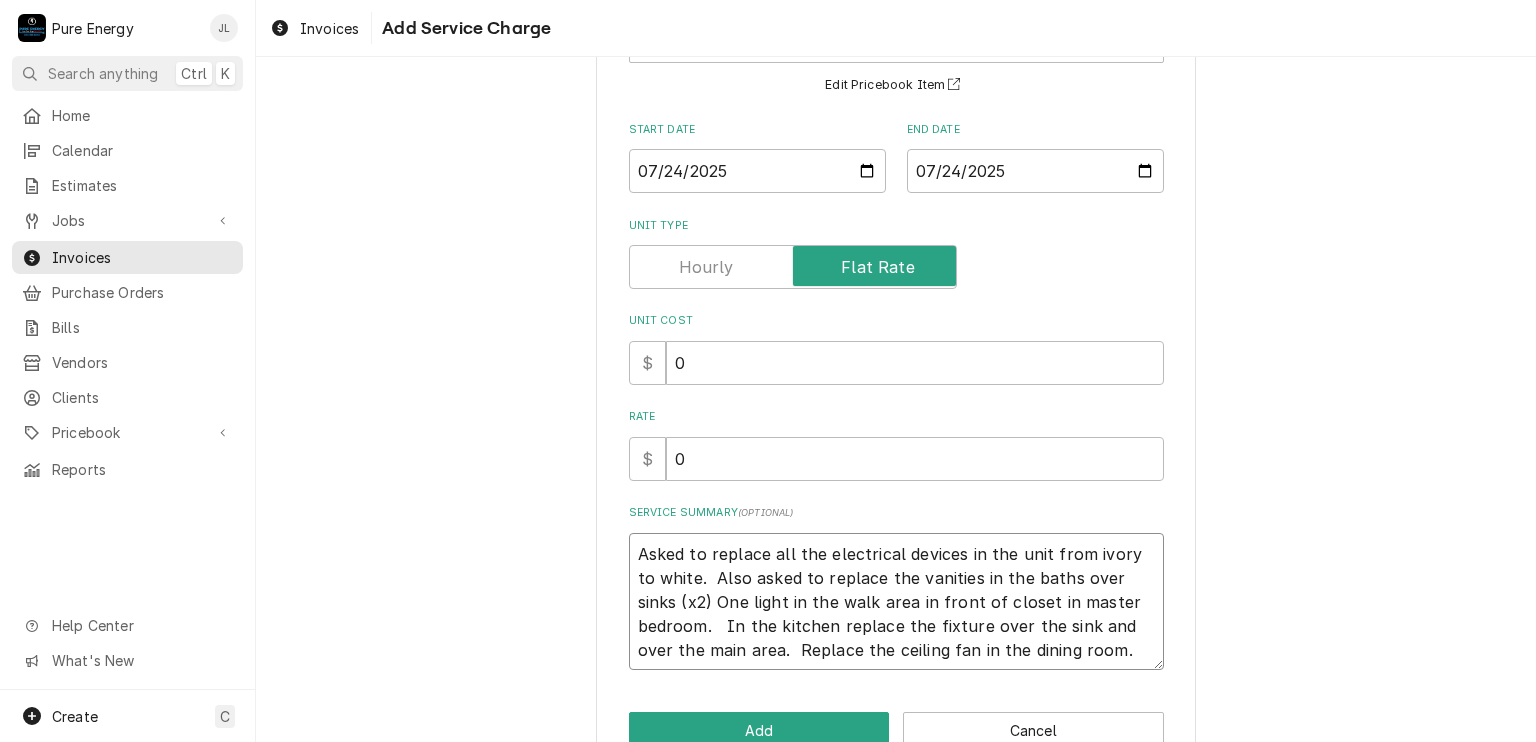 scroll, scrollTop: 220, scrollLeft: 0, axis: vertical 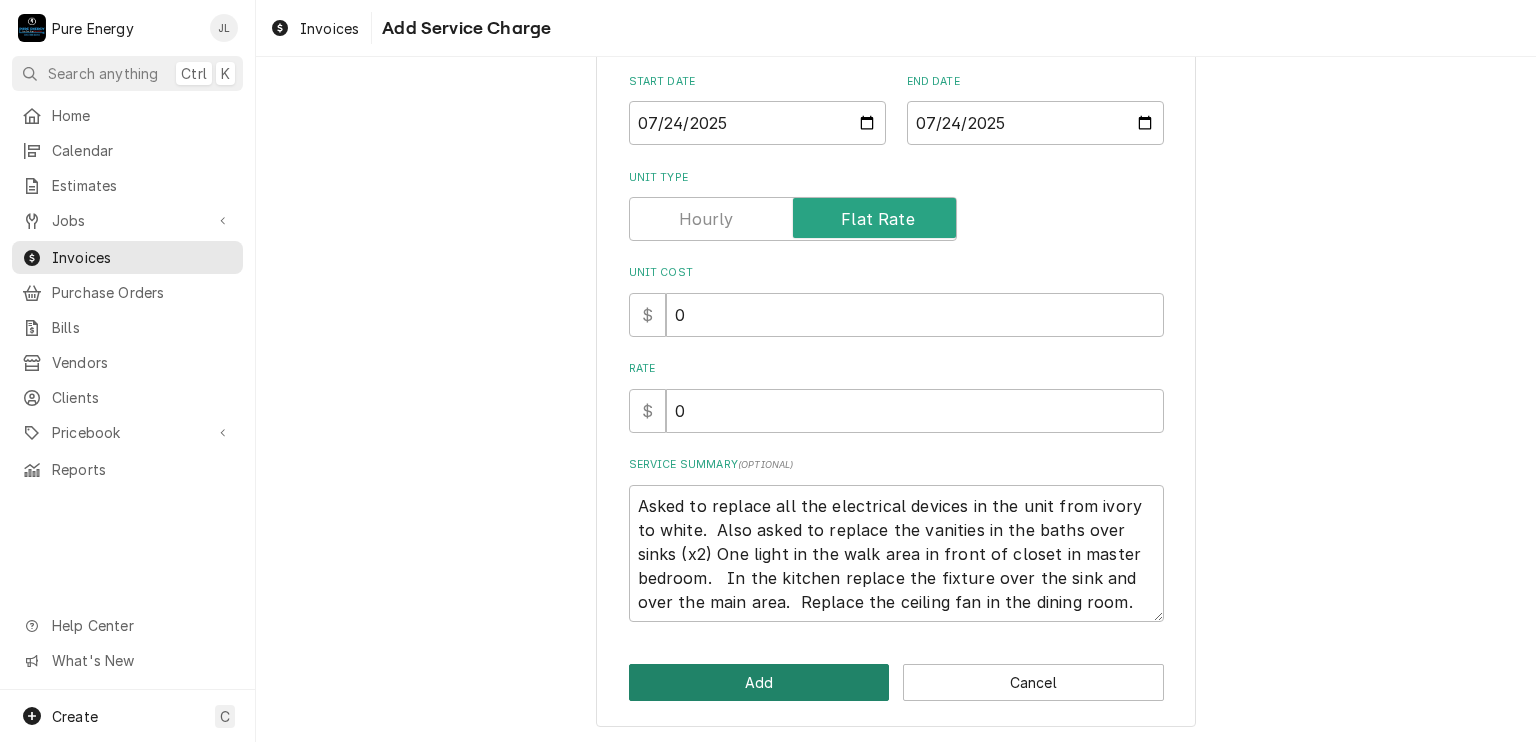 click on "Add" at bounding box center [759, 682] 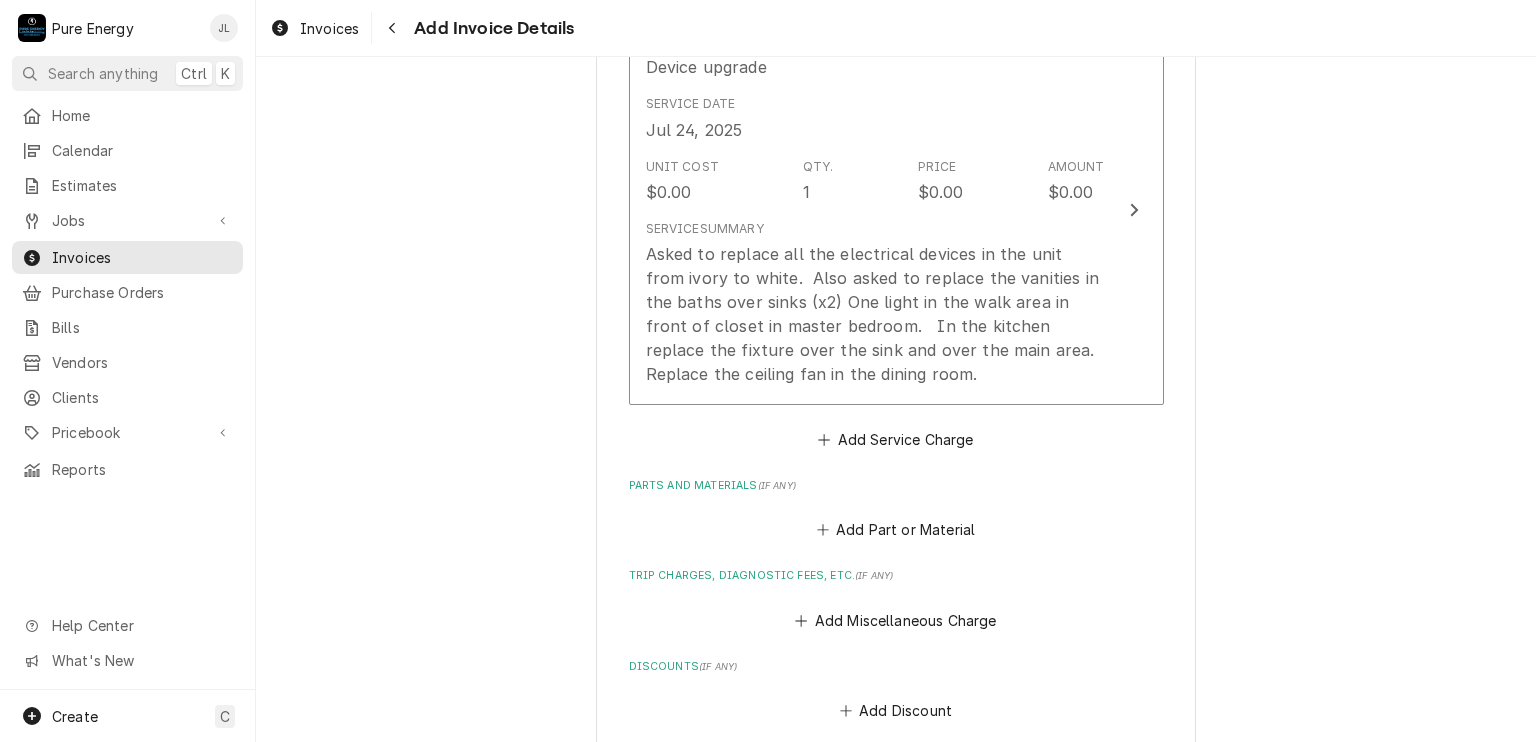 scroll, scrollTop: 1876, scrollLeft: 0, axis: vertical 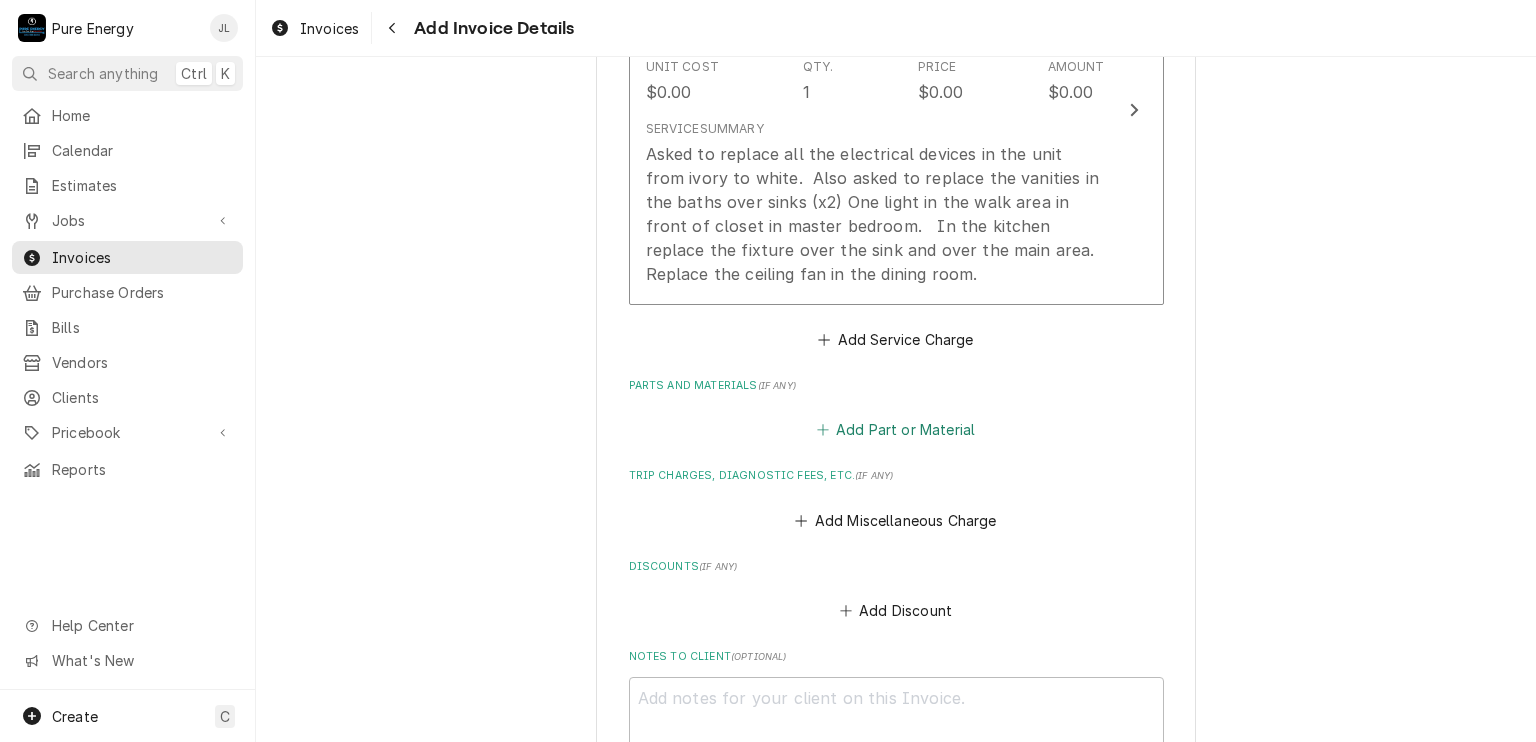 click on "Add Part or Material" at bounding box center (895, 430) 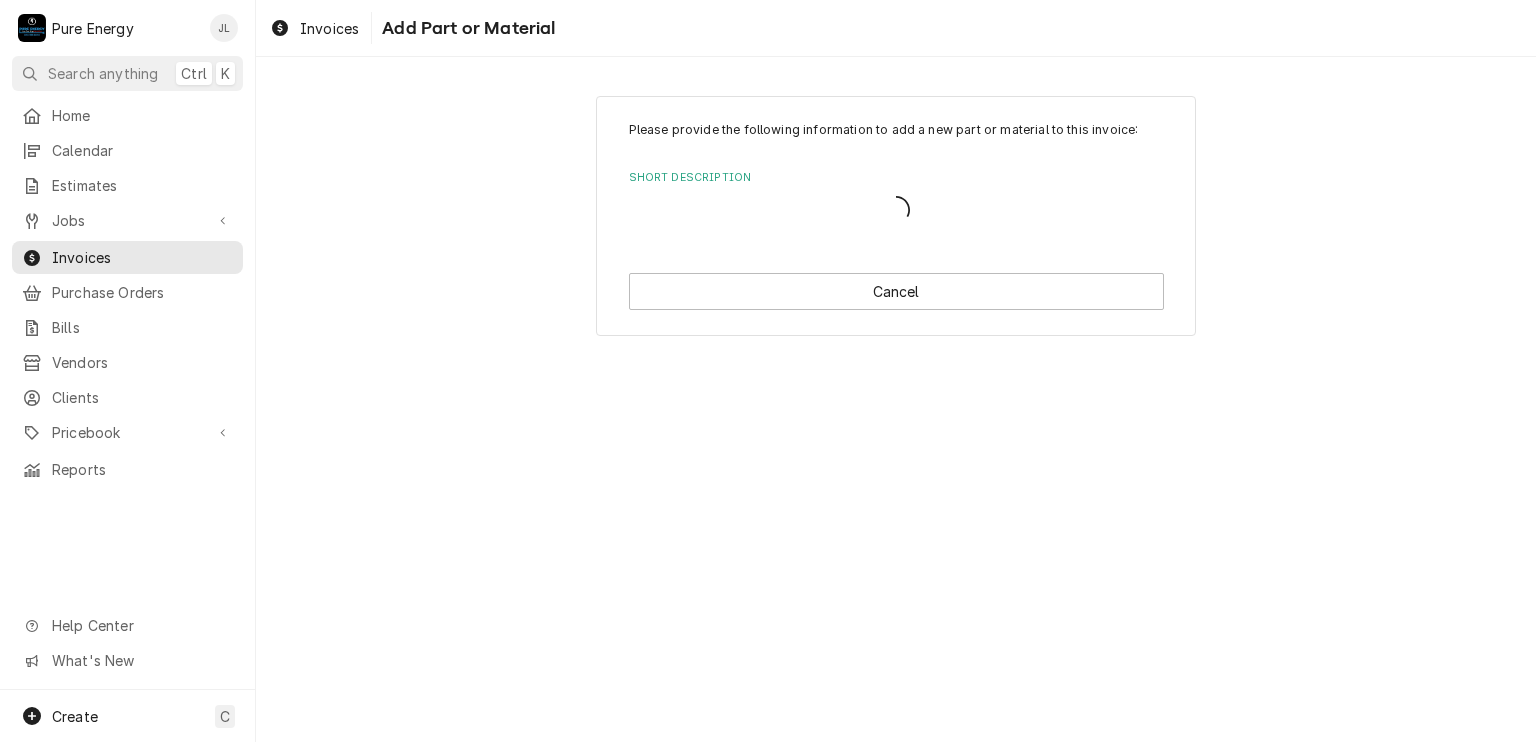 scroll, scrollTop: 0, scrollLeft: 0, axis: both 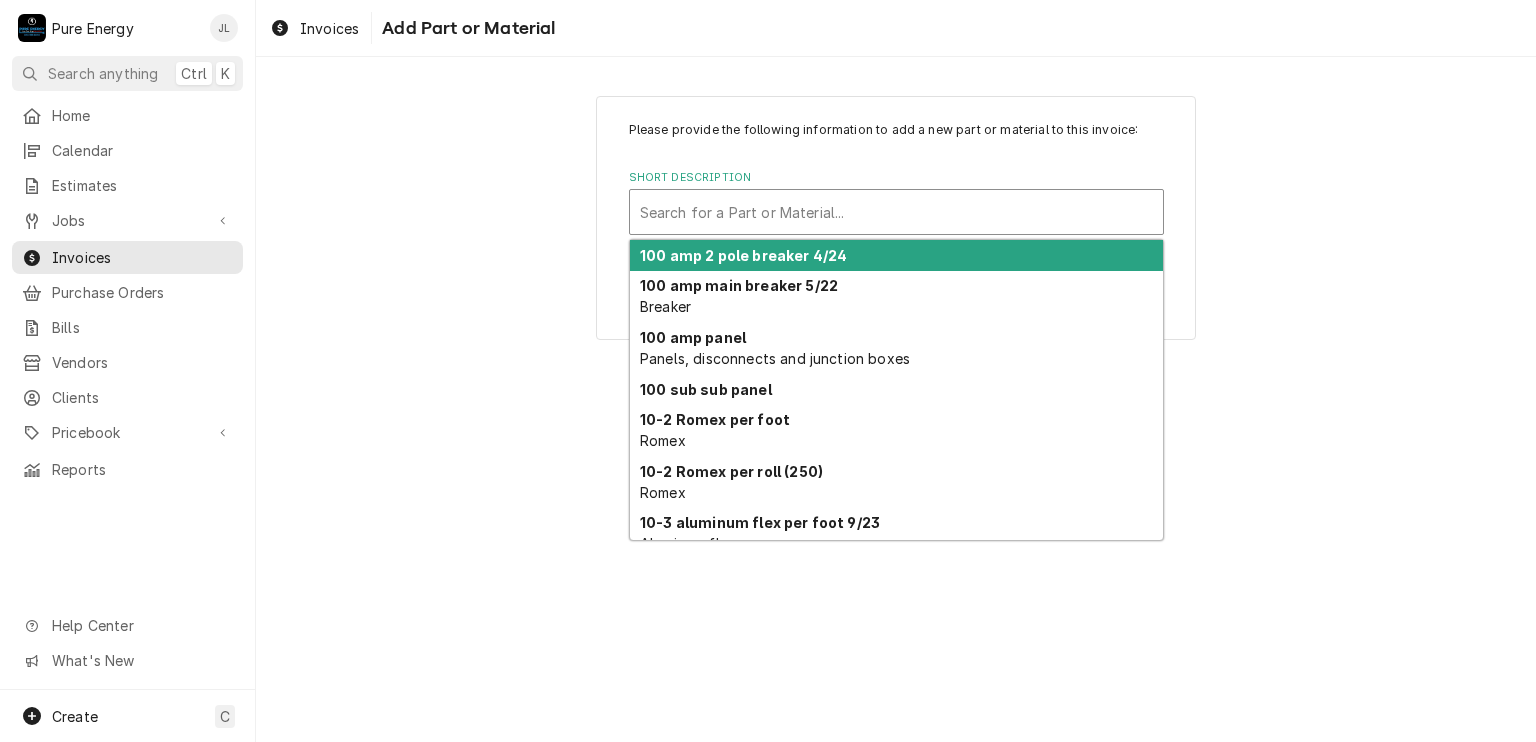 click at bounding box center (896, 212) 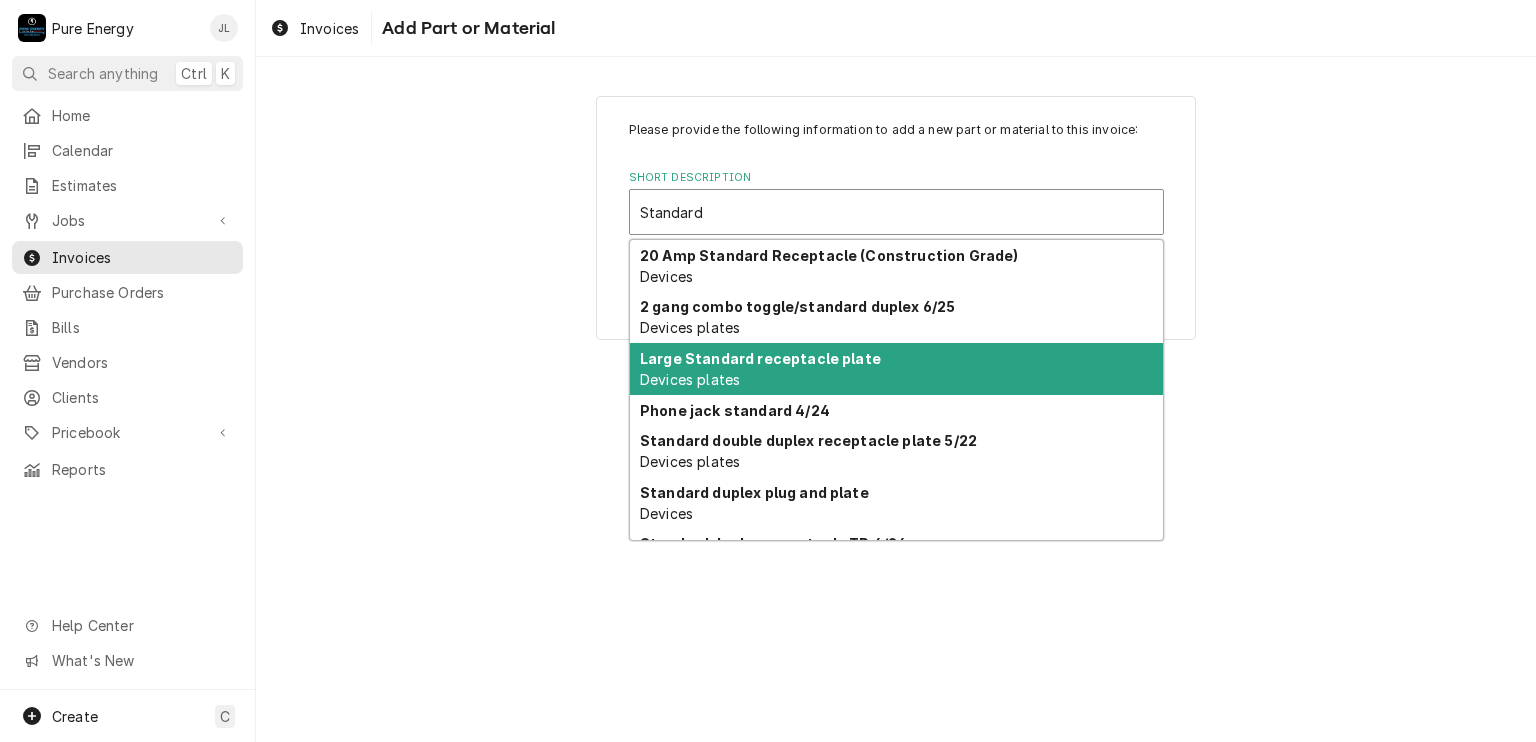 scroll, scrollTop: 100, scrollLeft: 0, axis: vertical 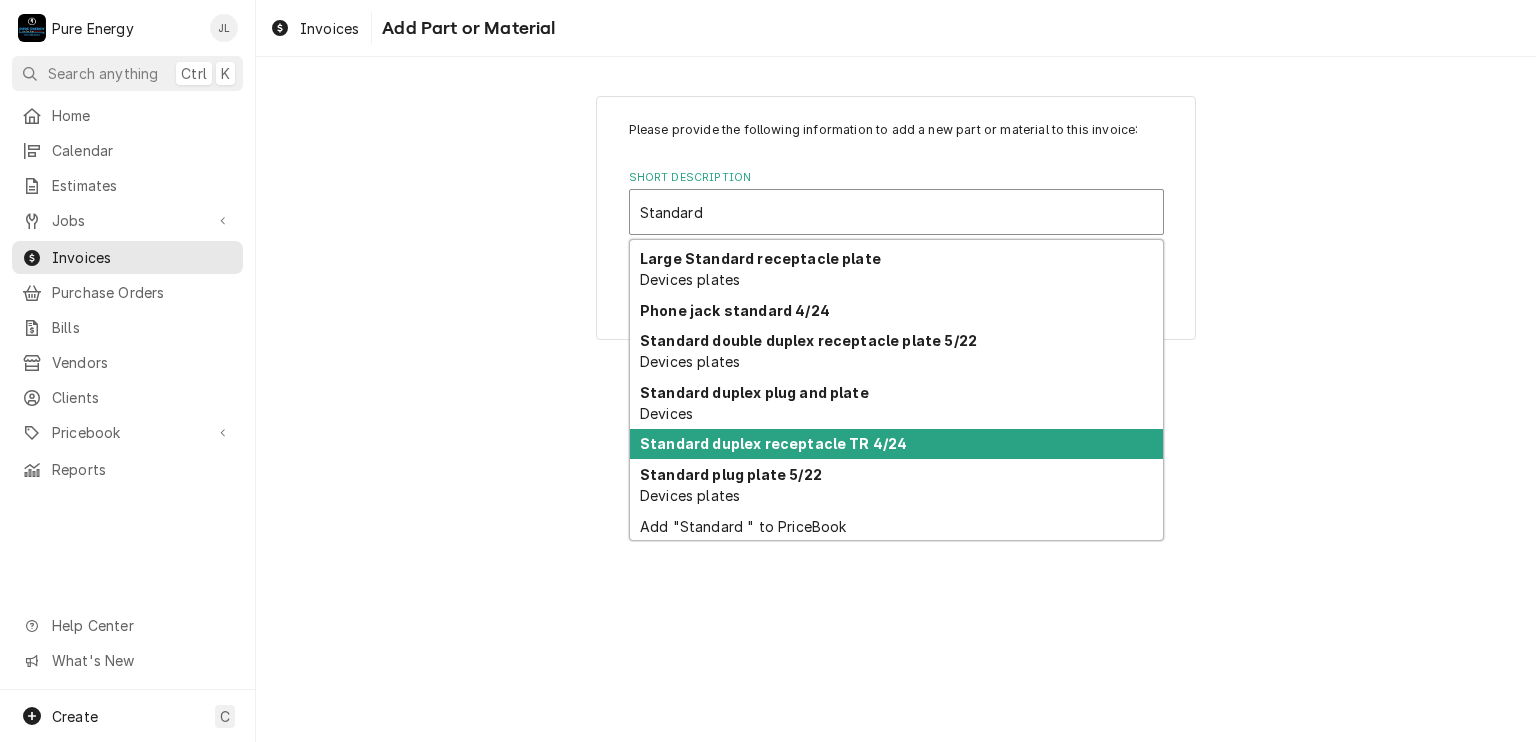 click on "Standard duplex receptacle TR 4/24" at bounding box center (773, 443) 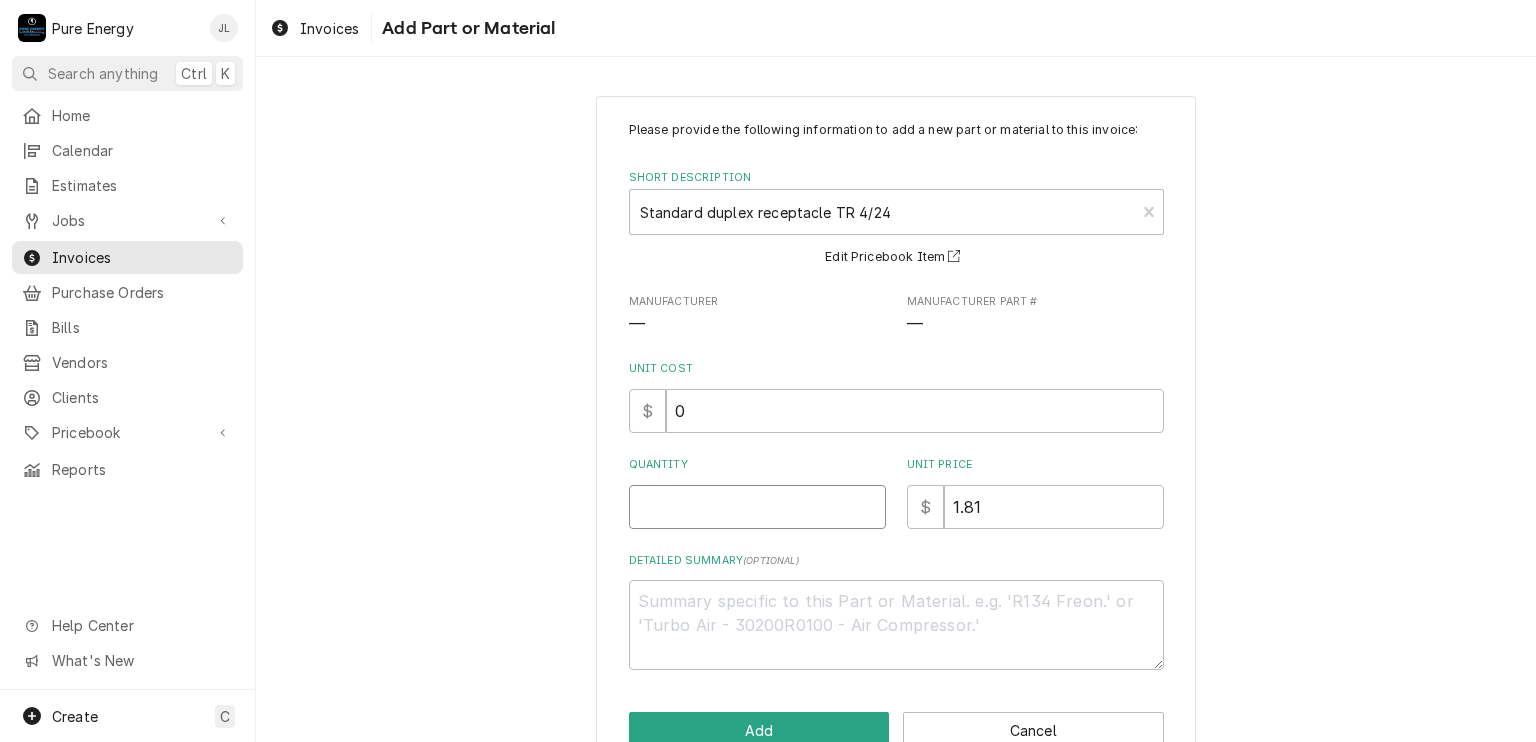 click on "Quantity" at bounding box center (757, 507) 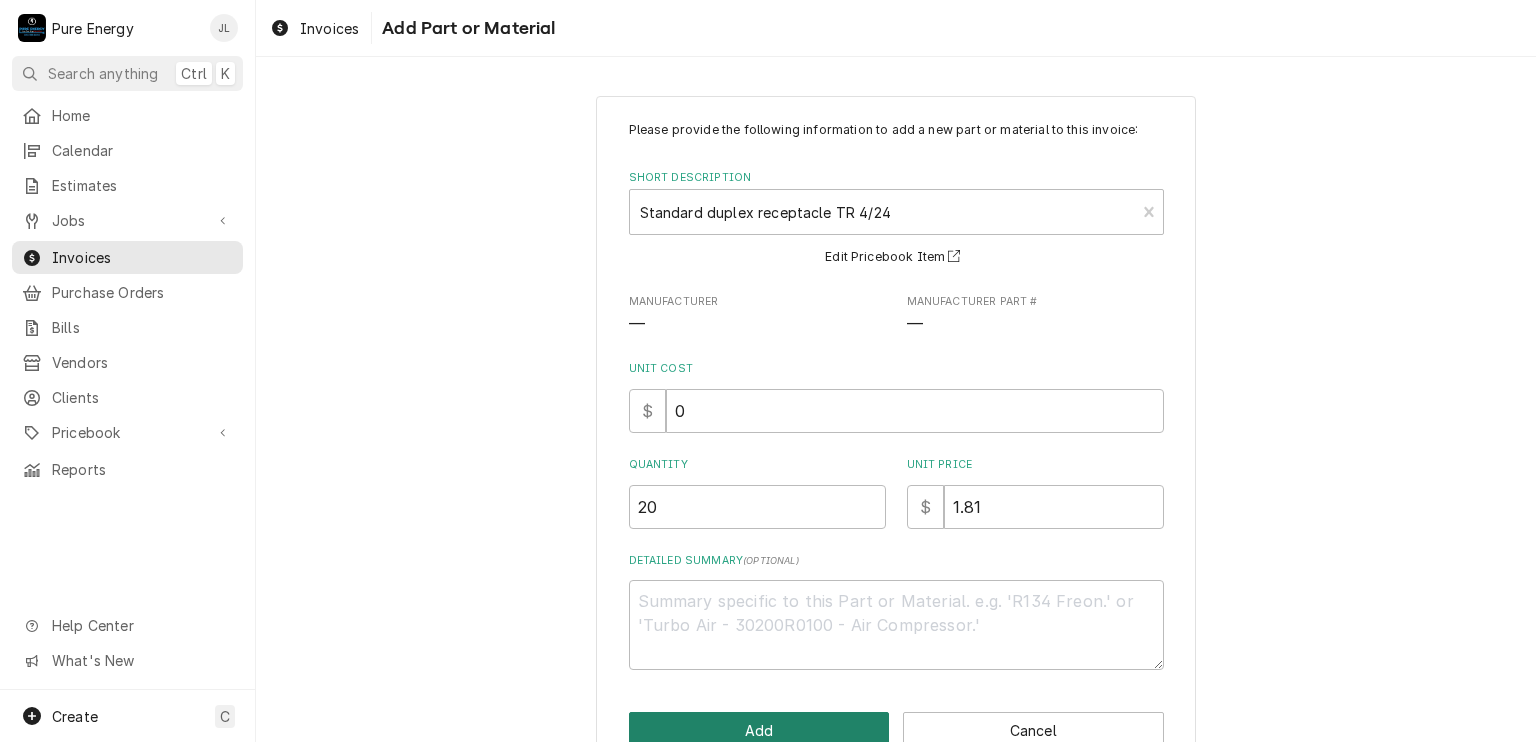 click on "Add" at bounding box center [759, 730] 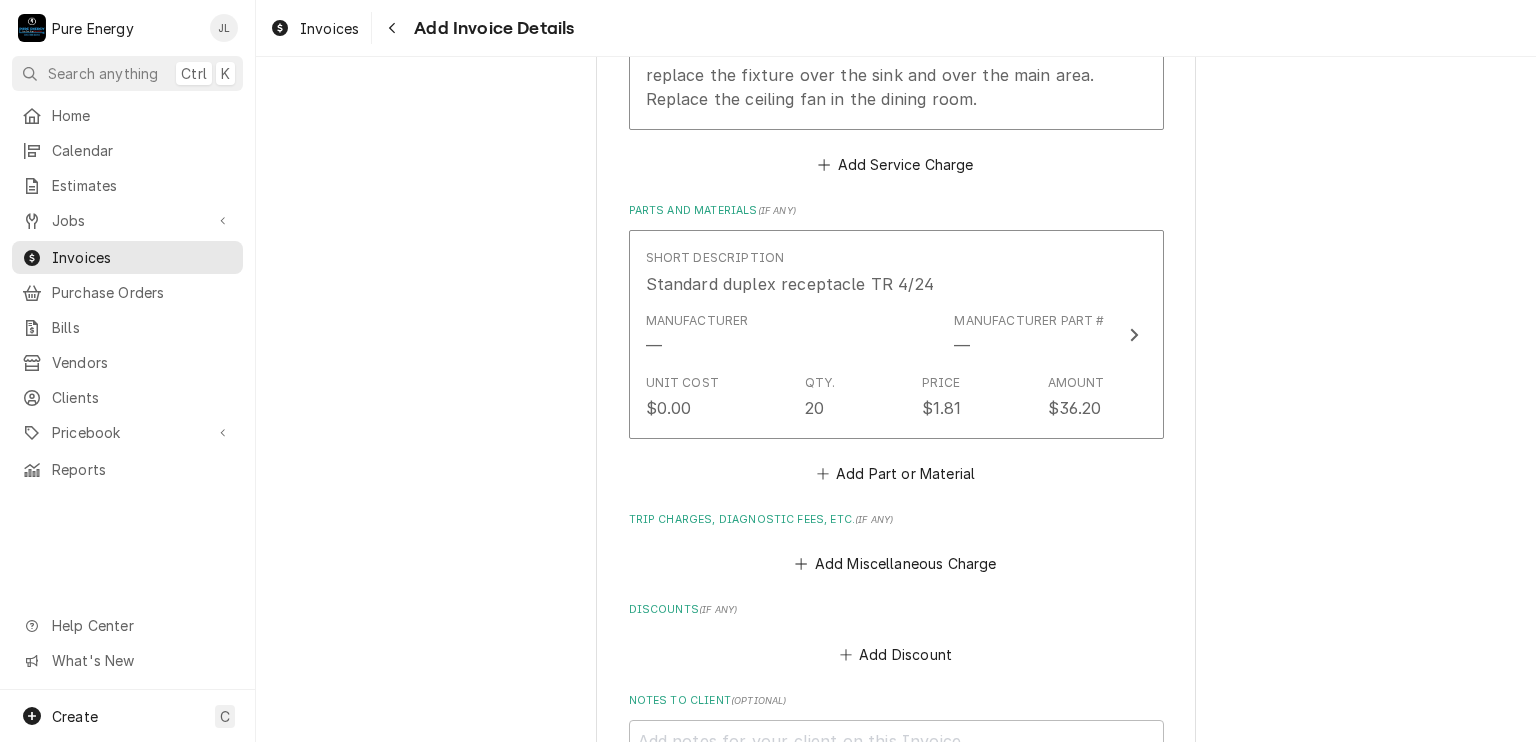 scroll, scrollTop: 2151, scrollLeft: 0, axis: vertical 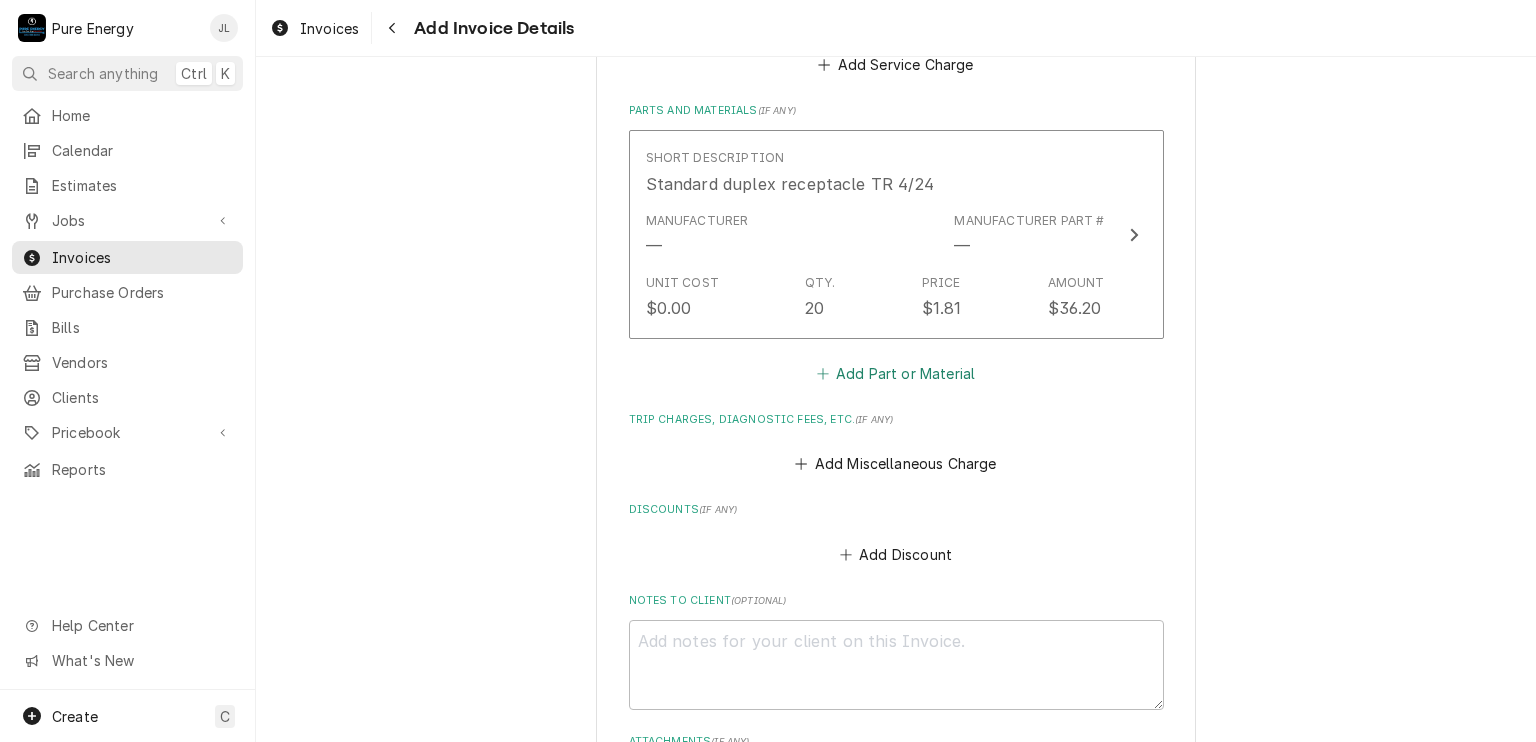 click on "Add Part or Material" at bounding box center (895, 373) 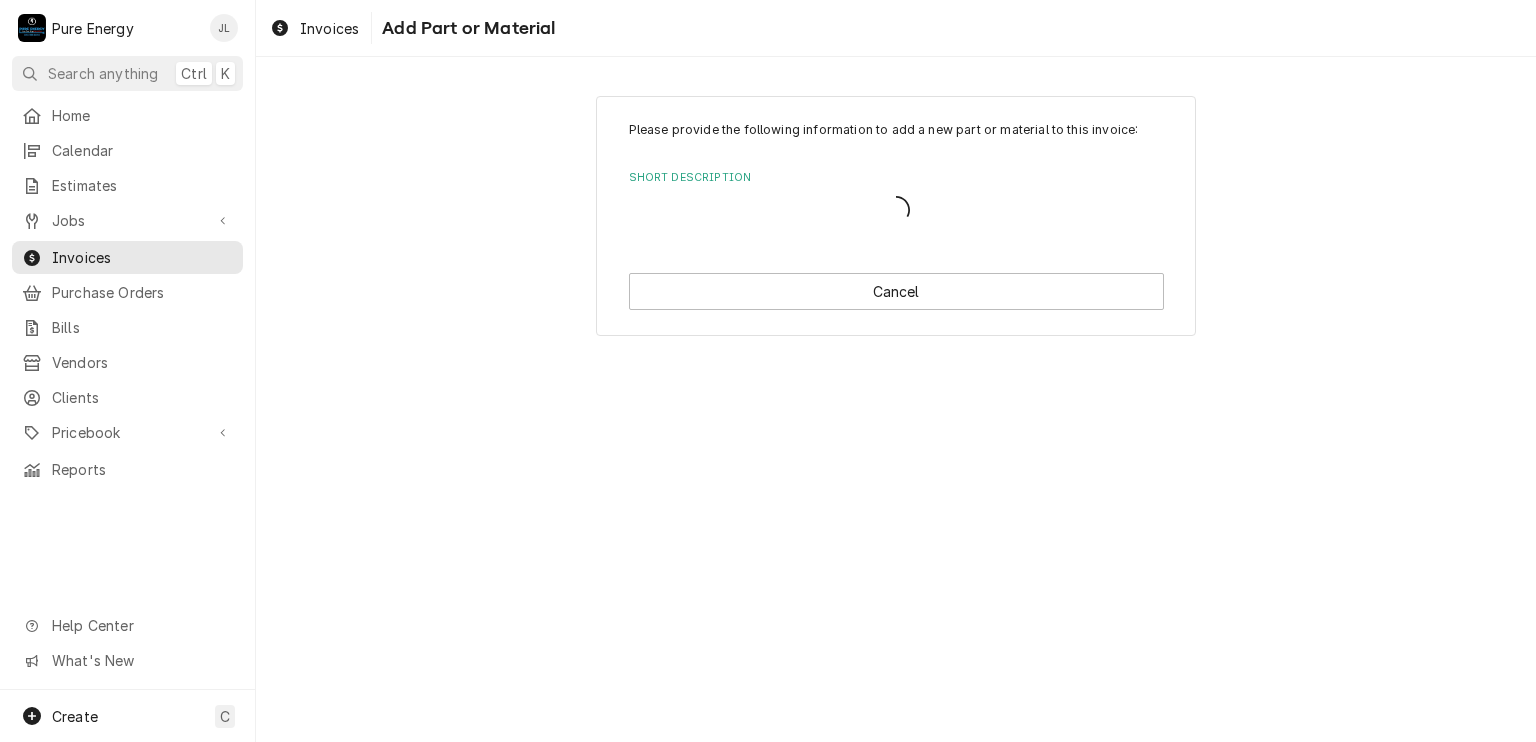 scroll, scrollTop: 0, scrollLeft: 0, axis: both 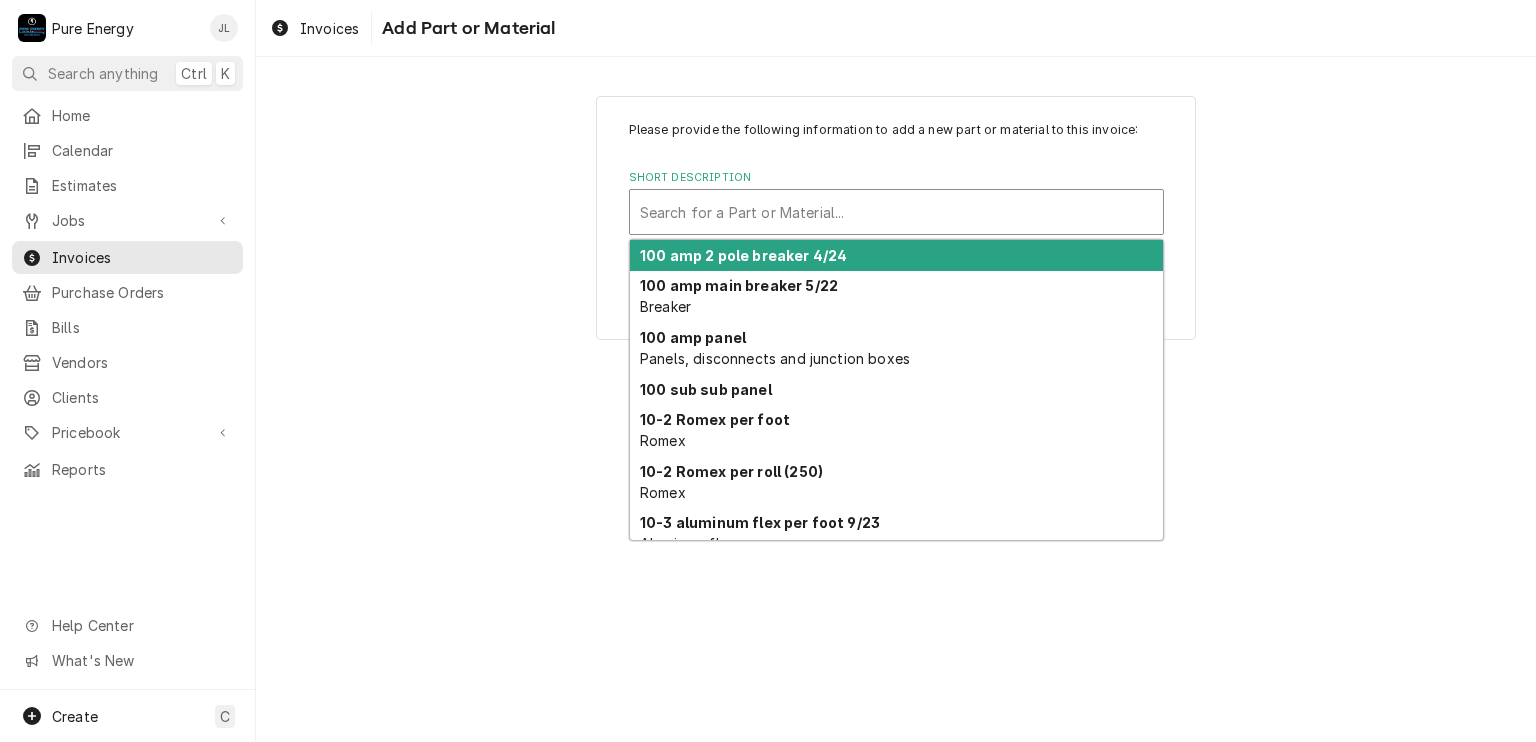click at bounding box center (896, 212) 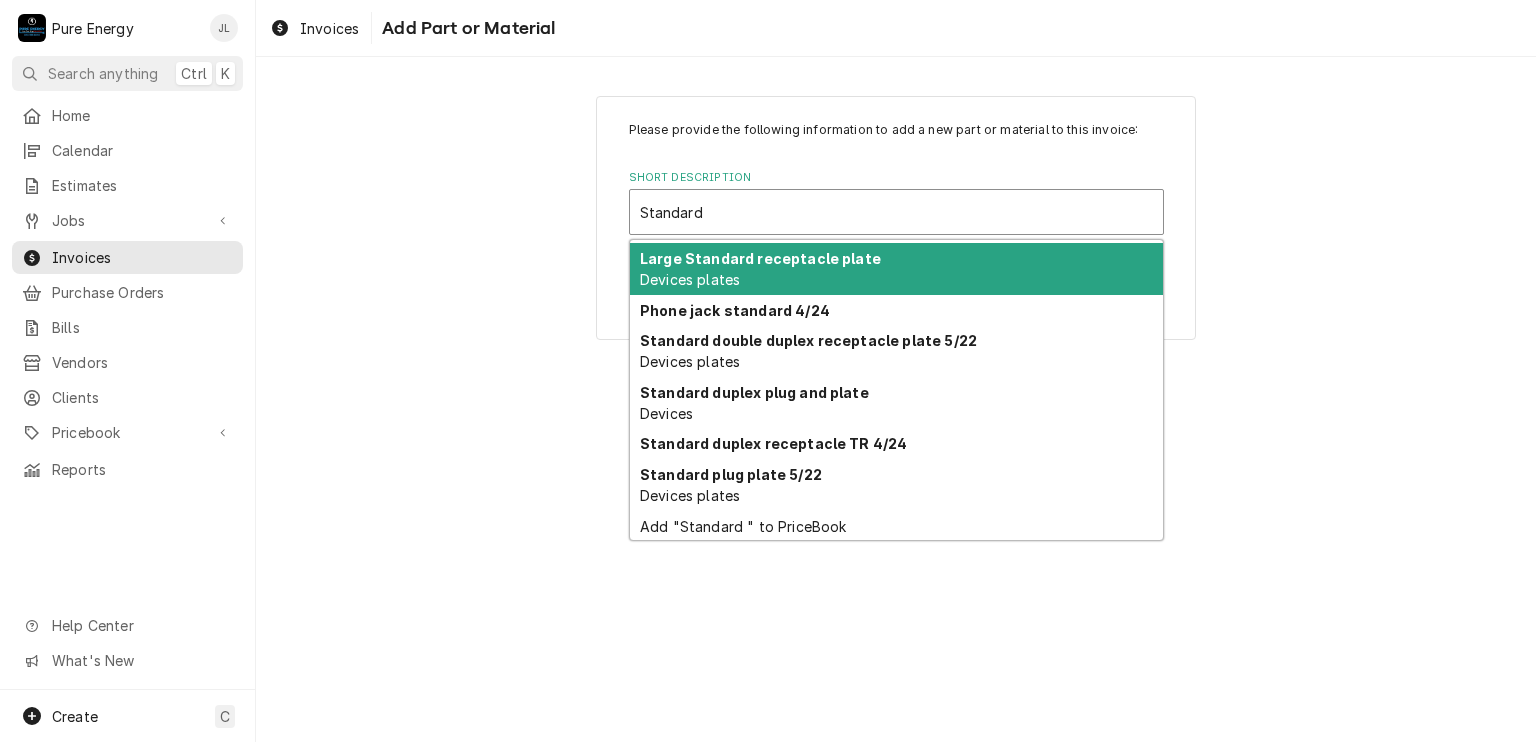 scroll, scrollTop: 101, scrollLeft: 0, axis: vertical 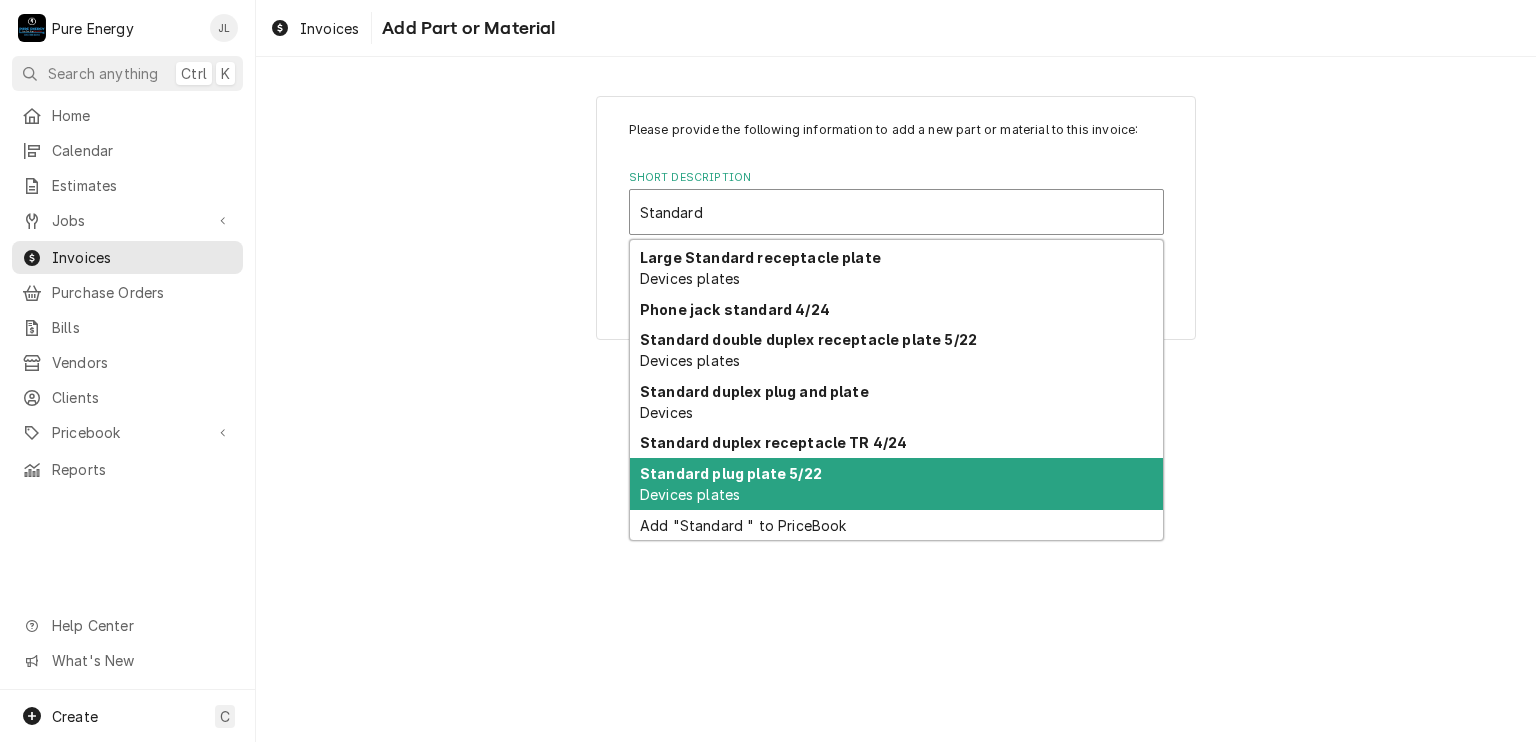 click on "Standard plug plate  5/22 Devices plates" at bounding box center (896, 484) 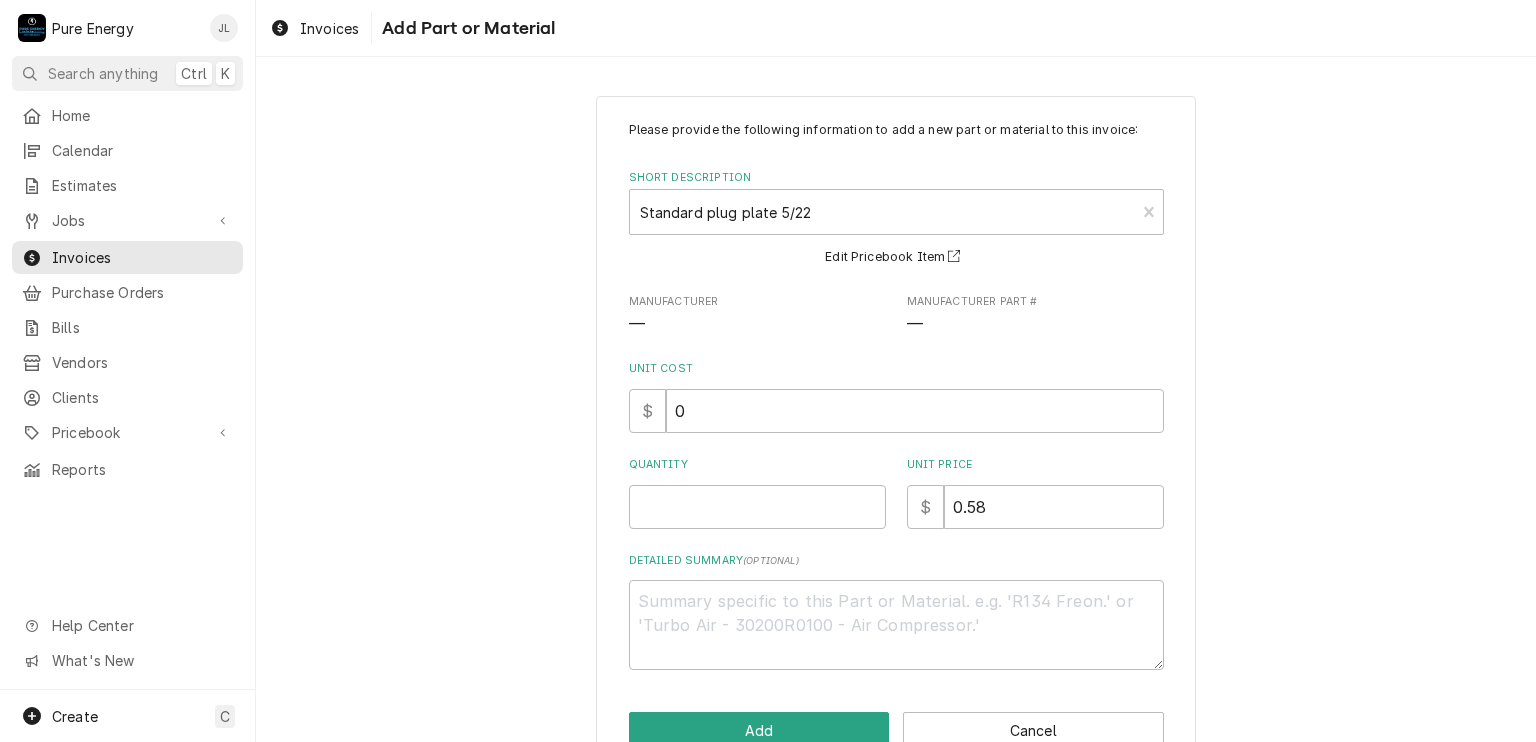 scroll, scrollTop: 48, scrollLeft: 0, axis: vertical 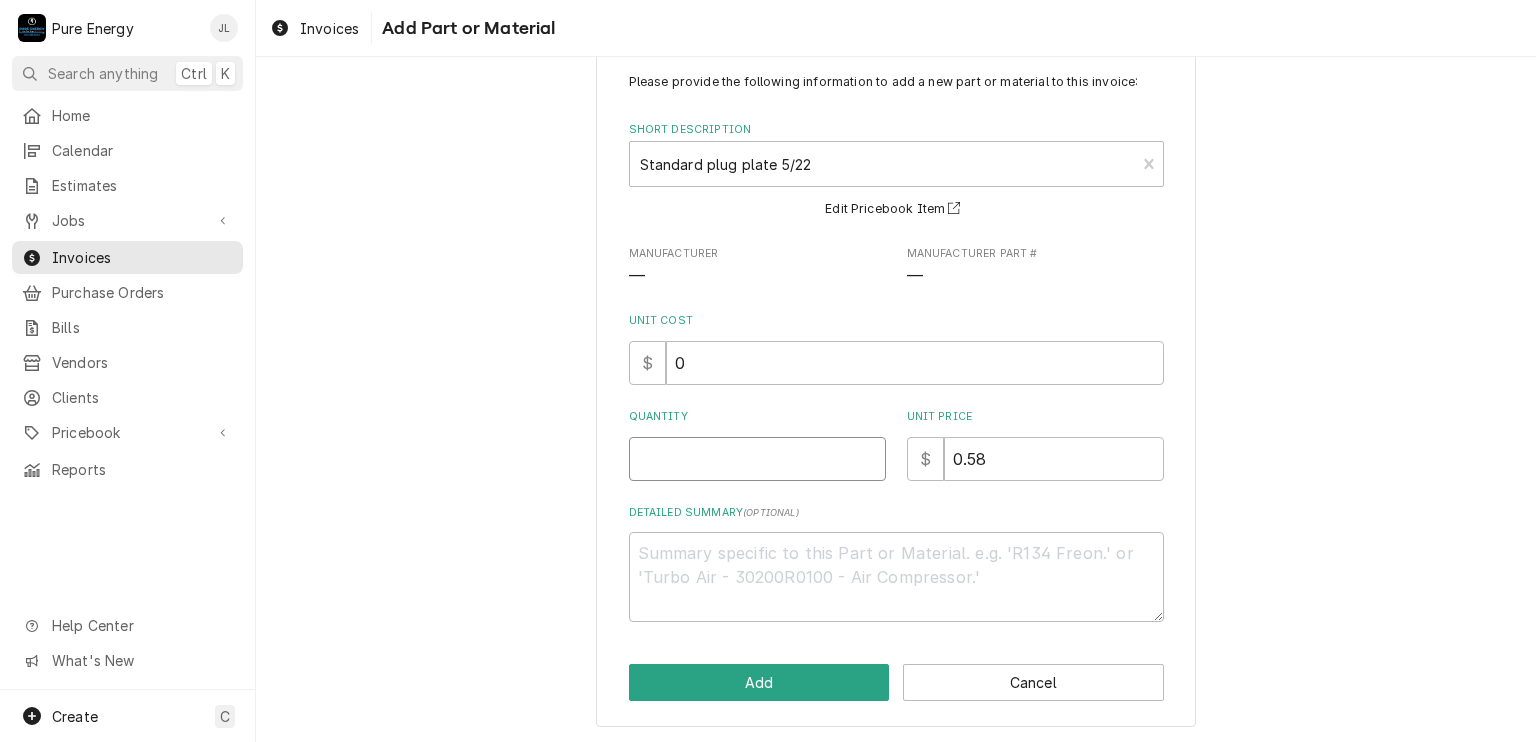 click on "Quantity" at bounding box center (757, 459) 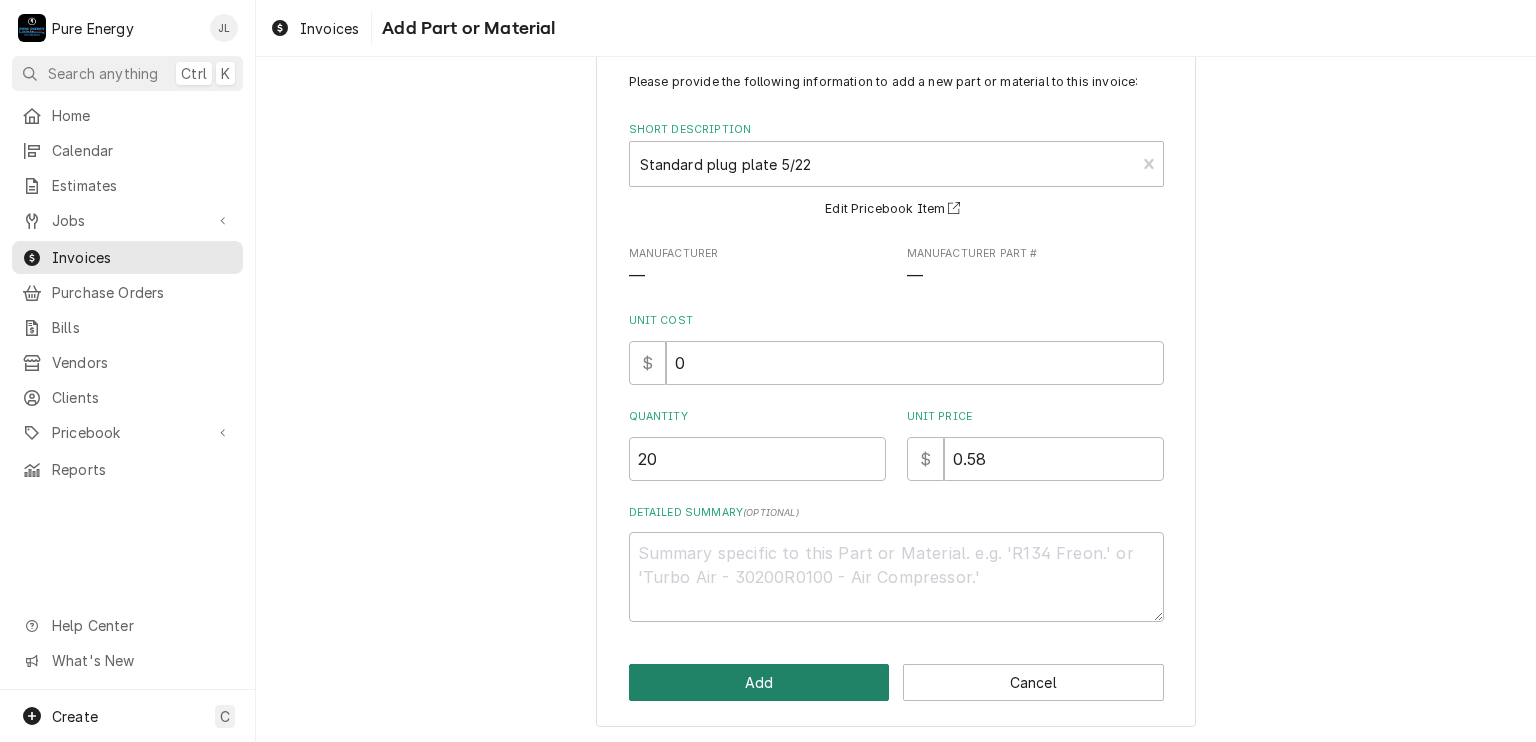 click on "Add" at bounding box center (759, 682) 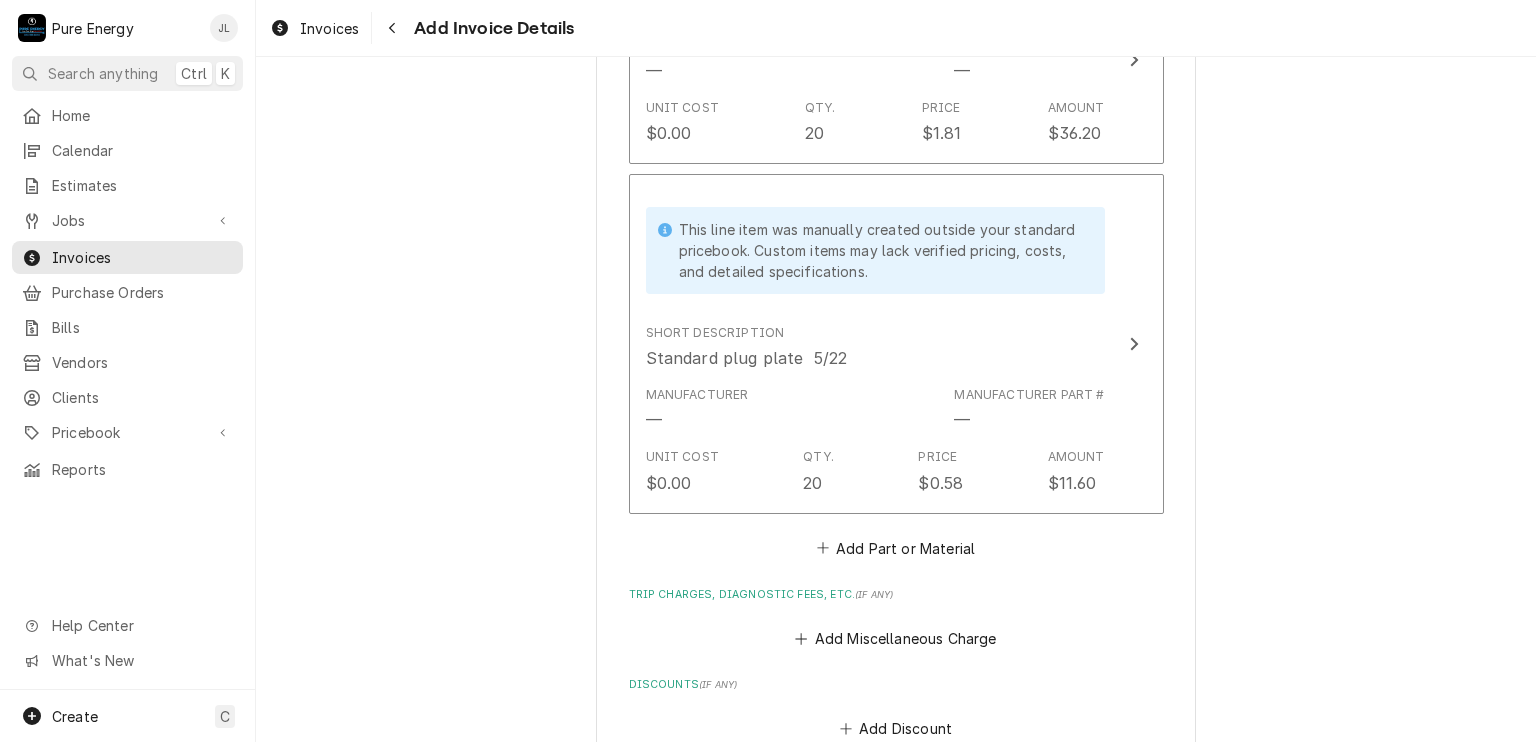 scroll, scrollTop: 2426, scrollLeft: 0, axis: vertical 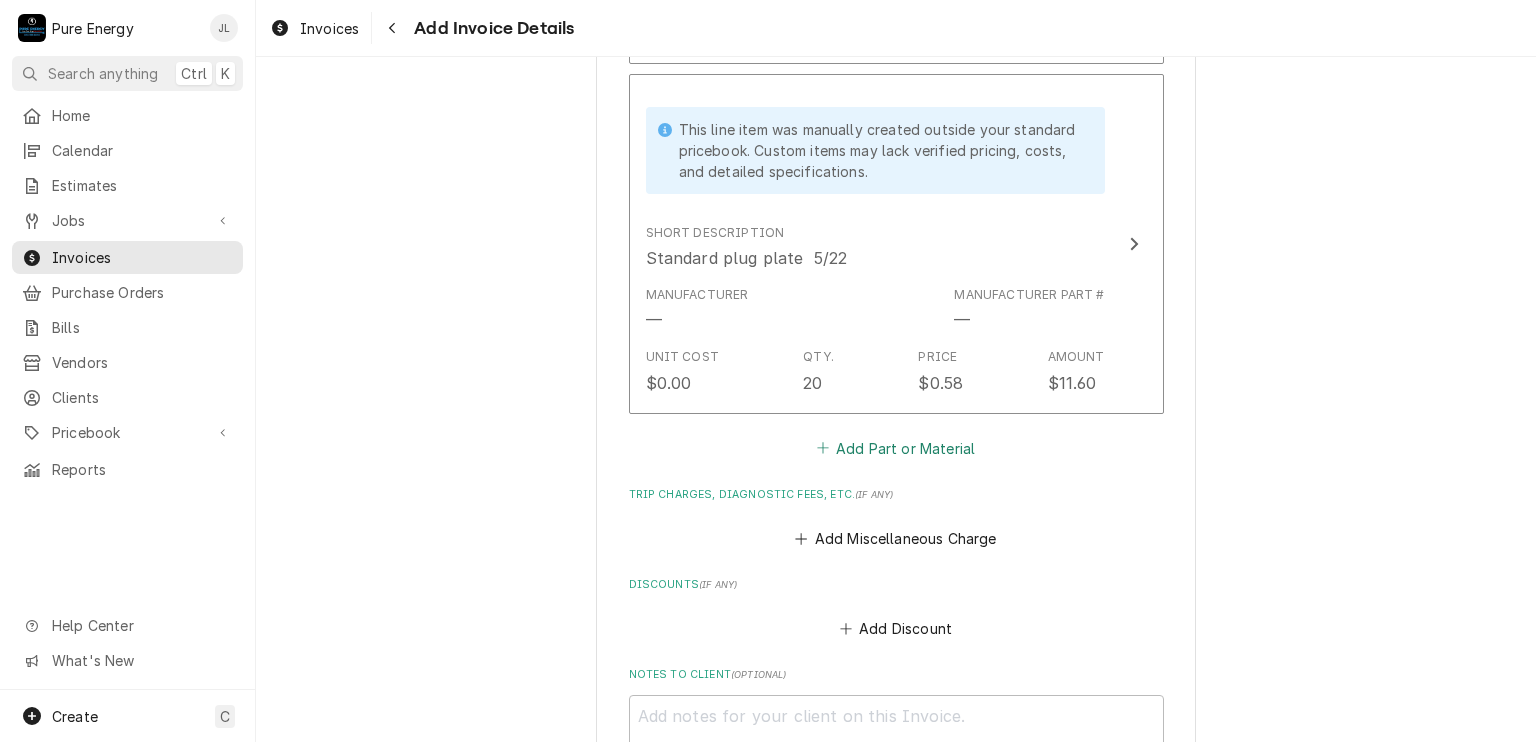 click on "Add Part or Material" at bounding box center (895, 448) 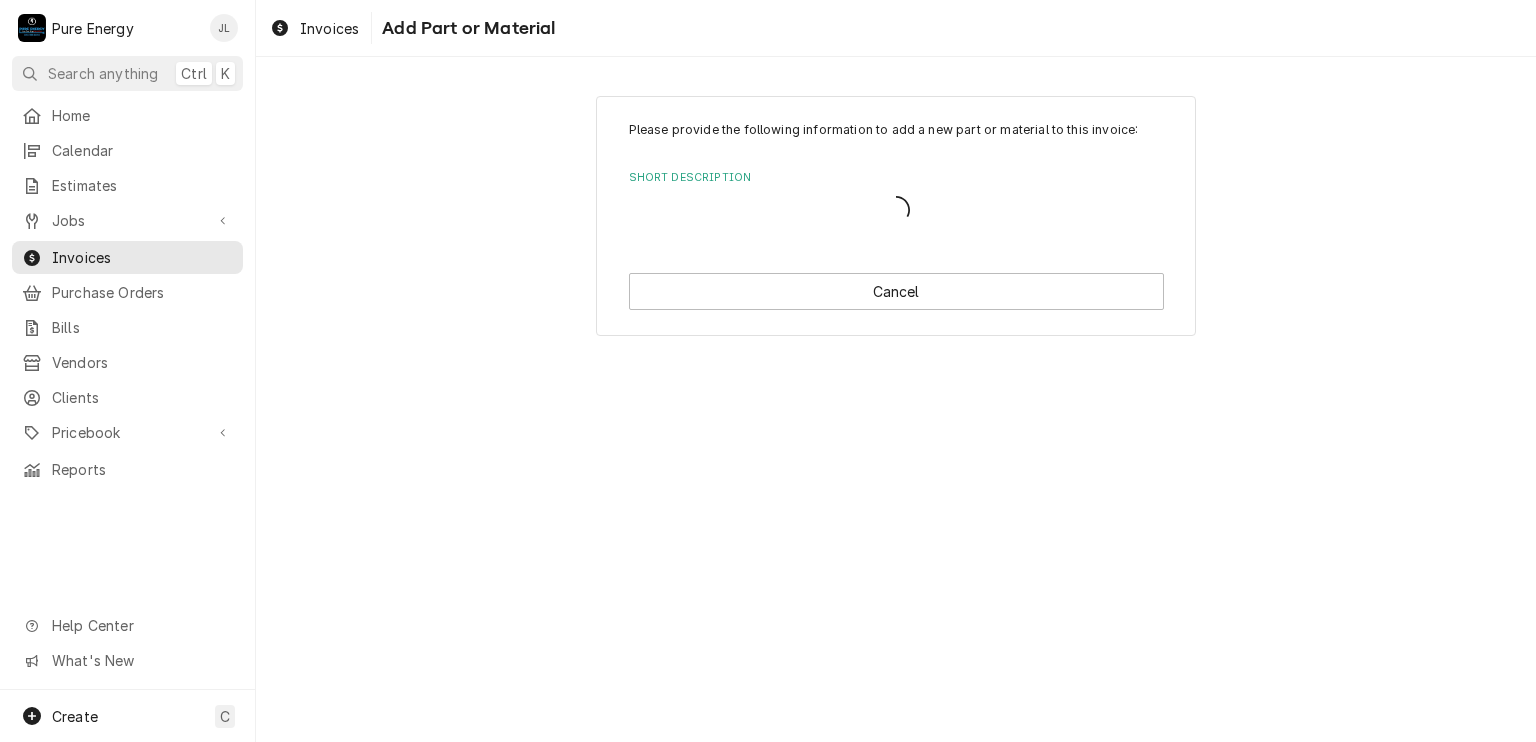 scroll, scrollTop: 0, scrollLeft: 0, axis: both 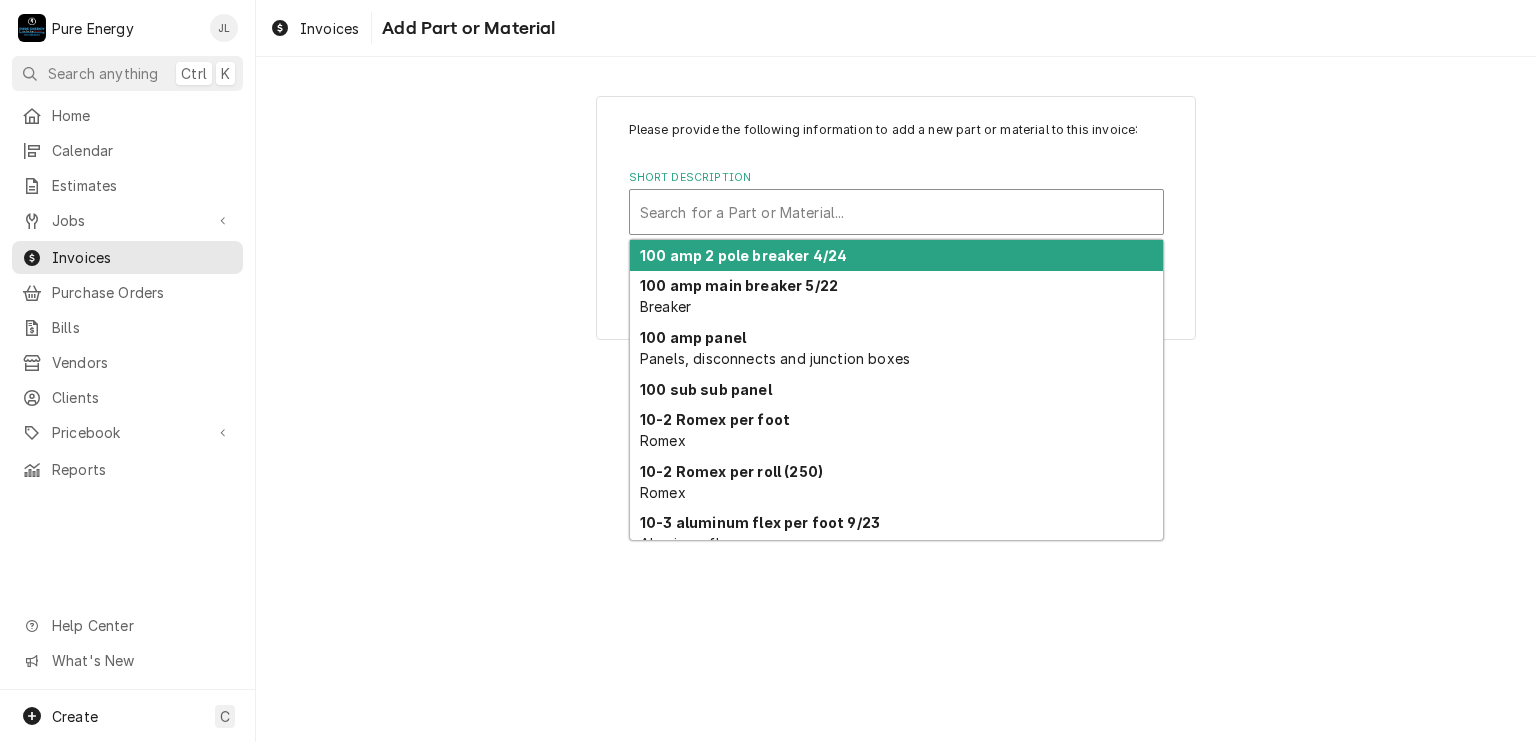 click at bounding box center (896, 212) 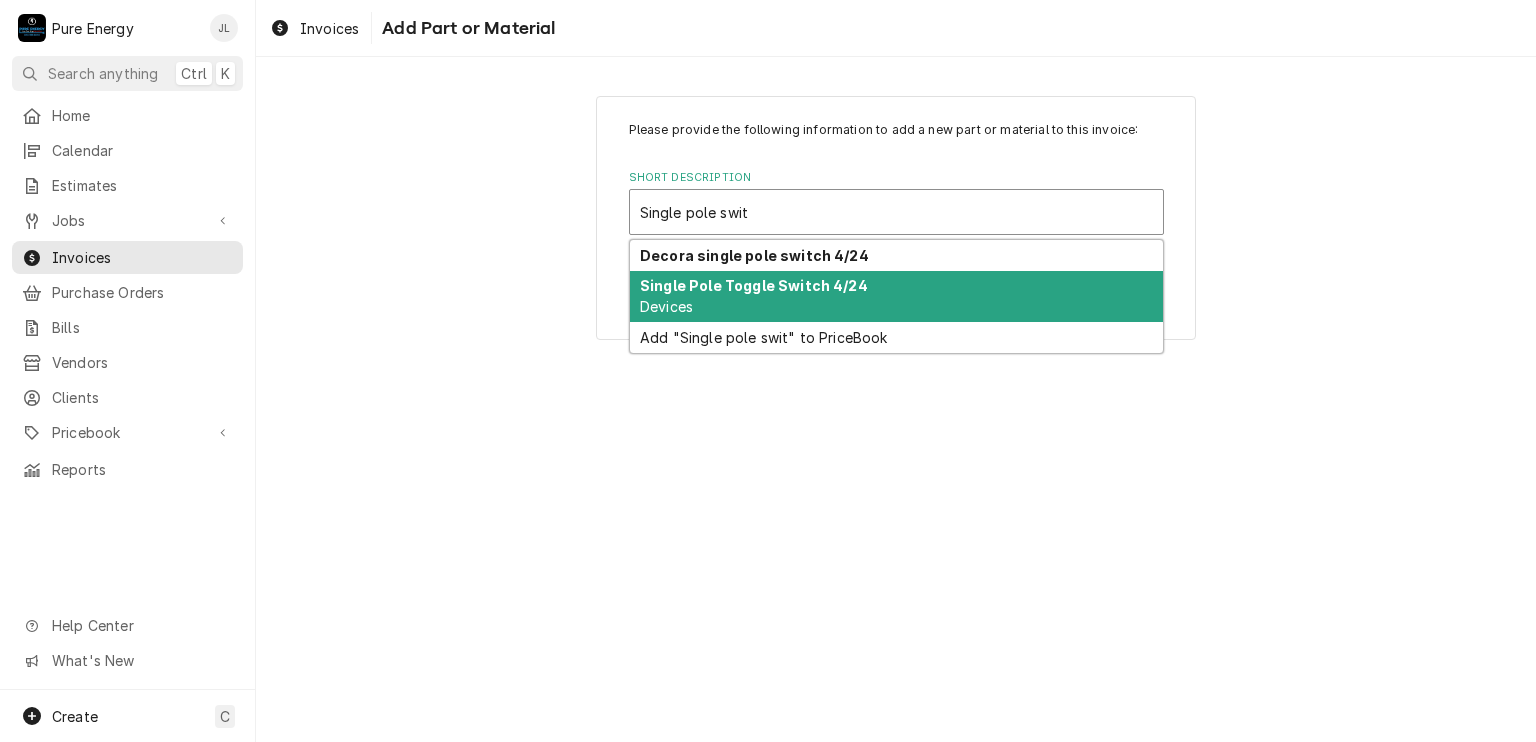 click on "Single Pole Toggle Switch 4/24 Devices" at bounding box center (896, 297) 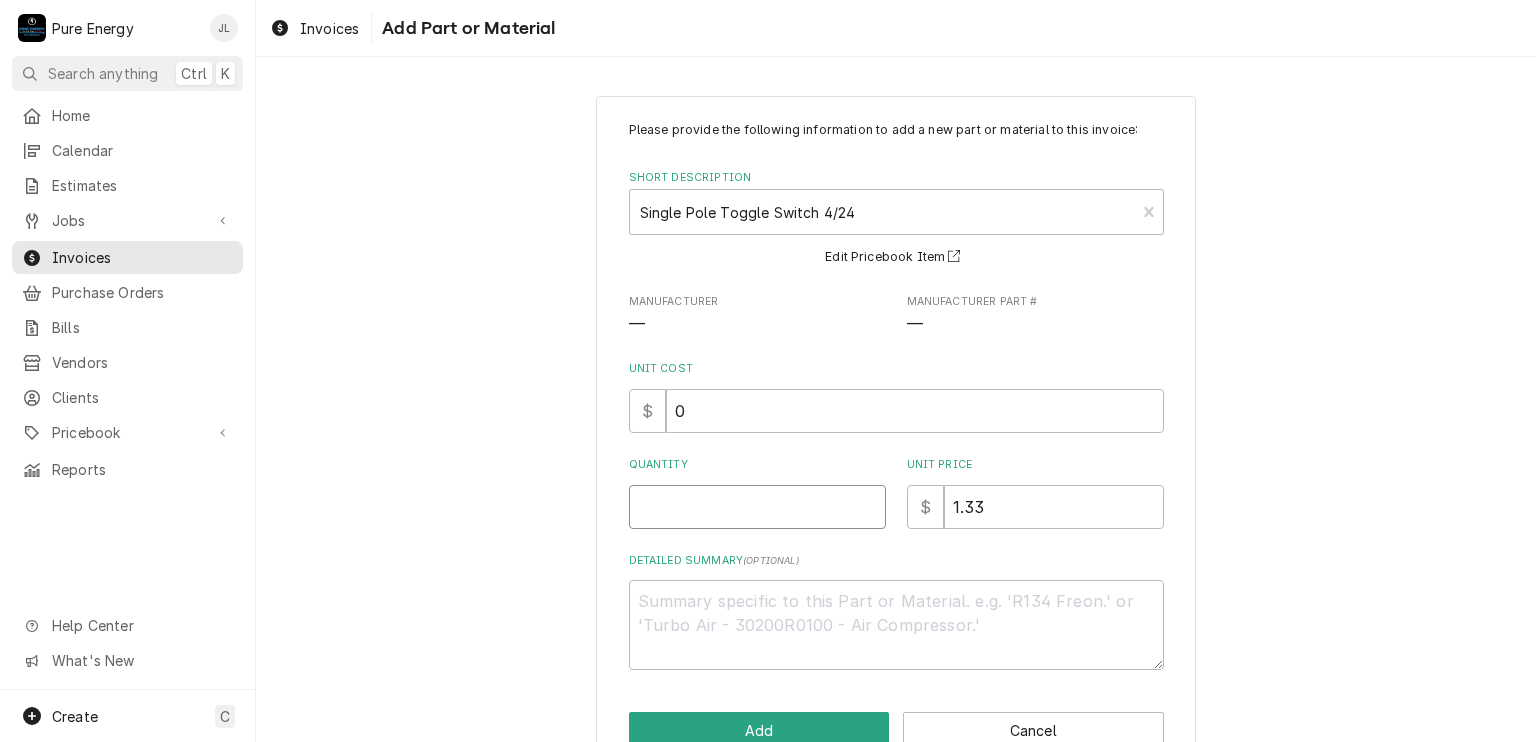 click on "Quantity" at bounding box center (757, 507) 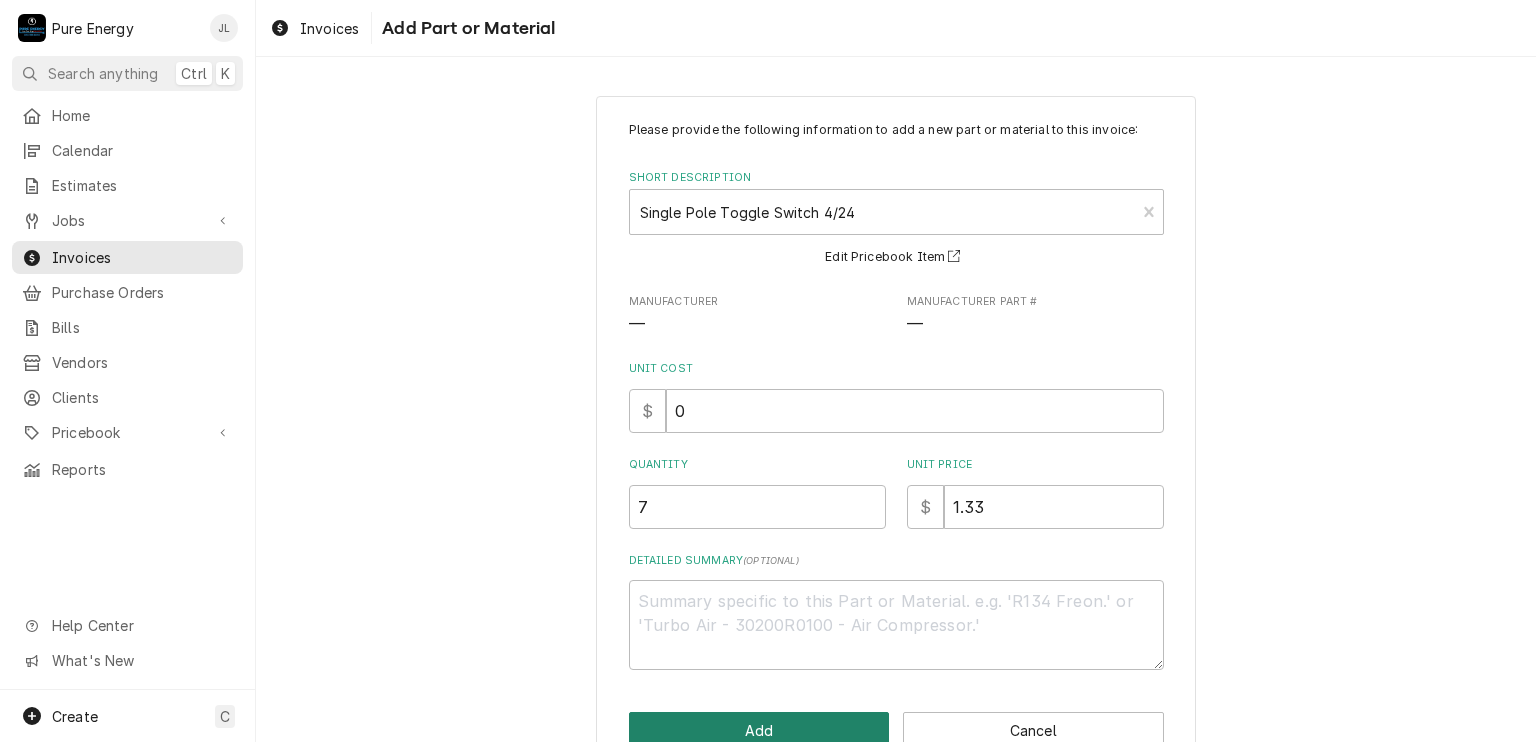 click on "Add" at bounding box center [759, 730] 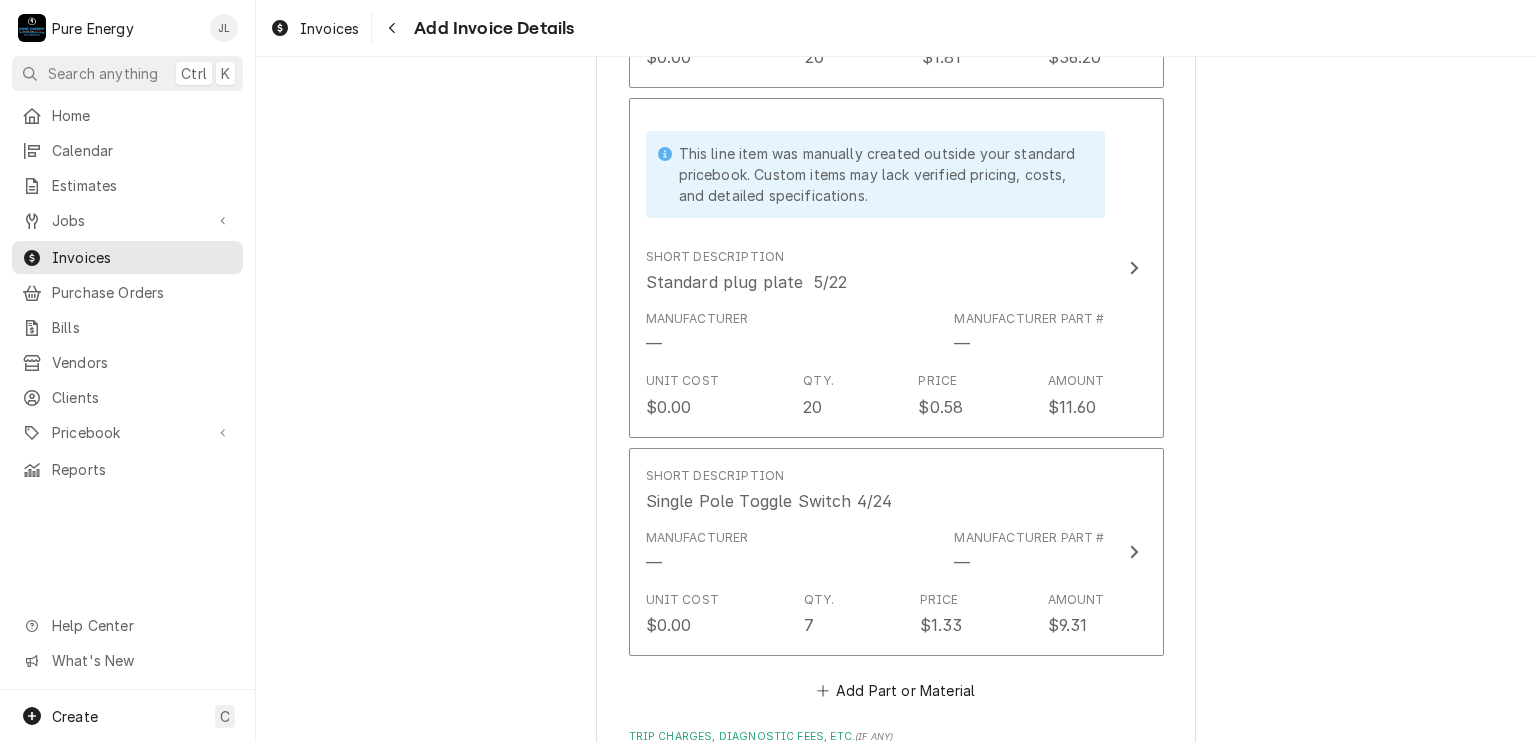 scroll, scrollTop: 2402, scrollLeft: 0, axis: vertical 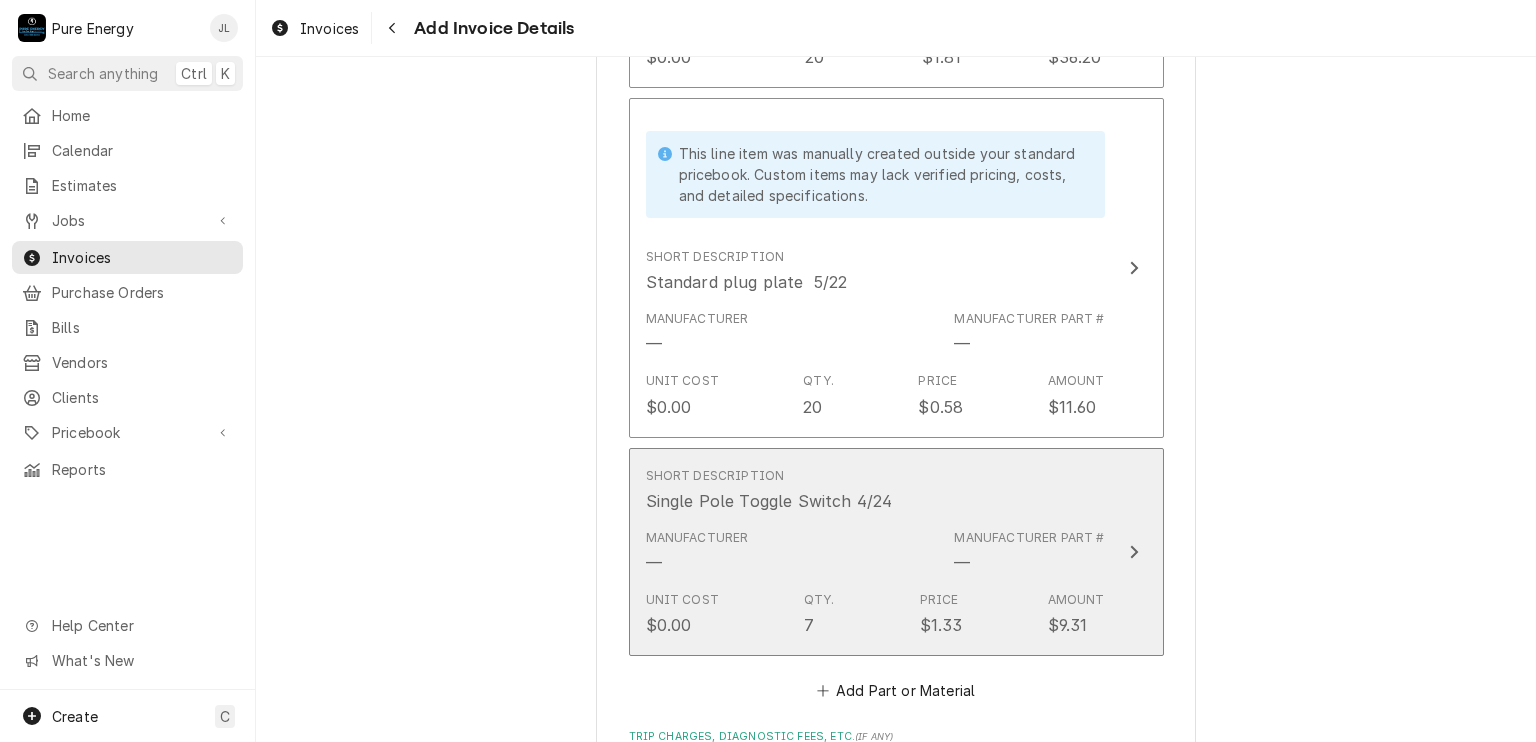 click on "Manufacturer — Manufacturer Part # —" at bounding box center [875, 552] 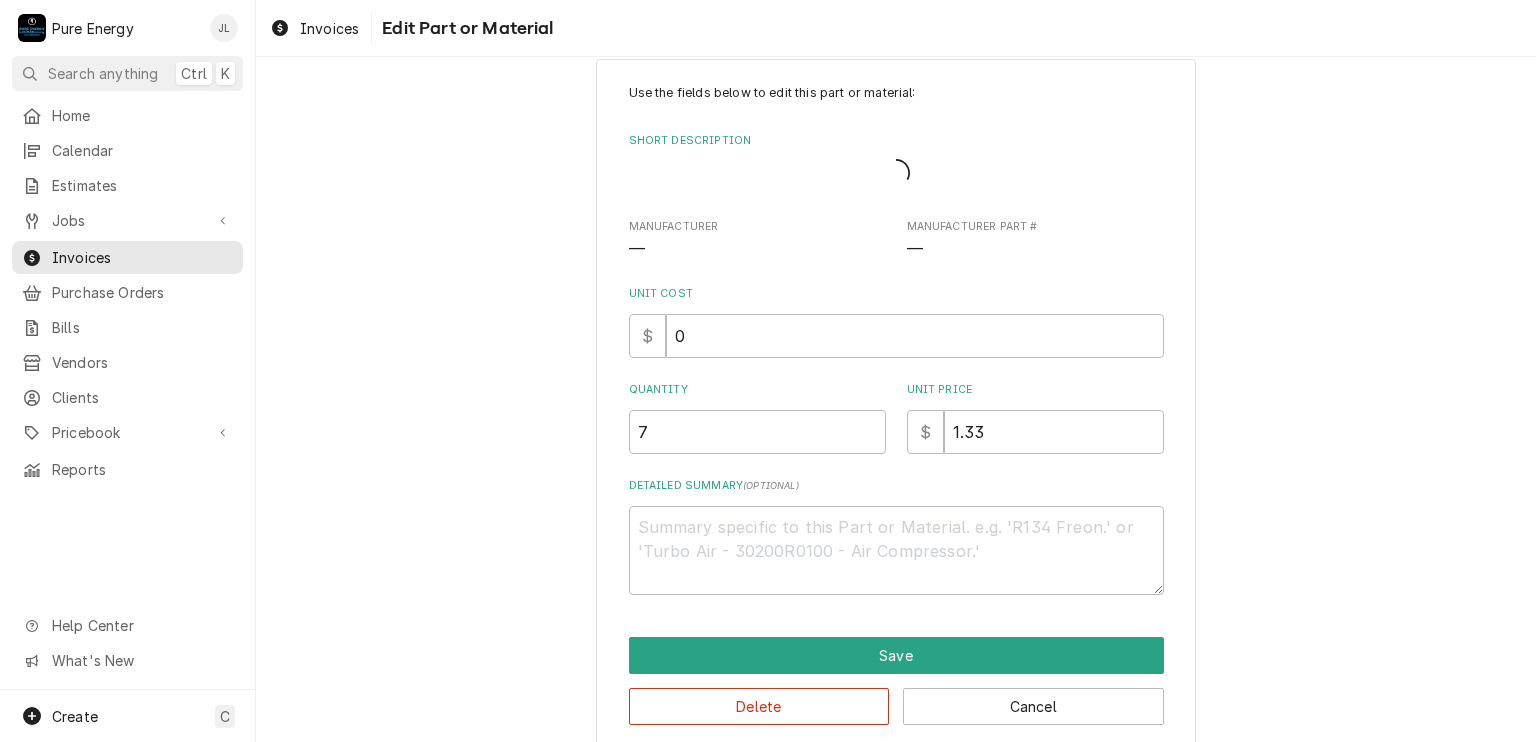 scroll, scrollTop: 0, scrollLeft: 0, axis: both 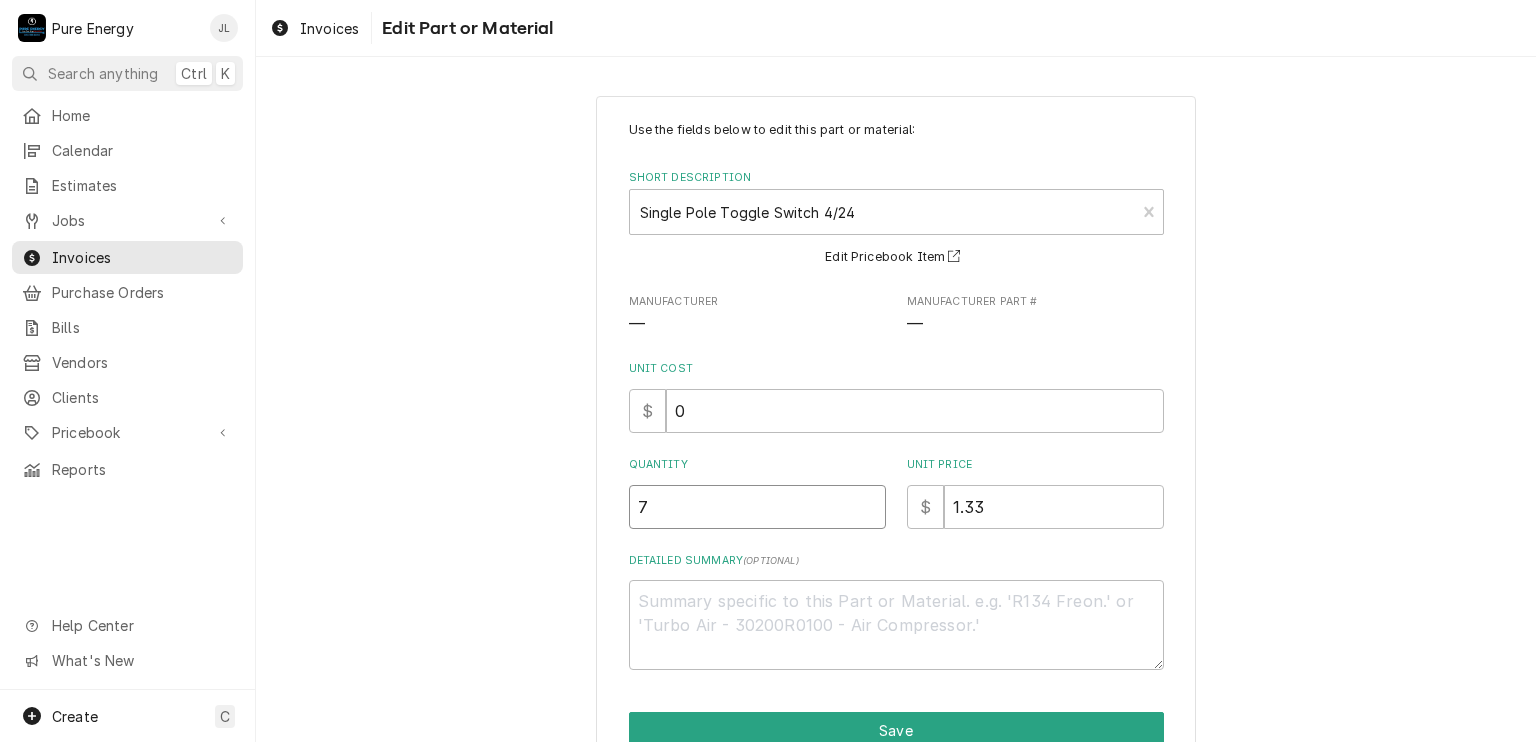 click on "7" at bounding box center (757, 507) 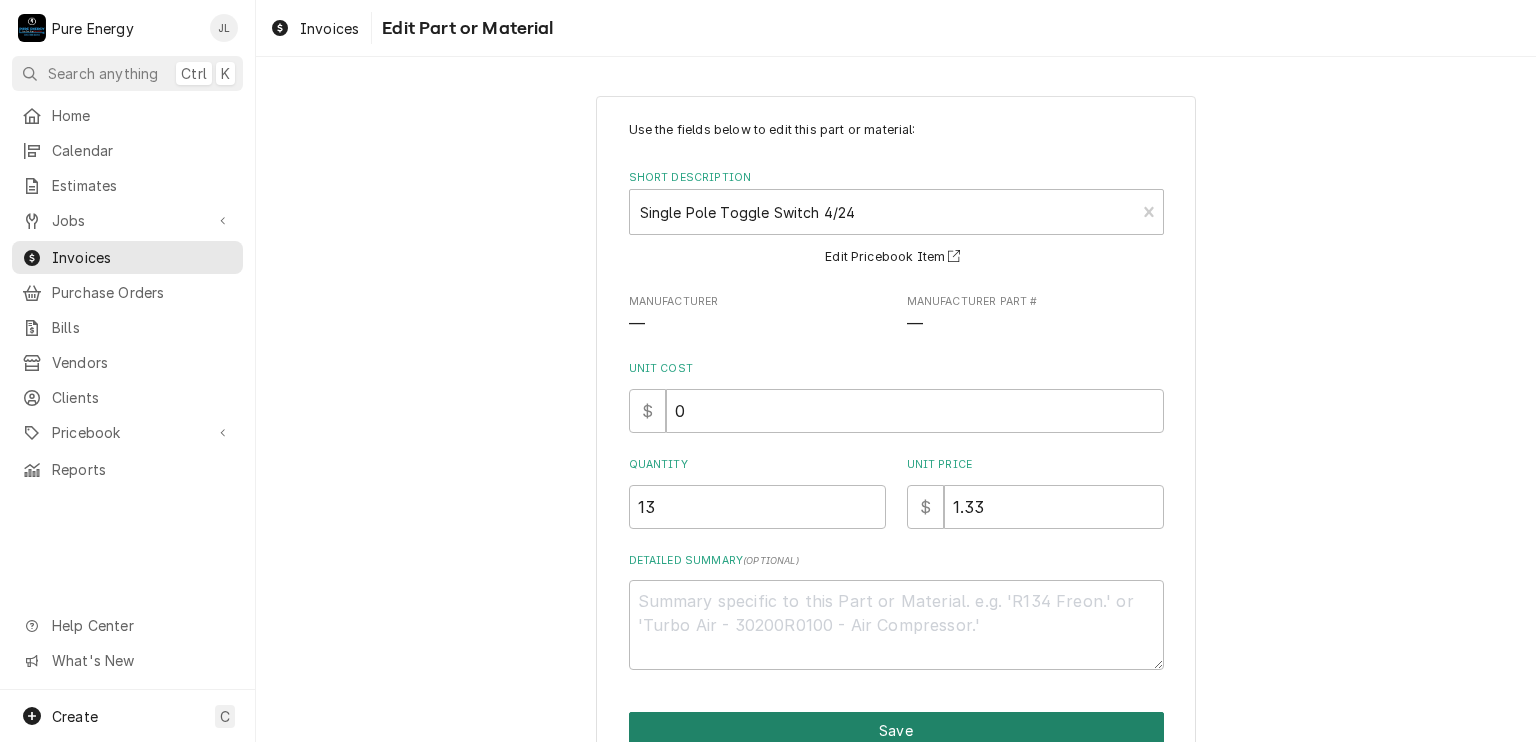 click on "Save" at bounding box center [896, 730] 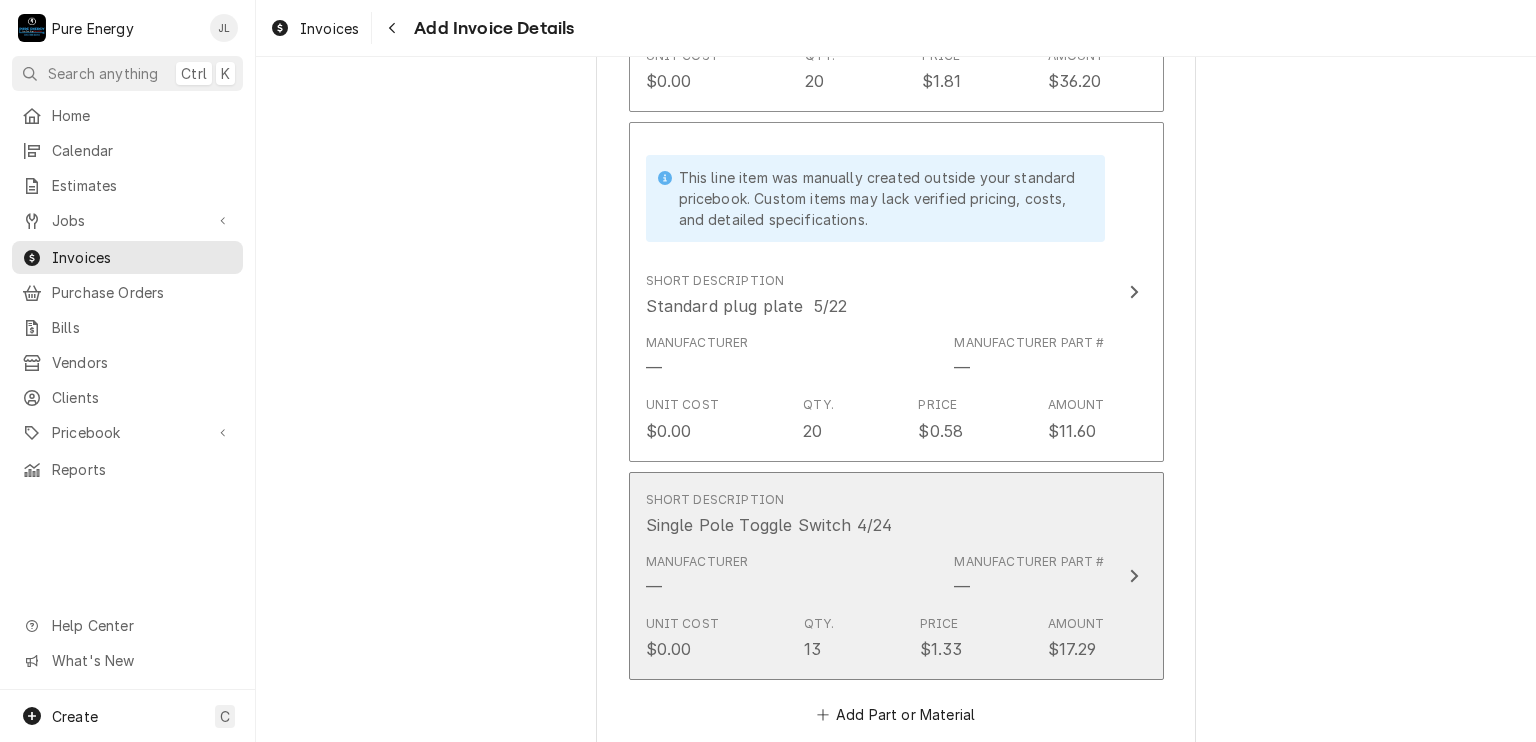 scroll, scrollTop: 2678, scrollLeft: 0, axis: vertical 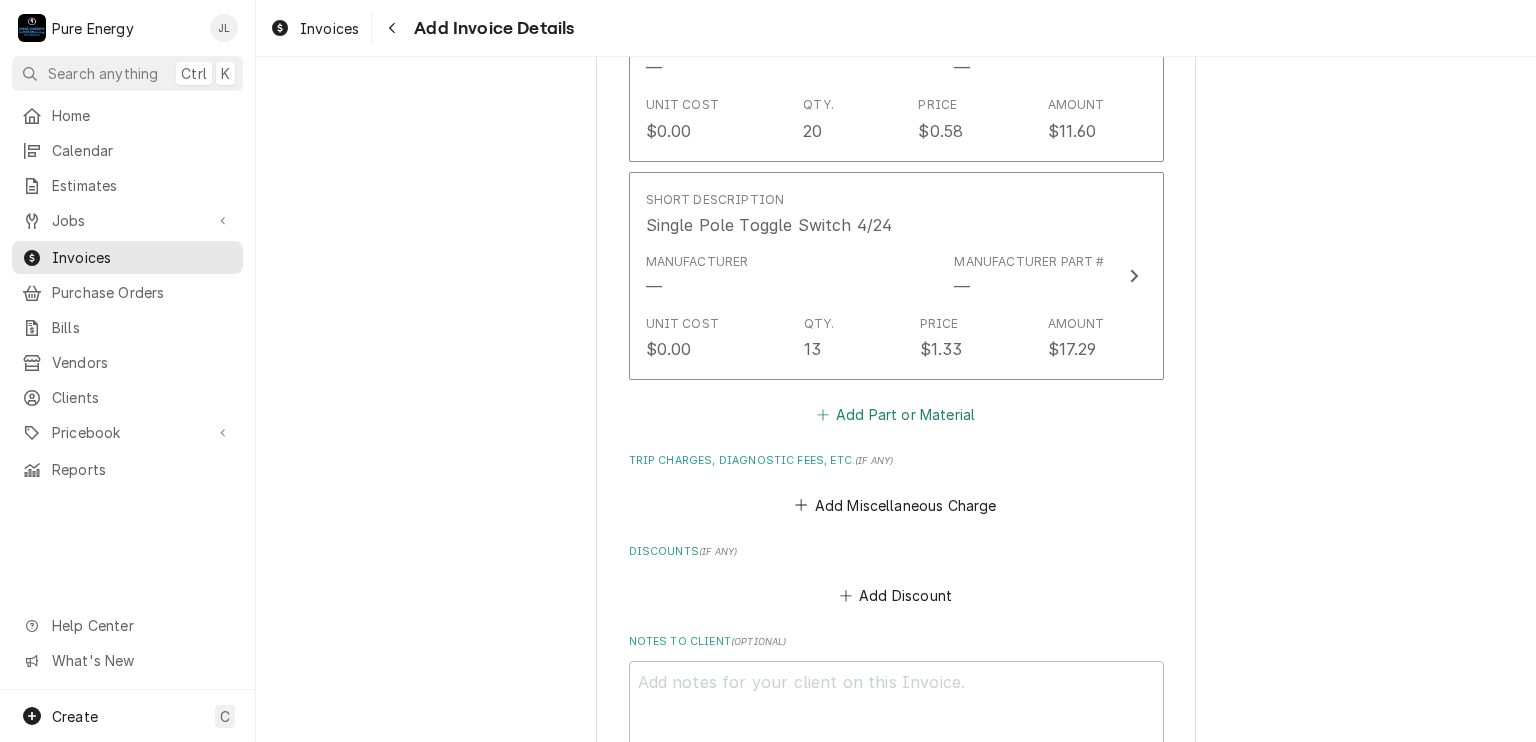 click on "Add Part or Material" at bounding box center [895, 415] 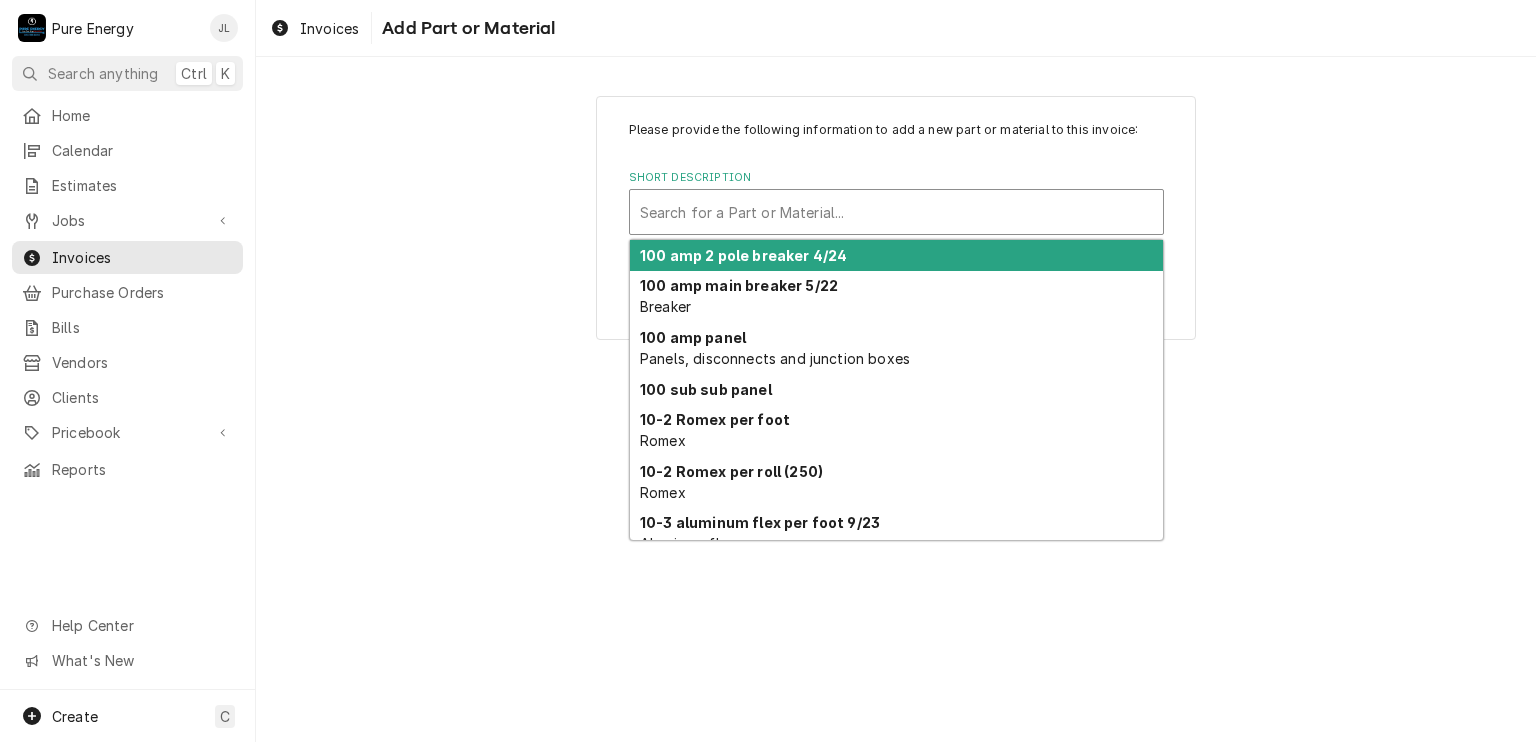click at bounding box center [896, 212] 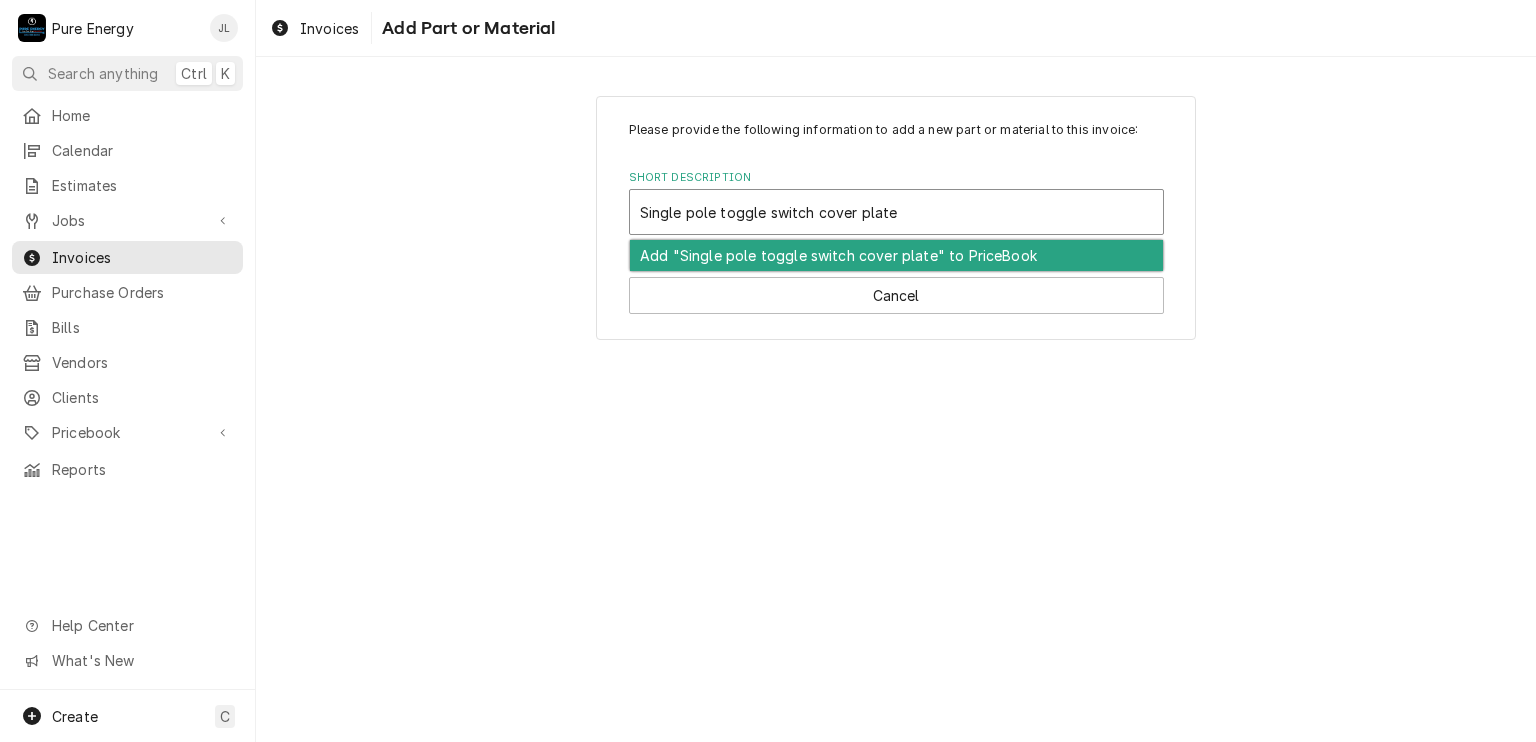 click on "Add "Single pole toggle switch cover plate" to PriceBook" at bounding box center [896, 255] 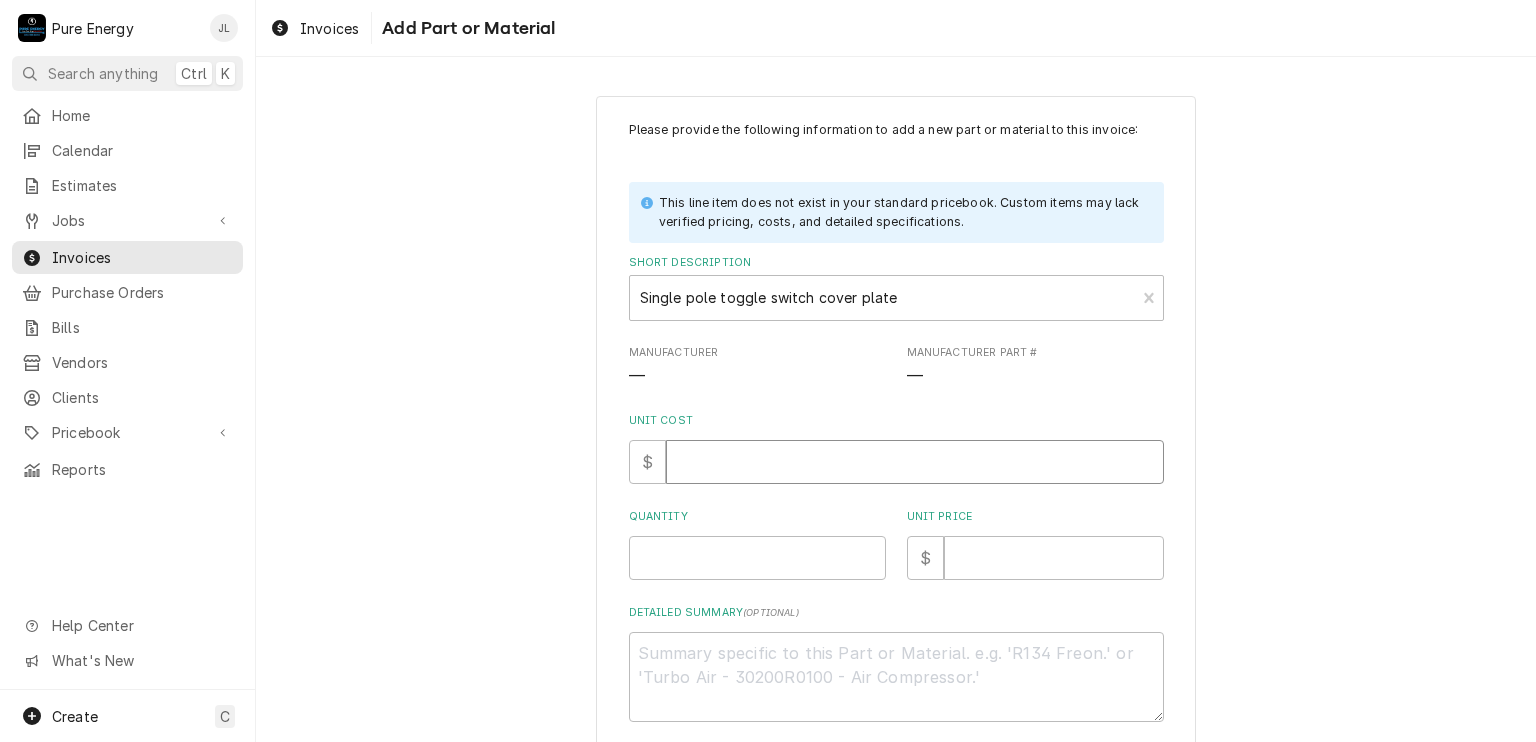 click on "Unit Cost" at bounding box center (915, 462) 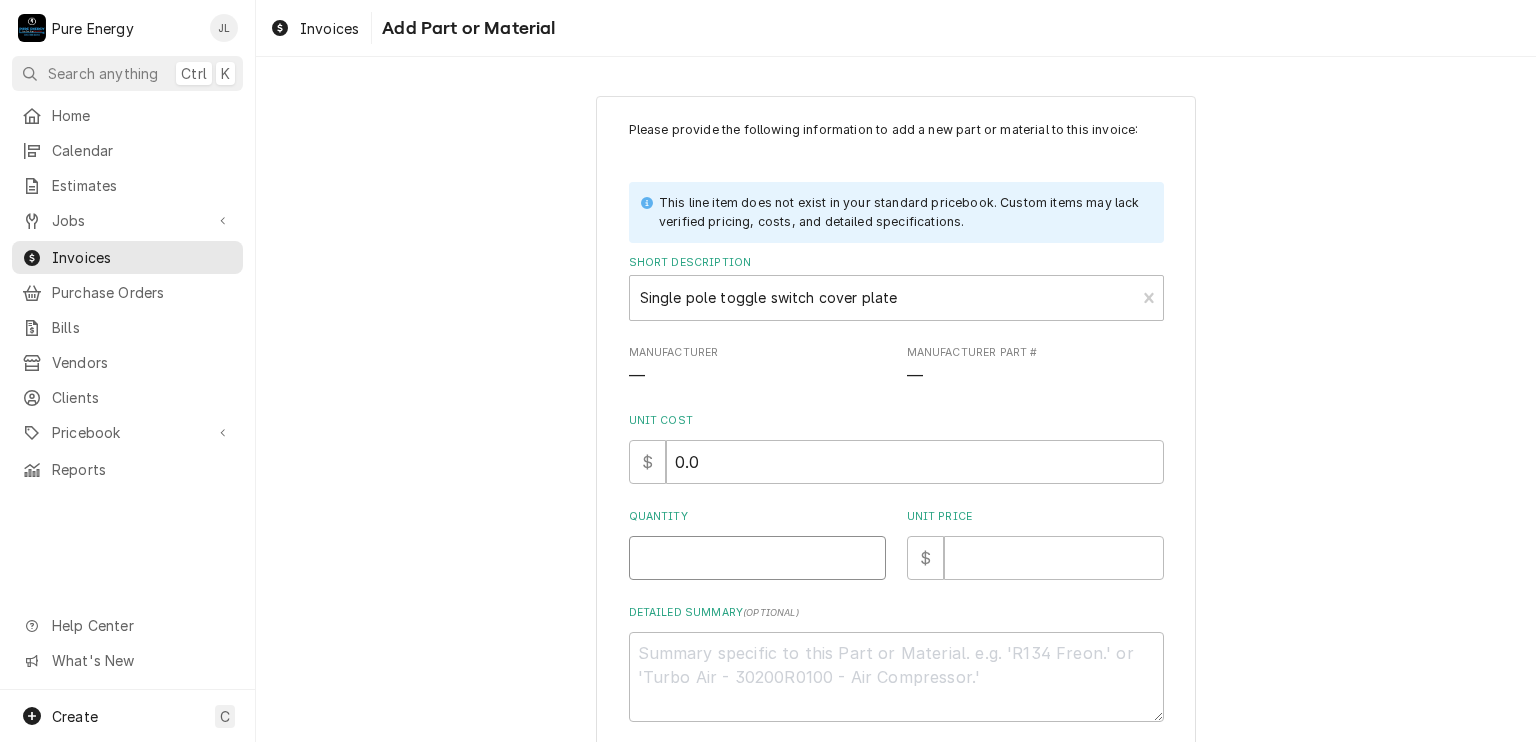 click on "Quantity" at bounding box center [757, 558] 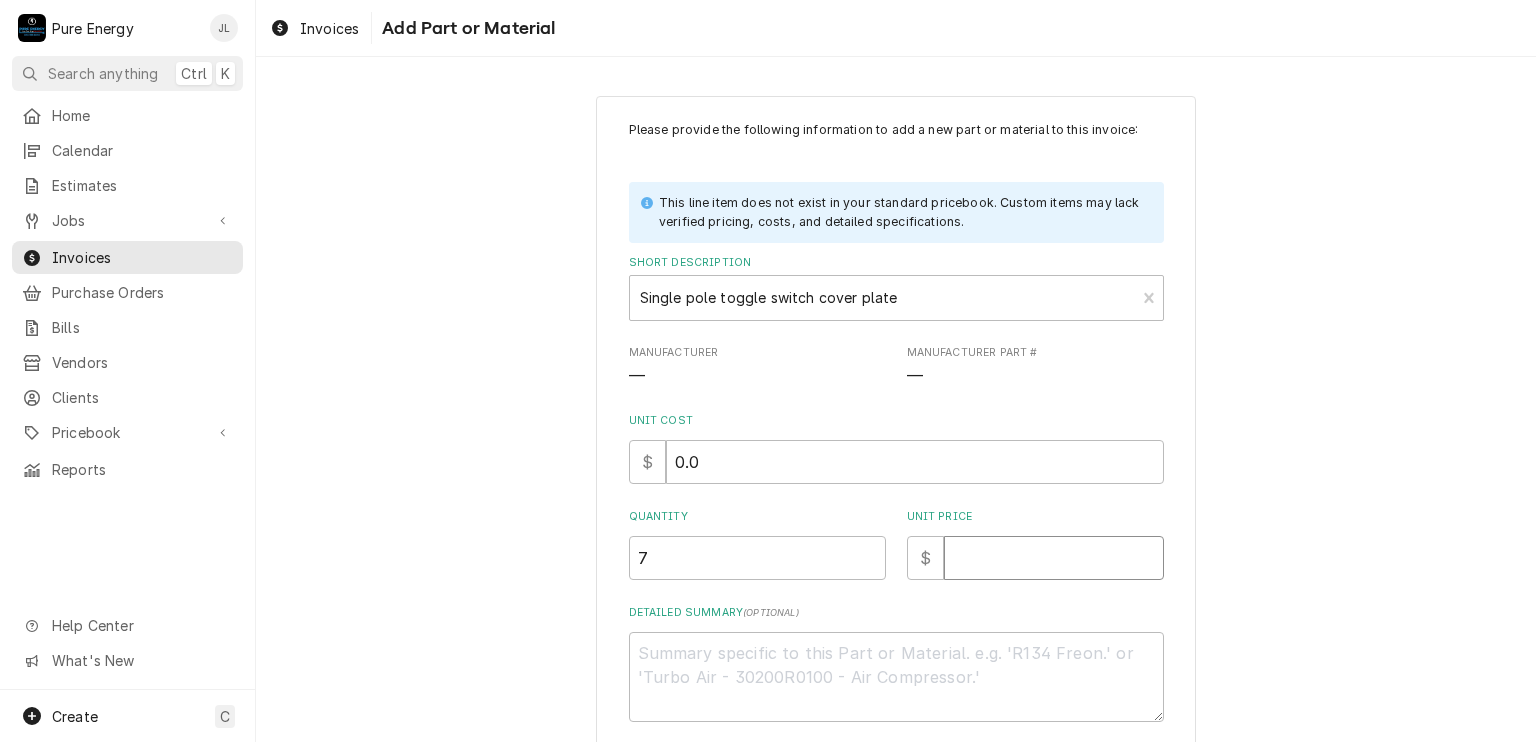 click on "Unit Price" at bounding box center [1054, 558] 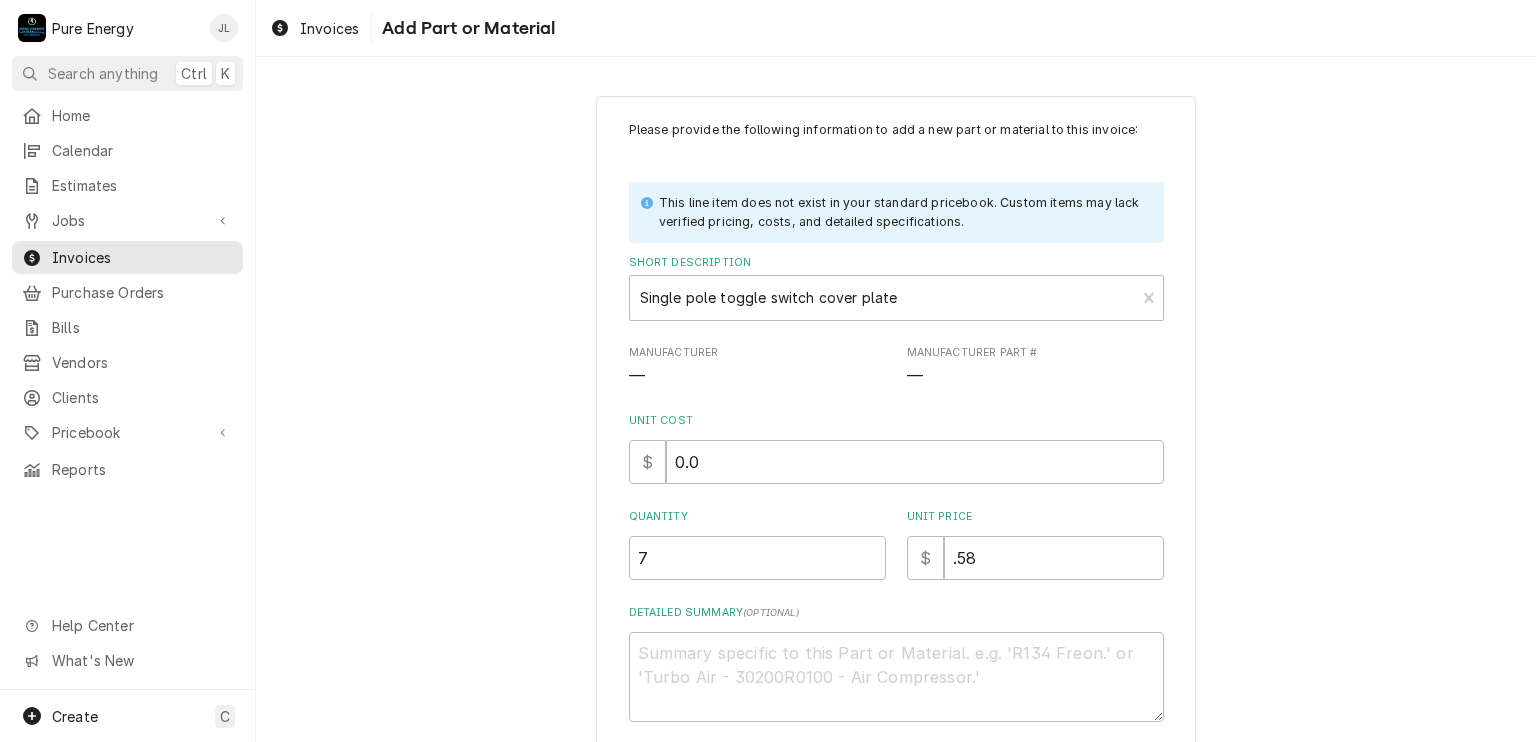 scroll, scrollTop: 100, scrollLeft: 0, axis: vertical 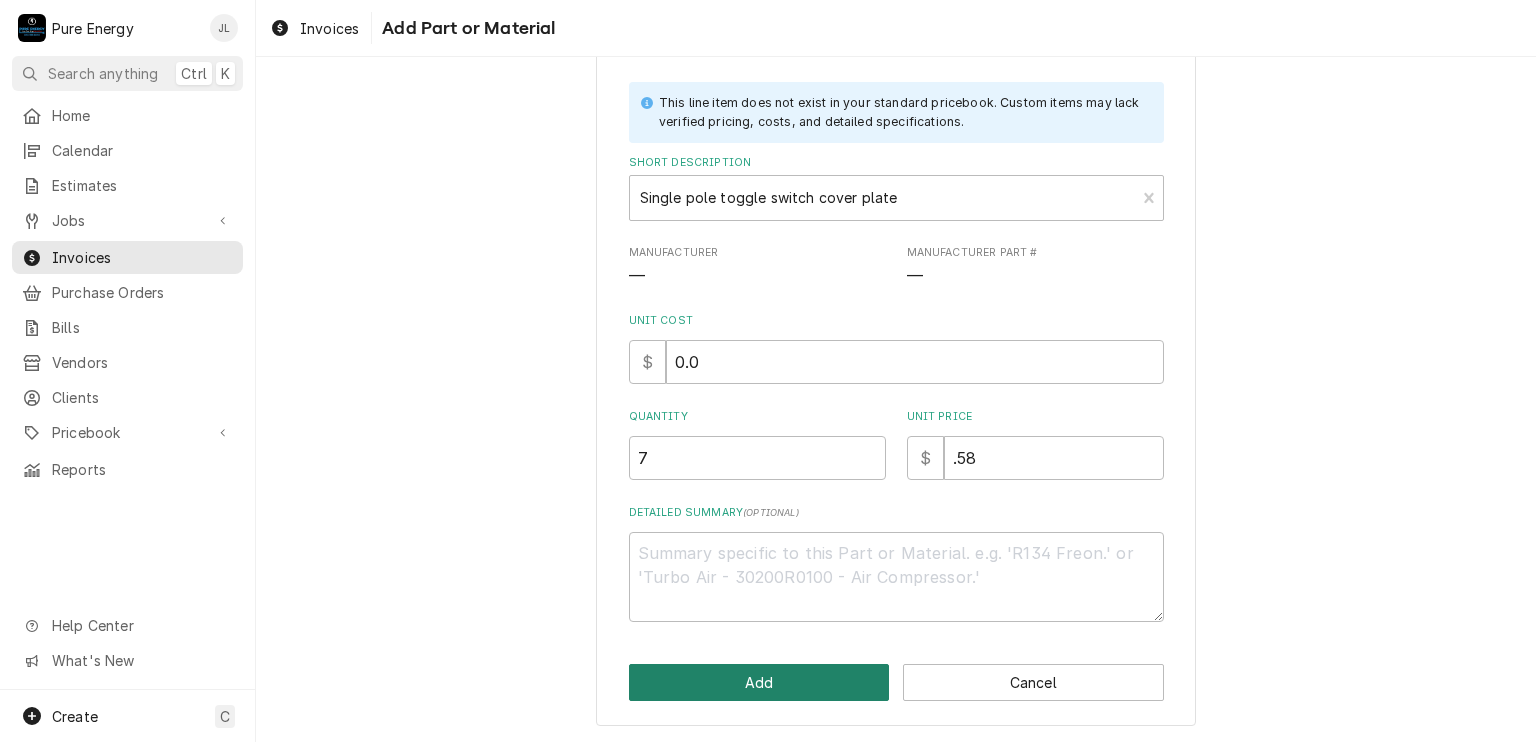 click on "Add" at bounding box center [759, 682] 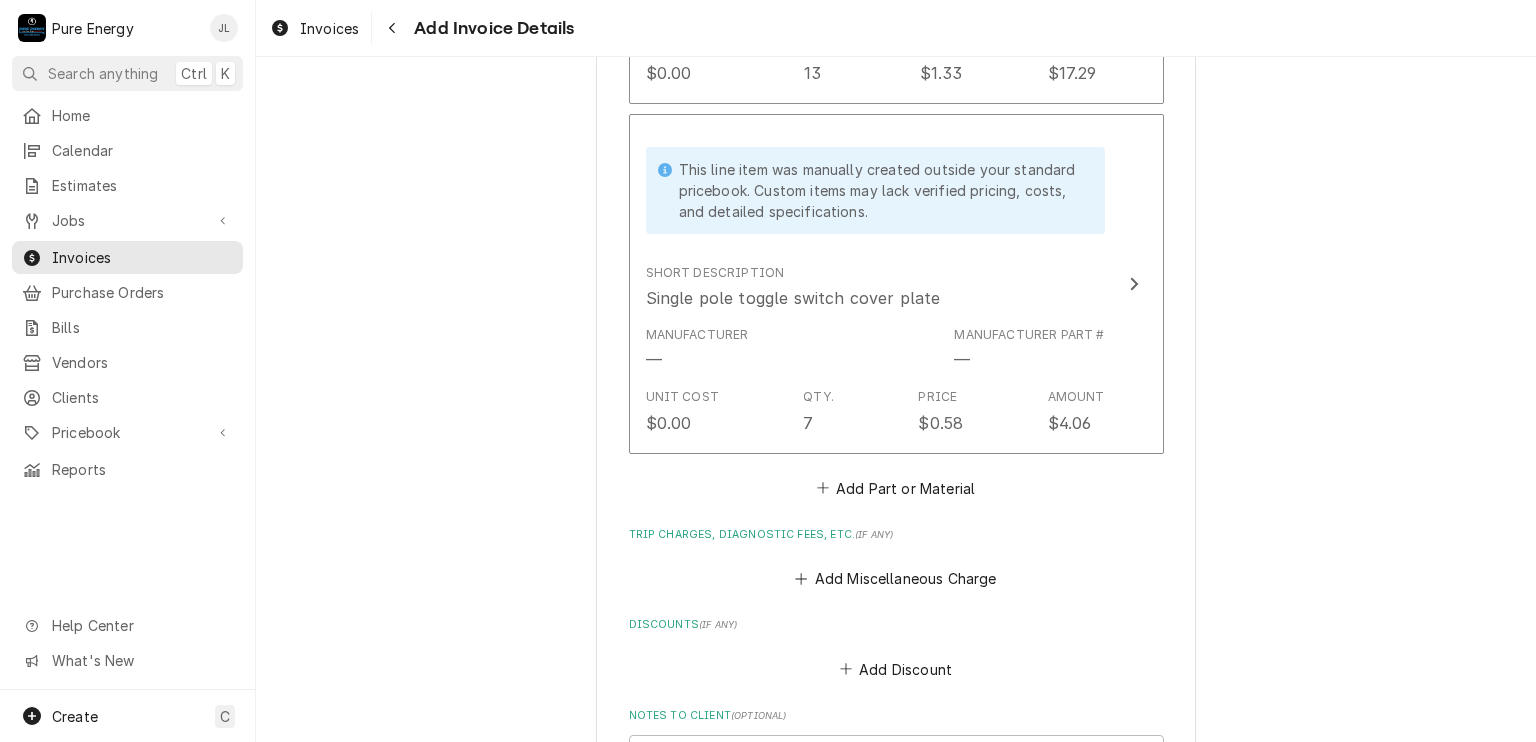 scroll, scrollTop: 3054, scrollLeft: 0, axis: vertical 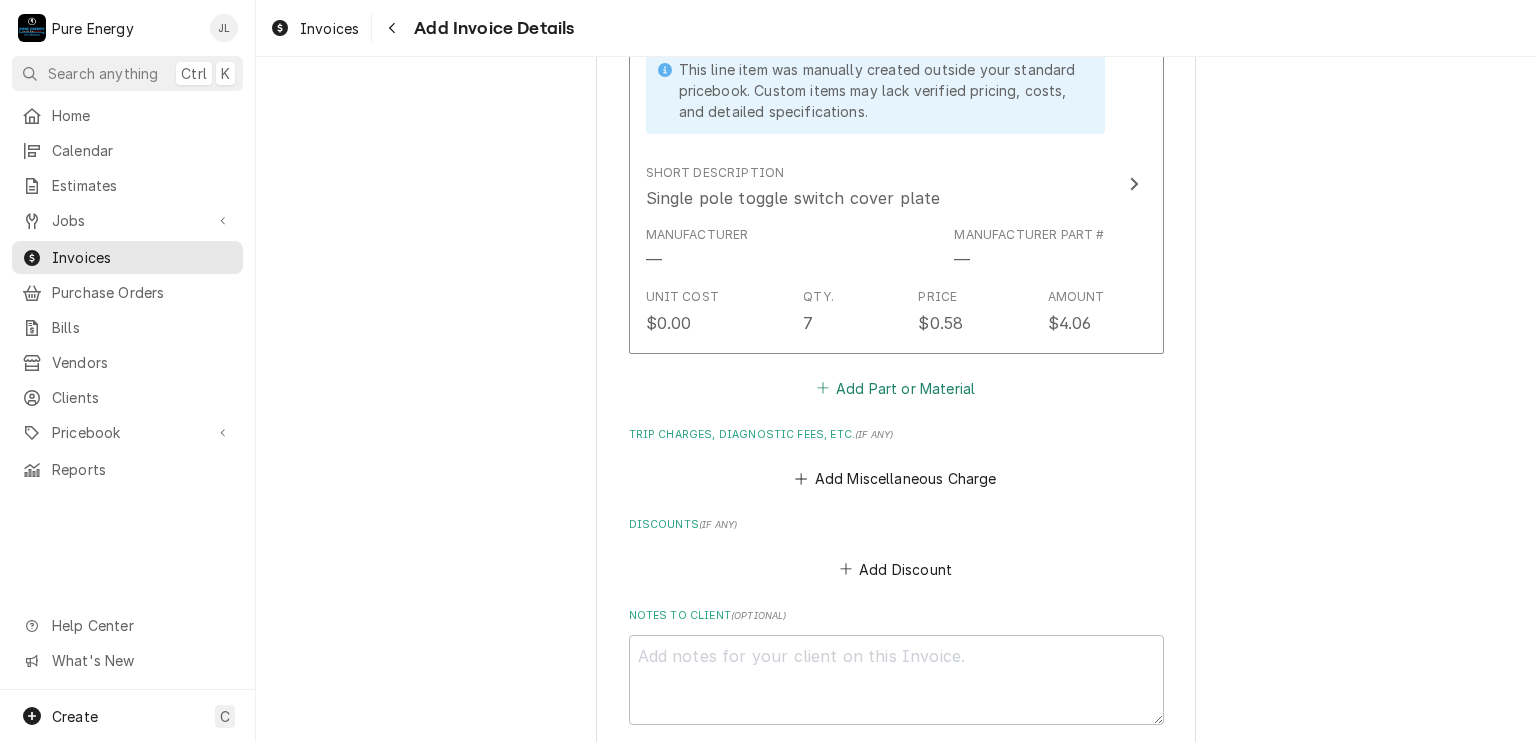 click on "Add Part or Material" at bounding box center (895, 388) 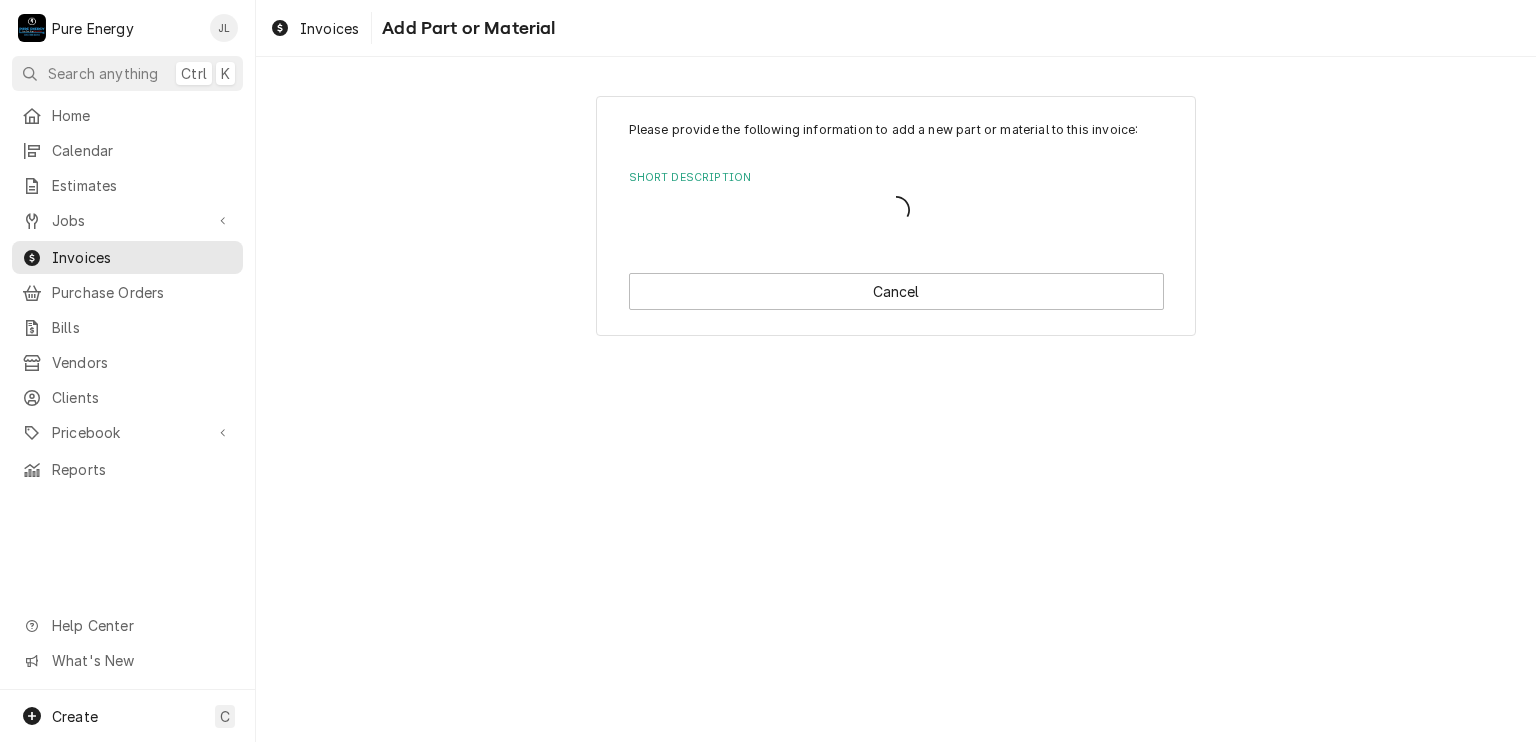 scroll, scrollTop: 0, scrollLeft: 0, axis: both 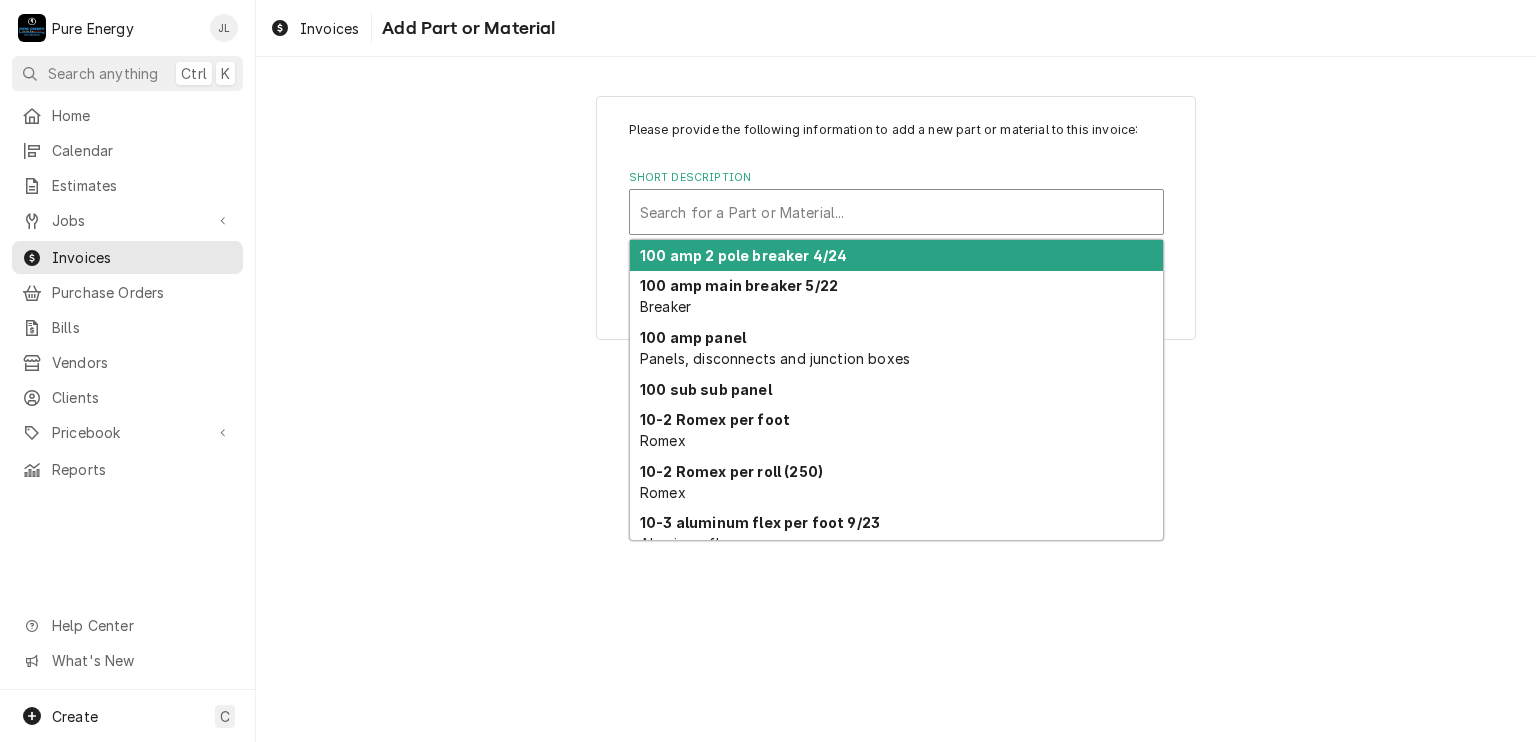 click at bounding box center [896, 212] 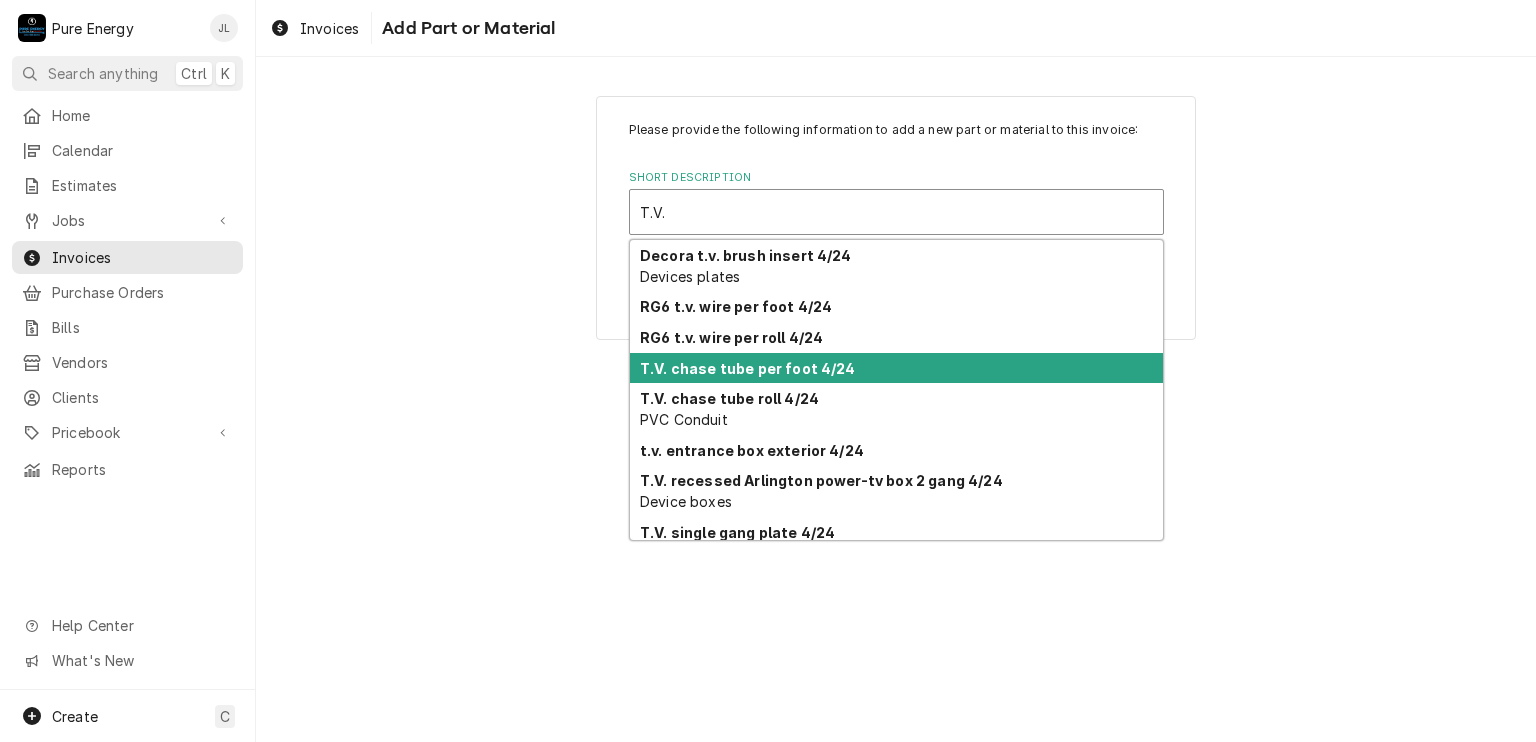 scroll, scrollTop: 38, scrollLeft: 0, axis: vertical 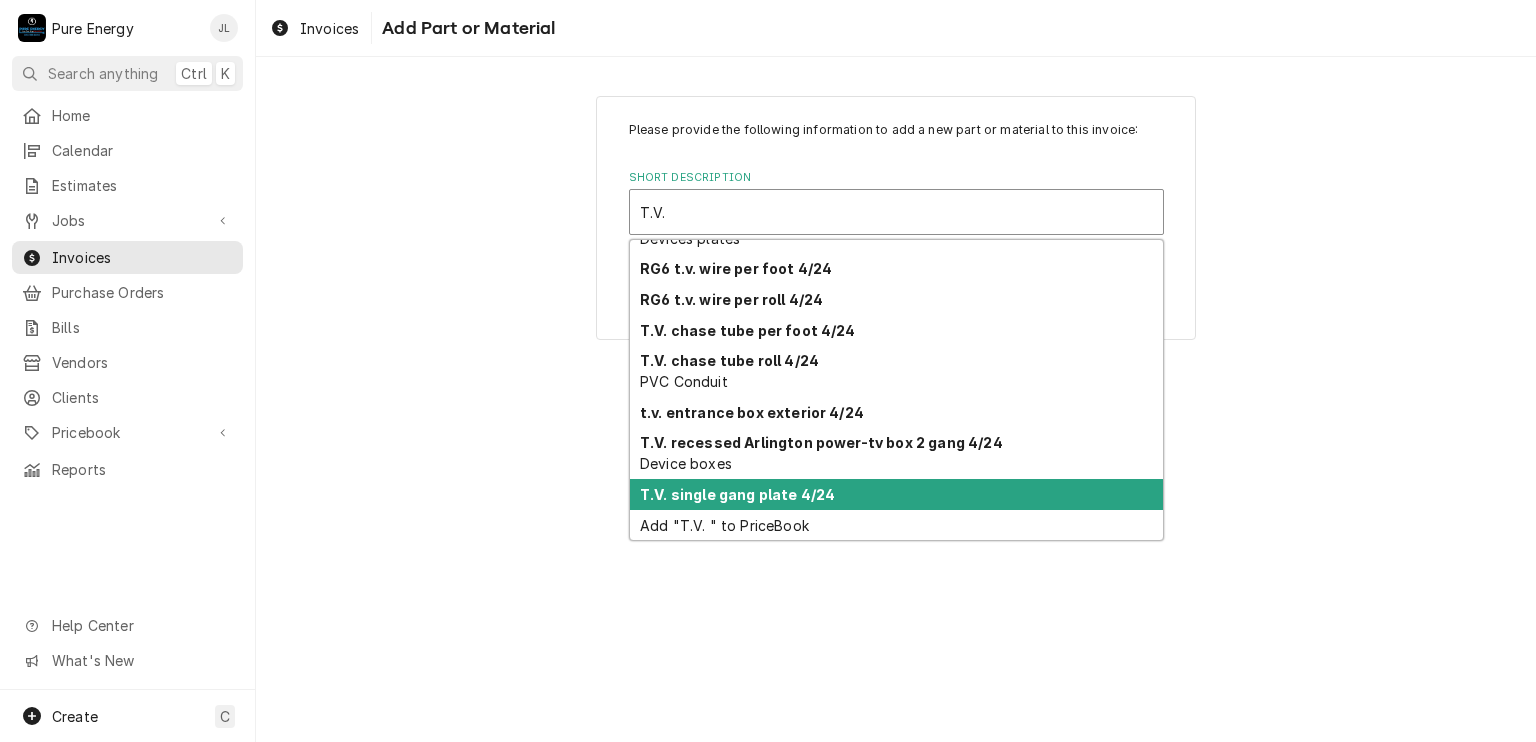 click on "T.V. single gang plate 4/24" at bounding box center [737, 494] 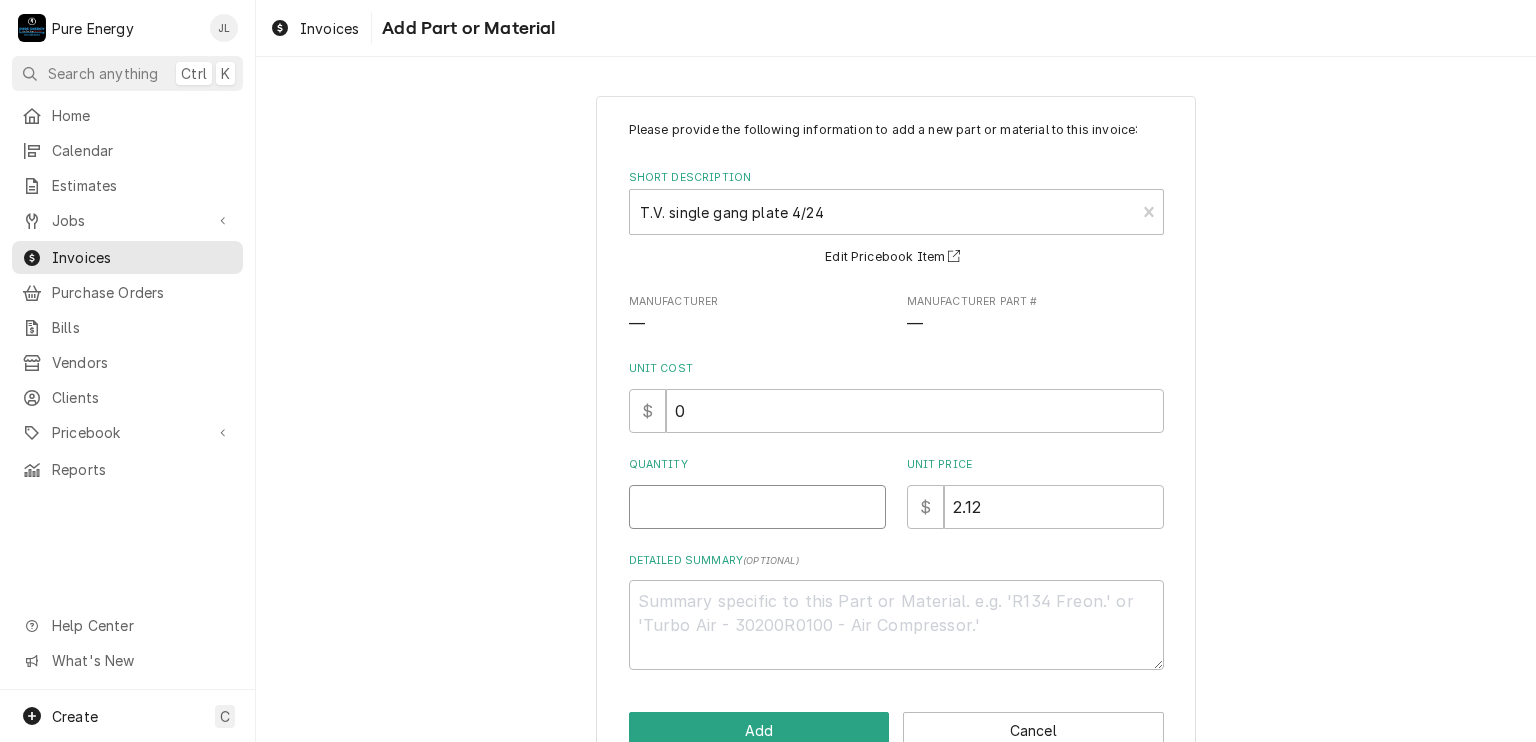 click on "Quantity" at bounding box center (757, 507) 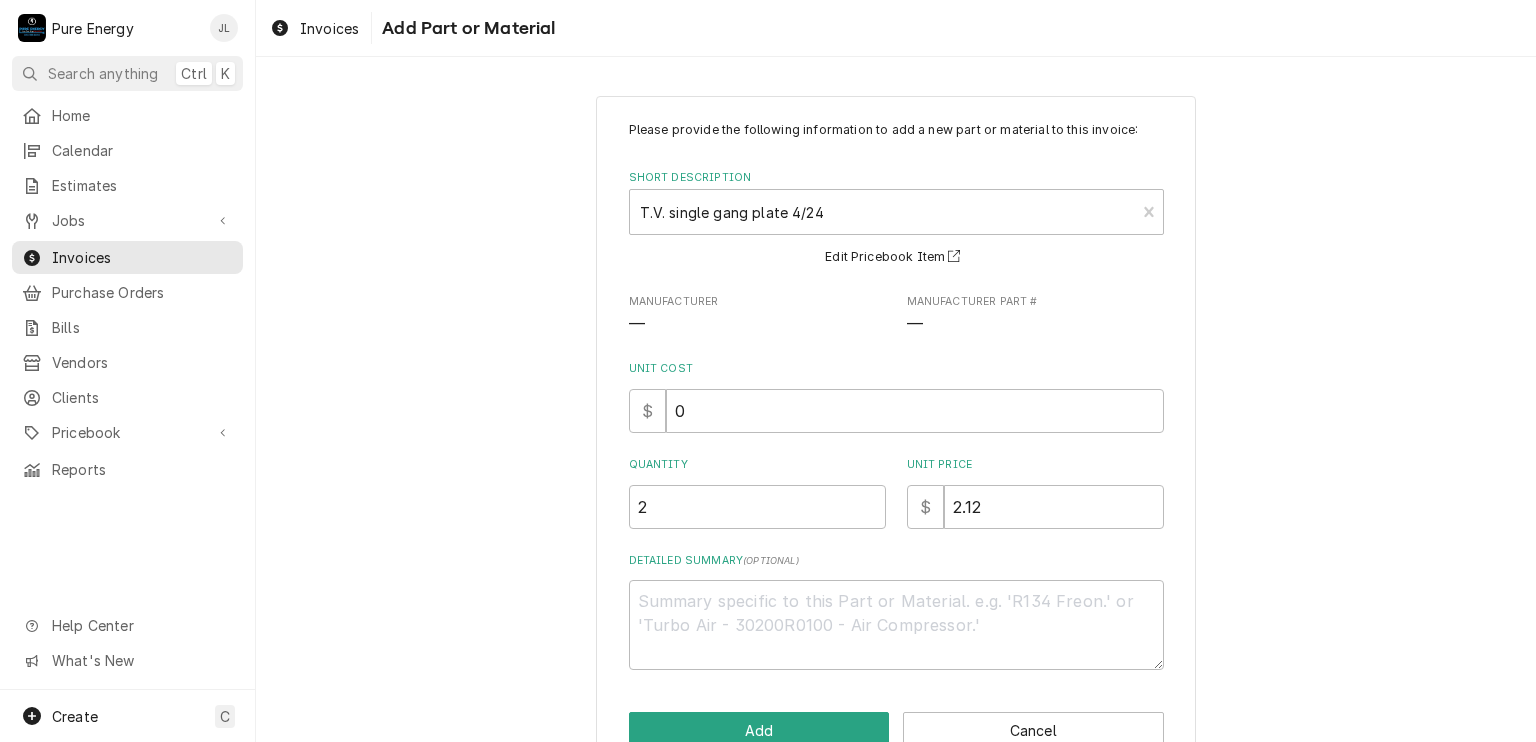 scroll, scrollTop: 48, scrollLeft: 0, axis: vertical 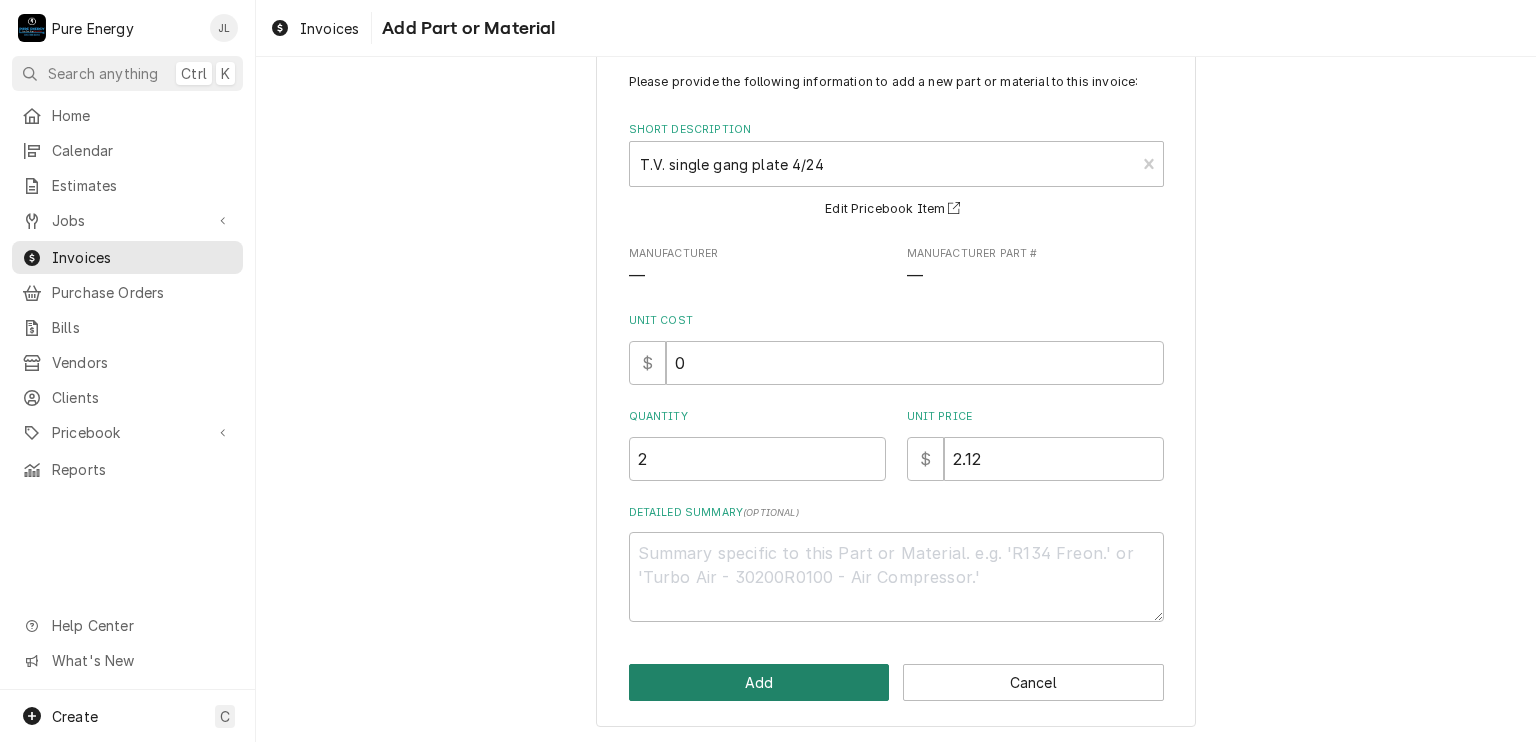 click on "Add" at bounding box center [759, 682] 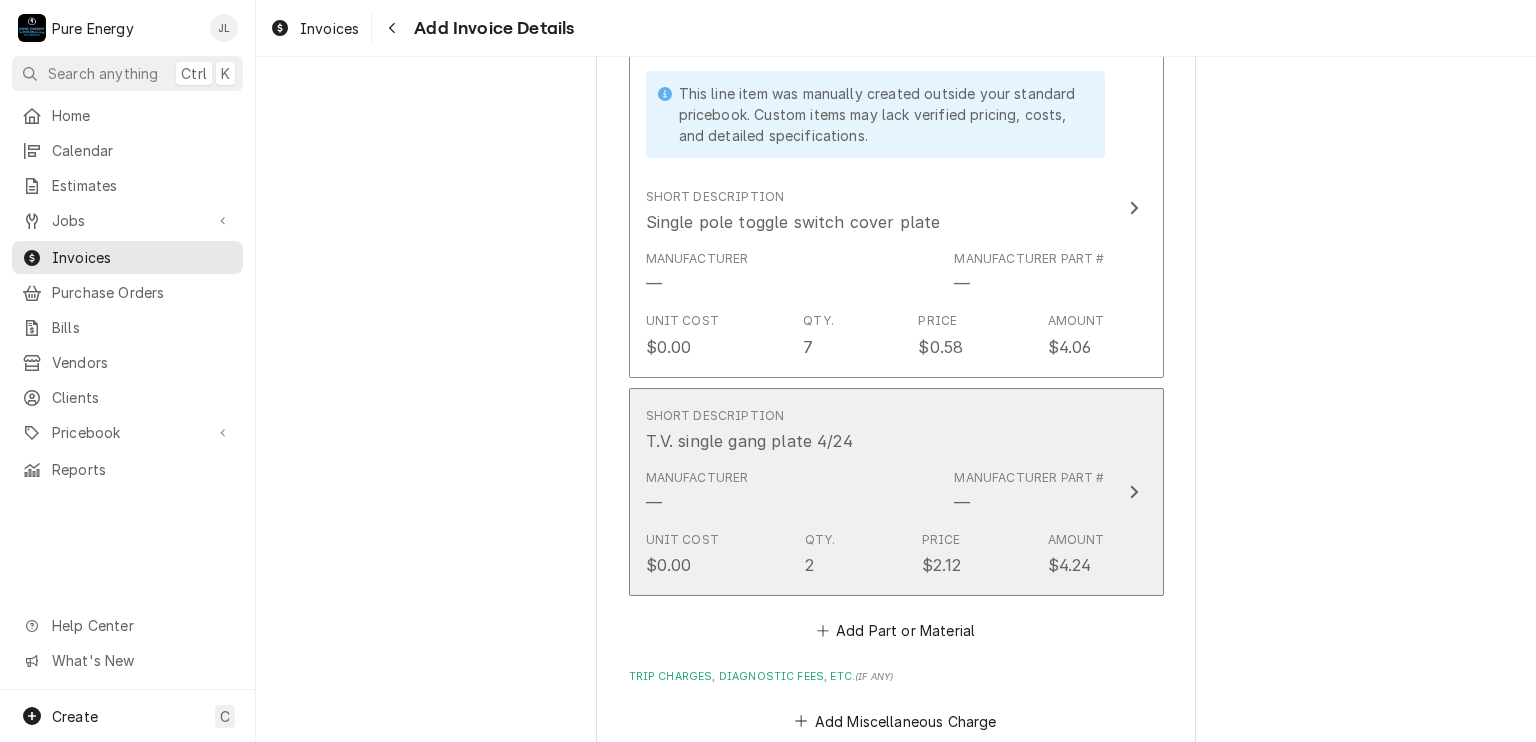 scroll, scrollTop: 3330, scrollLeft: 0, axis: vertical 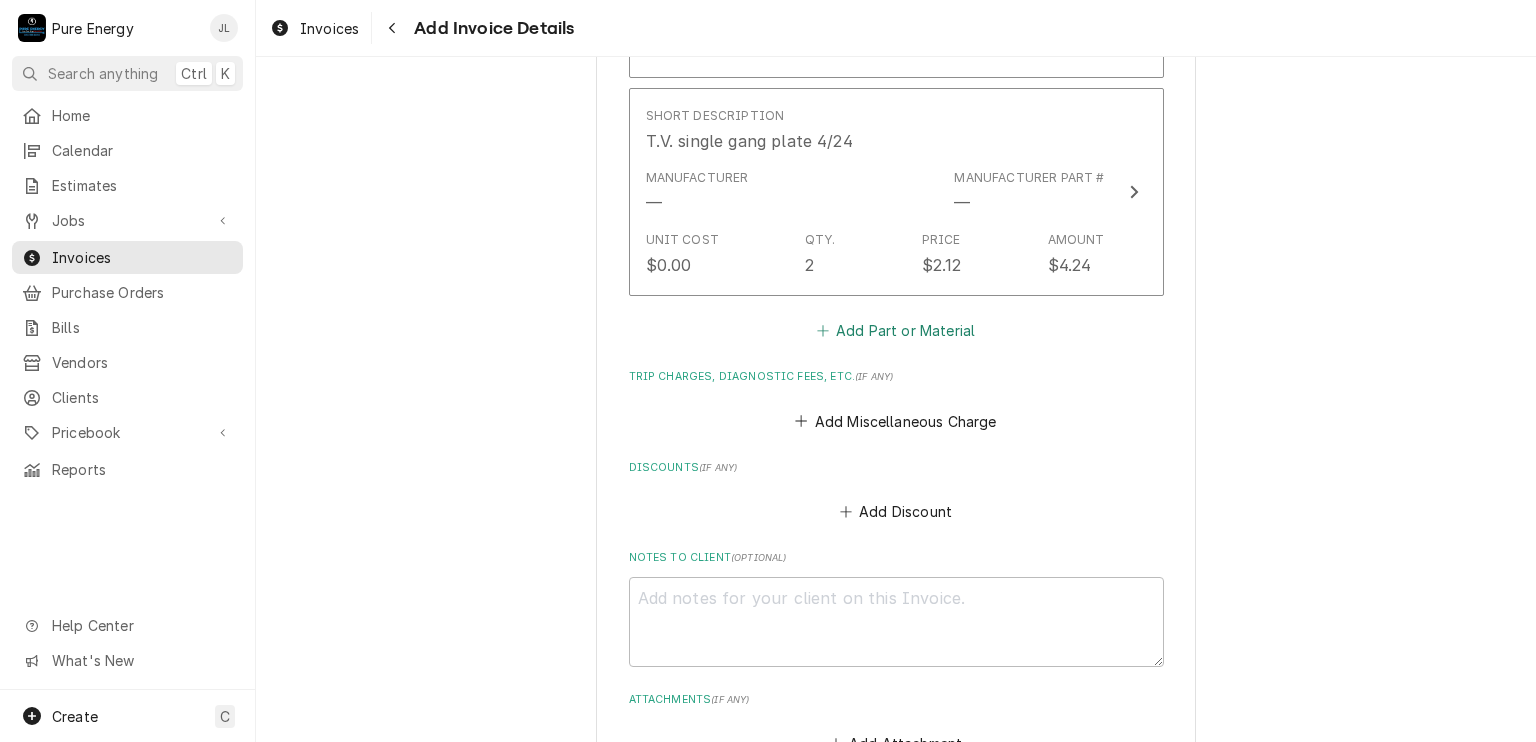 click on "Add Part or Material" at bounding box center [895, 331] 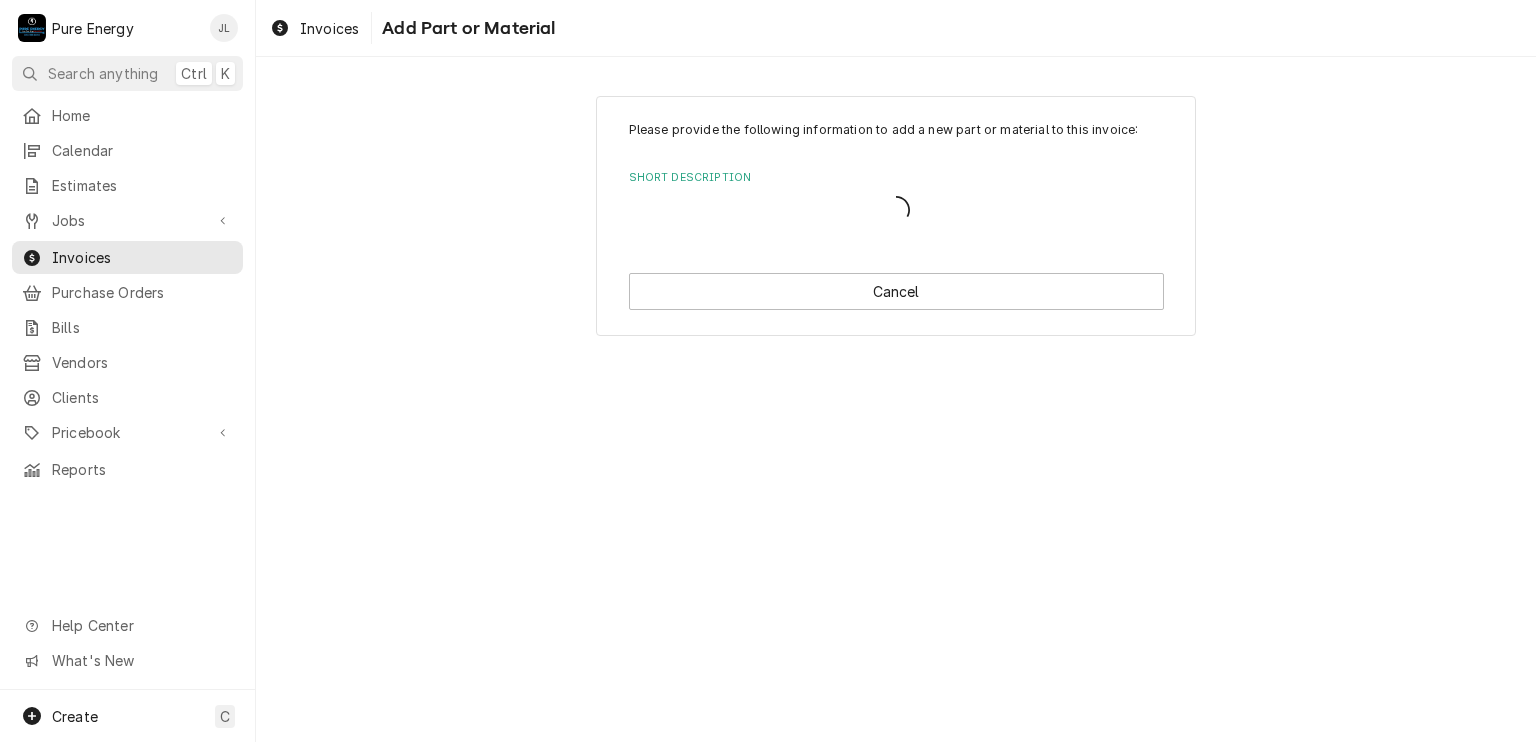 scroll, scrollTop: 0, scrollLeft: 0, axis: both 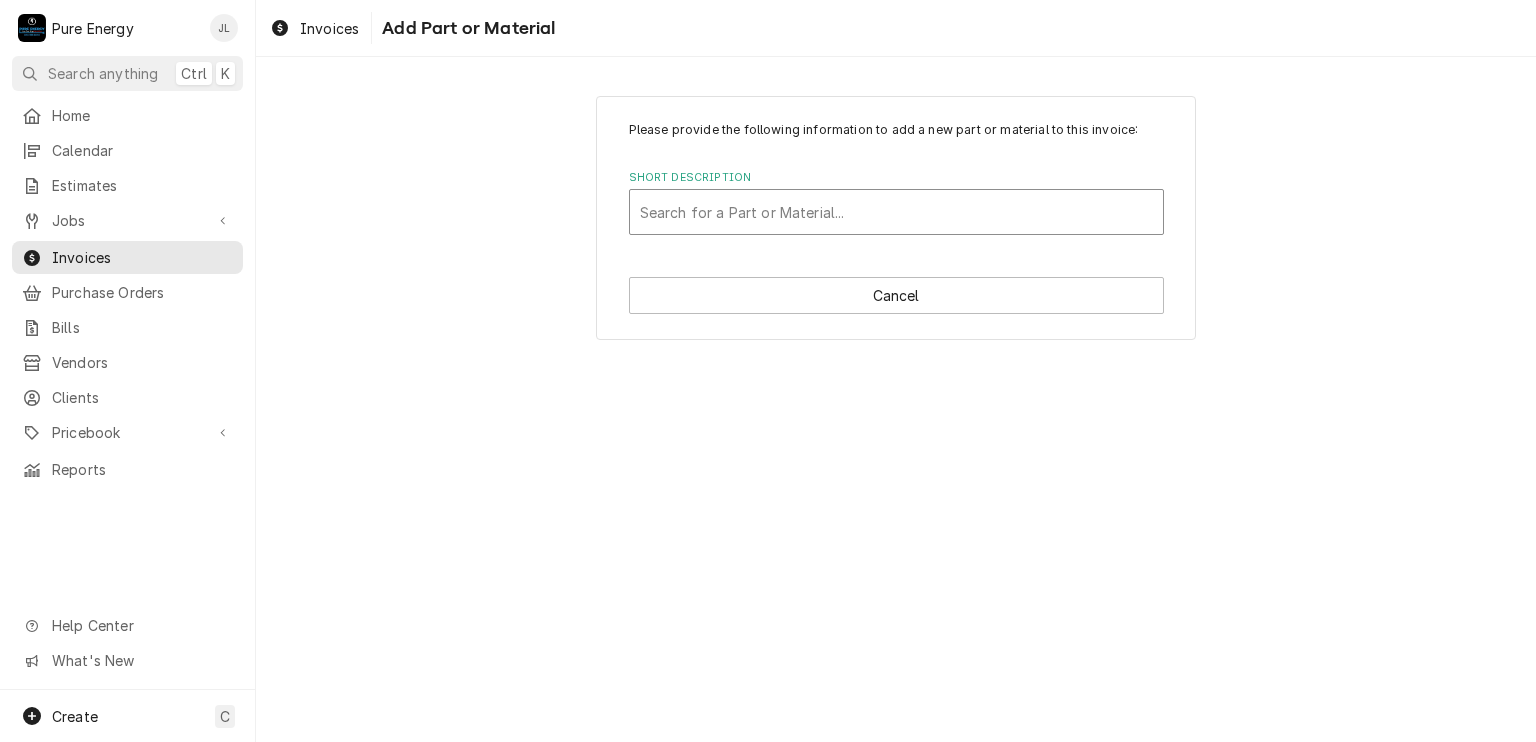 click at bounding box center [896, 212] 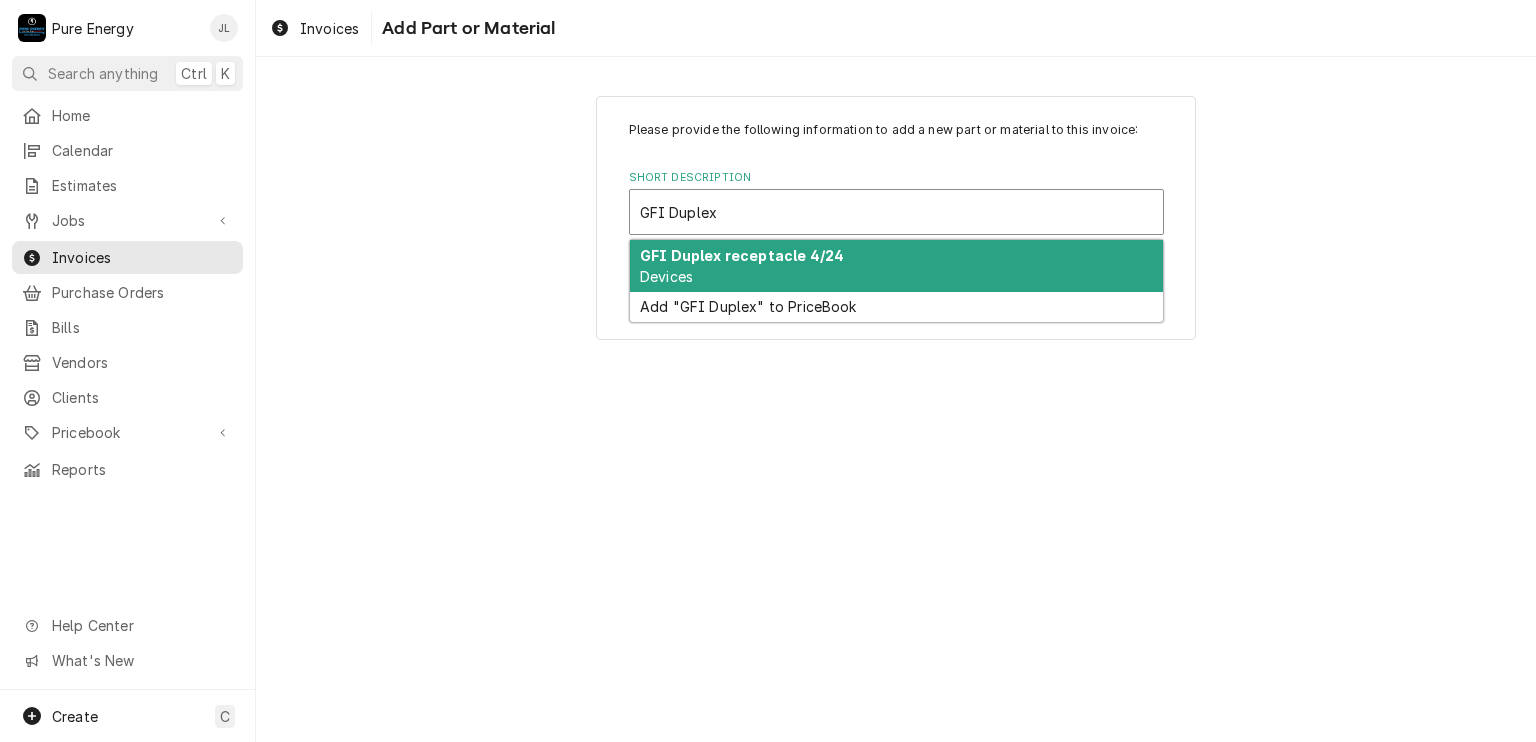 click on "GFI Duplex receptacle  4/24" at bounding box center [742, 255] 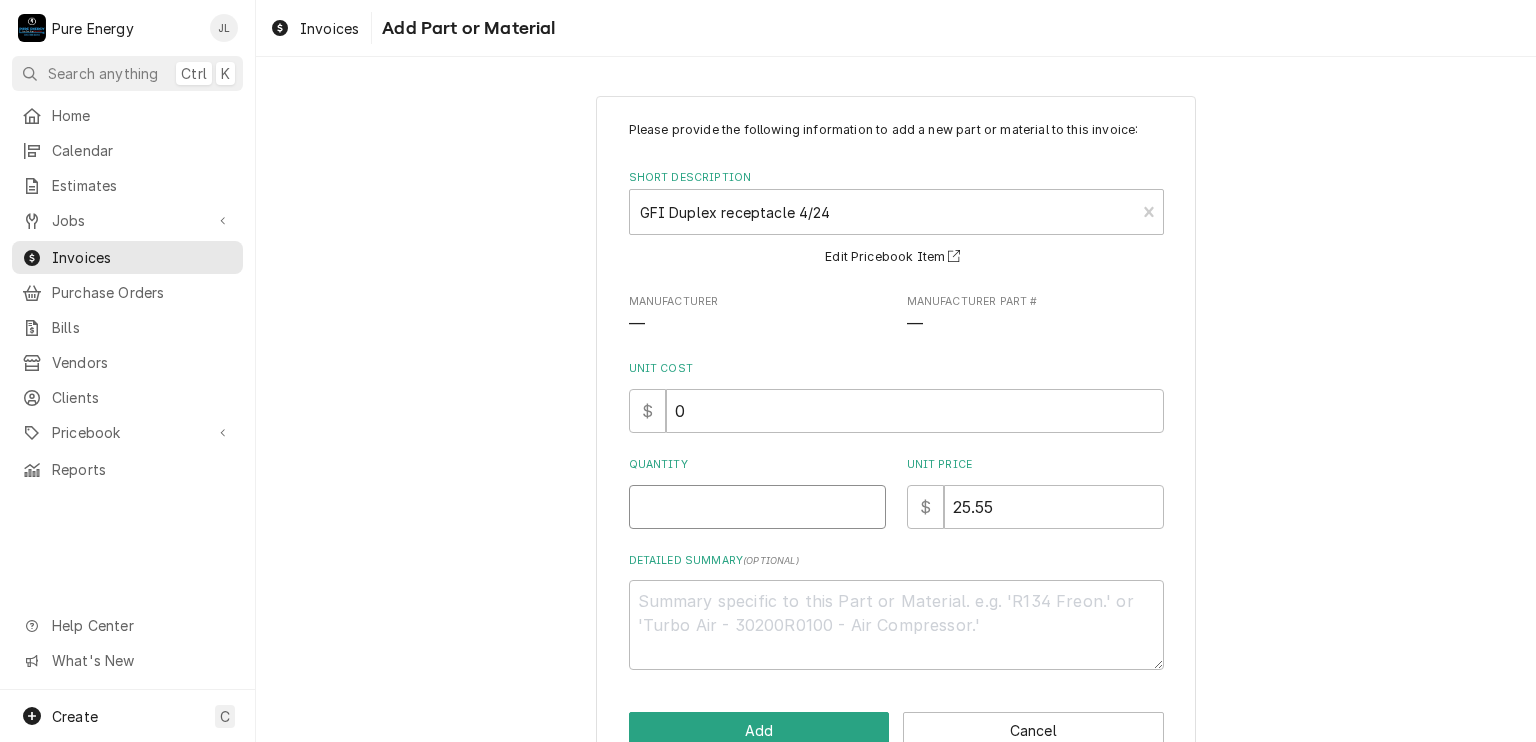 click on "Quantity" at bounding box center (757, 507) 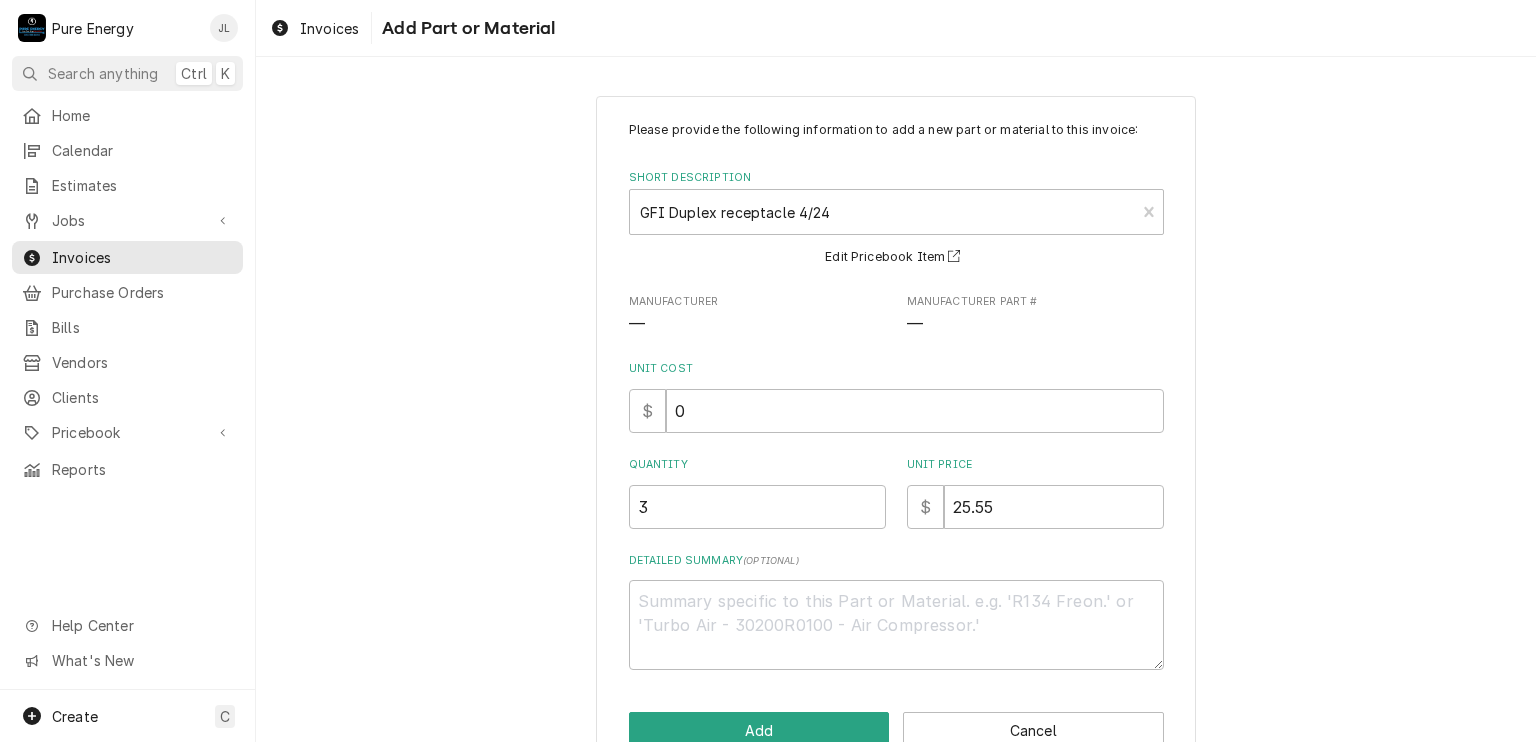 scroll, scrollTop: 48, scrollLeft: 0, axis: vertical 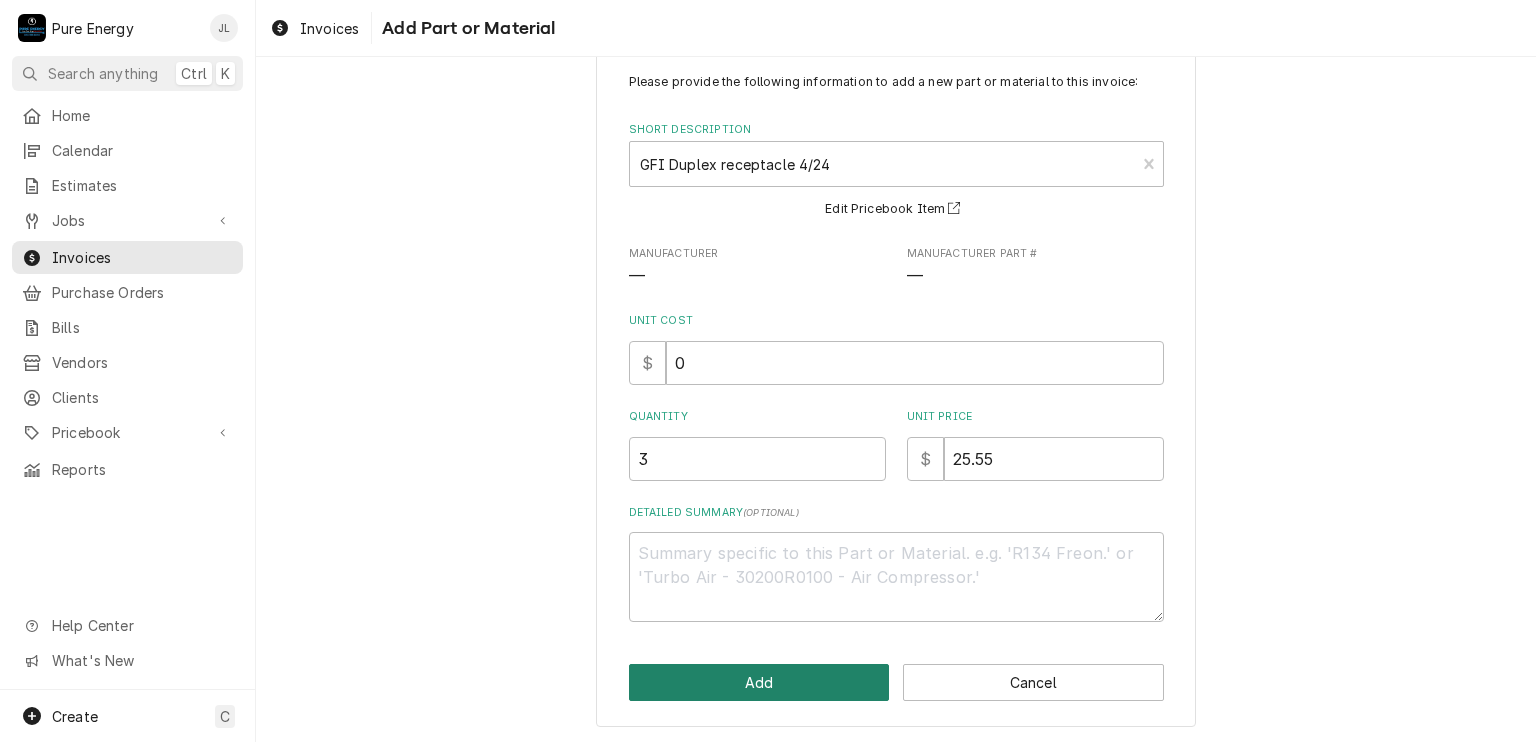 click on "Add" at bounding box center [759, 682] 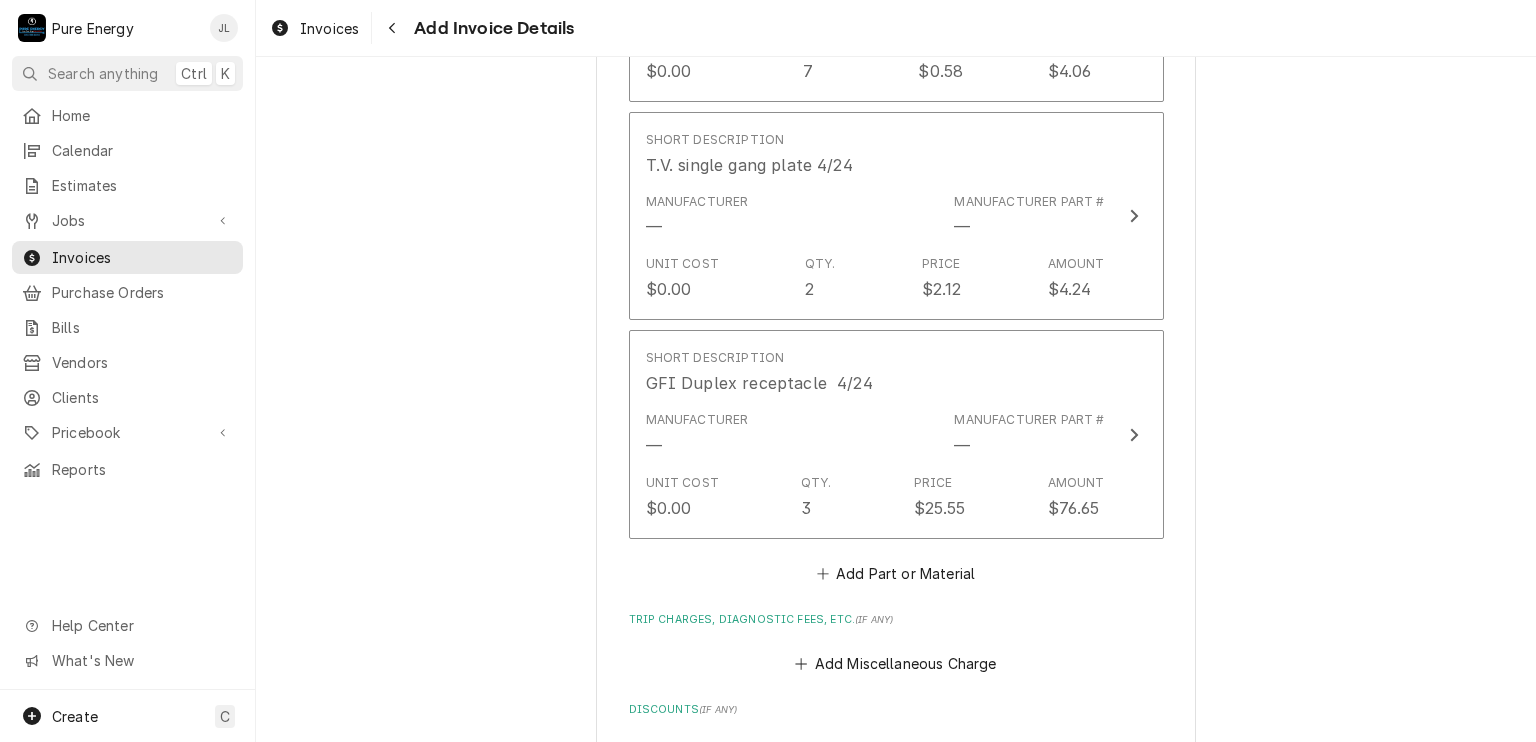 scroll, scrollTop: 3305, scrollLeft: 0, axis: vertical 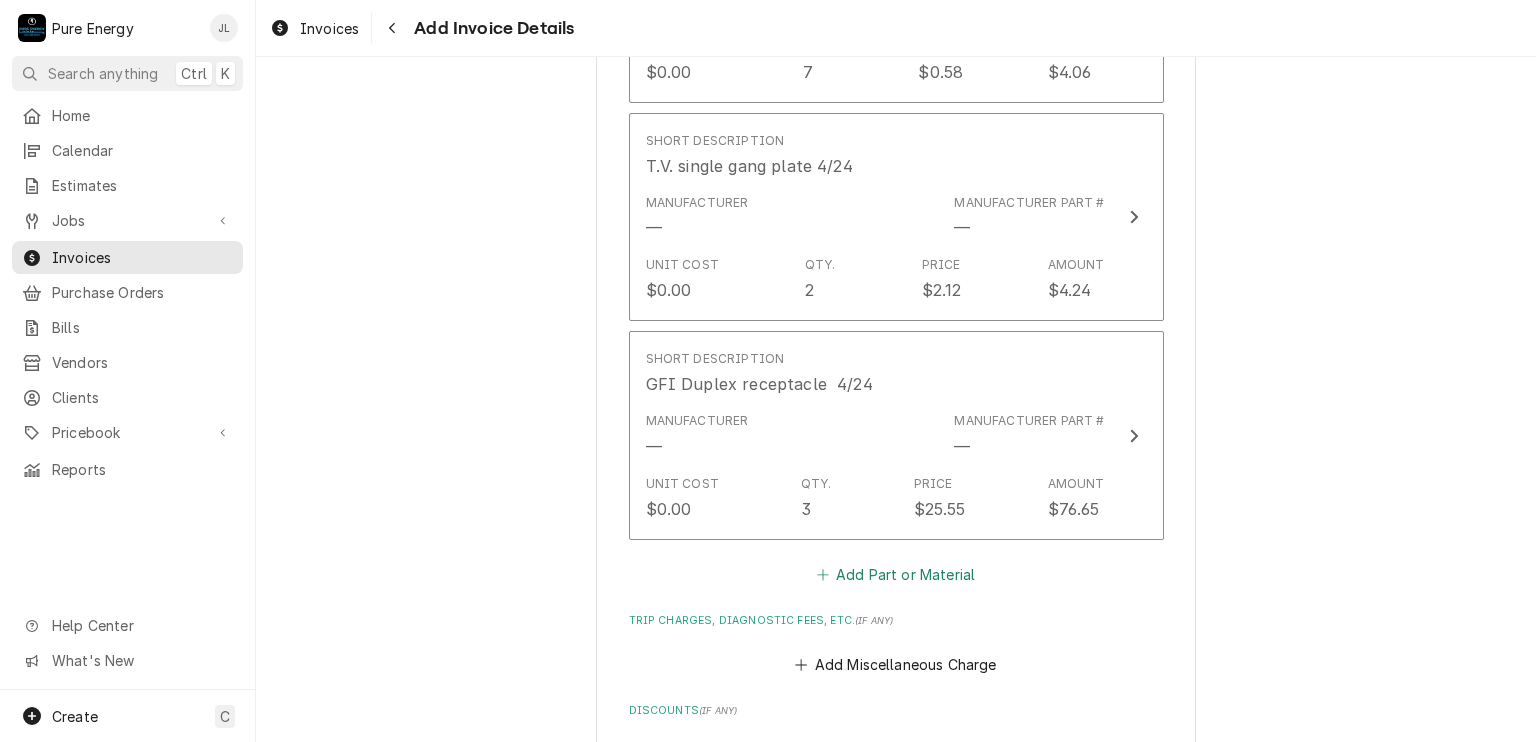 click on "Add Part or Material" at bounding box center [895, 574] 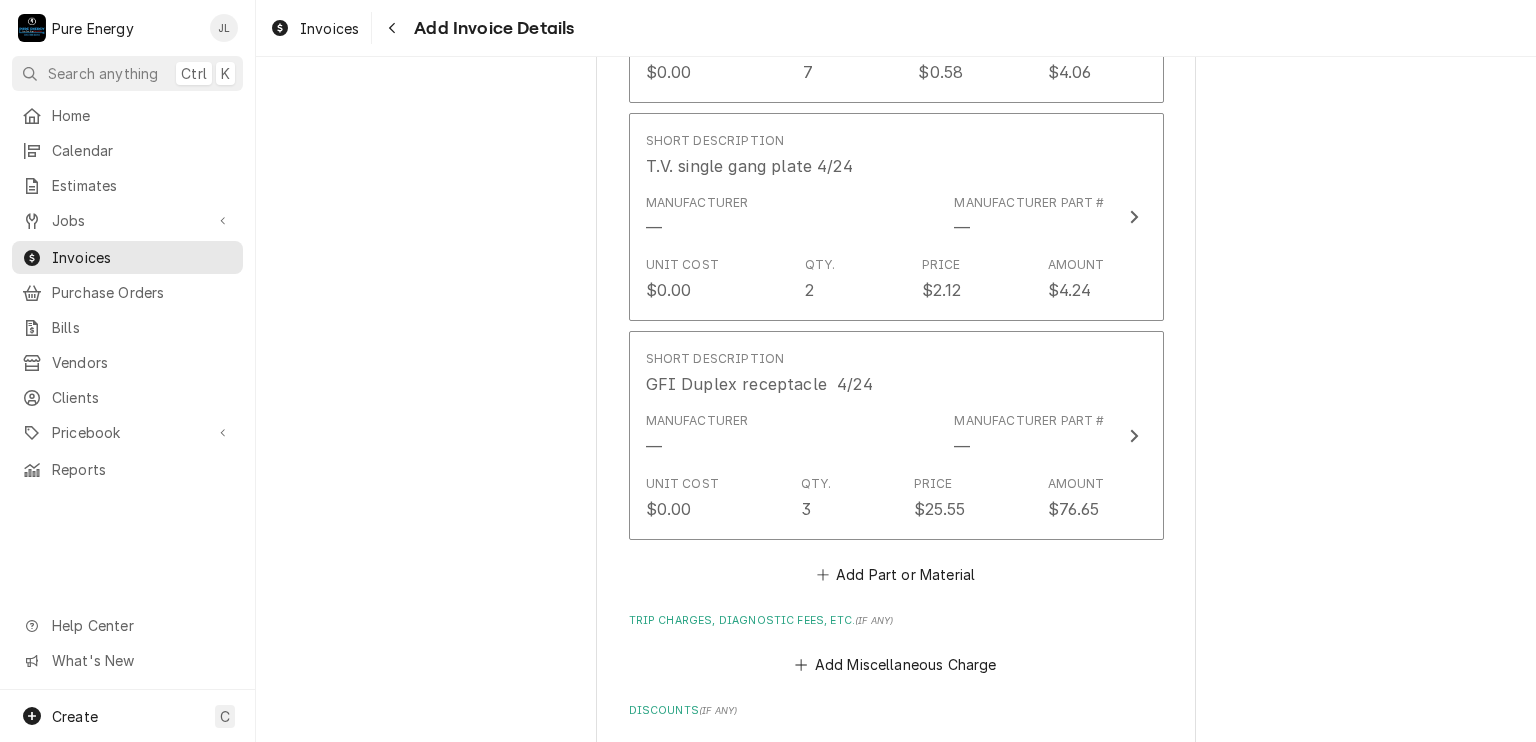 scroll, scrollTop: 0, scrollLeft: 0, axis: both 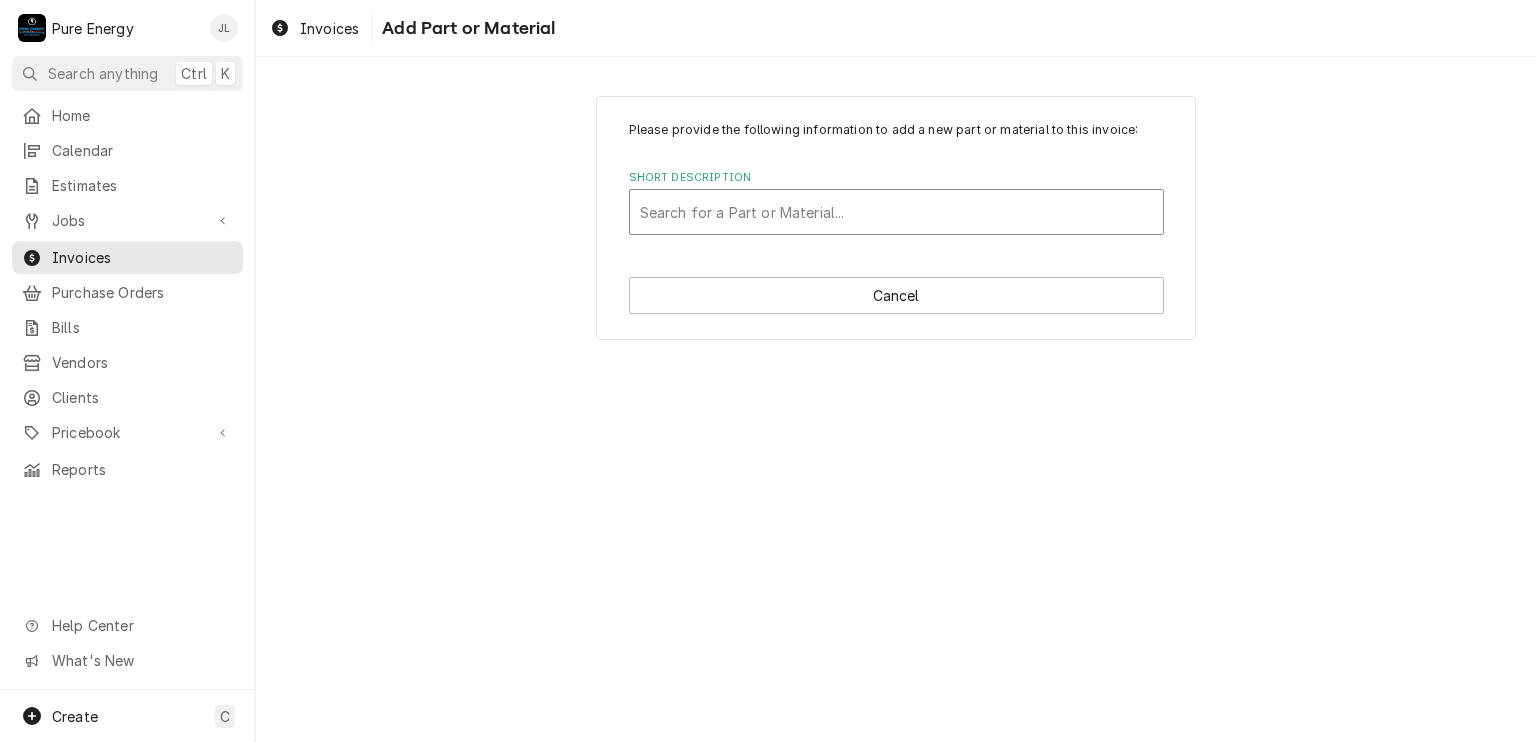 click at bounding box center (896, 212) 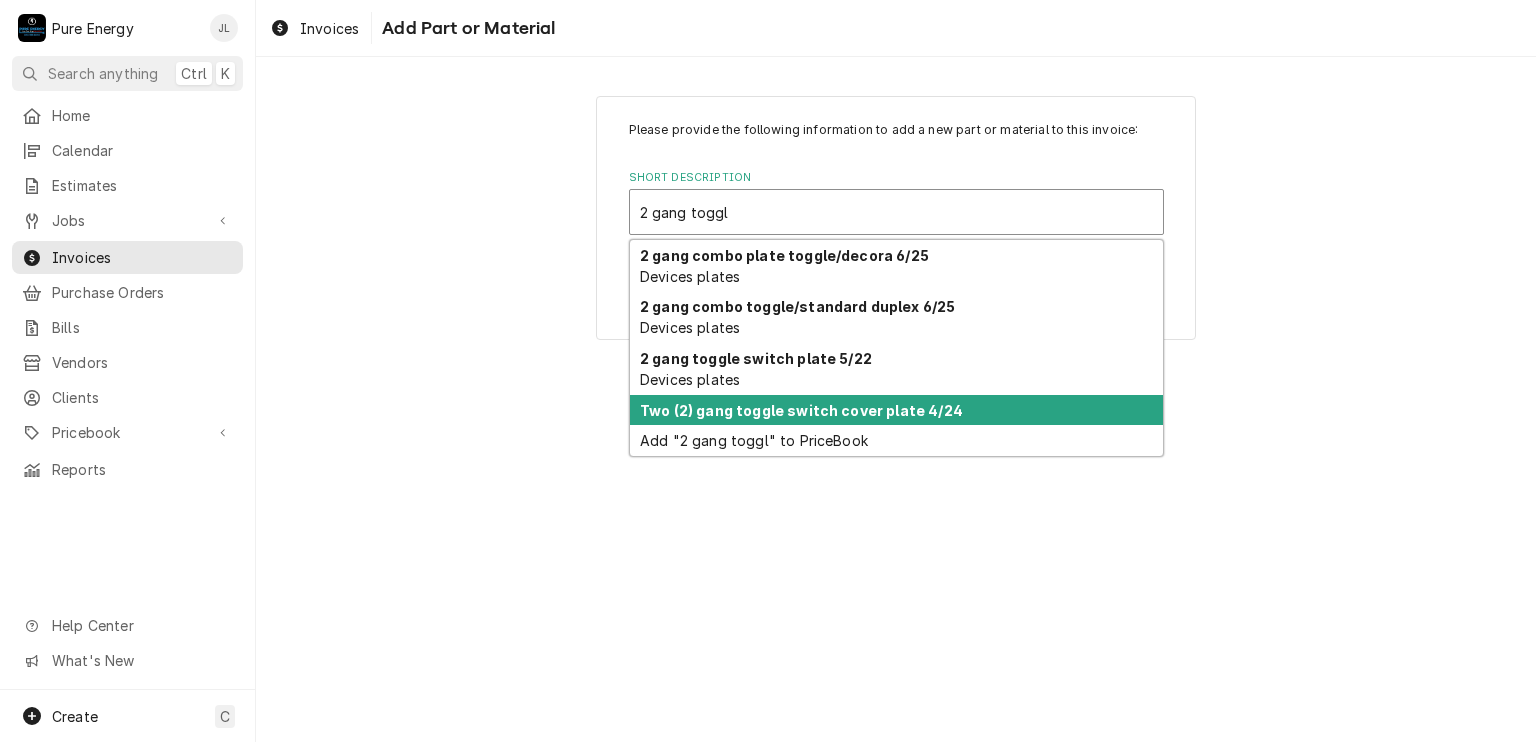 click on "Two (2) gang toggle switch cover plate 4/24" at bounding box center [801, 410] 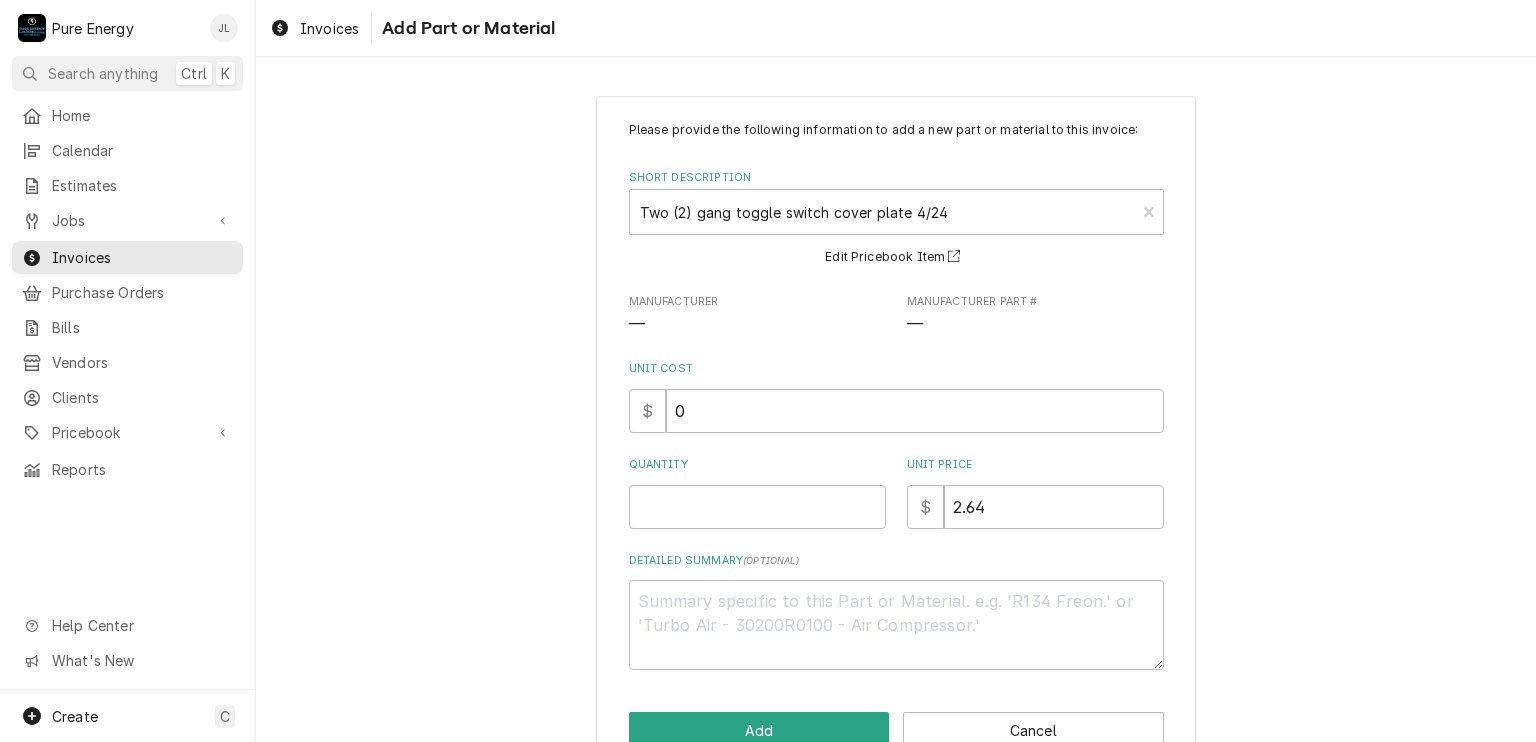 scroll, scrollTop: 48, scrollLeft: 0, axis: vertical 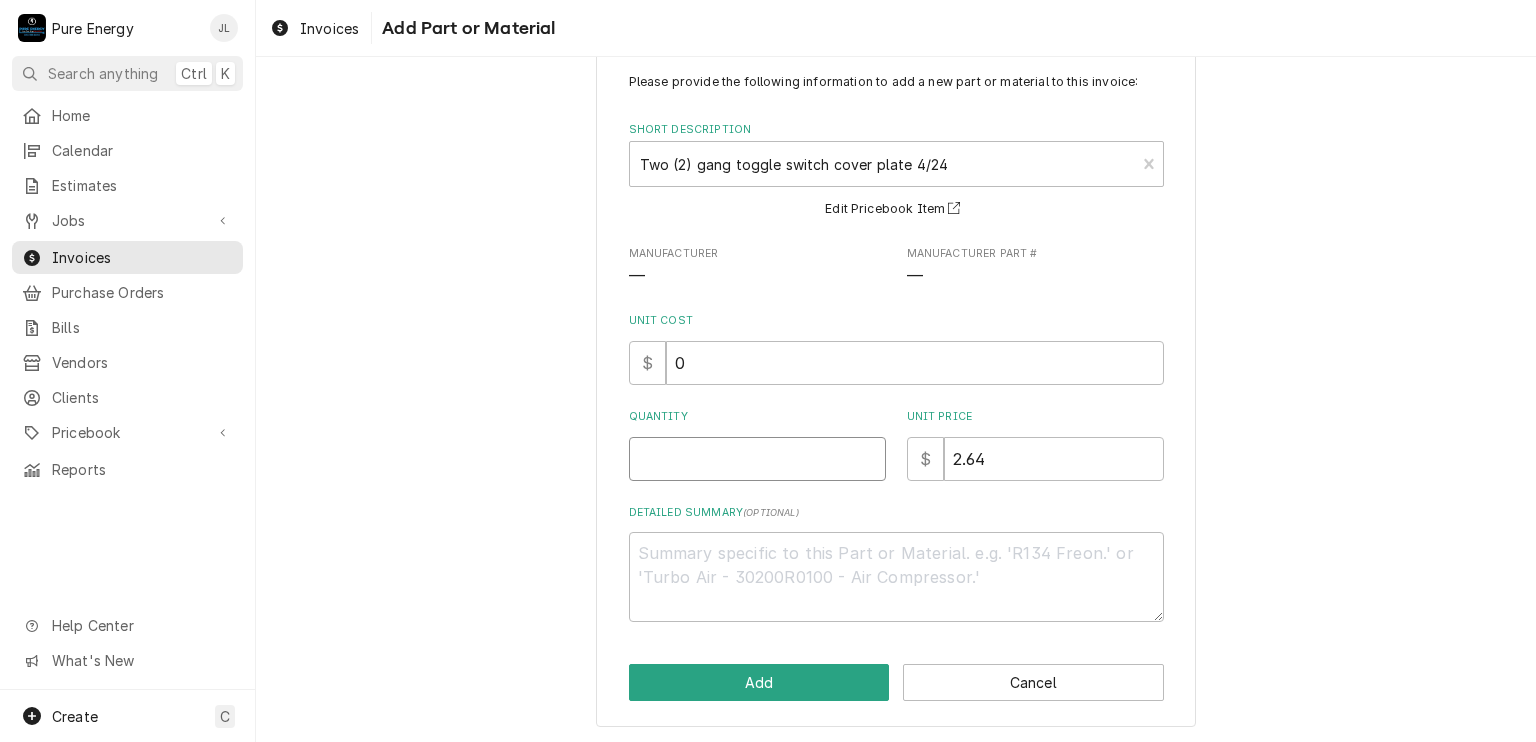 click on "Quantity" at bounding box center (757, 459) 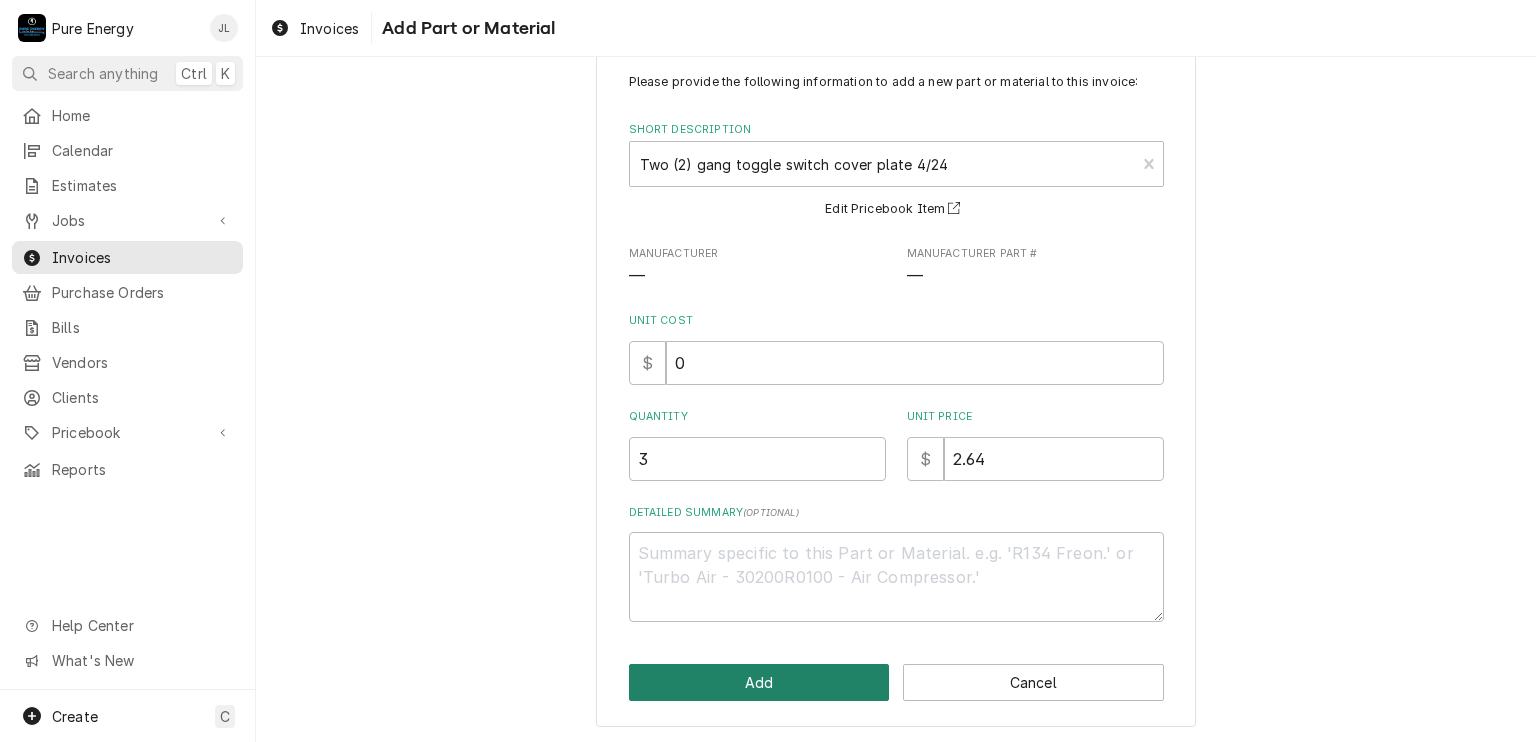 click on "Add" at bounding box center [759, 682] 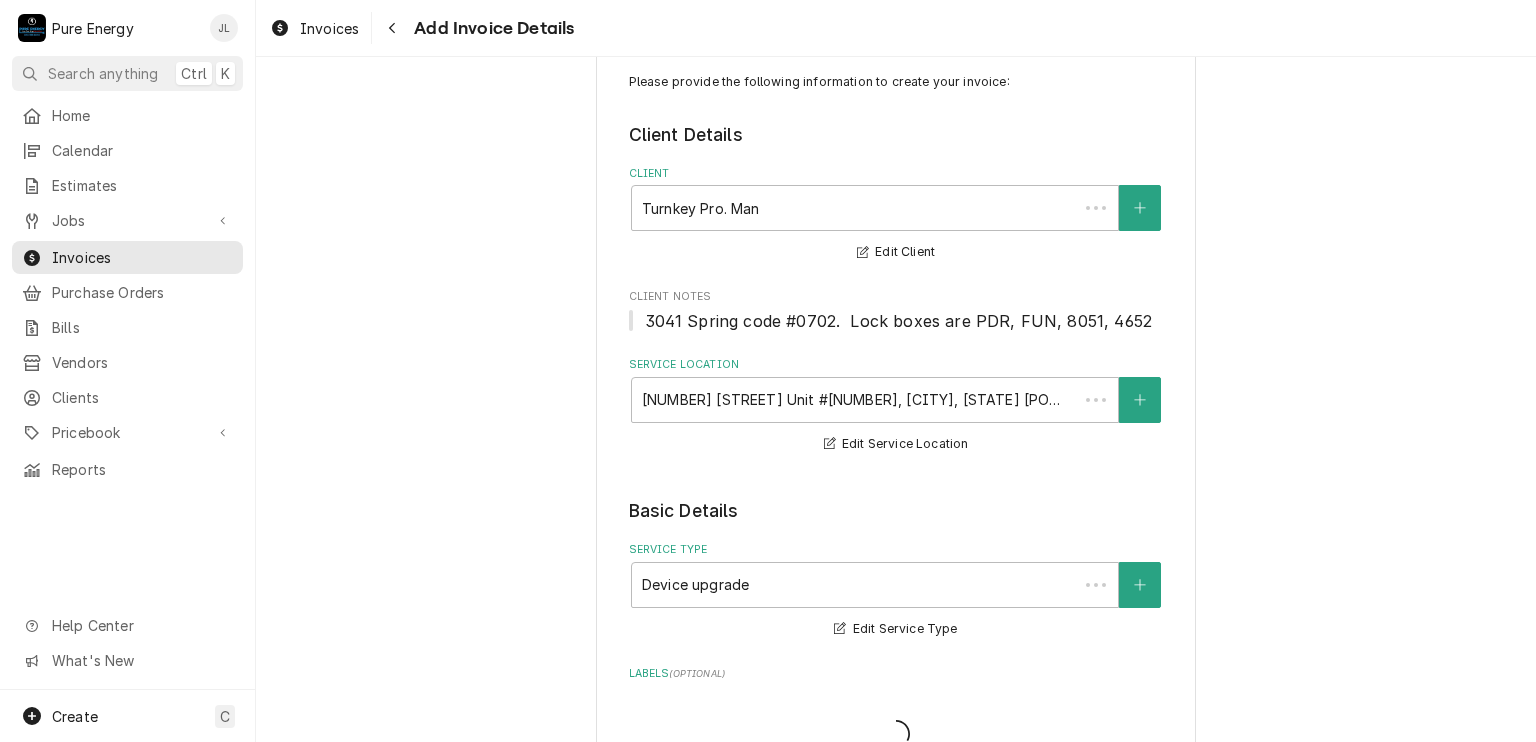 scroll, scrollTop: 3281, scrollLeft: 0, axis: vertical 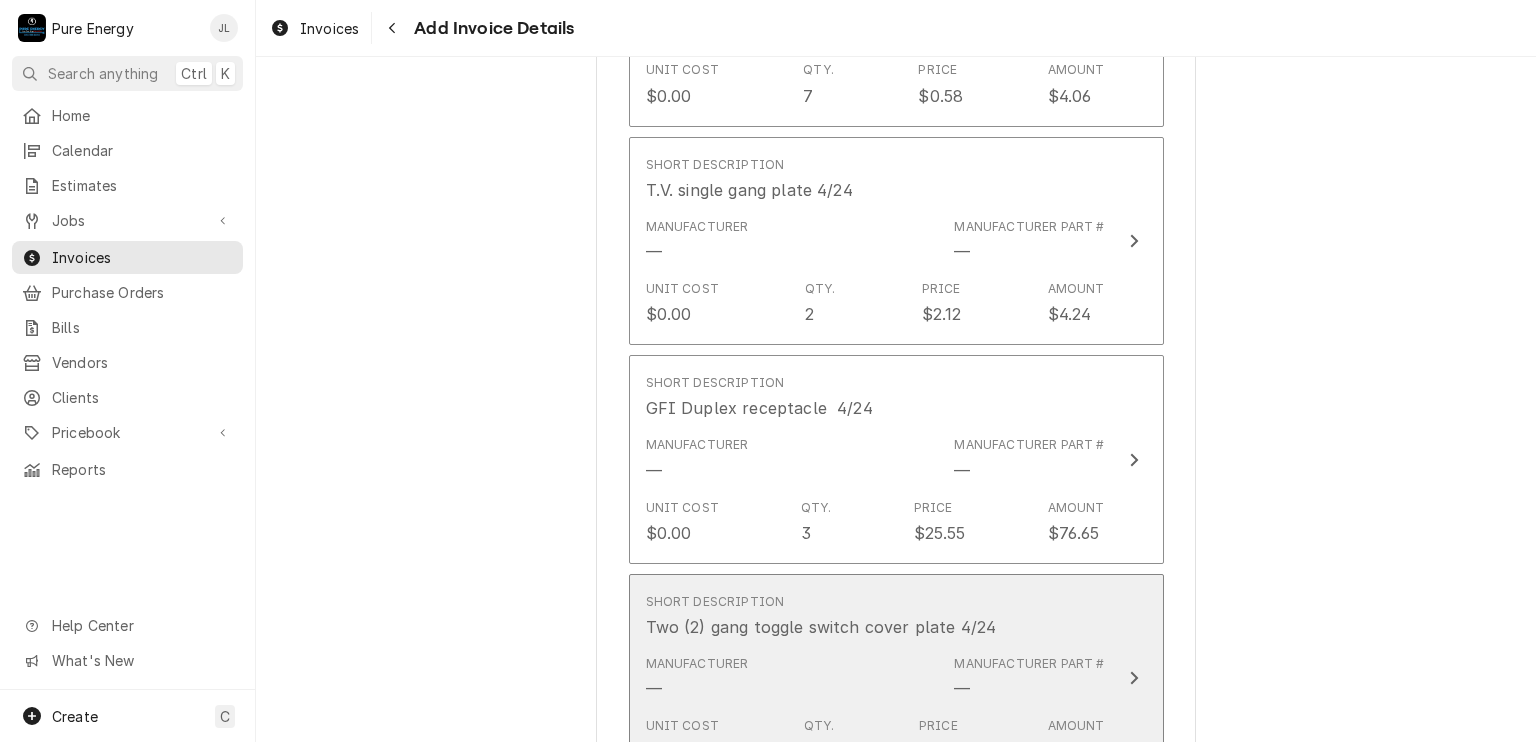 drag, startPoint x: 802, startPoint y: 671, endPoint x: 814, endPoint y: 662, distance: 15 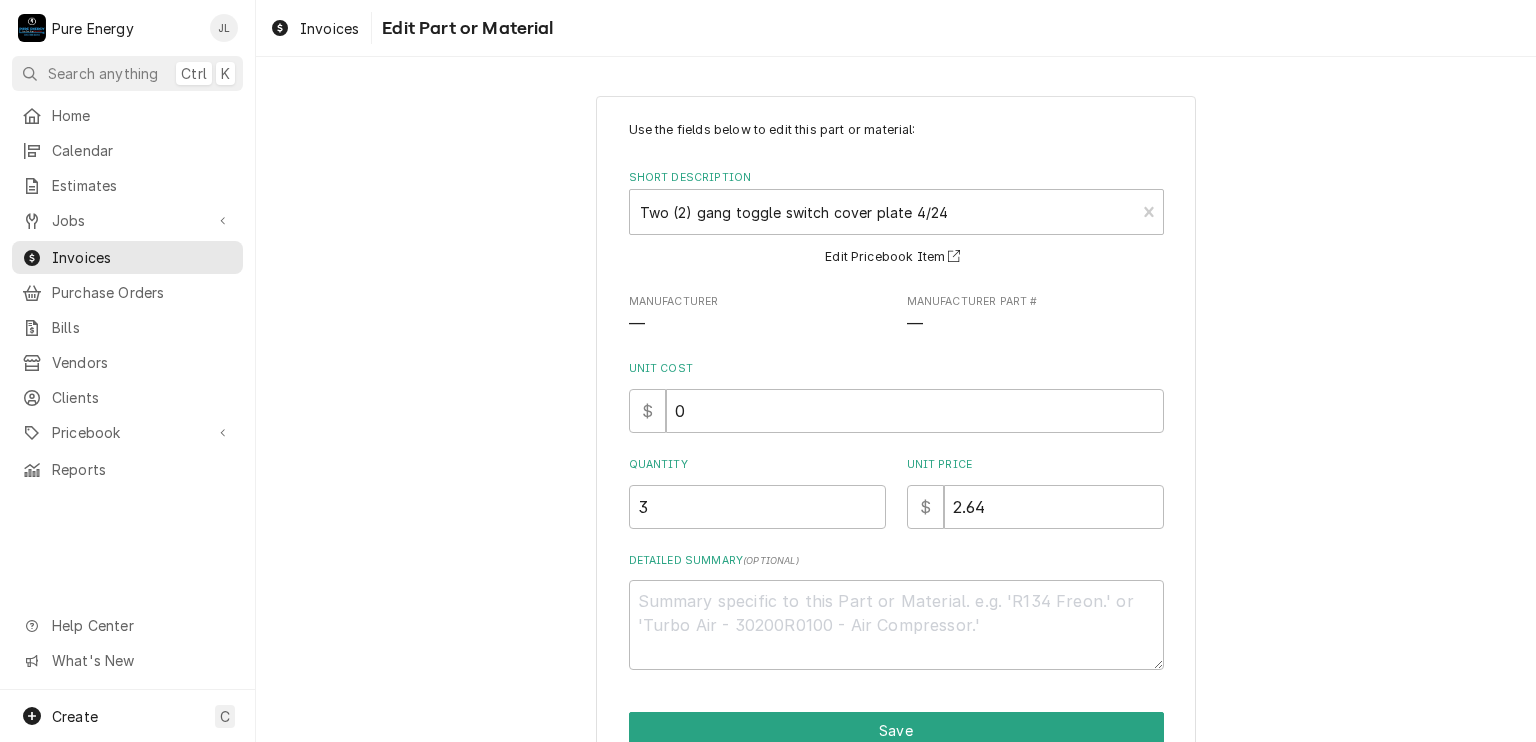 scroll, scrollTop: 99, scrollLeft: 0, axis: vertical 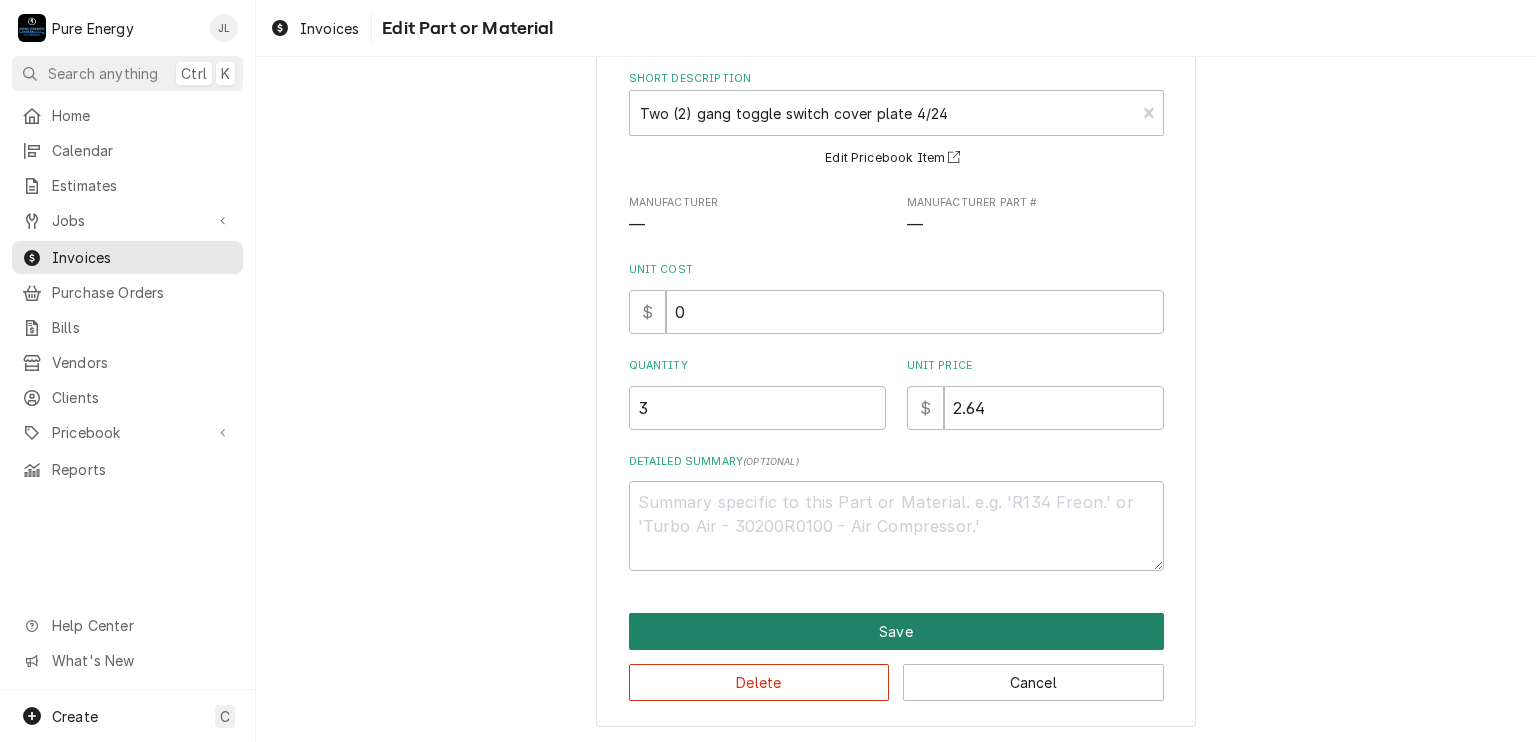 click on "Save" at bounding box center [896, 631] 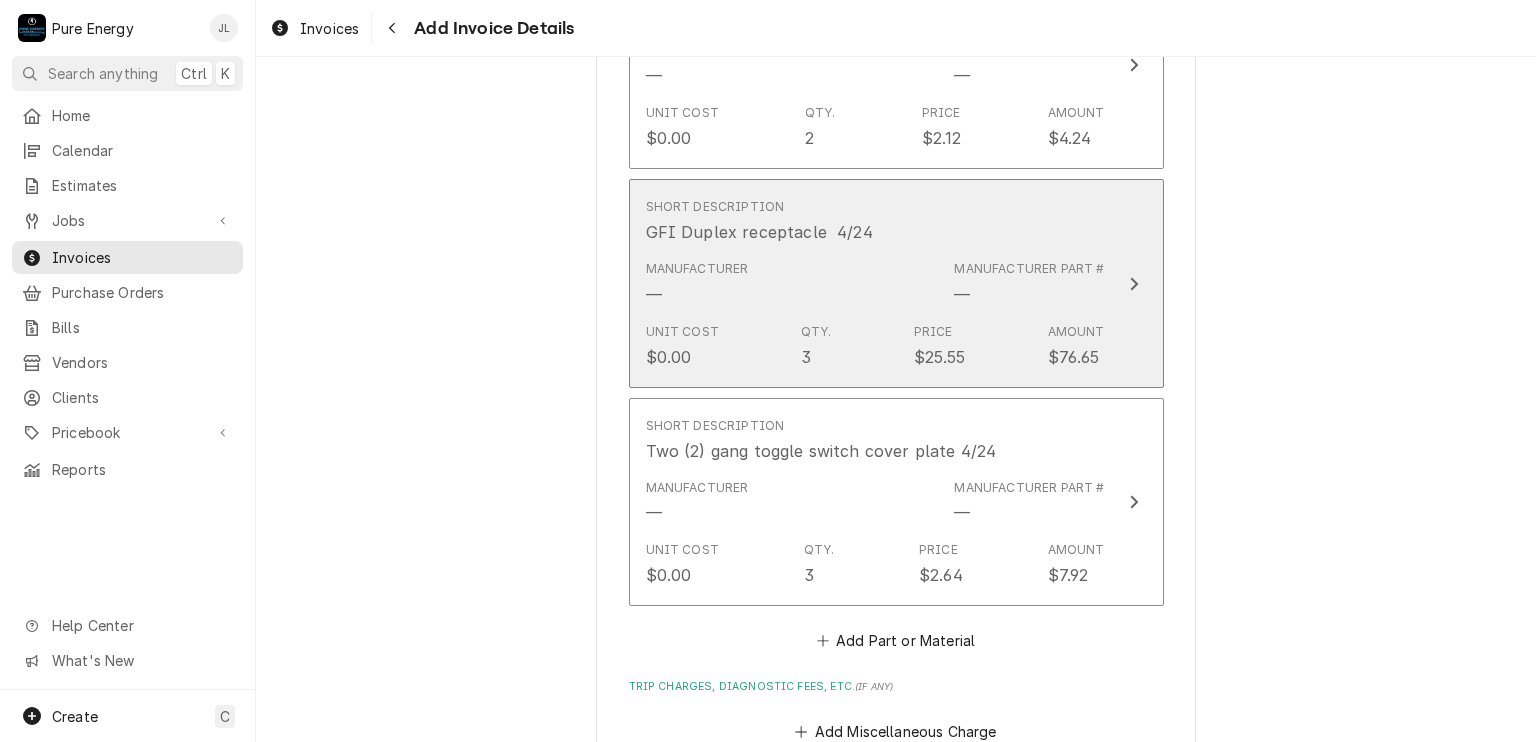 scroll, scrollTop: 3557, scrollLeft: 0, axis: vertical 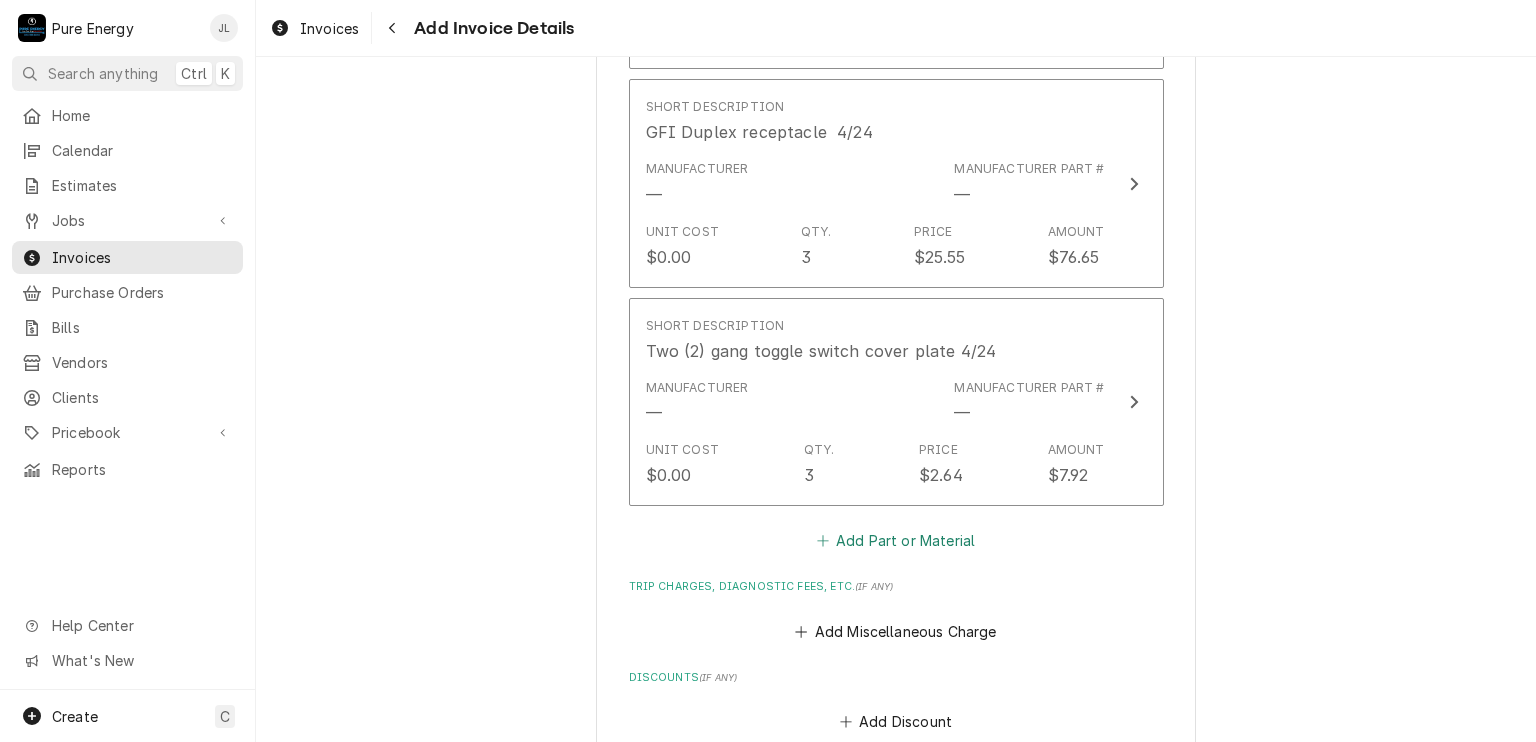 click on "Add Part or Material" at bounding box center [895, 541] 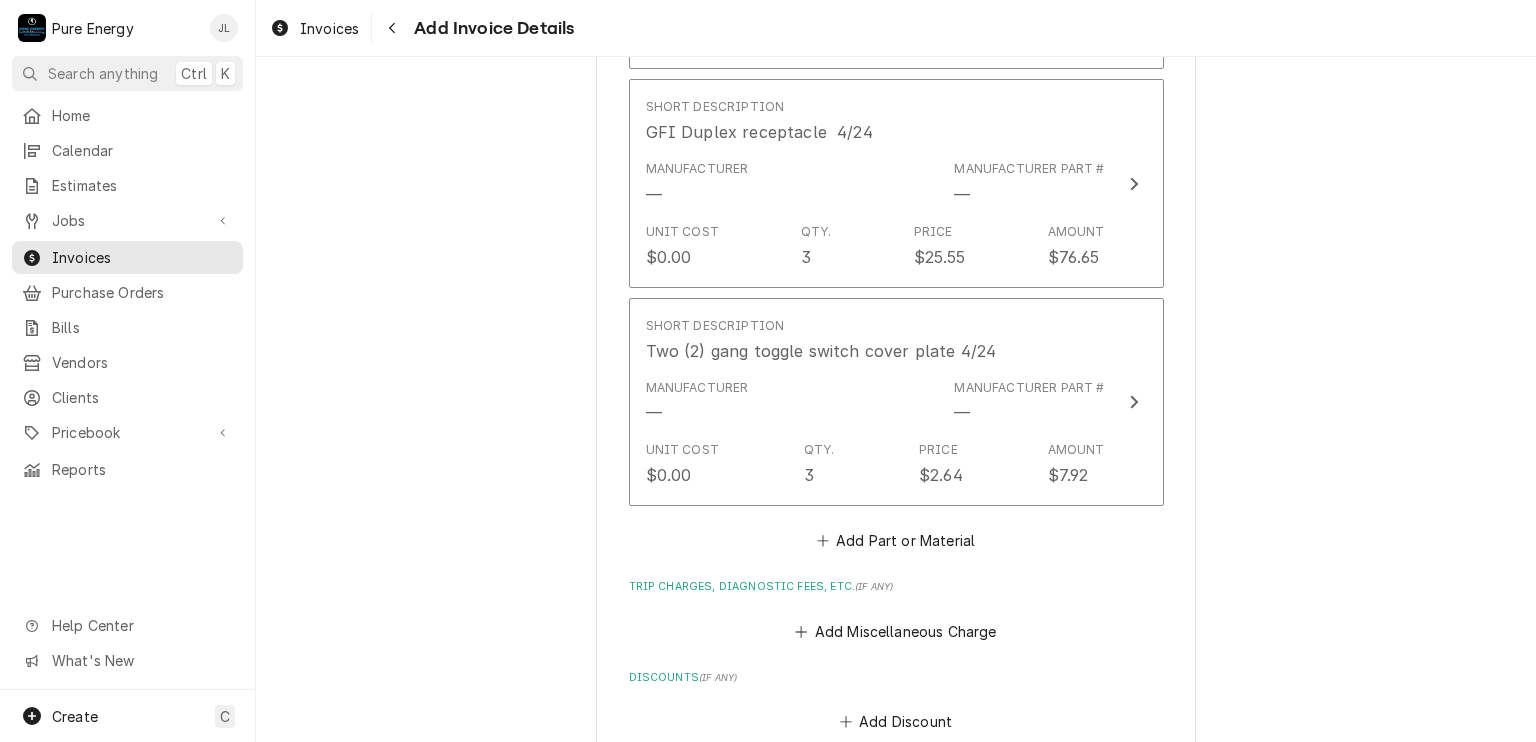 scroll, scrollTop: 0, scrollLeft: 0, axis: both 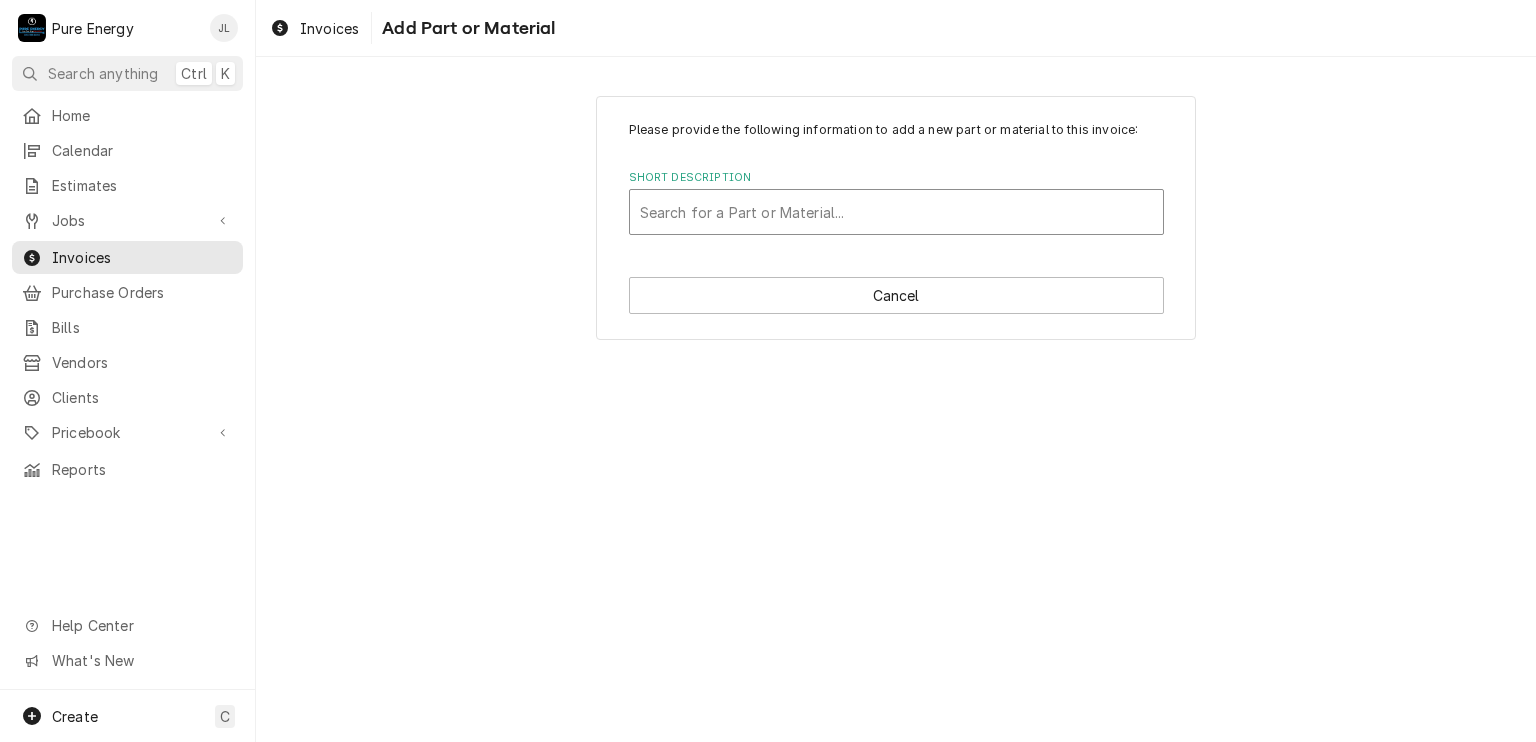 click at bounding box center [896, 212] 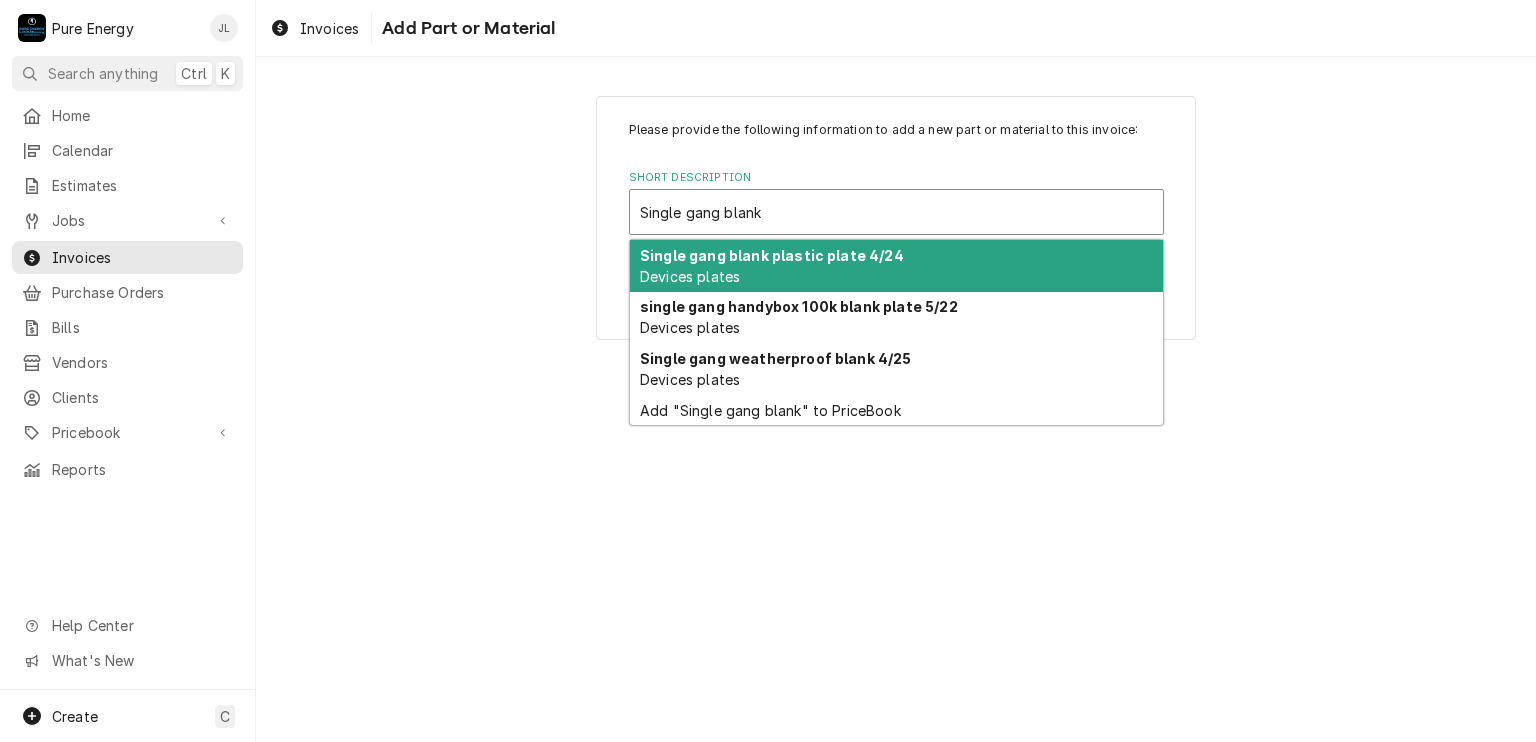 click on "Single gang blank plastic plate 4/24" at bounding box center [772, 255] 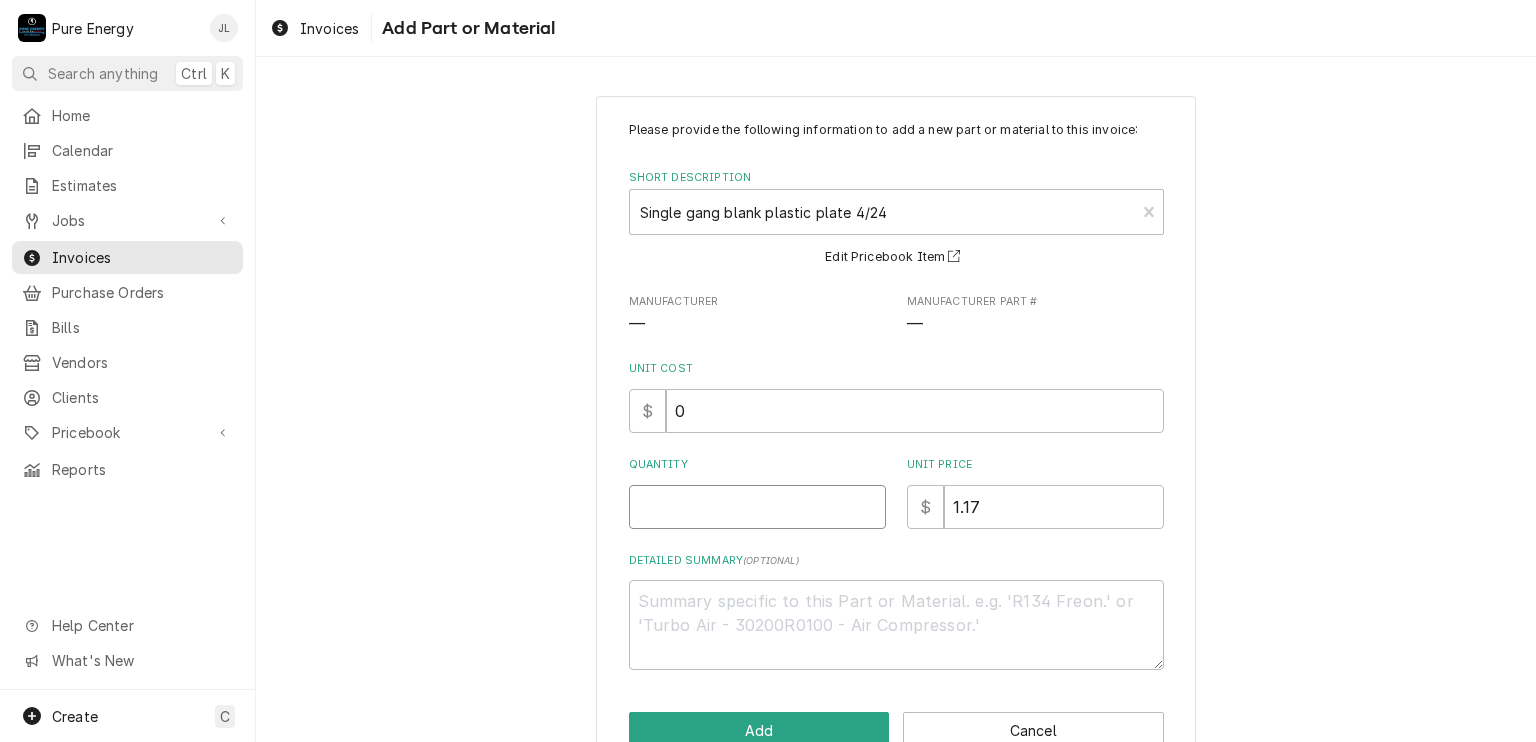 click on "Quantity" at bounding box center (757, 507) 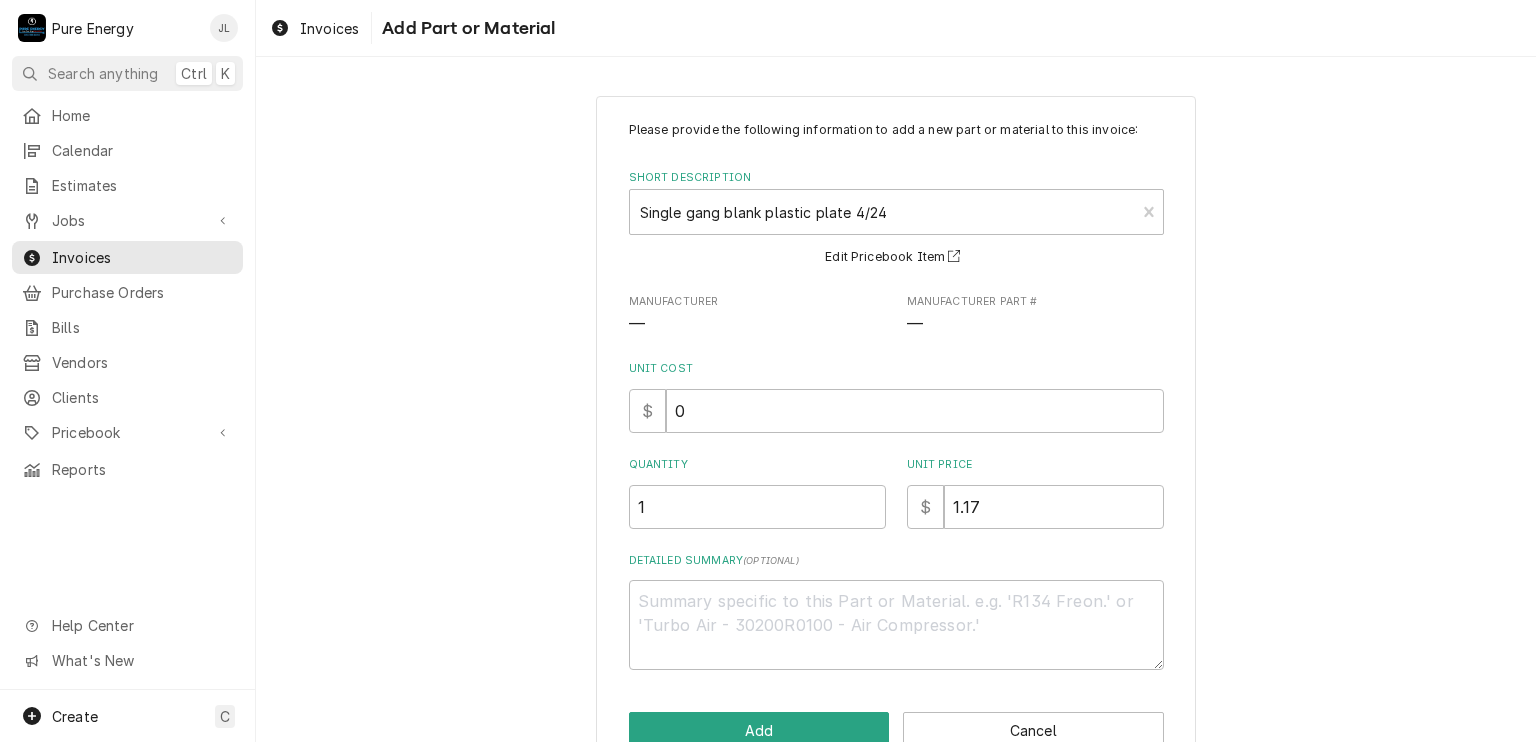 scroll, scrollTop: 48, scrollLeft: 0, axis: vertical 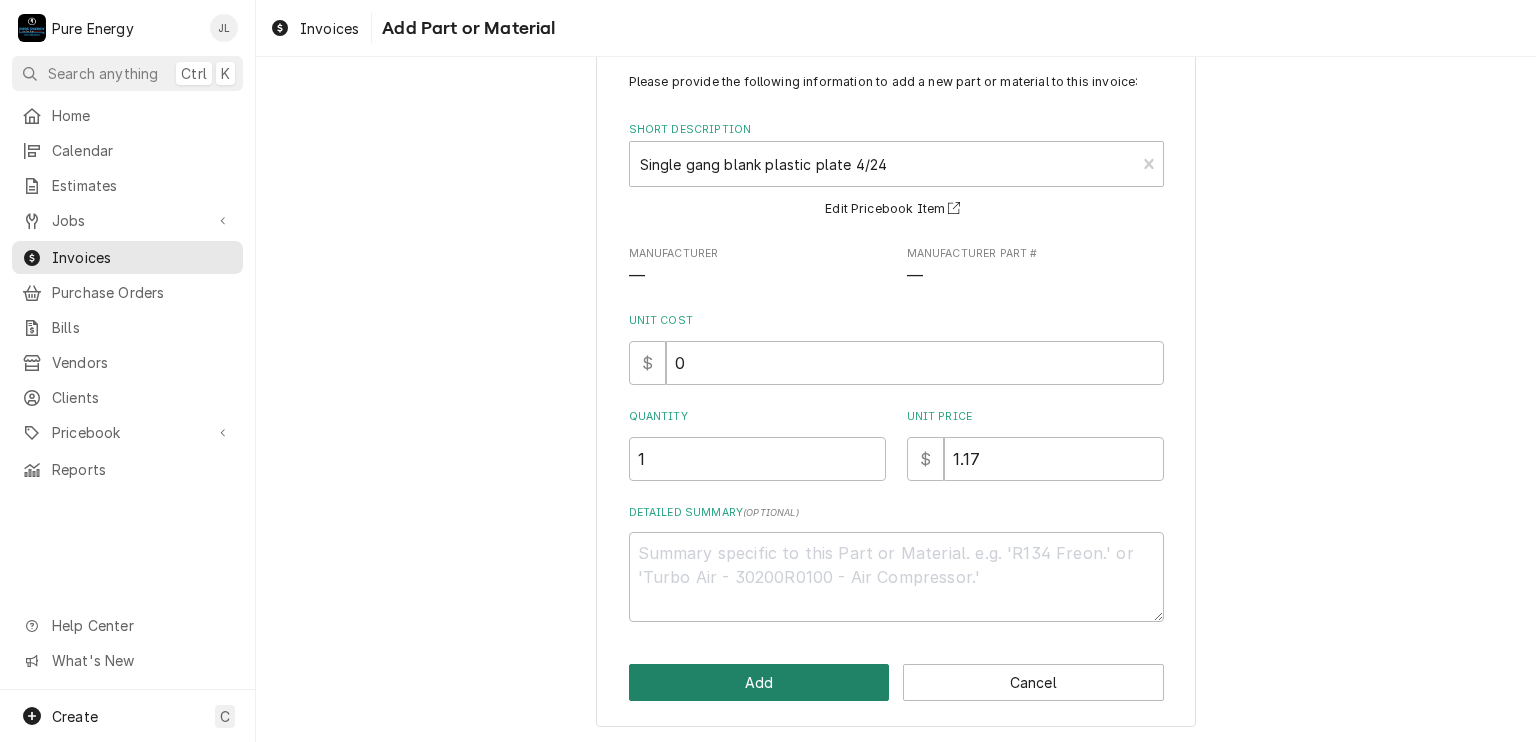 click on "Add" at bounding box center [759, 682] 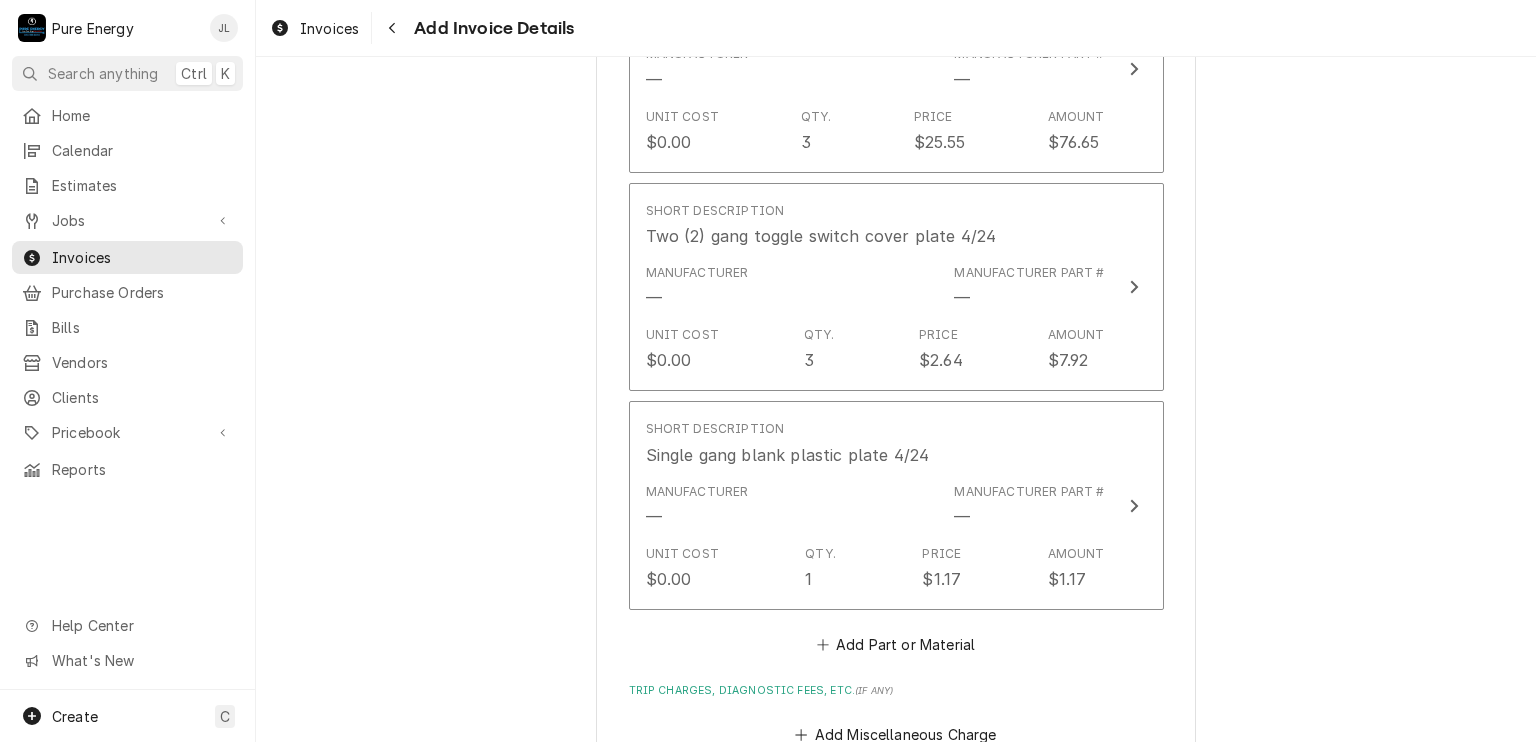 scroll, scrollTop: 3972, scrollLeft: 0, axis: vertical 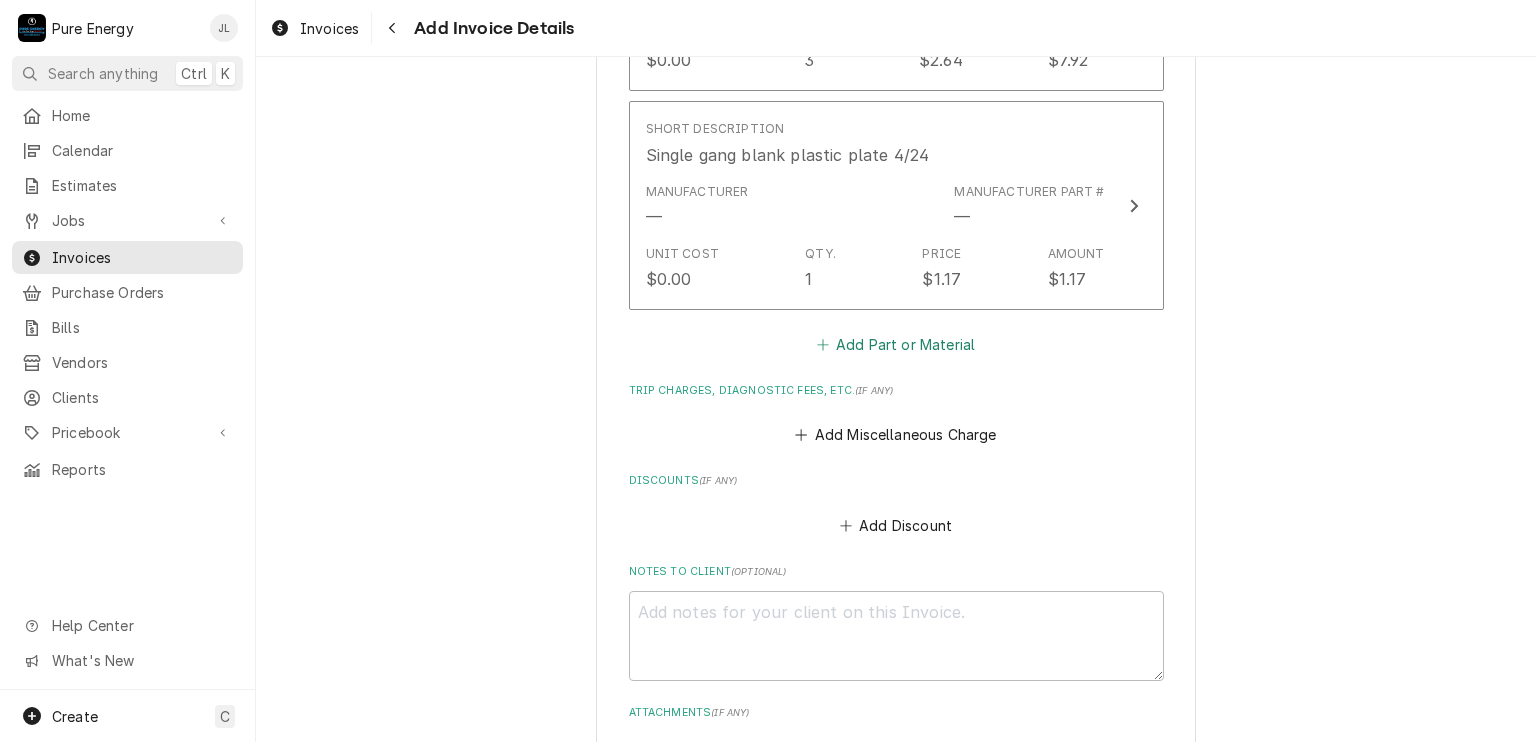 click on "Add Part or Material" at bounding box center [895, 344] 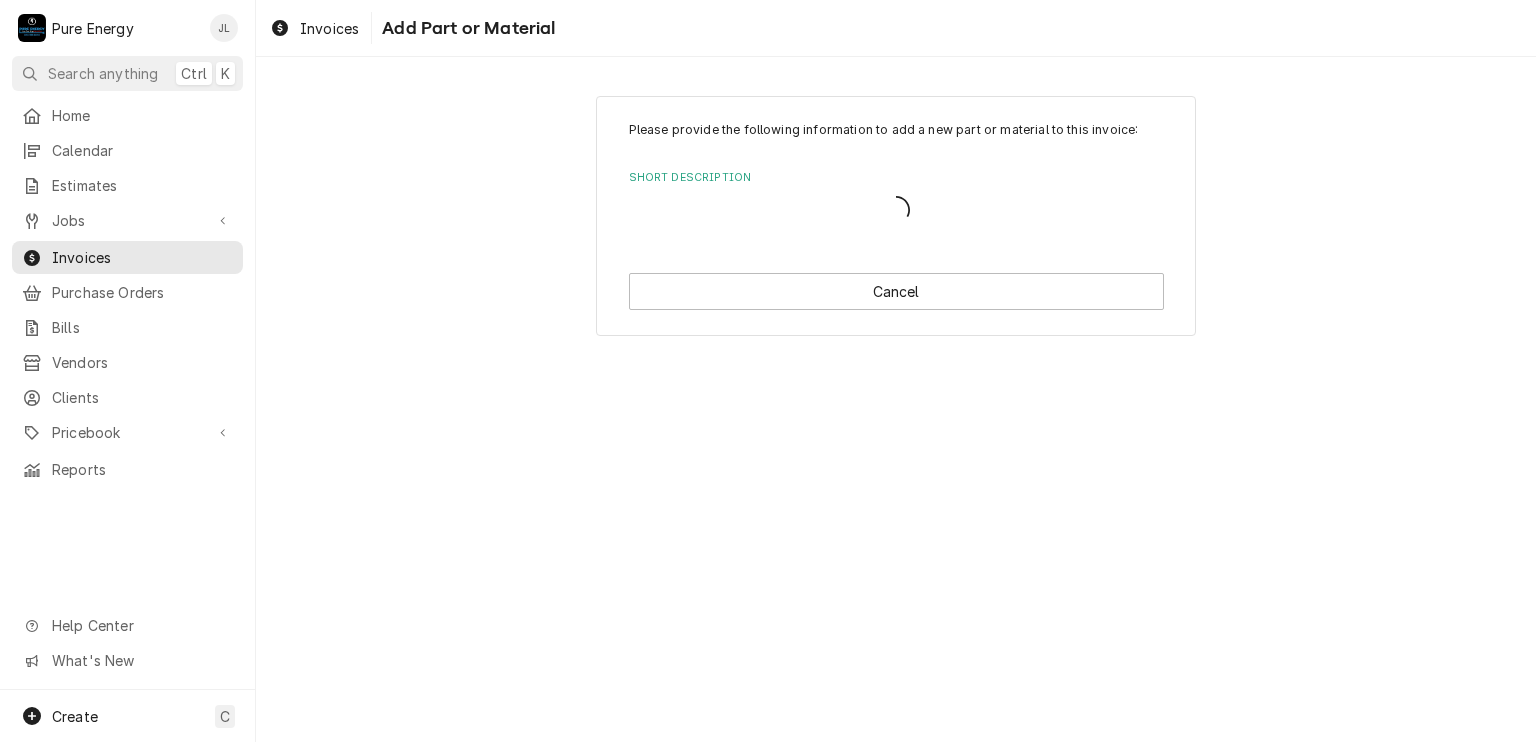 scroll, scrollTop: 0, scrollLeft: 0, axis: both 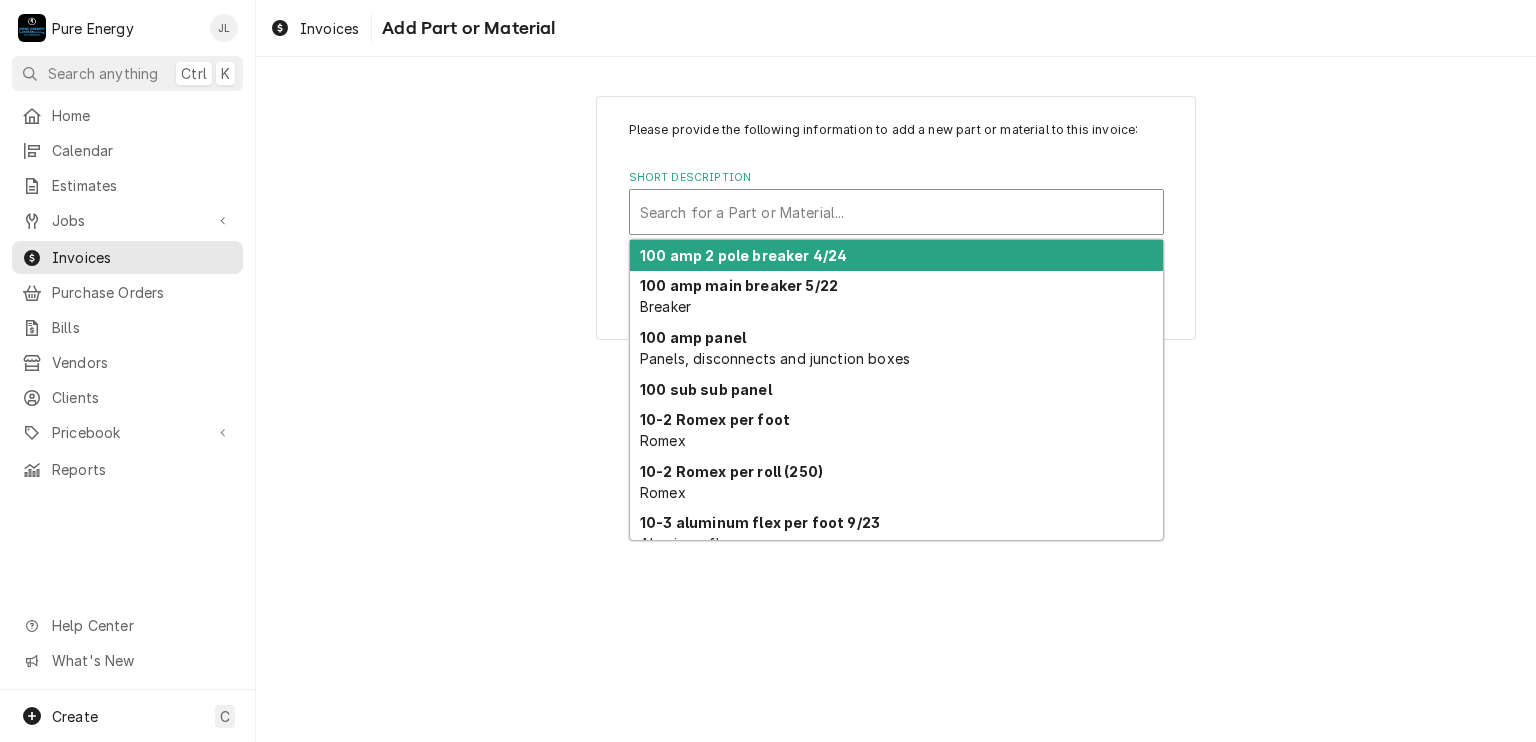click at bounding box center (896, 212) 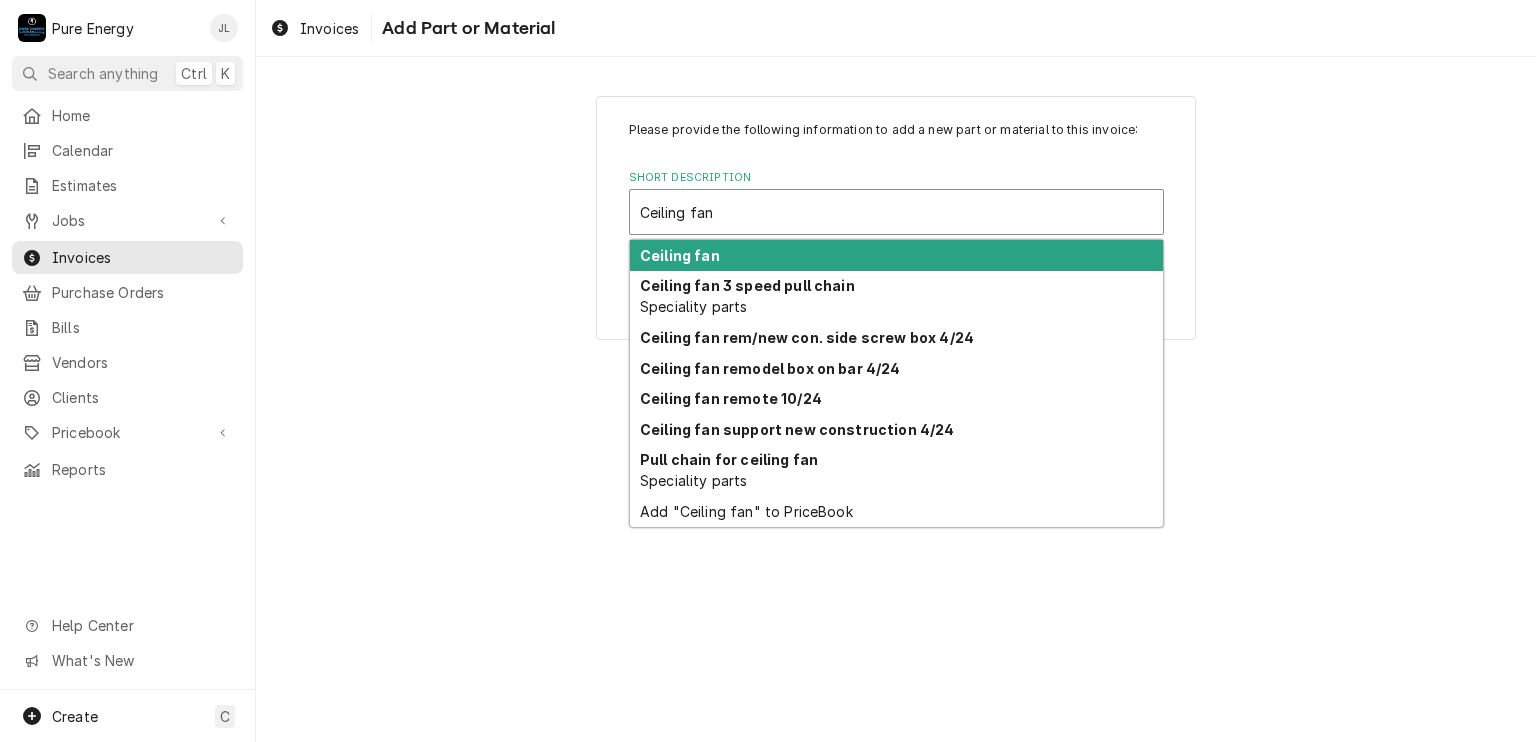 click on "Ceiling fan" at bounding box center (896, 255) 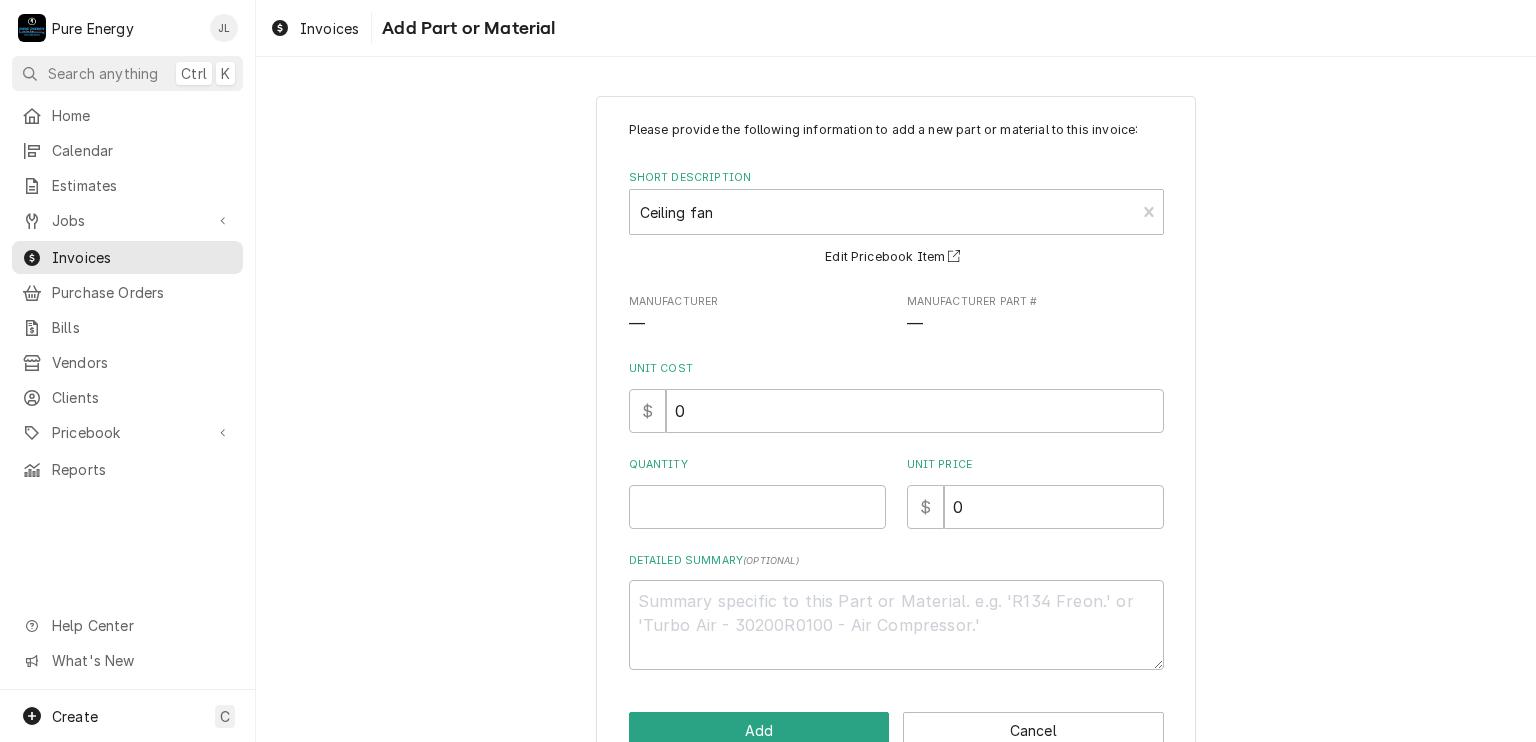 scroll, scrollTop: 48, scrollLeft: 0, axis: vertical 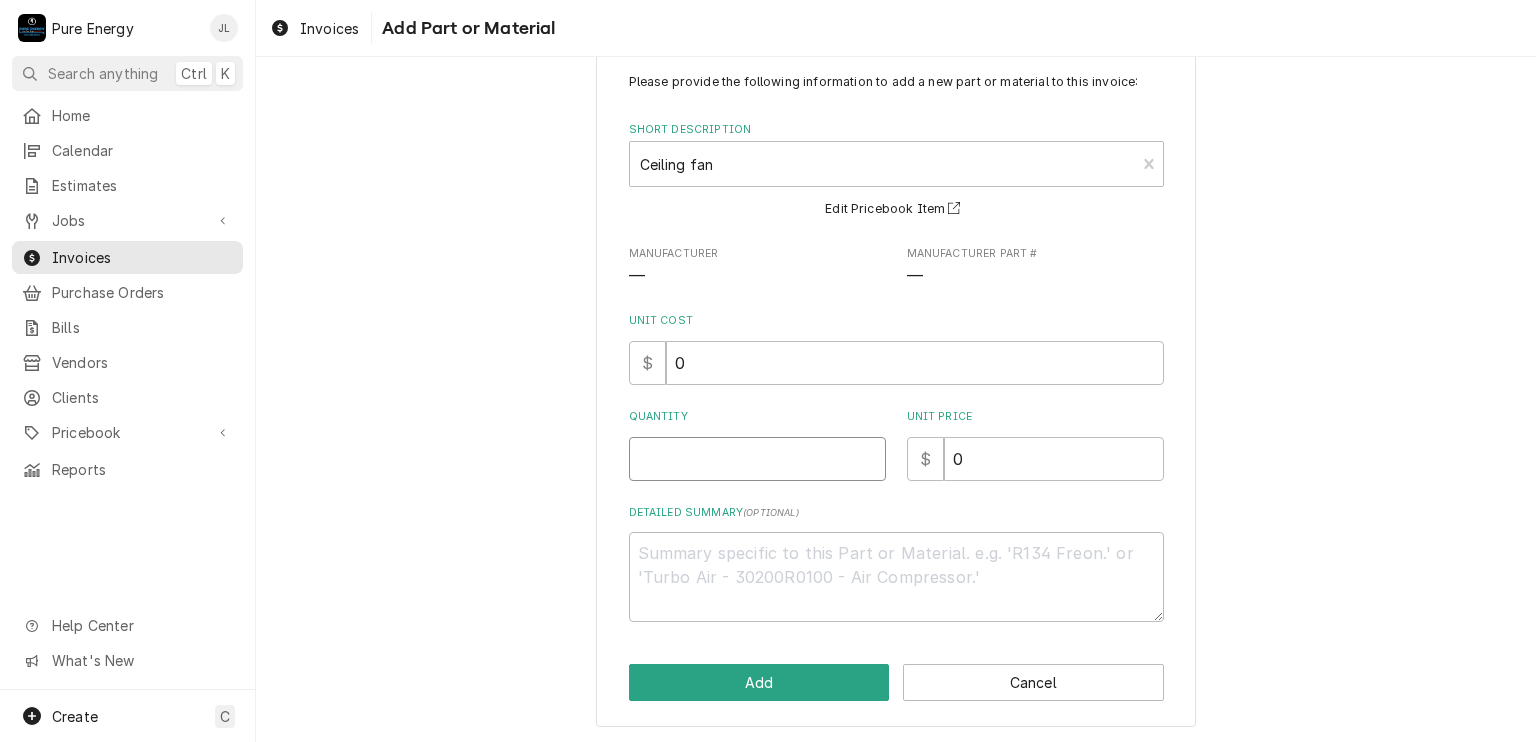click on "Quantity" at bounding box center (757, 459) 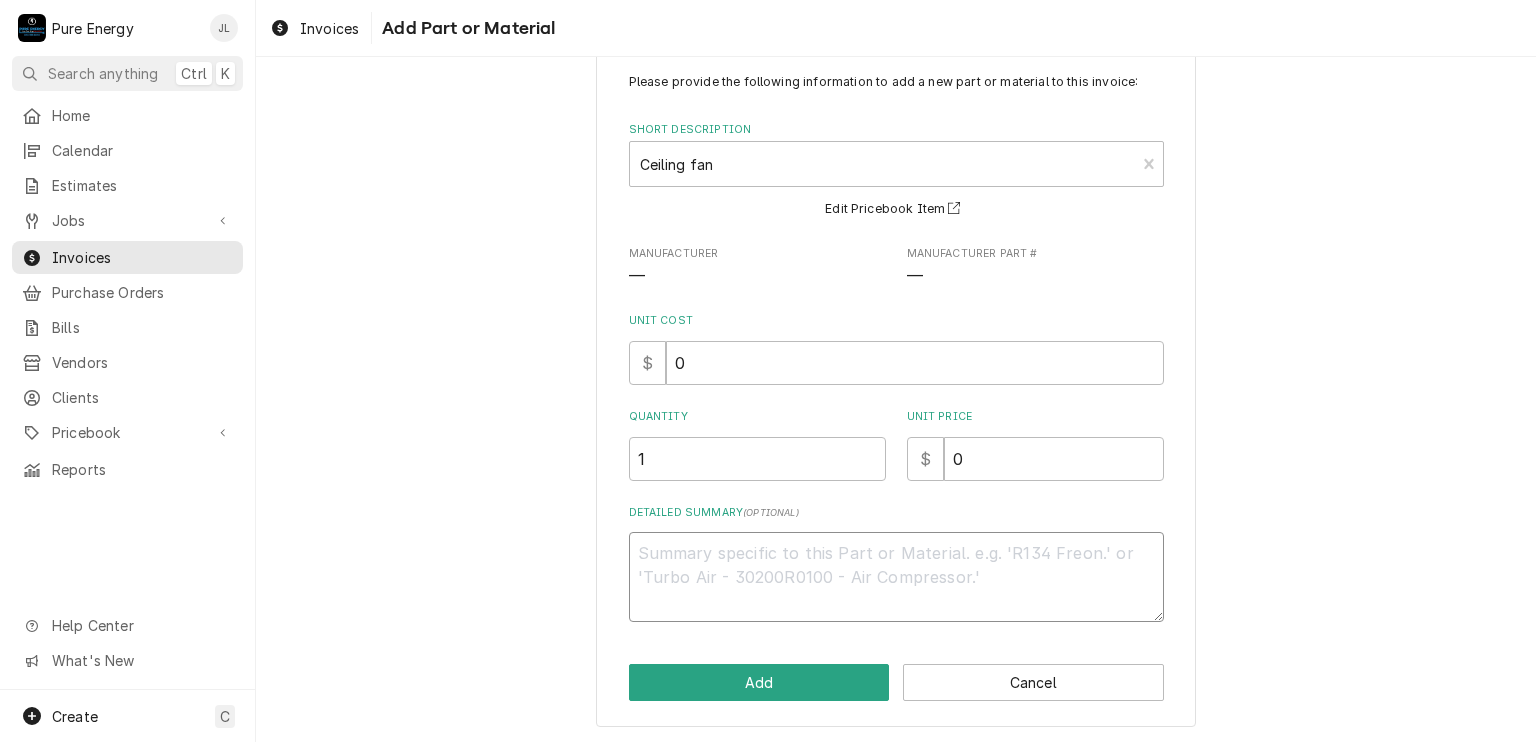 click on "Detailed Summary  ( optional )" at bounding box center (896, 577) 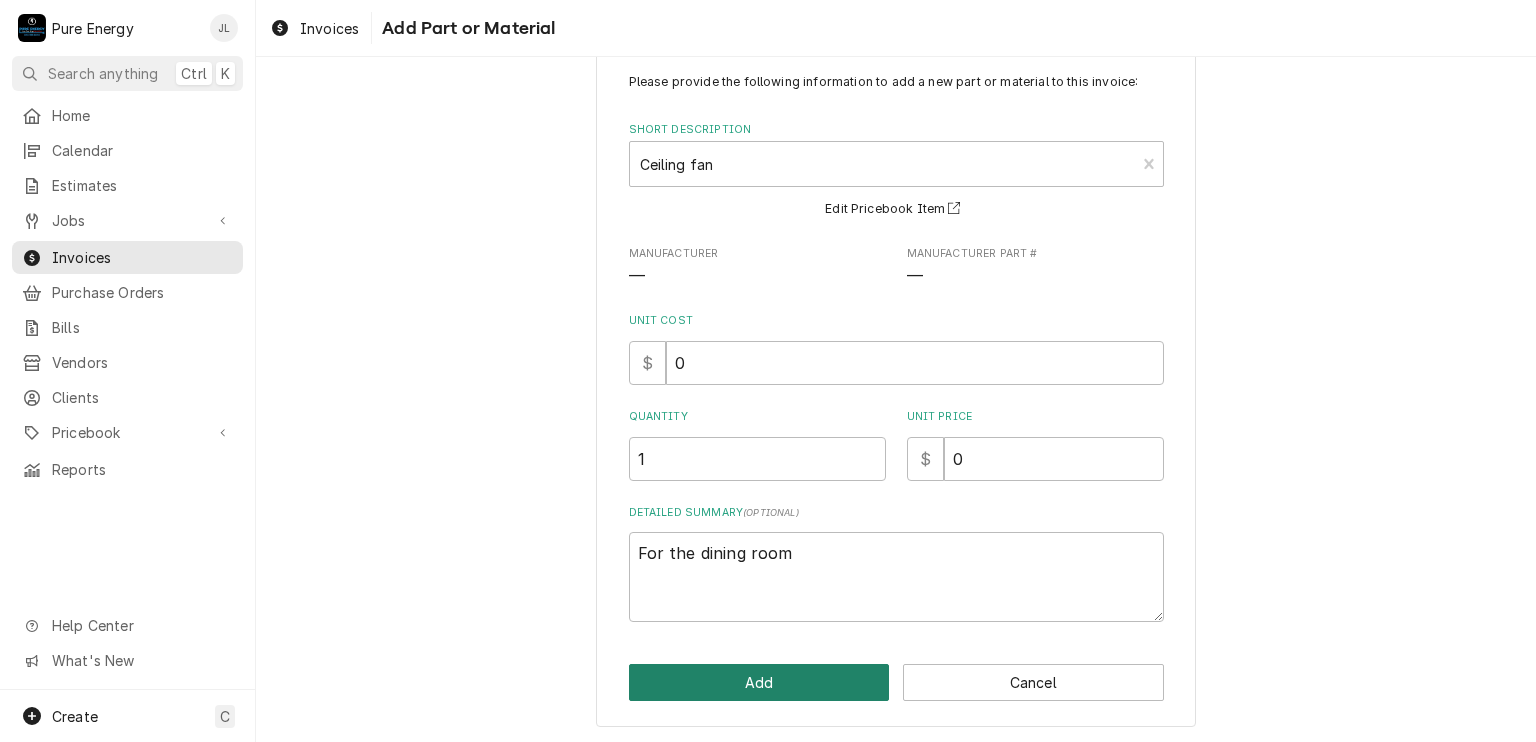 click on "Add" at bounding box center [759, 682] 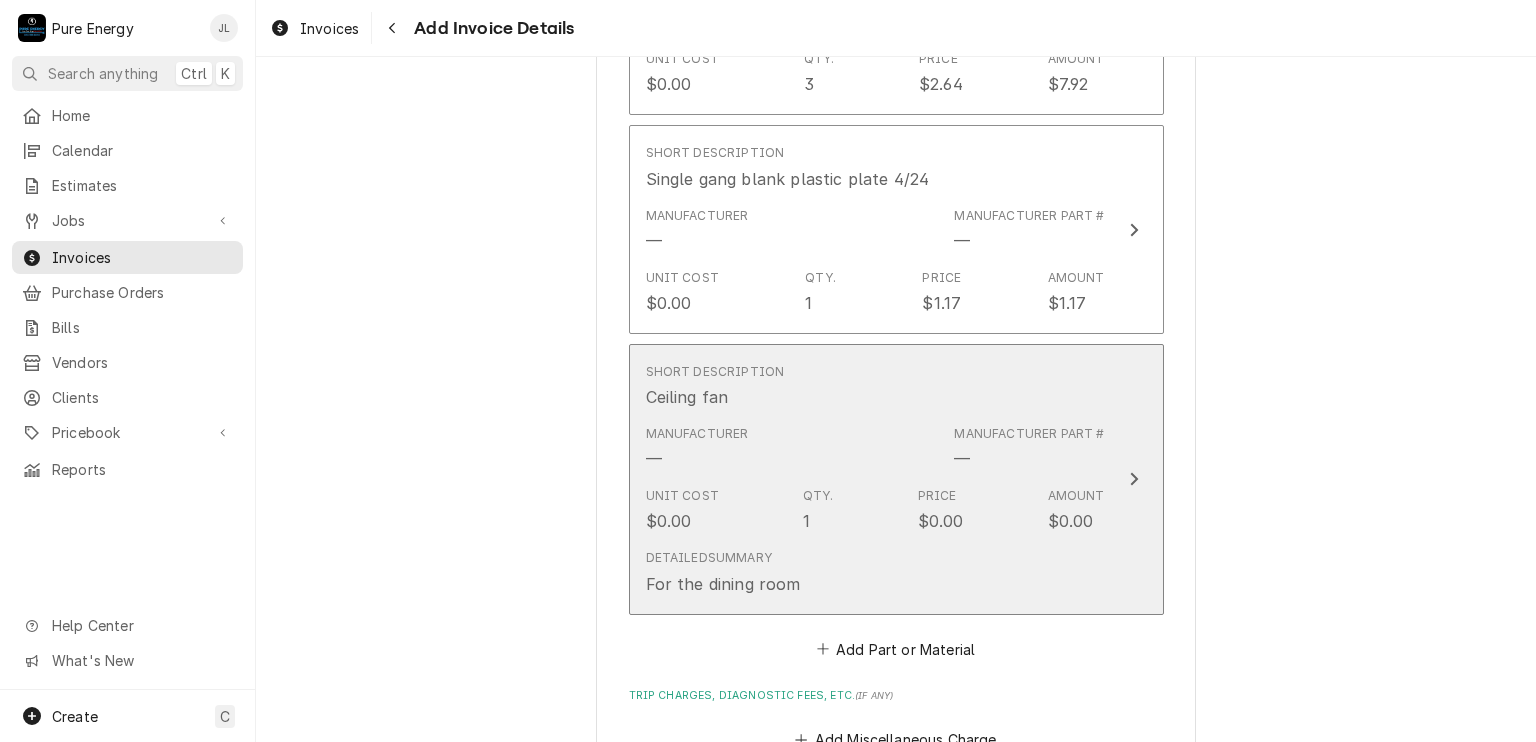 scroll, scrollTop: 4248, scrollLeft: 0, axis: vertical 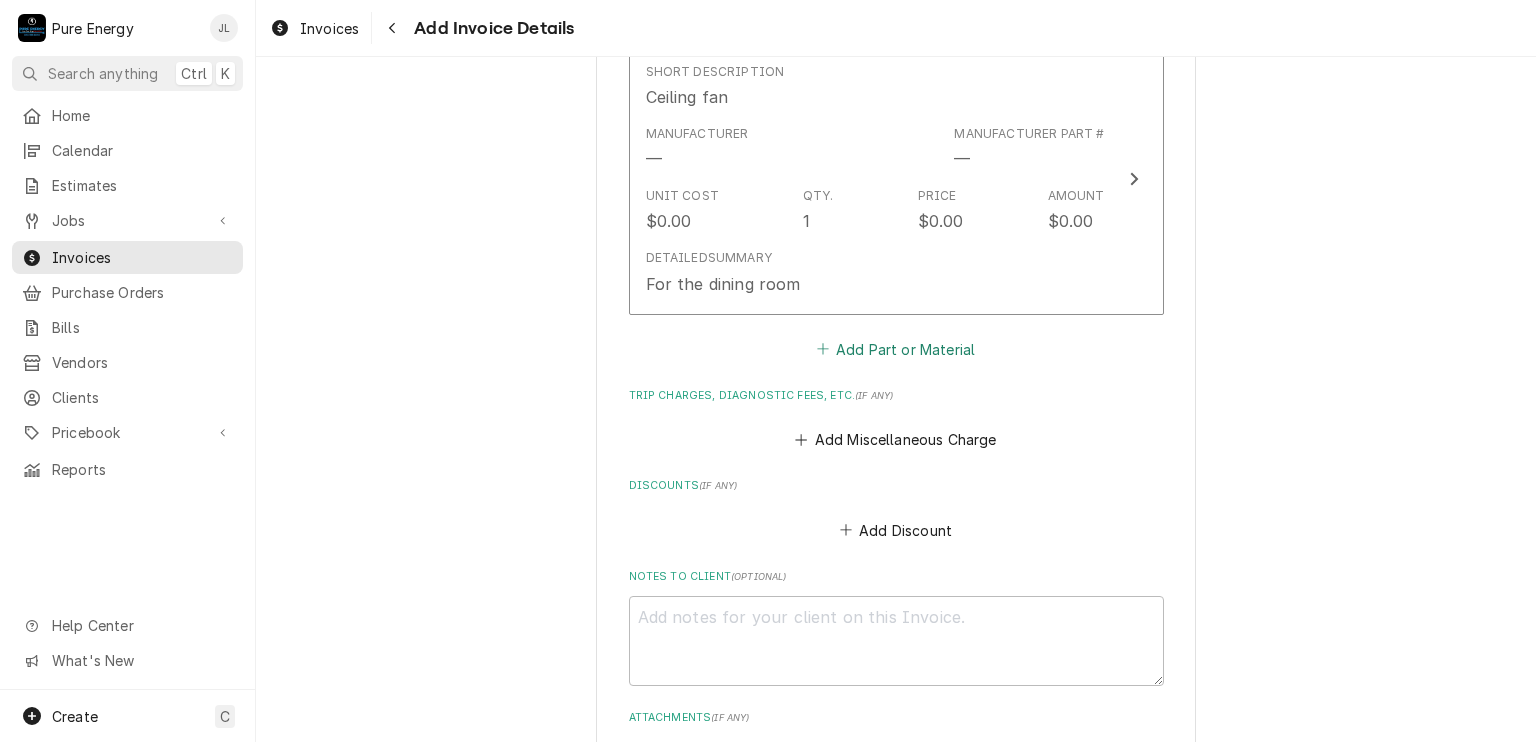 click on "Add Part or Material" at bounding box center [895, 349] 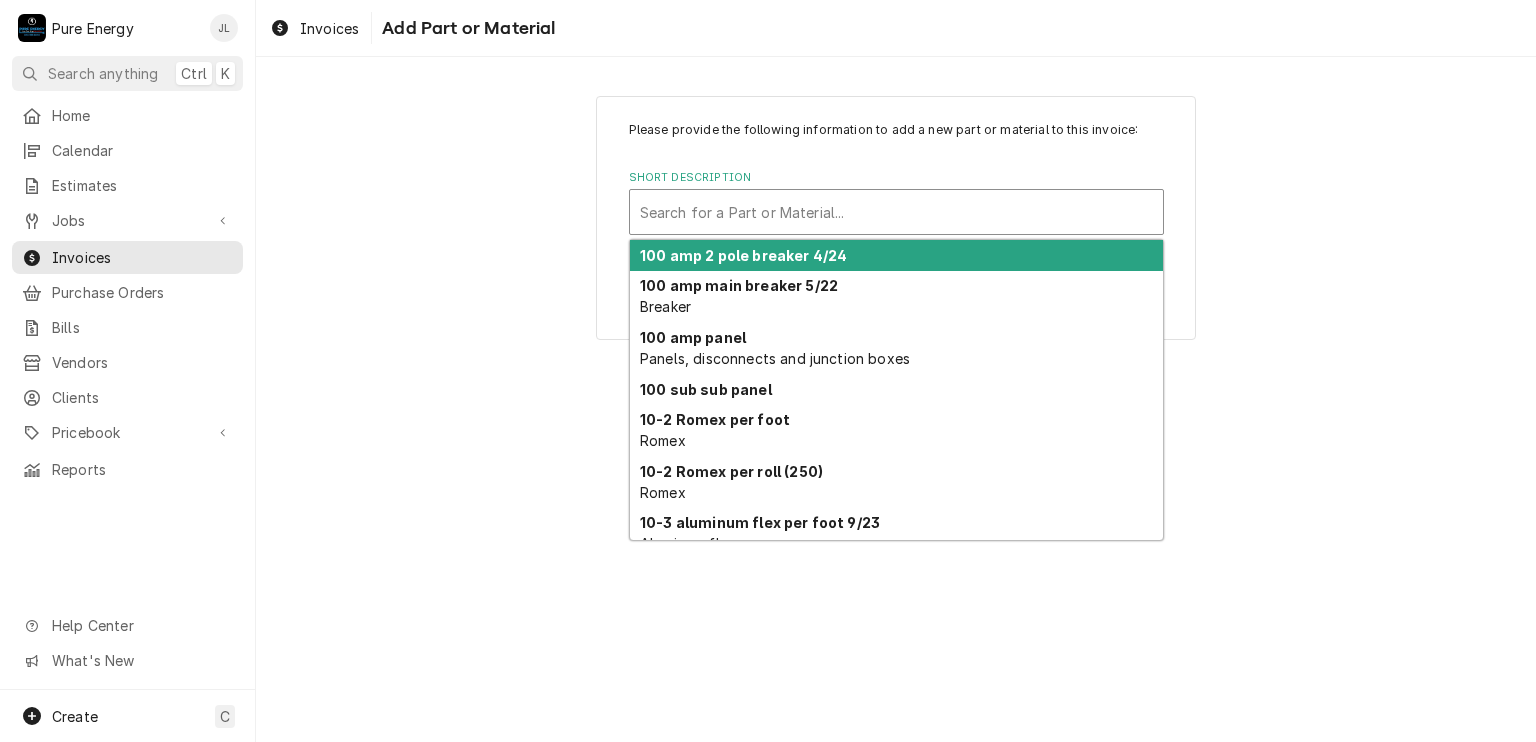 click at bounding box center [896, 212] 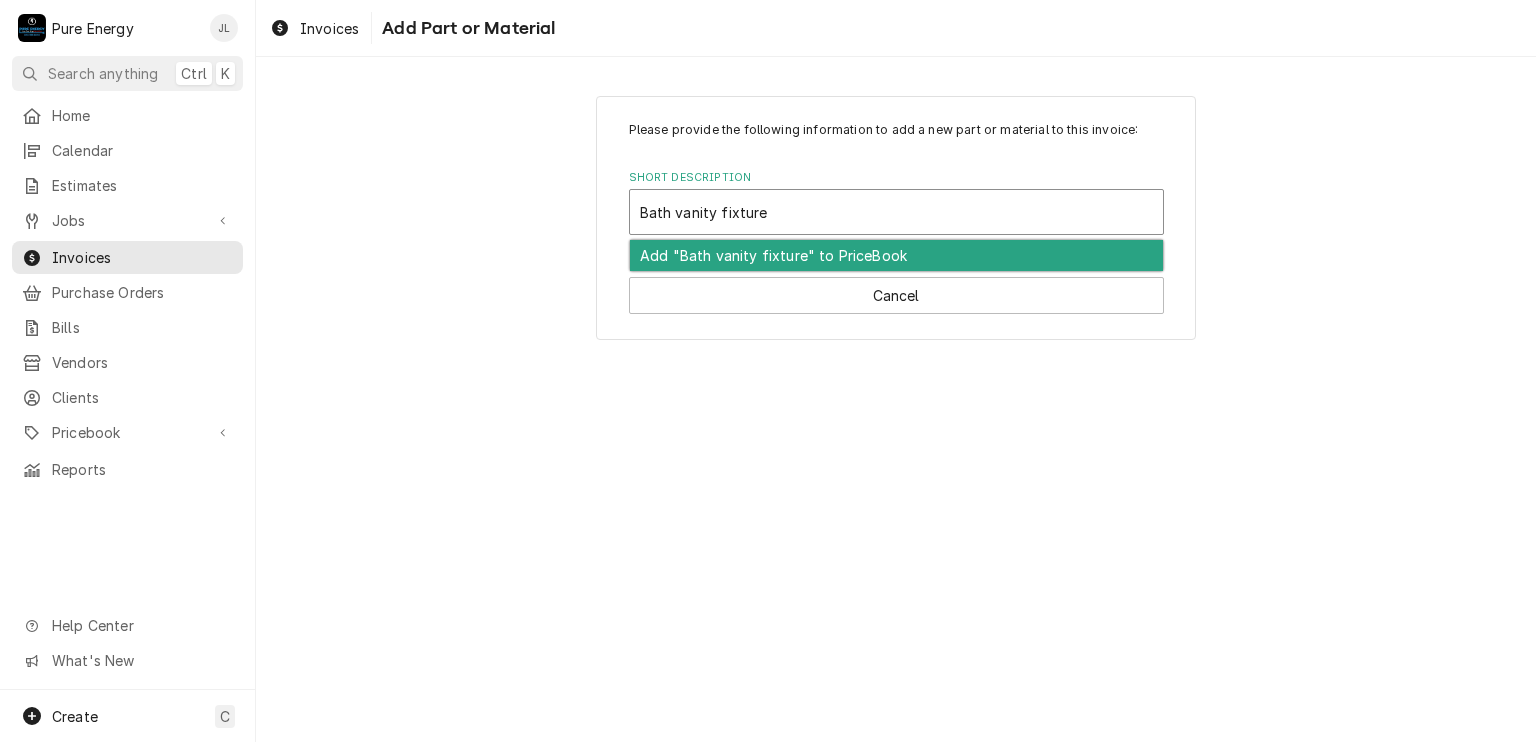 click on "Add "Bath vanity fixture" to PriceBook" at bounding box center (896, 255) 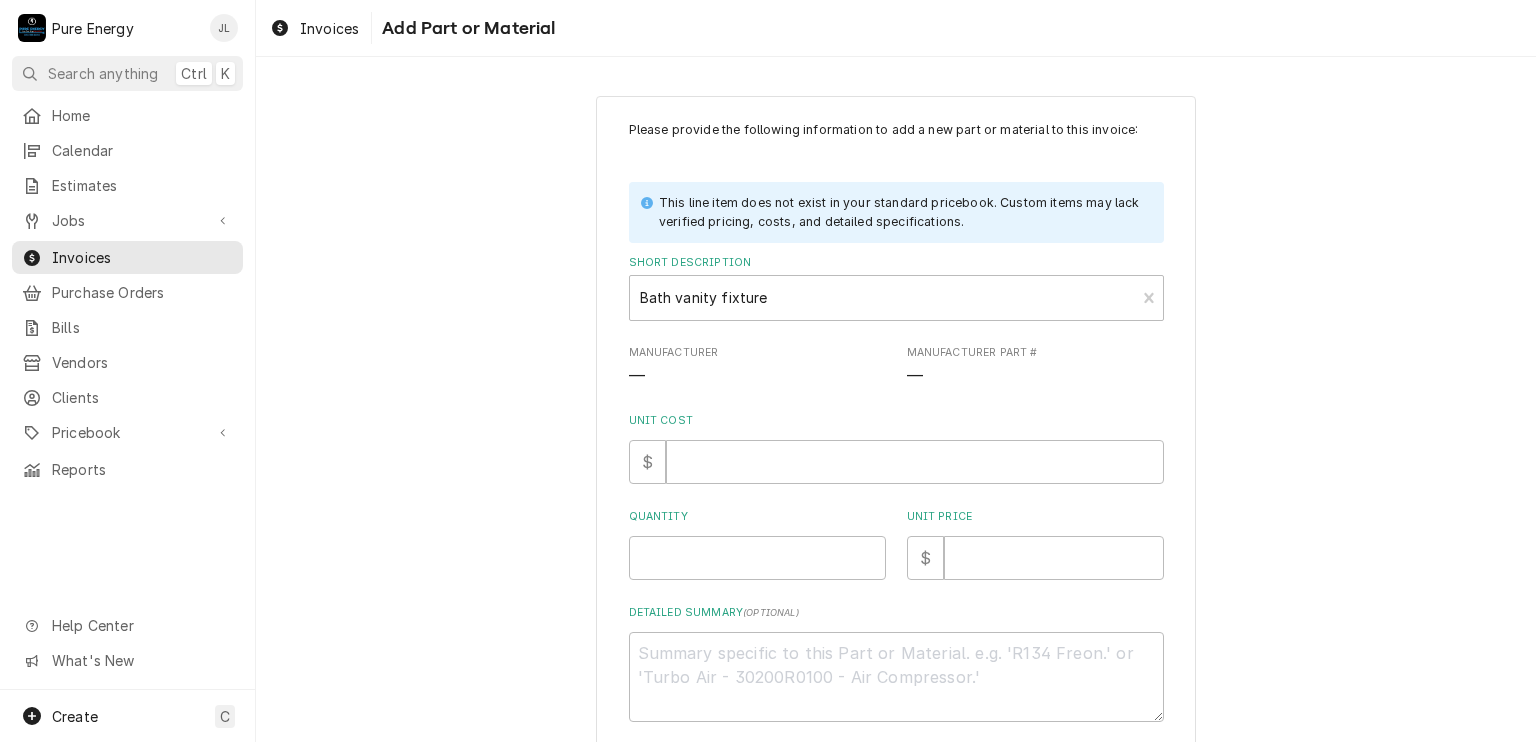 scroll, scrollTop: 100, scrollLeft: 0, axis: vertical 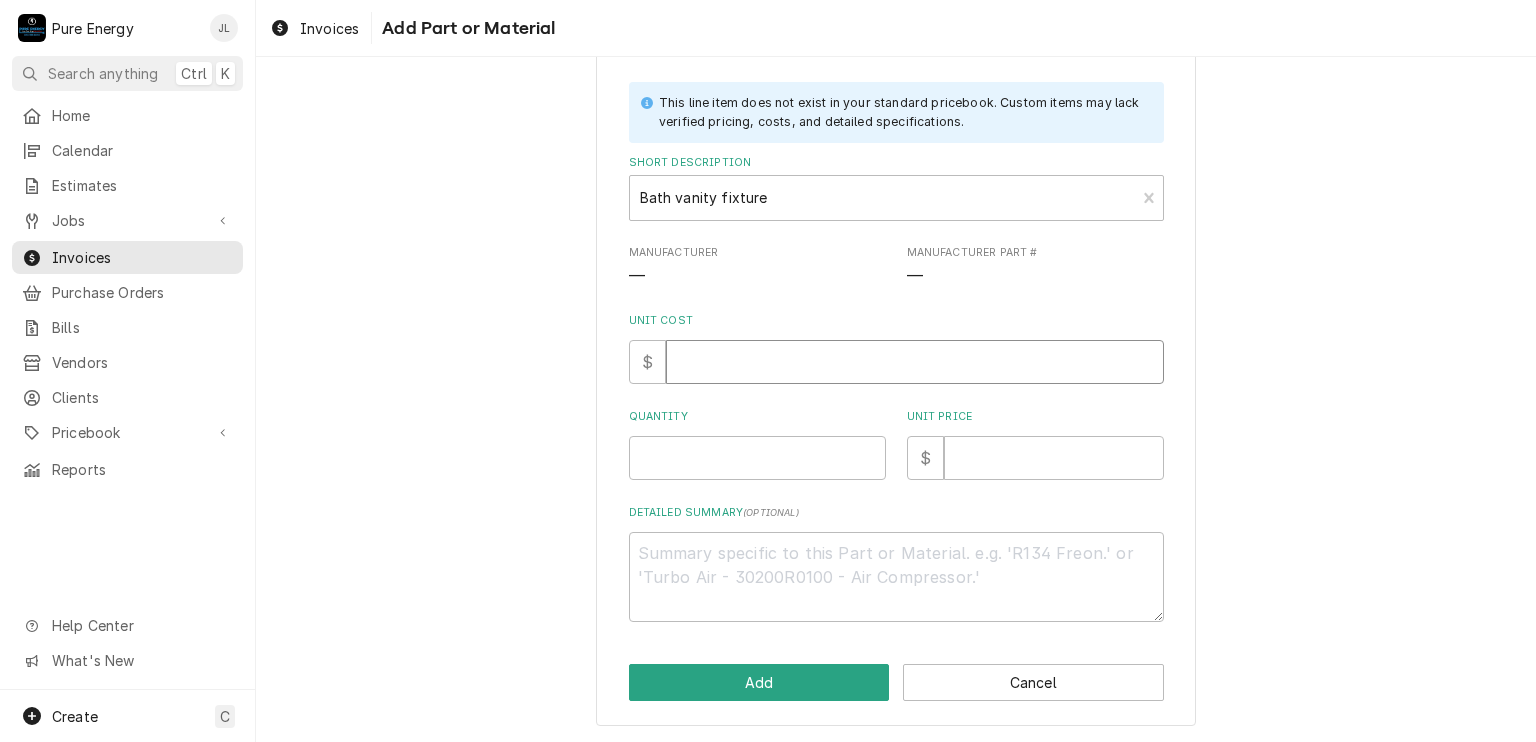click on "Unit Cost" at bounding box center [915, 362] 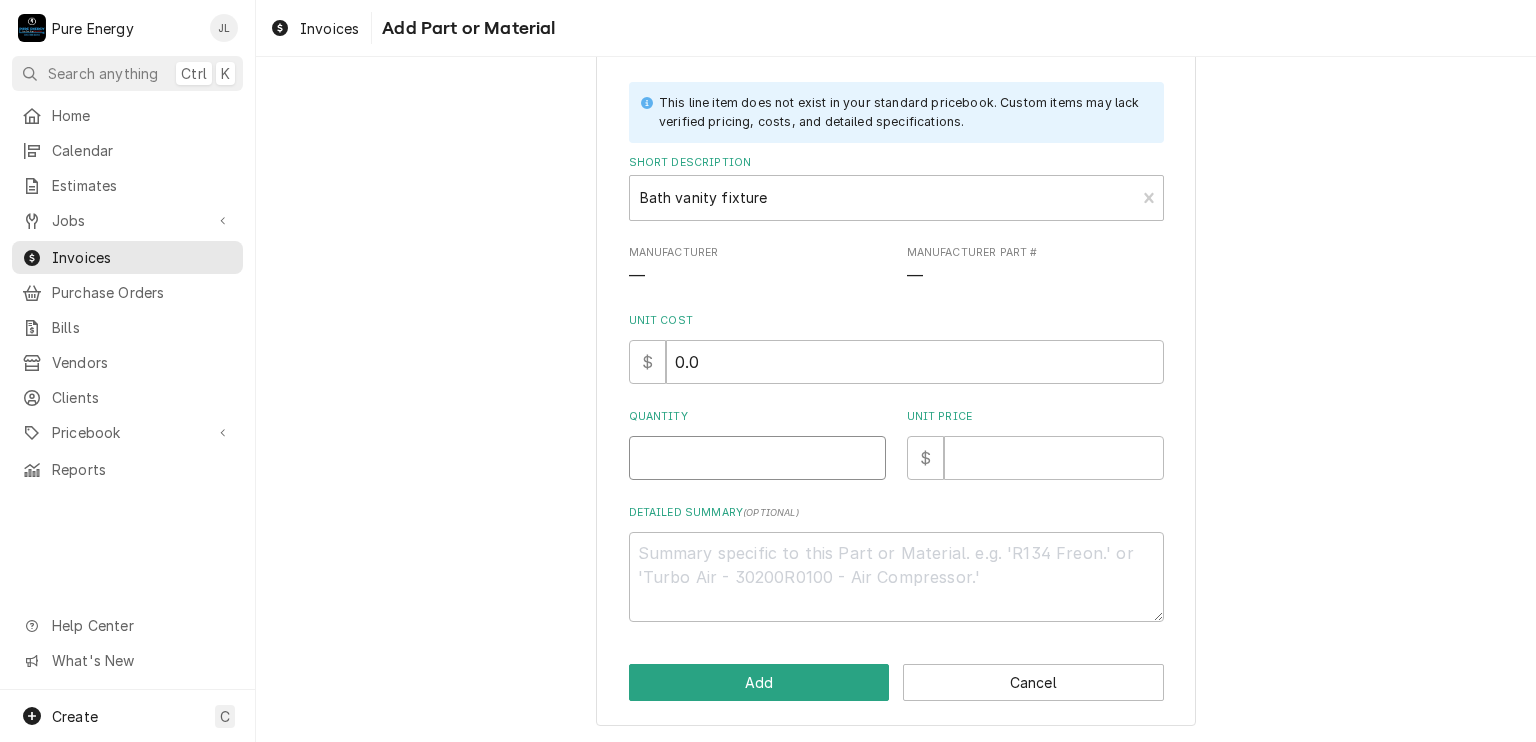 click on "Quantity" at bounding box center (757, 458) 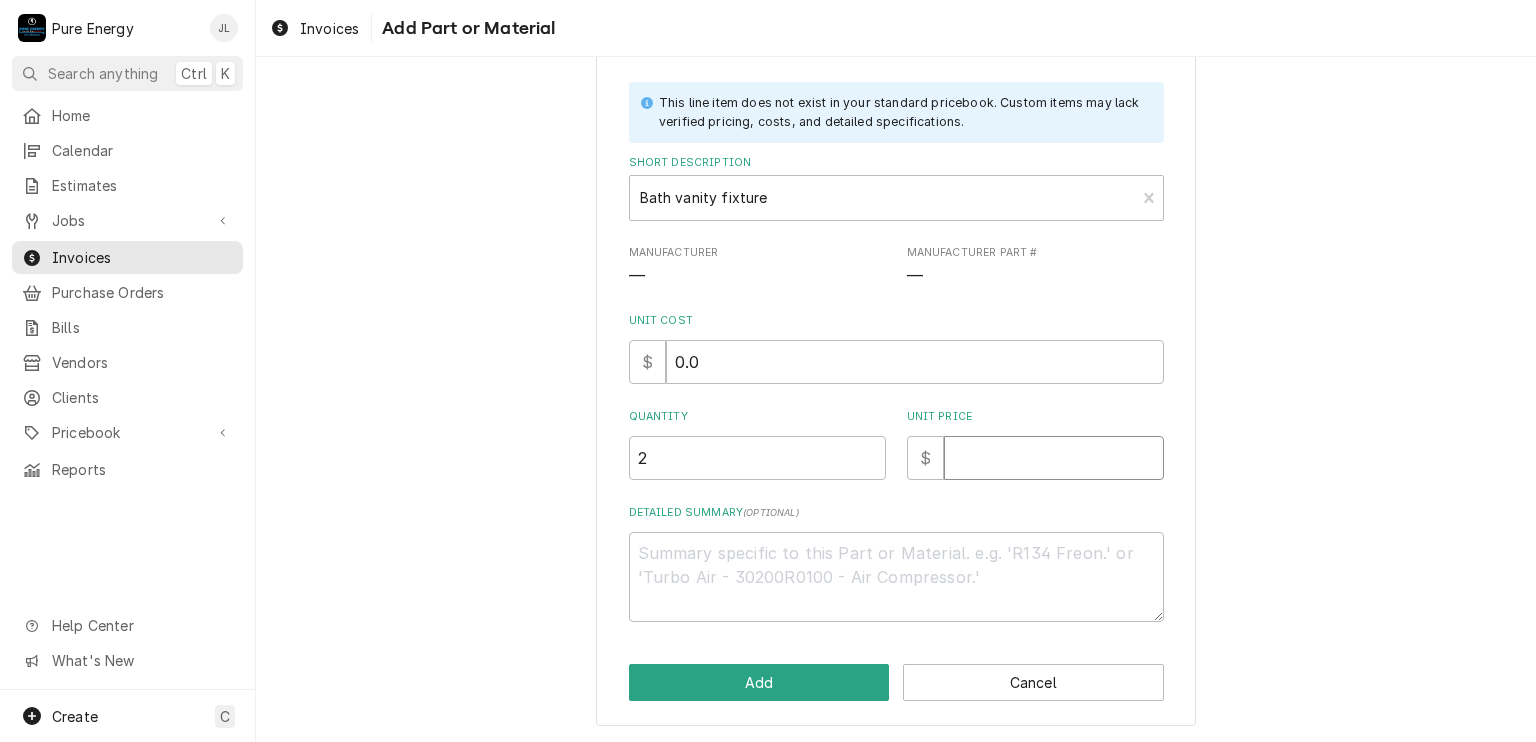 click on "Unit Price" at bounding box center [1054, 458] 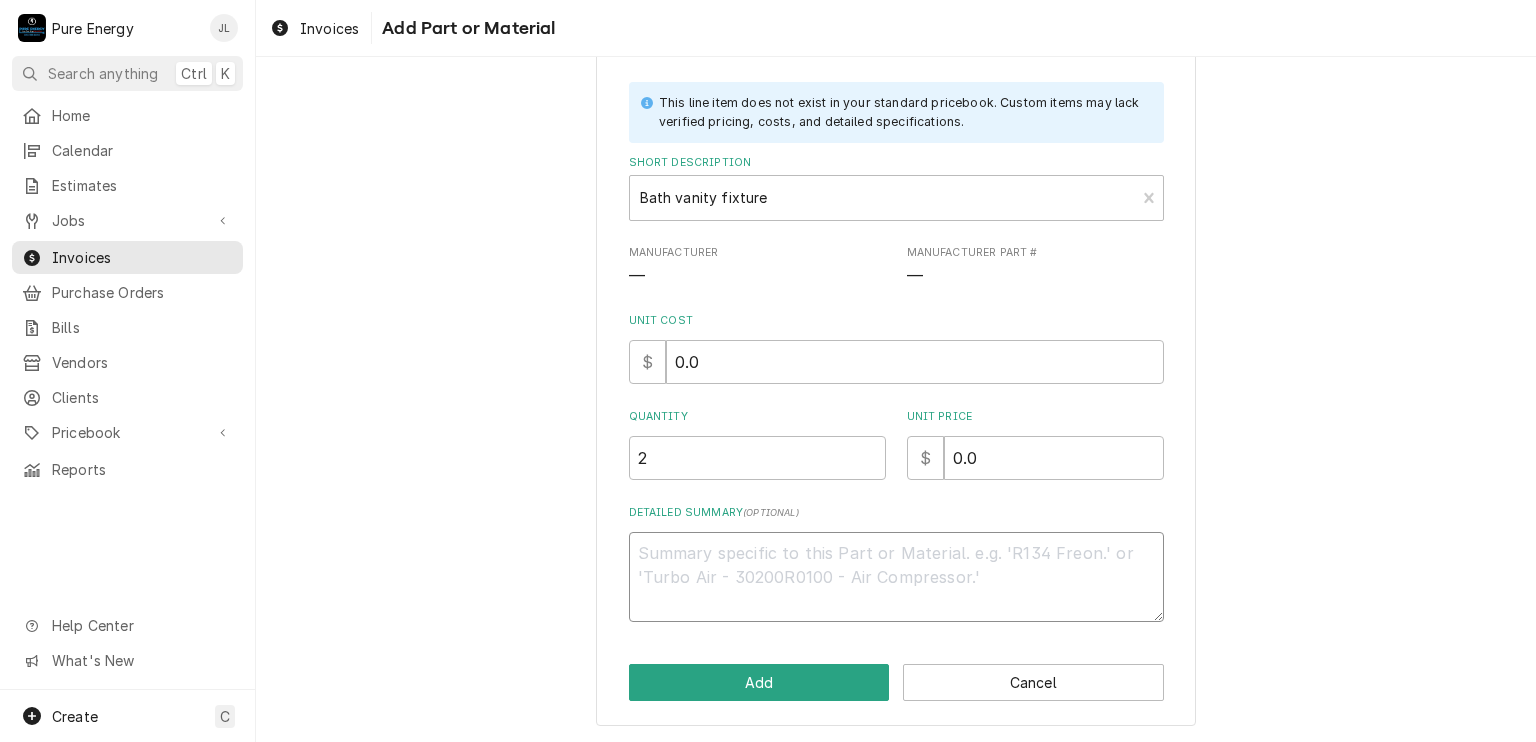 click on "Detailed Summary  ( optional )" at bounding box center [896, 577] 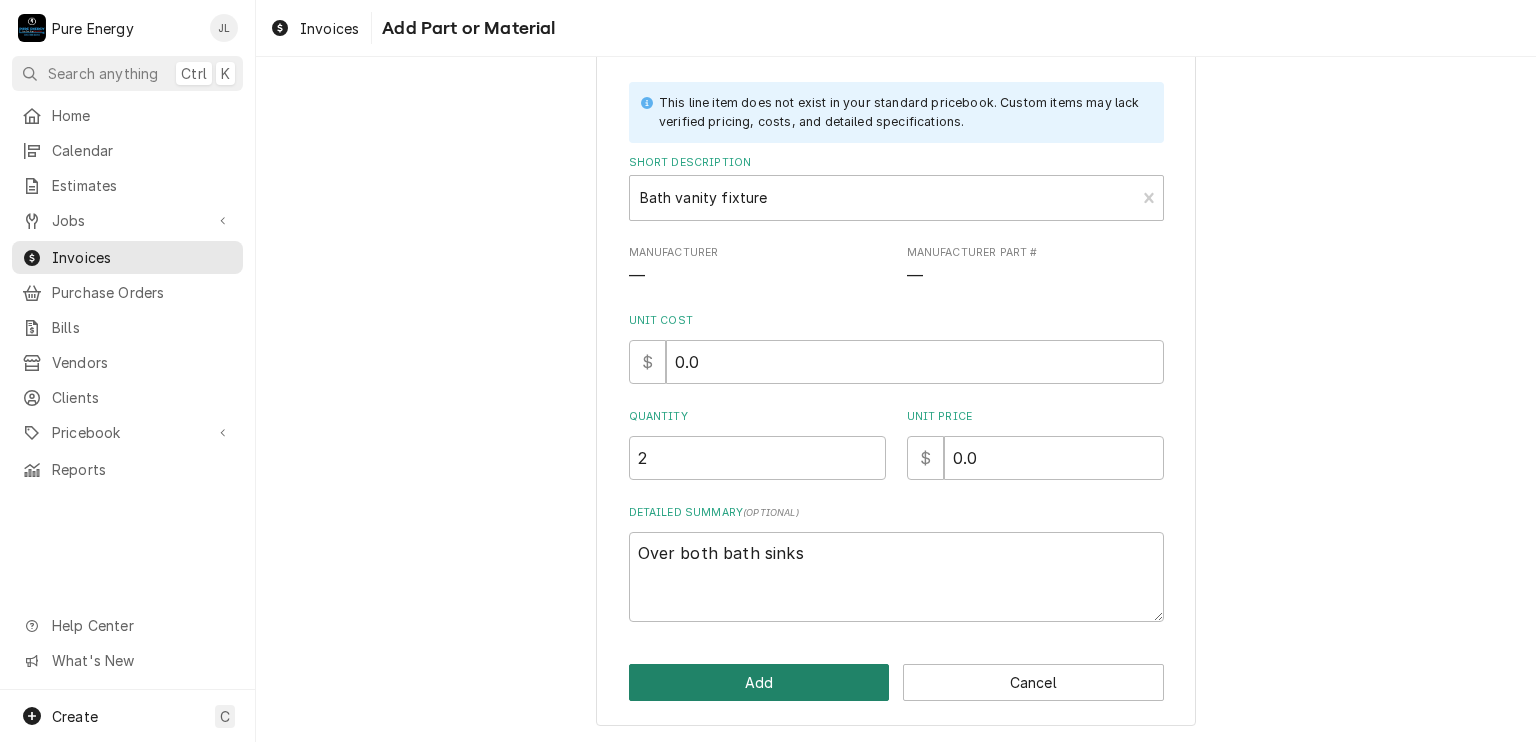 click on "Add" at bounding box center [759, 682] 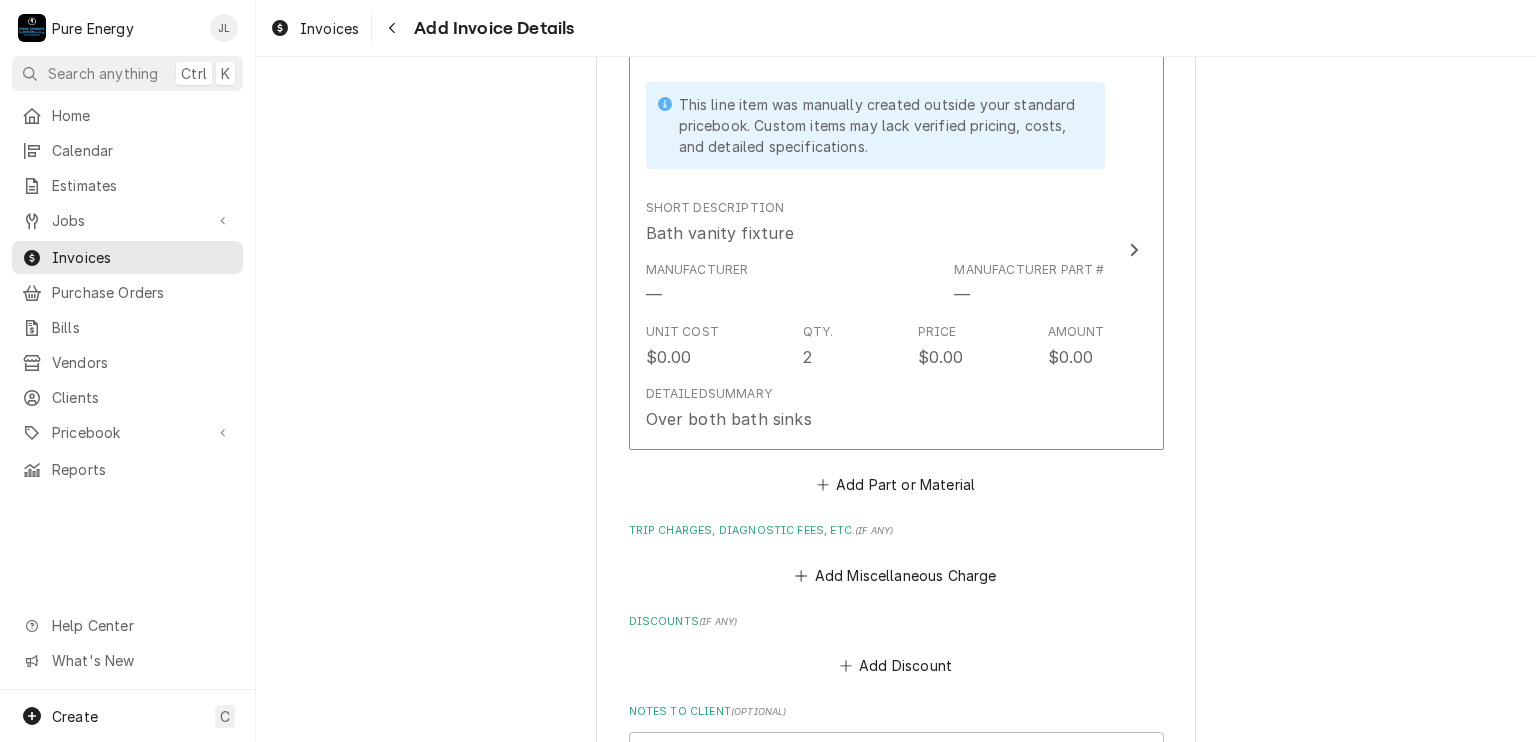 scroll, scrollTop: 4624, scrollLeft: 0, axis: vertical 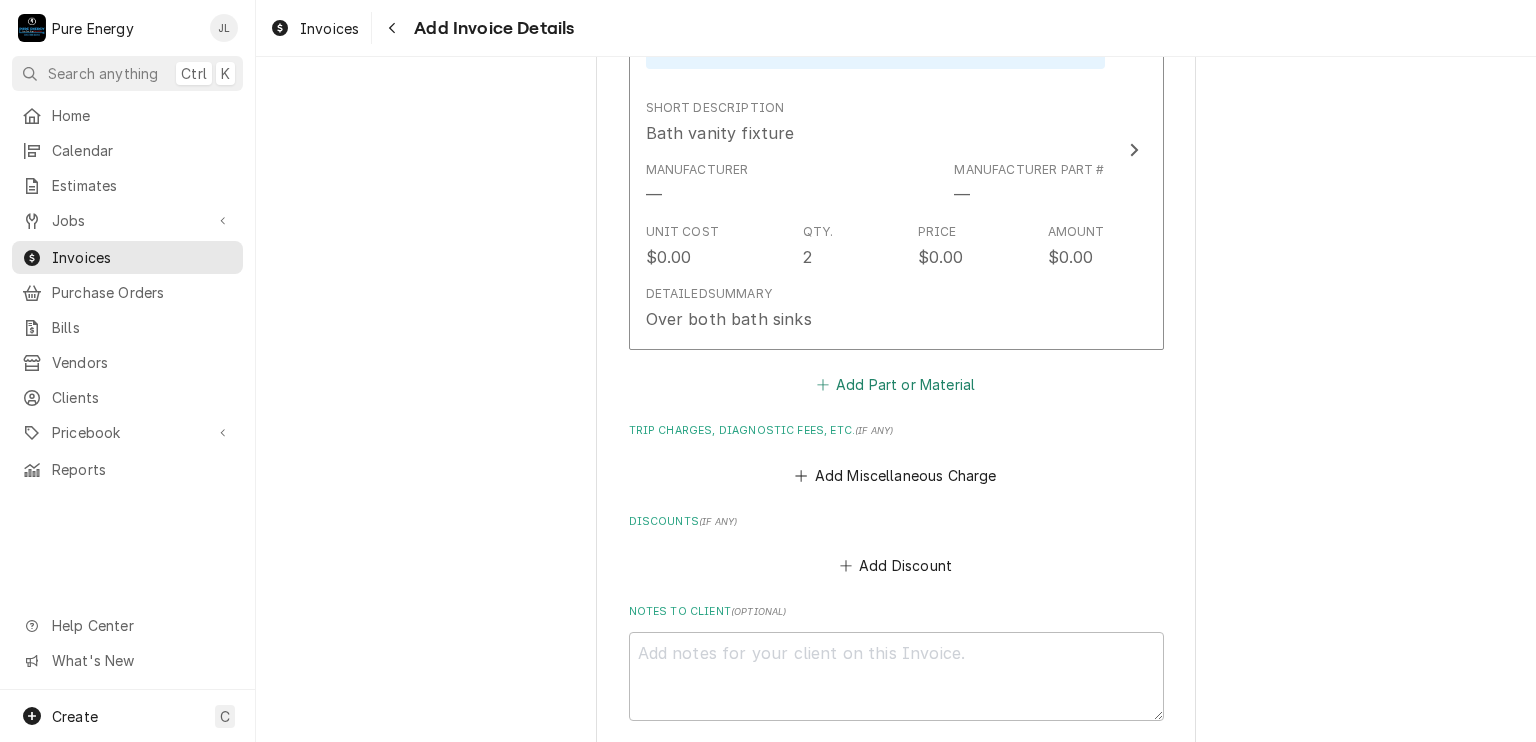 click on "Add Part or Material" at bounding box center (895, 385) 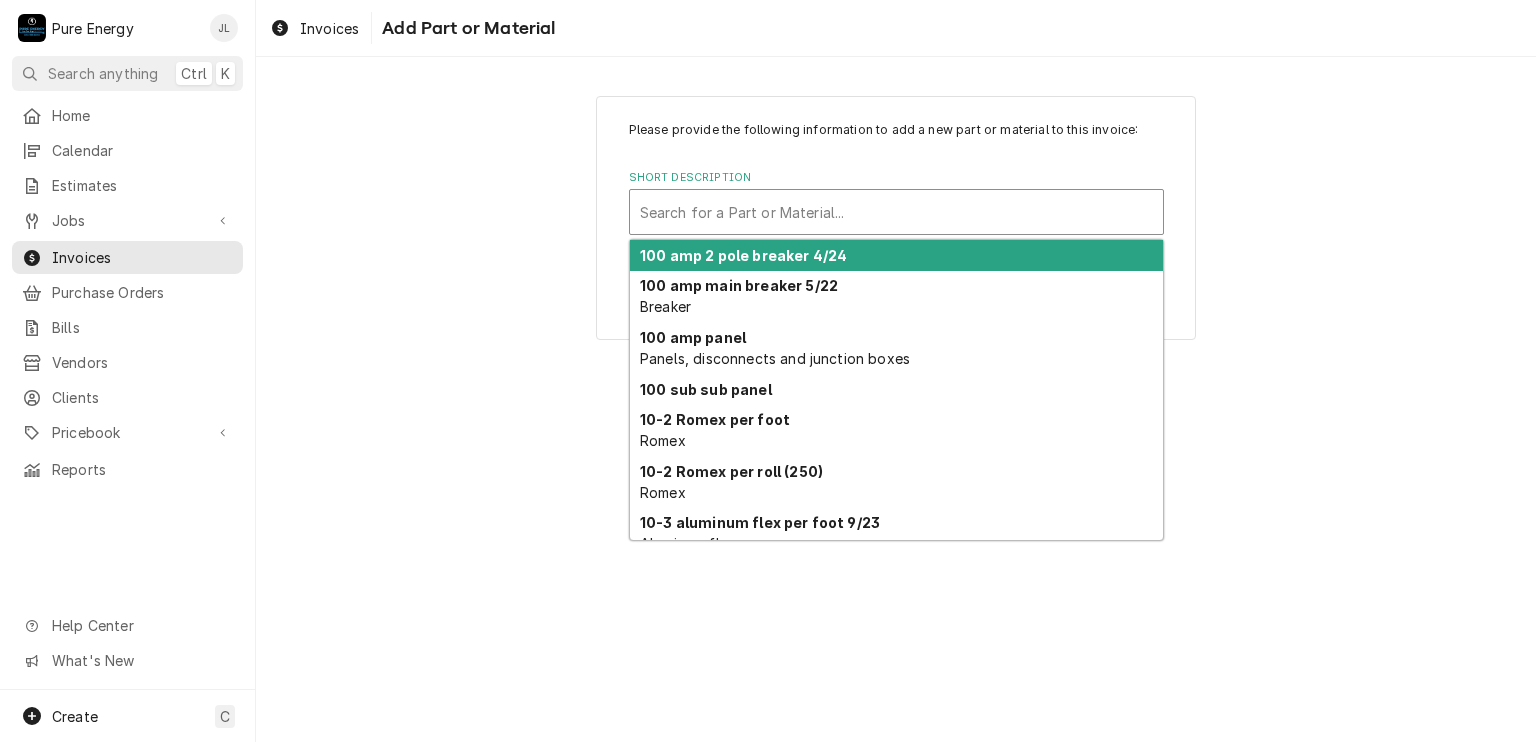 click at bounding box center [896, 212] 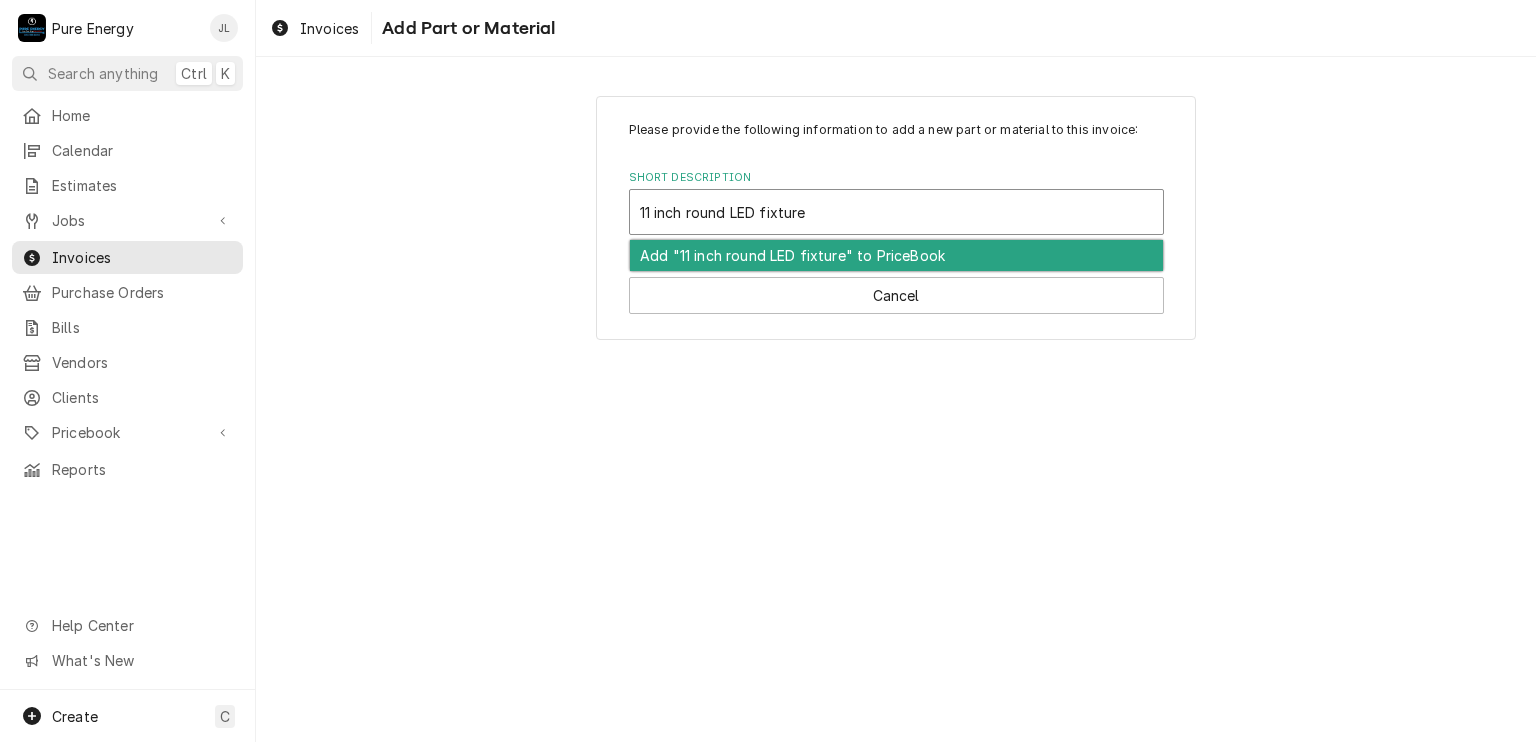 click on "Add "11 inch round LED fixture" to PriceBook" at bounding box center (896, 255) 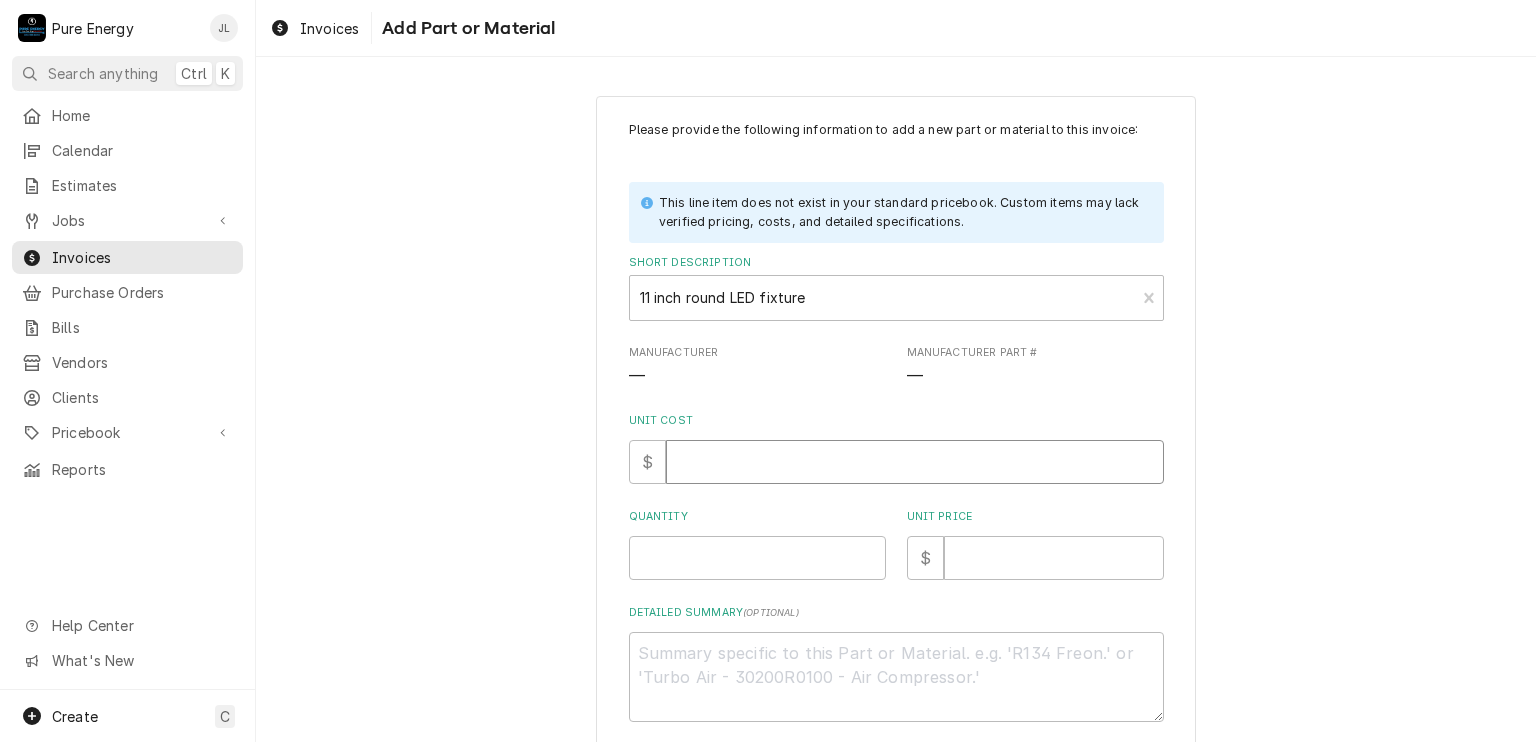 click on "Unit Cost" at bounding box center (915, 462) 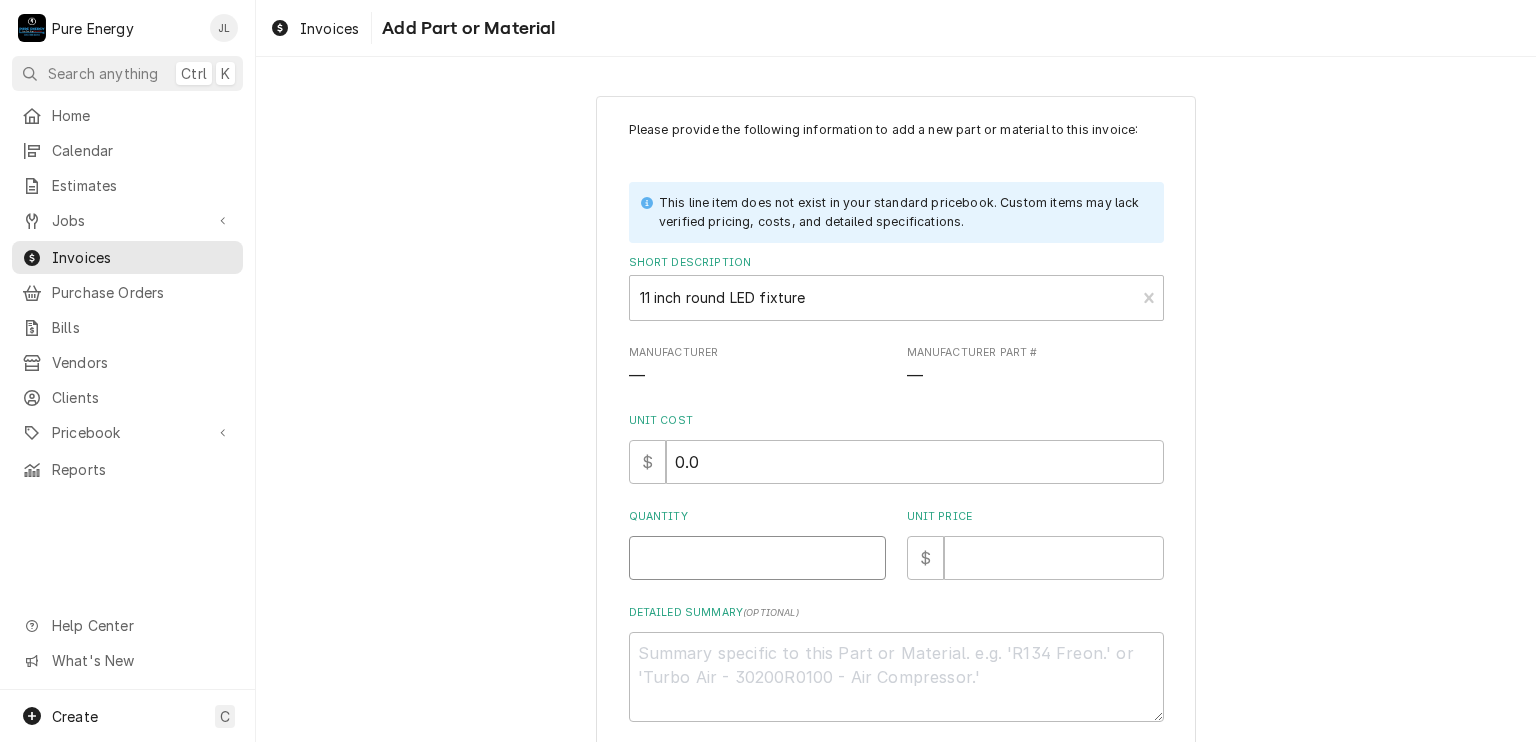 click on "Quantity" at bounding box center (757, 558) 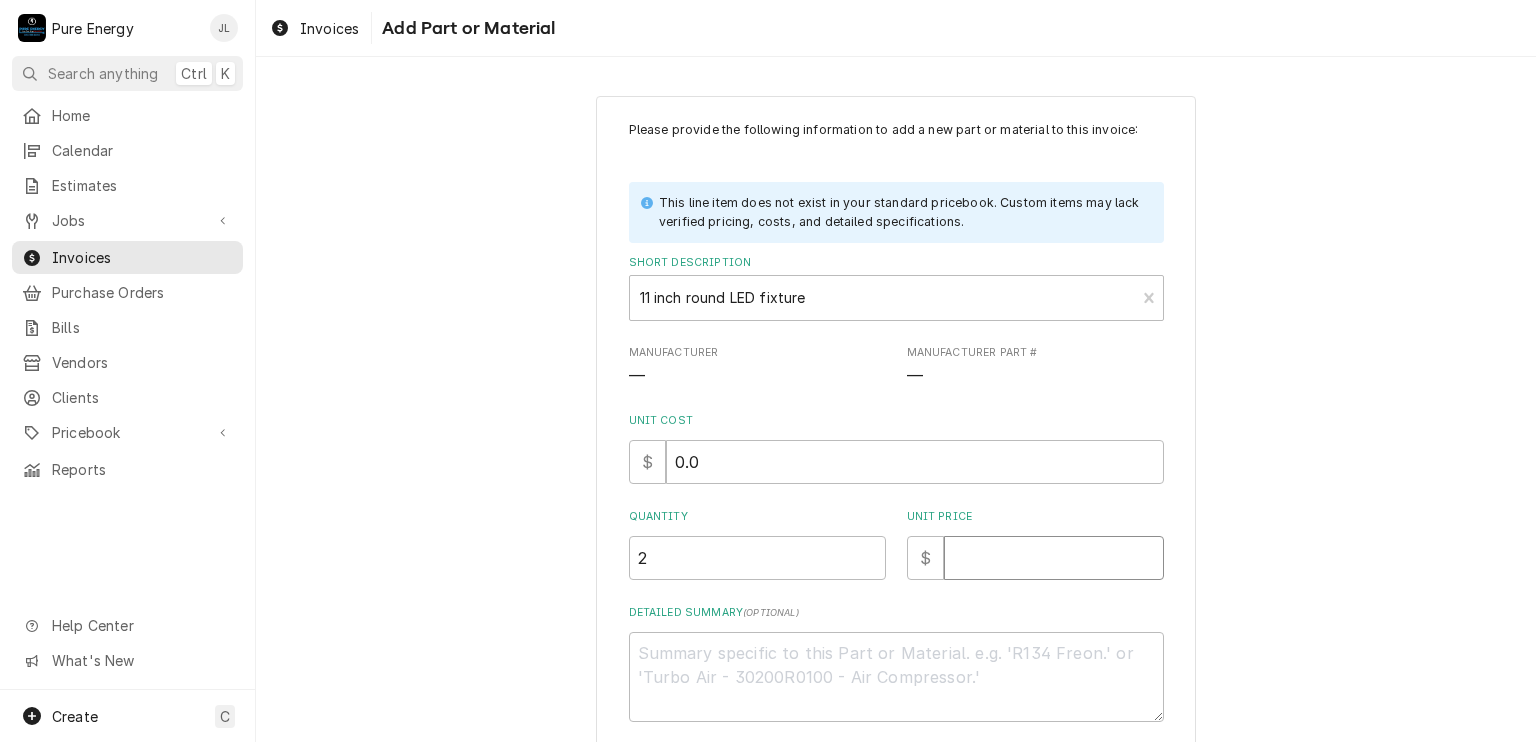 click on "Unit Price" at bounding box center (1054, 558) 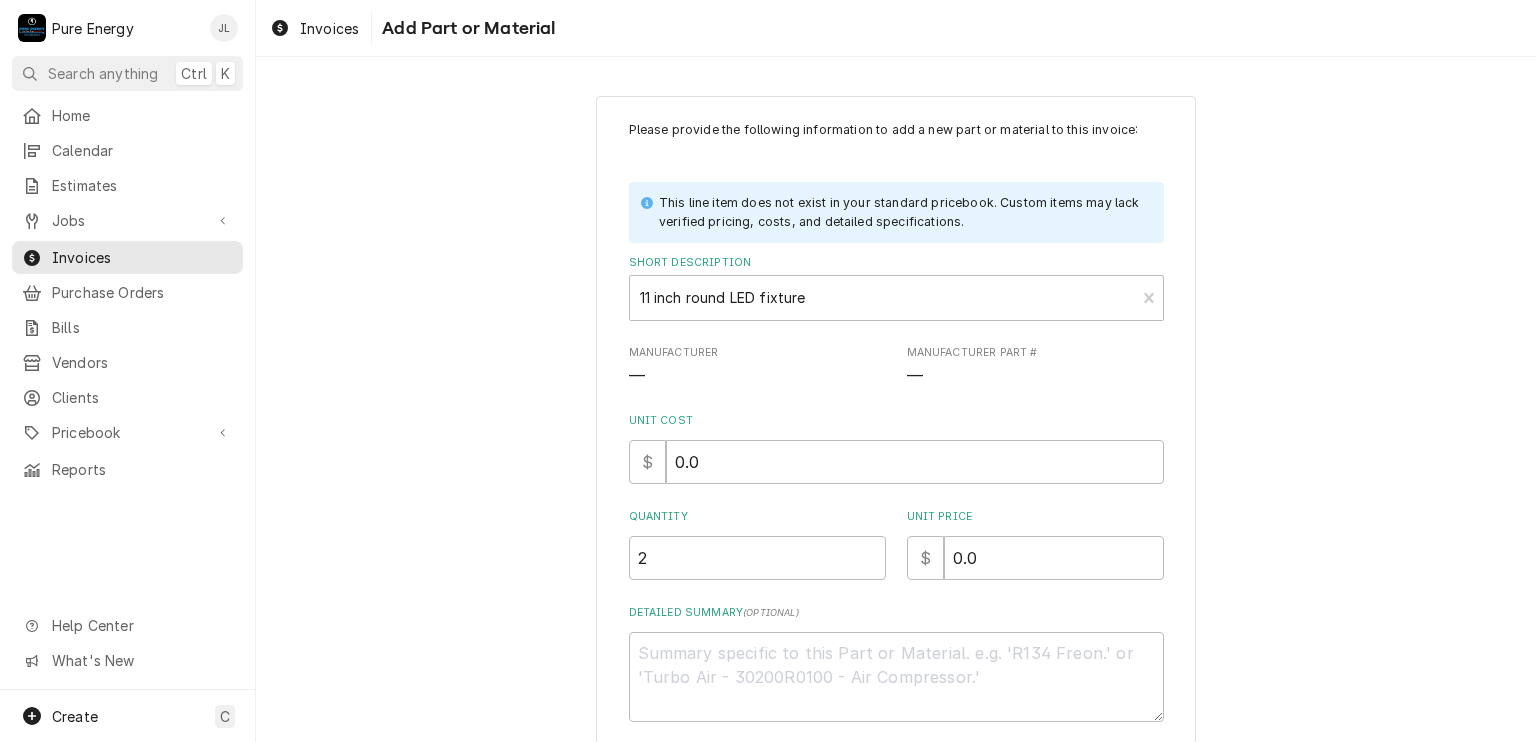 scroll, scrollTop: 100, scrollLeft: 0, axis: vertical 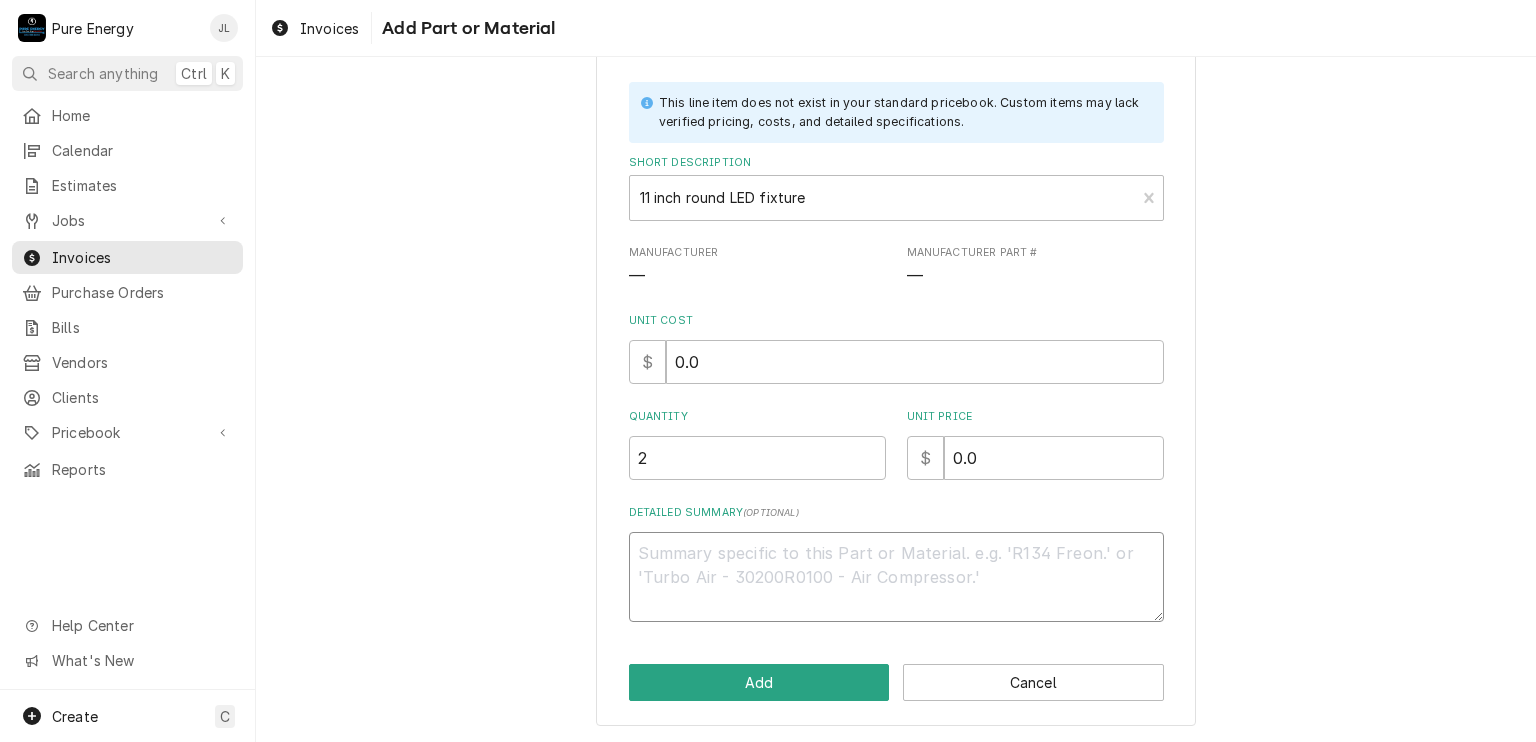 click on "Detailed Summary  ( optional )" at bounding box center (896, 577) 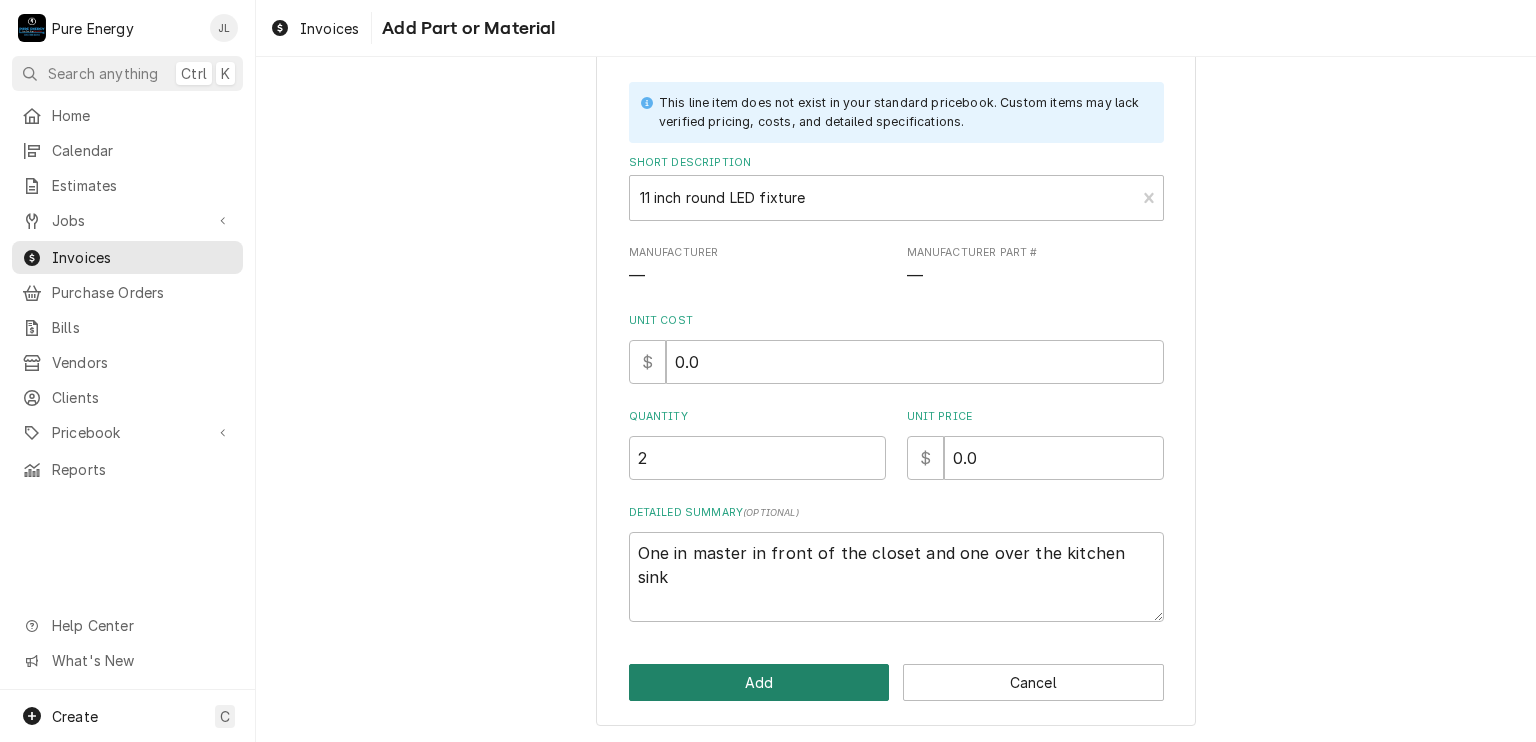click on "Add" at bounding box center (759, 682) 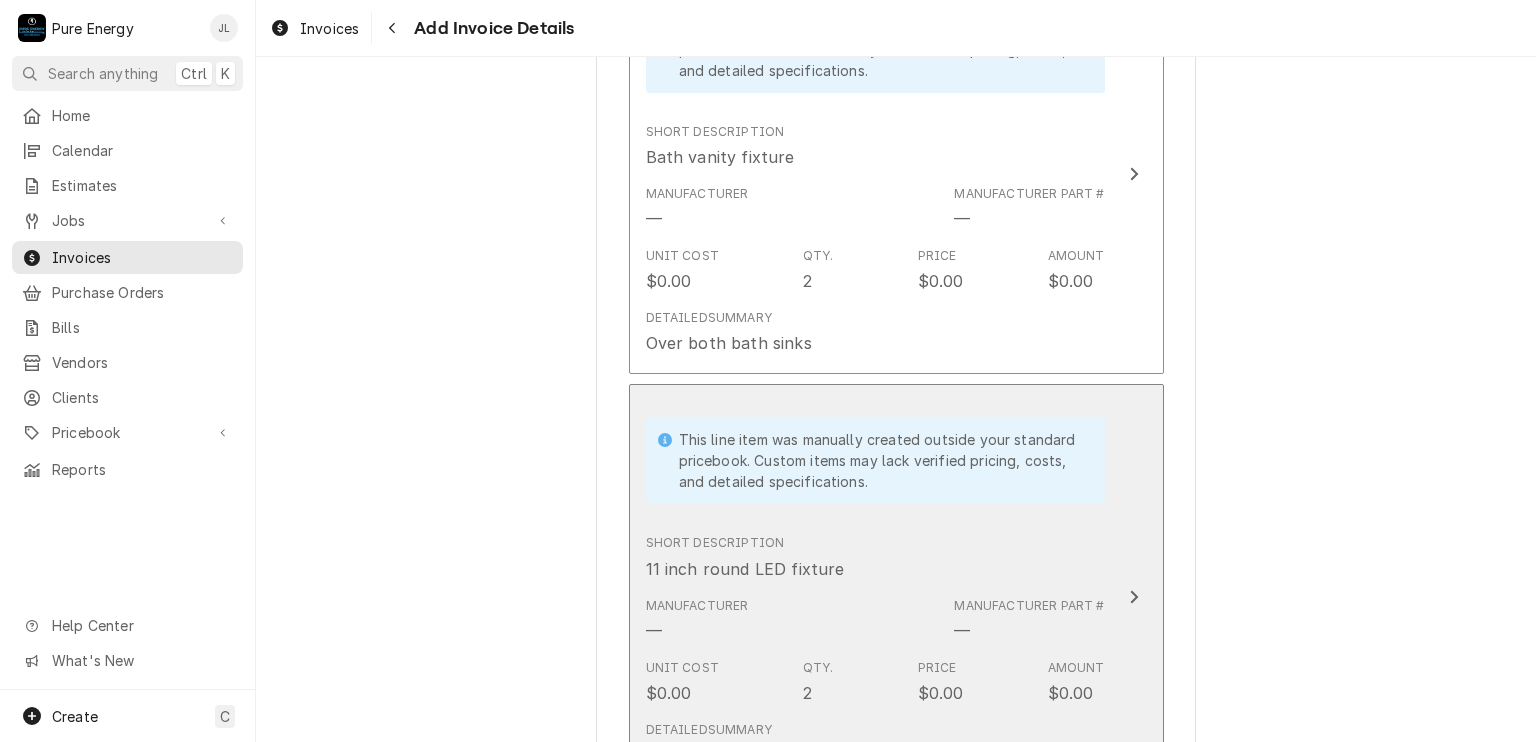 scroll, scrollTop: 5000, scrollLeft: 0, axis: vertical 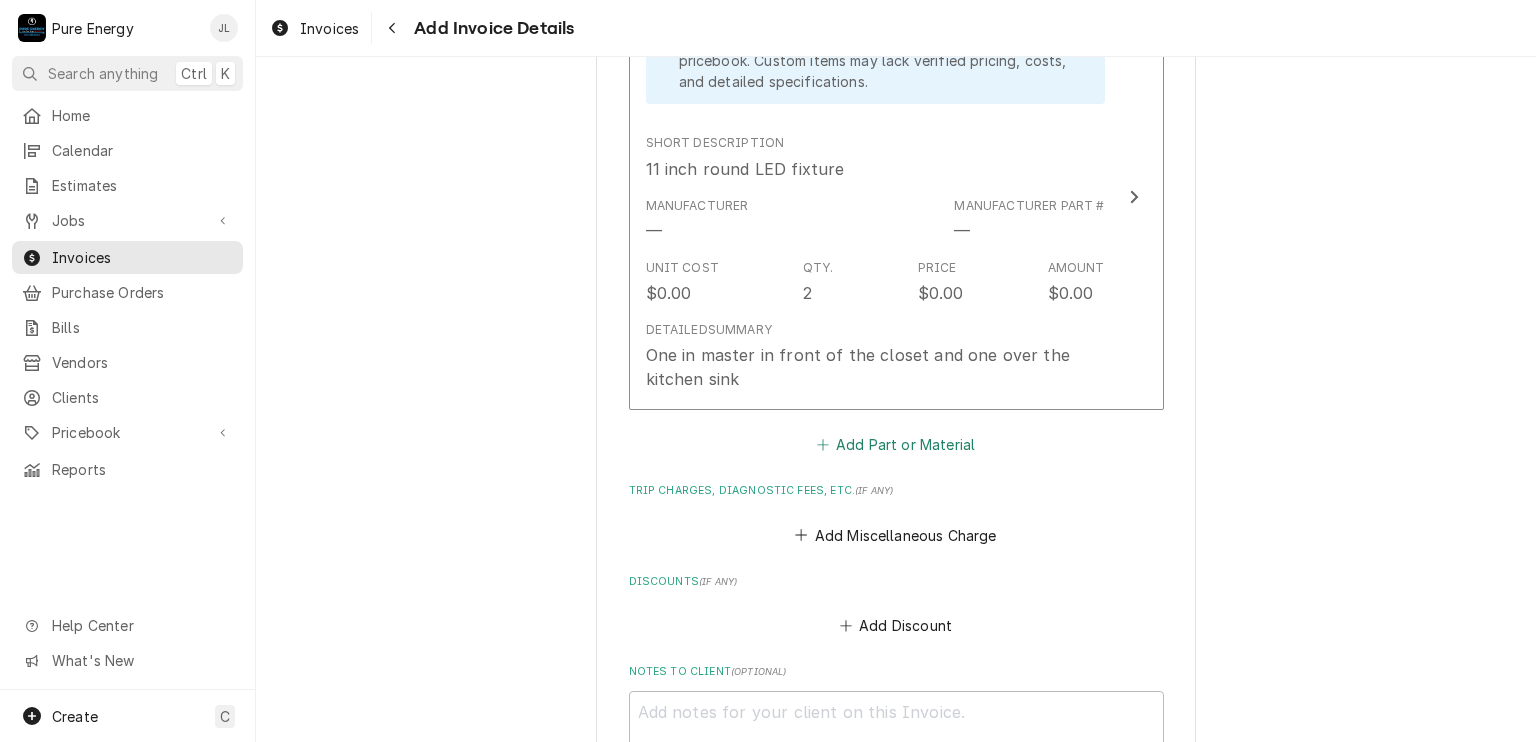 click on "Add Part or Material" at bounding box center [895, 445] 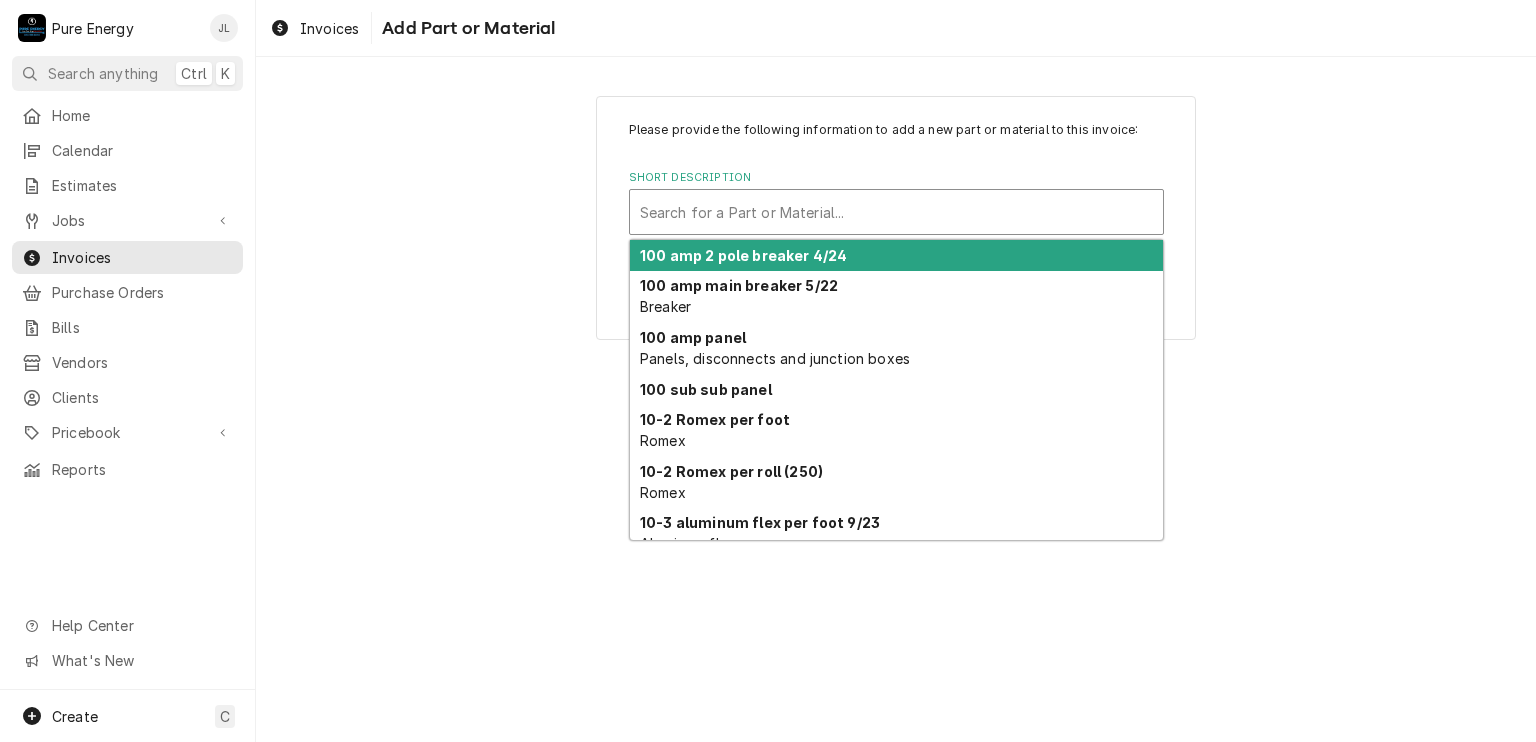 click at bounding box center [896, 212] 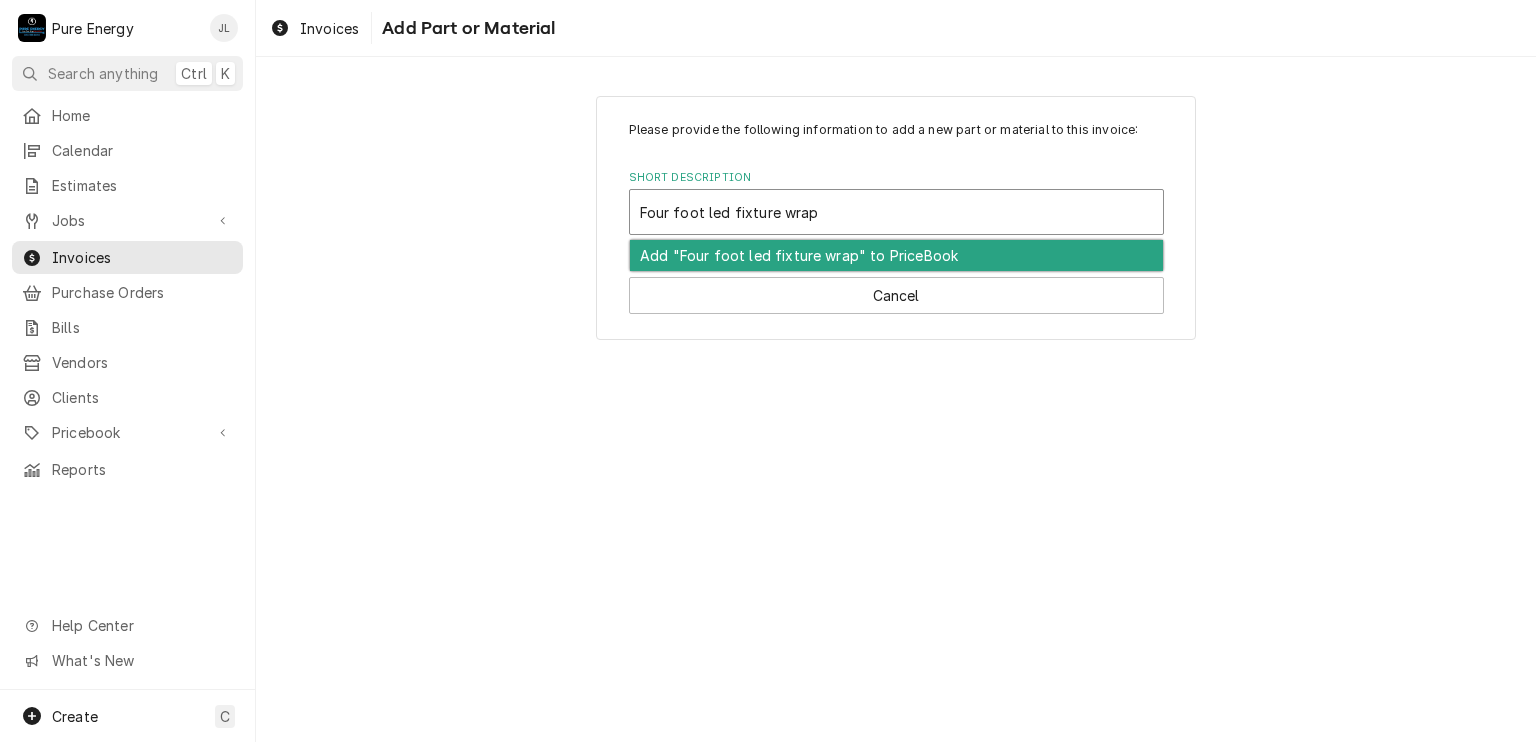 click on "Add "Four foot led fixture wrap" to PriceBook" at bounding box center [896, 255] 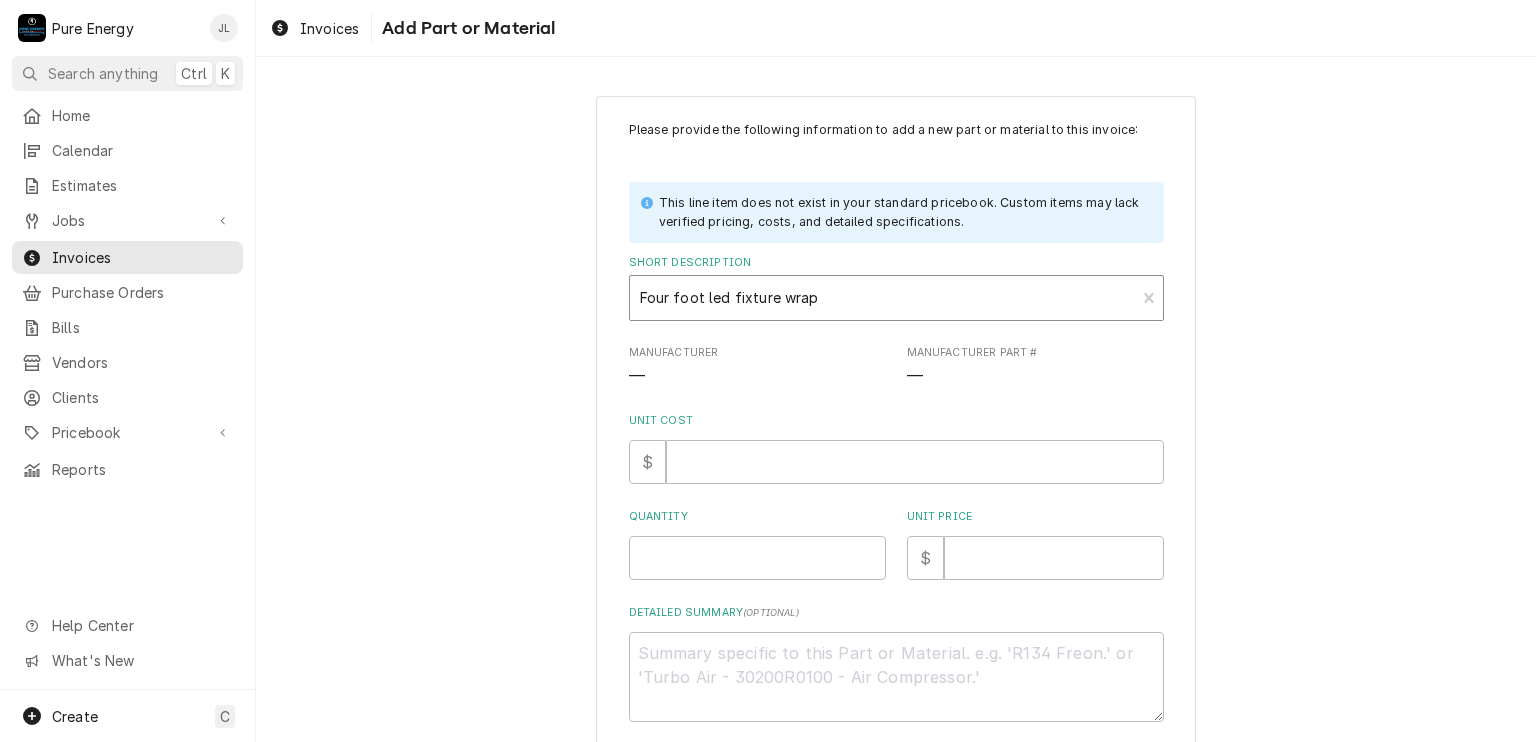 scroll, scrollTop: 100, scrollLeft: 0, axis: vertical 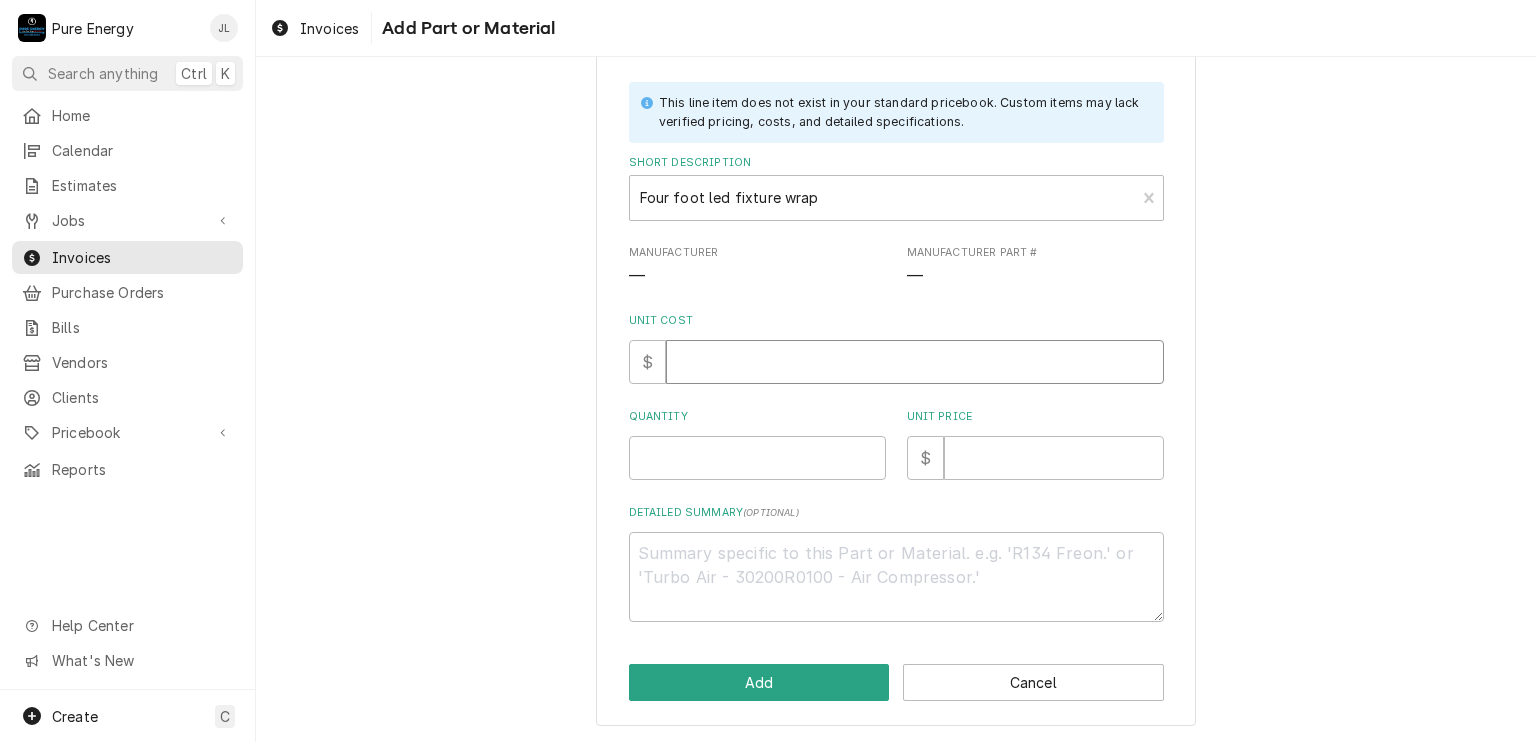 click on "Unit Cost" at bounding box center [915, 362] 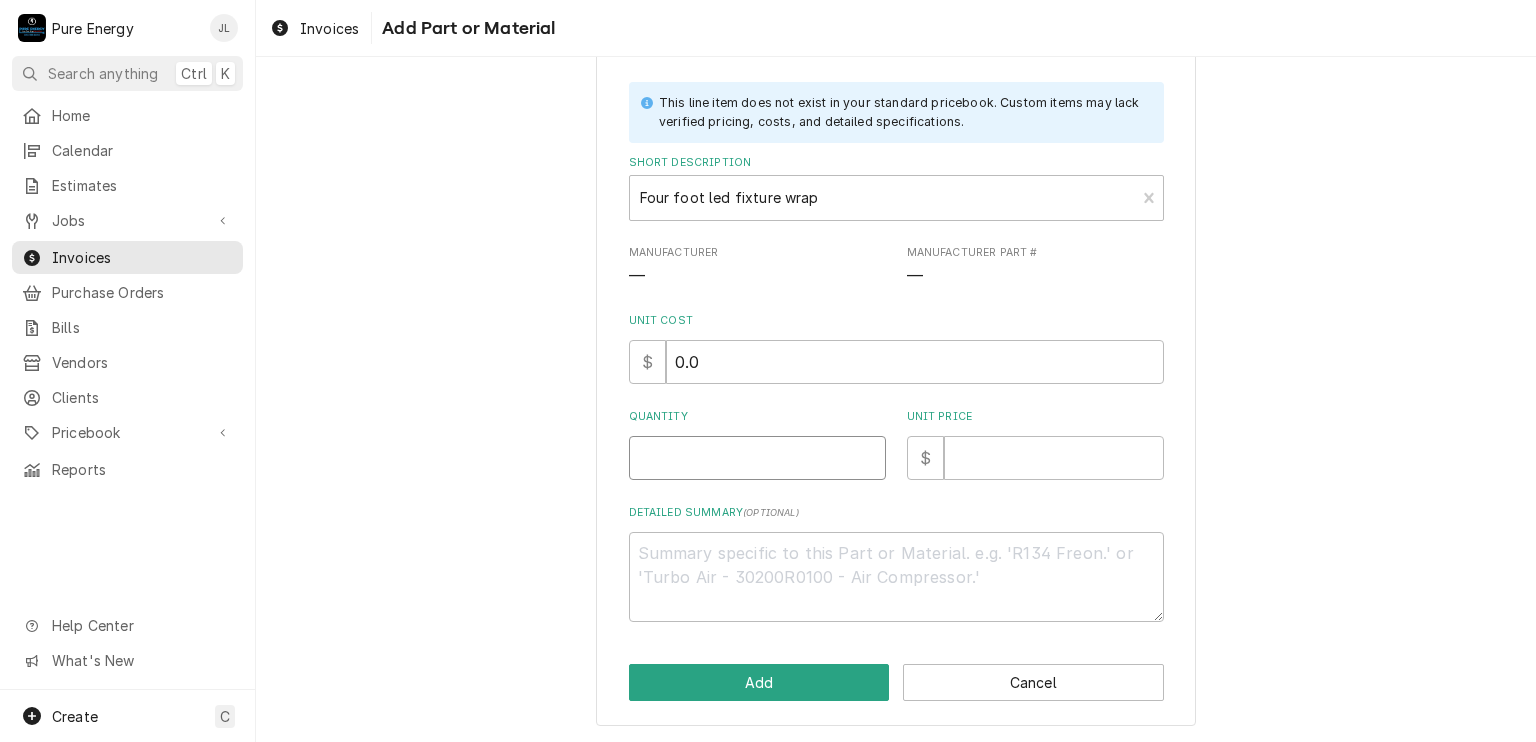 click on "Quantity" at bounding box center [757, 458] 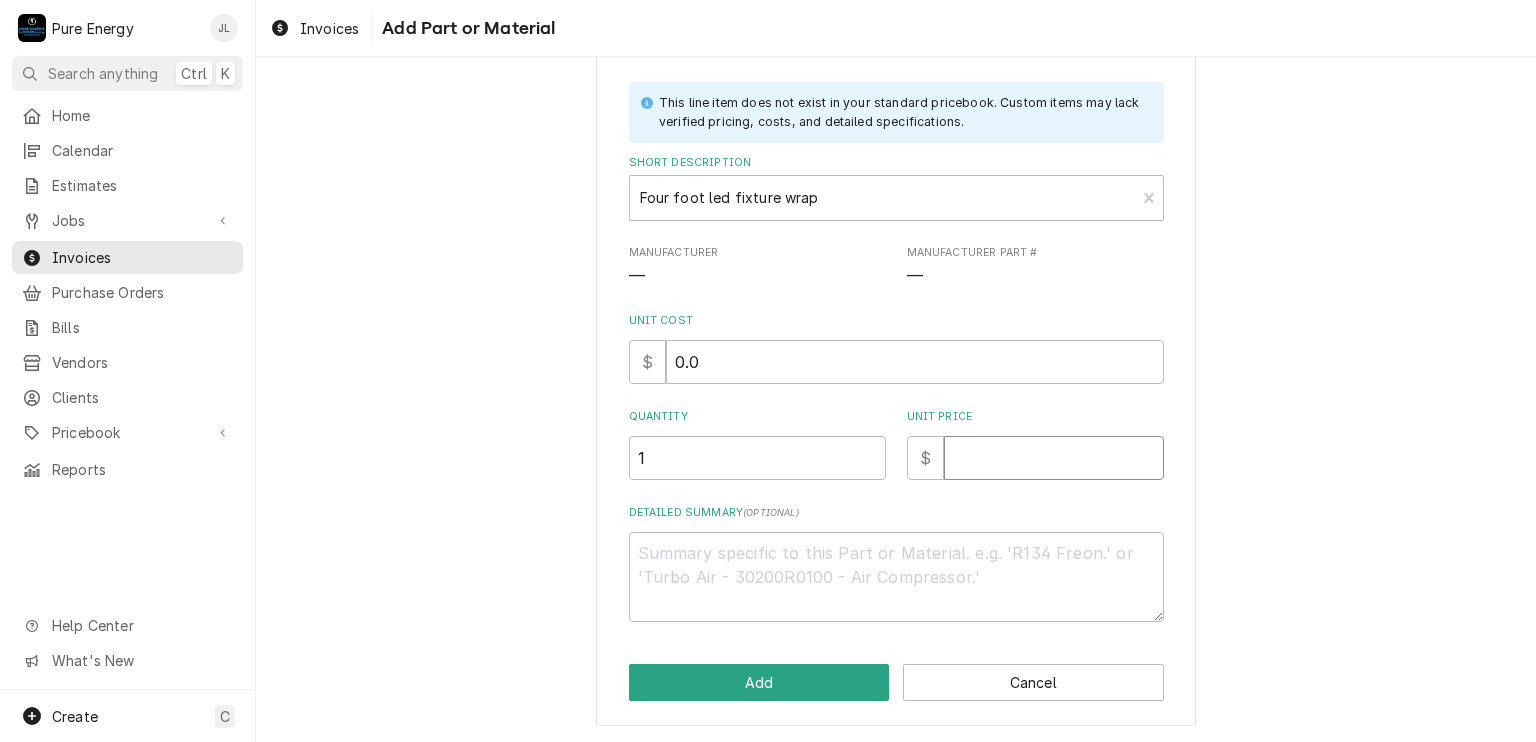 click on "Unit Price" at bounding box center (1054, 458) 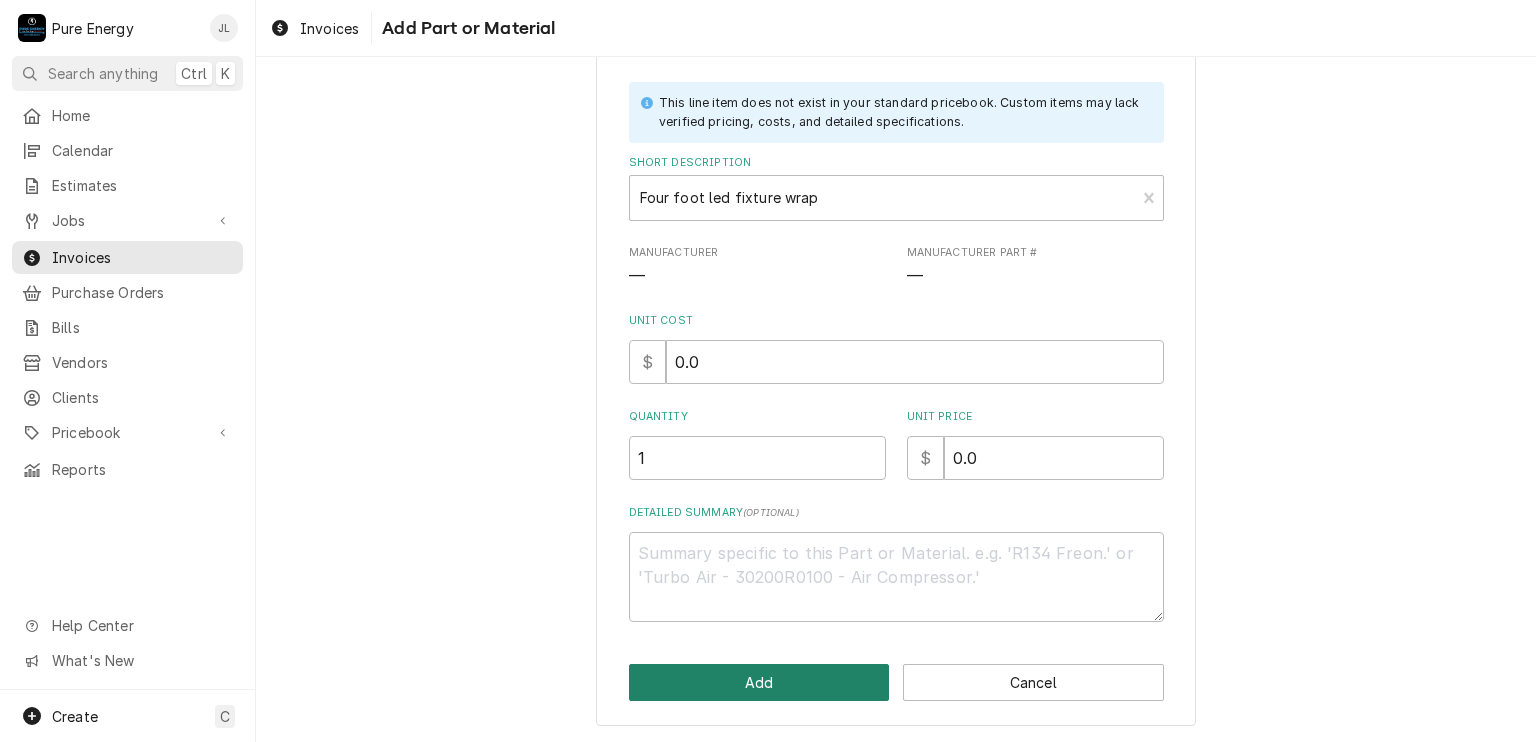 click on "Add" at bounding box center [759, 682] 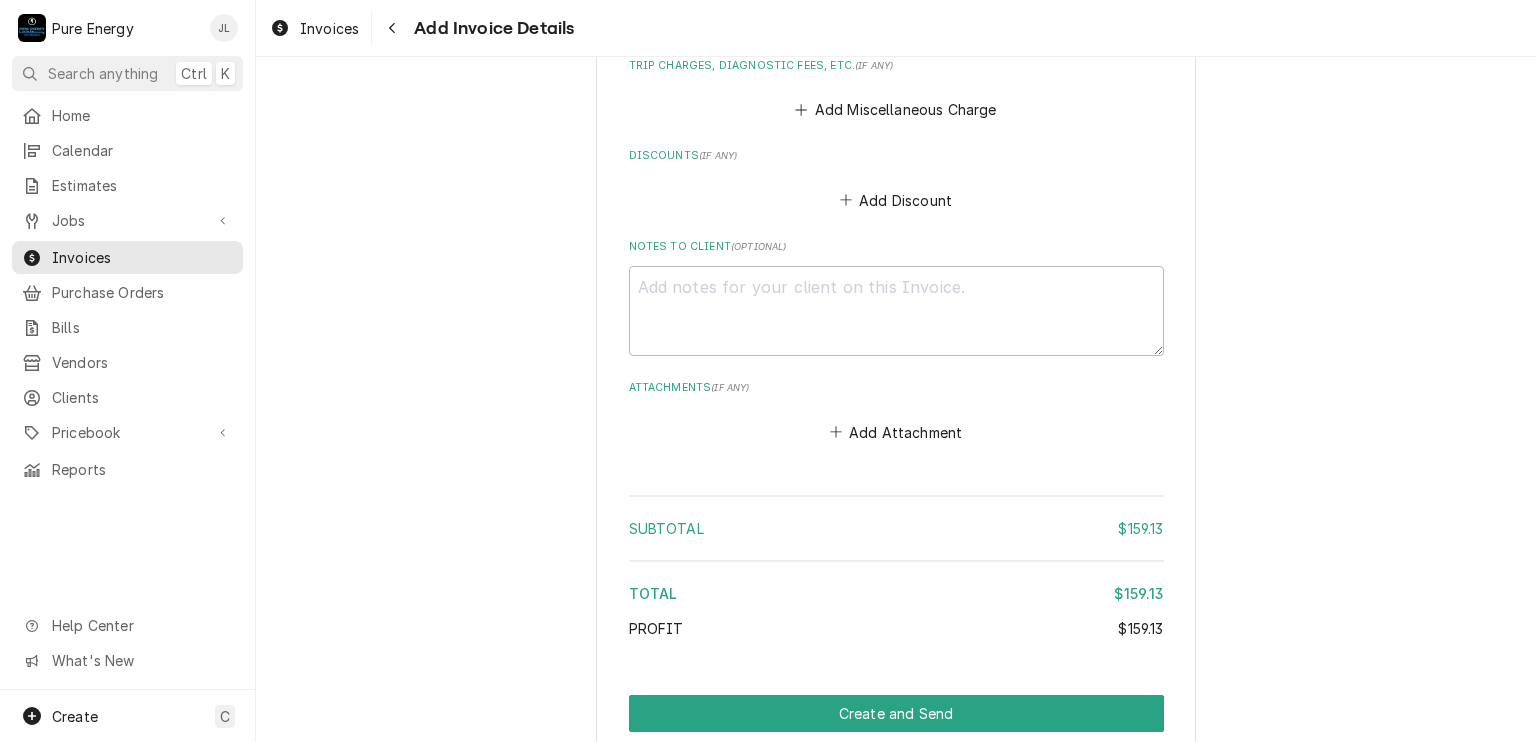 scroll, scrollTop: 5849, scrollLeft: 0, axis: vertical 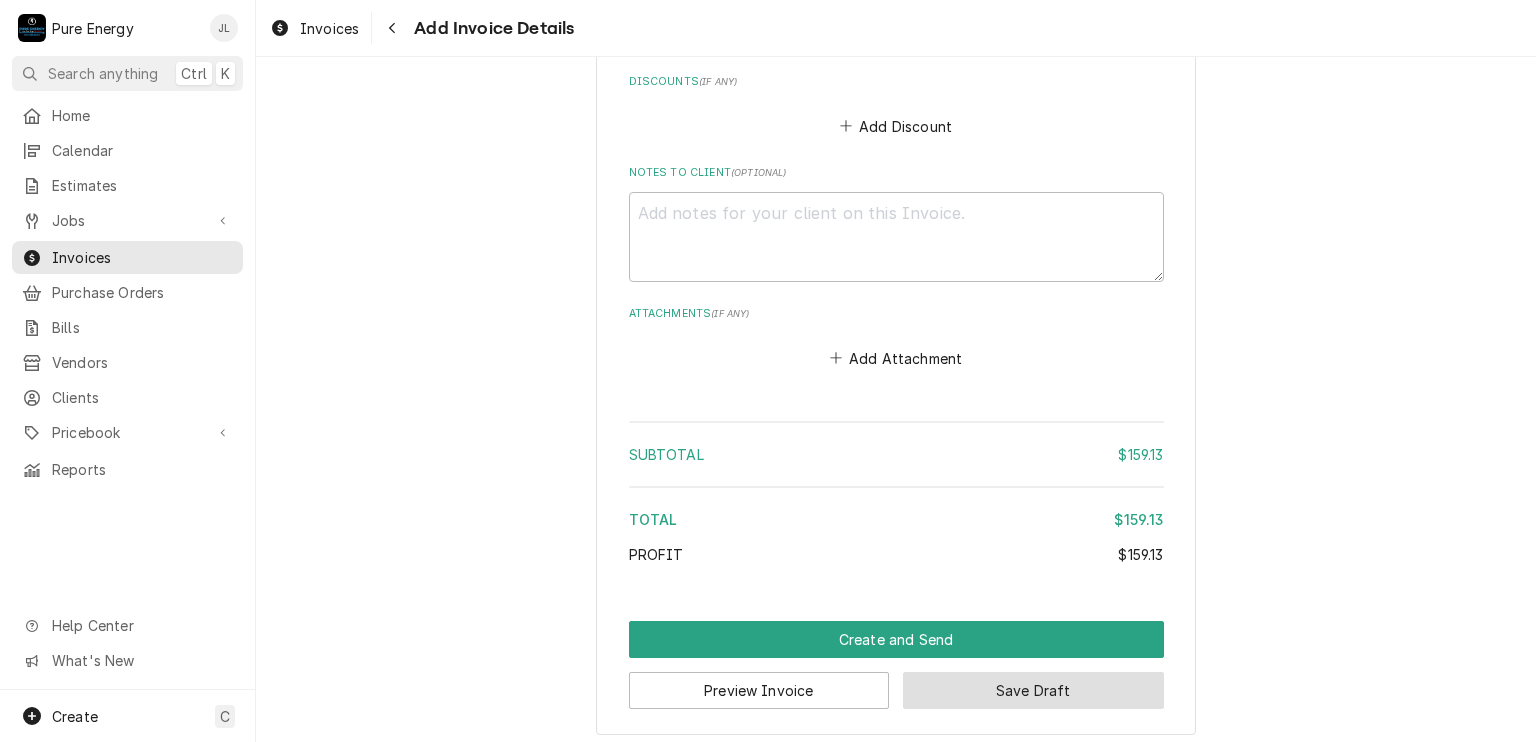 click on "Save Draft" at bounding box center [1033, 690] 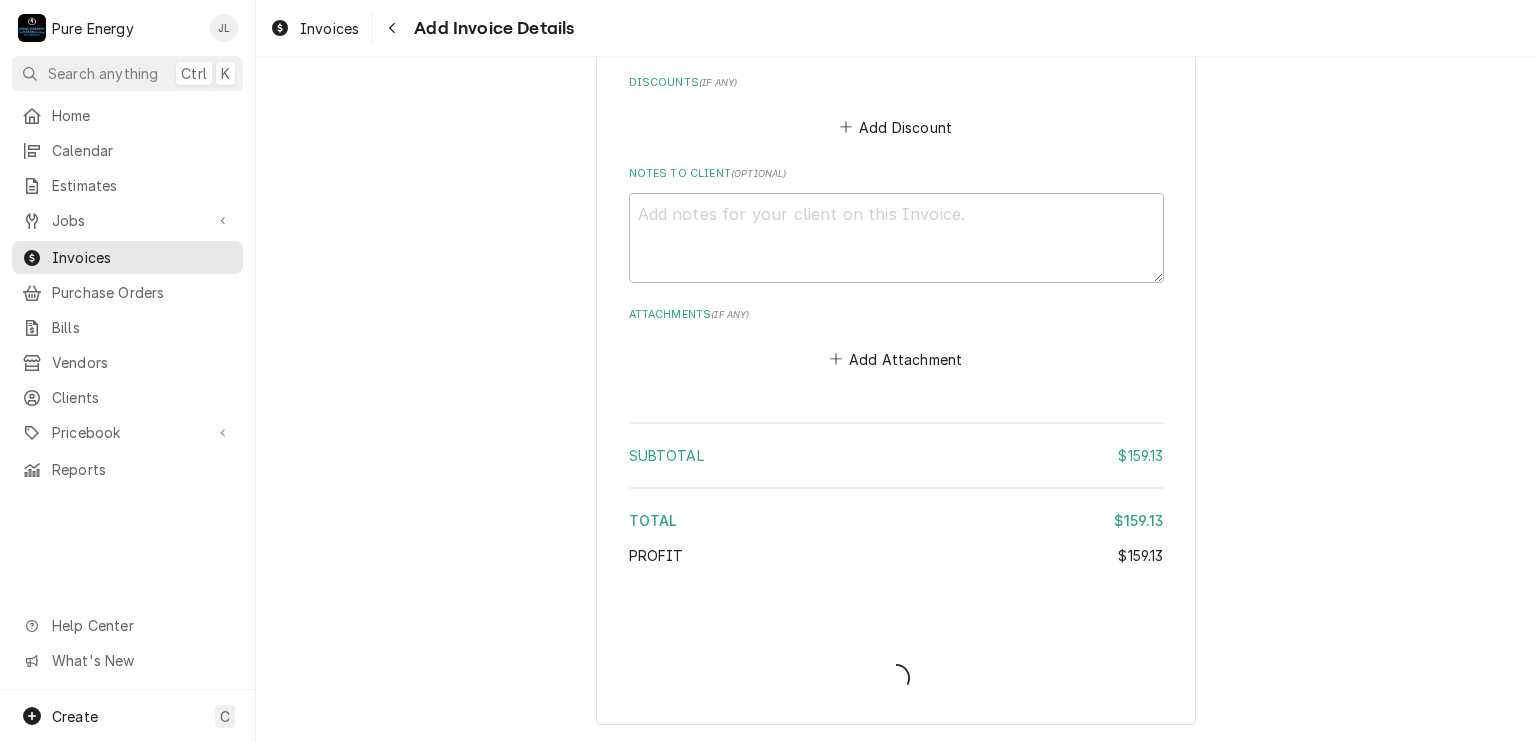 scroll, scrollTop: 5839, scrollLeft: 0, axis: vertical 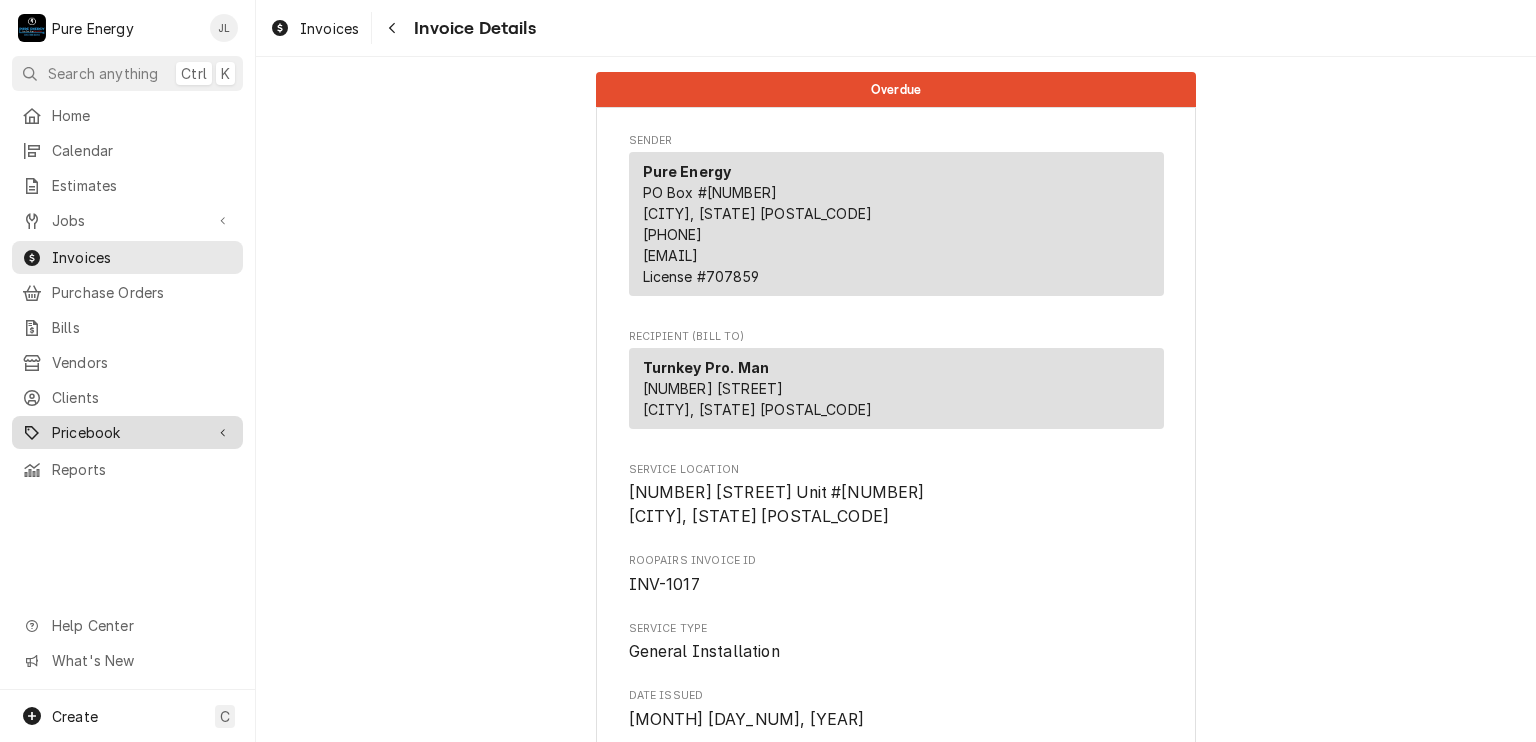 click on "Pricebook" at bounding box center [127, 432] 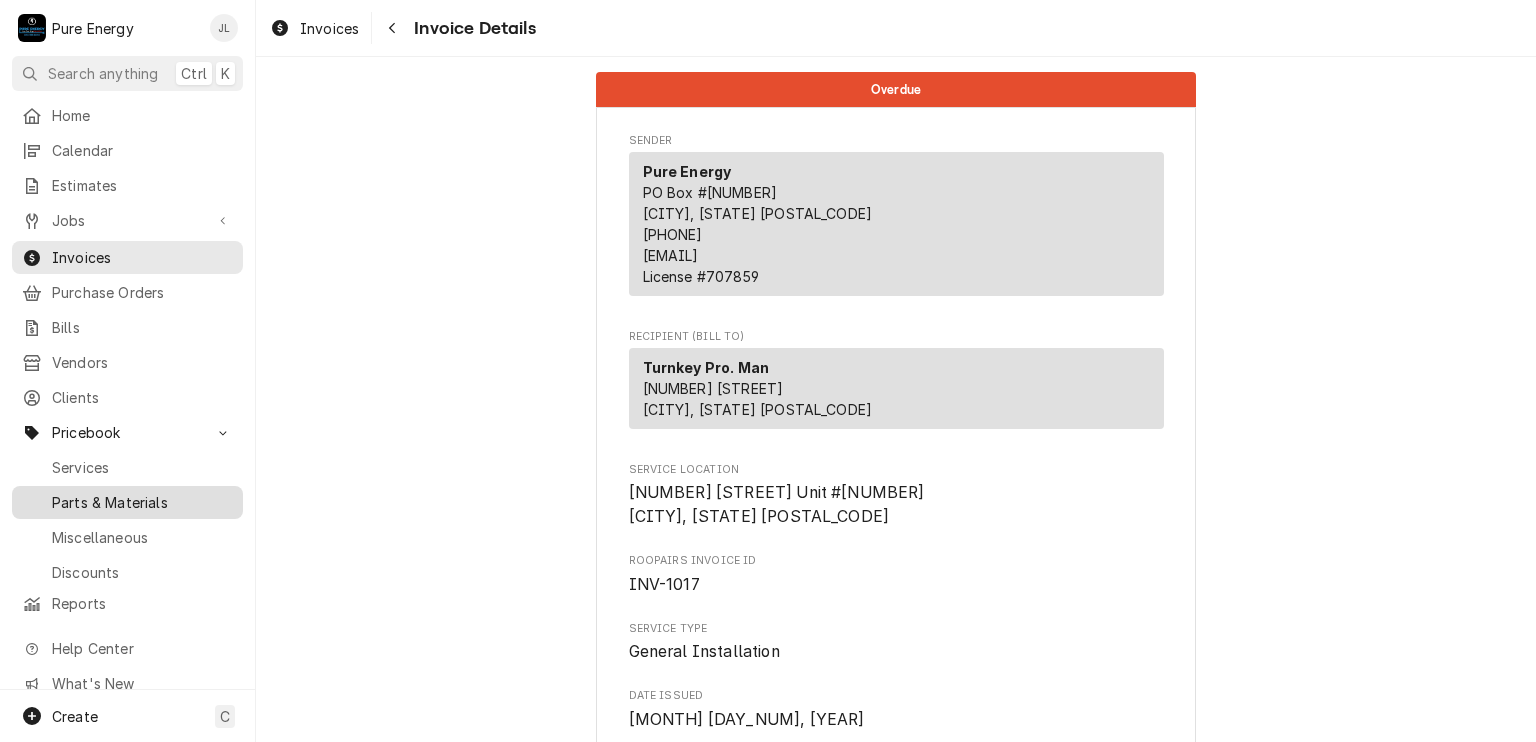 click on "Parts & Materials" at bounding box center (142, 502) 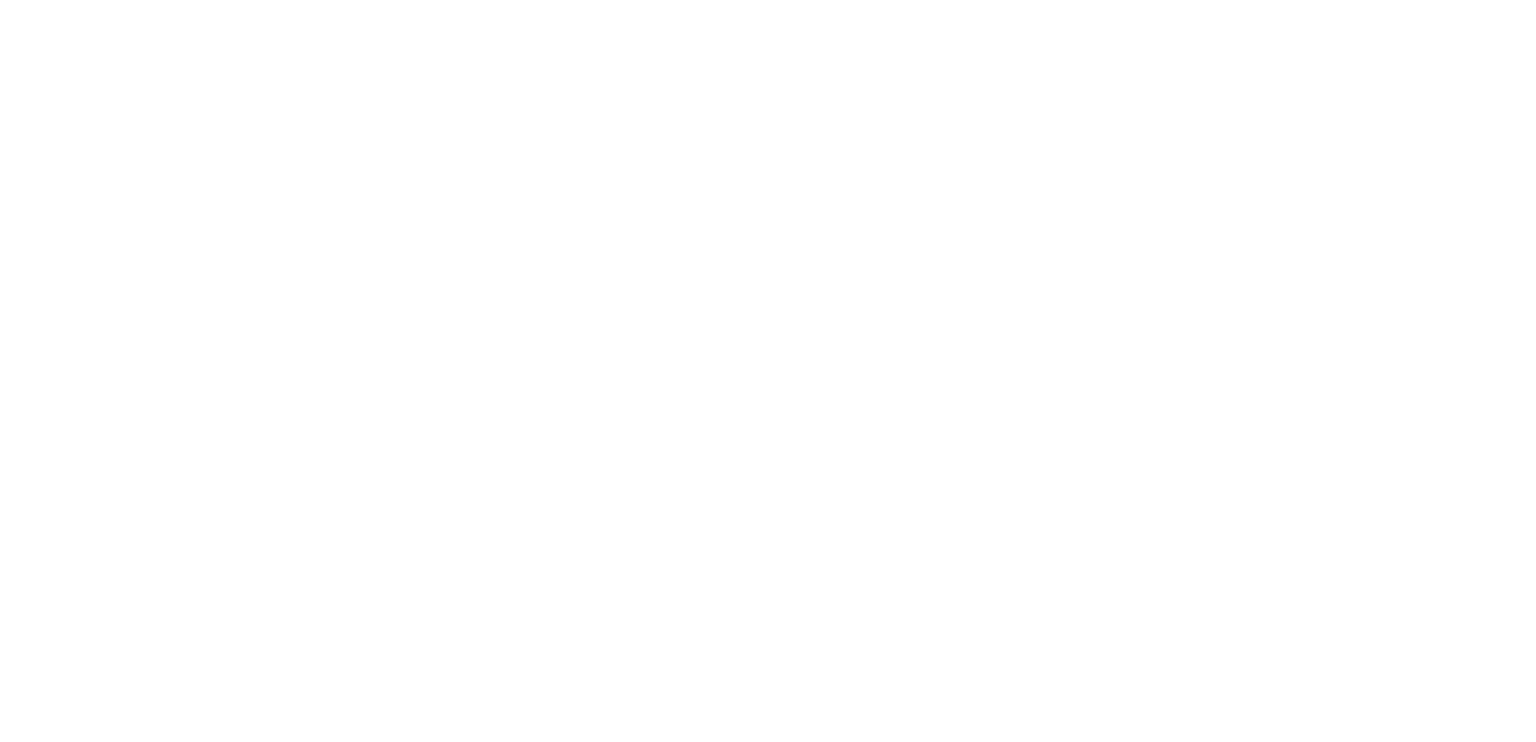 scroll, scrollTop: 0, scrollLeft: 0, axis: both 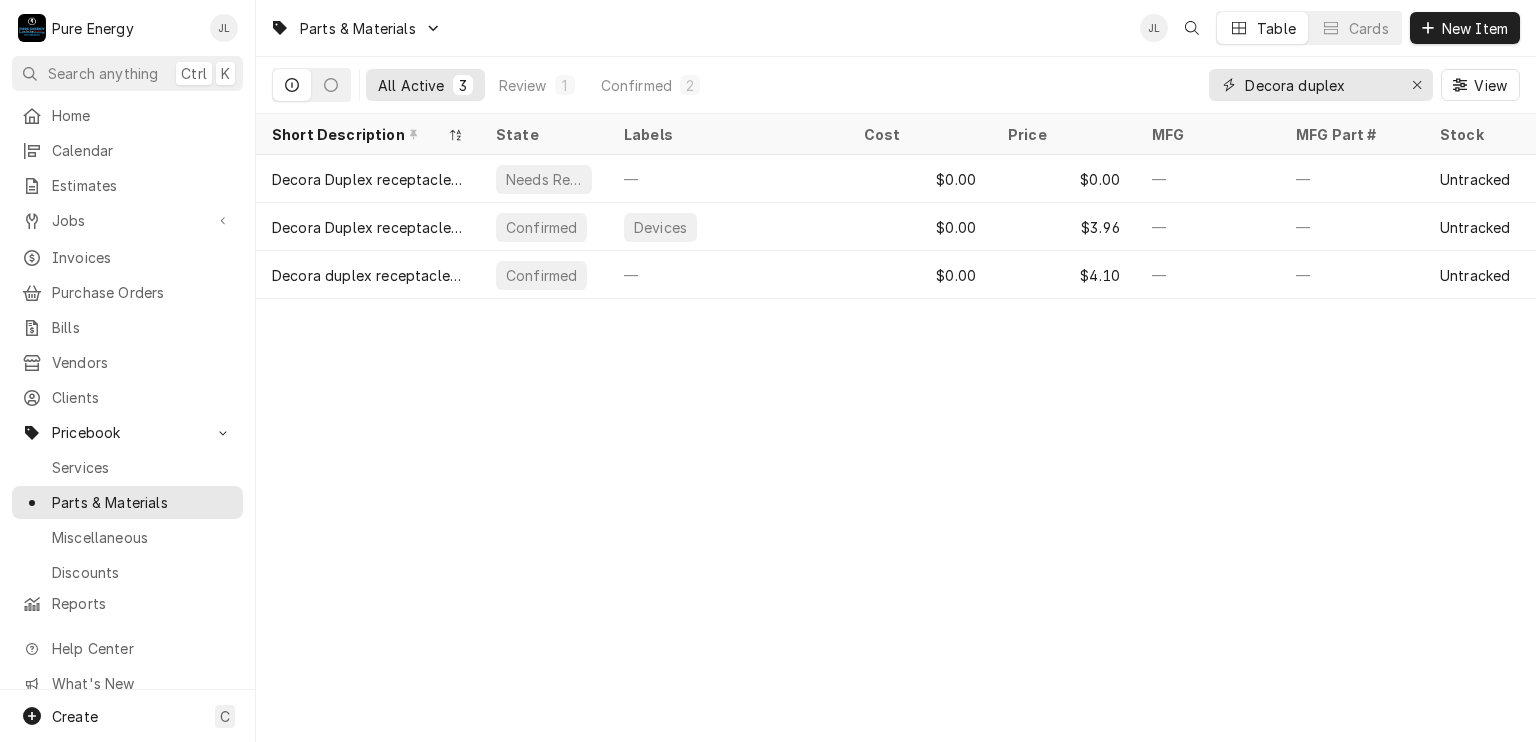 click on "Decora duplex" at bounding box center [1320, 85] 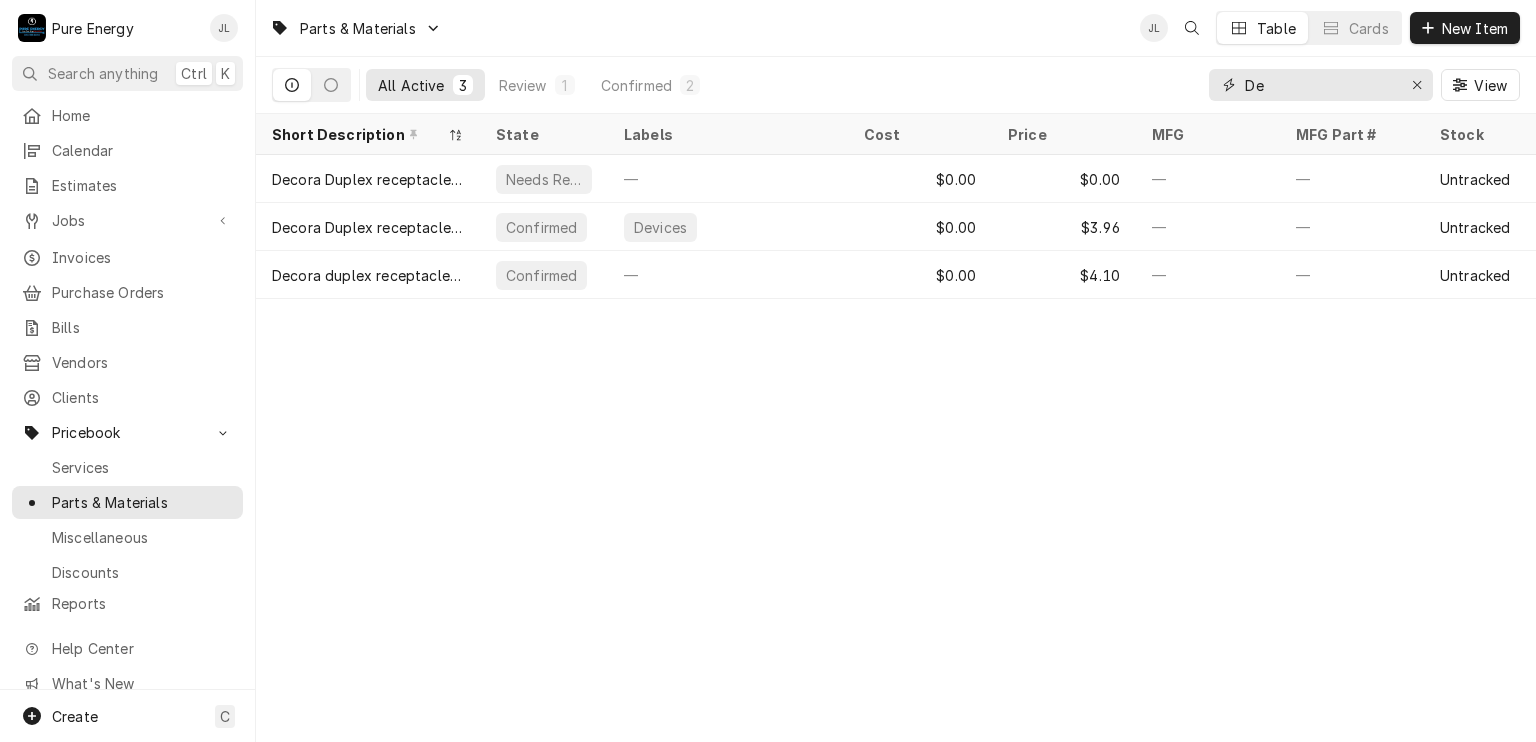 type on "D" 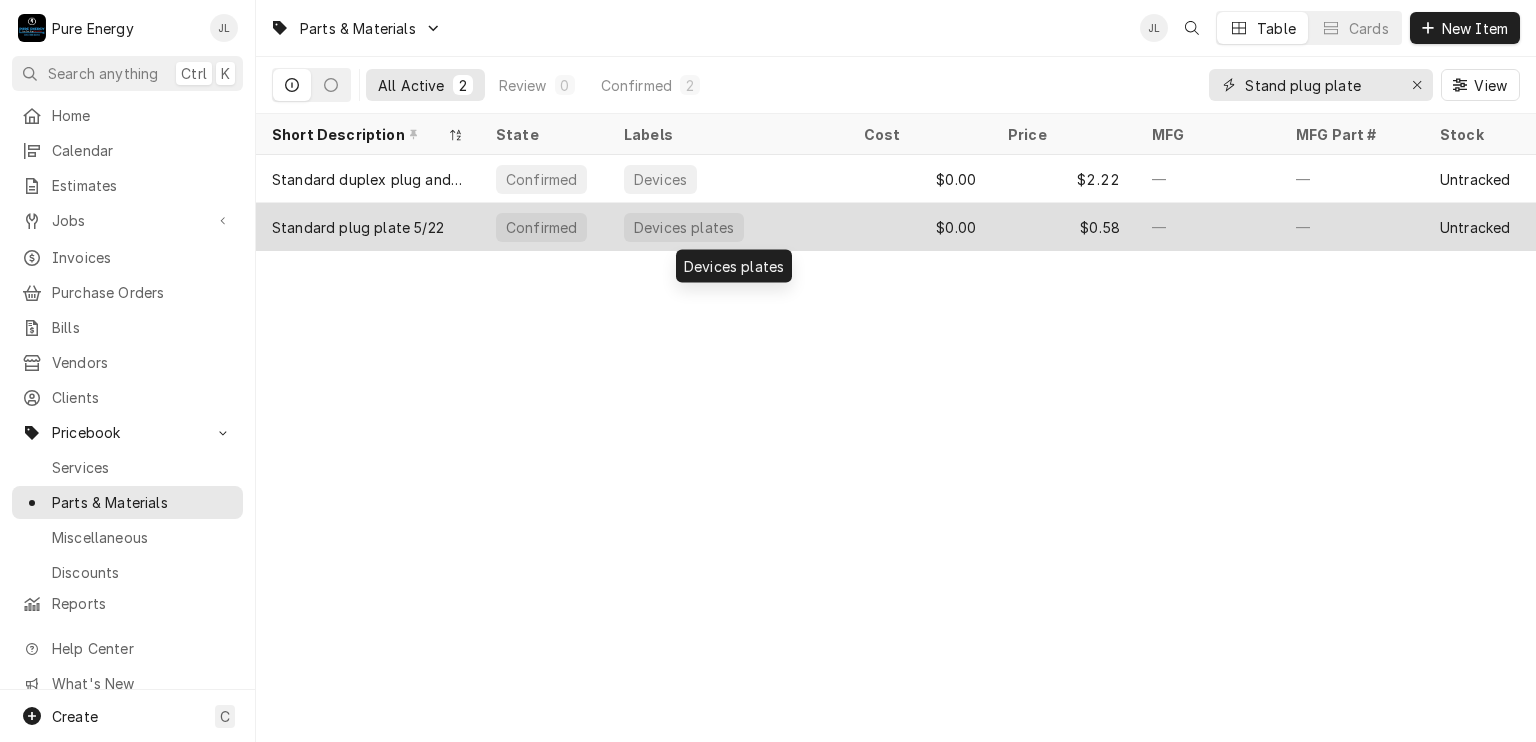 type on "Stand plug plate" 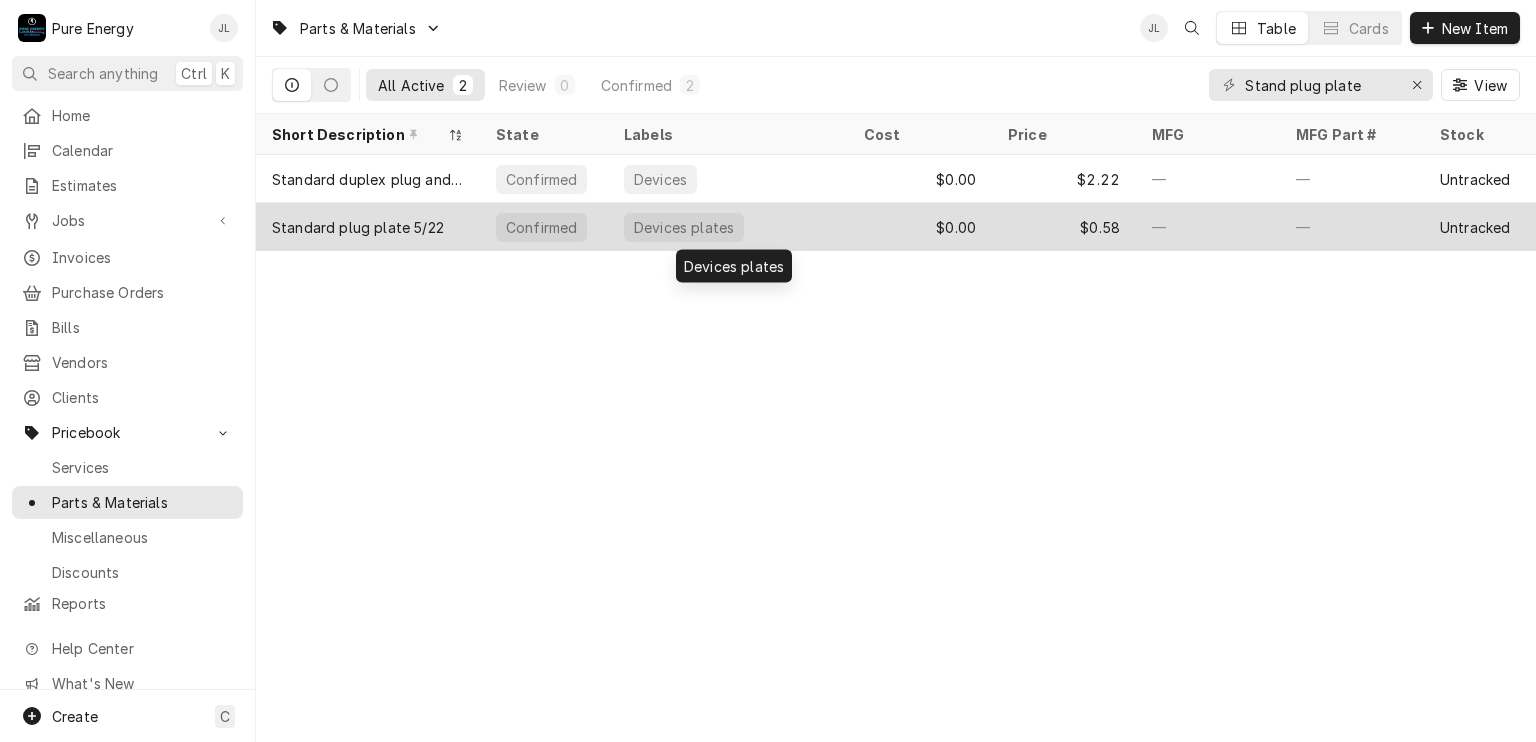 click on "Devices plates" at bounding box center [728, 227] 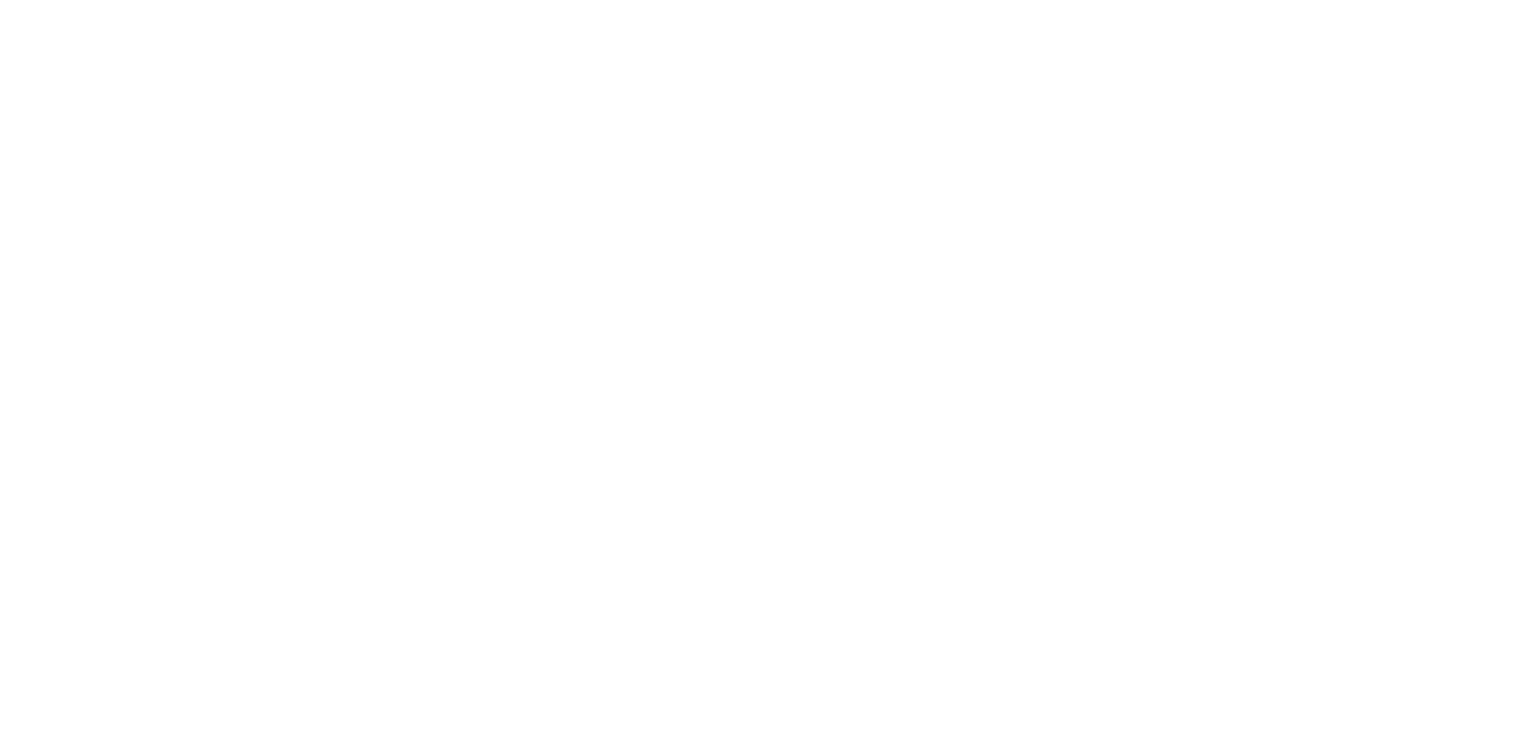 scroll, scrollTop: 0, scrollLeft: 0, axis: both 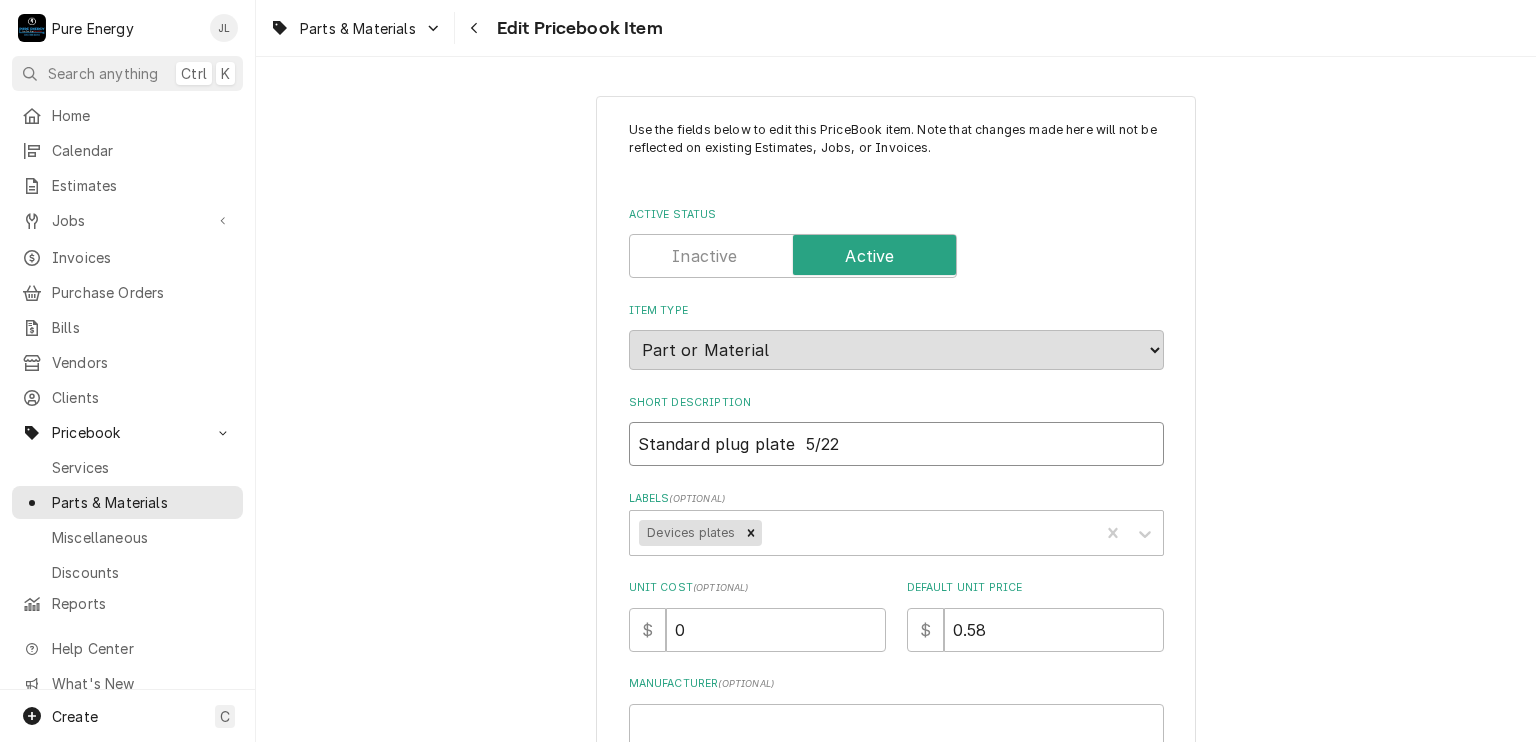 click on "Standard plug plate  5/22" at bounding box center [896, 444] 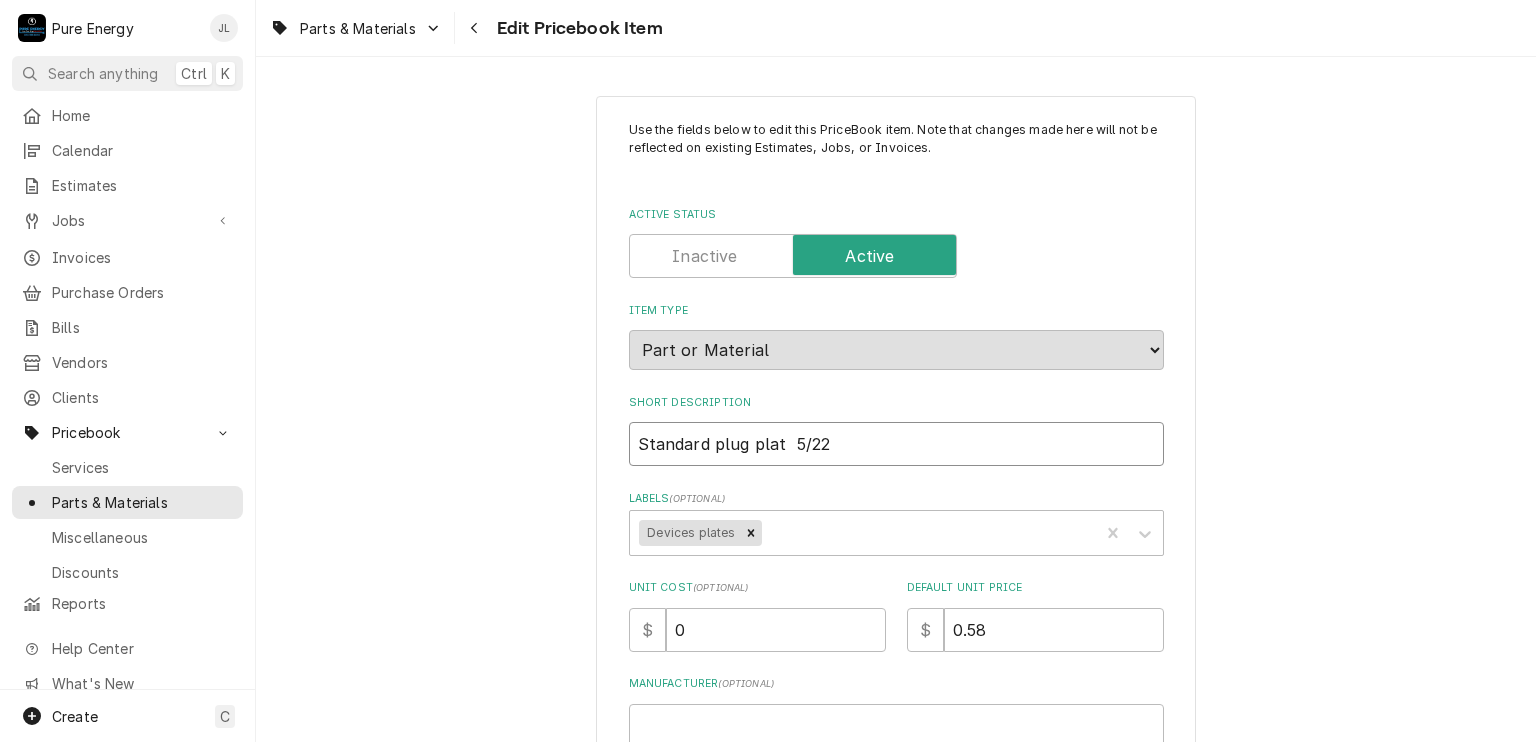 type on "x" 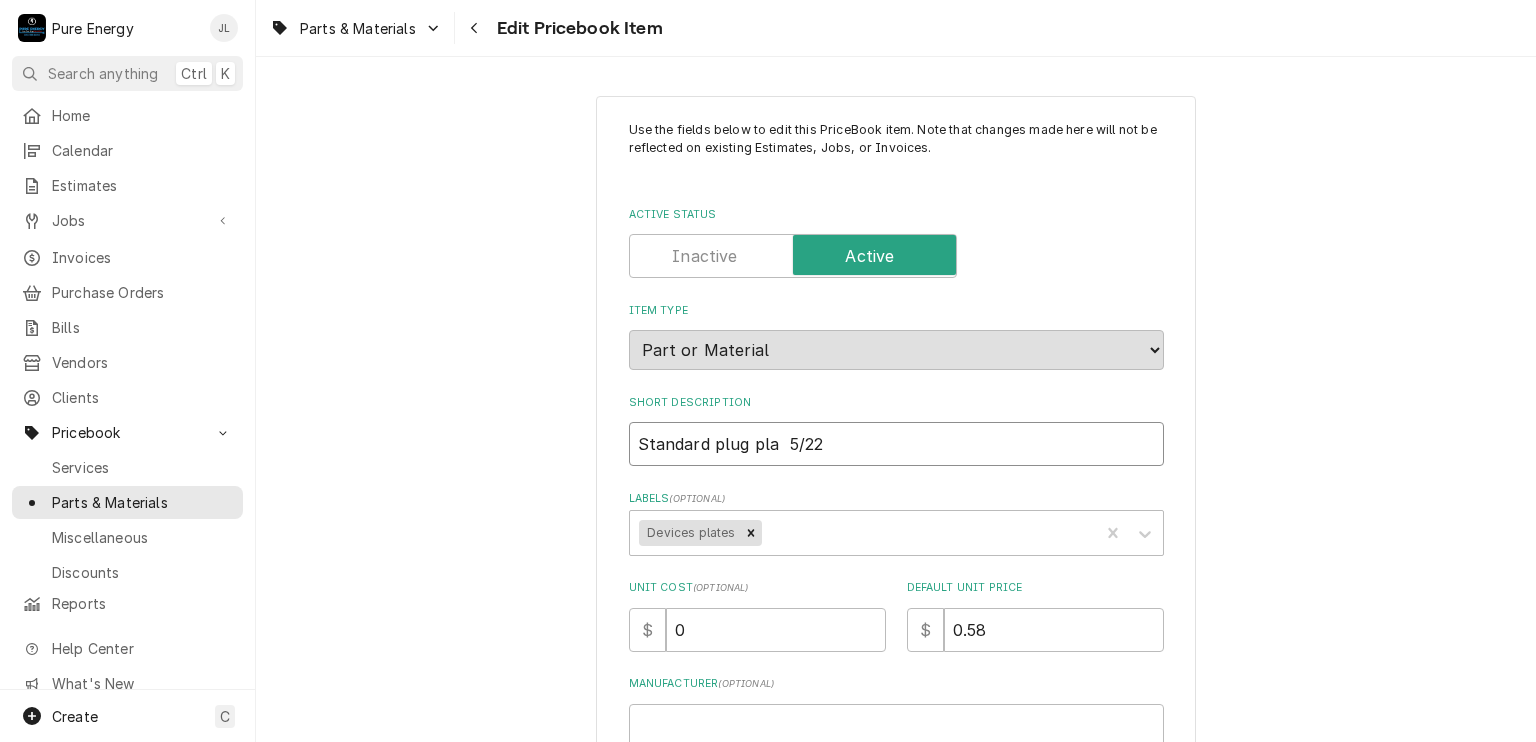type on "x" 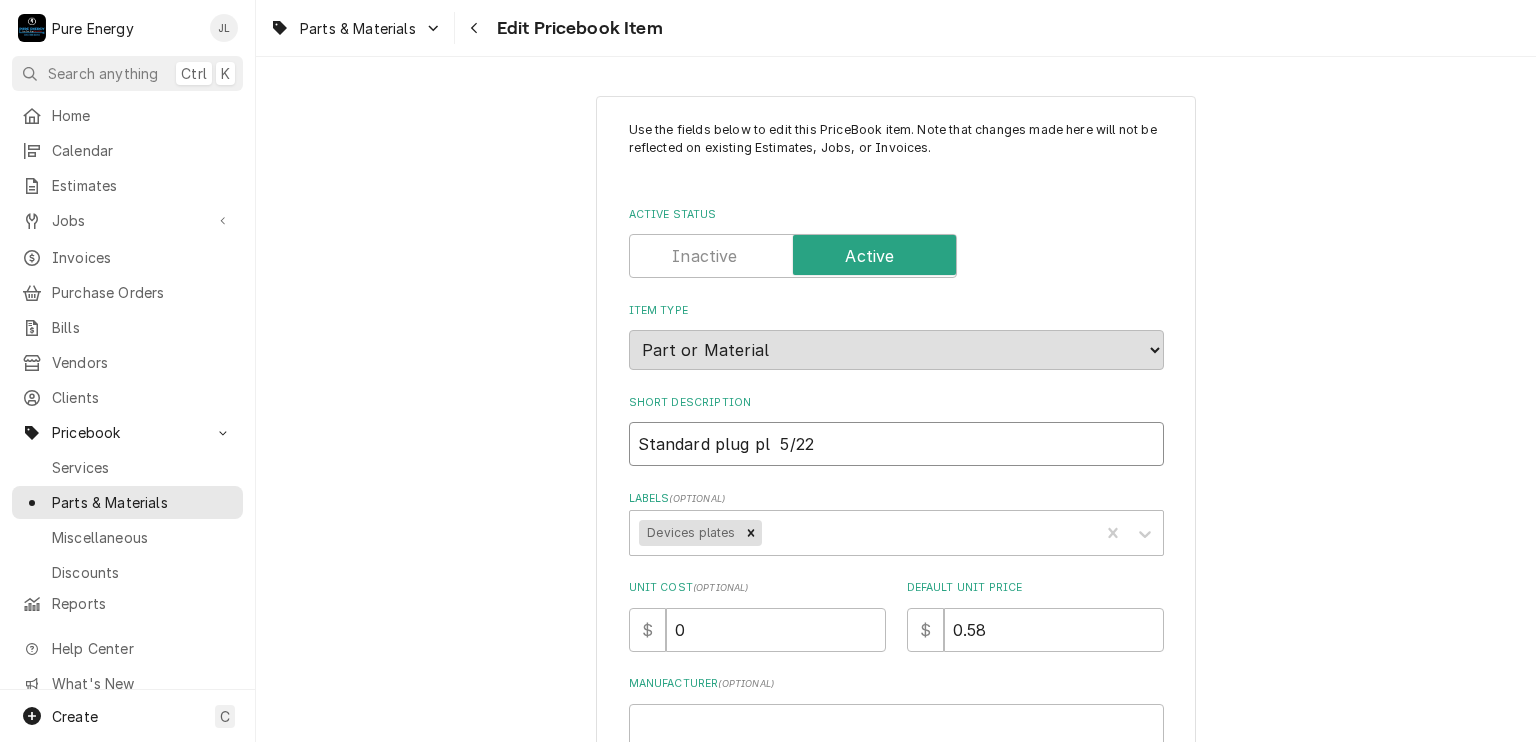 type on "x" 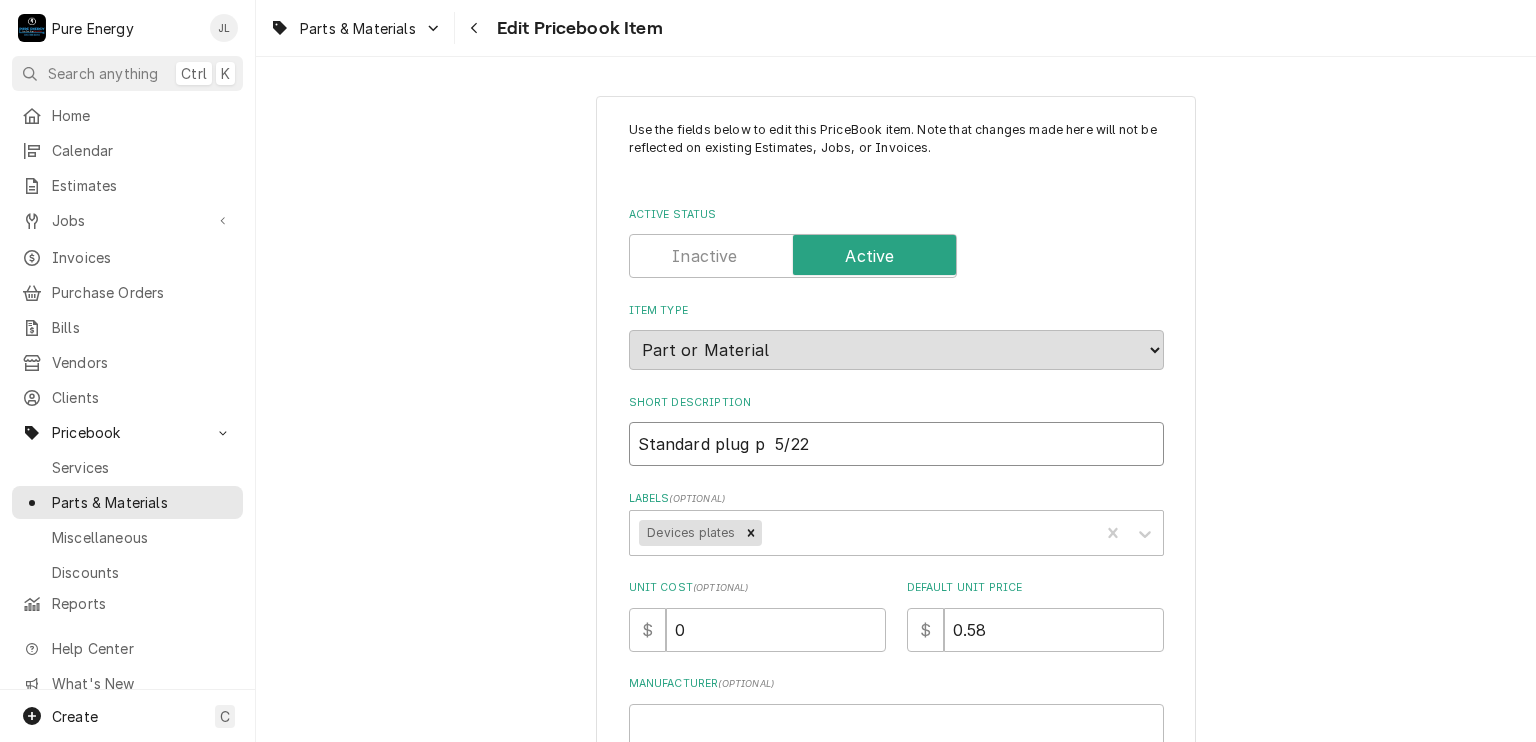 type on "x" 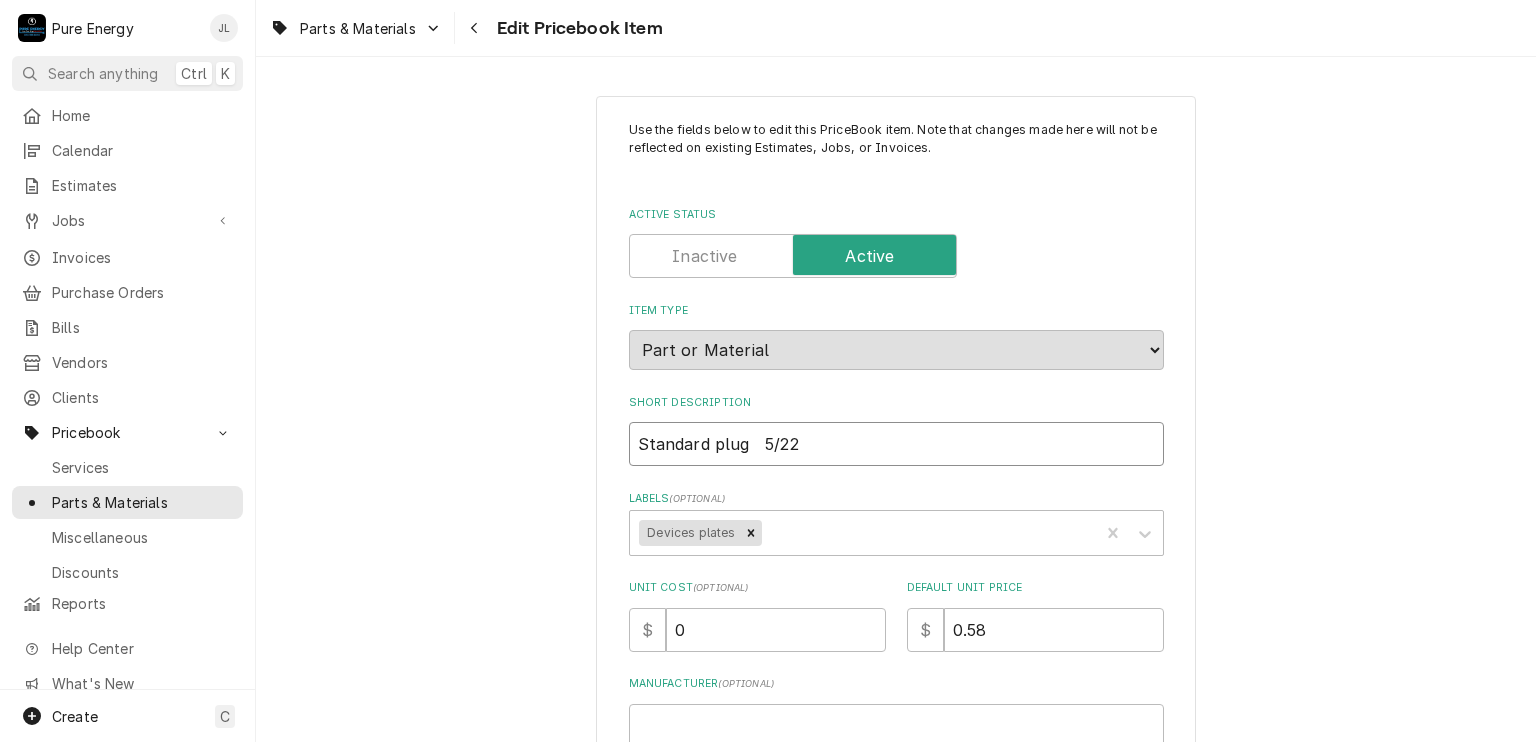 type on "x" 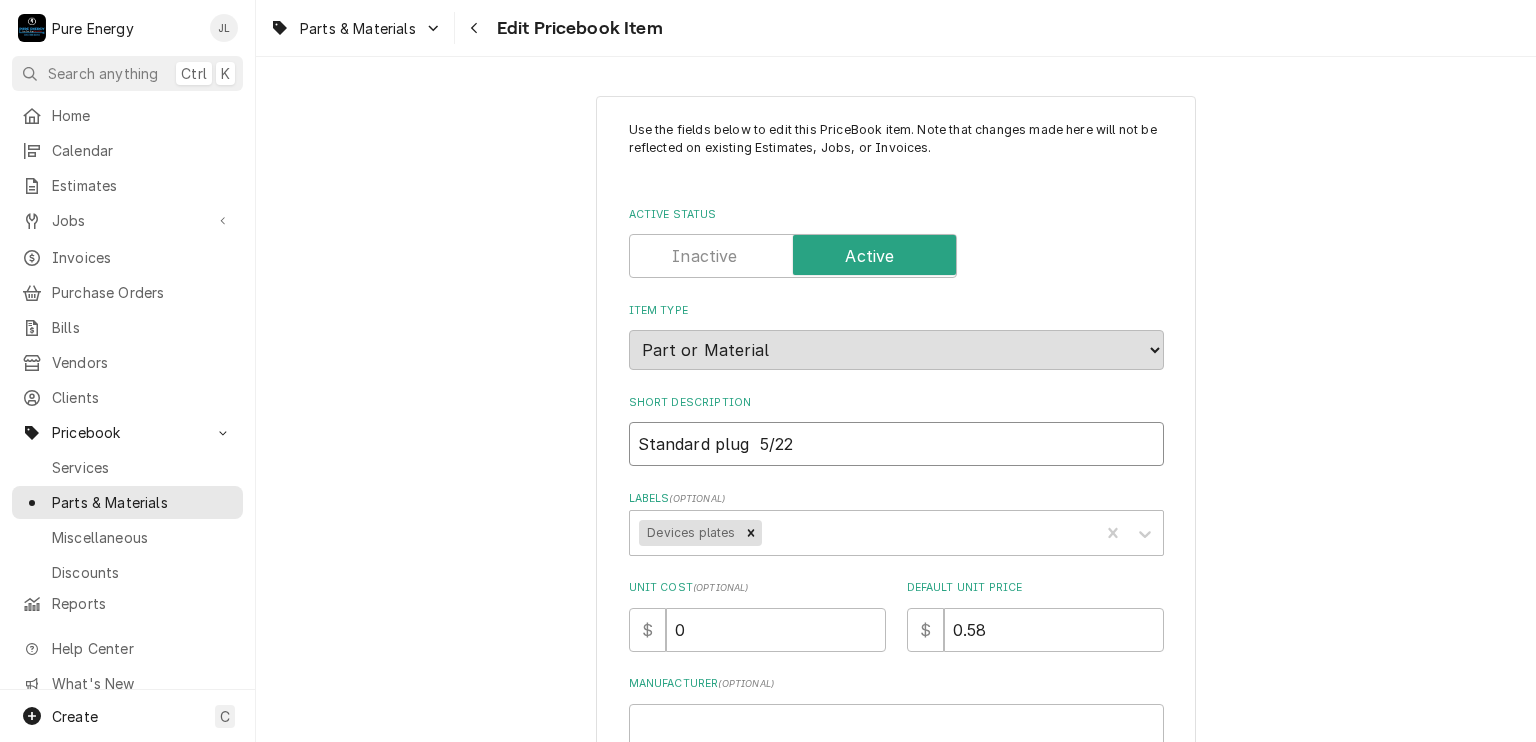 type on "x" 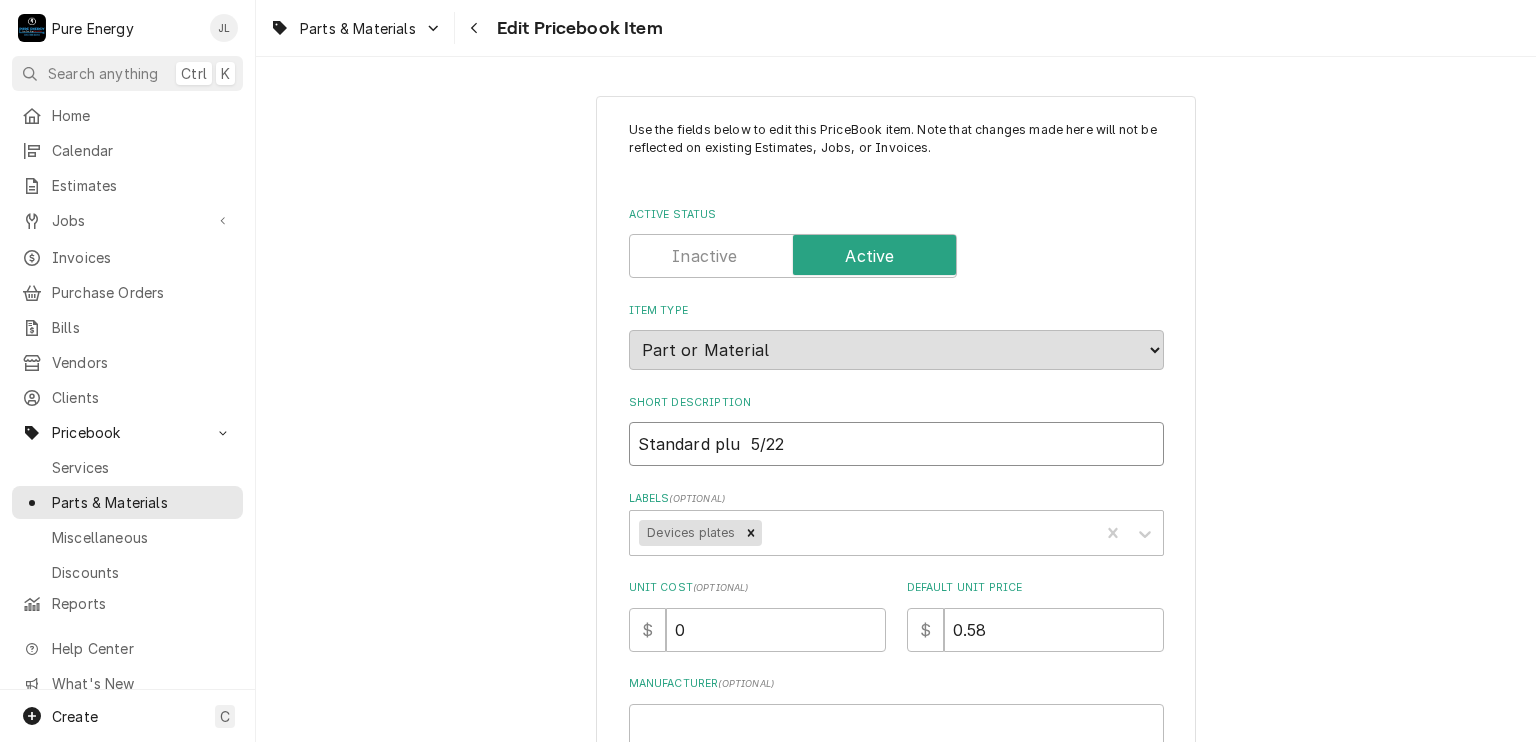 type on "x" 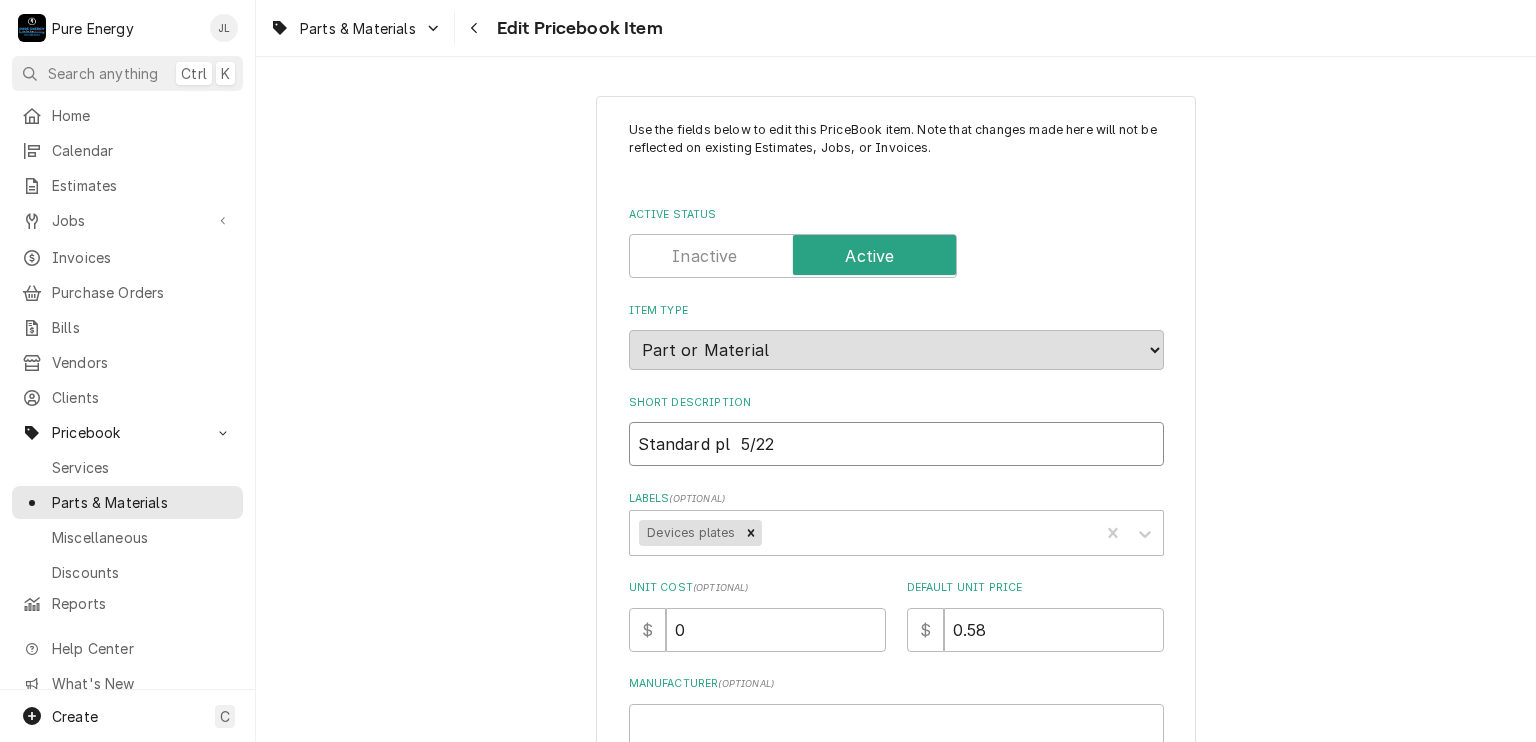 type on "x" 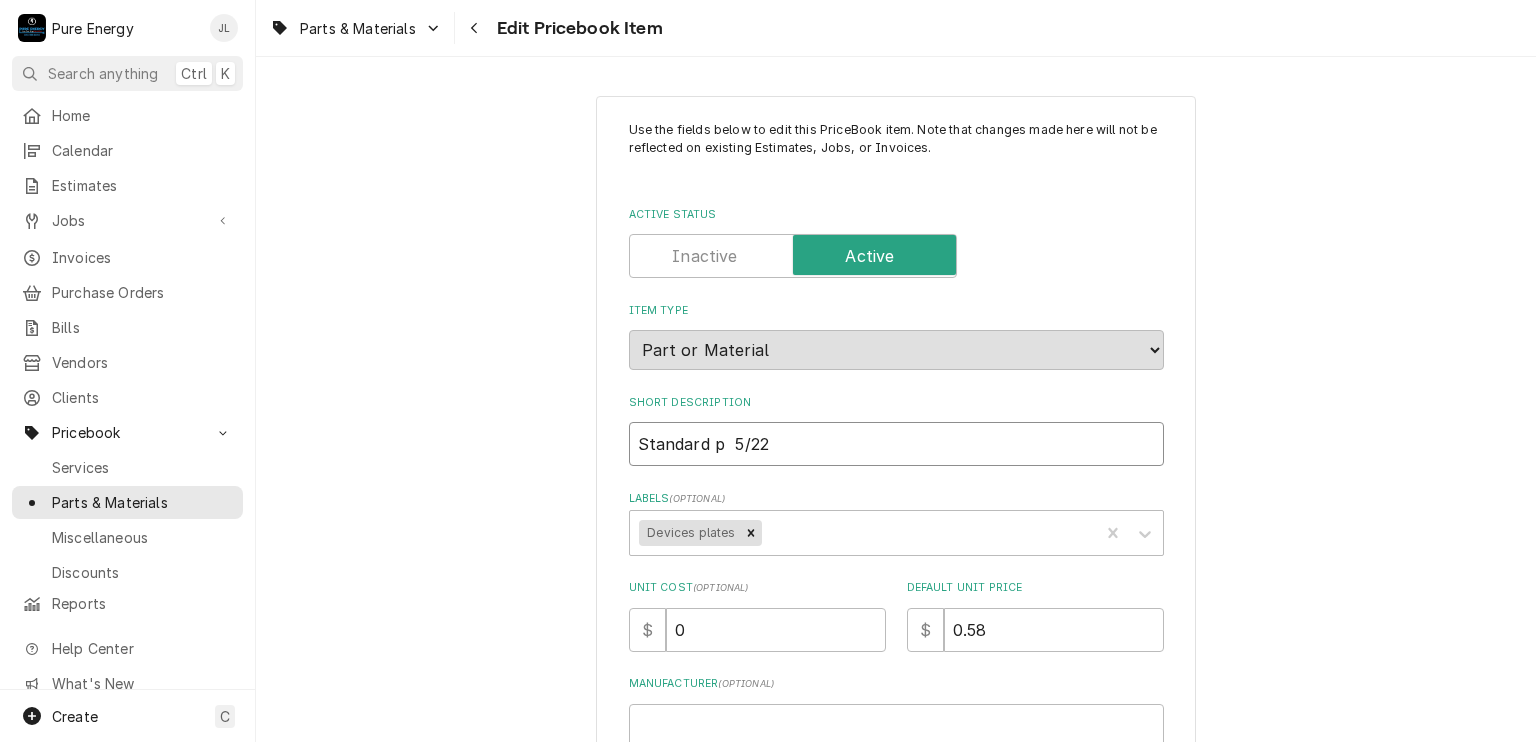 type on "x" 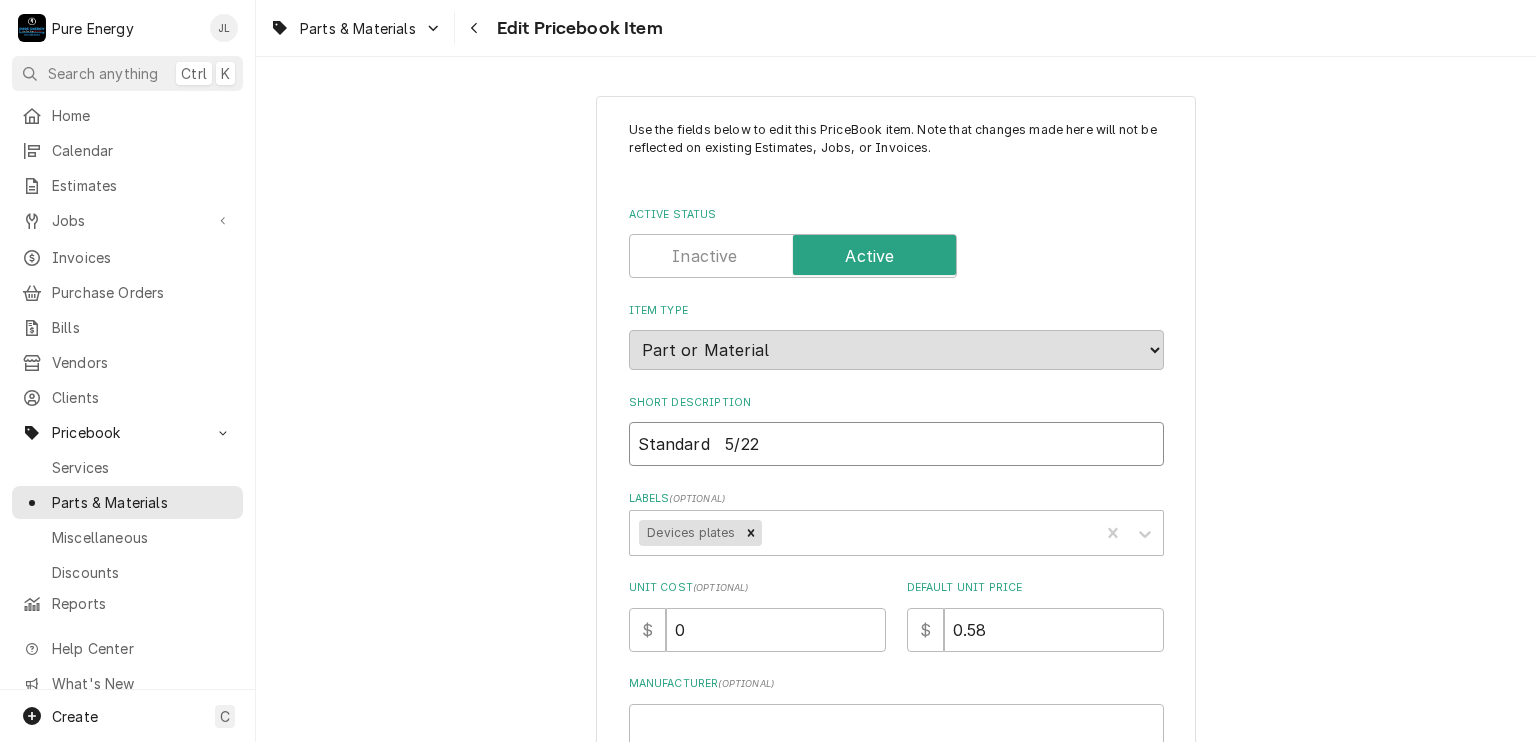 type on "x" 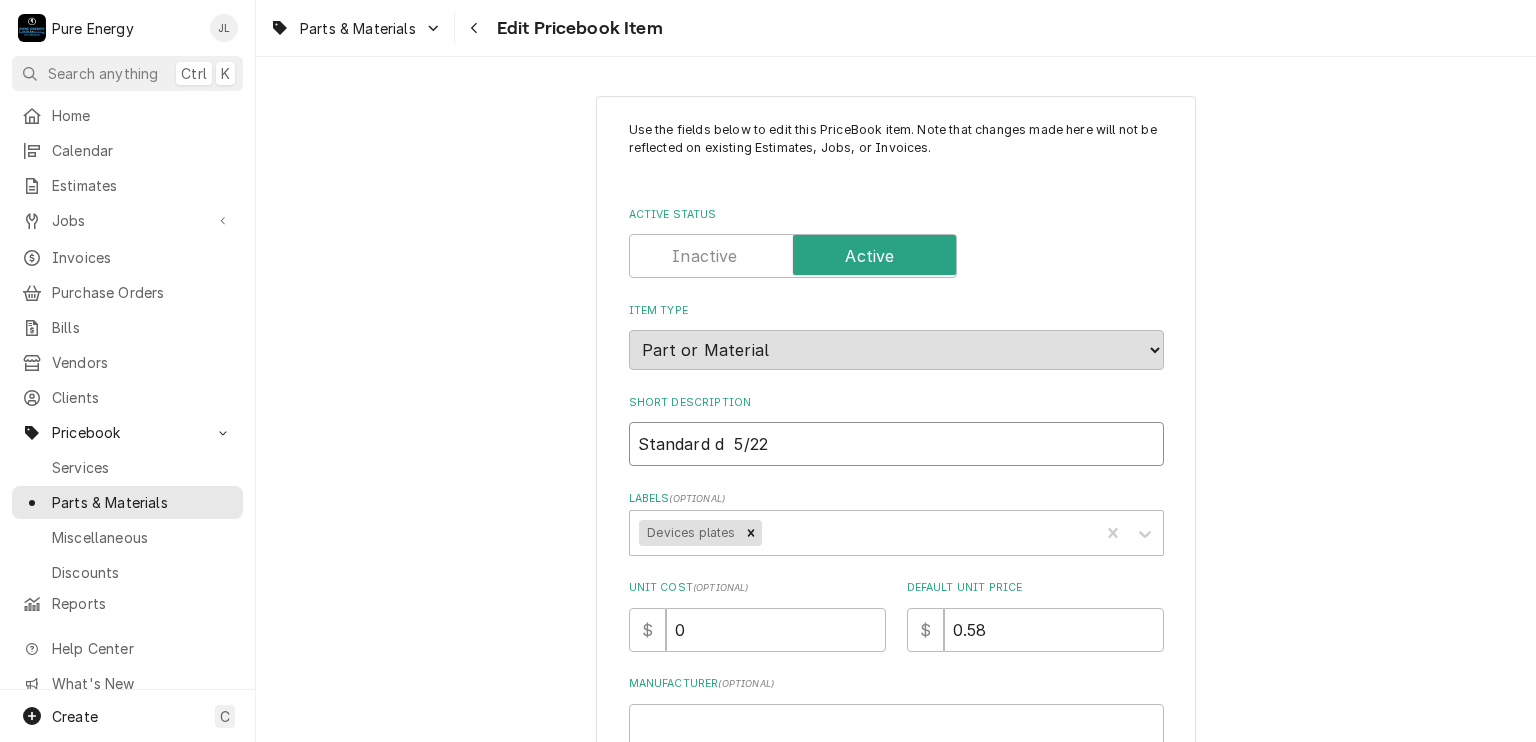 type on "x" 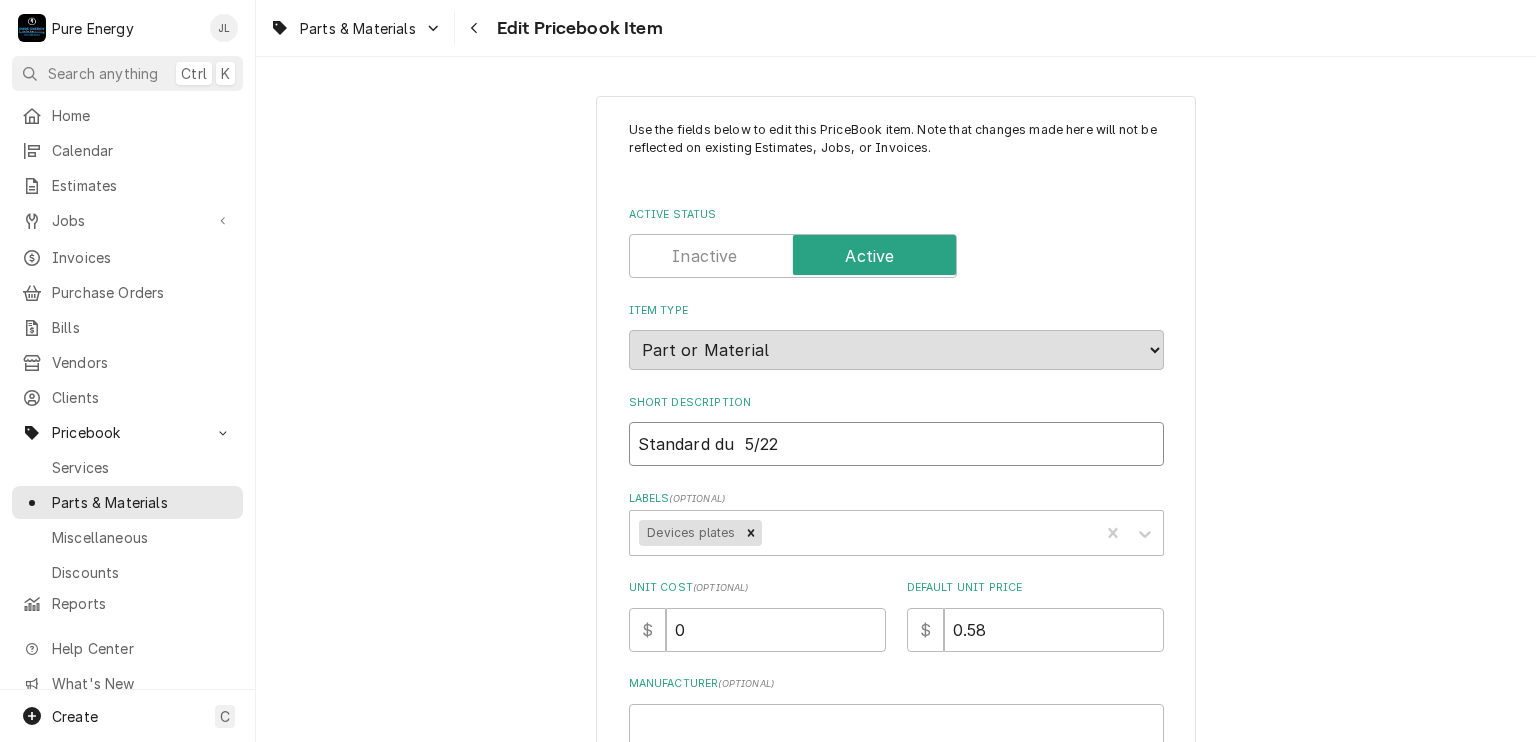 type on "x" 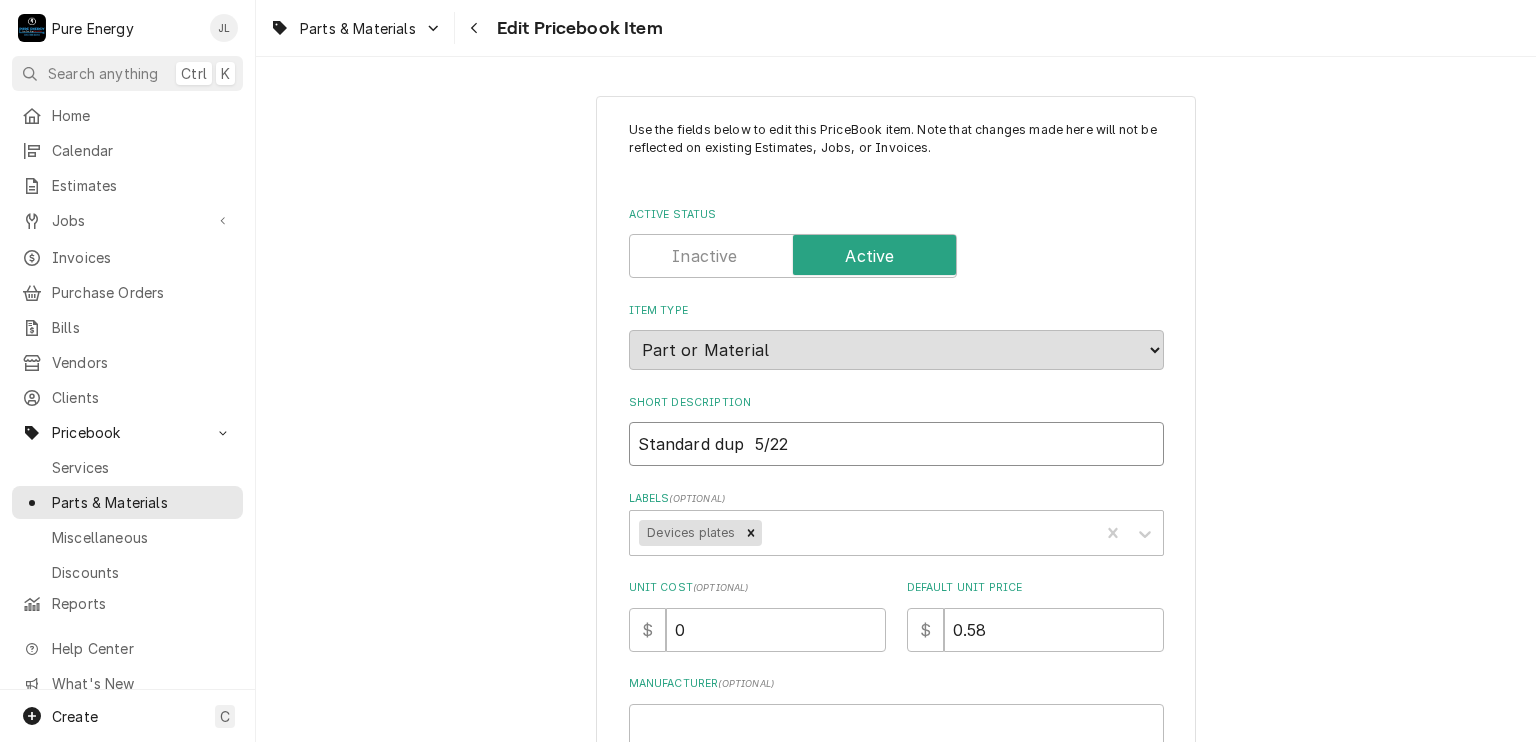 type on "x" 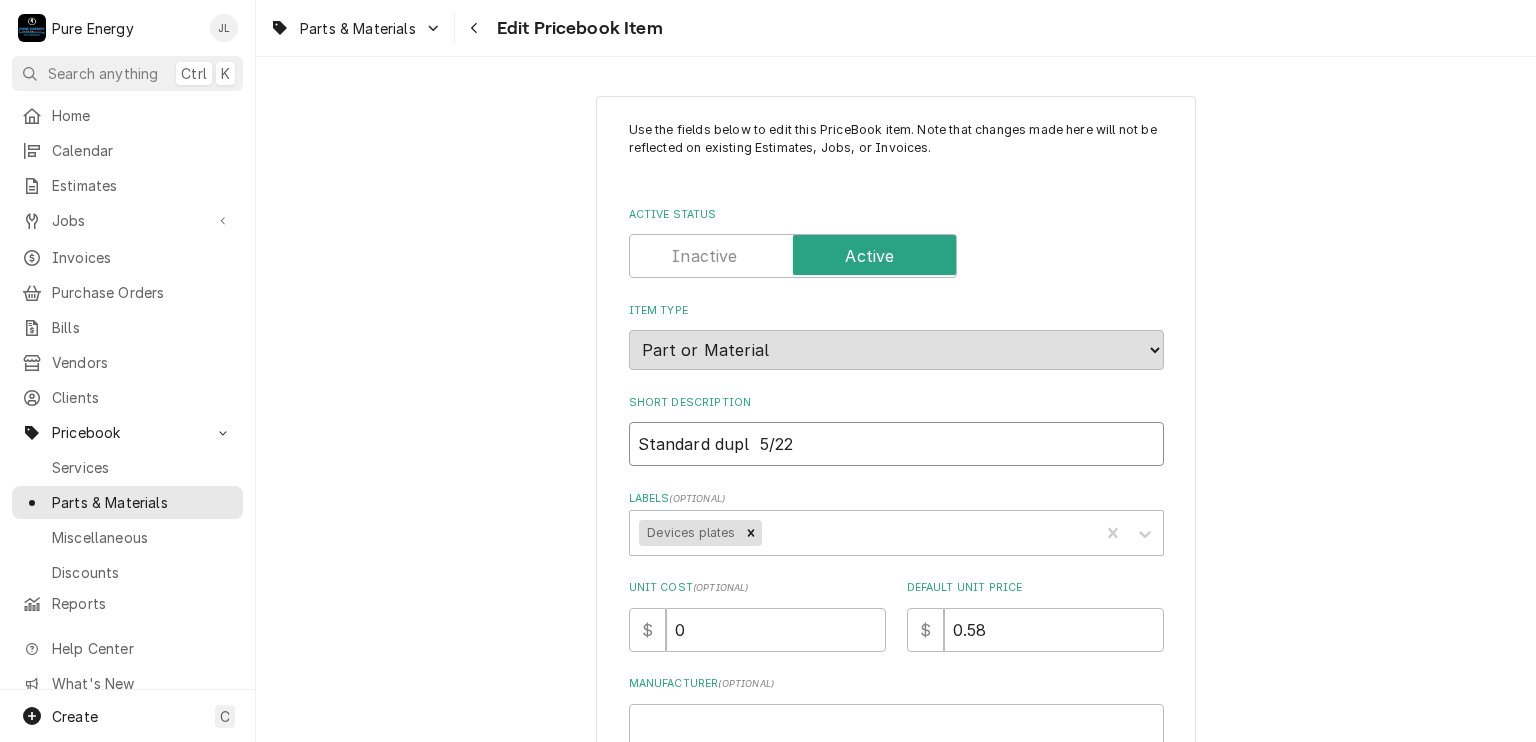 type on "x" 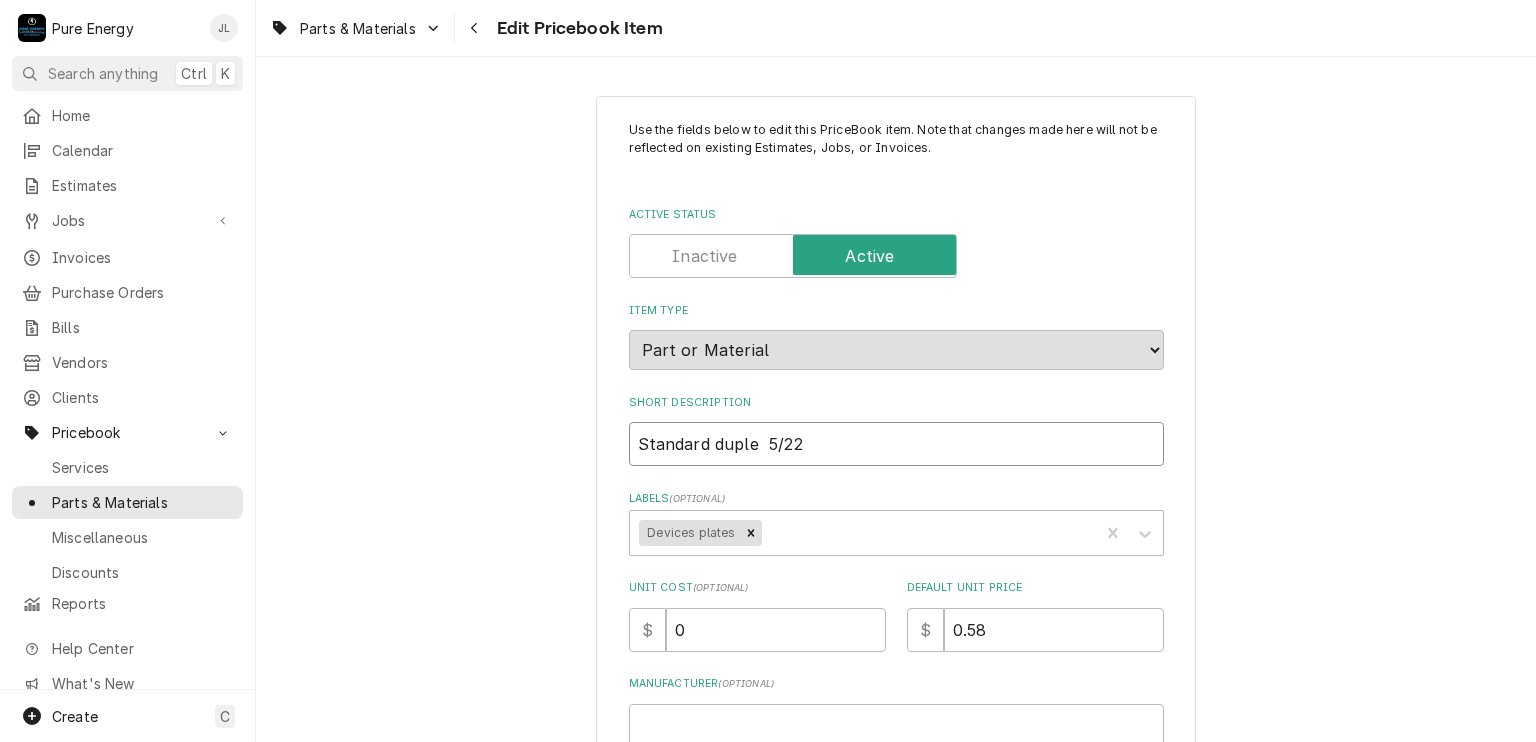 type on "x" 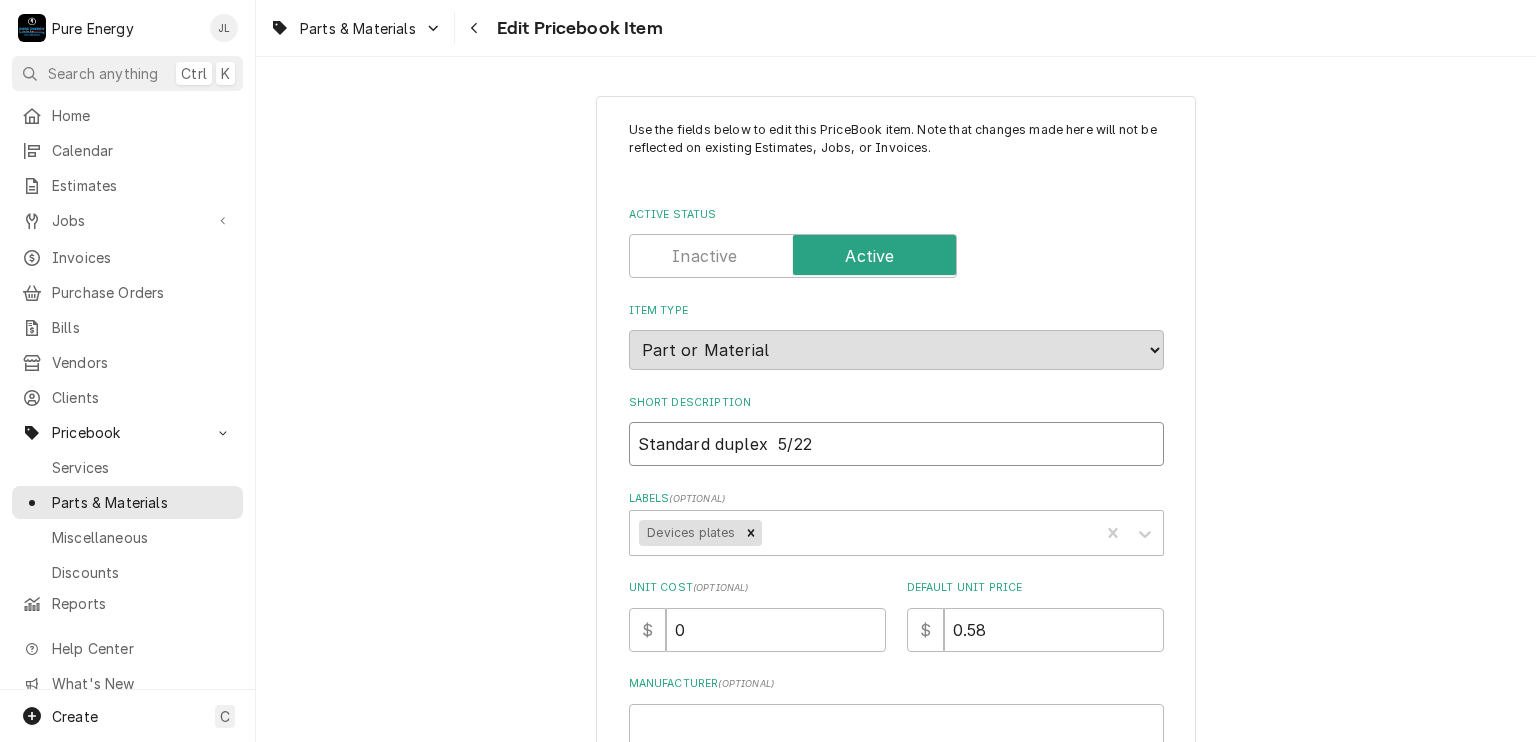 type on "x" 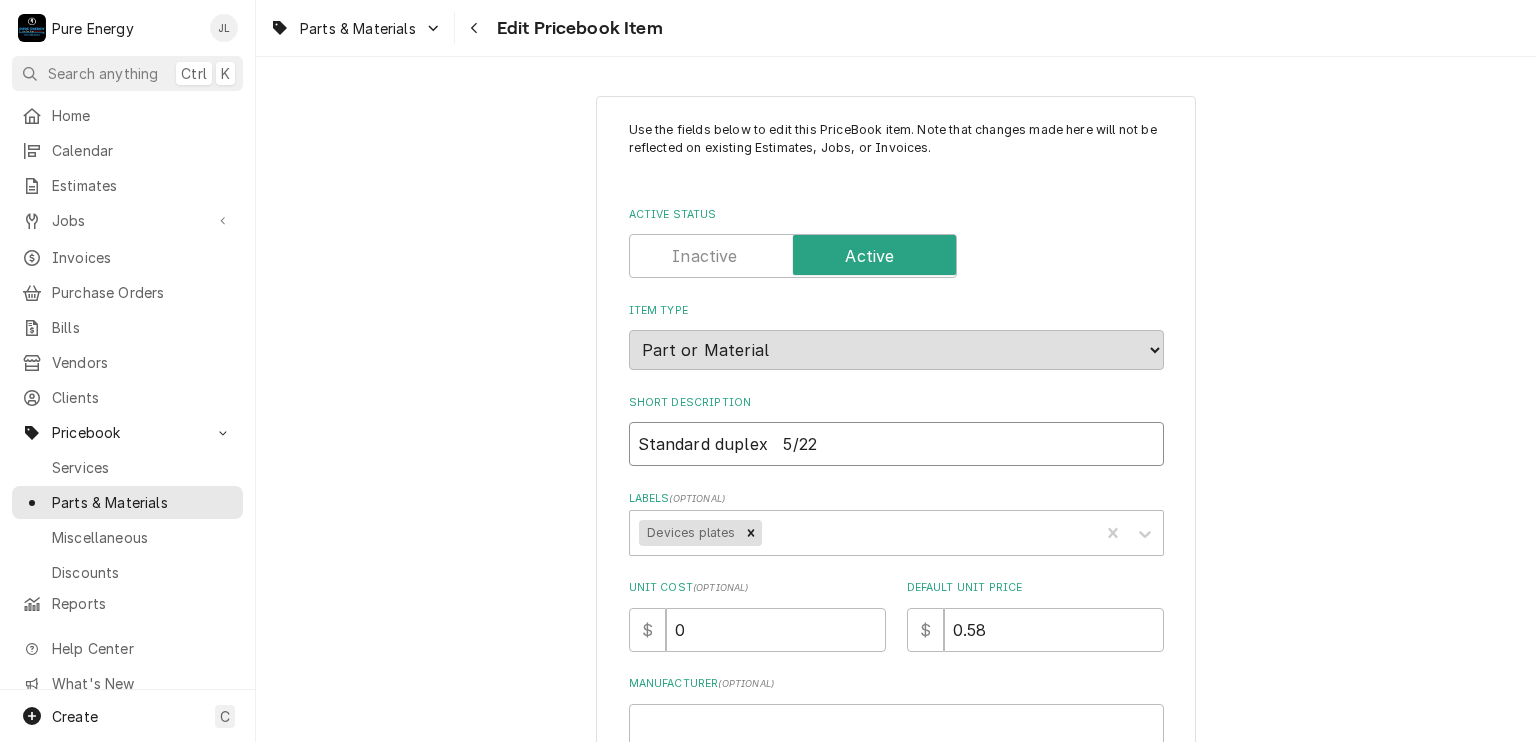 type on "x" 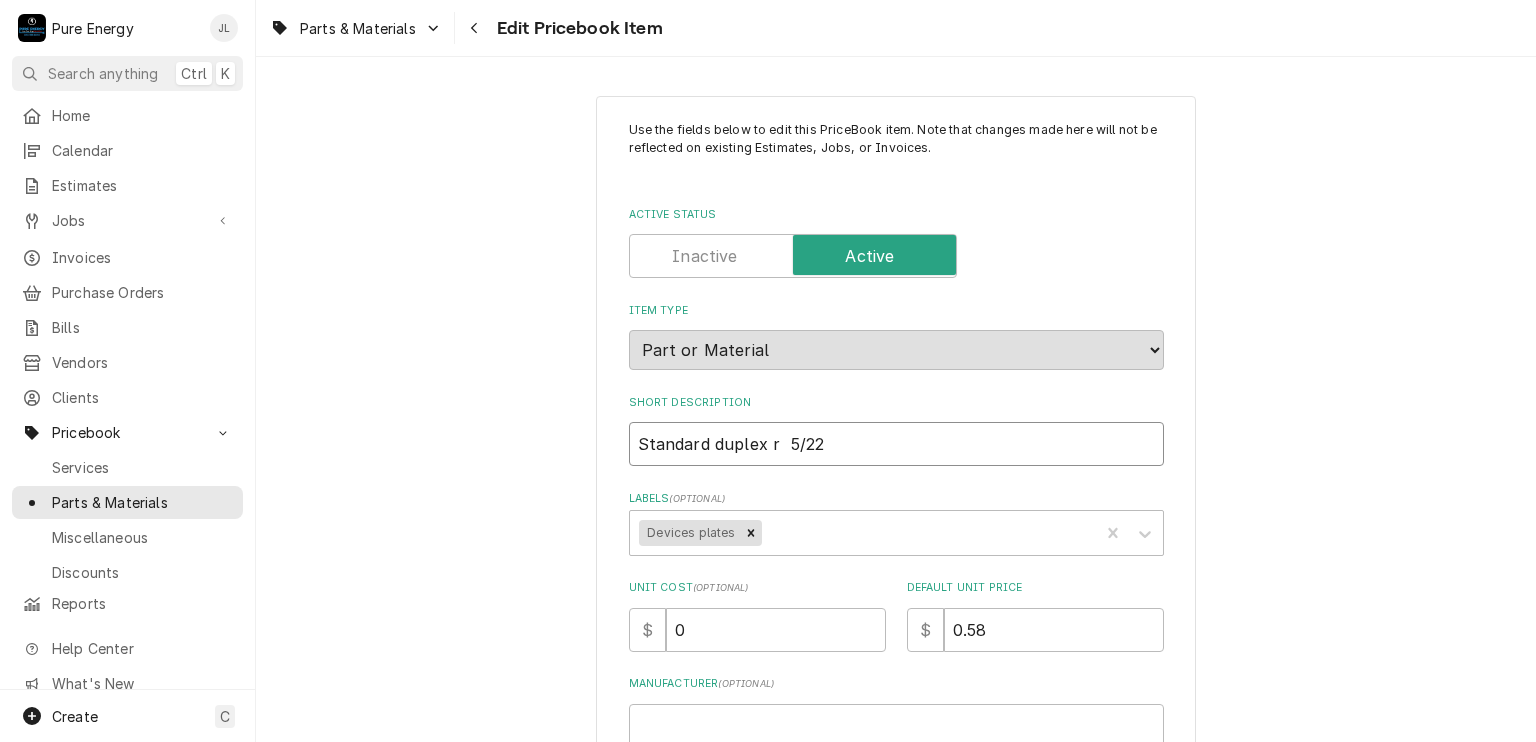 type on "x" 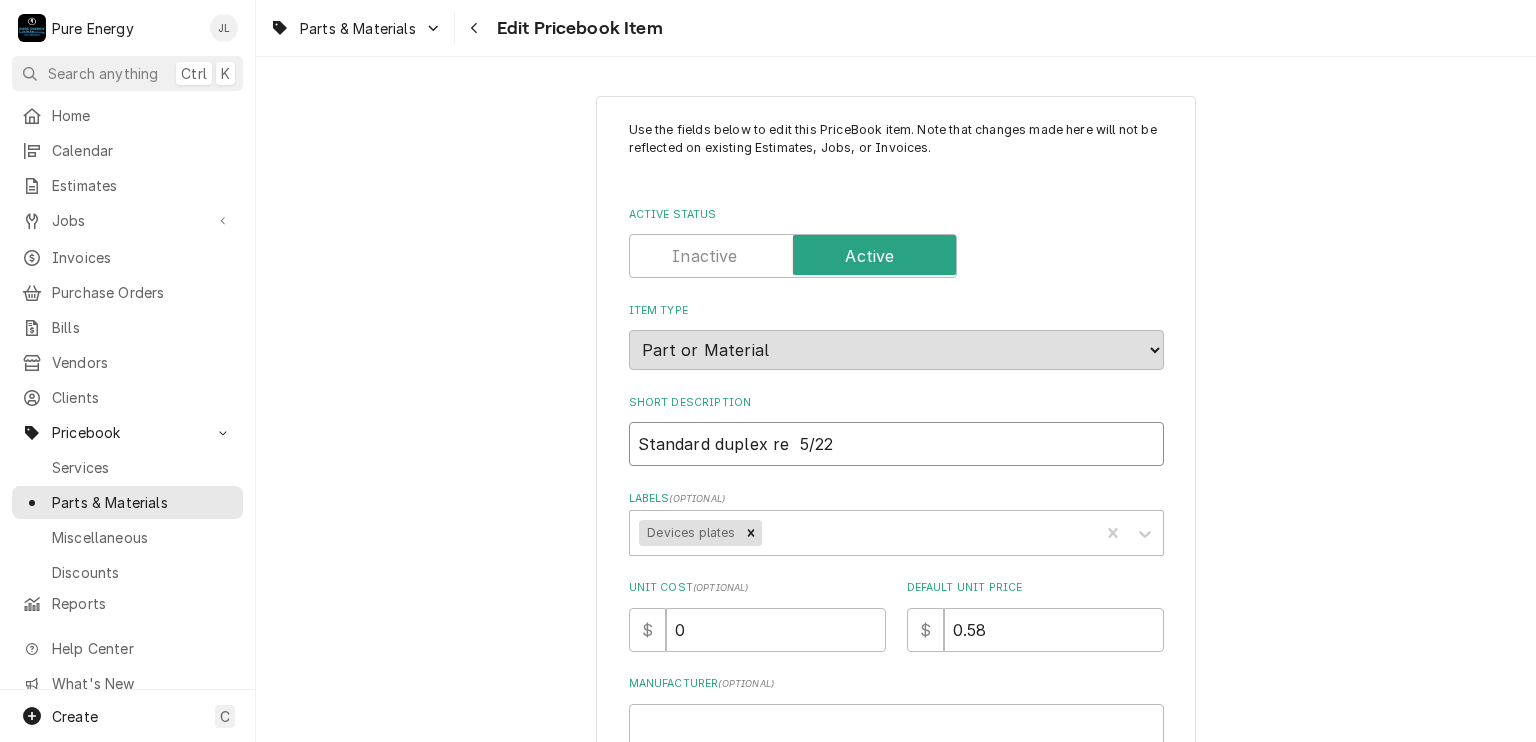 type on "x" 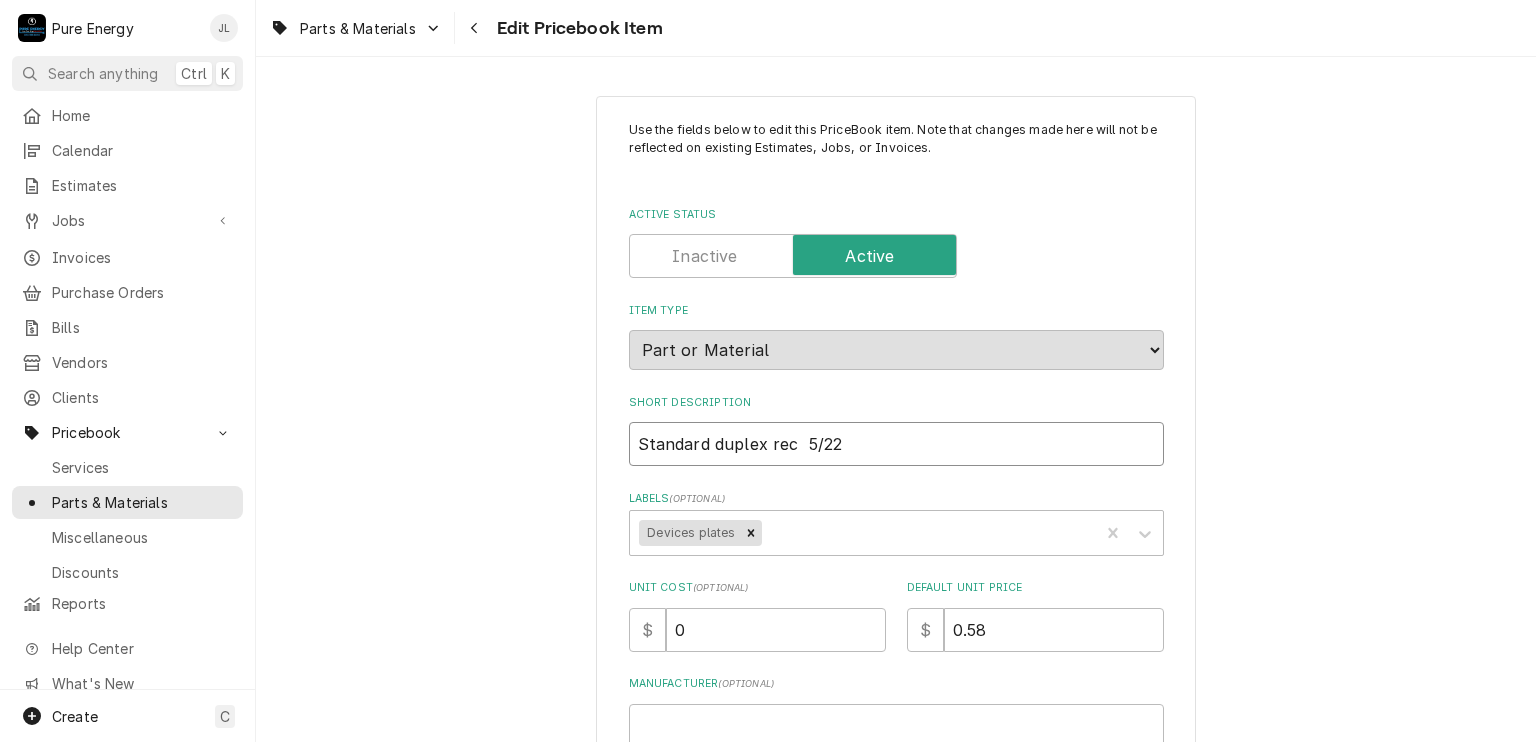 type on "x" 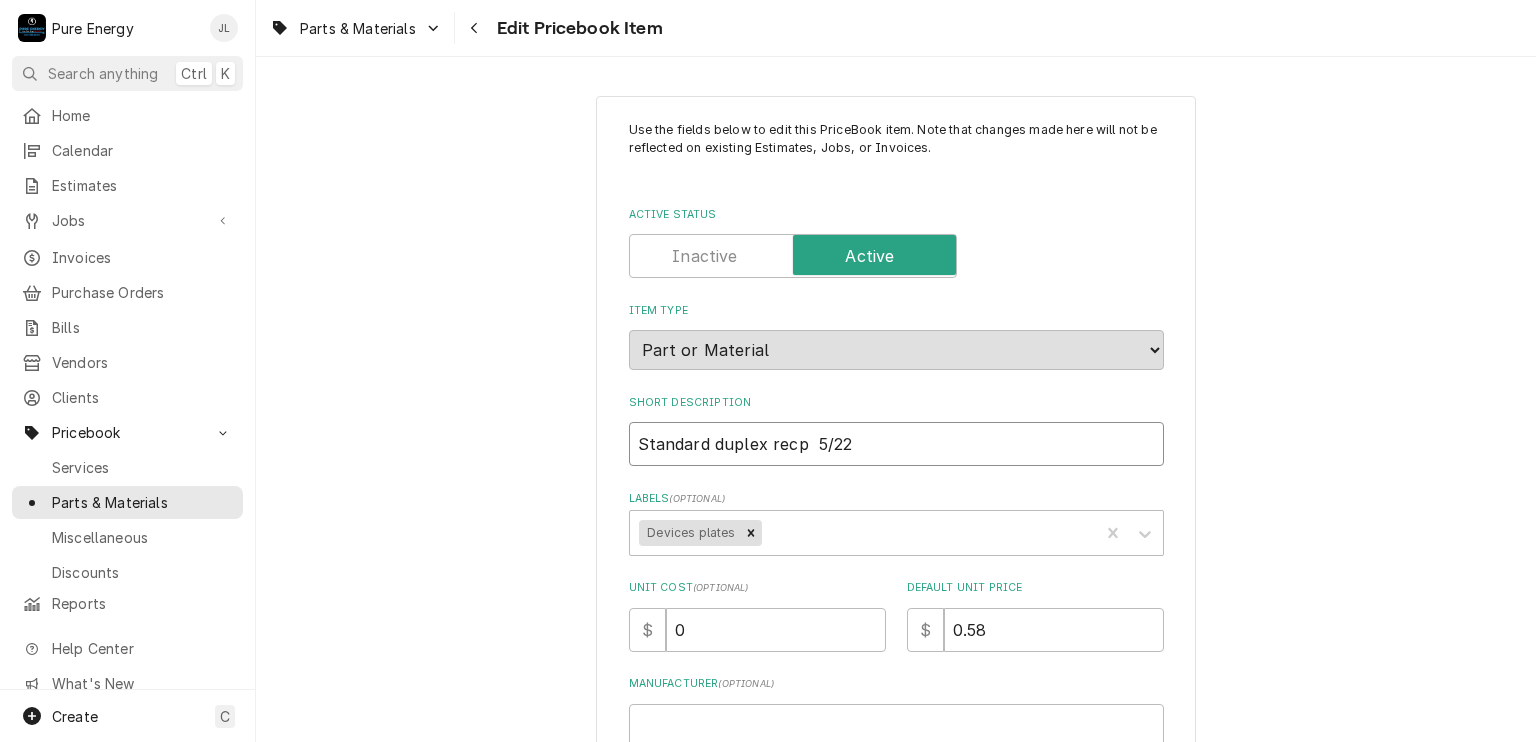 type on "x" 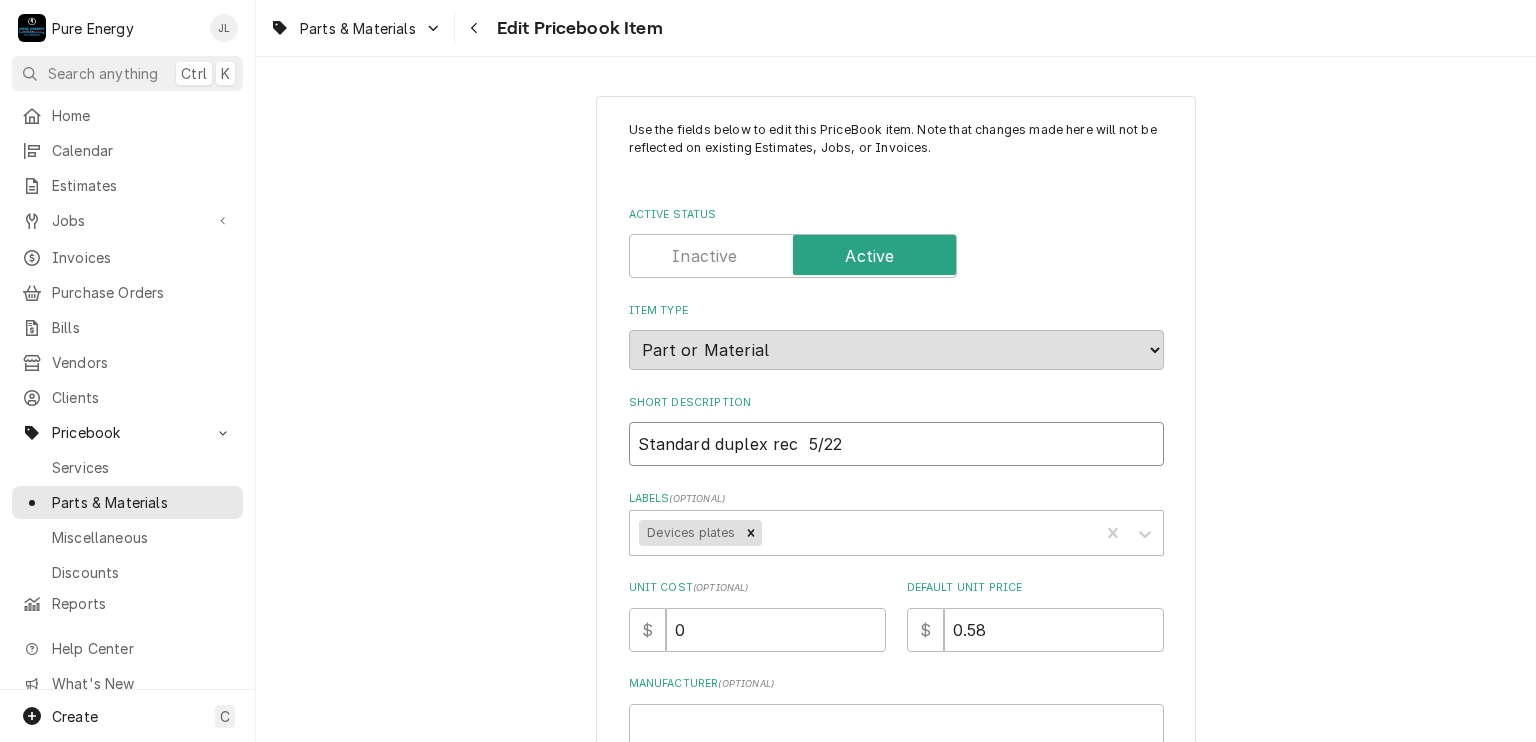 type on "x" 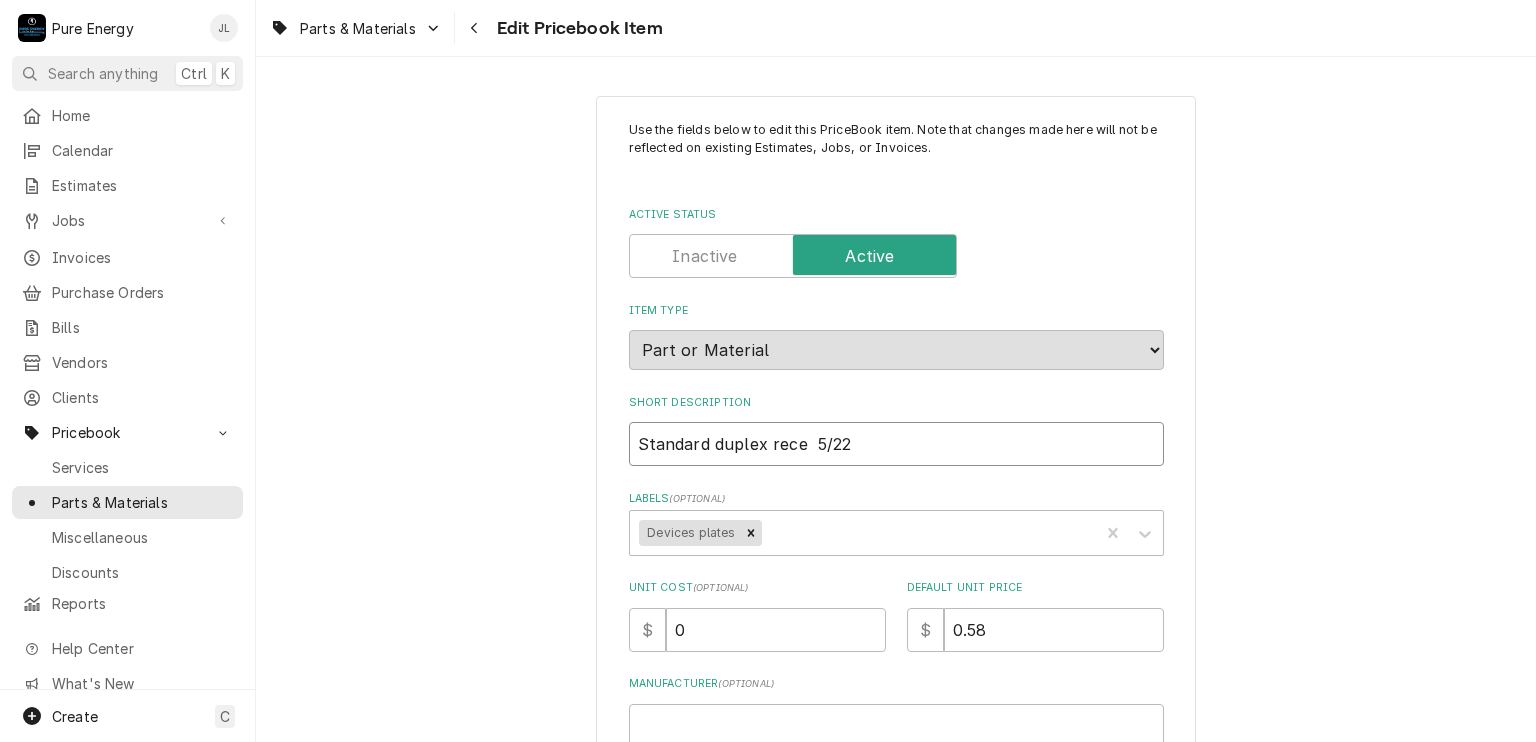 type on "x" 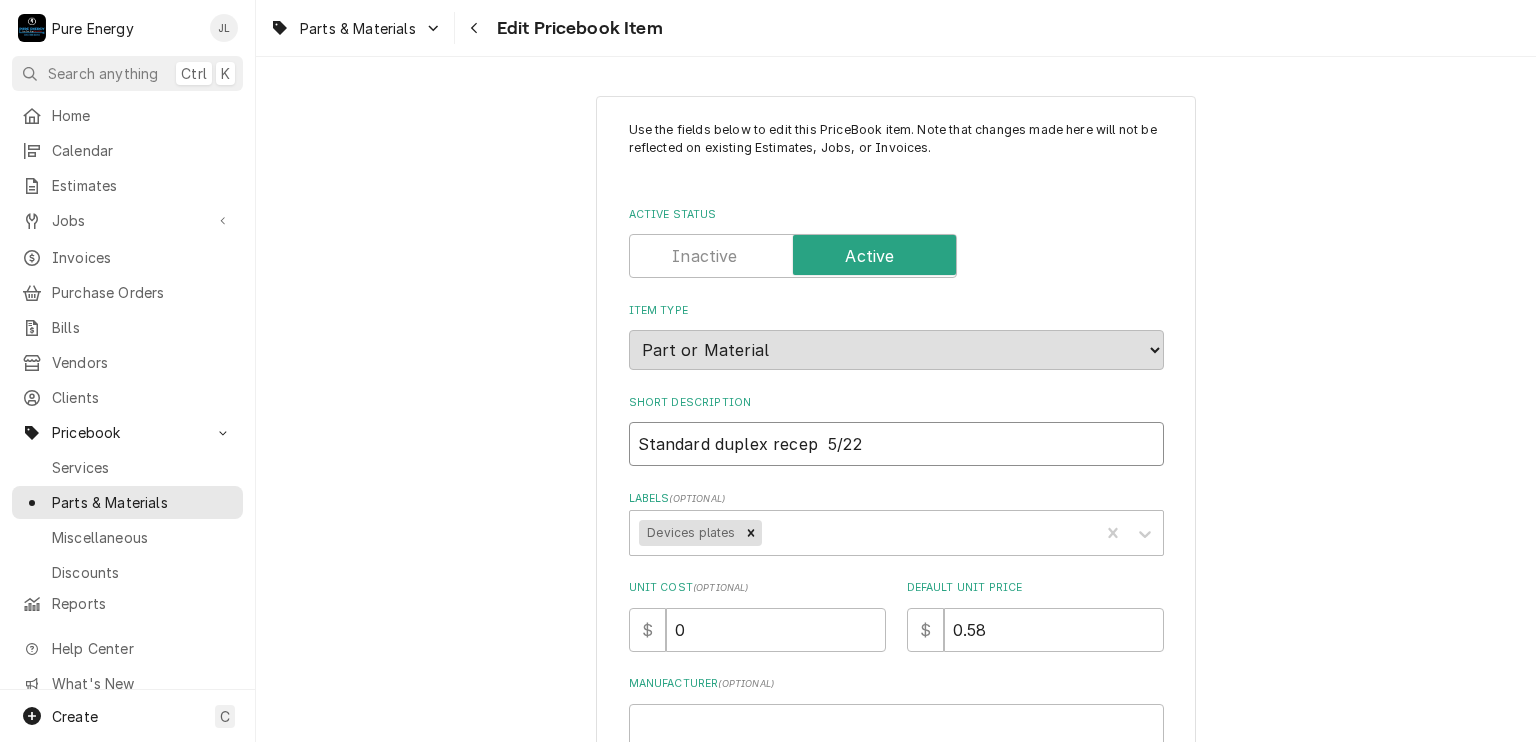 type on "x" 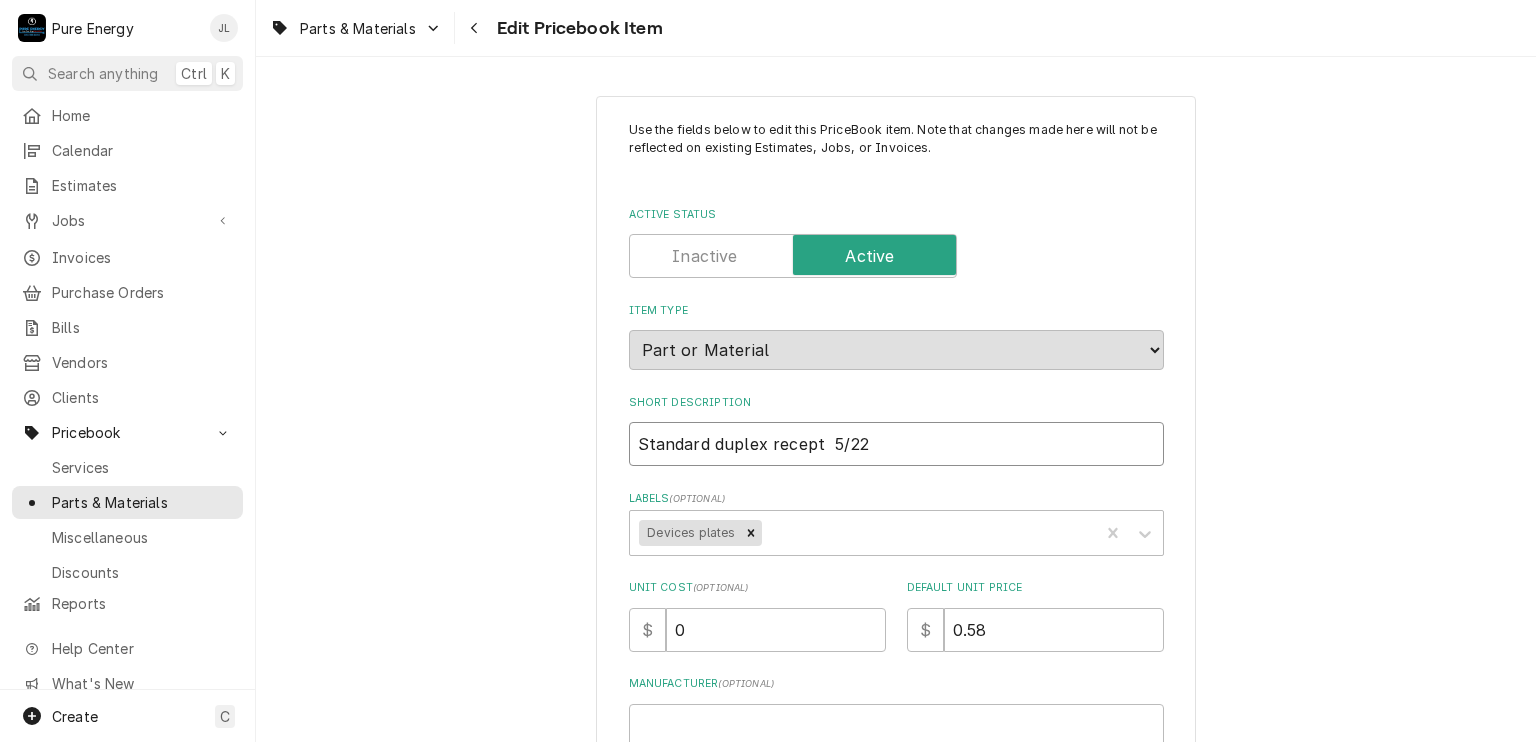 type on "x" 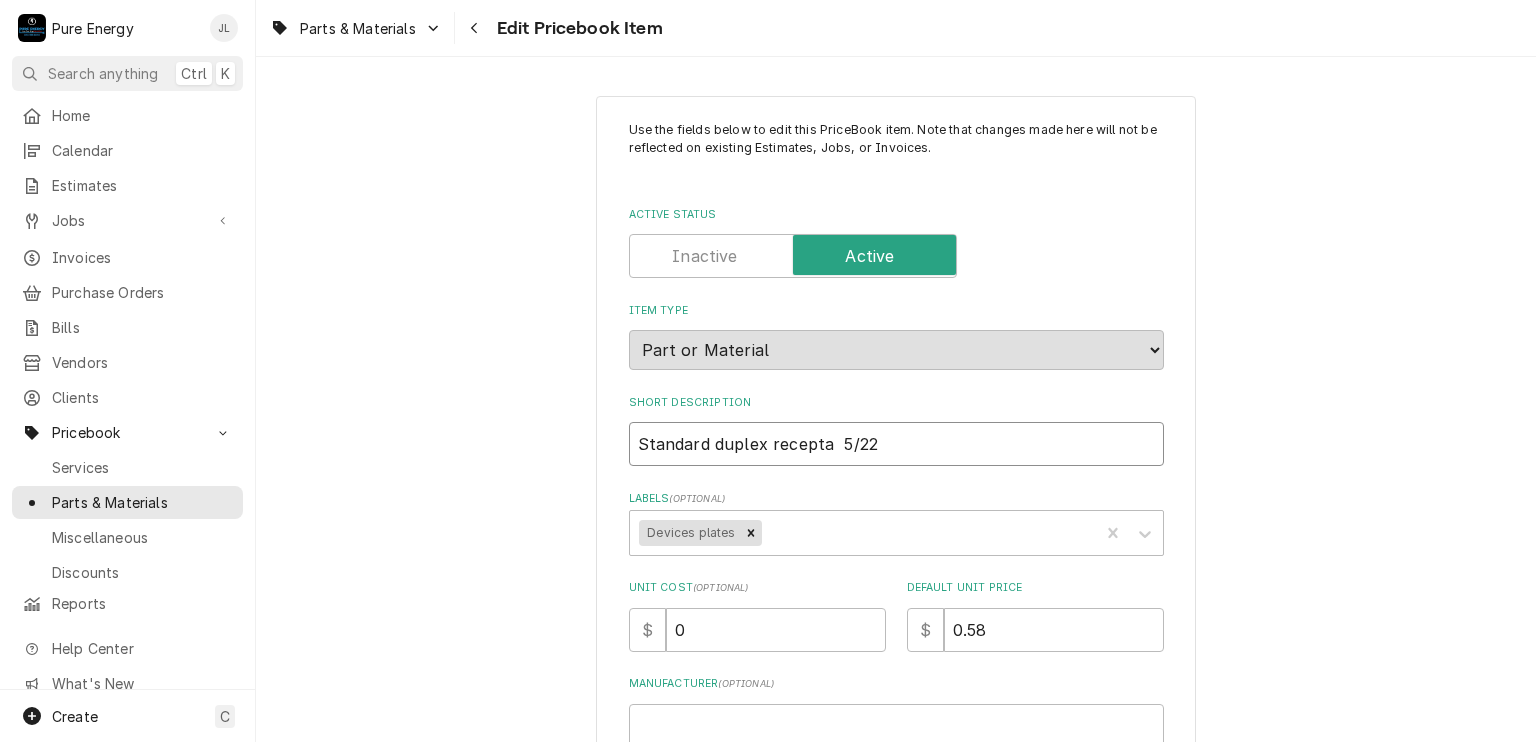 type on "x" 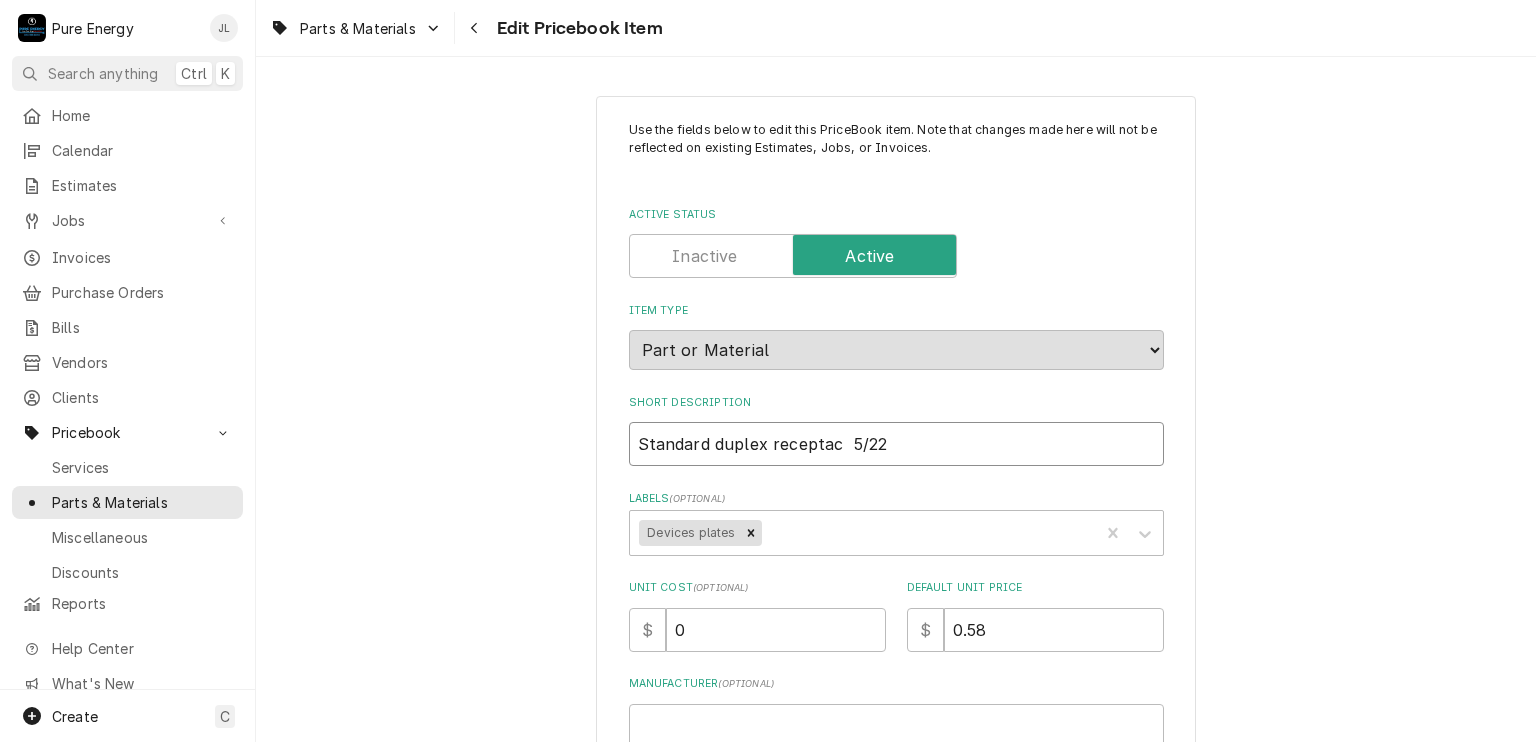type on "x" 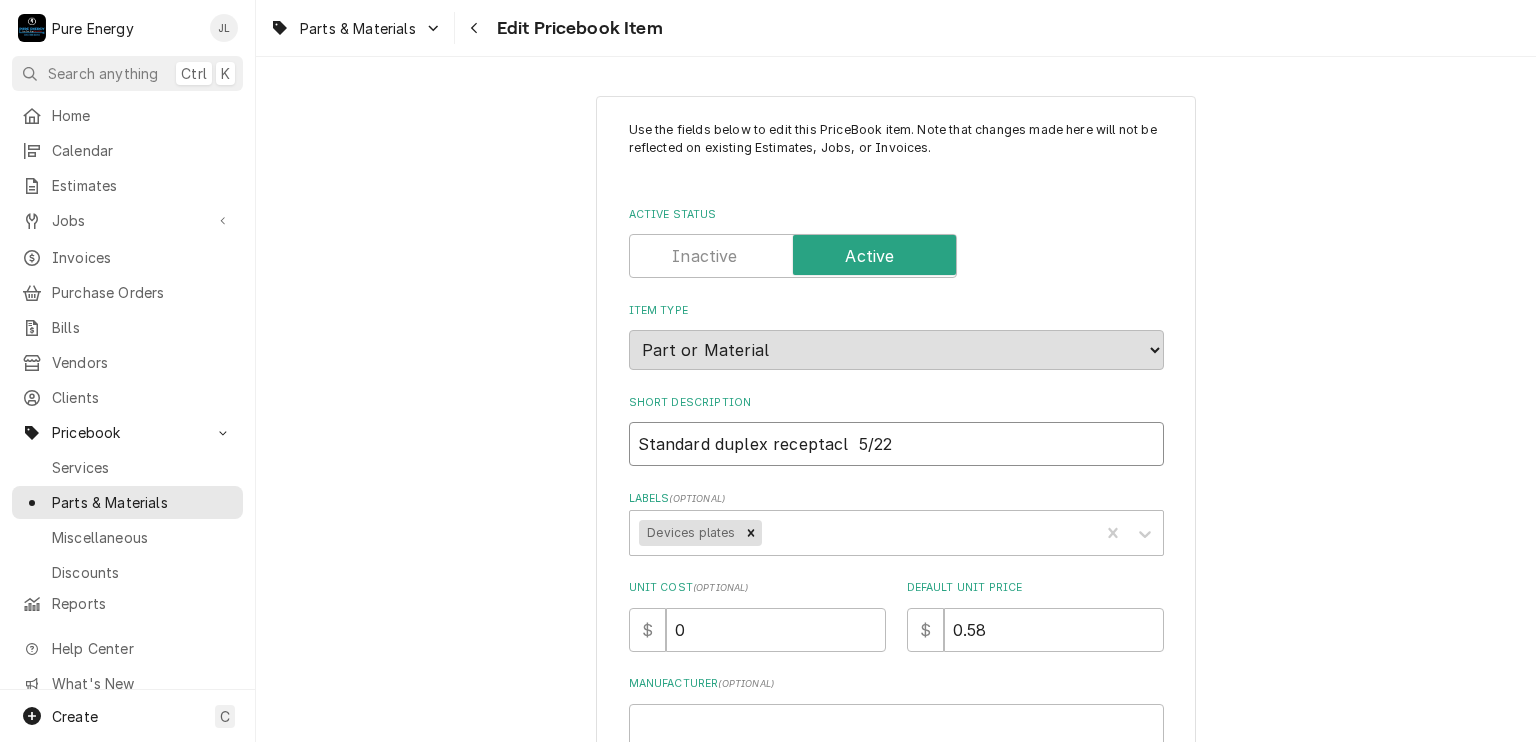 type on "x" 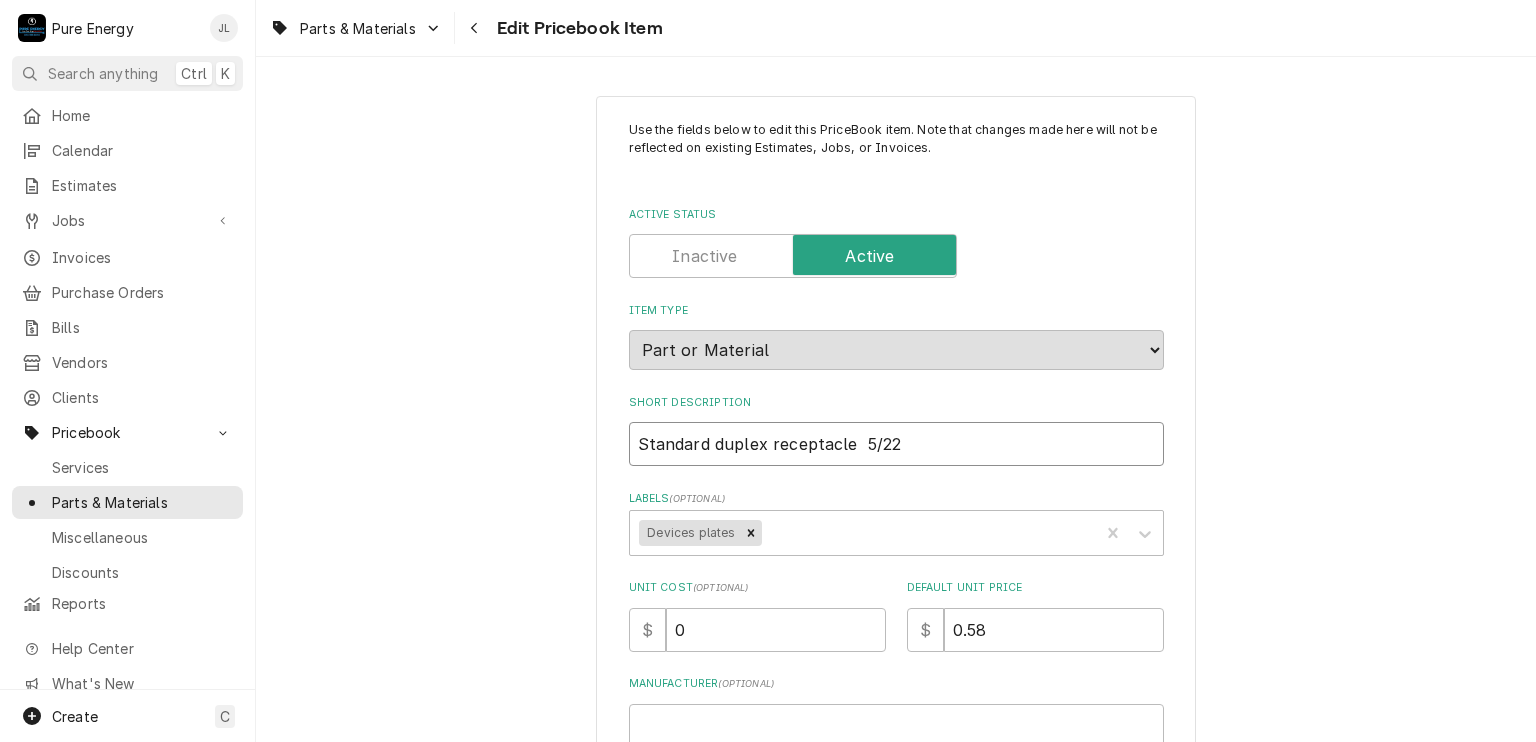 type on "x" 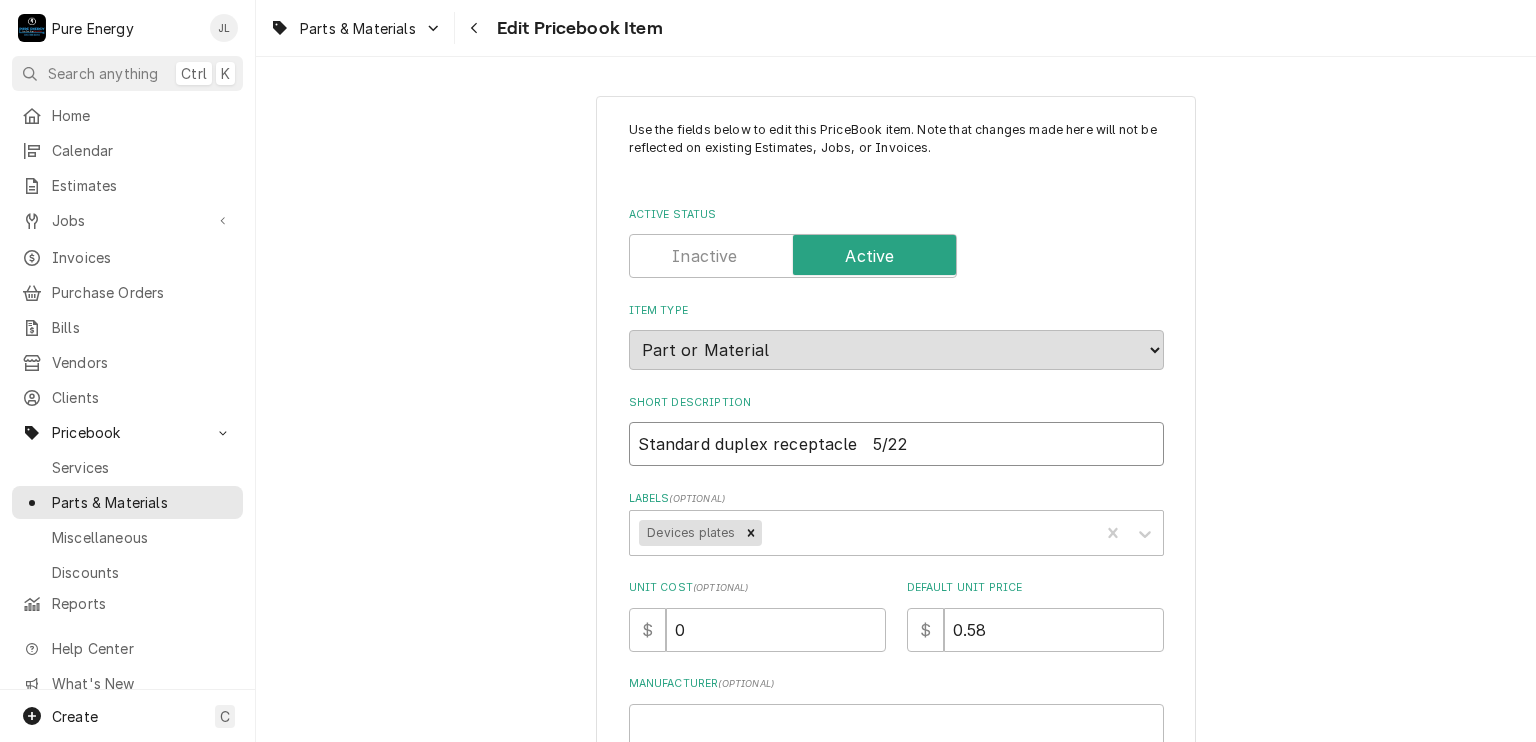 type on "x" 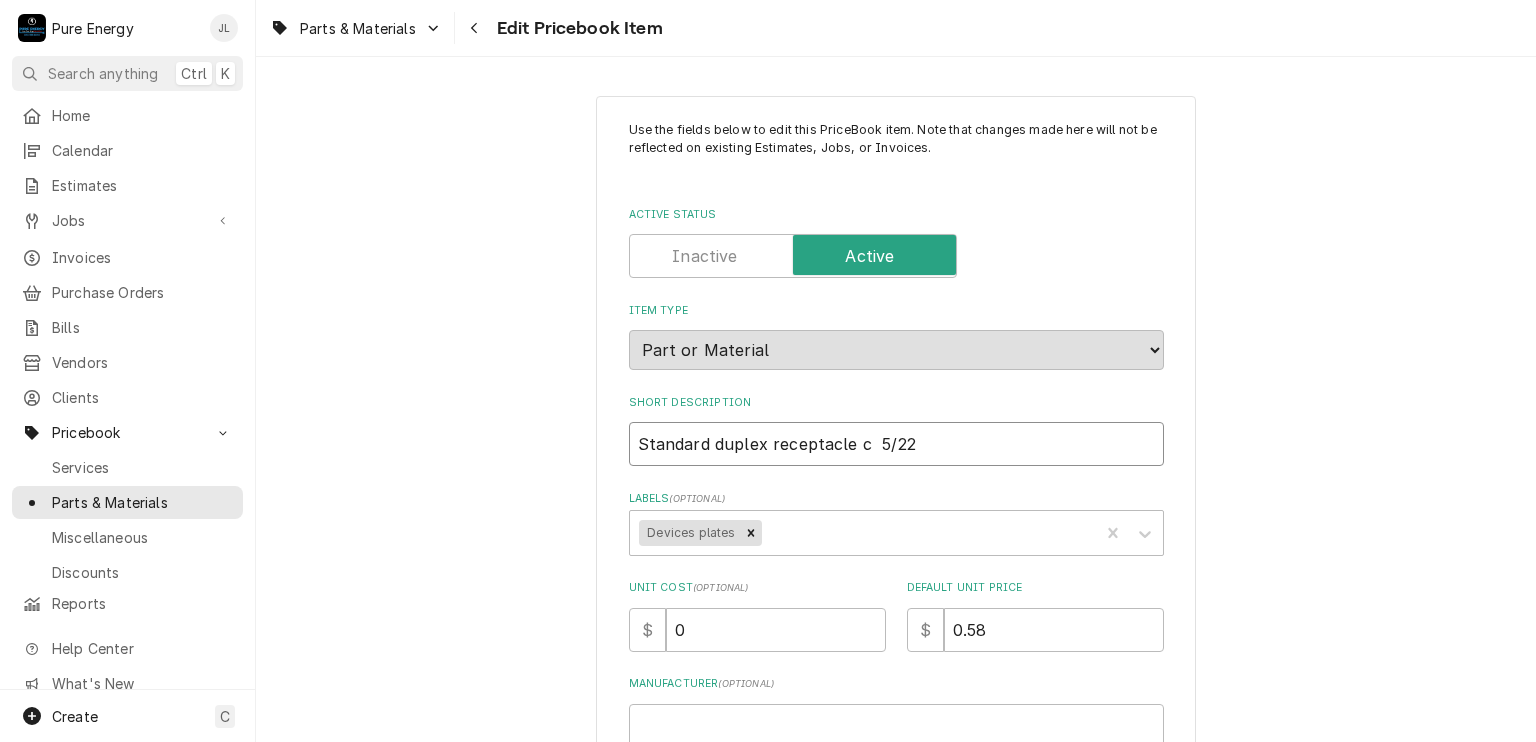 type on "x" 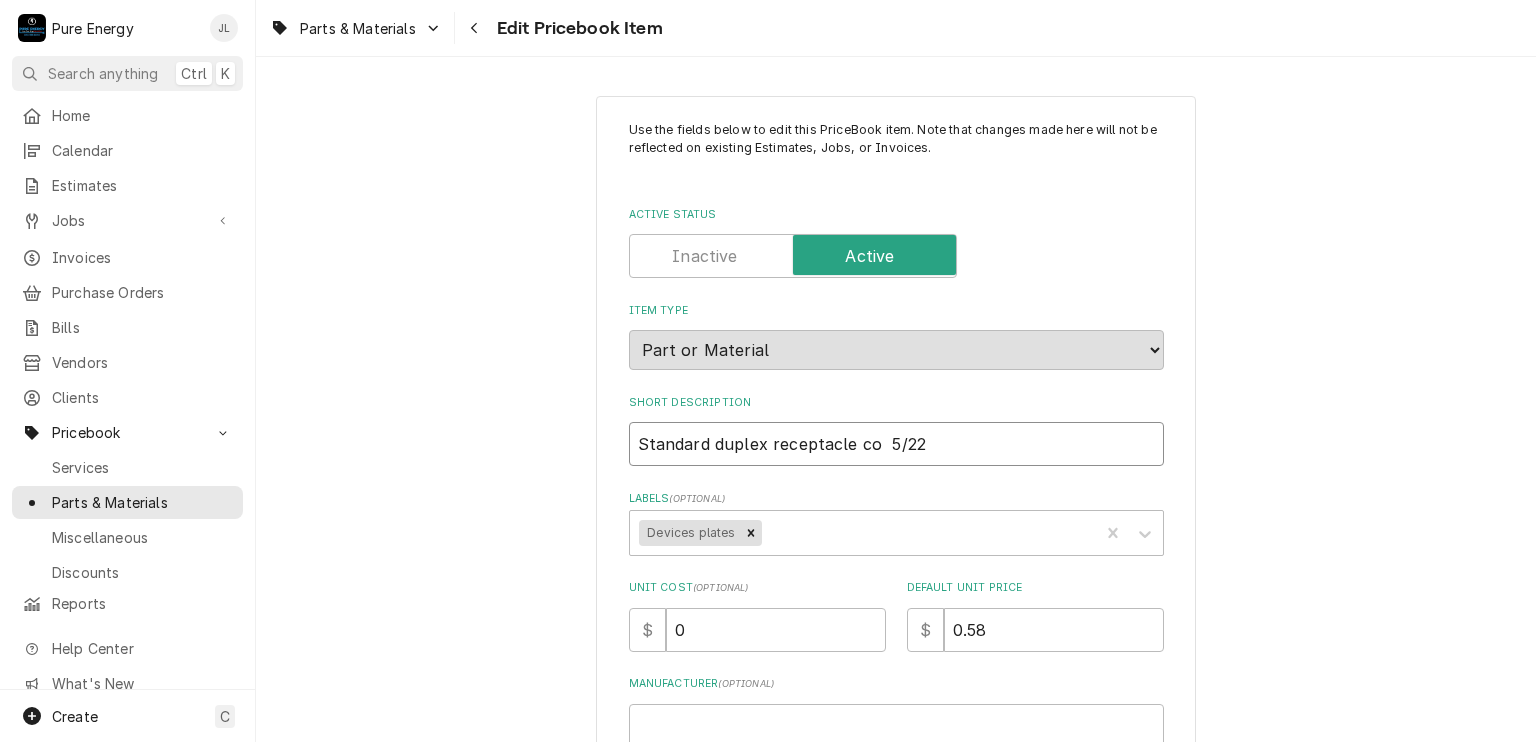 type on "x" 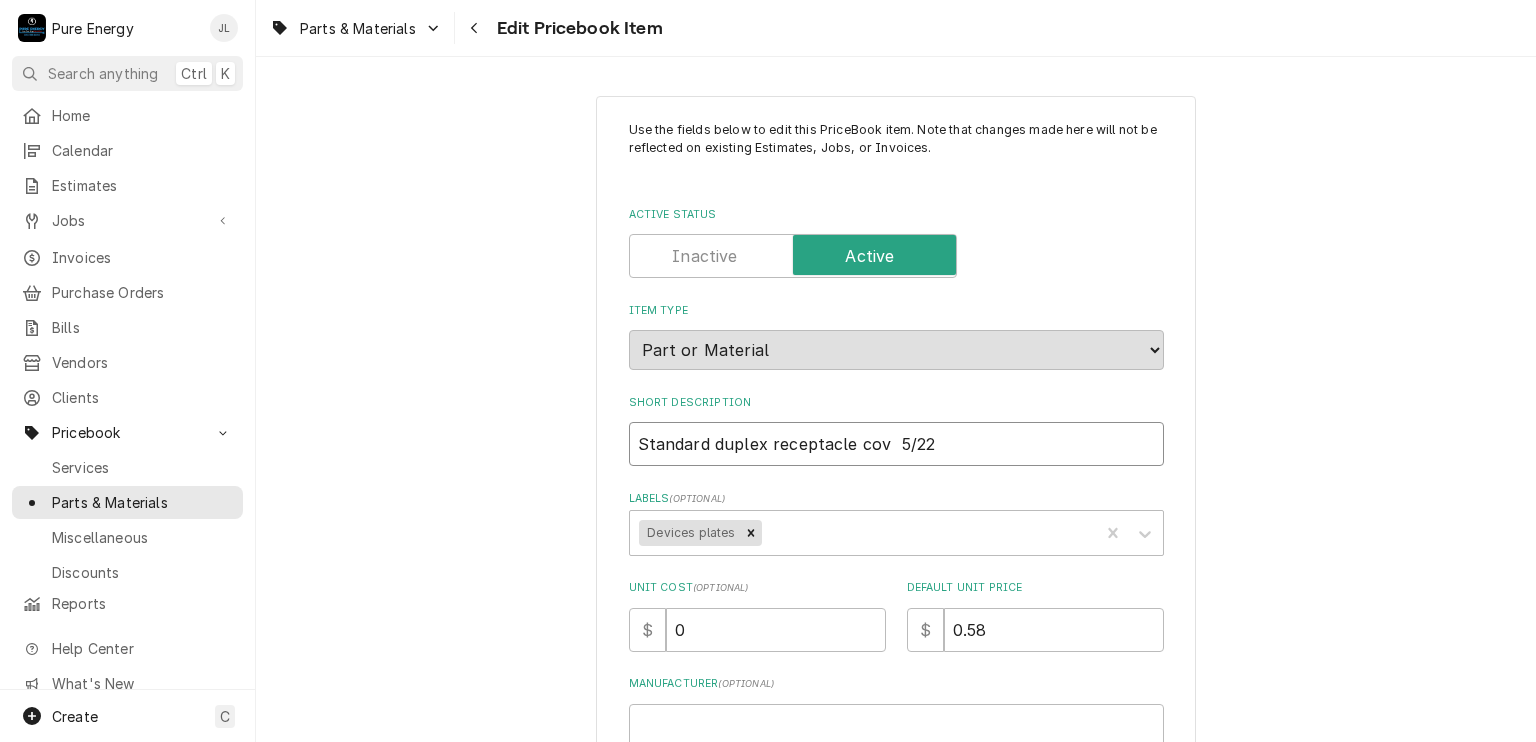 type on "x" 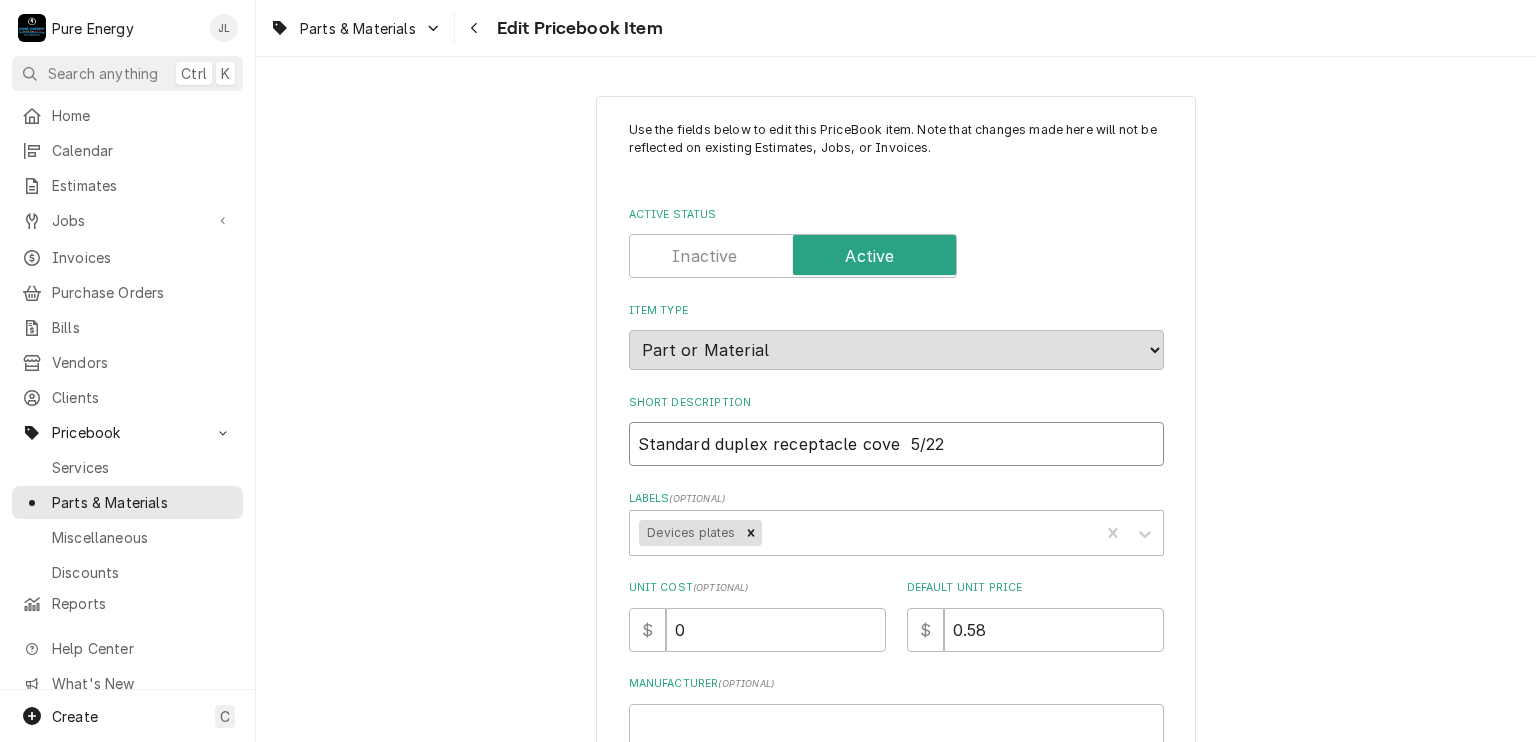 type on "x" 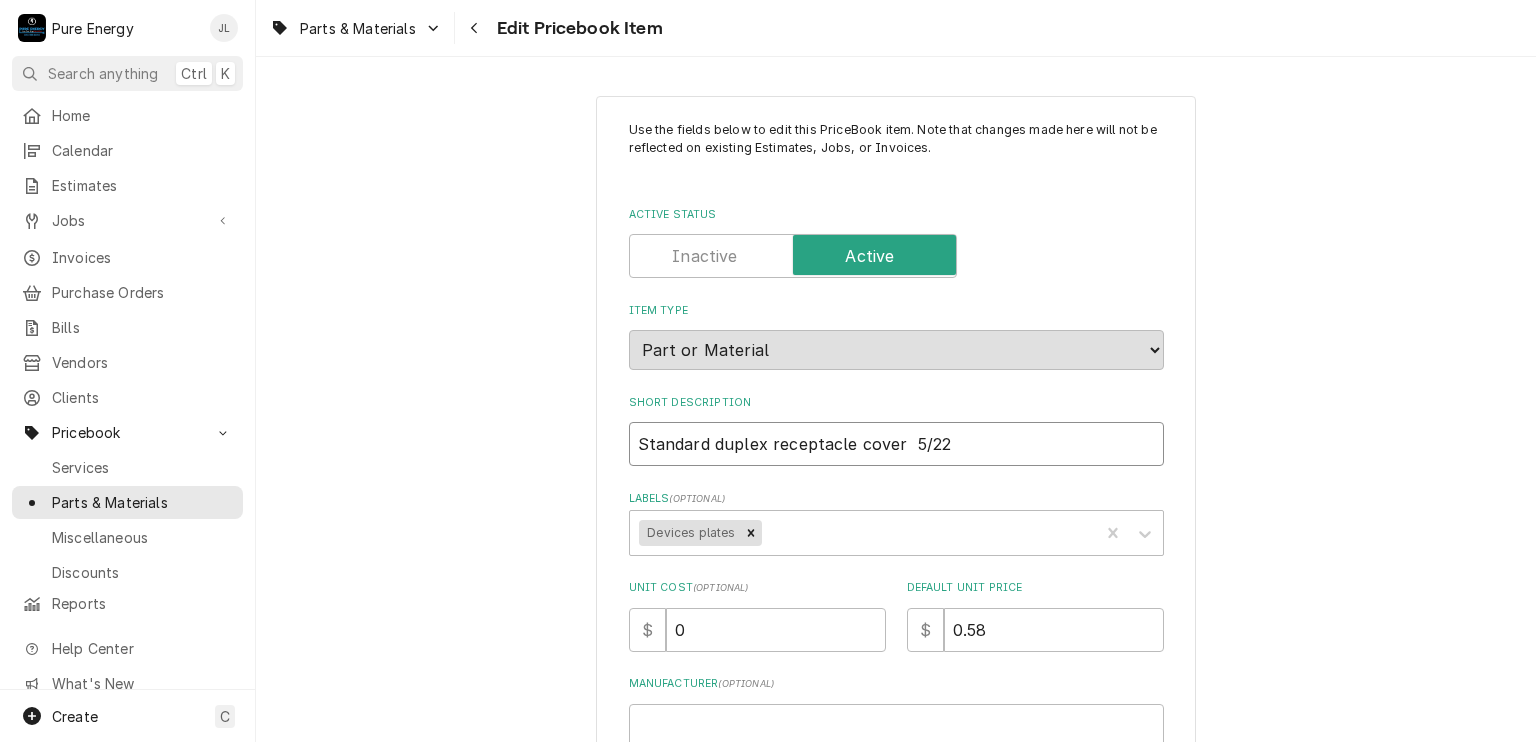 type on "Standard duplex receptacle cover   5/22" 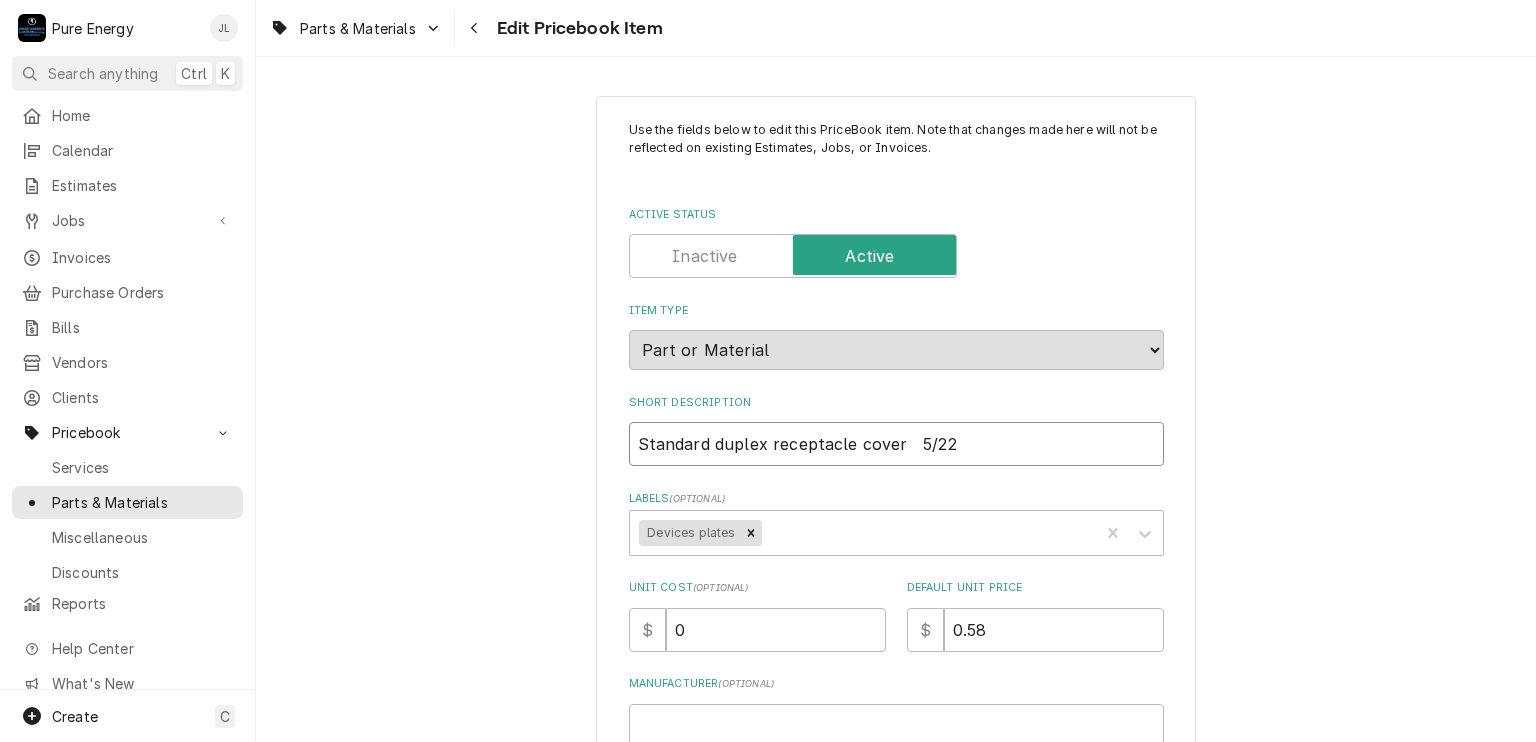 type on "x" 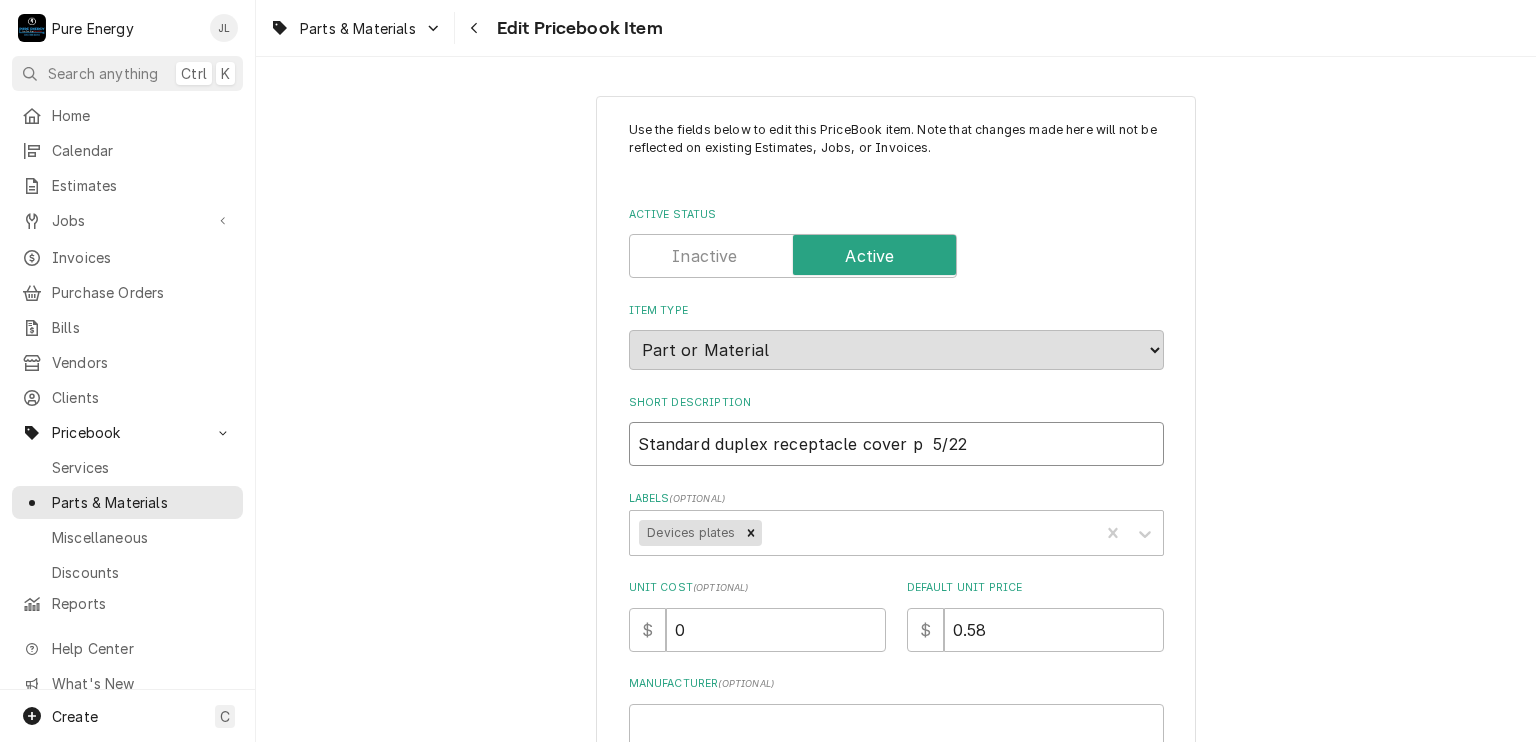 type on "x" 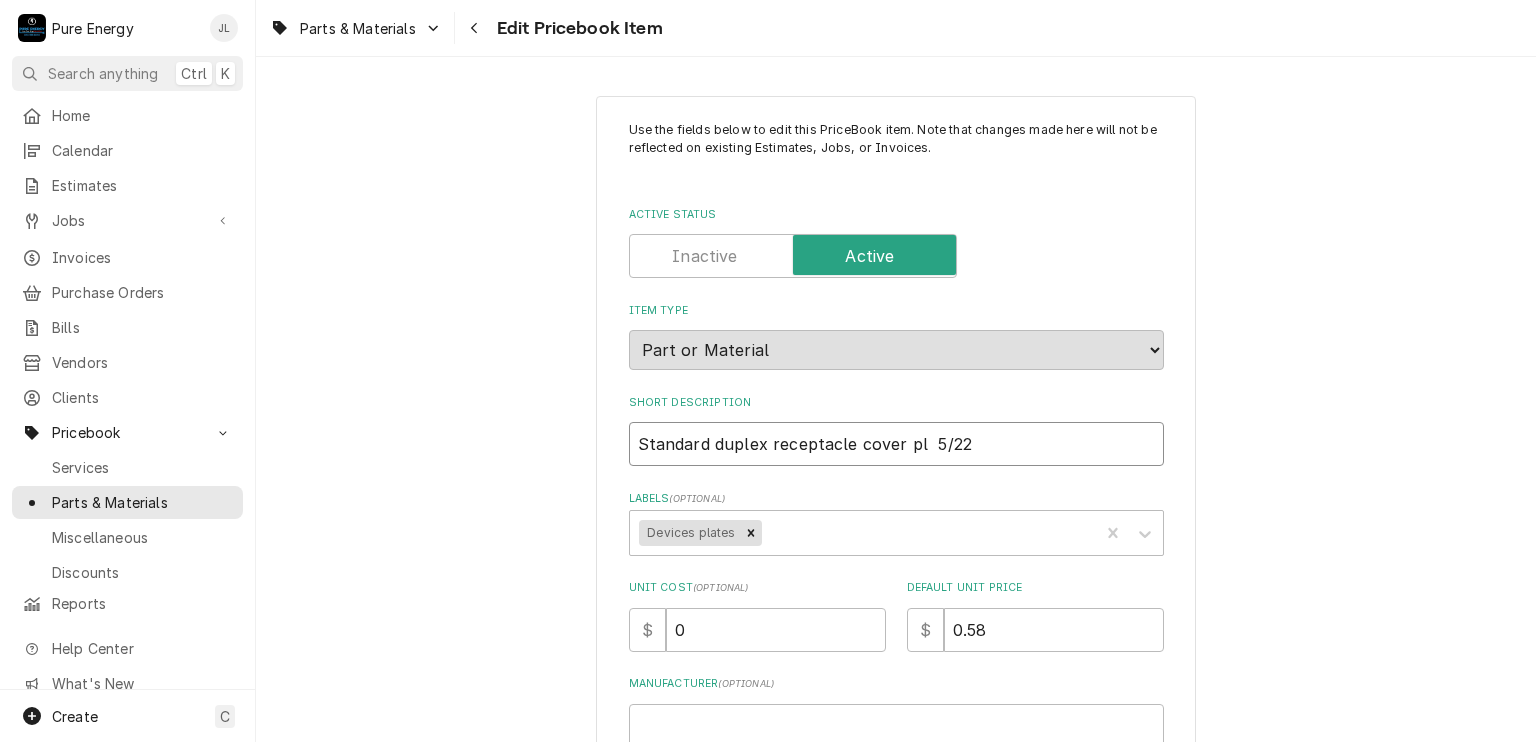 type on "x" 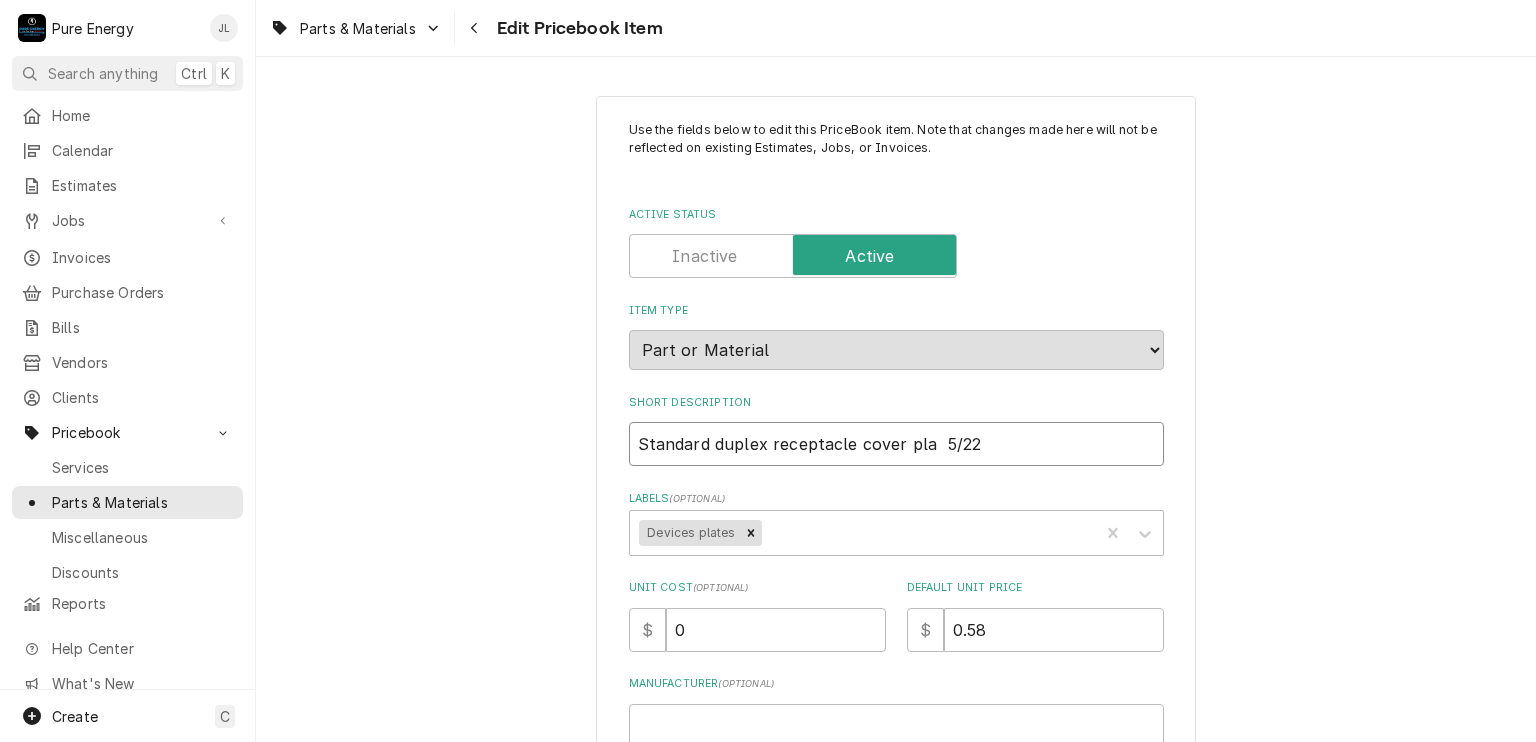 type on "x" 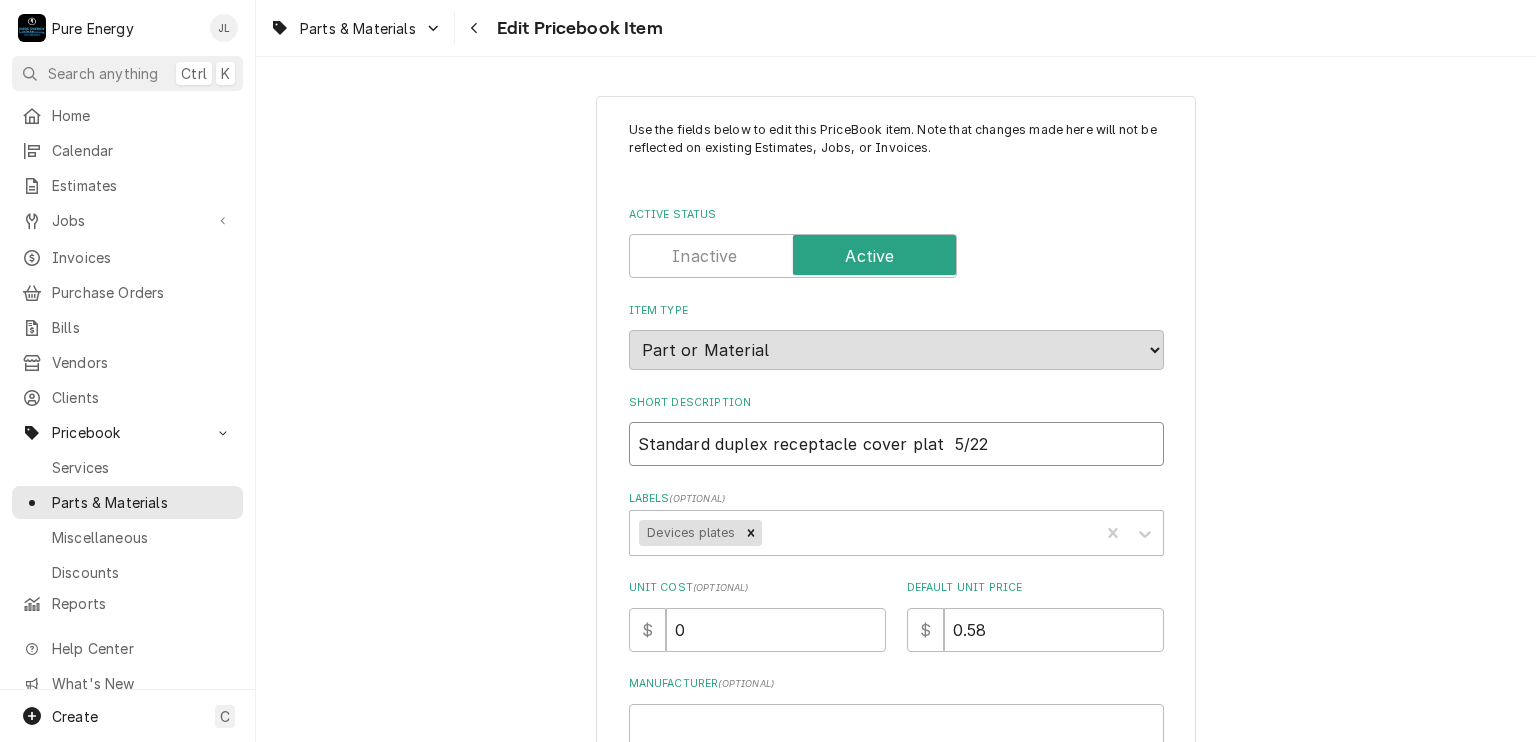 type on "x" 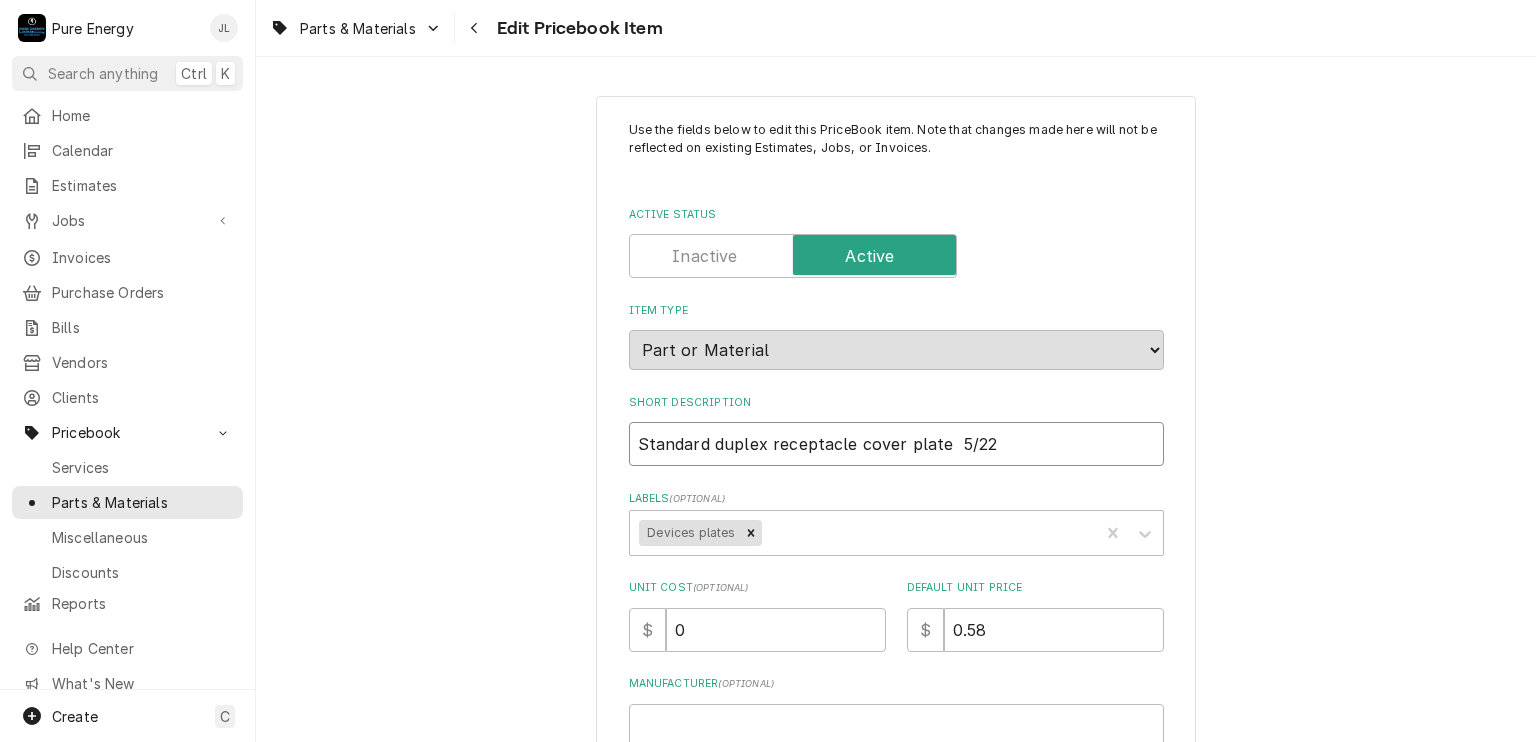 click on "Standard duplex receptacle cover plate  5/22" at bounding box center (896, 444) 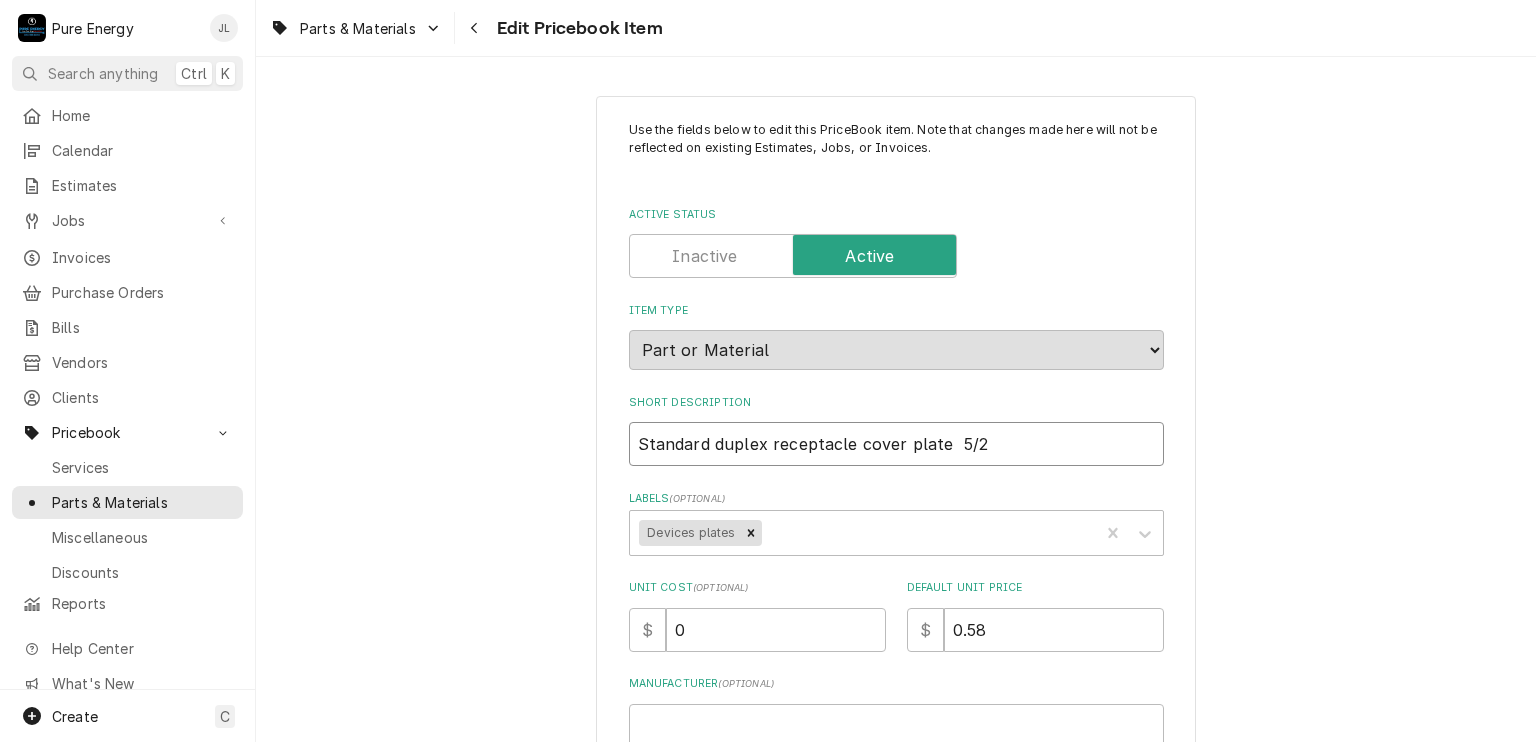 type on "x" 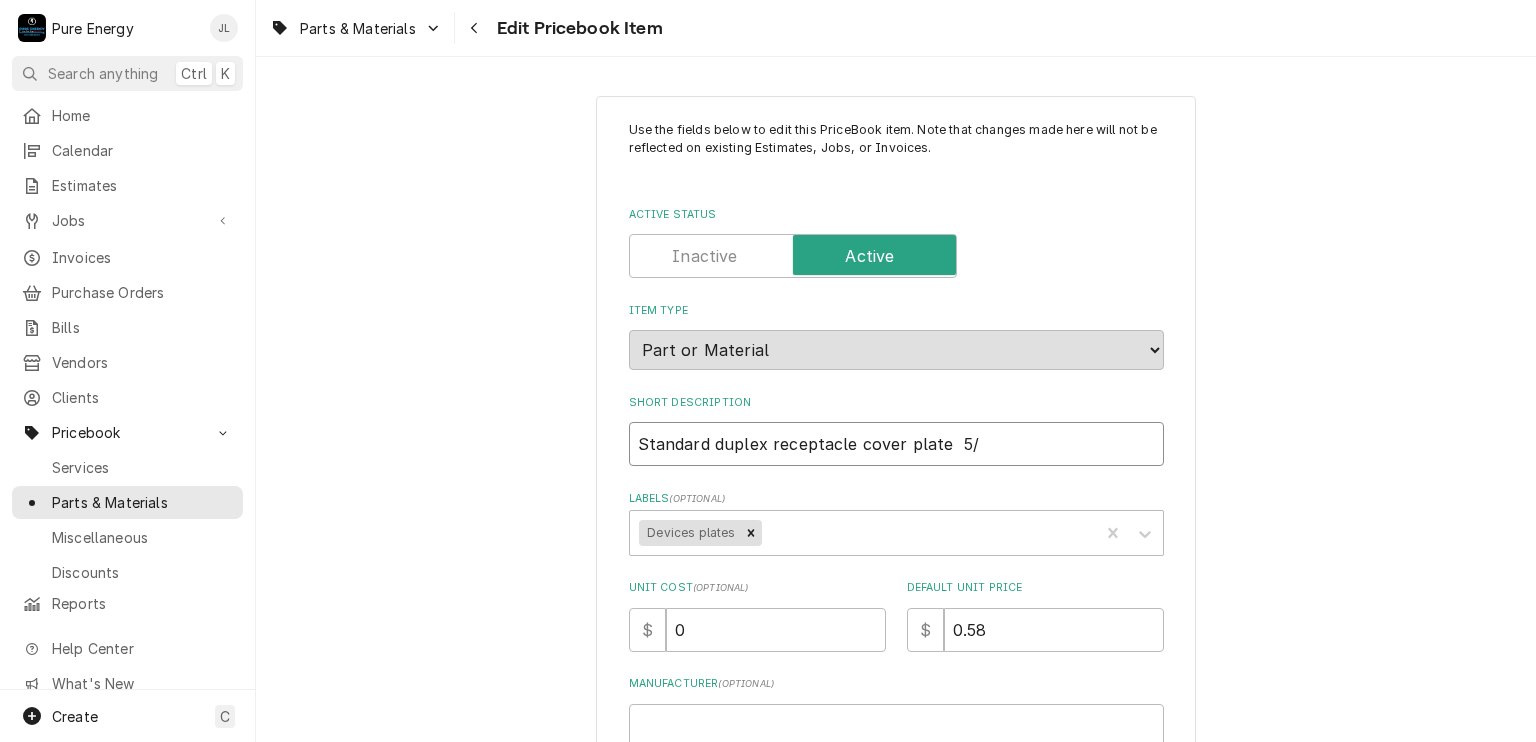 type on "x" 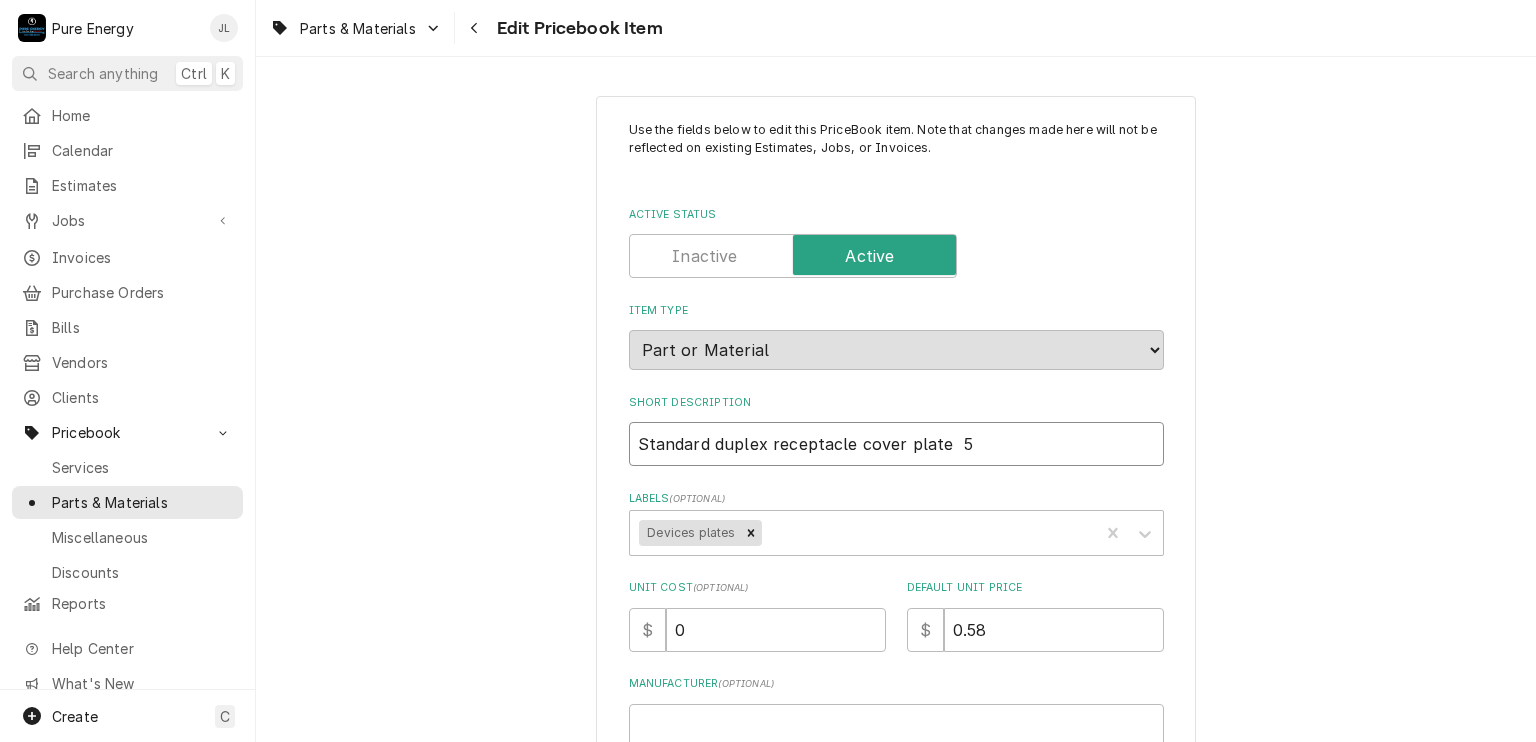 type on "x" 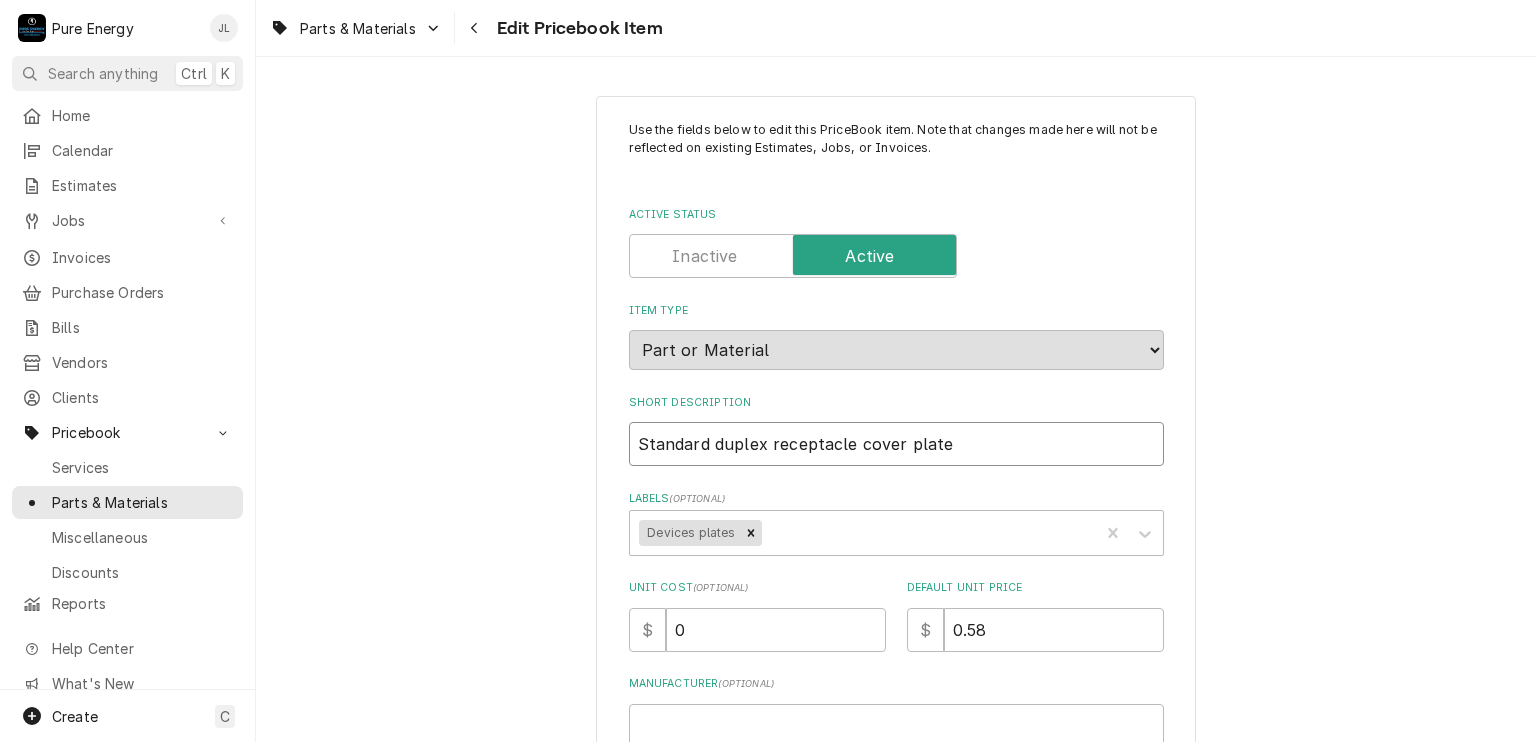 type on "x" 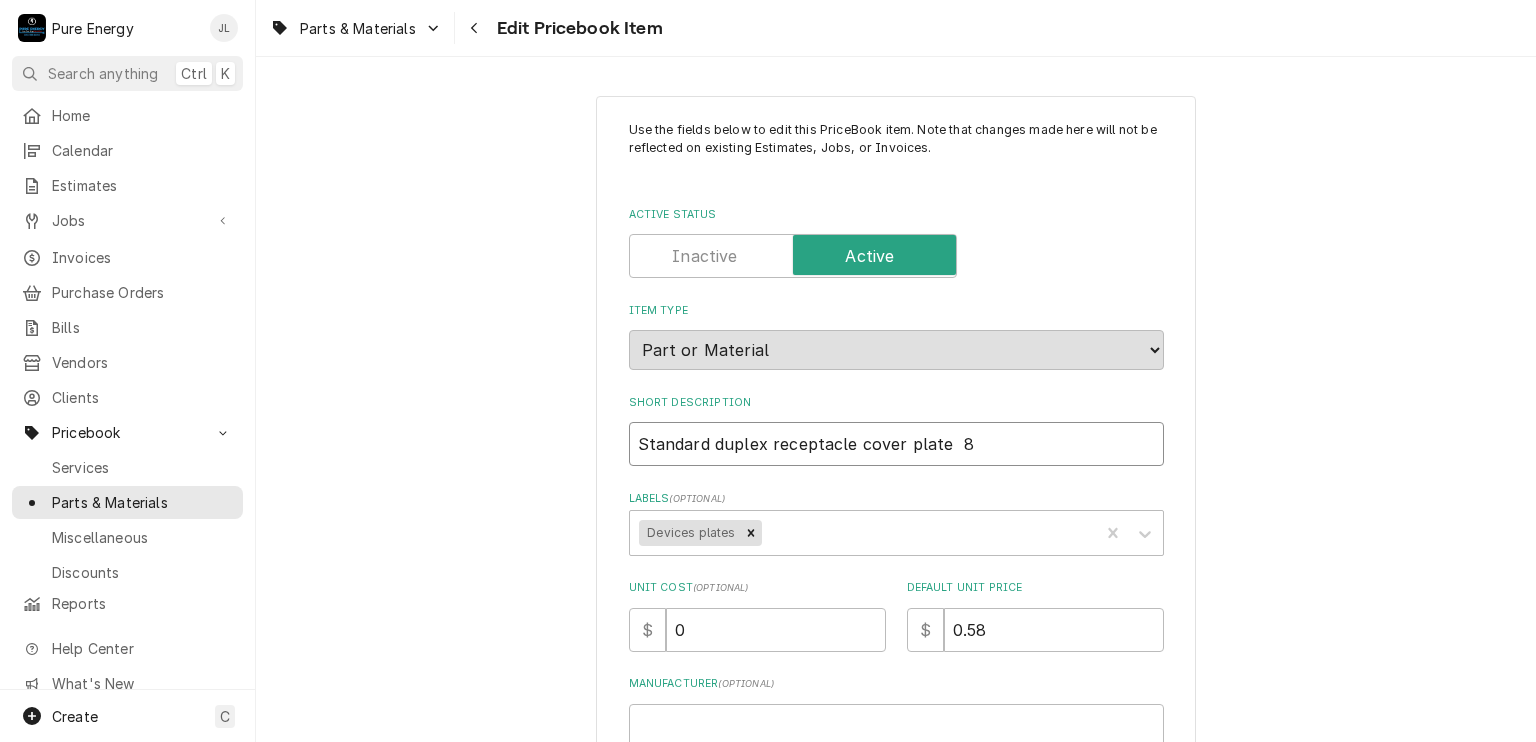 type on "x" 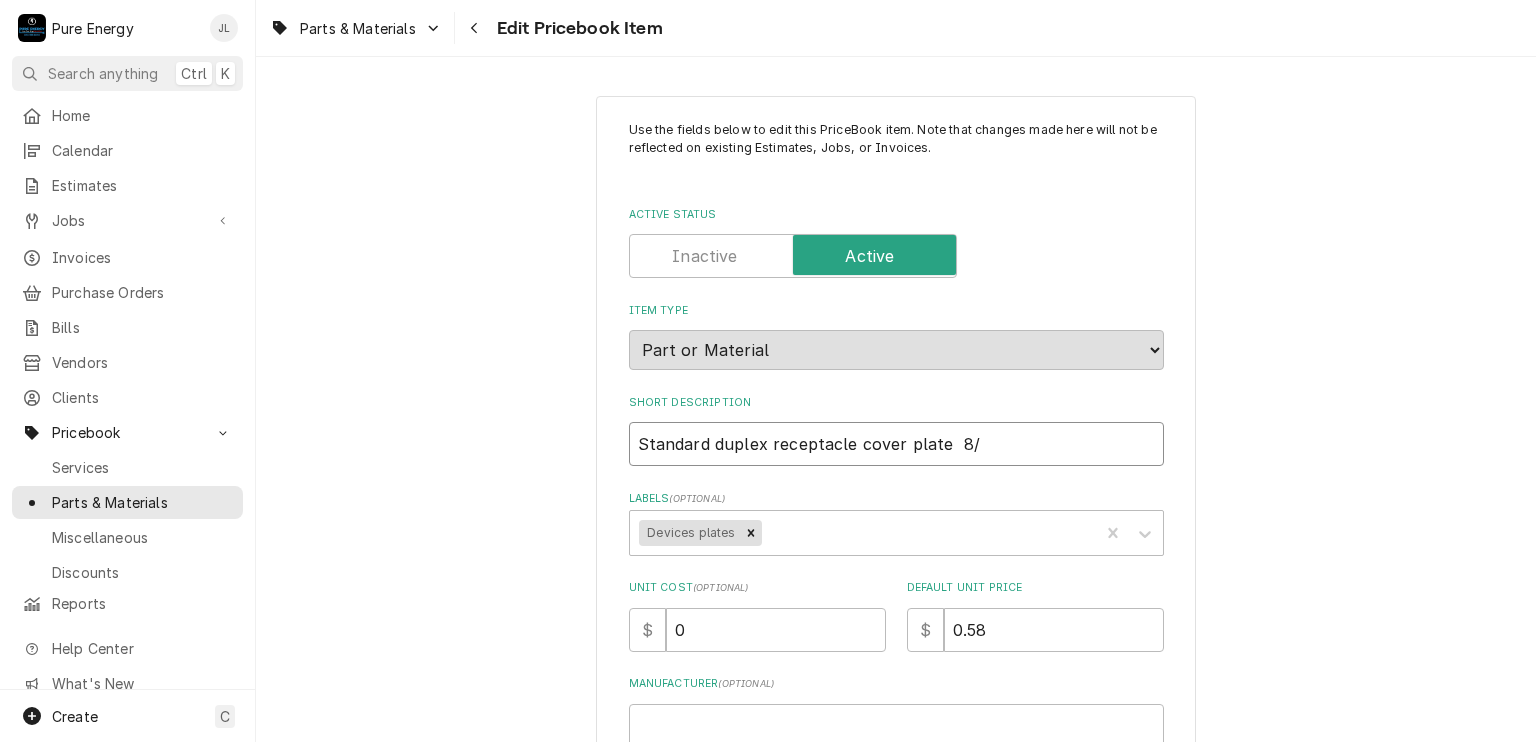 type on "x" 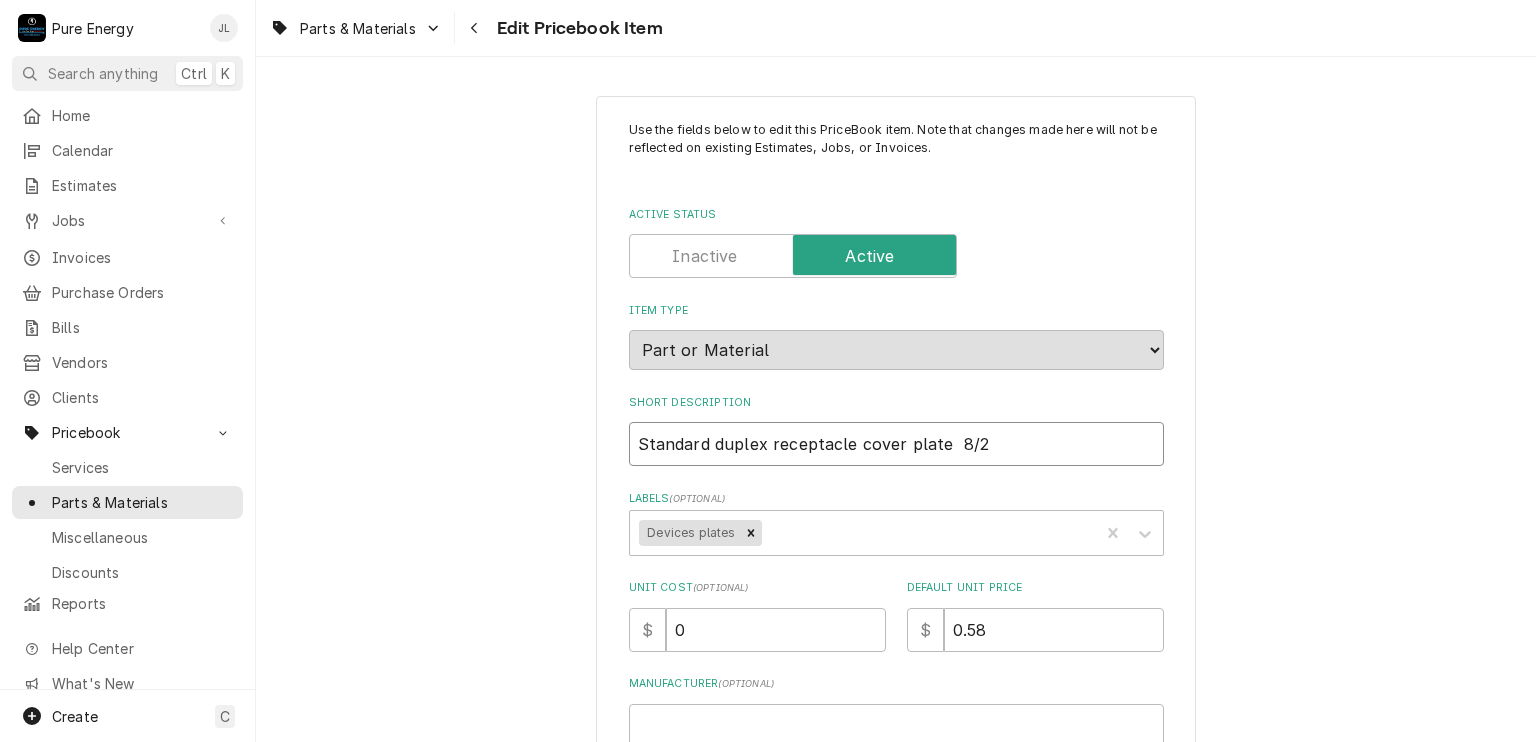 type on "x" 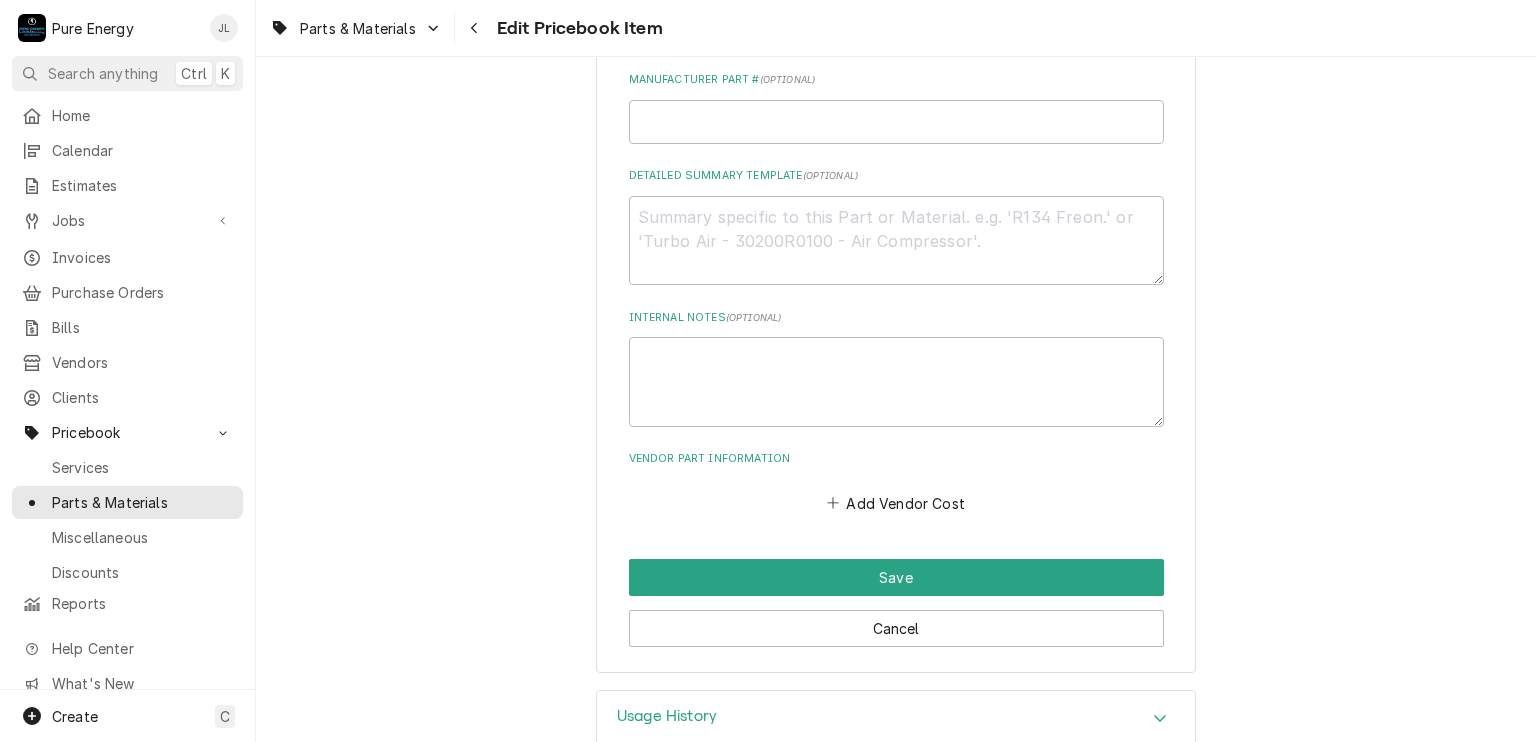 scroll, scrollTop: 738, scrollLeft: 0, axis: vertical 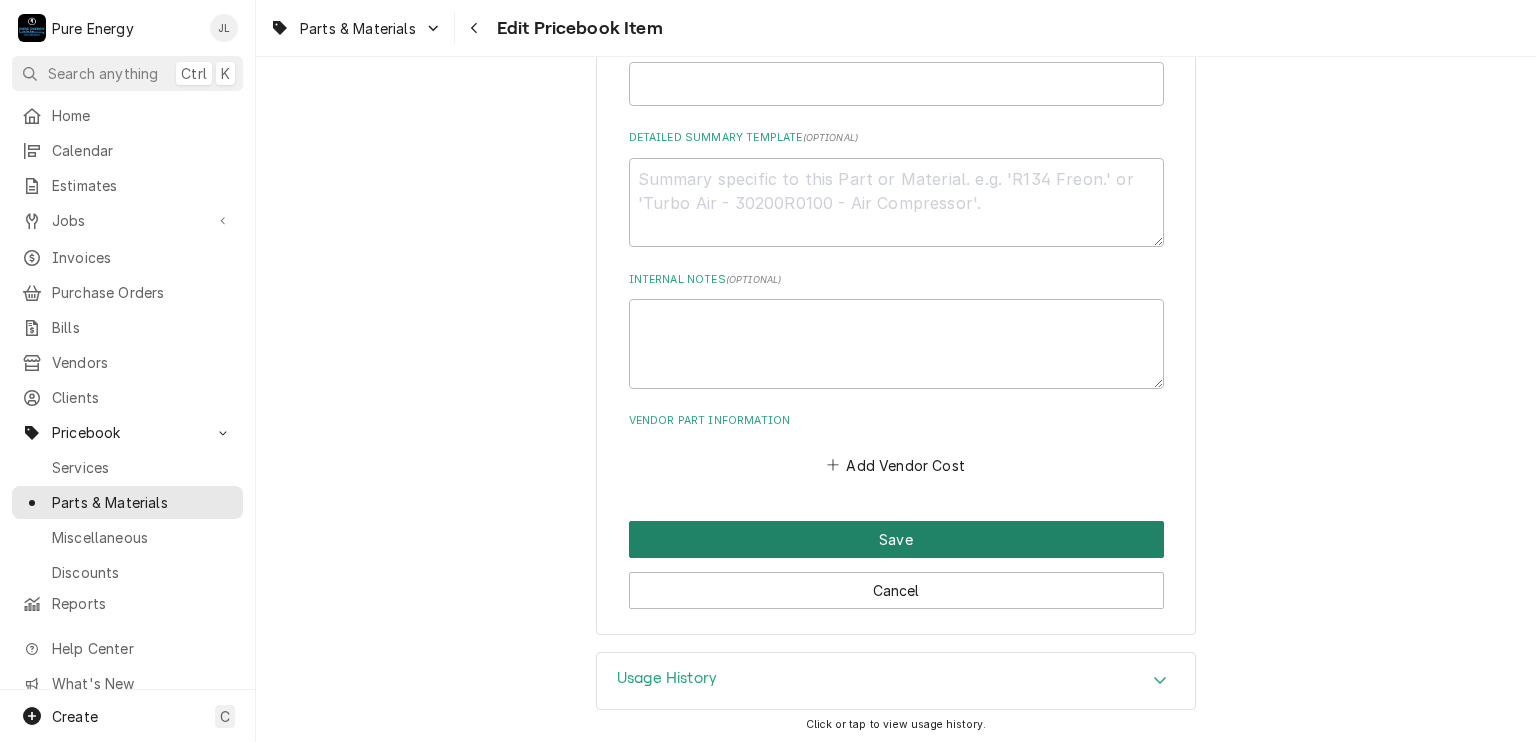 type on "Standard duplex receptacle cover plate  8/25" 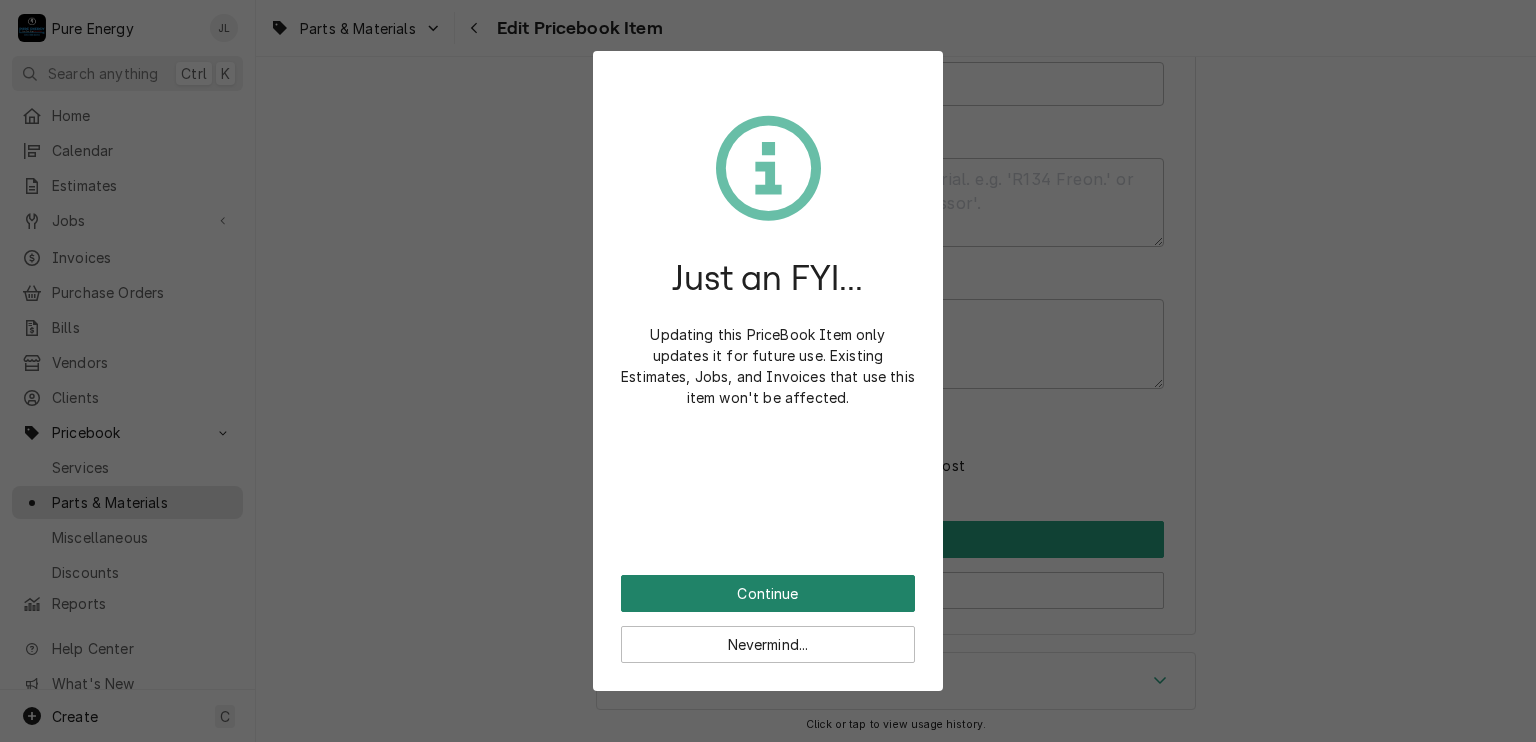 click on "Continue" at bounding box center (768, 593) 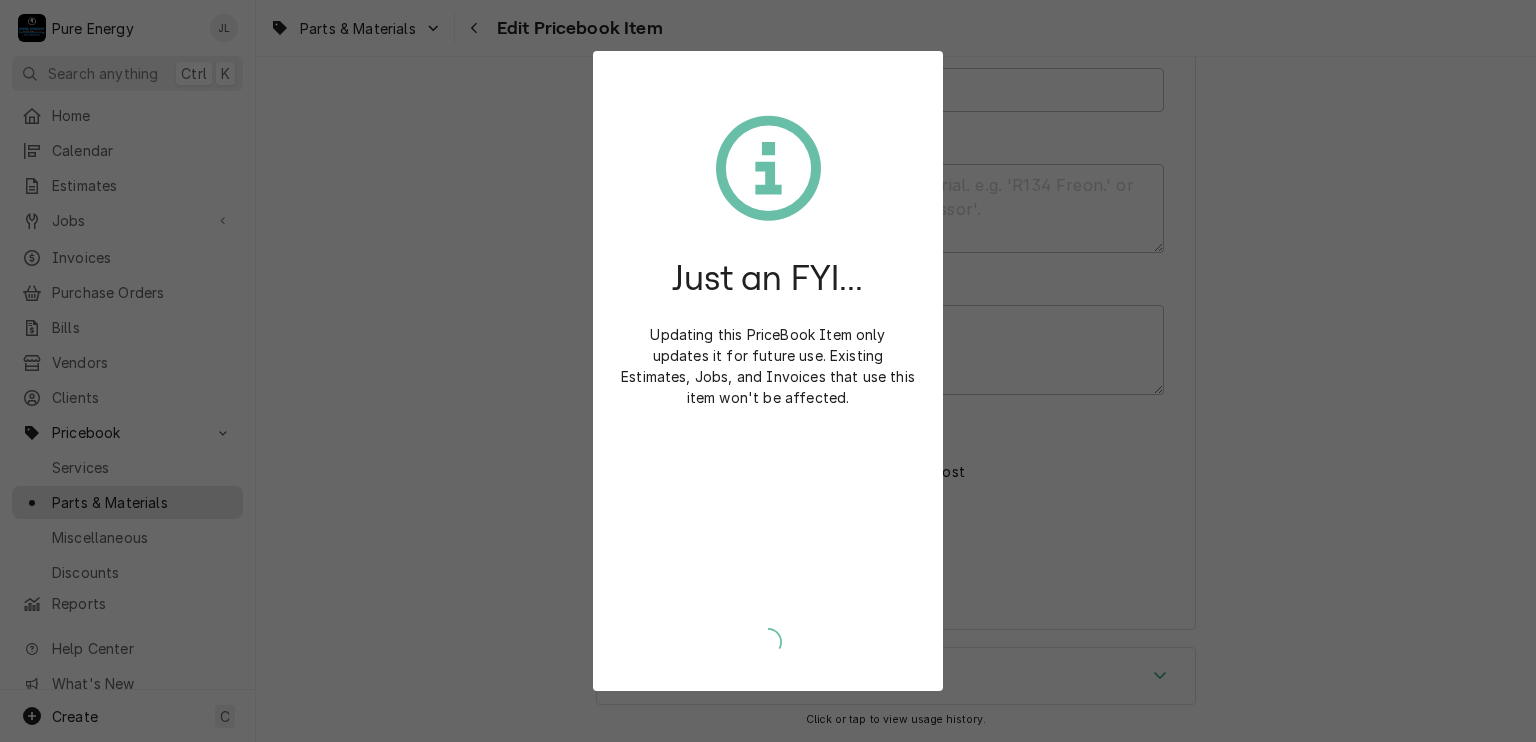scroll, scrollTop: 728, scrollLeft: 0, axis: vertical 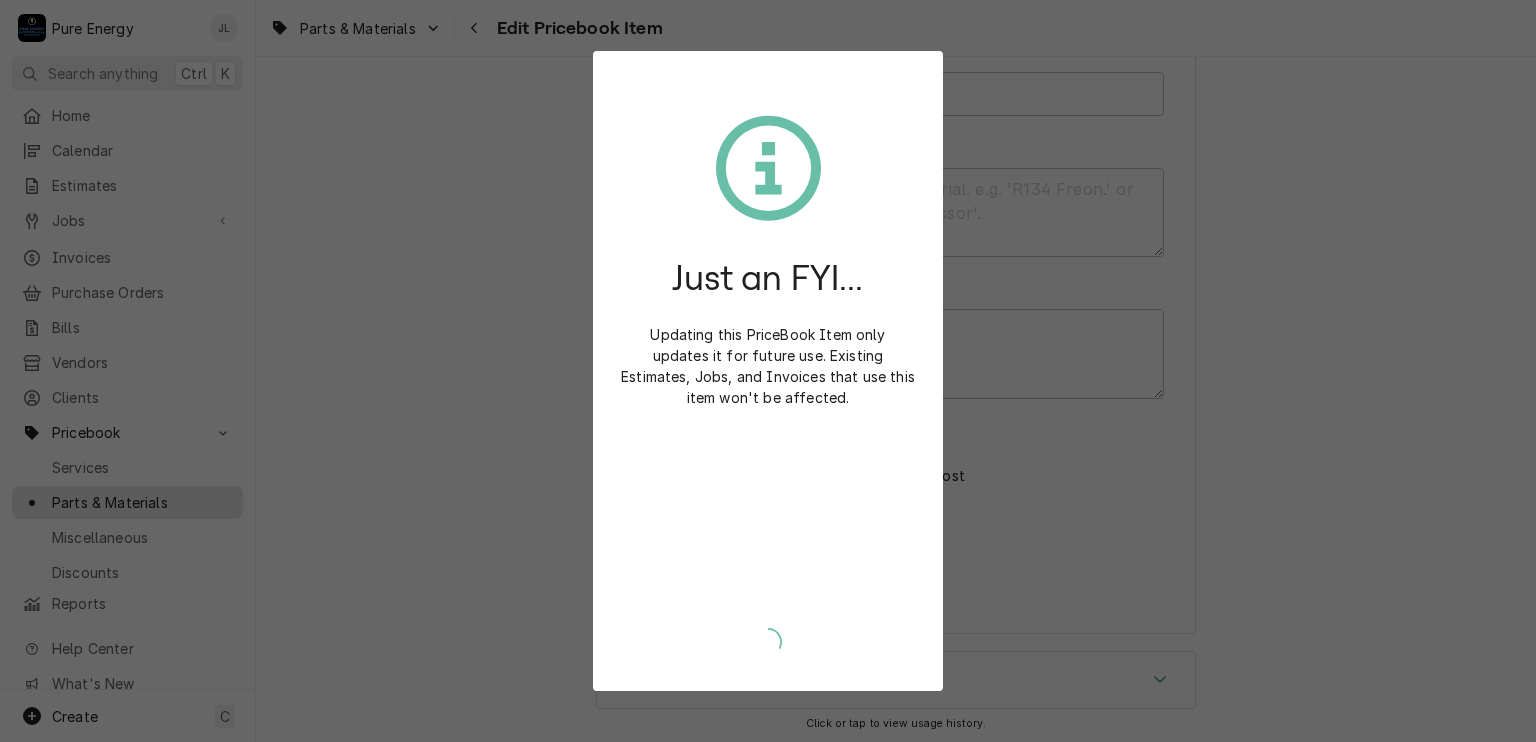 type on "x" 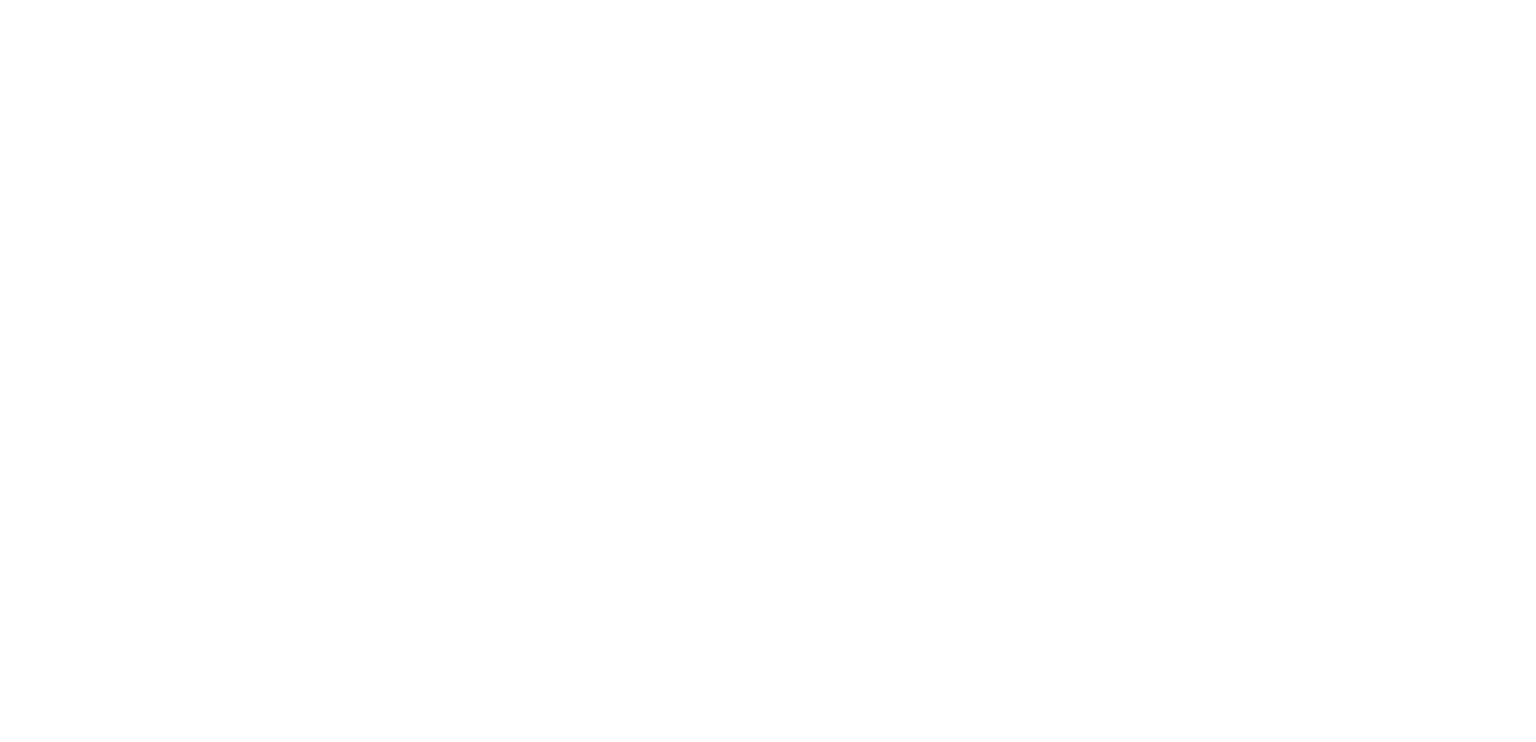 scroll, scrollTop: 0, scrollLeft: 0, axis: both 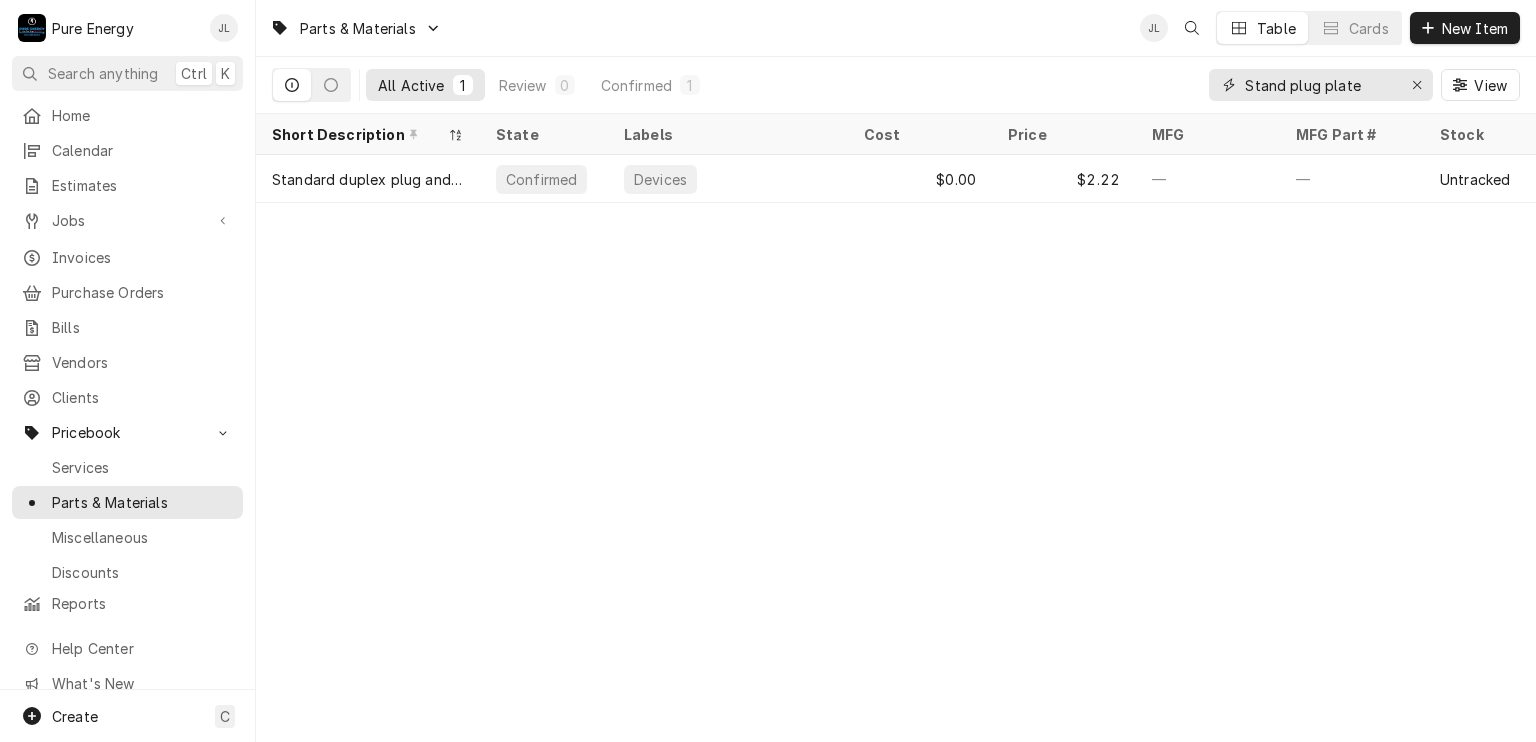 click on "Stand plug plate" at bounding box center [1320, 85] 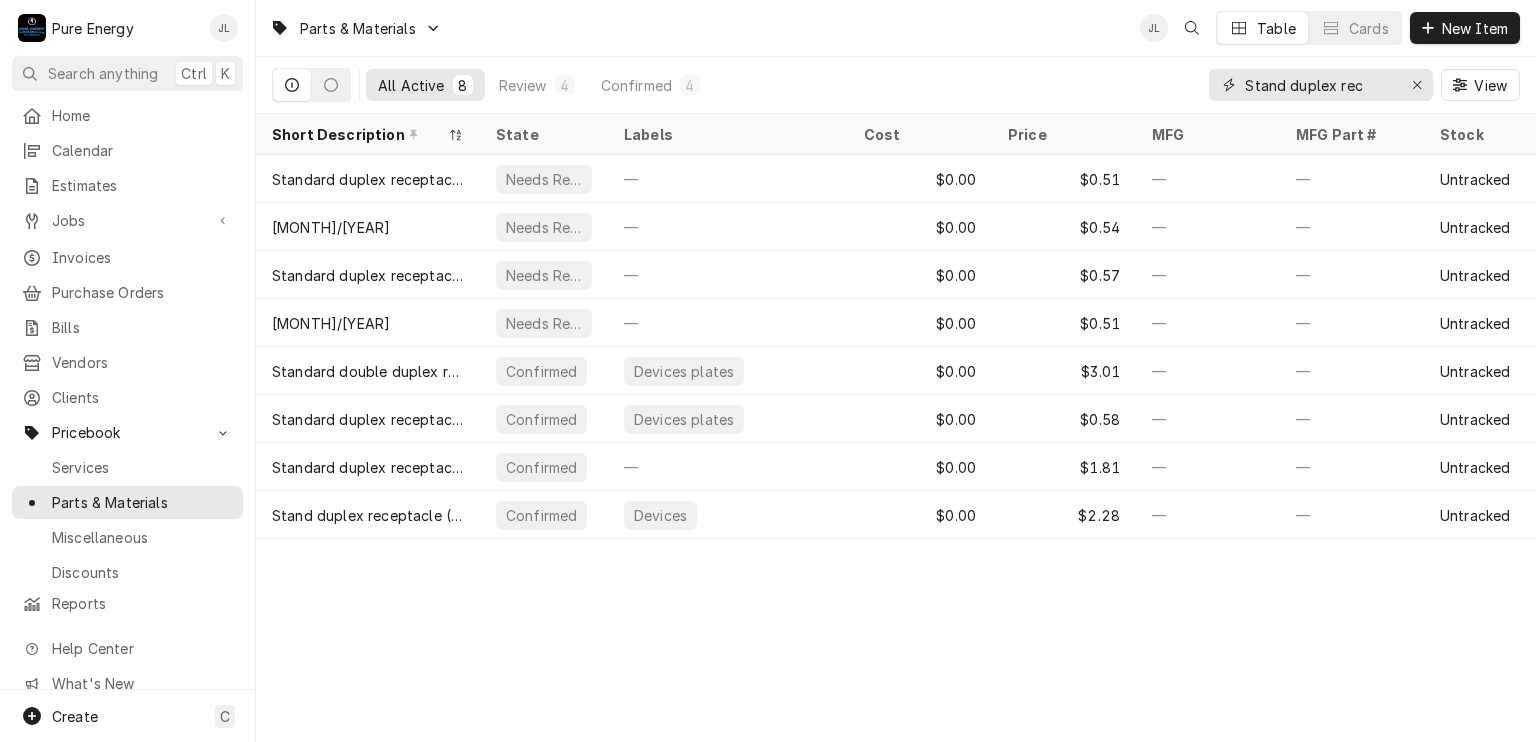 type on "Stand duplex rec" 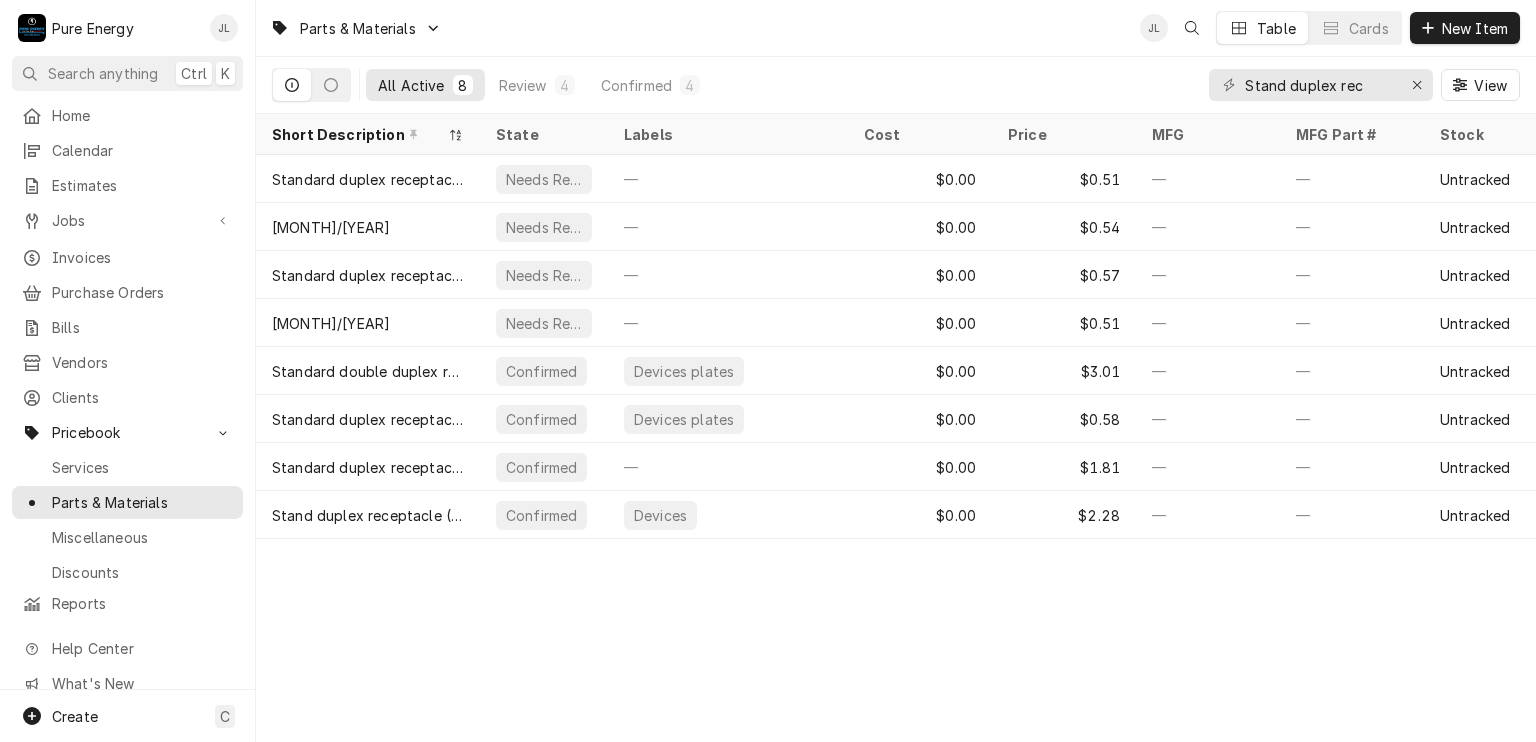 click on "Parts & Materials   JL Table Cards New Item" at bounding box center (896, 28) 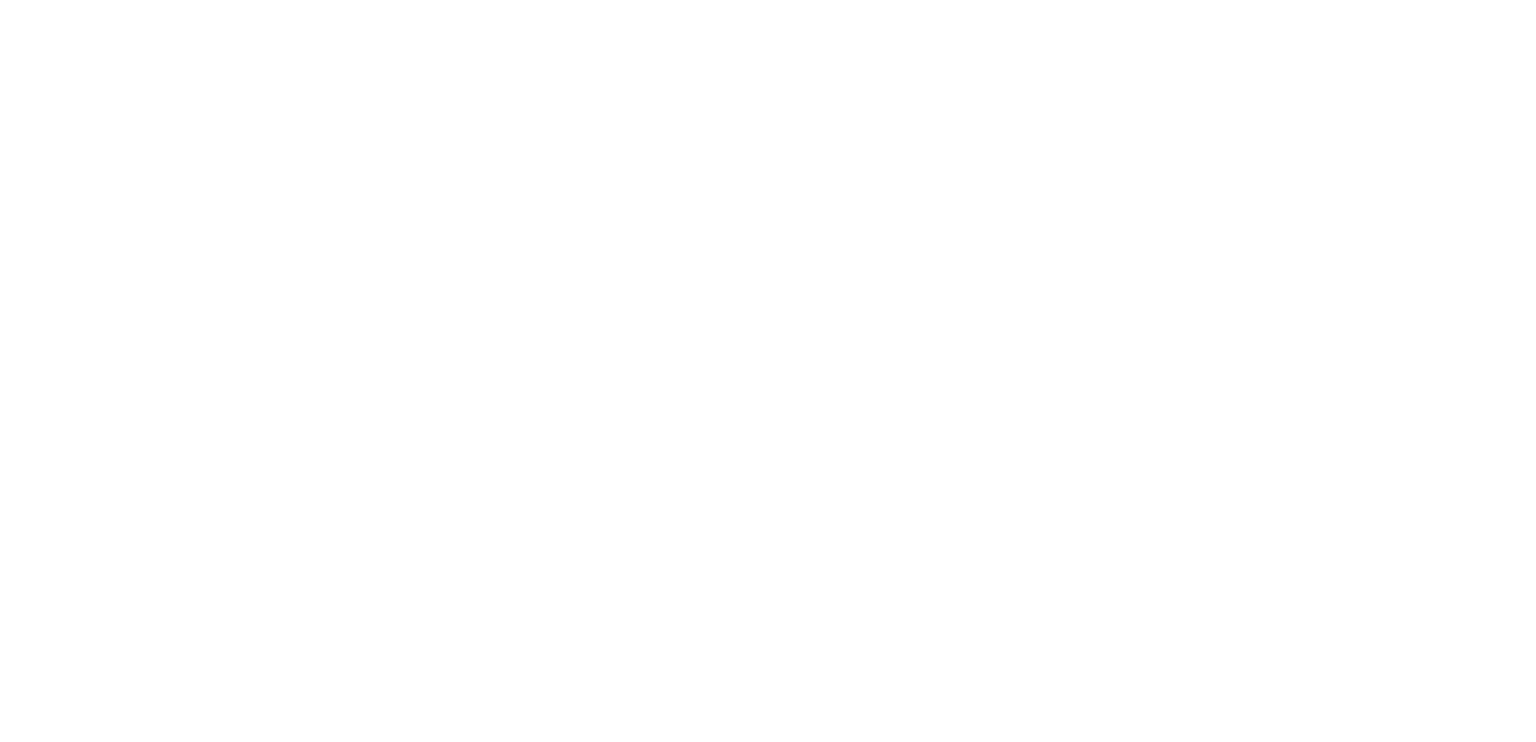 scroll, scrollTop: 0, scrollLeft: 0, axis: both 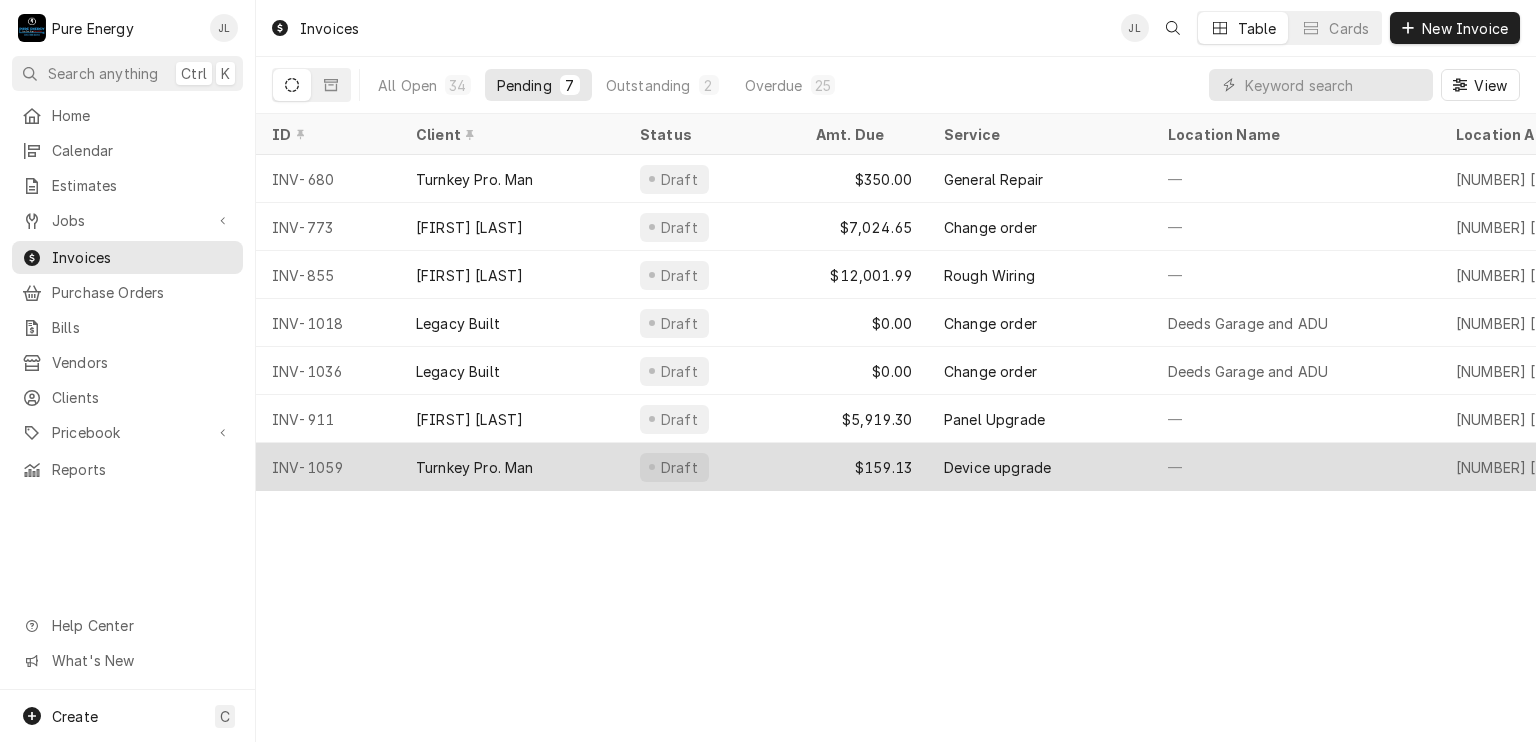 click on "—" at bounding box center (1296, 467) 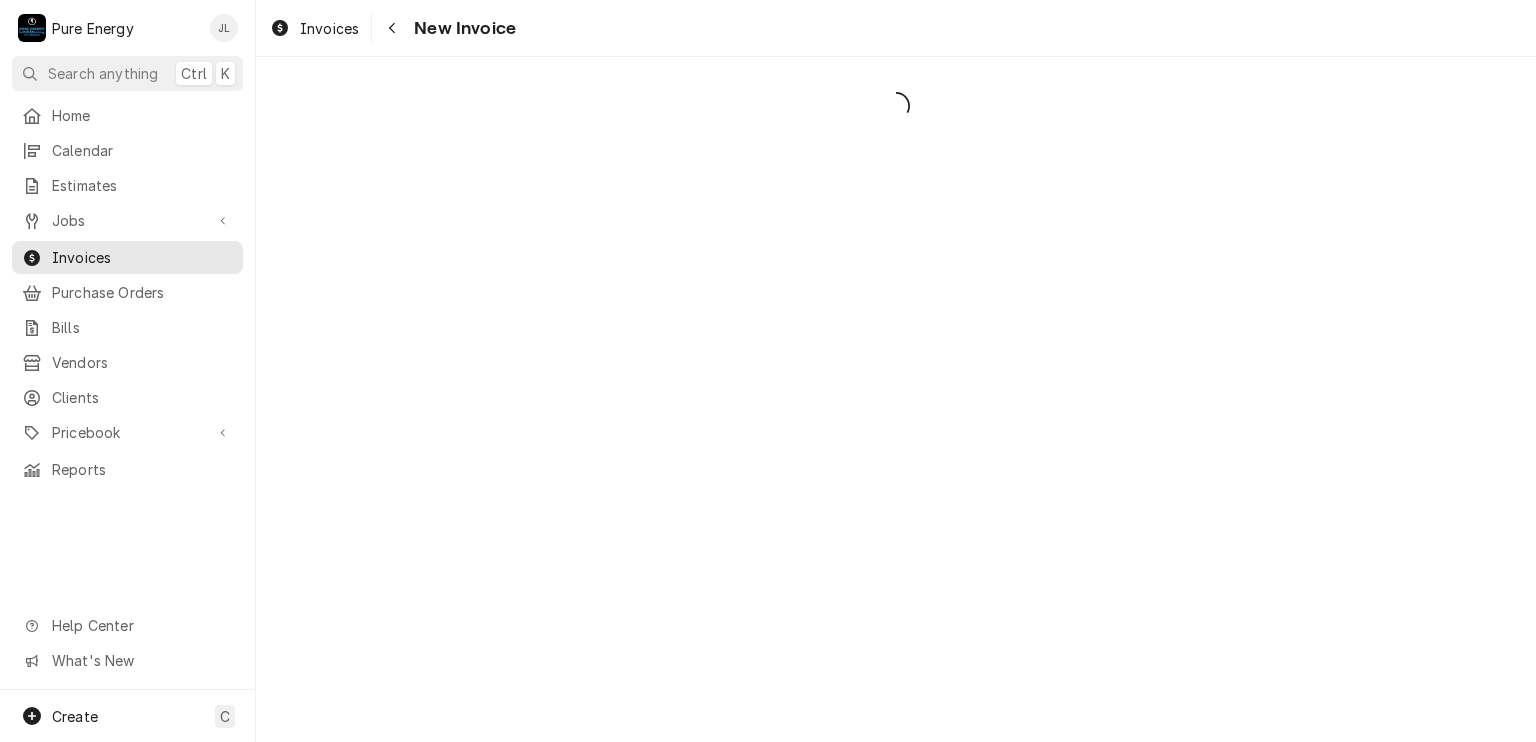 scroll, scrollTop: 0, scrollLeft: 0, axis: both 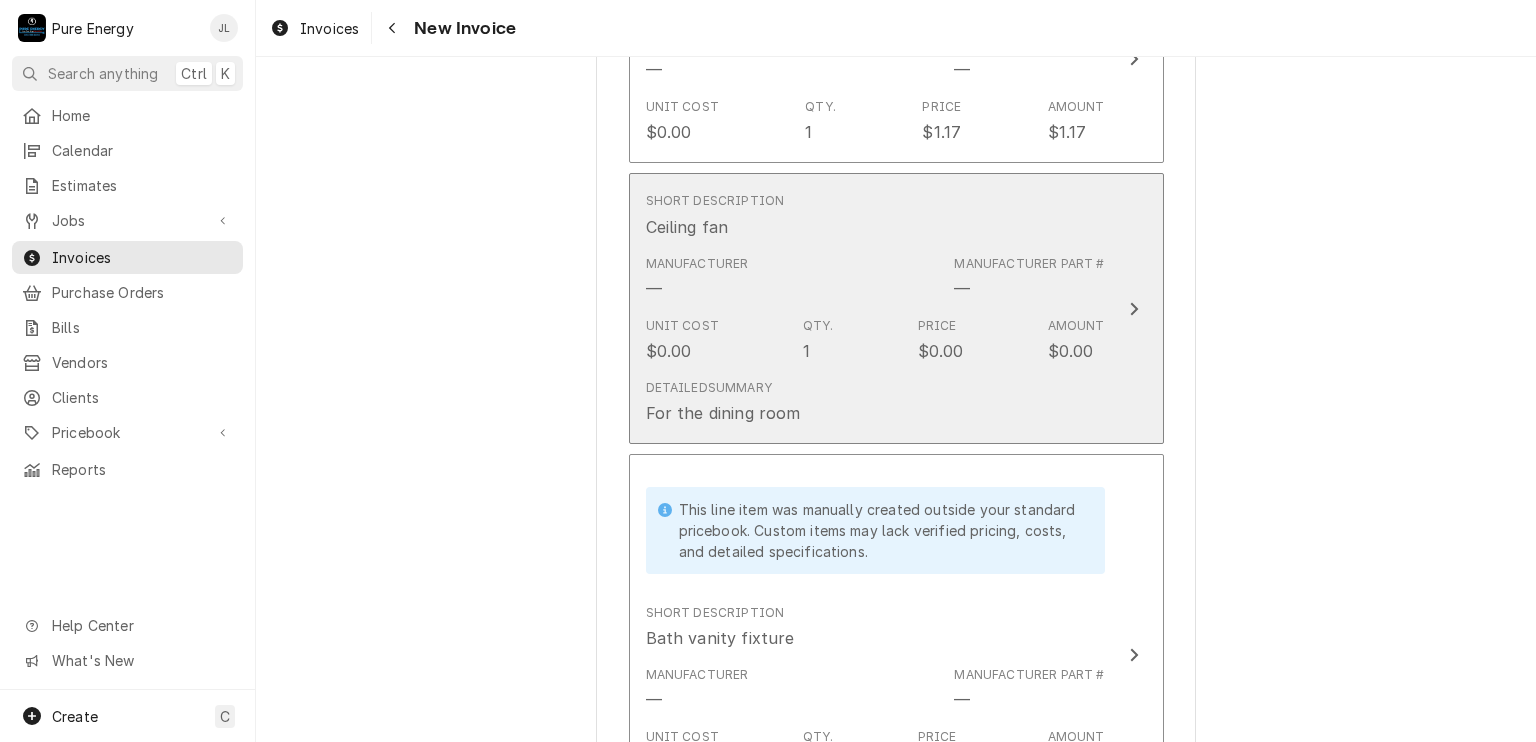 click on "Manufacturer — Manufacturer Part # —" at bounding box center [875, 278] 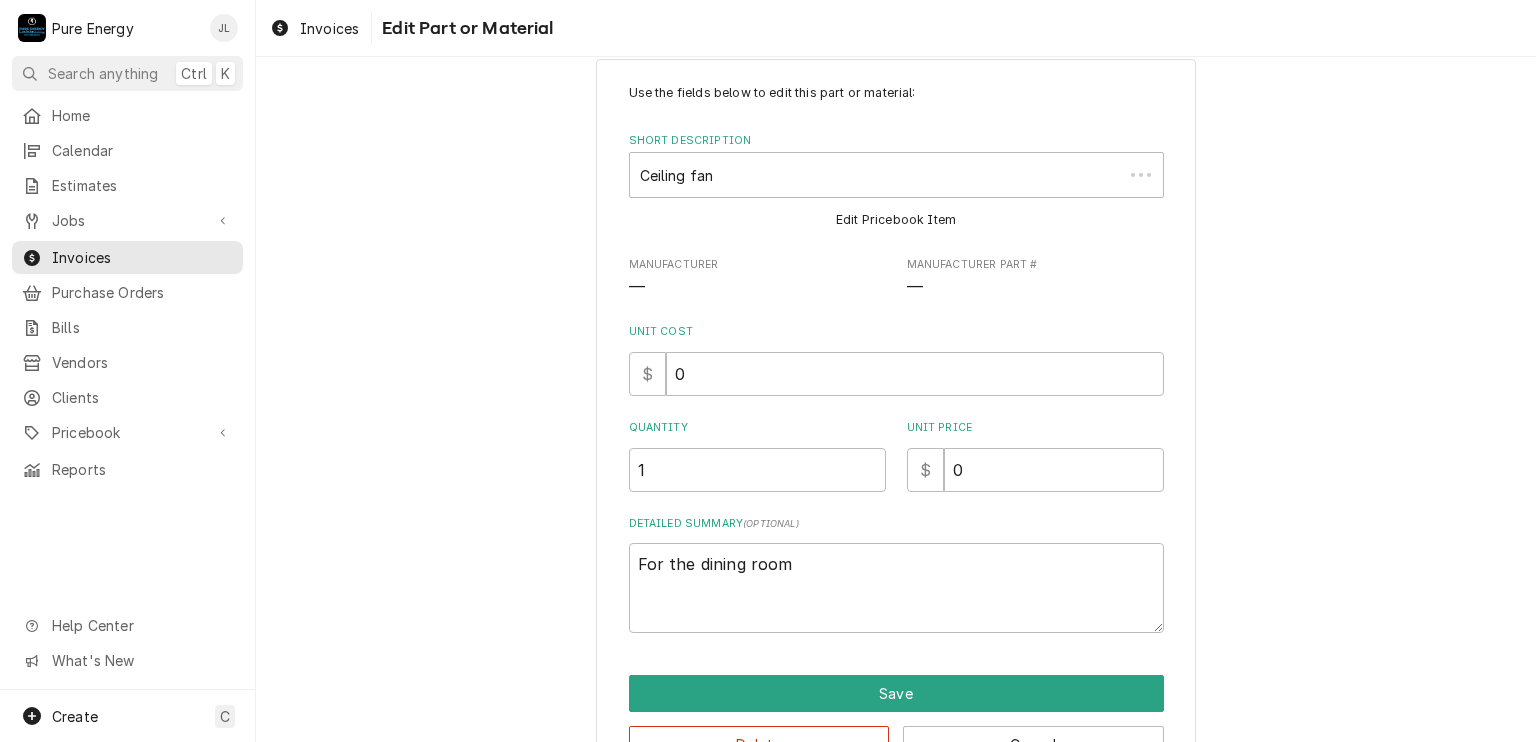scroll, scrollTop: 0, scrollLeft: 0, axis: both 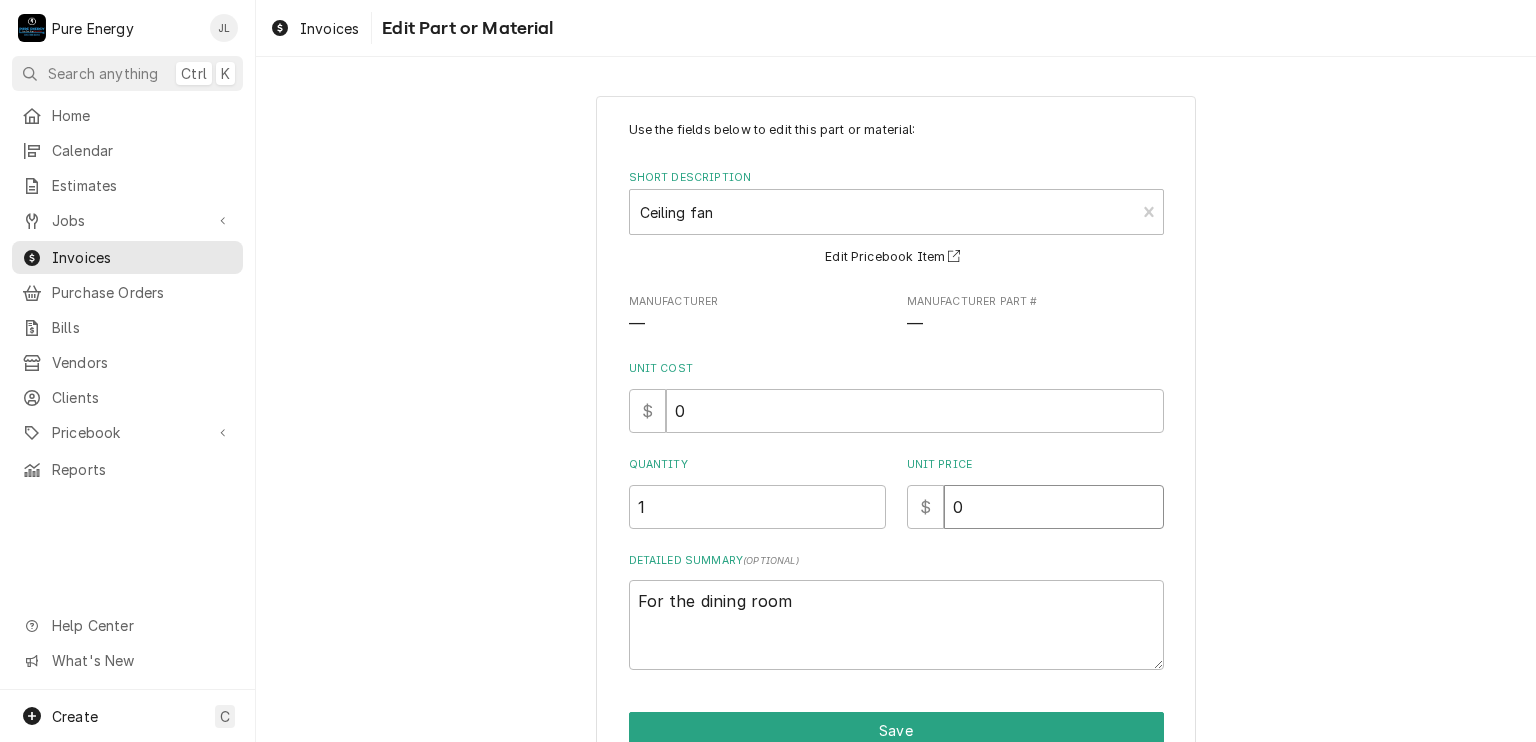 click on "0" at bounding box center [1054, 507] 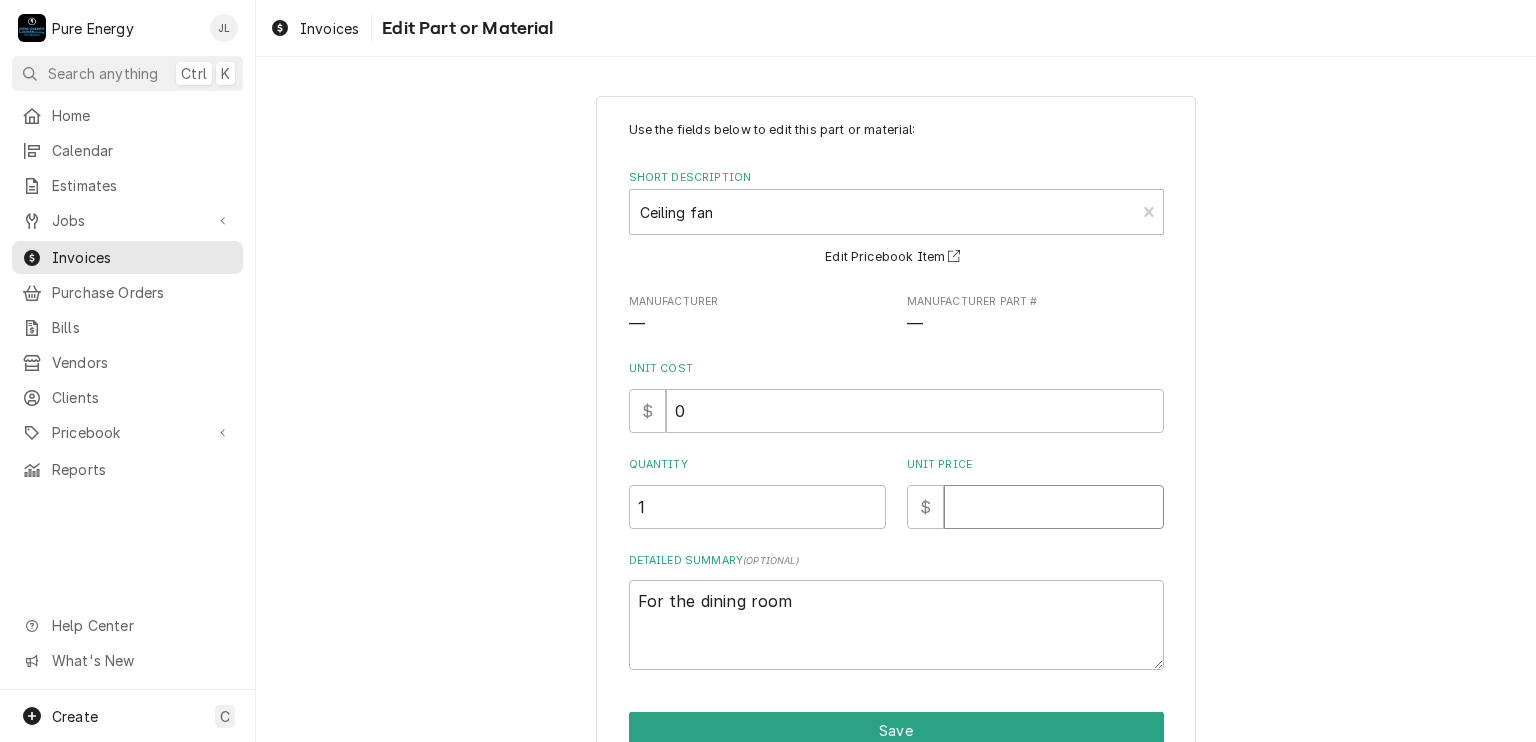 type on "x" 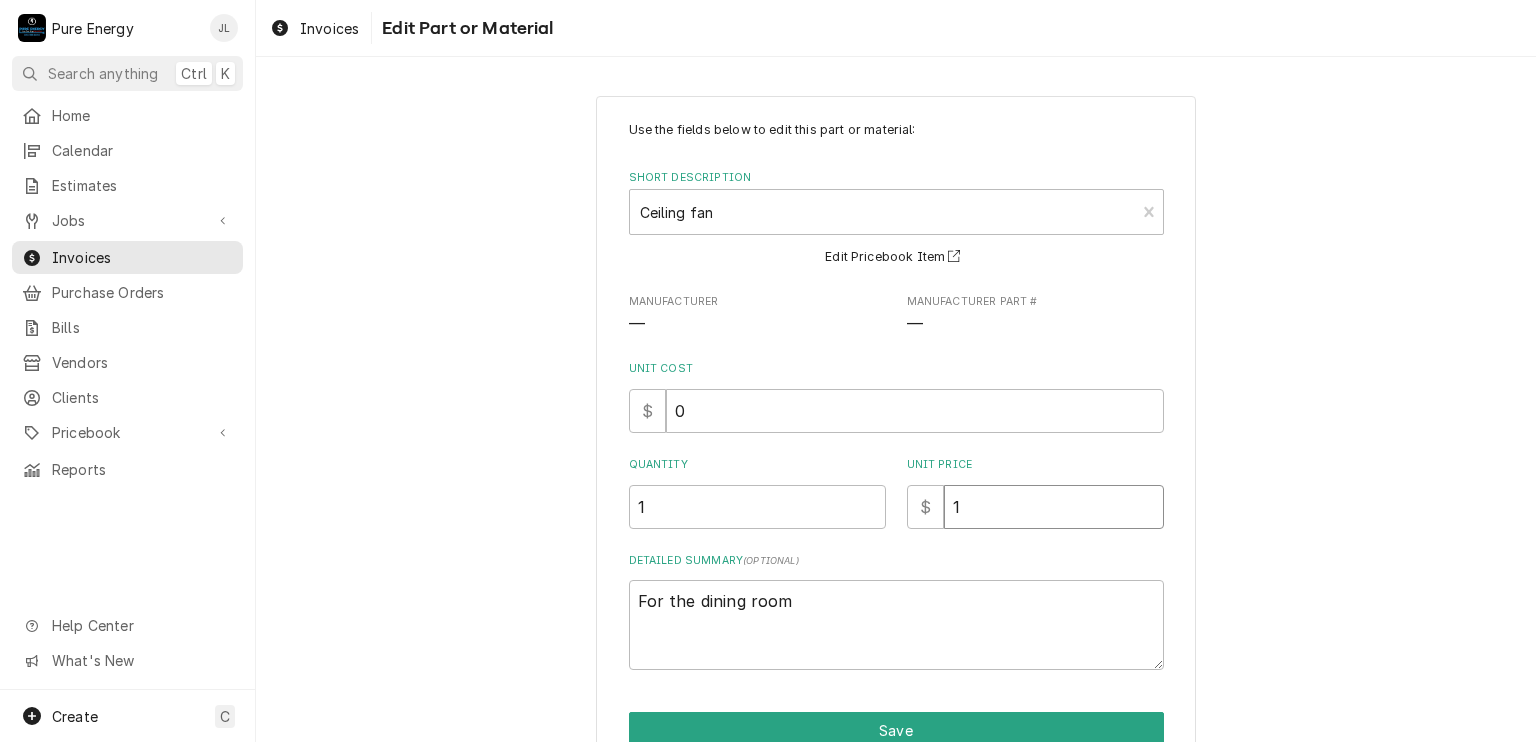 type on "x" 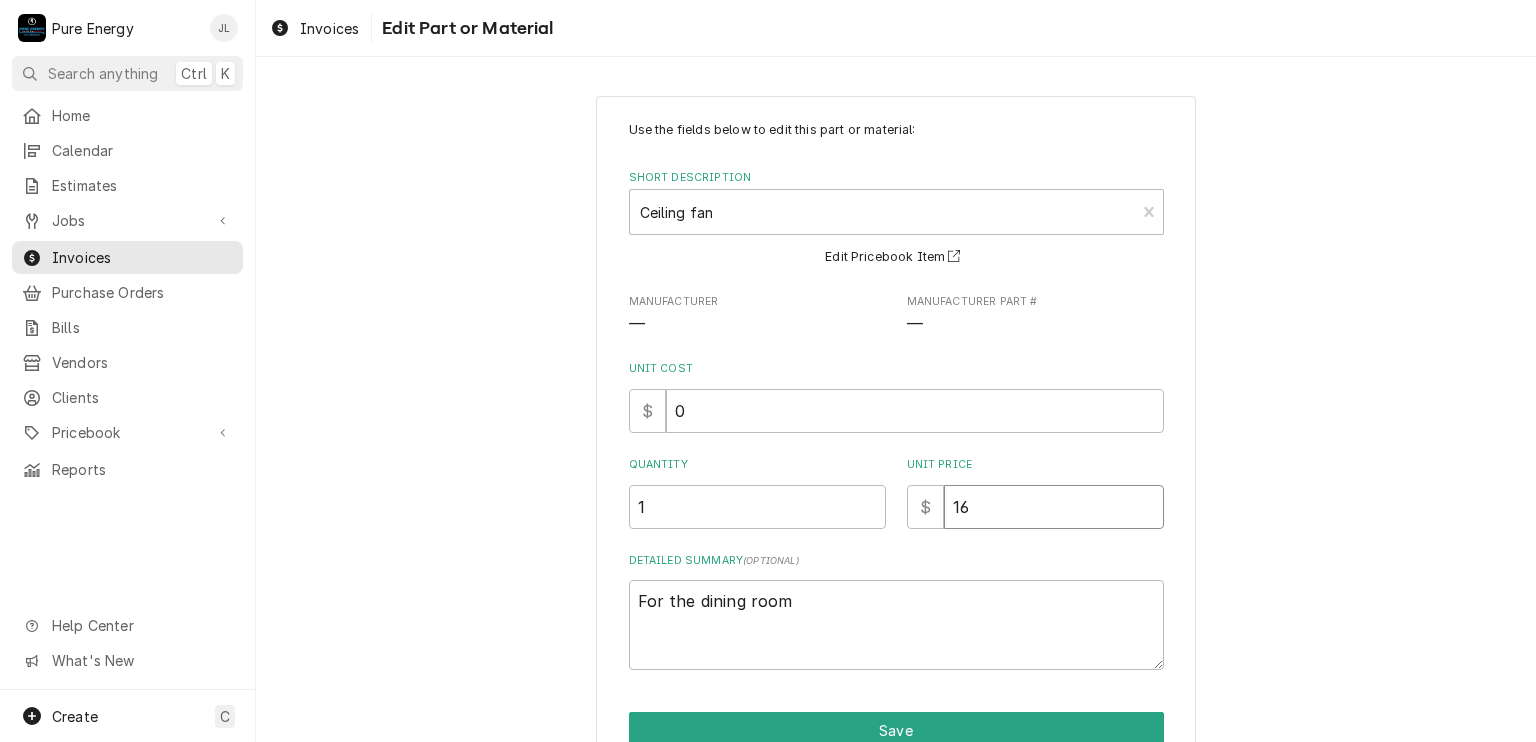 type on "x" 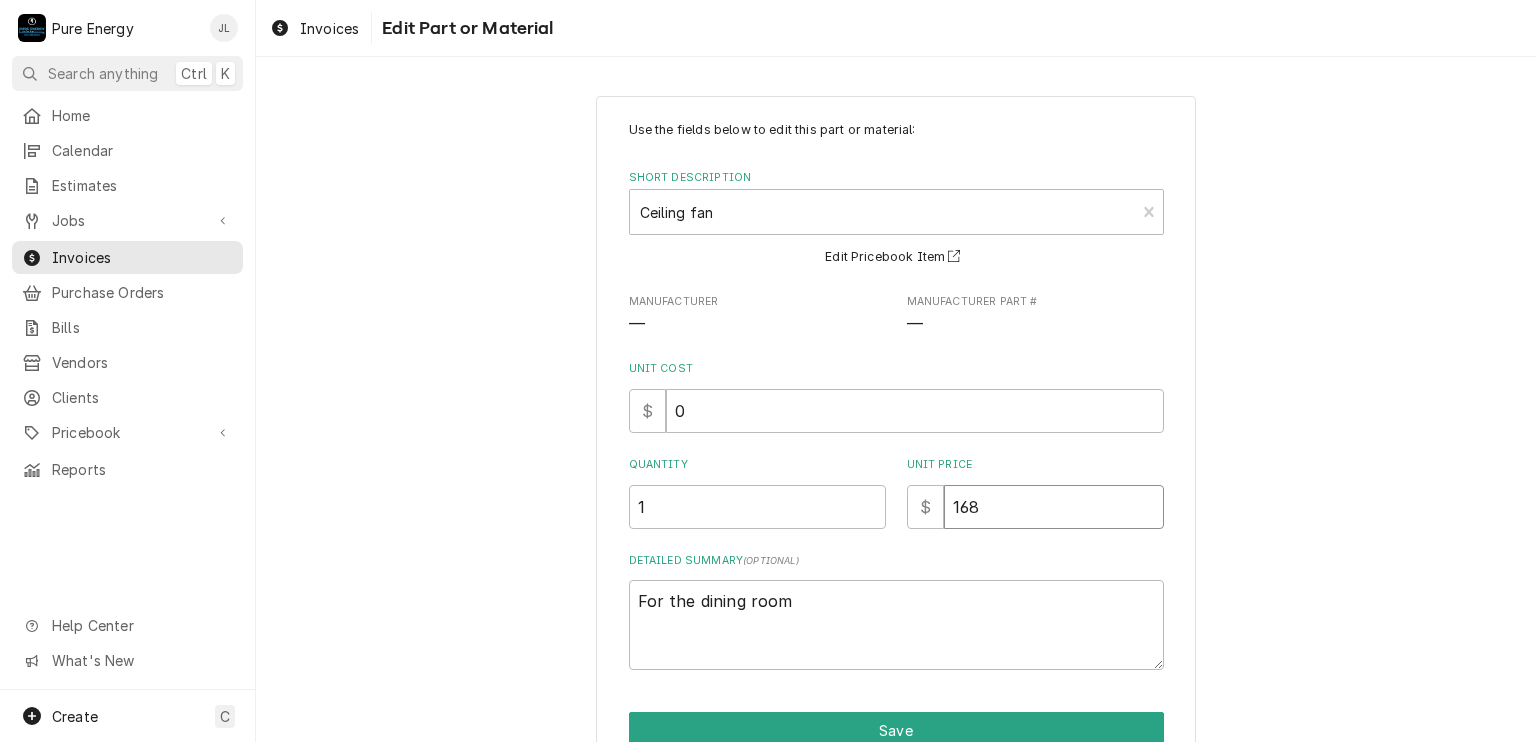 type on "x" 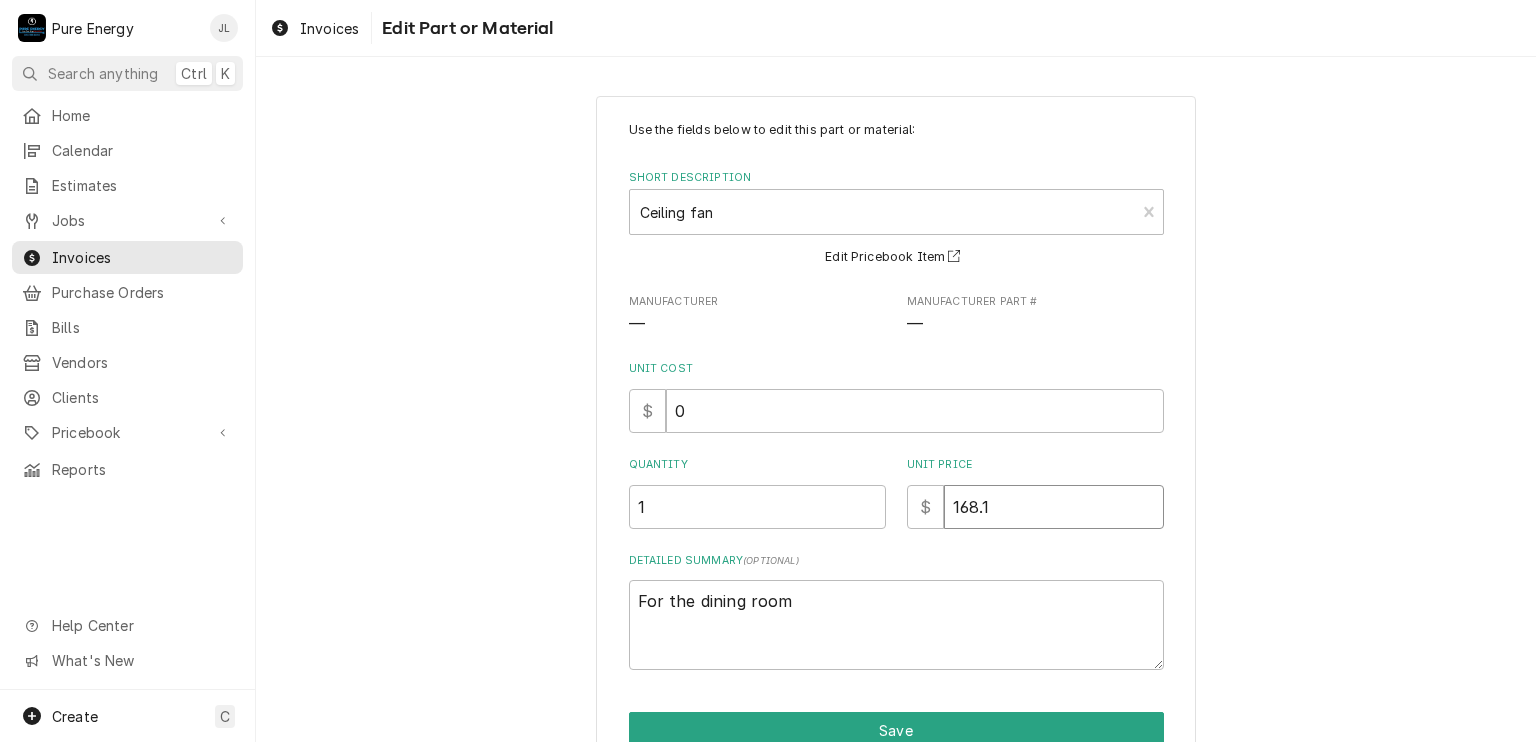 type on "x" 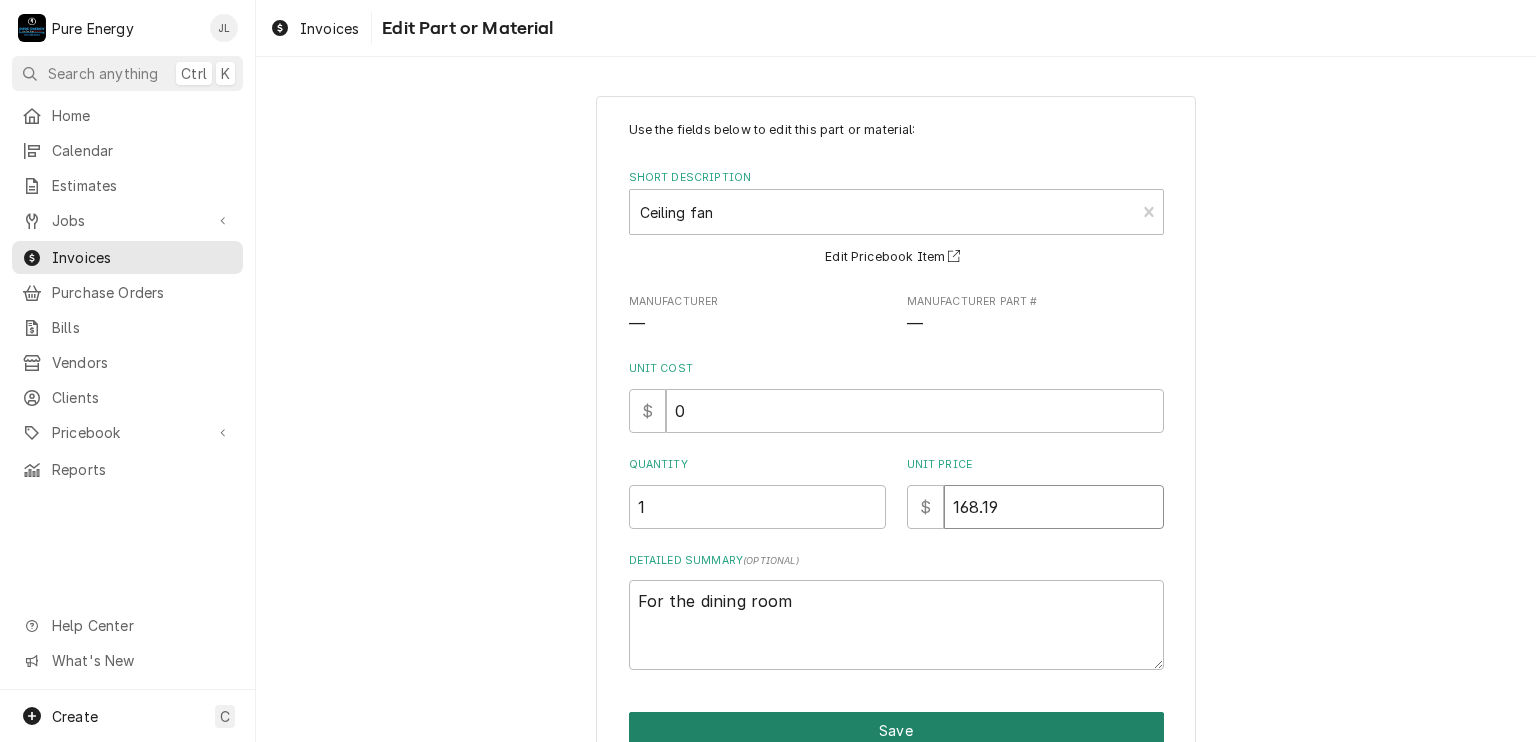 type on "168.19" 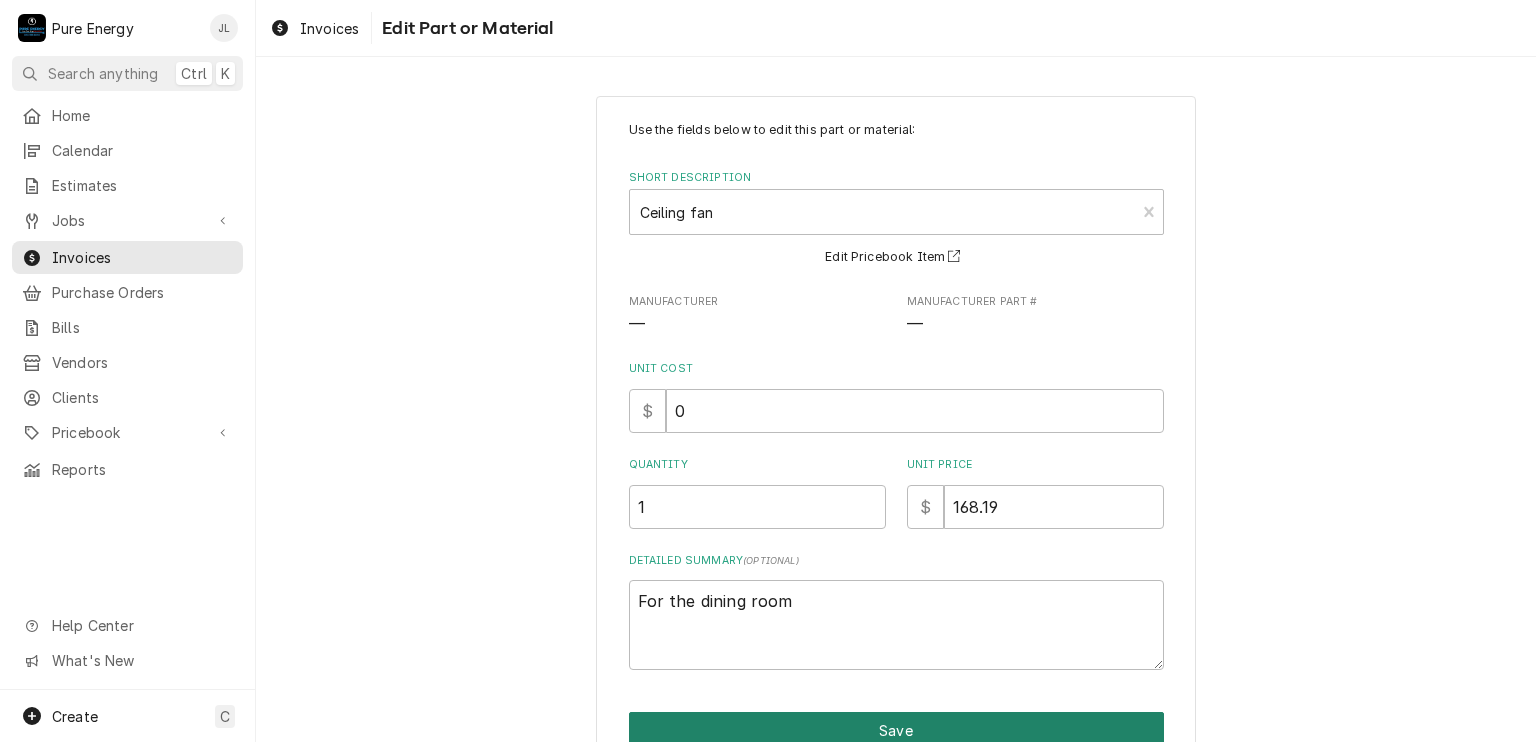 click on "Save" at bounding box center [896, 730] 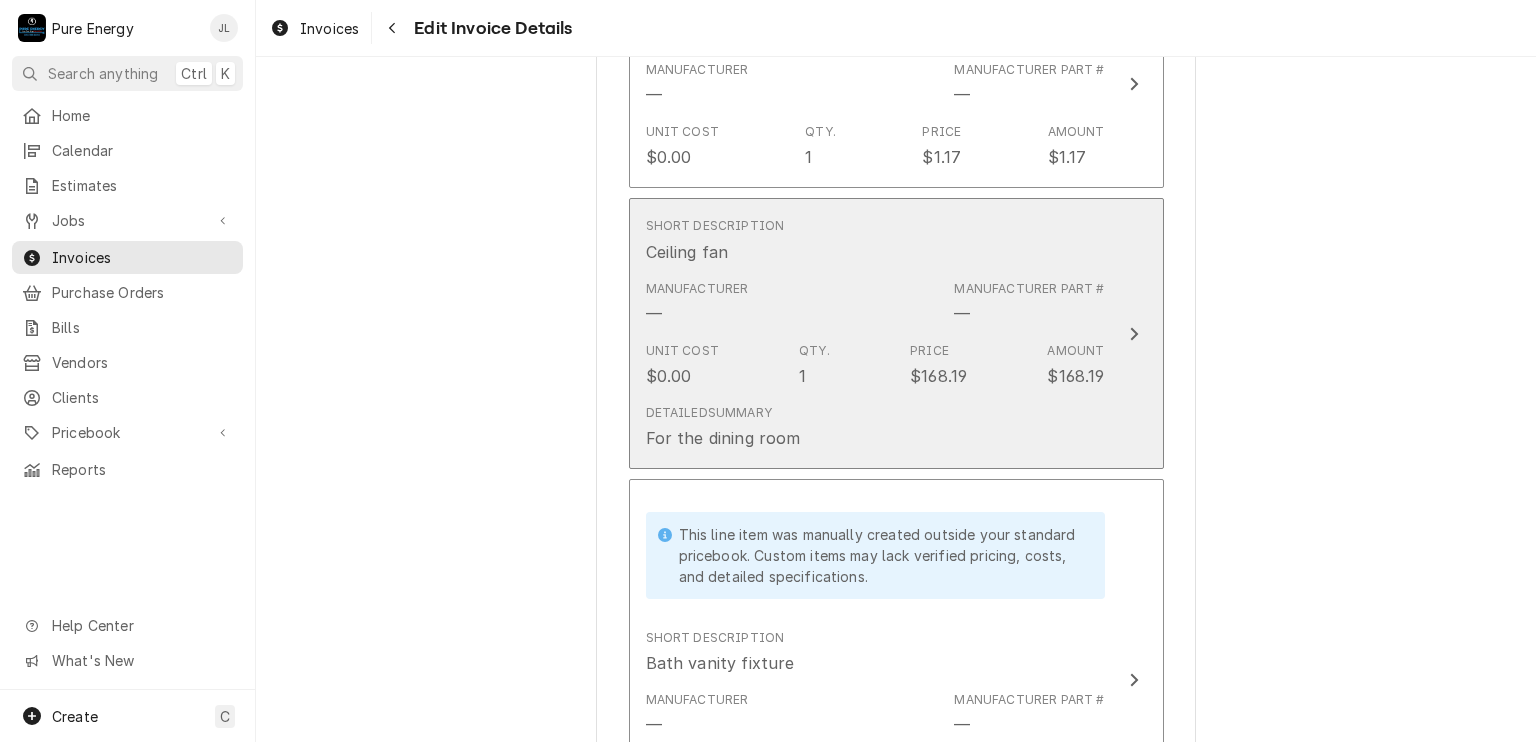 scroll, scrollTop: 4075, scrollLeft: 0, axis: vertical 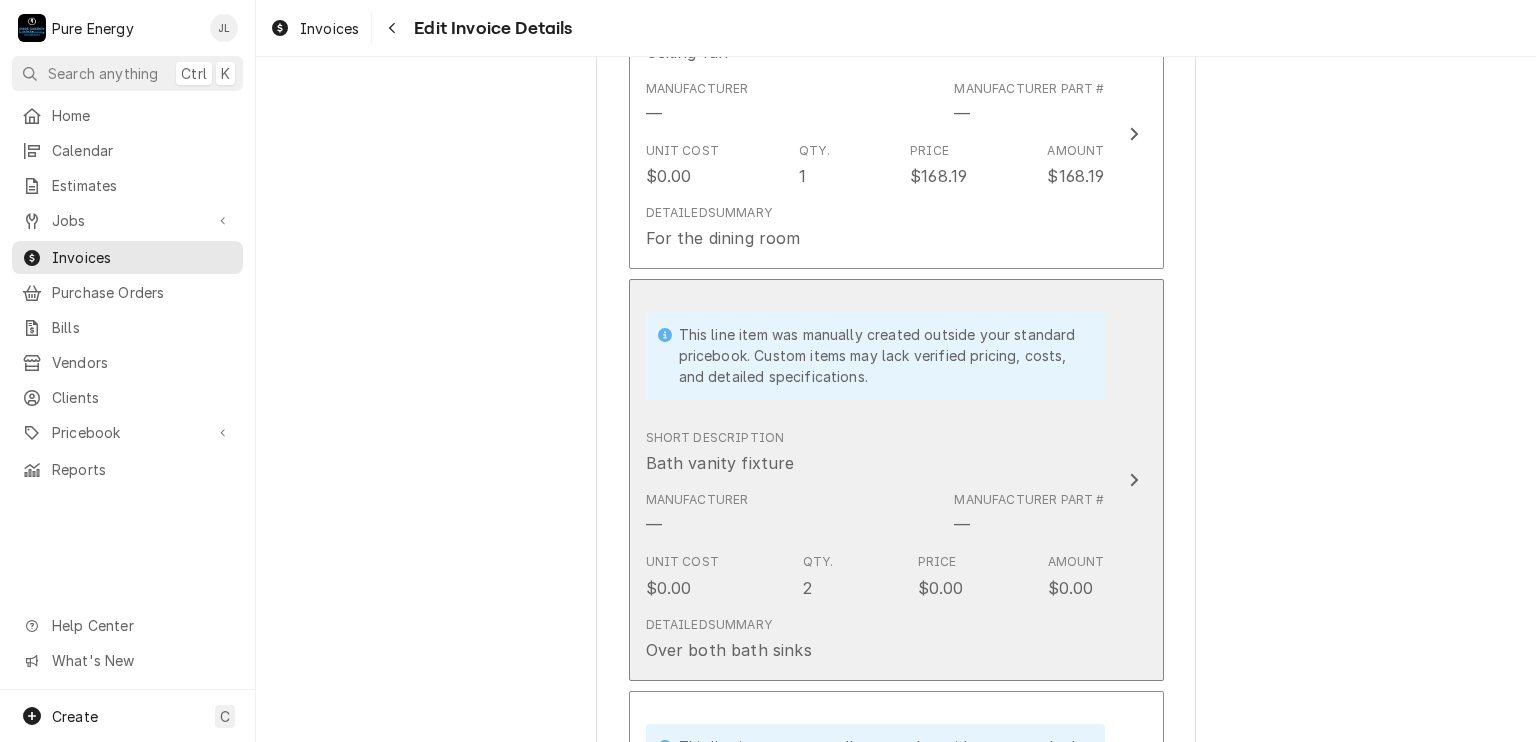 click on "Short Description Bath vanity fixture" at bounding box center (875, 452) 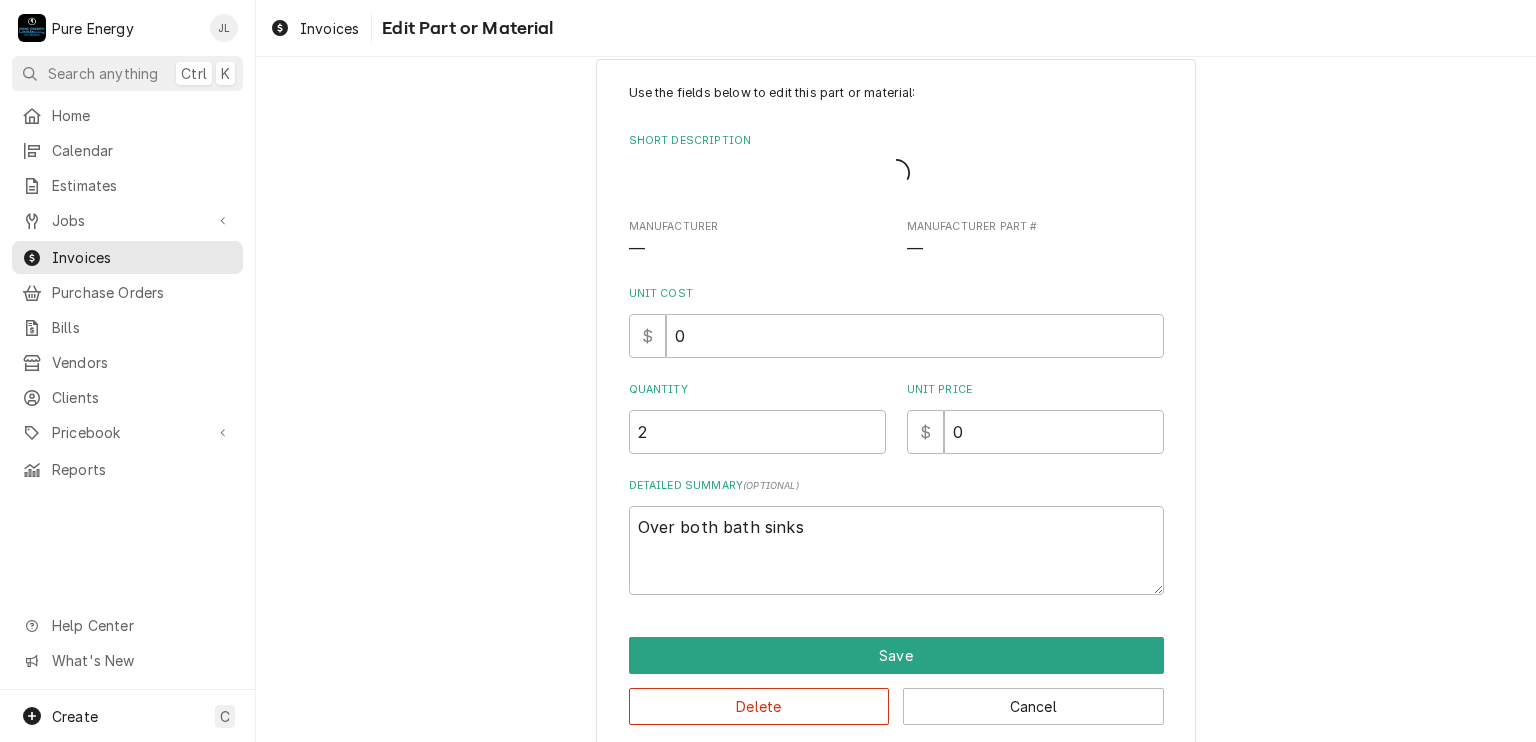 scroll, scrollTop: 0, scrollLeft: 0, axis: both 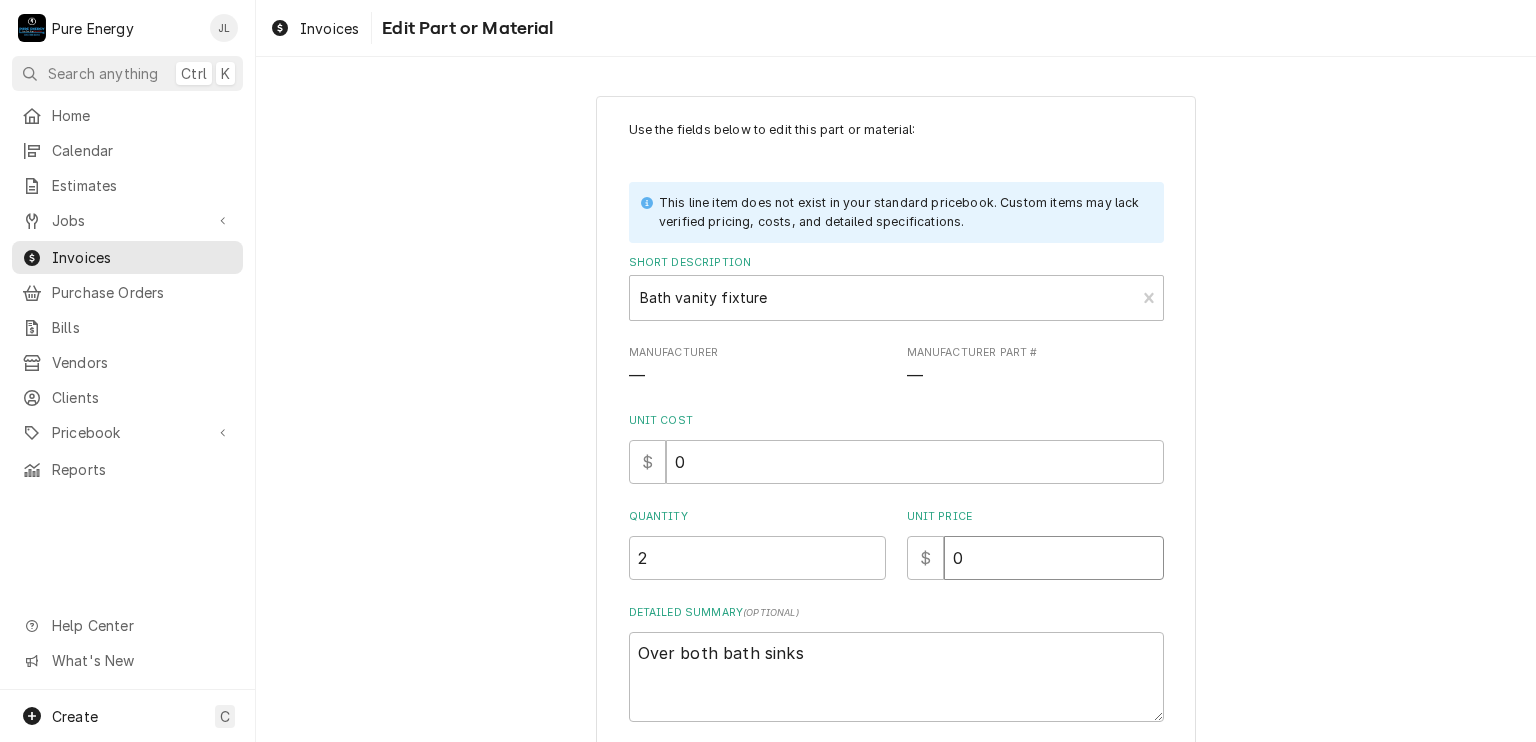 click on "0" at bounding box center (1054, 558) 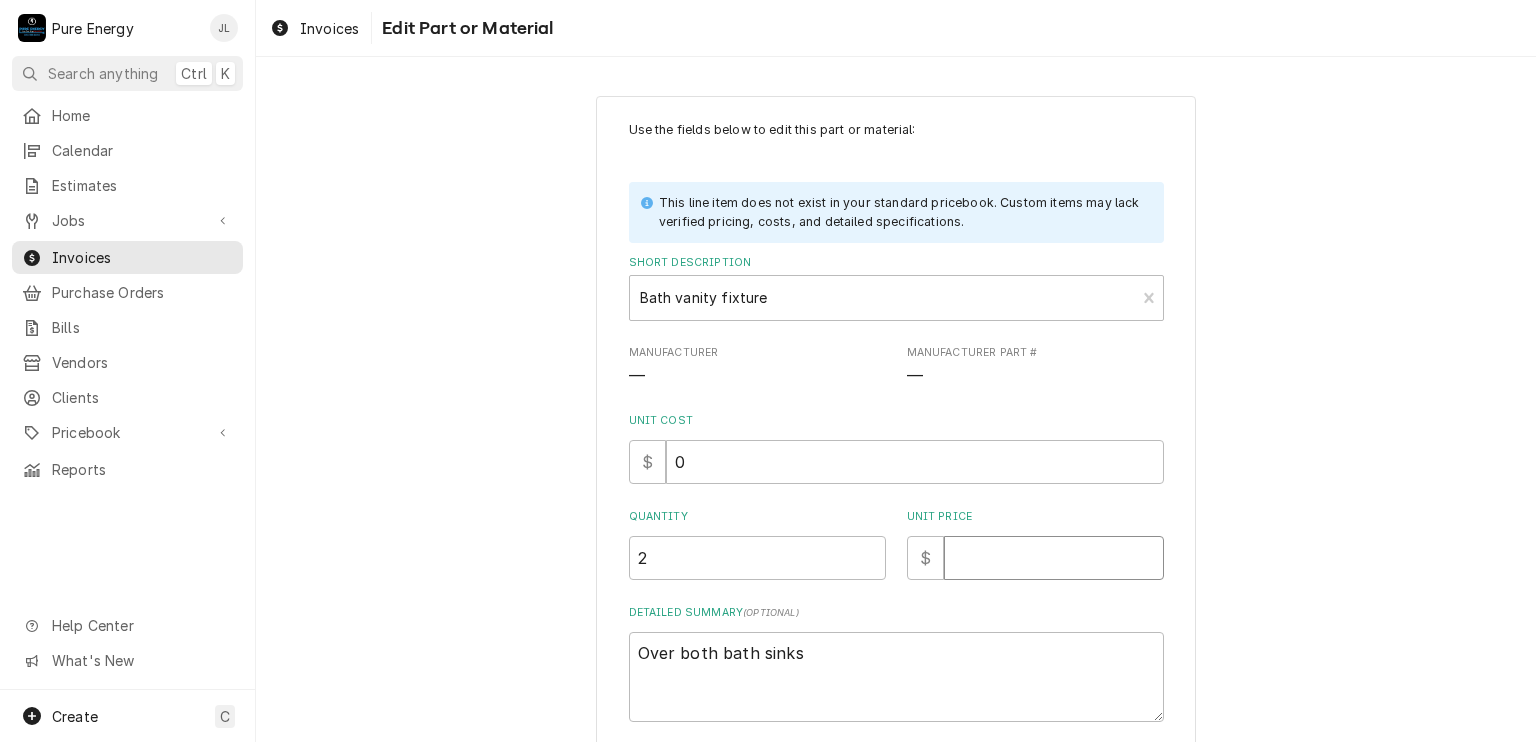 type on "x" 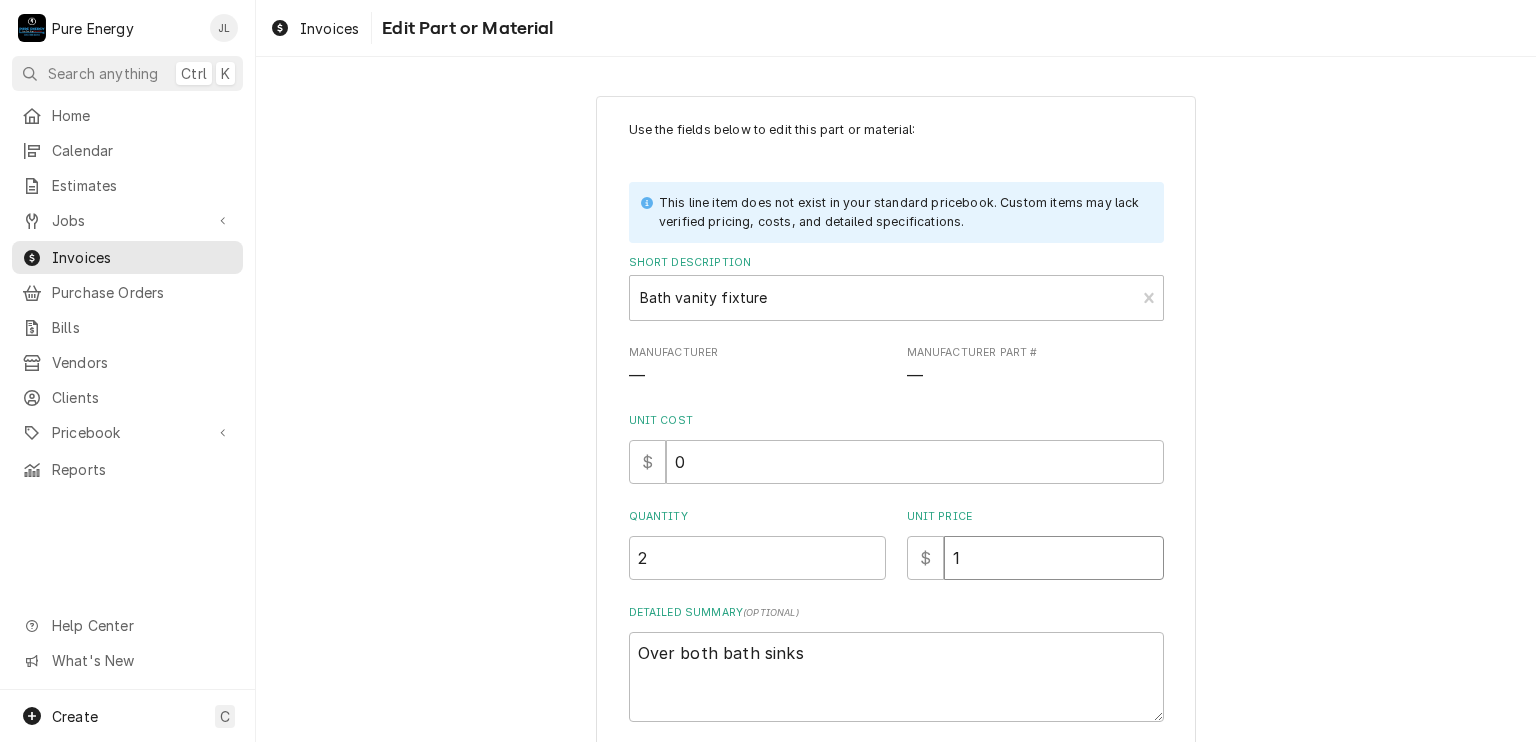type on "x" 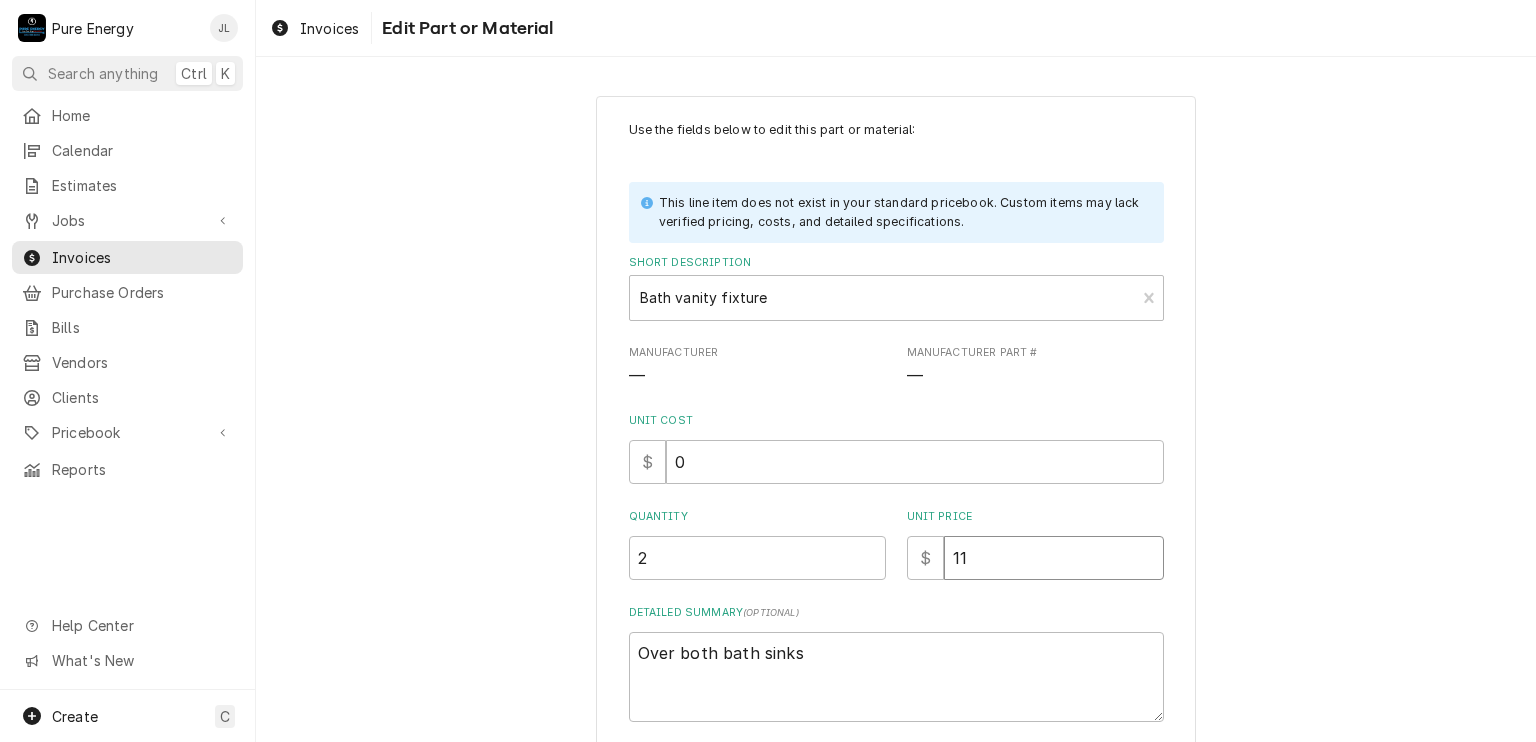 type on "x" 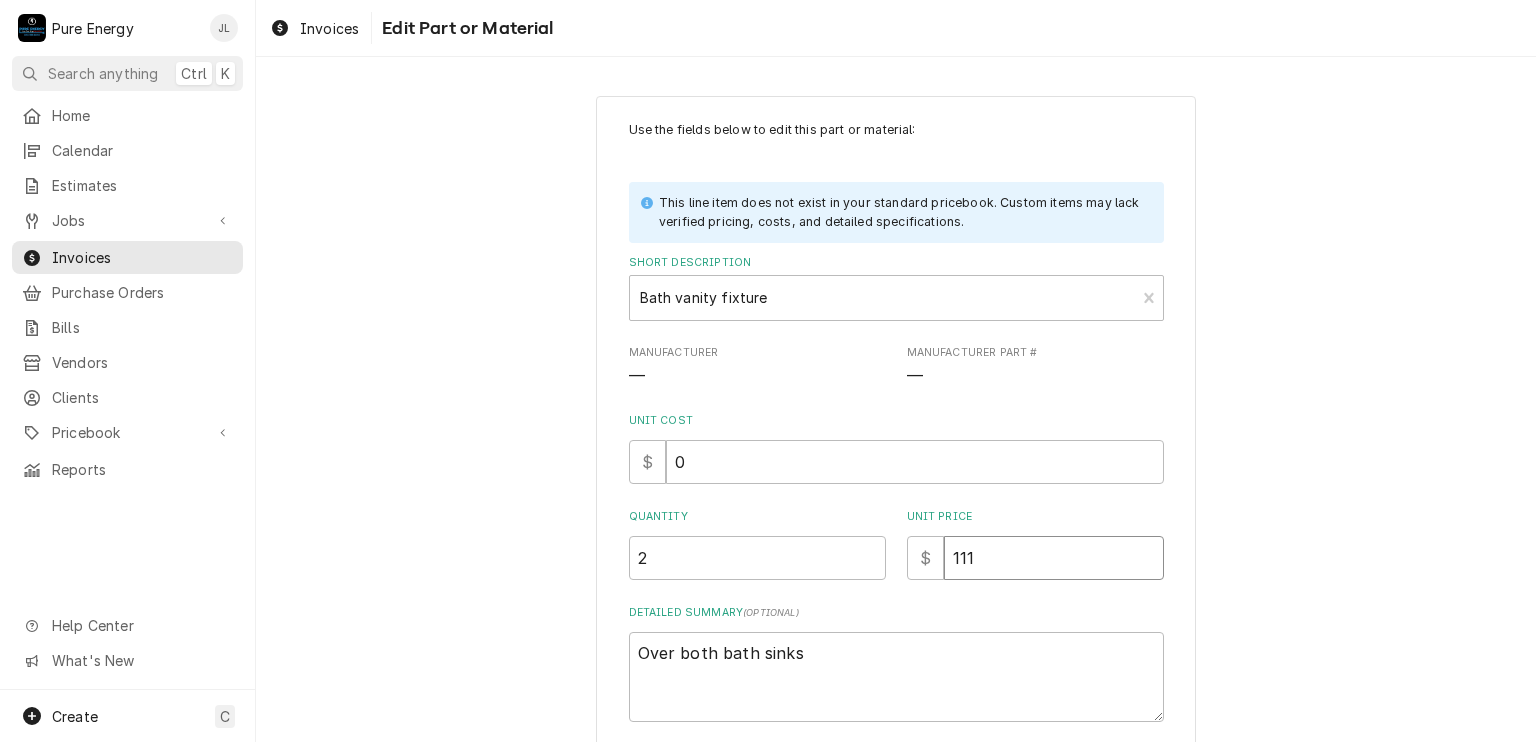 type on "x" 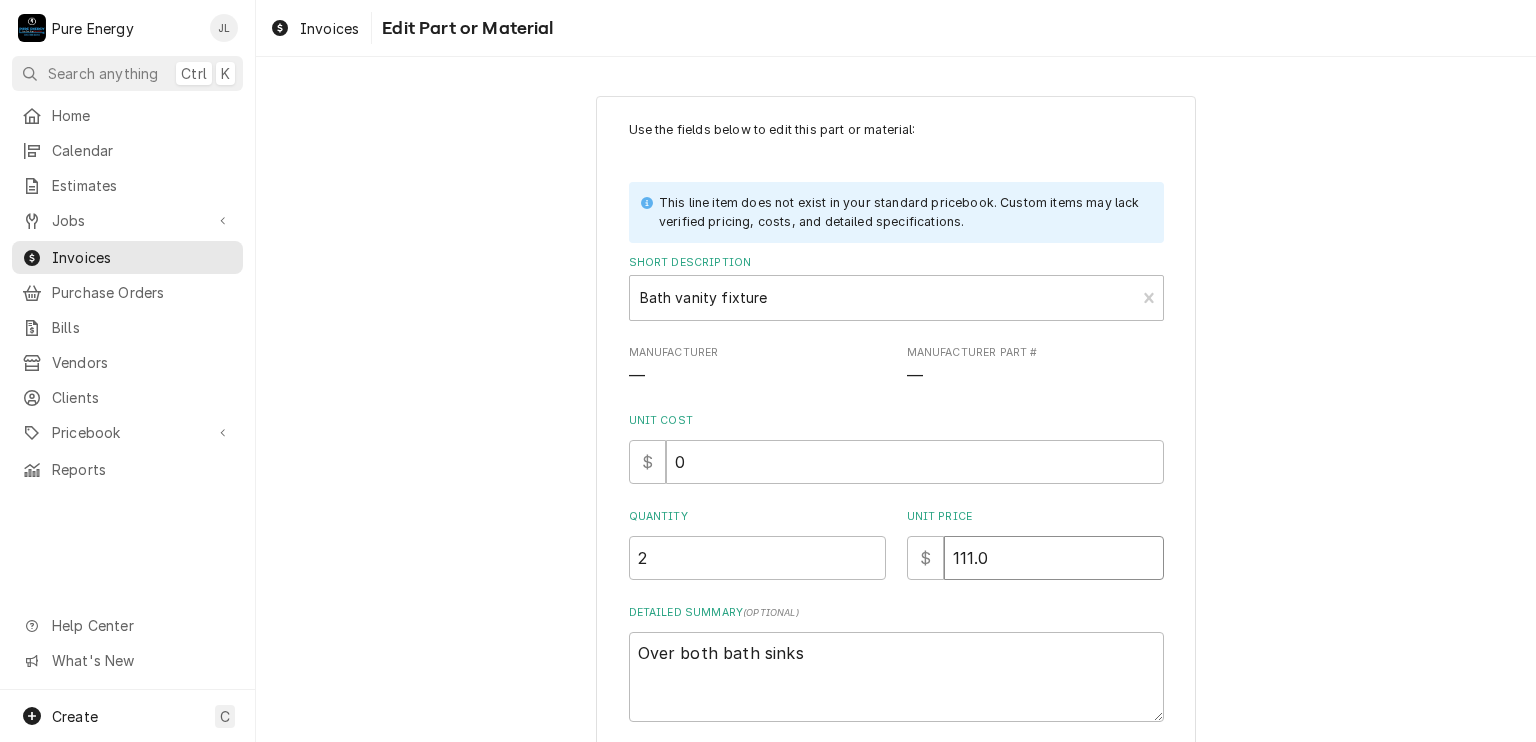 type on "x" 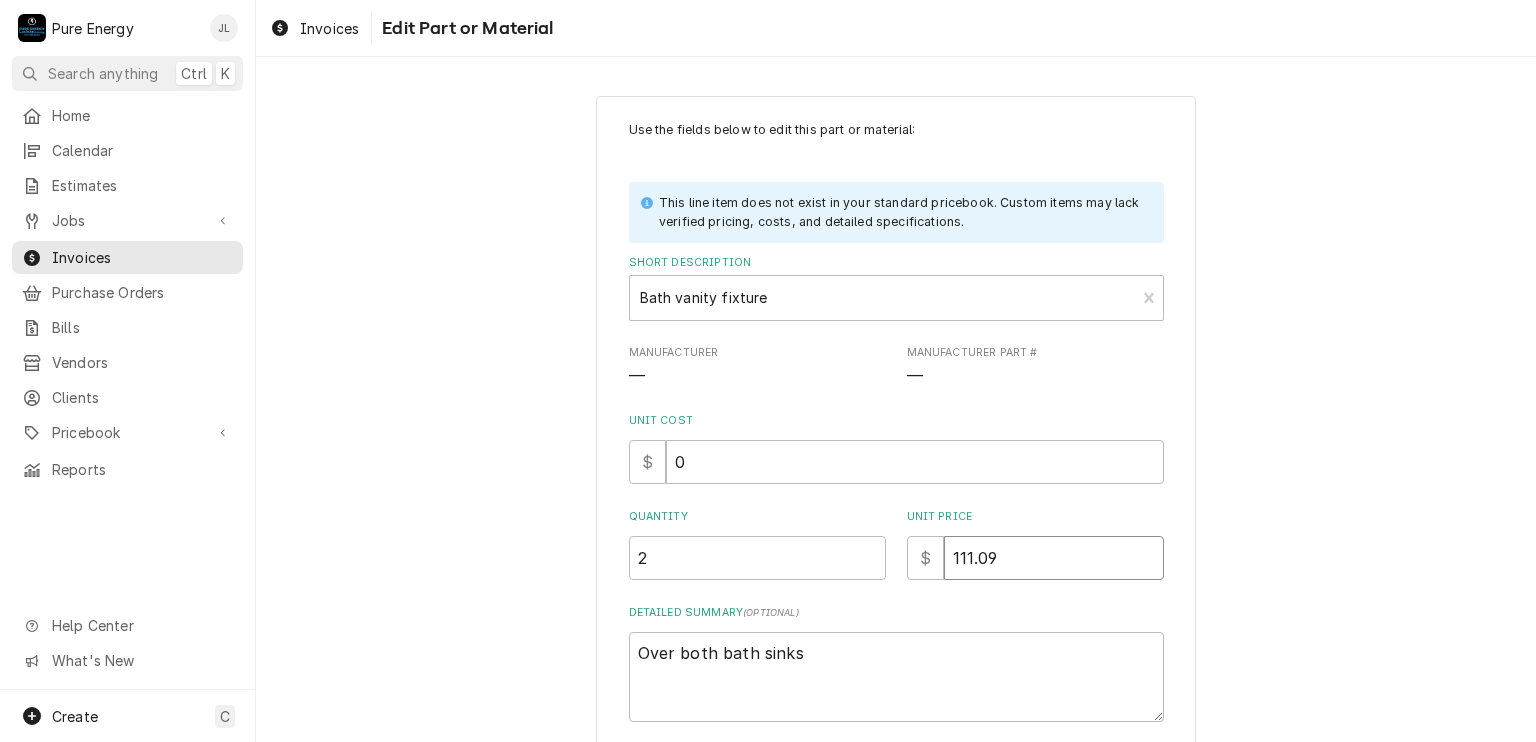 type on "111.09" 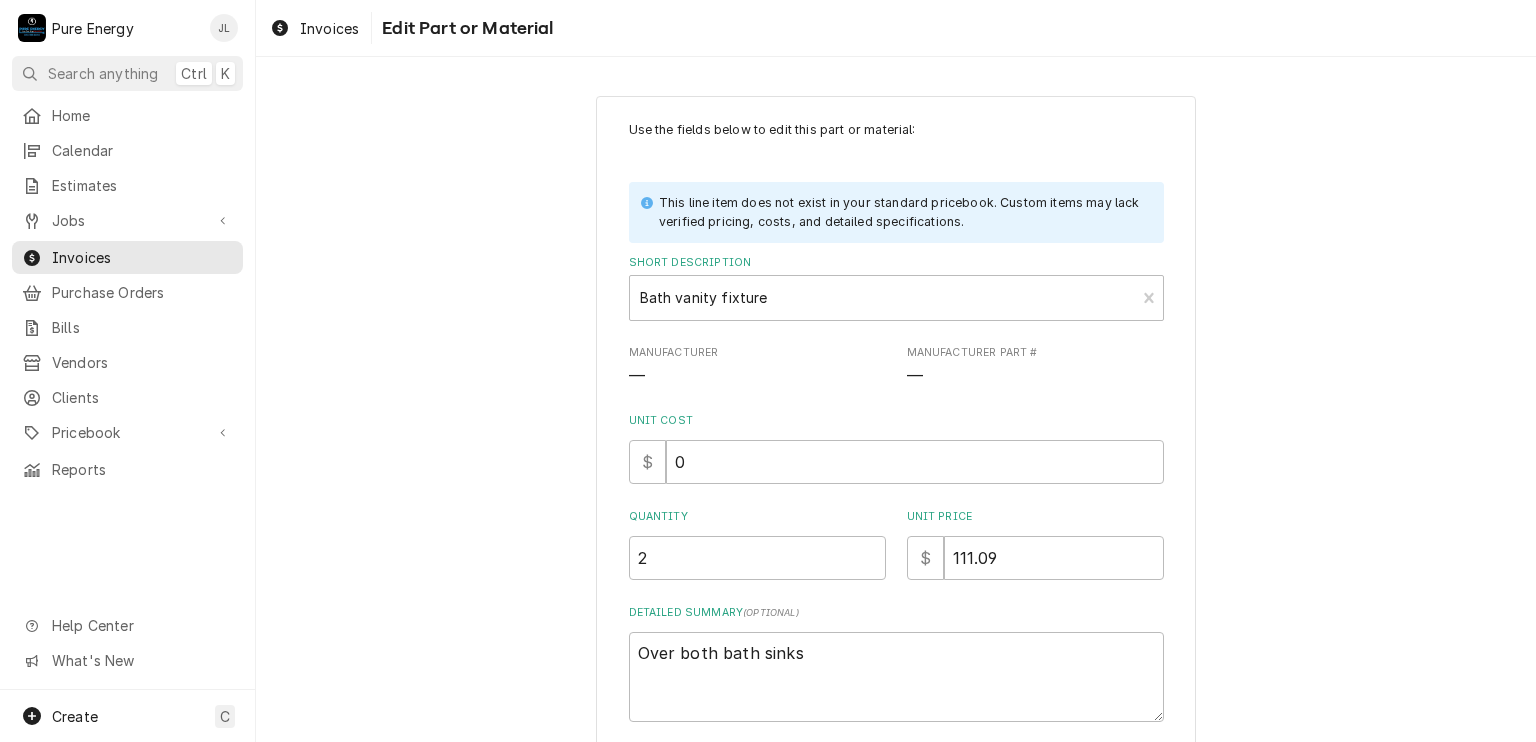 scroll, scrollTop: 150, scrollLeft: 0, axis: vertical 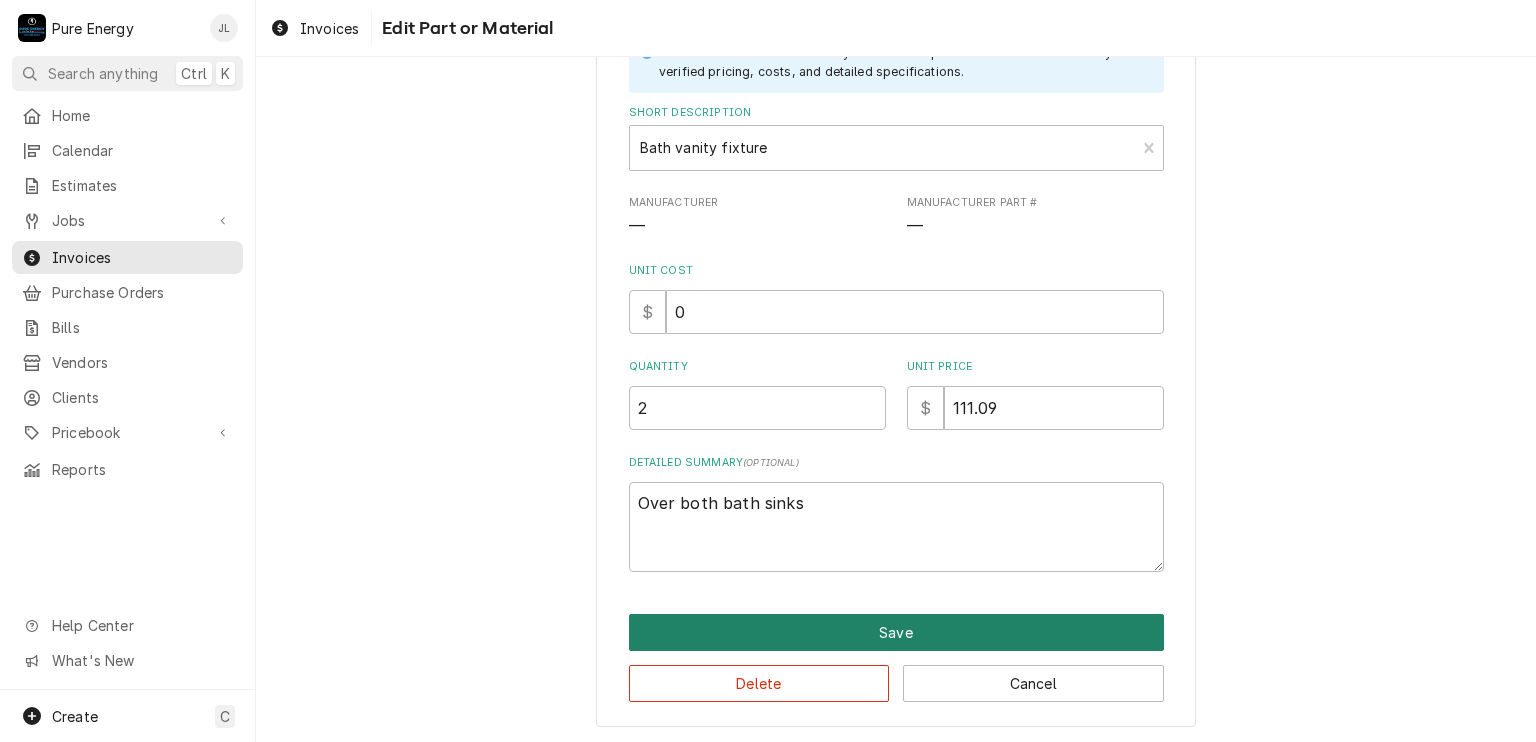 click on "Save" at bounding box center (896, 632) 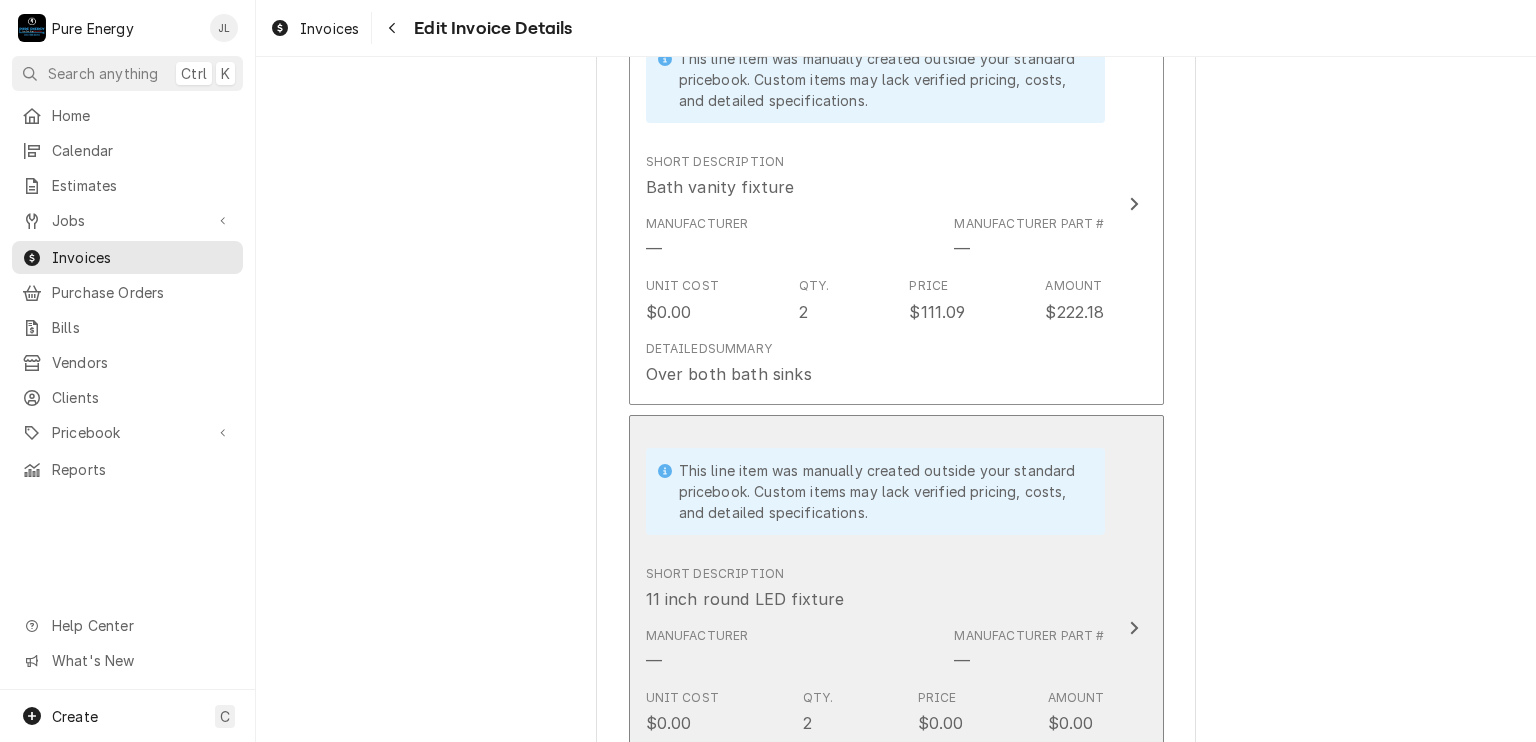 scroll, scrollTop: 4551, scrollLeft: 0, axis: vertical 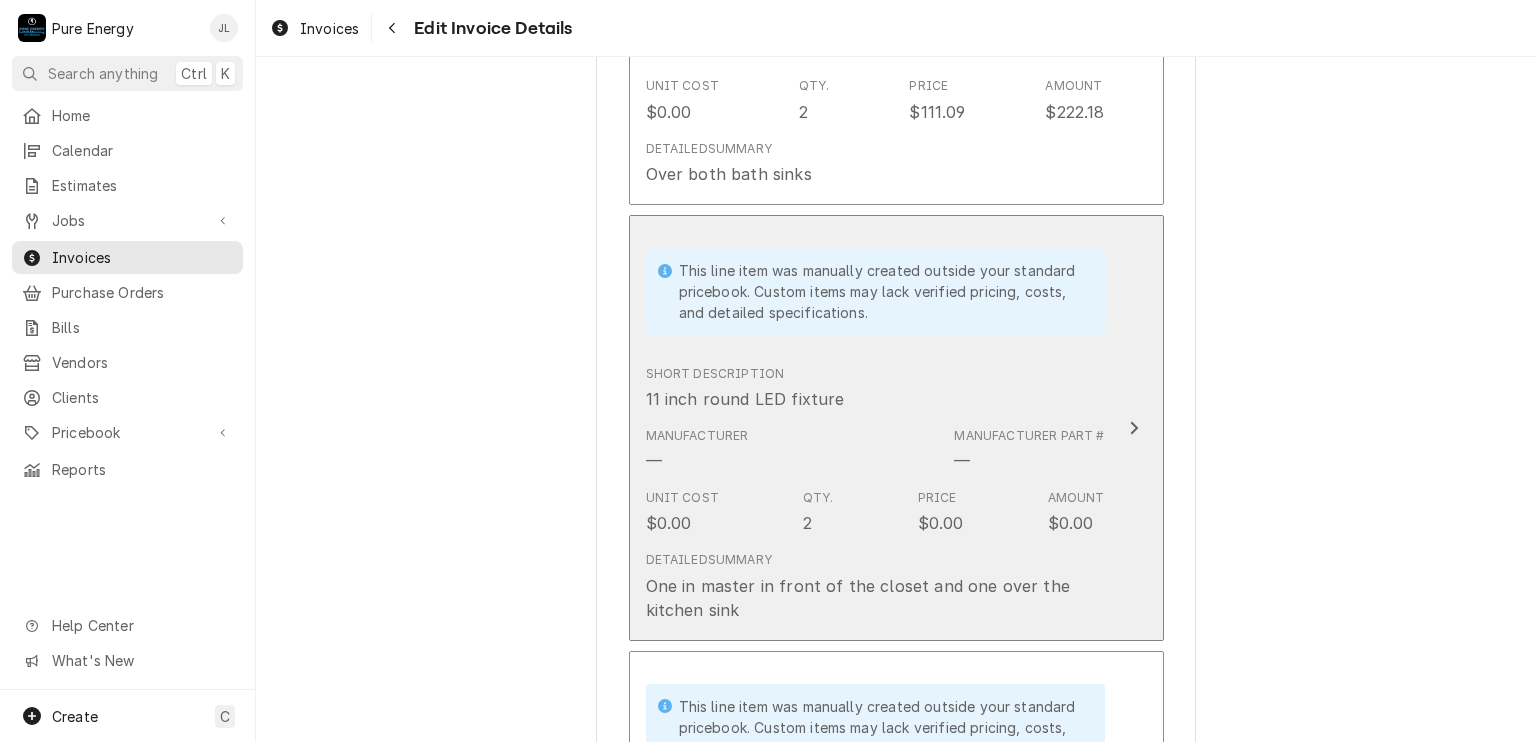 click on "Short Description 11 inch round LED fixture" at bounding box center [875, 388] 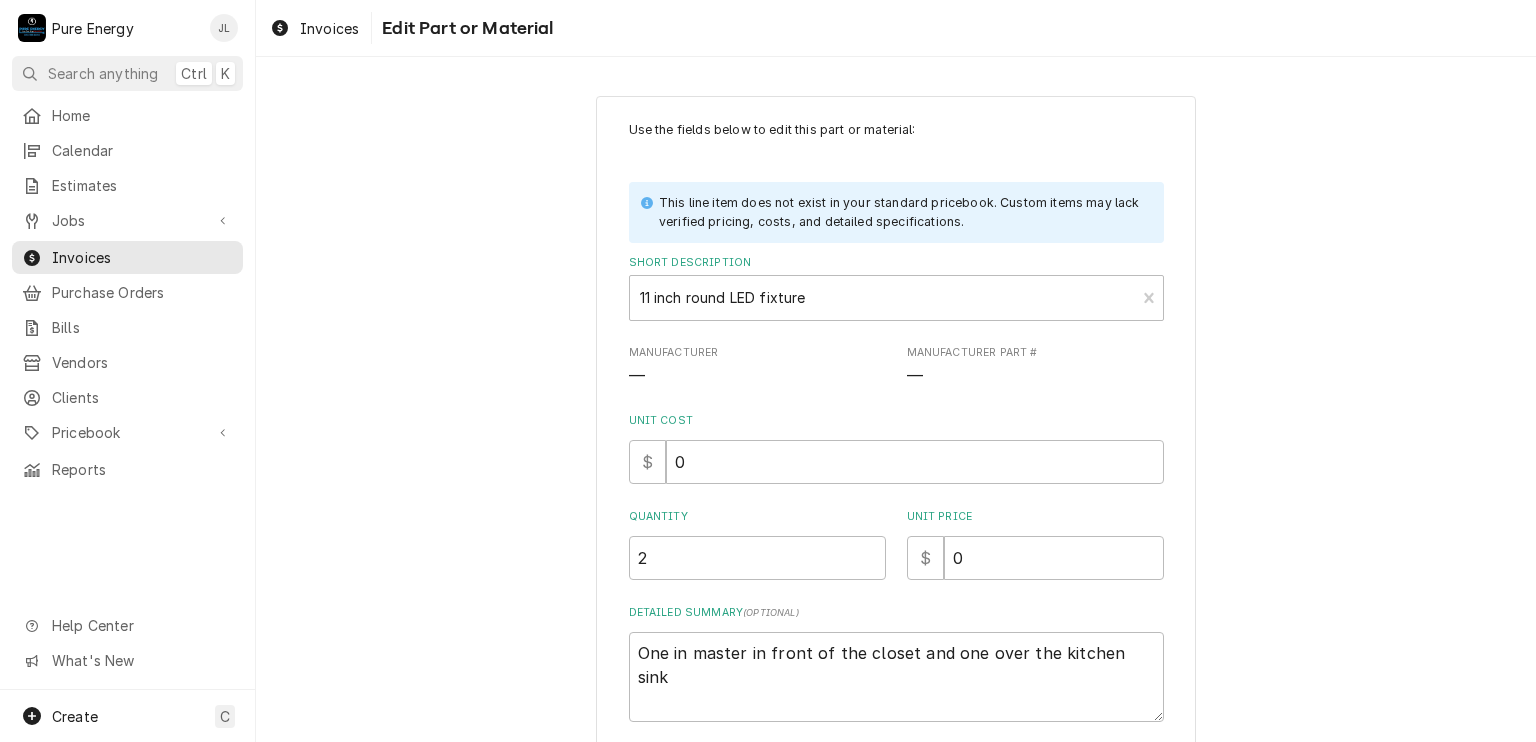 scroll, scrollTop: 100, scrollLeft: 0, axis: vertical 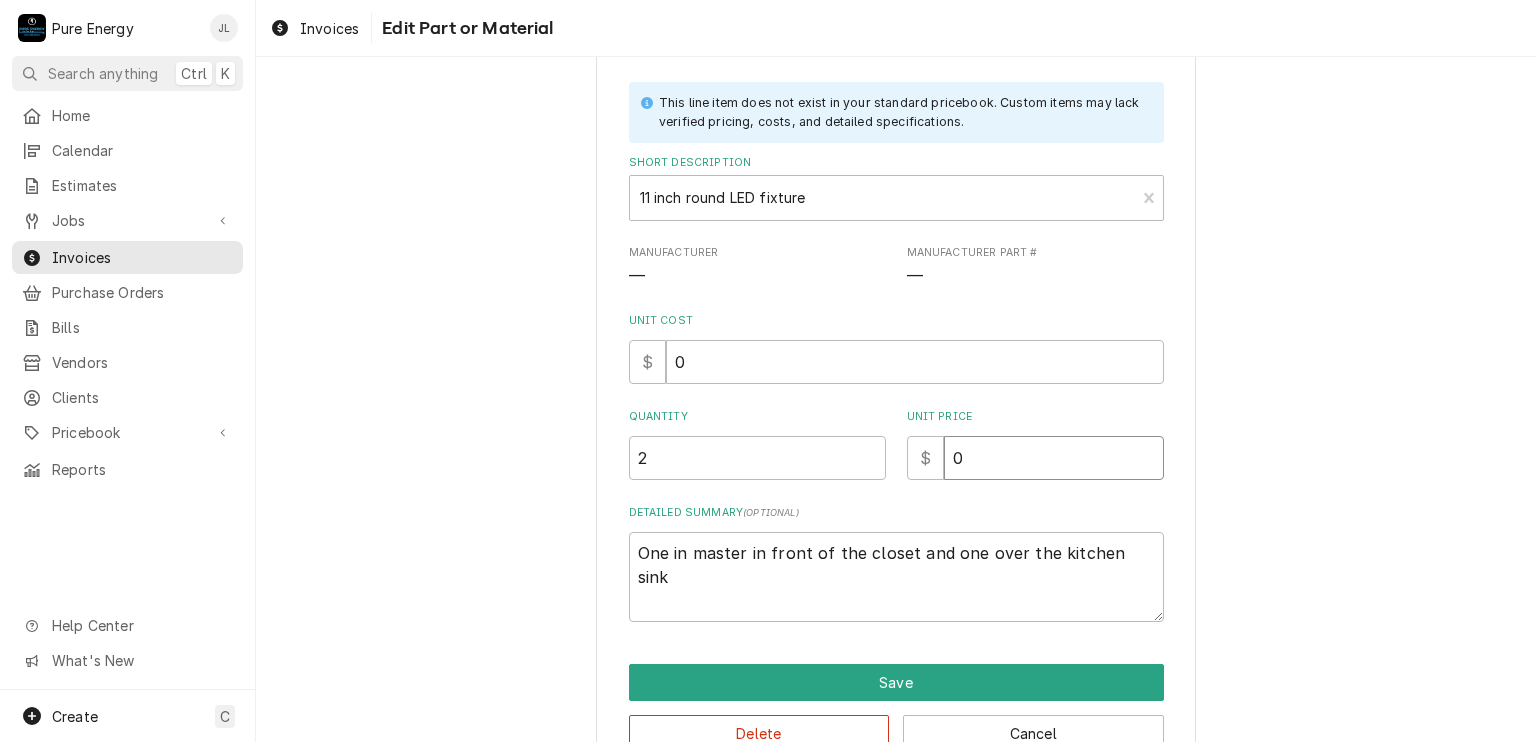 click on "0" at bounding box center (1054, 458) 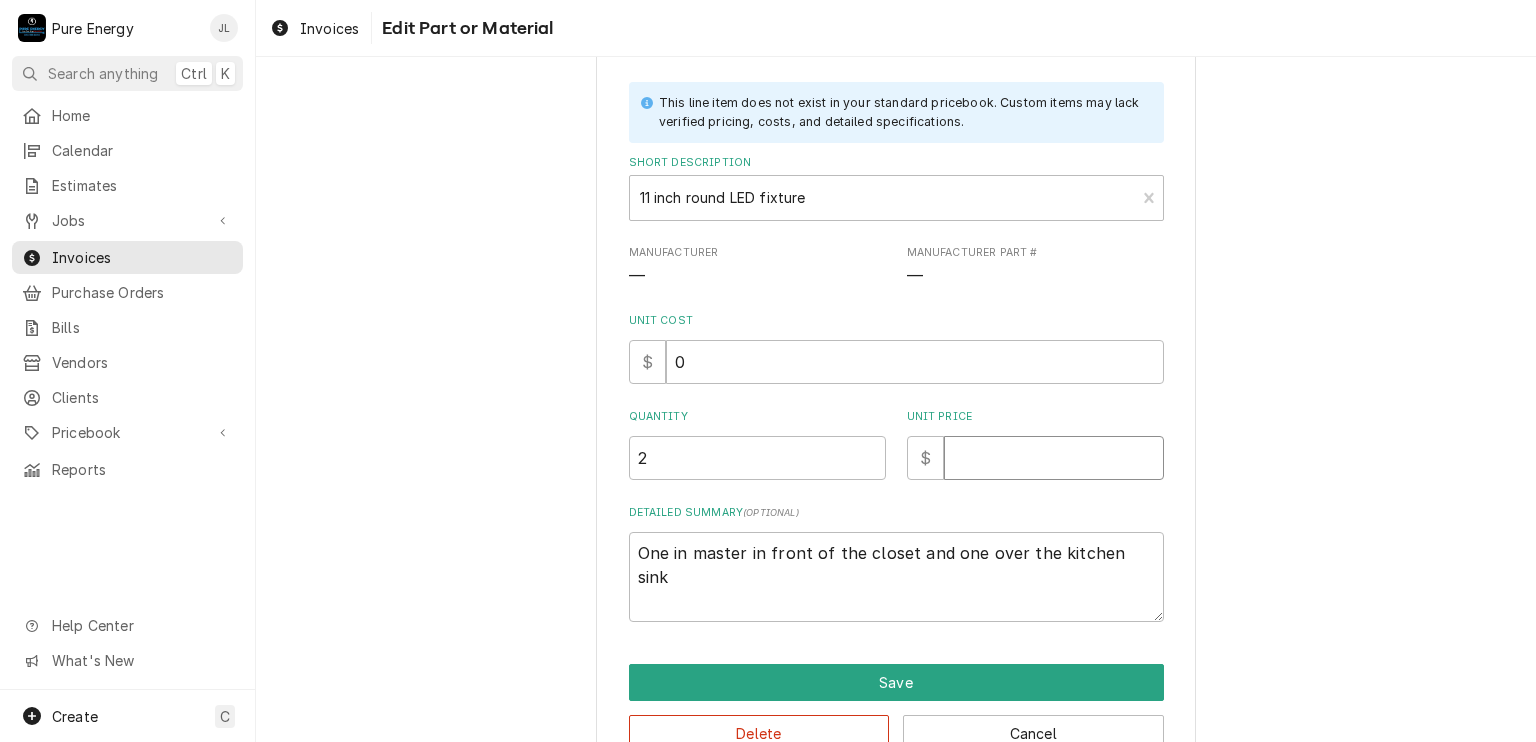 type on "x" 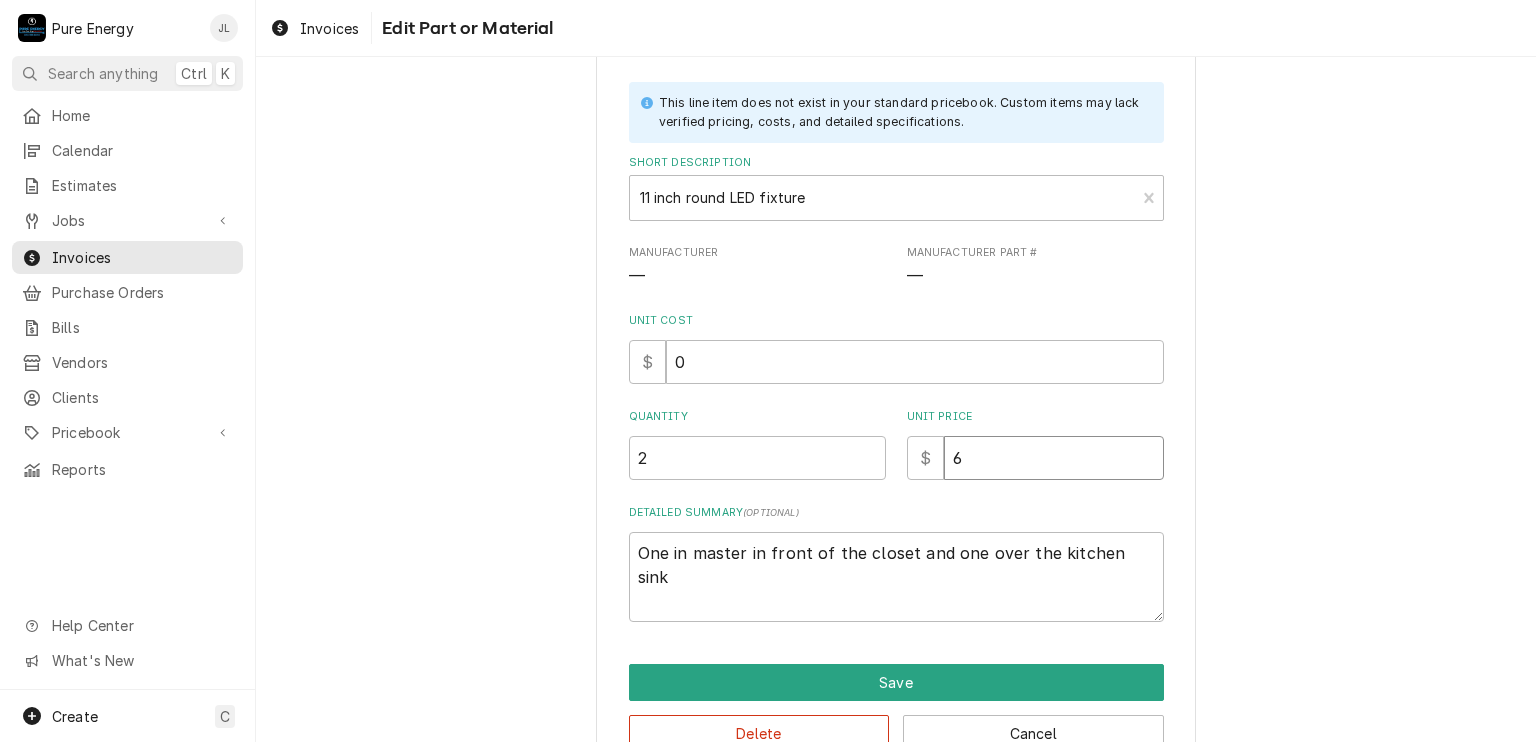 type on "x" 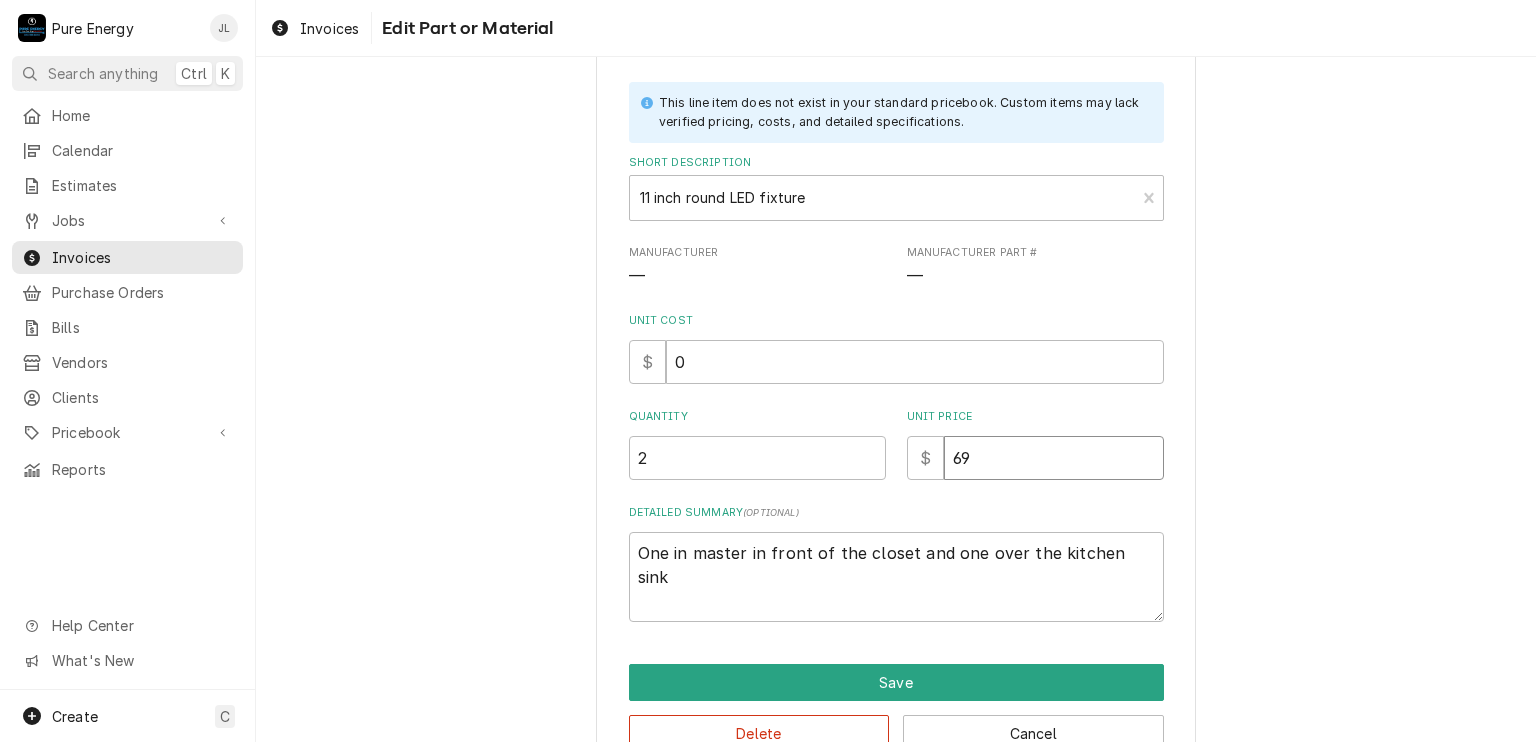 type on "x" 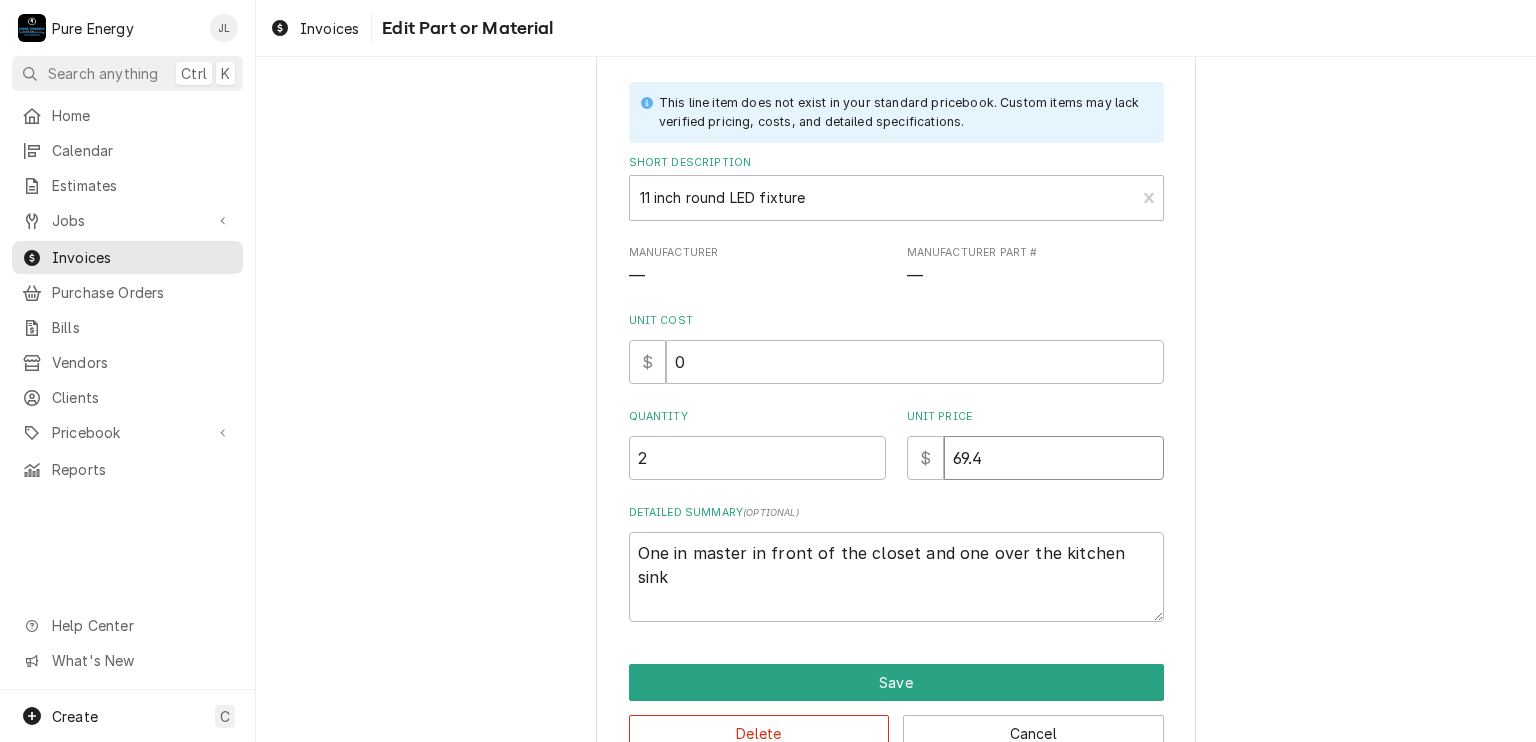 type on "x" 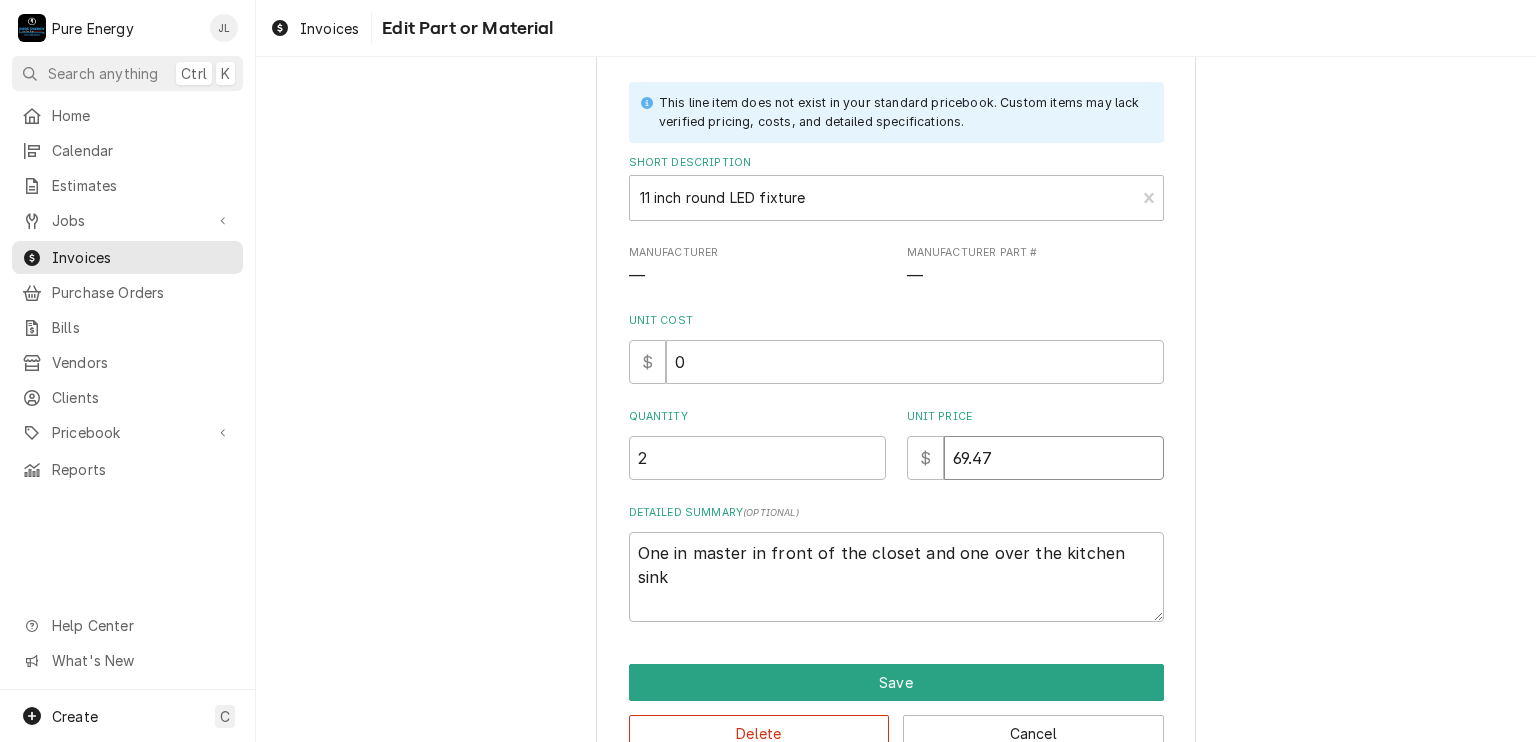 type on "69.47" 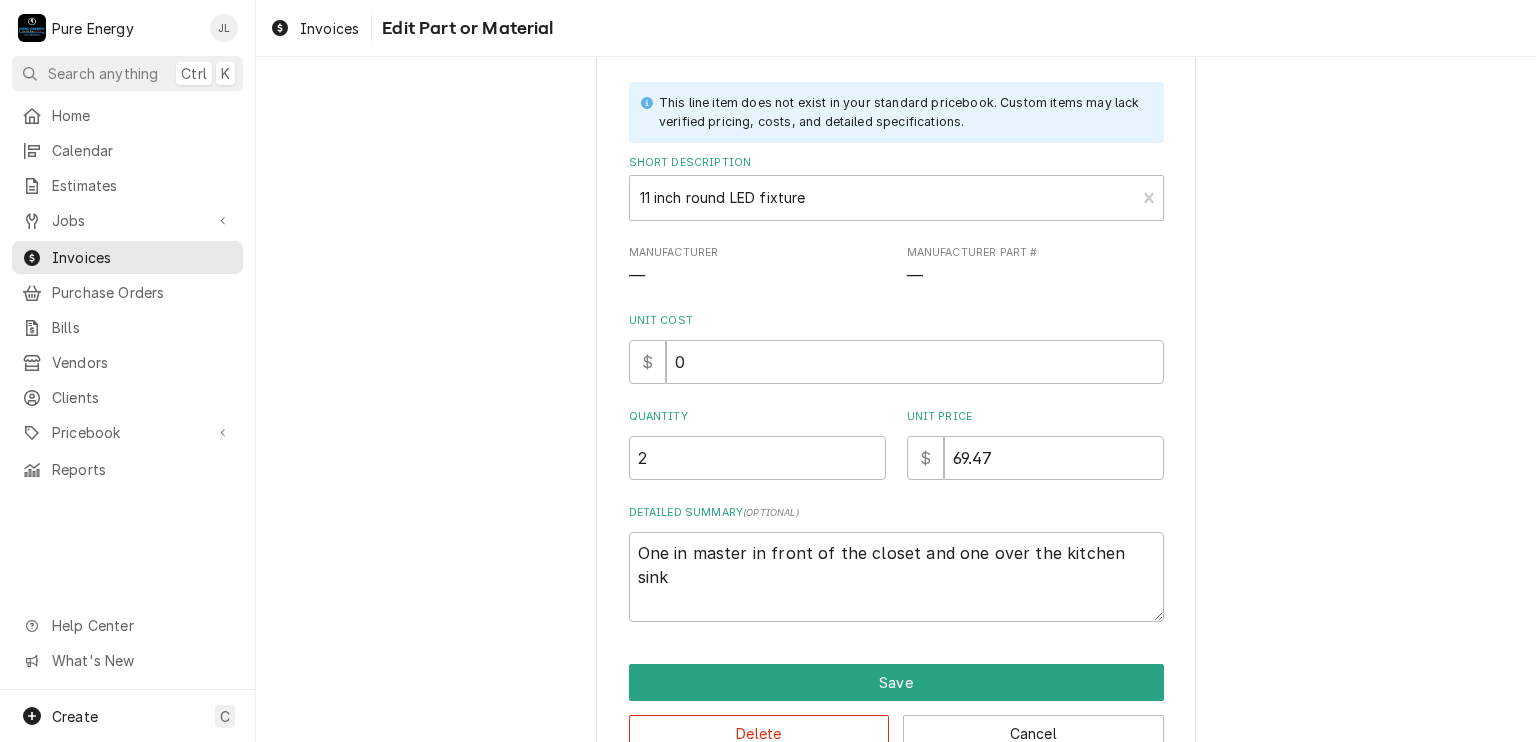 scroll, scrollTop: 150, scrollLeft: 0, axis: vertical 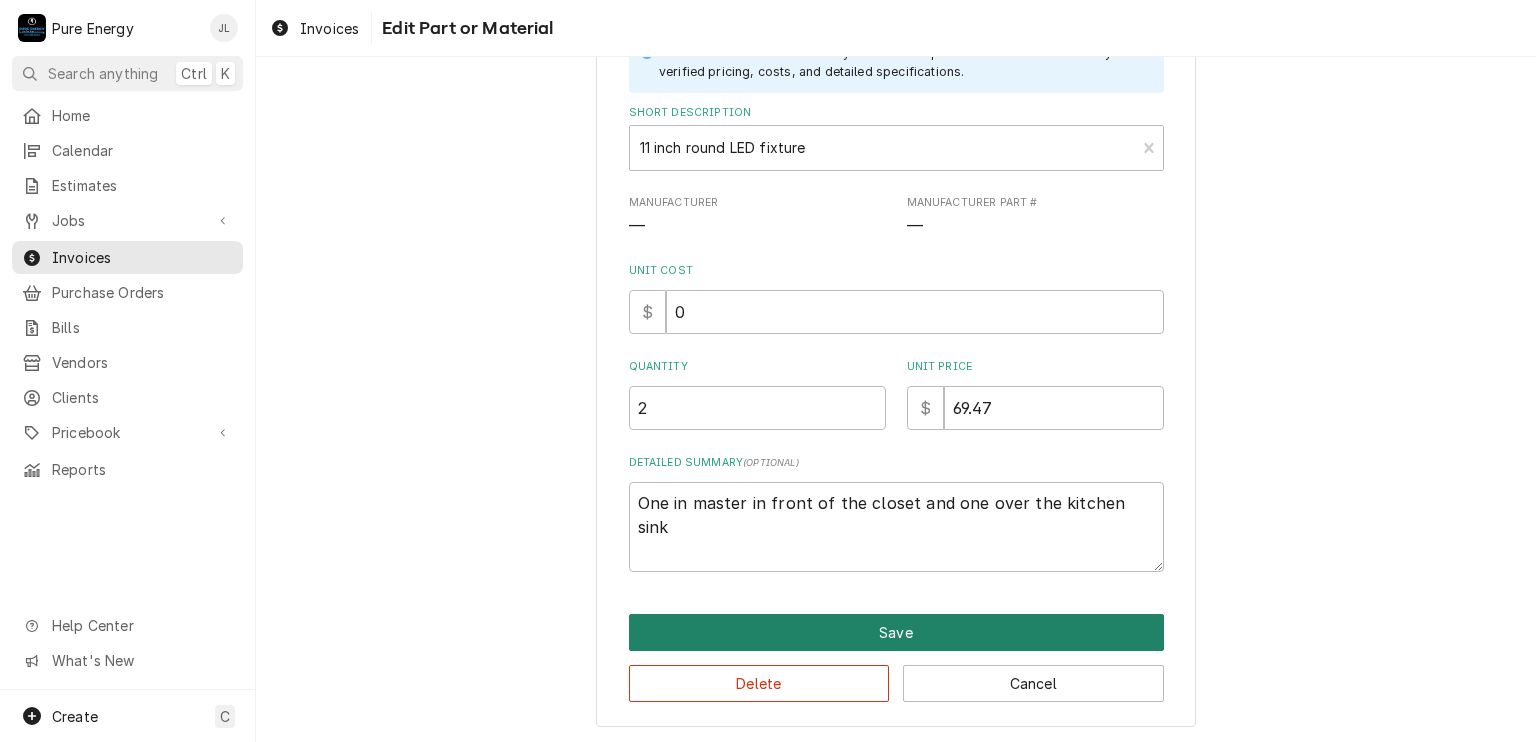 click on "Save" at bounding box center (896, 632) 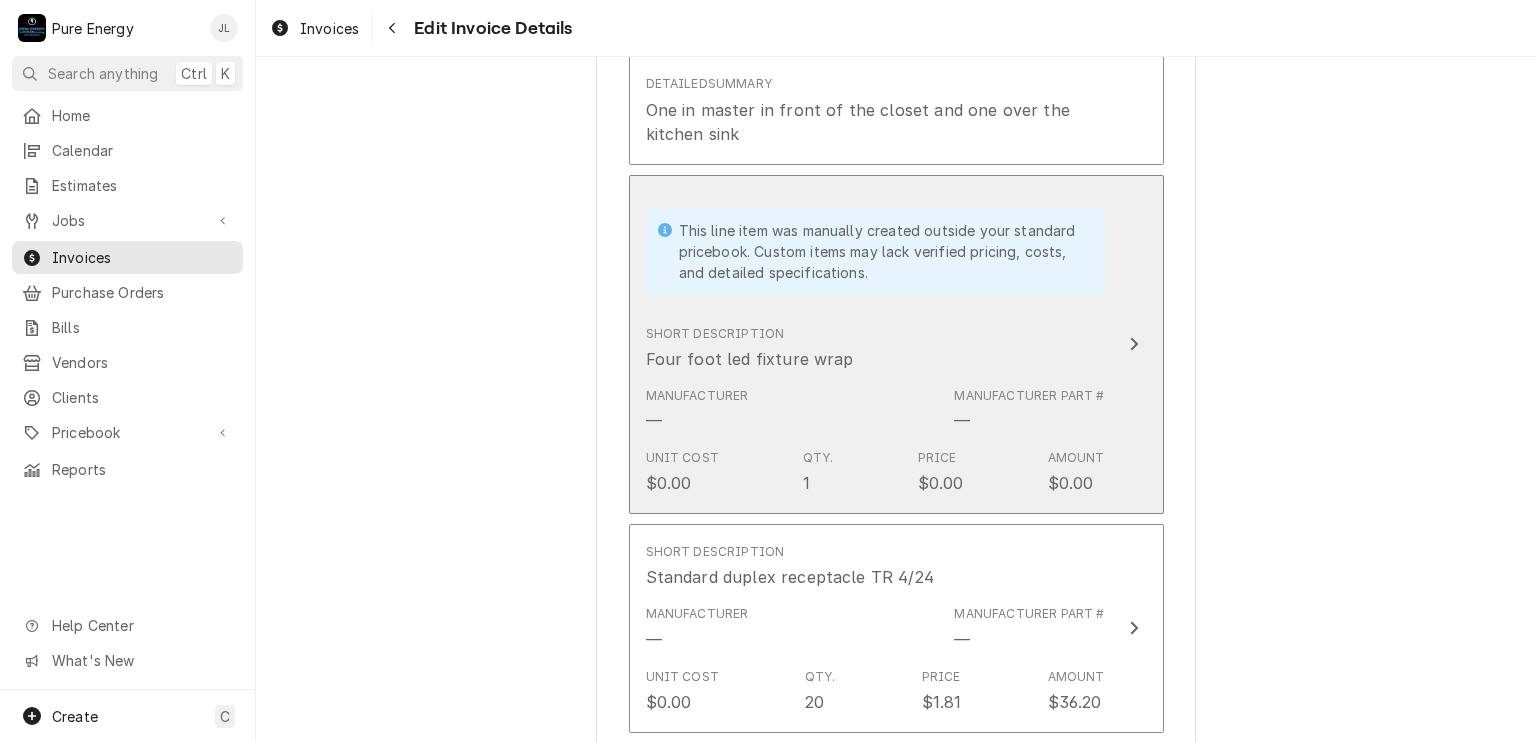 scroll, scrollTop: 5127, scrollLeft: 0, axis: vertical 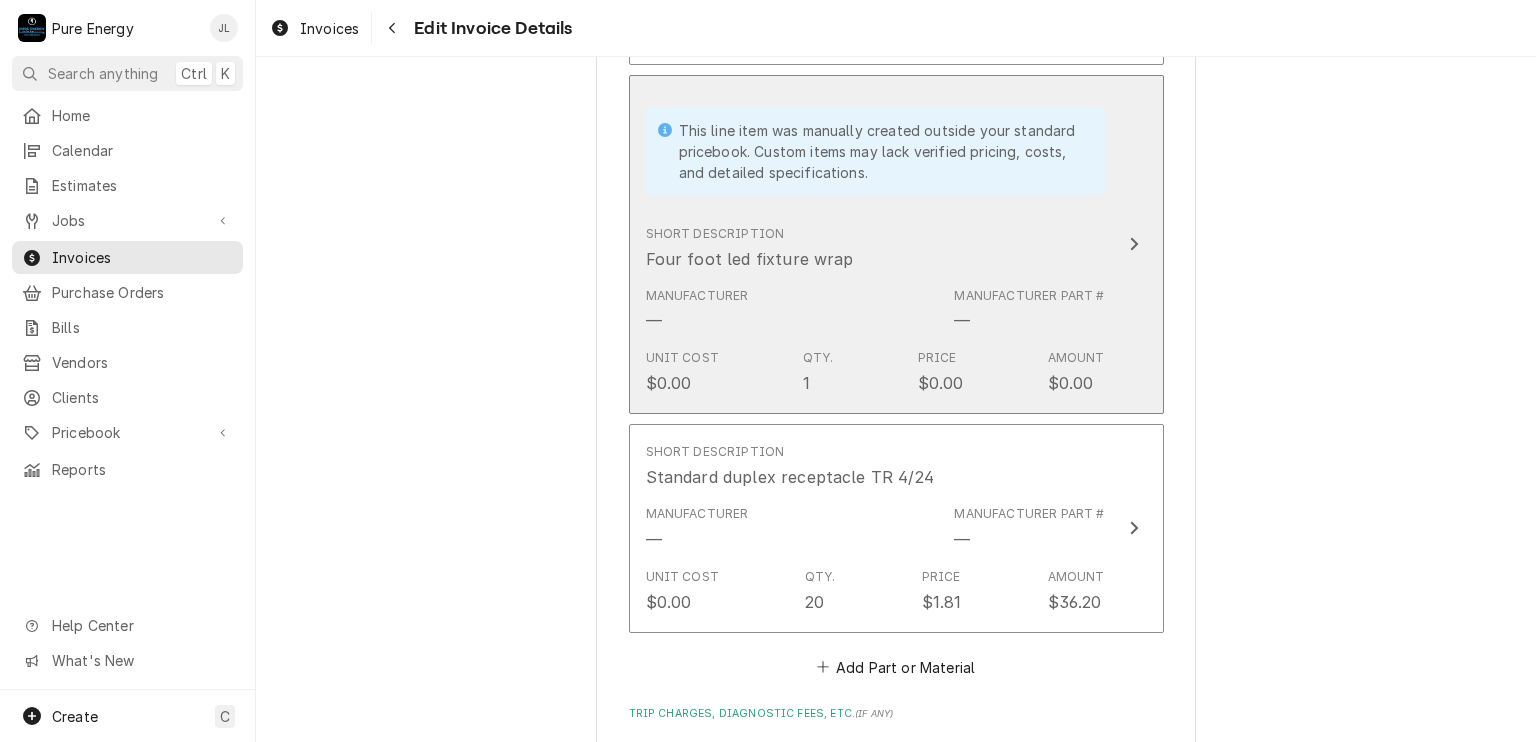 click on "Short Description Four foot led fixture wrap" at bounding box center (875, 248) 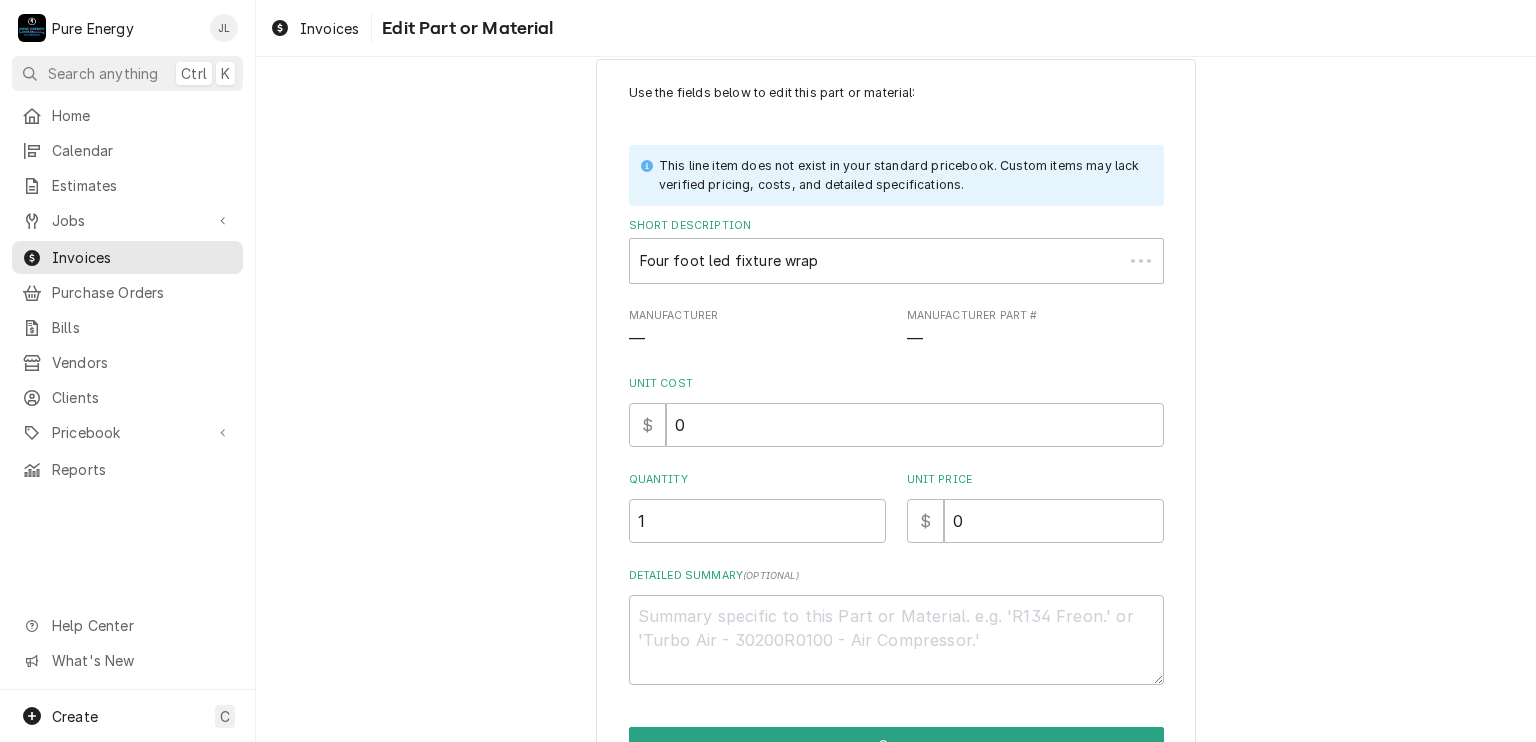 scroll, scrollTop: 0, scrollLeft: 0, axis: both 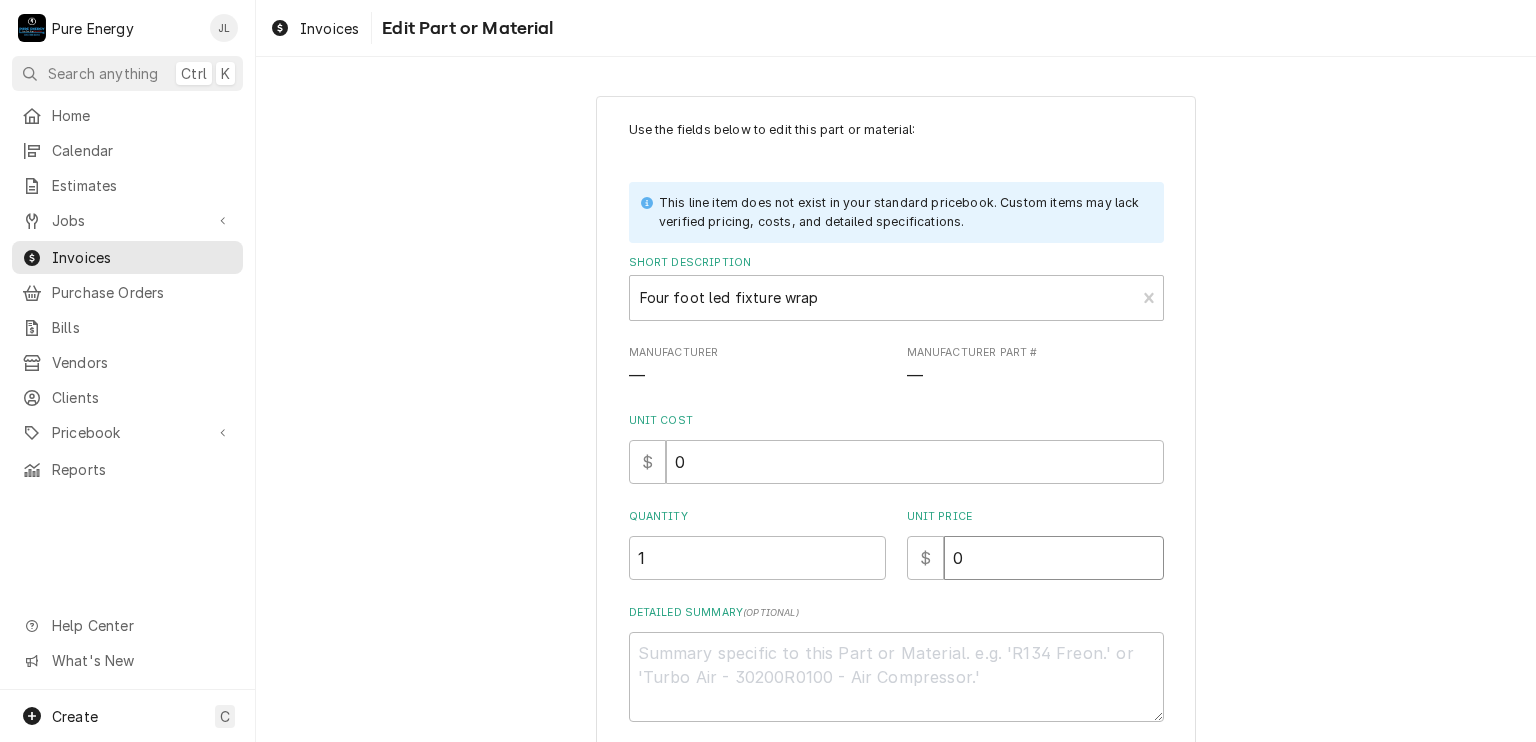 click on "0" at bounding box center (1054, 558) 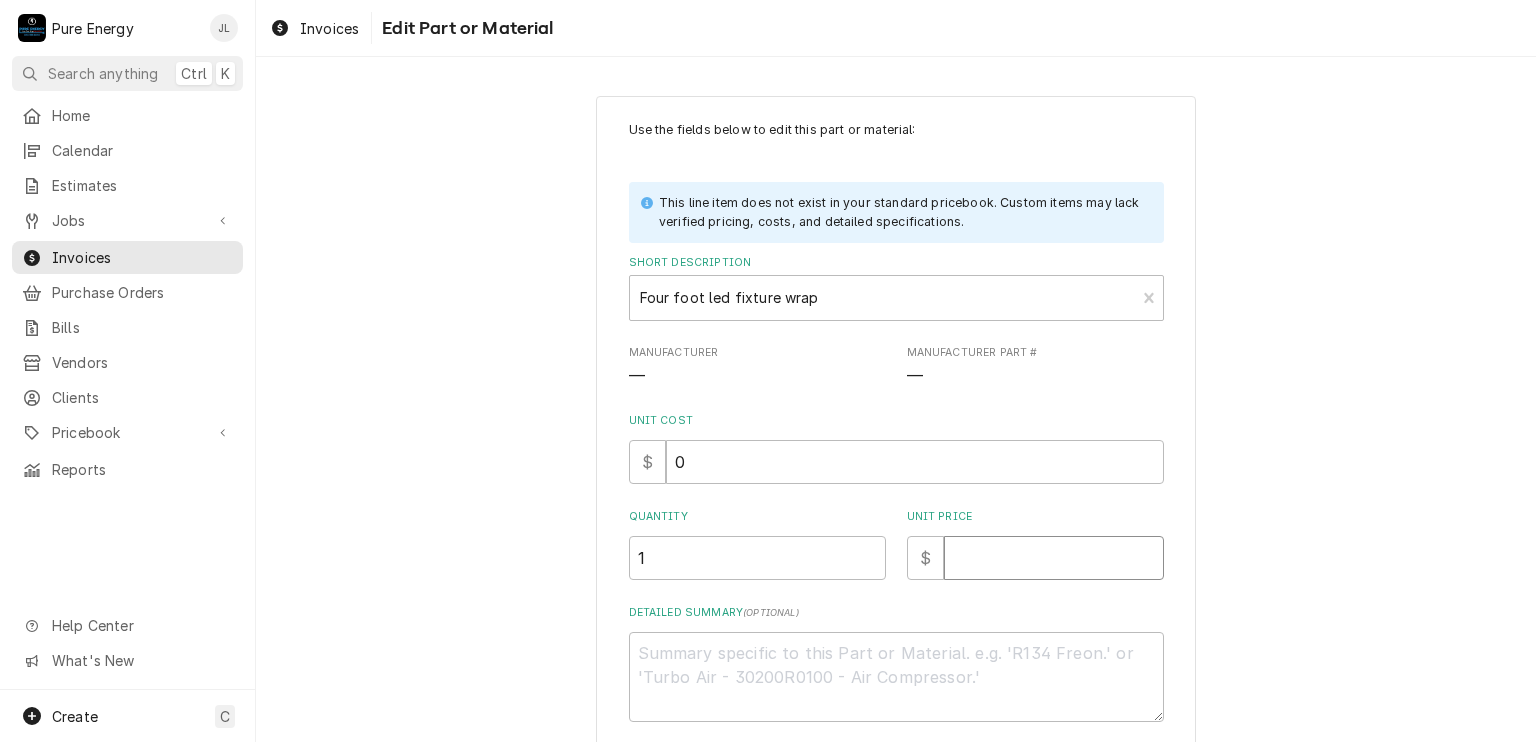 type on "x" 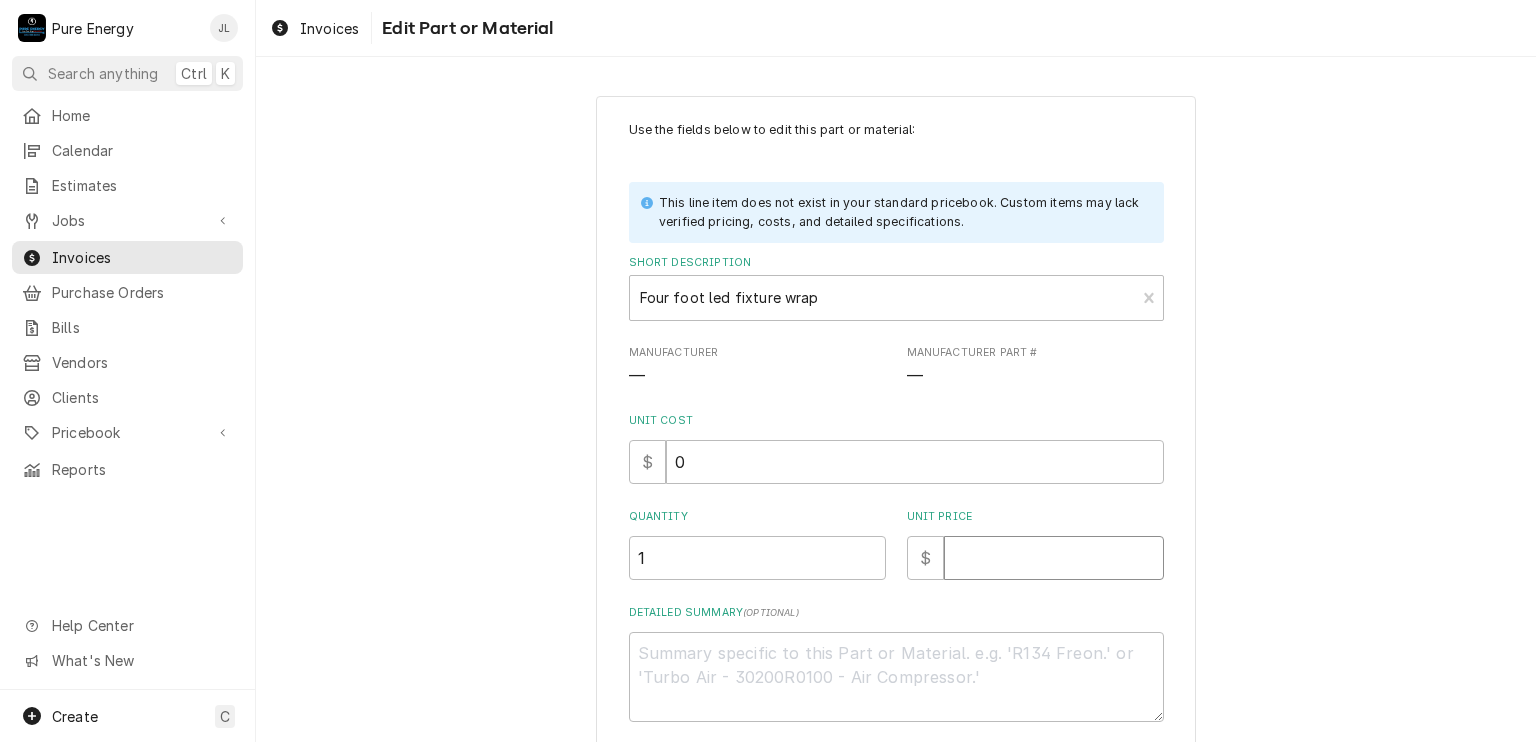 type on "1" 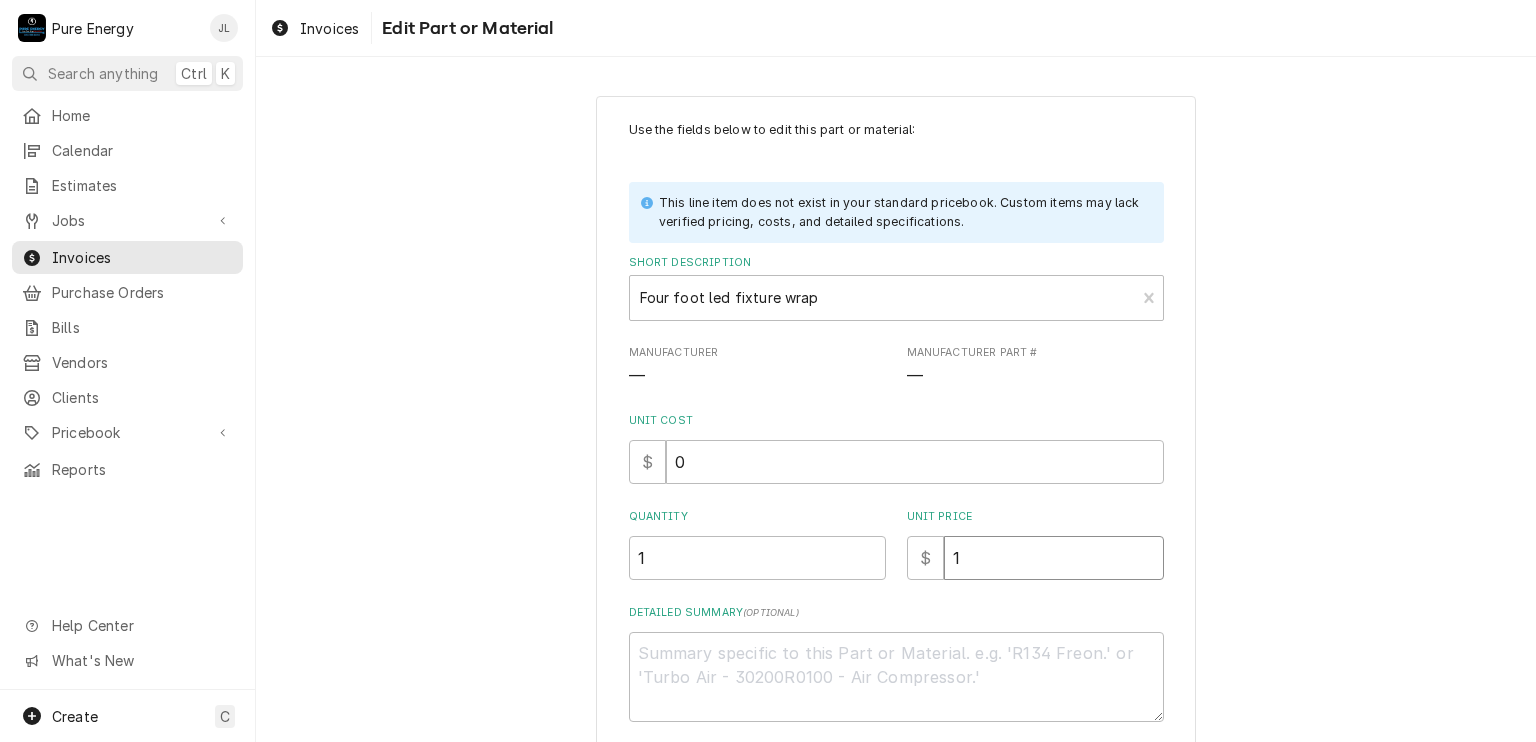type on "x" 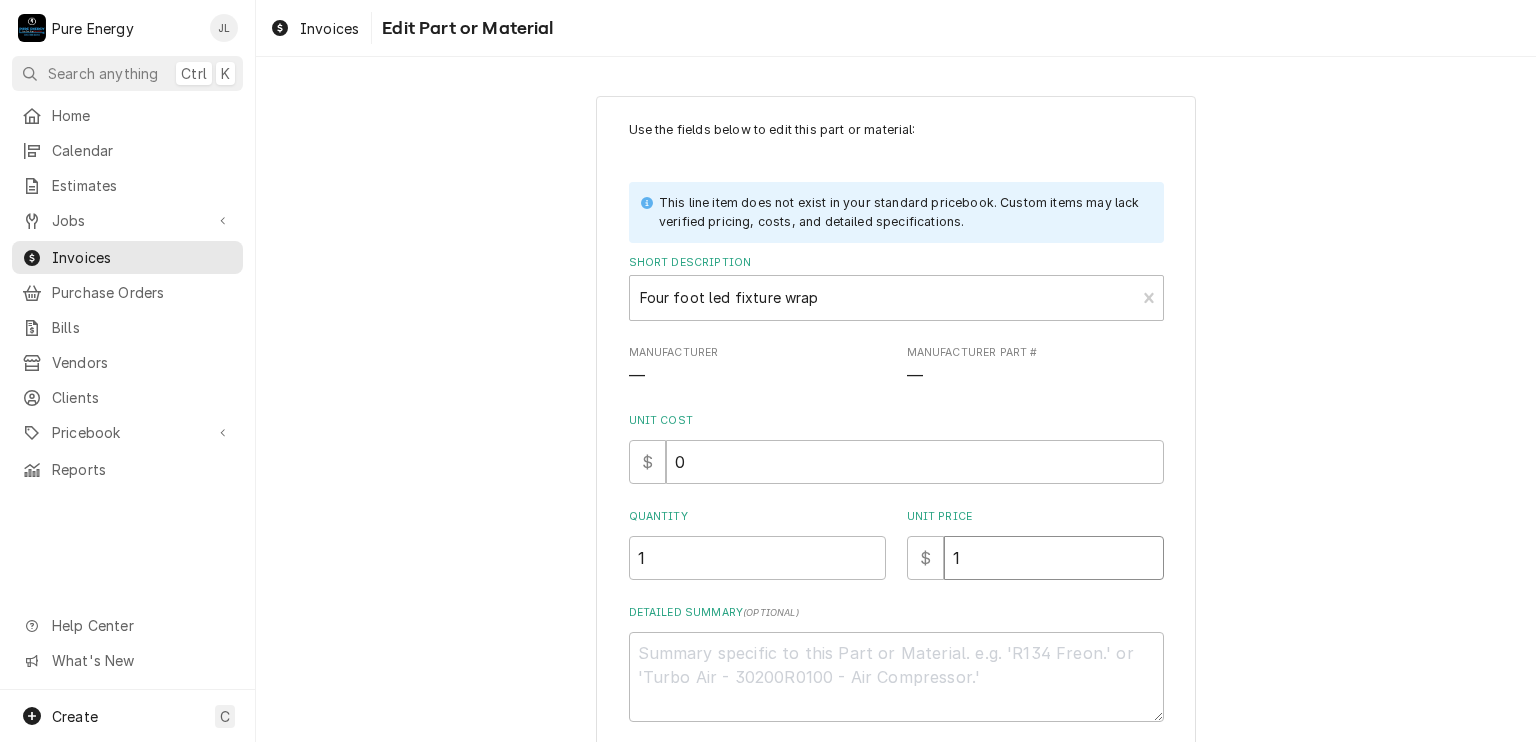 type on "15" 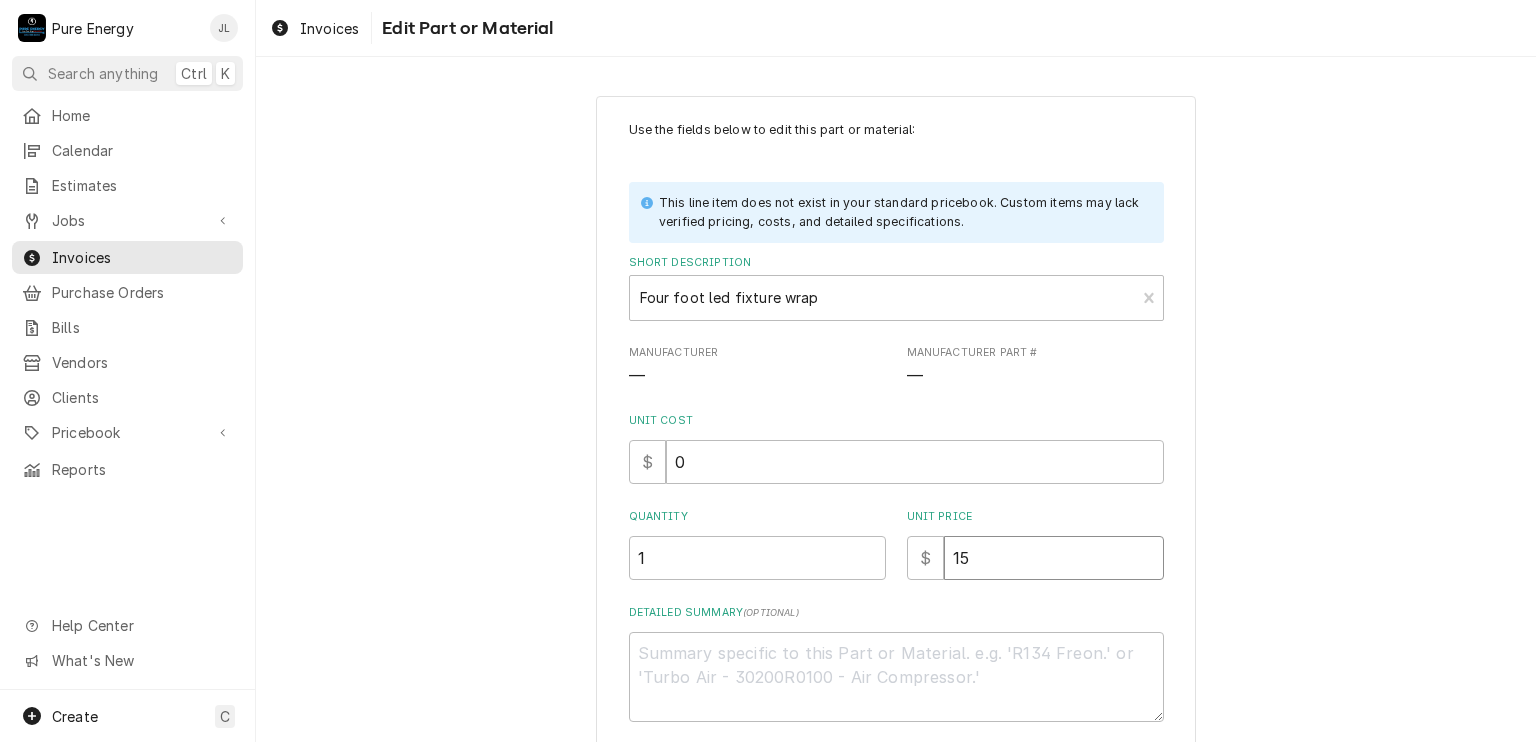 type on "x" 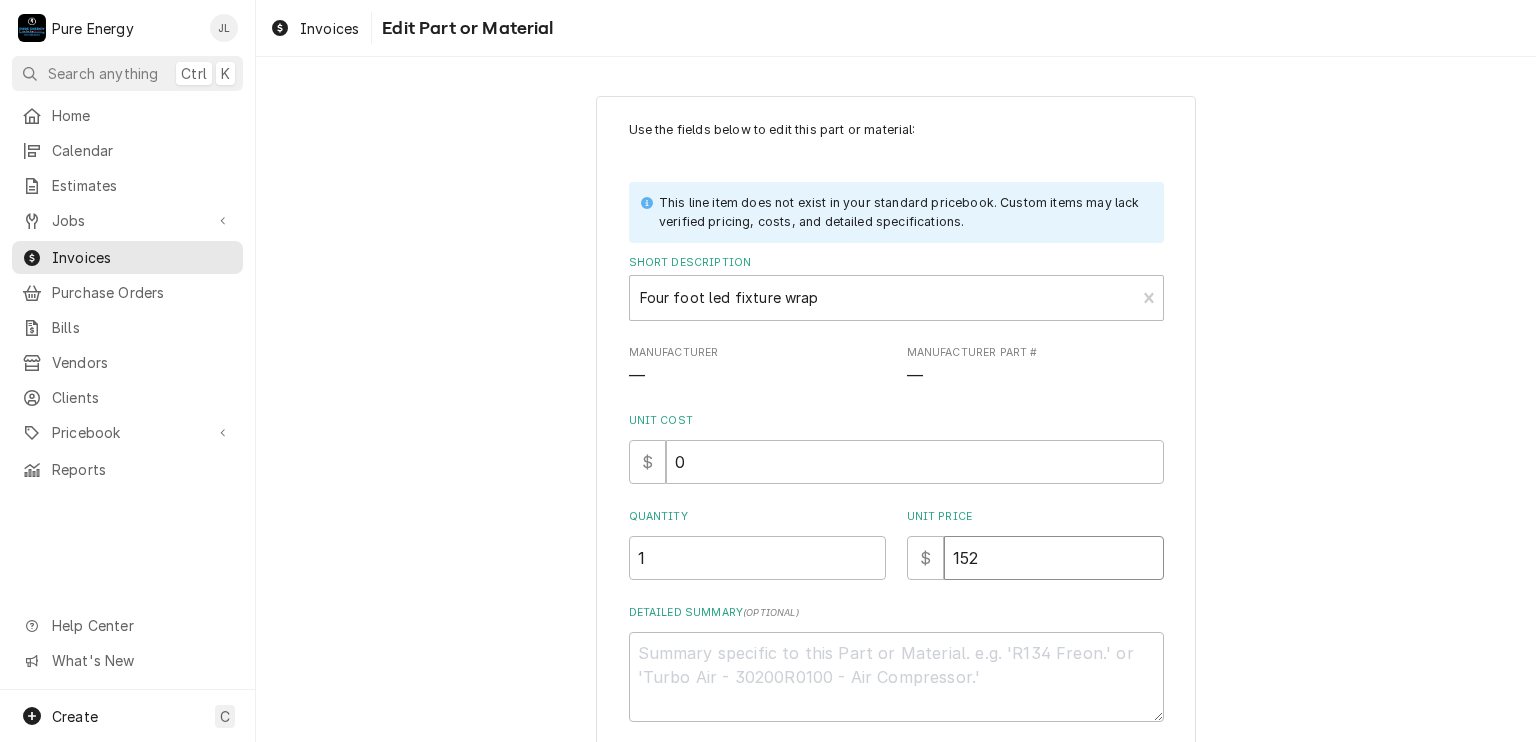 type on "x" 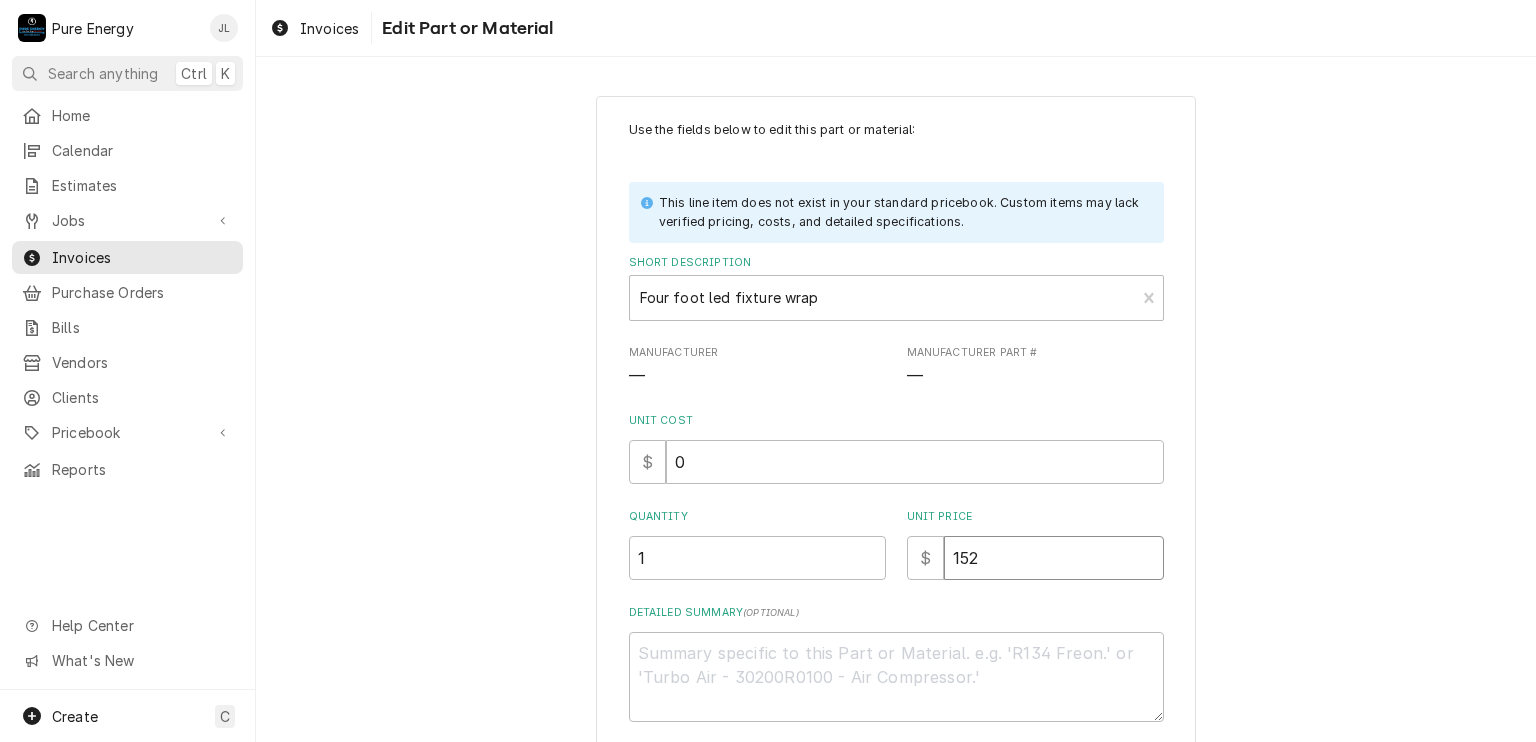 type on "152.8" 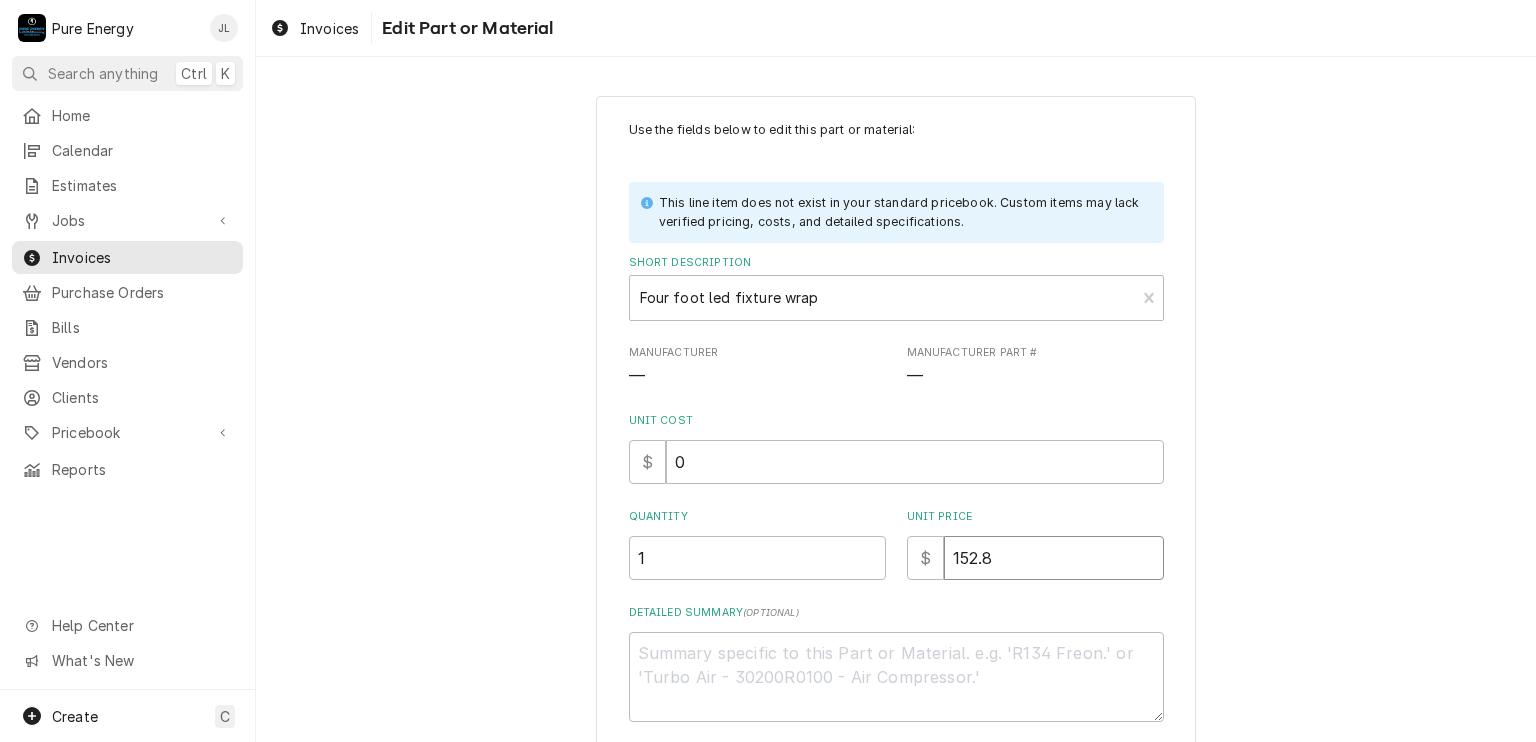 type on "x" 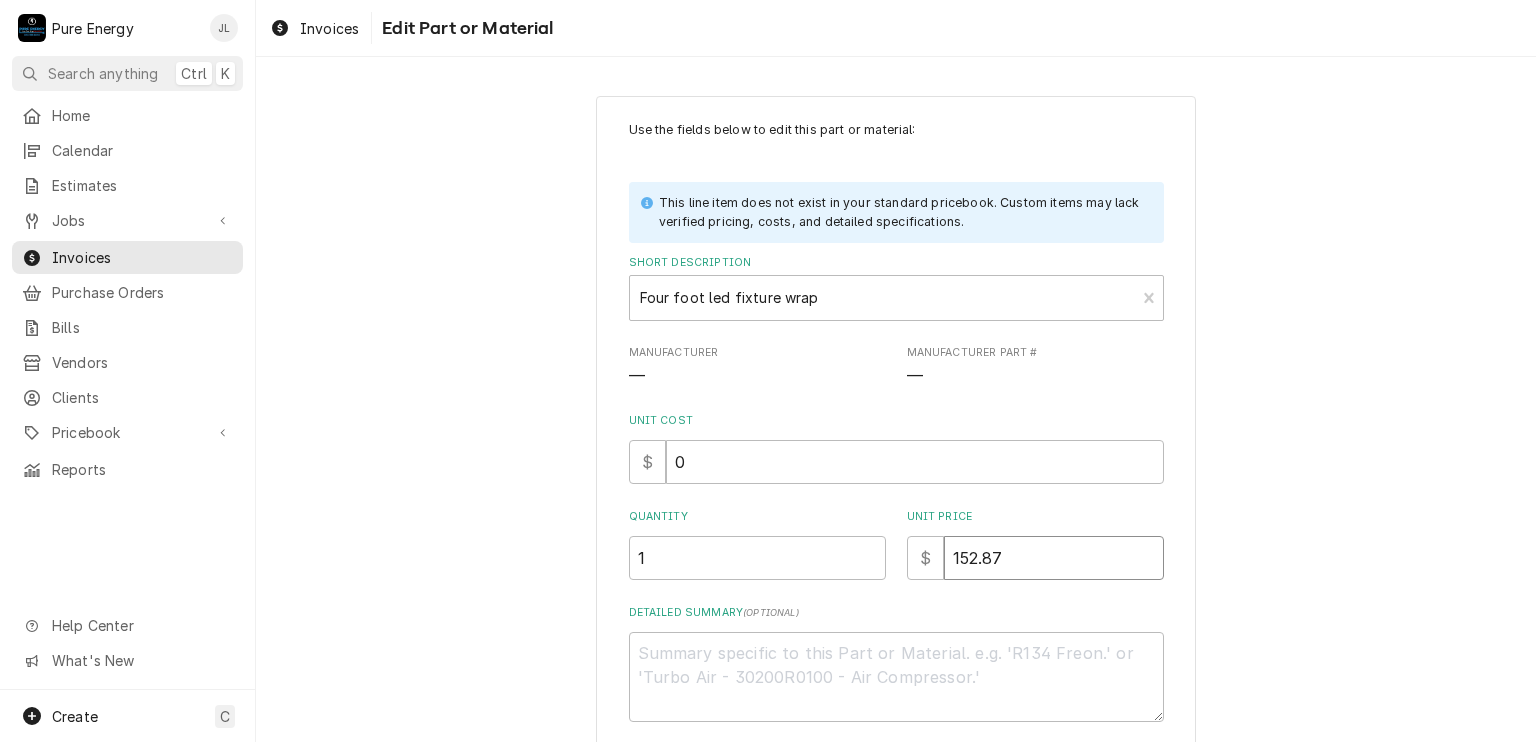 type on "152.87" 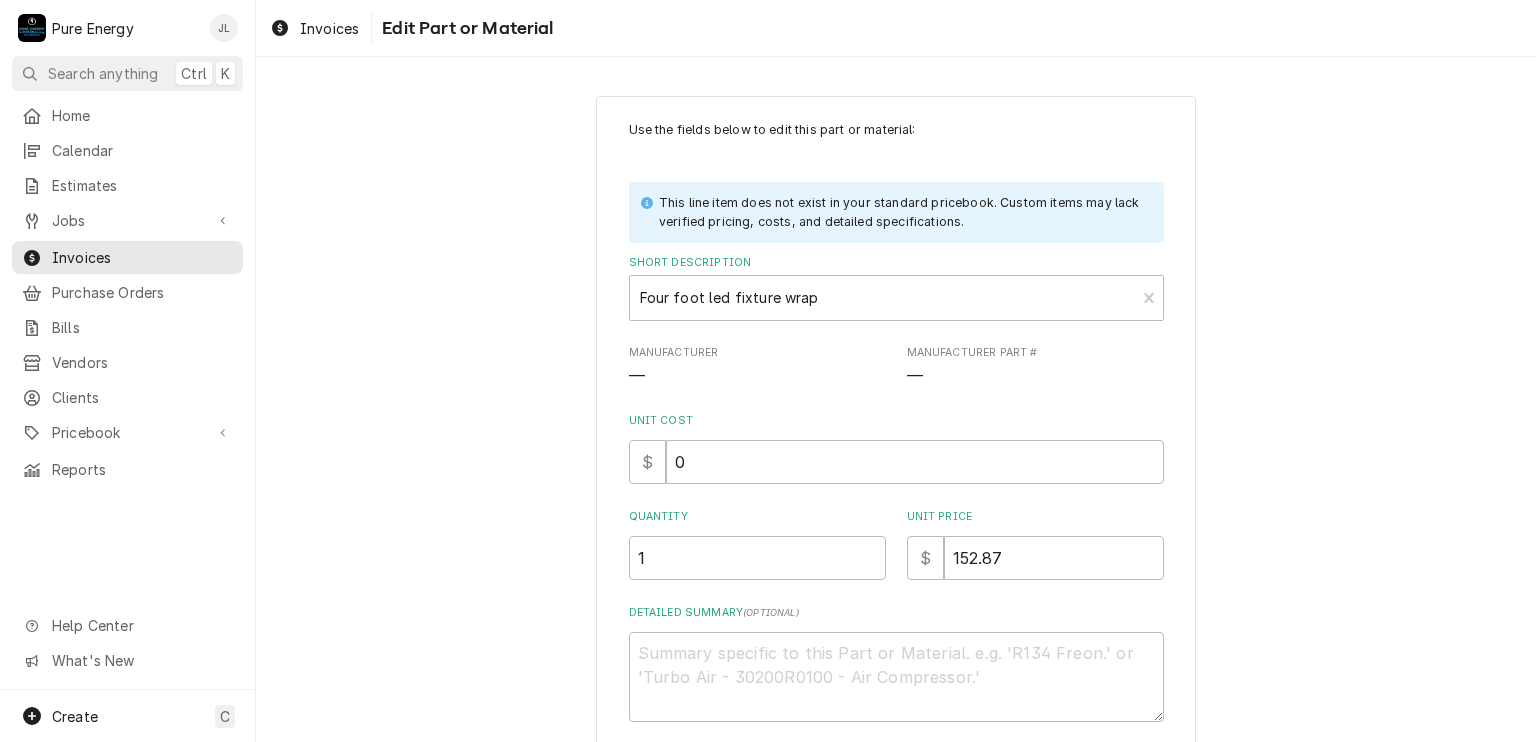 scroll, scrollTop: 150, scrollLeft: 0, axis: vertical 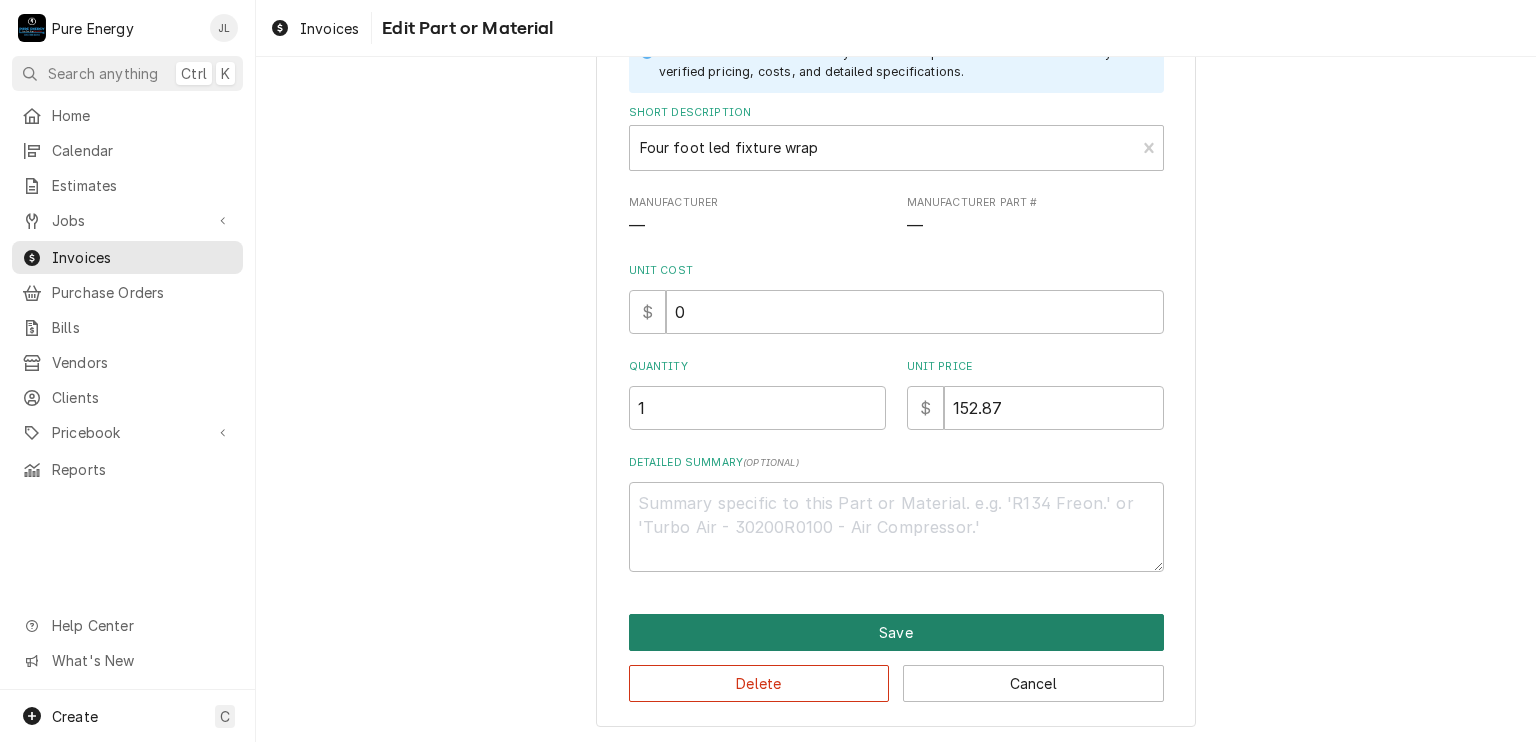 click on "Save" at bounding box center [896, 632] 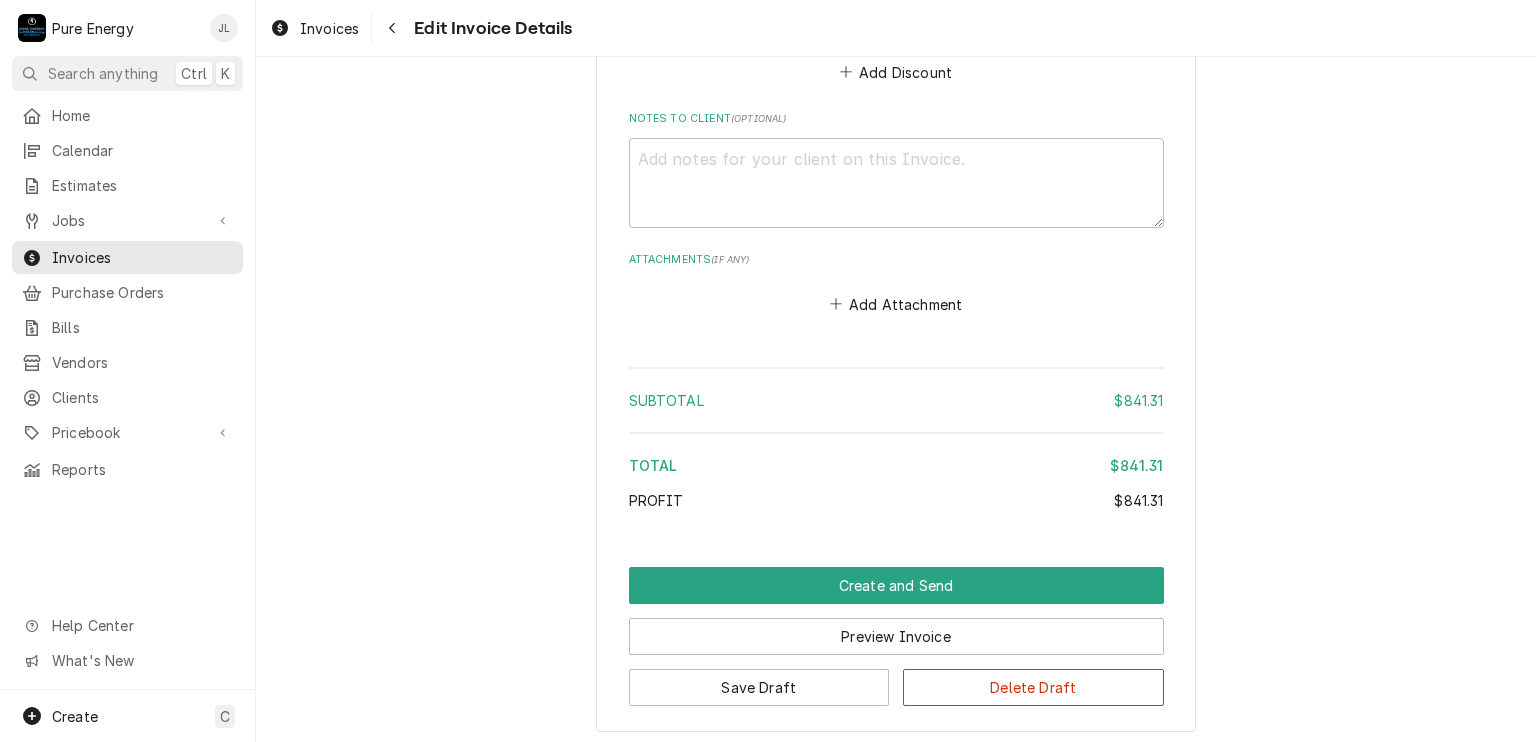 scroll, scrollTop: 5993, scrollLeft: 0, axis: vertical 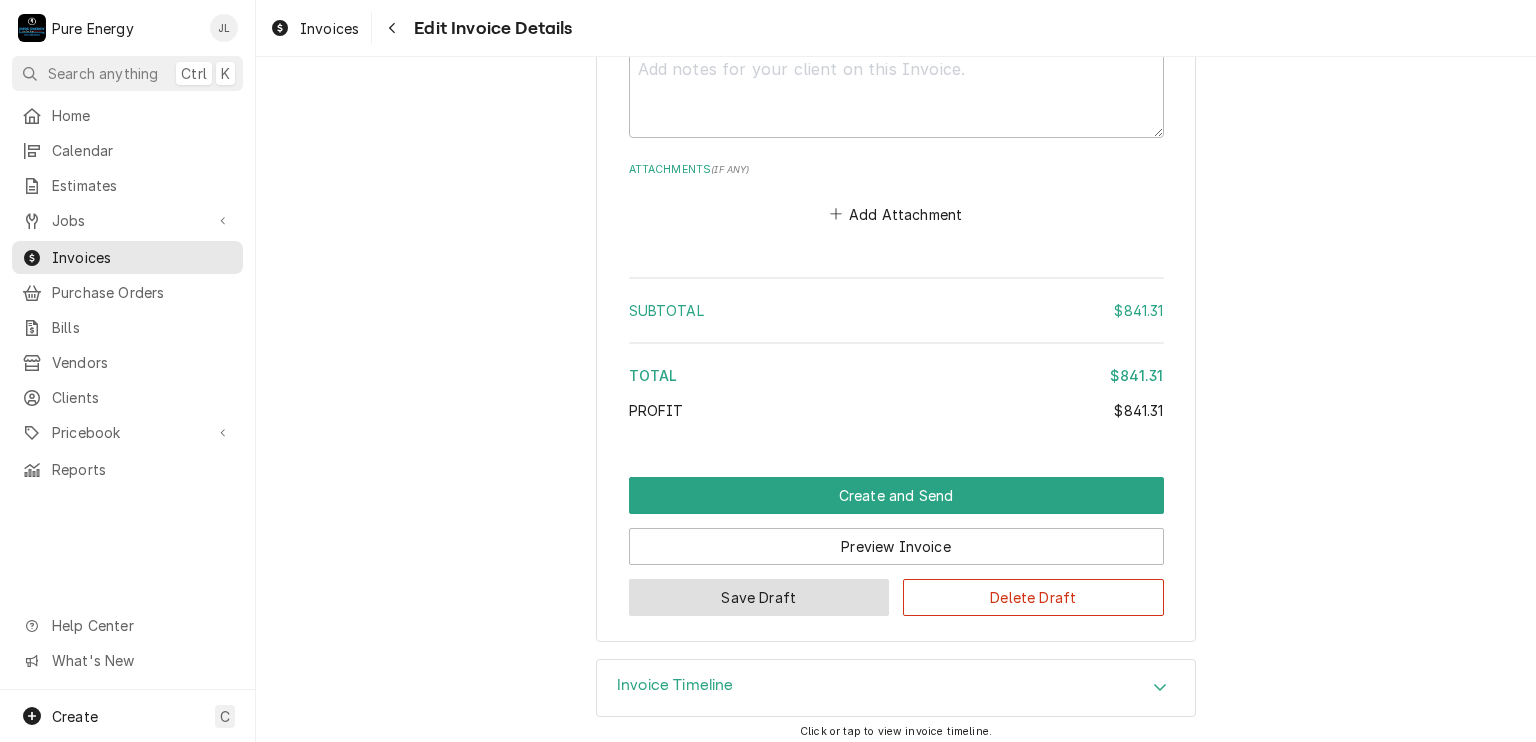 click on "Save Draft" at bounding box center (759, 597) 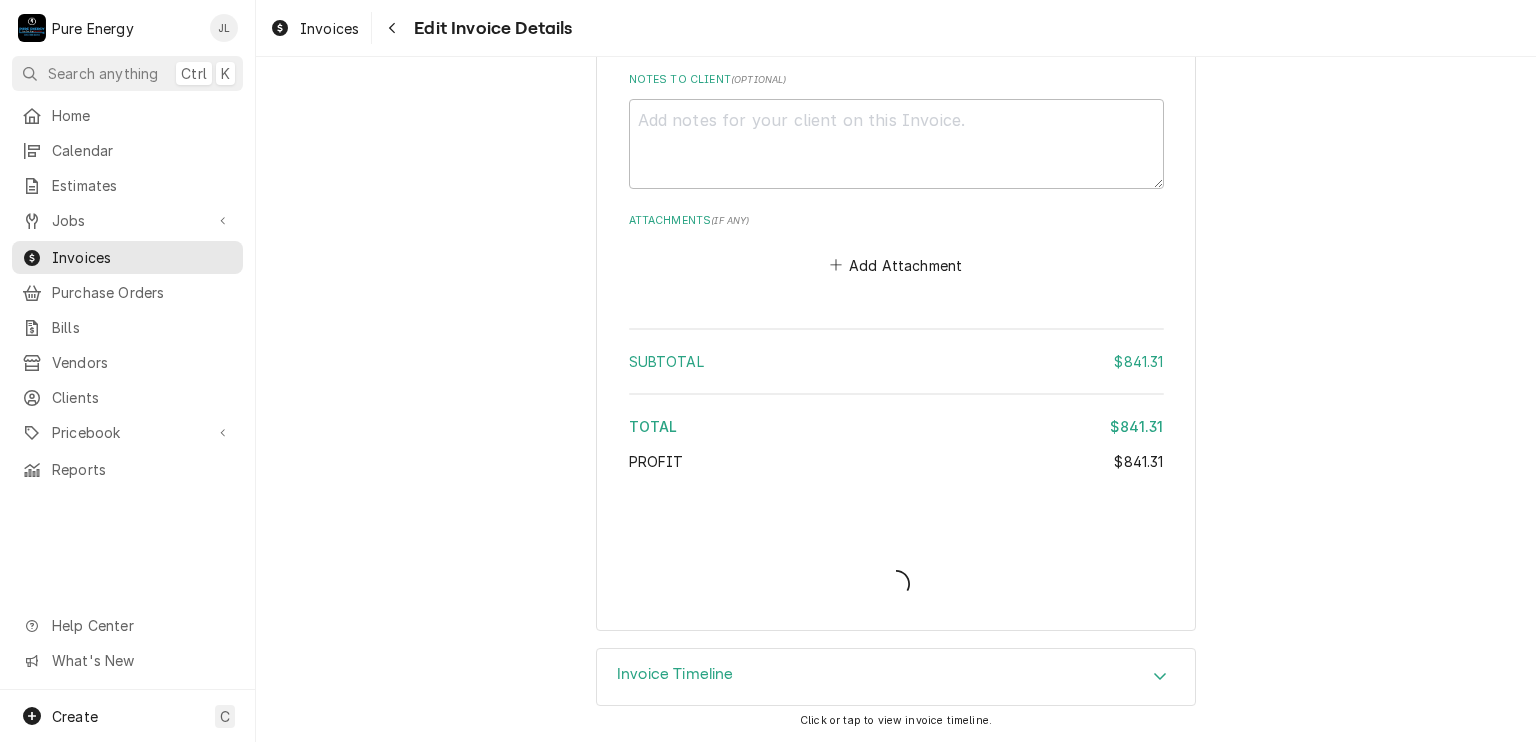 scroll, scrollTop: 5932, scrollLeft: 0, axis: vertical 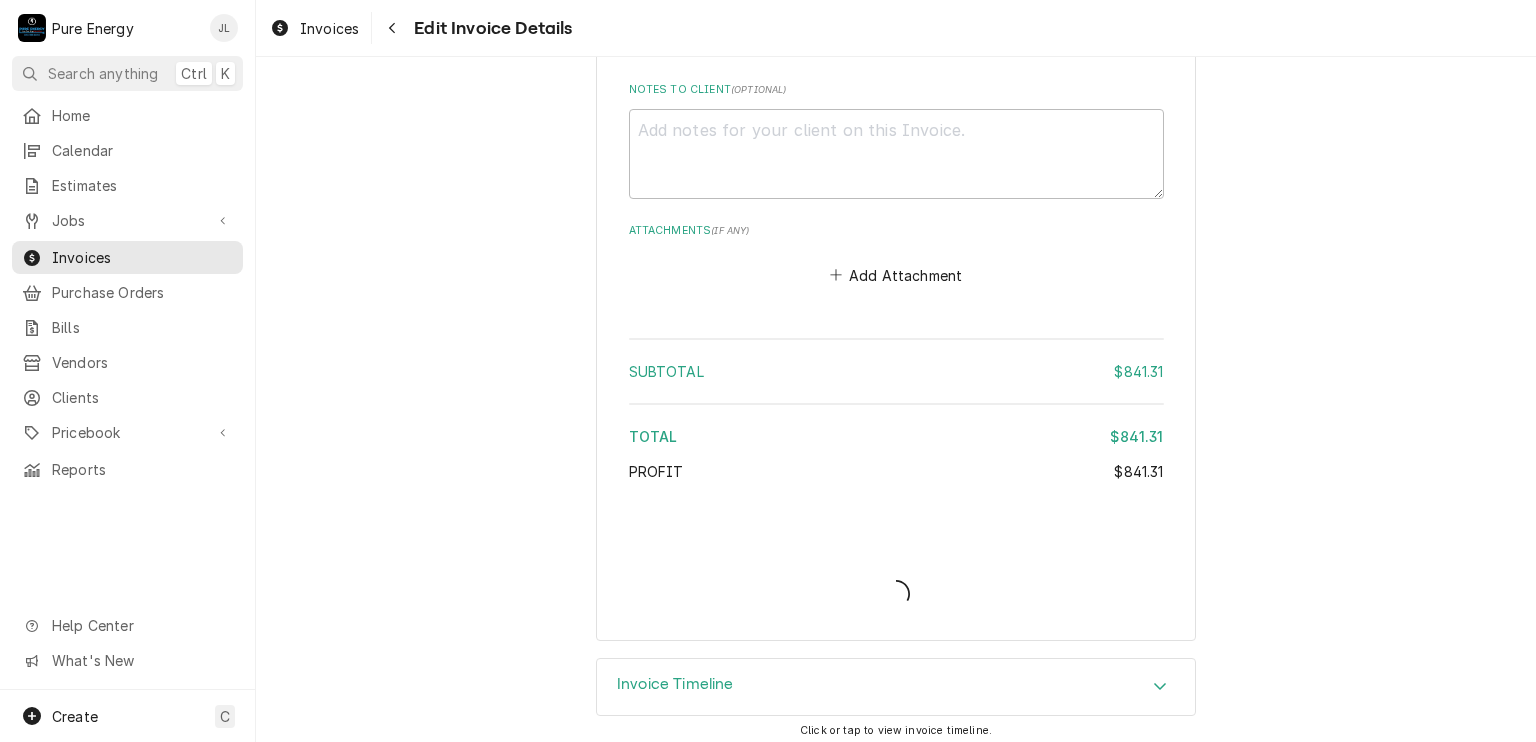 type on "x" 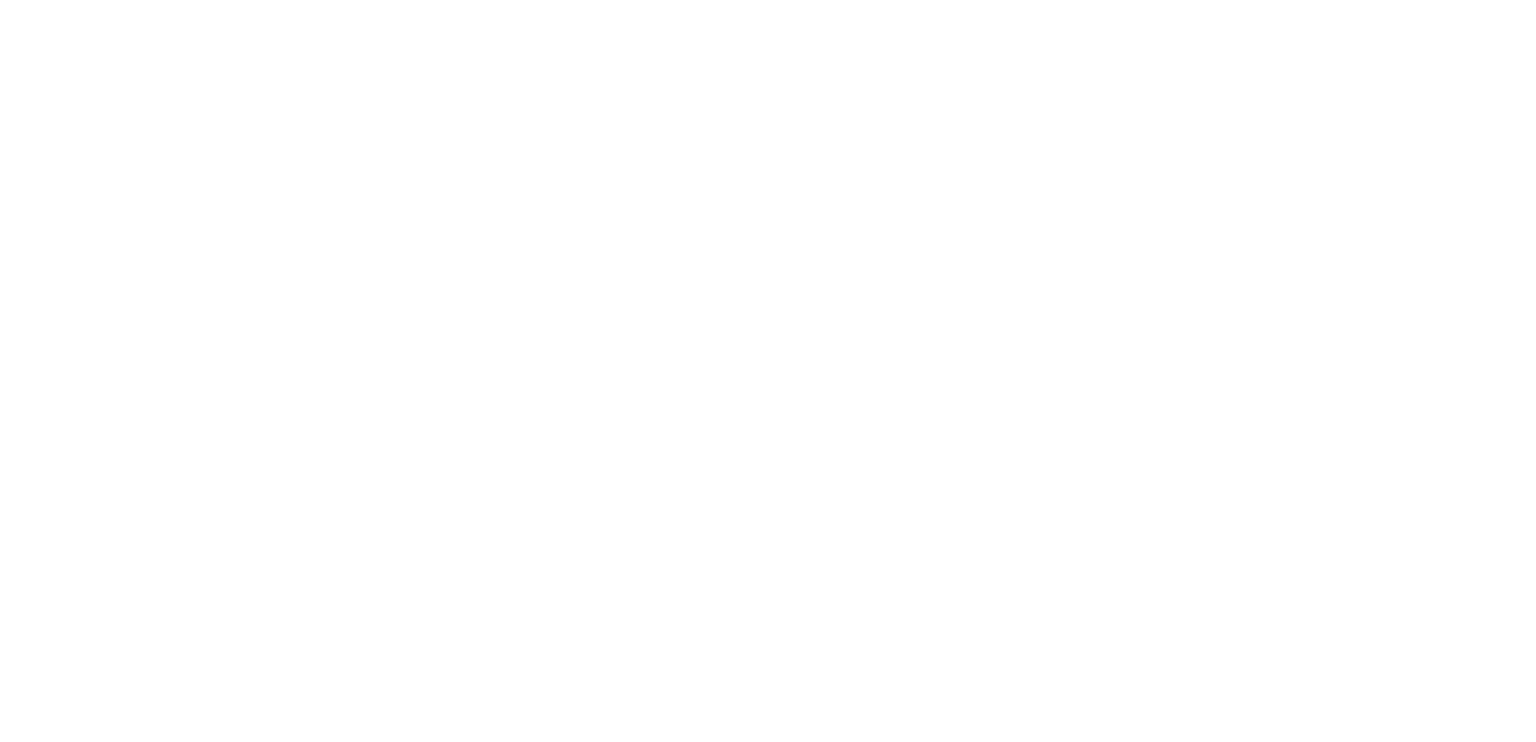 scroll, scrollTop: 0, scrollLeft: 0, axis: both 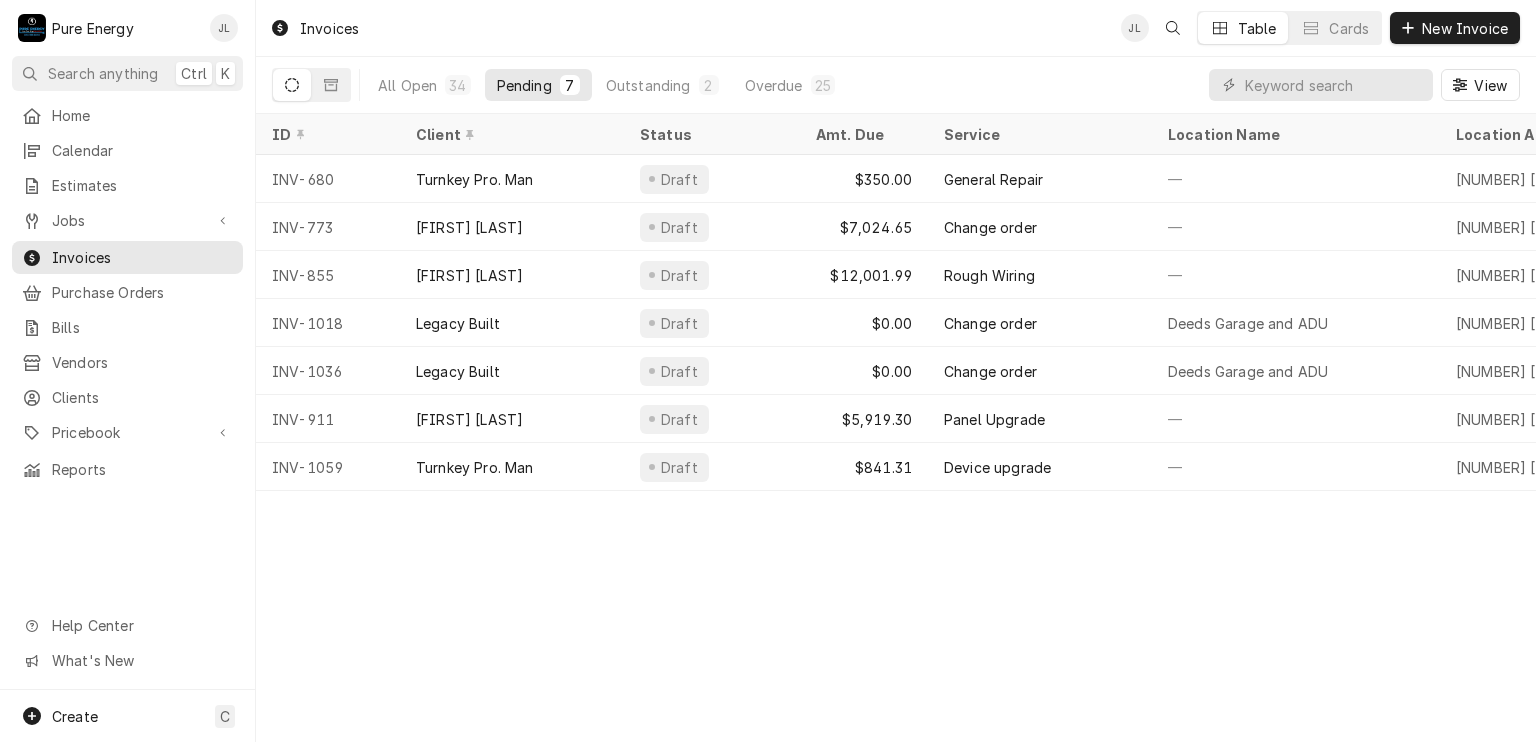 click on "Invoices   JL Table Cards New Invoice" at bounding box center [896, 28] 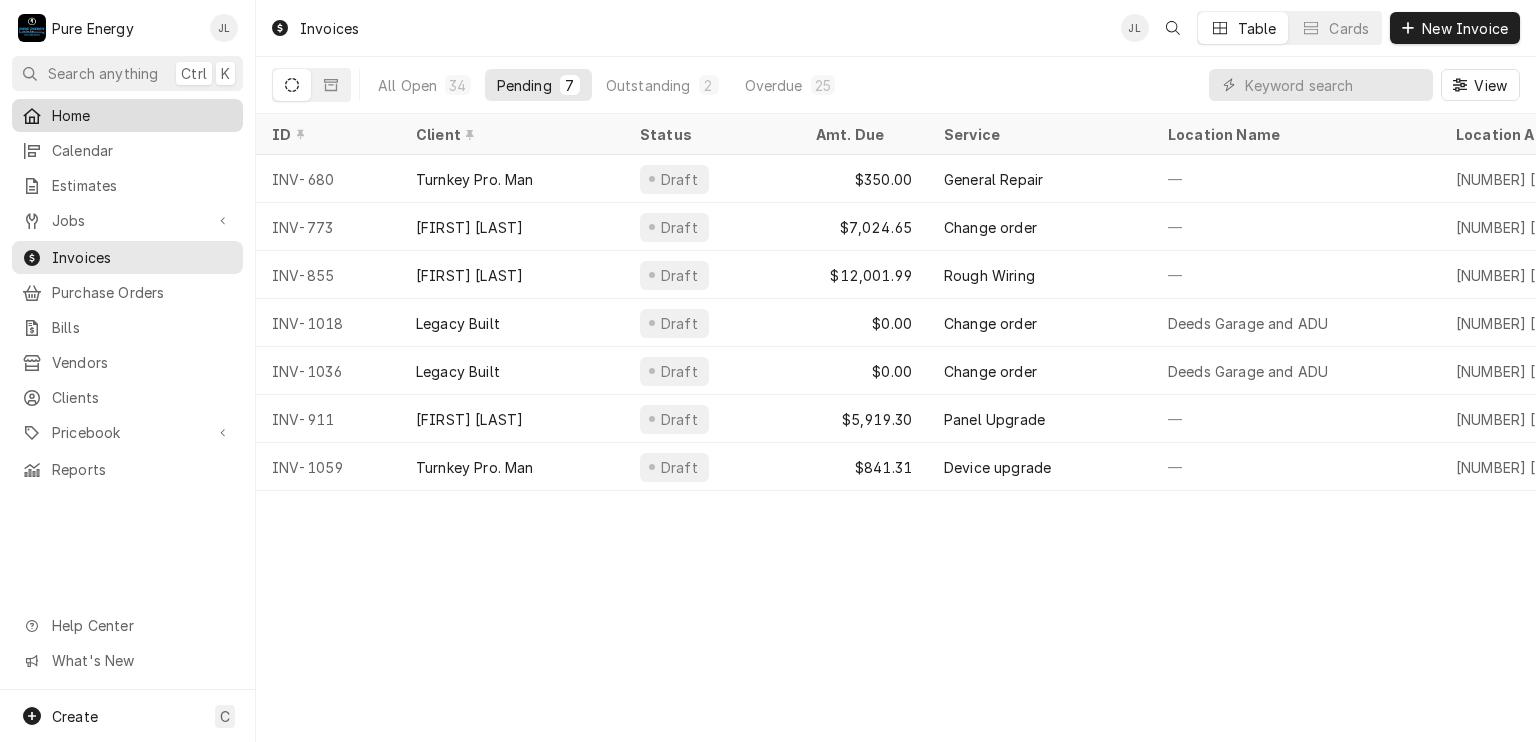 click on "Home" at bounding box center [127, 115] 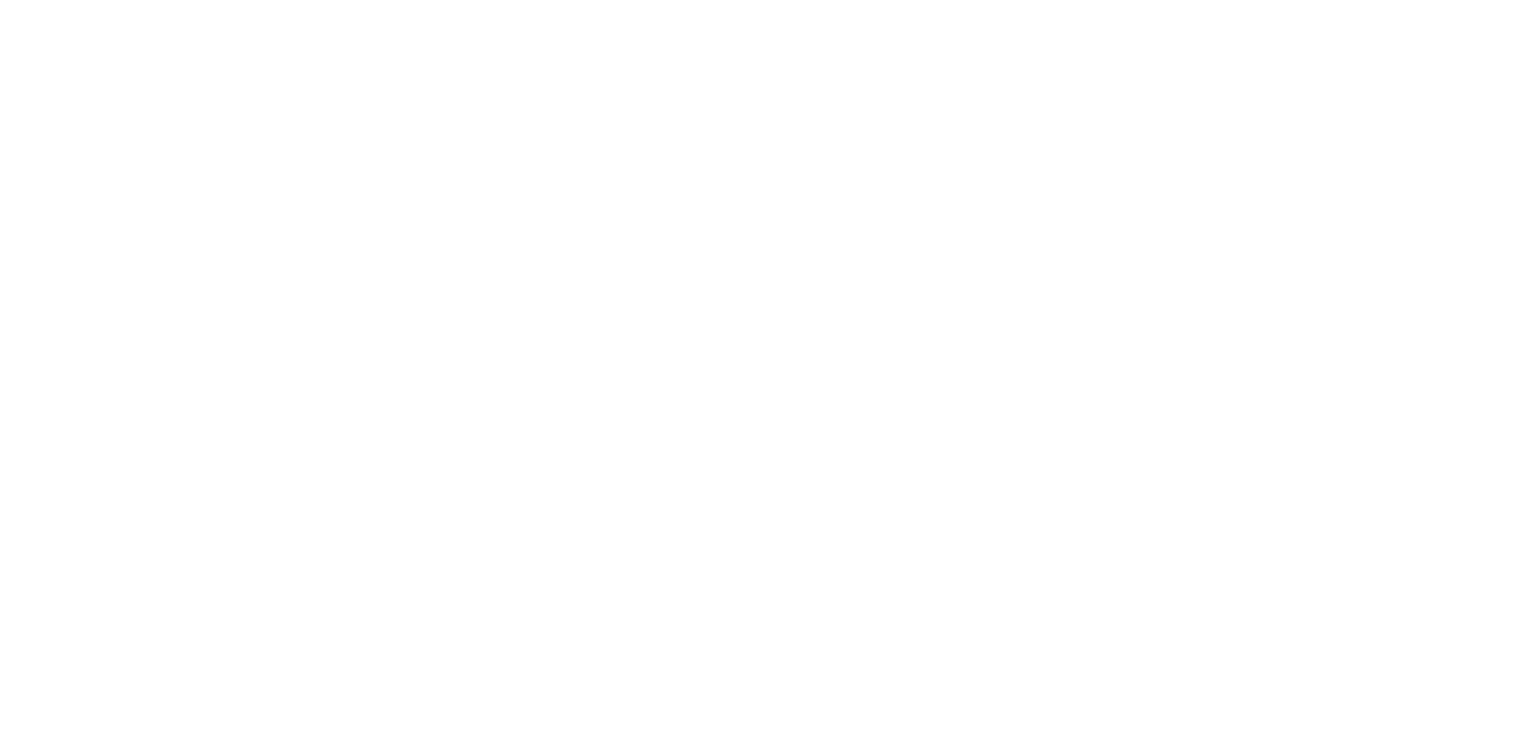 scroll, scrollTop: 0, scrollLeft: 0, axis: both 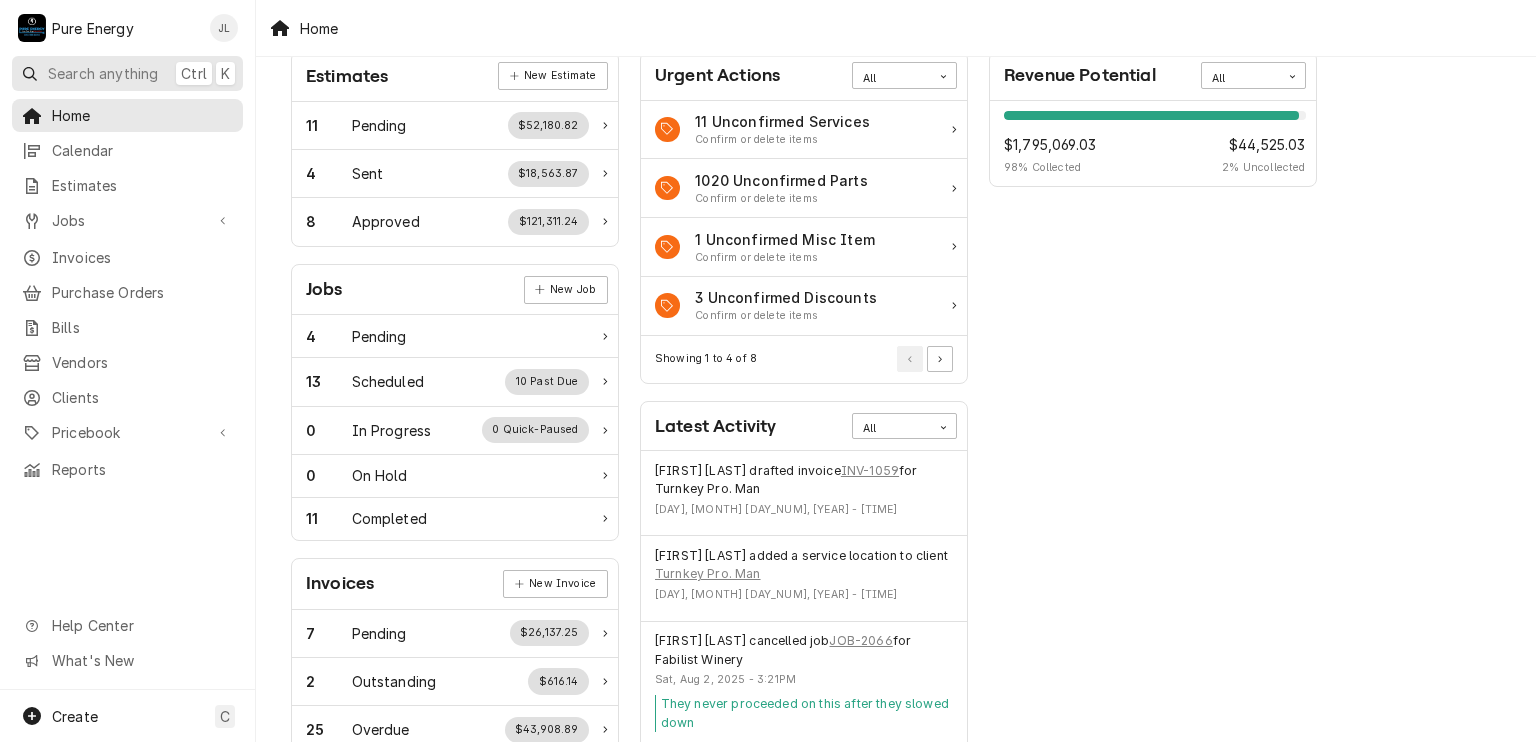click on "Search anything" at bounding box center [103, 73] 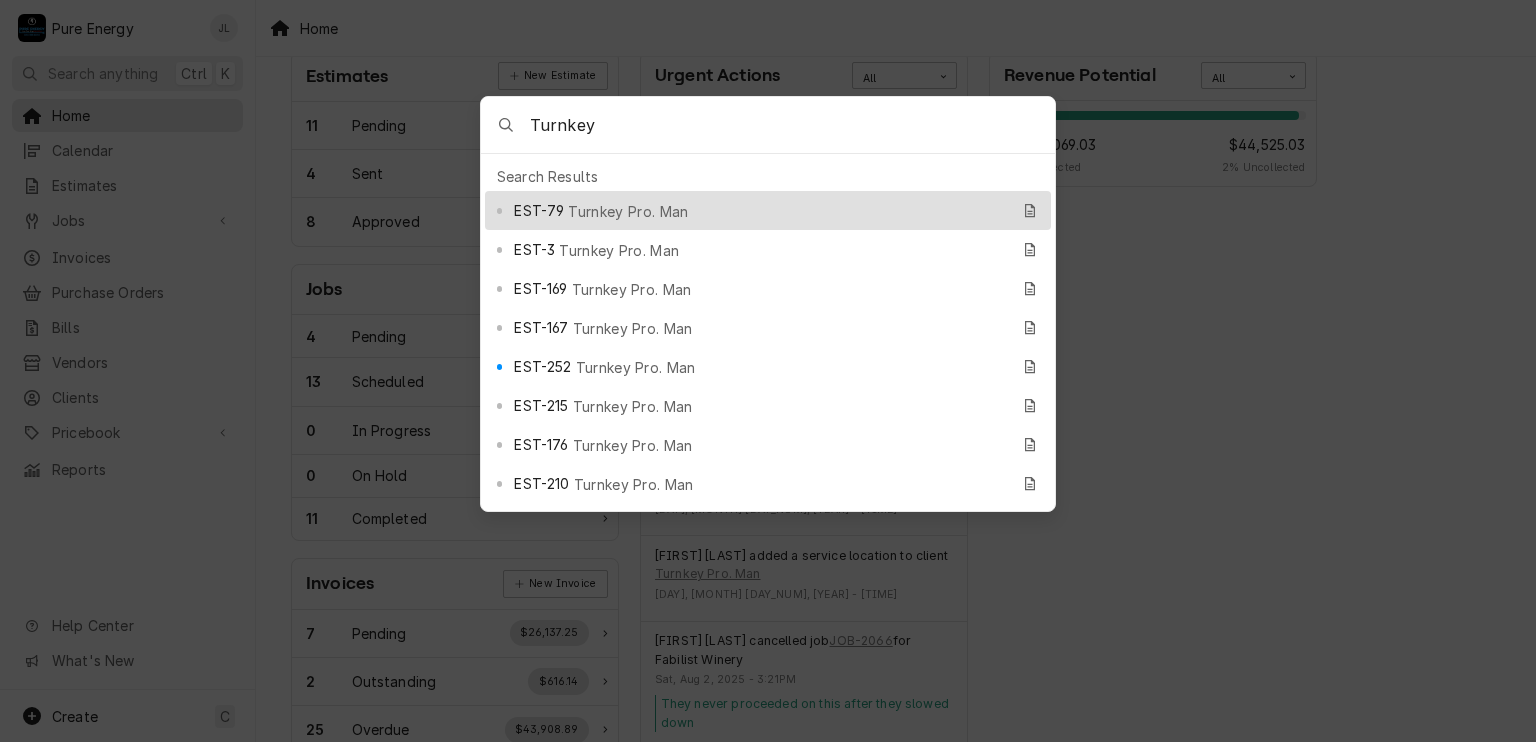 type on "Turnkey" 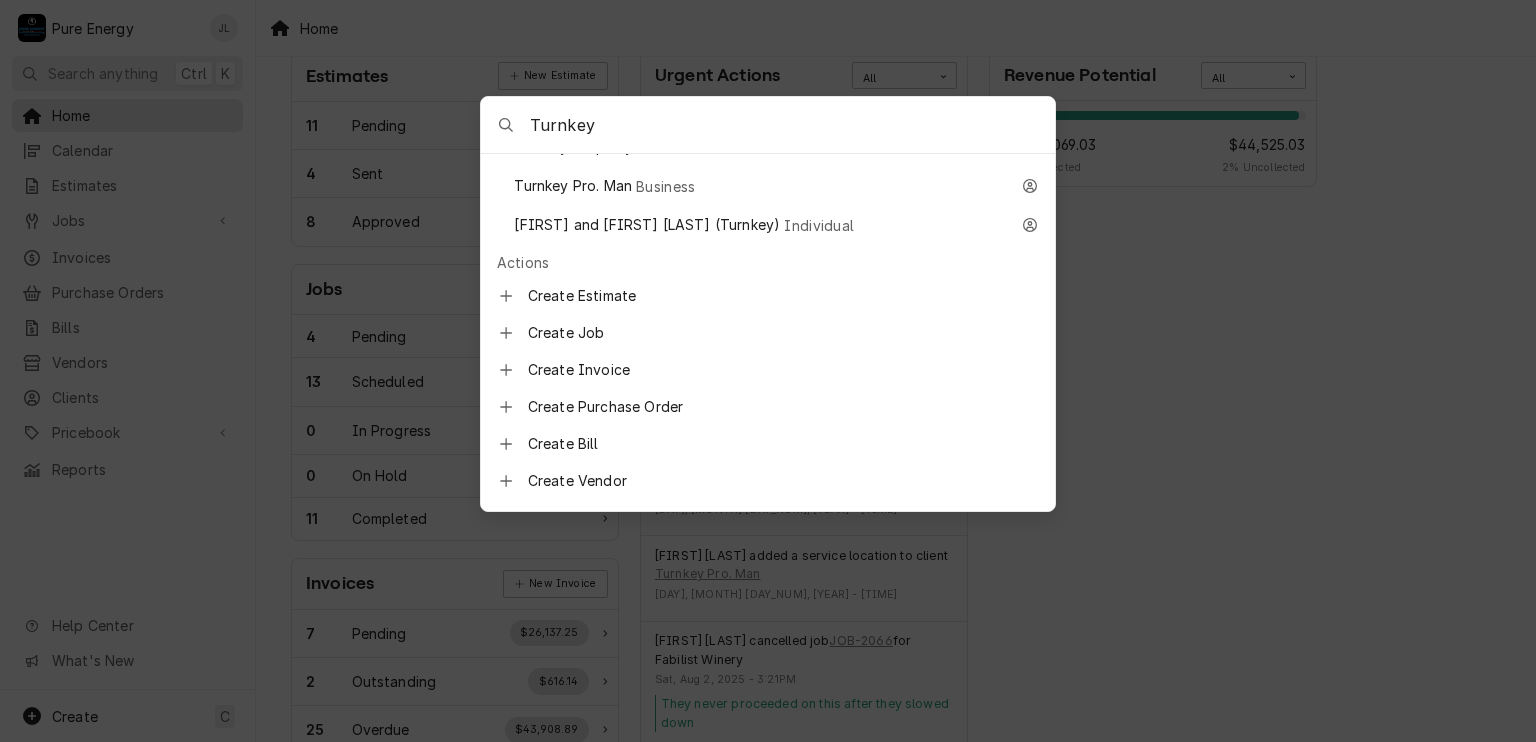 scroll, scrollTop: 2345, scrollLeft: 0, axis: vertical 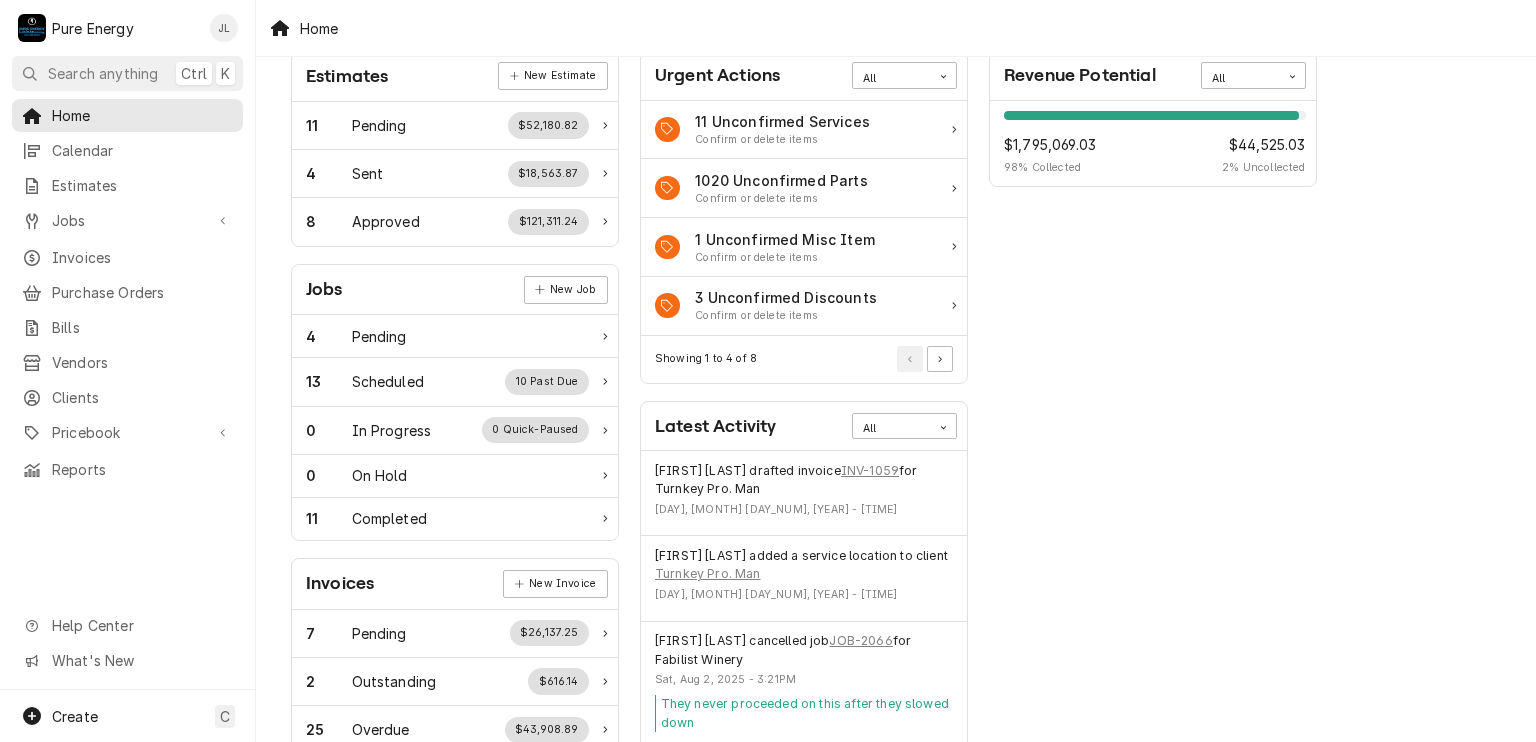 click on "P Pure Energy JL Search anything Ctrl K Home Calendar Estimates Jobs Jobs Job Series Invoices Purchase Orders Bills Vendors Clients Pricebook Services Parts & Materials Miscellaneous Discounts Reports Help Center What's New Create C Home Work Status Estimates New Estimate 11 Pending $52,180.82 4 Sent $18,563.87 8 Approved $121,311.24 Jobs New Job 4 Pending 13 Scheduled 10 Past Due 0 In Progress 0 Quick-Paused 0 On Hold 11 Completed Invoices New Invoice 7 Pending $26,137.25 2 Outstanding $616.14 25 Overdue $43,908.89 Purchase Orders New Order 0 Pending 0 Open 0 Unacknowledged 0 In Transit 0 Untracked 0 Delivered 0 Stocked Bills New Bill 0 Pending $0.00 0 Outstanding $0.00 0 Overdue $0.00 Actions Urgent Actions All 11 Unconfirmed Services Confirm or delete items 1020 Unconfirmed Parts Confirm or delete items 1 Unconfirmed Misc Item Confirm or delete items 3 Unconfirmed Discounts Confirm or delete items Showing 1 to 4 of 8 Latest Activity All [FIRST] [LAST] drafted invoice INV-1059 All 98" at bounding box center (768, 371) 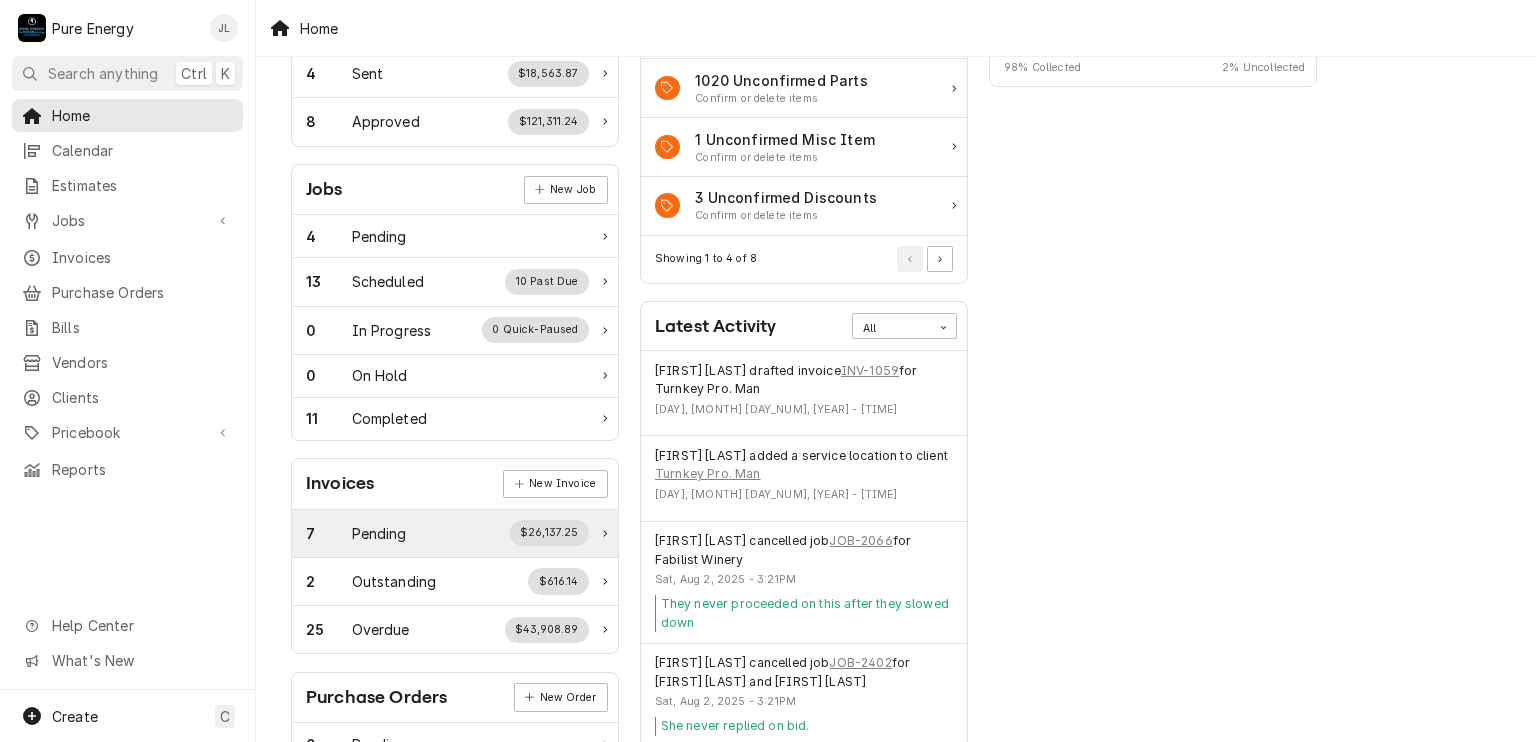scroll, scrollTop: 300, scrollLeft: 0, axis: vertical 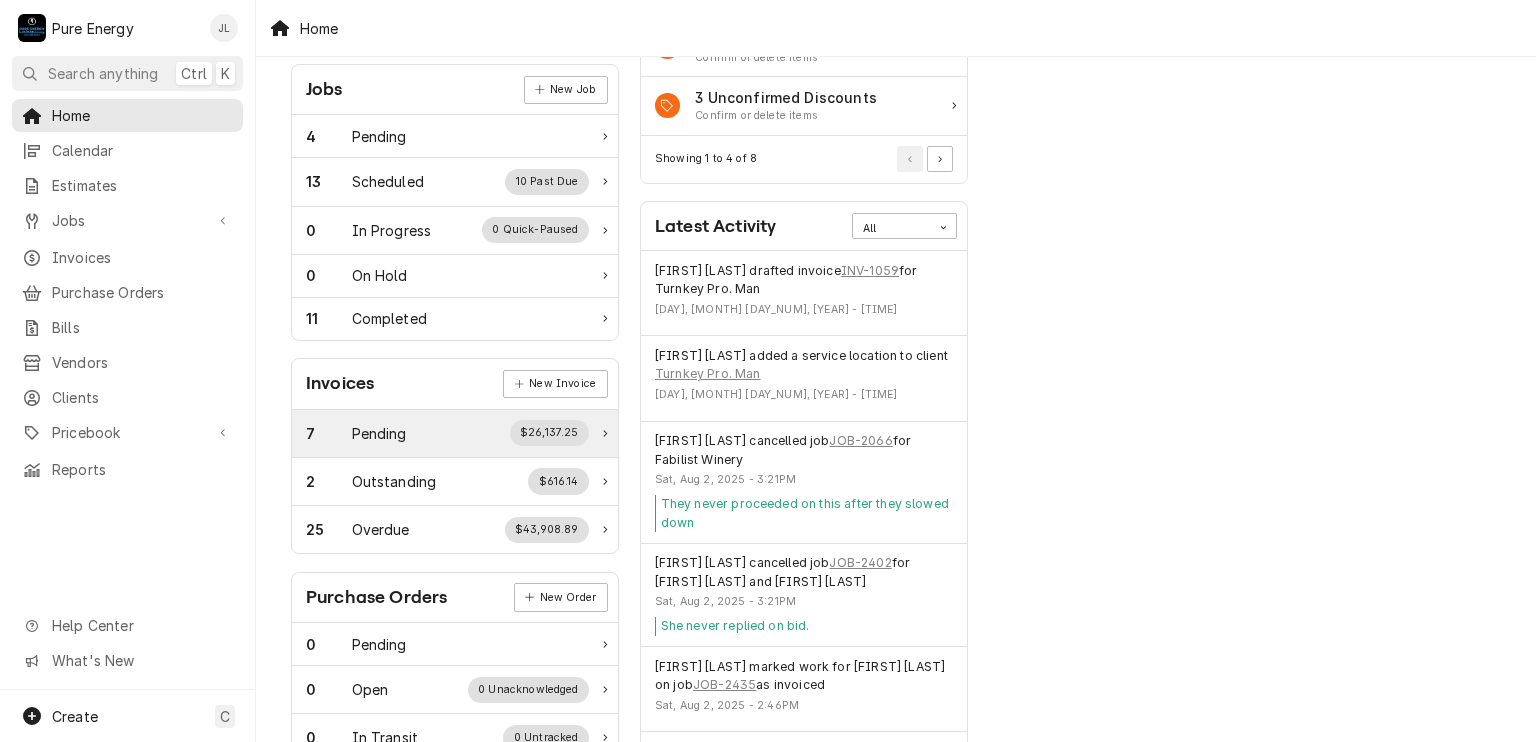 click on "7 Pending $26,137.25" at bounding box center (447, 433) 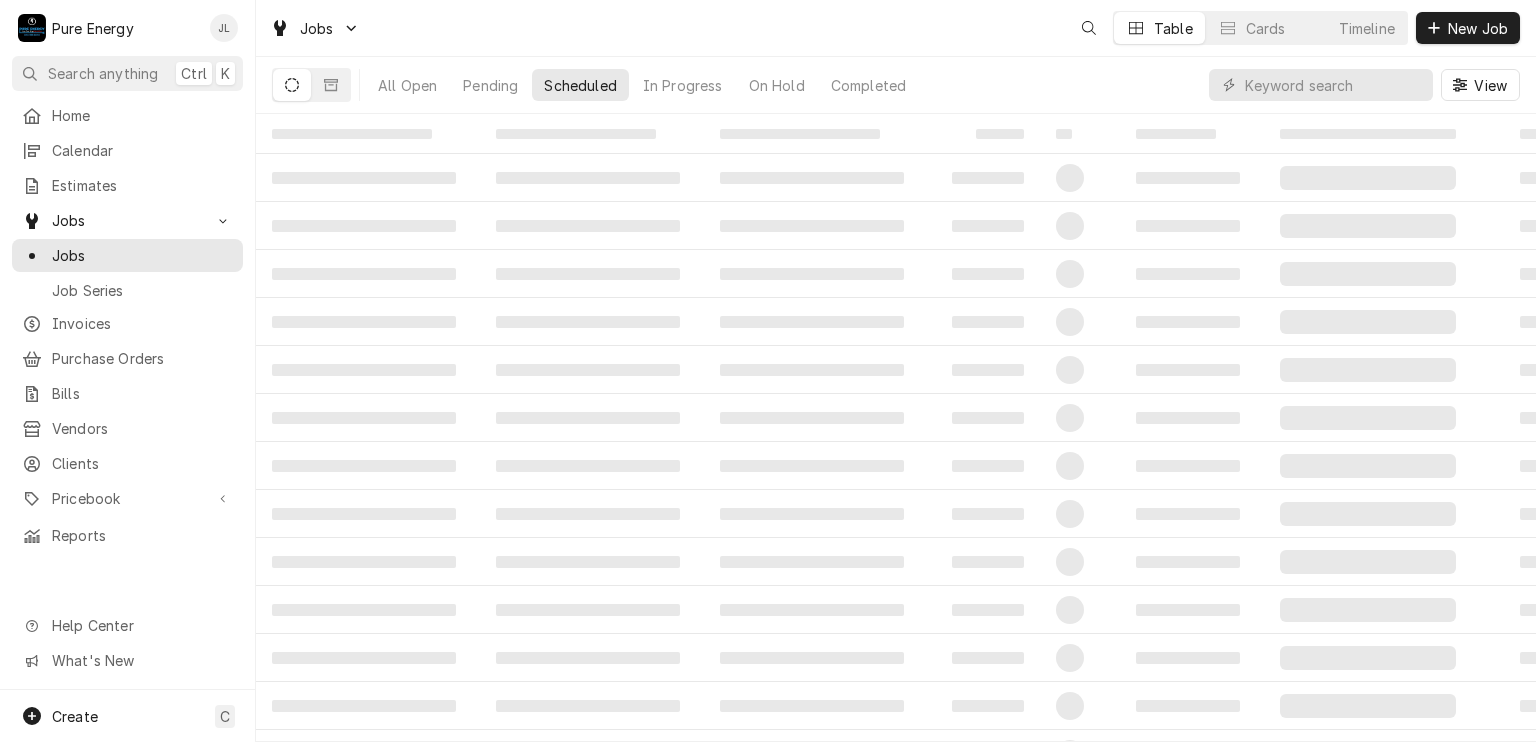 scroll, scrollTop: 0, scrollLeft: 0, axis: both 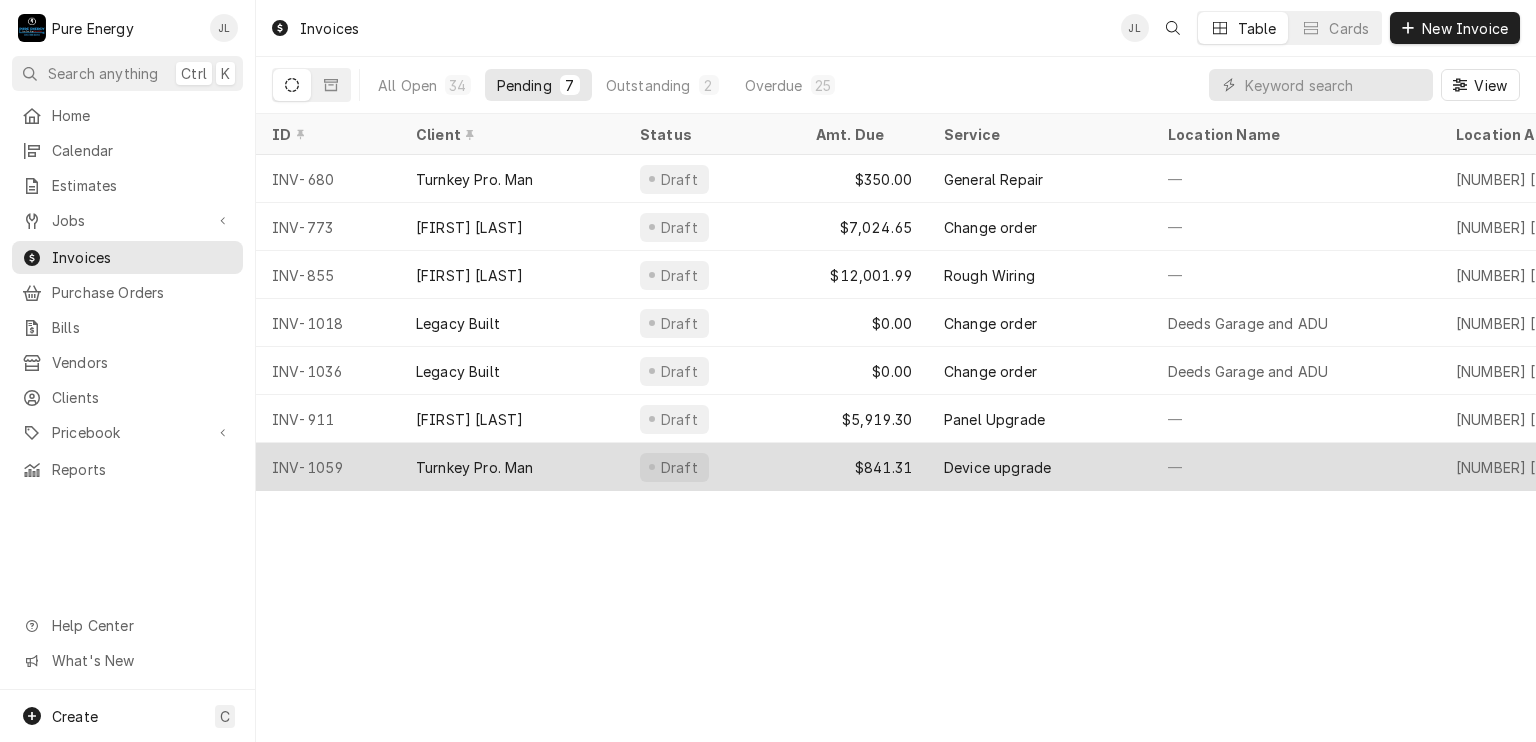 click on "—" at bounding box center [1296, 467] 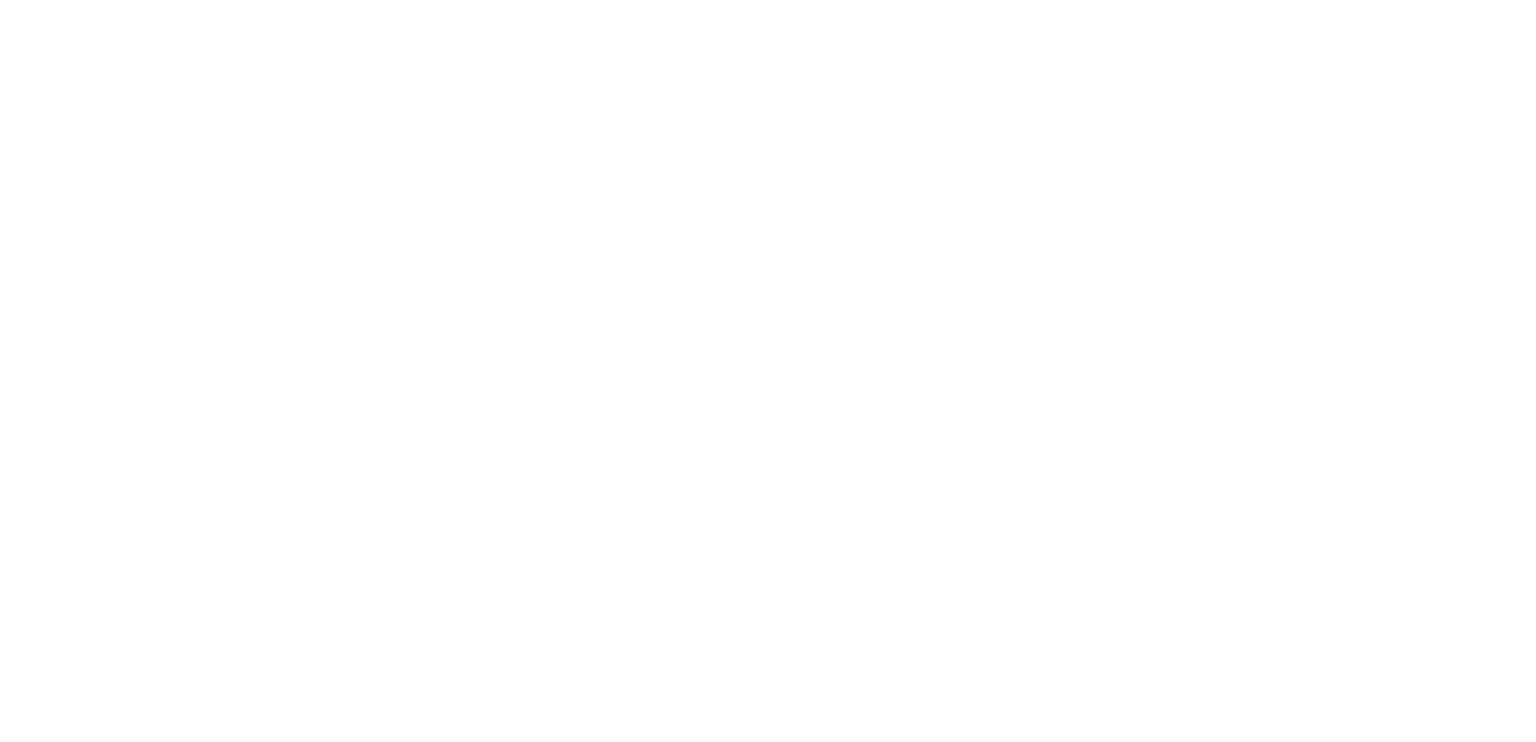scroll, scrollTop: 0, scrollLeft: 0, axis: both 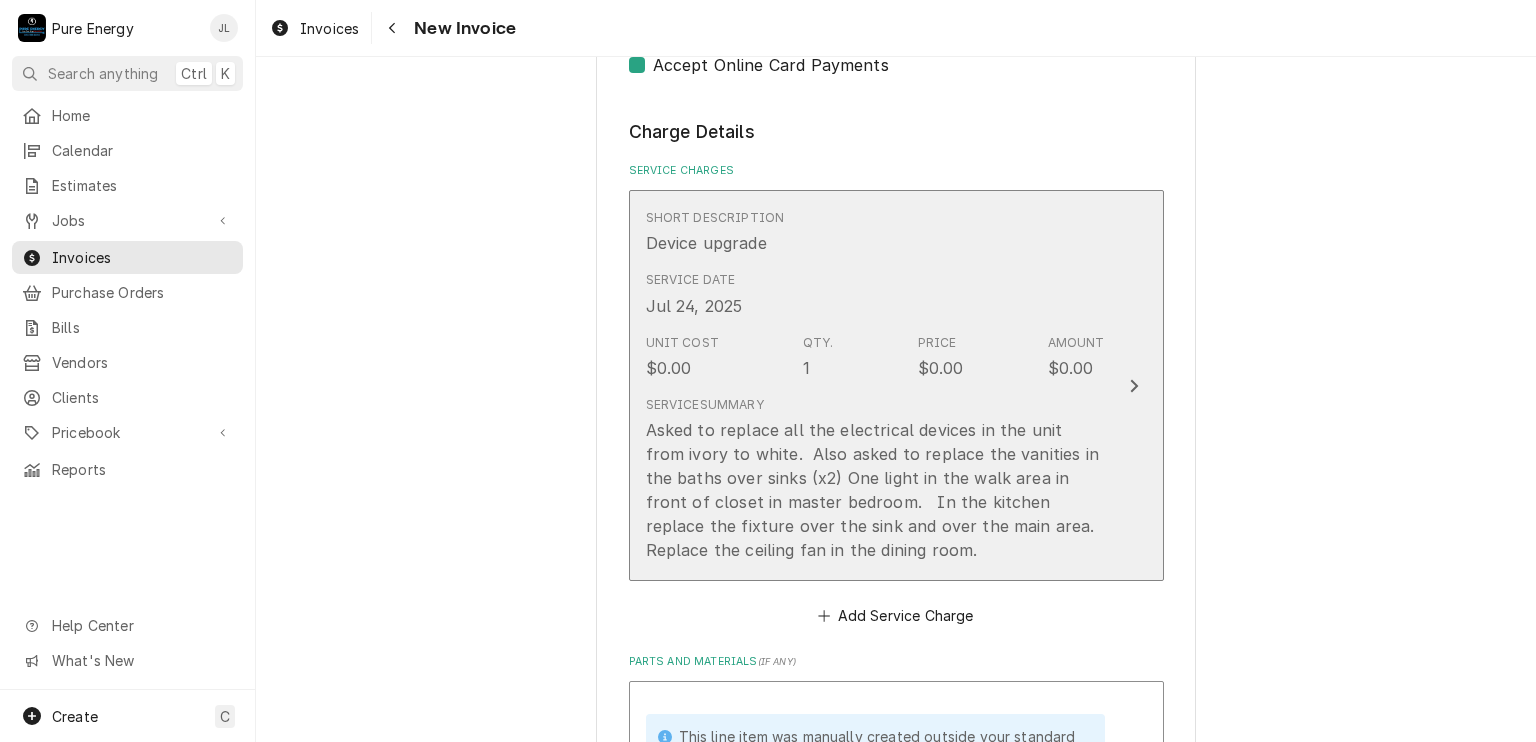 click on "Short Description Device upgrade" at bounding box center [875, 232] 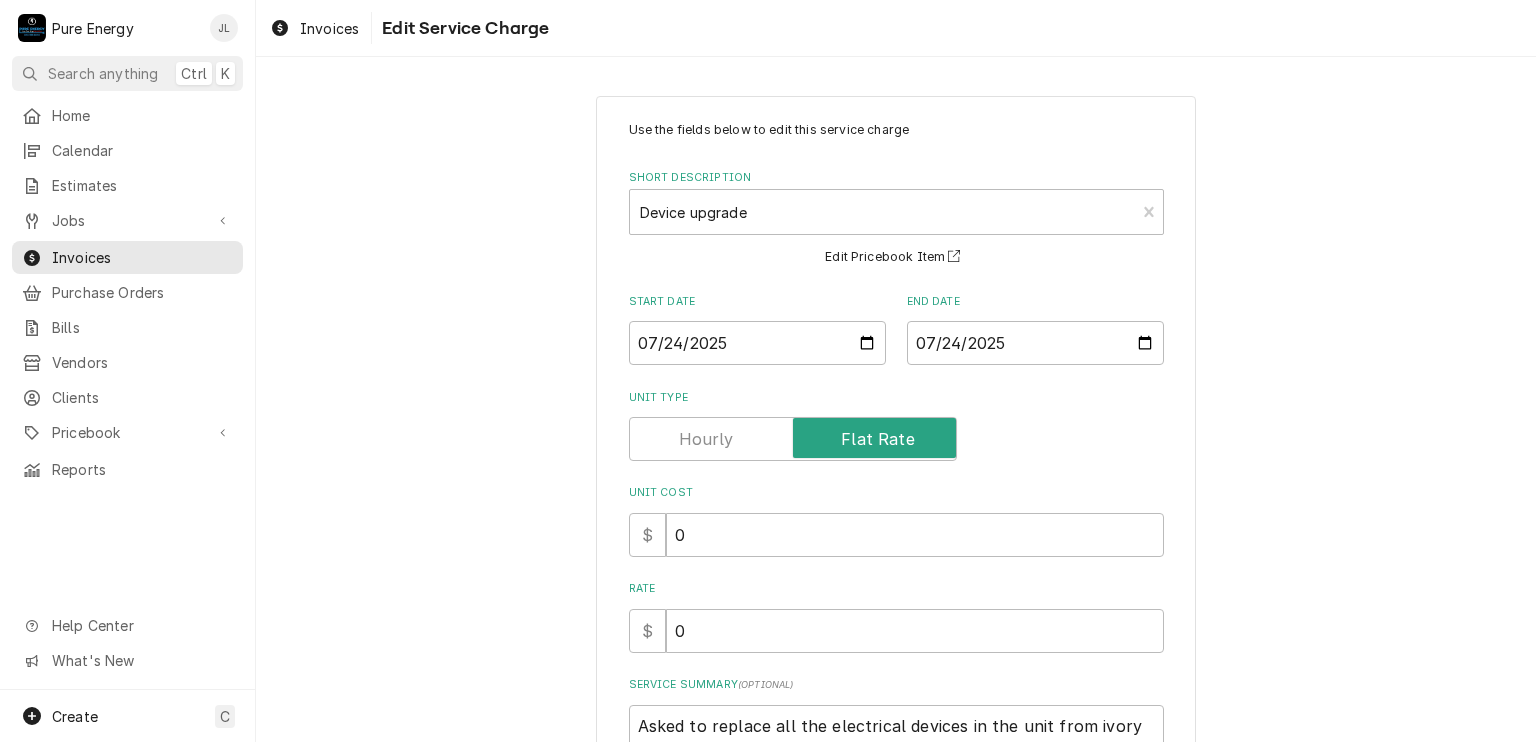 scroll, scrollTop: 271, scrollLeft: 0, axis: vertical 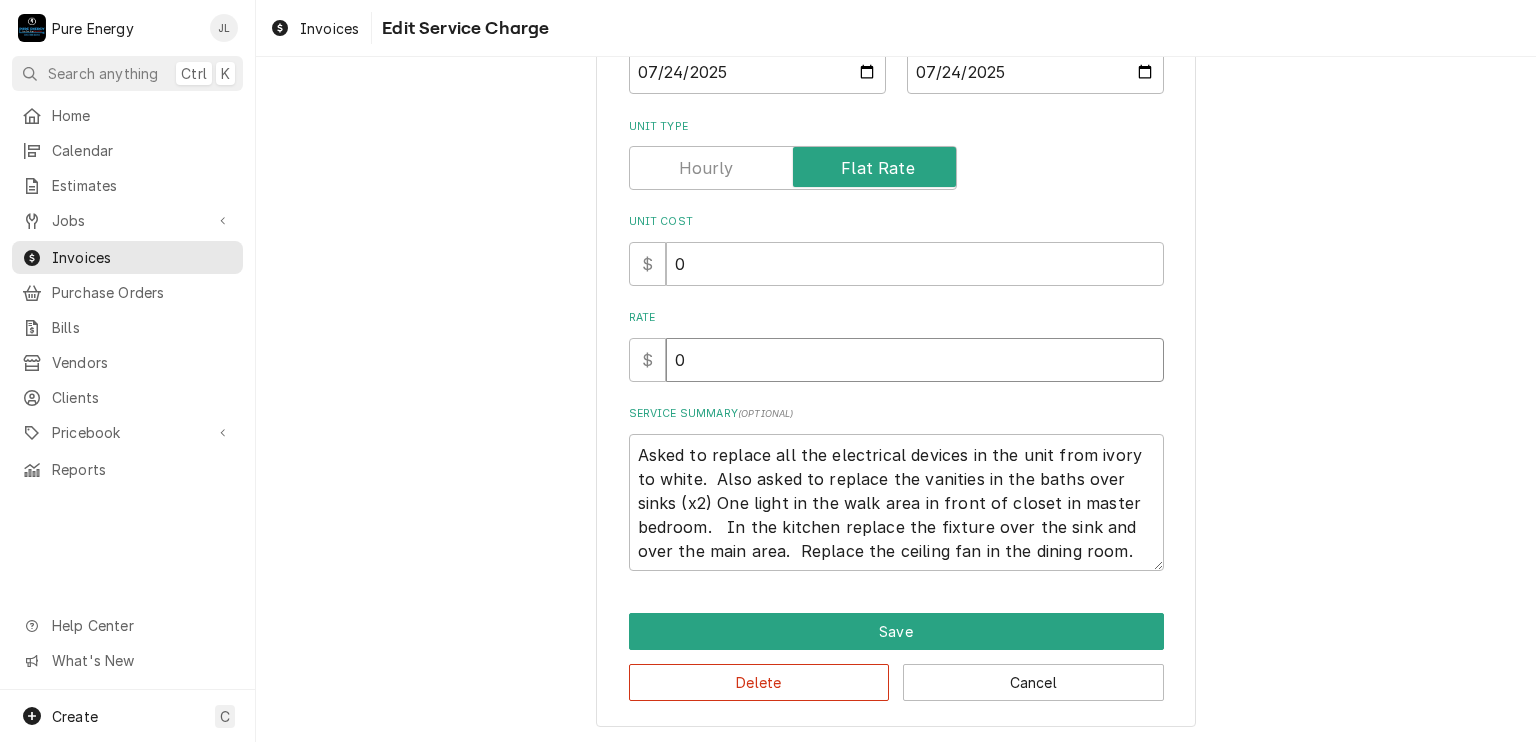click on "0" at bounding box center (915, 360) 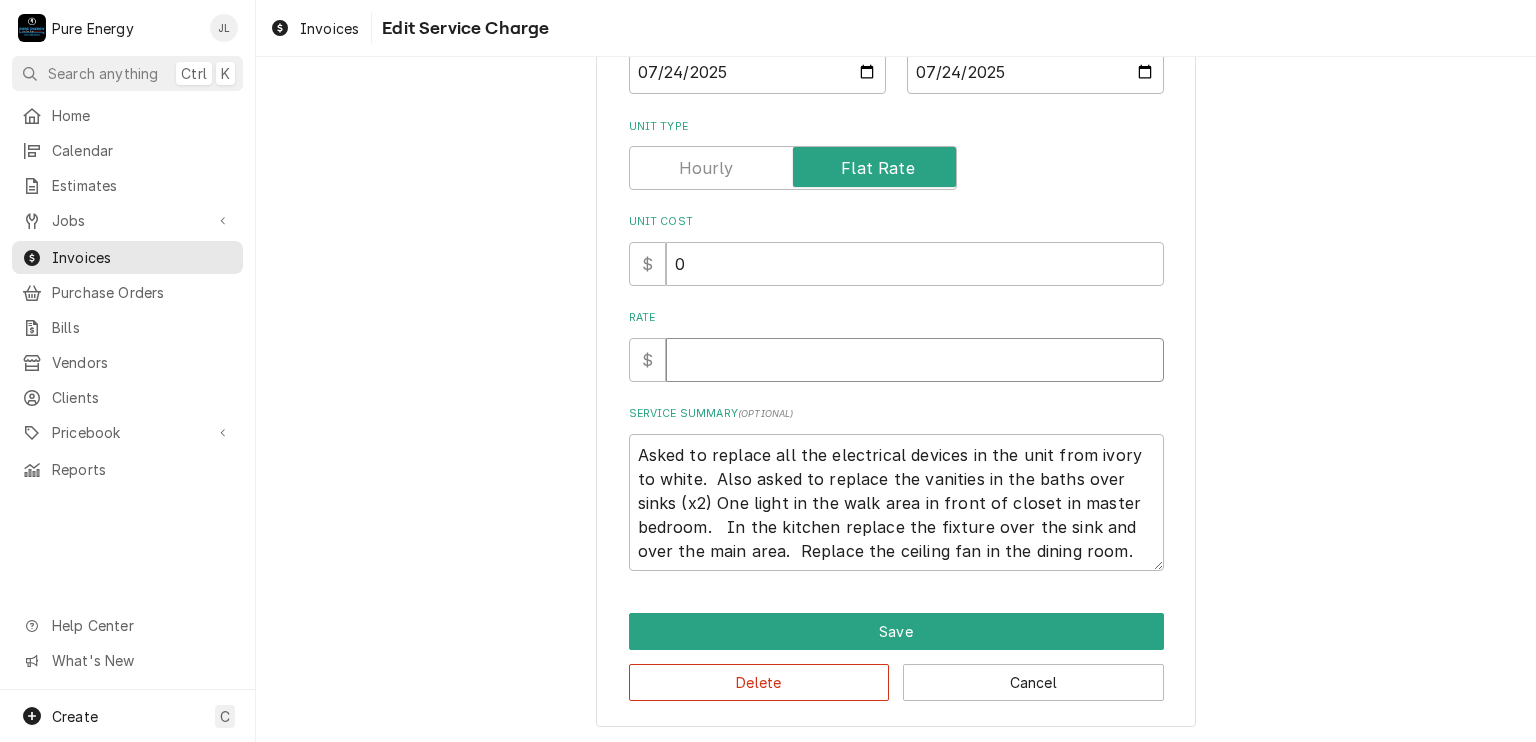 type on "x" 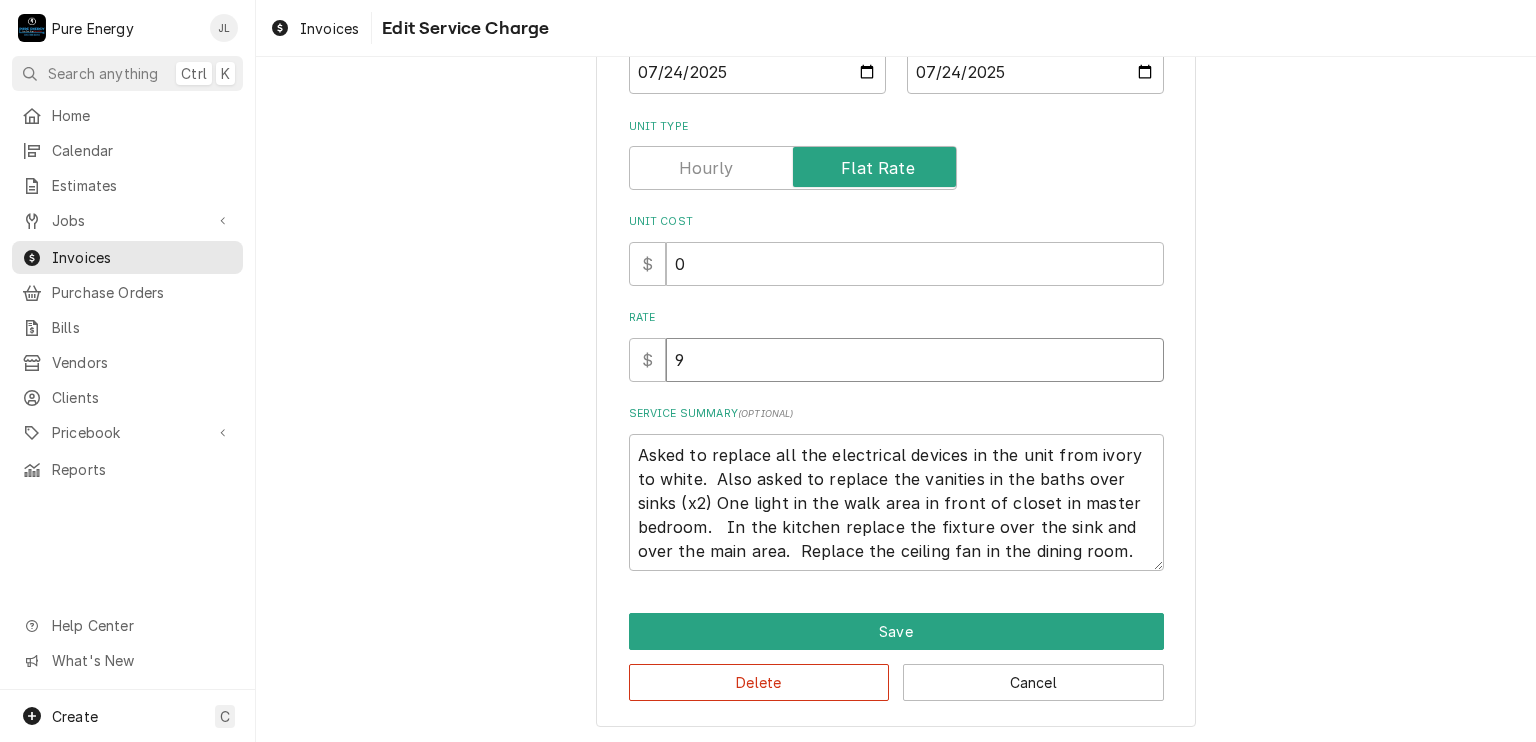 type on "x" 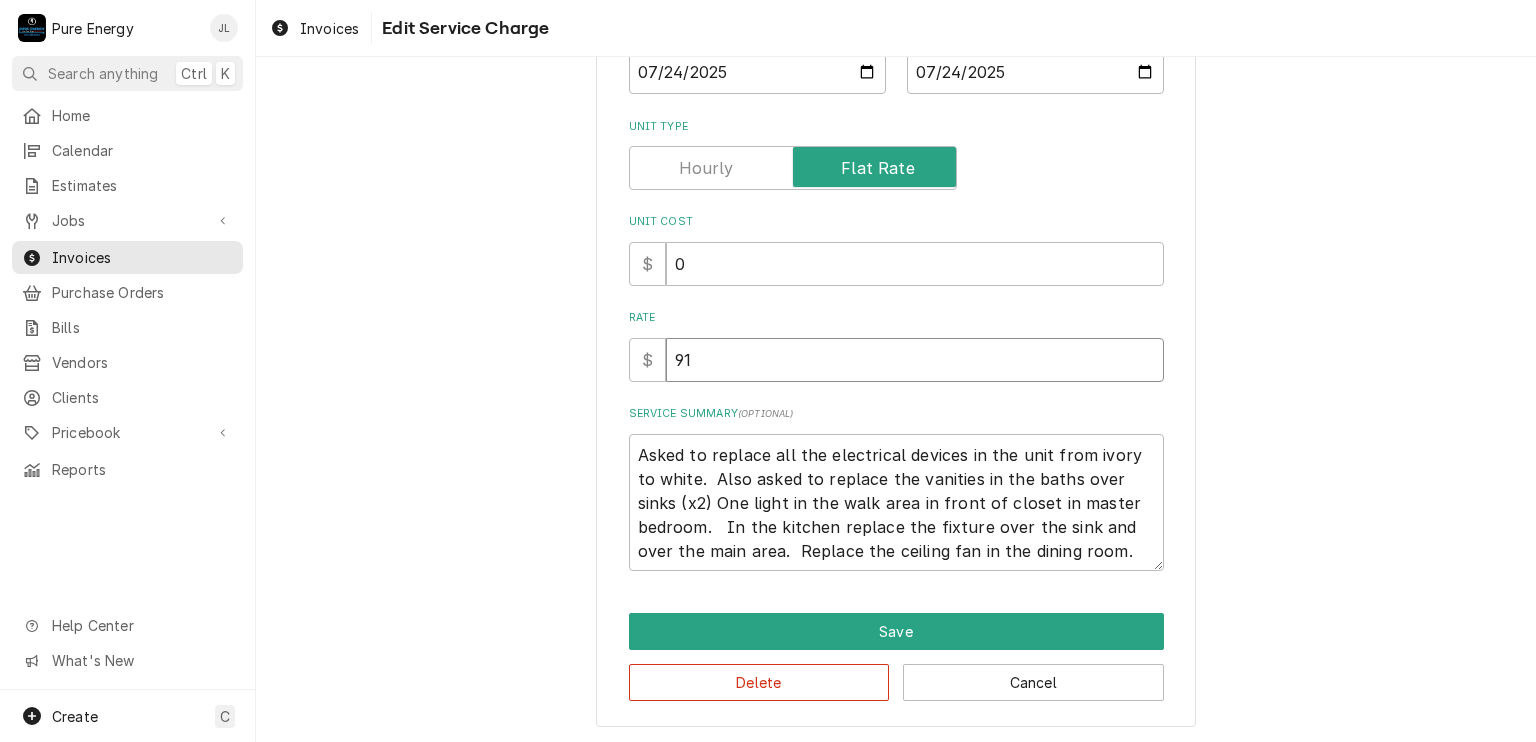 type on "x" 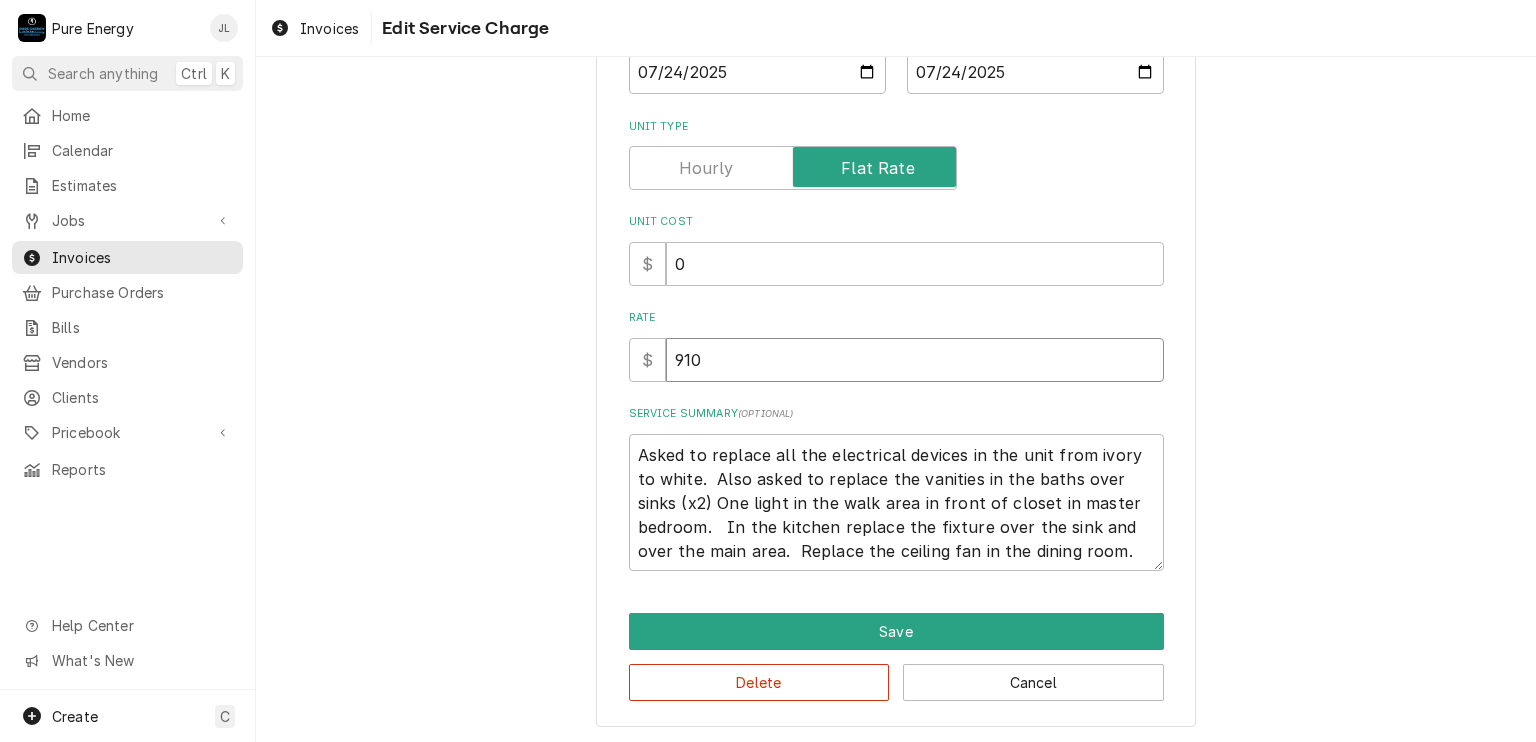 type on "x" 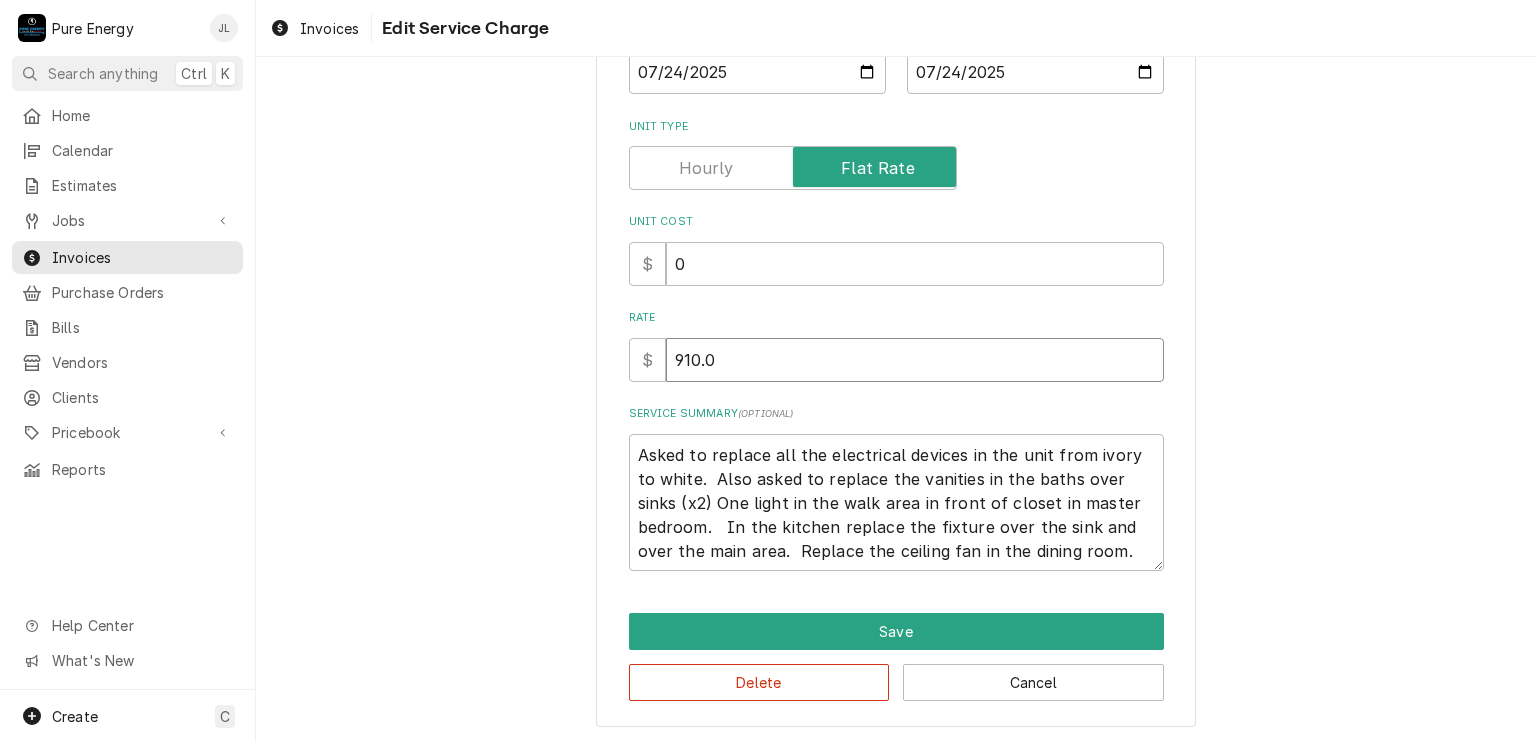 type on "x" 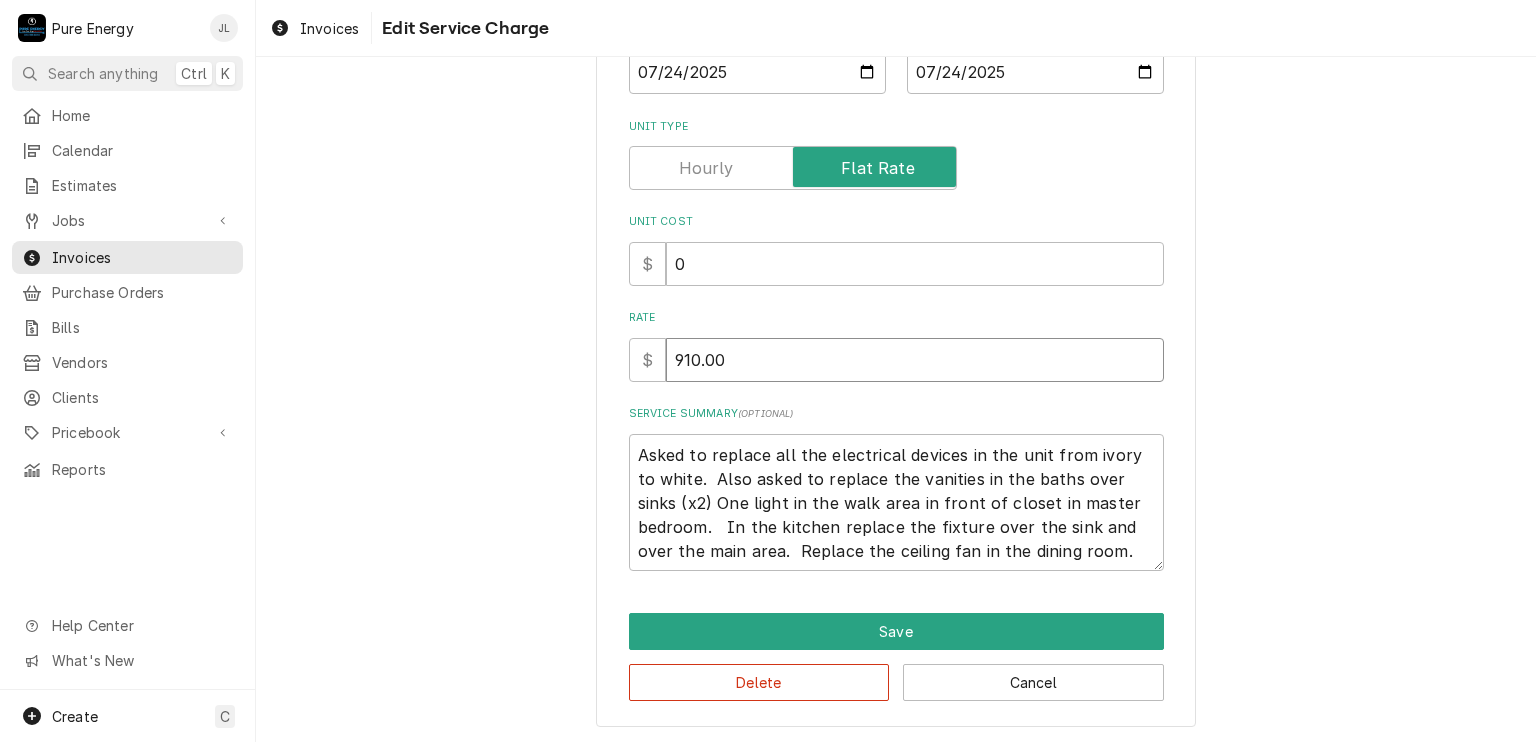 type on "910.00" 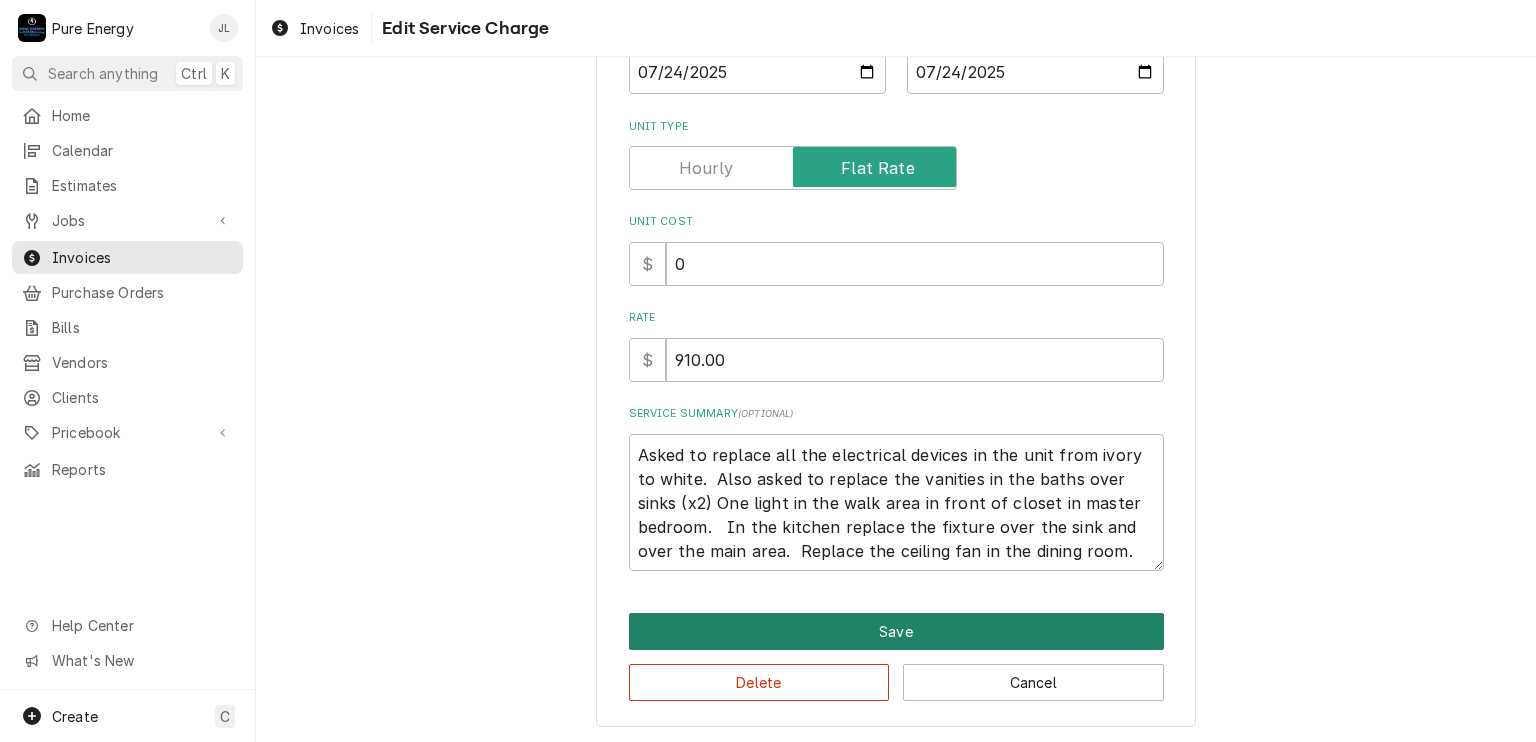 click on "Save" at bounding box center [896, 631] 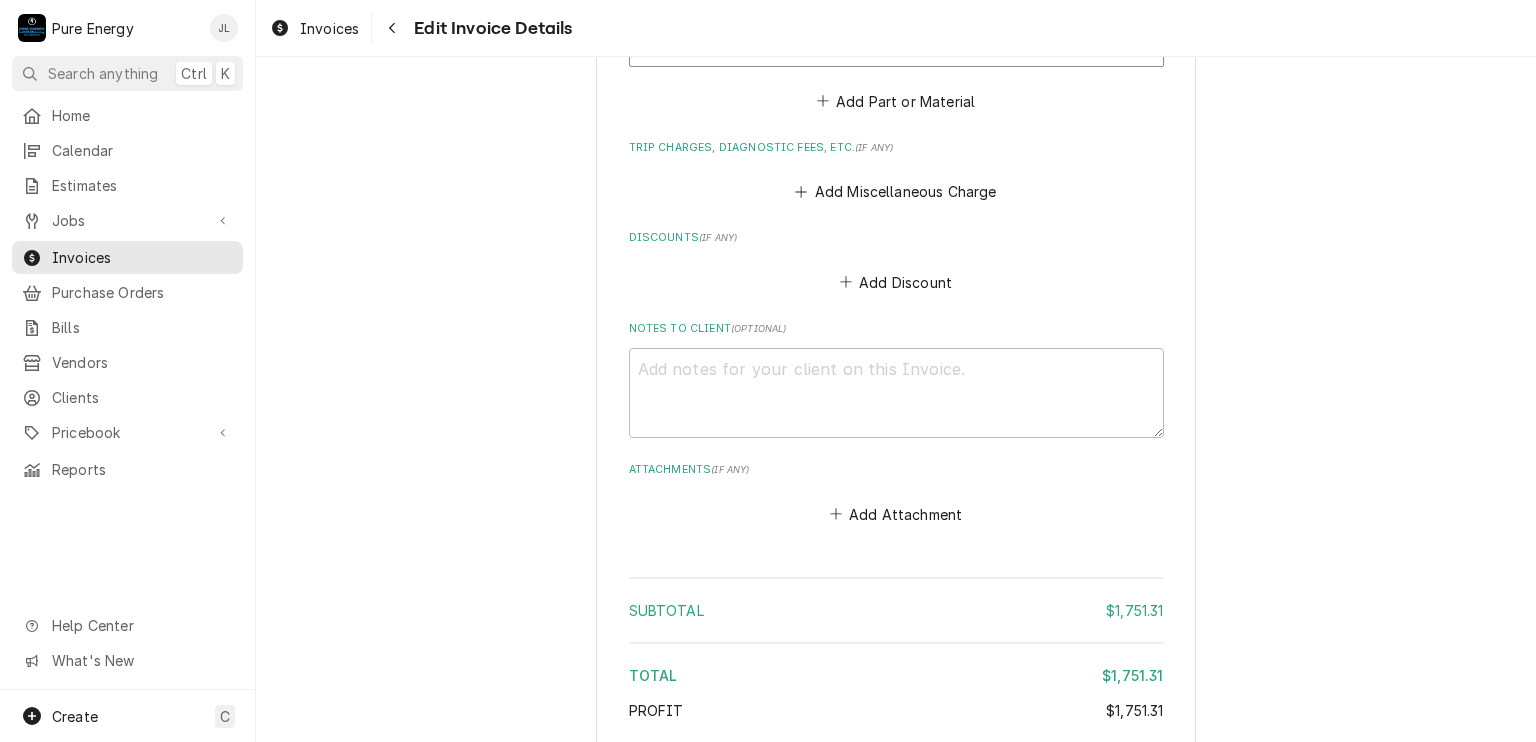 scroll, scrollTop: 5993, scrollLeft: 0, axis: vertical 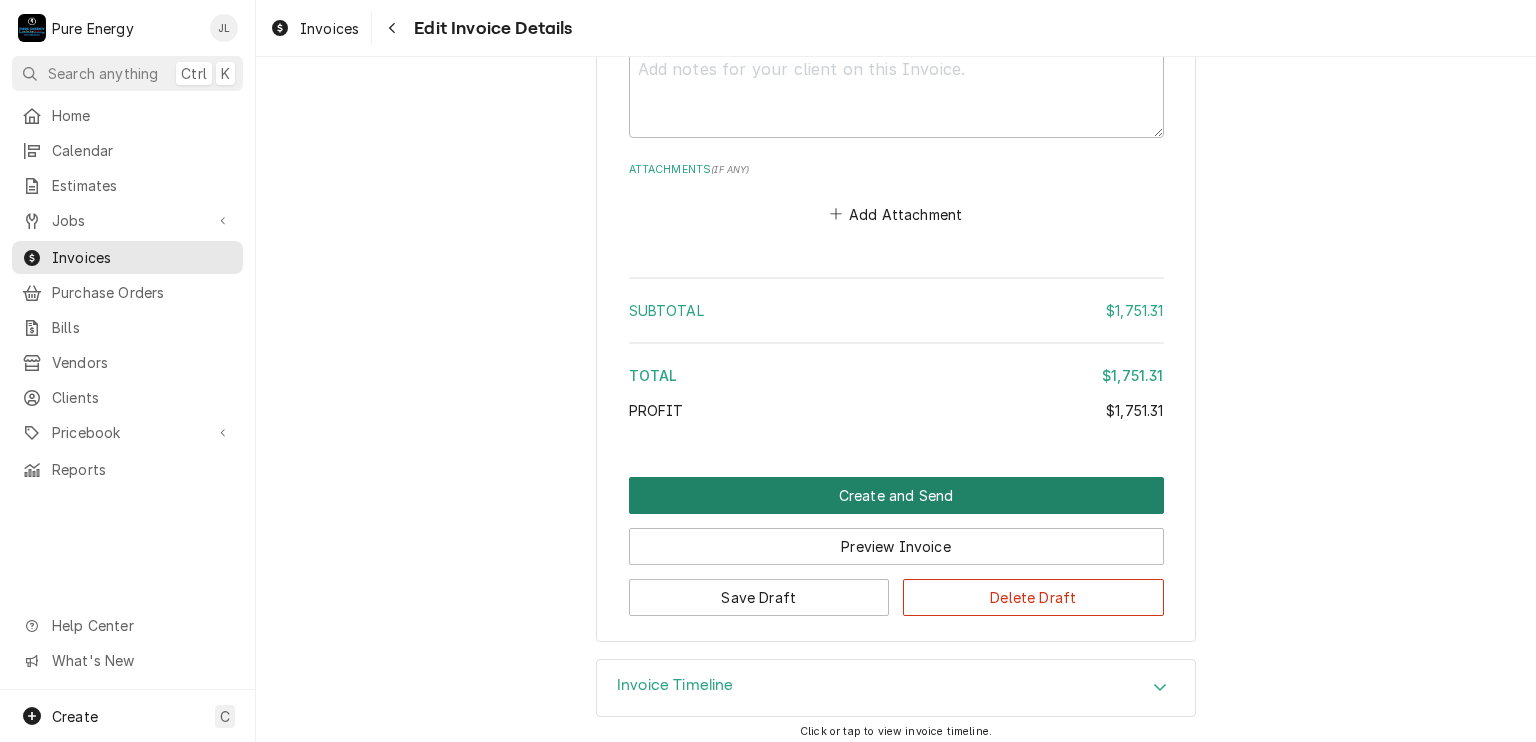 click on "Create and Send" at bounding box center (896, 495) 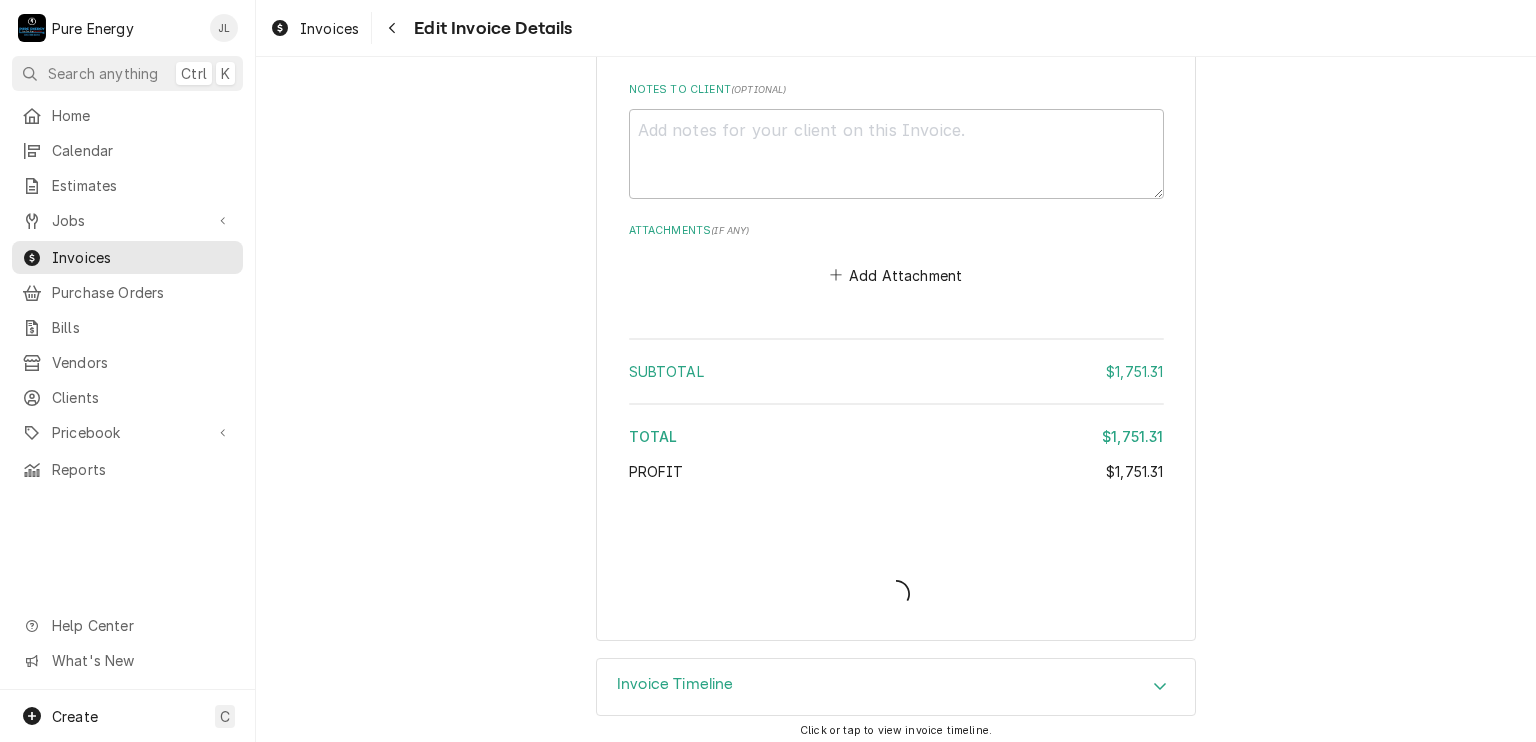 type on "x" 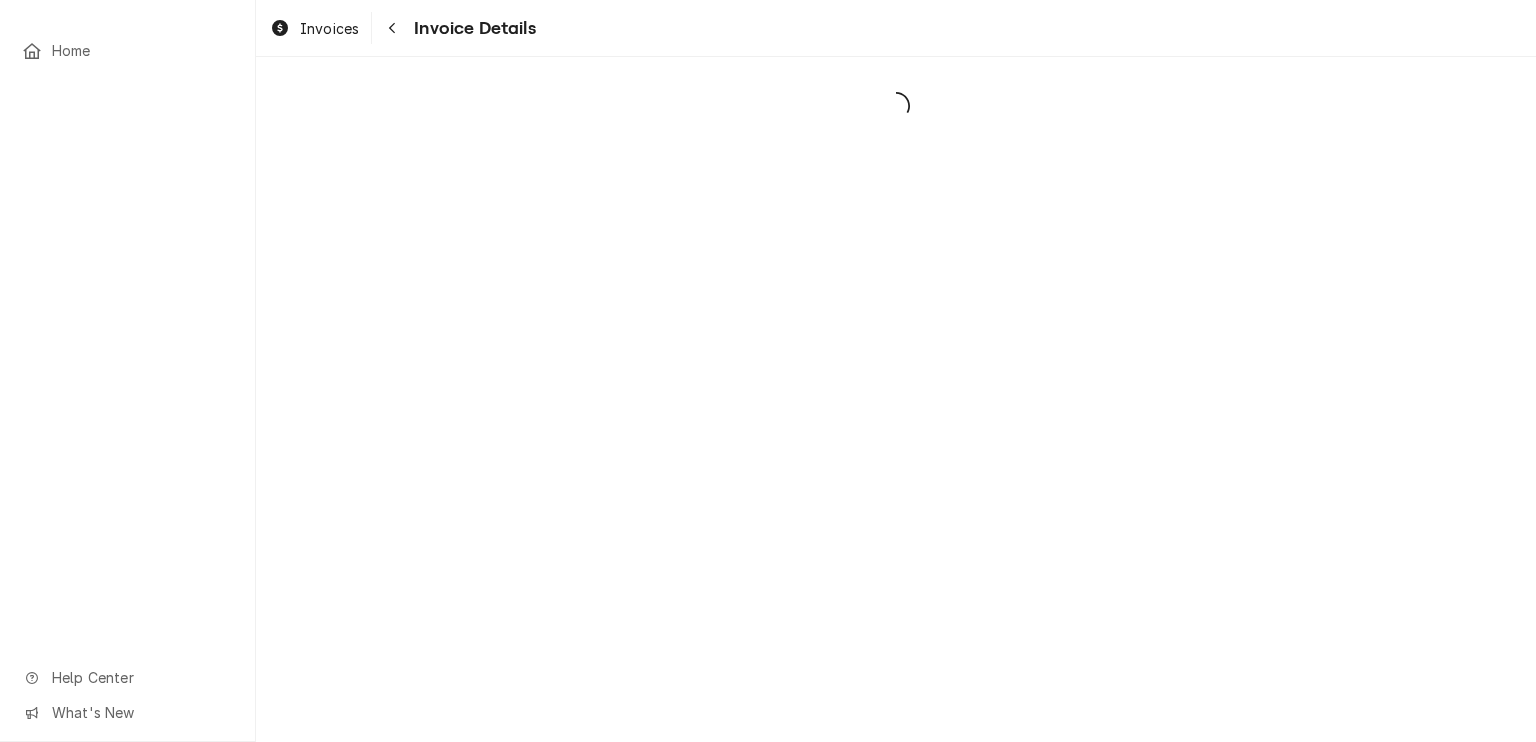 scroll, scrollTop: 0, scrollLeft: 0, axis: both 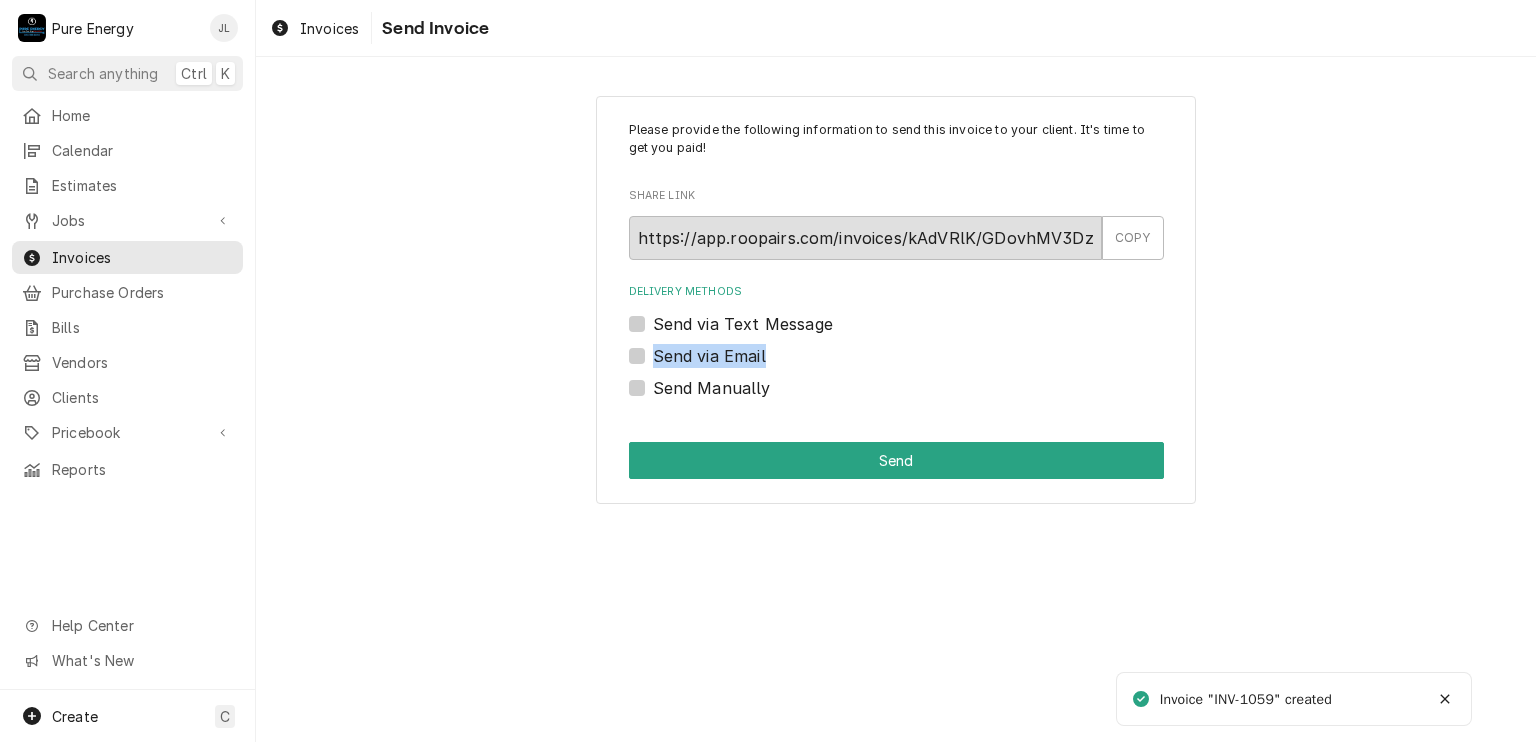 drag, startPoint x: 640, startPoint y: 323, endPoint x: 638, endPoint y: 355, distance: 32.06244 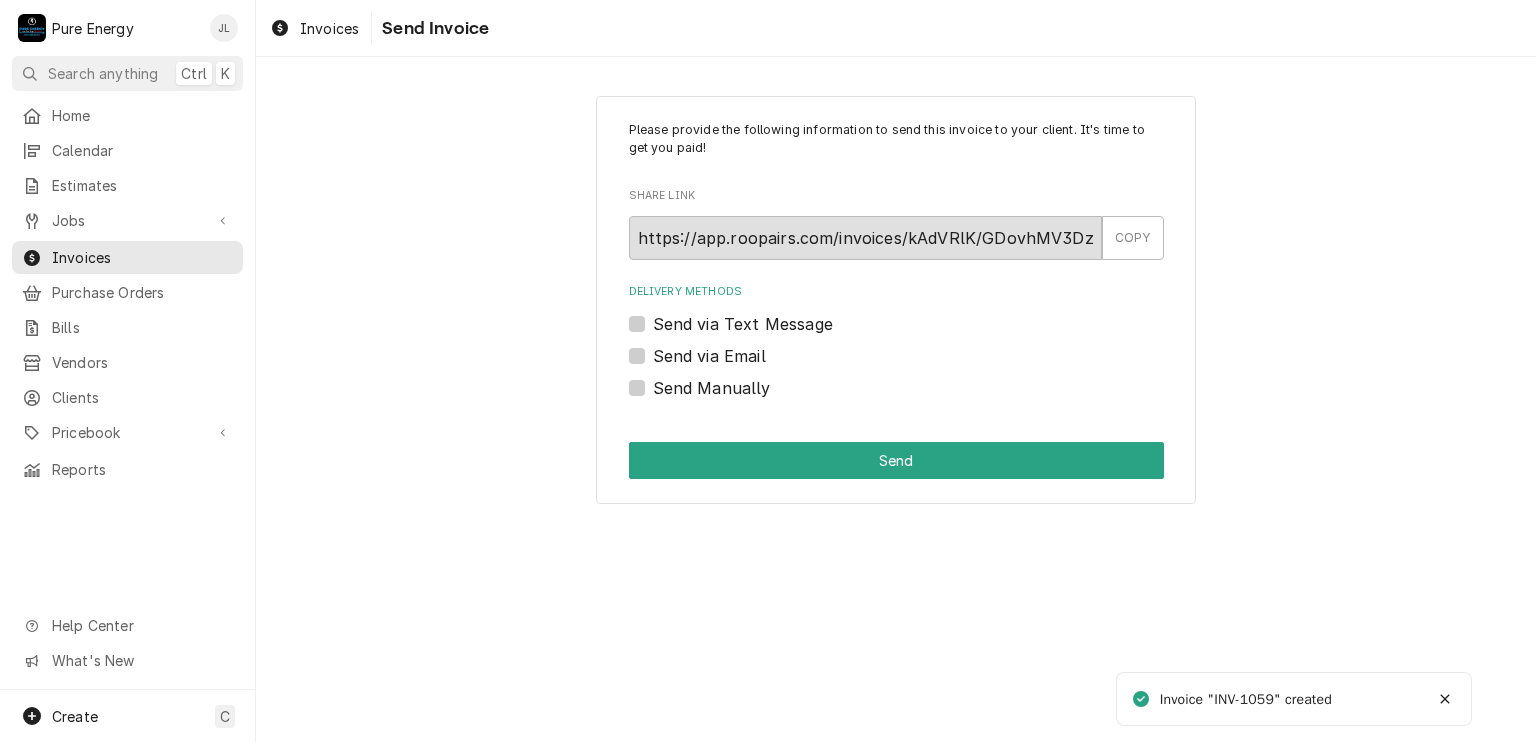 click on "Send Manually" at bounding box center (712, 388) 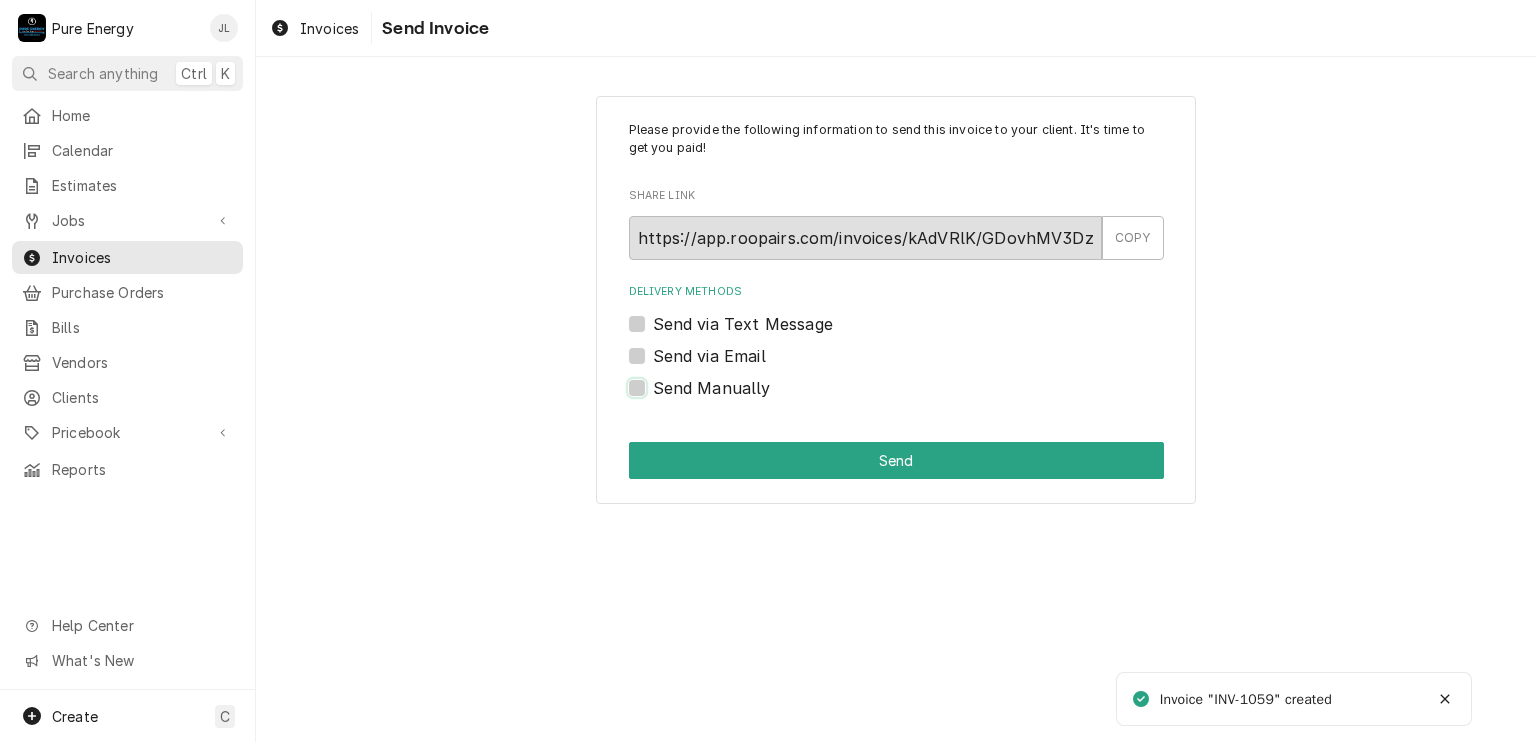 checkbox on "true" 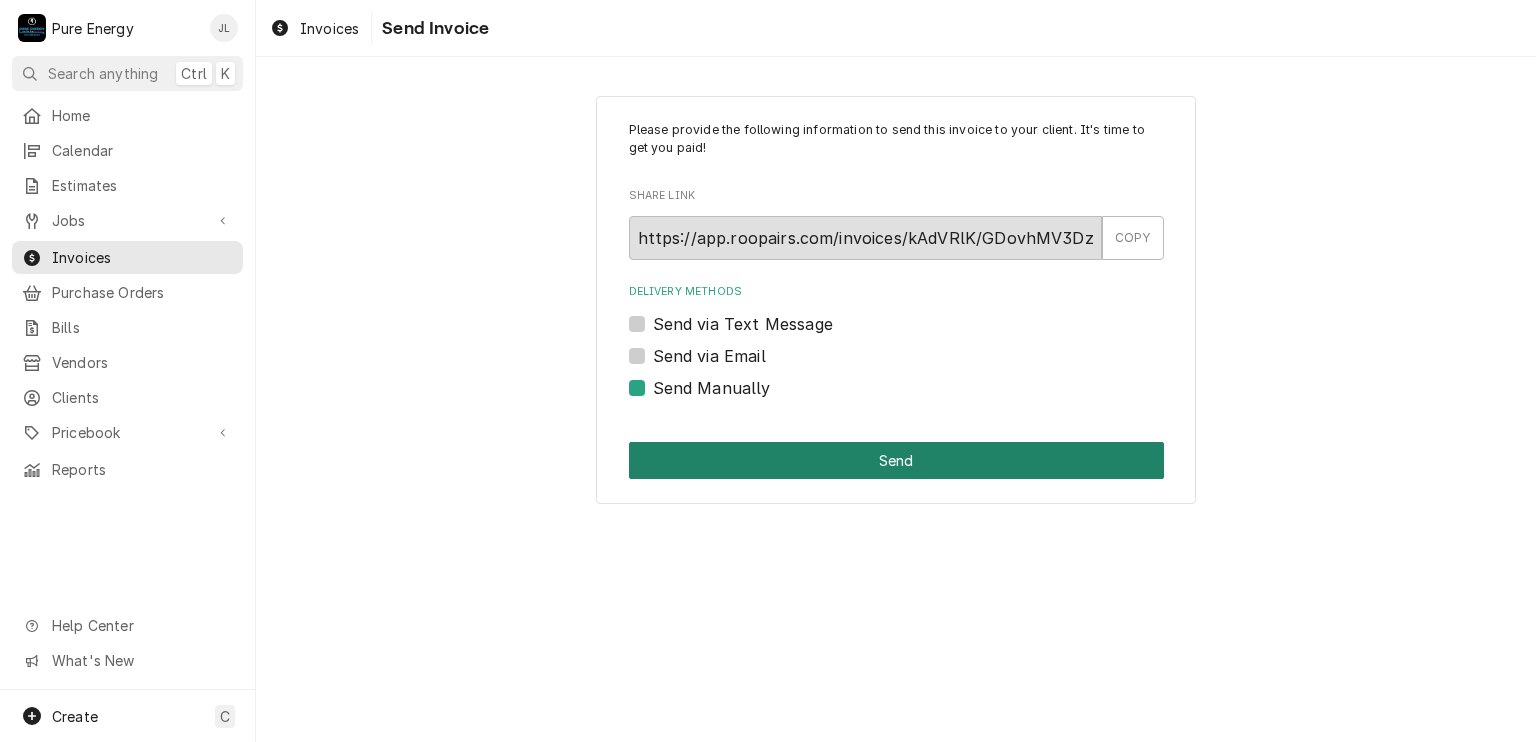 click on "Send" at bounding box center (896, 460) 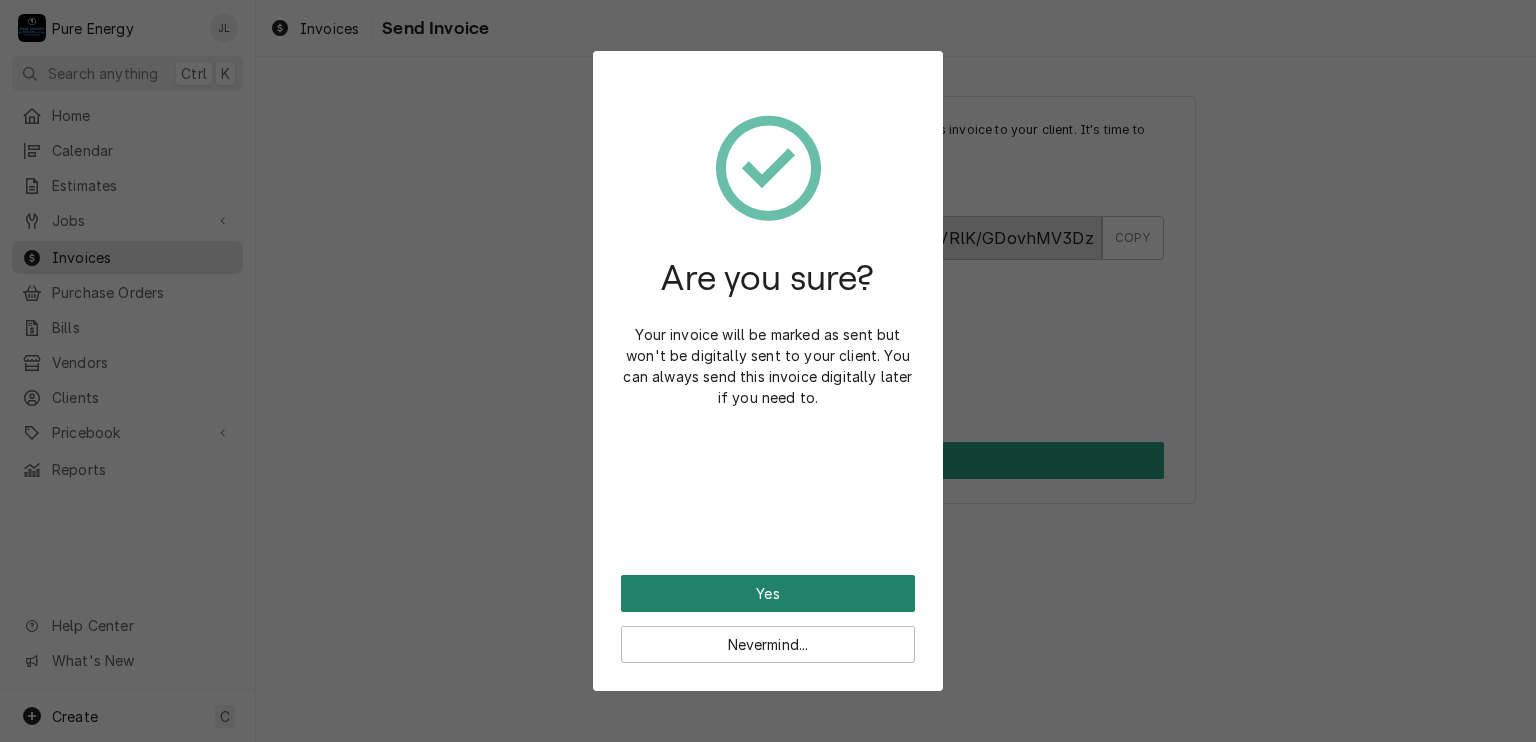 click on "Yes" at bounding box center (768, 593) 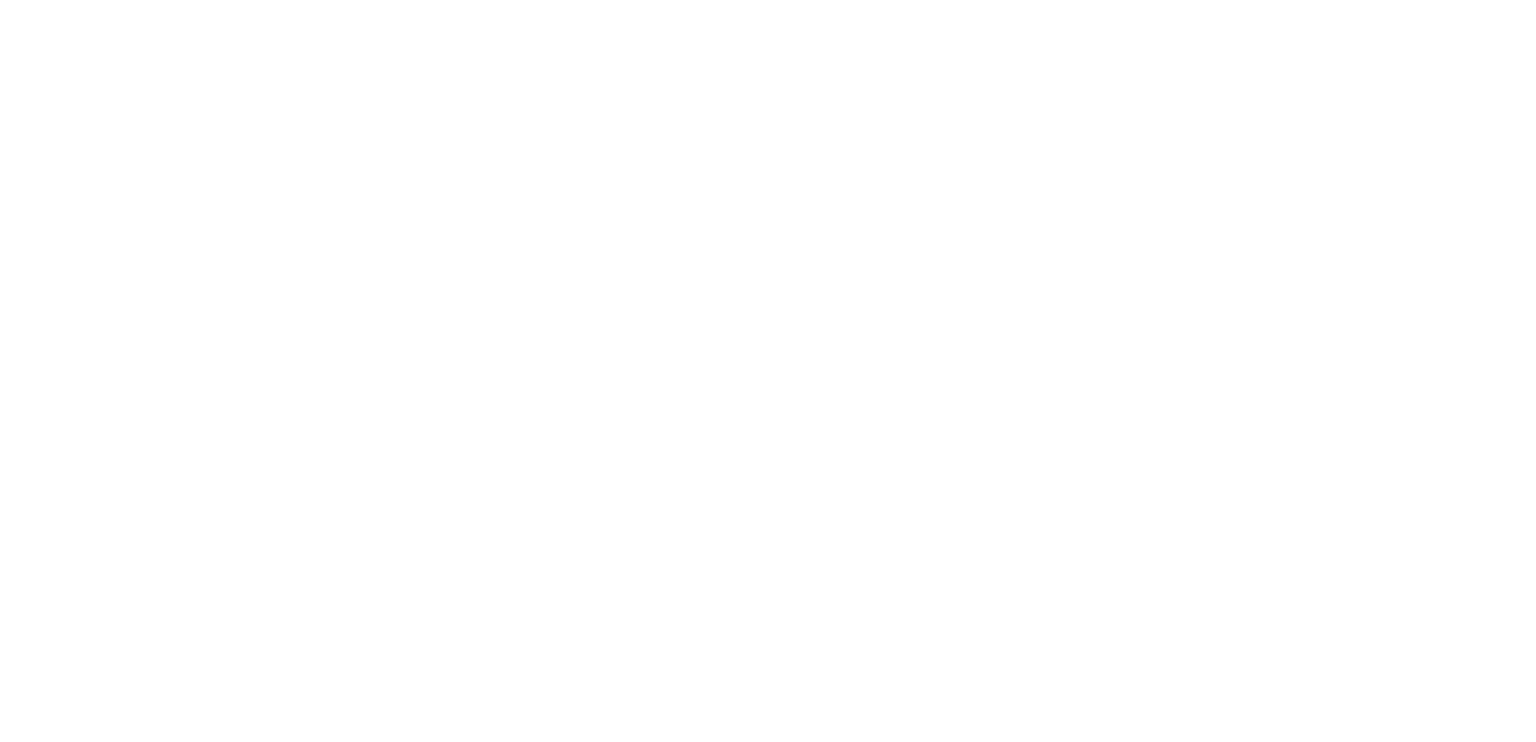 scroll, scrollTop: 0, scrollLeft: 0, axis: both 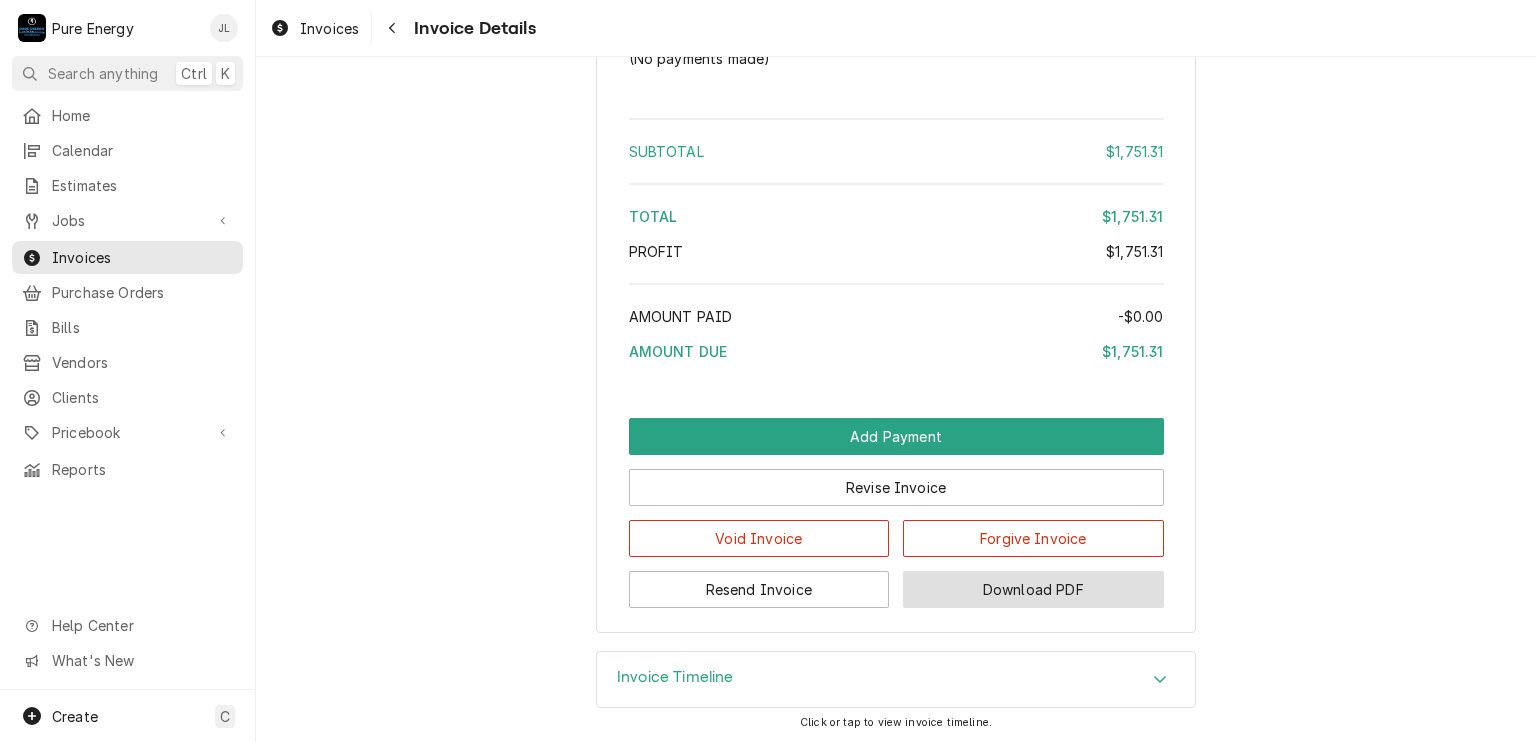click on "Download PDF" at bounding box center [1033, 589] 